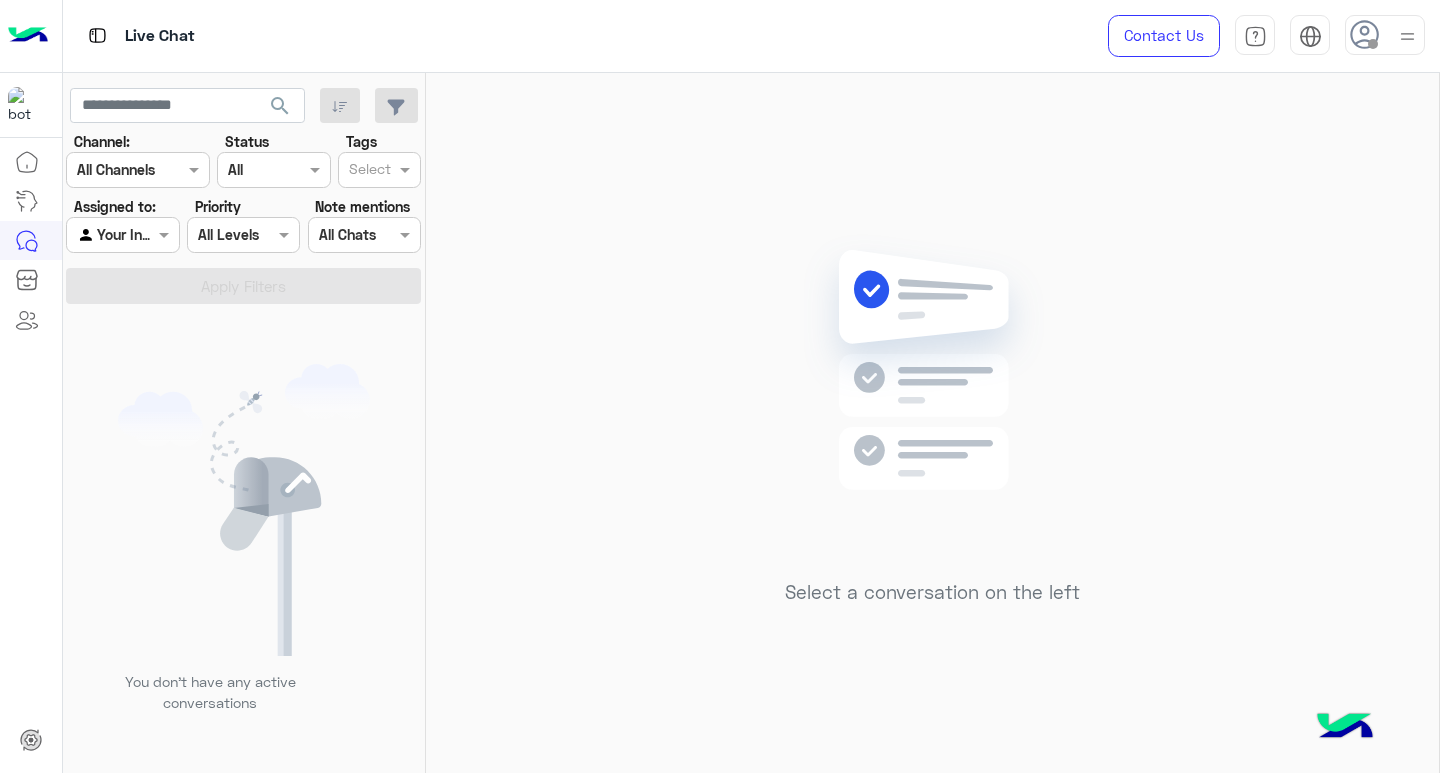 scroll, scrollTop: 0, scrollLeft: 0, axis: both 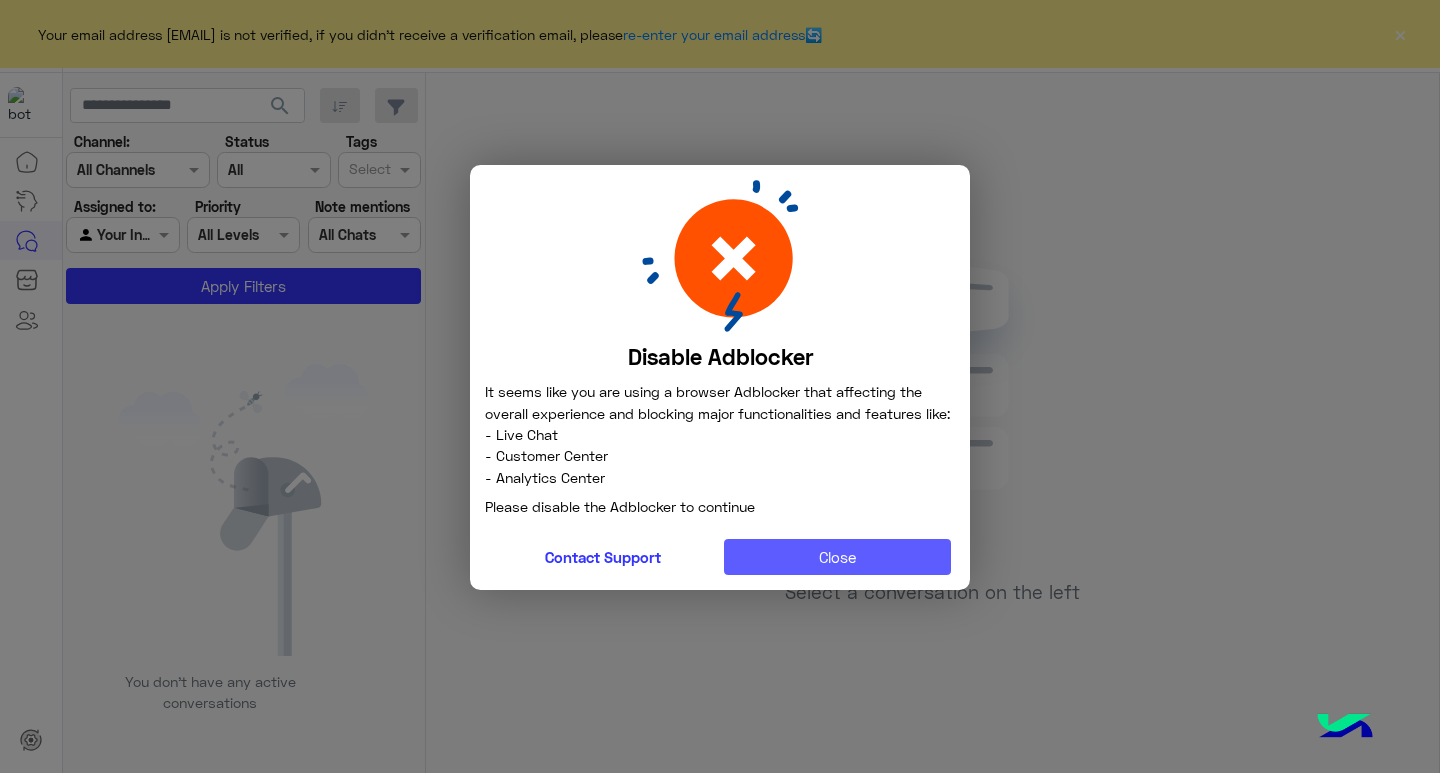 click on "Close" 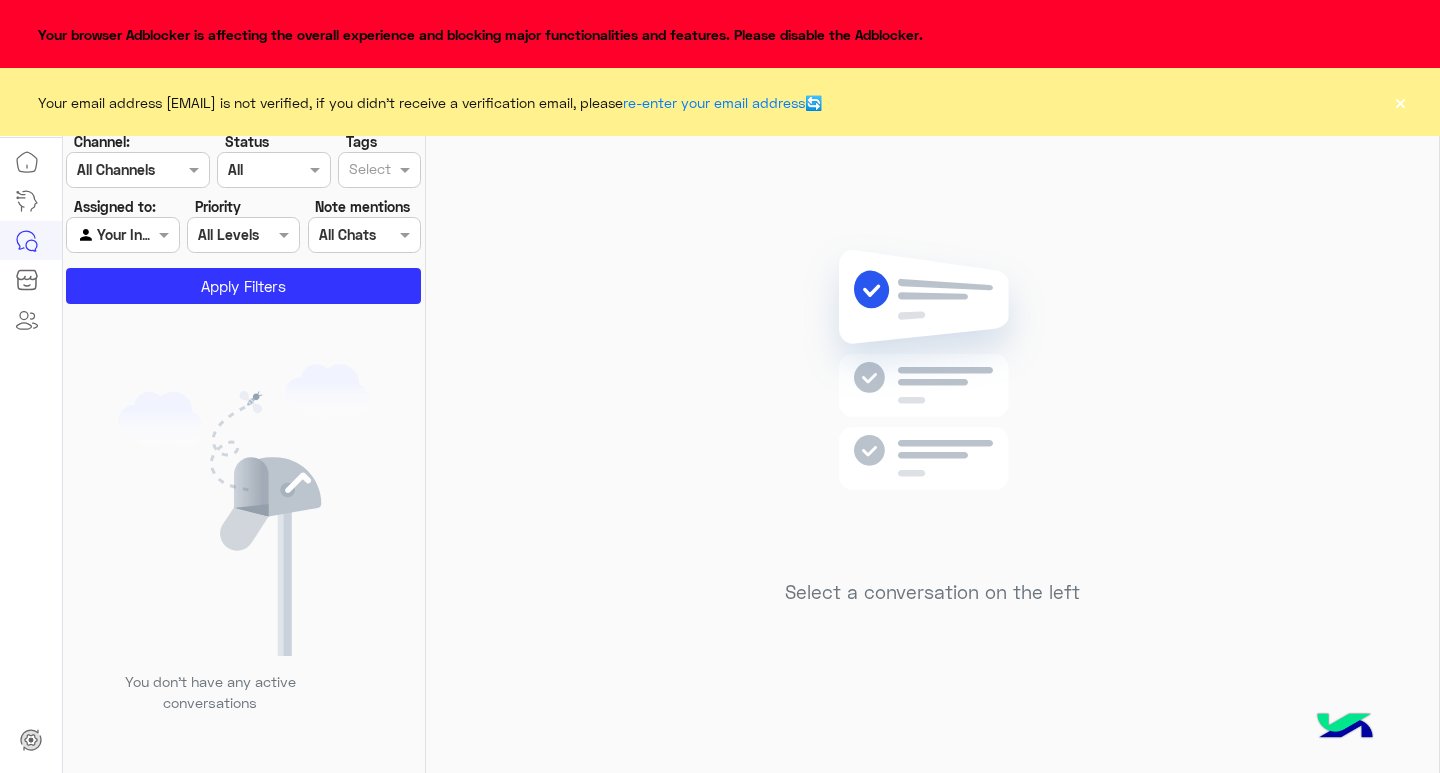 scroll, scrollTop: 0, scrollLeft: 0, axis: both 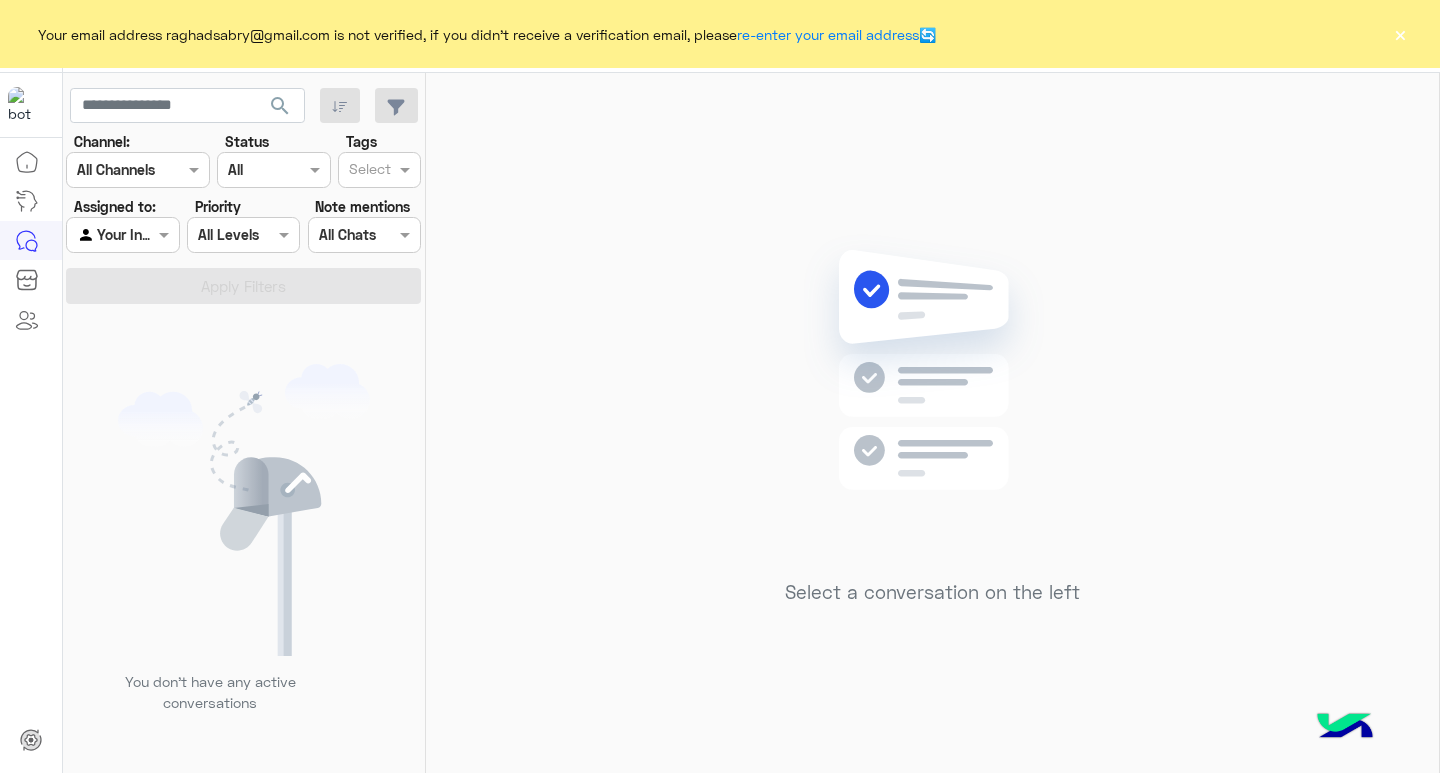 click on "×" 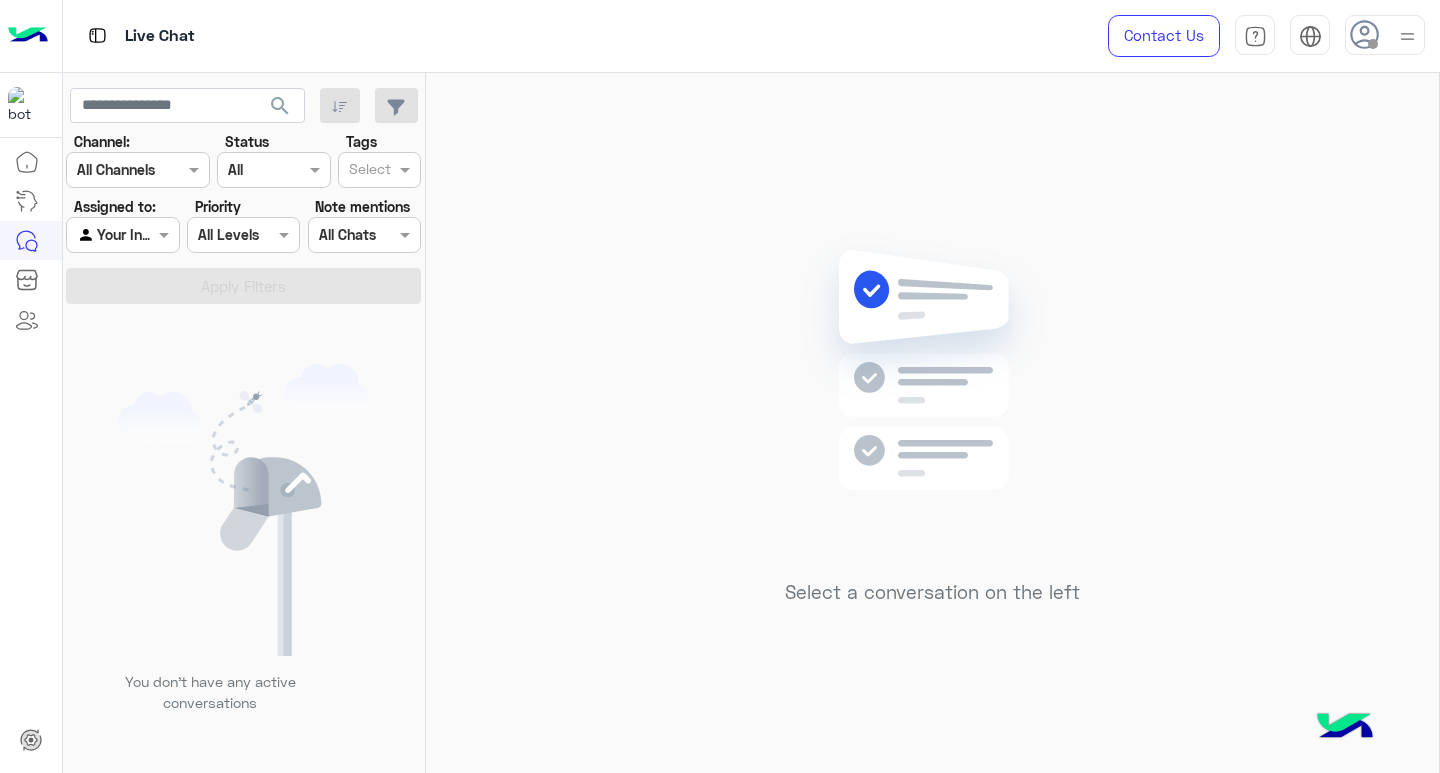 click 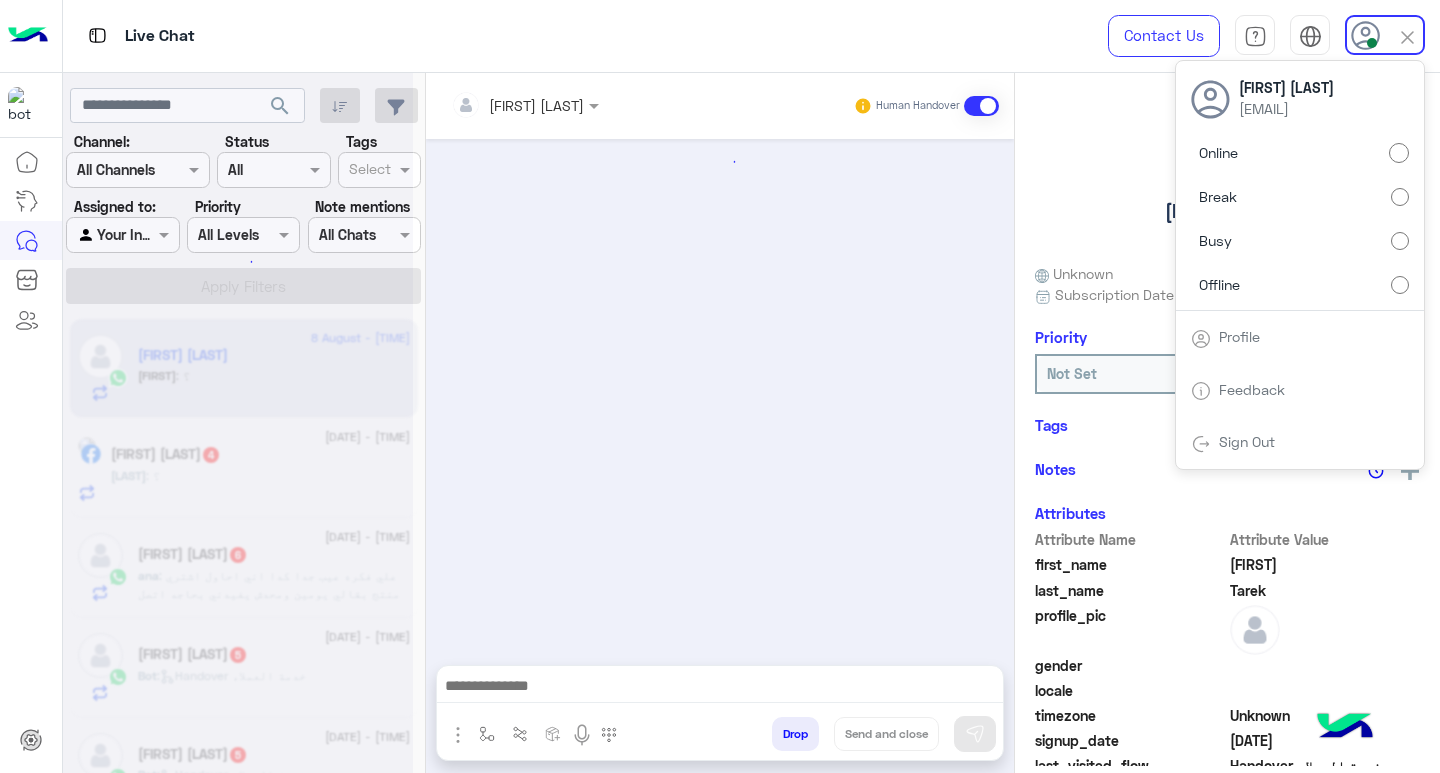 scroll, scrollTop: 1801, scrollLeft: 0, axis: vertical 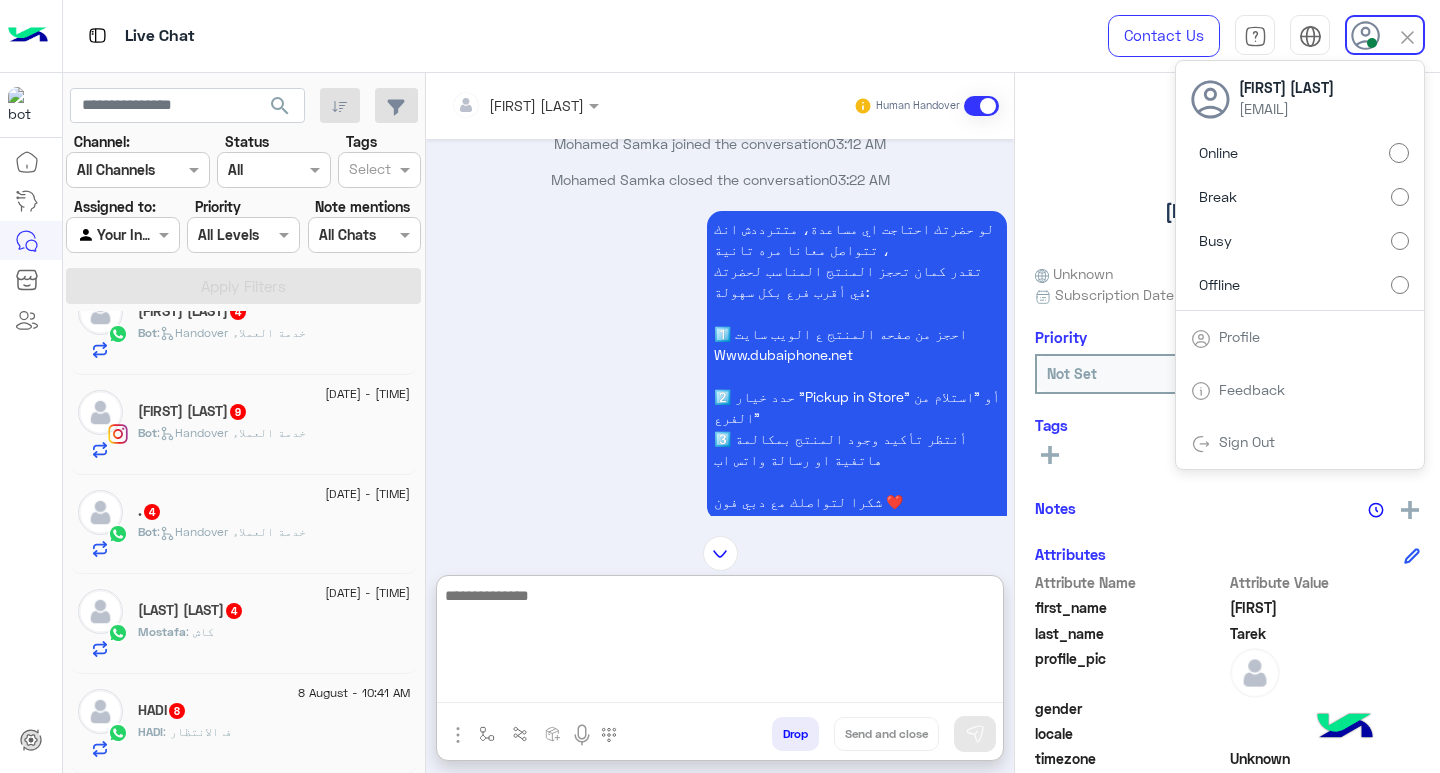 paste on "**********" 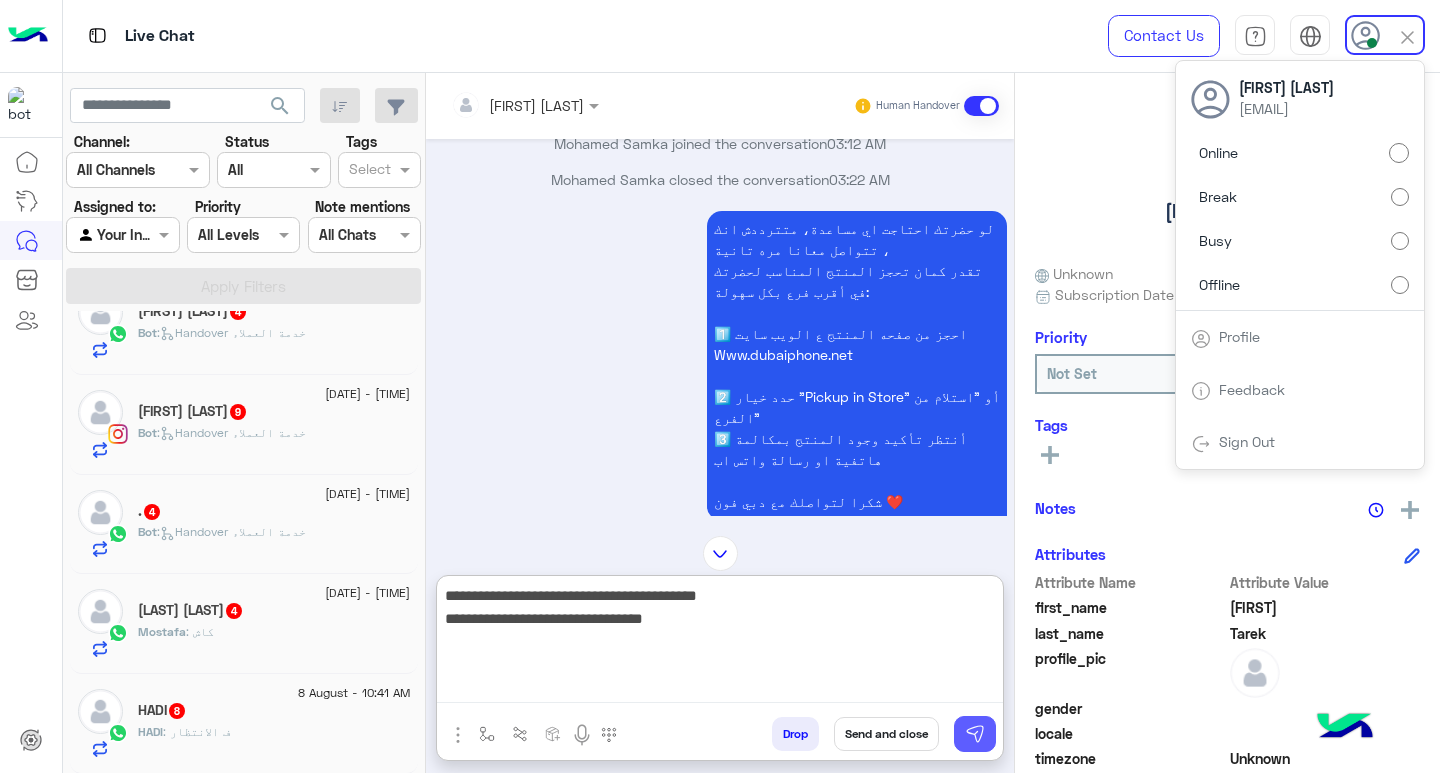 type on "**********" 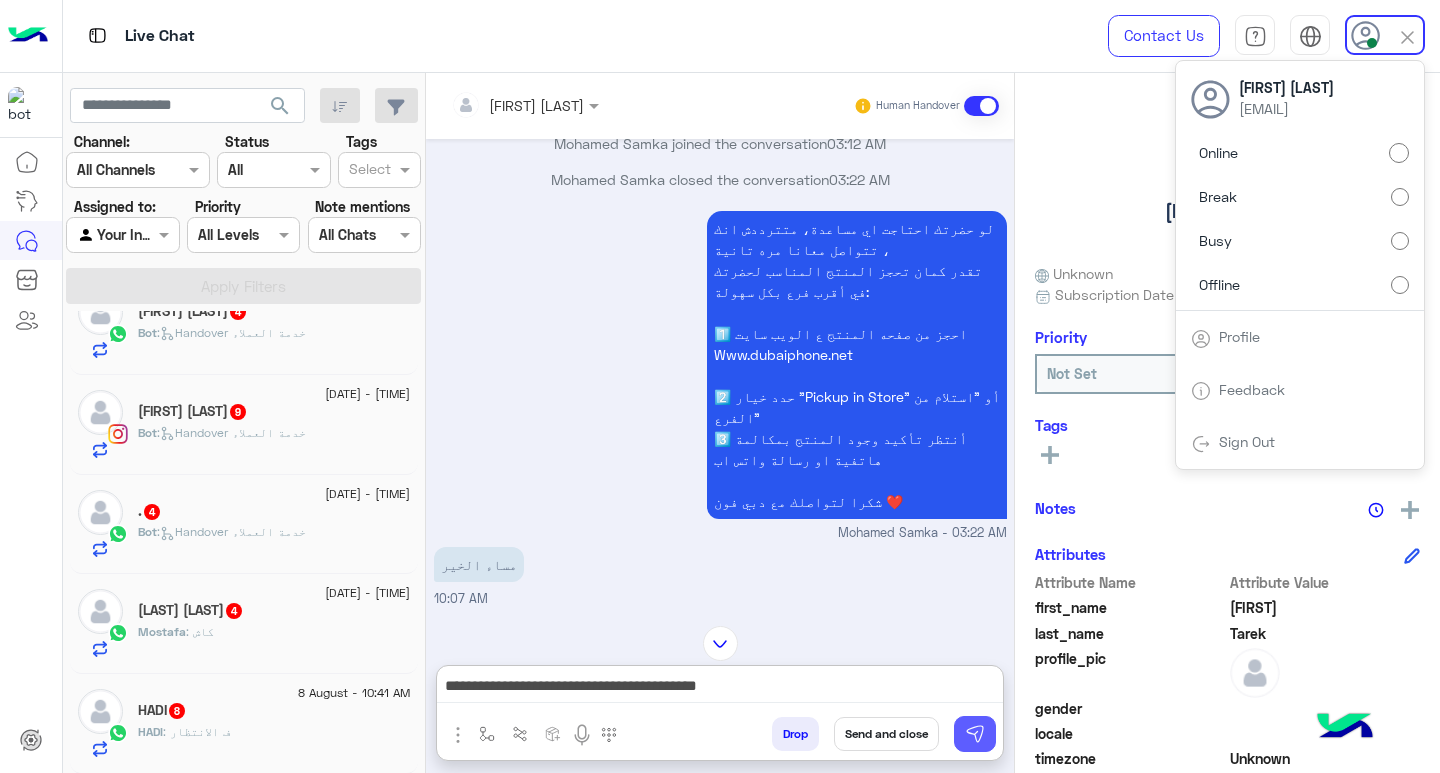 click at bounding box center [975, 734] 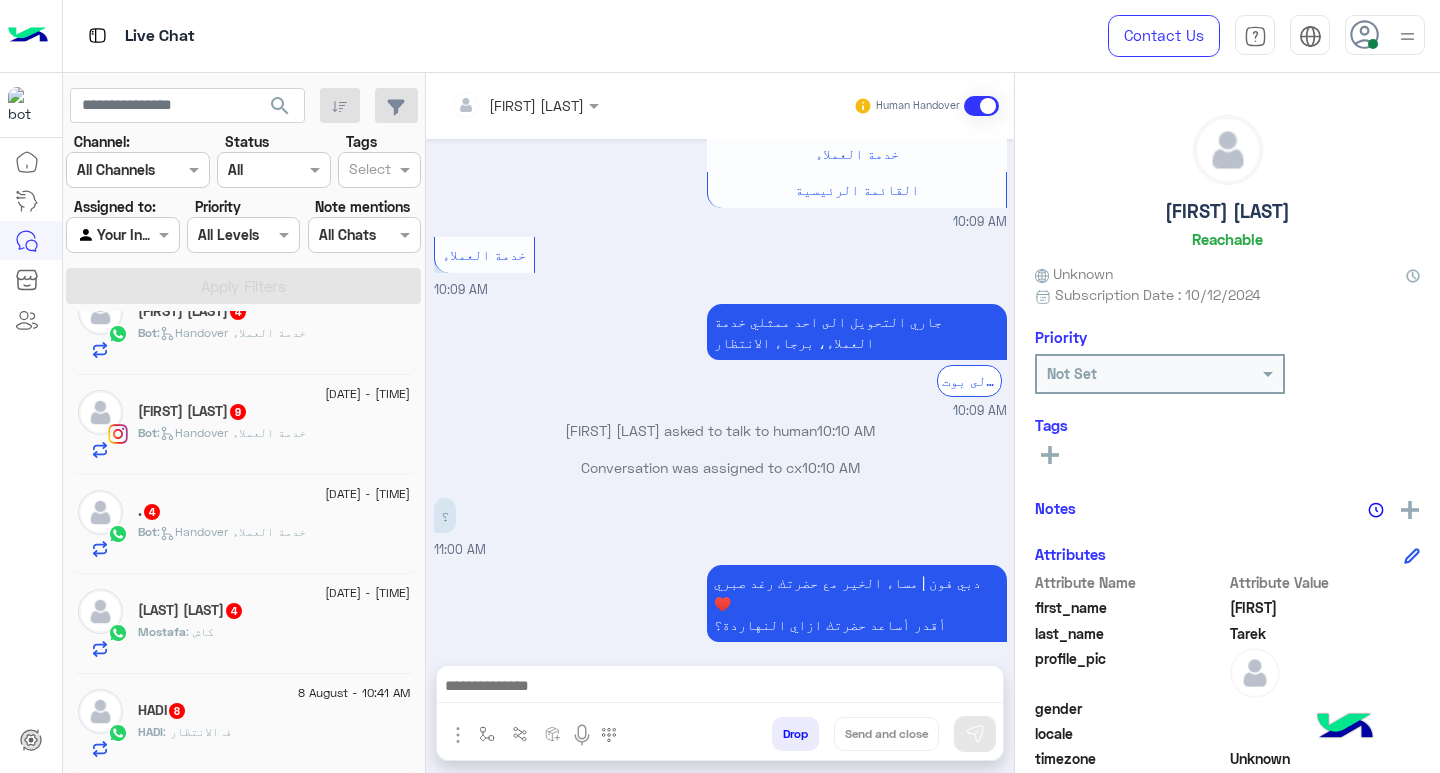 scroll, scrollTop: 1922, scrollLeft: 0, axis: vertical 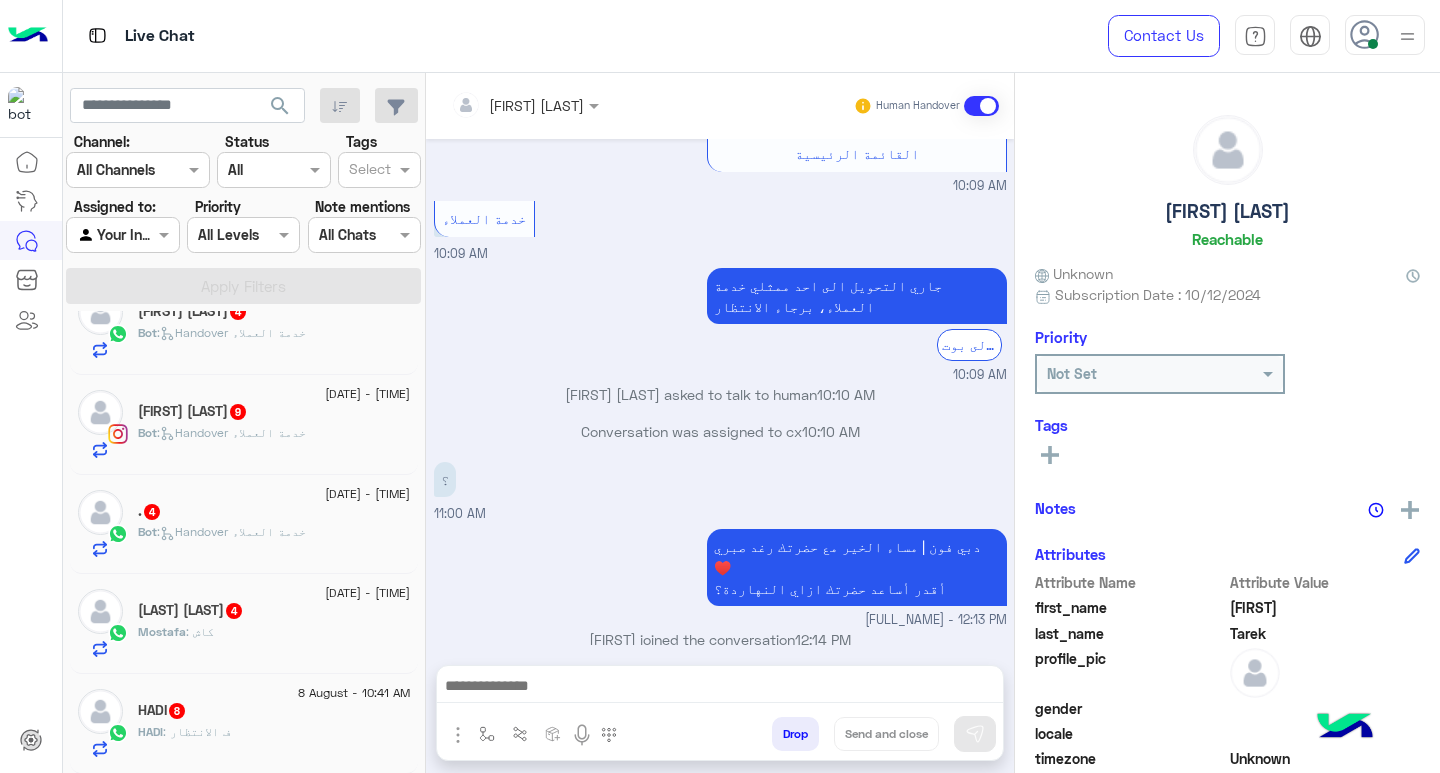 drag, startPoint x: 263, startPoint y: 762, endPoint x: 263, endPoint y: 739, distance: 23 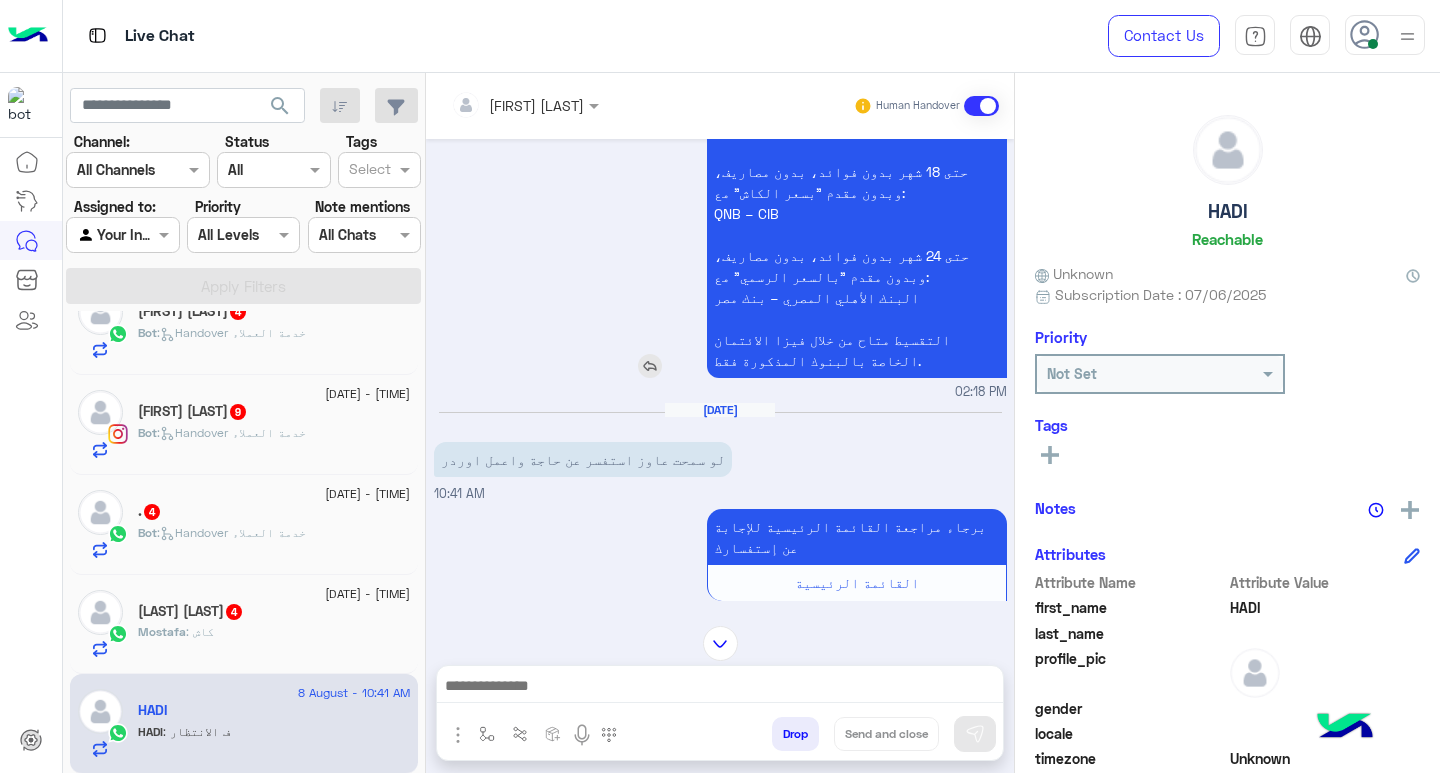 scroll, scrollTop: 1920, scrollLeft: 0, axis: vertical 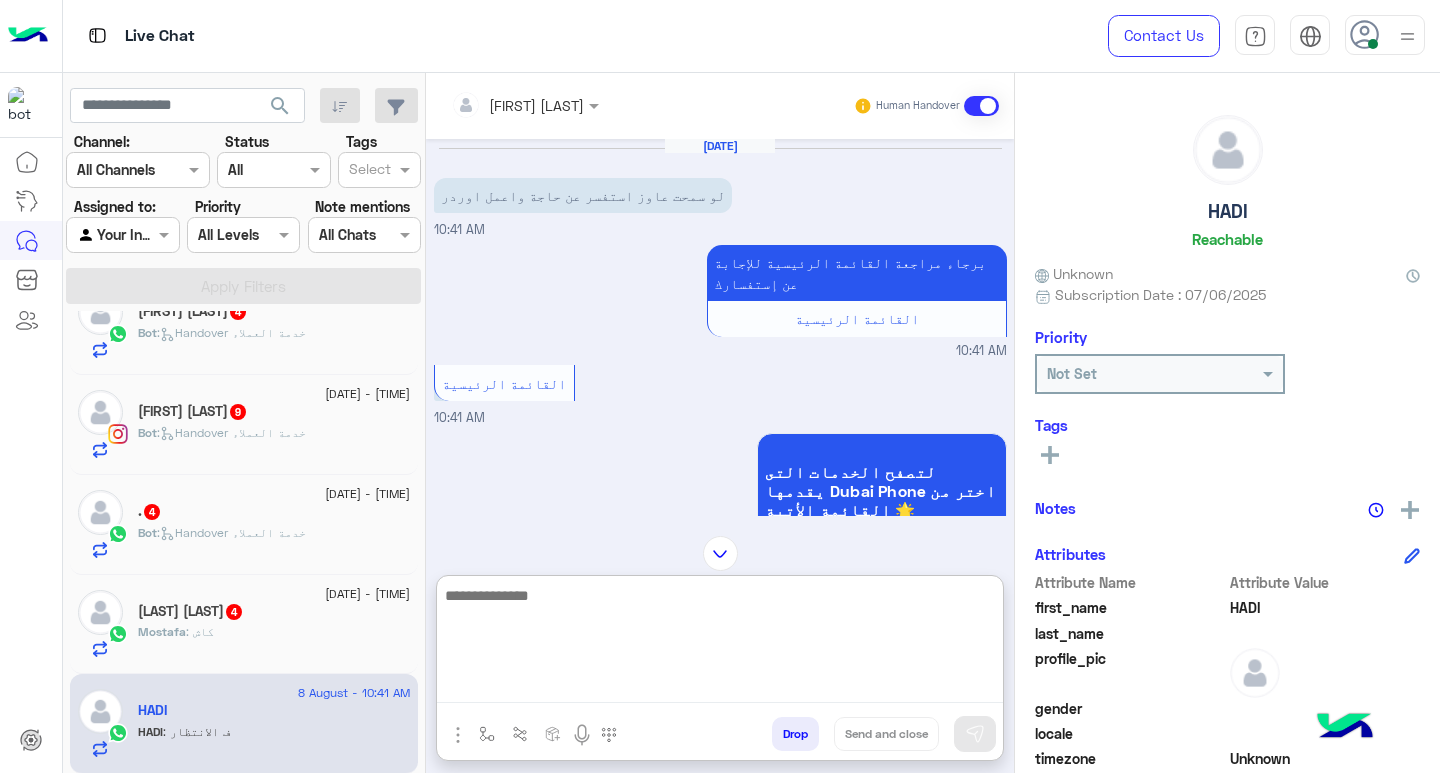 paste on "**********" 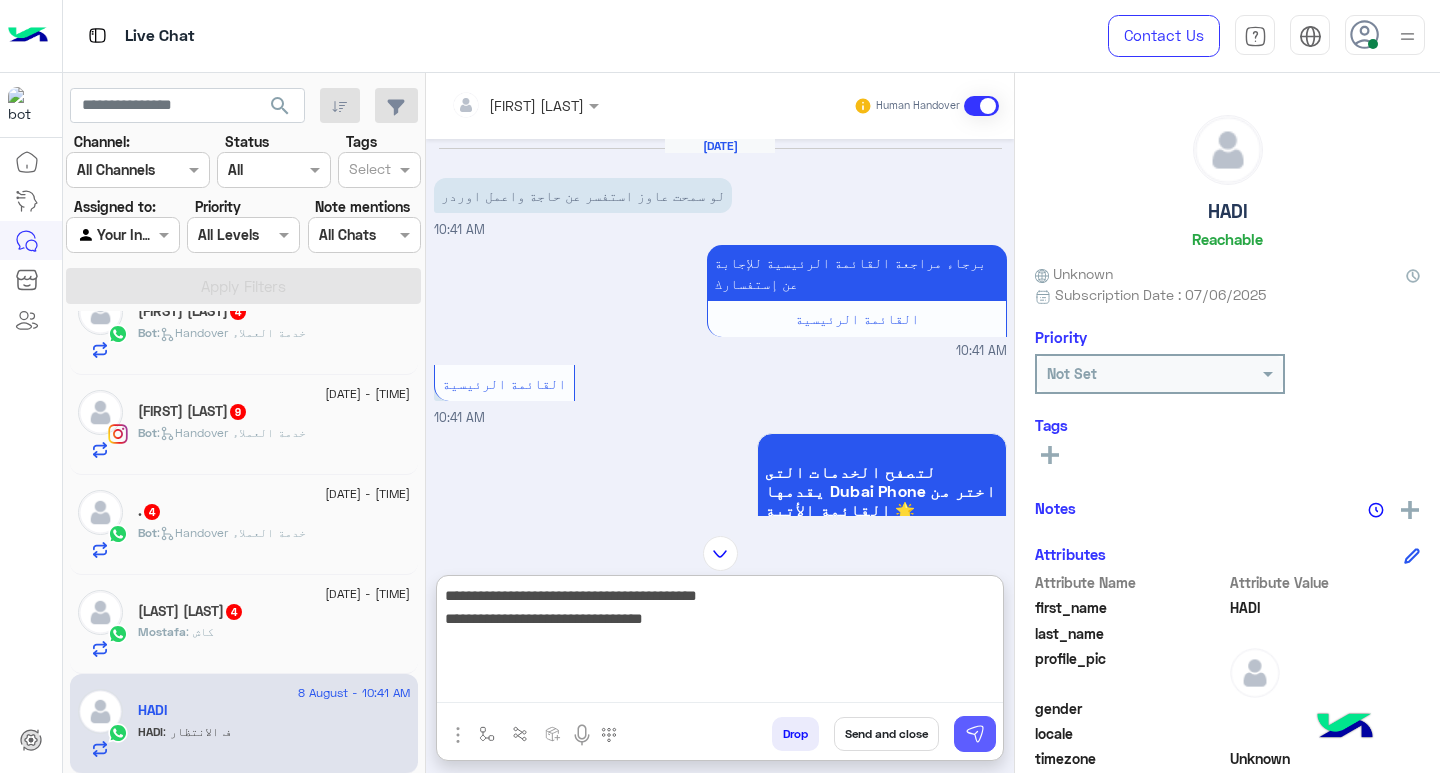type on "**********" 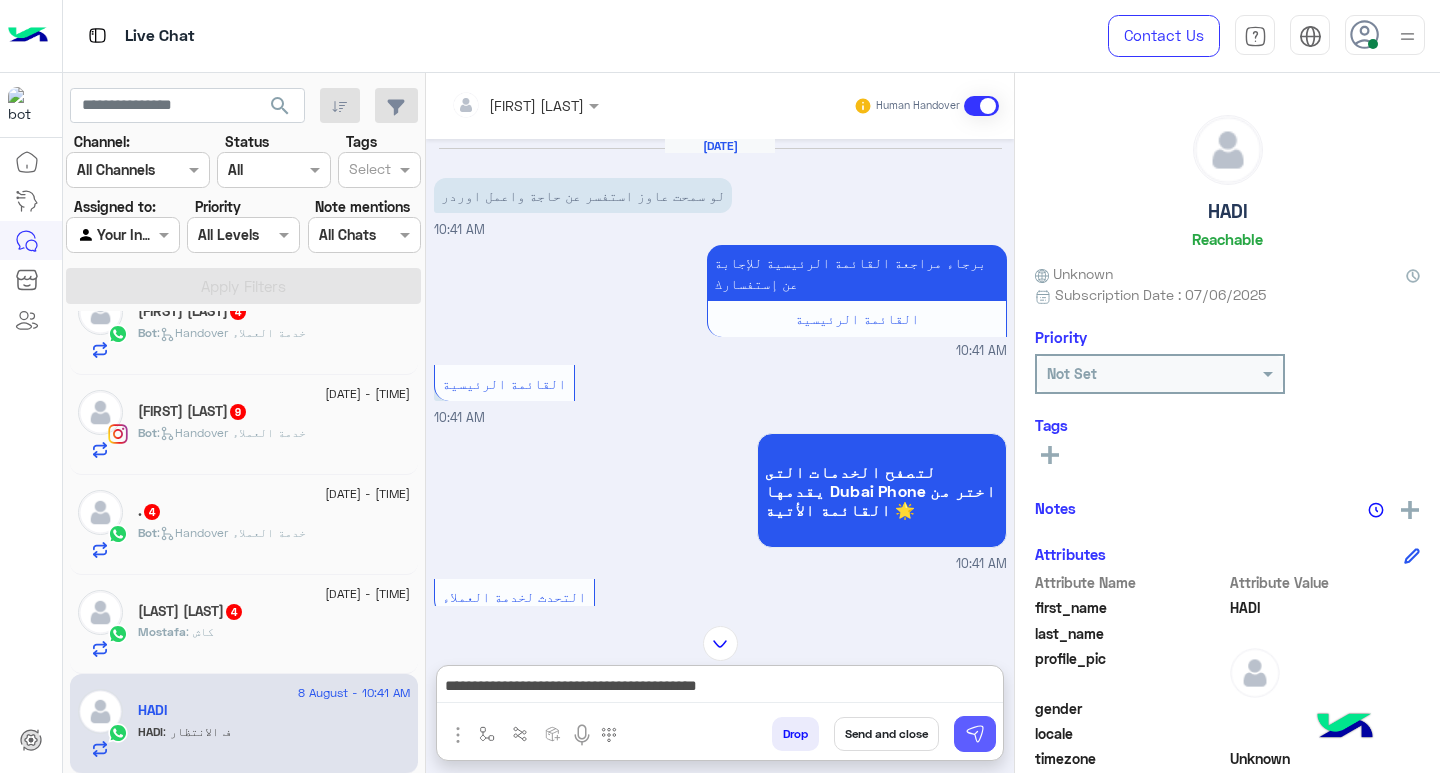 click at bounding box center (975, 734) 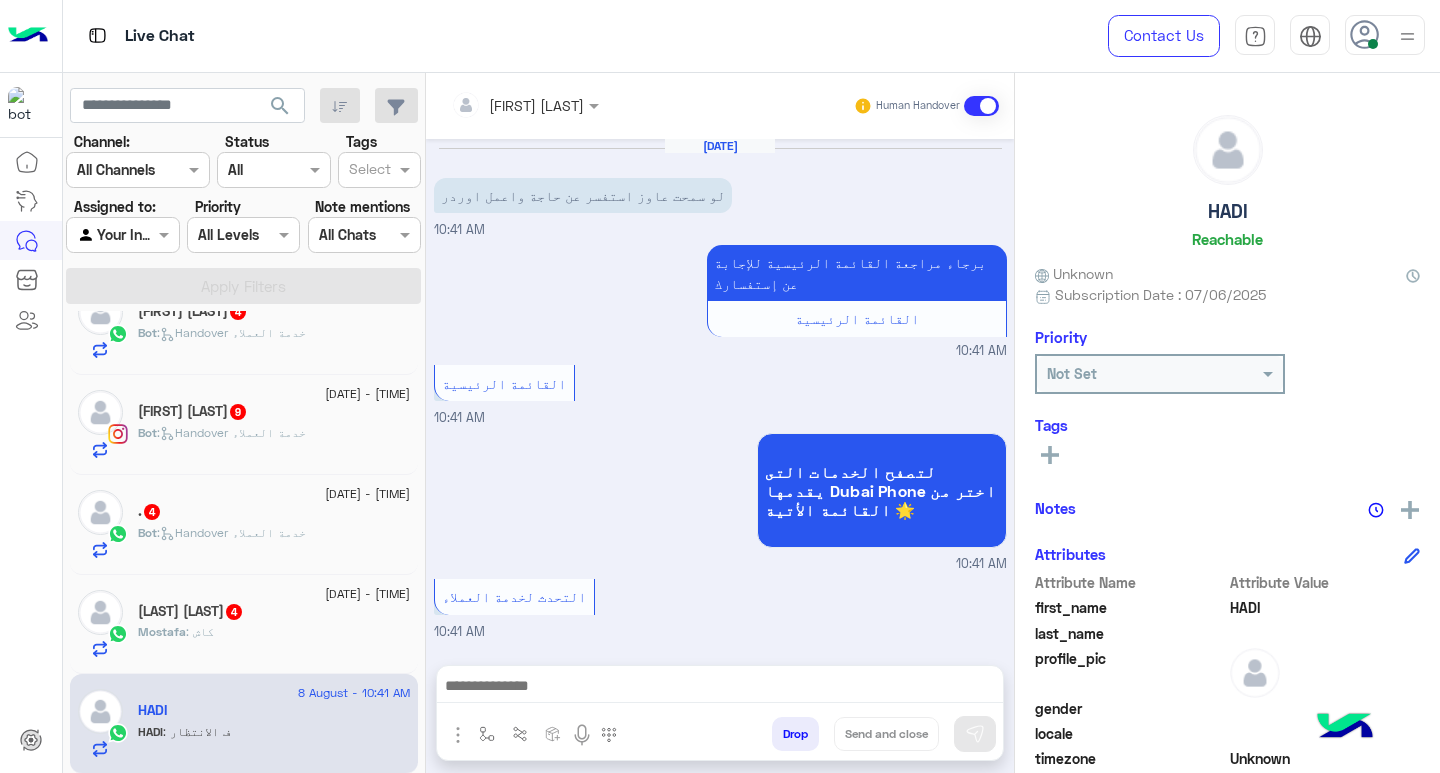 scroll, scrollTop: 2472, scrollLeft: 0, axis: vertical 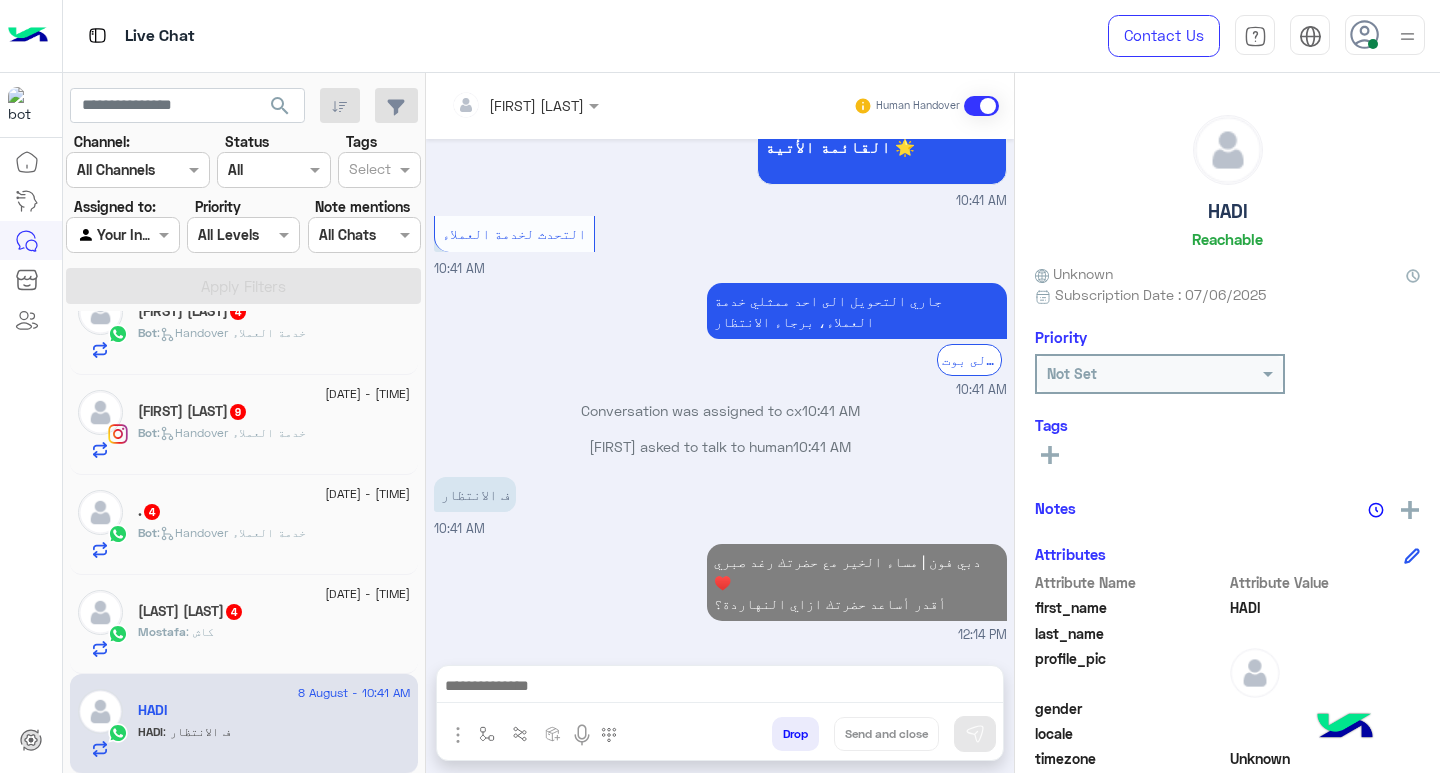 click on "Mostafa : كاش" 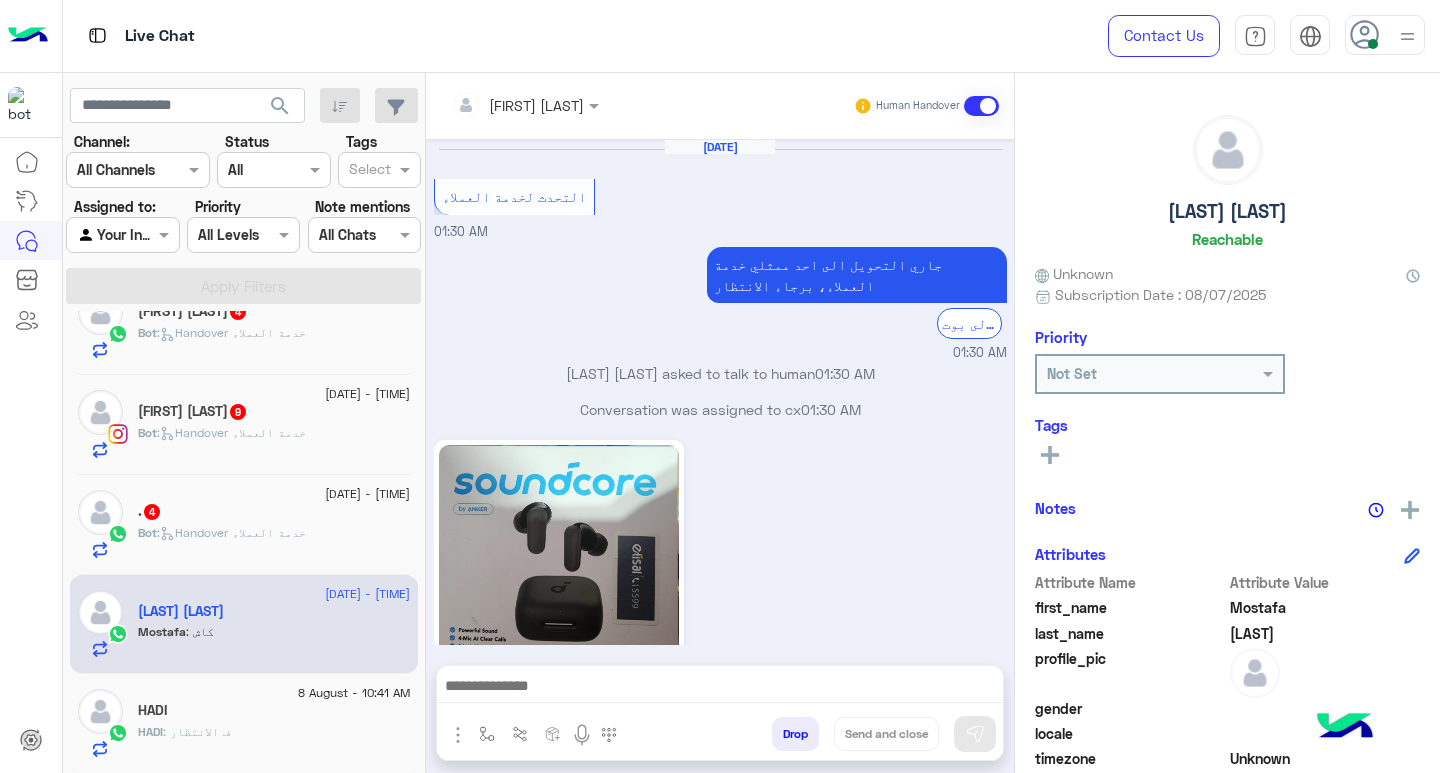 scroll, scrollTop: 1769, scrollLeft: 0, axis: vertical 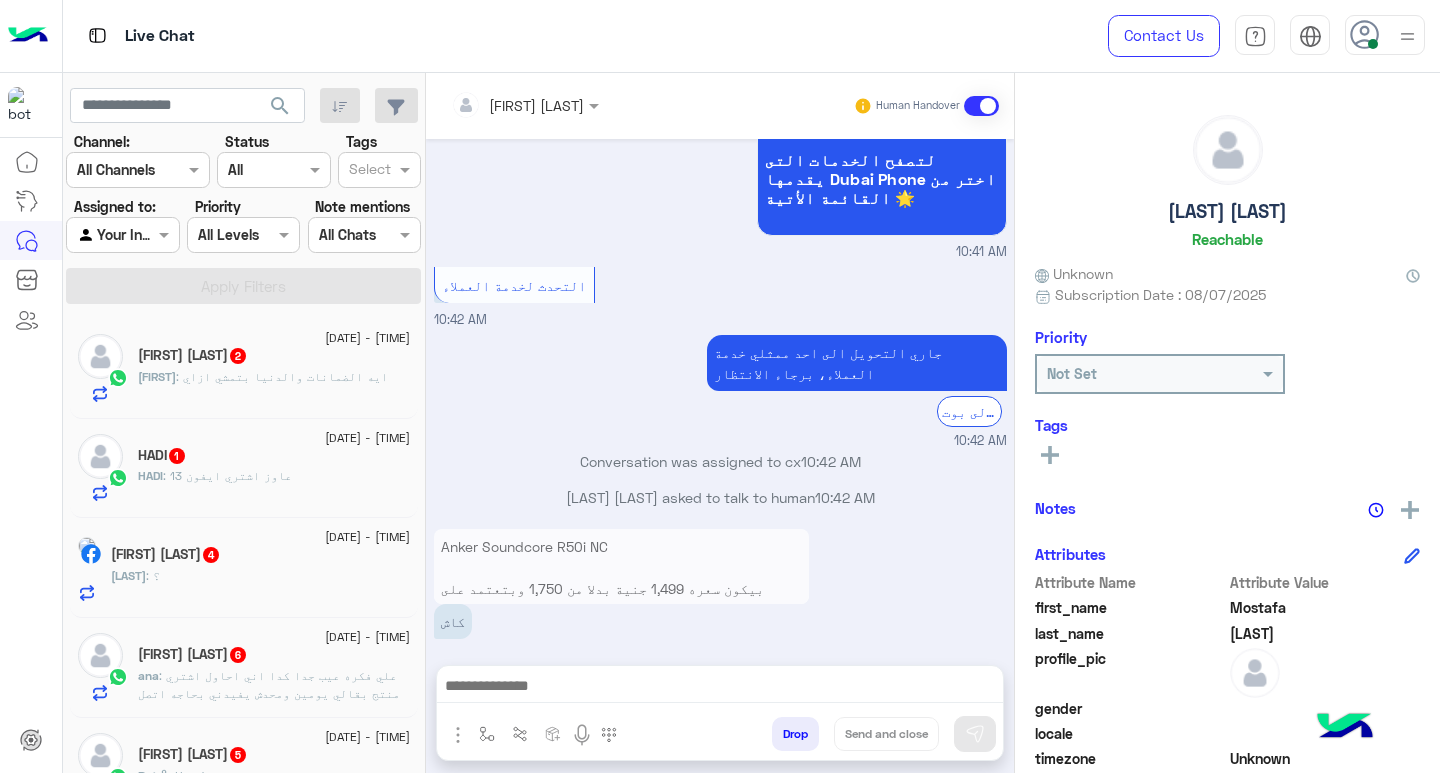 click on "Raghda Tarek  2" 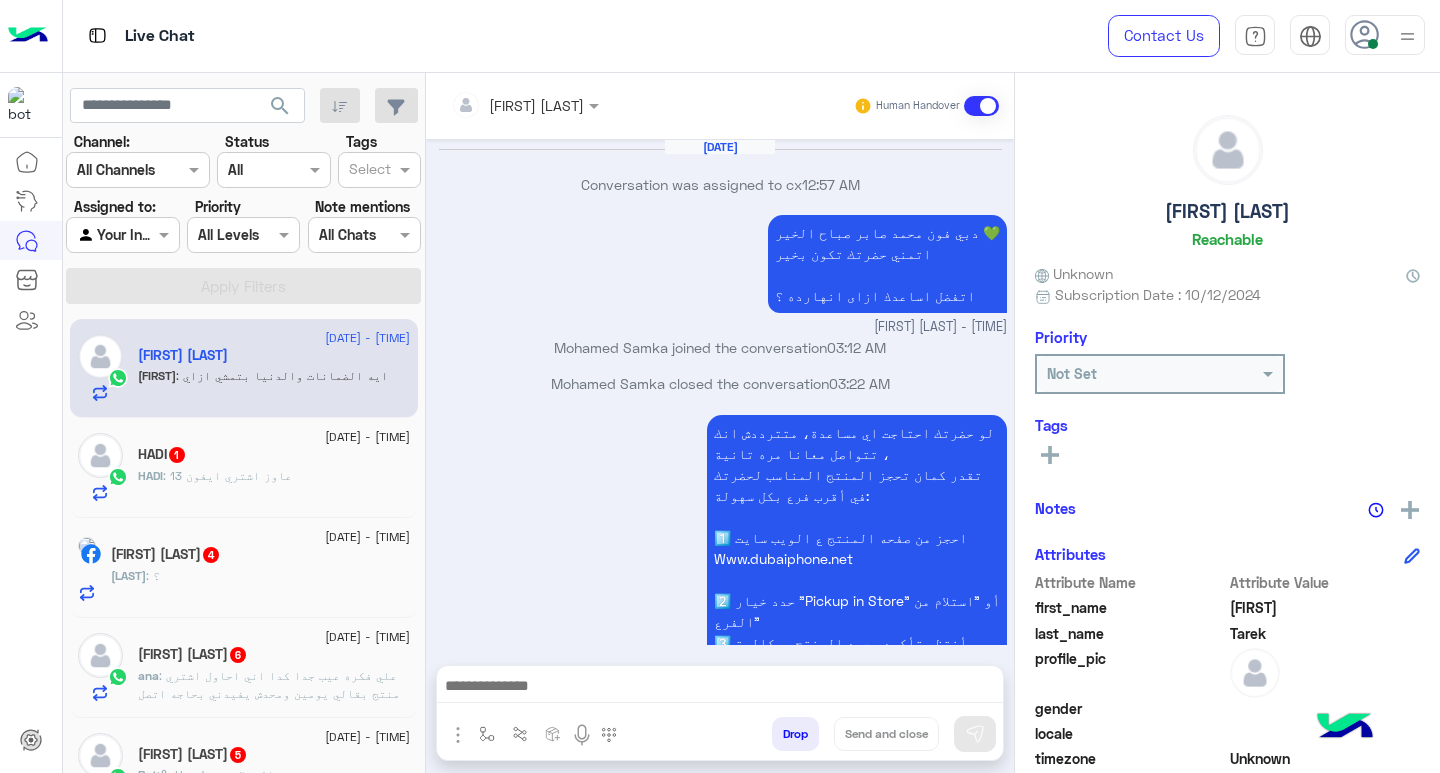scroll, scrollTop: 1626, scrollLeft: 0, axis: vertical 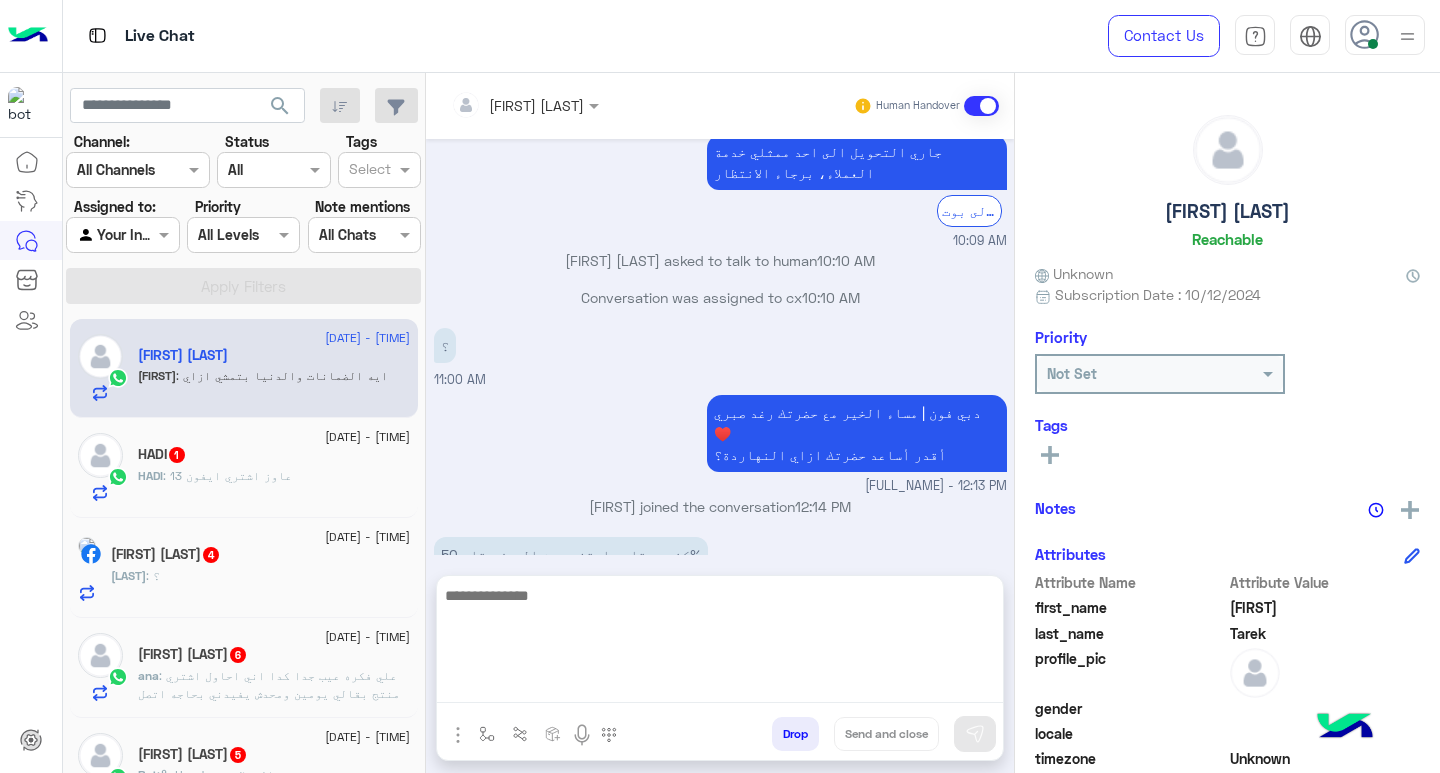 click at bounding box center [720, 643] 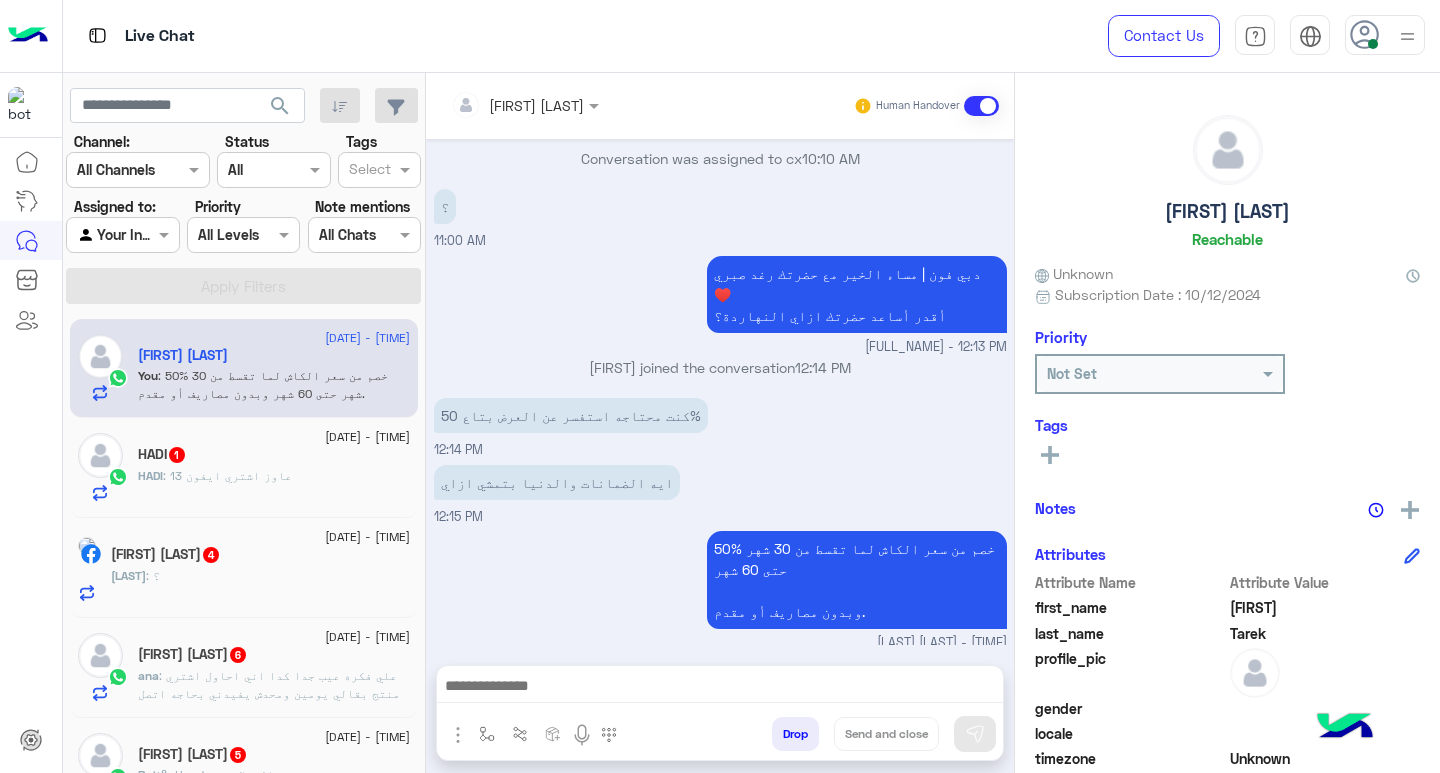 scroll, scrollTop: 1753, scrollLeft: 0, axis: vertical 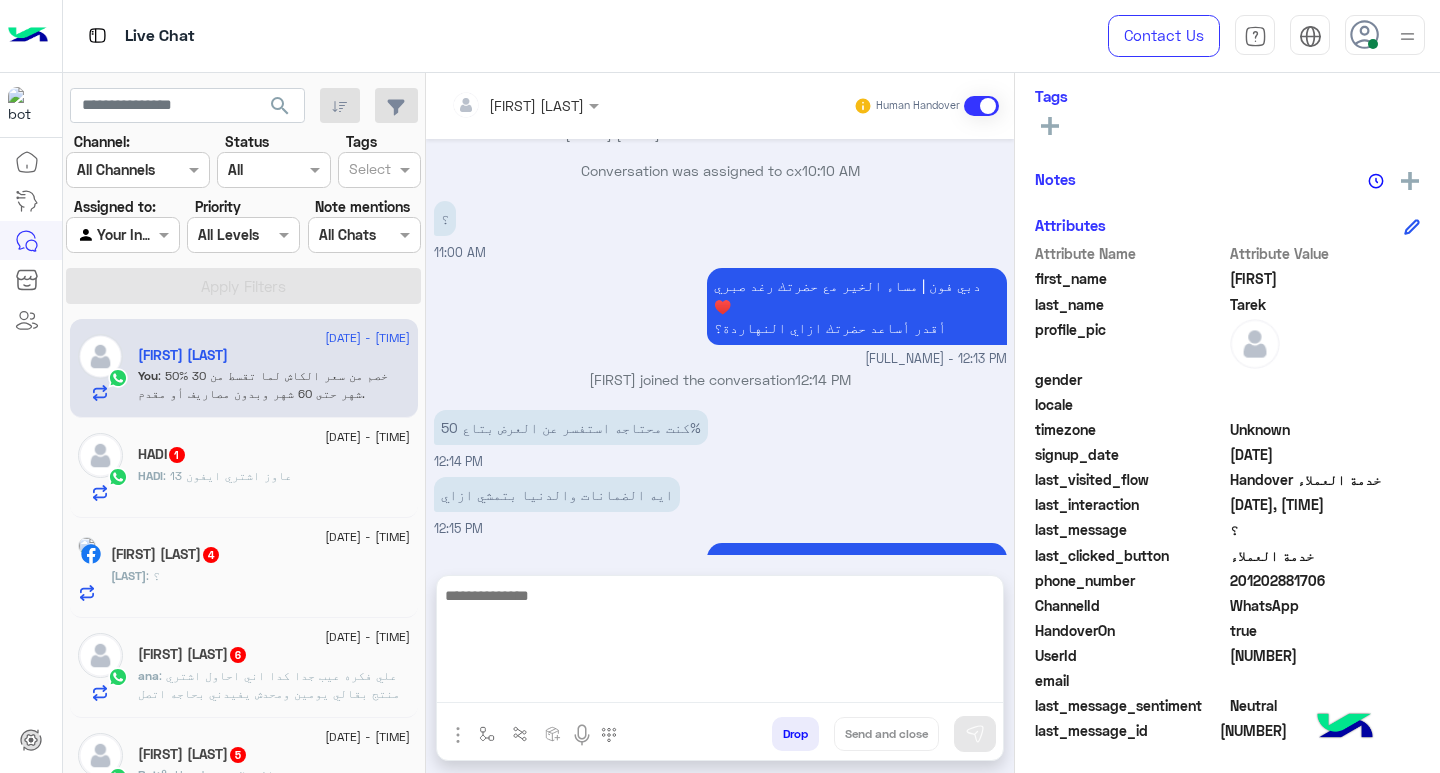 drag, startPoint x: 836, startPoint y: 672, endPoint x: 826, endPoint y: 683, distance: 14.866069 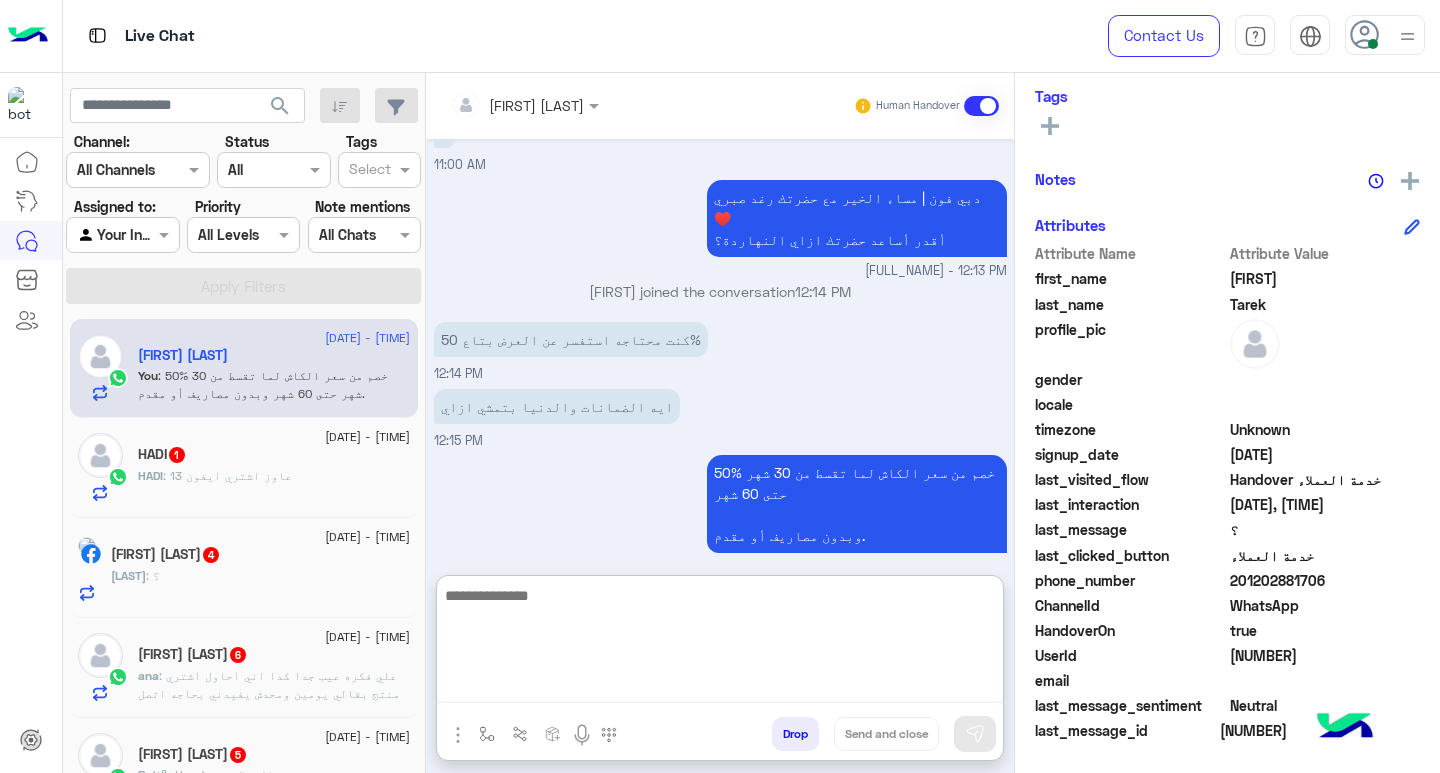 scroll, scrollTop: 1843, scrollLeft: 0, axis: vertical 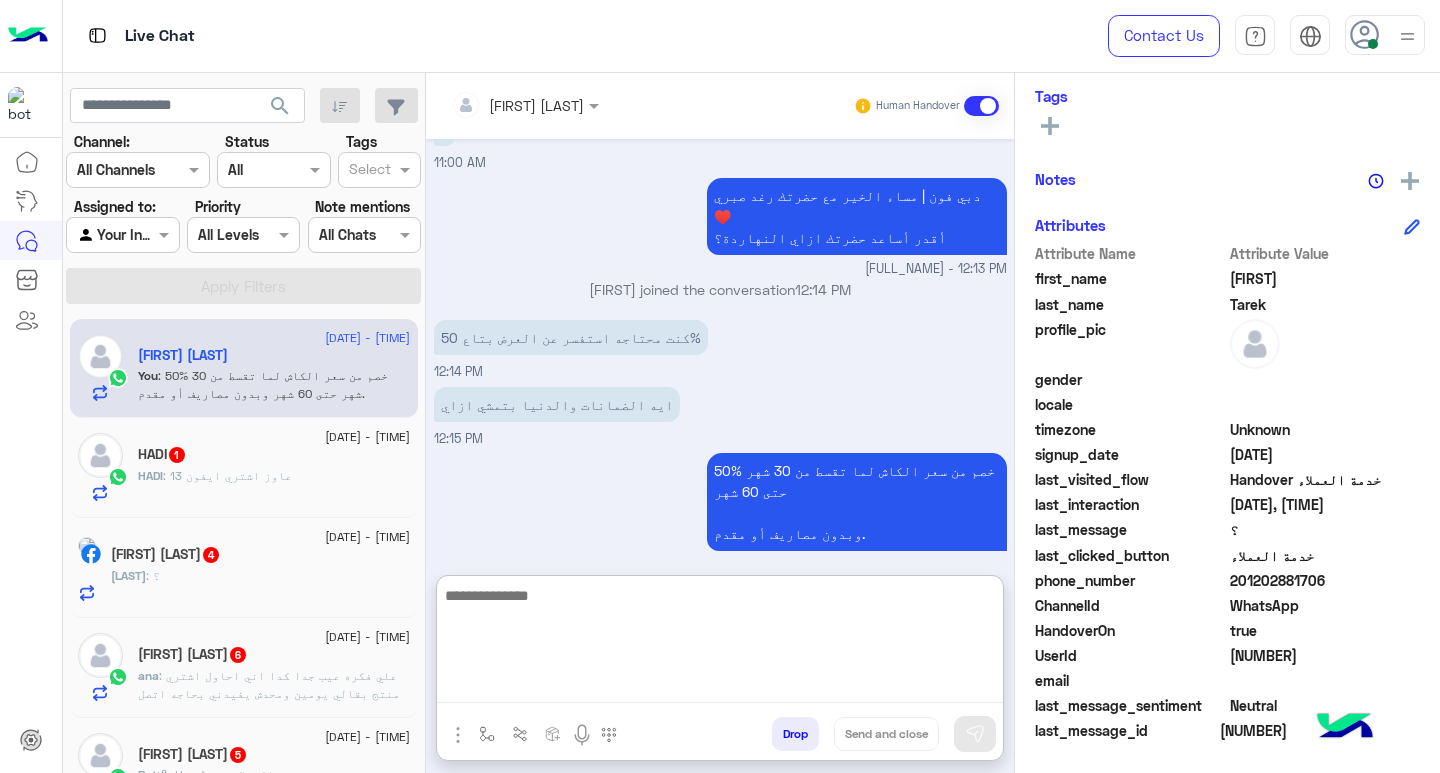 drag, startPoint x: 826, startPoint y: 683, endPoint x: 751, endPoint y: 631, distance: 91.26335 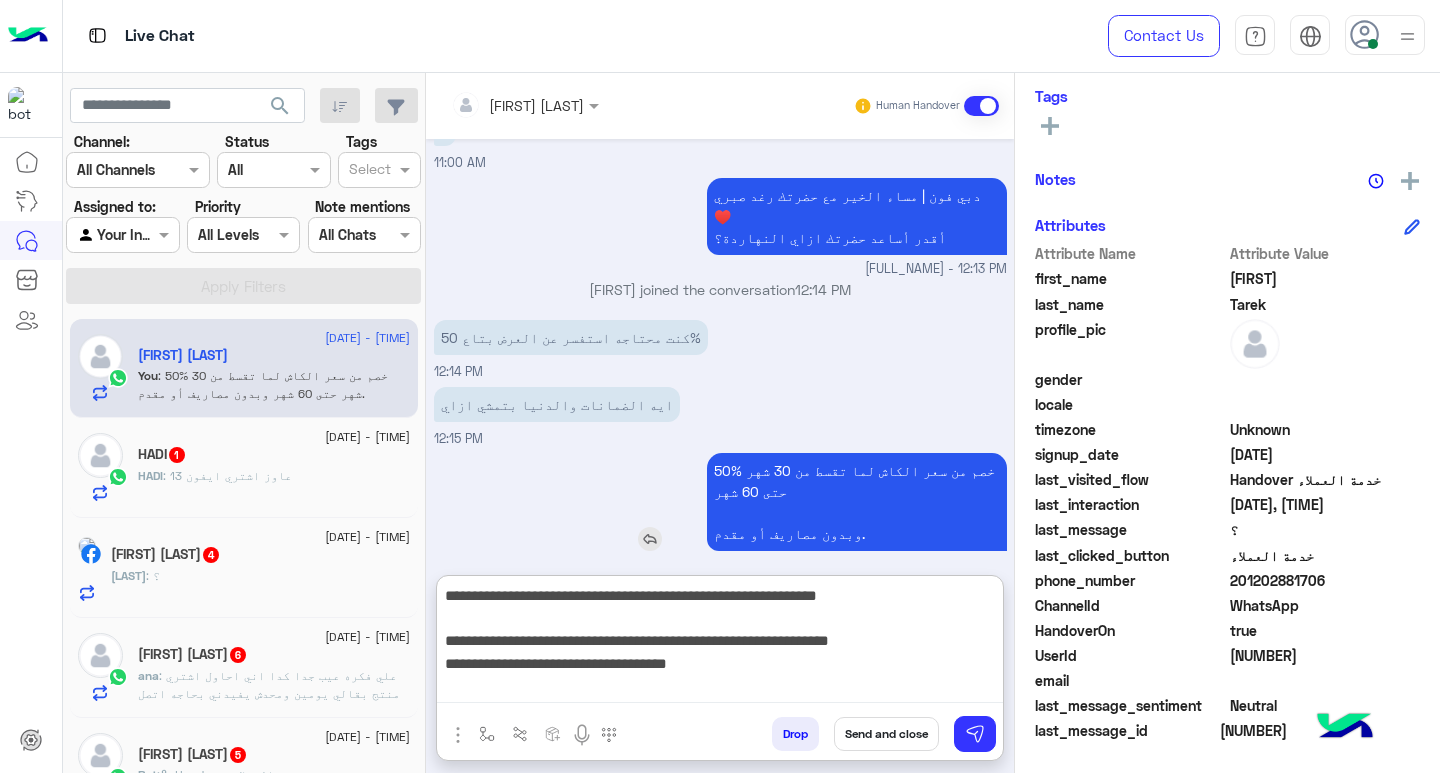 scroll, scrollTop: 264, scrollLeft: 0, axis: vertical 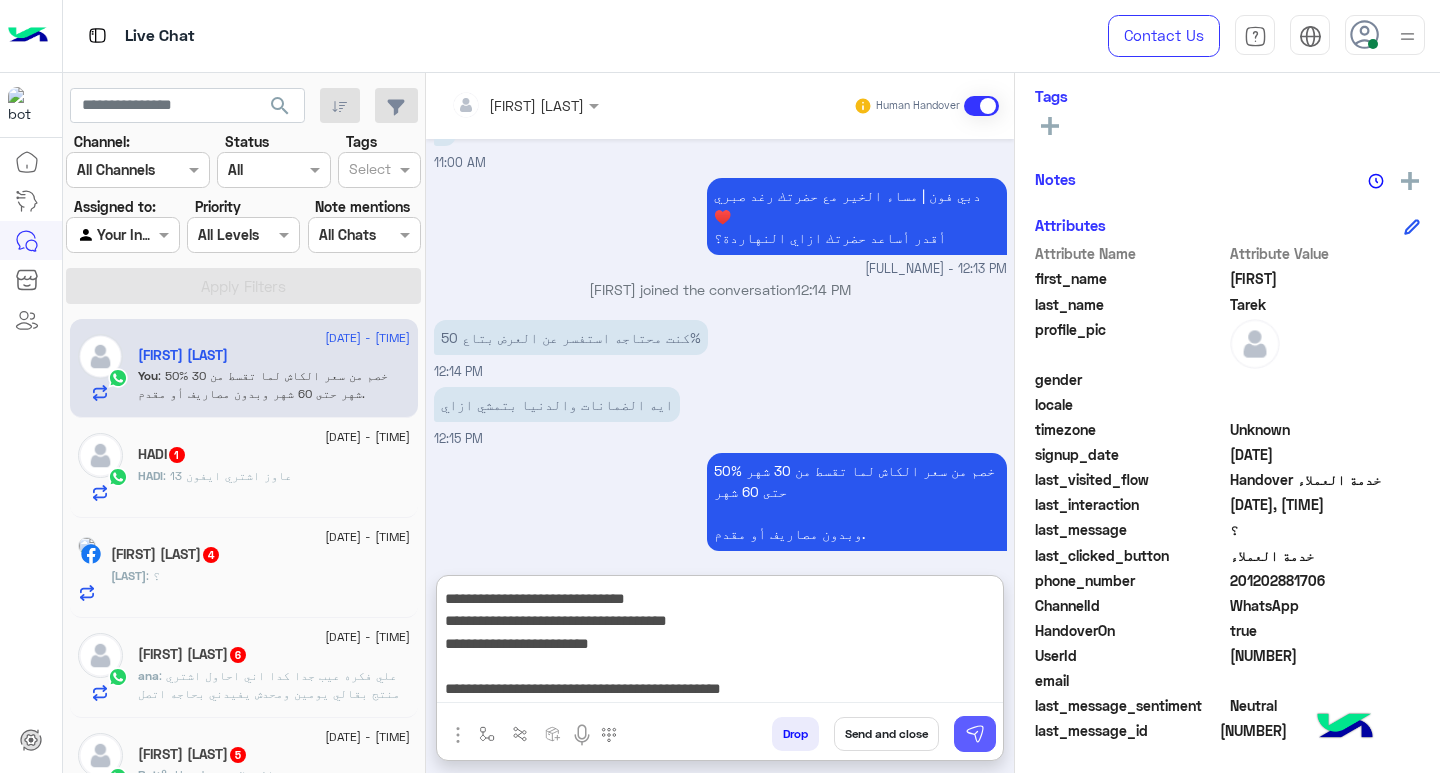 type on "**********" 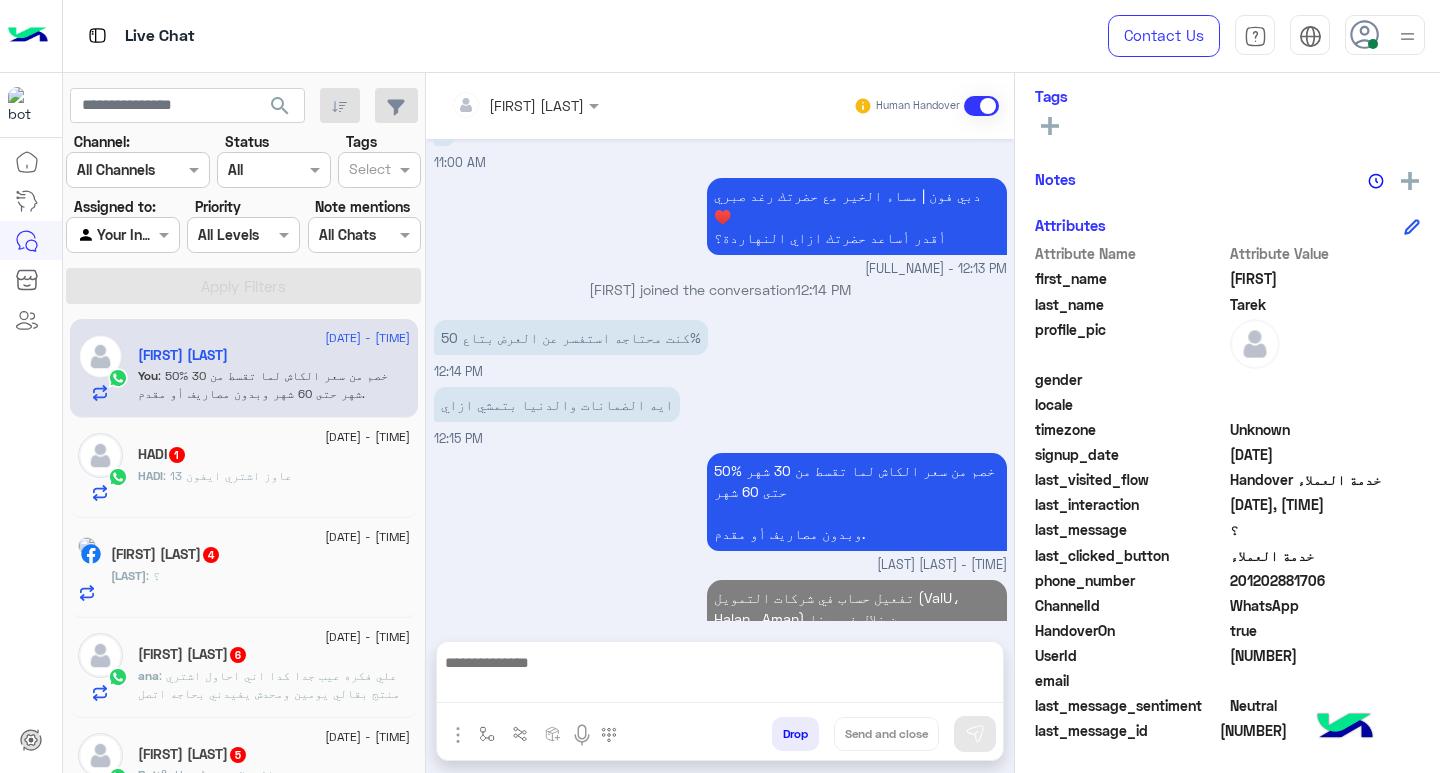 scroll, scrollTop: 2173, scrollLeft: 0, axis: vertical 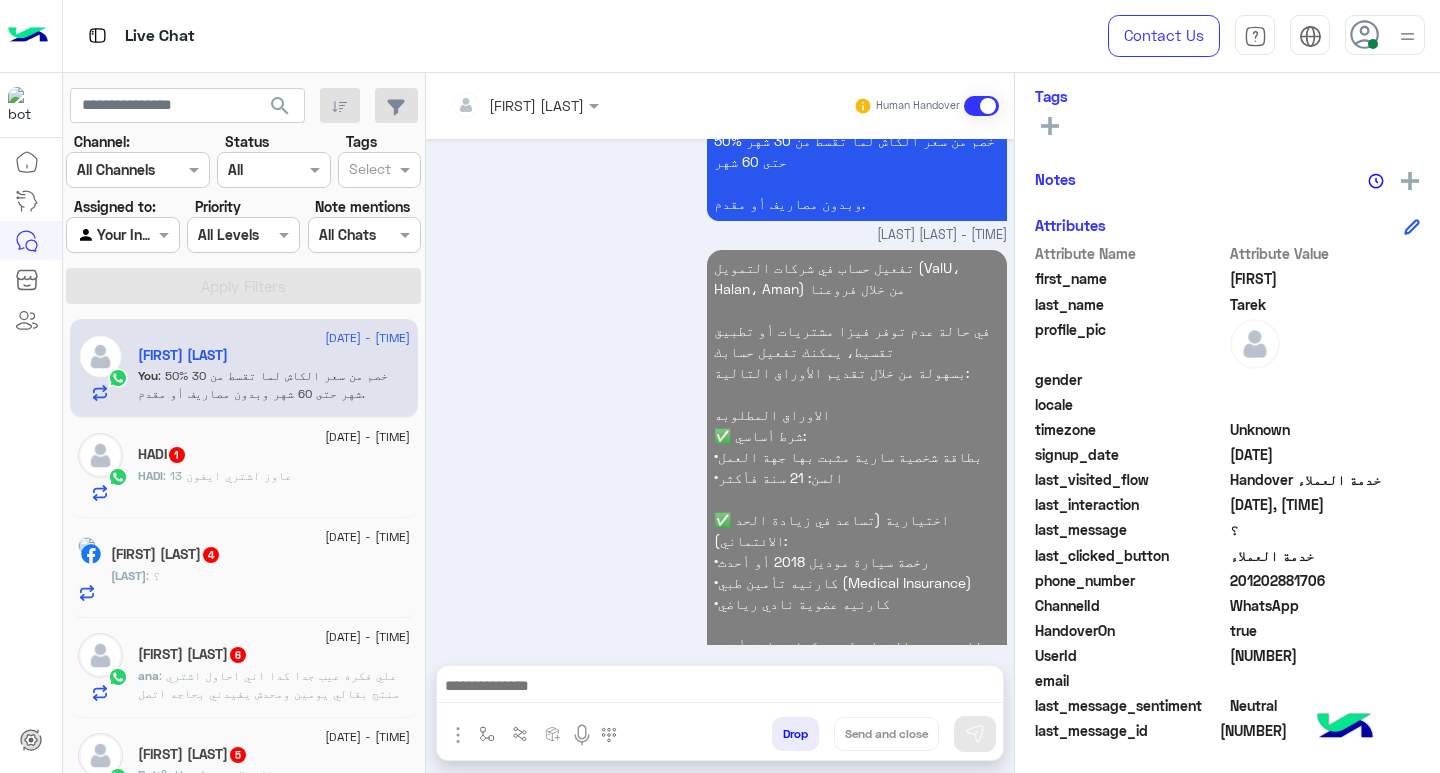 click on "HADI : عاوز اشتري ايفون 13" 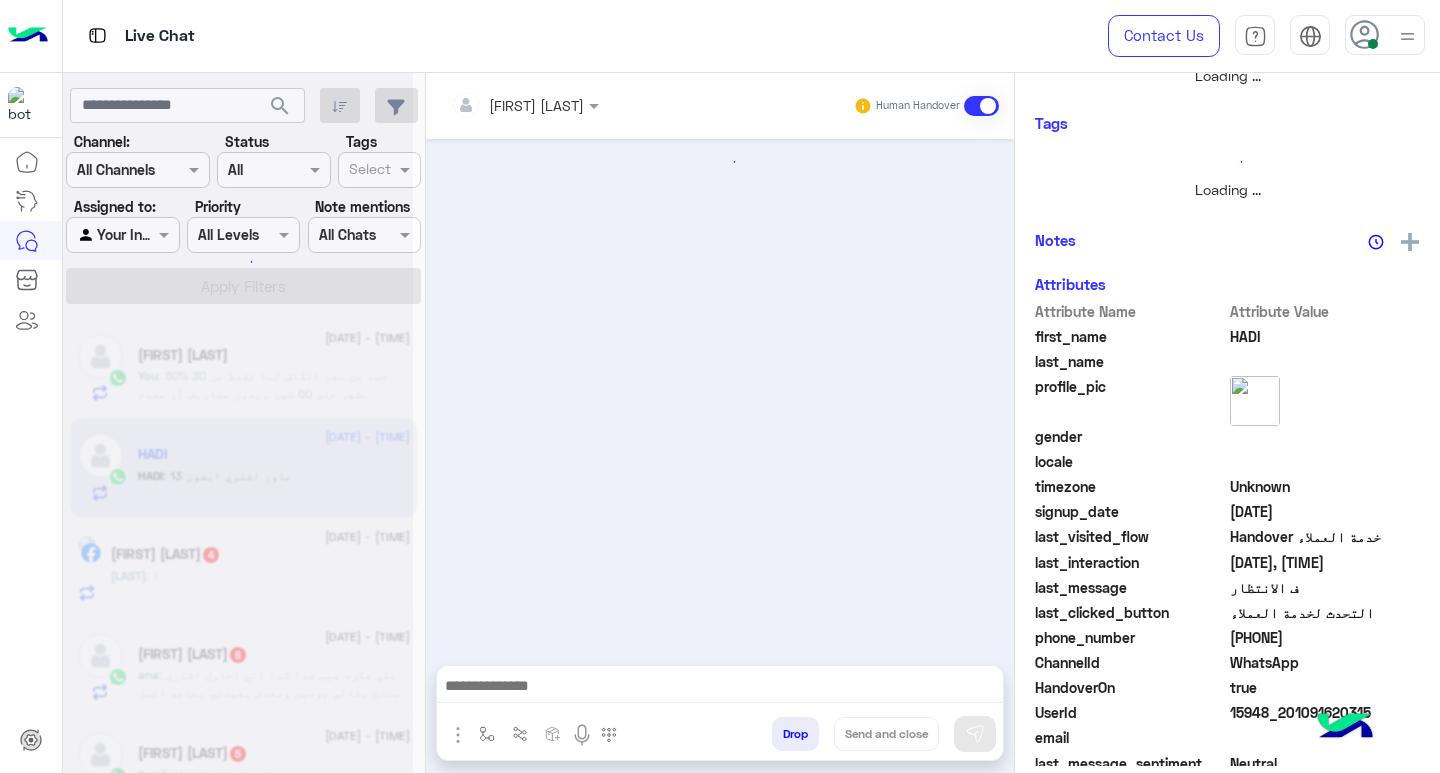 scroll, scrollTop: 355, scrollLeft: 0, axis: vertical 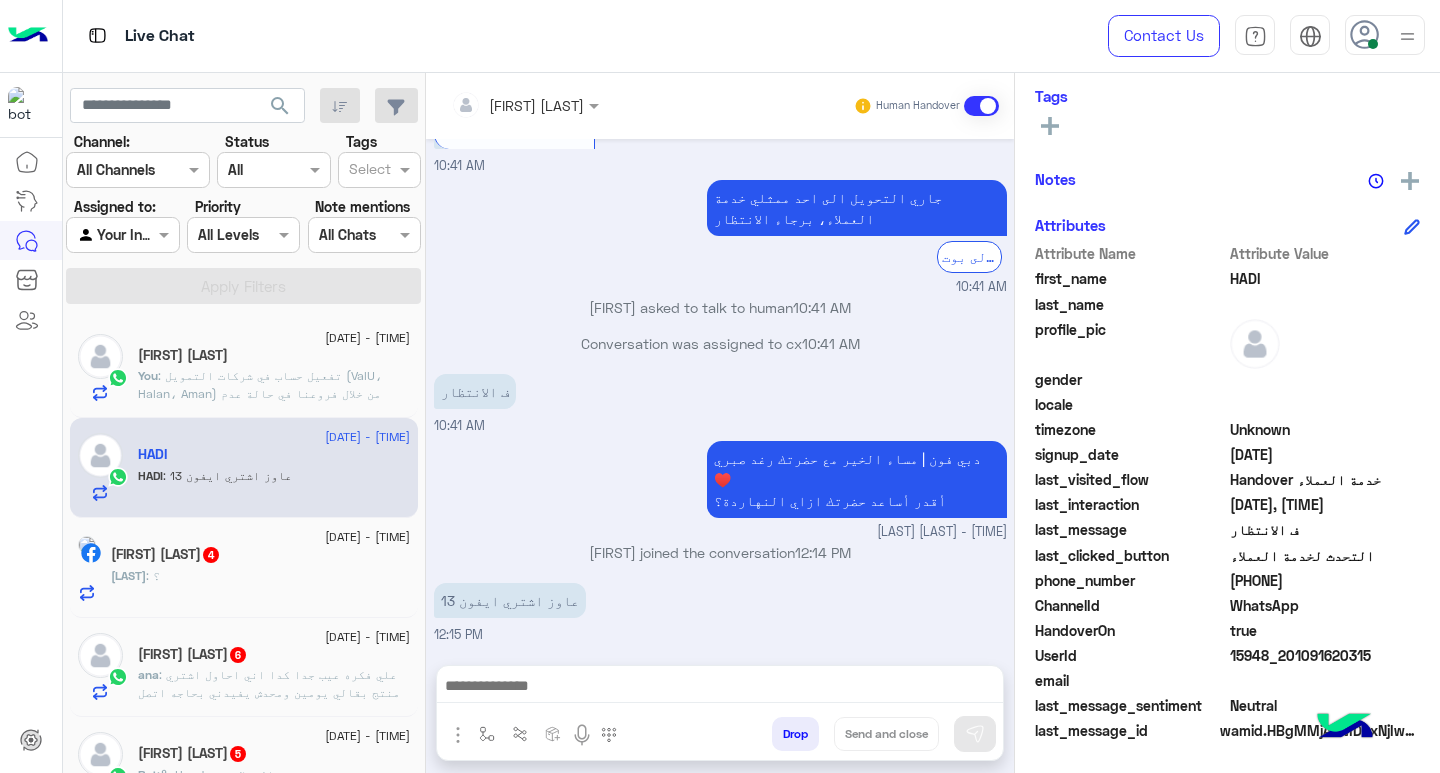 click at bounding box center (720, 688) 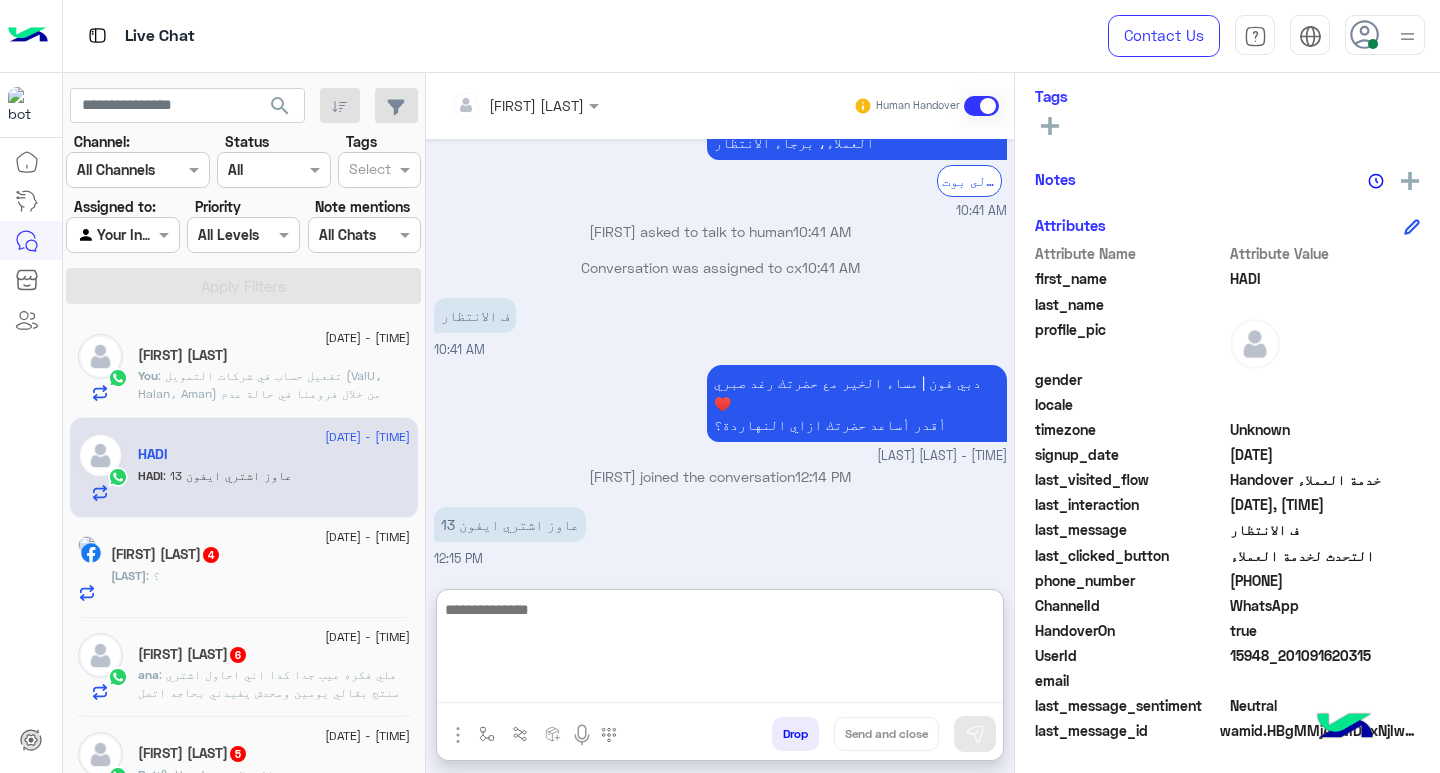 paste on "**********" 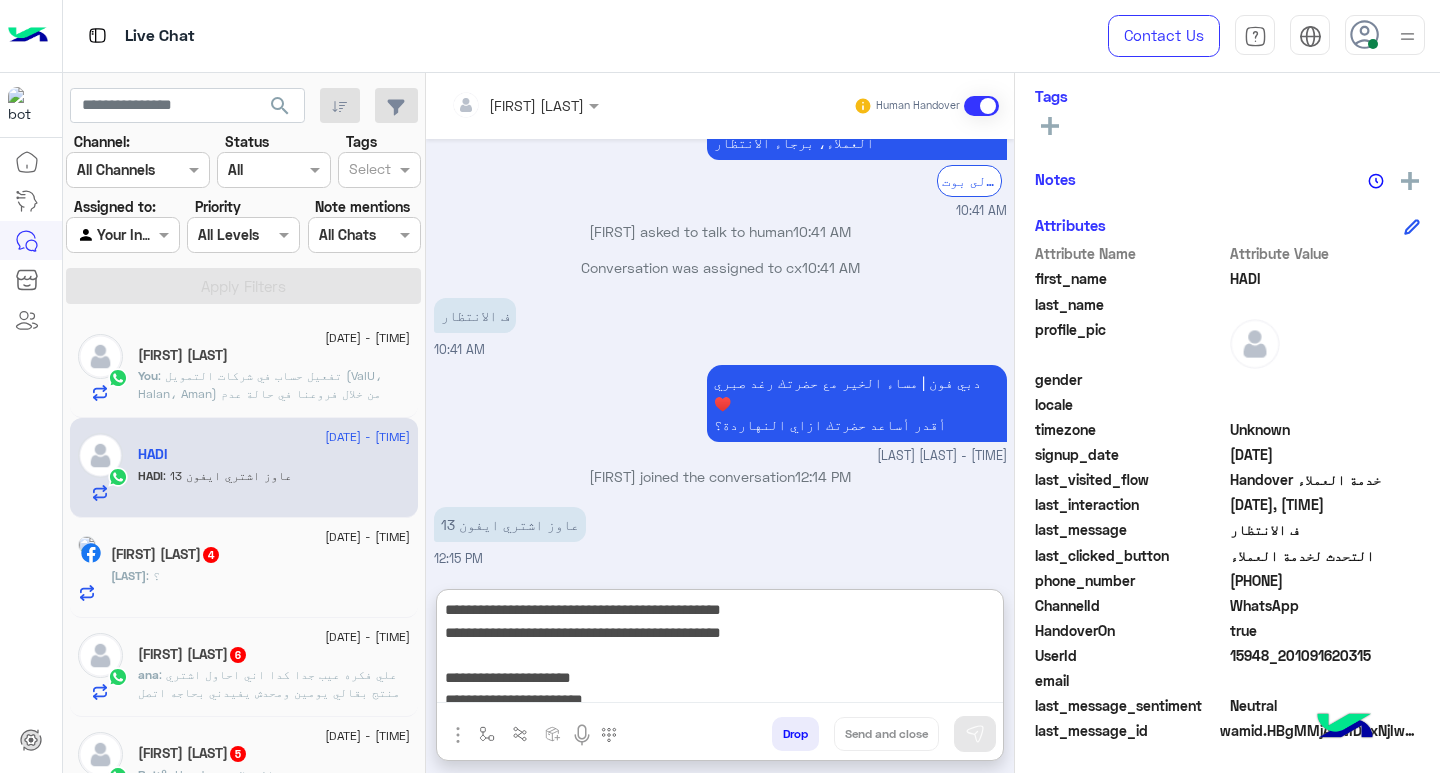 scroll, scrollTop: 0, scrollLeft: 0, axis: both 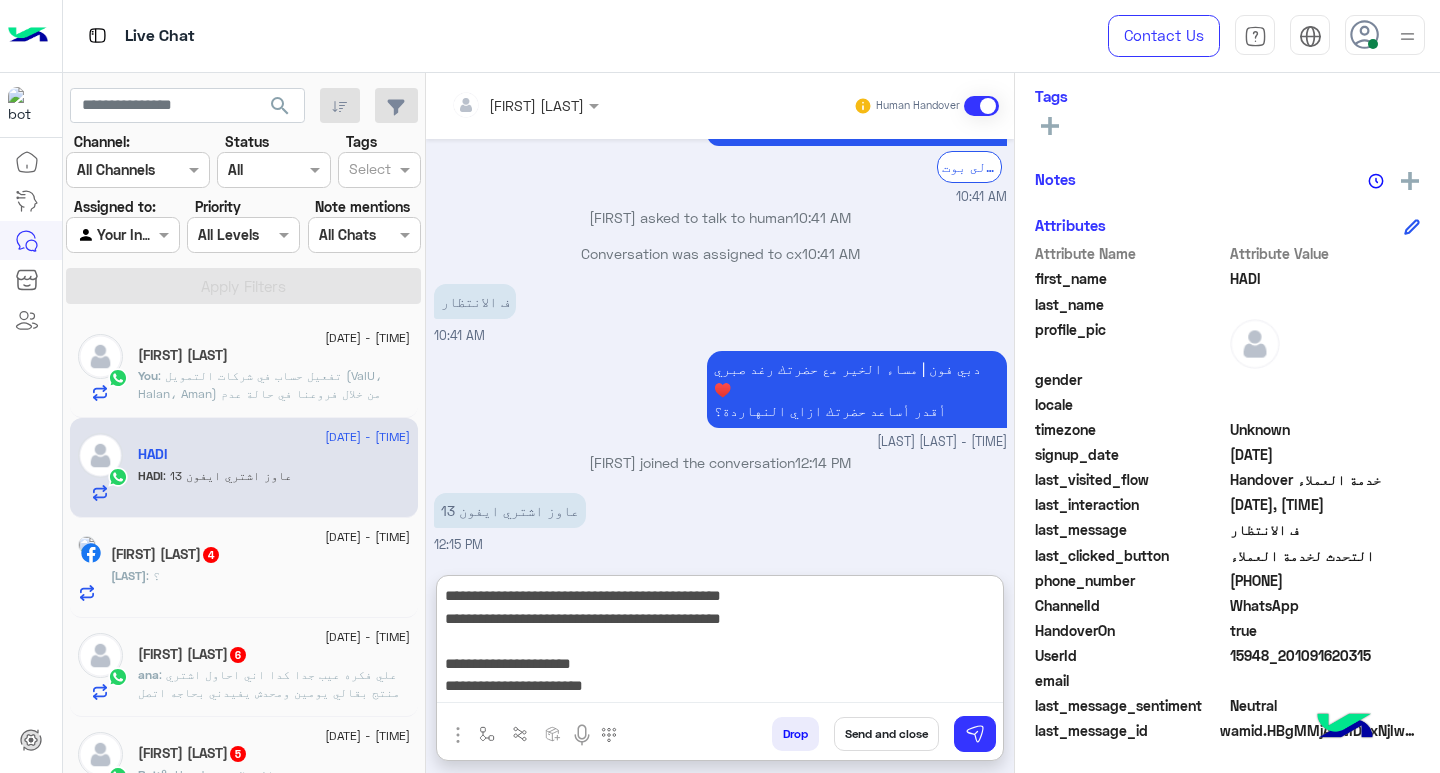 click on "**********" at bounding box center [720, 643] 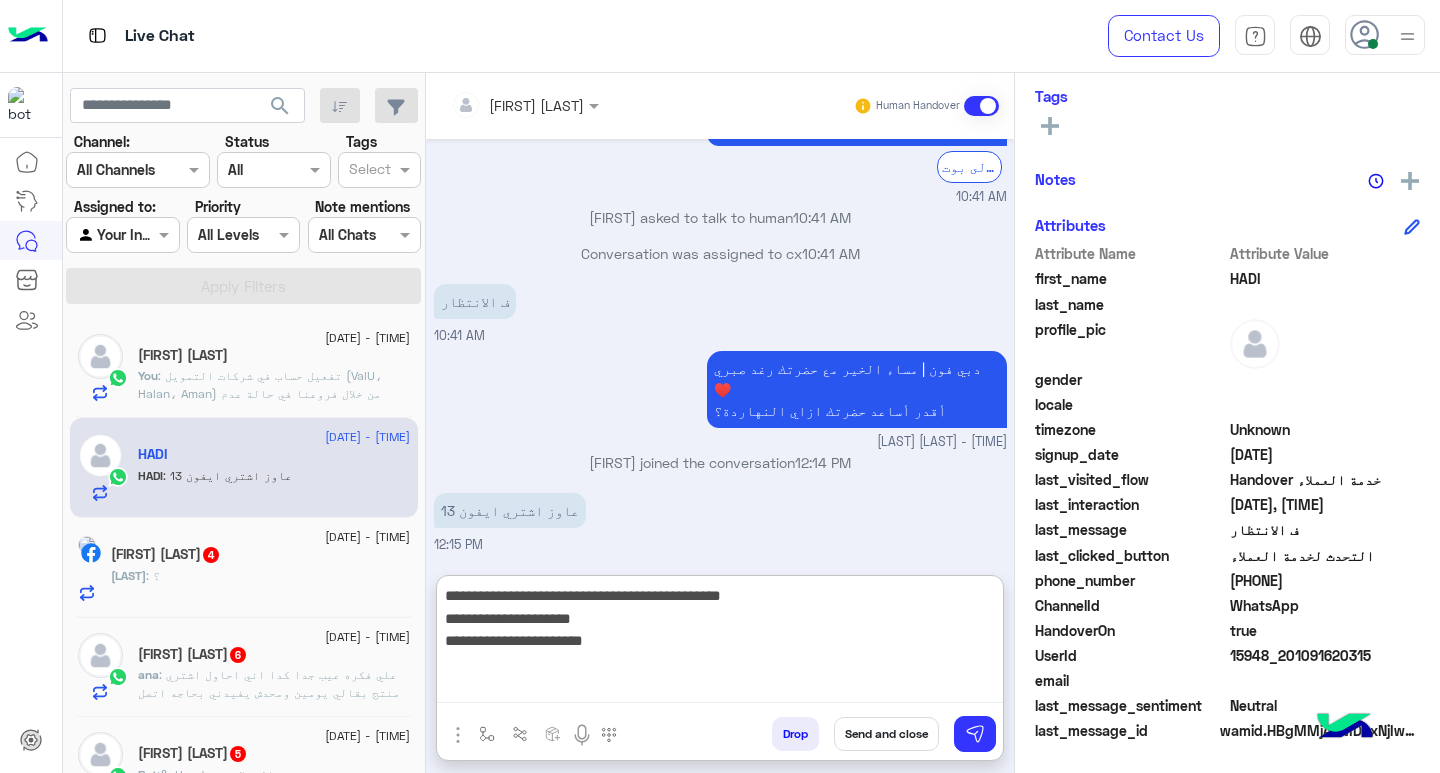 drag, startPoint x: 527, startPoint y: 620, endPoint x: 634, endPoint y: 632, distance: 107.67079 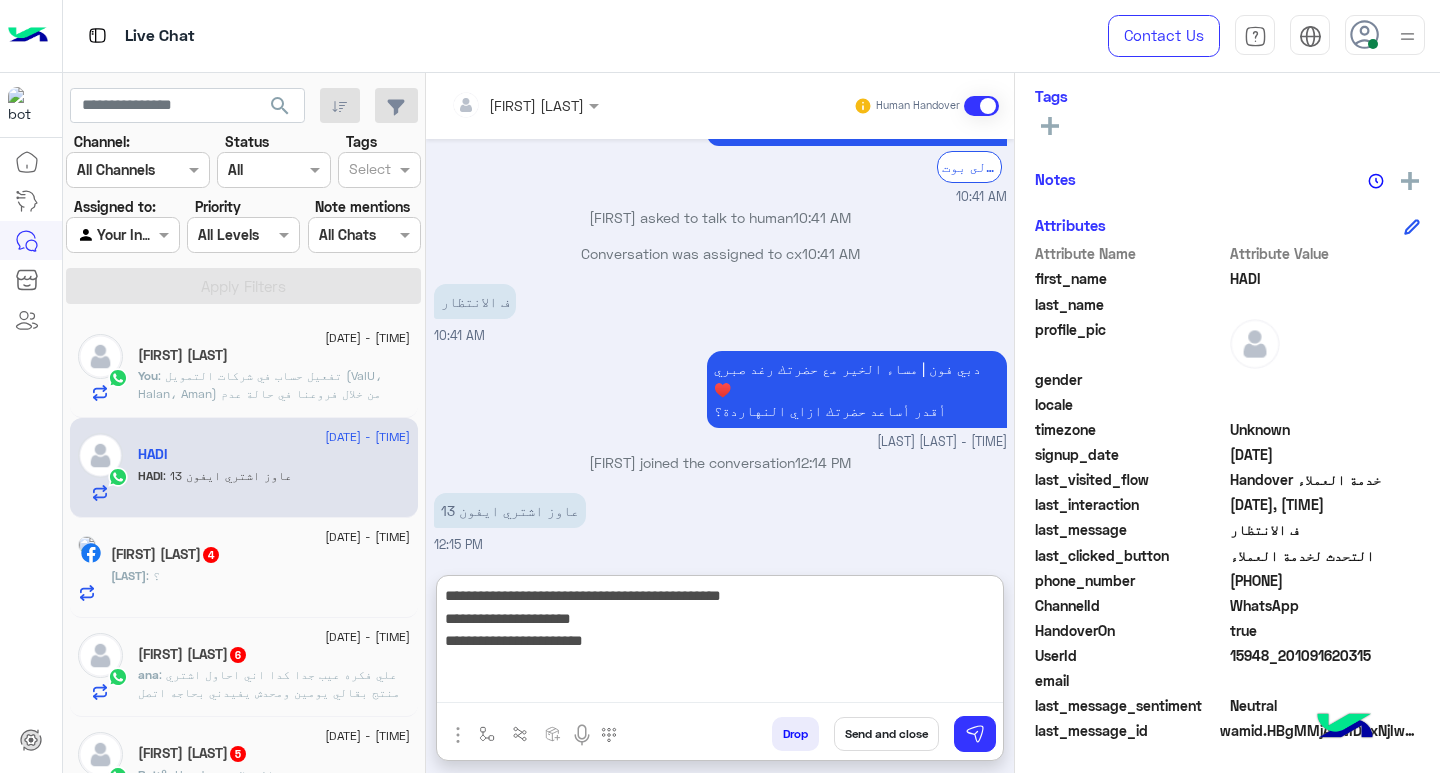 click on "**********" at bounding box center (720, 643) 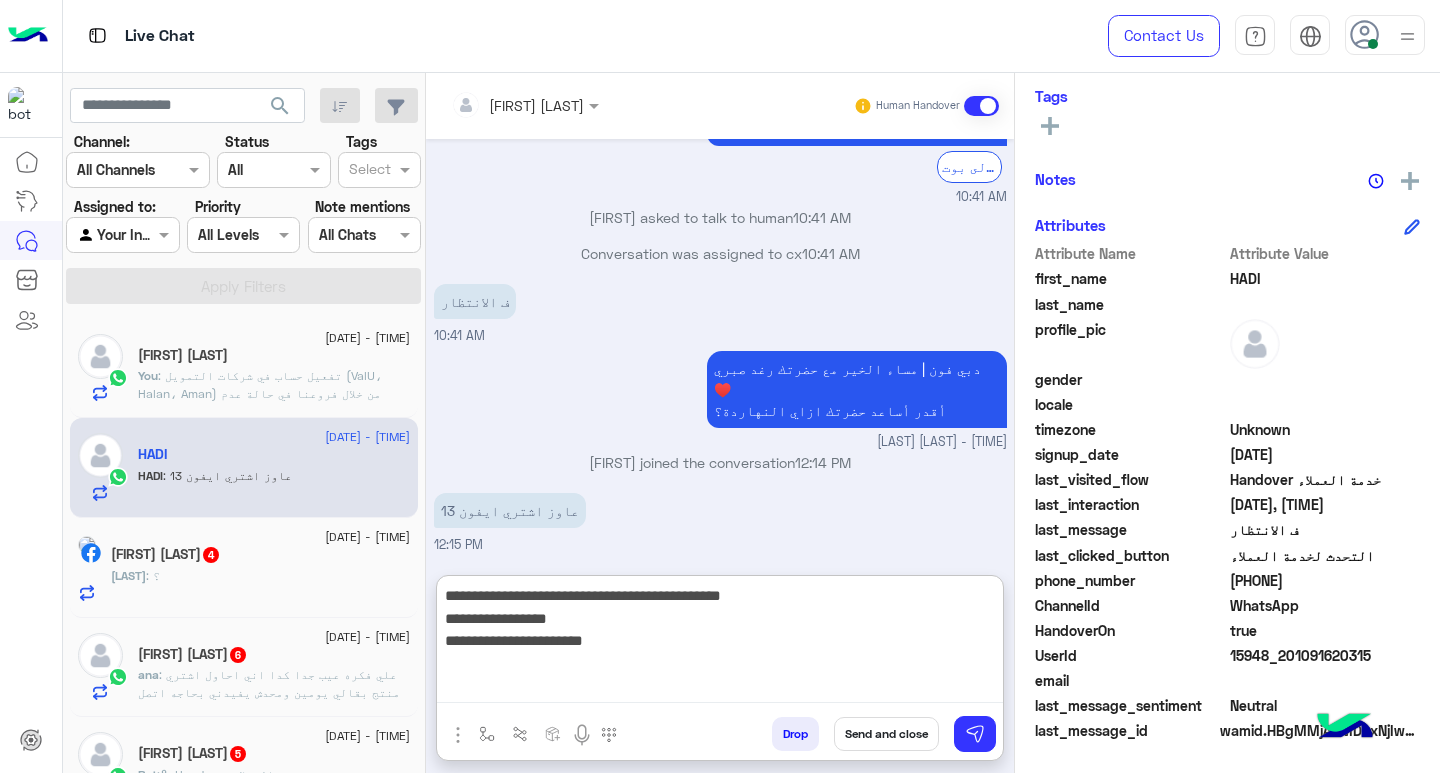 drag, startPoint x: 527, startPoint y: 638, endPoint x: 662, endPoint y: 634, distance: 135.05925 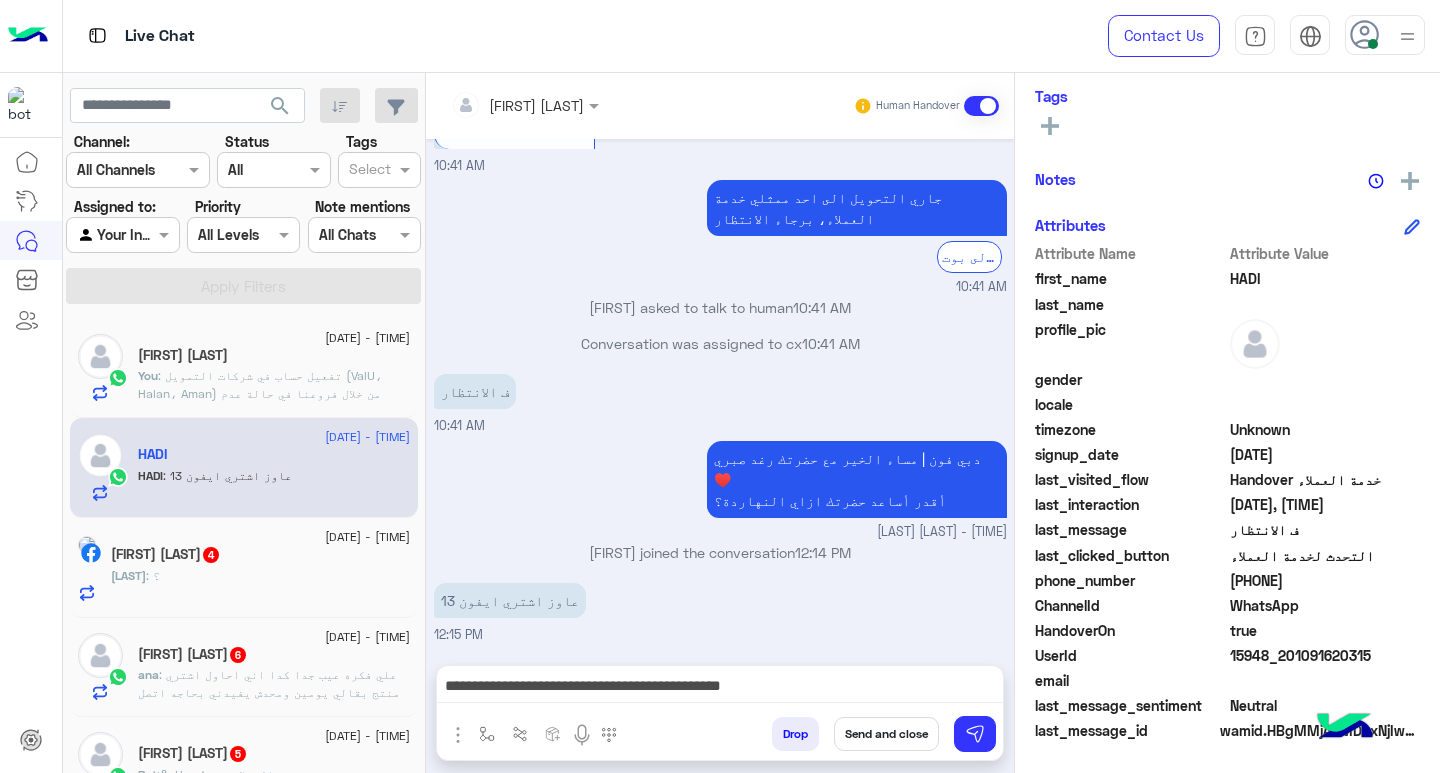 click on "**********" at bounding box center [720, 688] 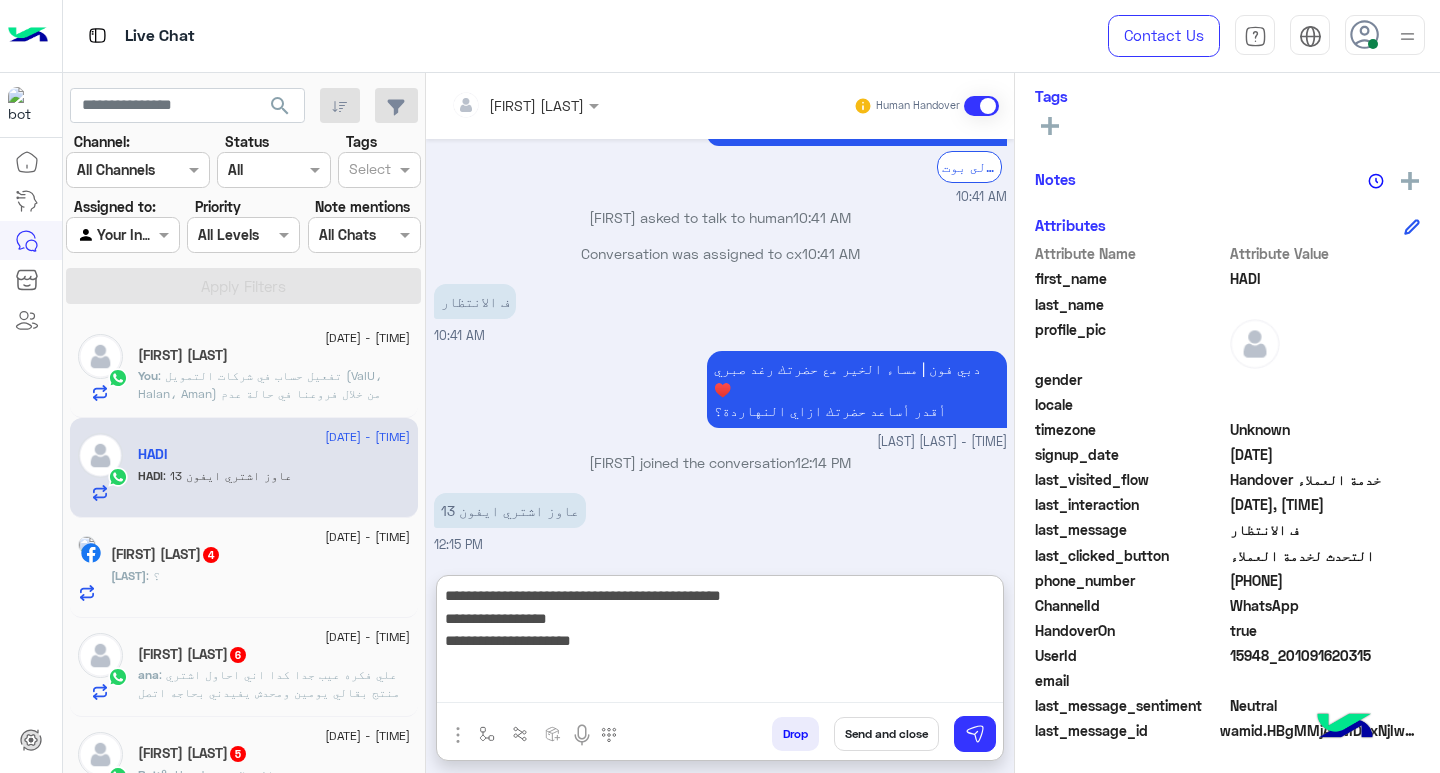 click on "**********" at bounding box center [720, 643] 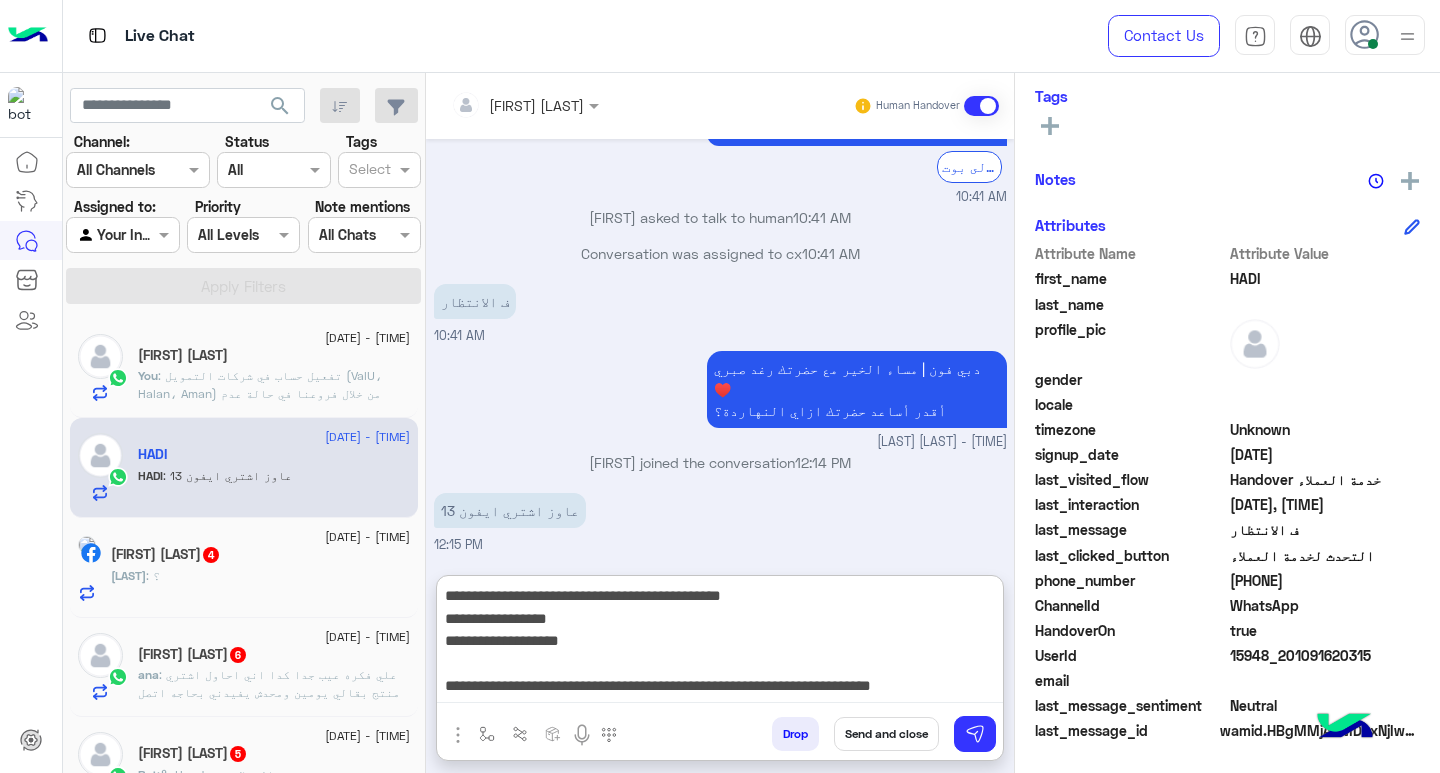 scroll, scrollTop: 2665, scrollLeft: 0, axis: vertical 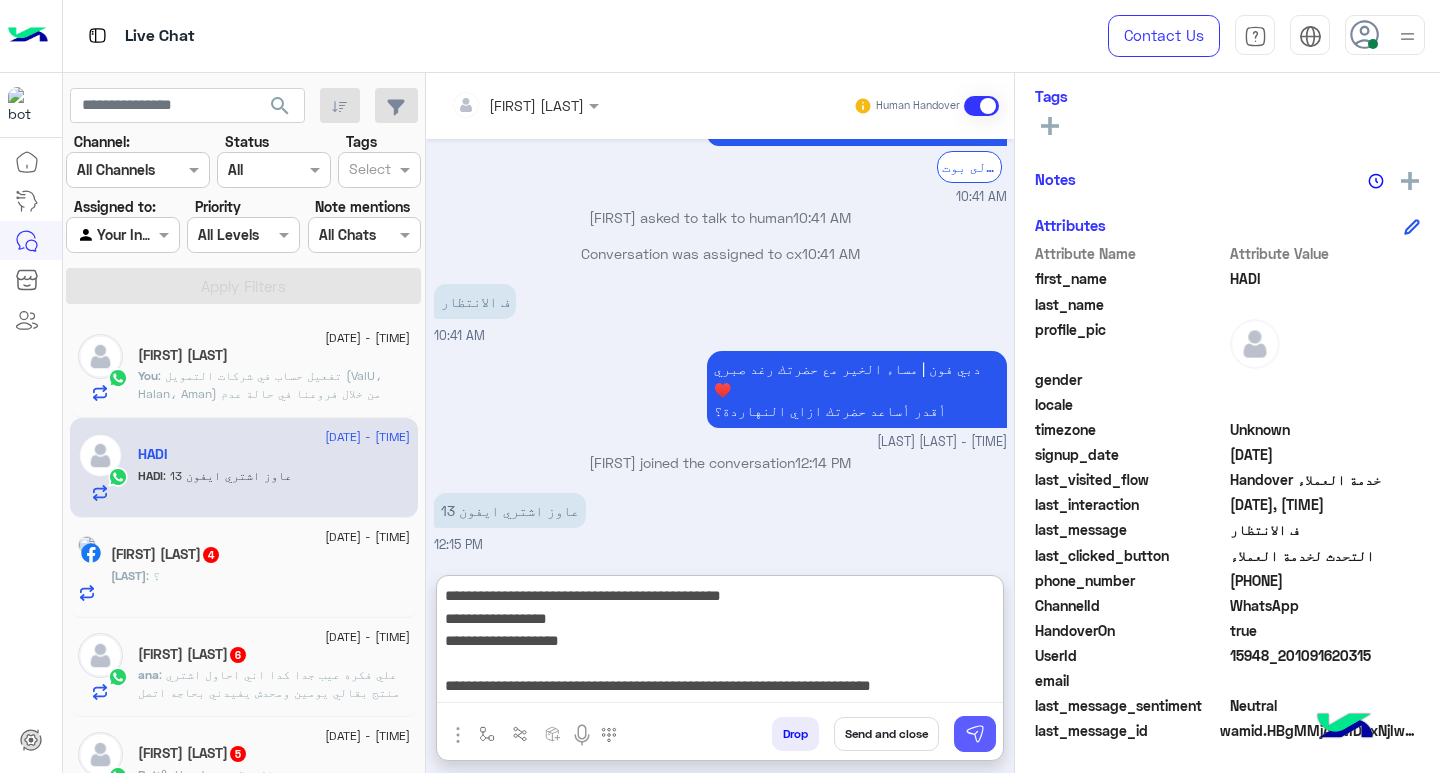 type on "**********" 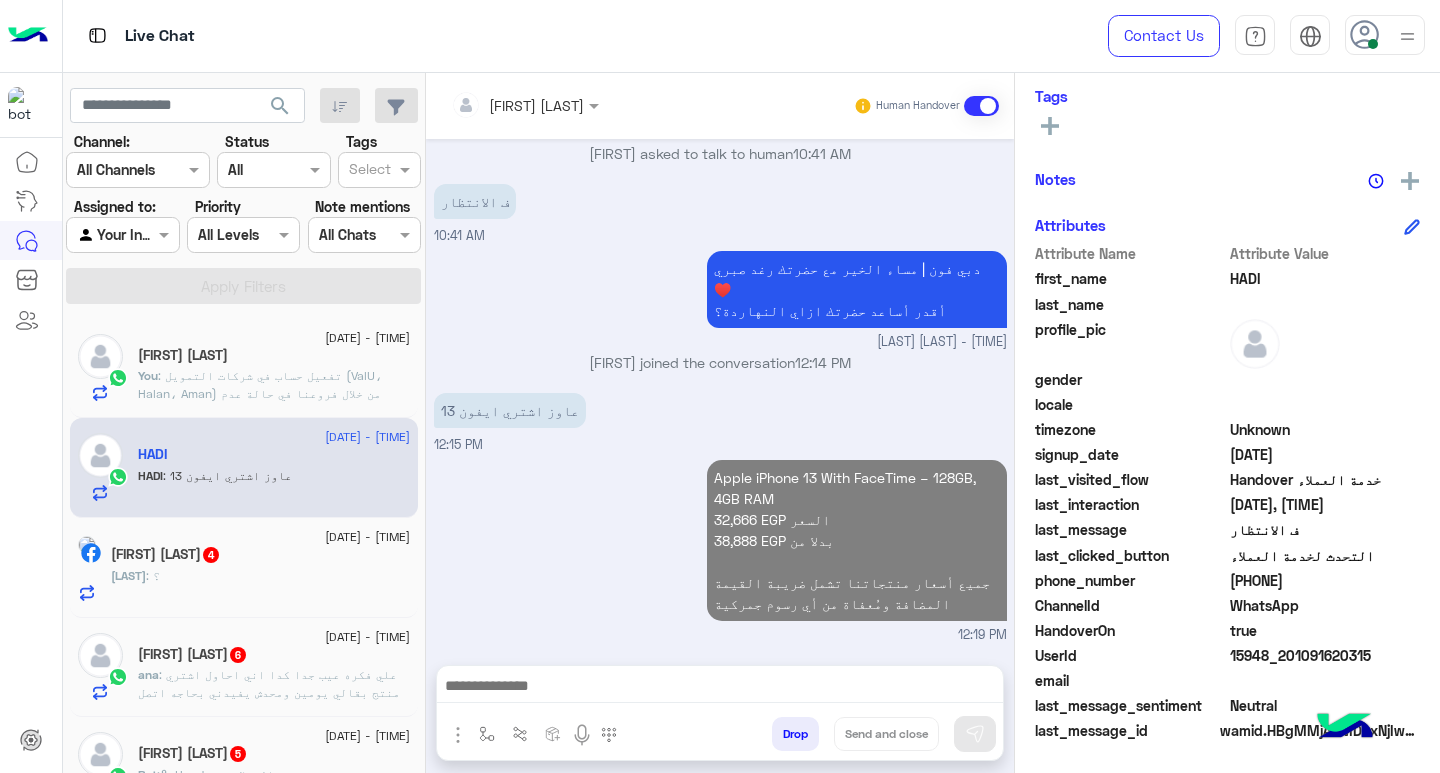 click at bounding box center [720, 688] 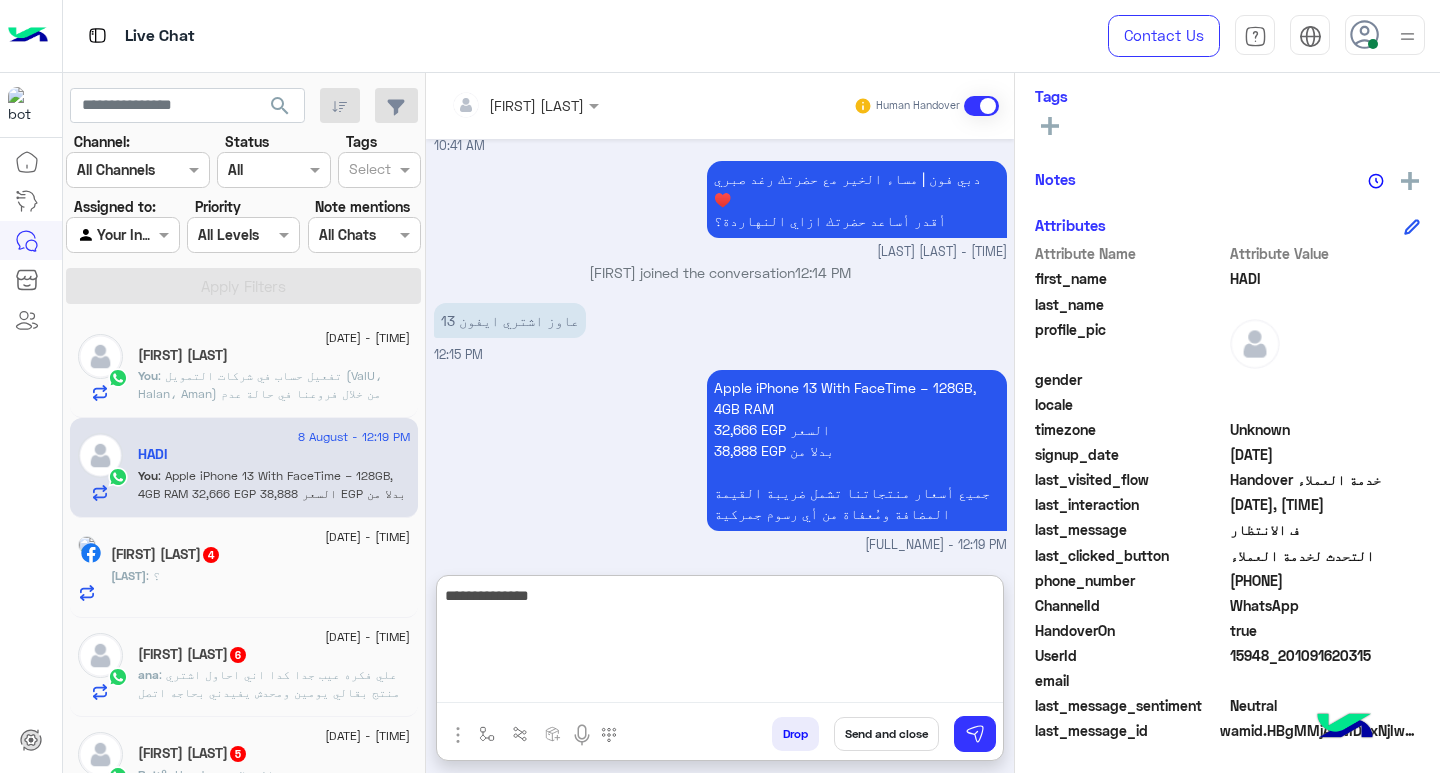 scroll, scrollTop: 2855, scrollLeft: 0, axis: vertical 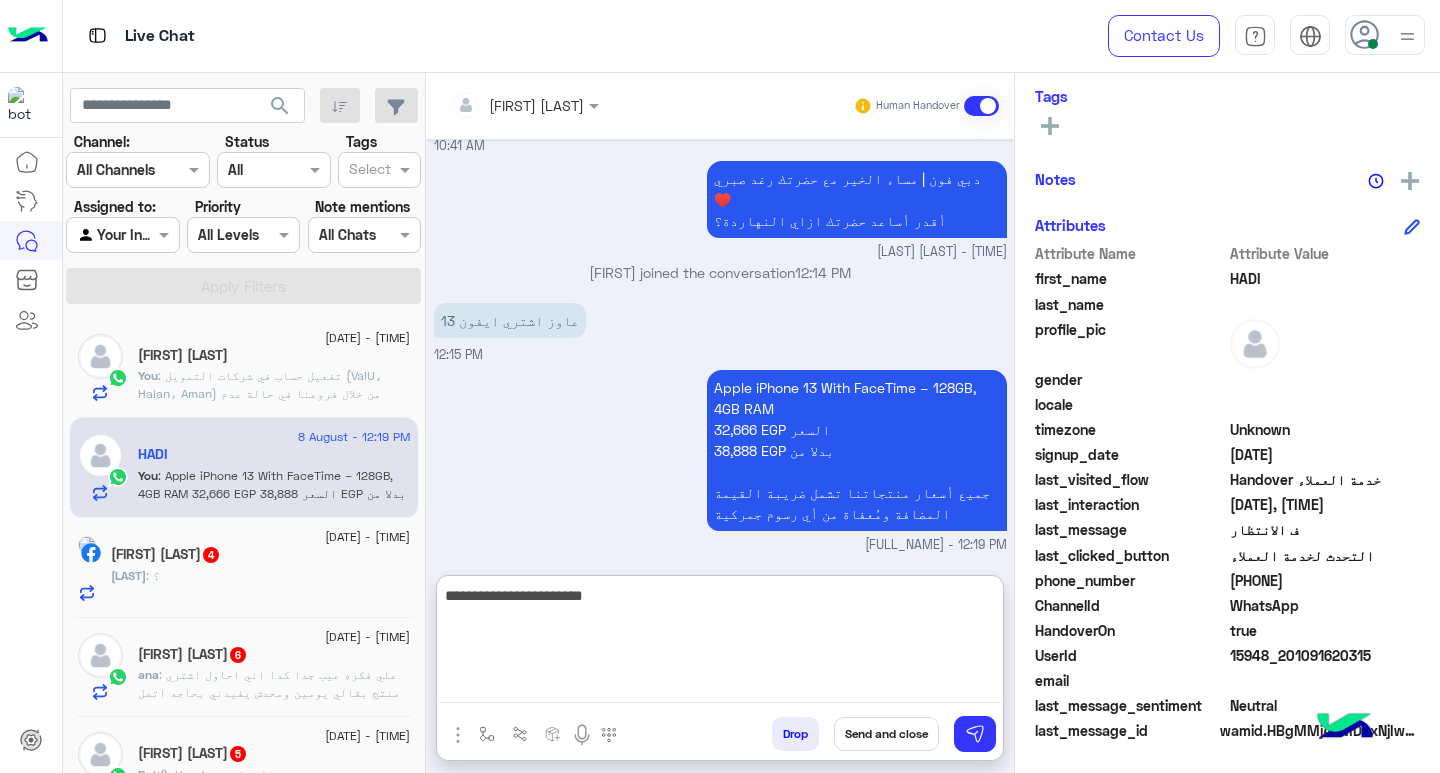 type on "**********" 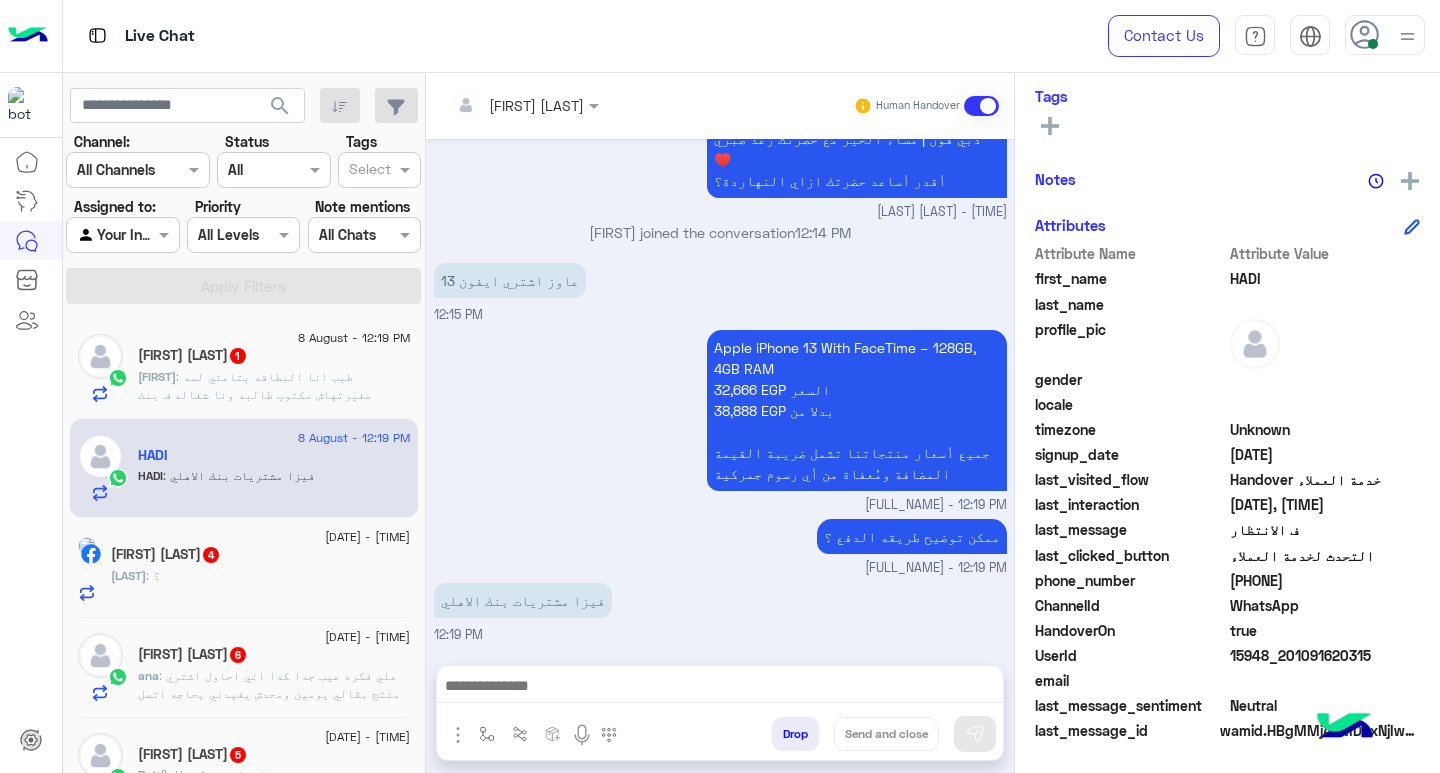 scroll, scrollTop: 2895, scrollLeft: 0, axis: vertical 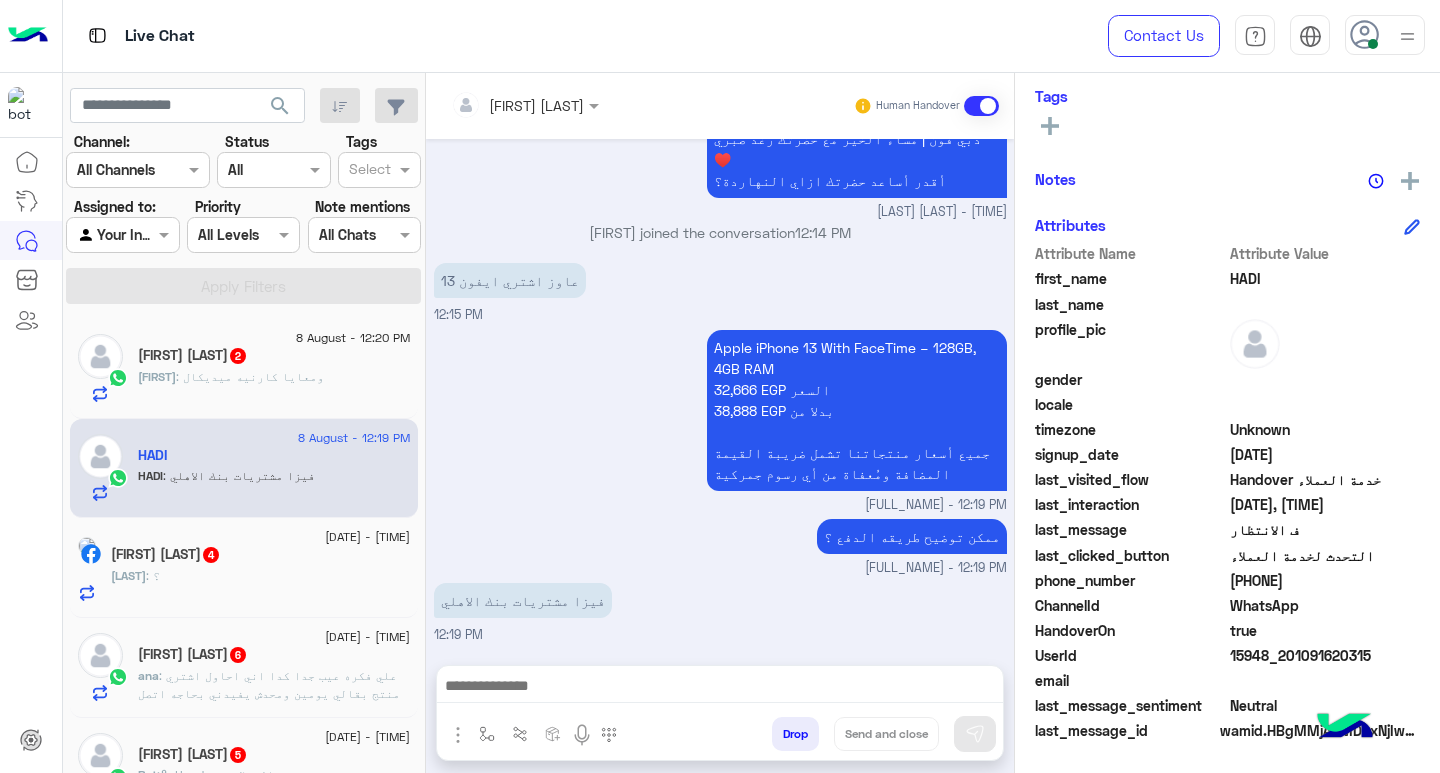 click at bounding box center (720, 688) 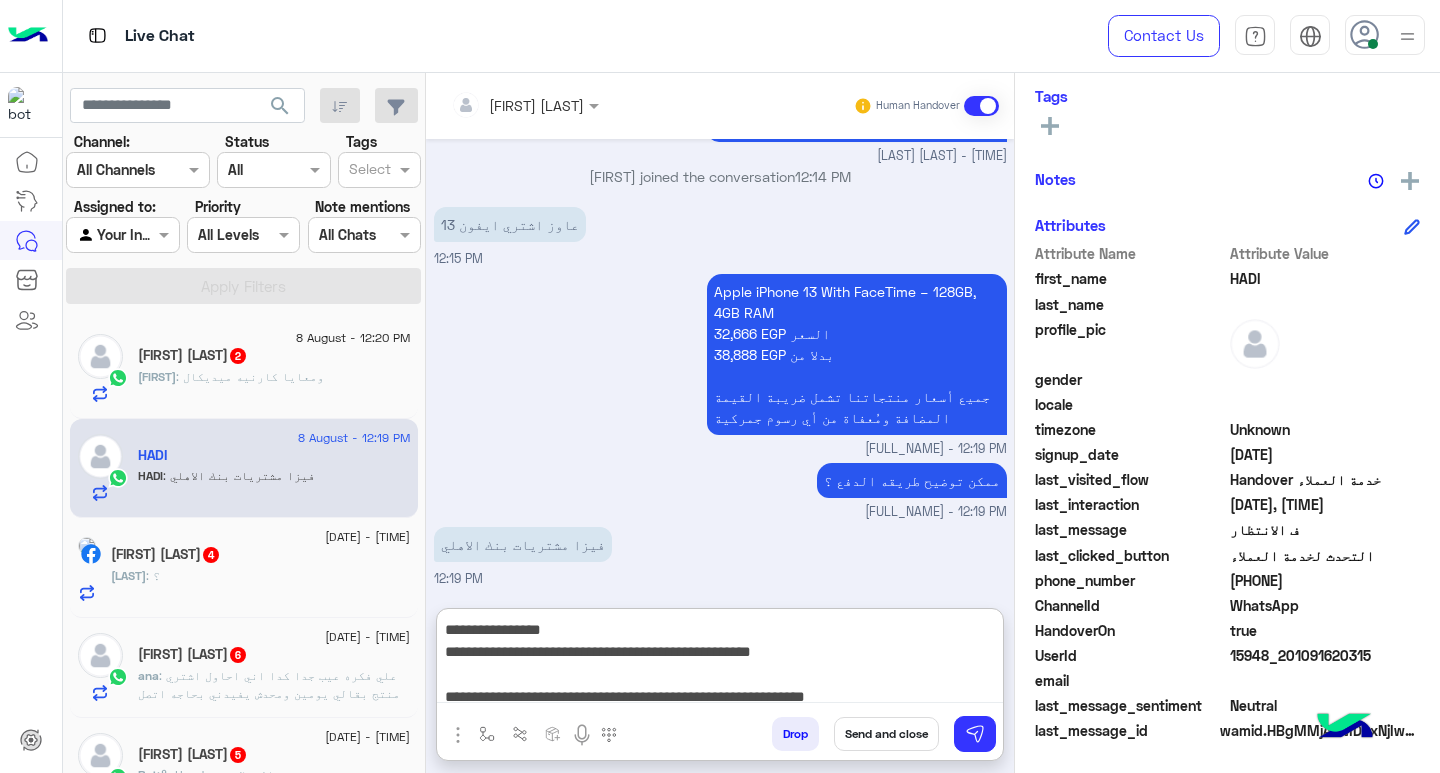 scroll, scrollTop: 2983, scrollLeft: 0, axis: vertical 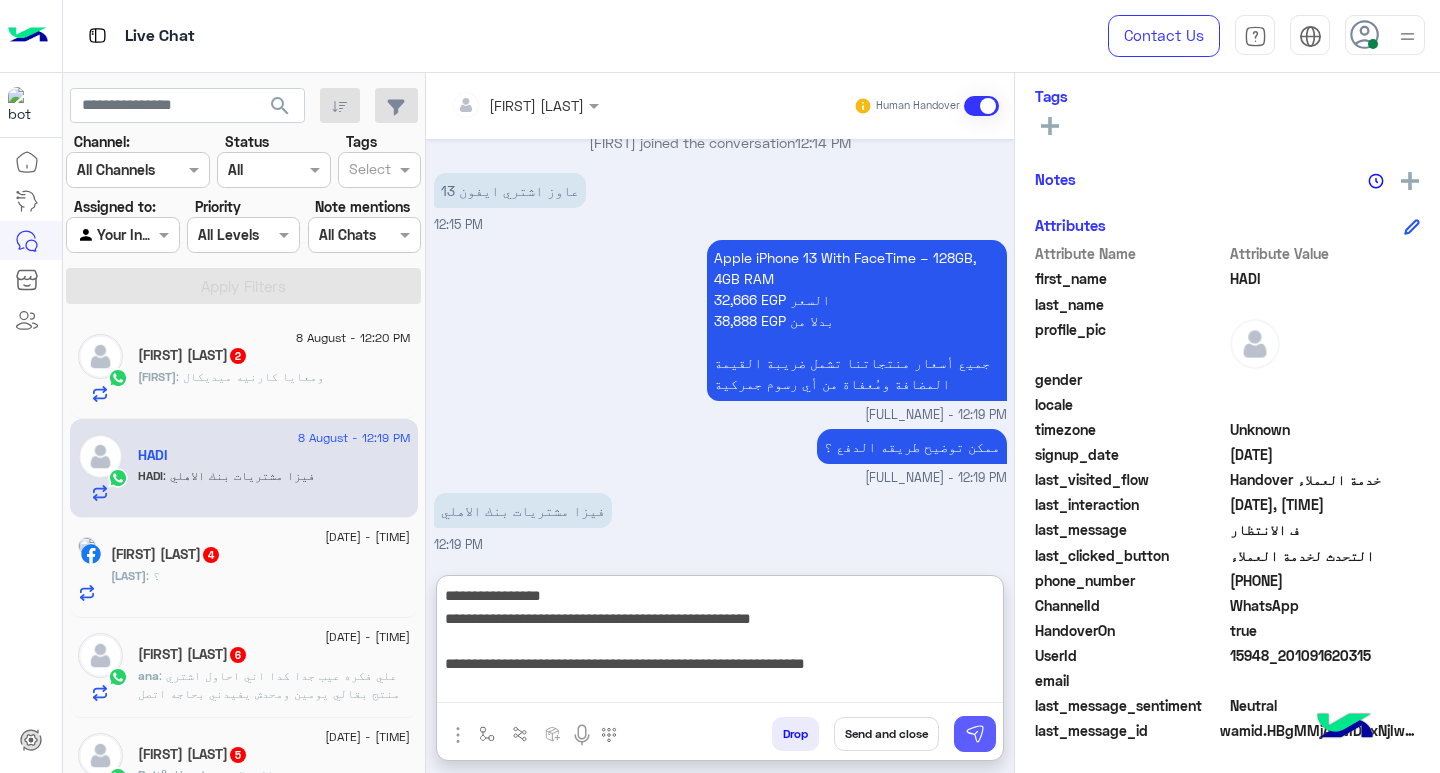 type on "**********" 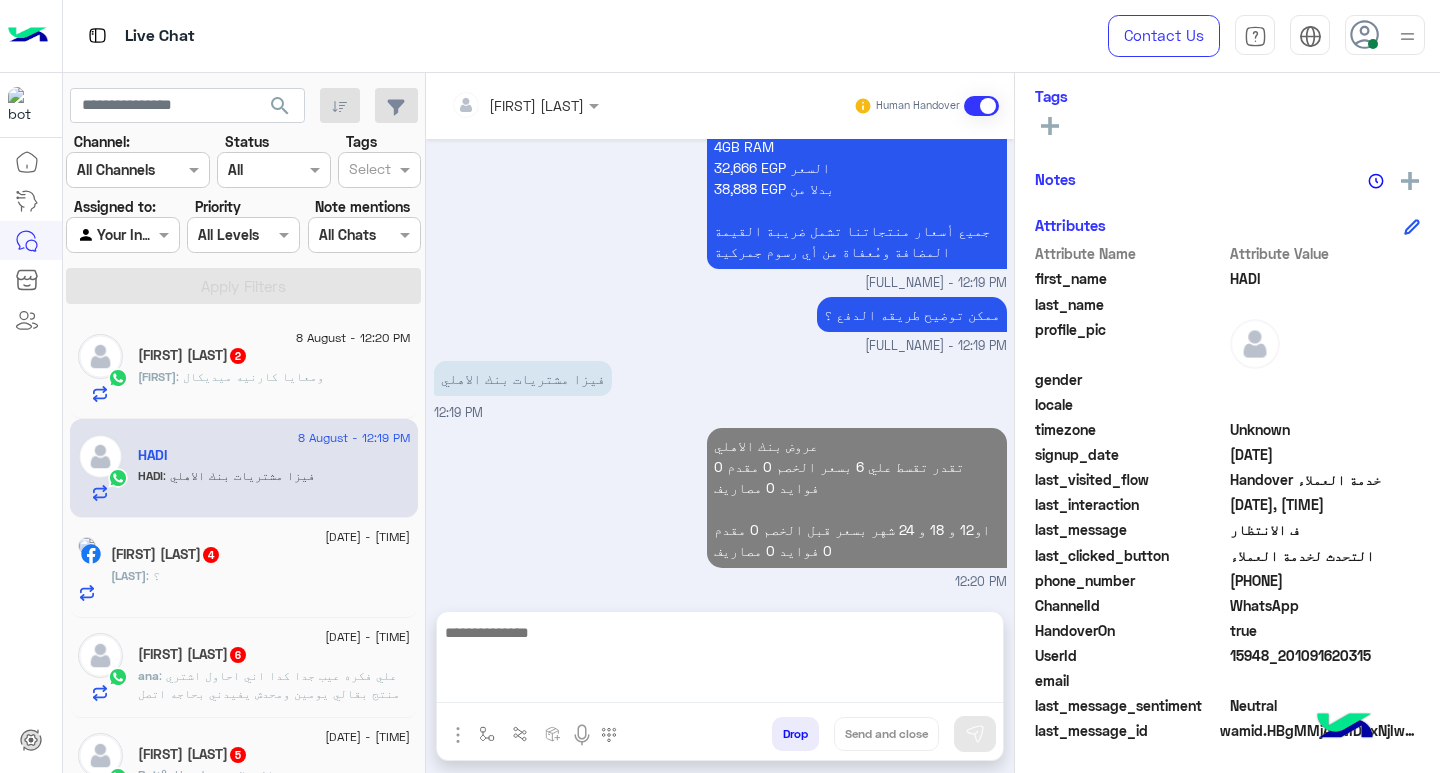 scroll, scrollTop: 3064, scrollLeft: 0, axis: vertical 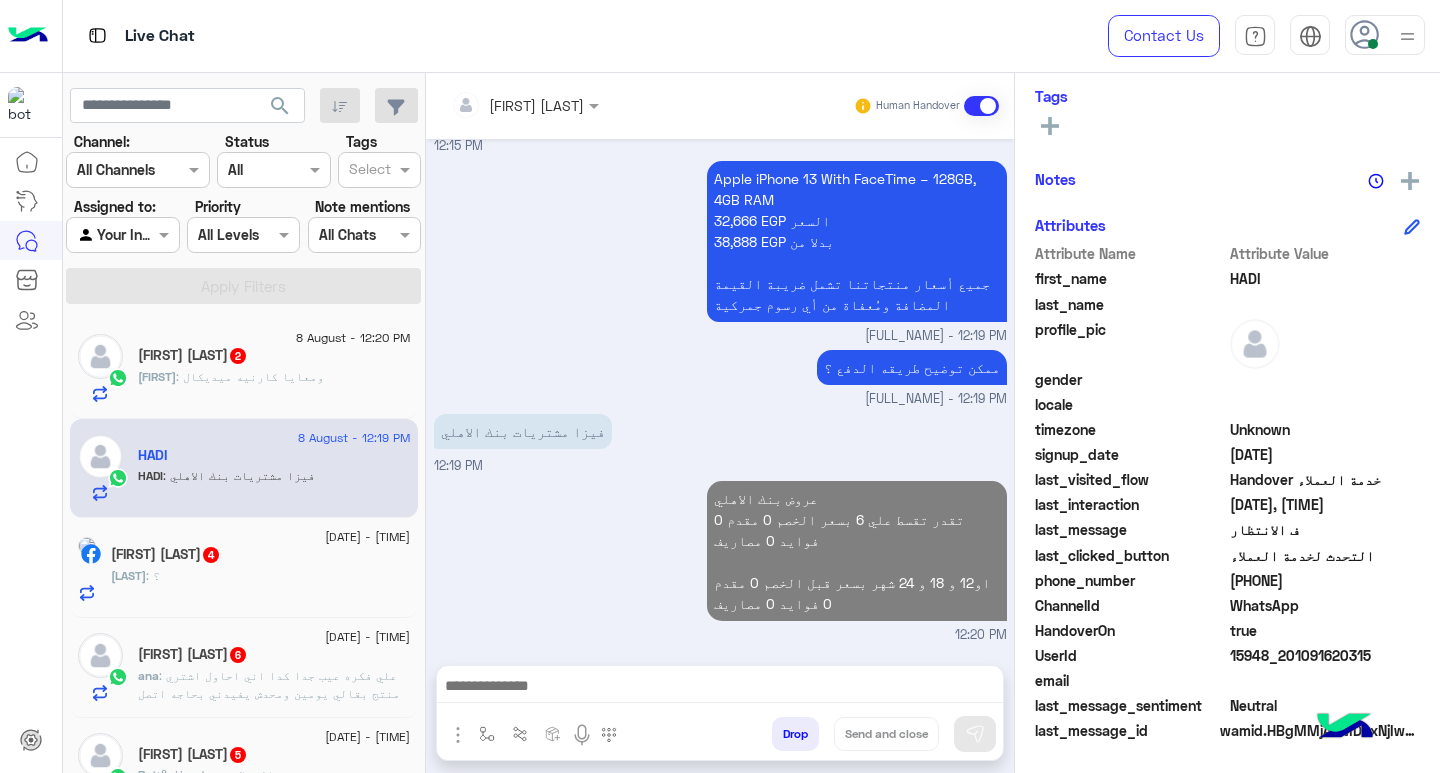 click on "Raghda : ومعايا كارنيه ميديكال" 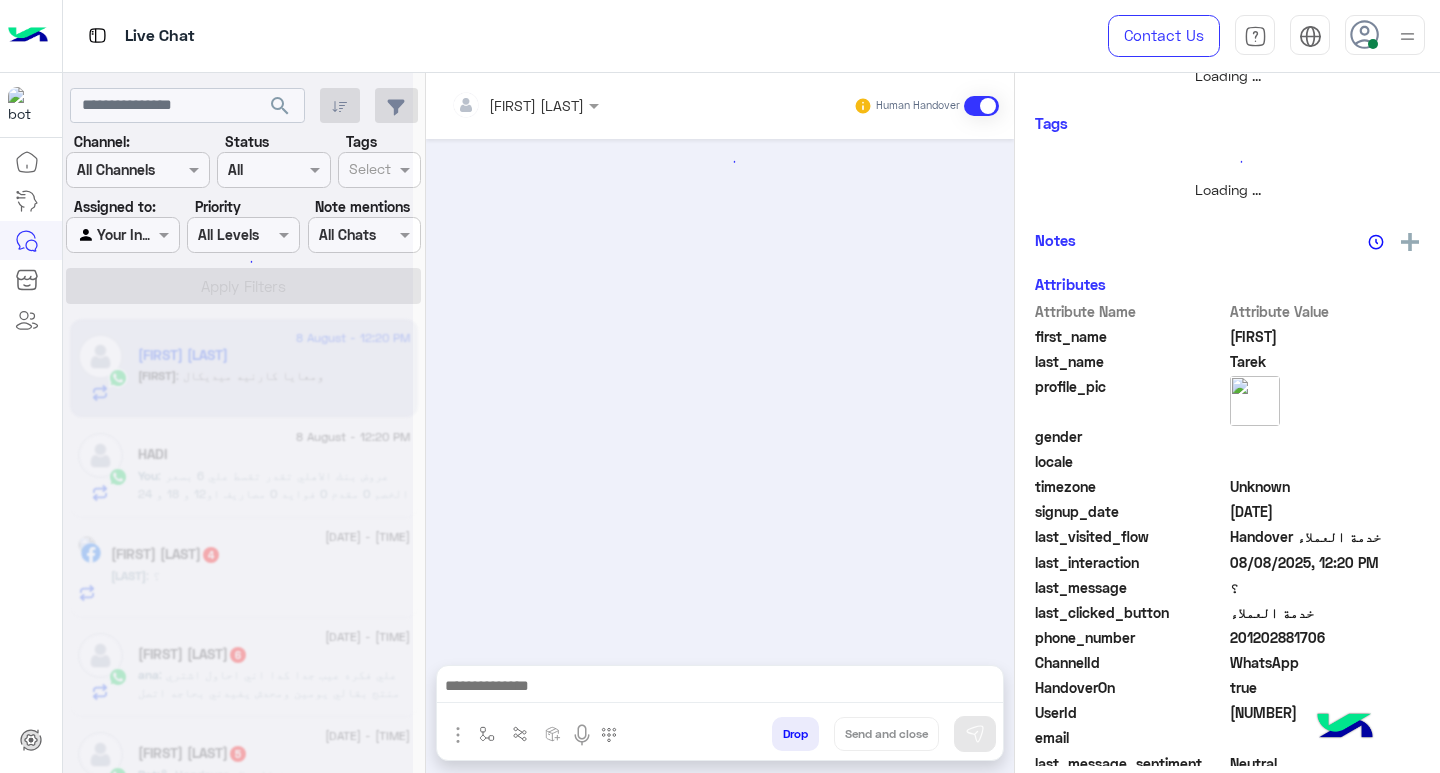 scroll, scrollTop: 355, scrollLeft: 0, axis: vertical 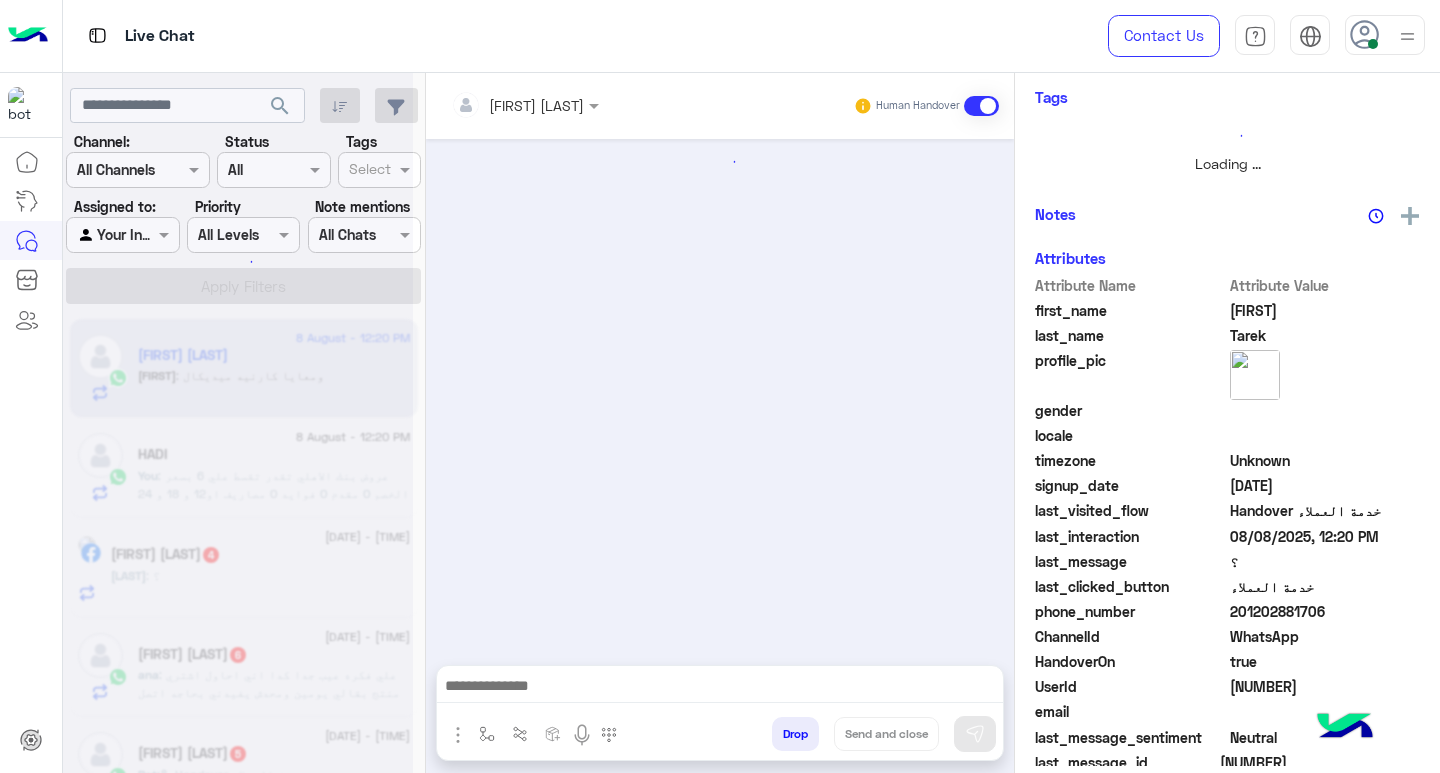 click at bounding box center [720, 688] 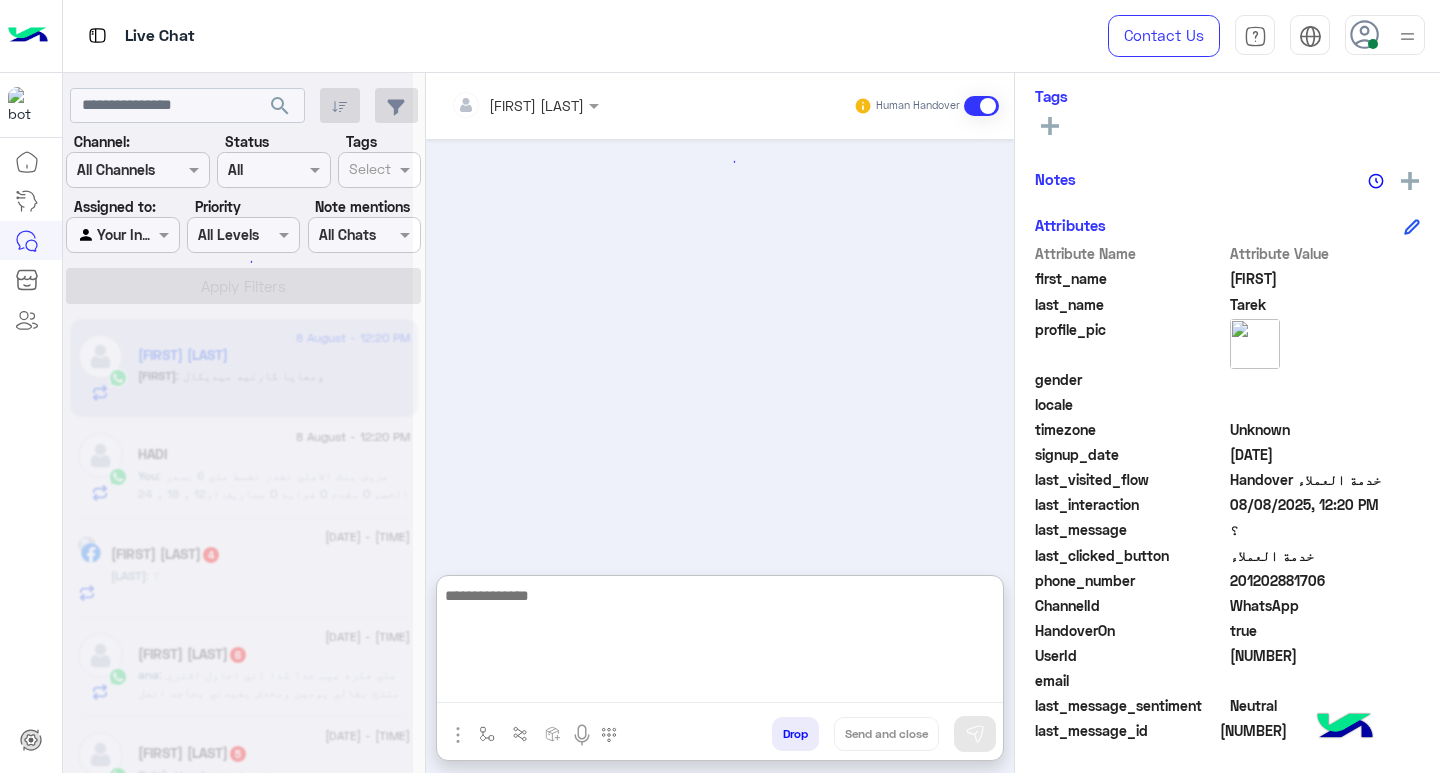 scroll, scrollTop: 329, scrollLeft: 0, axis: vertical 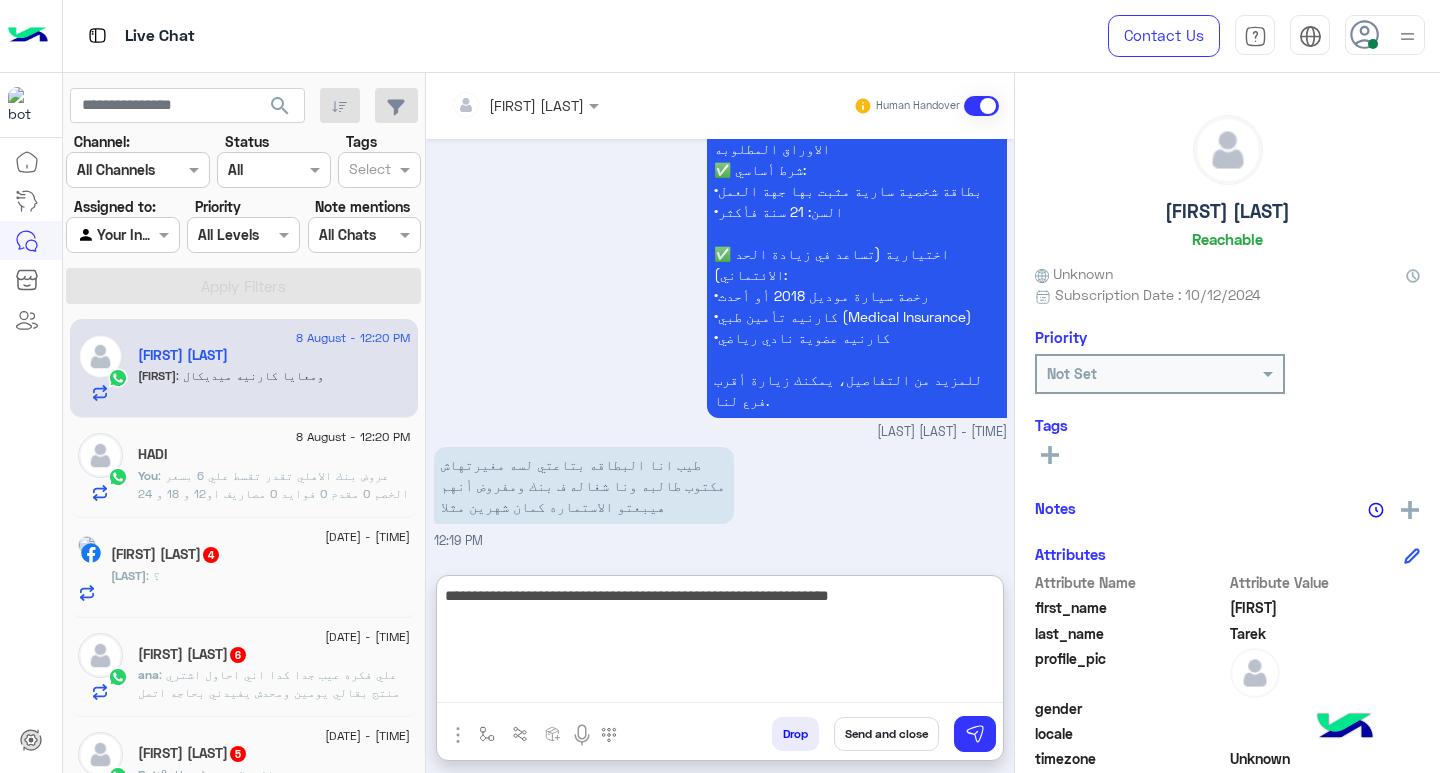 click on "**********" at bounding box center (720, 643) 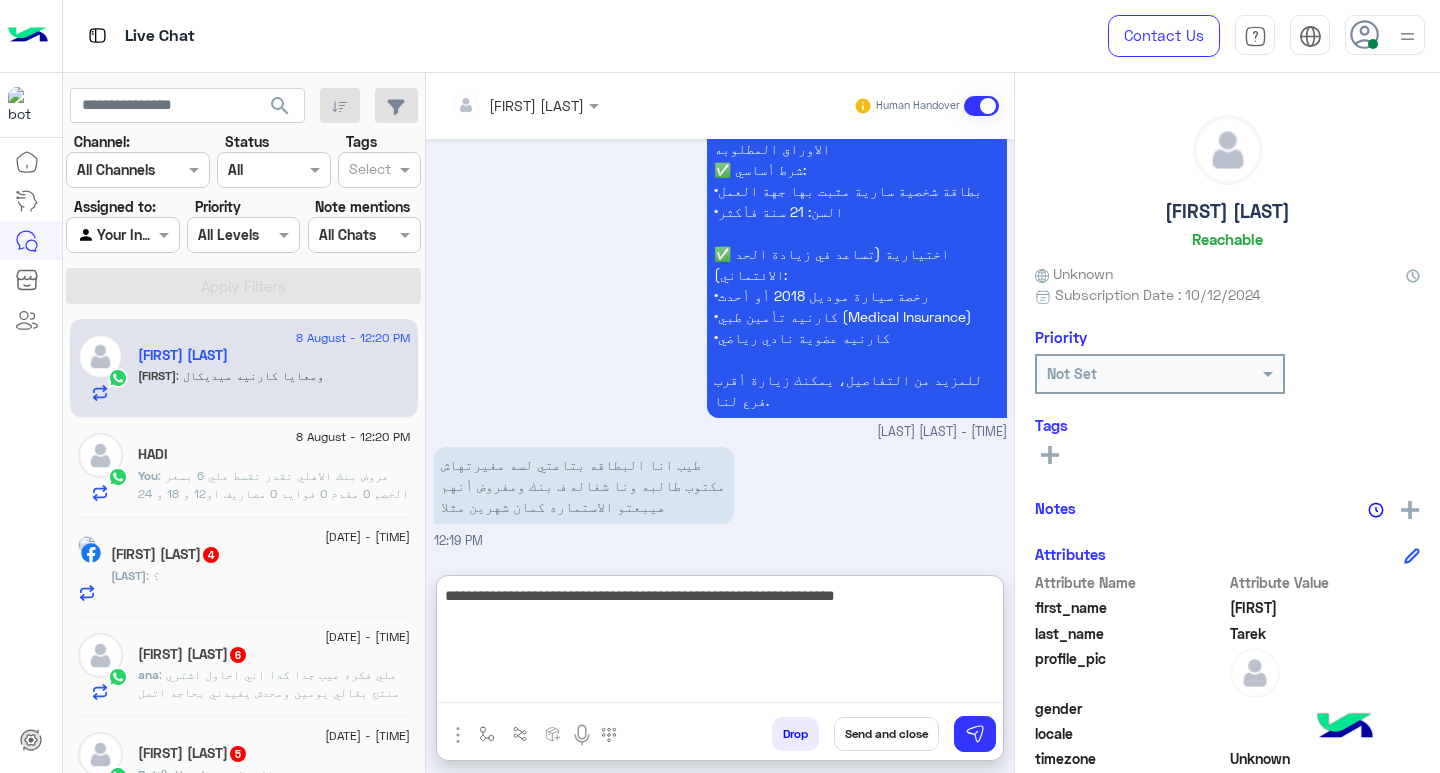 click on "**********" at bounding box center (720, 643) 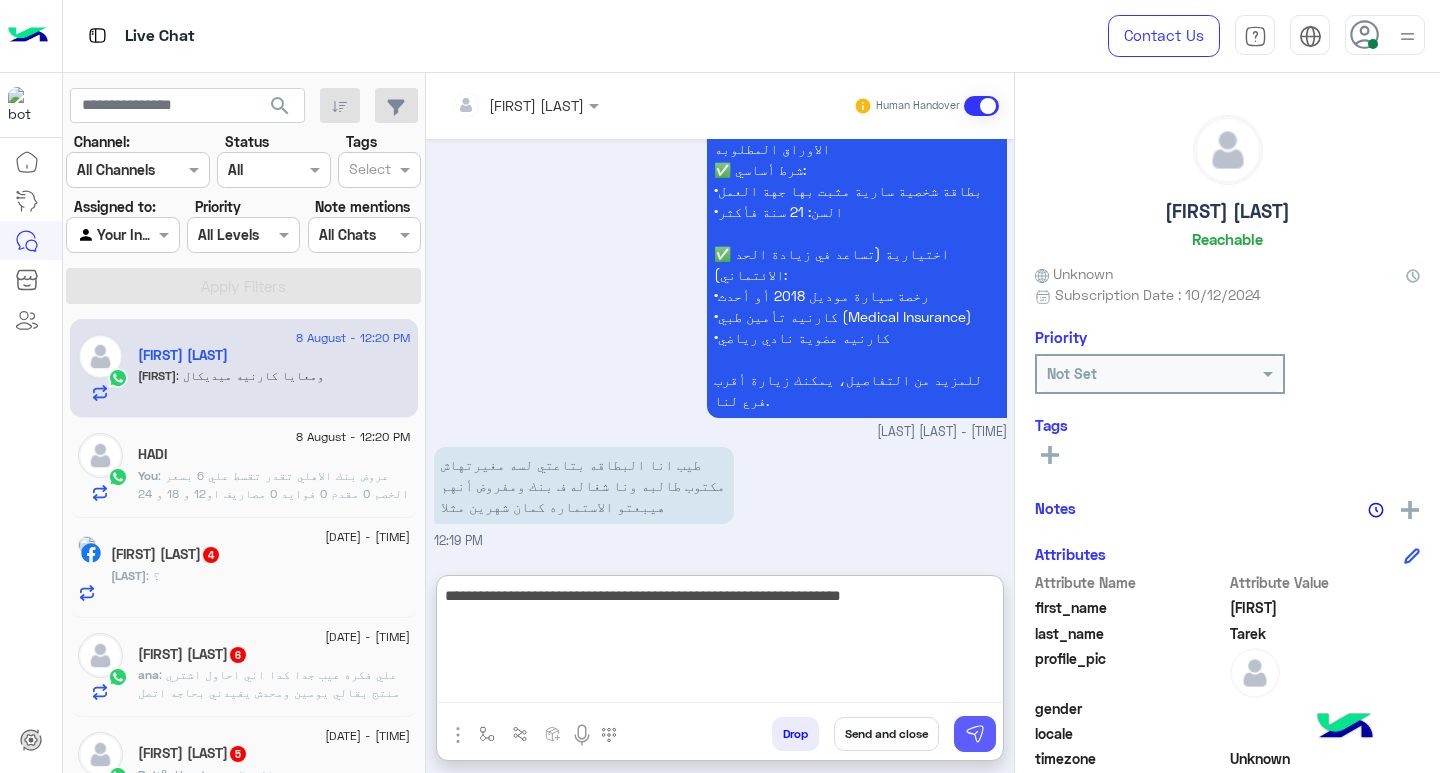 type on "**********" 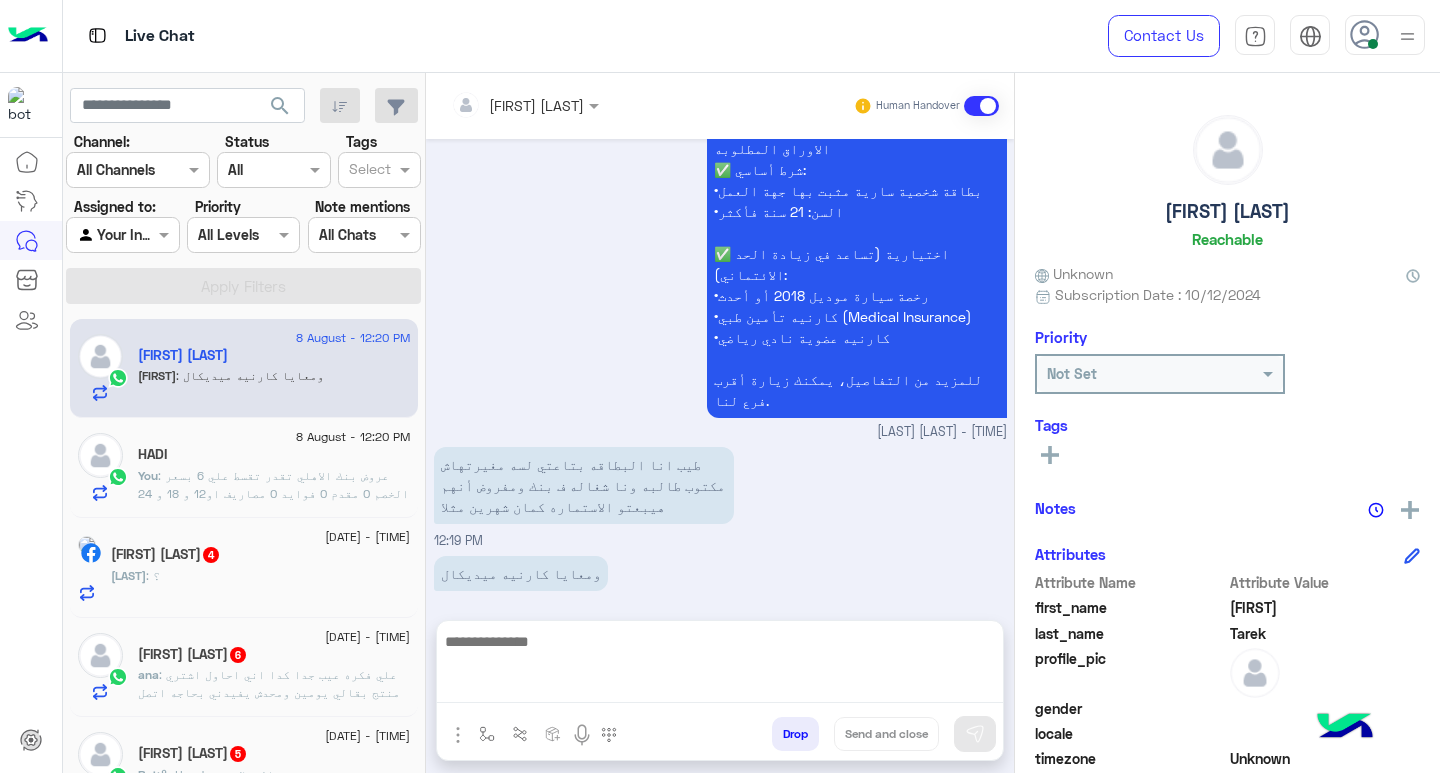 scroll, scrollTop: 2198, scrollLeft: 0, axis: vertical 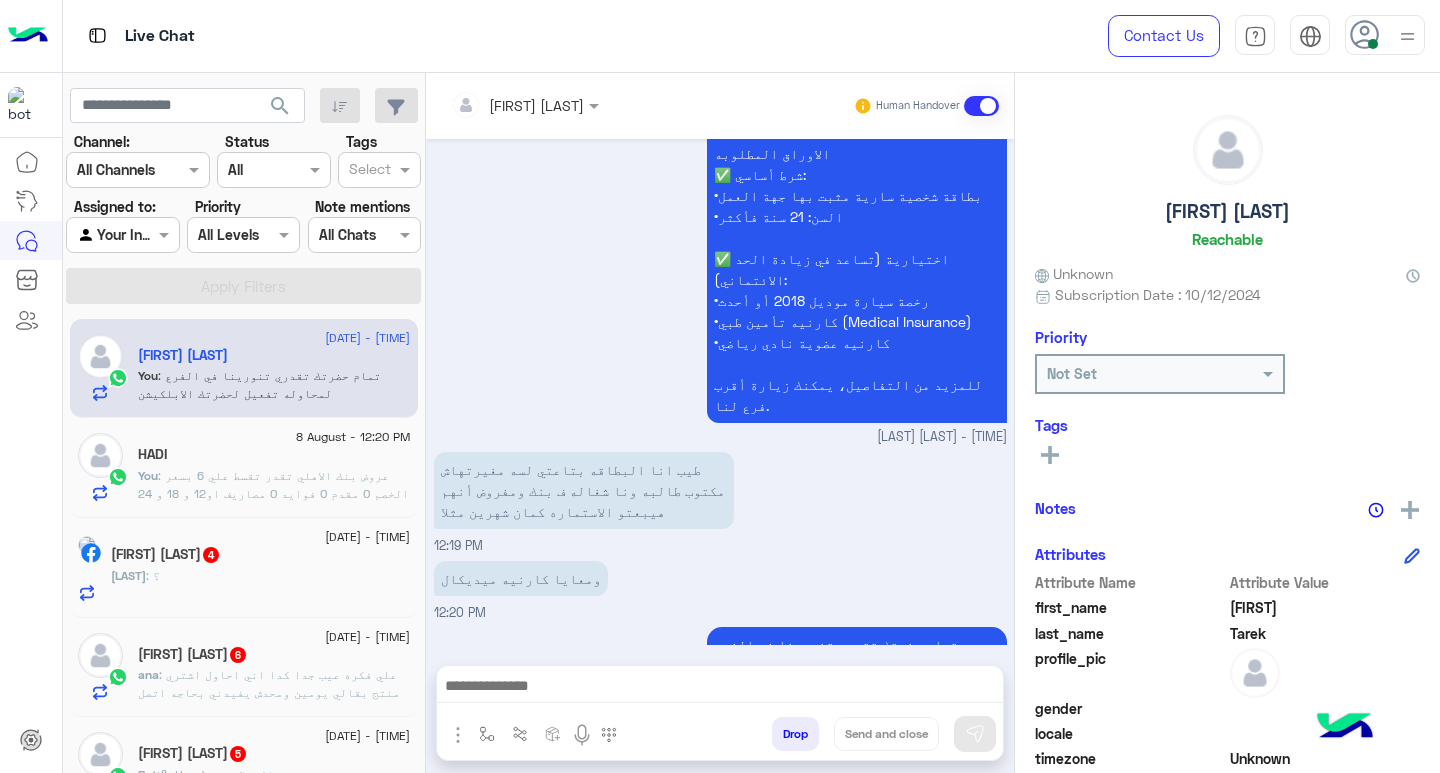 click at bounding box center (720, 688) 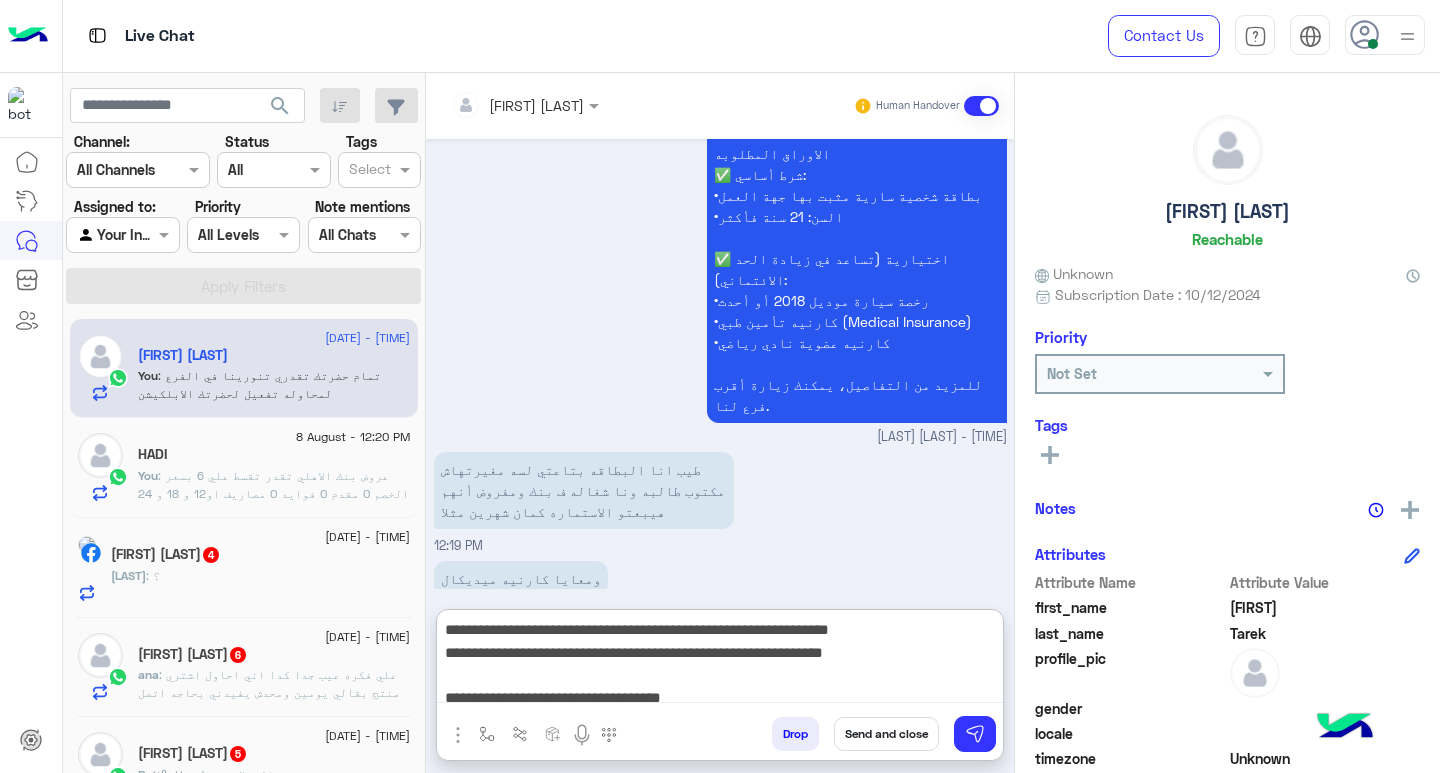 scroll, scrollTop: 2242, scrollLeft: 0, axis: vertical 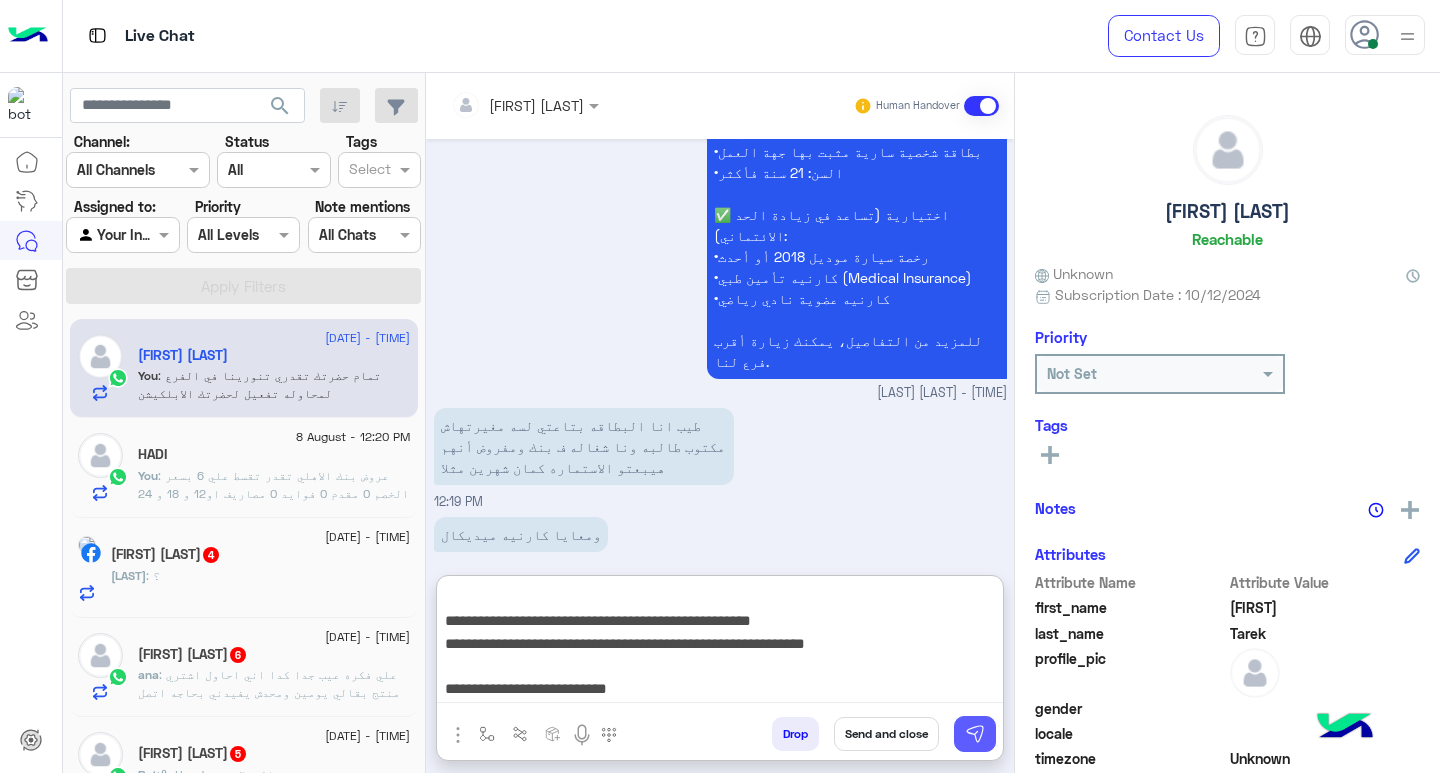 type on "**********" 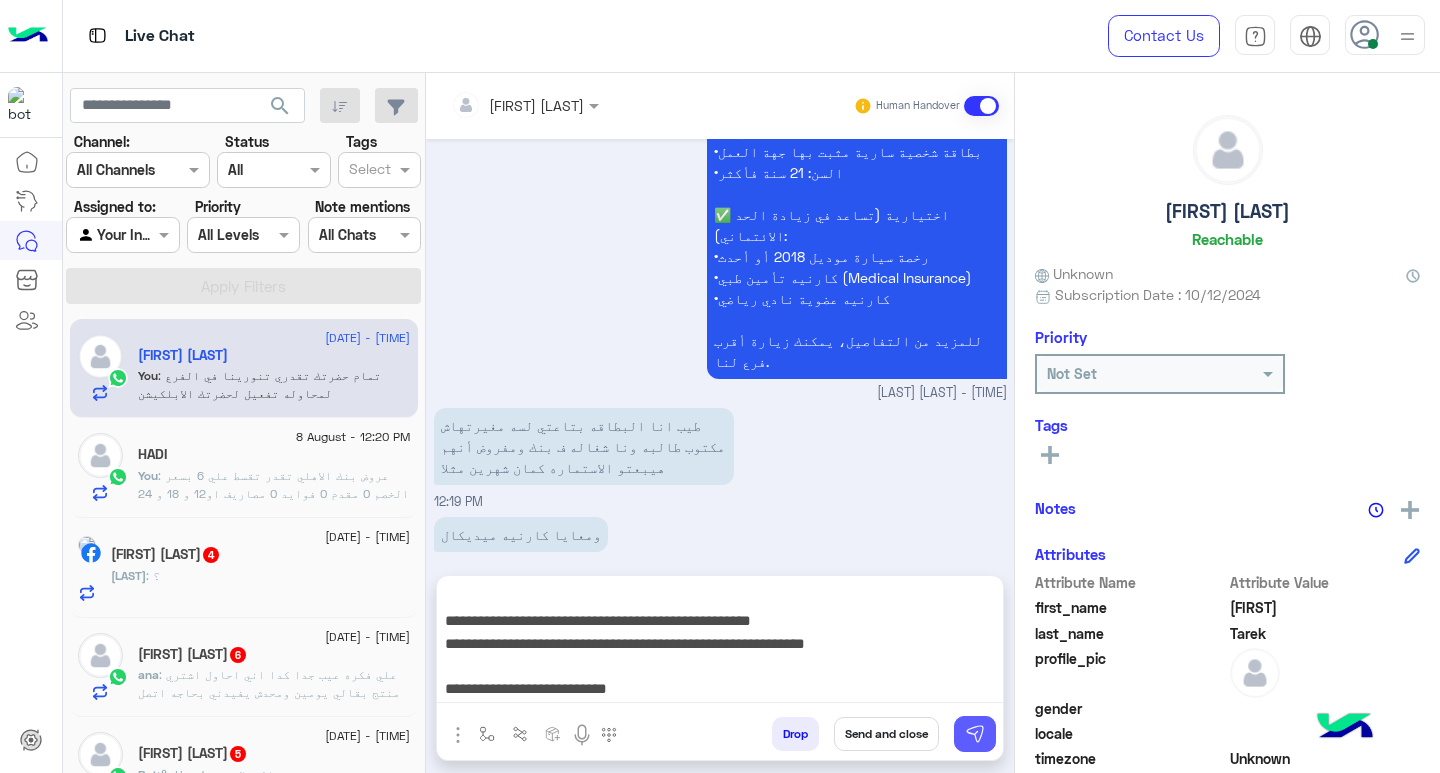 click at bounding box center [975, 734] 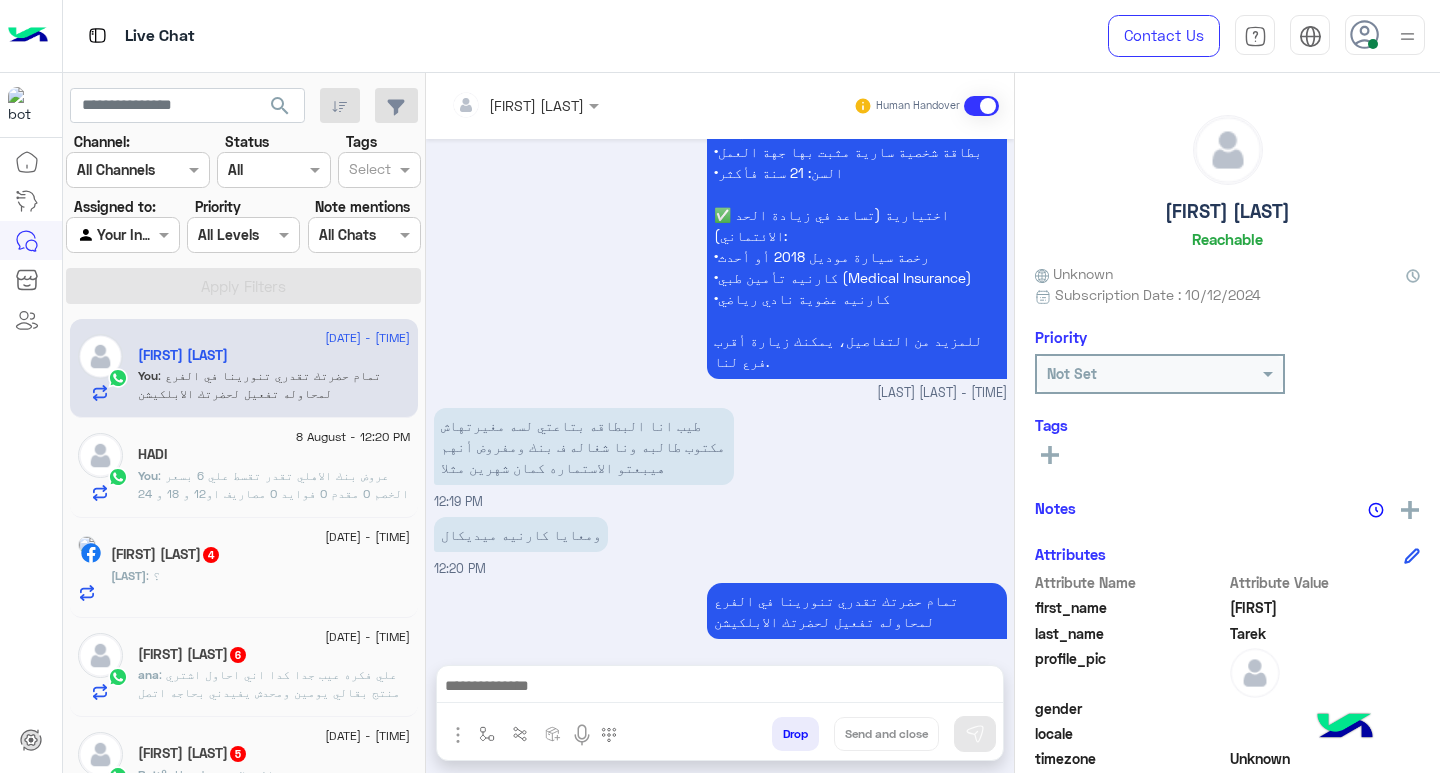 scroll, scrollTop: 0, scrollLeft: 0, axis: both 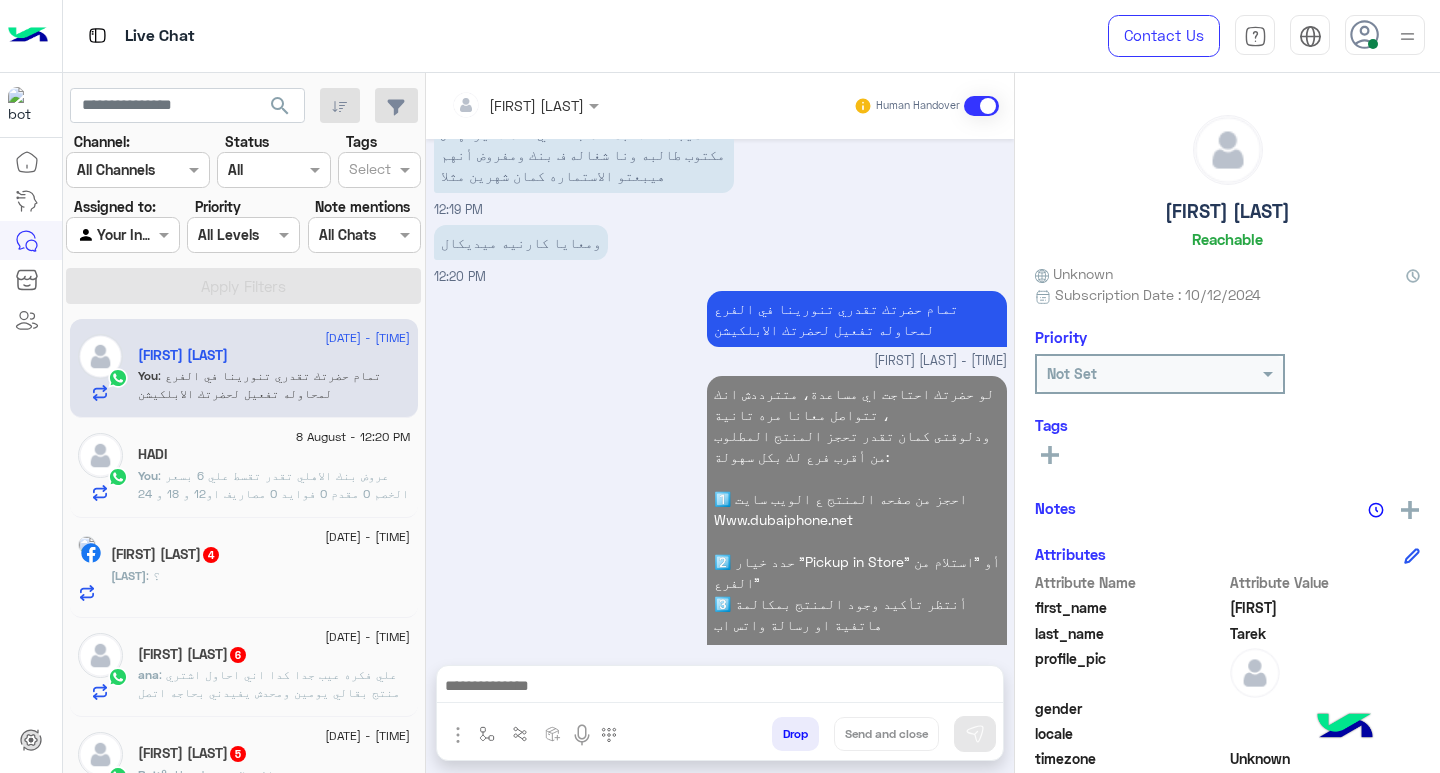 click at bounding box center [981, 106] 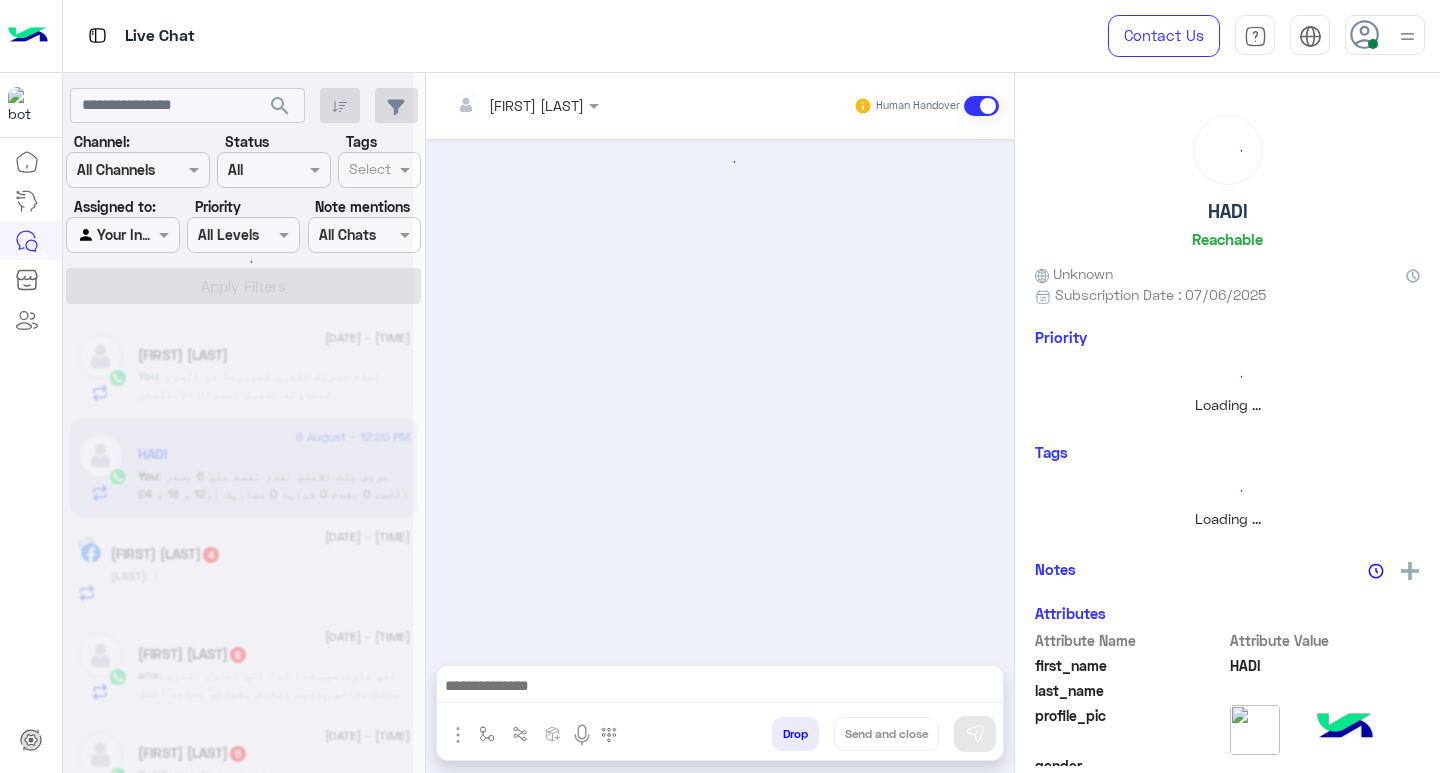 scroll, scrollTop: 0, scrollLeft: 0, axis: both 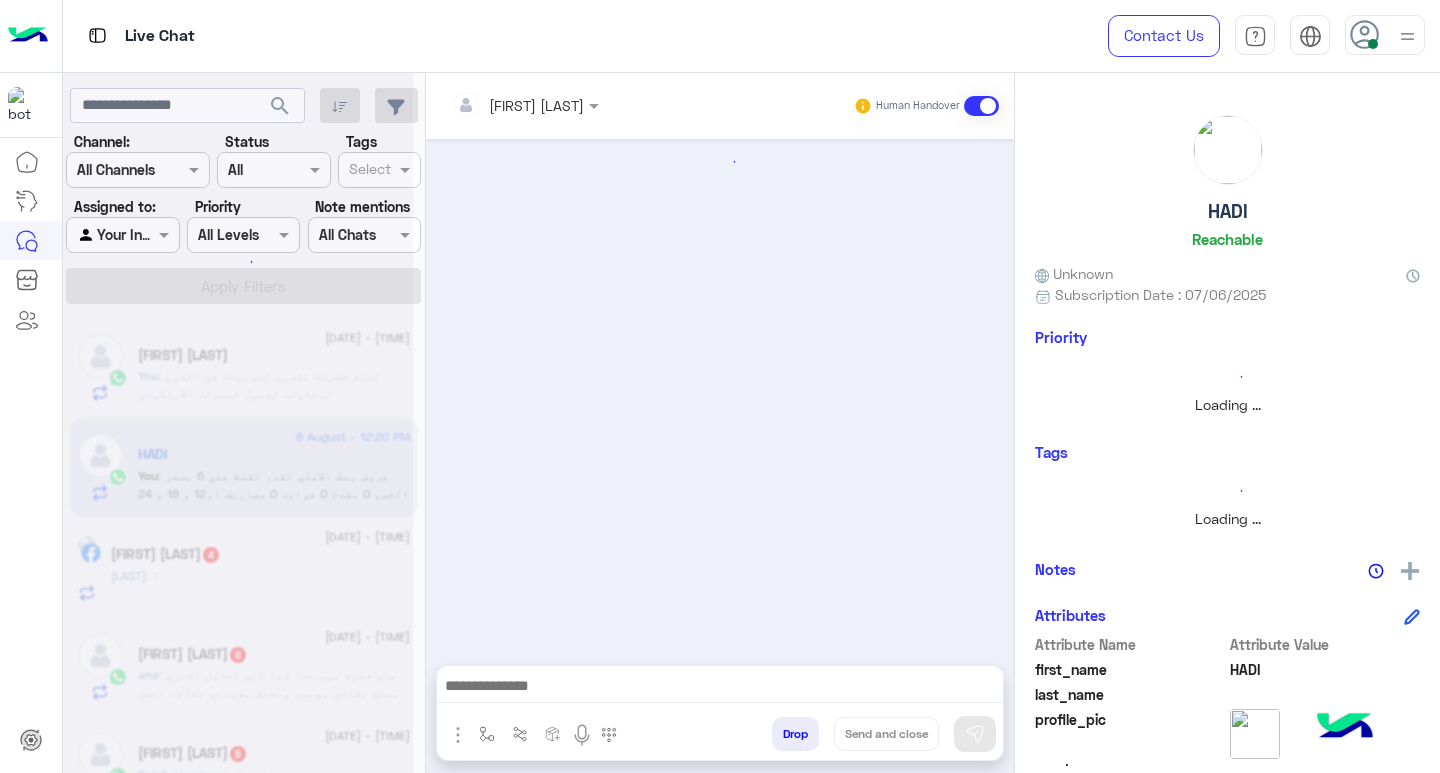 click on "Raghad Sabry Human Handover     Drop   Send and close" at bounding box center [720, 427] 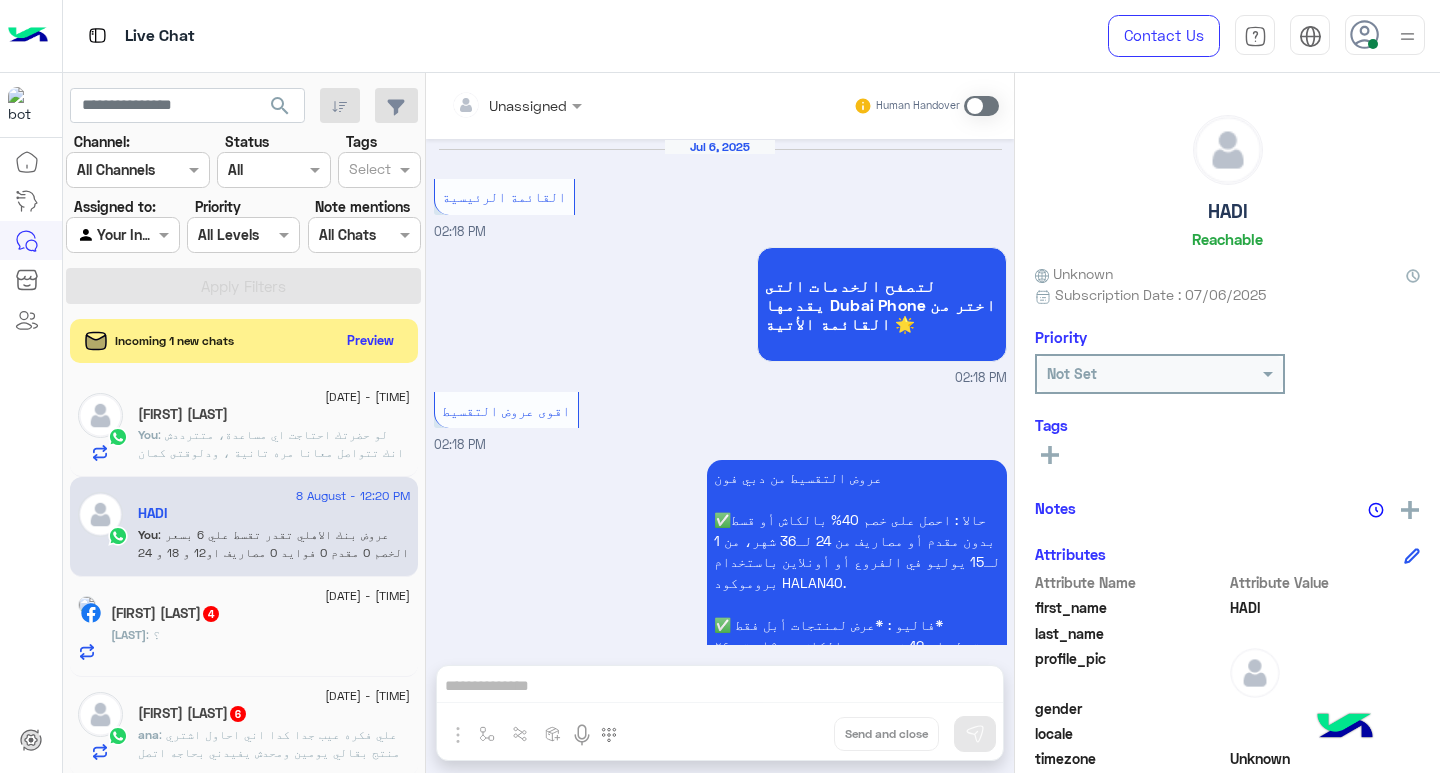 scroll, scrollTop: 2292, scrollLeft: 0, axis: vertical 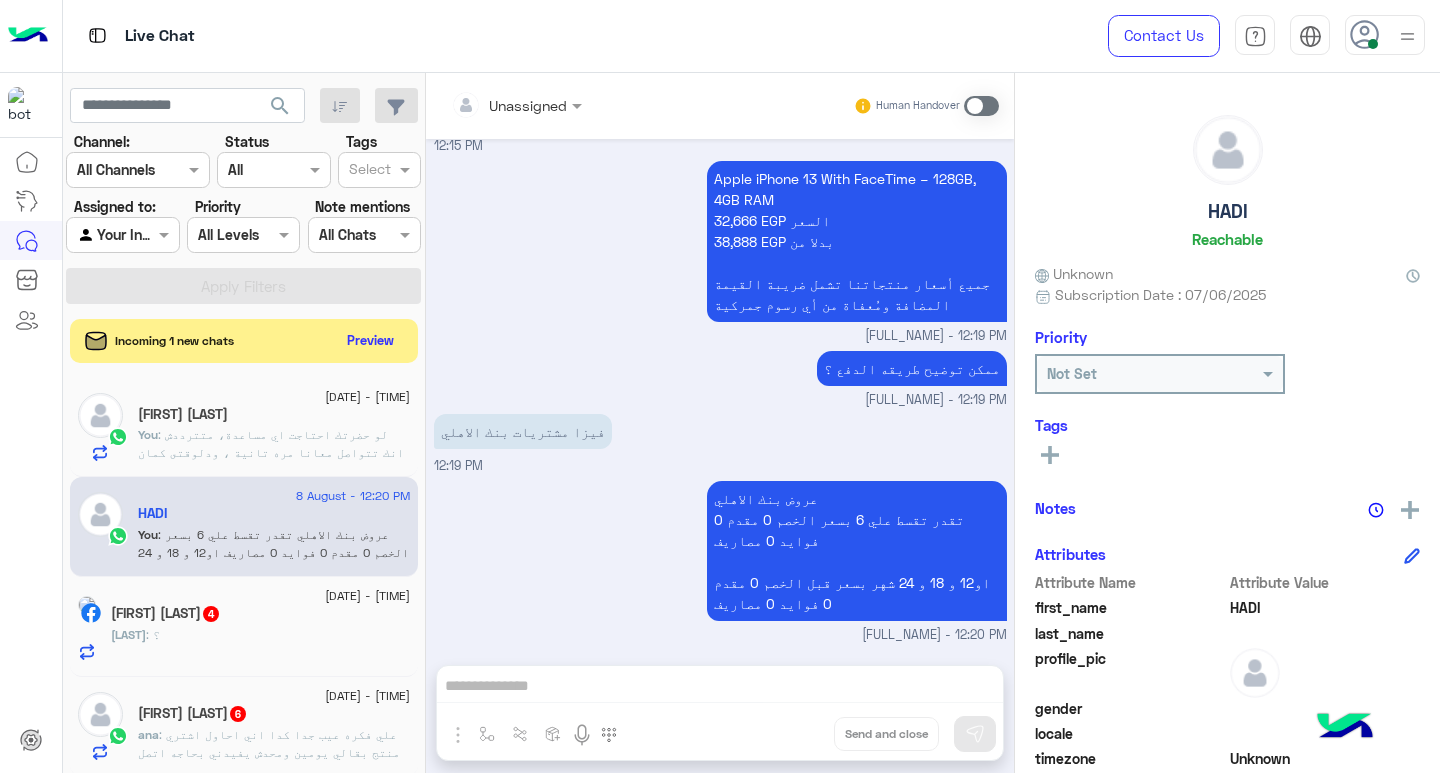 click at bounding box center [981, 106] 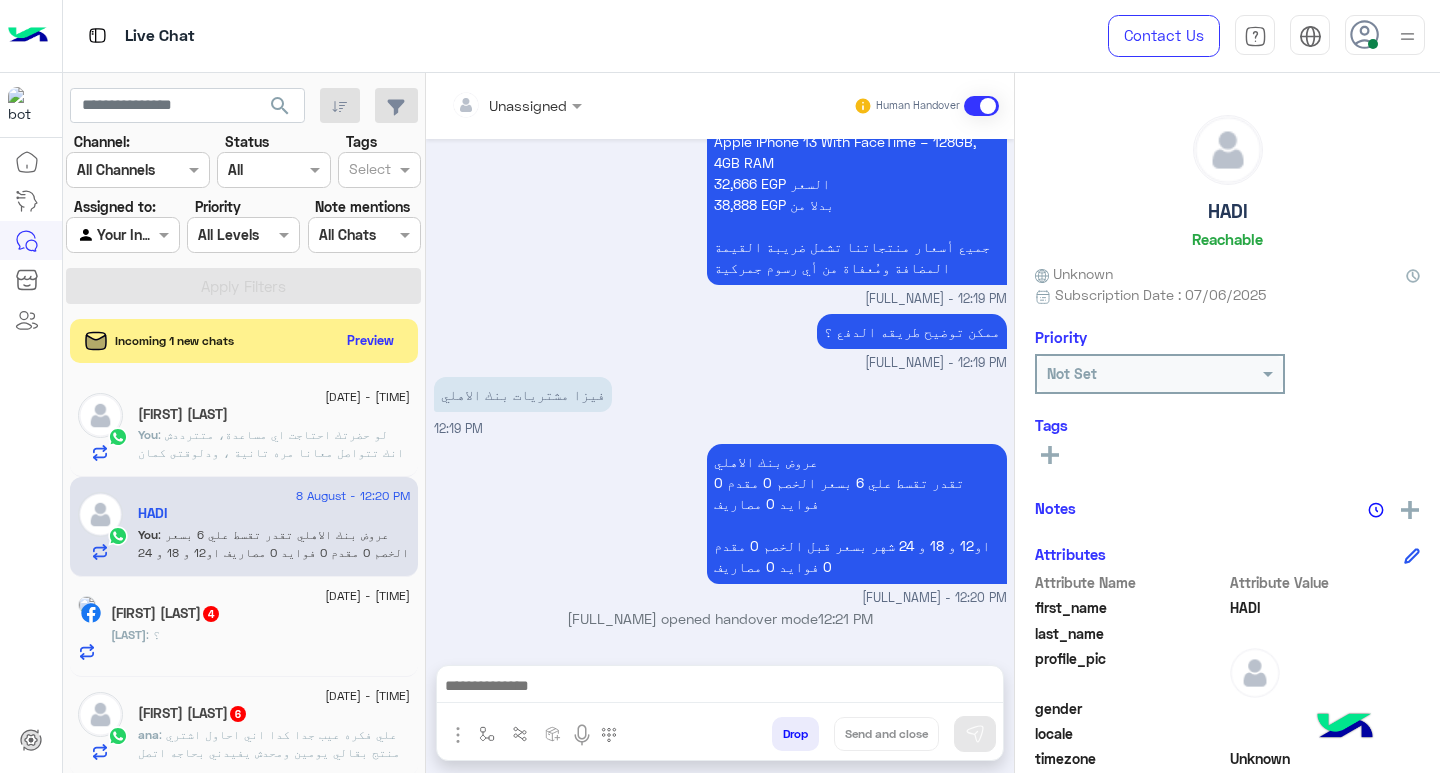 click at bounding box center (720, 688) 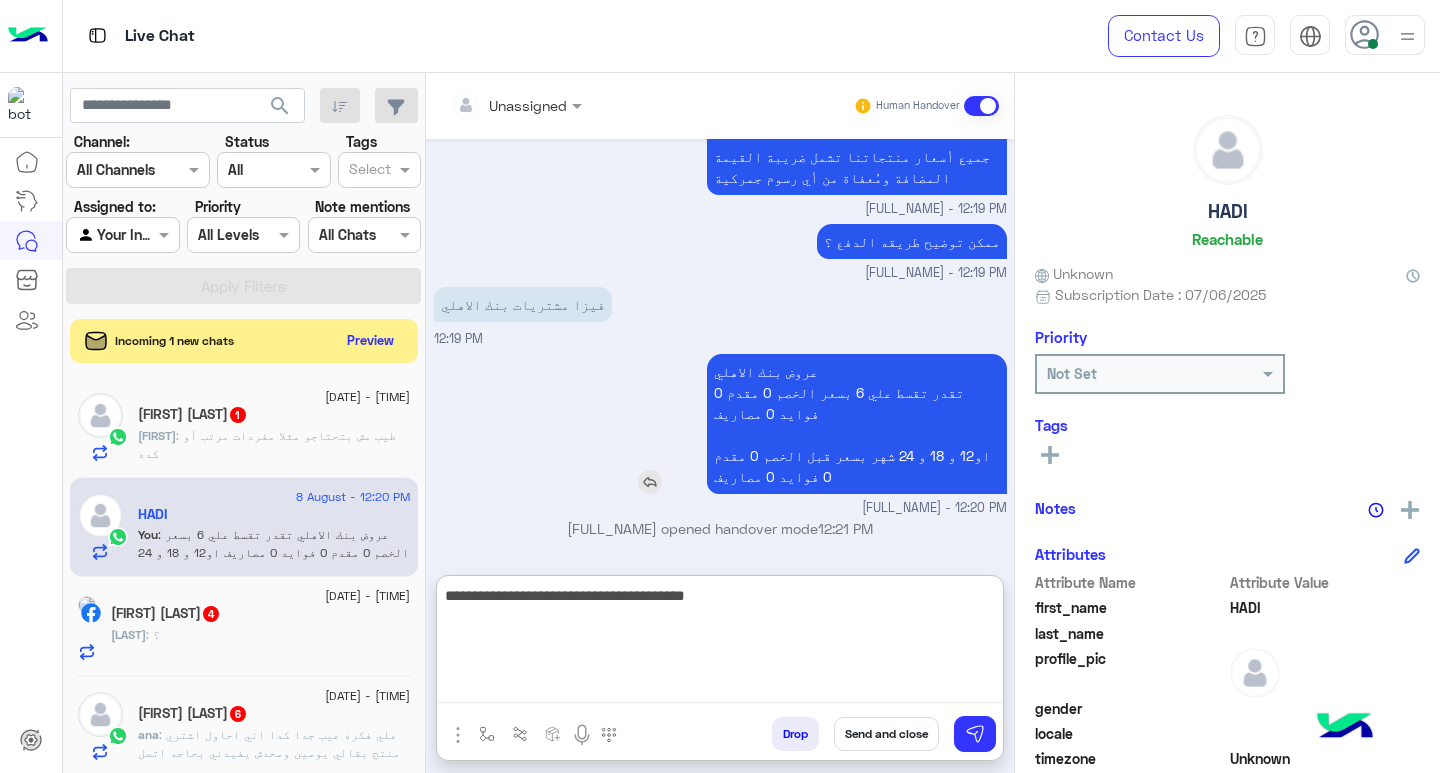 scroll, scrollTop: 2418, scrollLeft: 0, axis: vertical 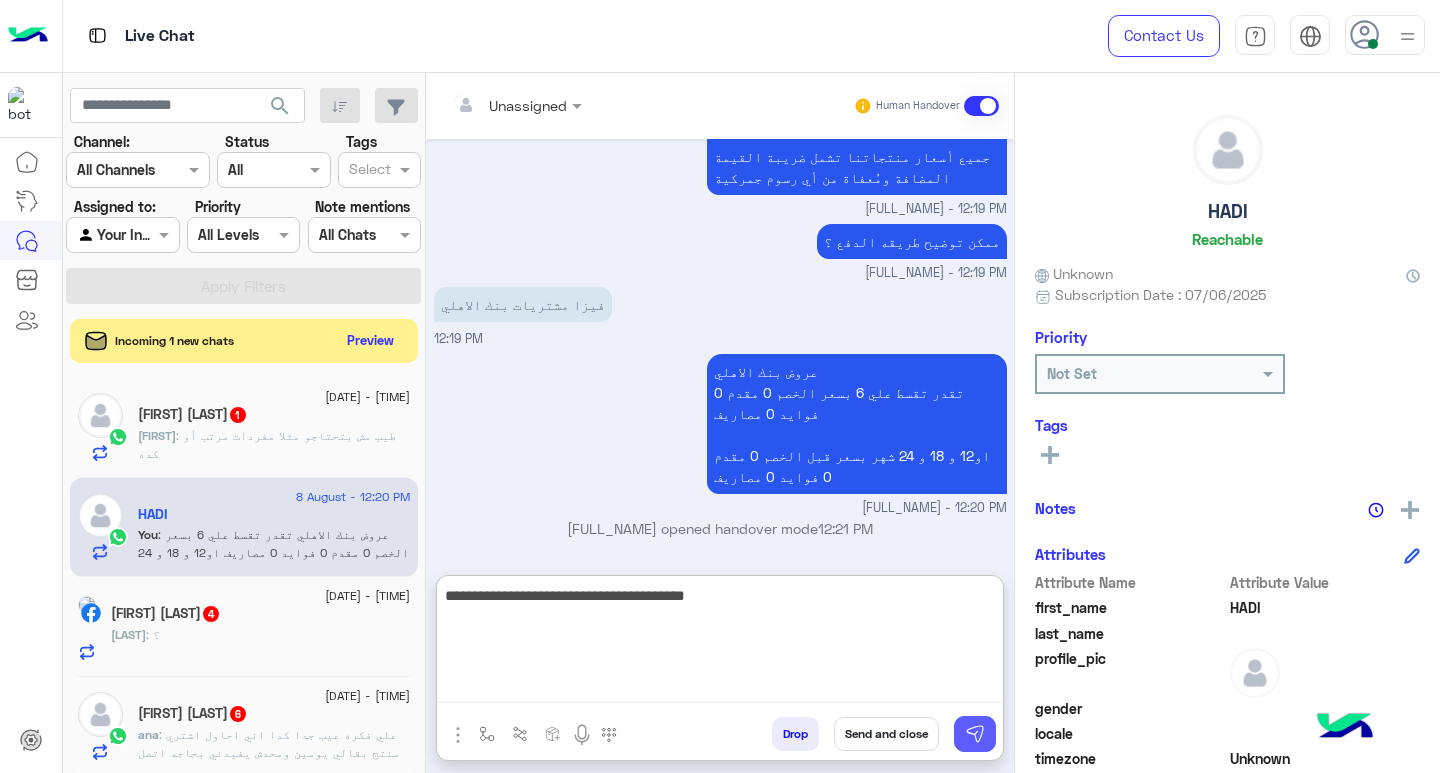 type on "**********" 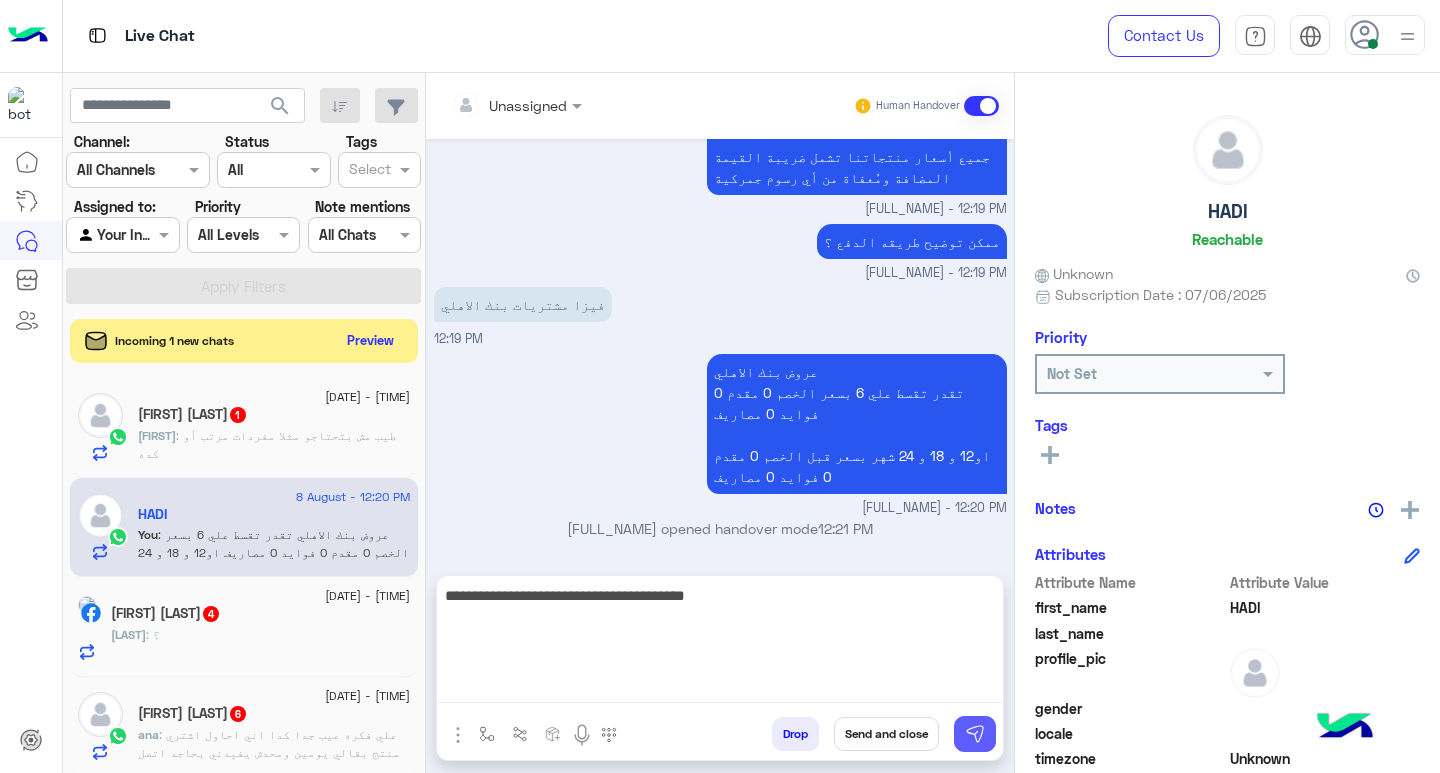 click at bounding box center [975, 734] 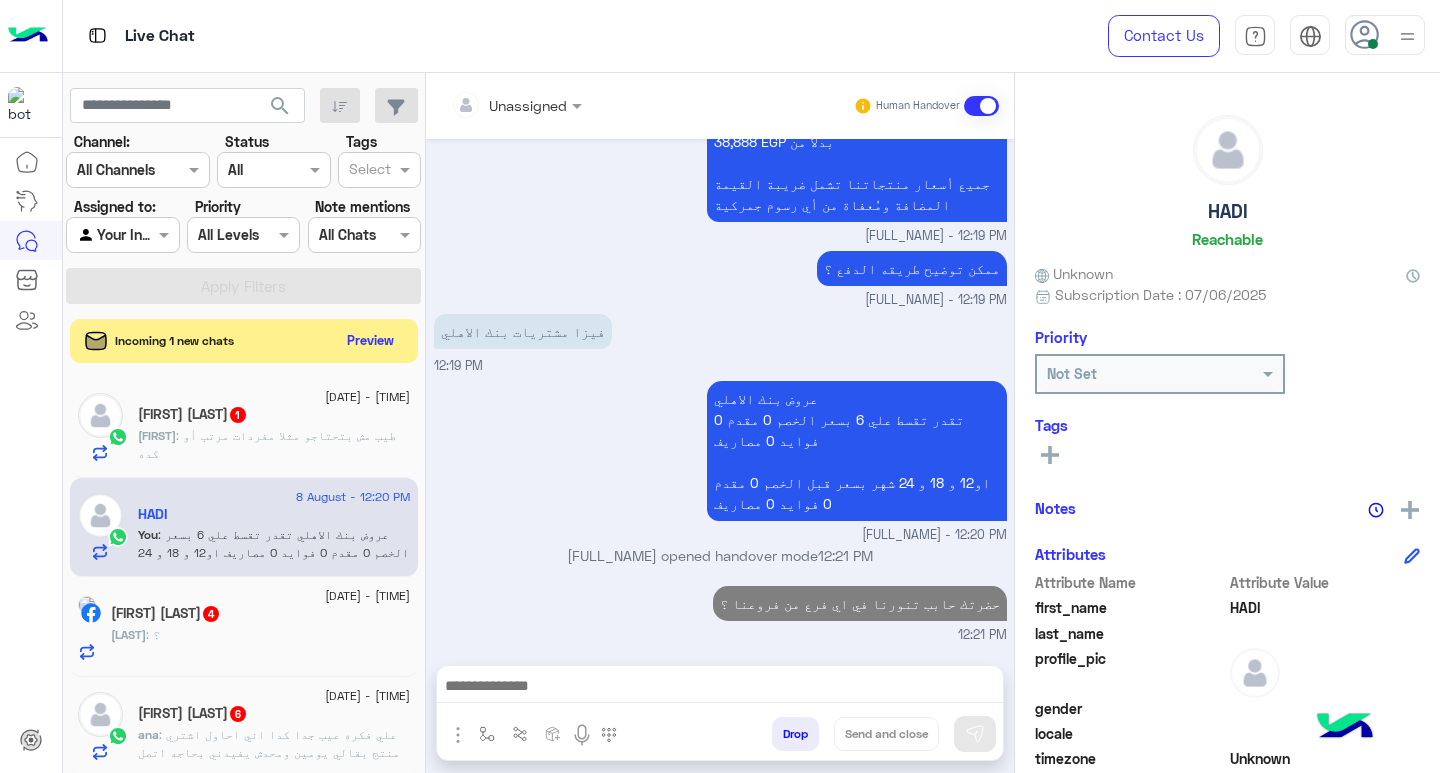 scroll, scrollTop: 2392, scrollLeft: 0, axis: vertical 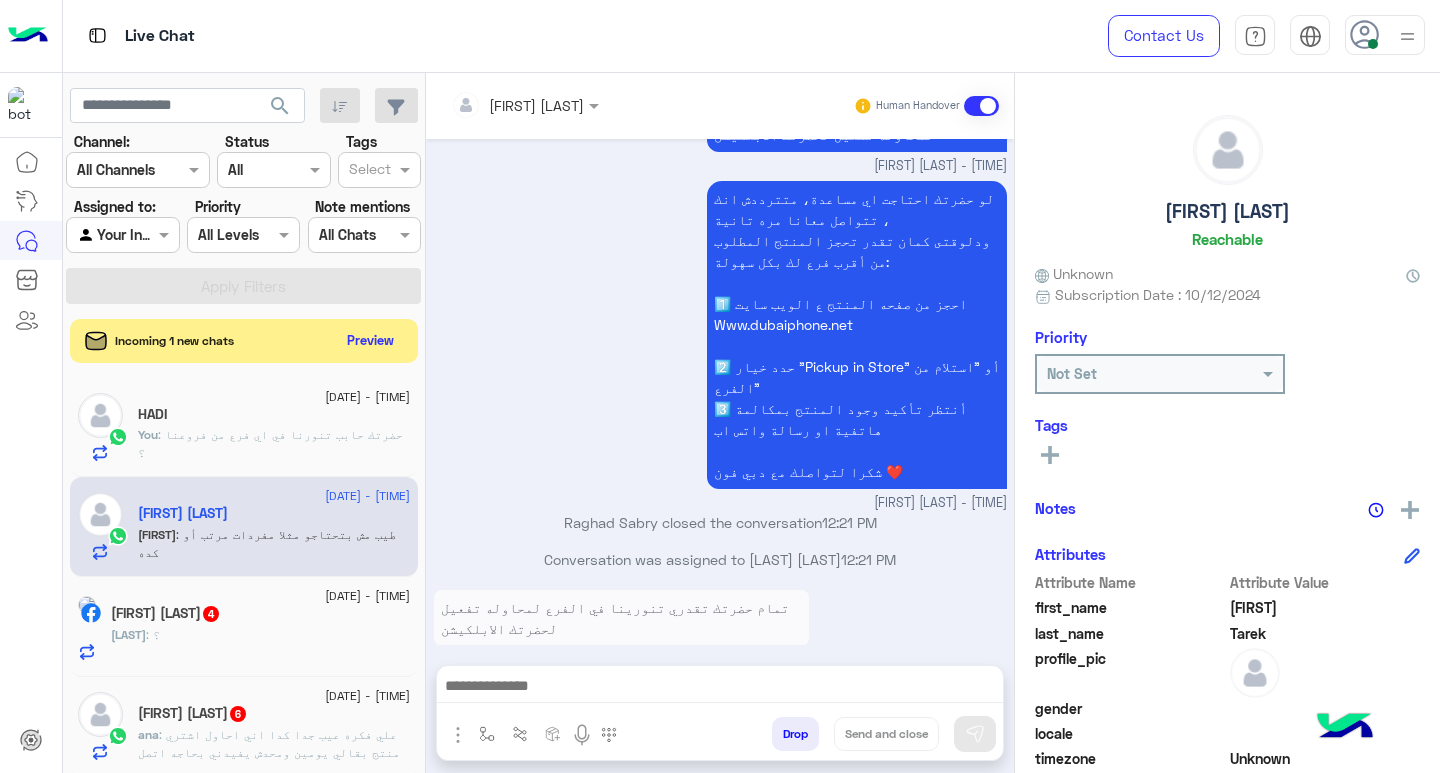 click at bounding box center [773, 669] 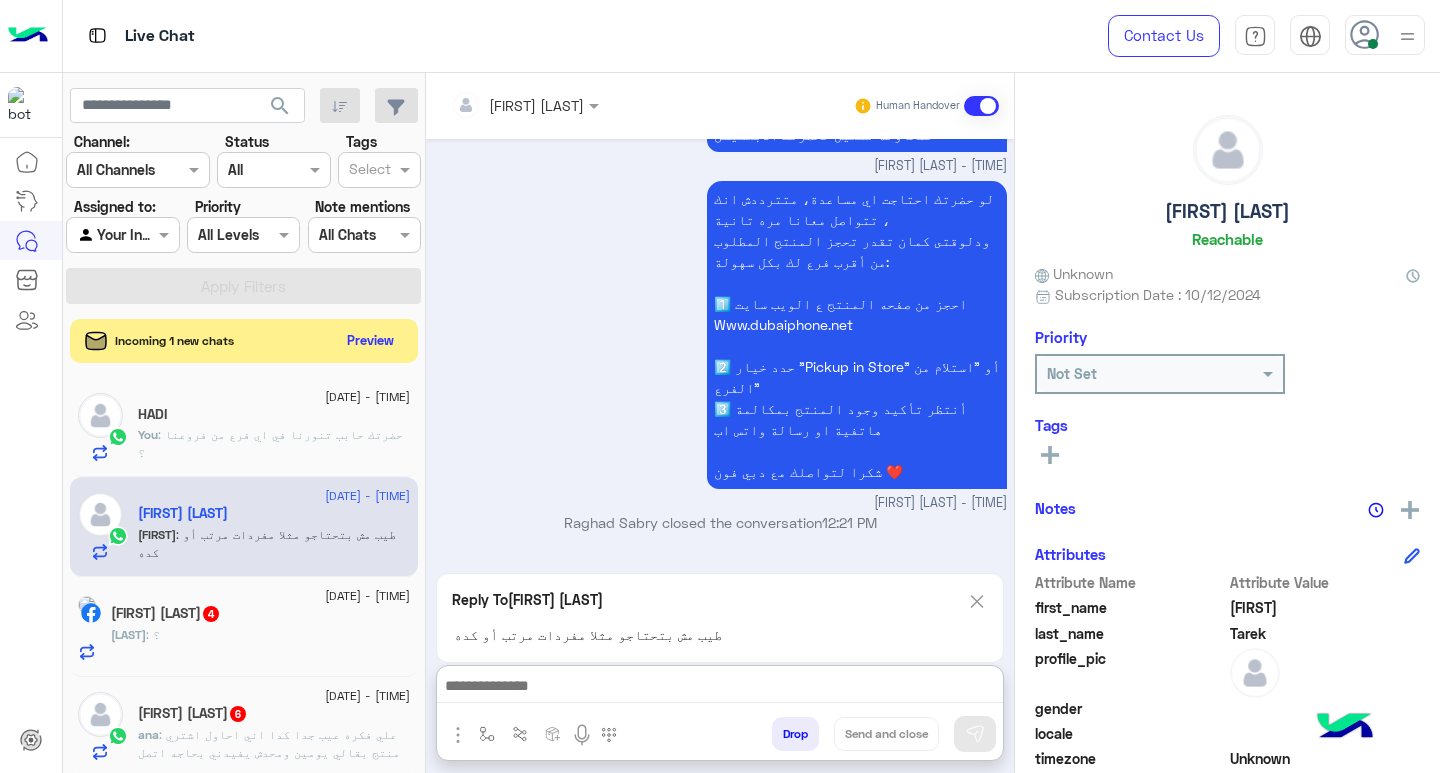click at bounding box center [720, 688] 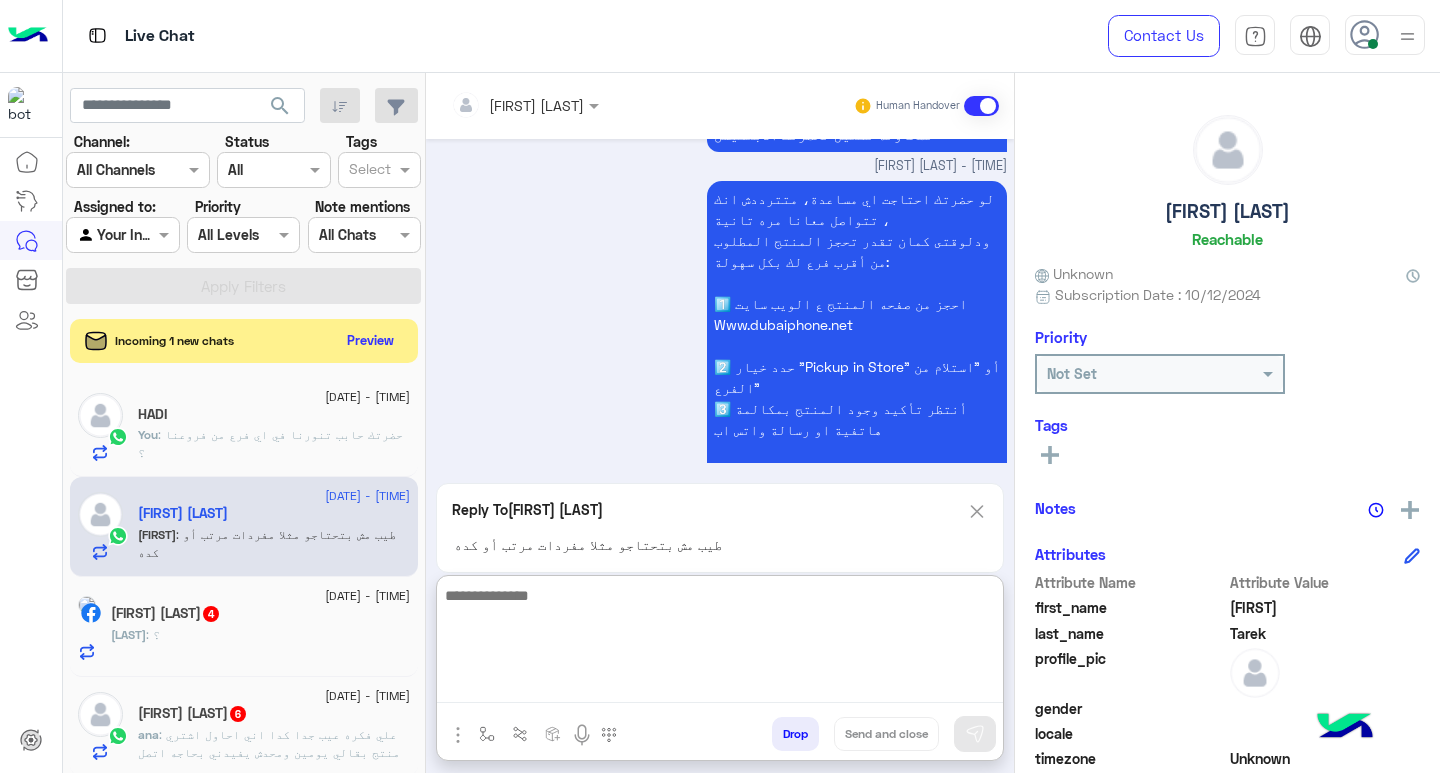 type on "*" 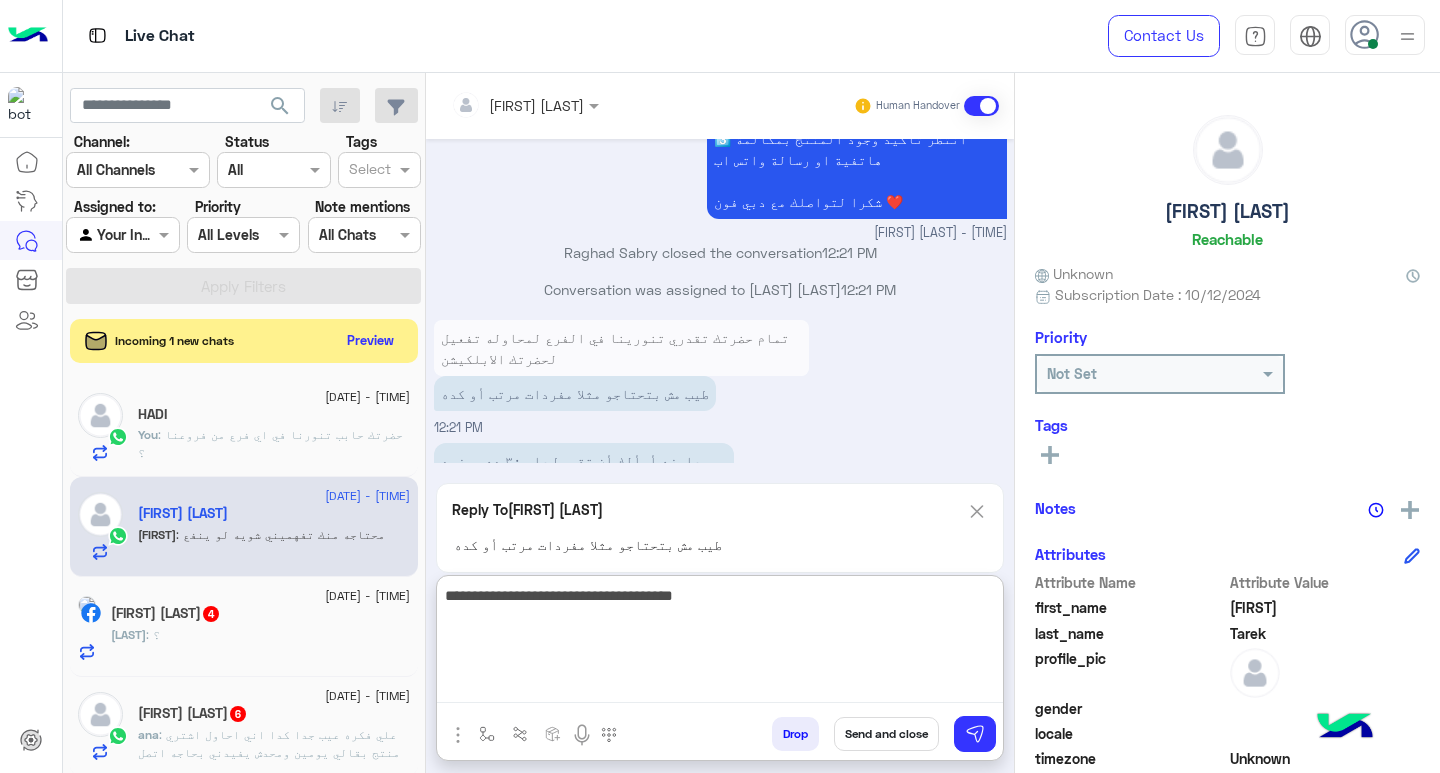 scroll, scrollTop: 2075, scrollLeft: 0, axis: vertical 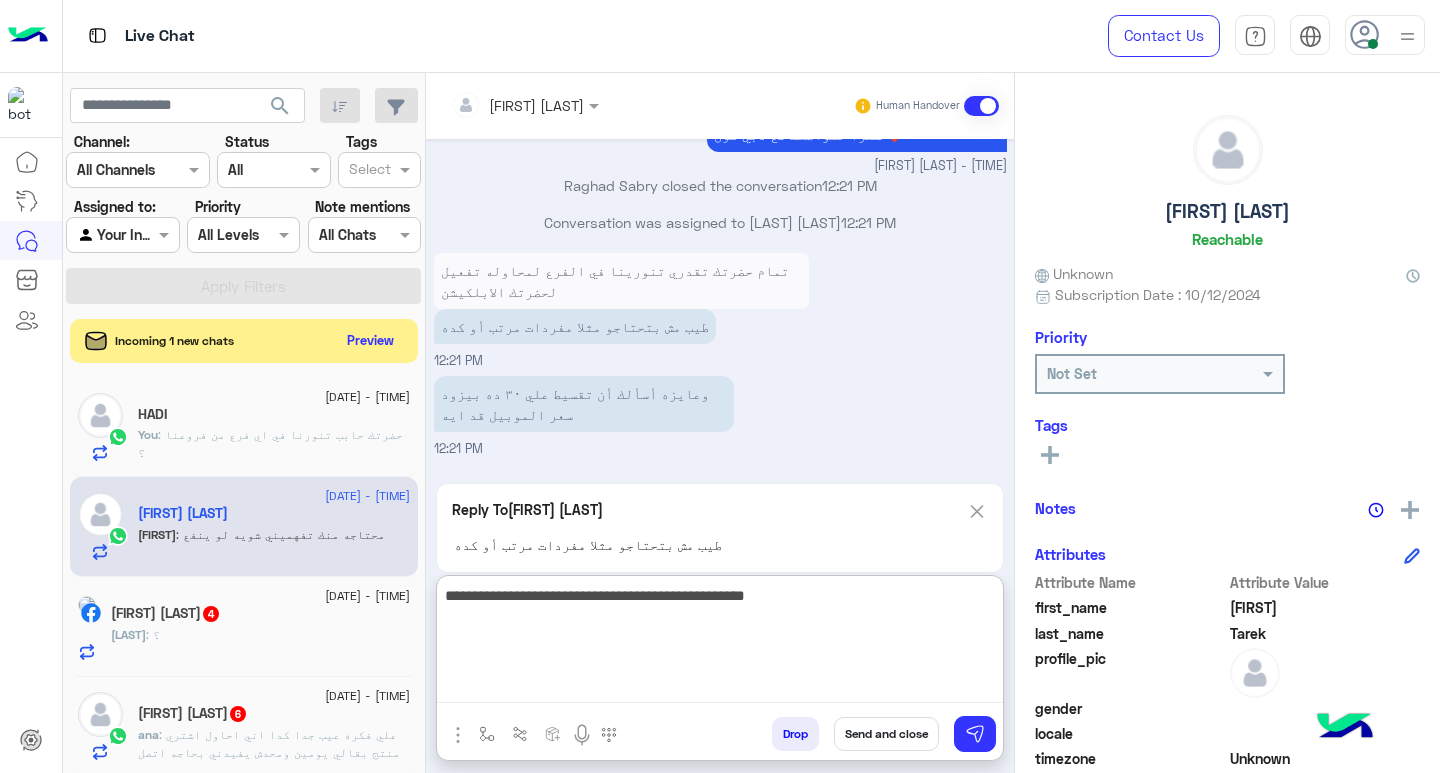 type on "**********" 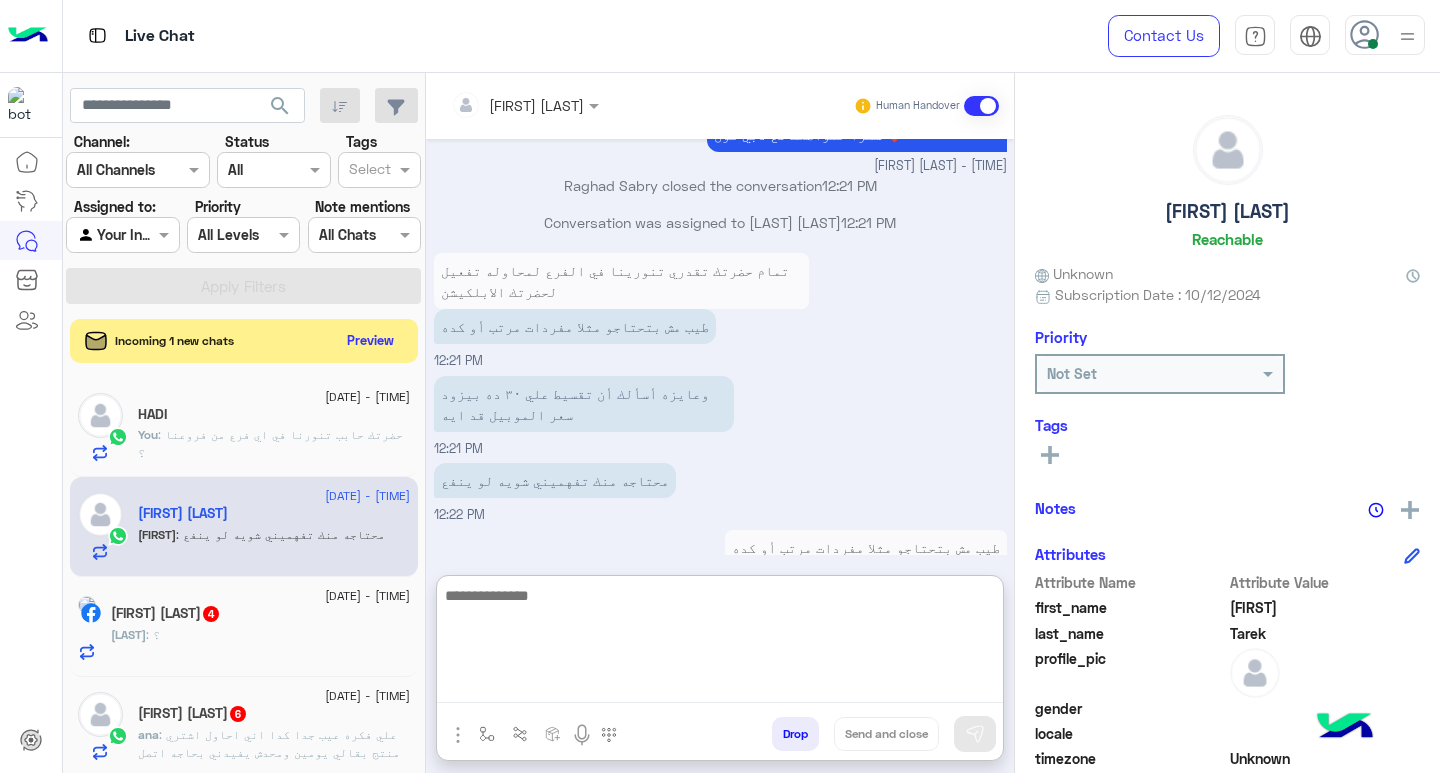scroll, scrollTop: 2081, scrollLeft: 0, axis: vertical 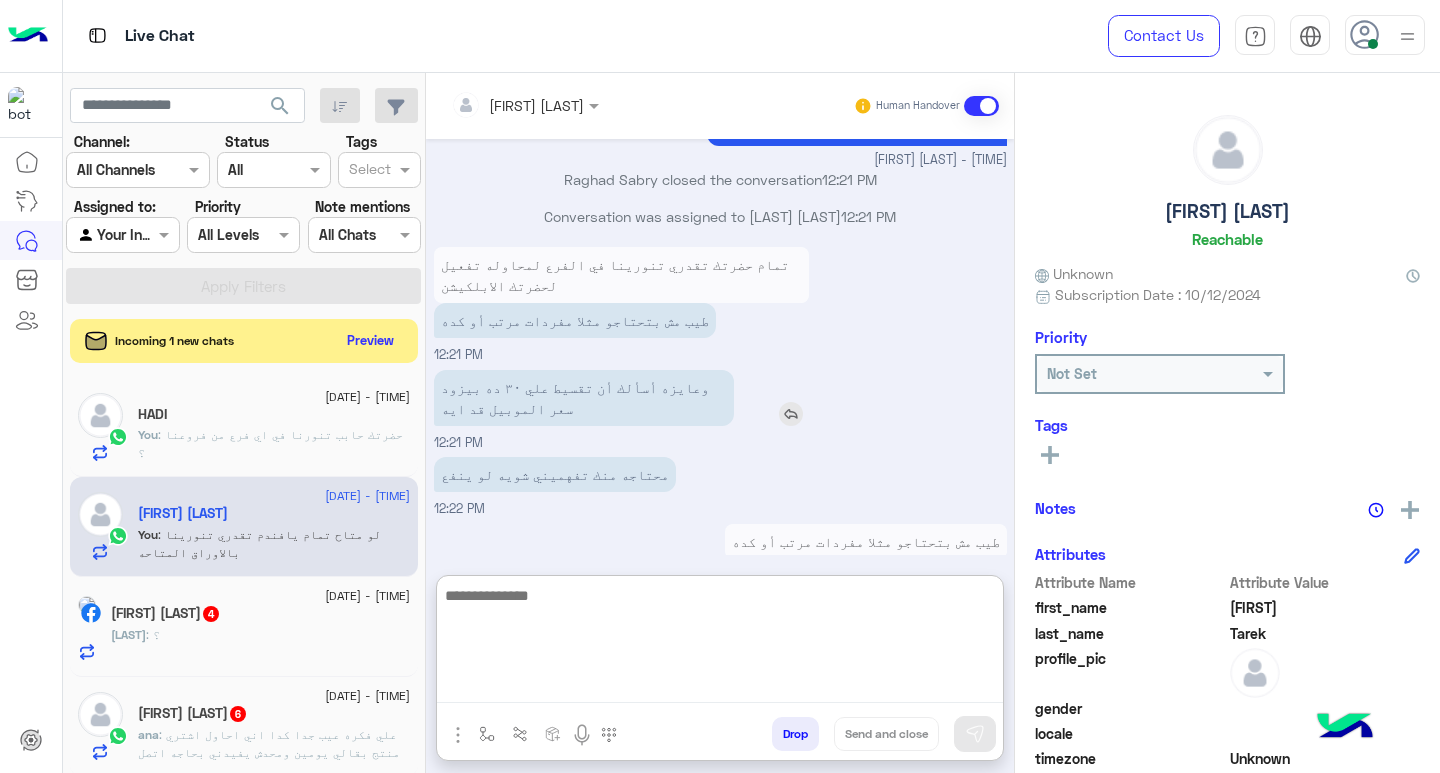 click on "وعايزه أسألك أن تقسيط علي ٣٠ ده بيزود سعر الموبيل قد ايه" at bounding box center [641, 398] 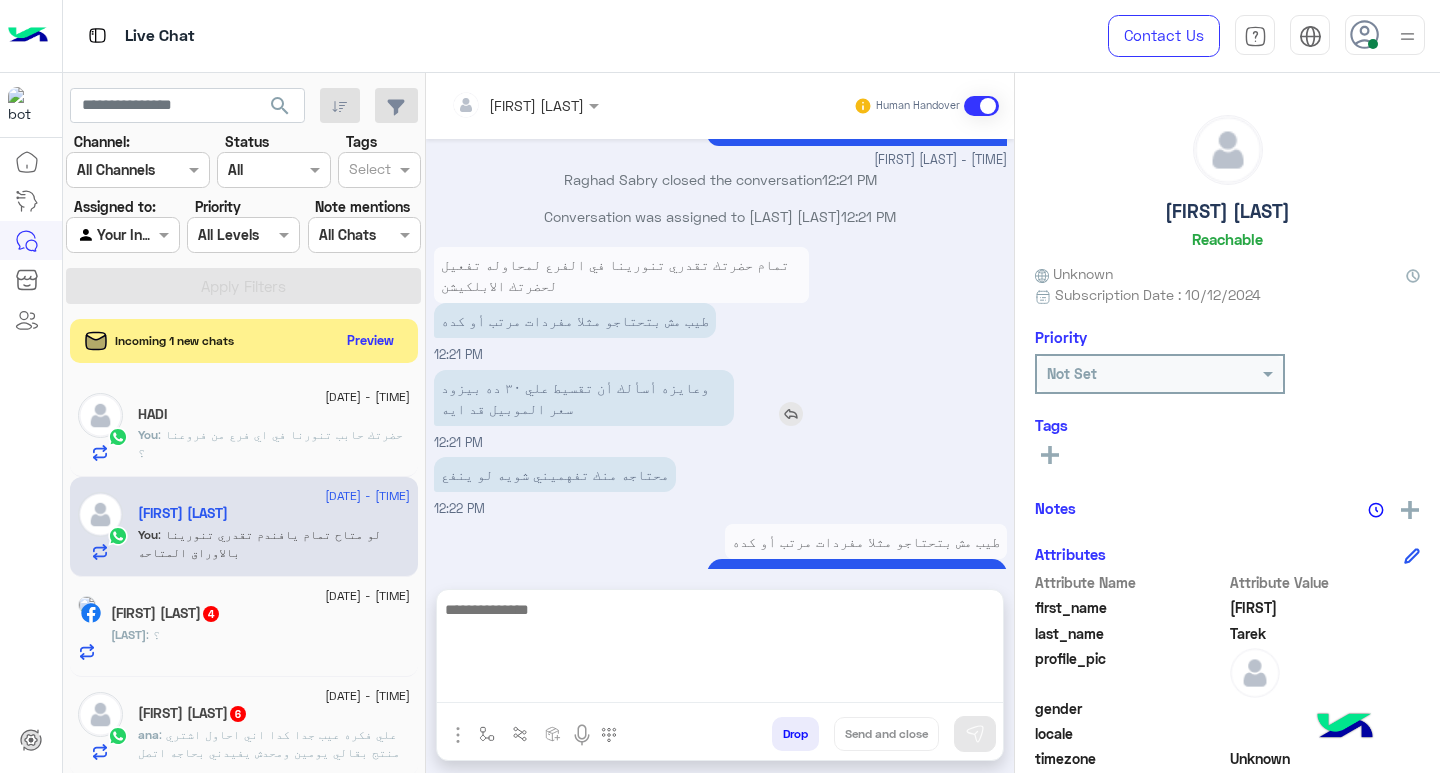 scroll, scrollTop: 1991, scrollLeft: 0, axis: vertical 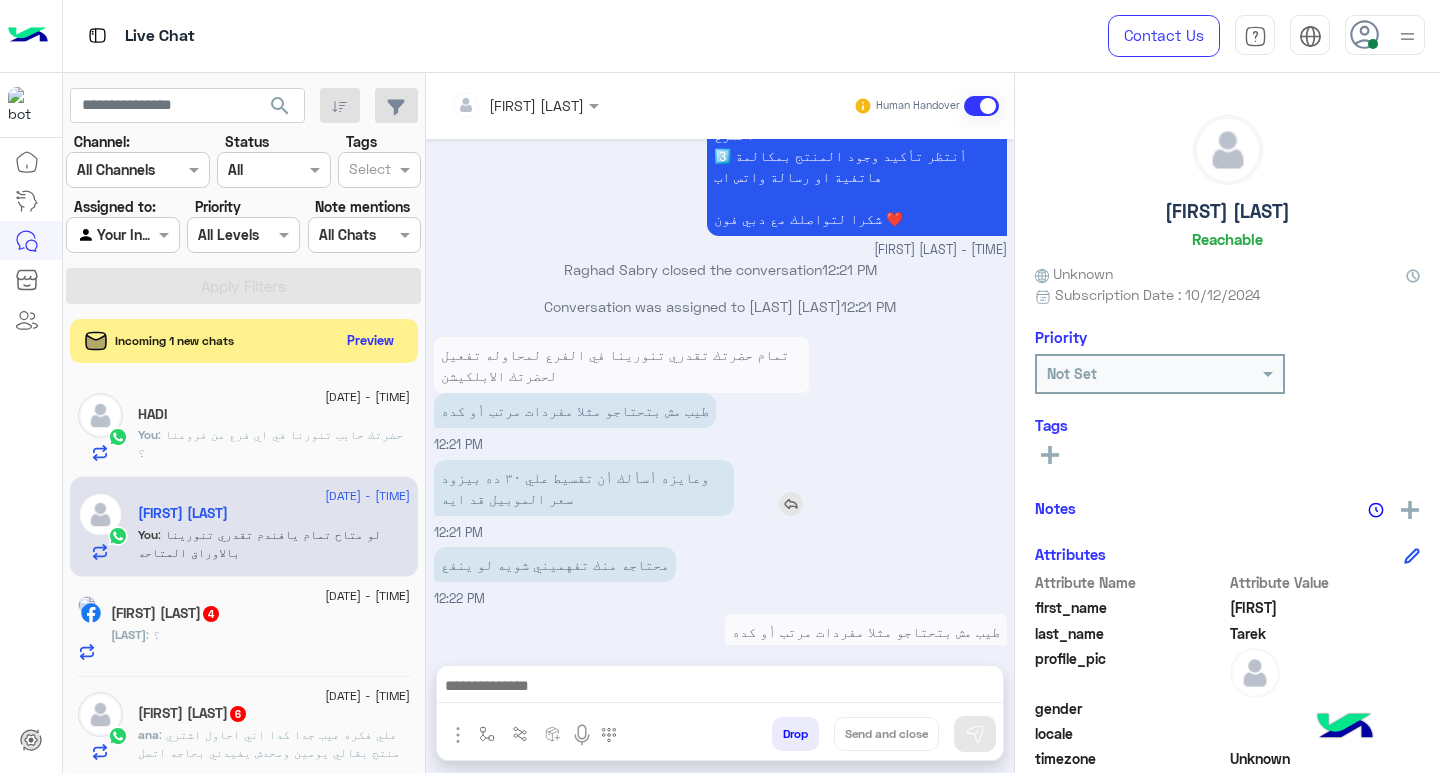 click at bounding box center (791, 504) 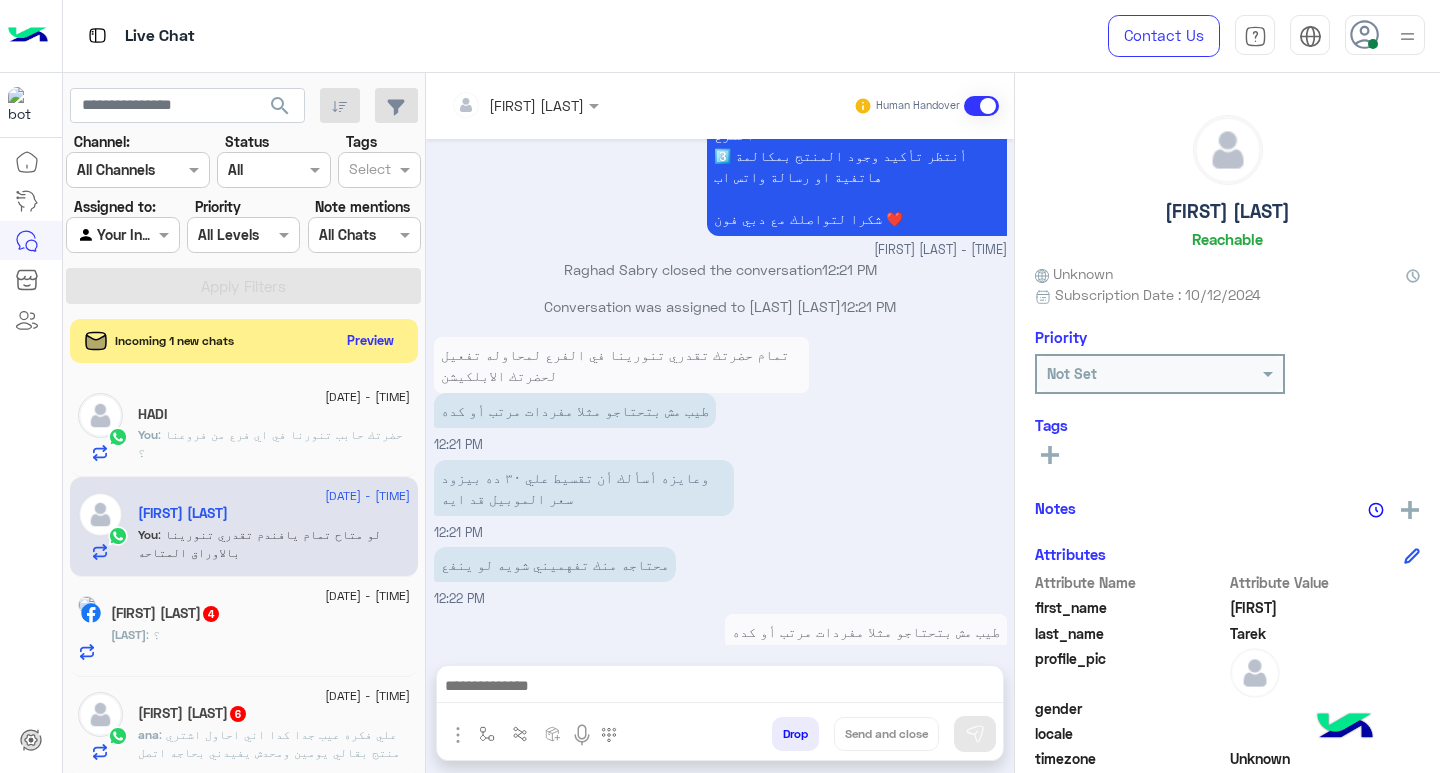 scroll, scrollTop: 2081, scrollLeft: 0, axis: vertical 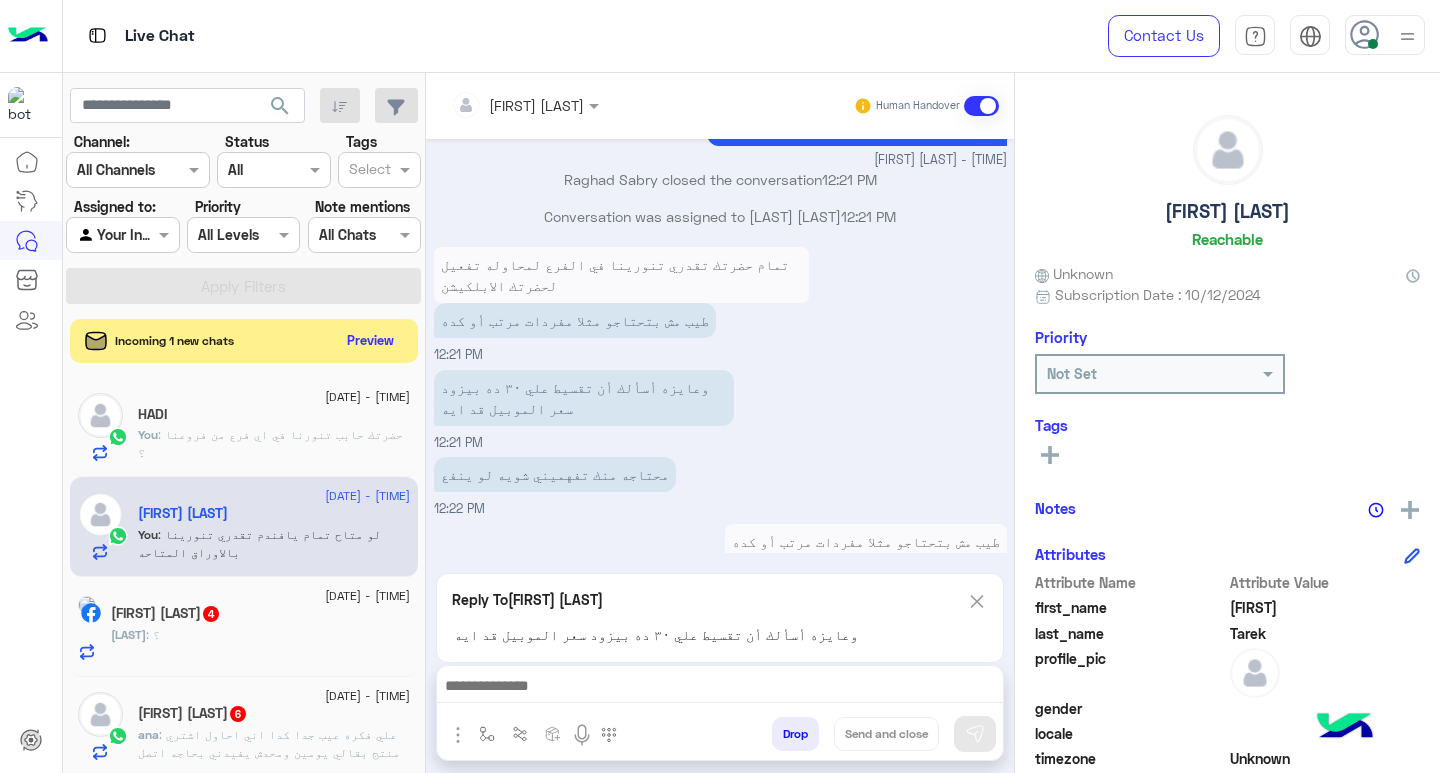 click at bounding box center (720, 688) 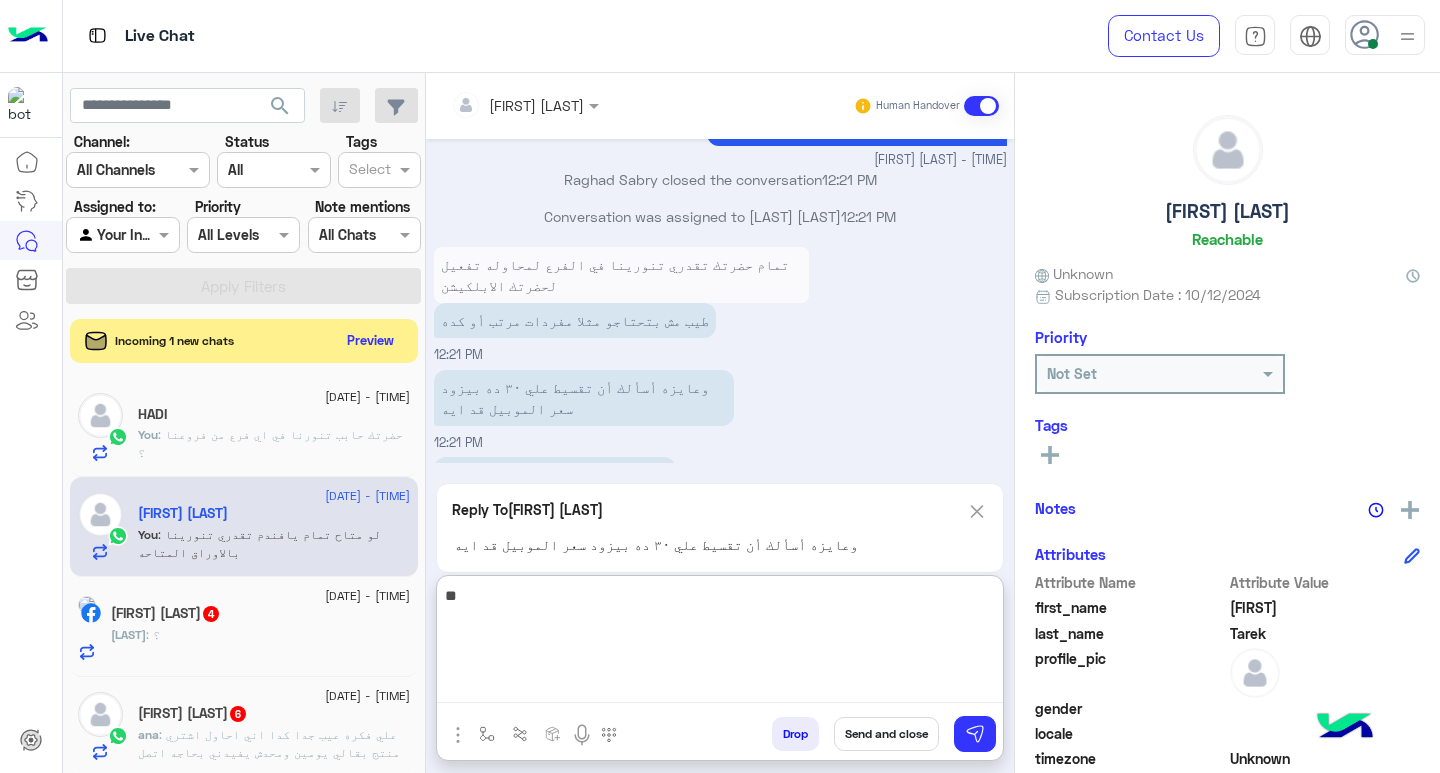 type on "*" 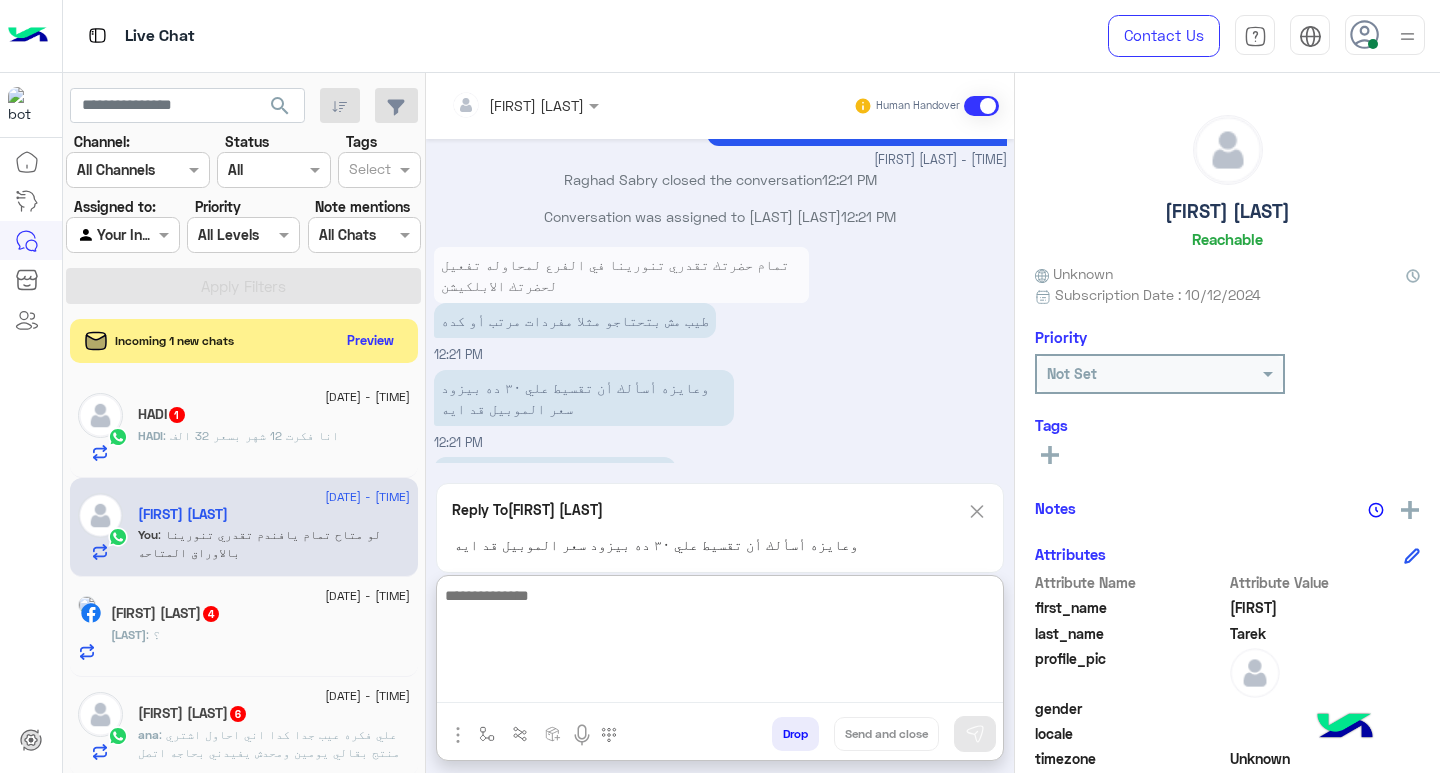 click on "Drop" at bounding box center (795, 734) 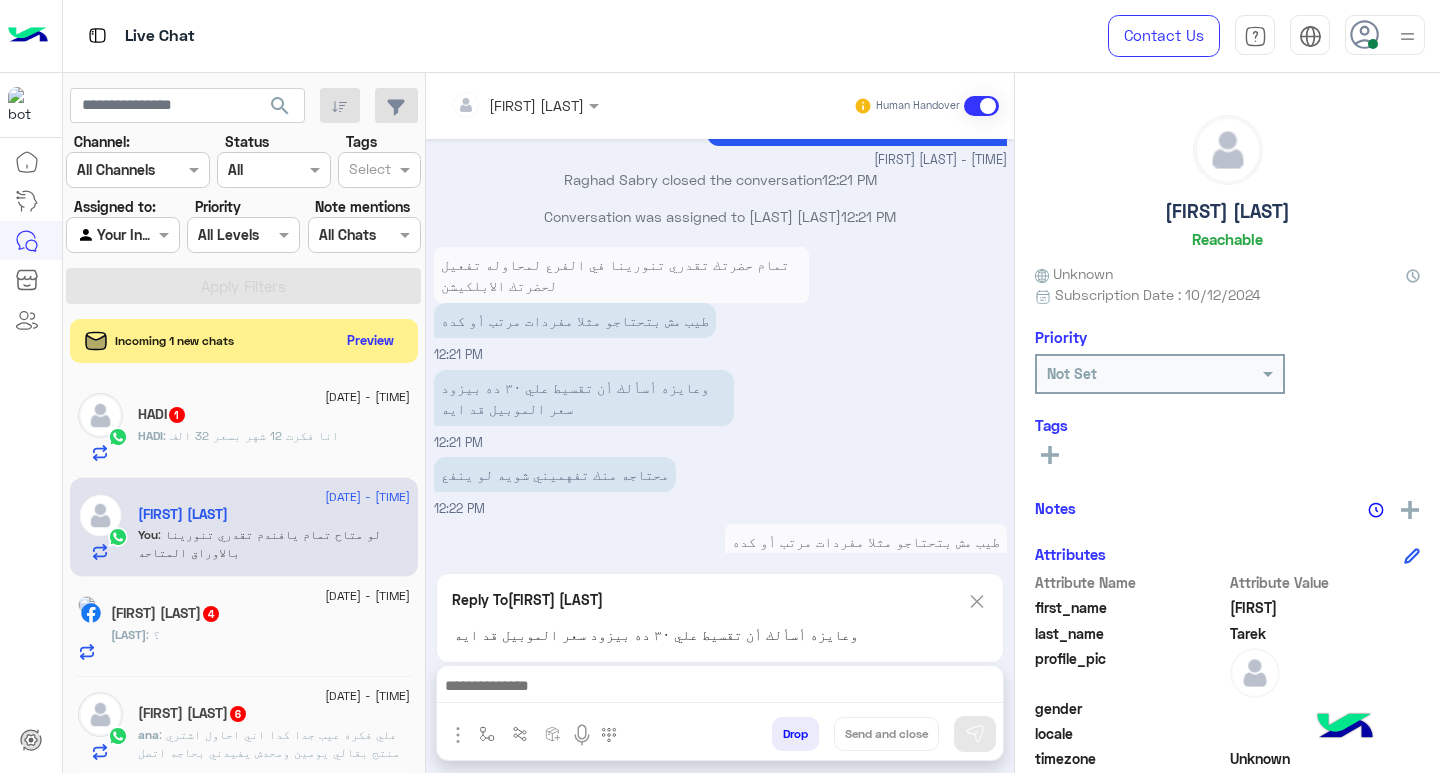 click on "HADI : انا فكرت 12 شهر بسعر 32 الف" 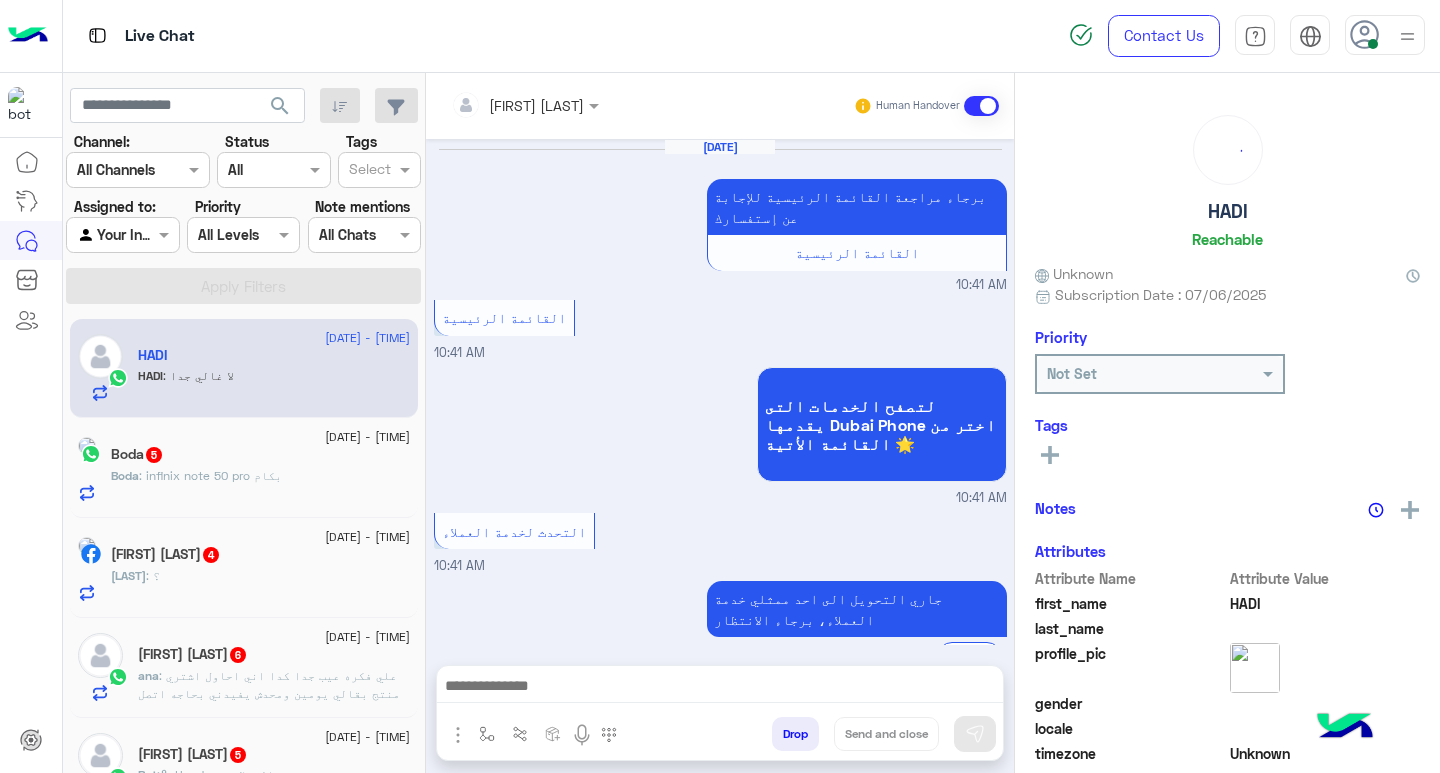 scroll, scrollTop: 1138, scrollLeft: 0, axis: vertical 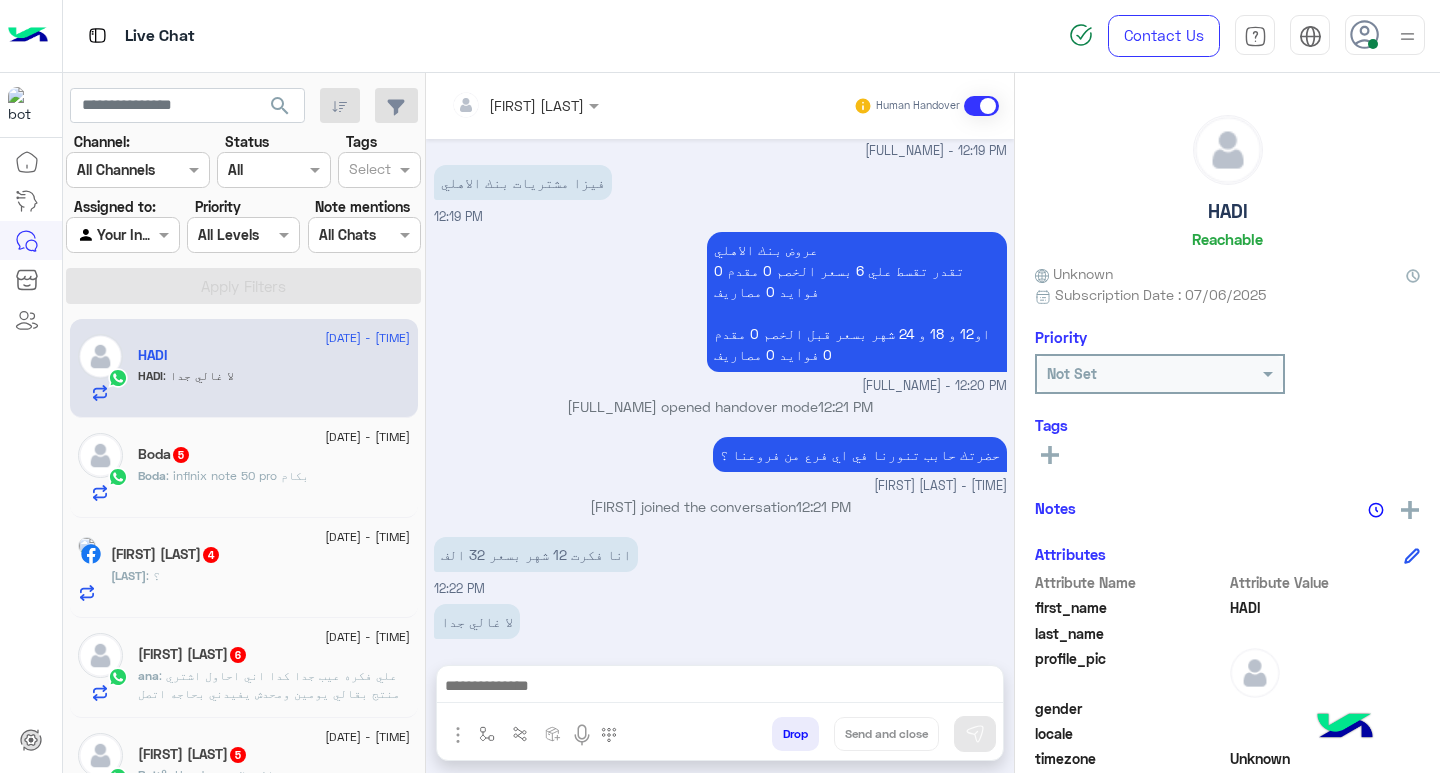click at bounding box center [720, 688] 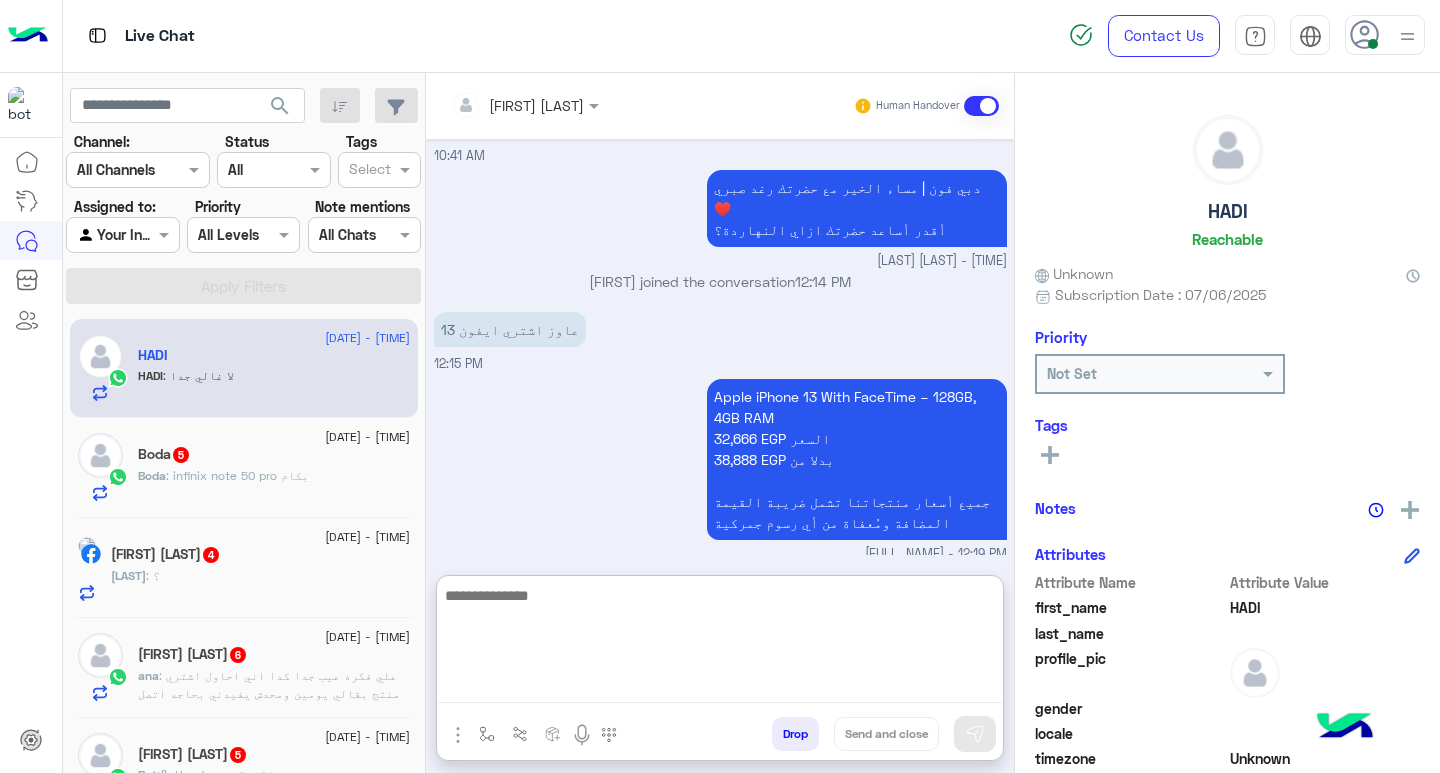 scroll, scrollTop: 1210, scrollLeft: 0, axis: vertical 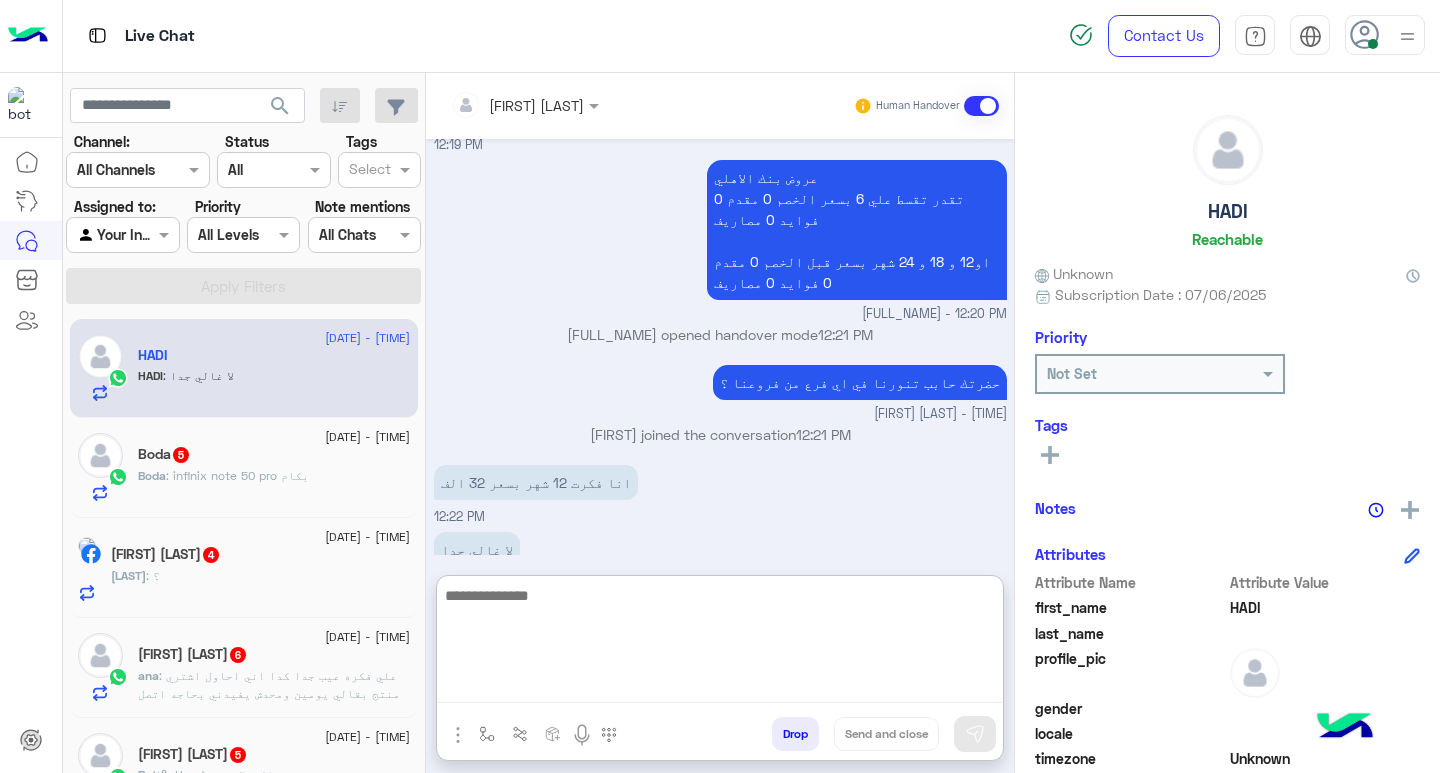 click at bounding box center (720, 643) 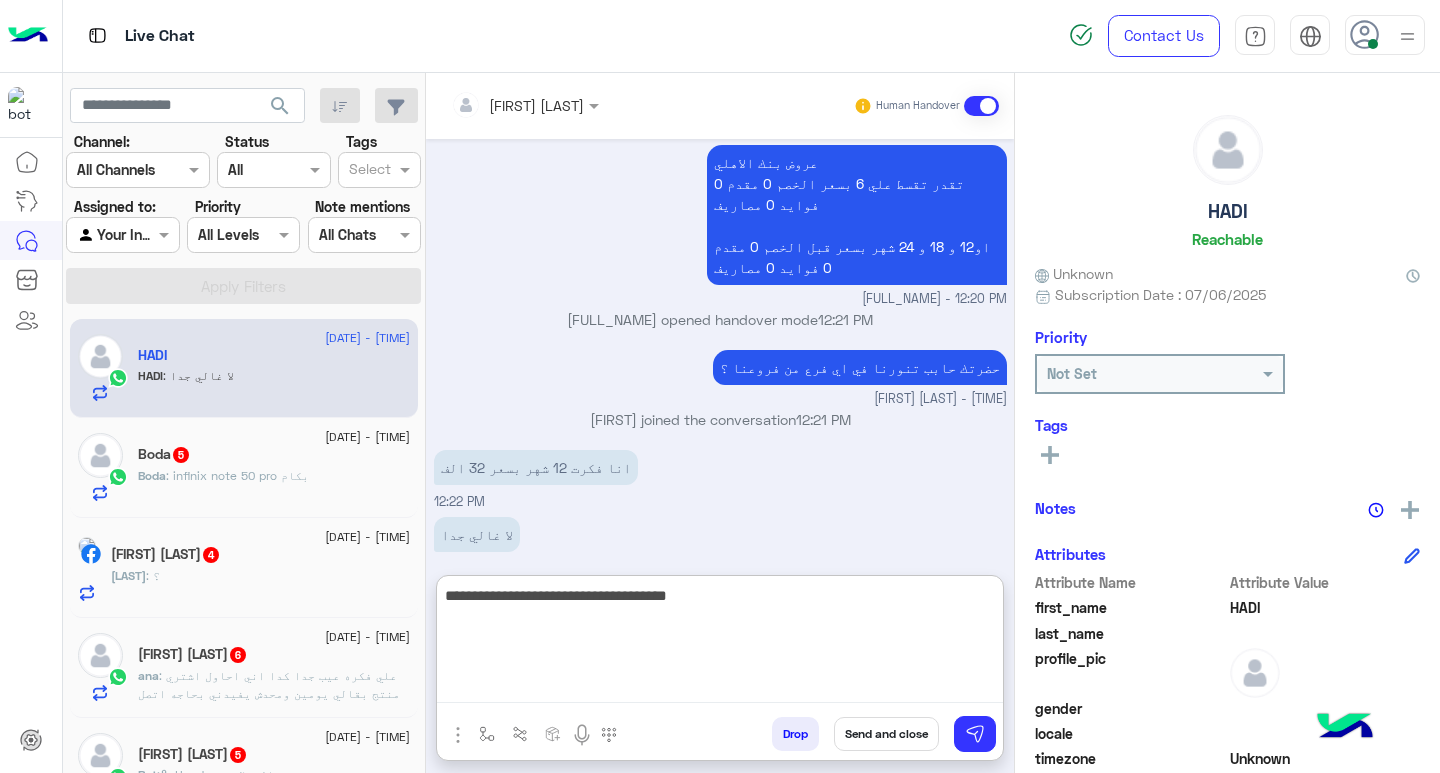 scroll, scrollTop: 1228, scrollLeft: 0, axis: vertical 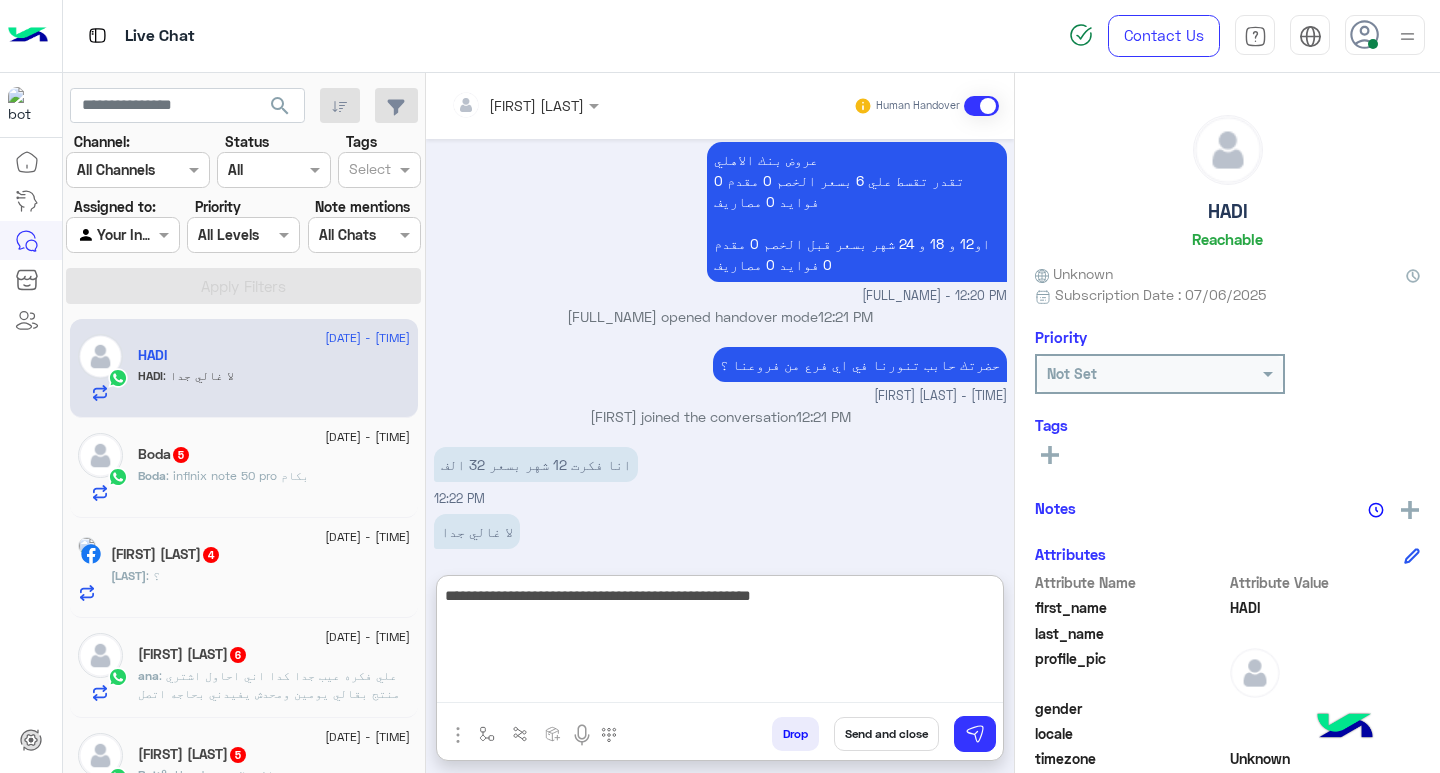 type on "**********" 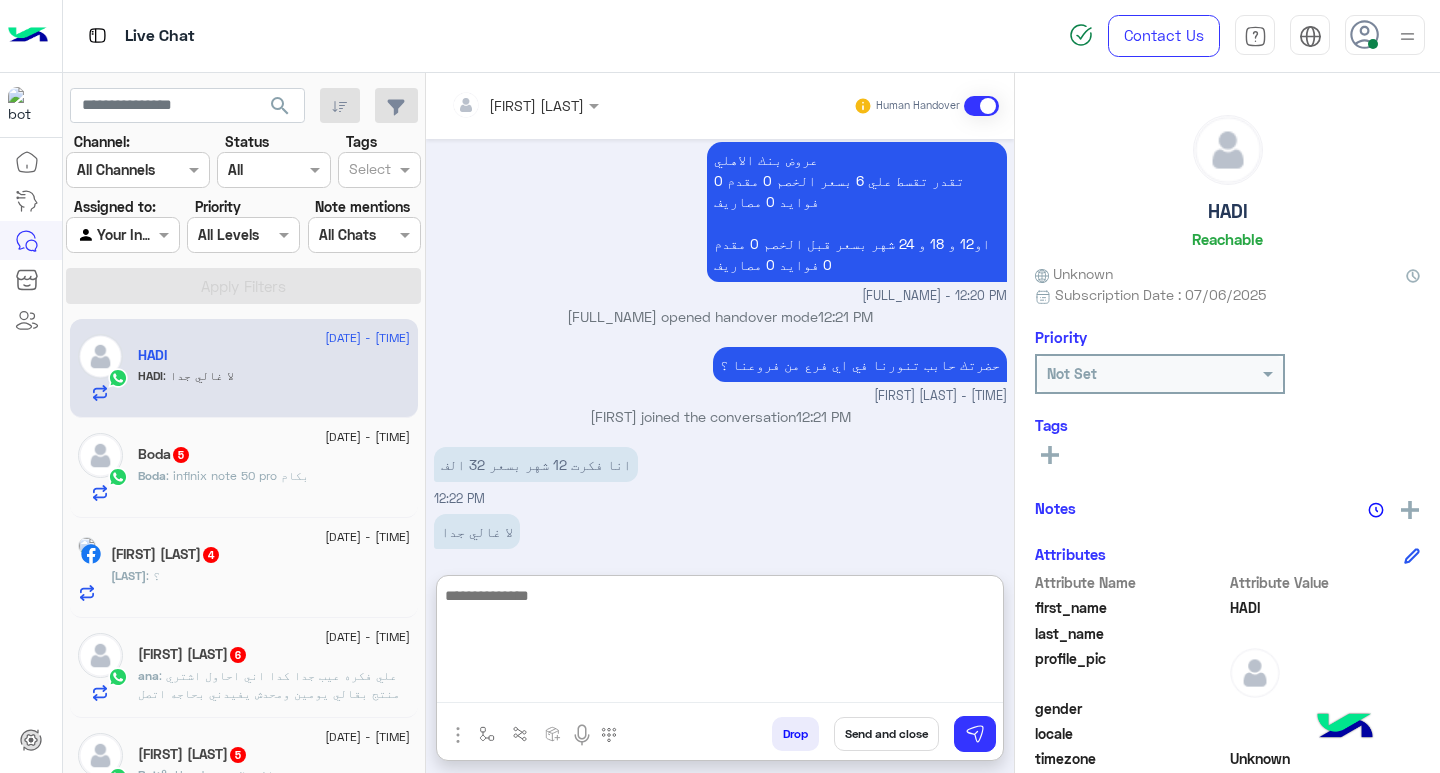 scroll, scrollTop: 1313, scrollLeft: 0, axis: vertical 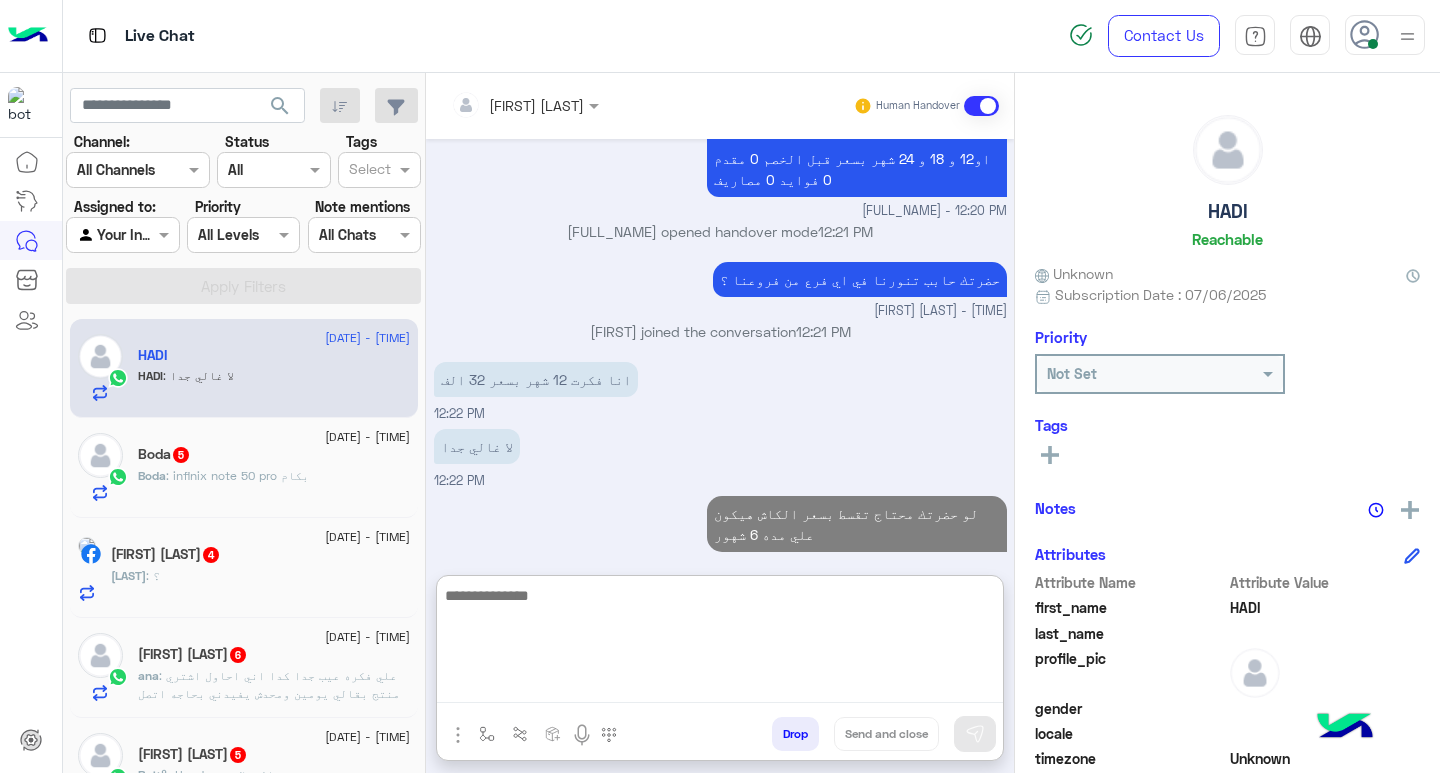 click on "Boda : infinix note 50 pro بكام" 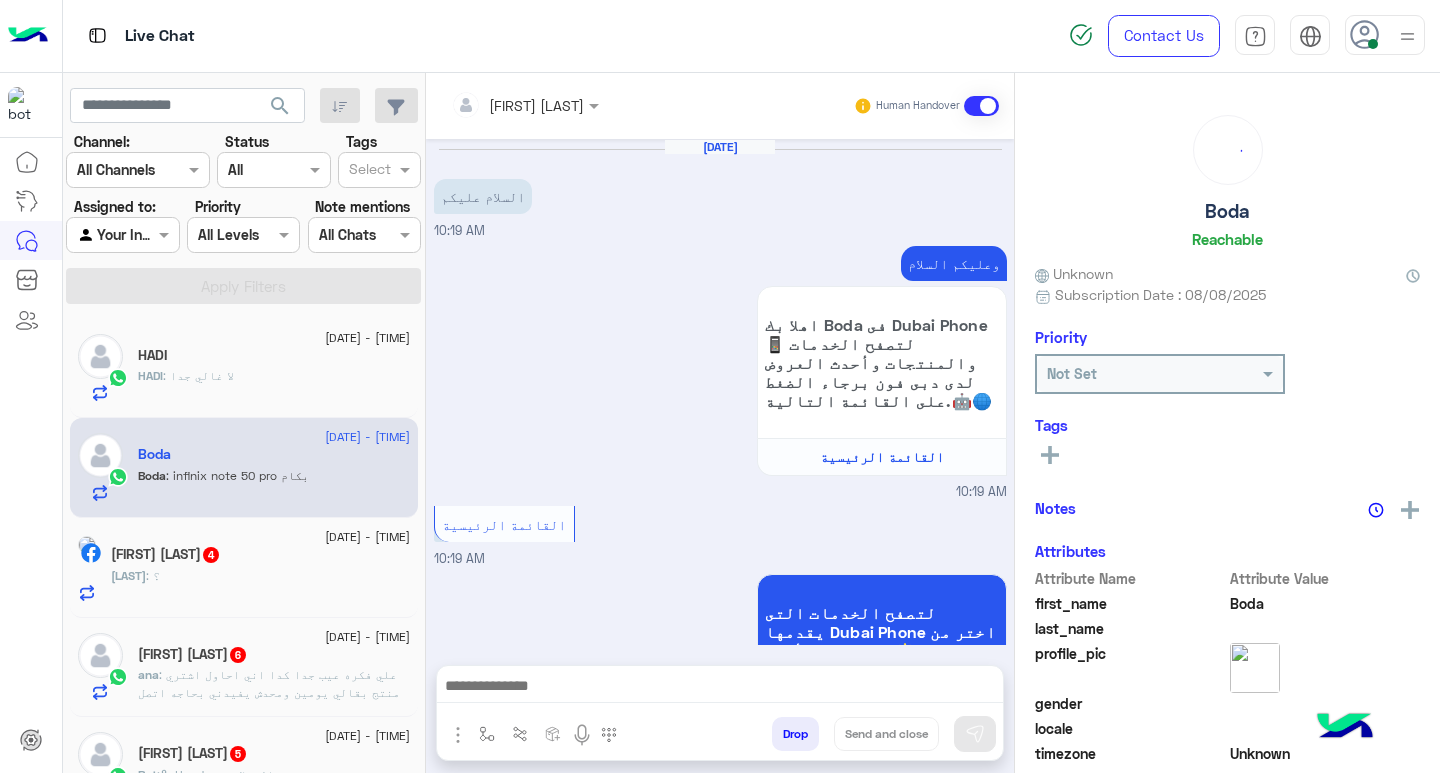 scroll, scrollTop: 671, scrollLeft: 0, axis: vertical 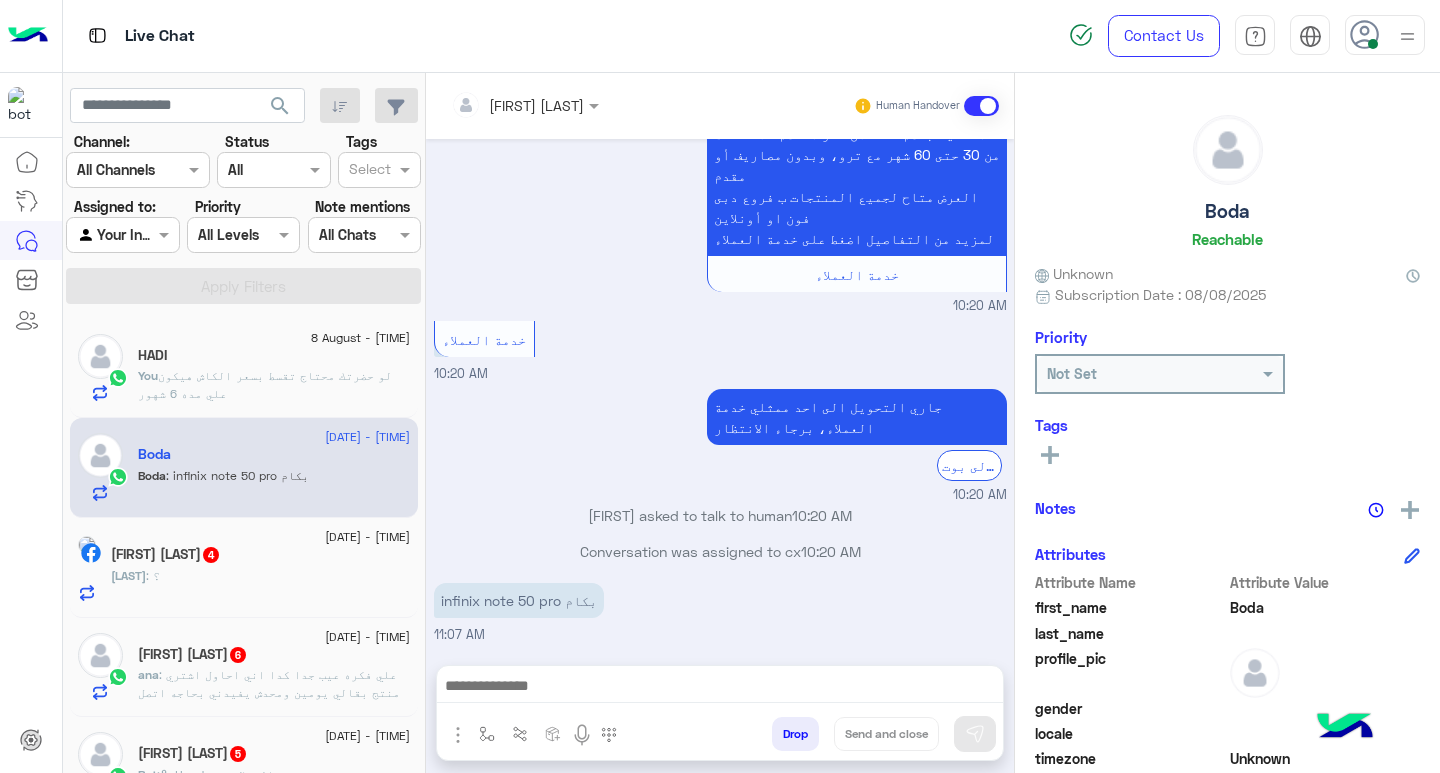 click at bounding box center (720, 688) 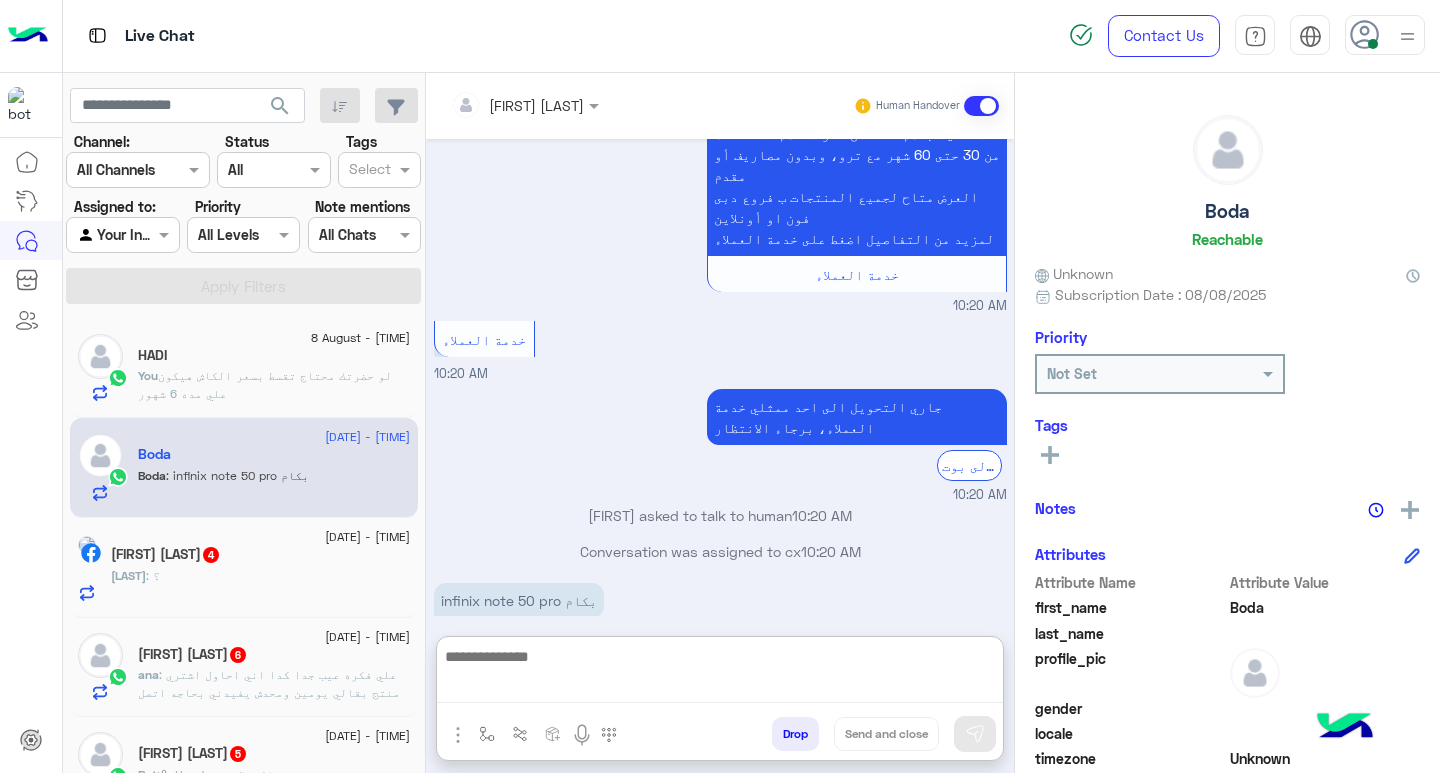 paste on "**********" 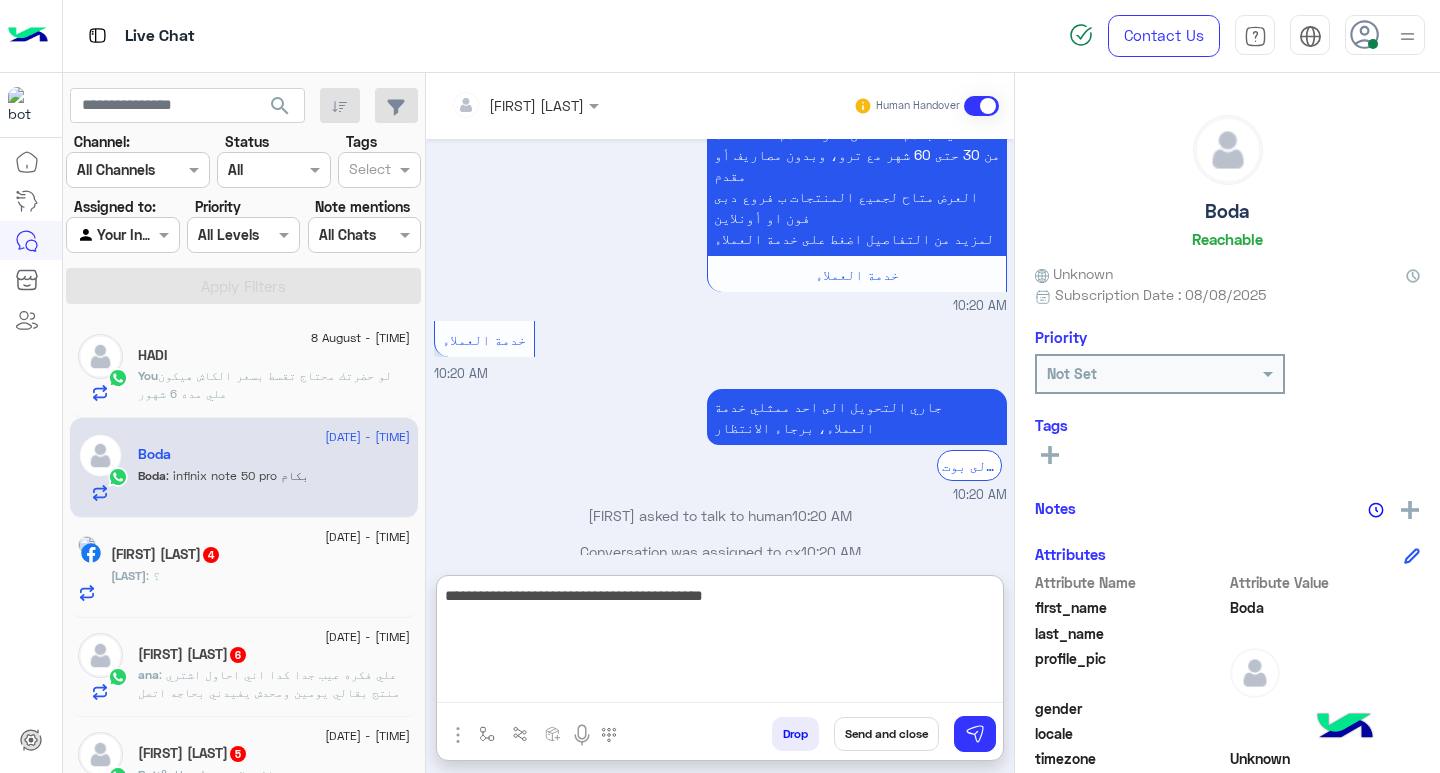 scroll, scrollTop: 760, scrollLeft: 0, axis: vertical 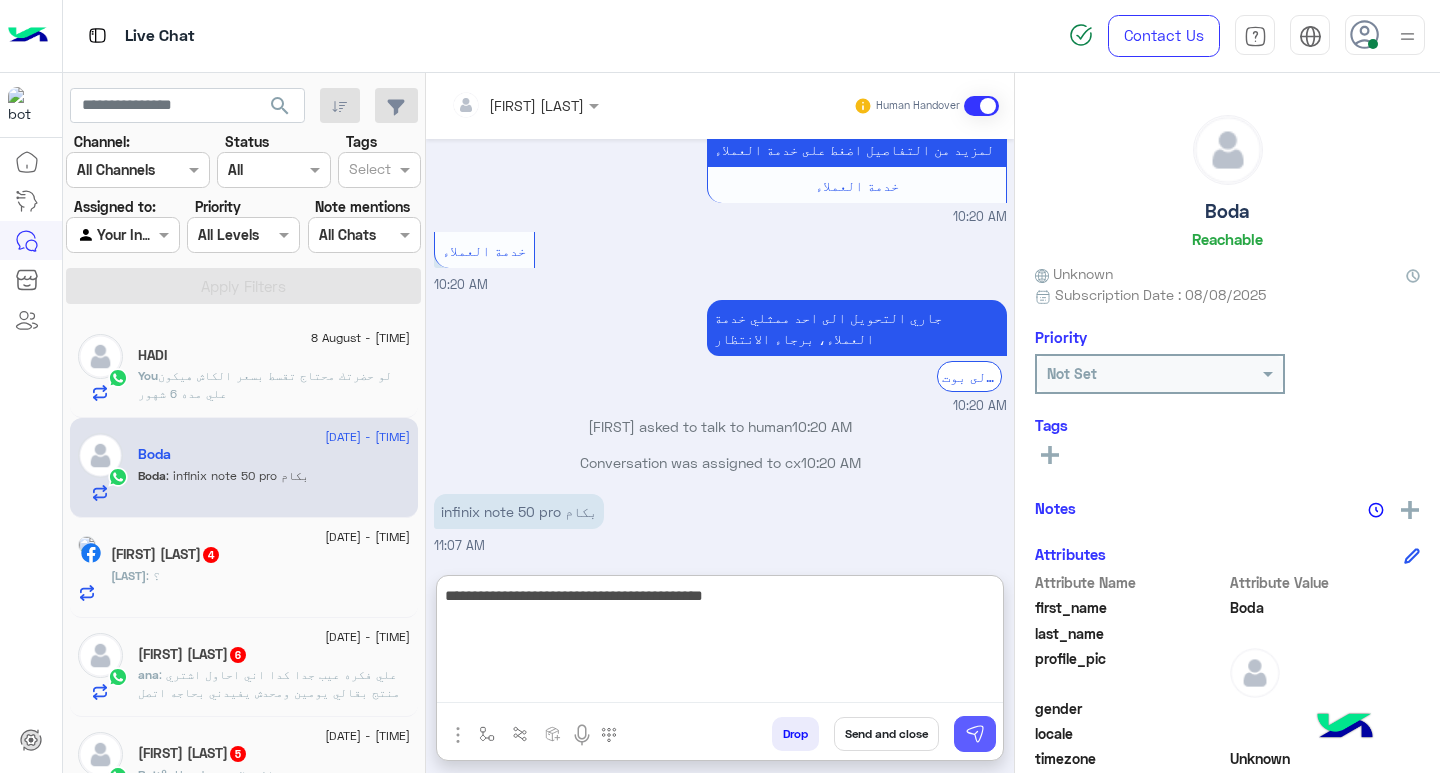 type on "**********" 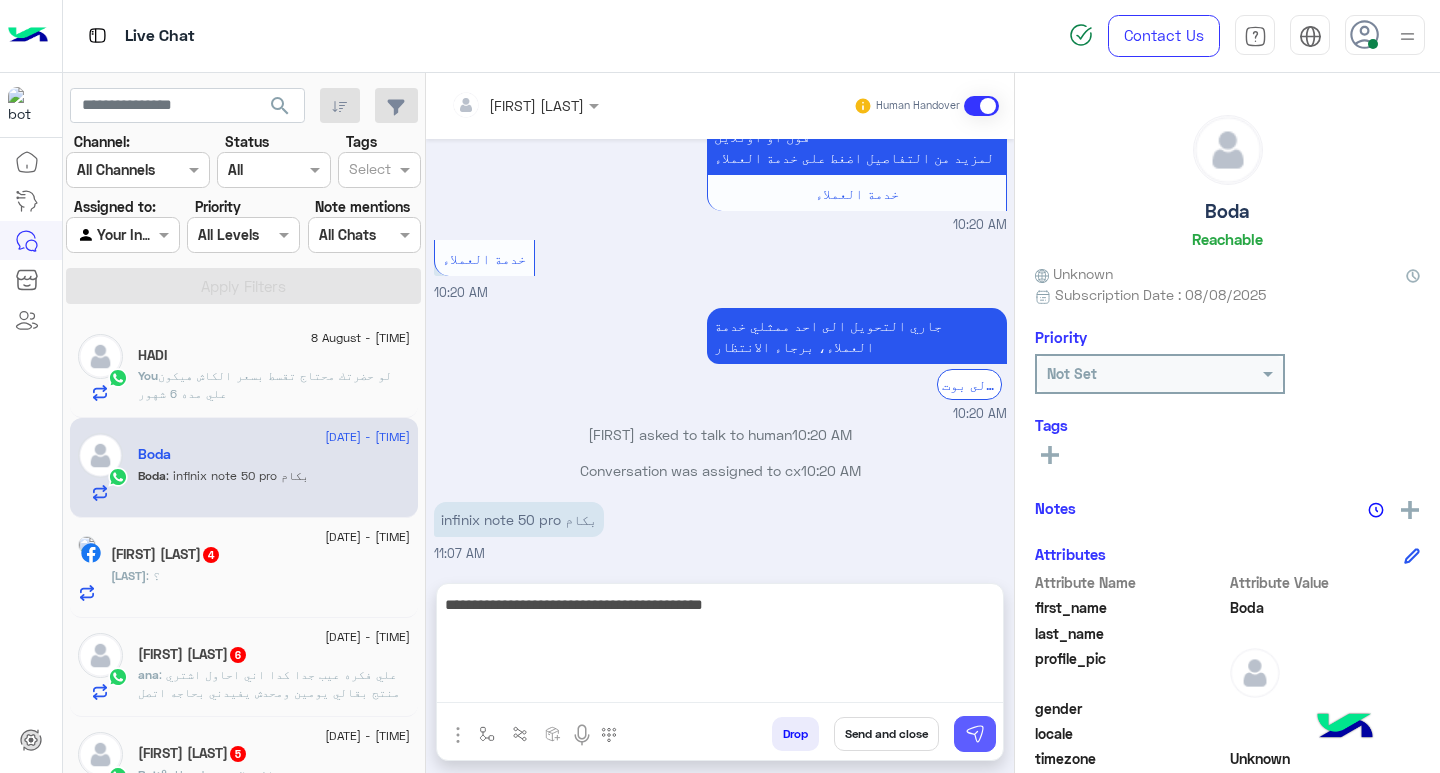 click at bounding box center [975, 734] 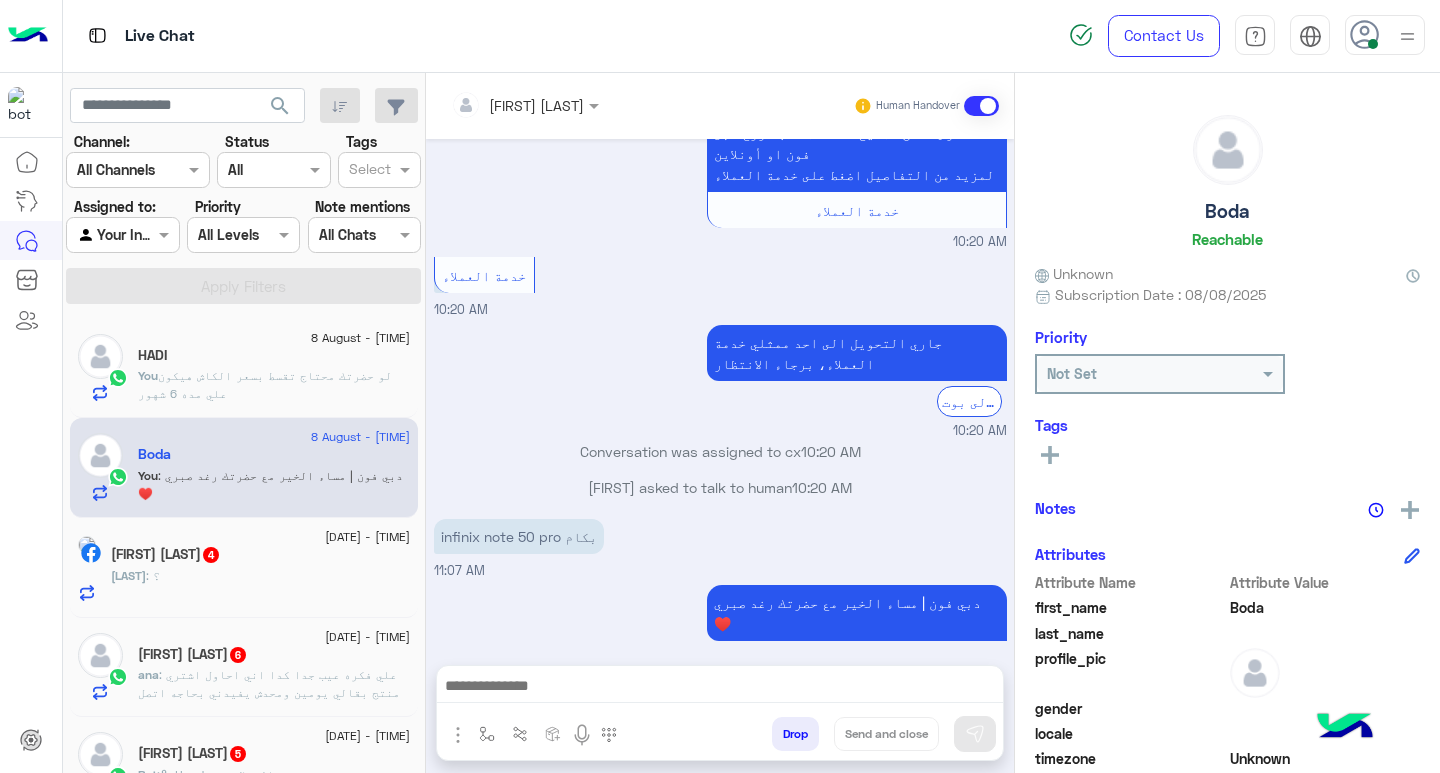 scroll, scrollTop: 771, scrollLeft: 0, axis: vertical 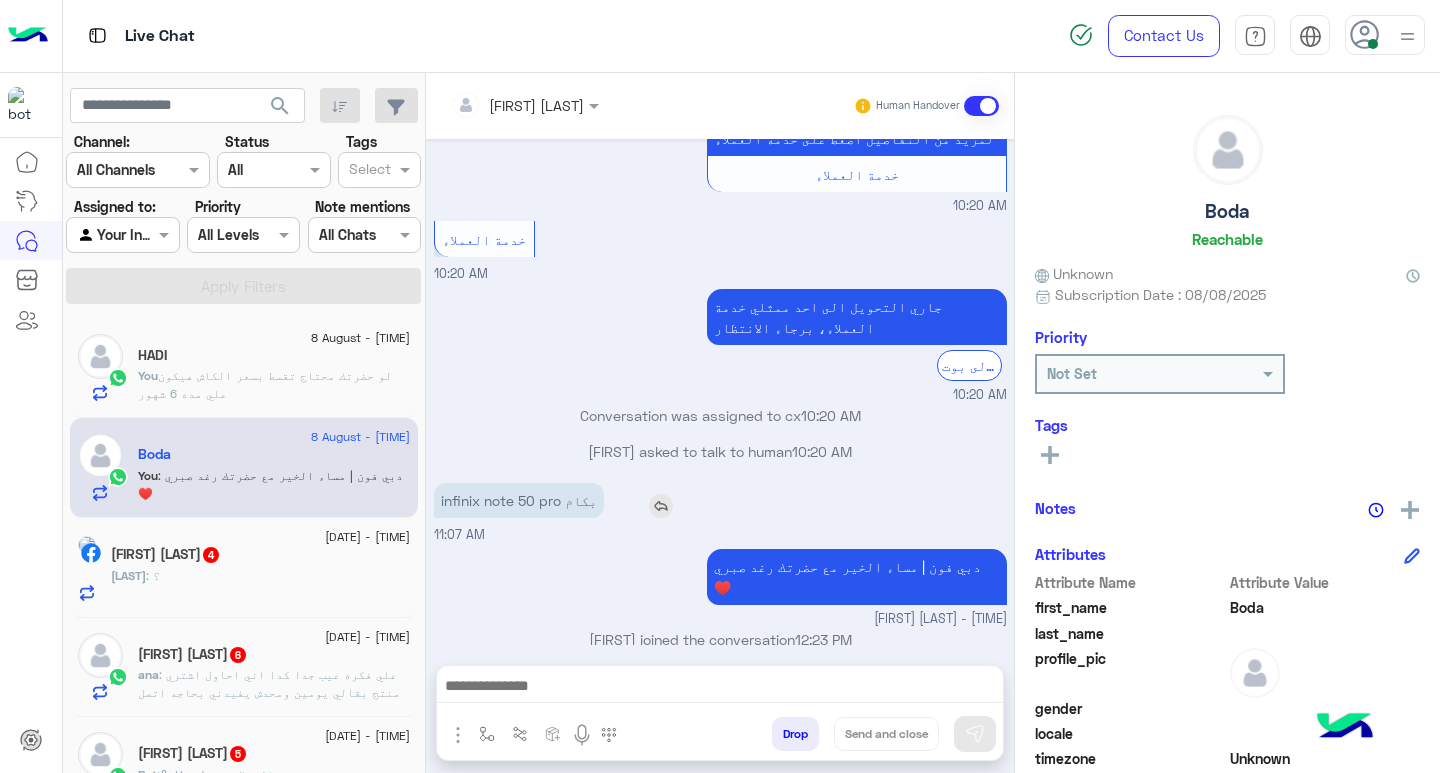 click at bounding box center (661, 506) 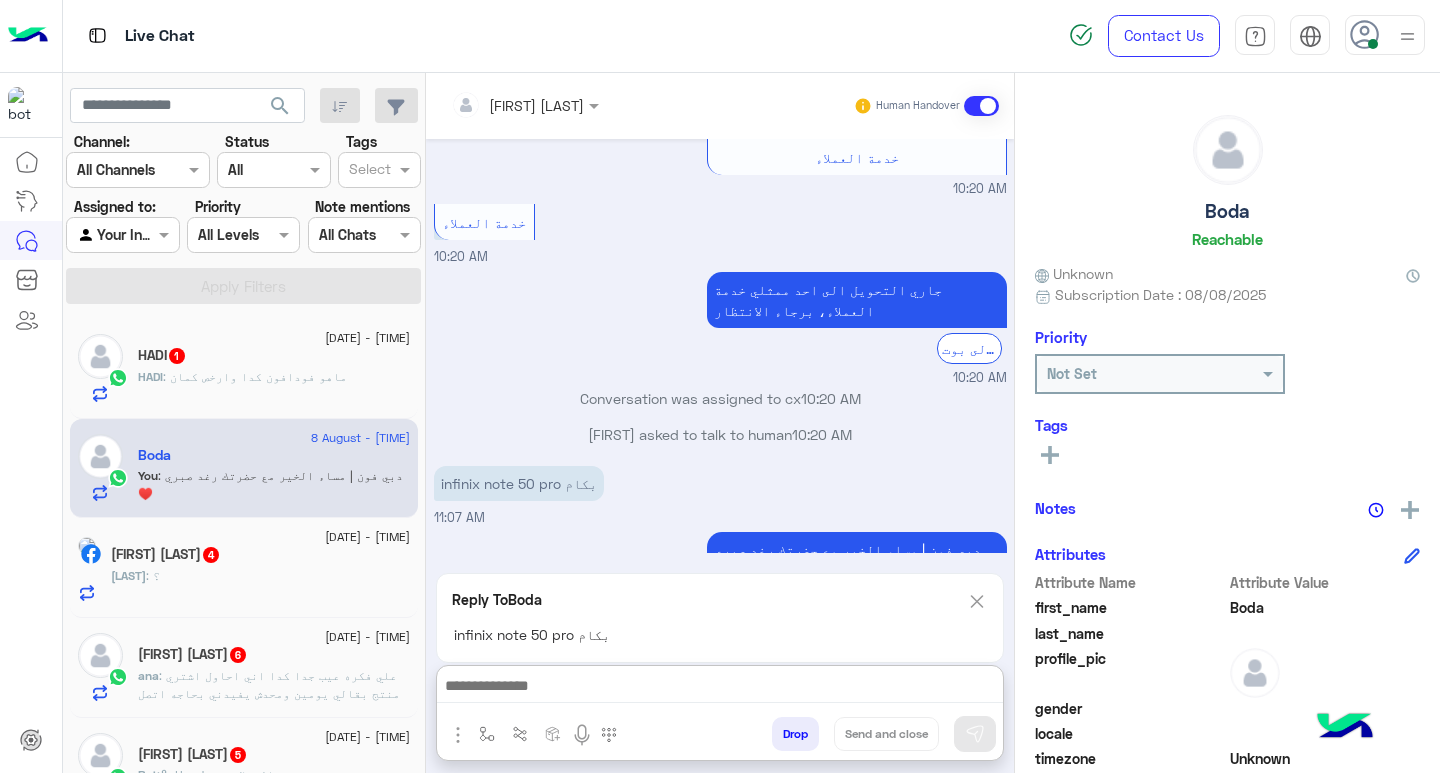 click at bounding box center (720, 688) 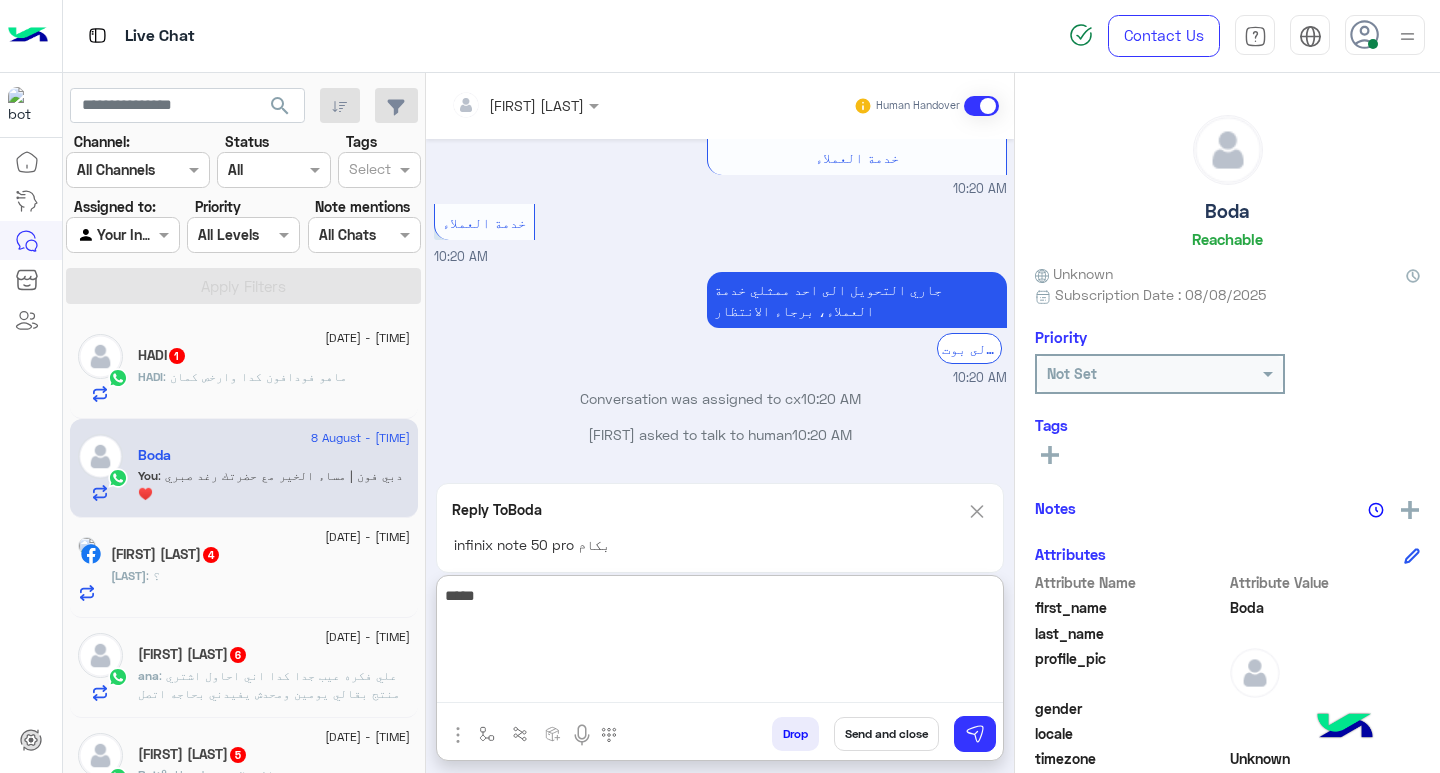 paste on "**********" 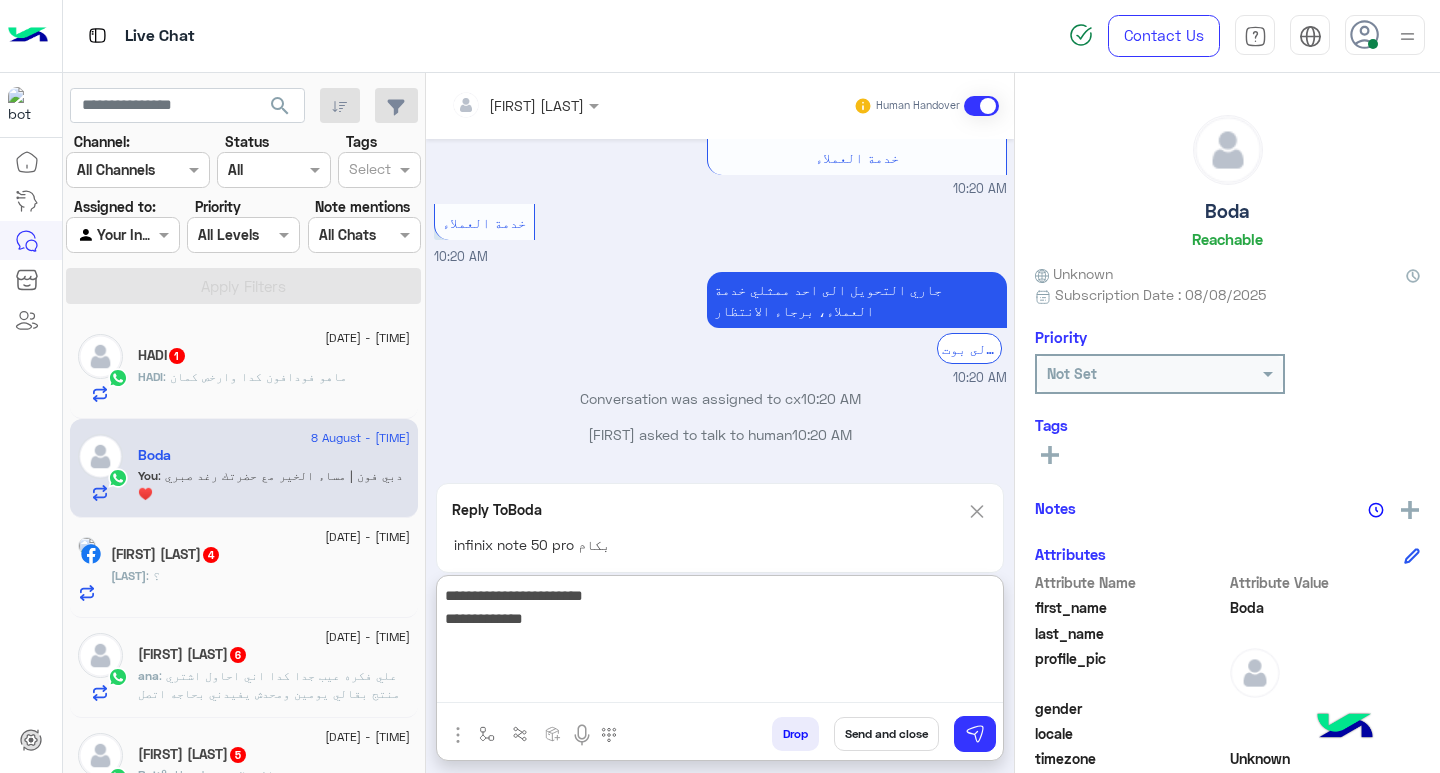 type on "**********" 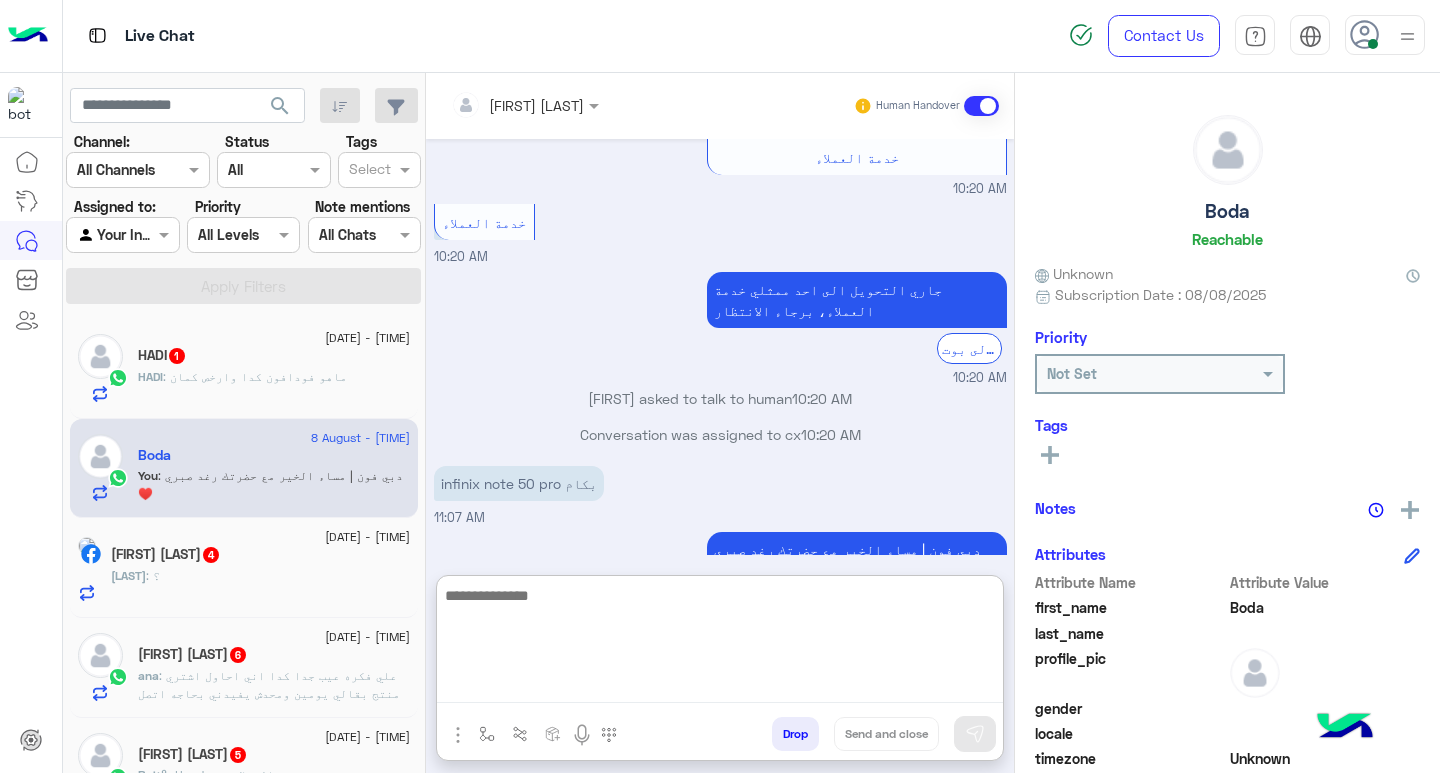 scroll, scrollTop: 981, scrollLeft: 0, axis: vertical 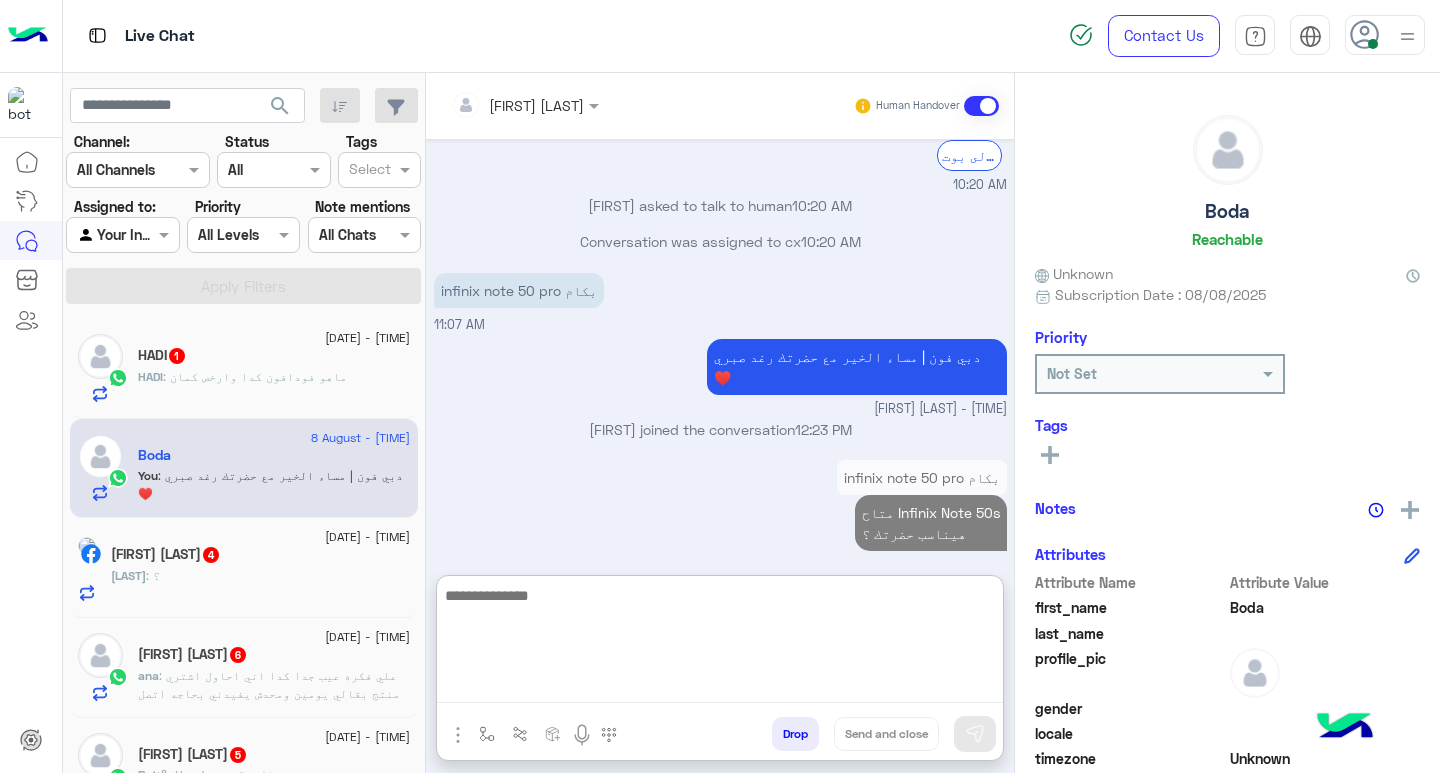 click on "HADI   1" 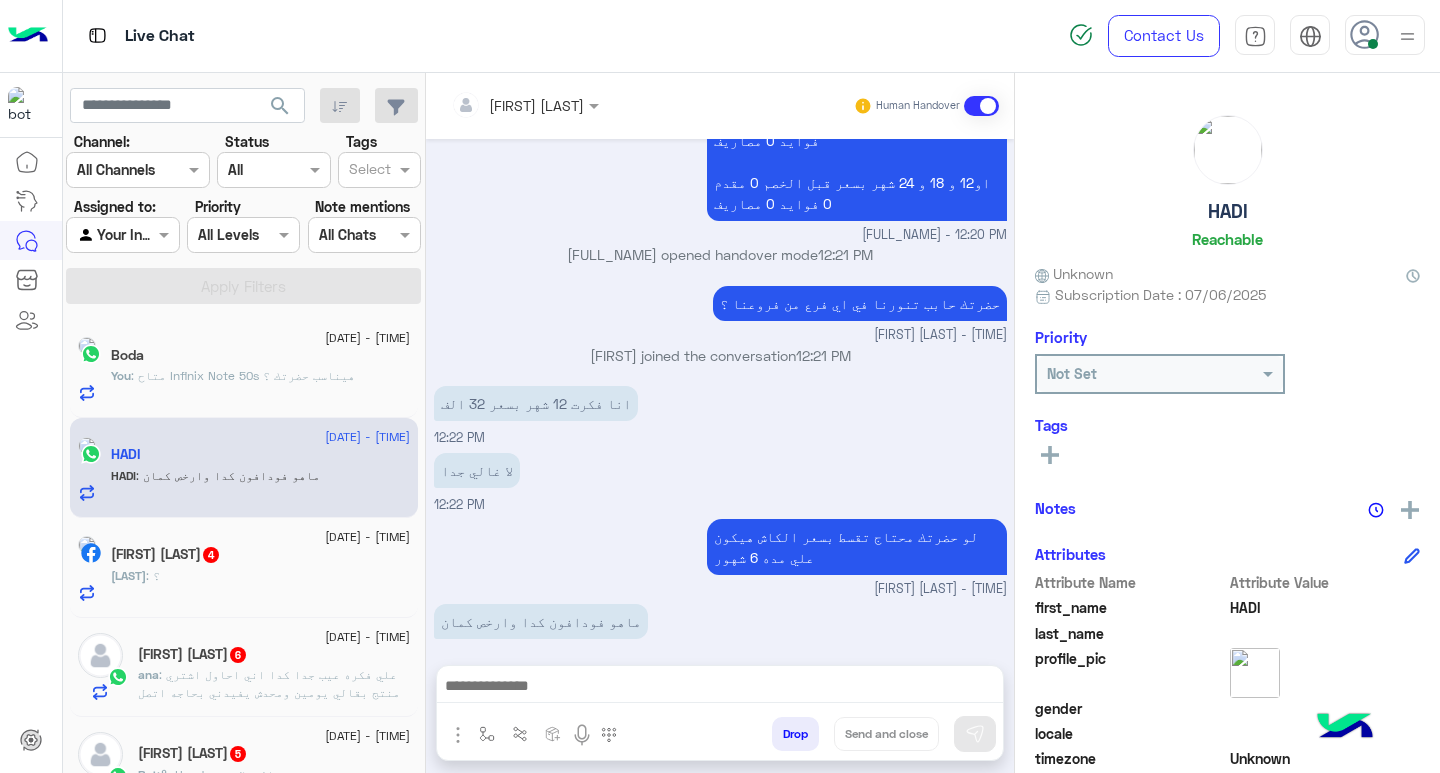 scroll, scrollTop: 1168, scrollLeft: 0, axis: vertical 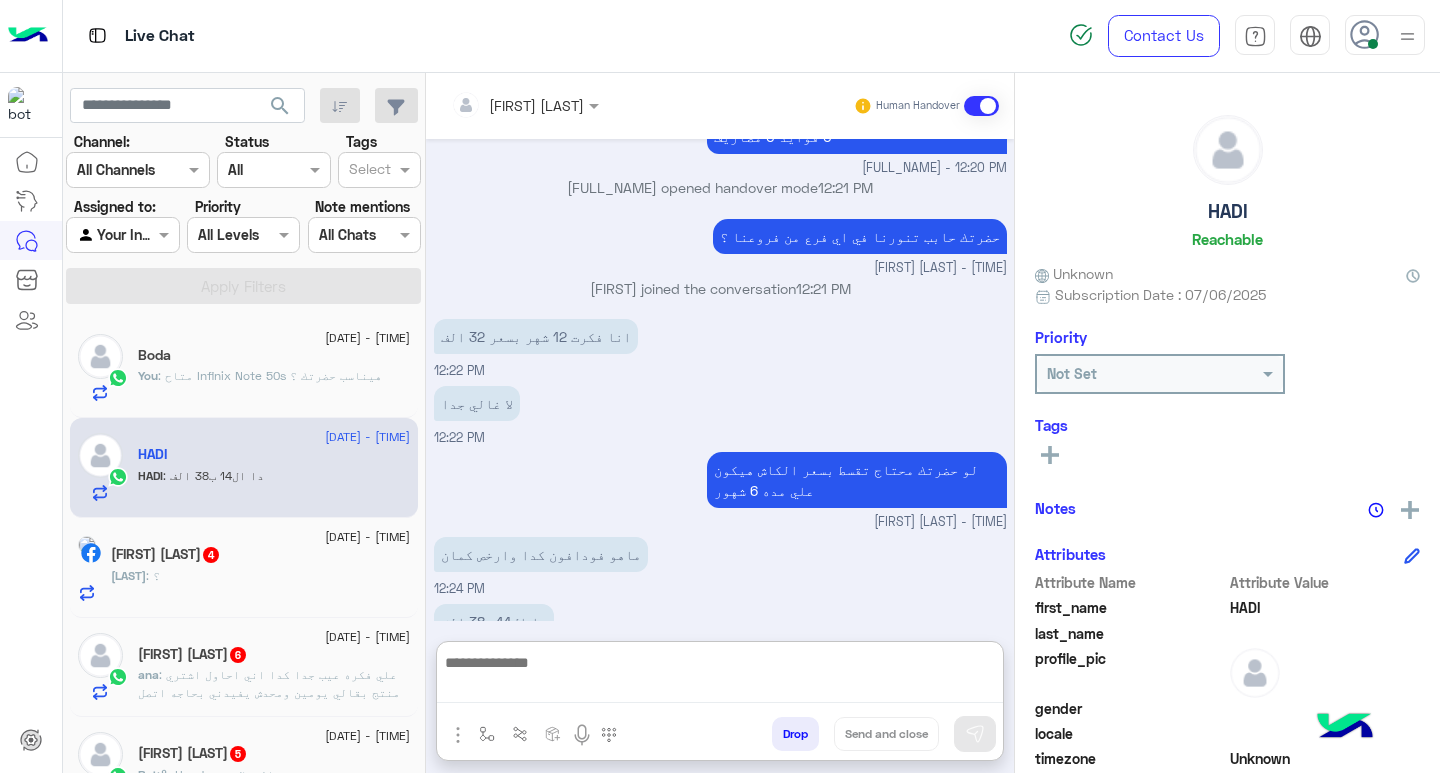 click at bounding box center (720, 676) 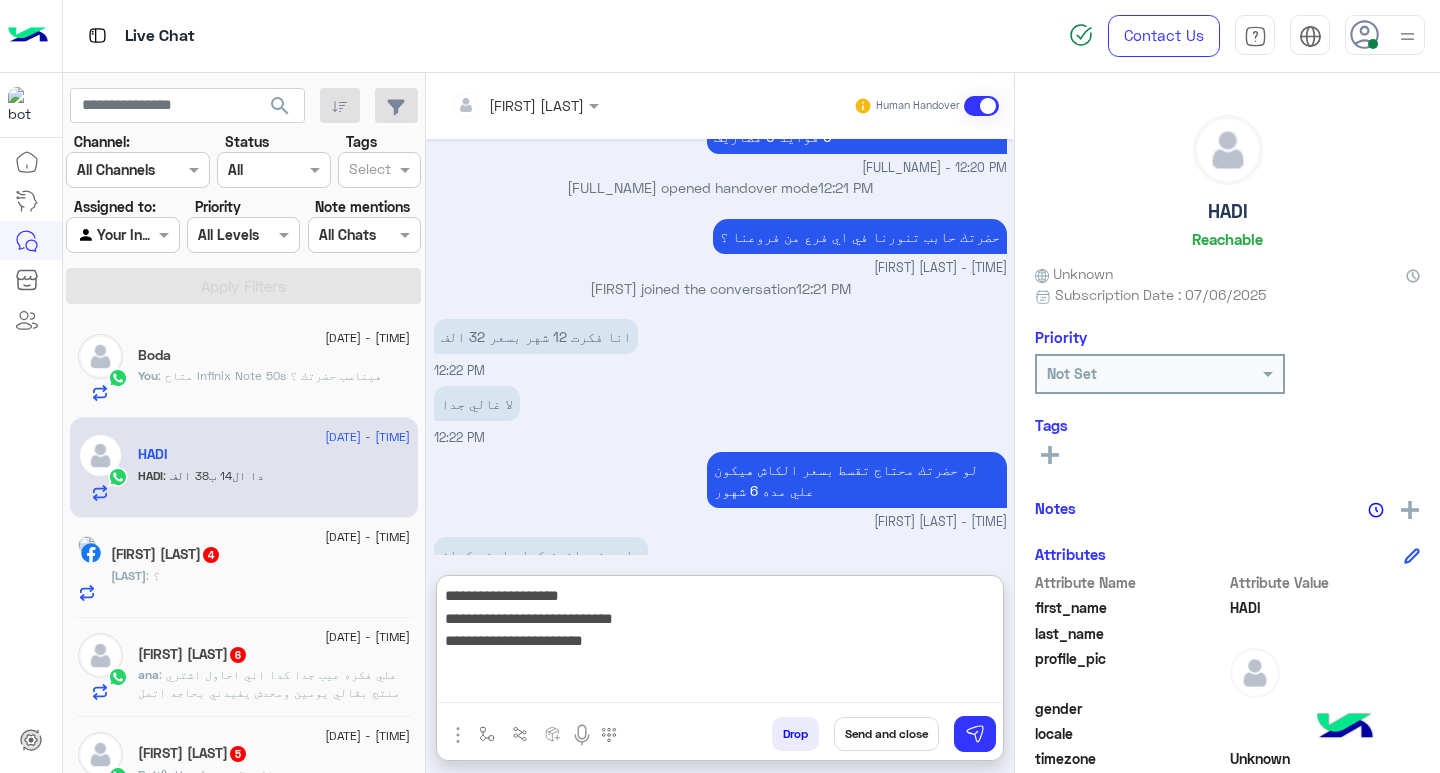 click on "**********" at bounding box center (720, 643) 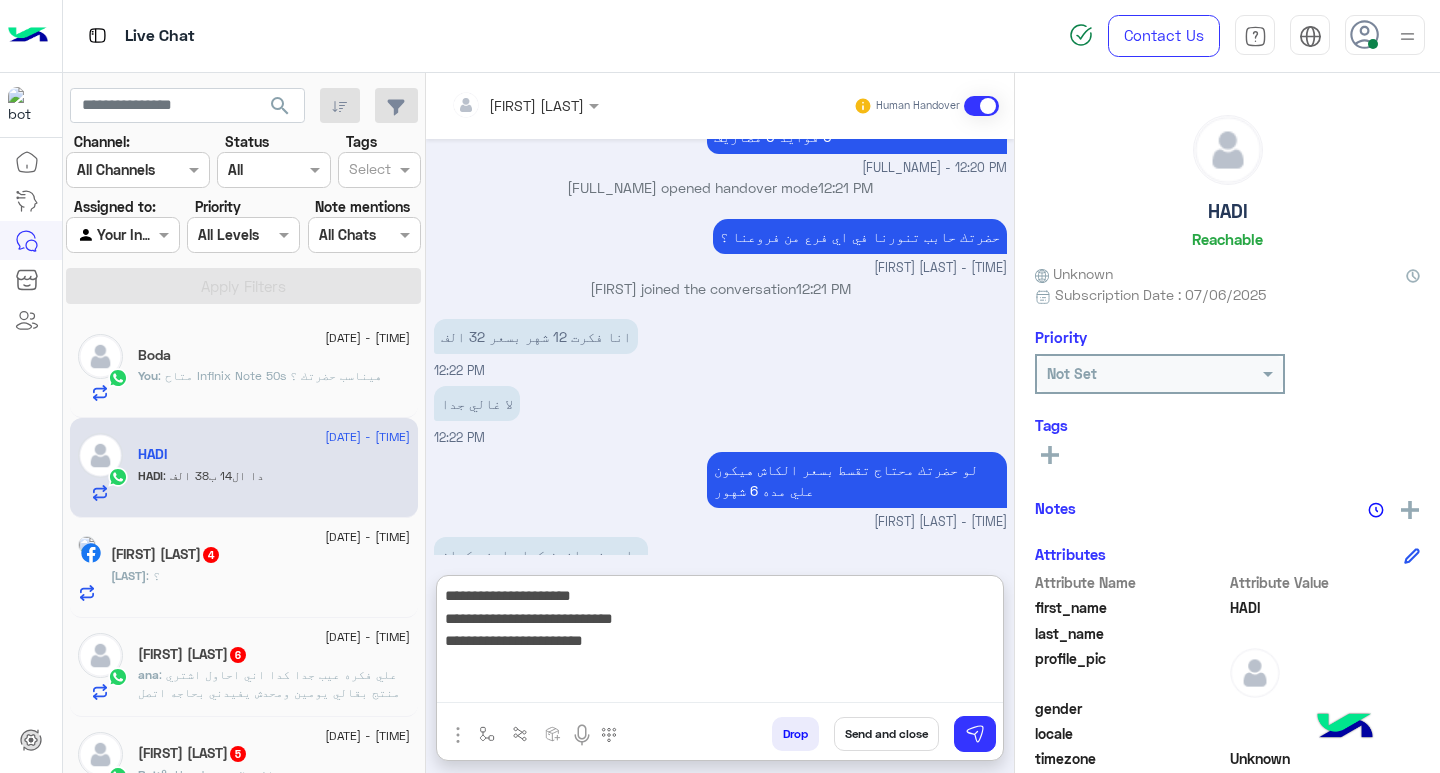 click on "**********" at bounding box center [720, 643] 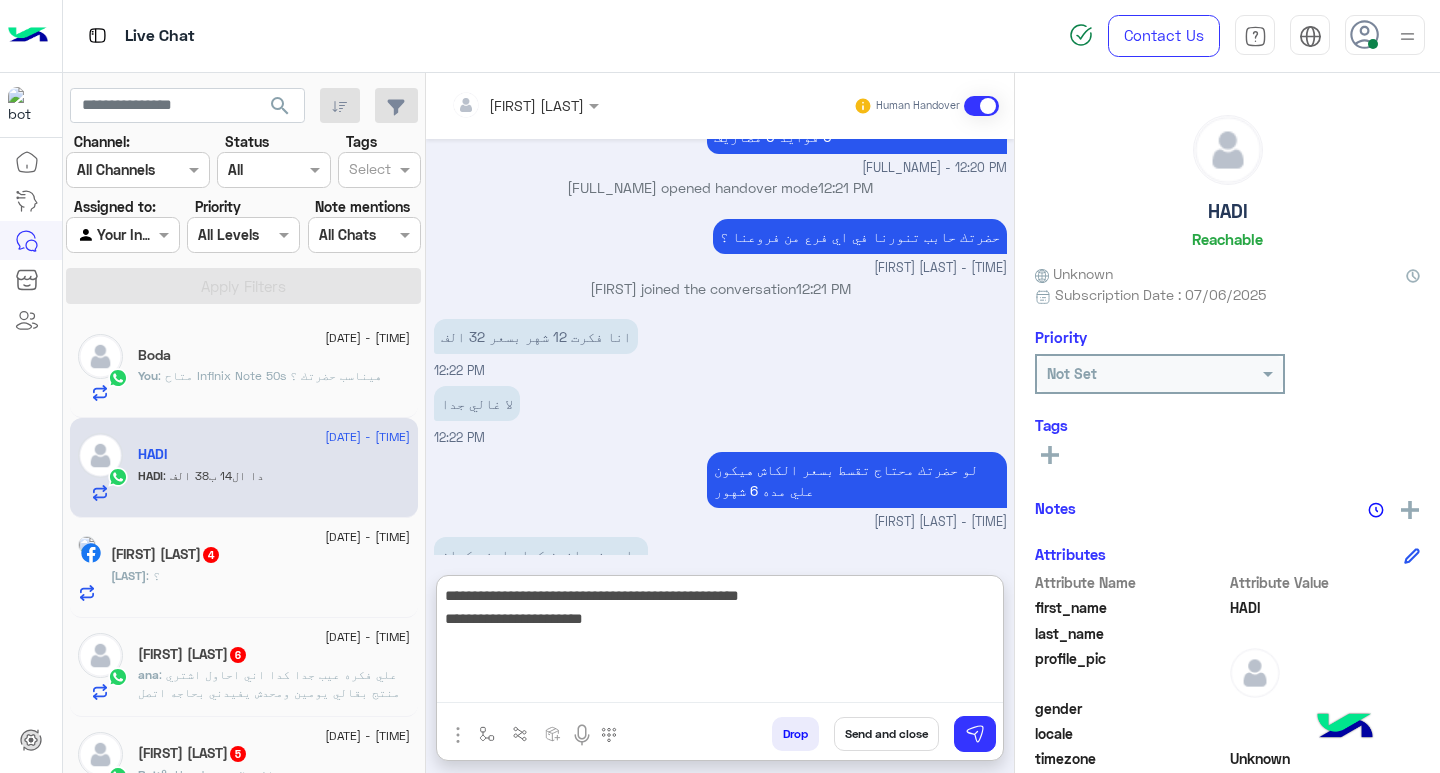 click on "**********" at bounding box center [720, 643] 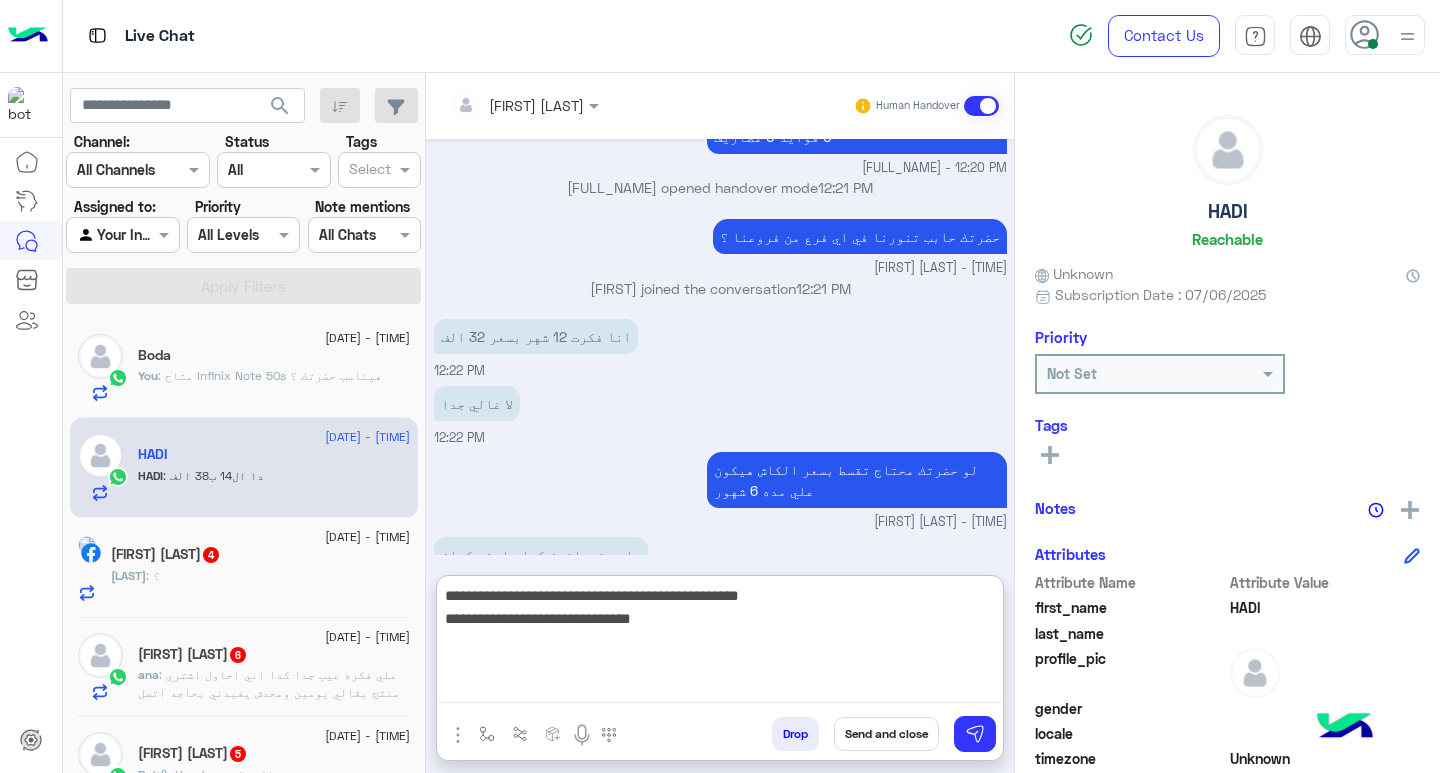 type on "**********" 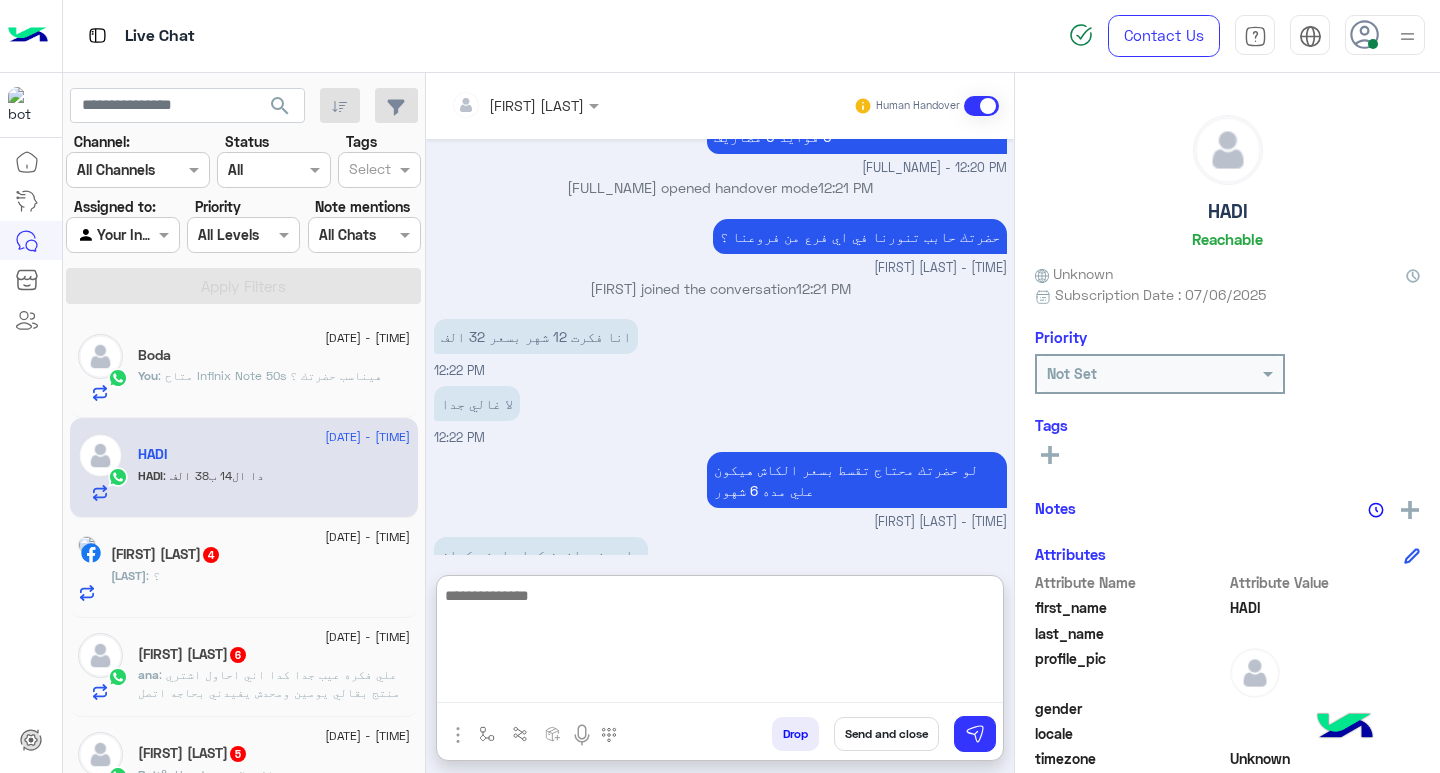 scroll, scrollTop: 1364, scrollLeft: 0, axis: vertical 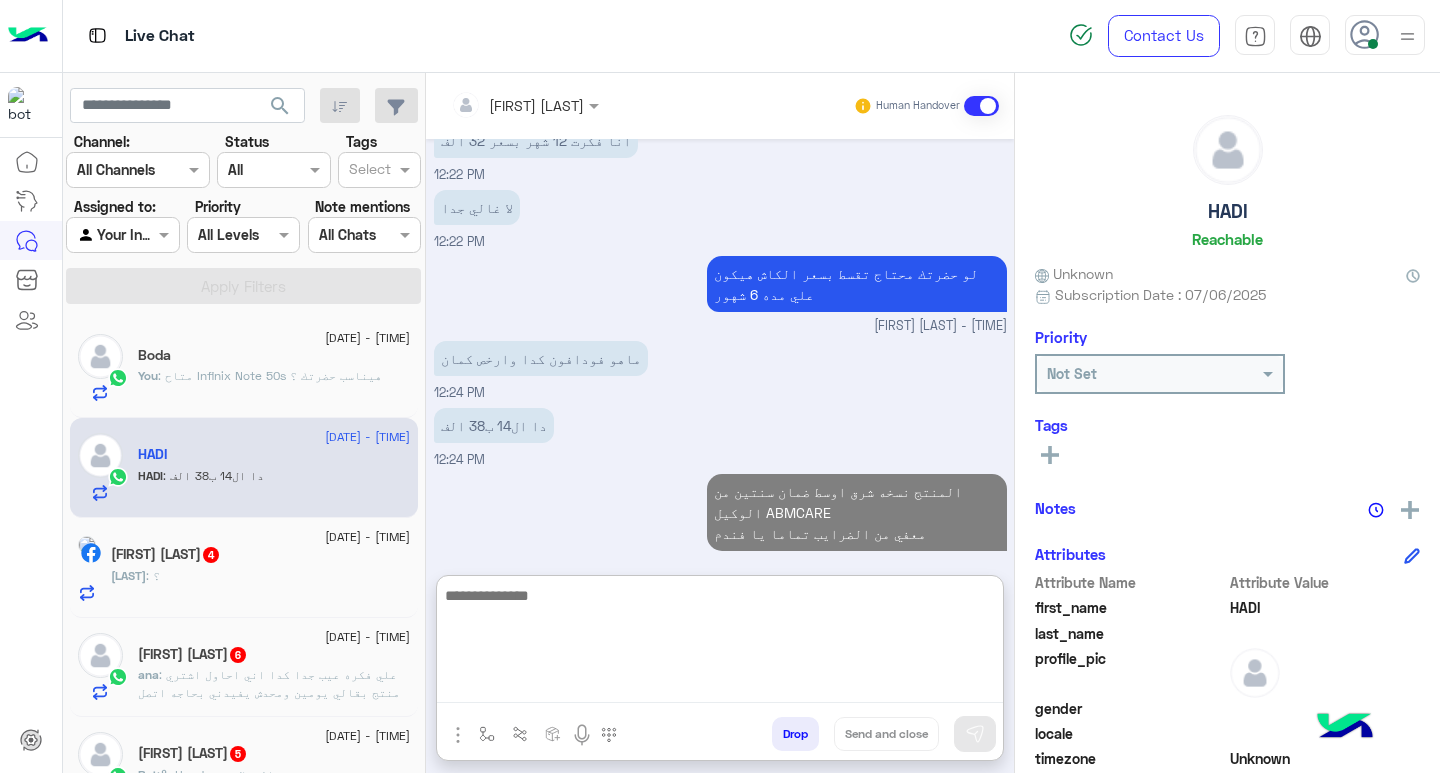 click on "صهيب محمود  4" 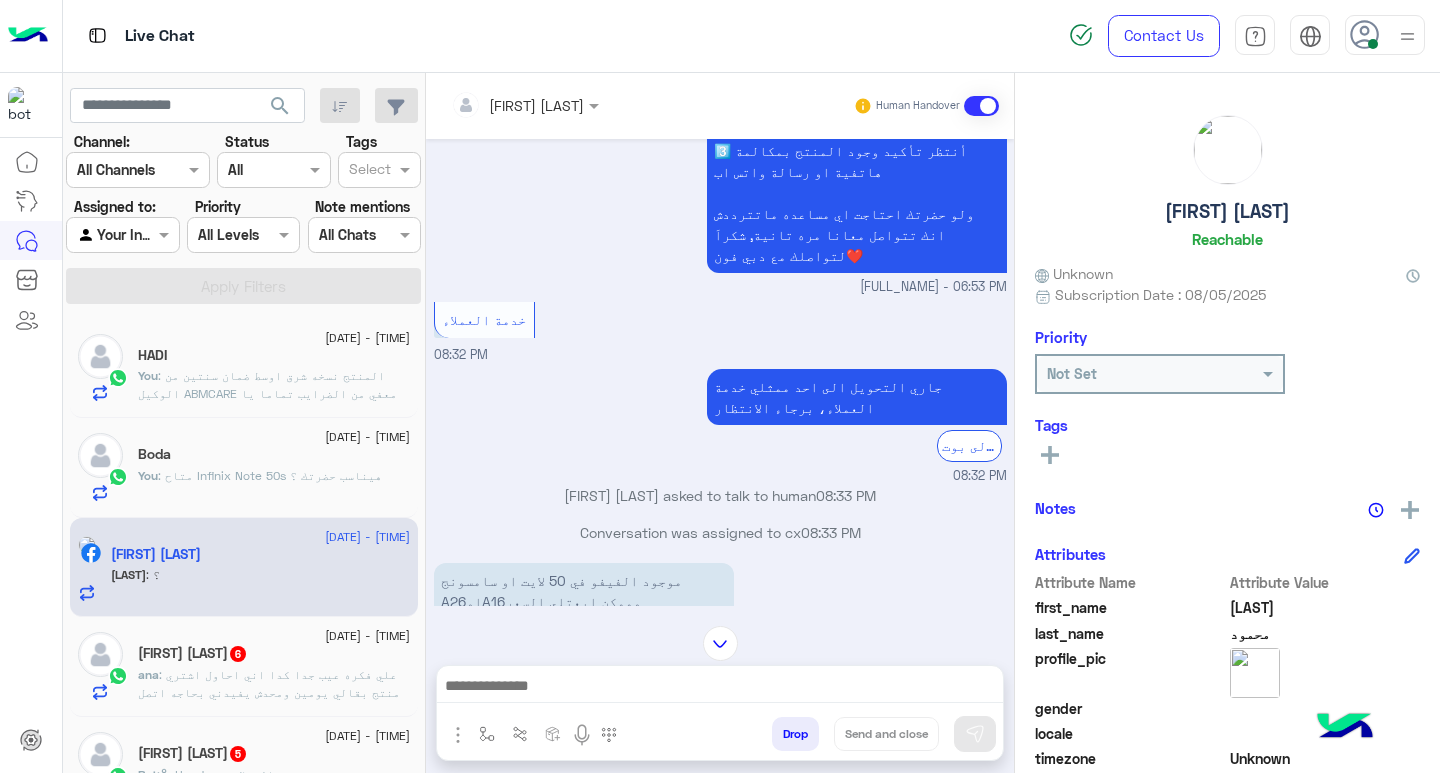 scroll, scrollTop: 510, scrollLeft: 0, axis: vertical 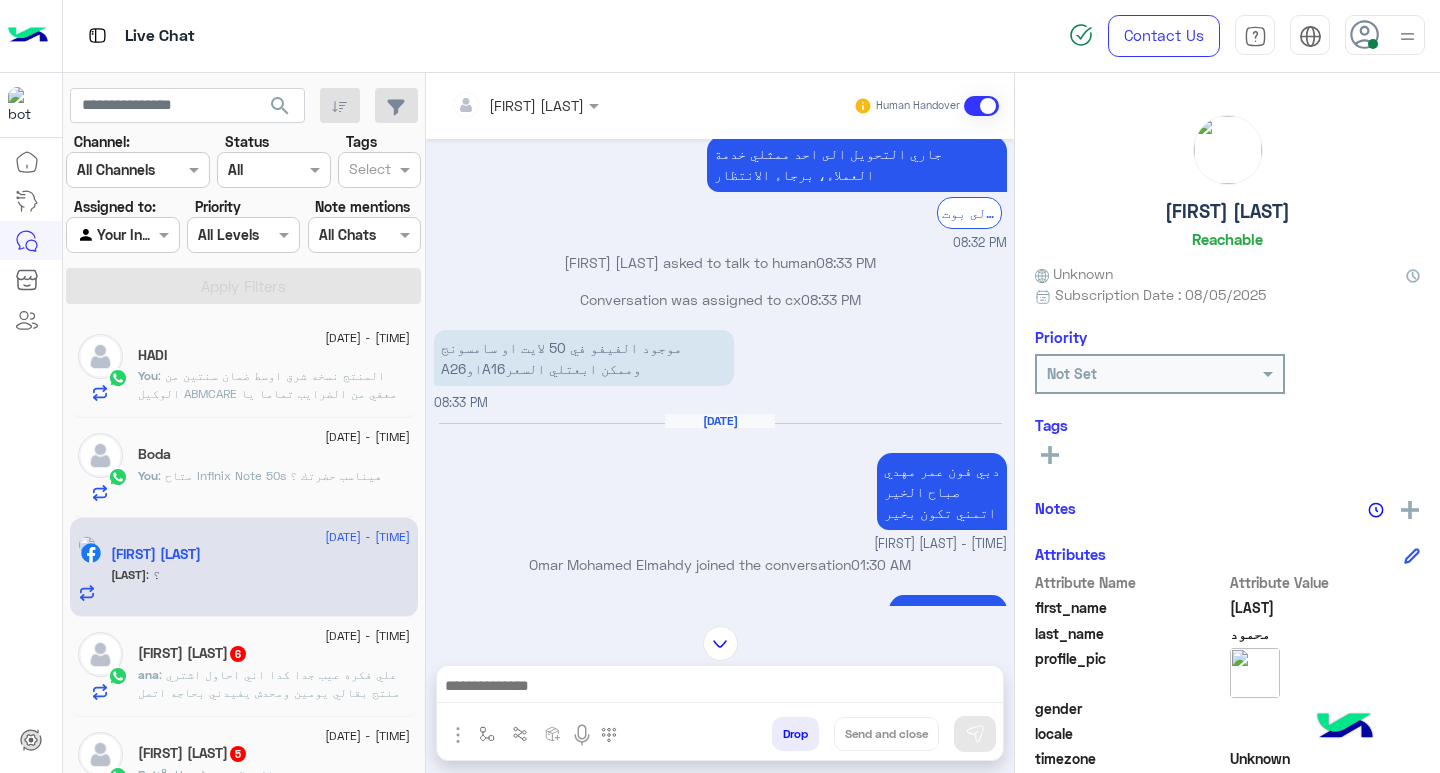 click at bounding box center [720, 688] 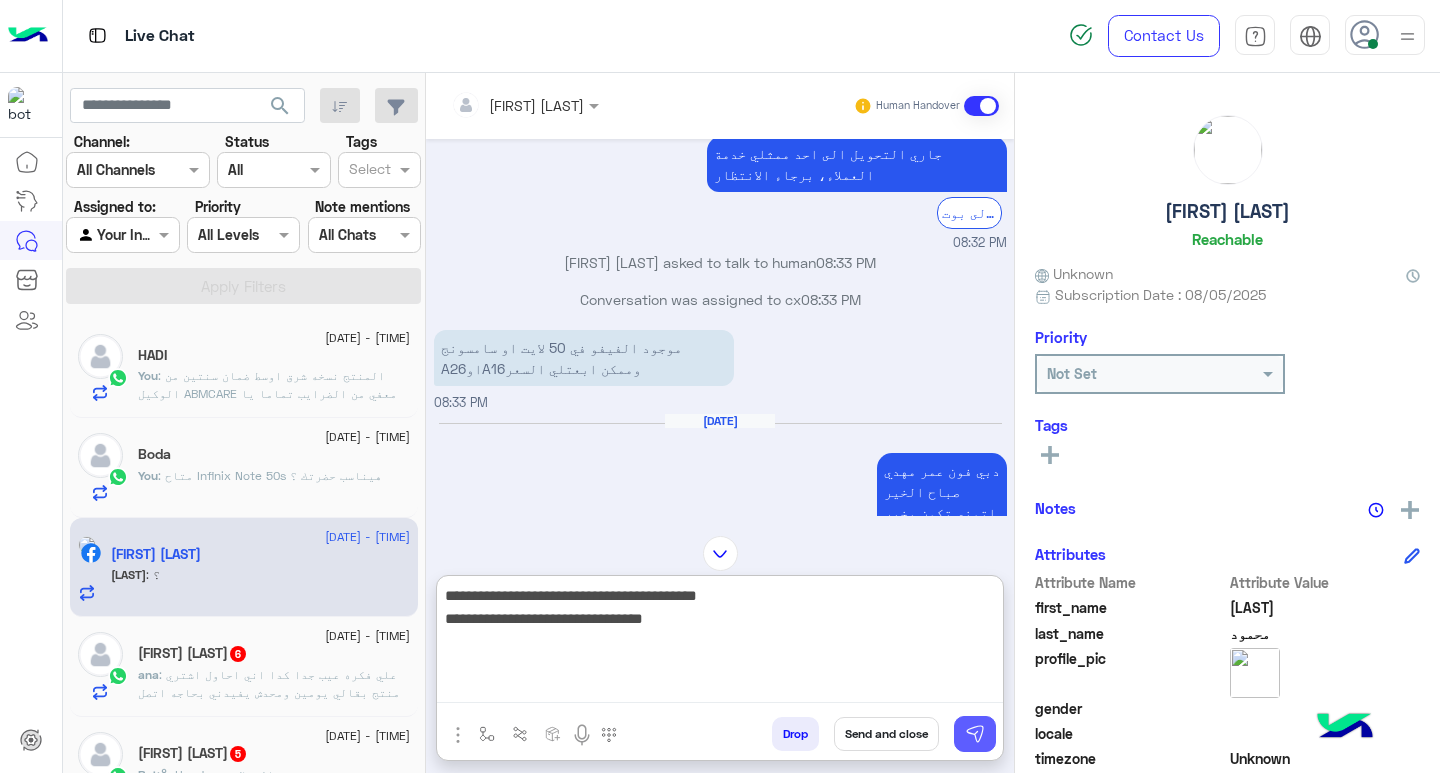 type on "**********" 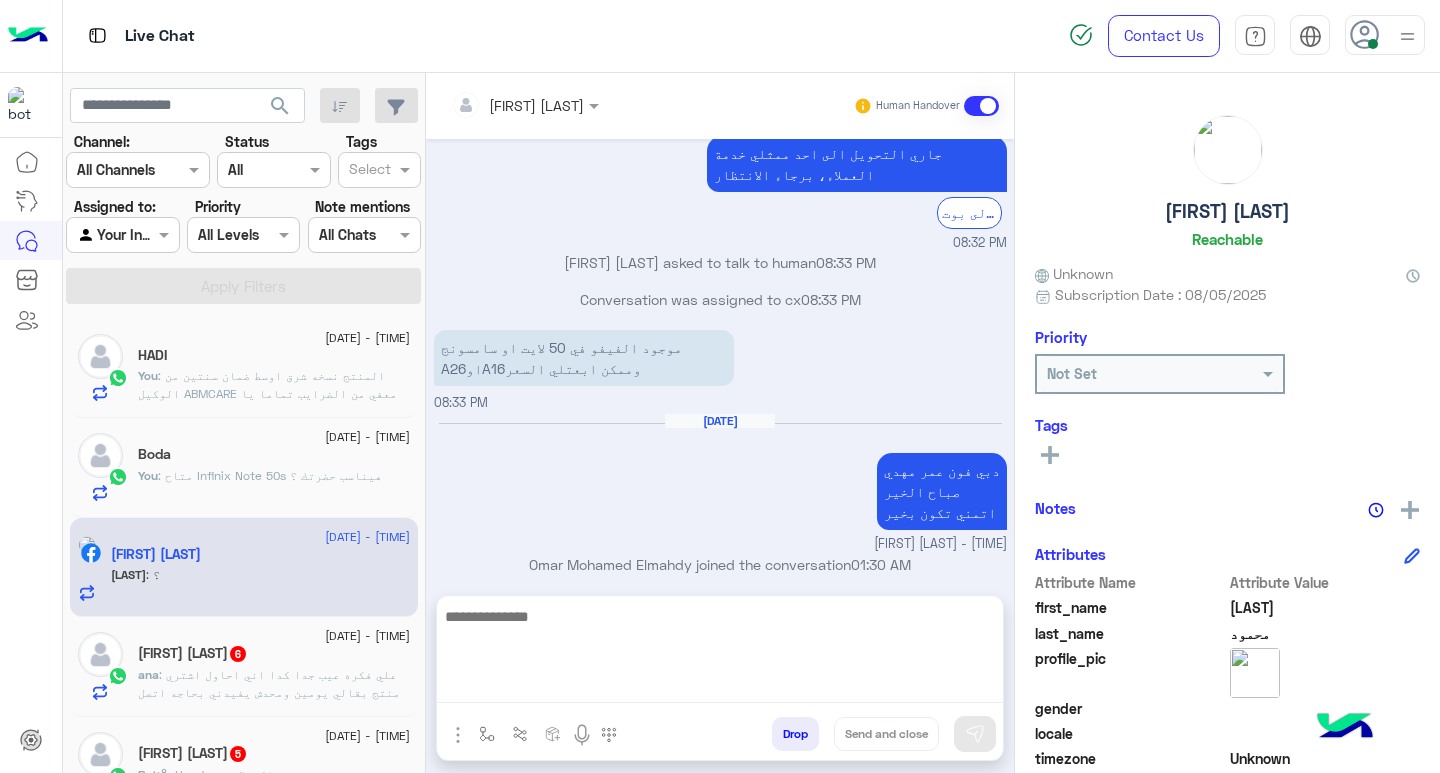 scroll, scrollTop: 1761, scrollLeft: 0, axis: vertical 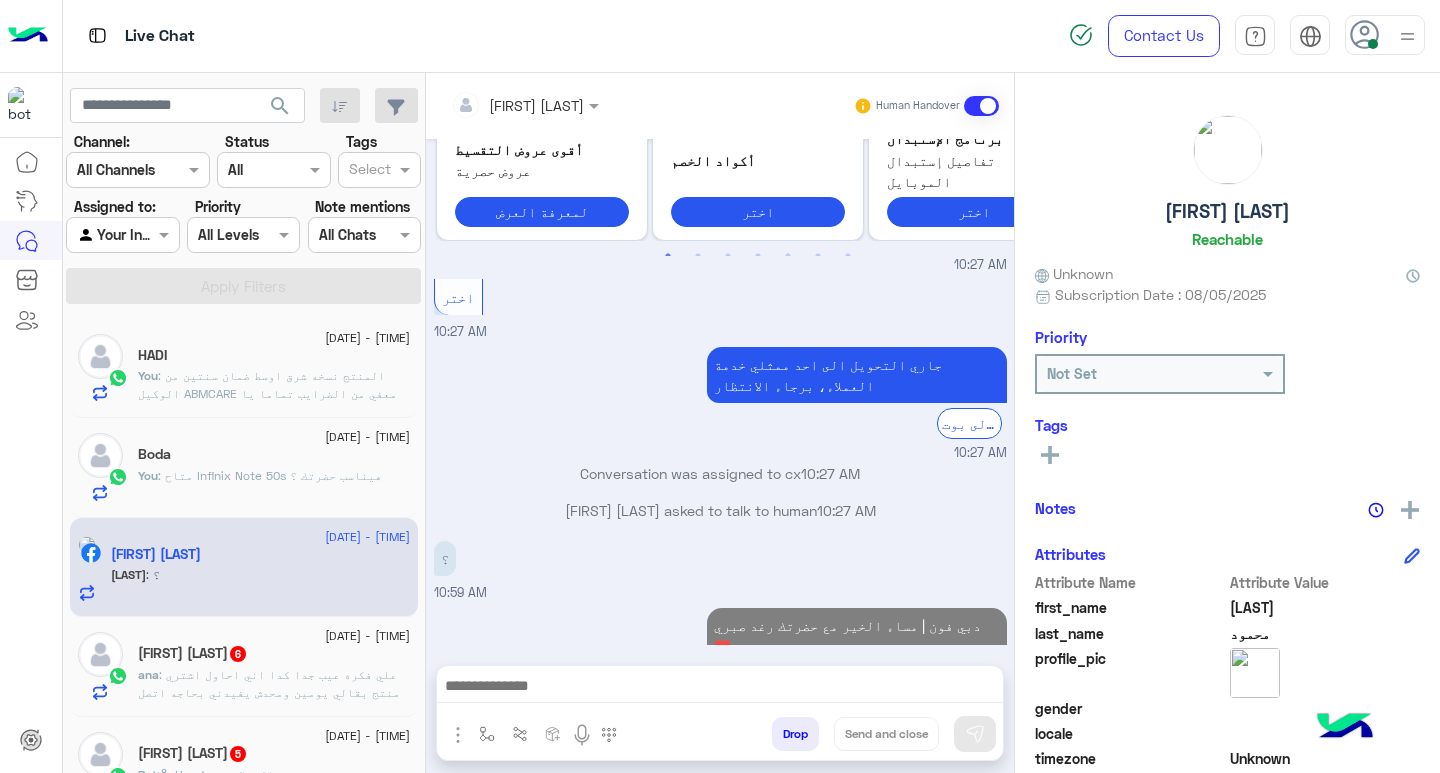click on ": علي فكره عيب جدا كدا اني احاول اشتري منتج بقالي يومين ومحدش يفيدني بحاجه اتصل ب الهوت لاين يتقالي ساعه وحد هيكلمك يشرحللك ومحدش يتصل ، اكلمكم وابعتلكن اسكرين أن البنك مش موجود محدش يرد عليا الرد اللي عايزاه" 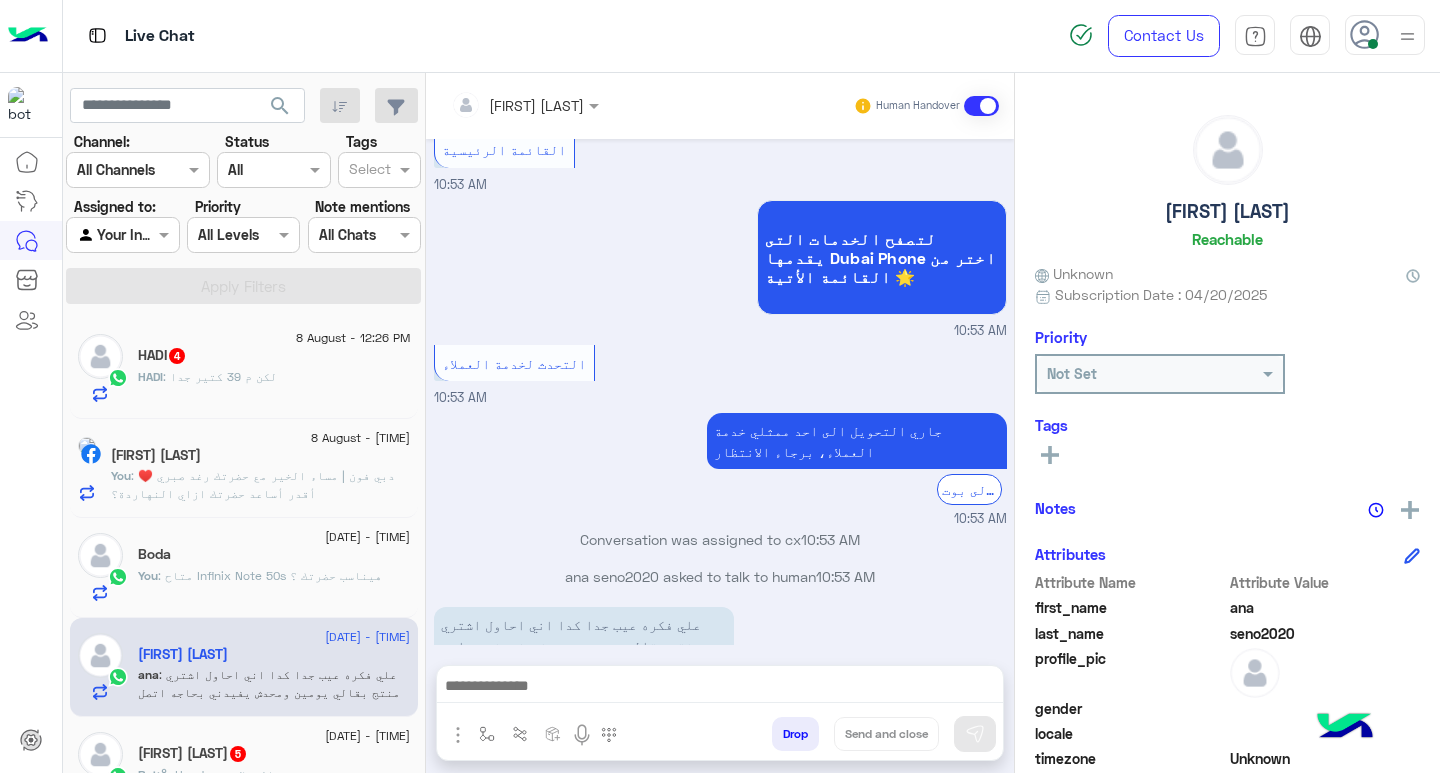 scroll, scrollTop: 4741, scrollLeft: 0, axis: vertical 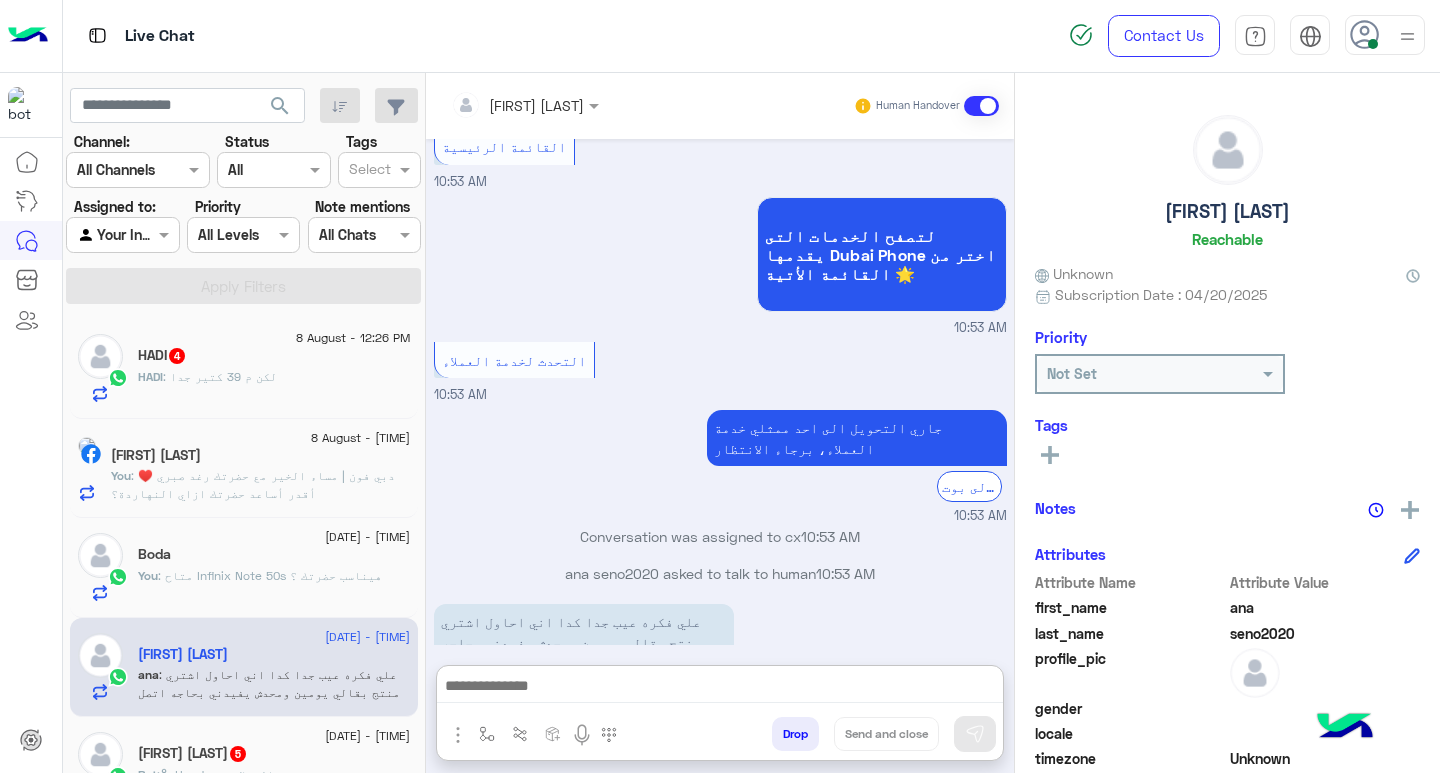 click at bounding box center [720, 688] 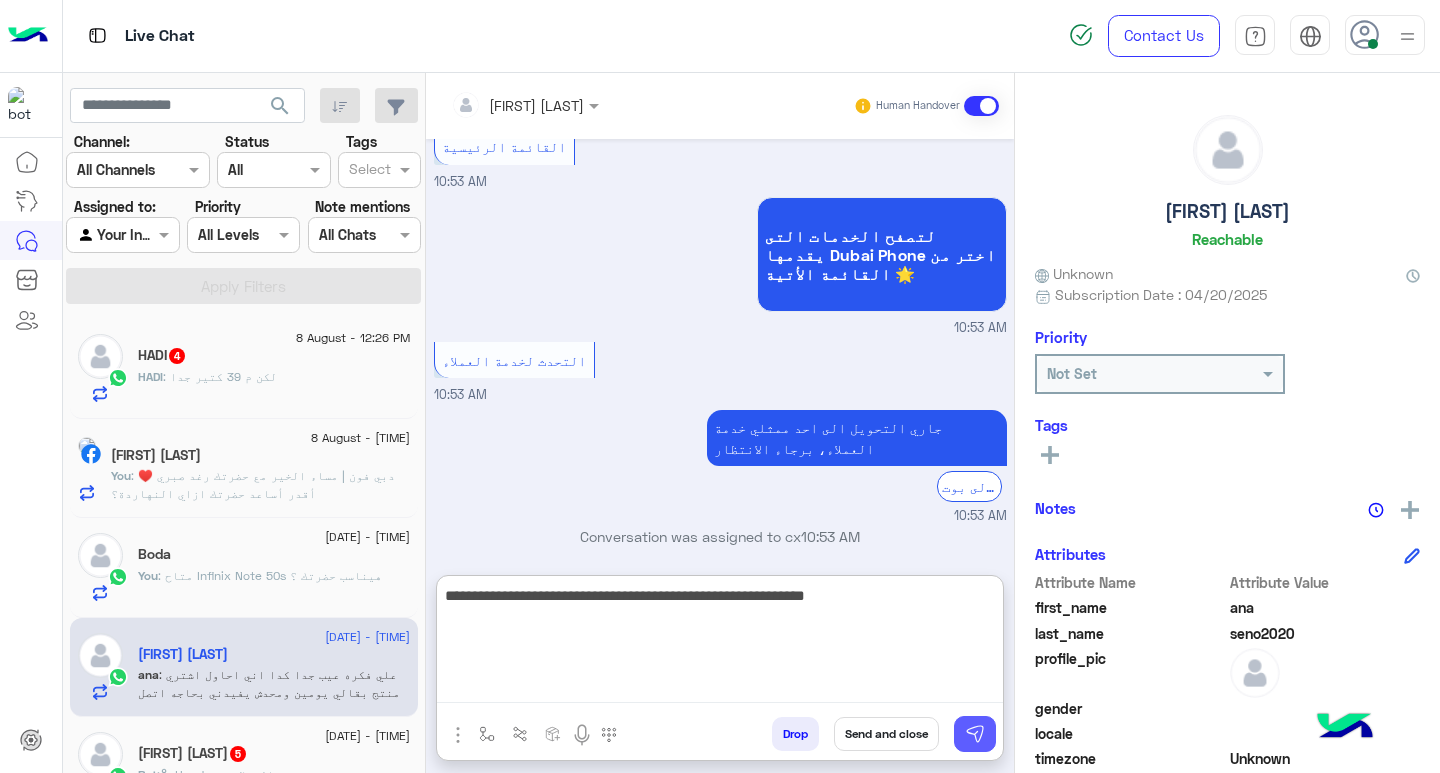 type on "**********" 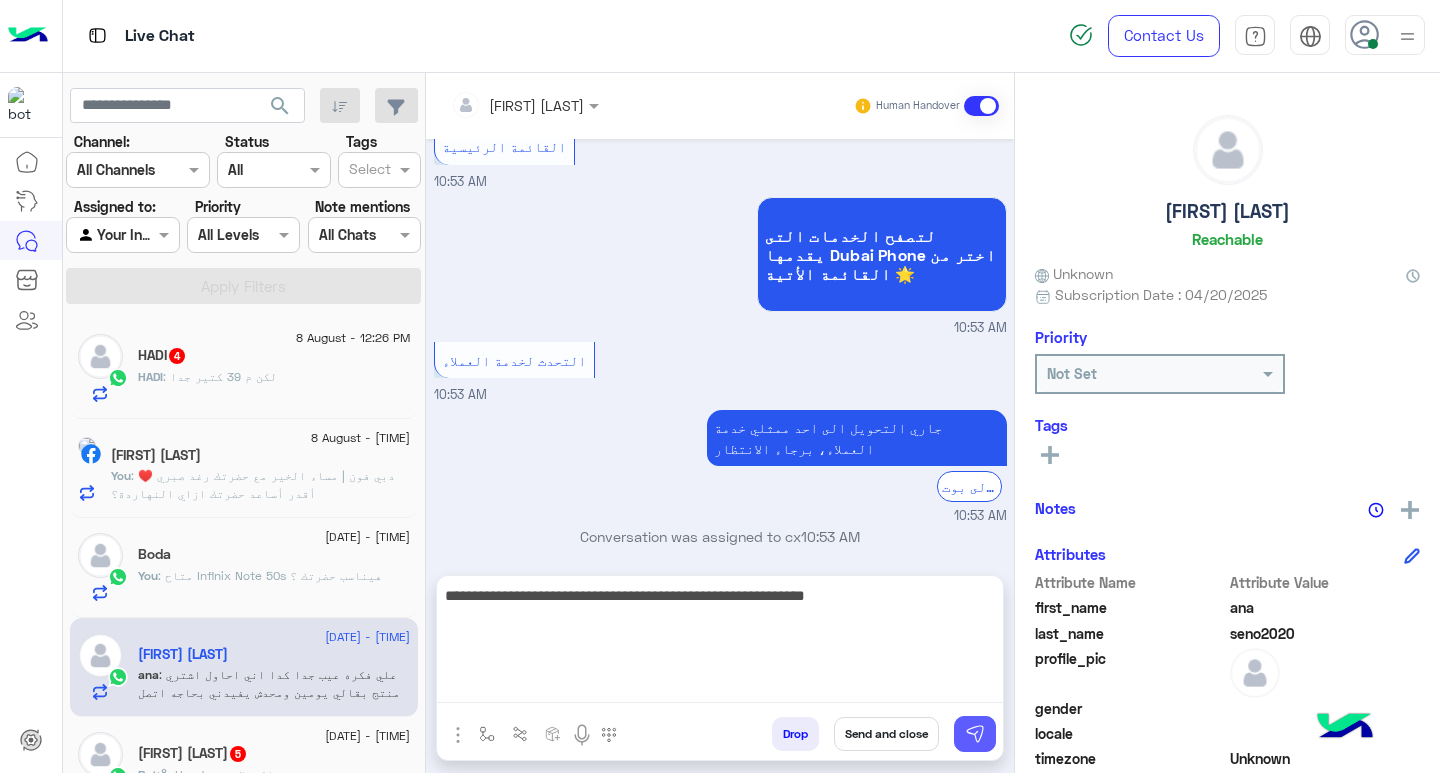 click at bounding box center (975, 734) 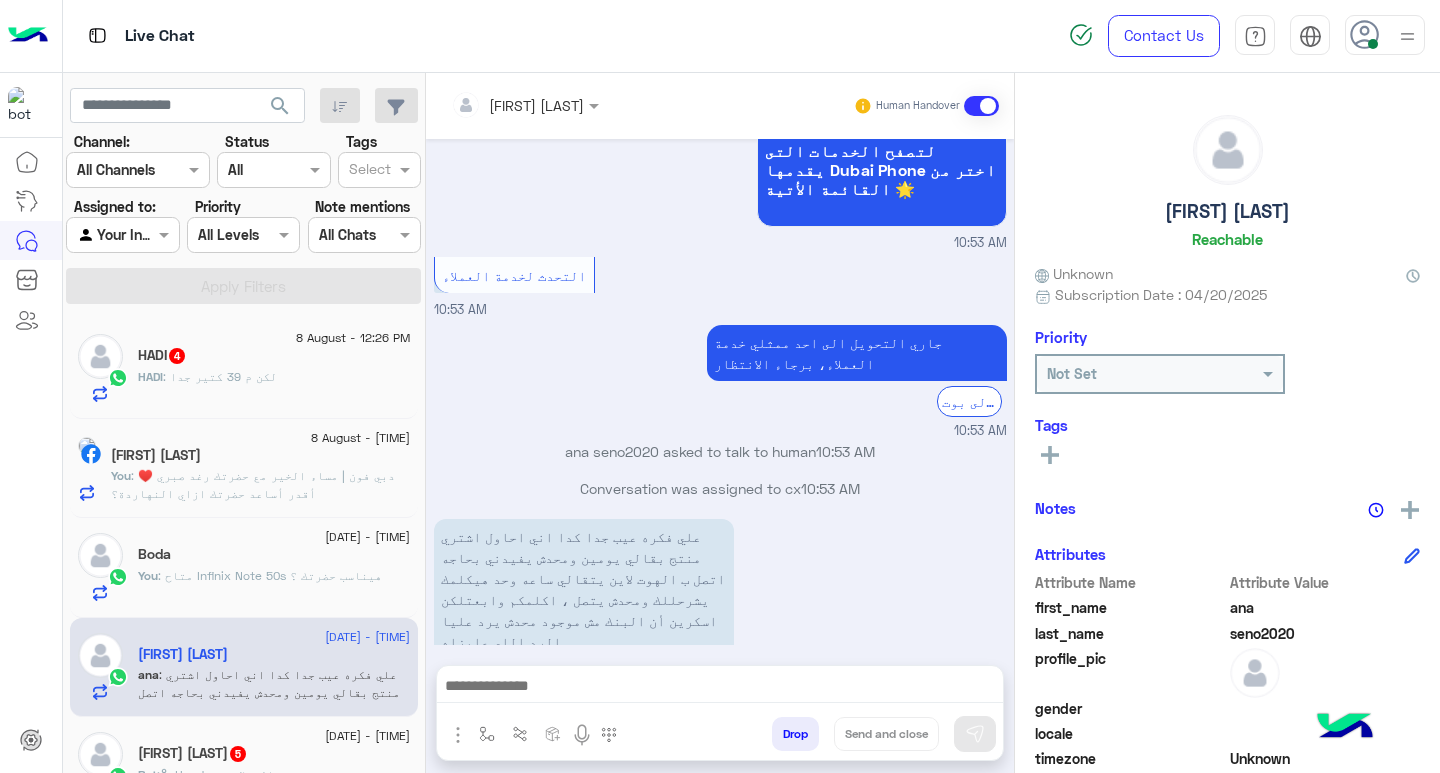 scroll, scrollTop: 4862, scrollLeft: 0, axis: vertical 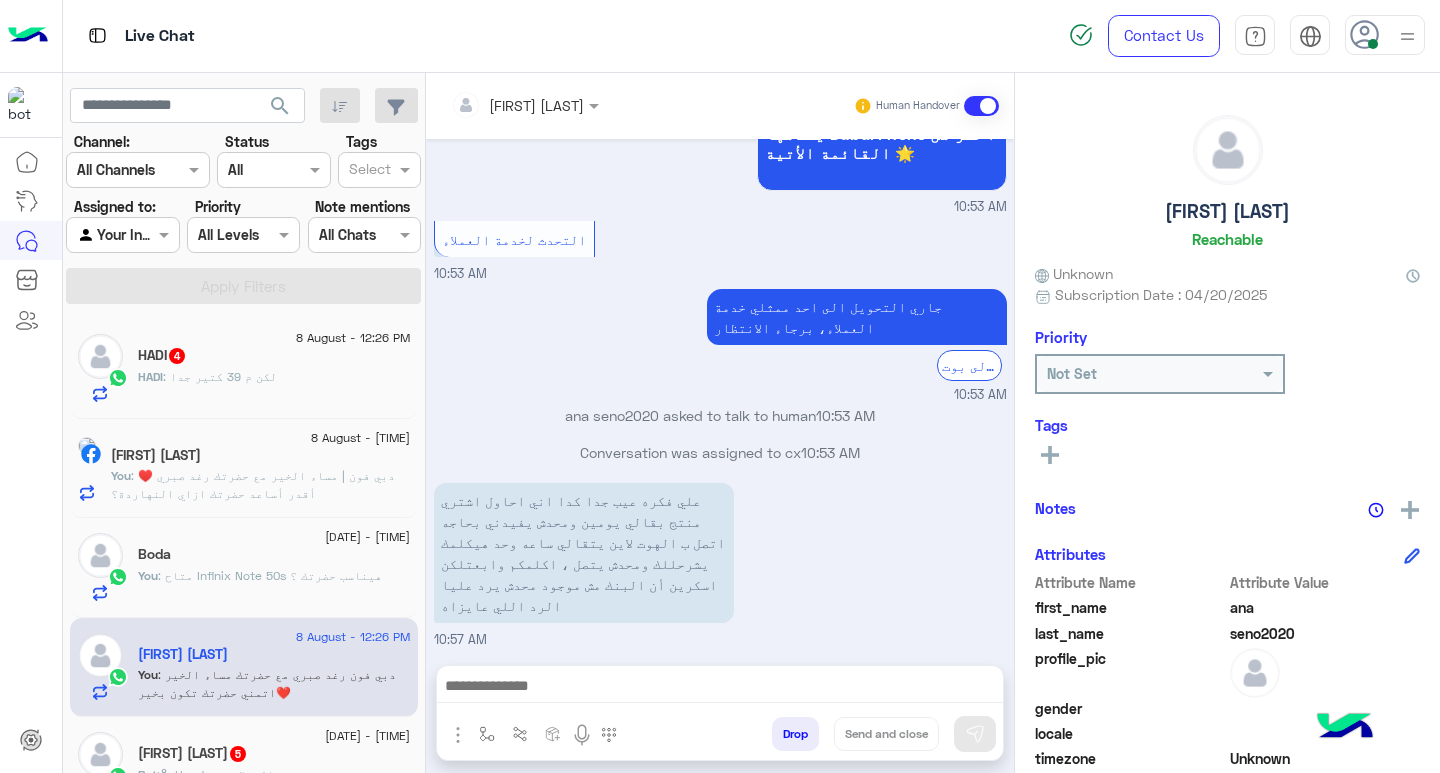 paste on "**********" 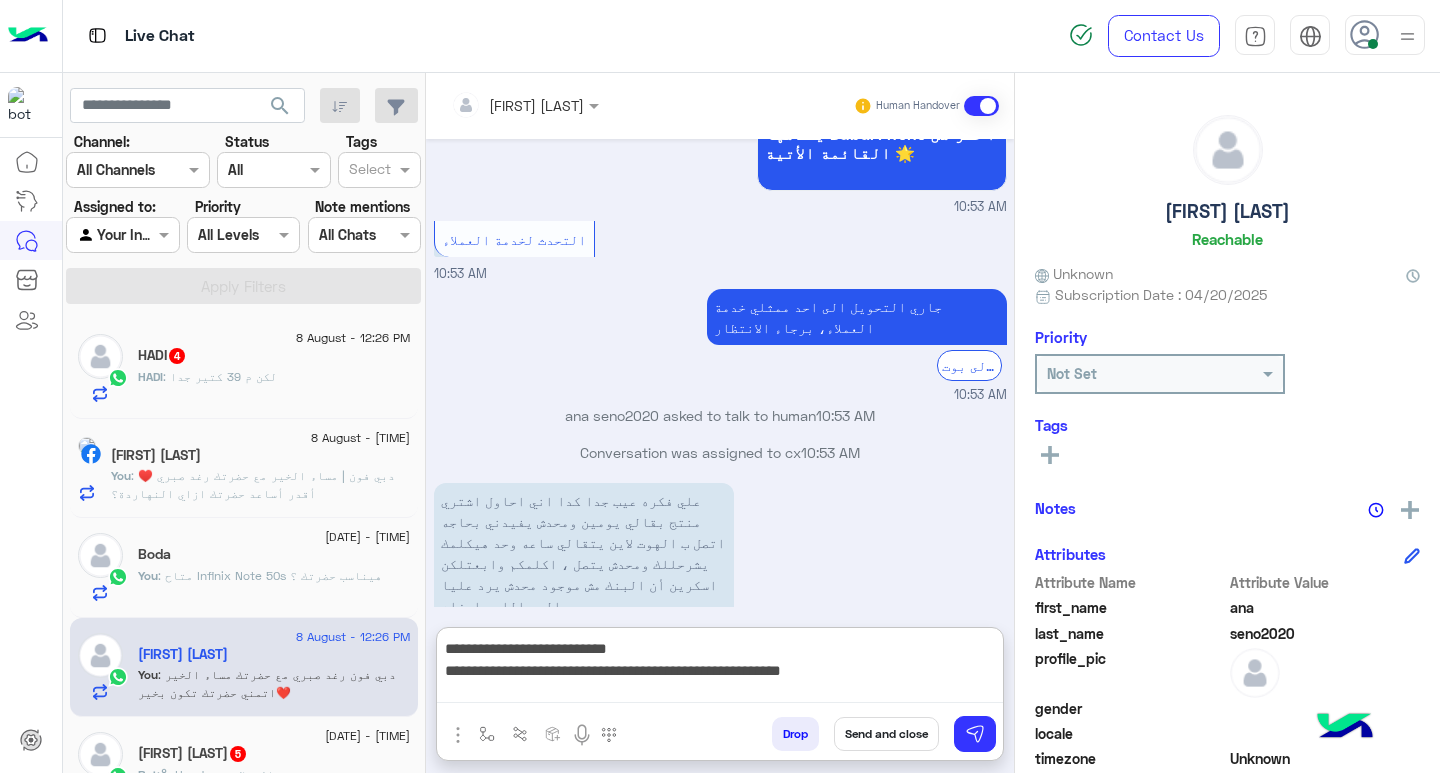 scroll, scrollTop: 4883, scrollLeft: 0, axis: vertical 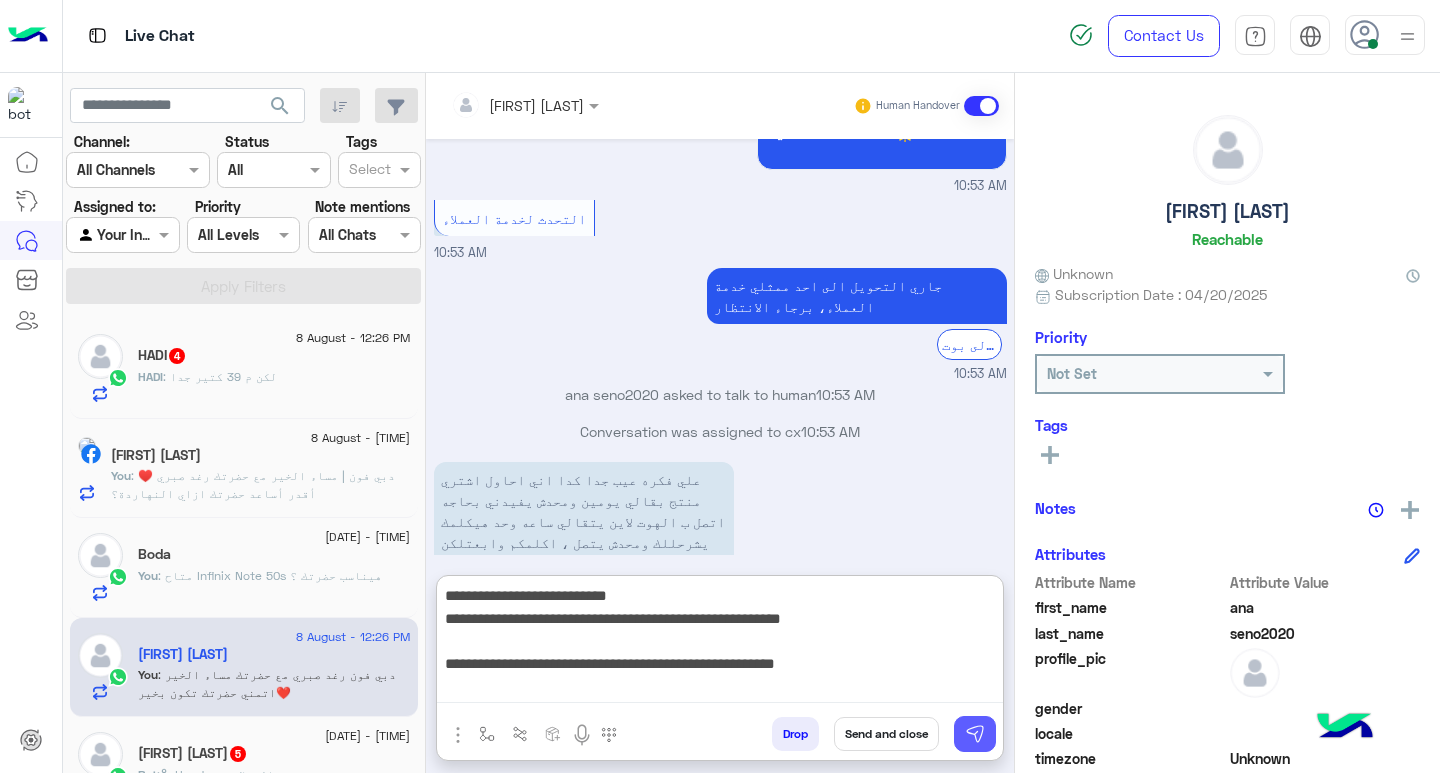 type on "**********" 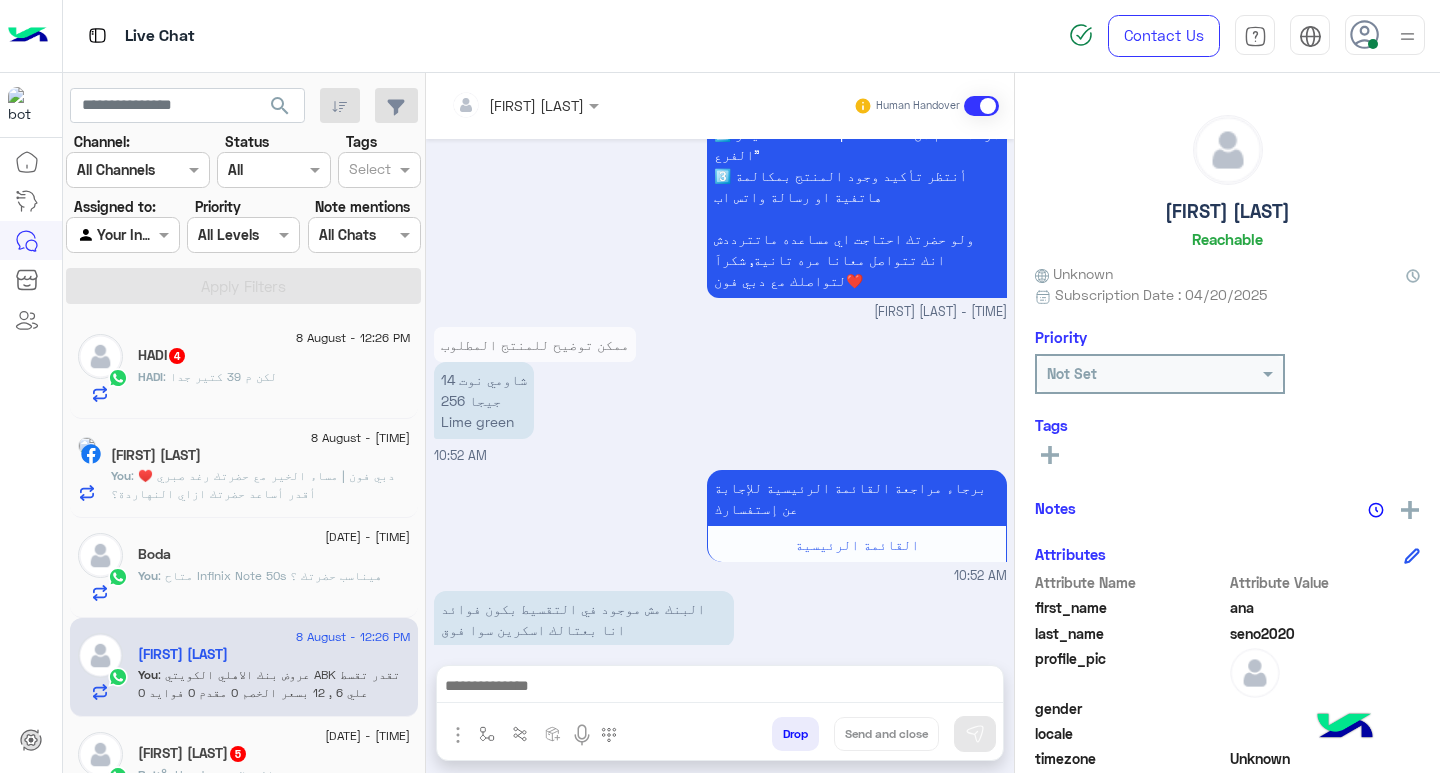 scroll, scrollTop: 5031, scrollLeft: 0, axis: vertical 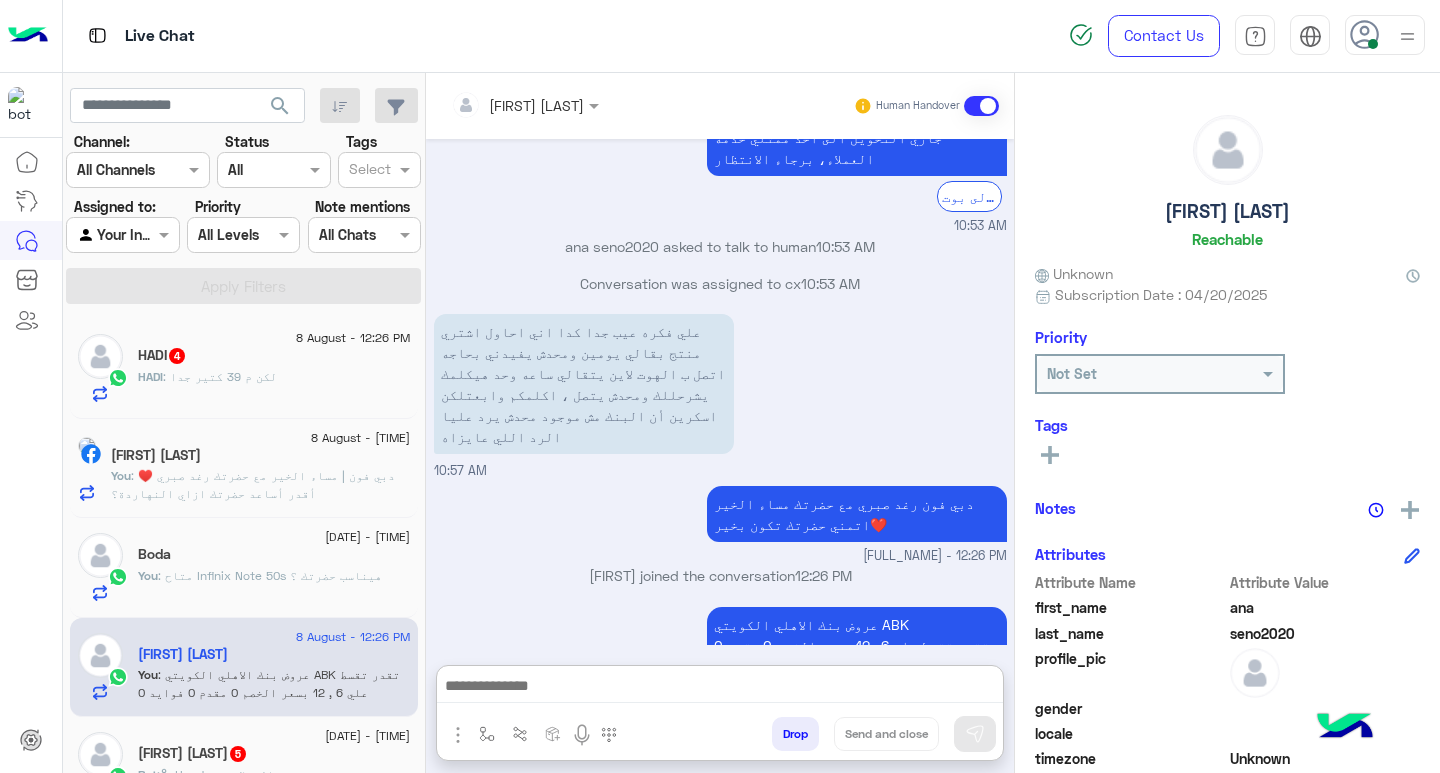 click at bounding box center (720, 688) 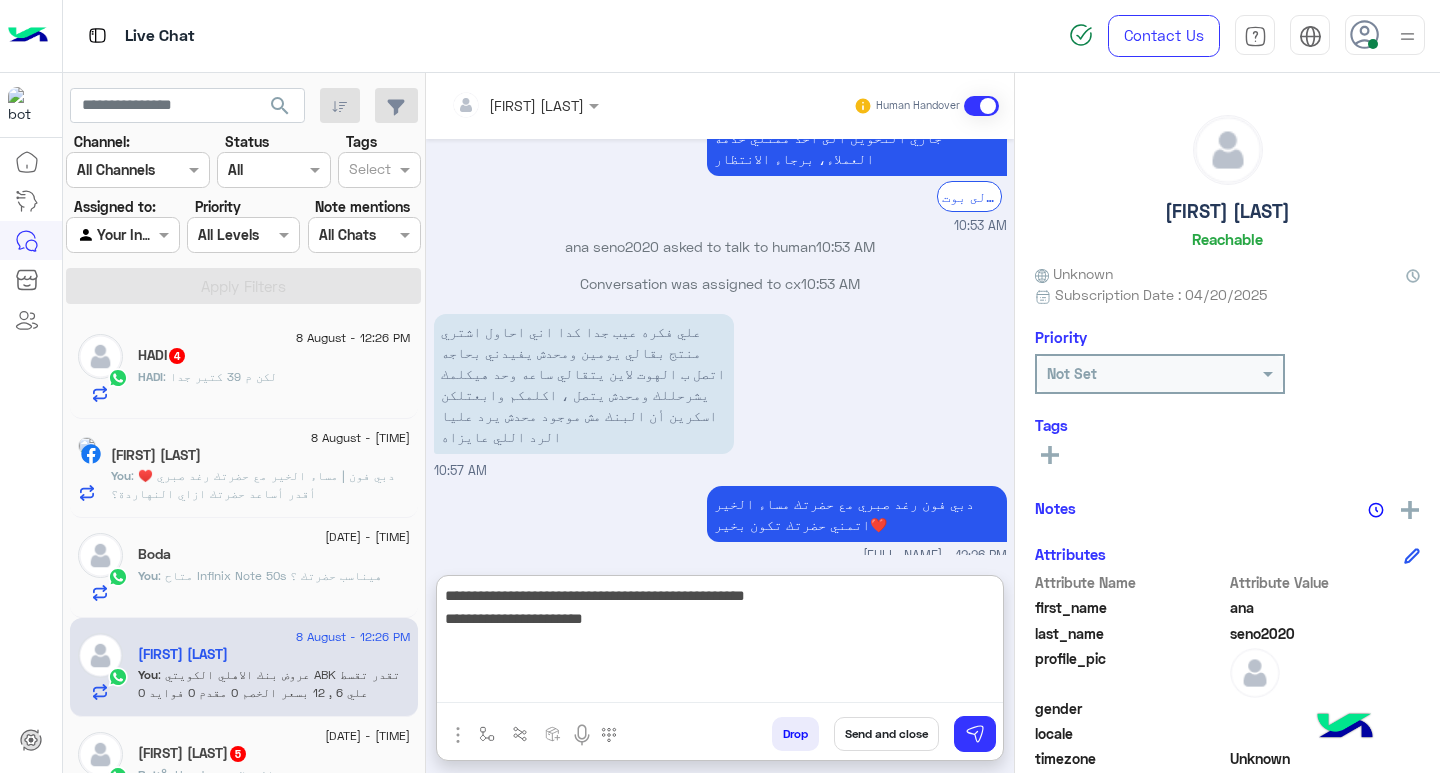 click on "**********" at bounding box center [720, 643] 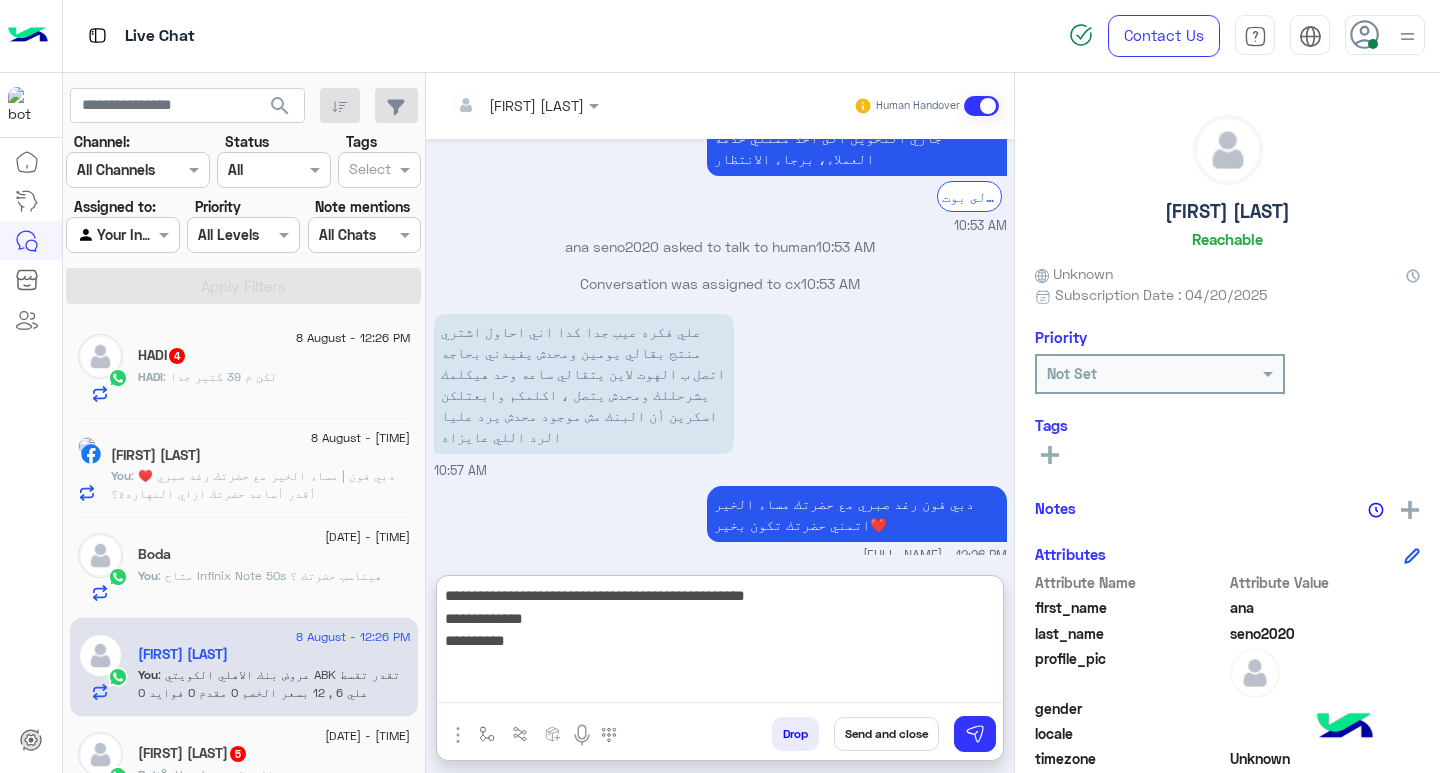 click on "**********" at bounding box center (720, 643) 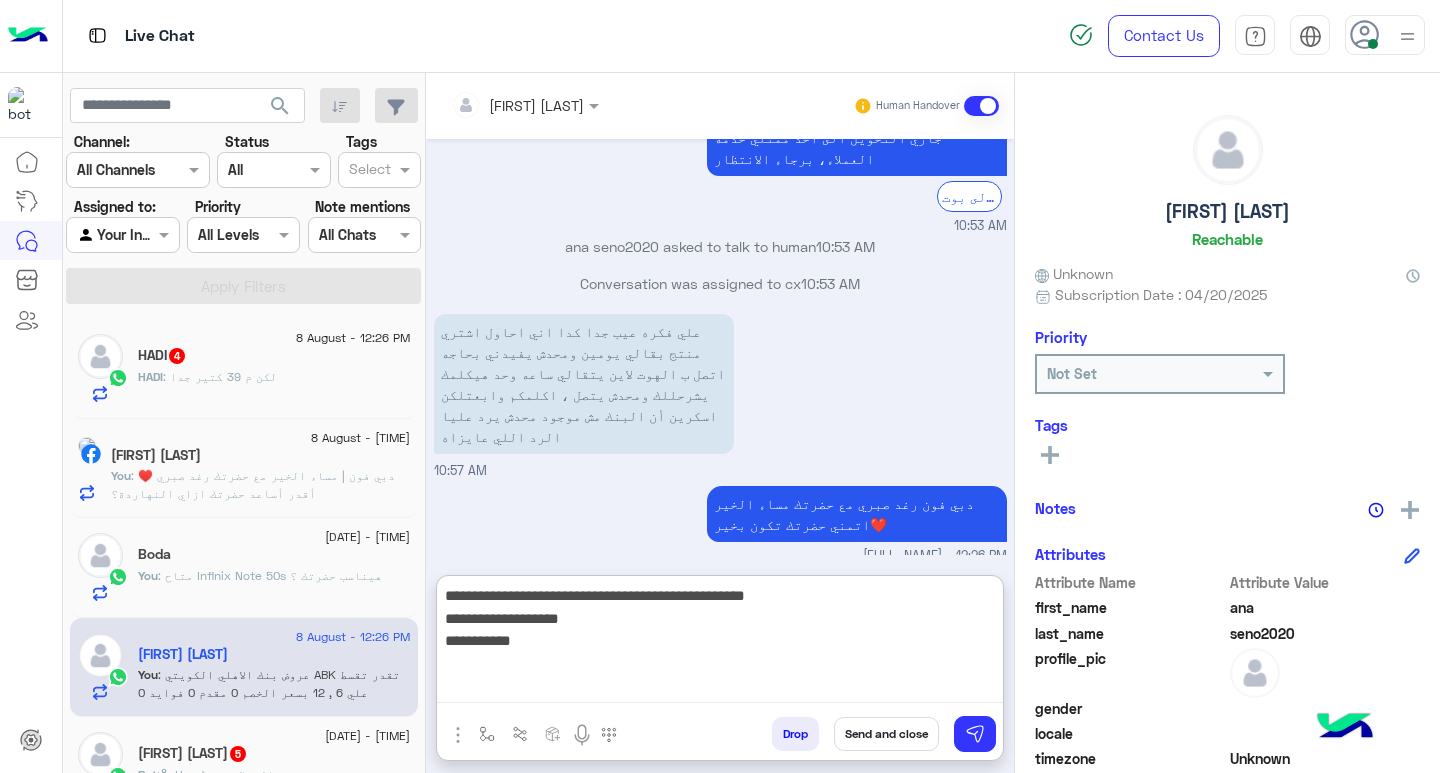 click on "**********" at bounding box center (720, 643) 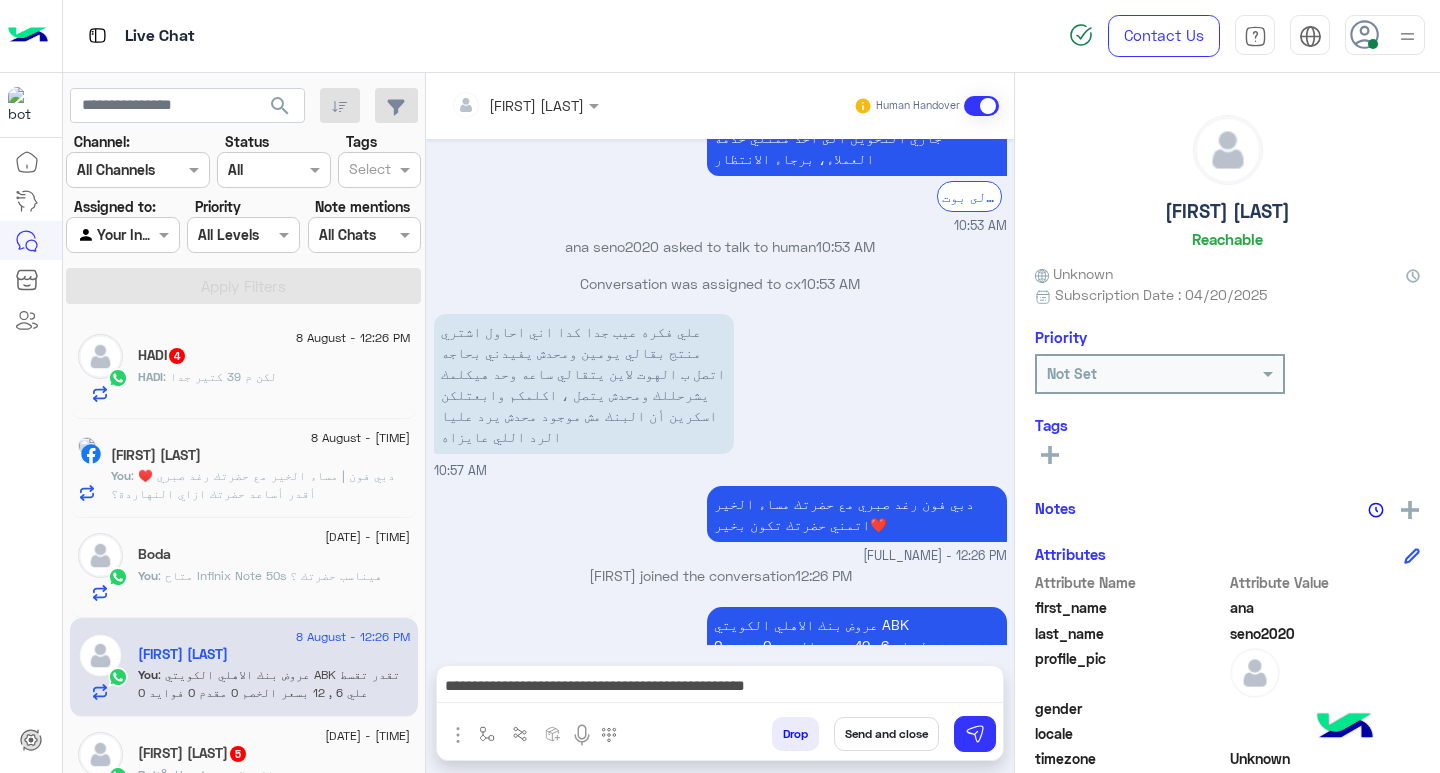 drag, startPoint x: 874, startPoint y: 693, endPoint x: 863, endPoint y: 693, distance: 11 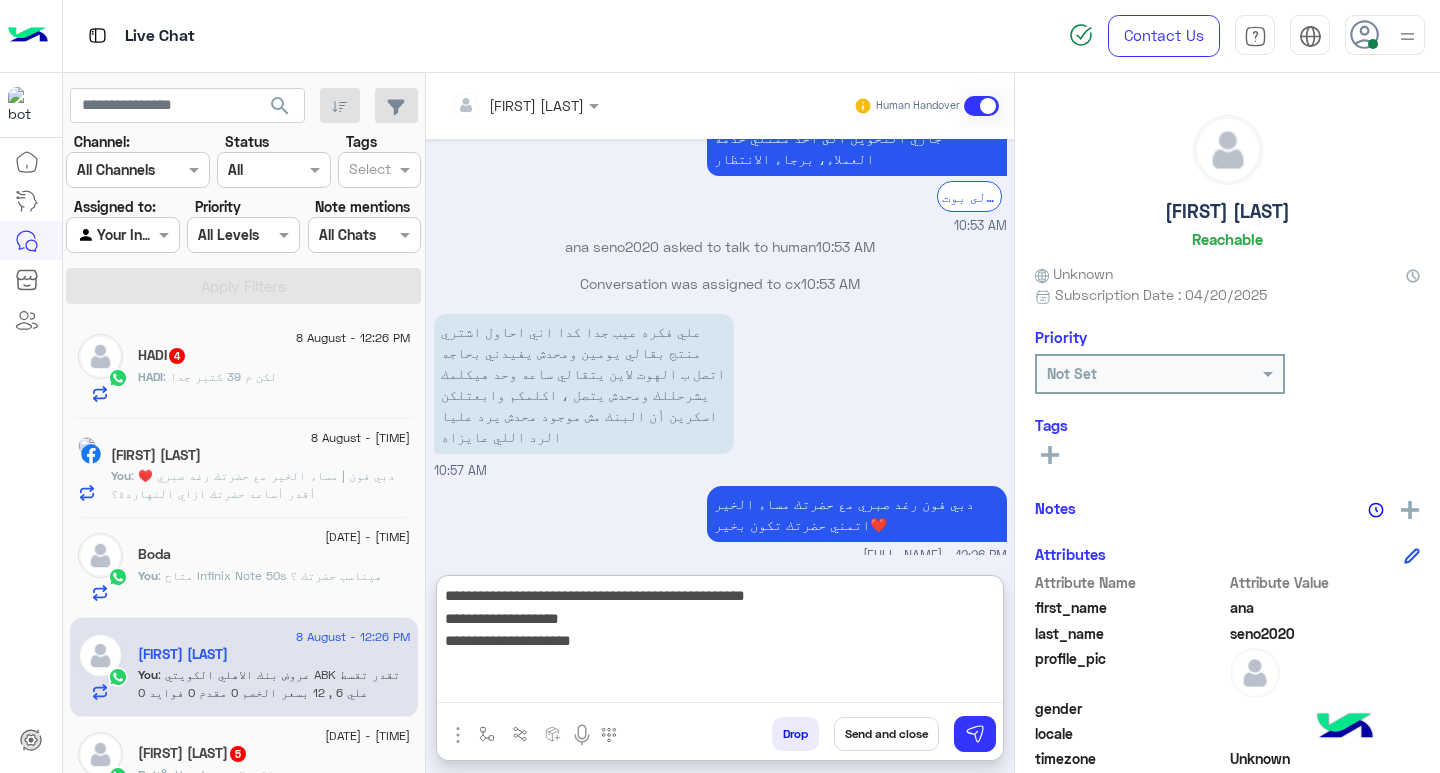 click on "**********" at bounding box center (720, 643) 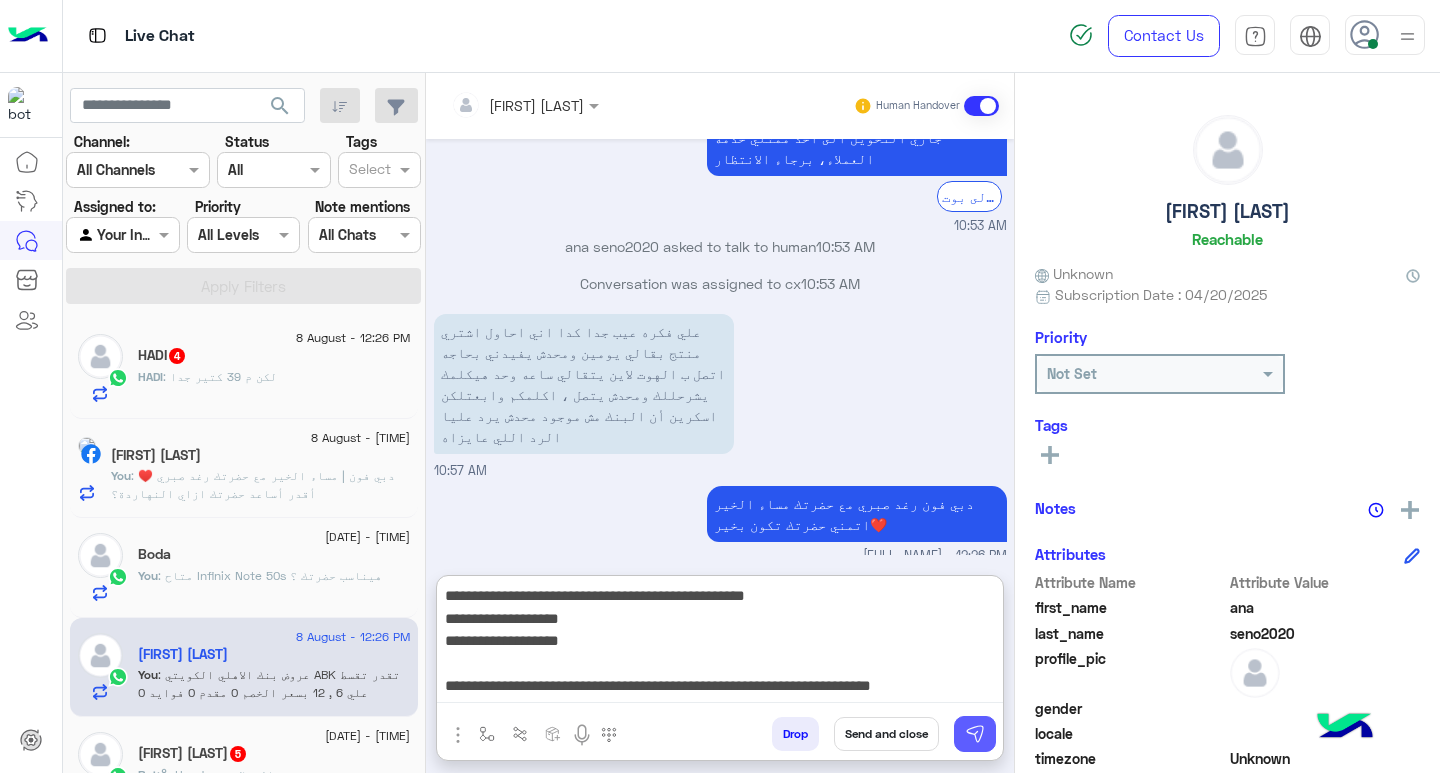 type on "**********" 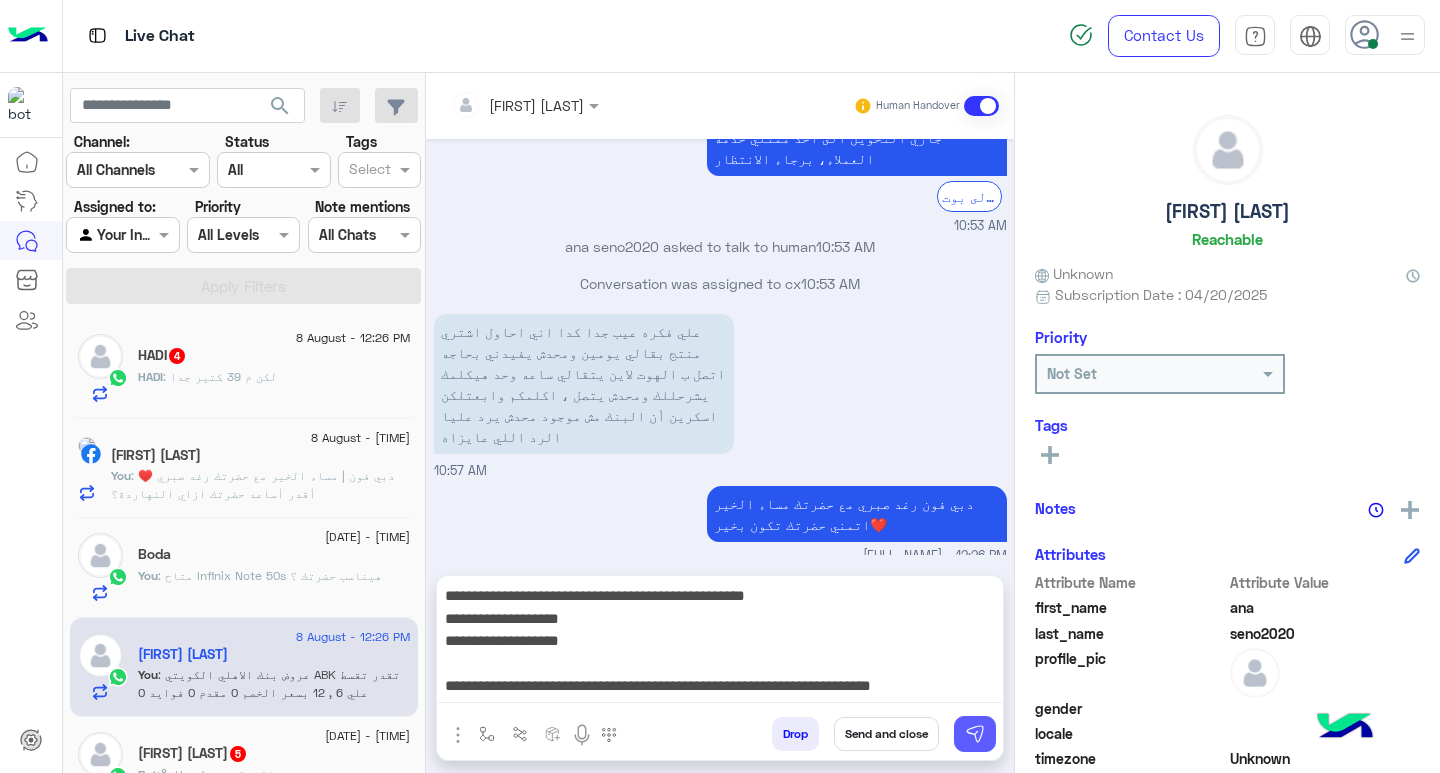 click at bounding box center [975, 734] 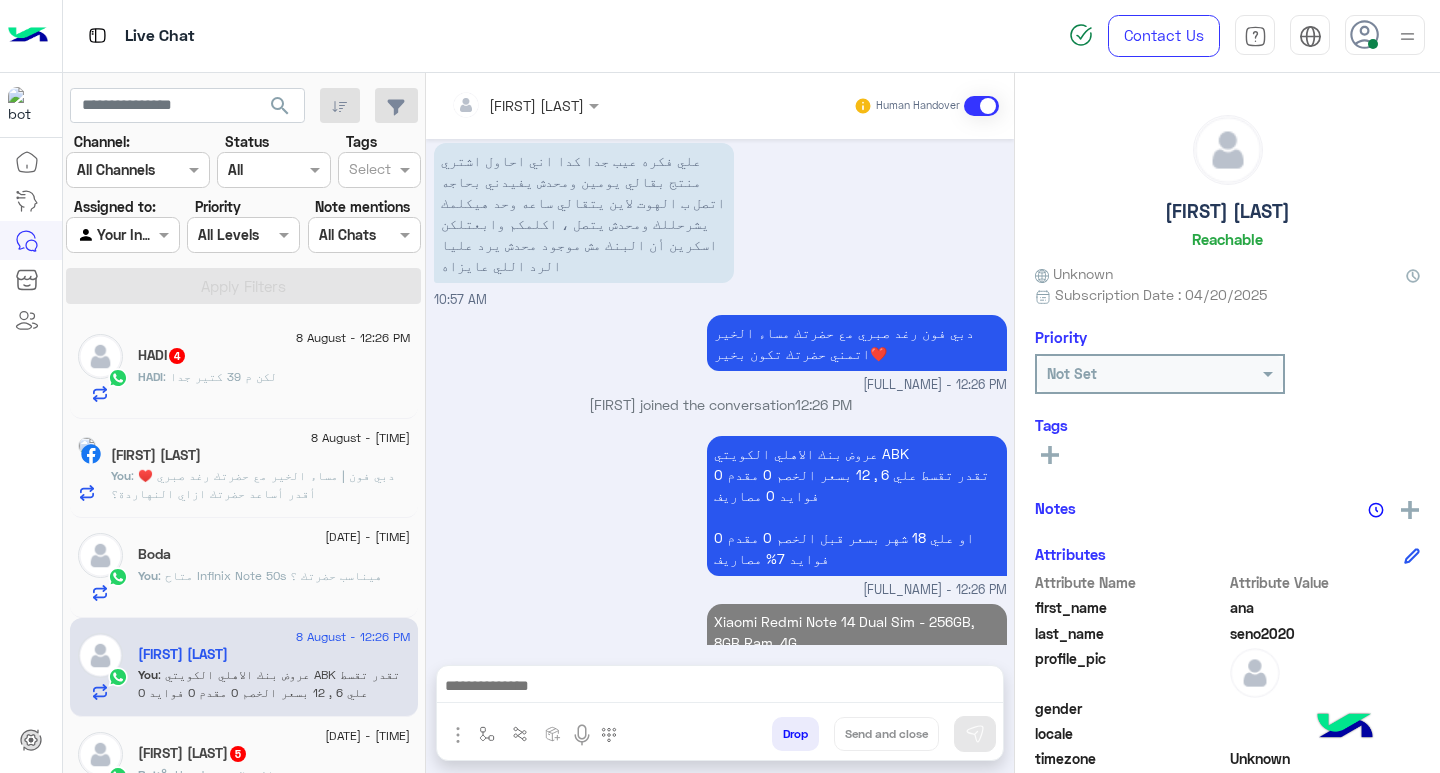 scroll, scrollTop: 5220, scrollLeft: 0, axis: vertical 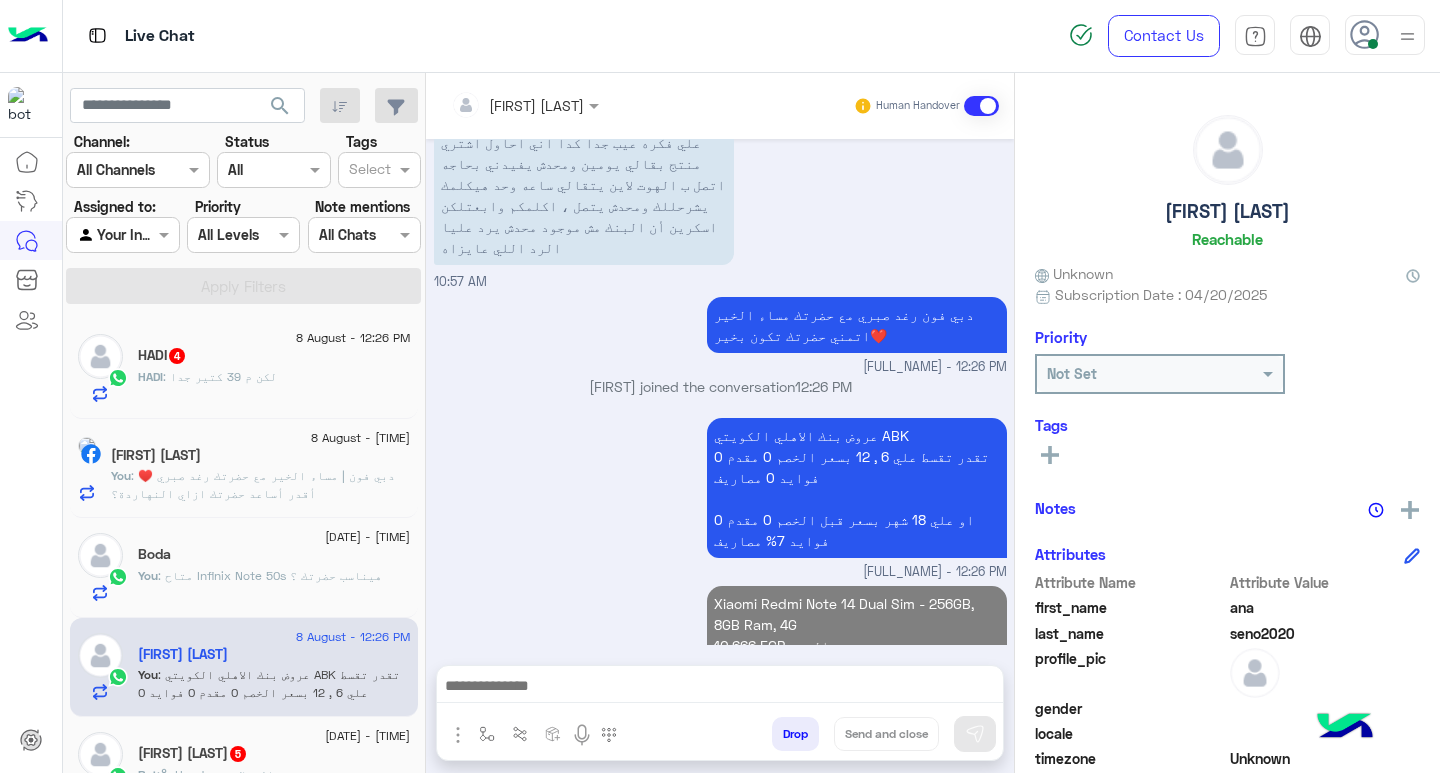 click on ": لكن م 39 كتير جدا" 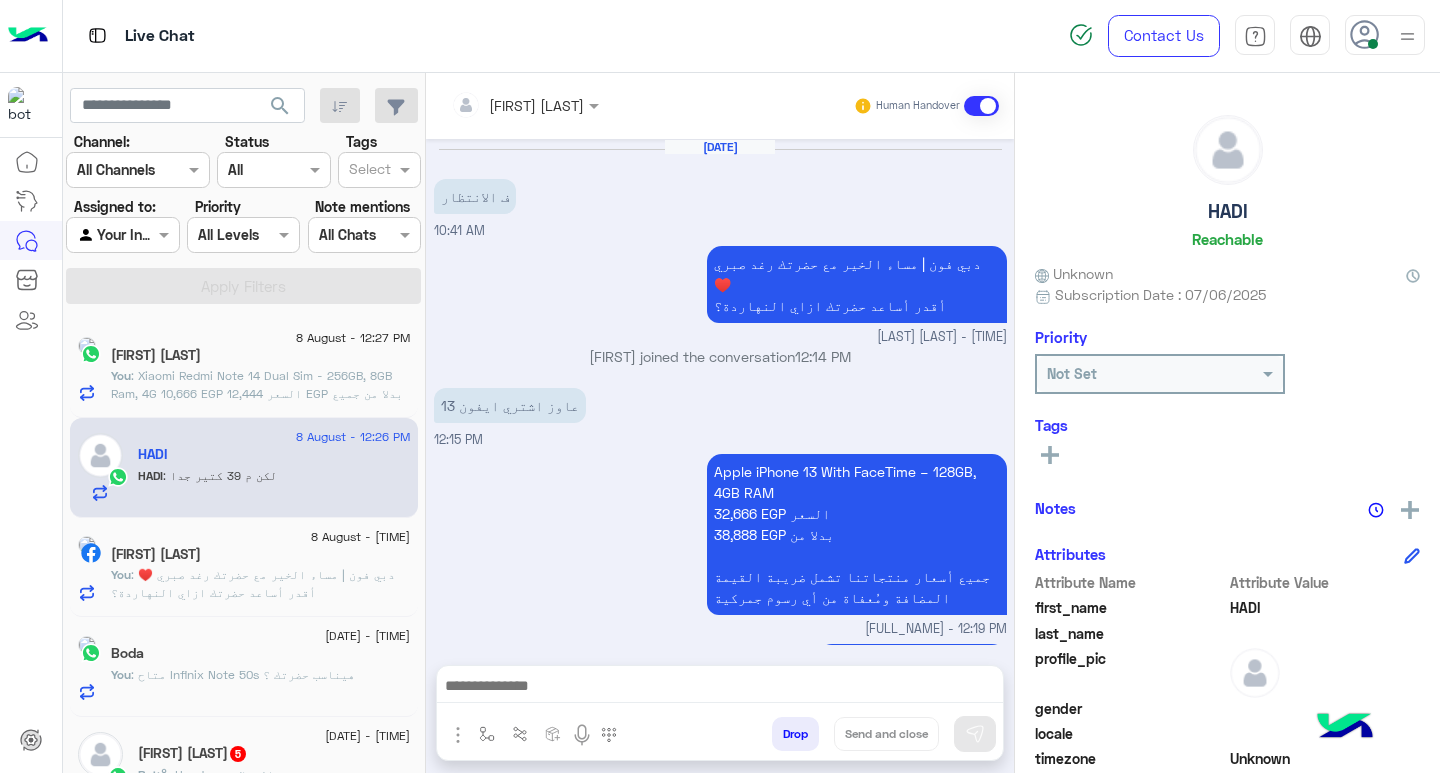 scroll, scrollTop: 1164, scrollLeft: 0, axis: vertical 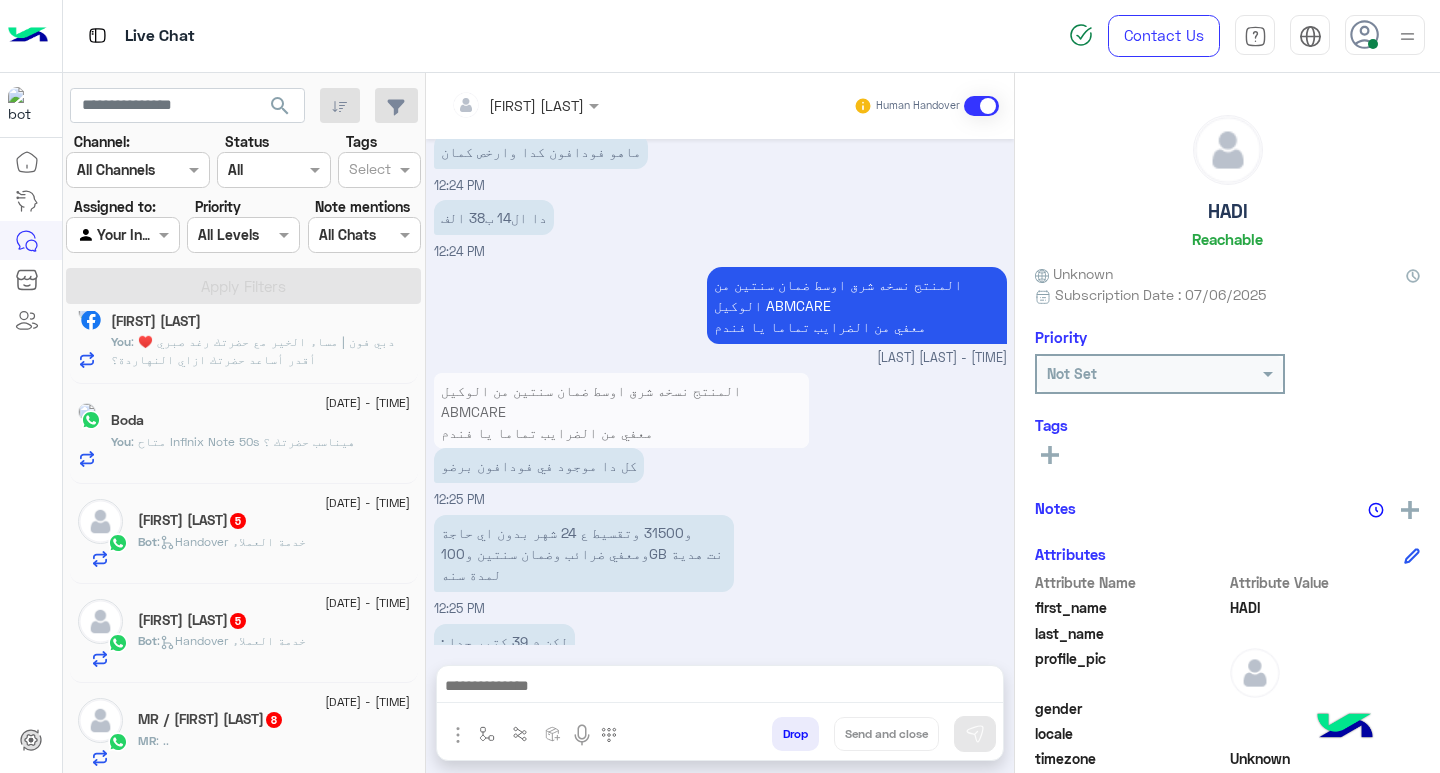 click on ":   Handover خدمة العملاء" 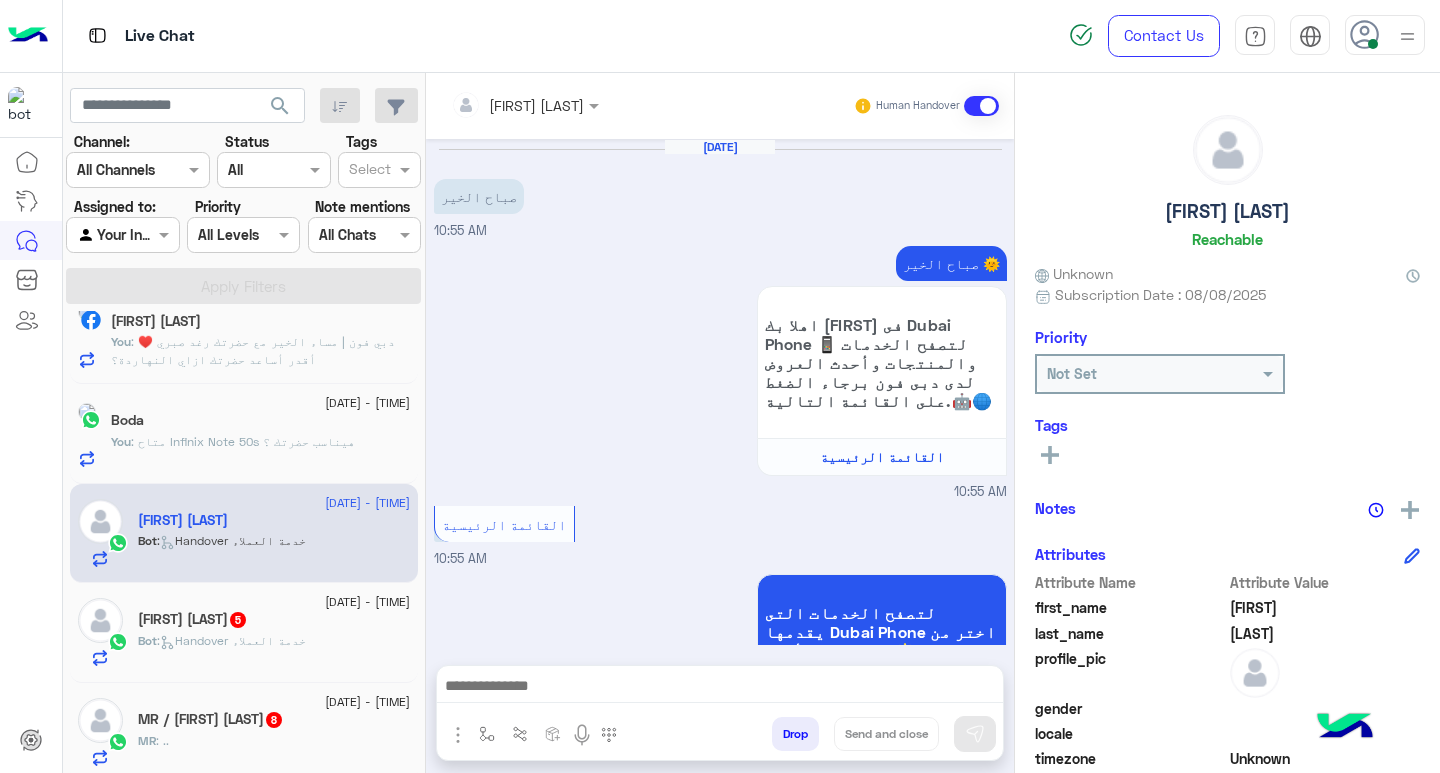 scroll, scrollTop: 1651, scrollLeft: 0, axis: vertical 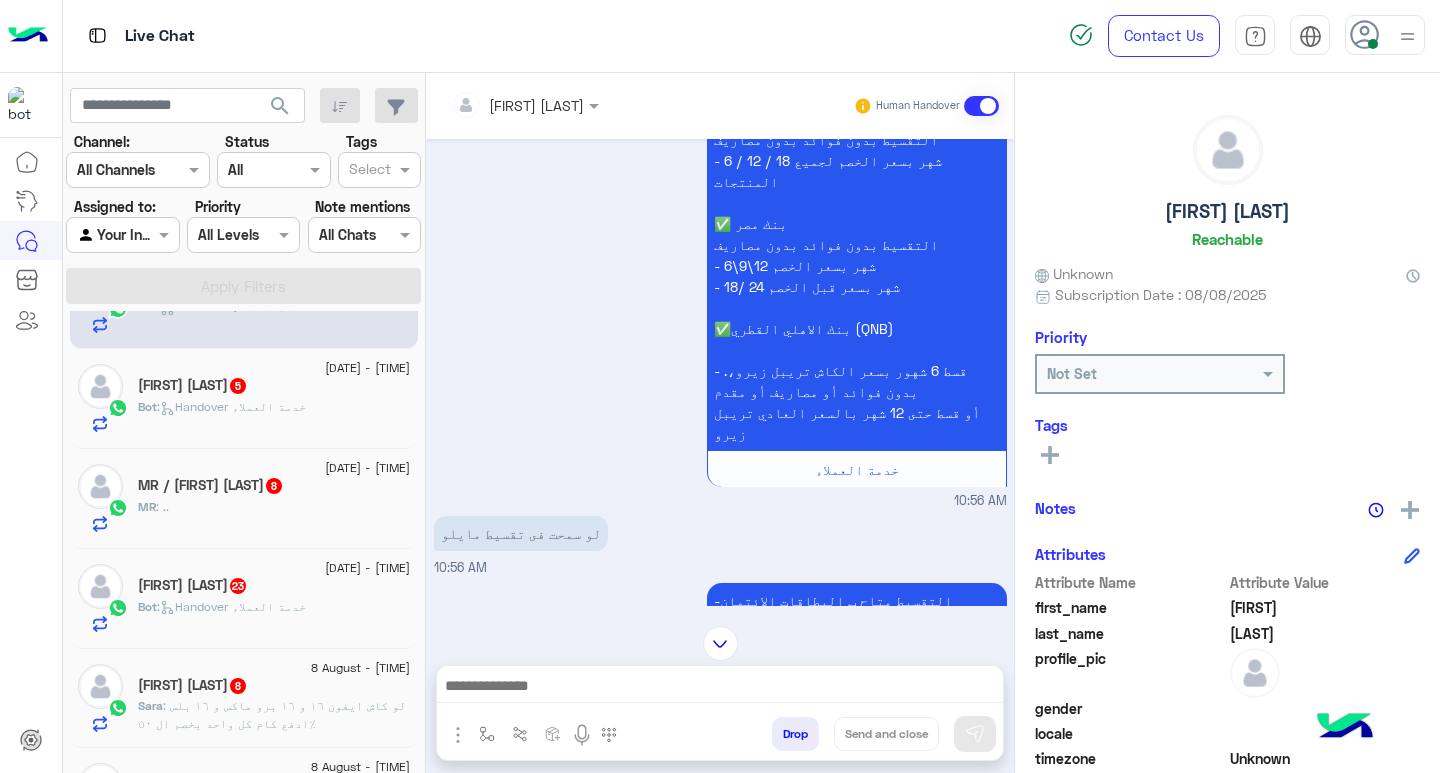 click at bounding box center [720, 688] 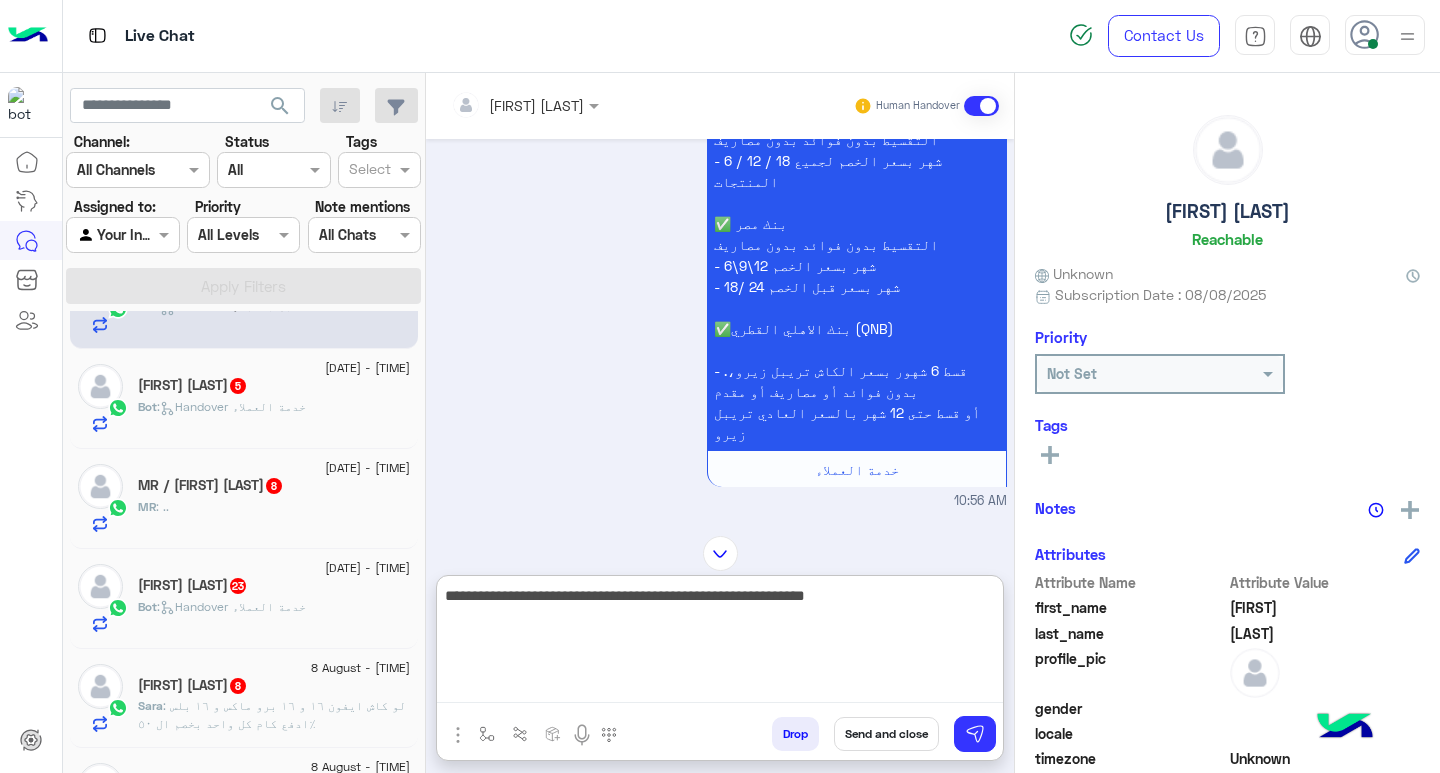 type on "**********" 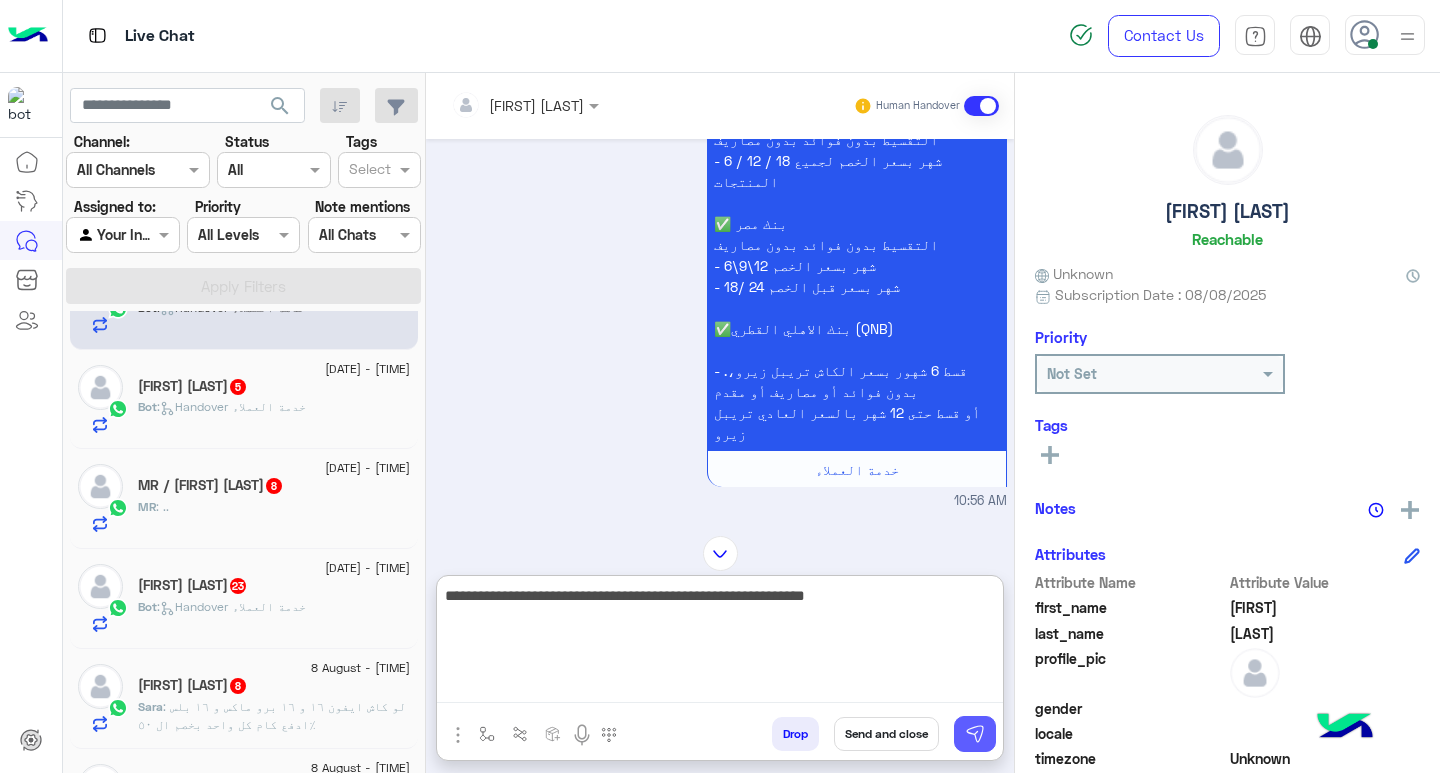 click at bounding box center [975, 734] 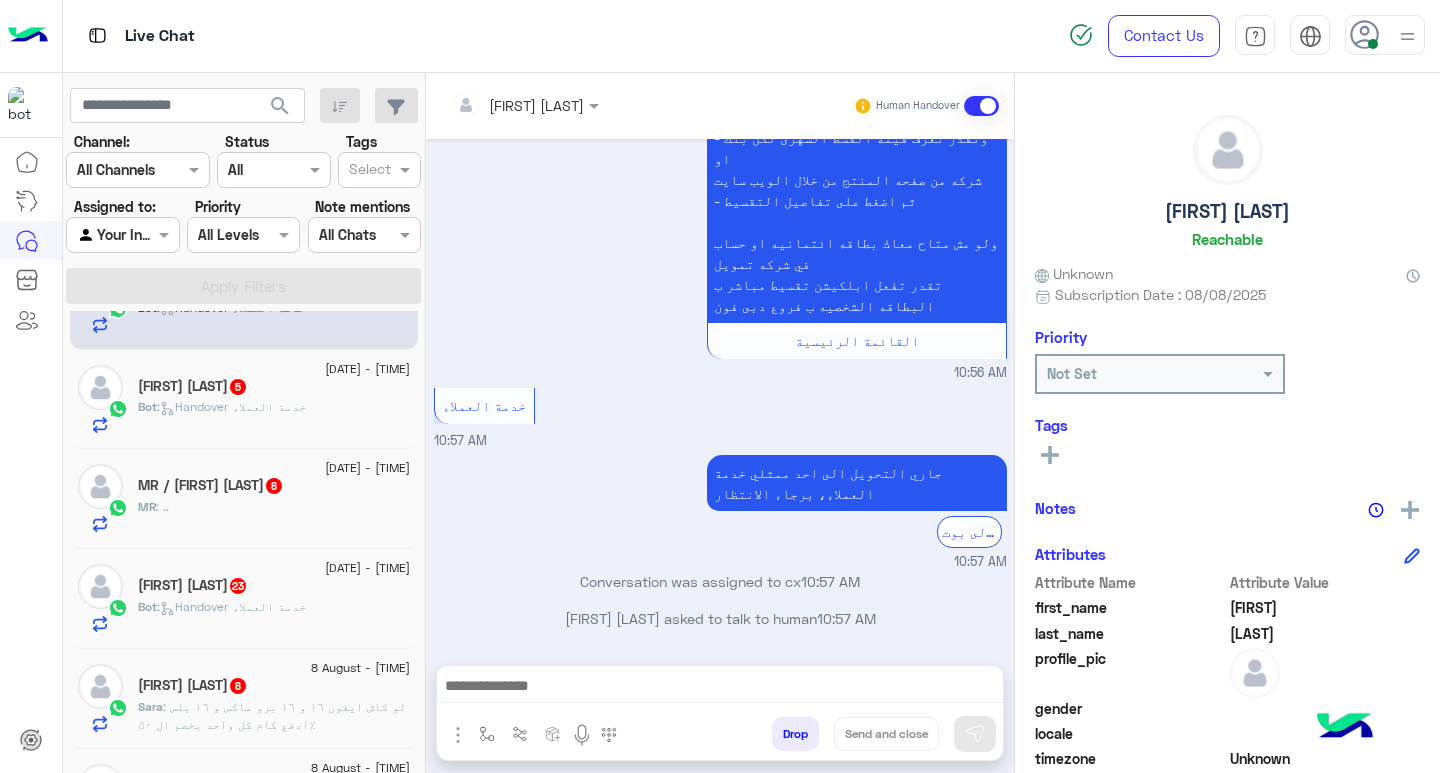 click at bounding box center [720, 688] 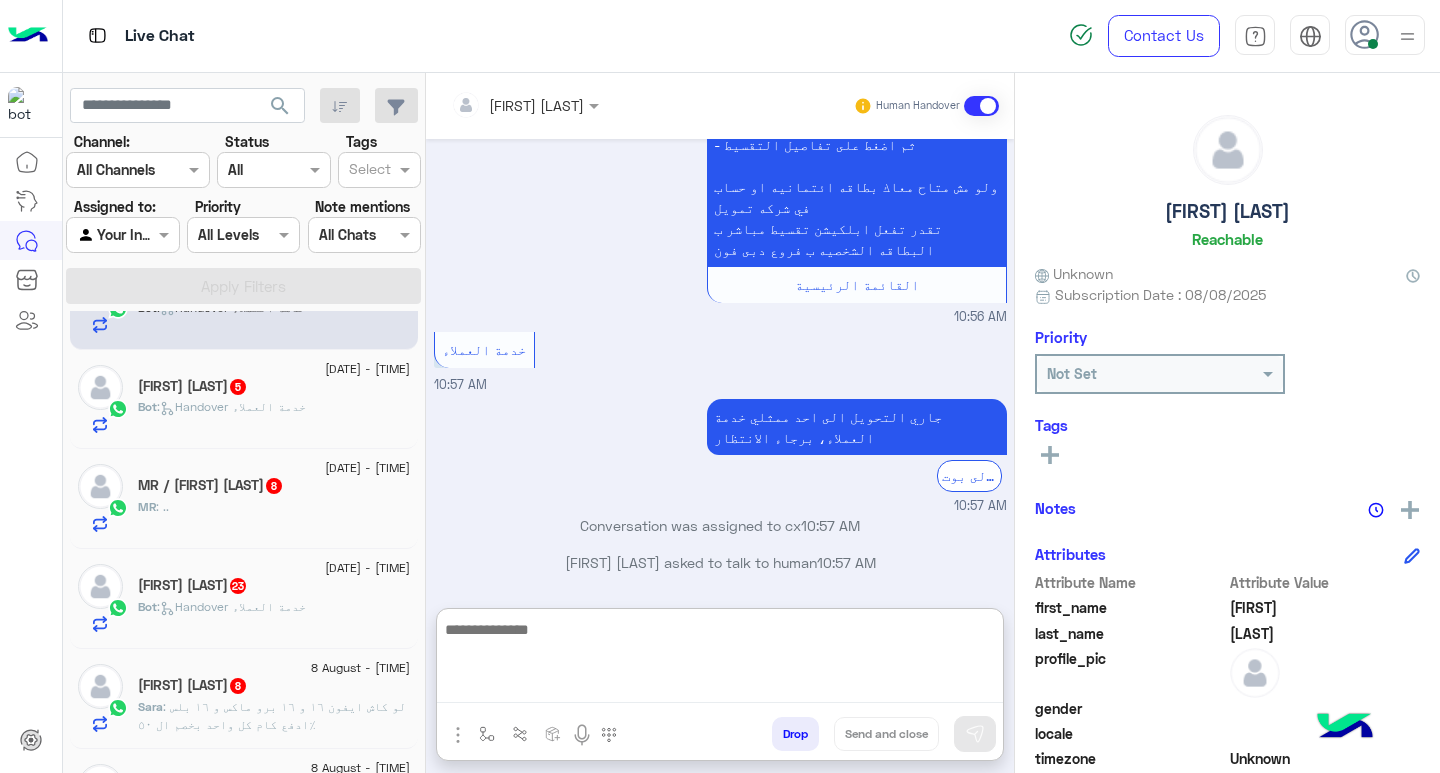 scroll, scrollTop: 1805, scrollLeft: 0, axis: vertical 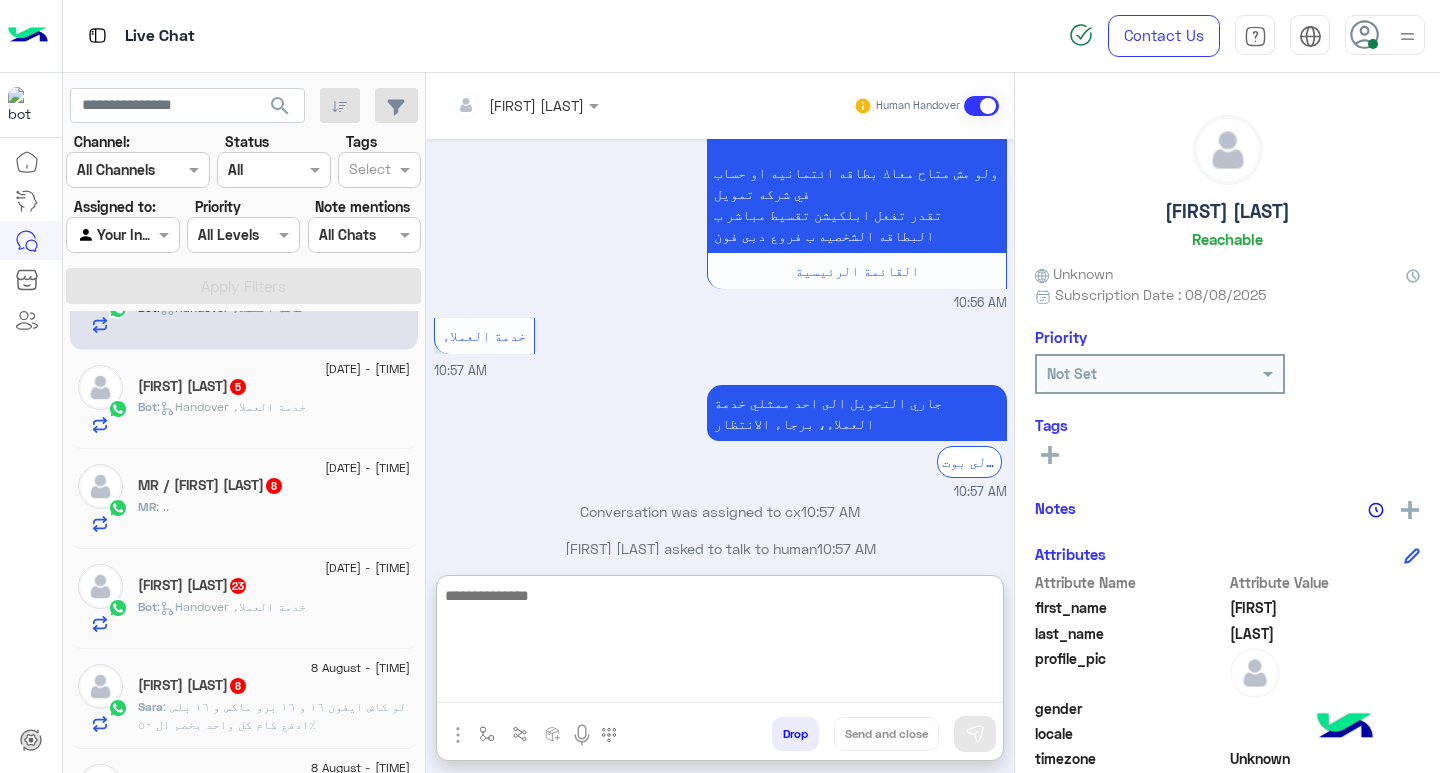 paste on "**********" 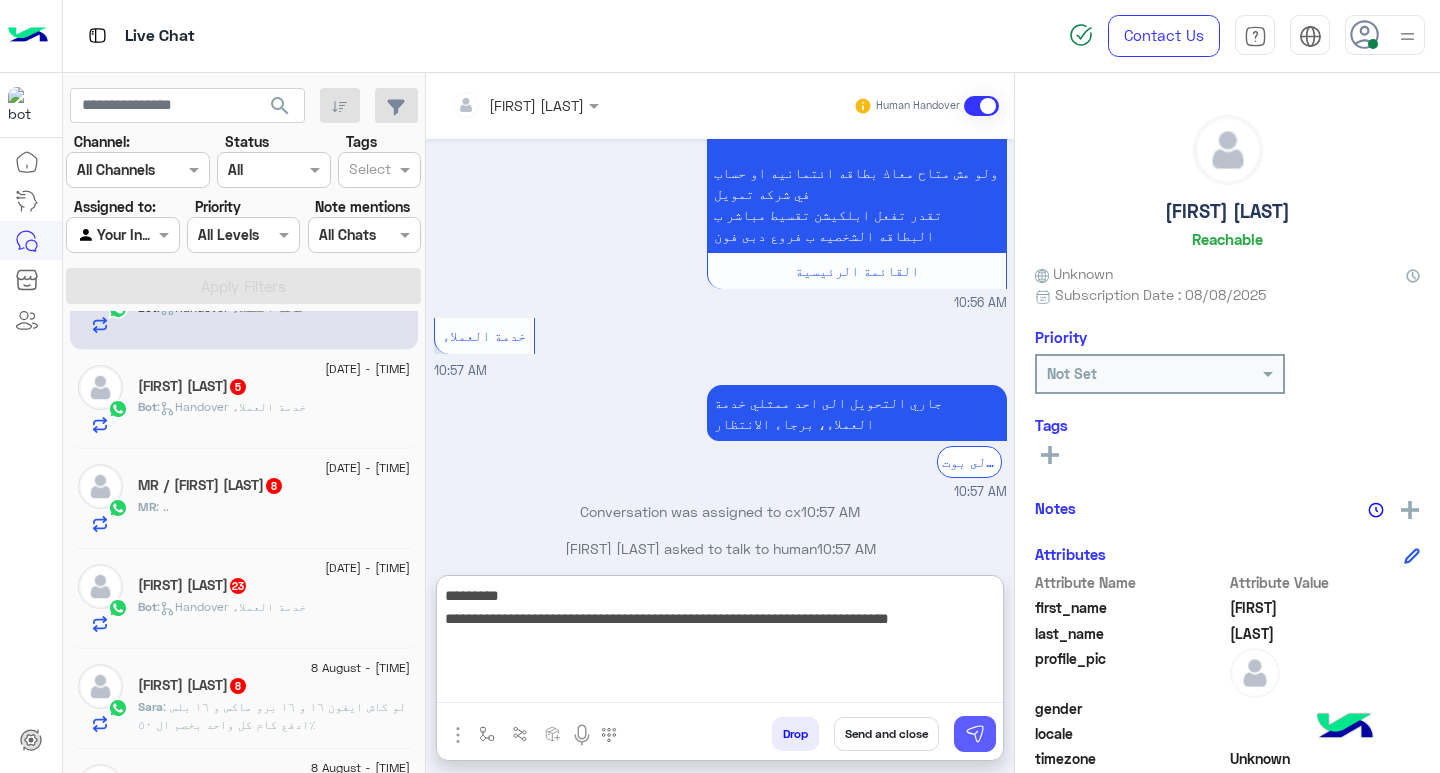 type on "**********" 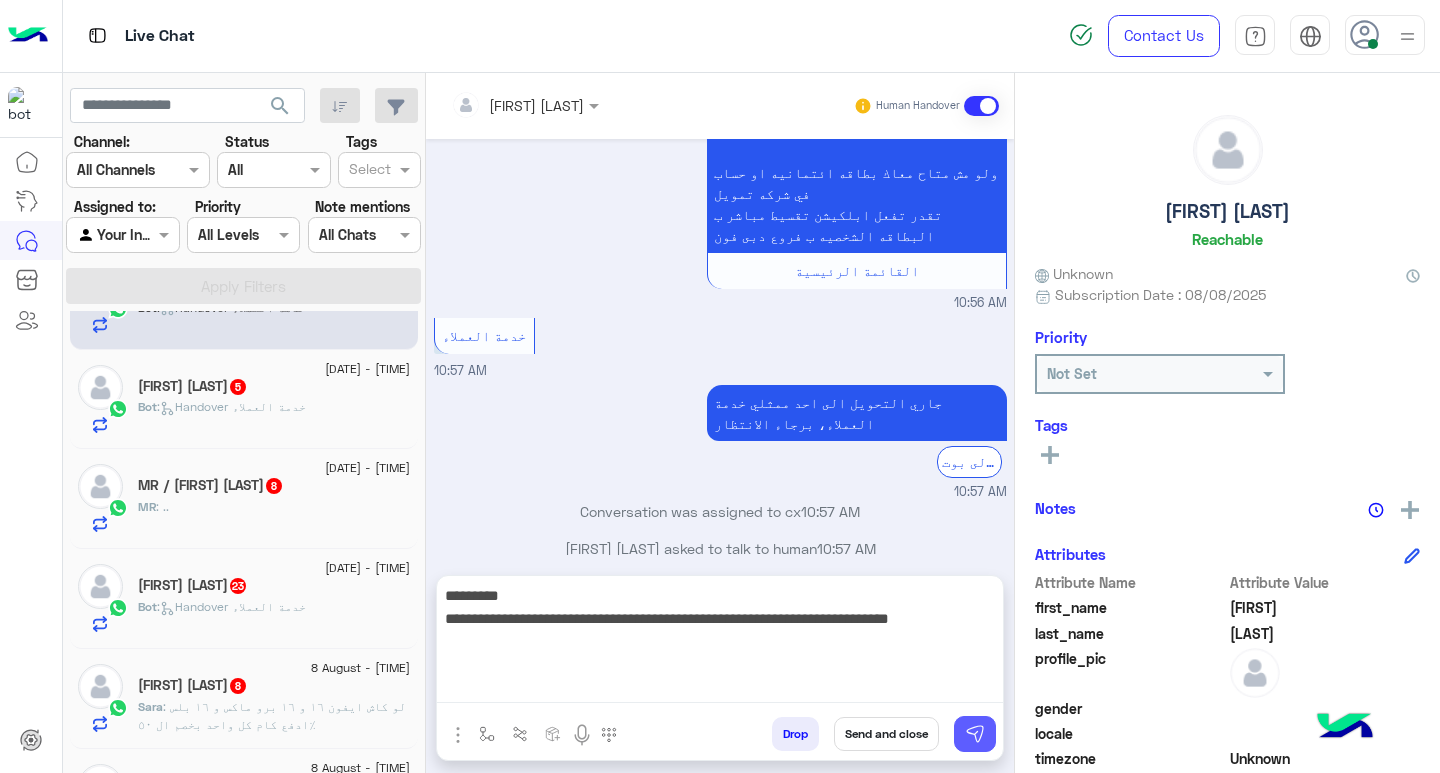 drag, startPoint x: 973, startPoint y: 725, endPoint x: 673, endPoint y: 634, distance: 313.49802 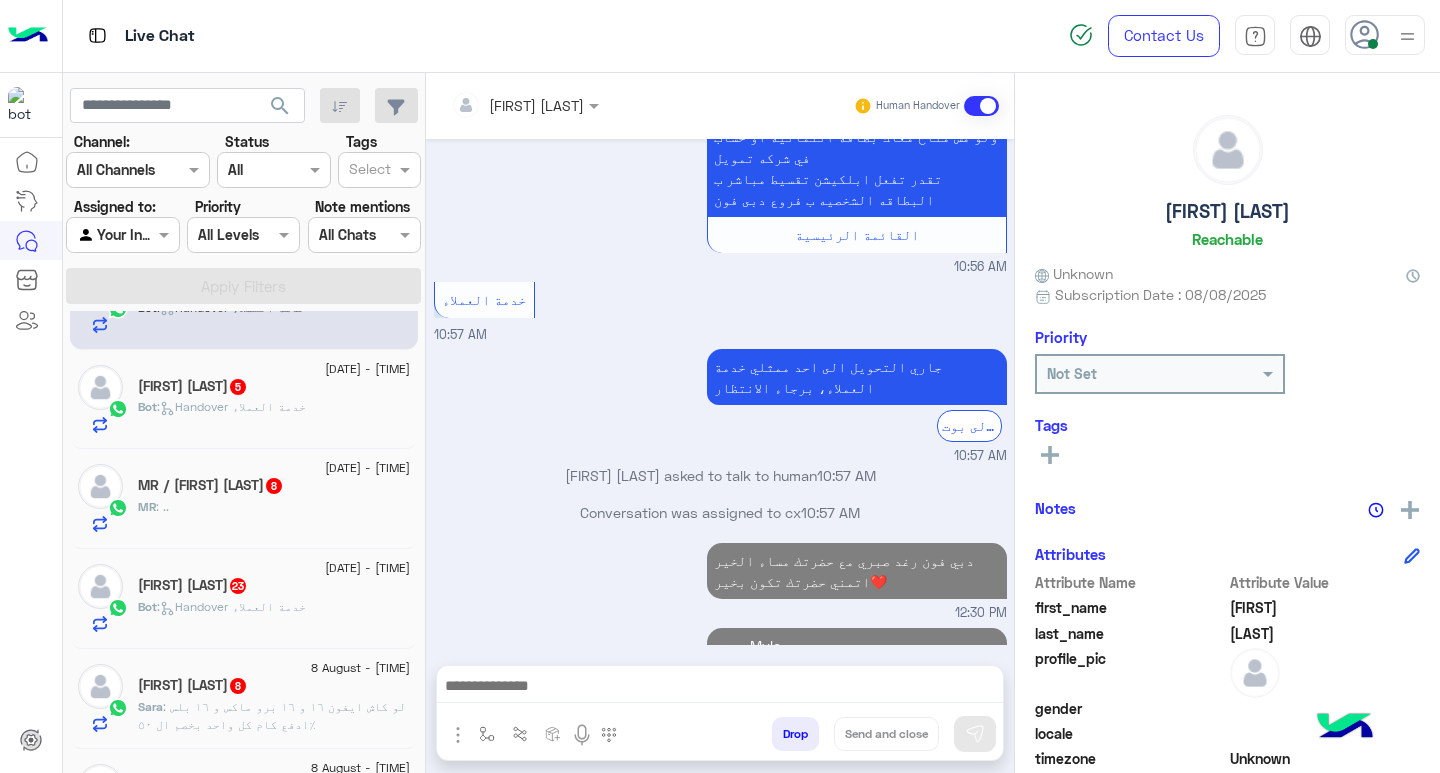 scroll, scrollTop: 1841, scrollLeft: 0, axis: vertical 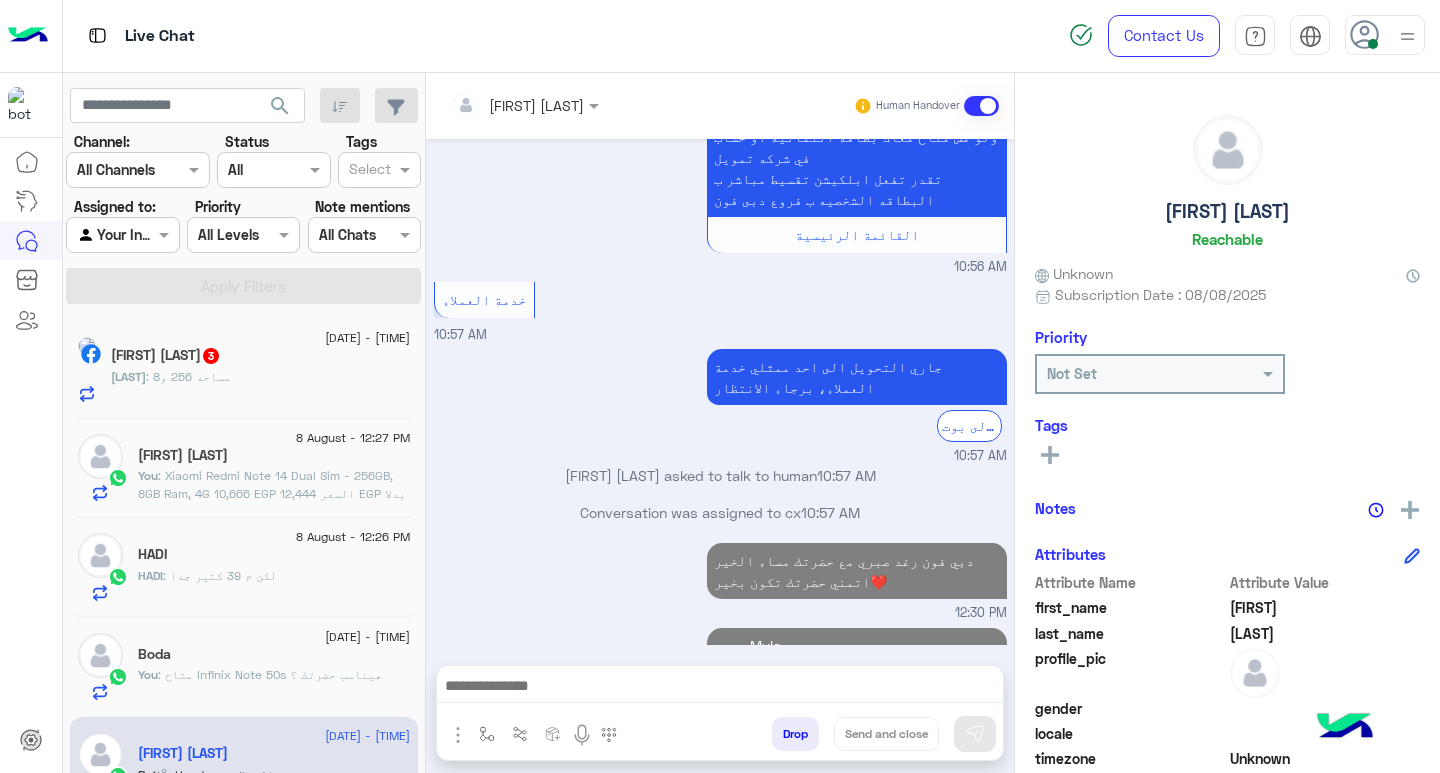click on ": مساحه 256 و8" 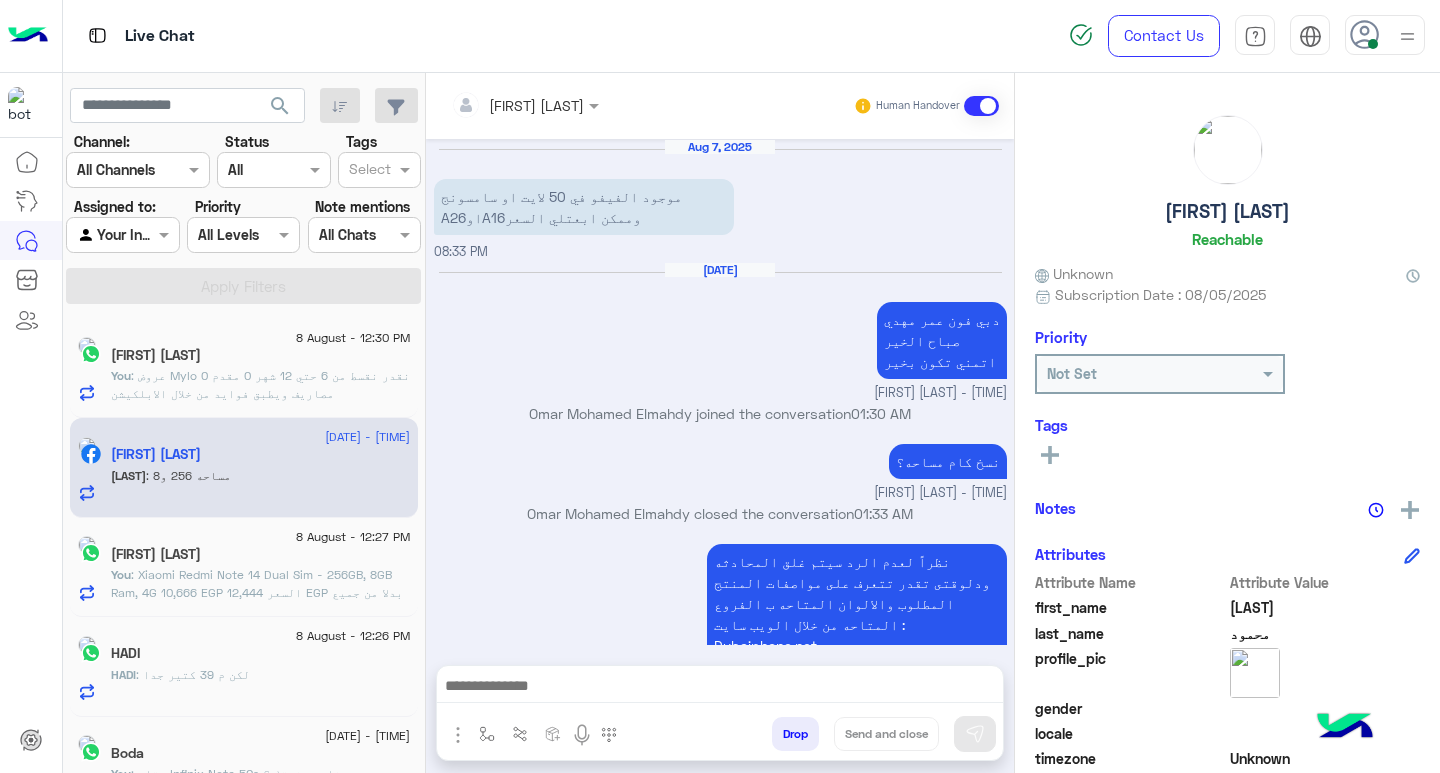 scroll, scrollTop: 1337, scrollLeft: 0, axis: vertical 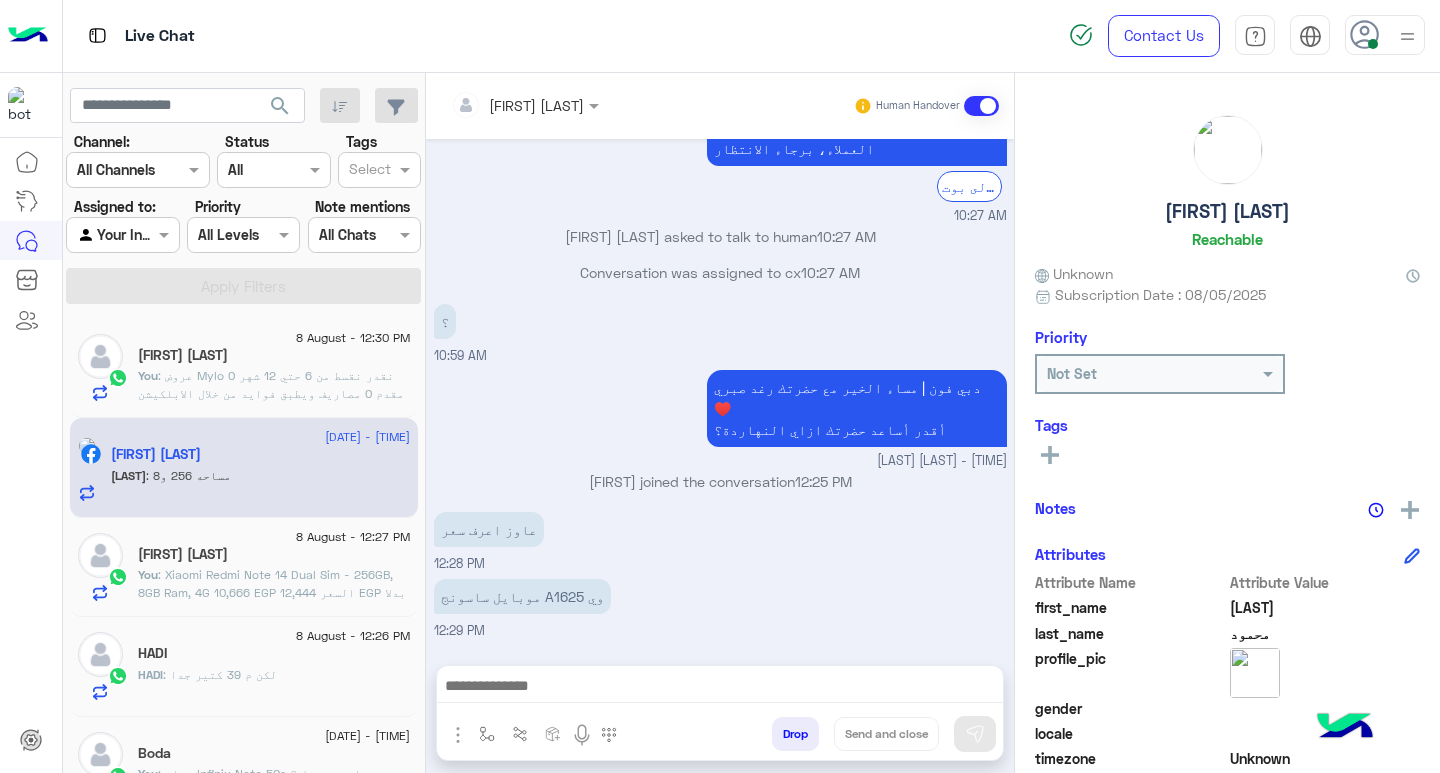 click at bounding box center (720, 688) 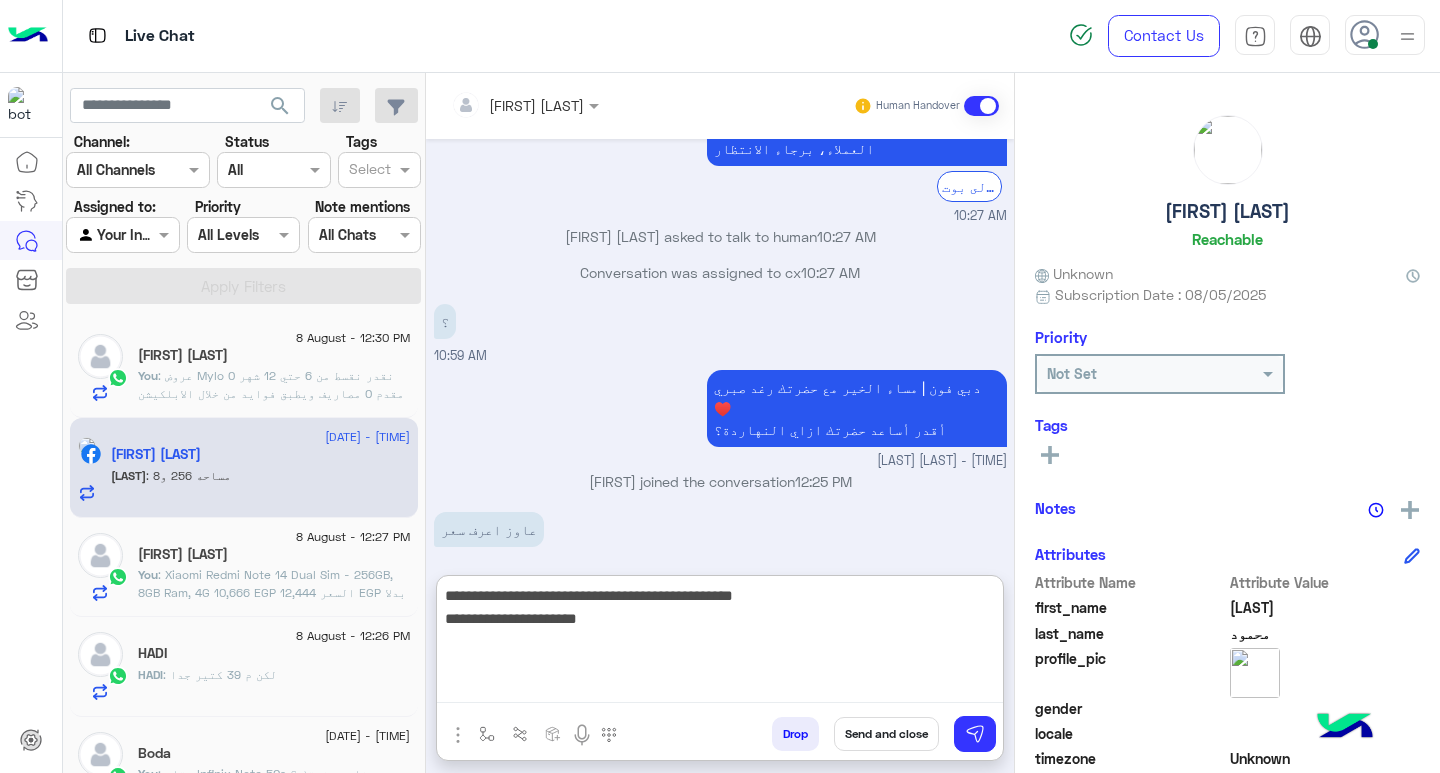 click on "**********" at bounding box center [720, 643] 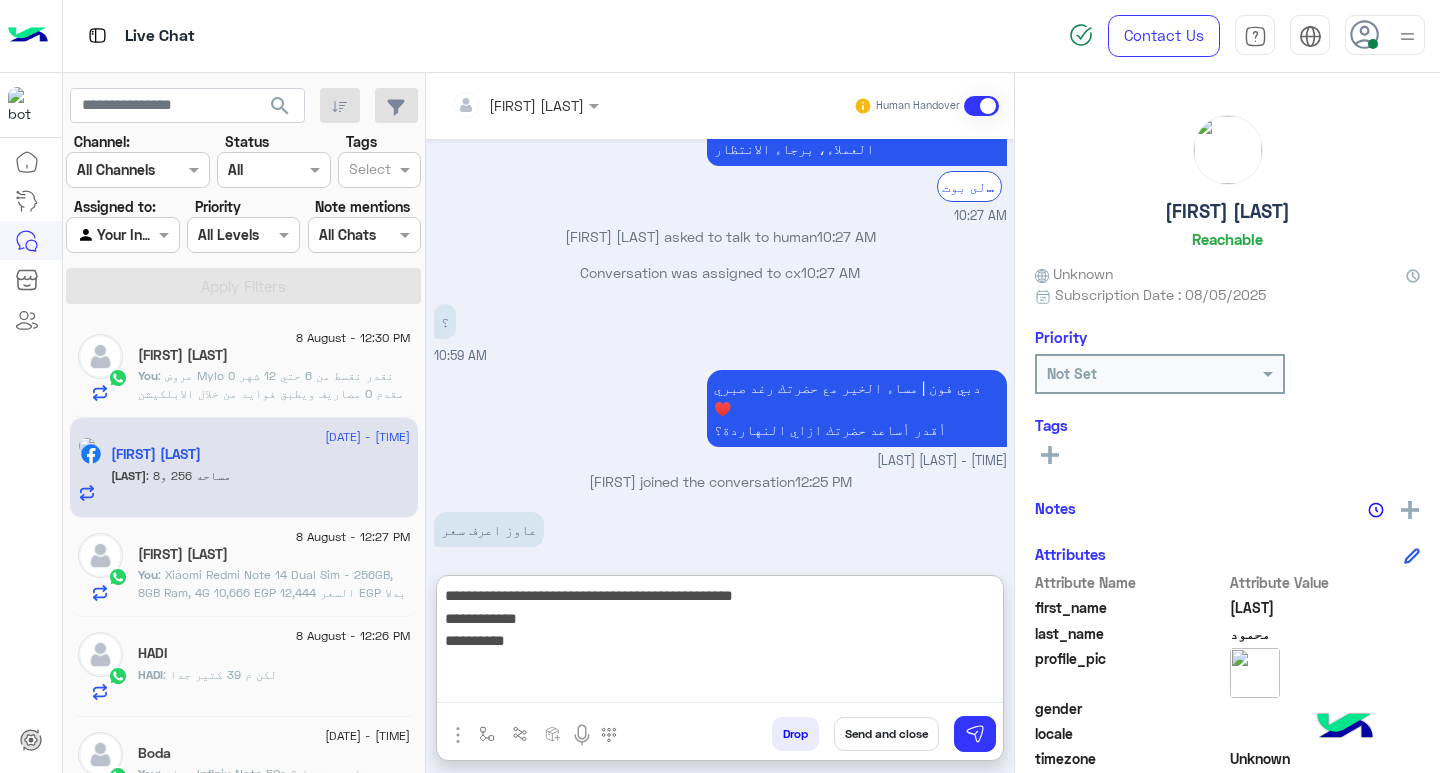 click on "**********" at bounding box center [720, 643] 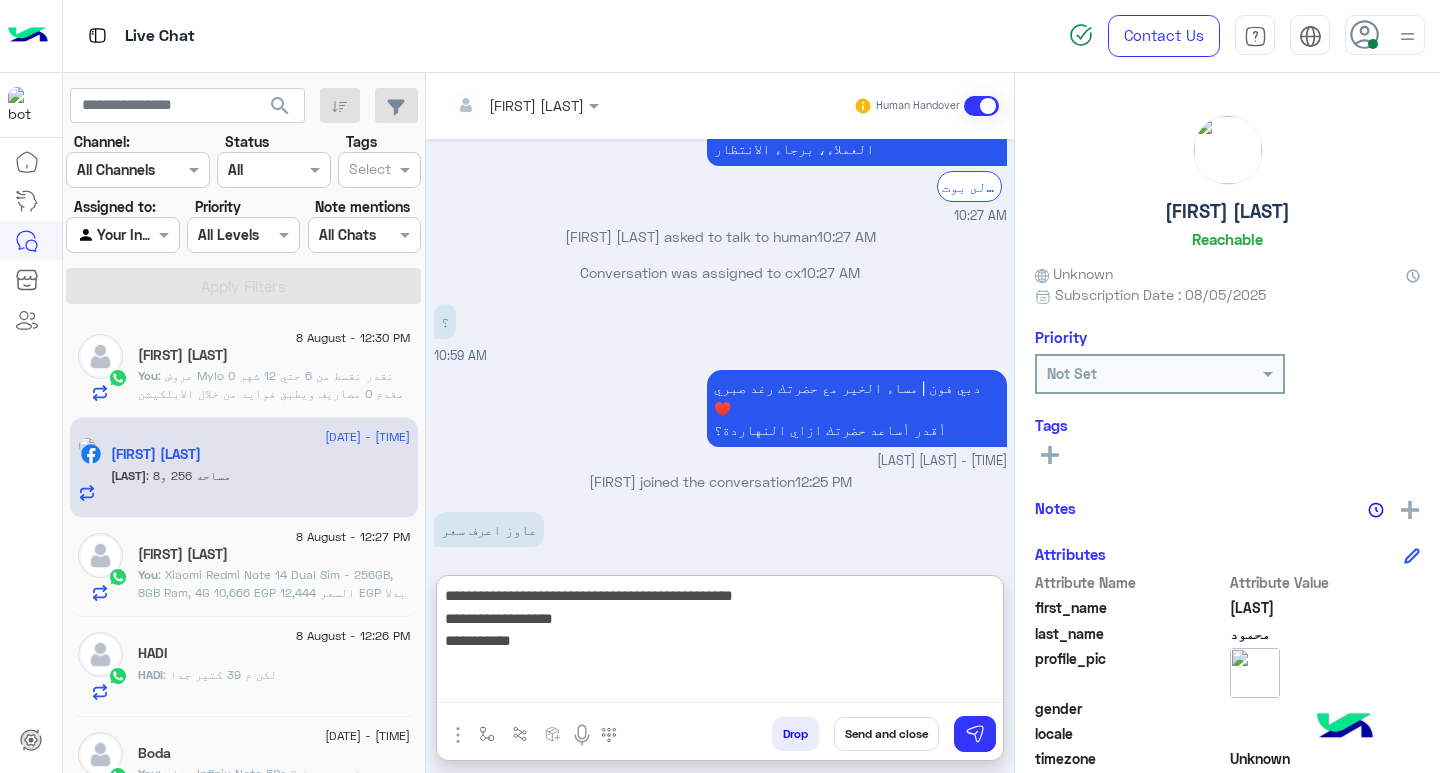 click on "**********" at bounding box center (720, 643) 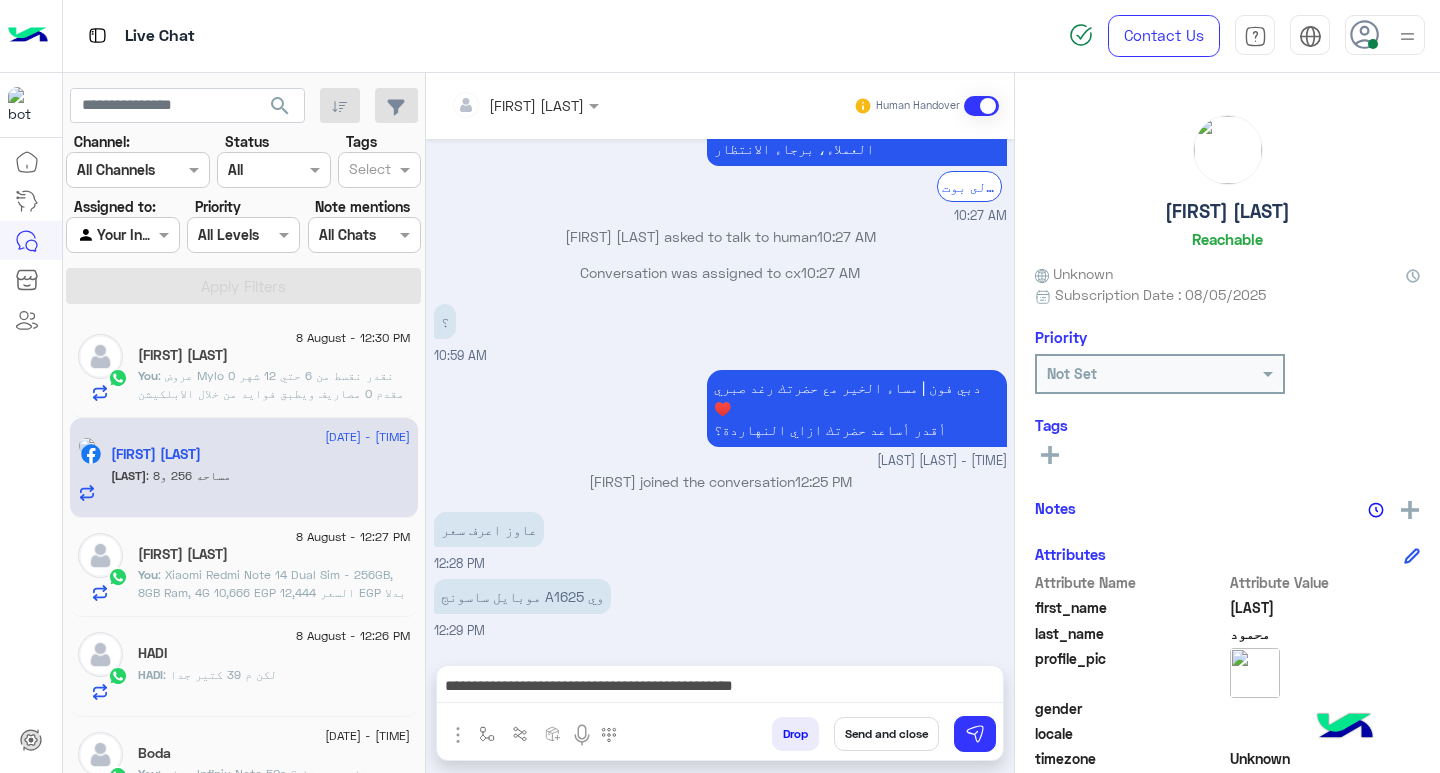 click on "**********" at bounding box center (720, 688) 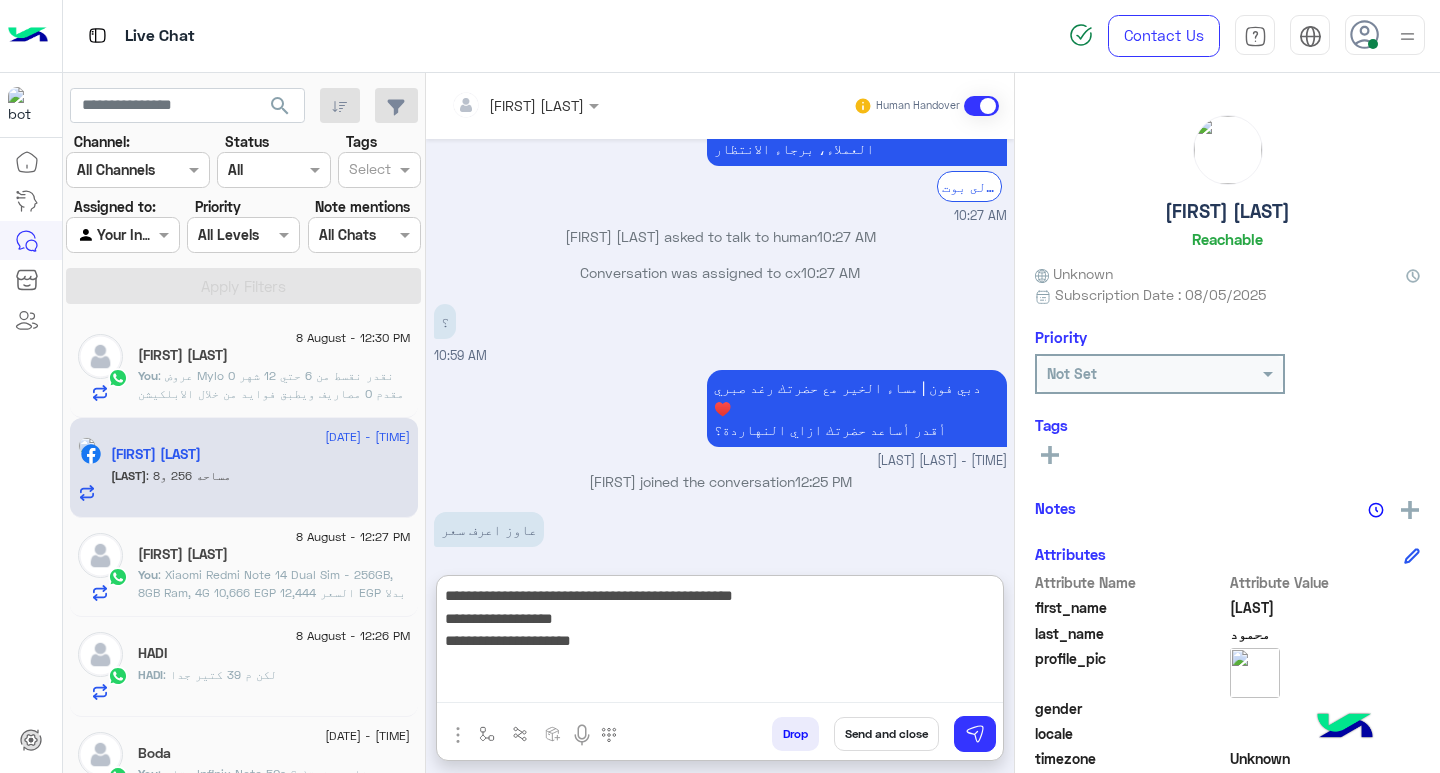 click on "**********" at bounding box center [720, 643] 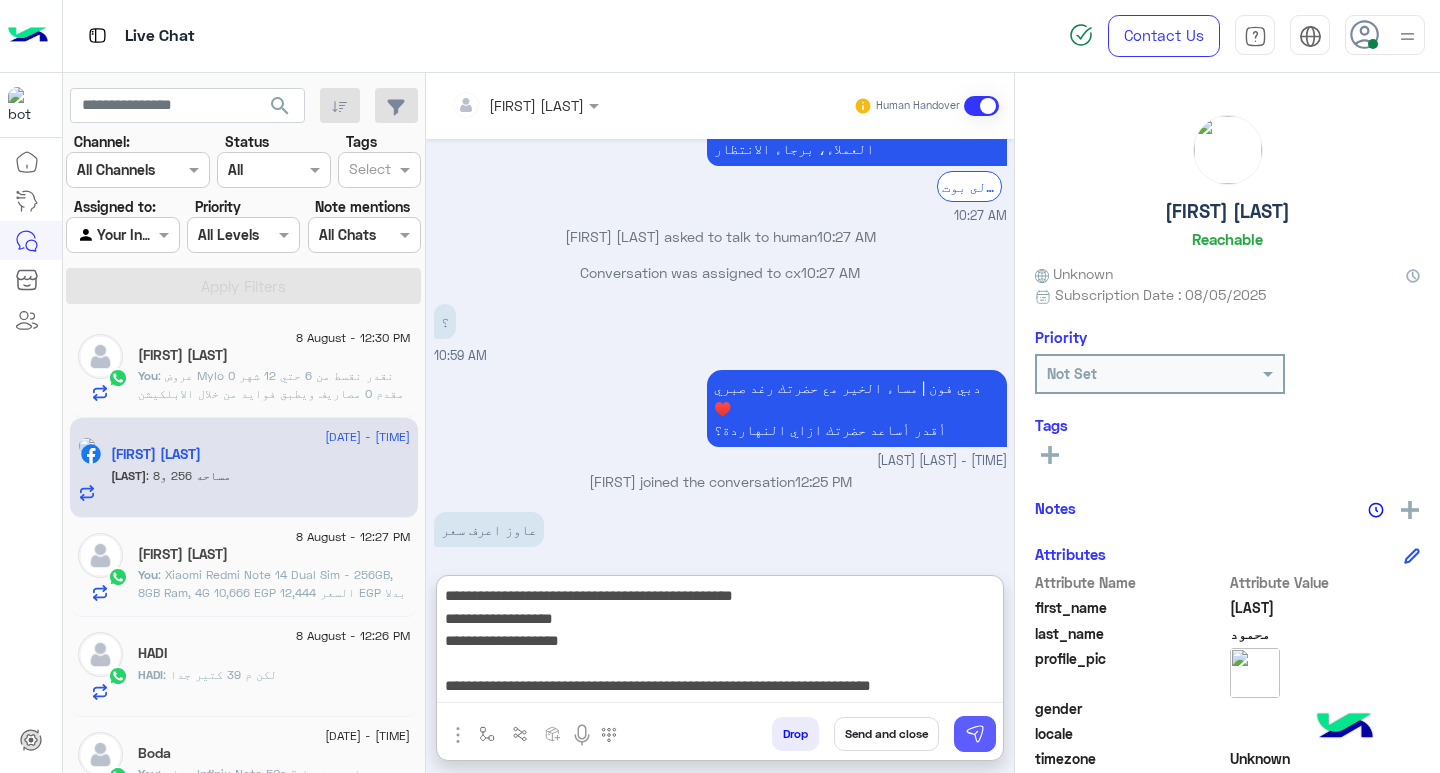 type on "**********" 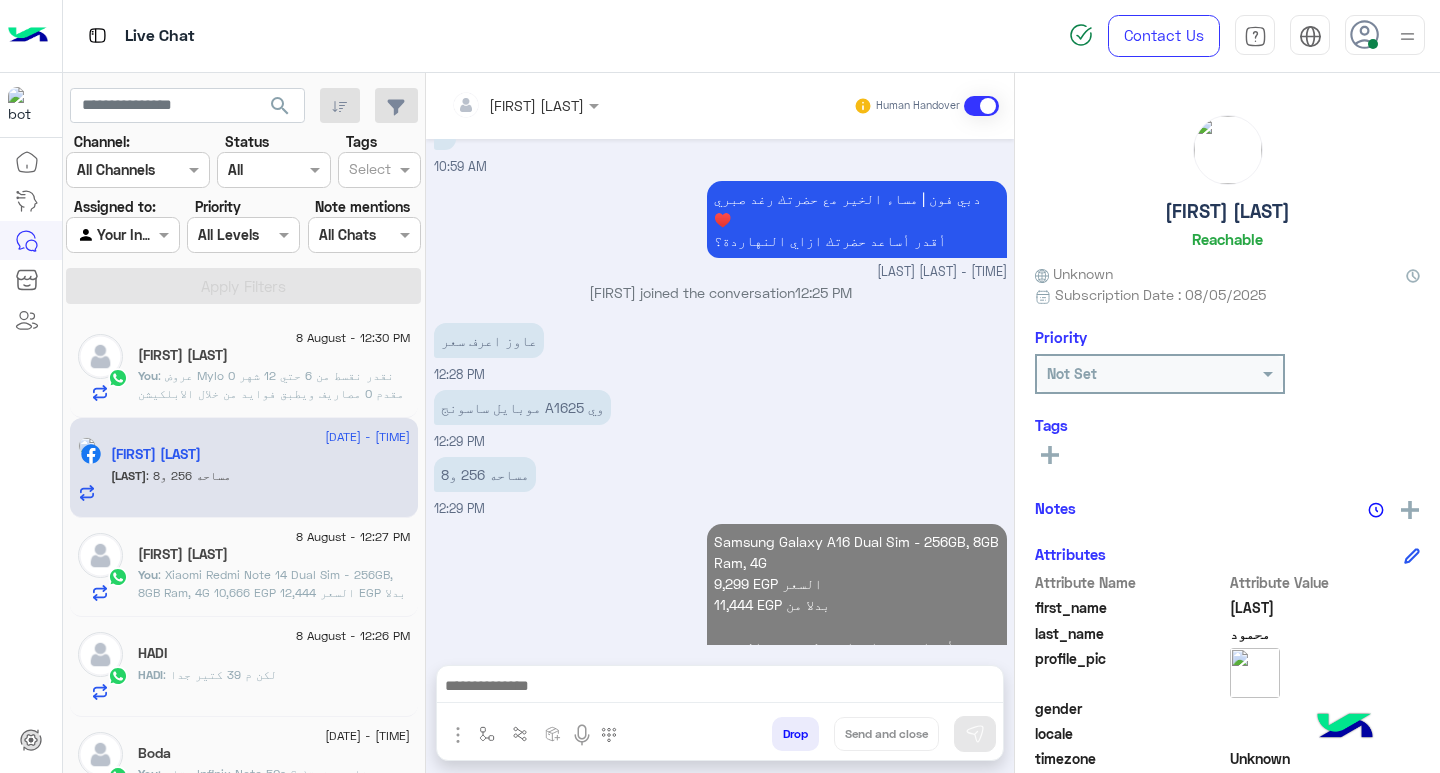 click at bounding box center [720, 688] 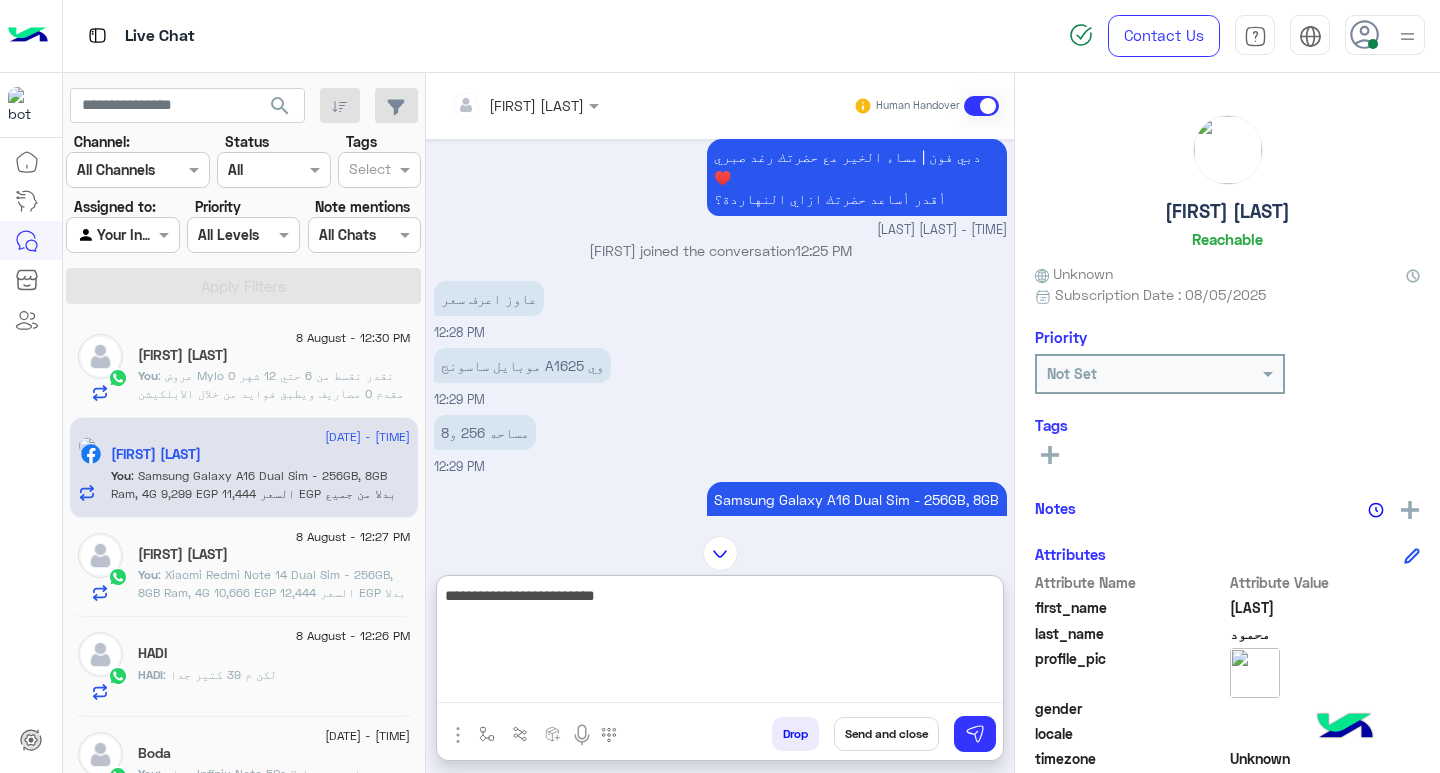 scroll, scrollTop: 1616, scrollLeft: 0, axis: vertical 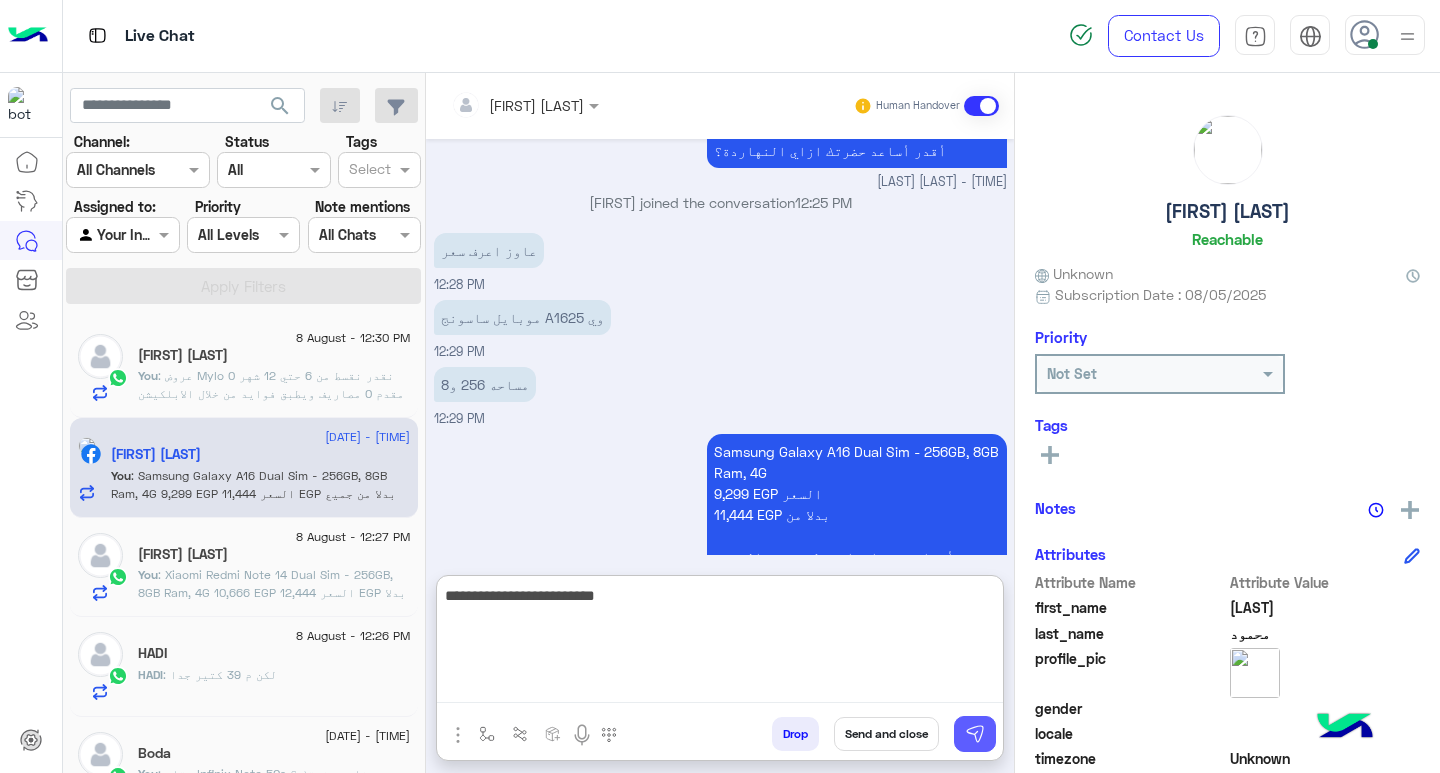 type on "**********" 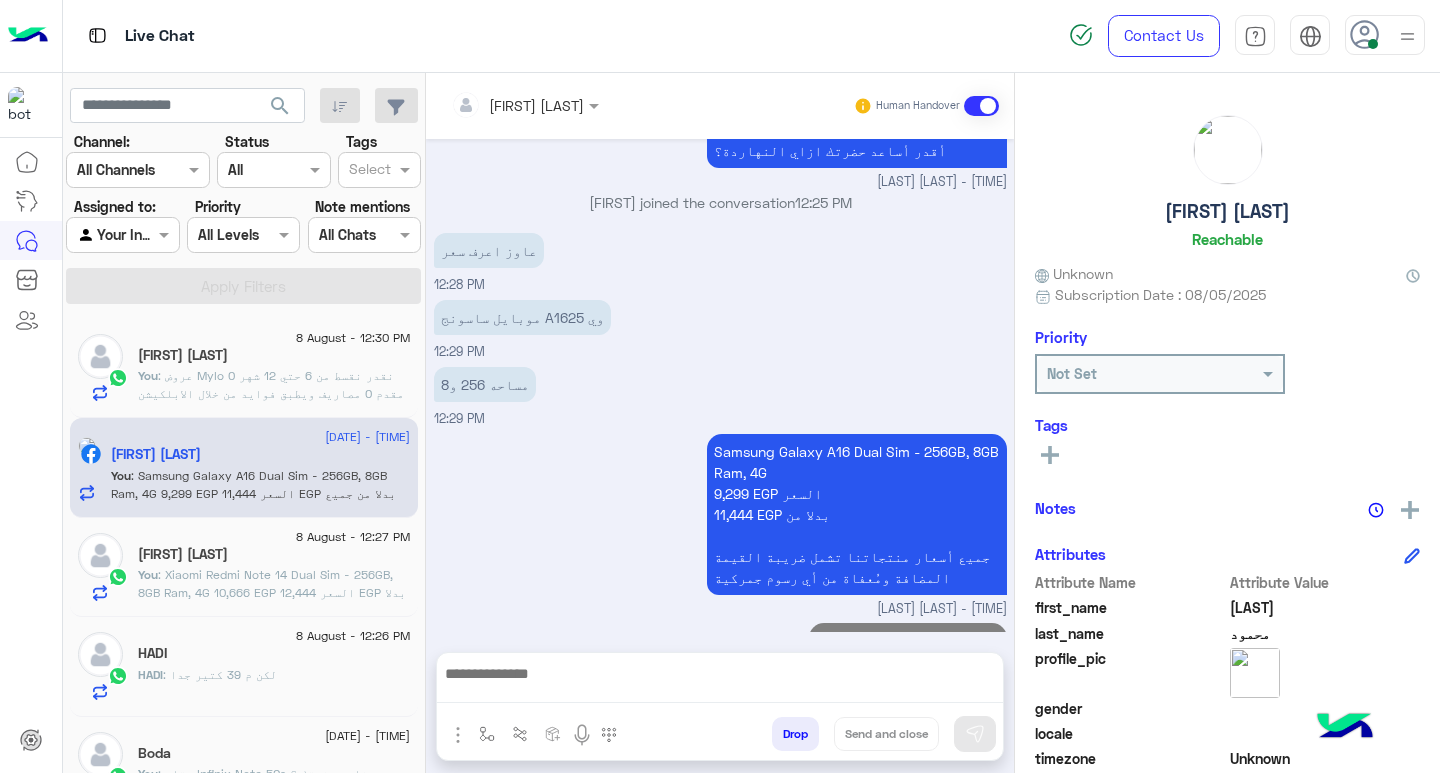 scroll, scrollTop: 1590, scrollLeft: 0, axis: vertical 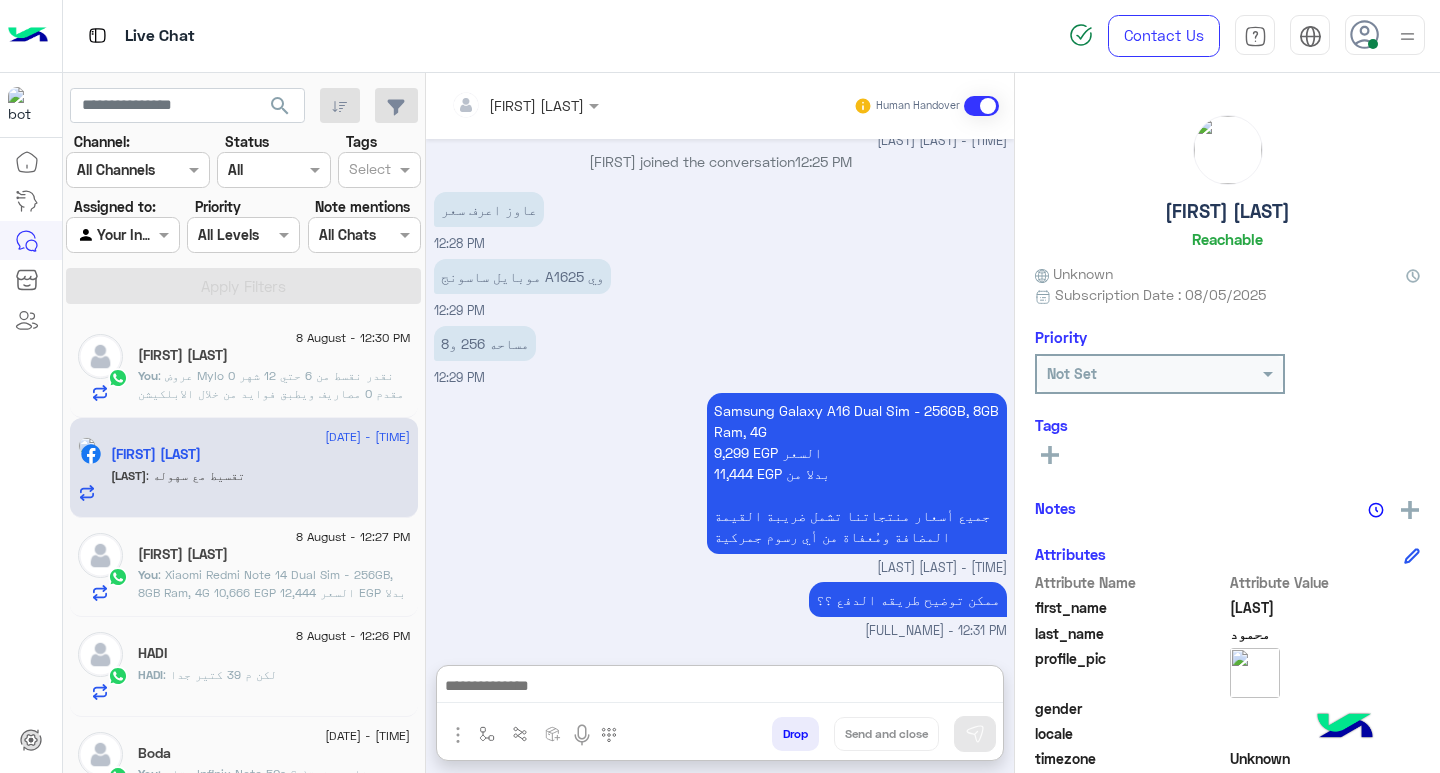 click at bounding box center [720, 688] 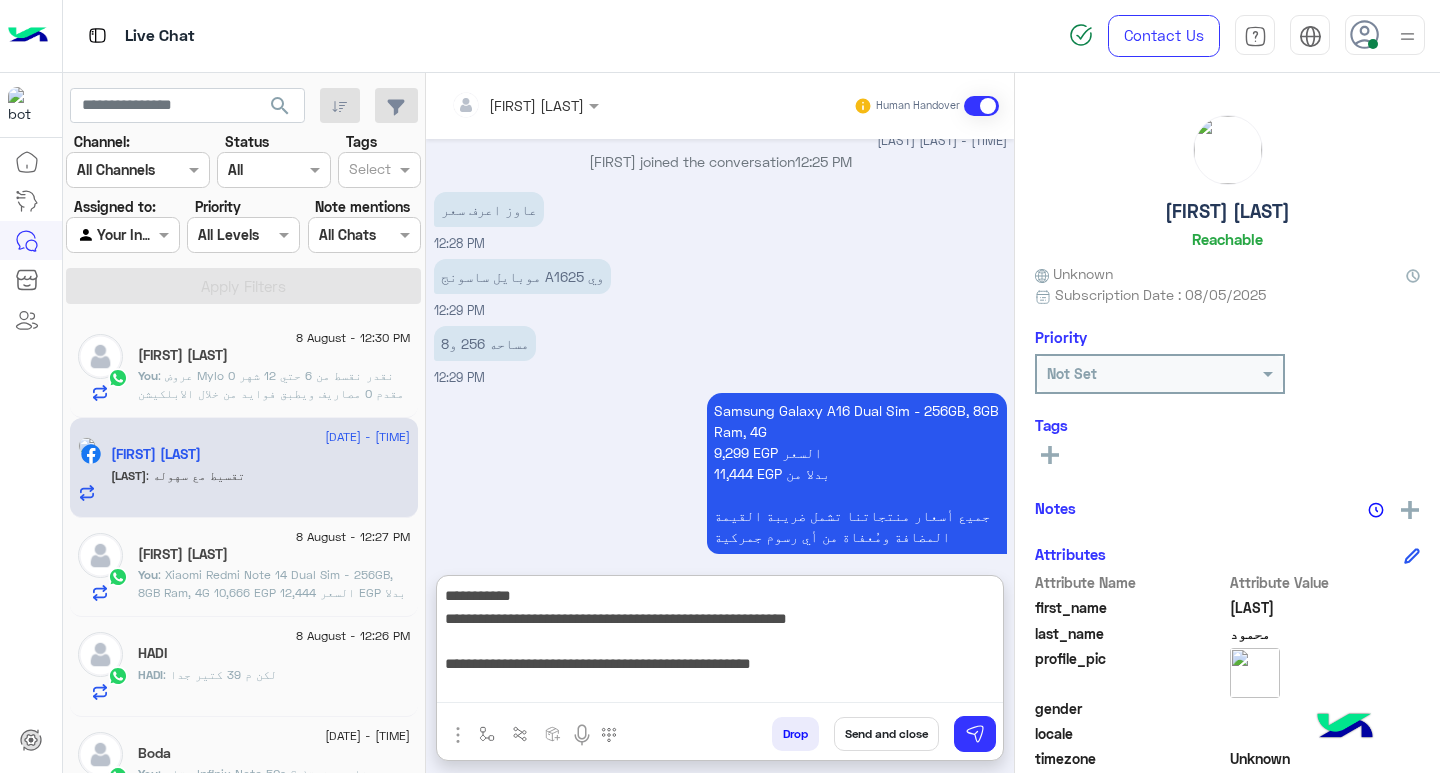scroll, scrollTop: 43, scrollLeft: 0, axis: vertical 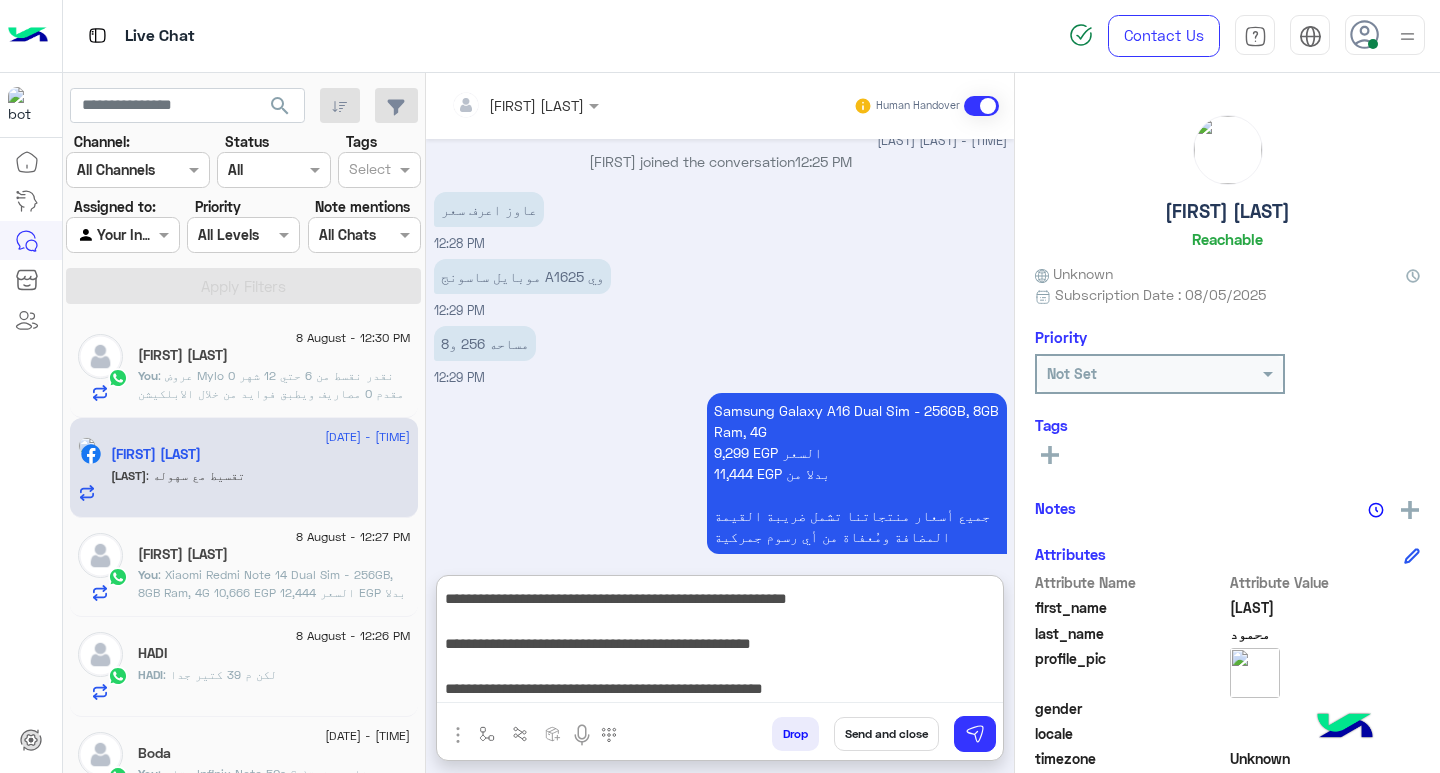 type on "**********" 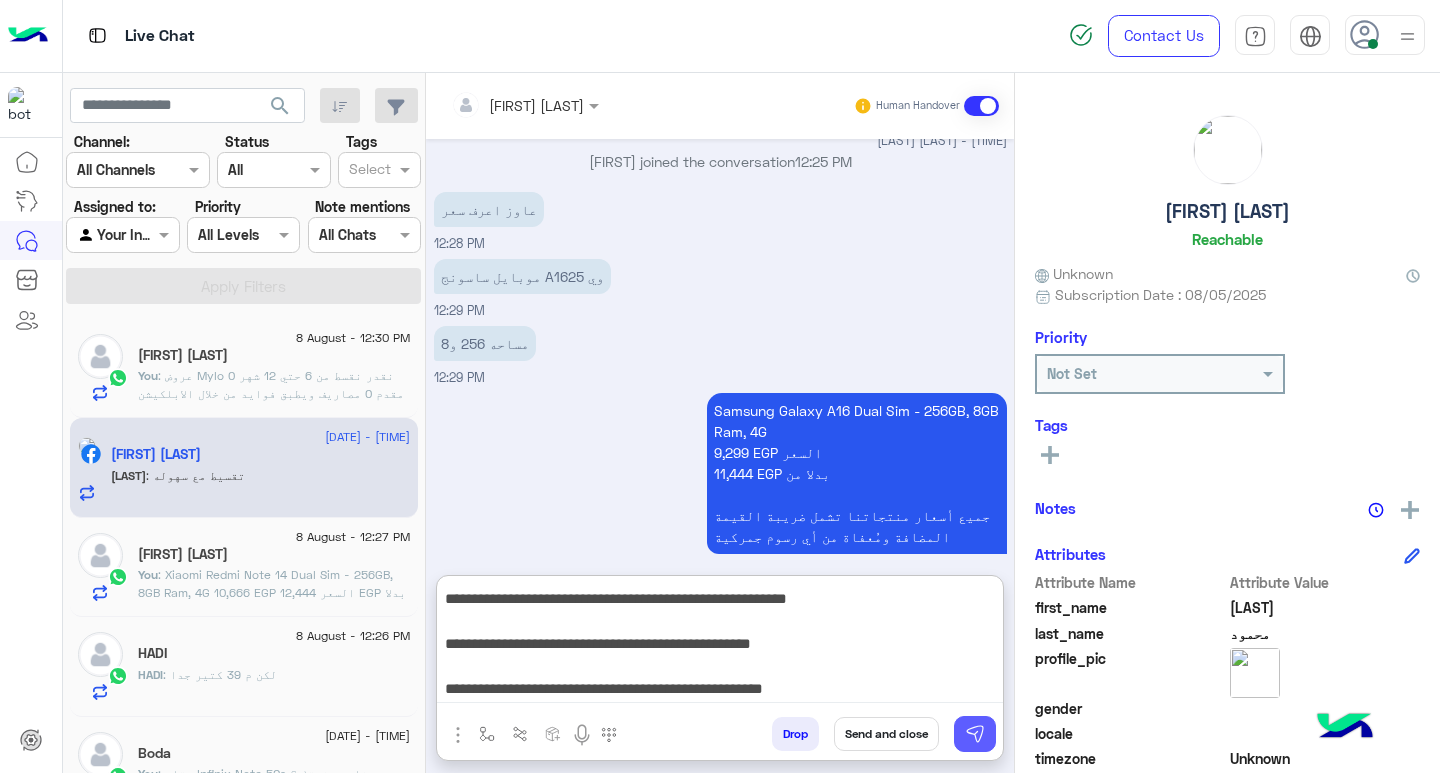 click at bounding box center [975, 734] 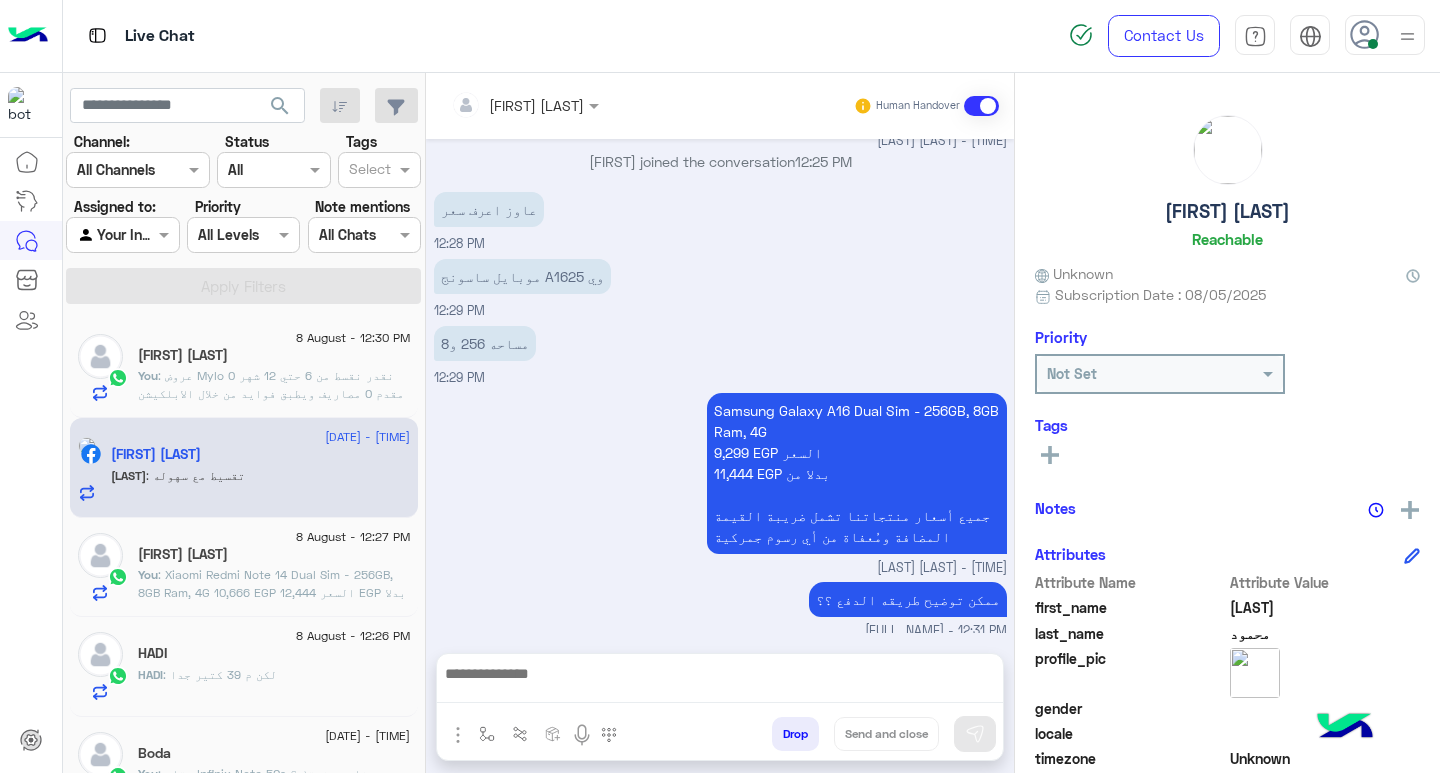 scroll, scrollTop: 0, scrollLeft: 0, axis: both 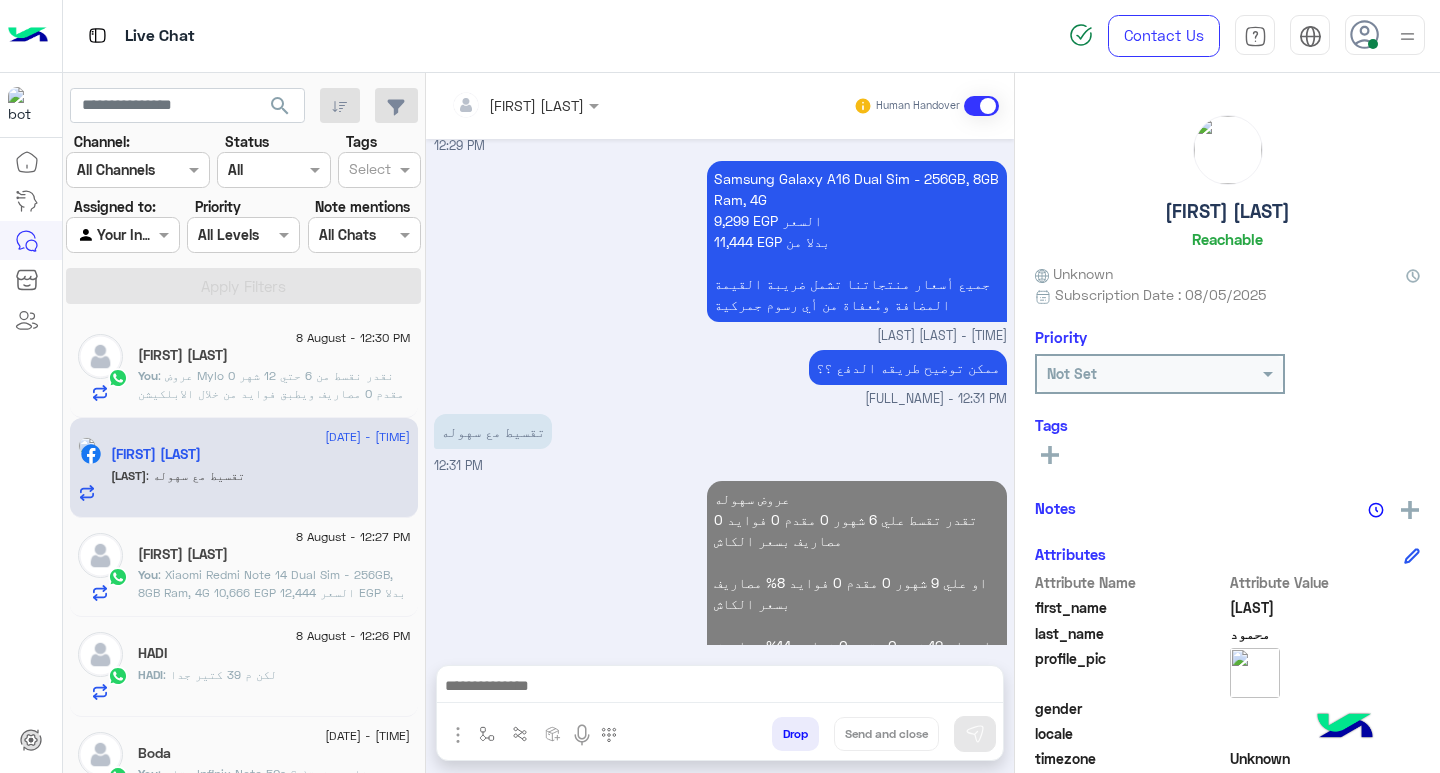 click at bounding box center [720, 688] 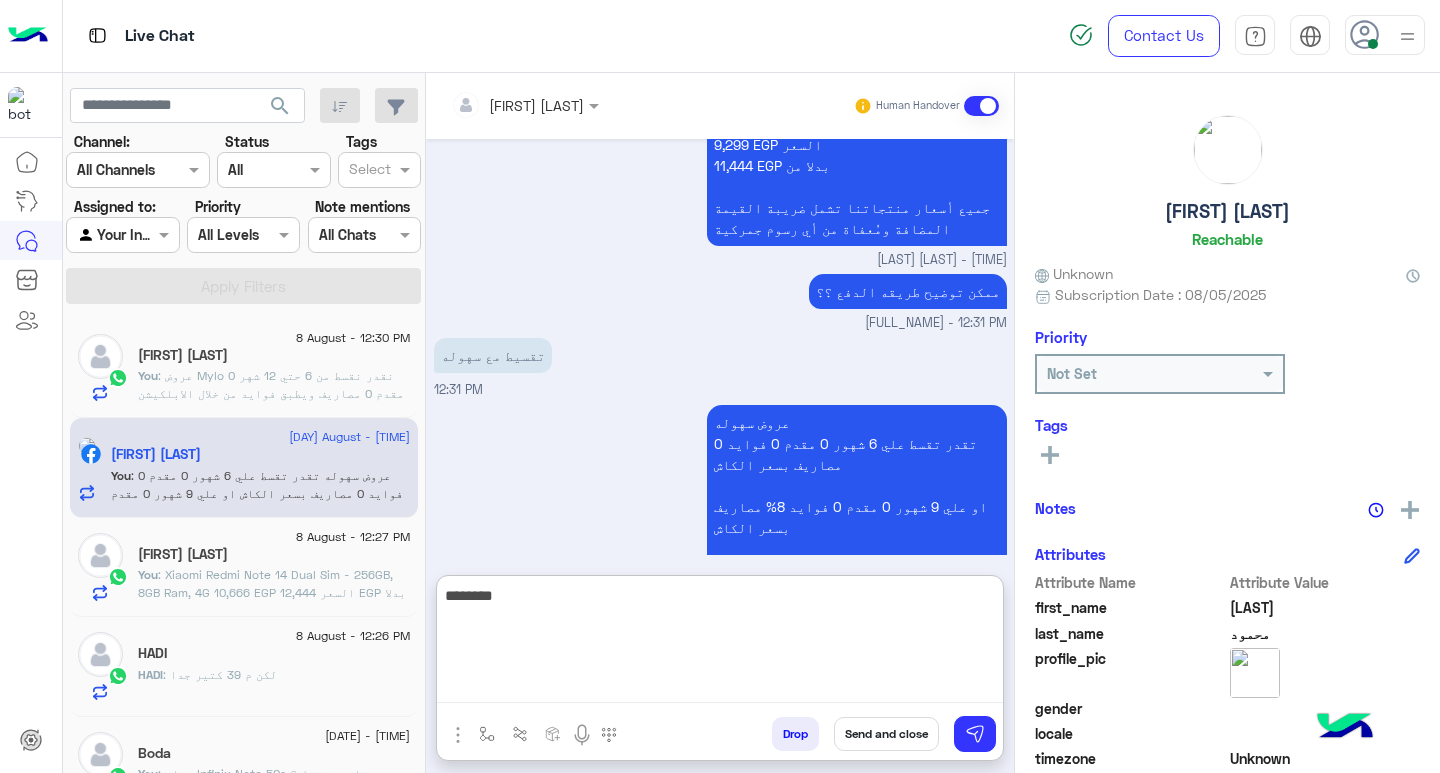 scroll, scrollTop: 1979, scrollLeft: 0, axis: vertical 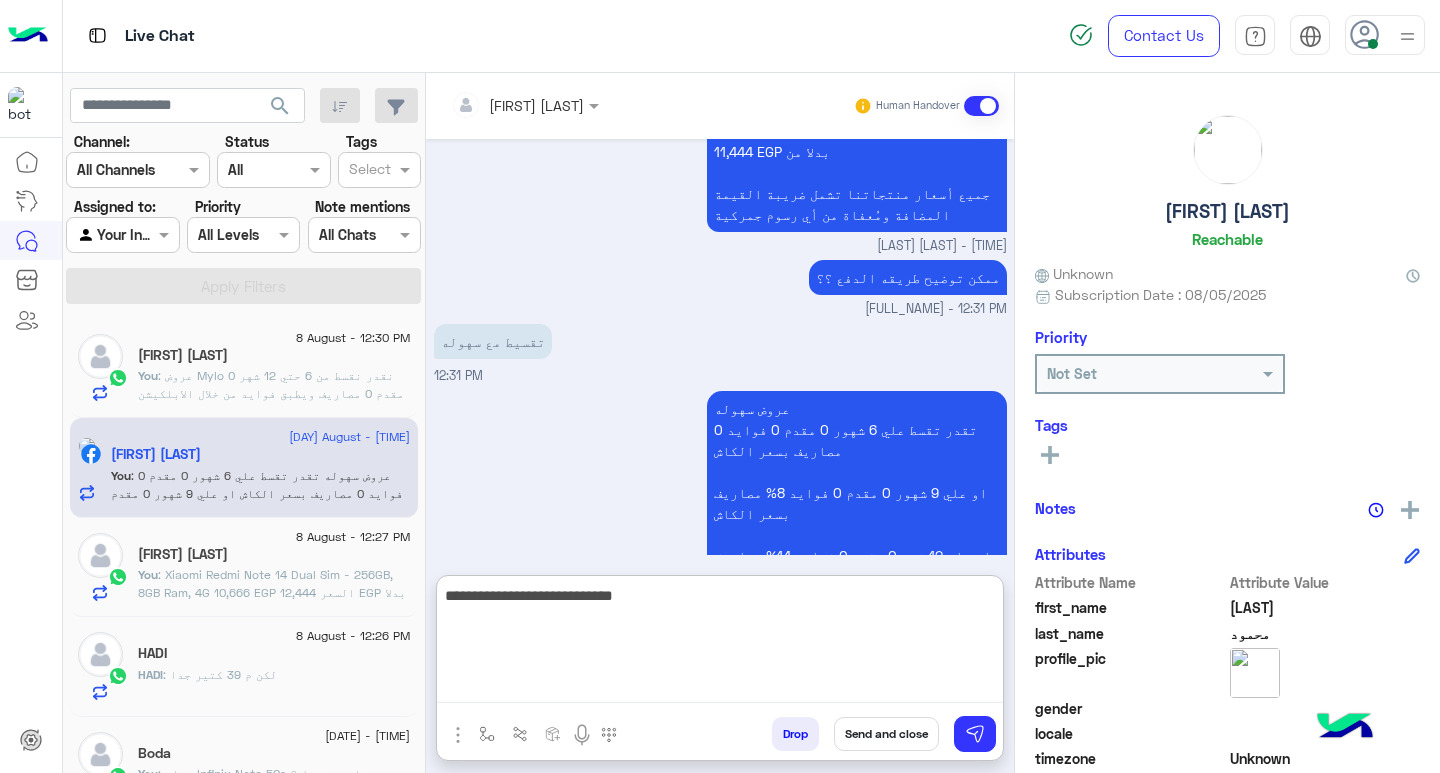 type on "**********" 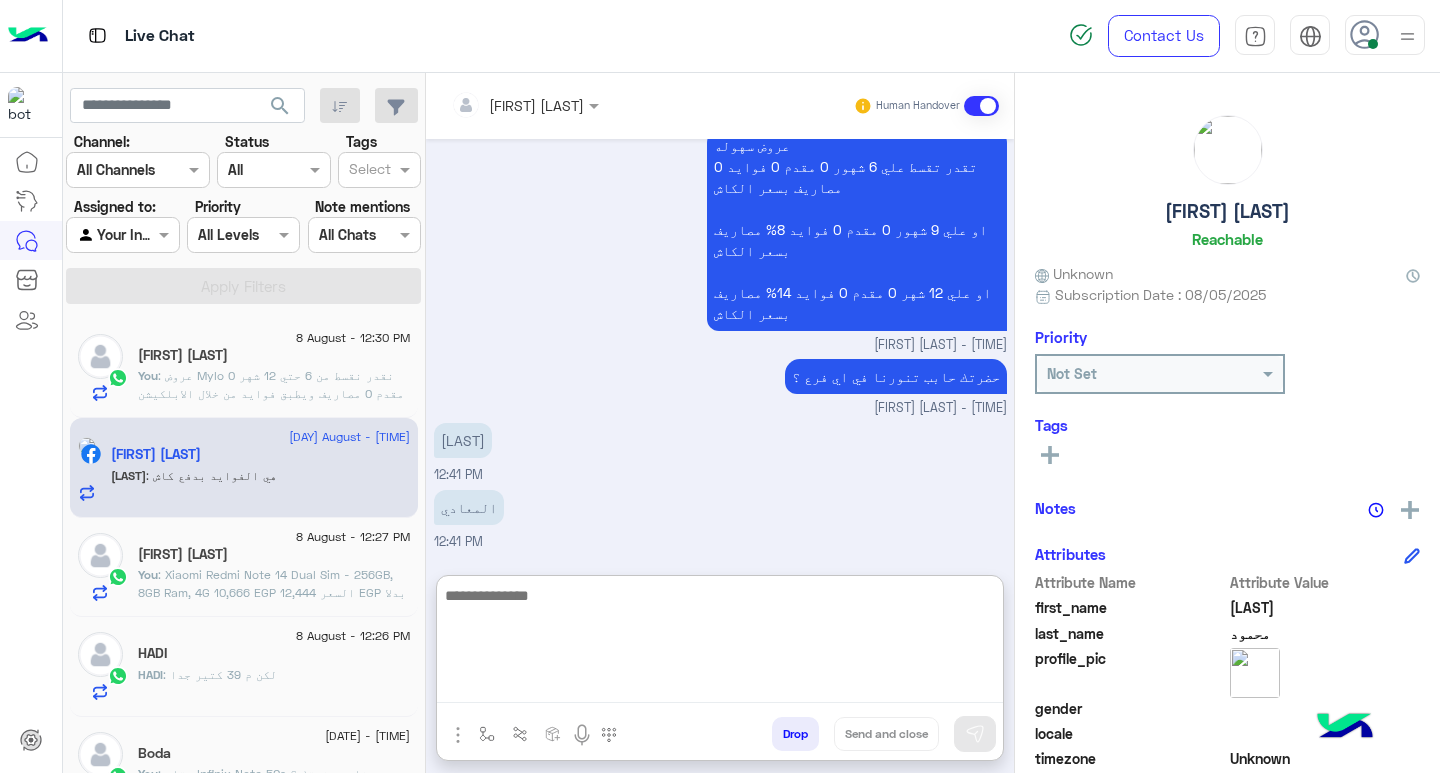 scroll, scrollTop: 2242, scrollLeft: 0, axis: vertical 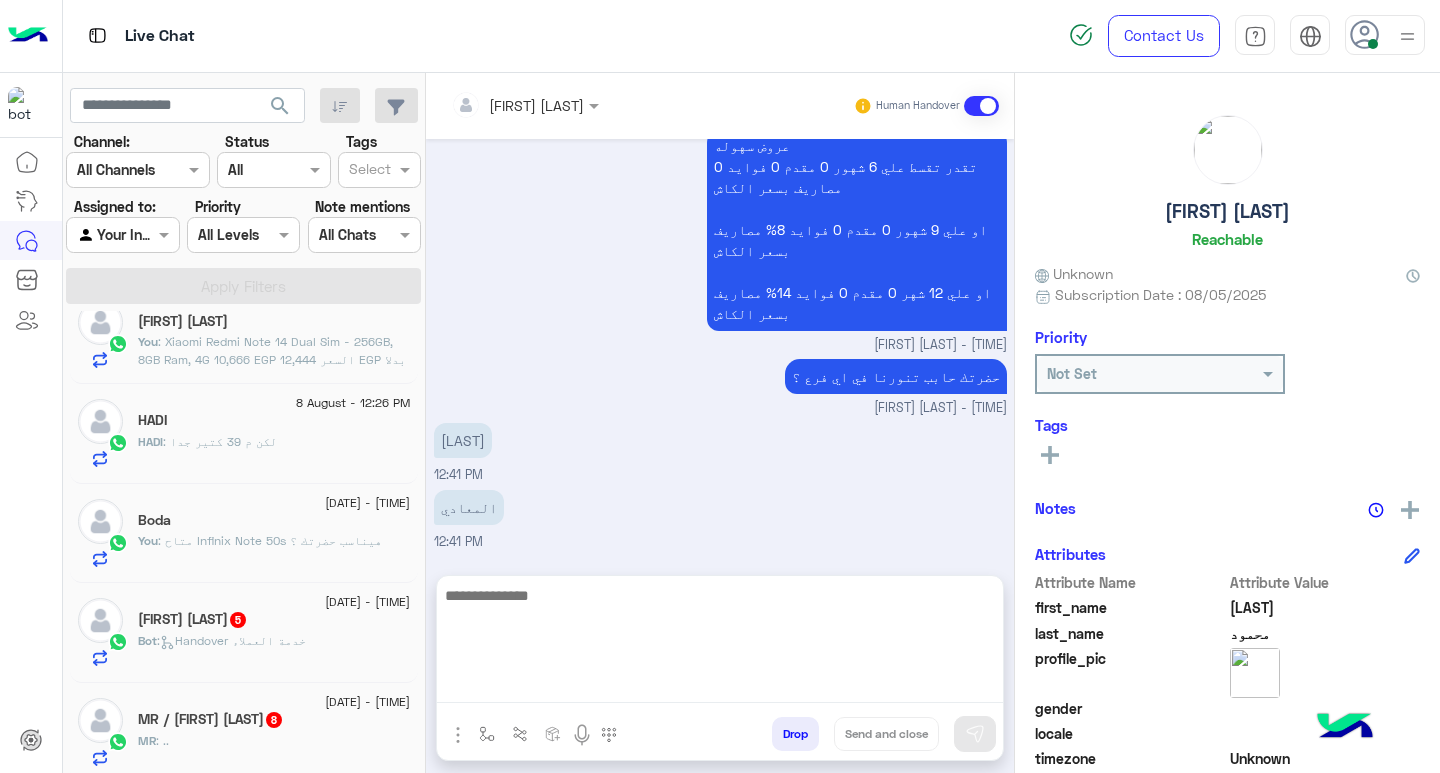 click on "Adham Nosseir  5" 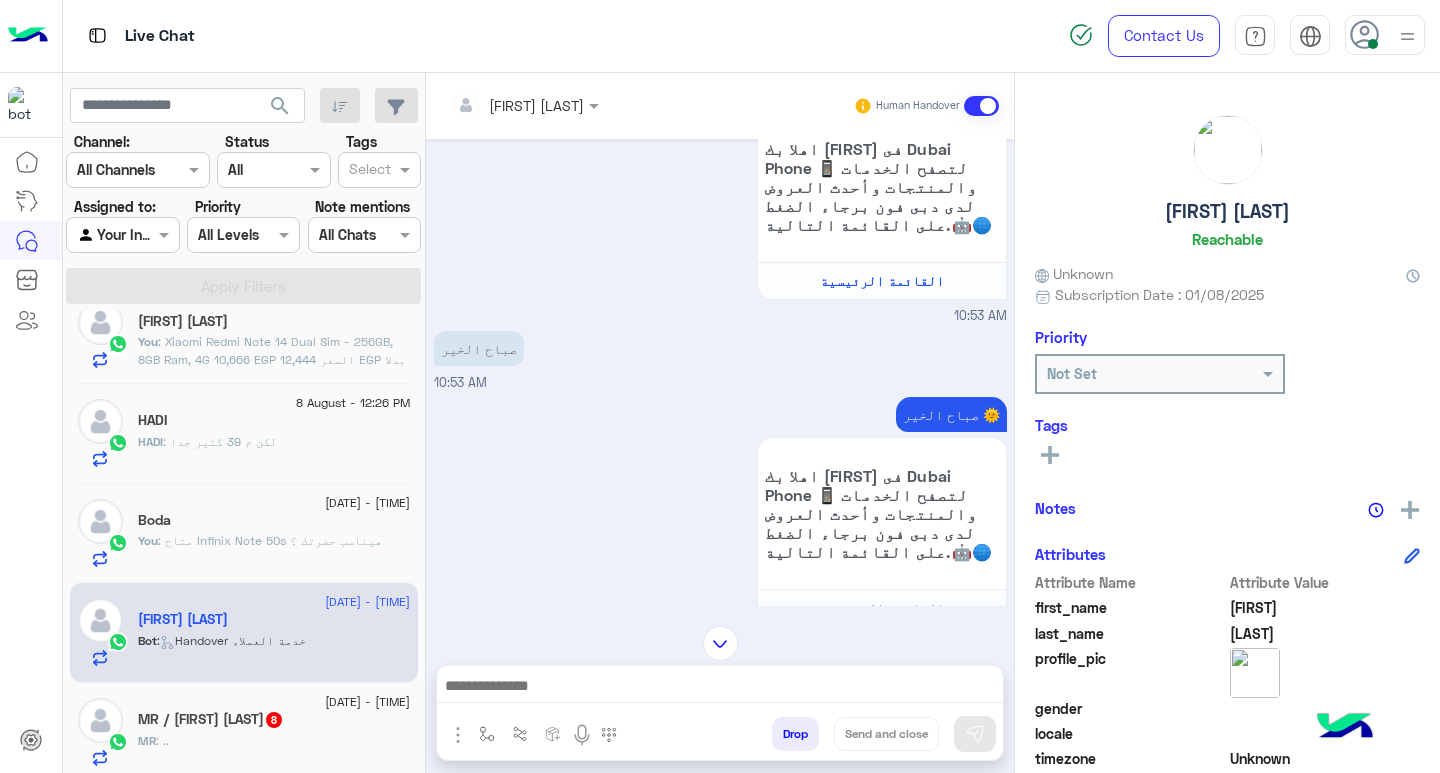 scroll, scrollTop: 449, scrollLeft: 0, axis: vertical 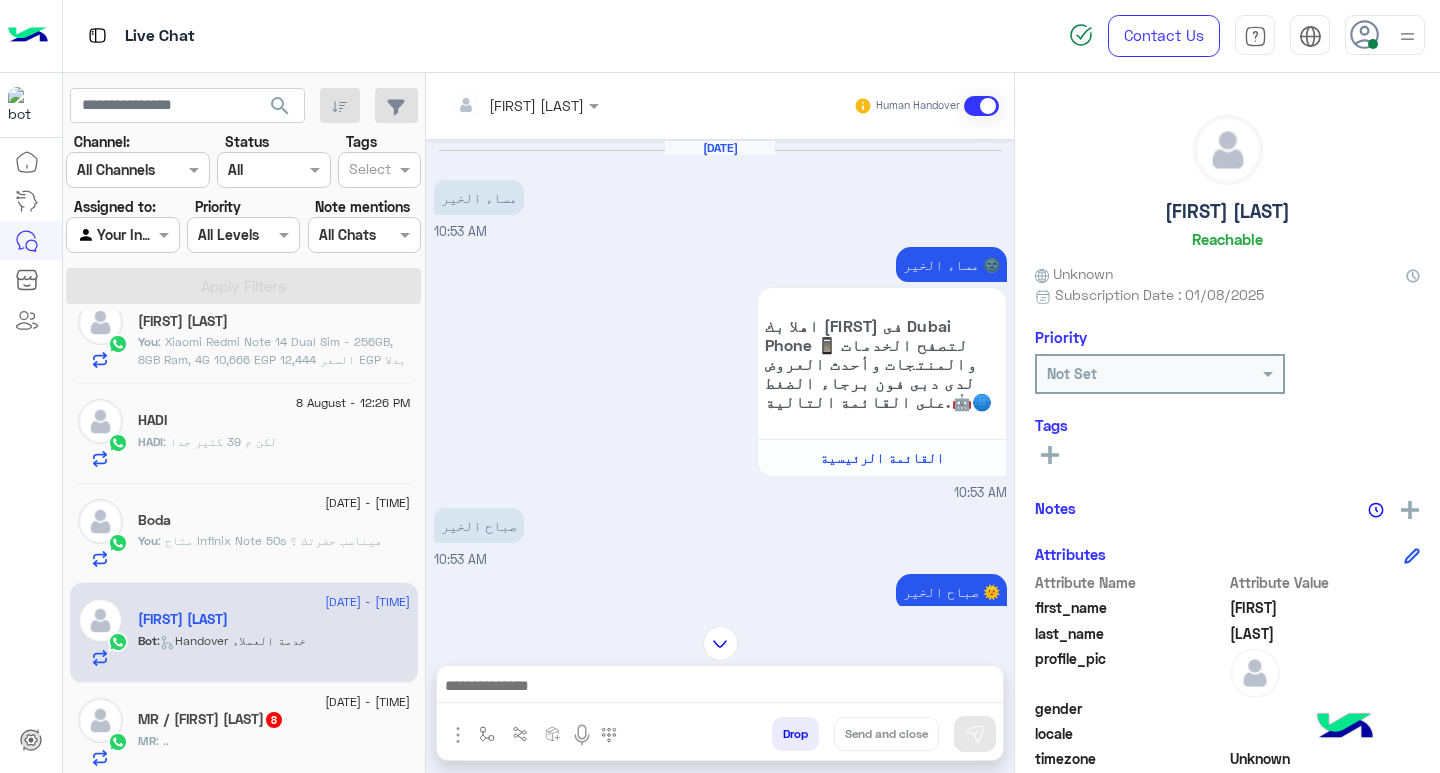click at bounding box center (720, 688) 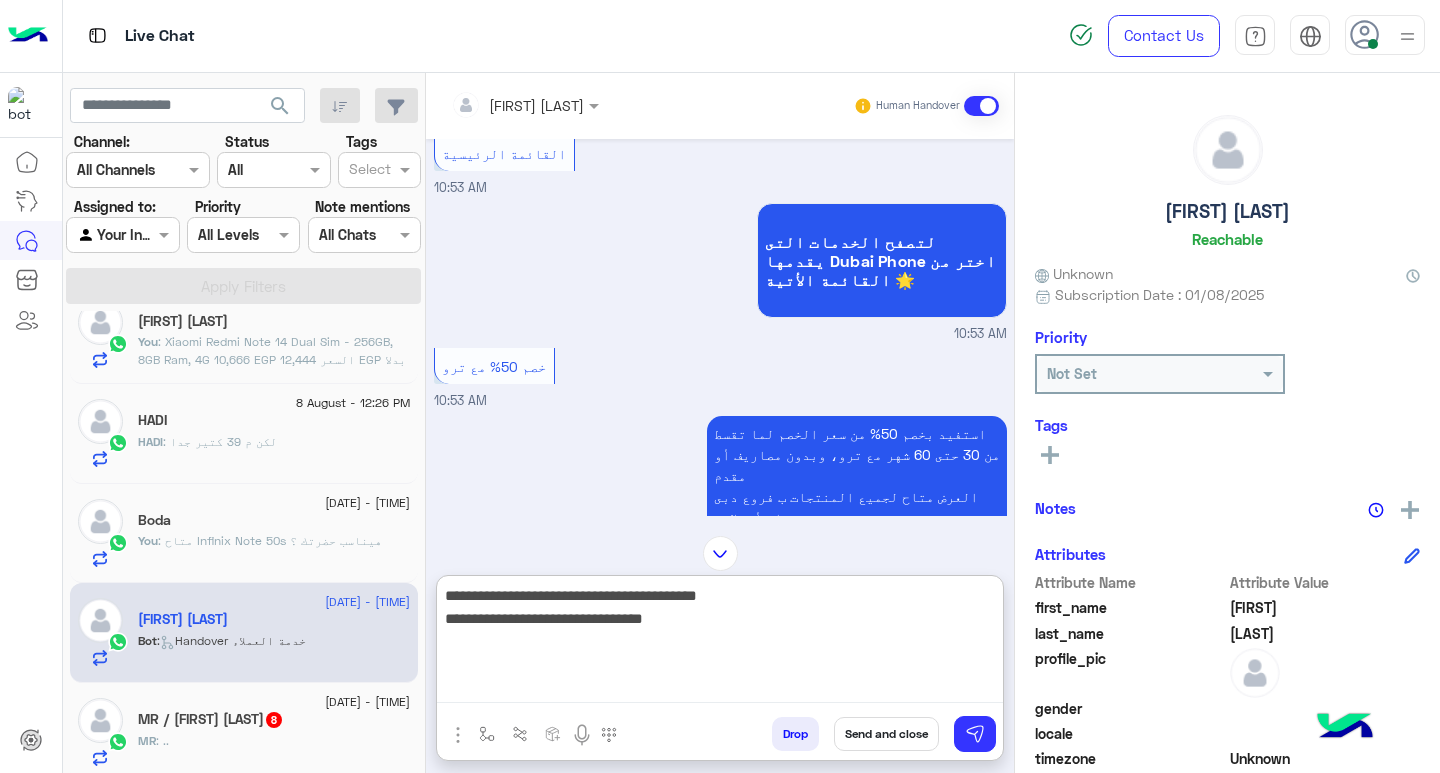 scroll, scrollTop: 1471, scrollLeft: 0, axis: vertical 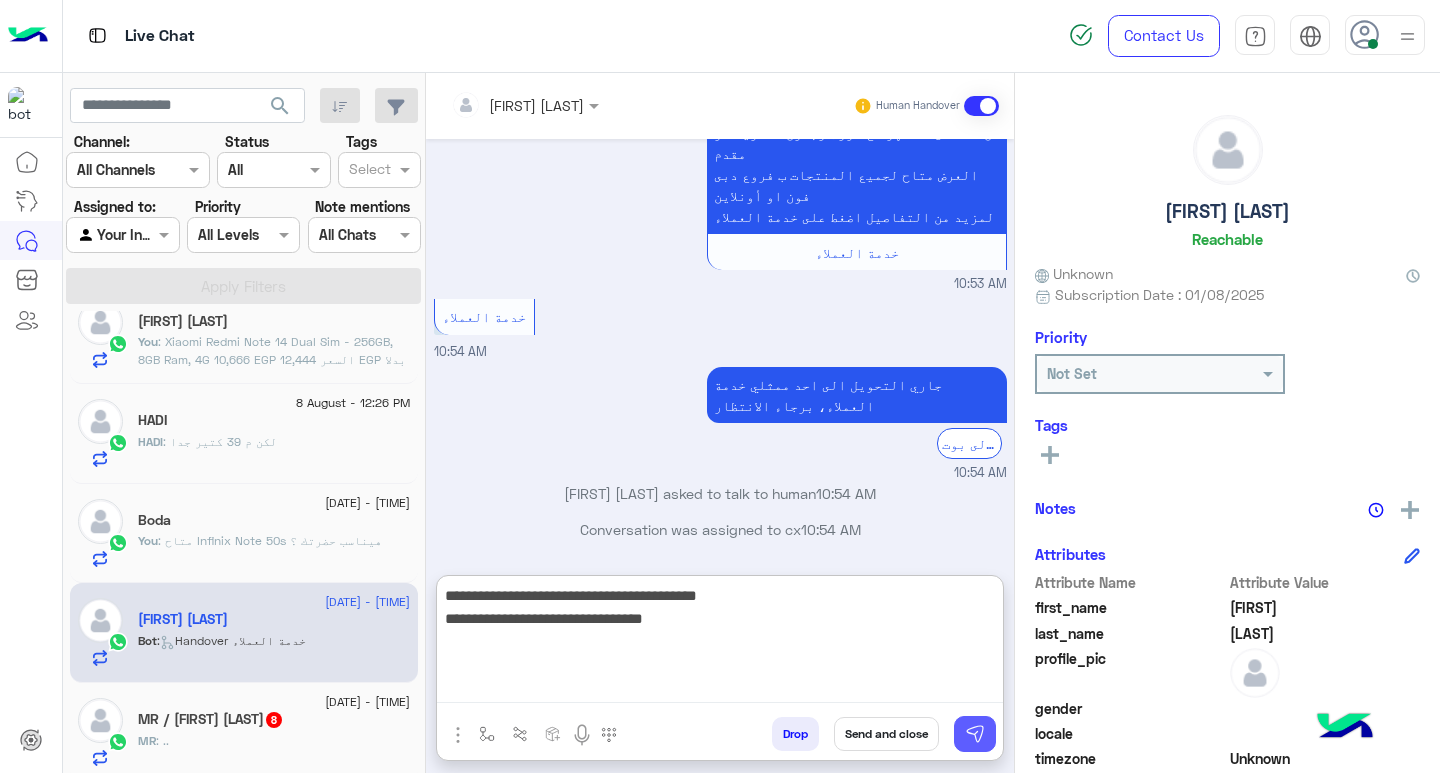type on "**********" 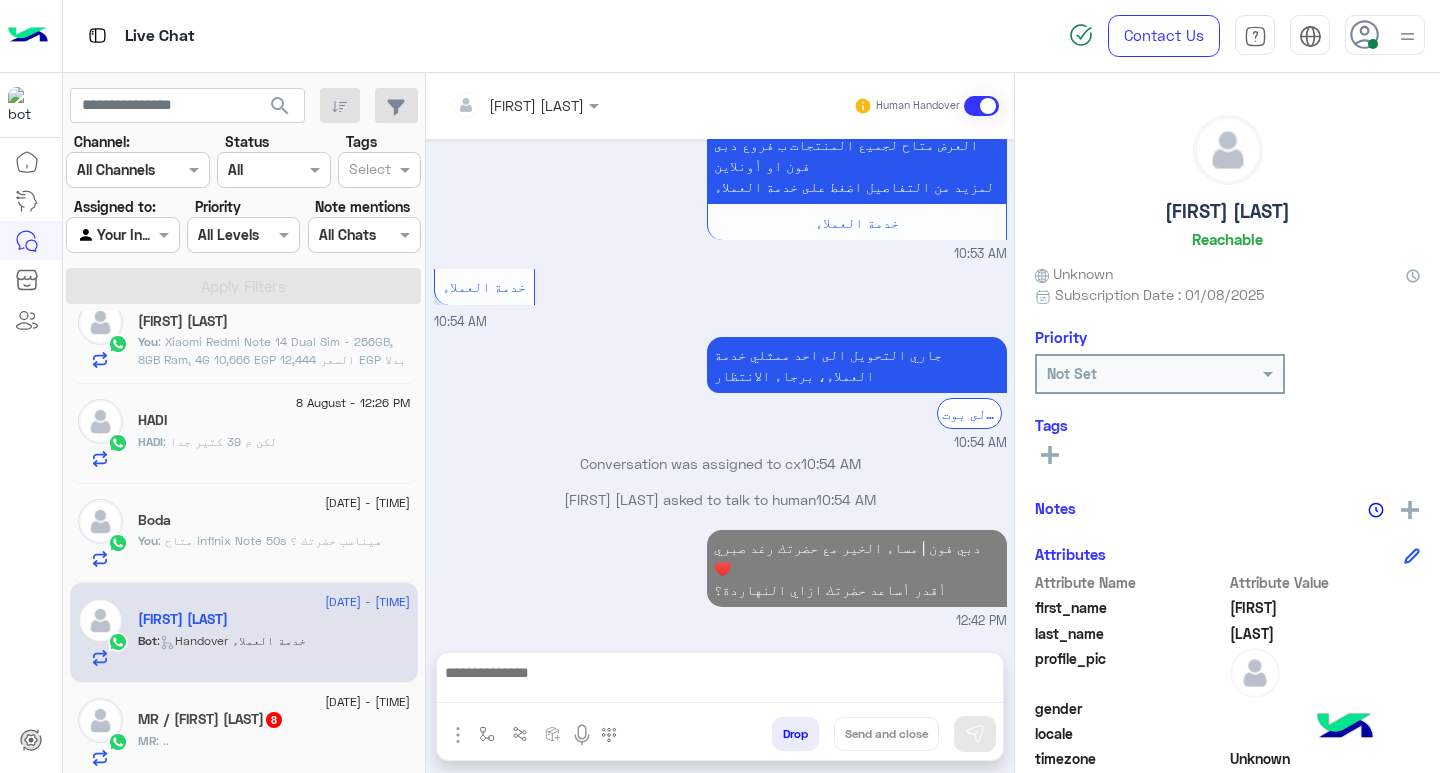 scroll, scrollTop: 1467, scrollLeft: 0, axis: vertical 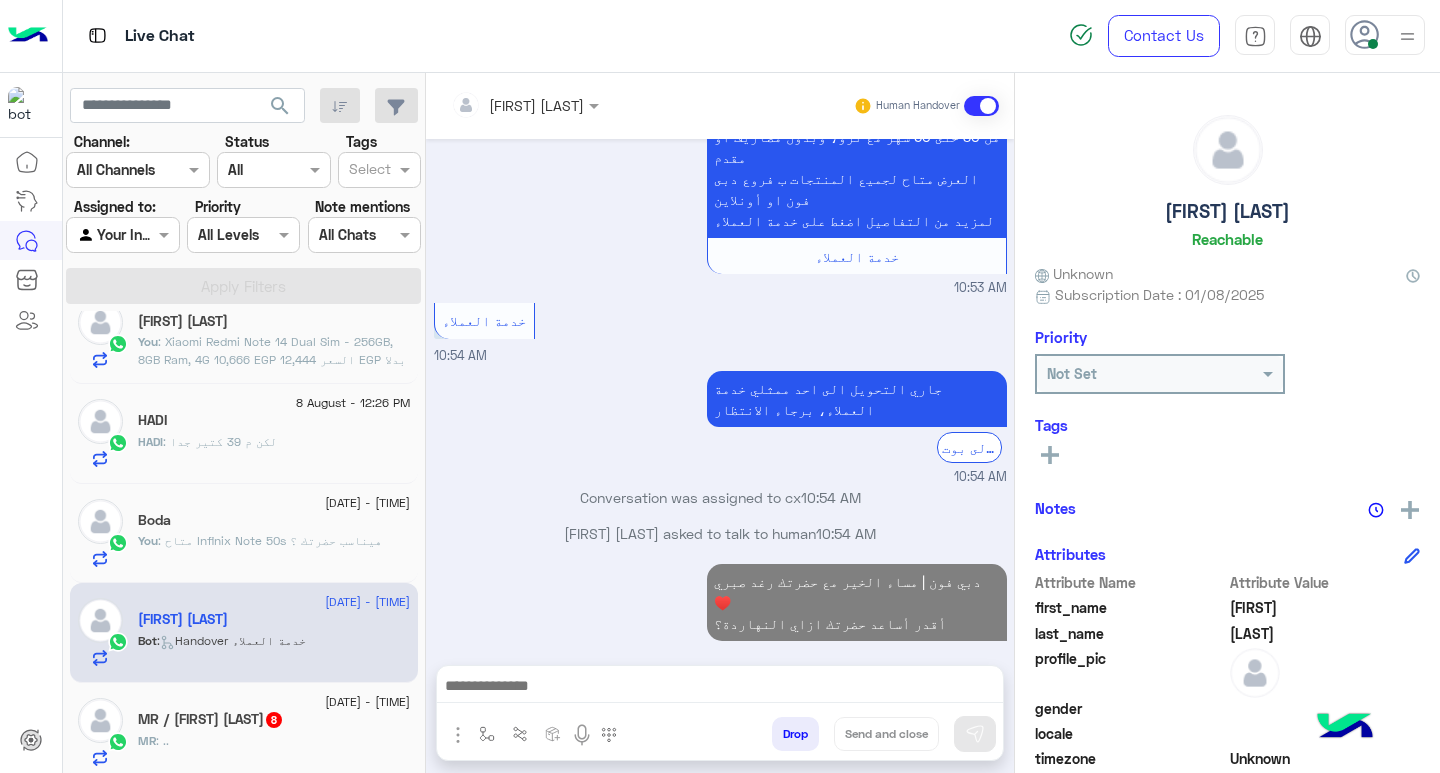 click on "MR / Abdelrhman Mohamed  8" 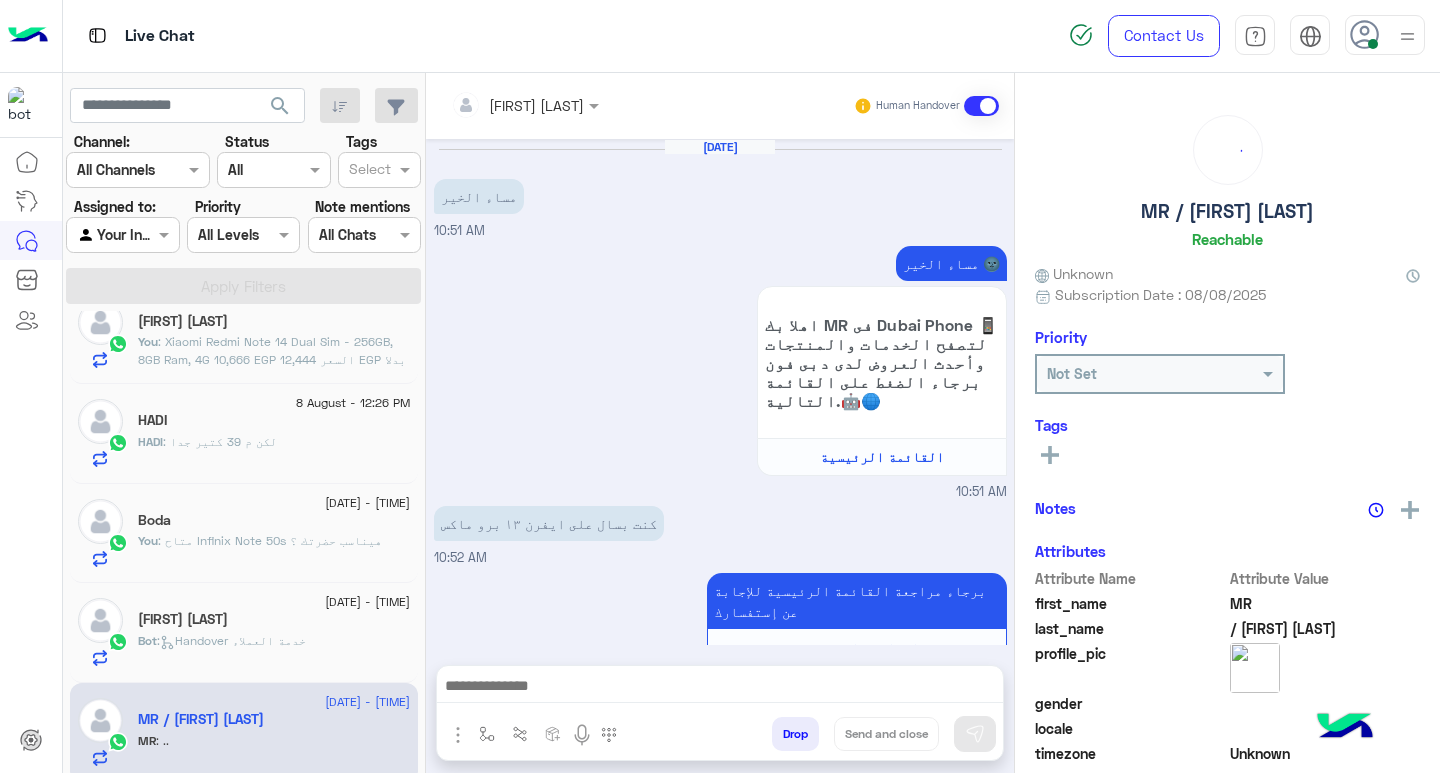 scroll, scrollTop: 1209, scrollLeft: 0, axis: vertical 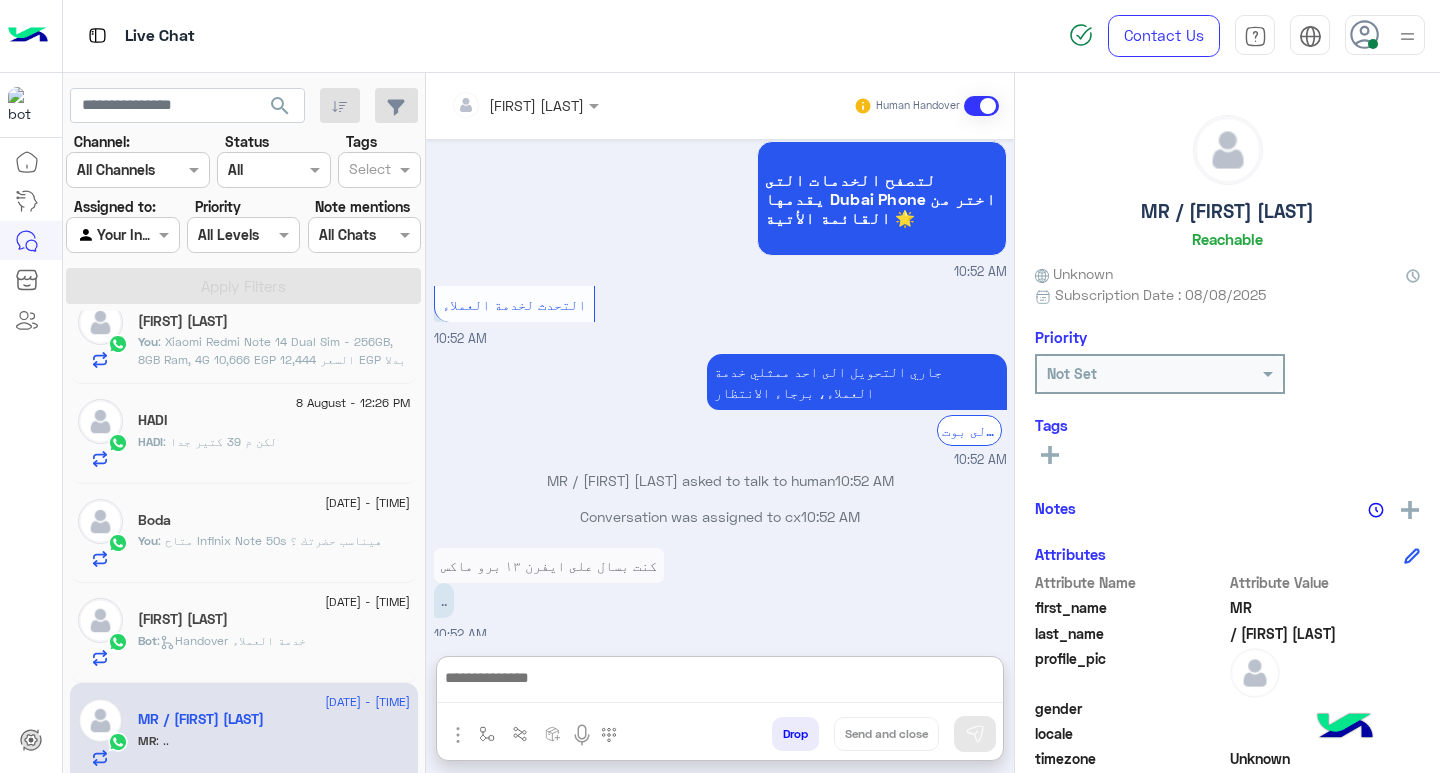 click at bounding box center (720, 684) 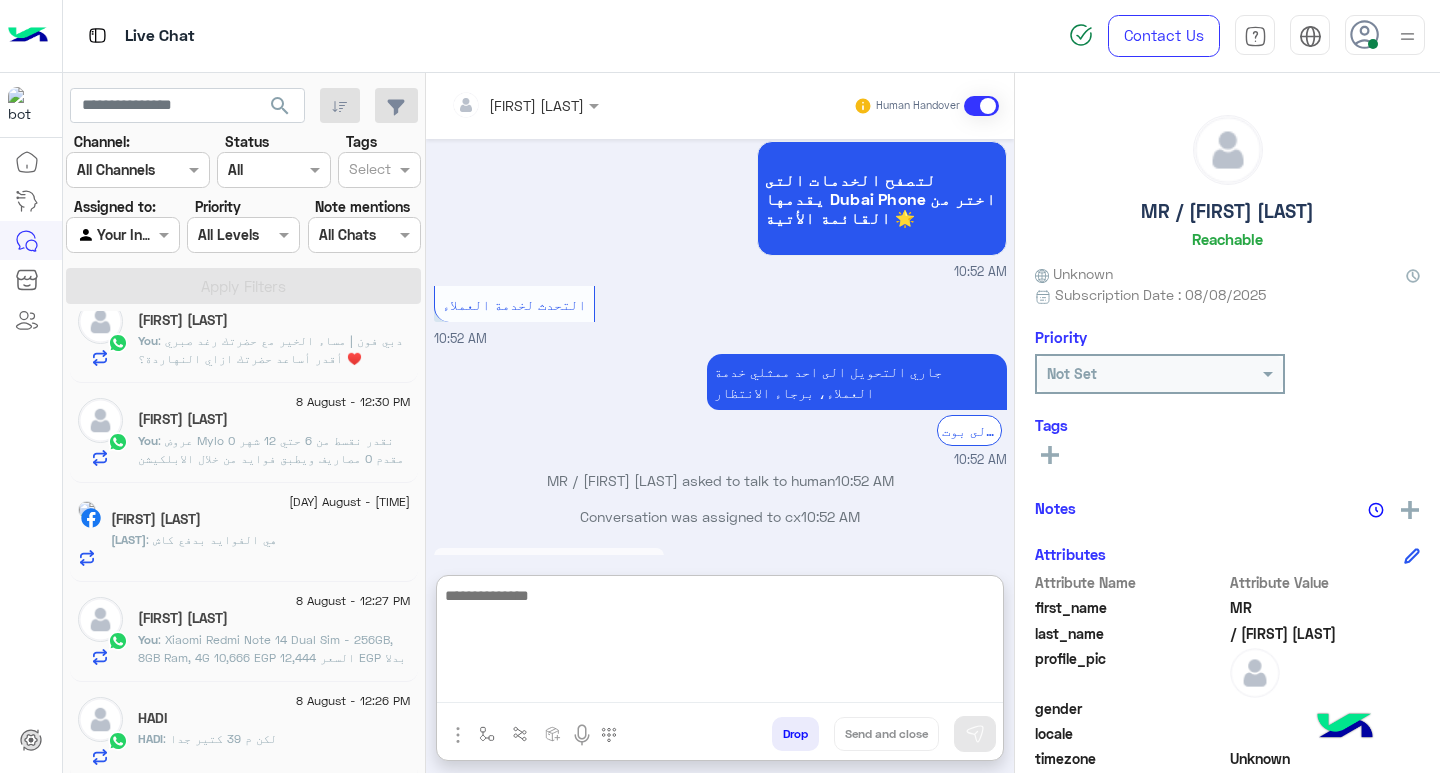 scroll, scrollTop: 0, scrollLeft: 0, axis: both 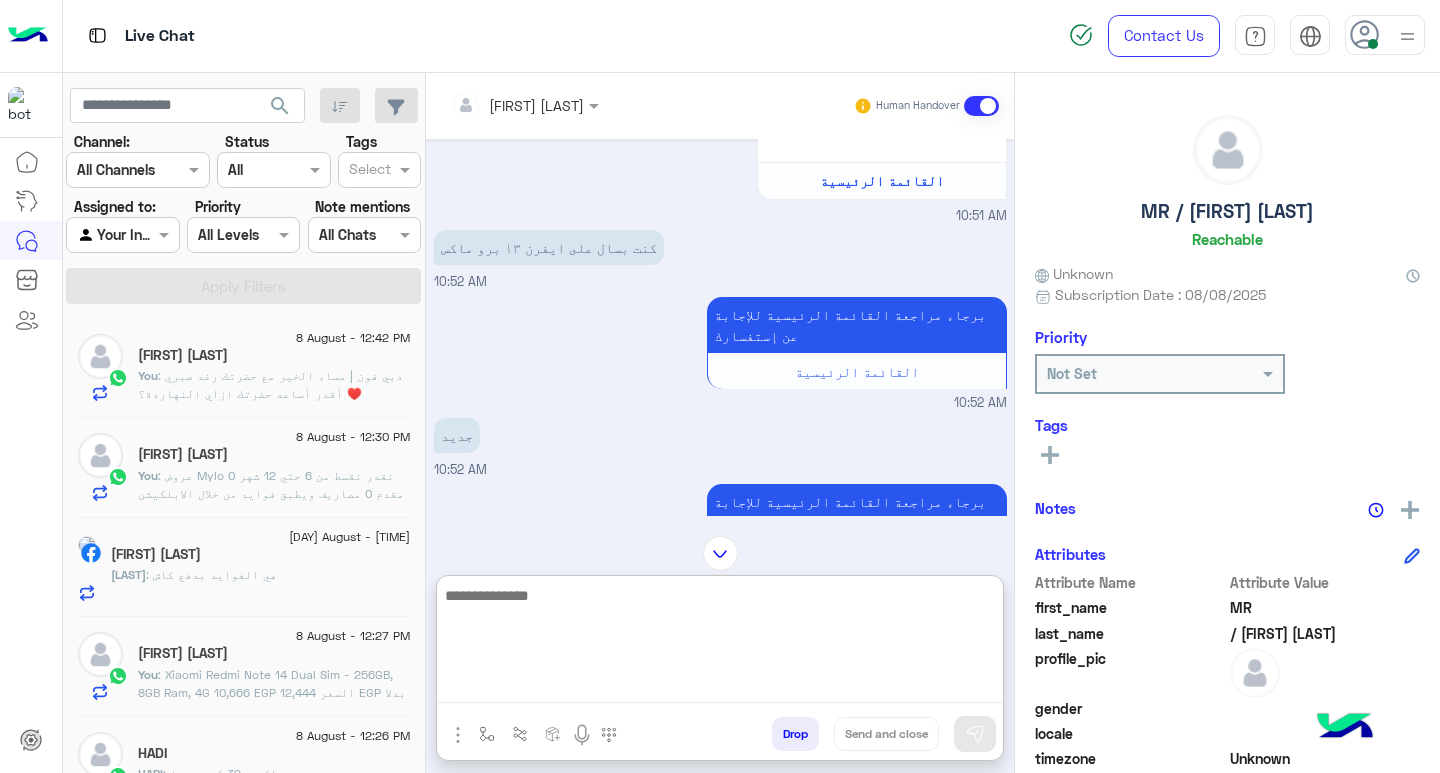 click at bounding box center [720, 643] 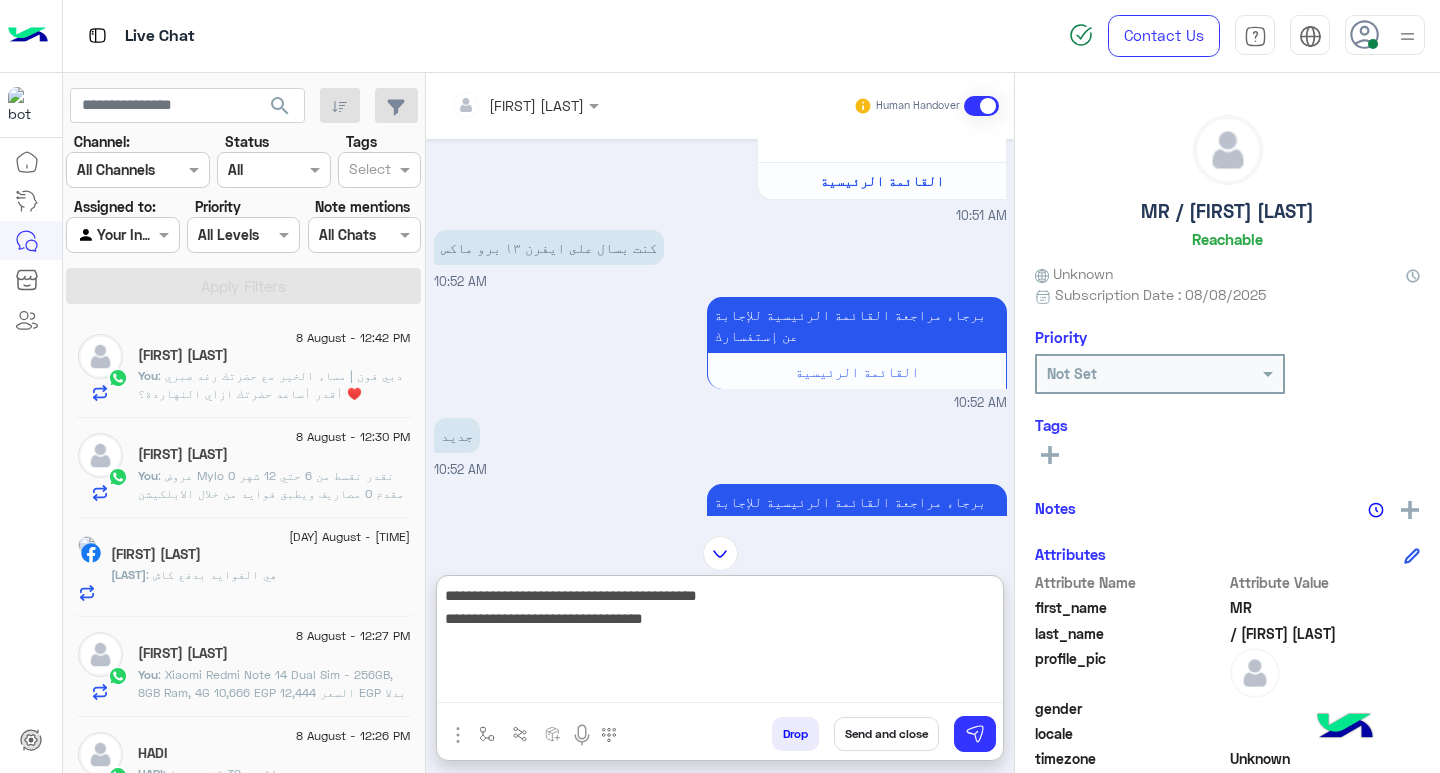 click on "**********" at bounding box center (720, 643) 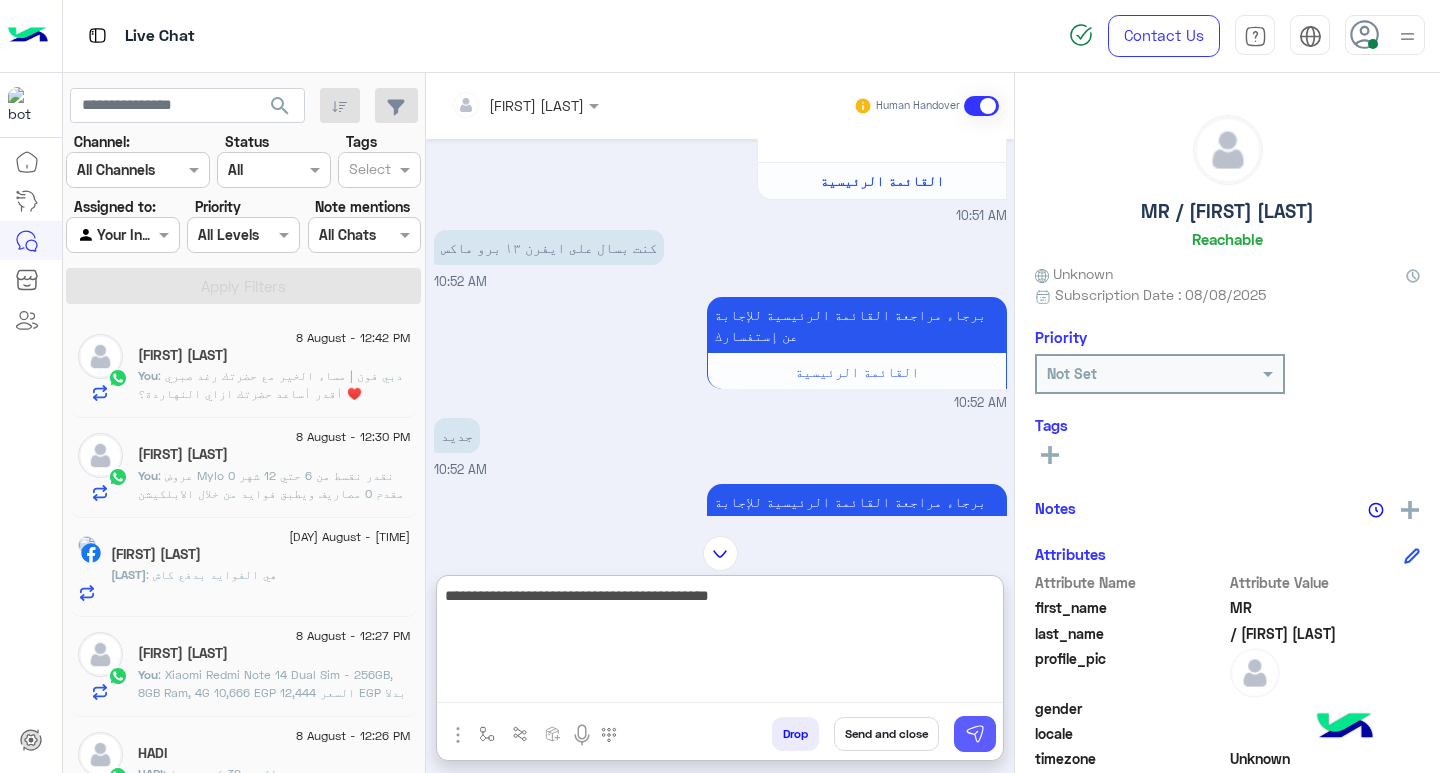 type on "**********" 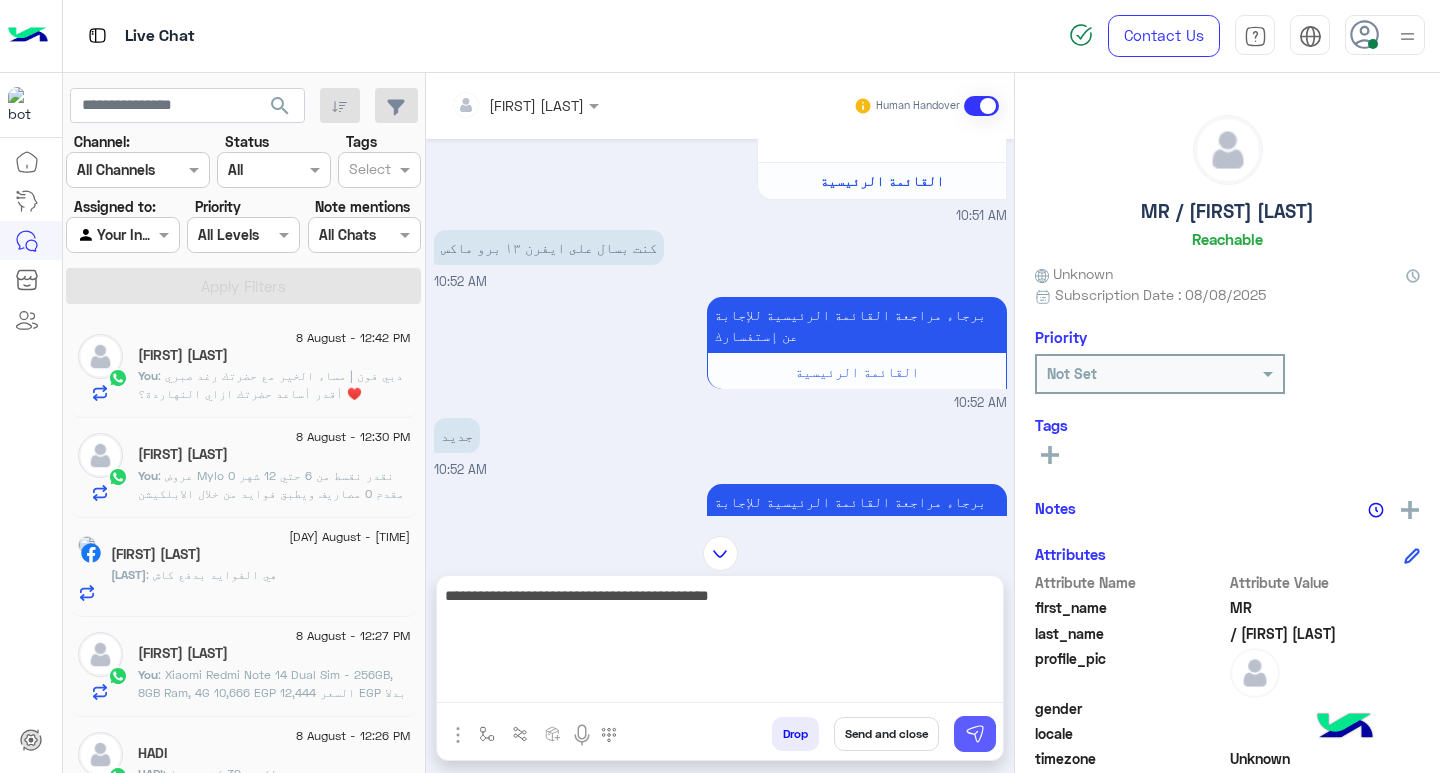 click at bounding box center (975, 734) 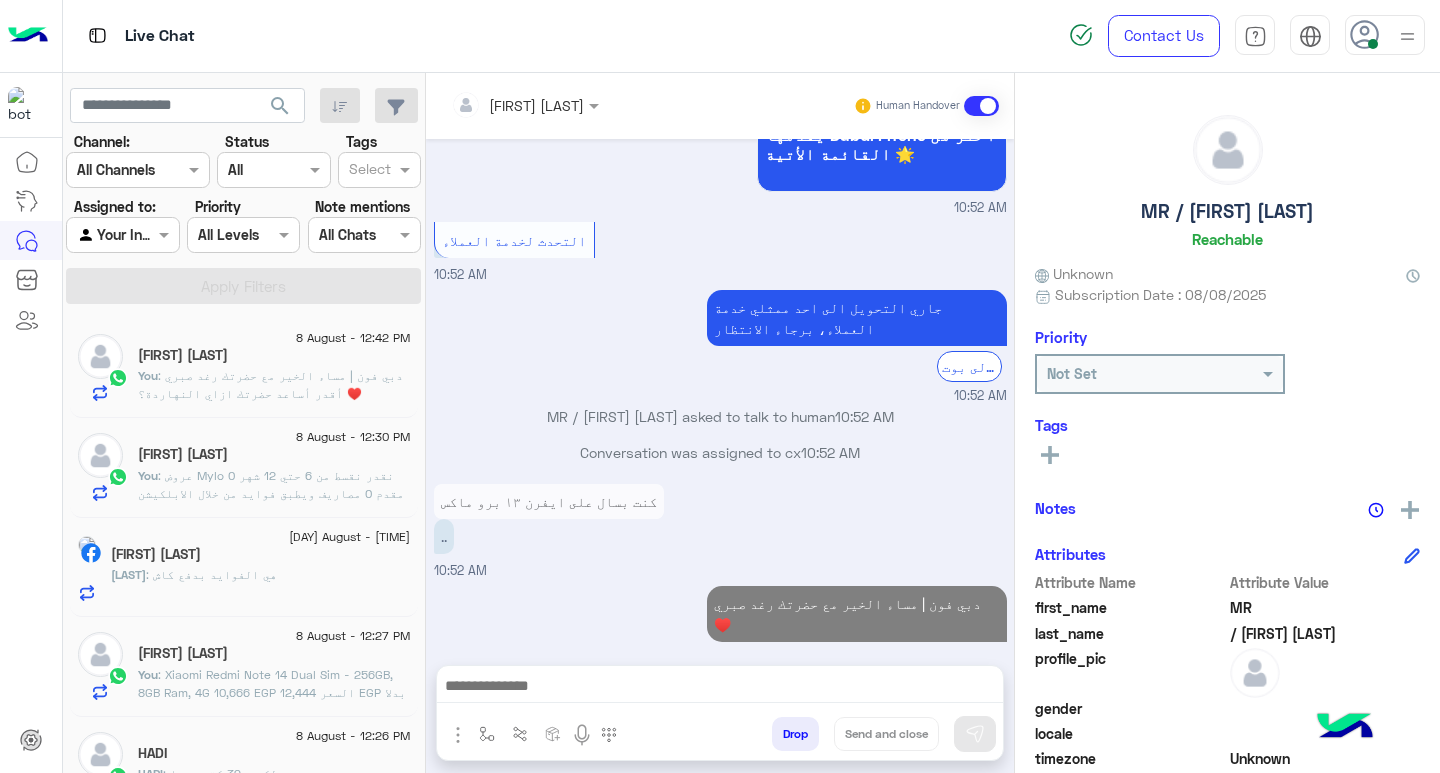 scroll, scrollTop: 1309, scrollLeft: 0, axis: vertical 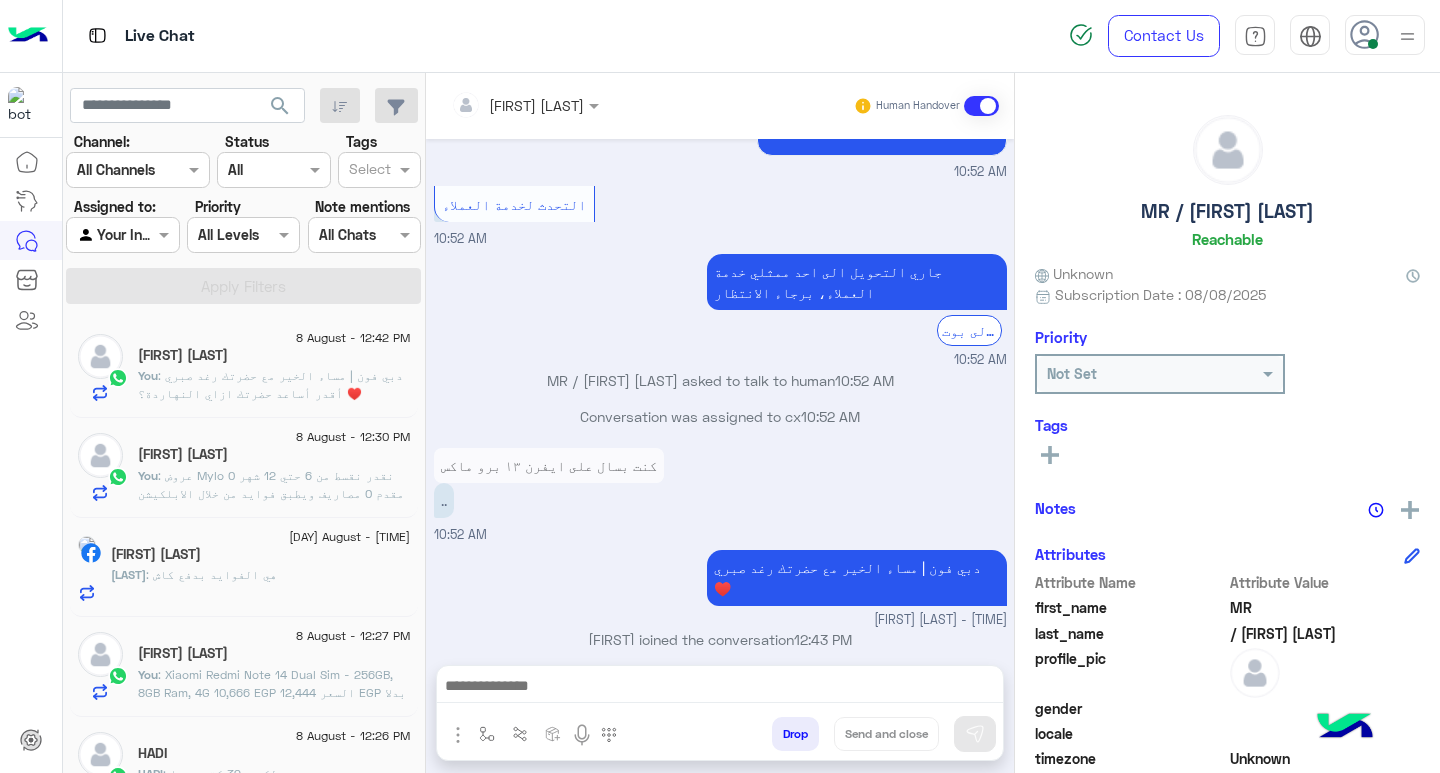 paste on "**********" 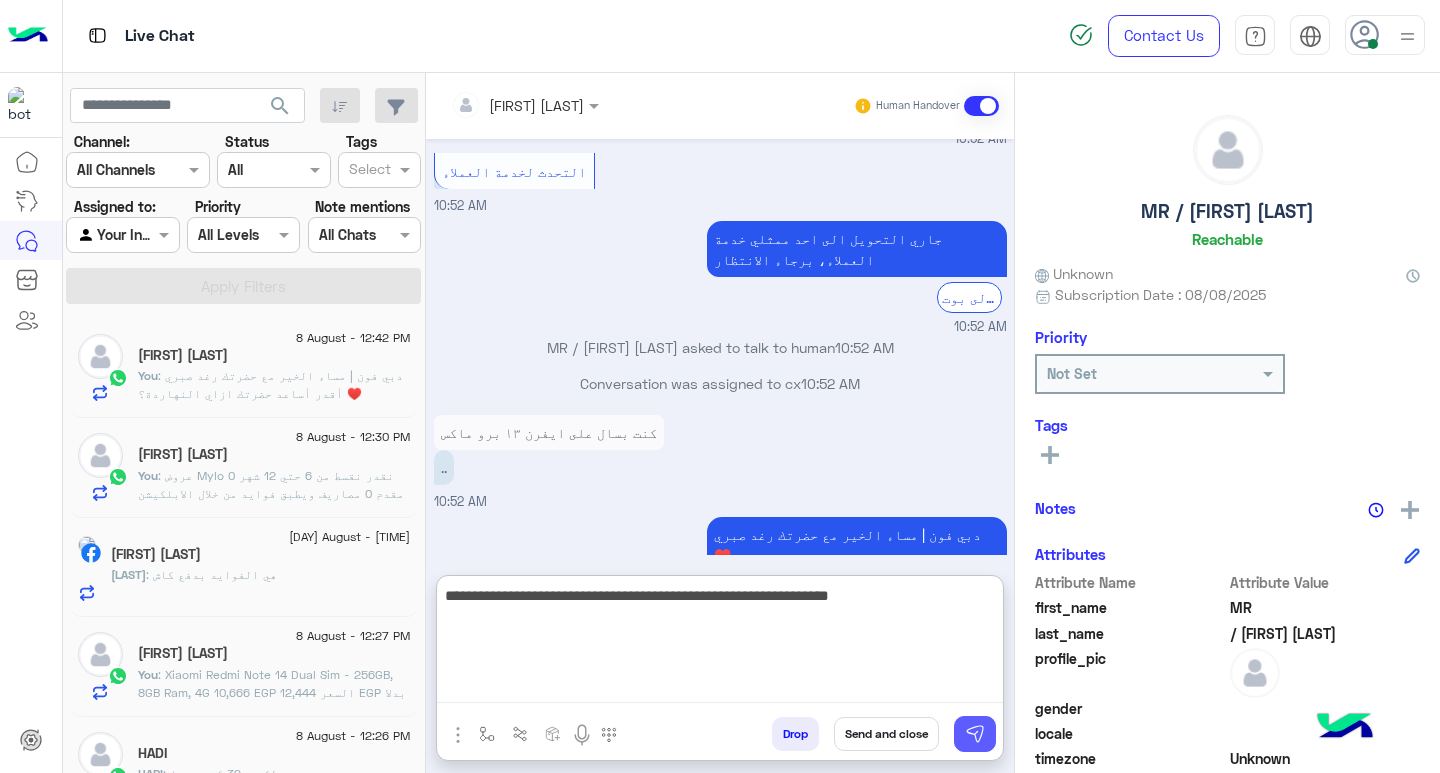 type on "**********" 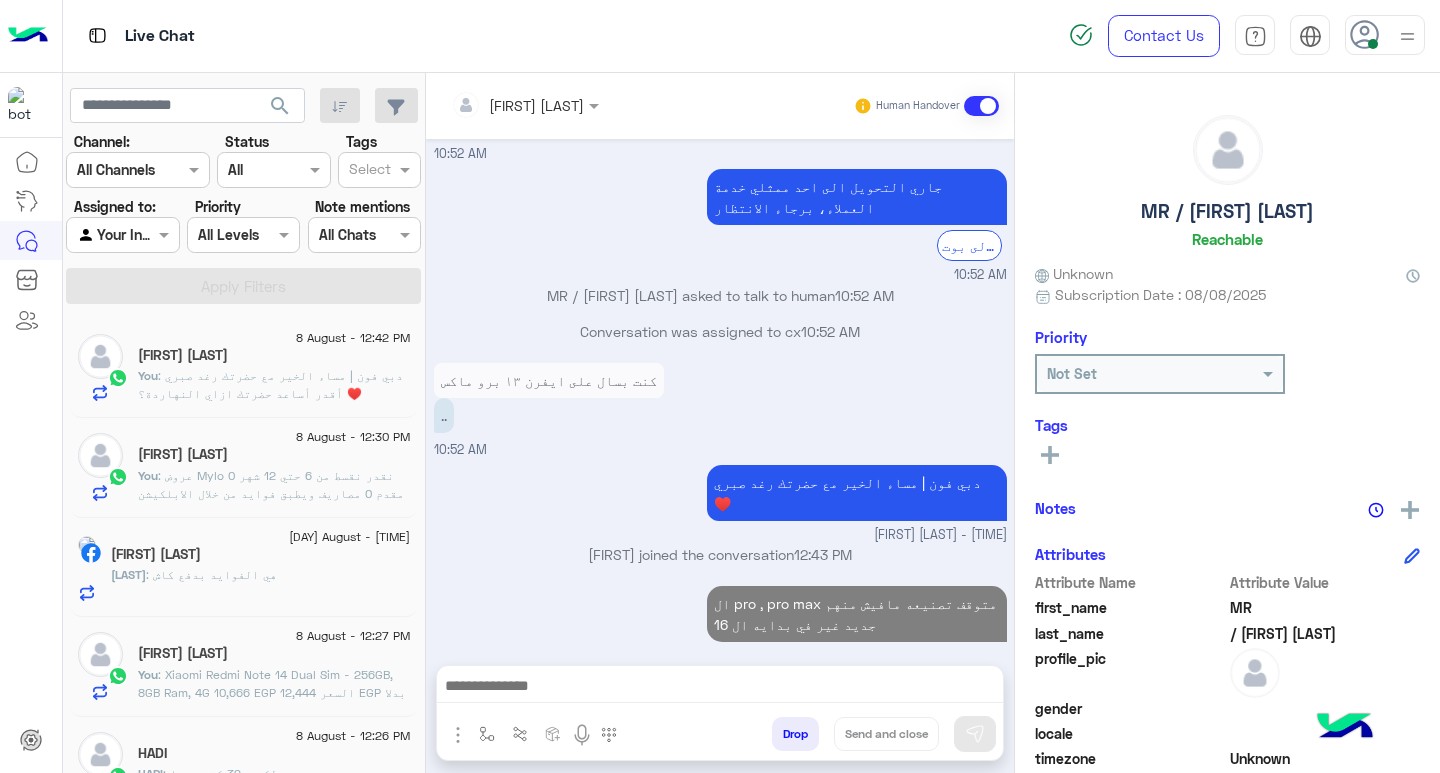 click at bounding box center (720, 688) 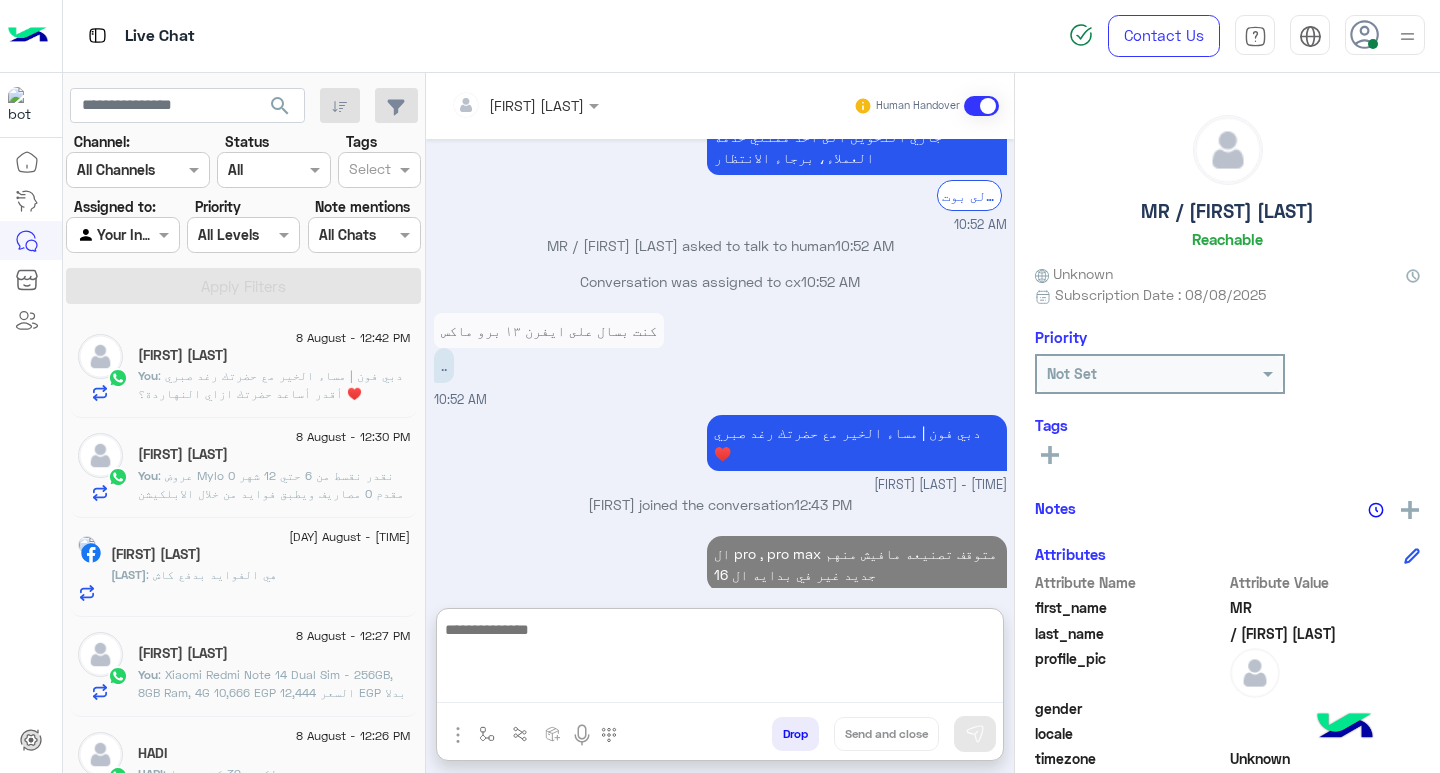 scroll, scrollTop: 1463, scrollLeft: 0, axis: vertical 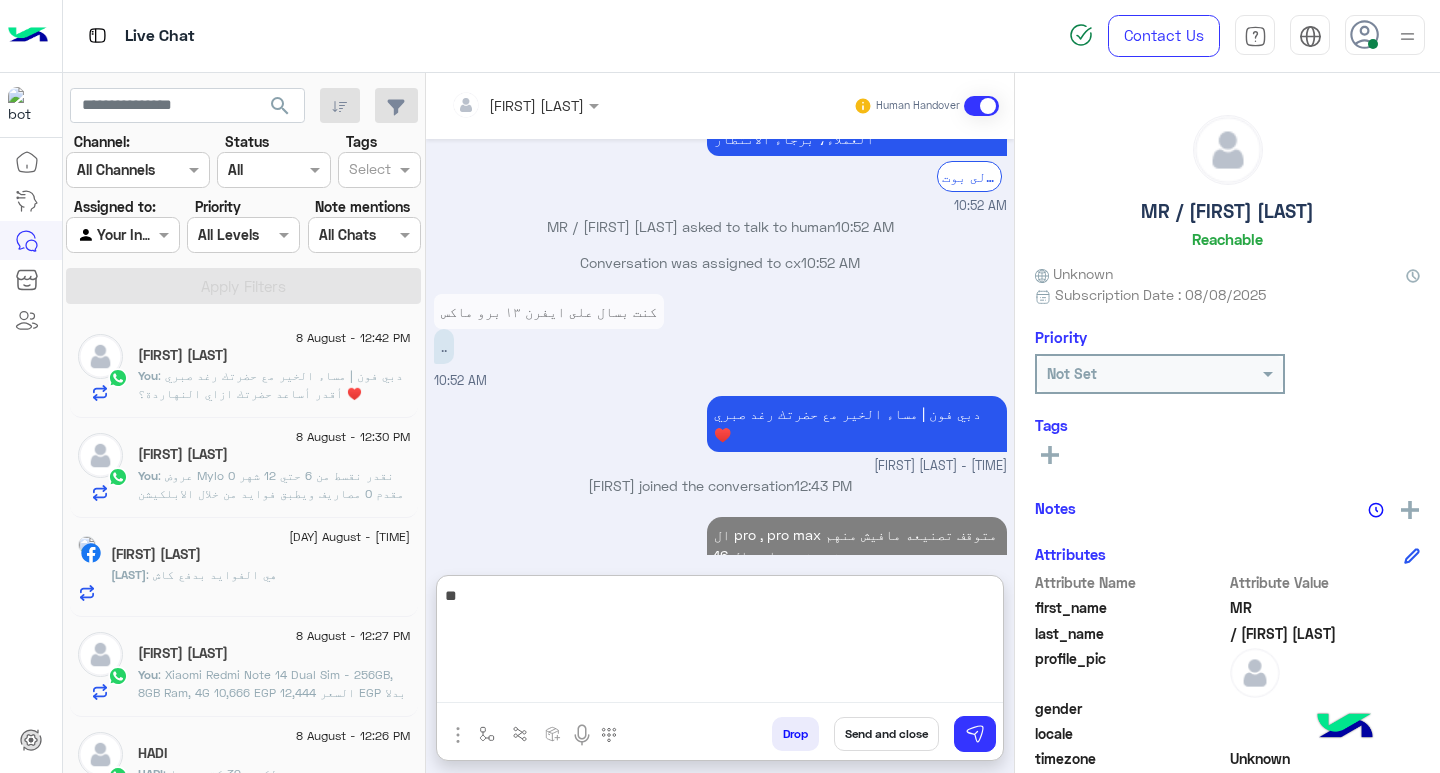 type on "*" 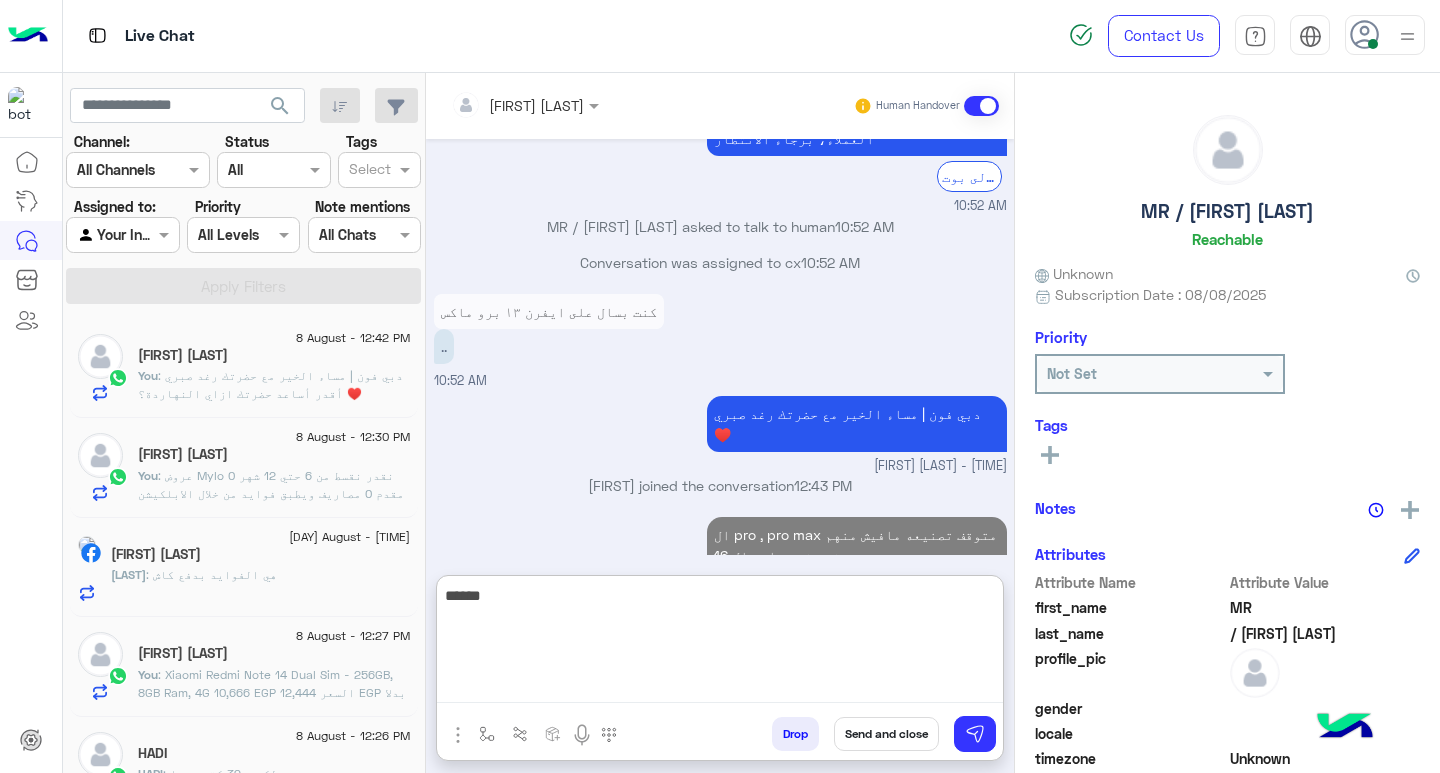 scroll, scrollTop: 1484, scrollLeft: 0, axis: vertical 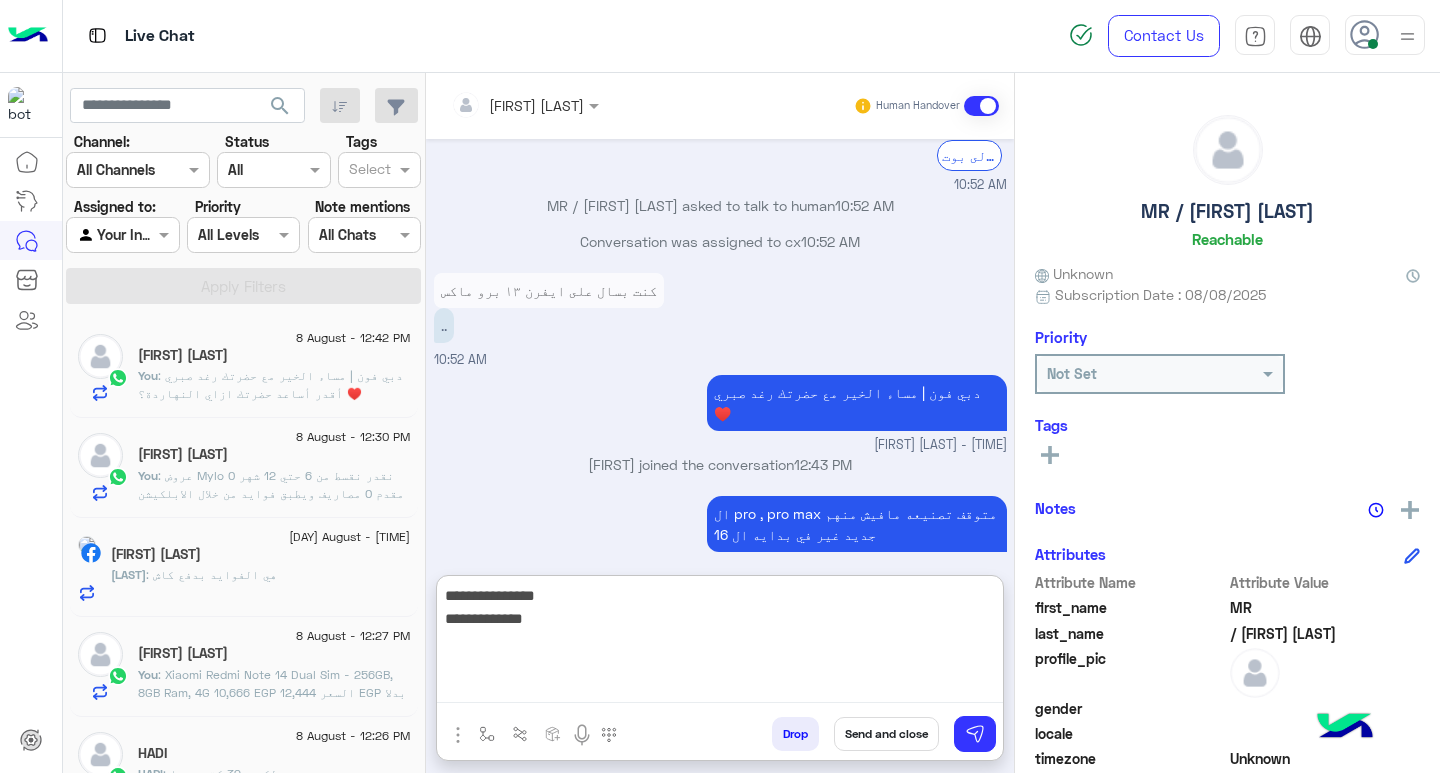 type on "**********" 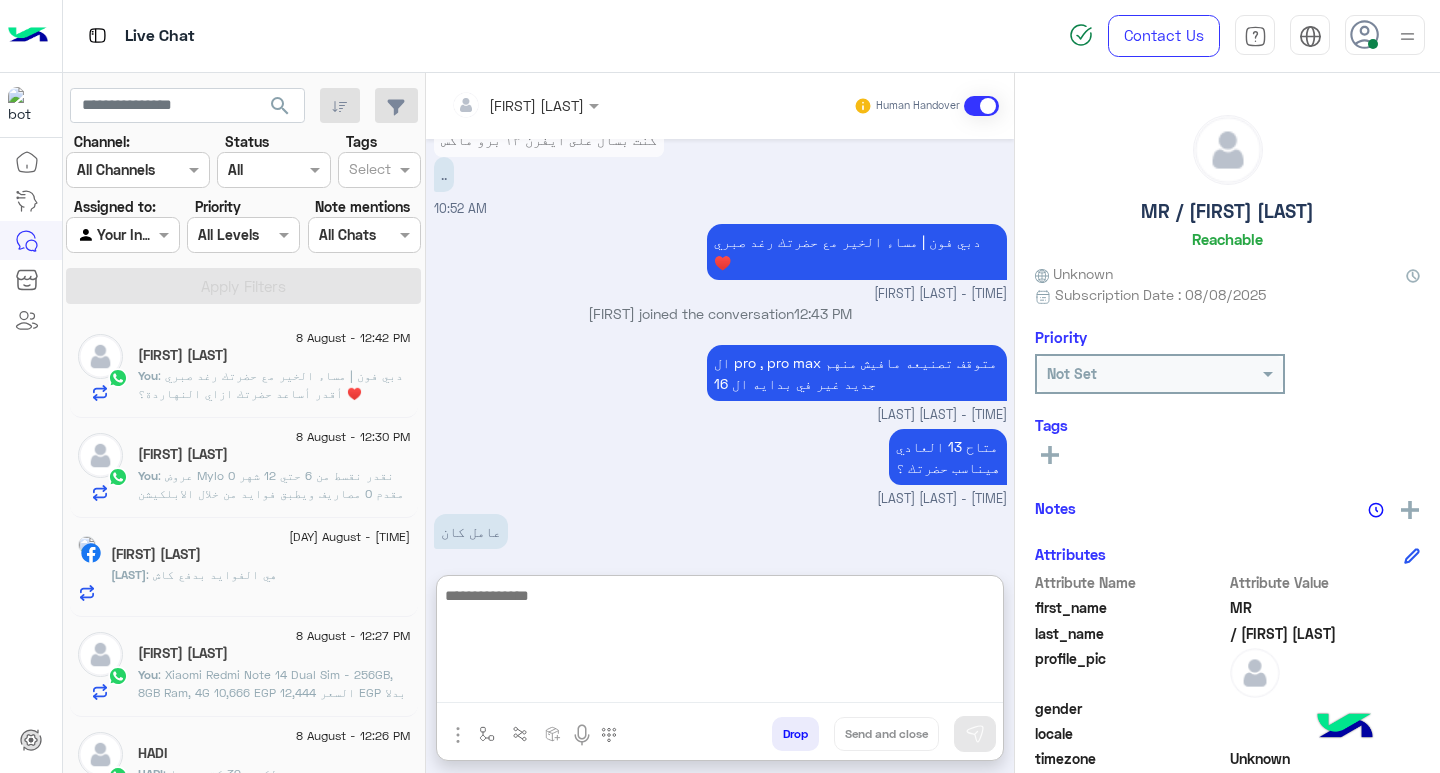 scroll, scrollTop: 1702, scrollLeft: 0, axis: vertical 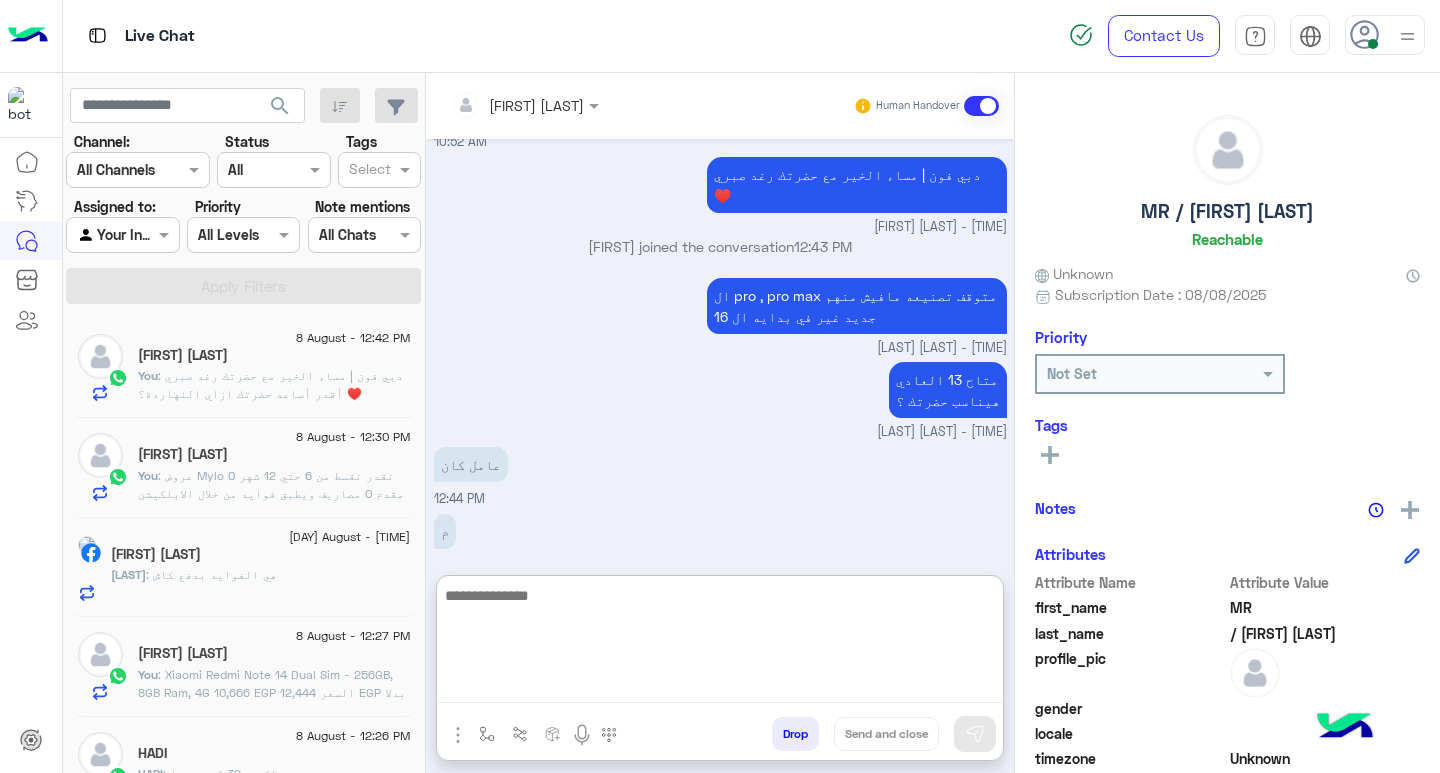 drag, startPoint x: 629, startPoint y: 608, endPoint x: 639, endPoint y: 614, distance: 11.661903 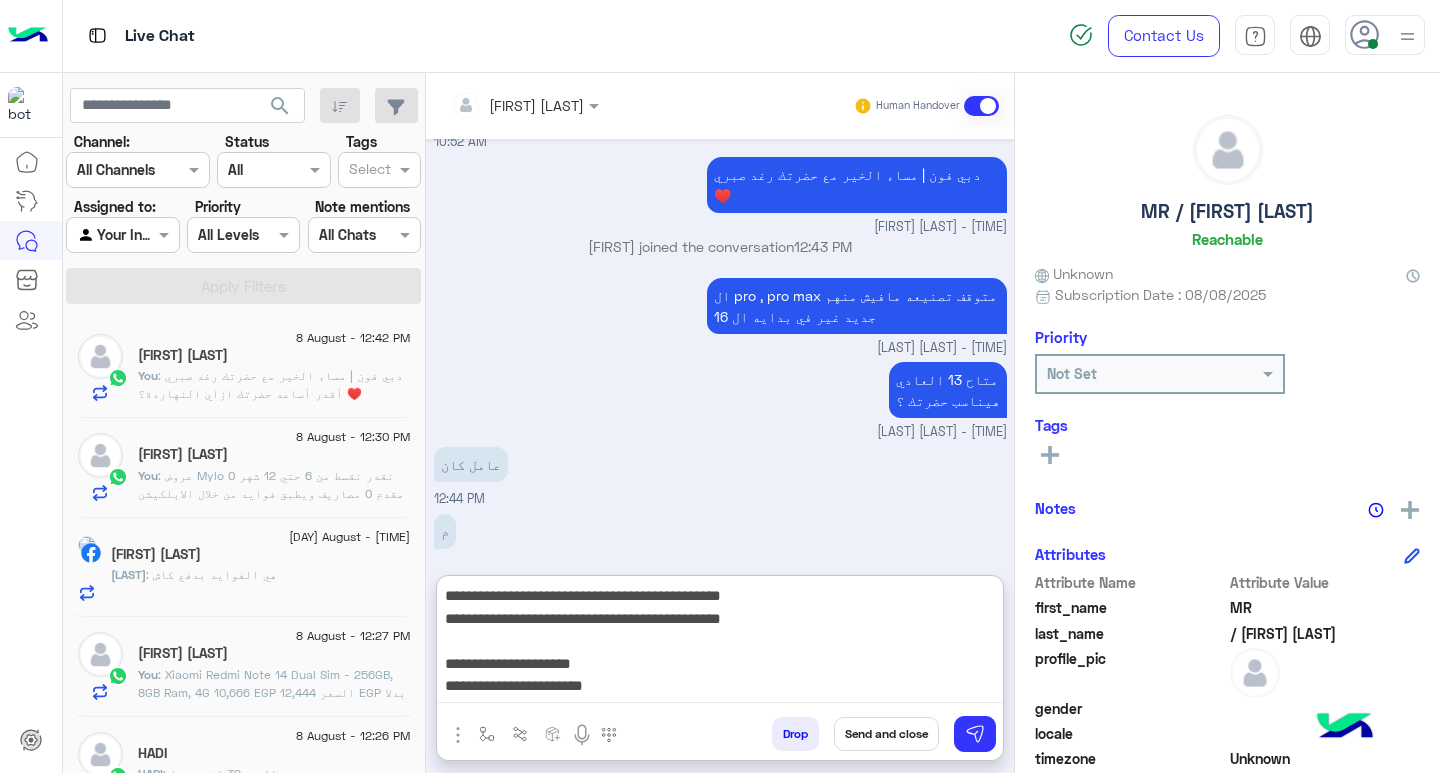 click on "**********" at bounding box center (720, 643) 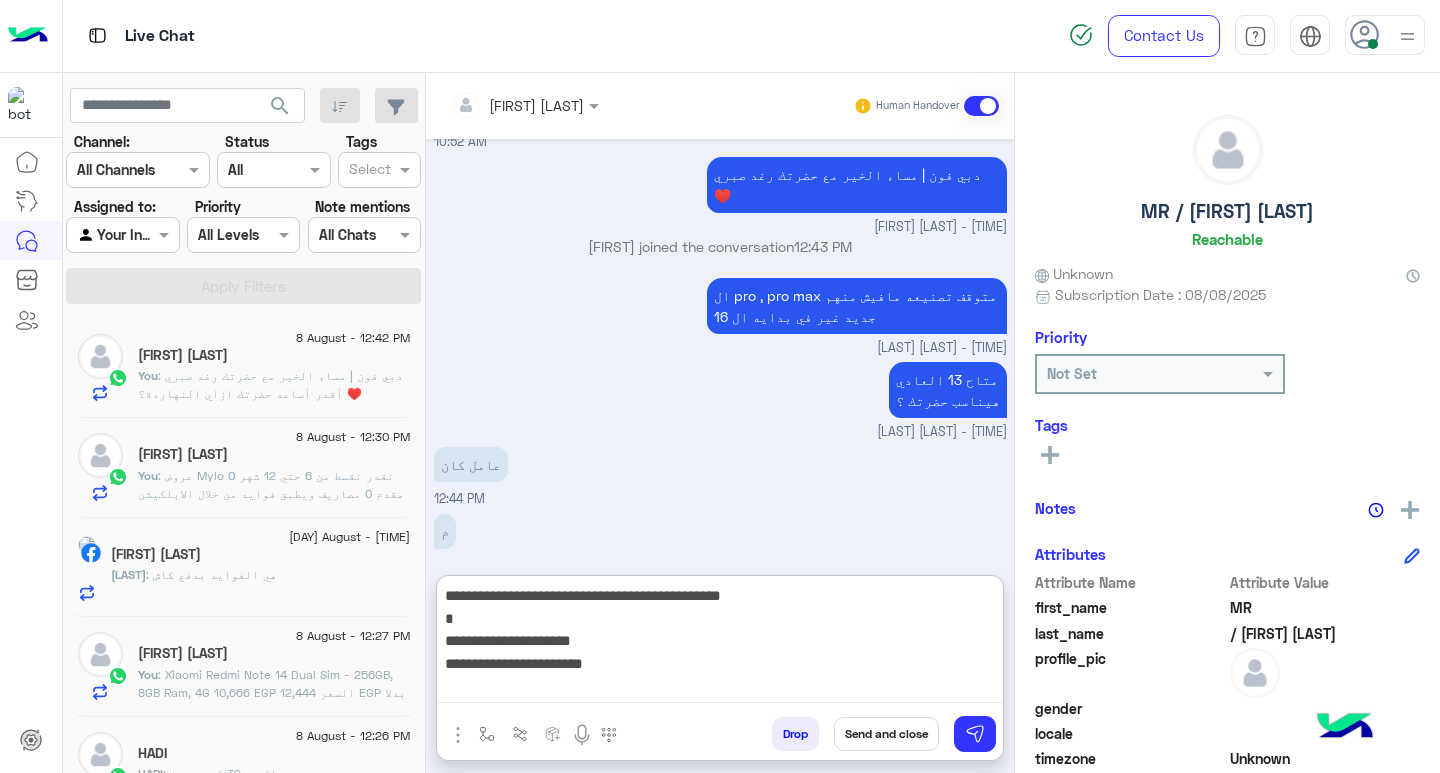 drag, startPoint x: 528, startPoint y: 644, endPoint x: 636, endPoint y: 645, distance: 108.00463 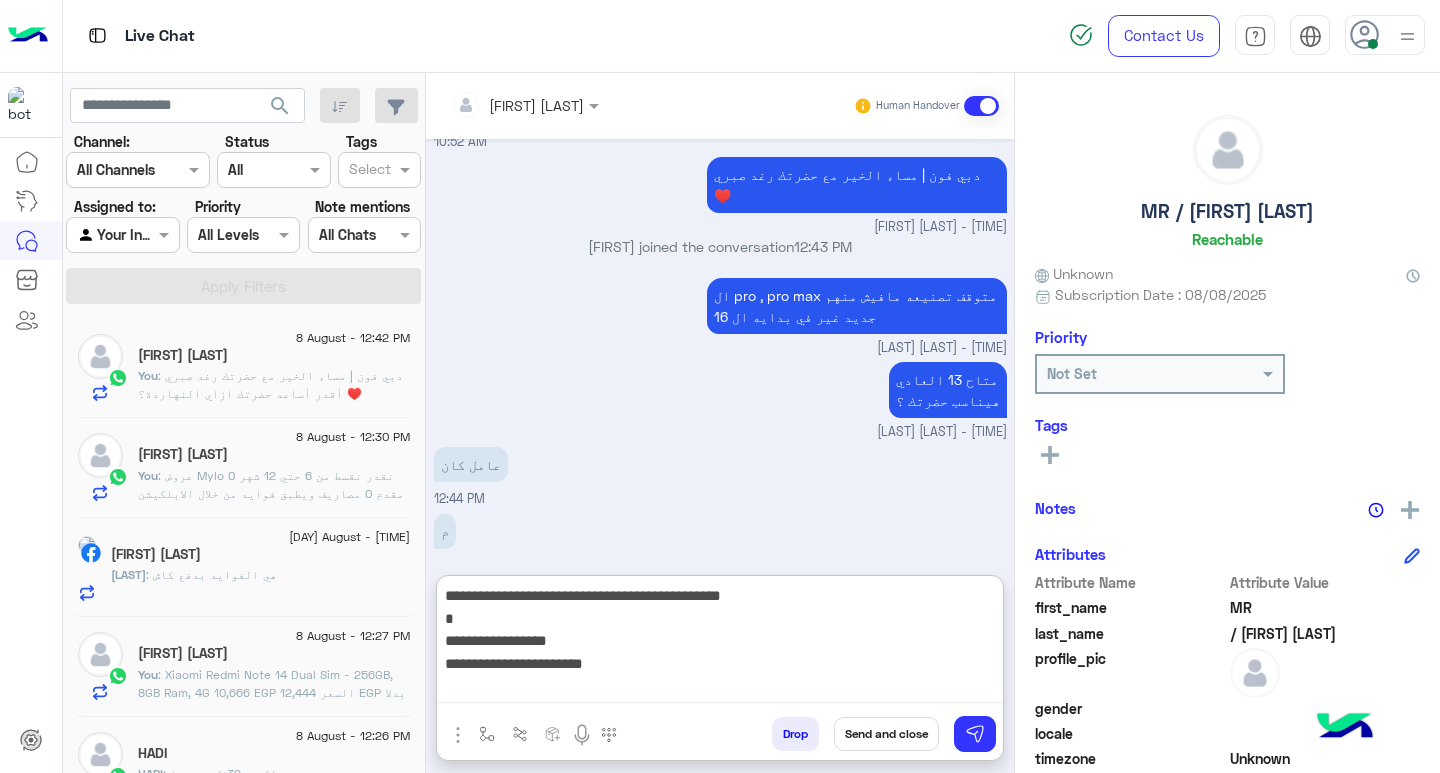 drag, startPoint x: 530, startPoint y: 662, endPoint x: 656, endPoint y: 681, distance: 127.424484 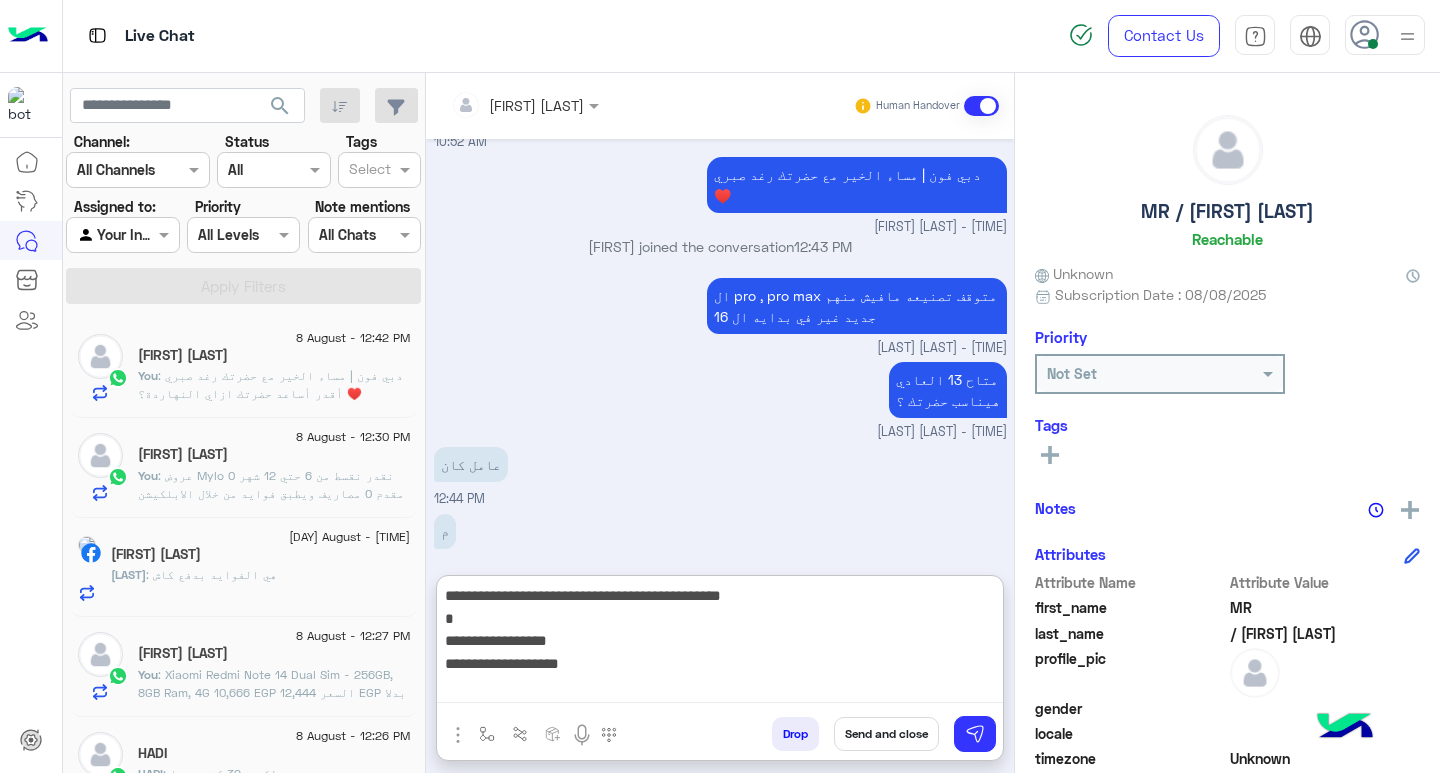 click on "**********" at bounding box center (720, 643) 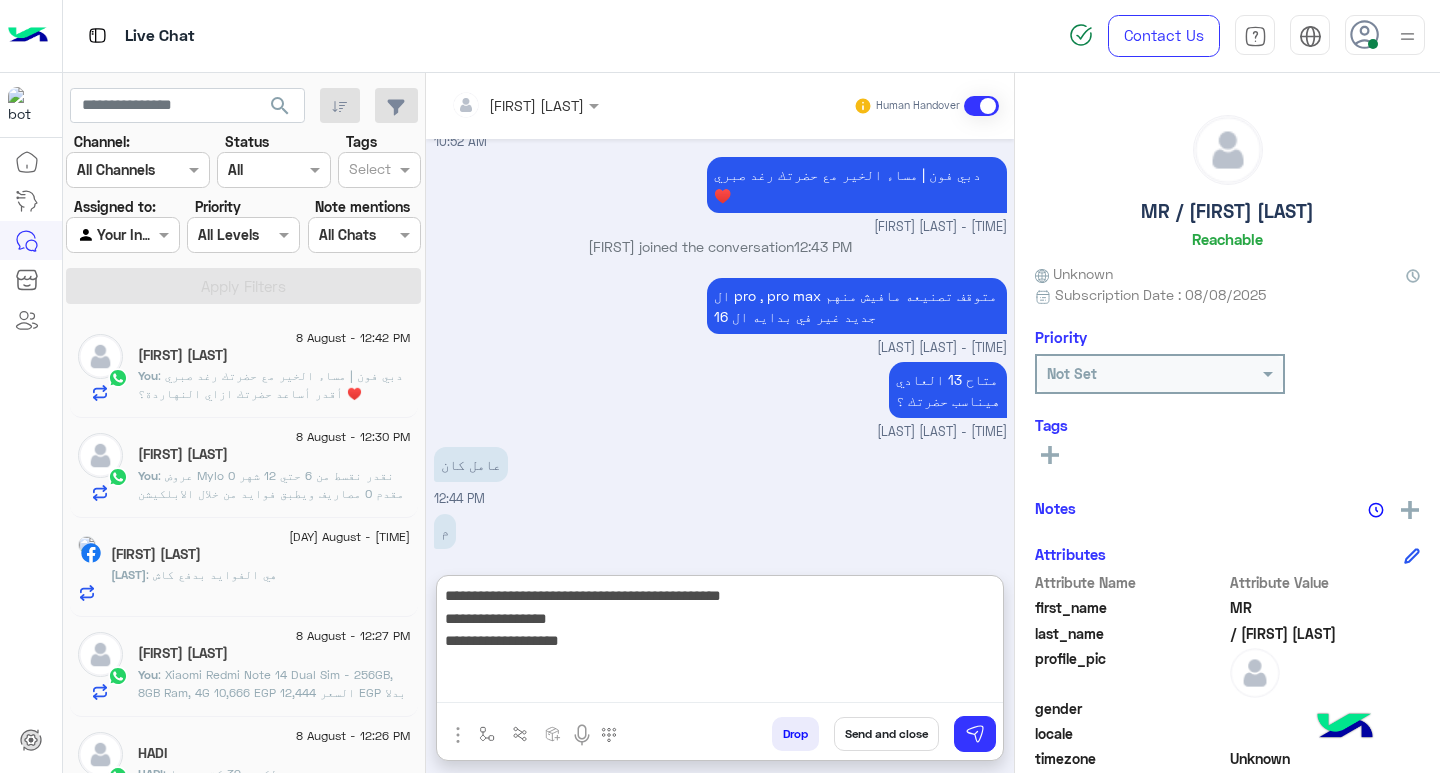 click on "**********" at bounding box center (720, 643) 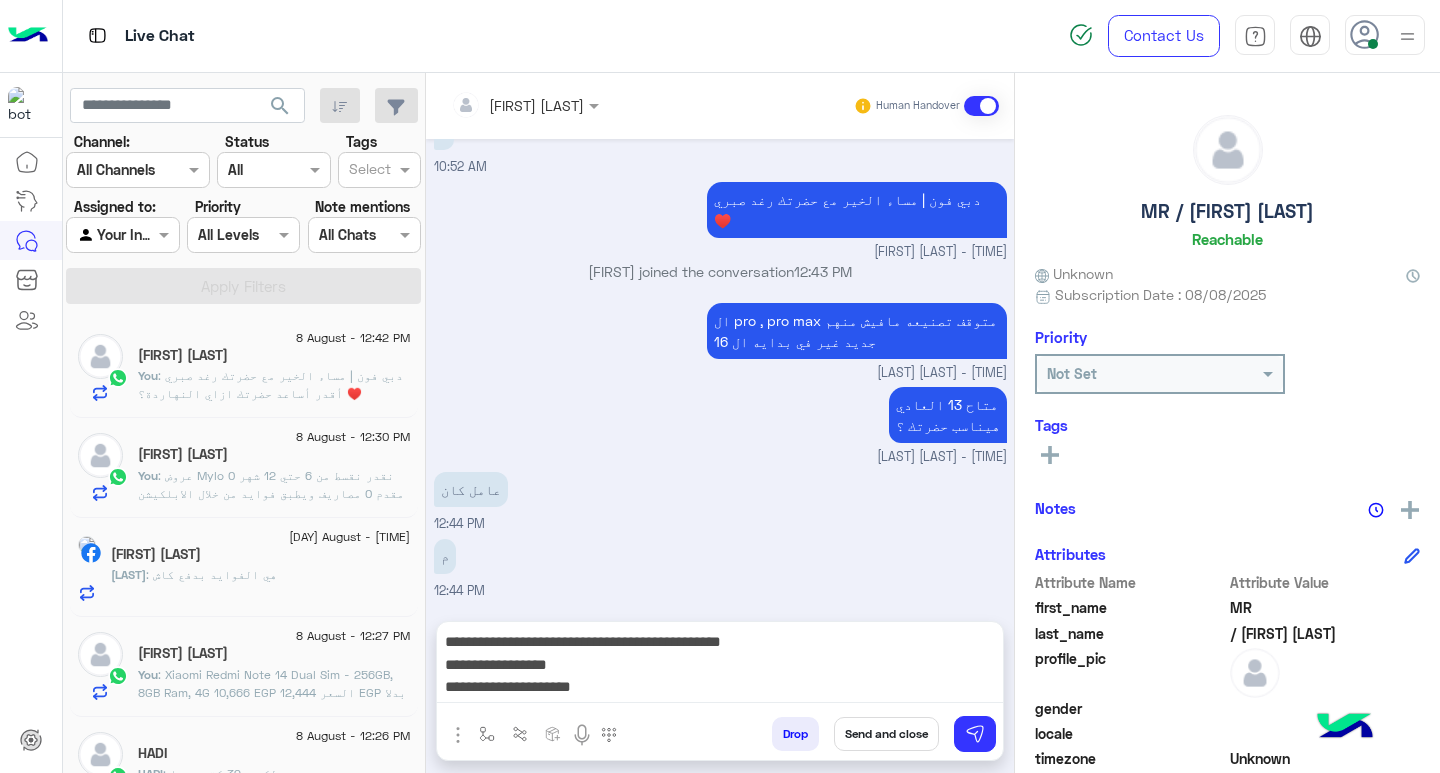 scroll, scrollTop: 1612, scrollLeft: 0, axis: vertical 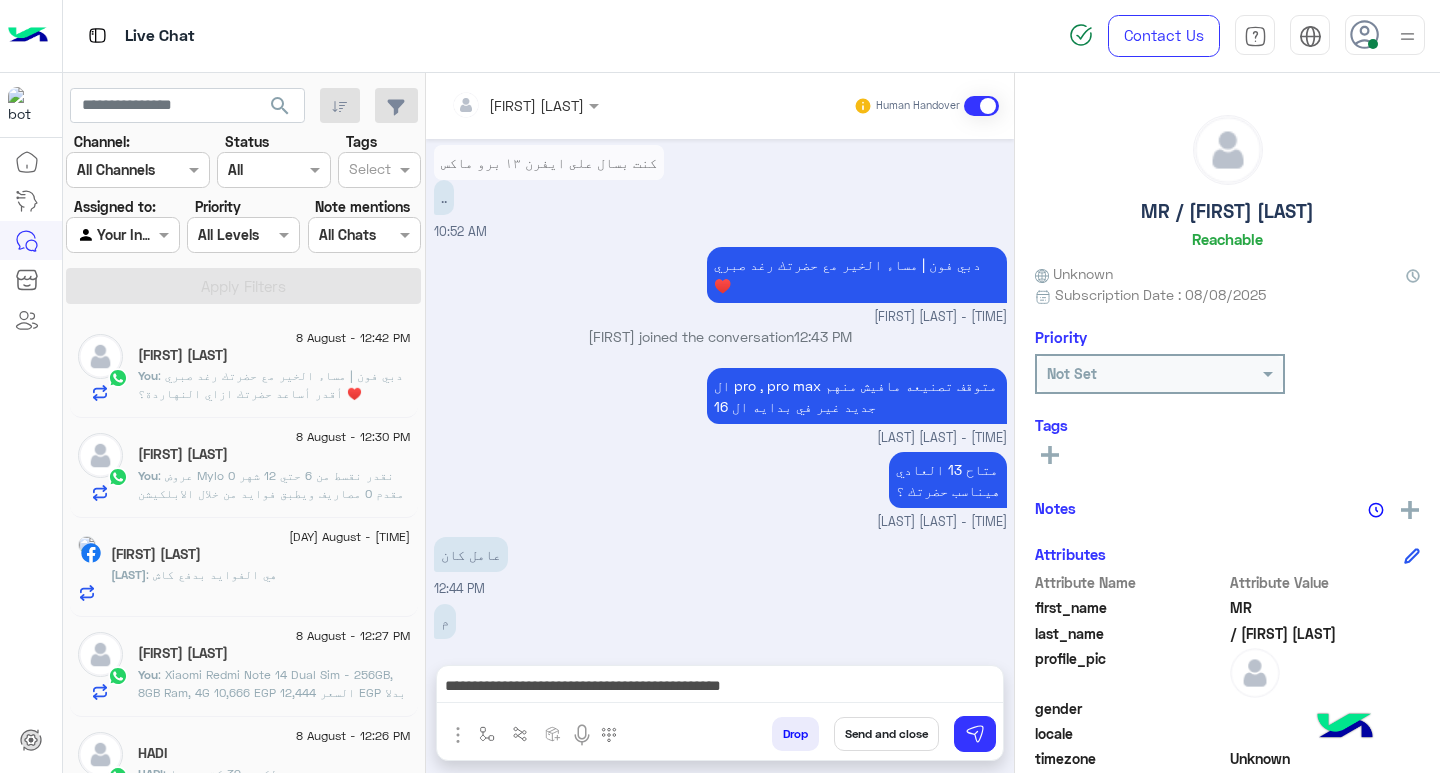 click on "**********" at bounding box center (720, 688) 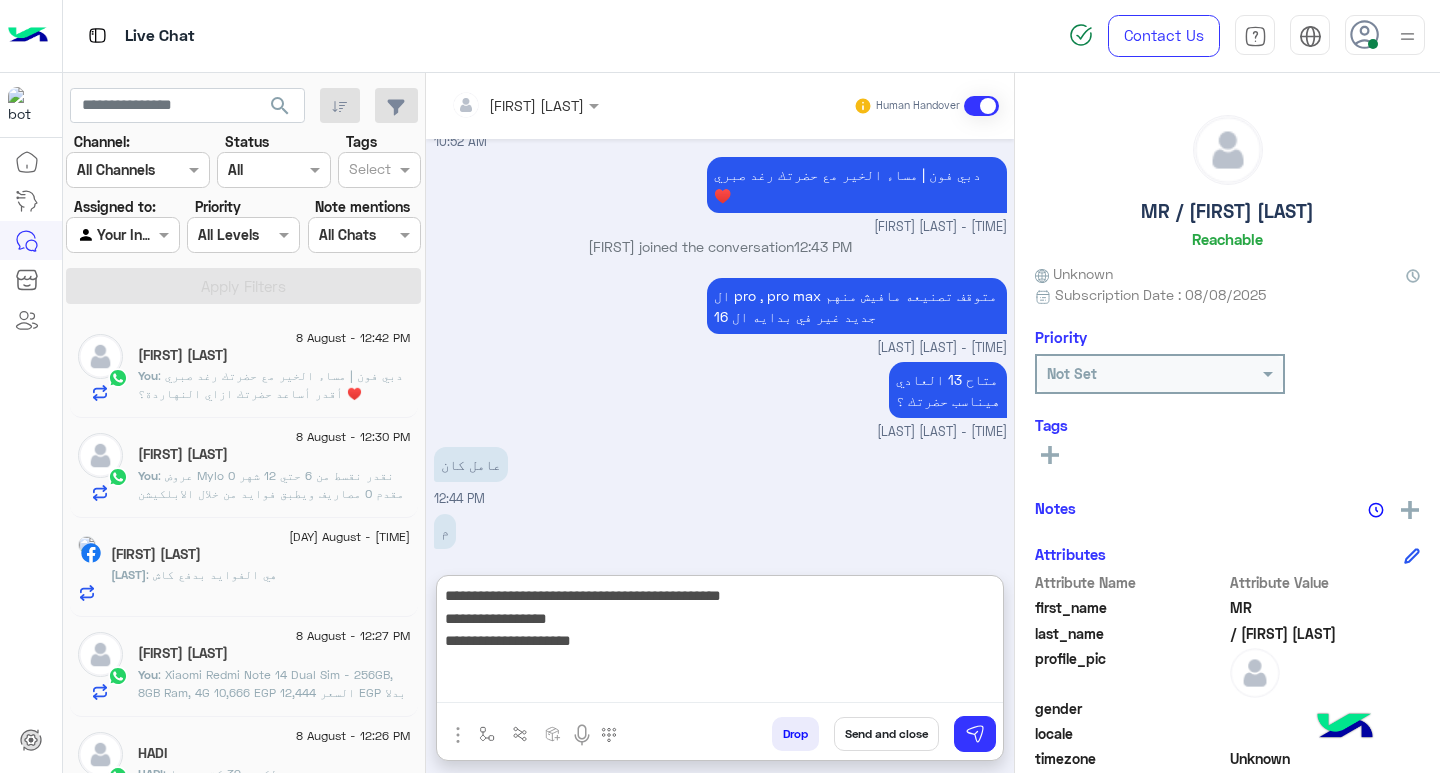 scroll, scrollTop: 1702, scrollLeft: 0, axis: vertical 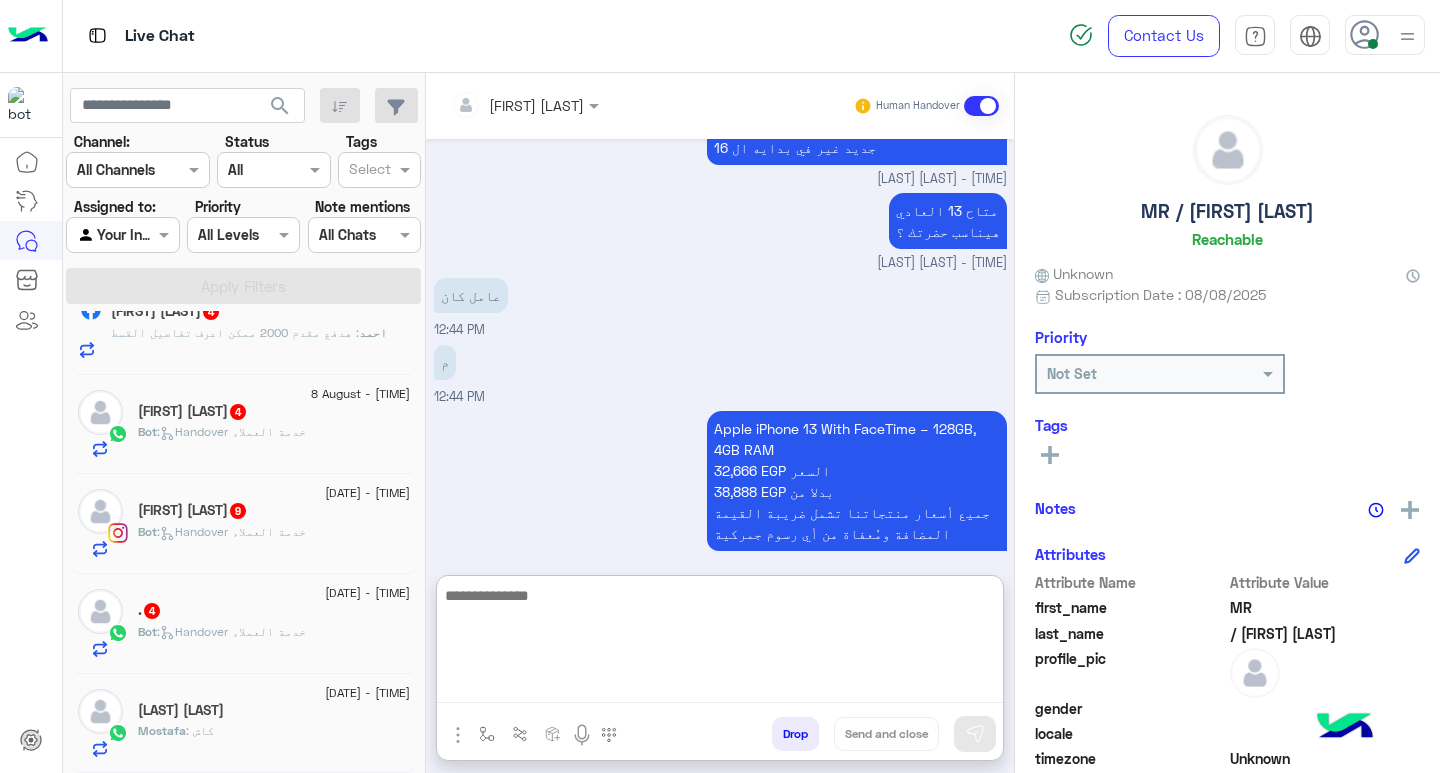 click on "[FIRST] [LAST]" 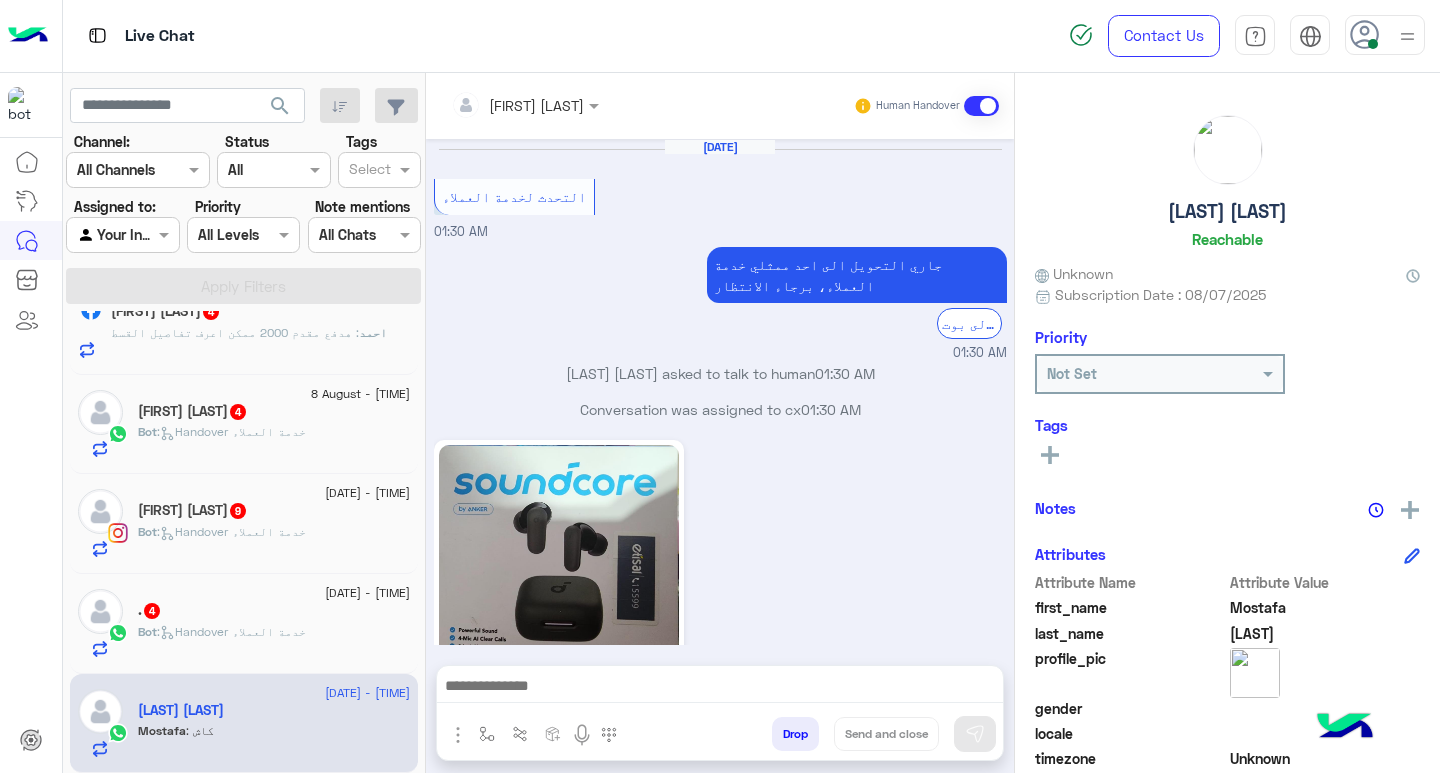 scroll, scrollTop: 1769, scrollLeft: 0, axis: vertical 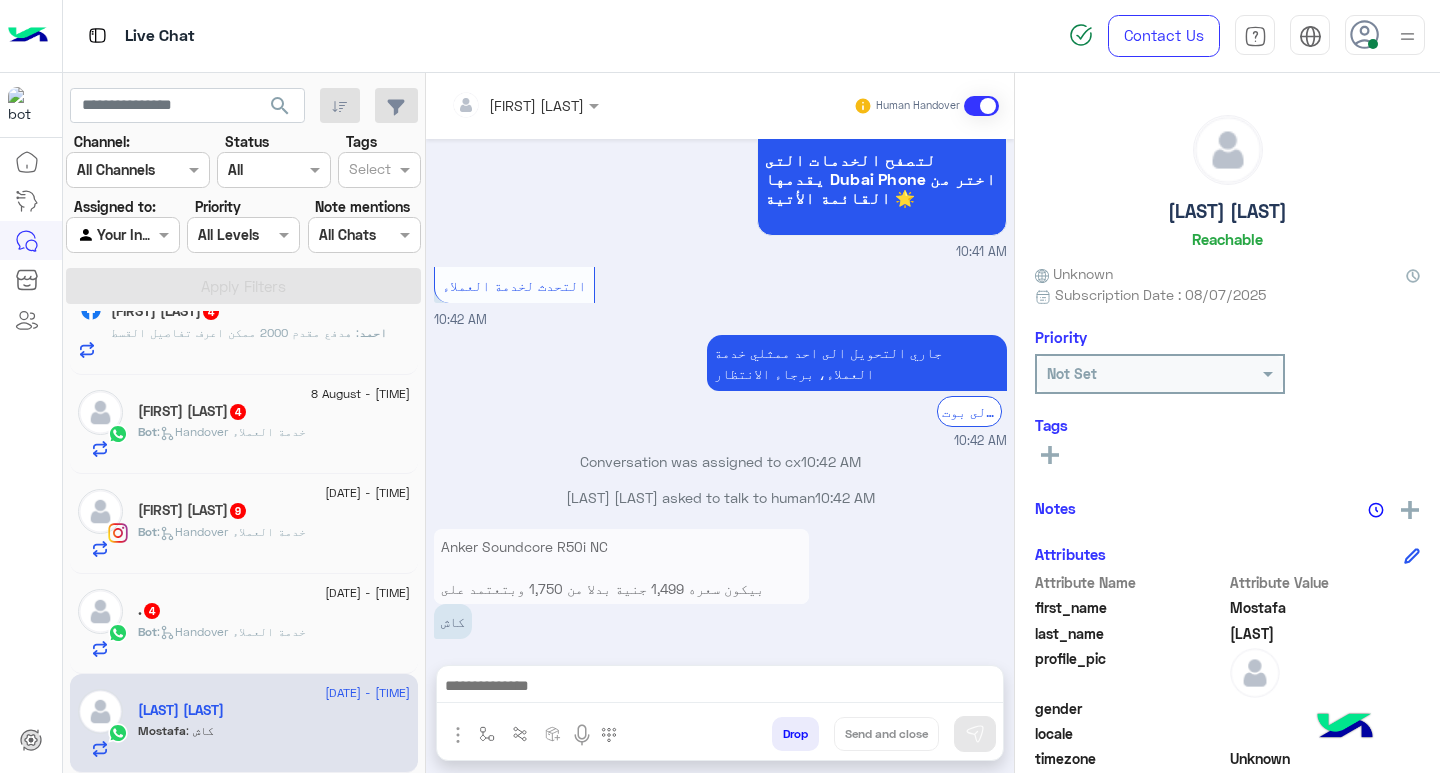 click on "**********" at bounding box center [621, 620] 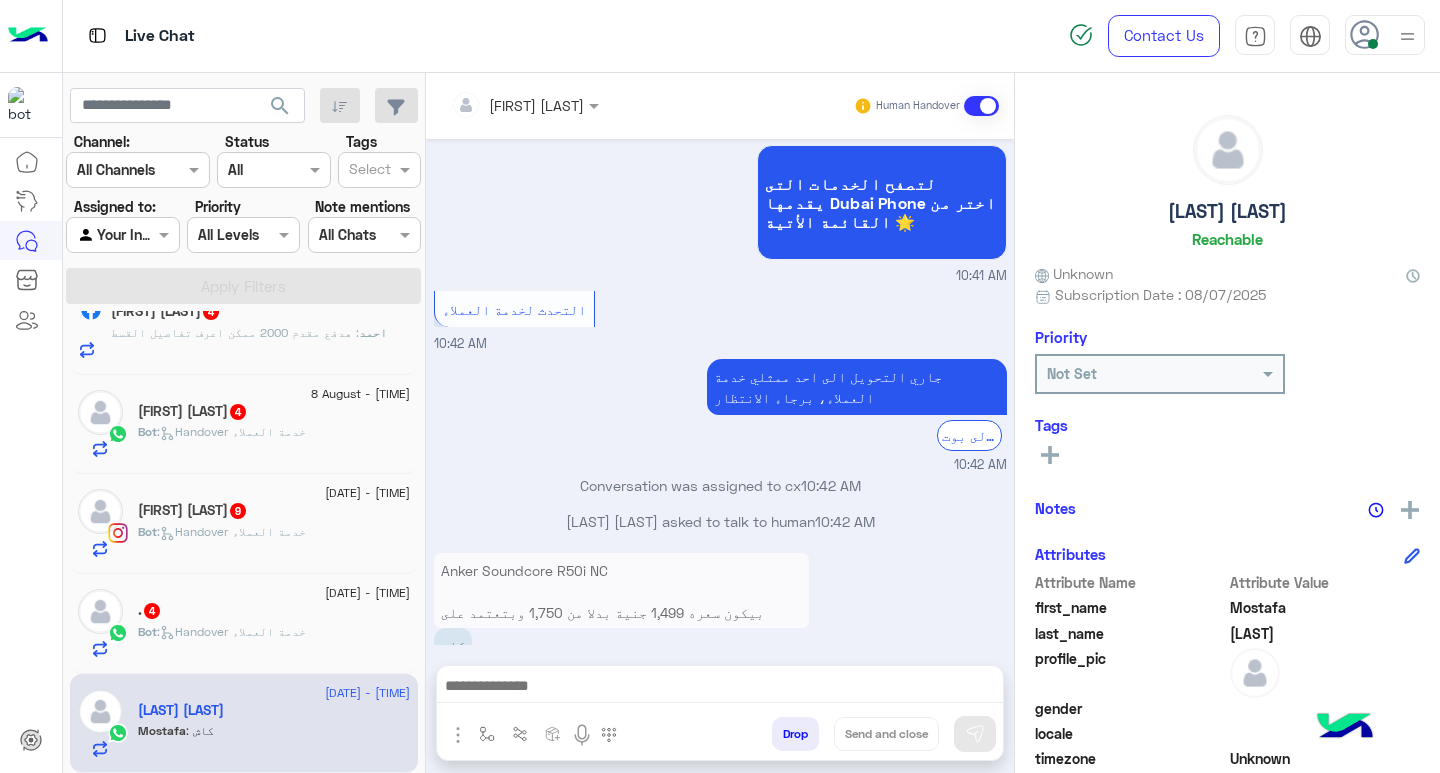 scroll, scrollTop: 907, scrollLeft: 0, axis: vertical 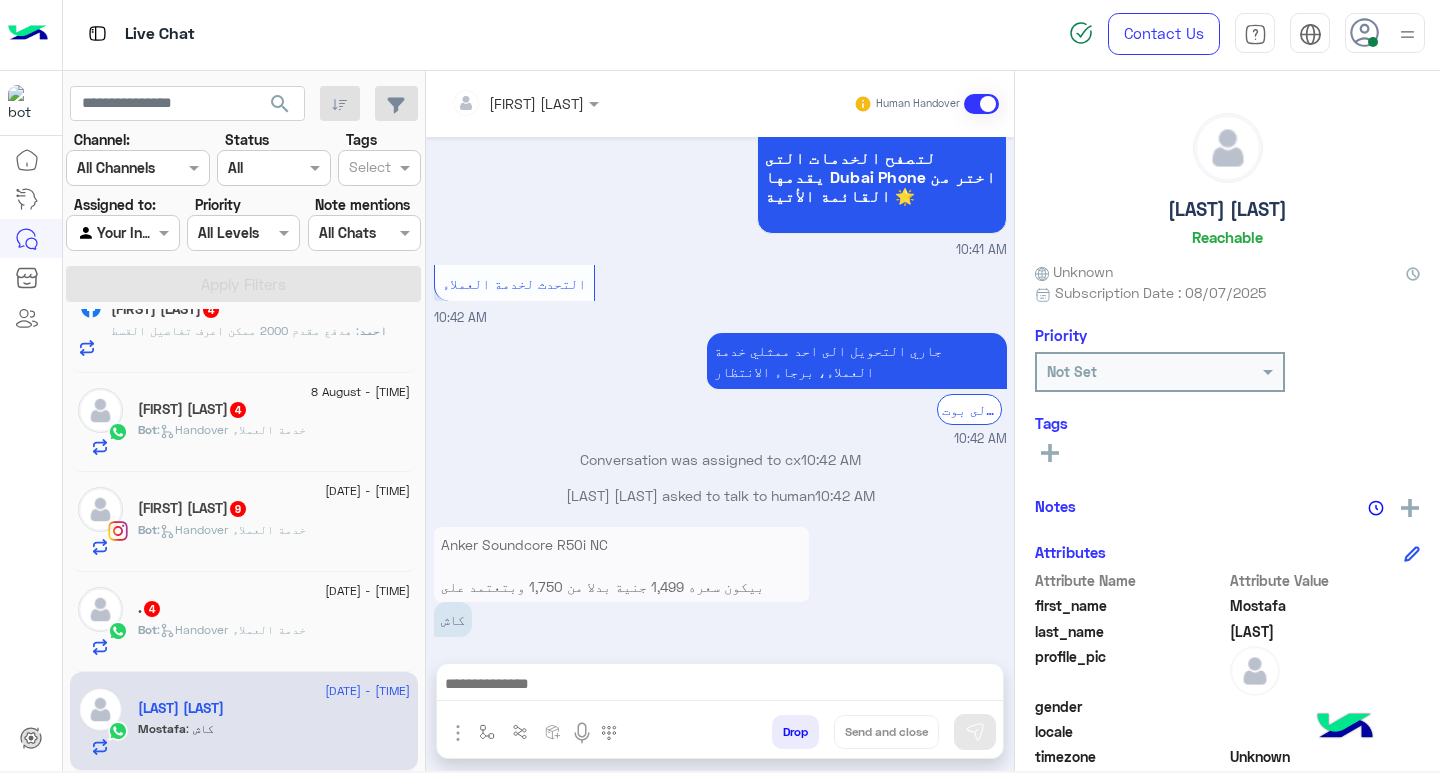 click on "**********" at bounding box center (621, 618) 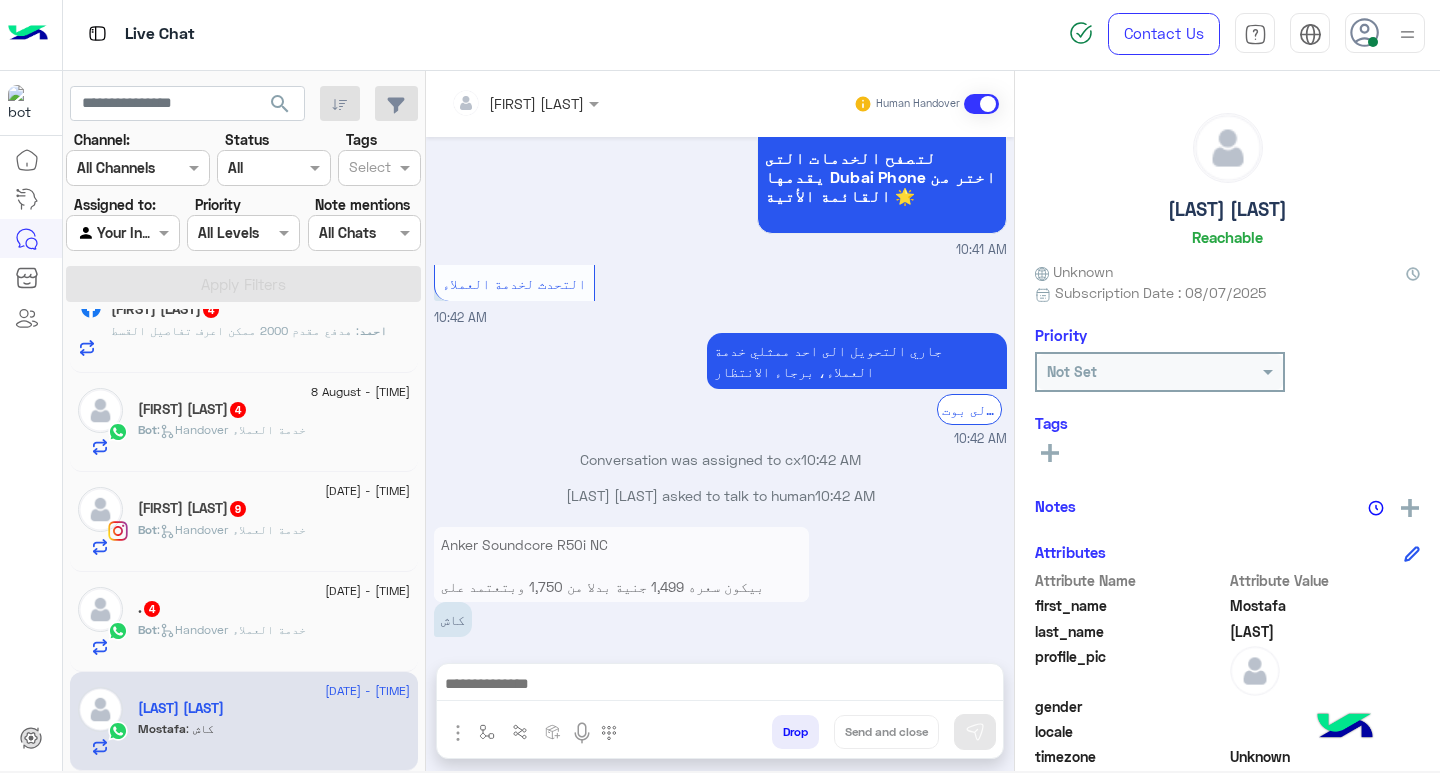 click on "**********" at bounding box center [621, 618] 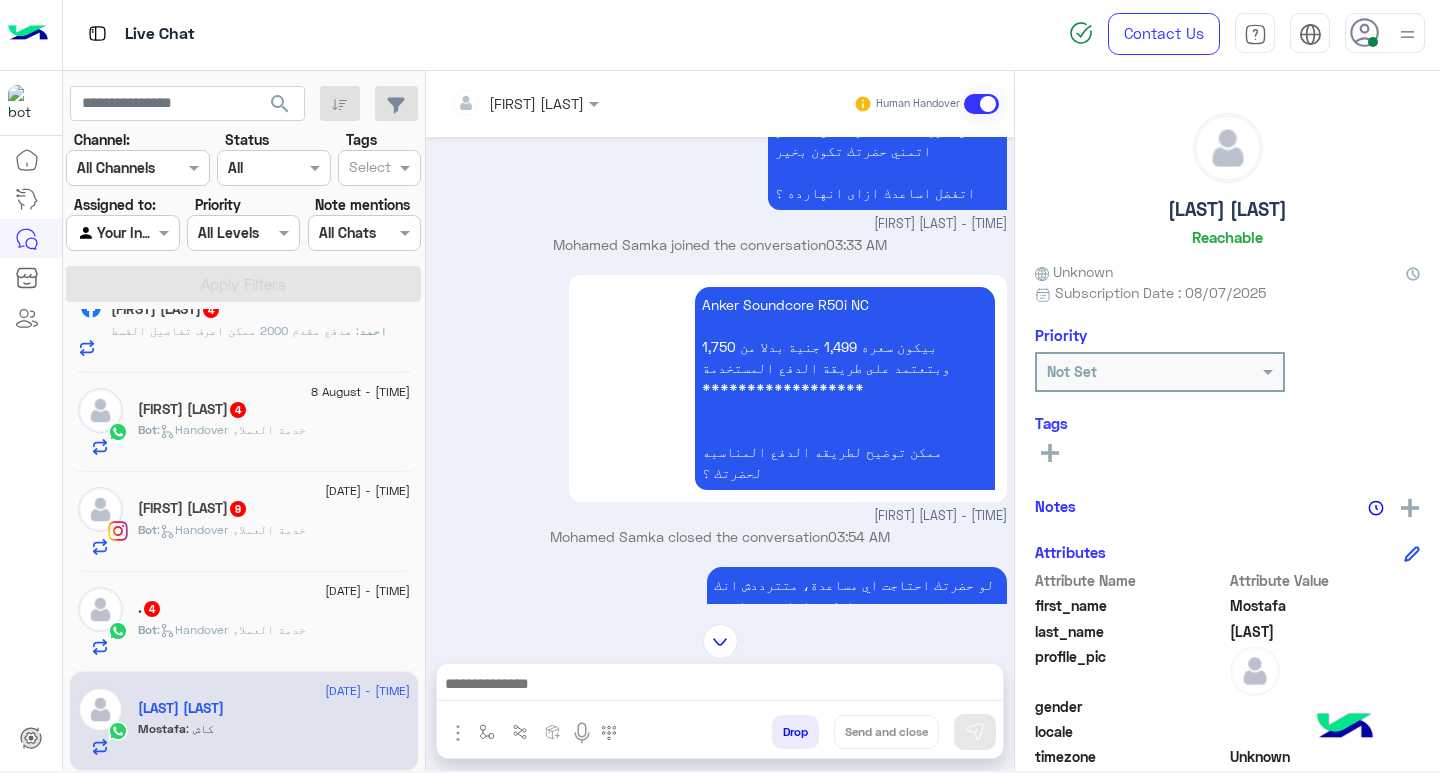 scroll, scrollTop: 654, scrollLeft: 0, axis: vertical 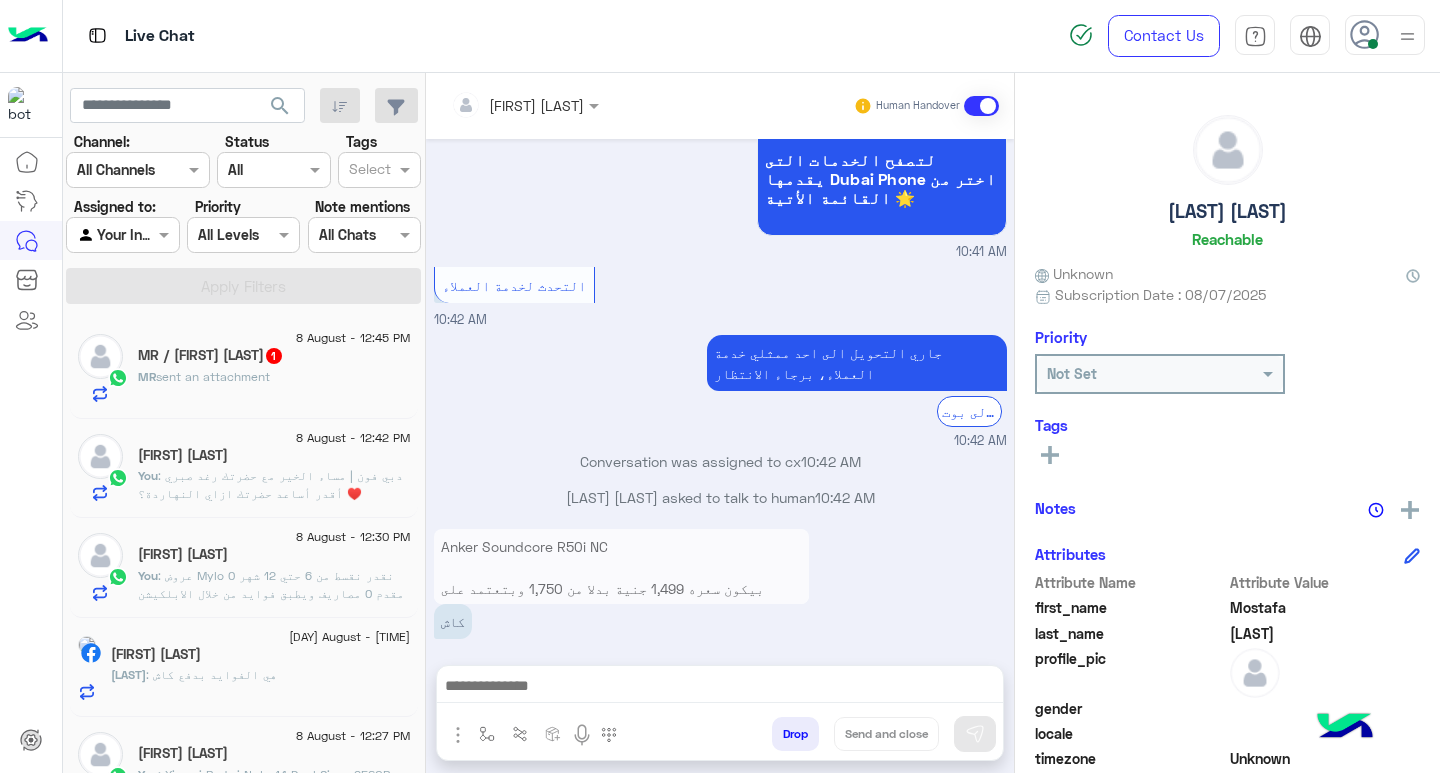 click on "MR / Abdelrhman Mohamed  1" 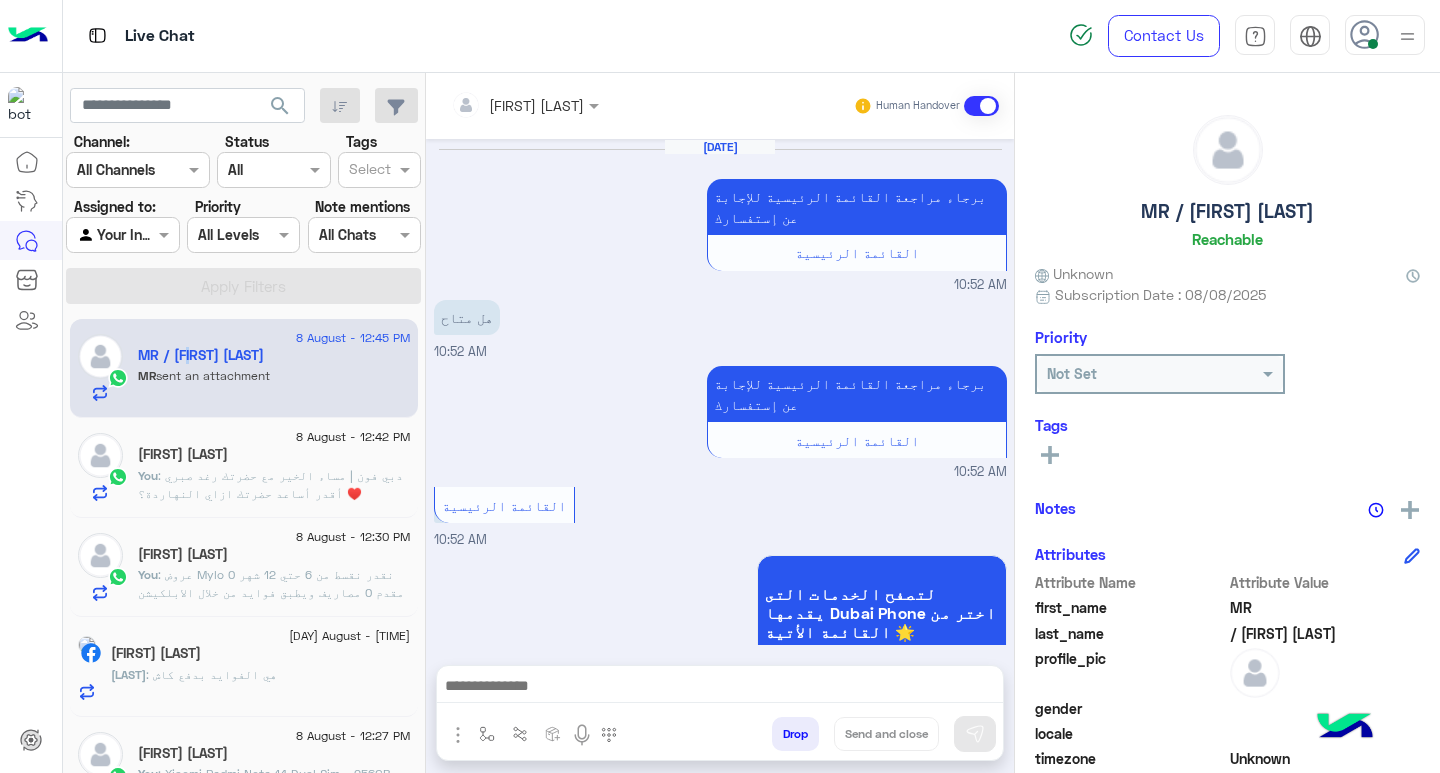 scroll, scrollTop: 1285, scrollLeft: 0, axis: vertical 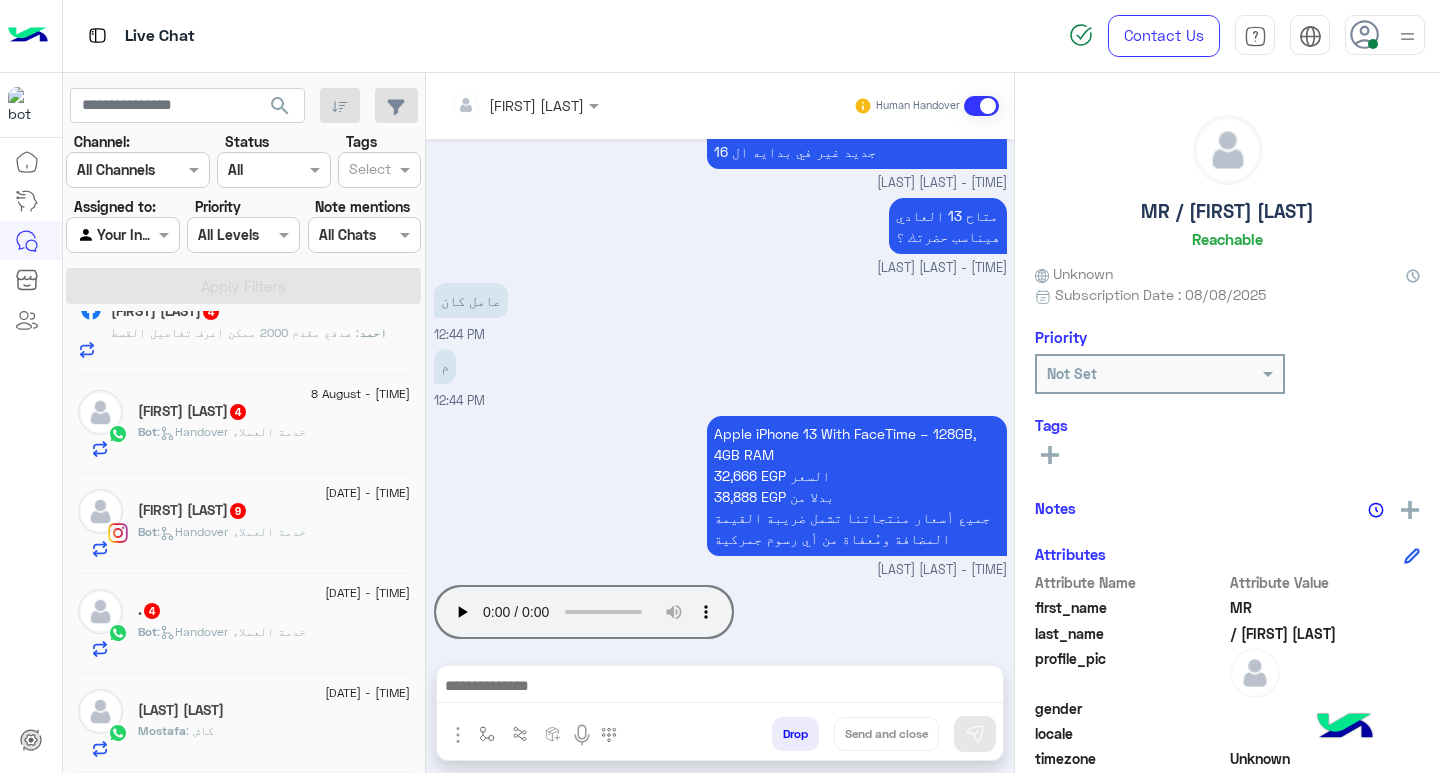 click on "8 August - 10:42 AM  Mostafa Shoraba  Mostafa : كاش" 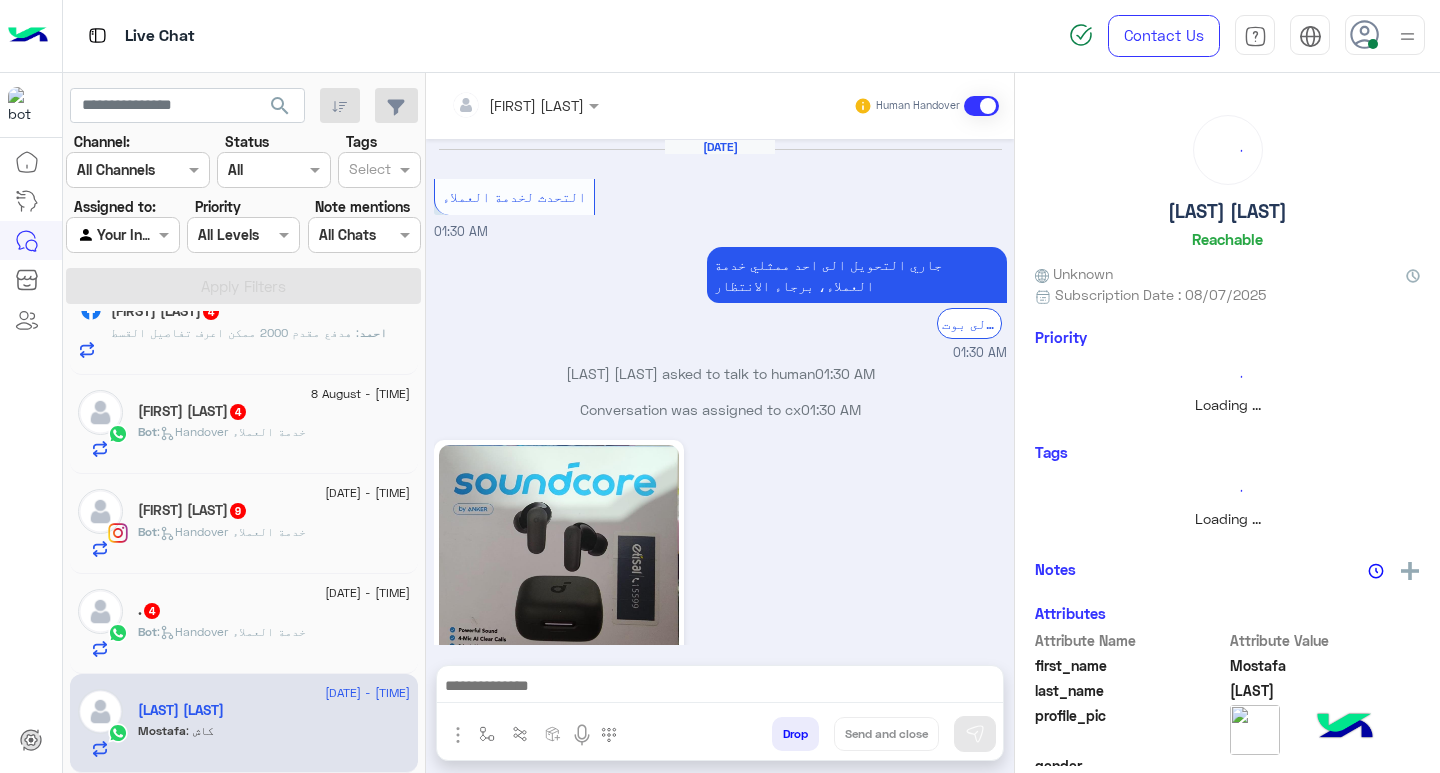 scroll, scrollTop: 1769, scrollLeft: 0, axis: vertical 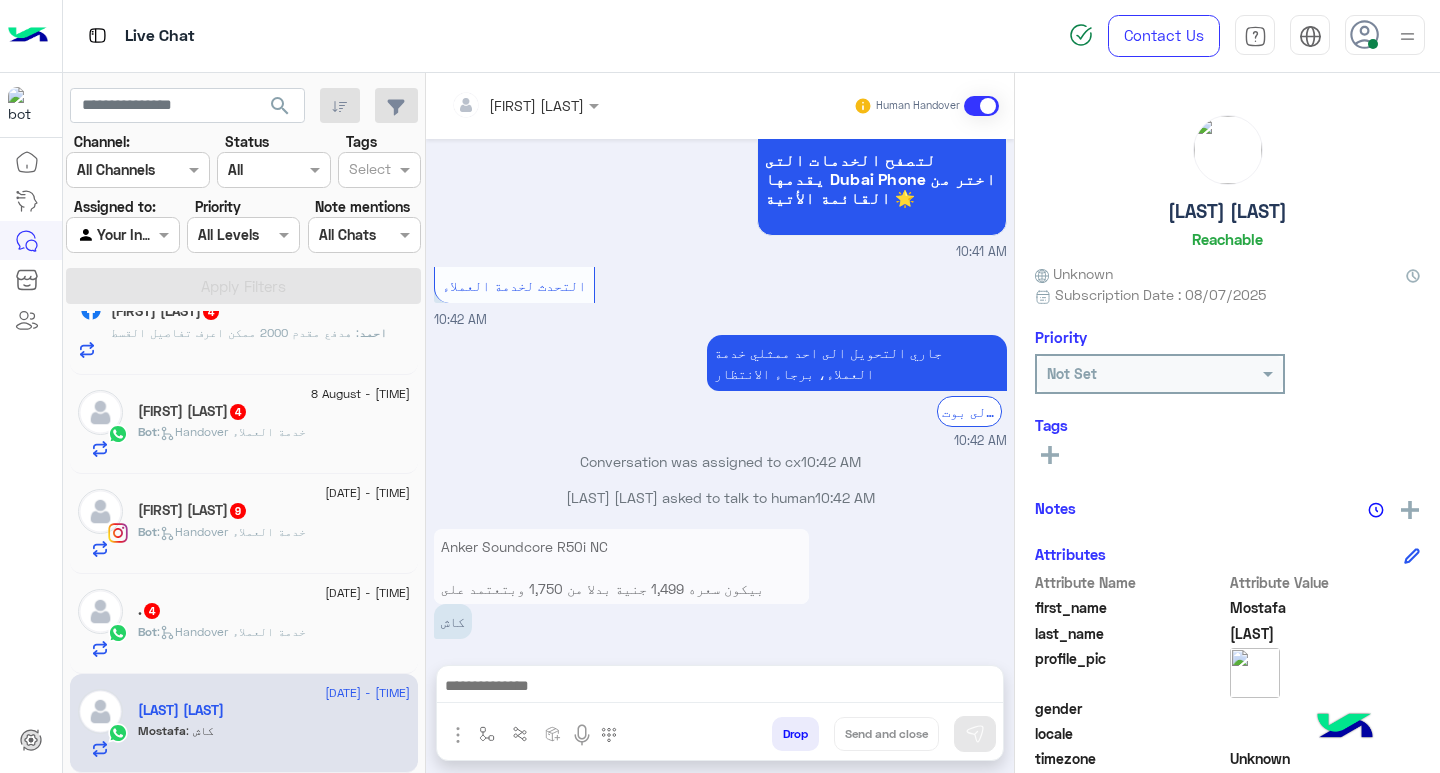 click on ".   4" 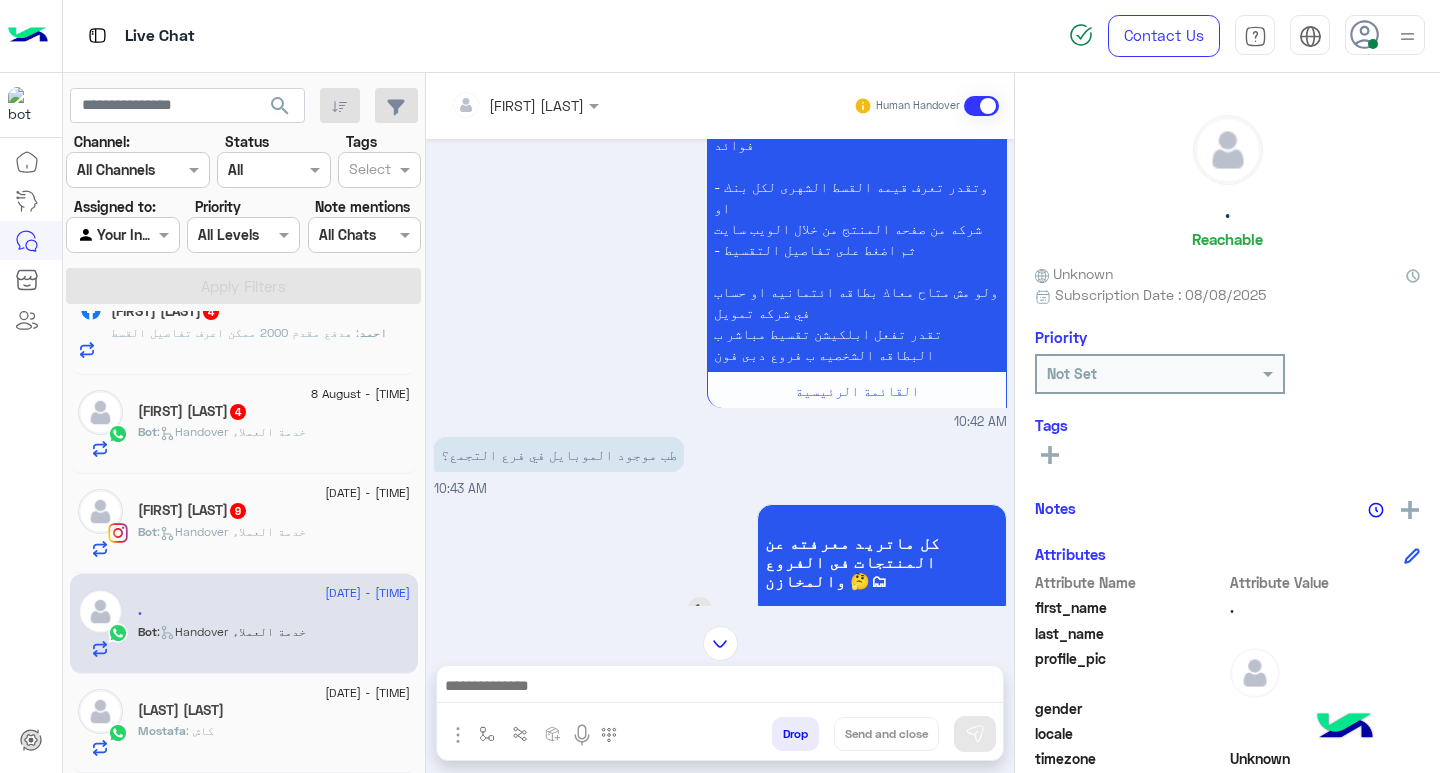 scroll, scrollTop: 1224, scrollLeft: 0, axis: vertical 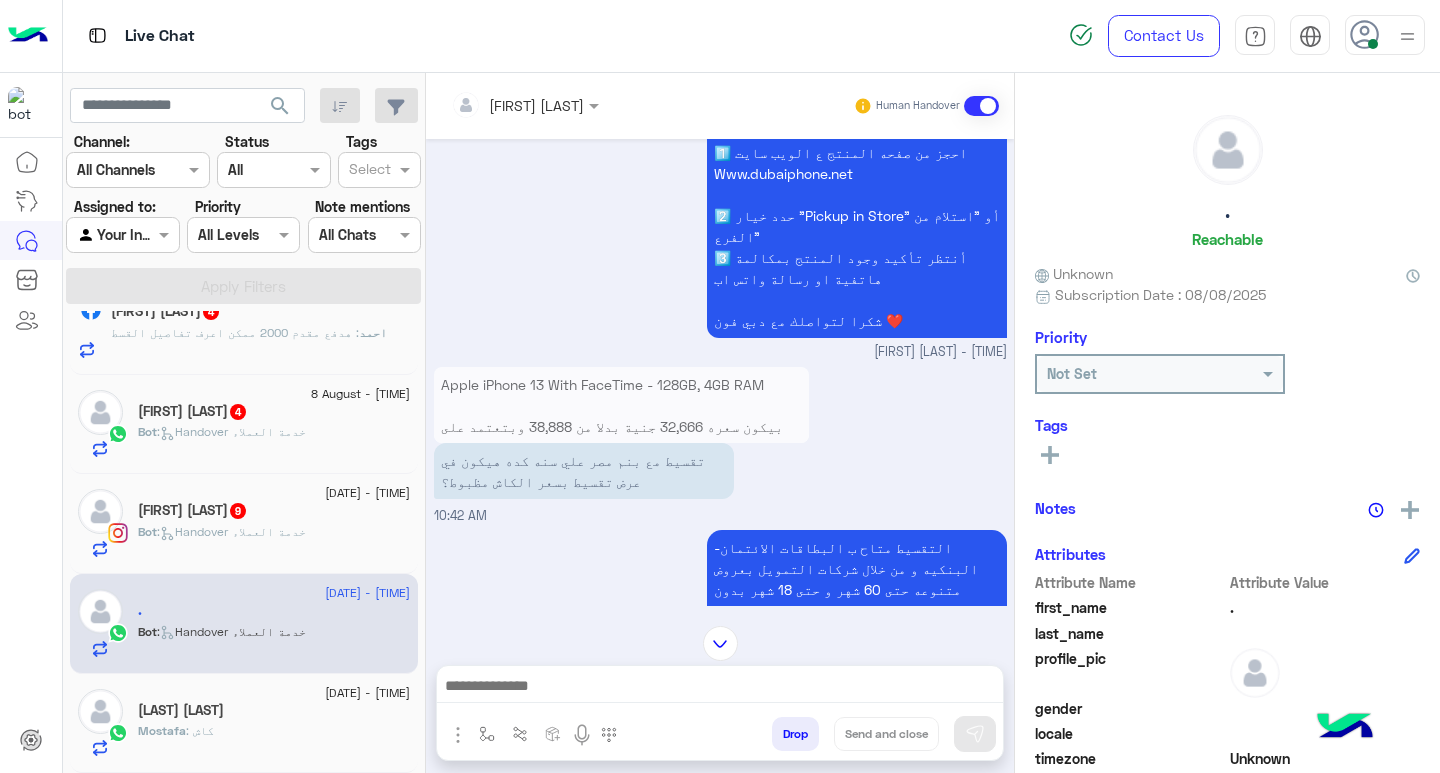 drag, startPoint x: 958, startPoint y: 684, endPoint x: 968, endPoint y: 689, distance: 11.18034 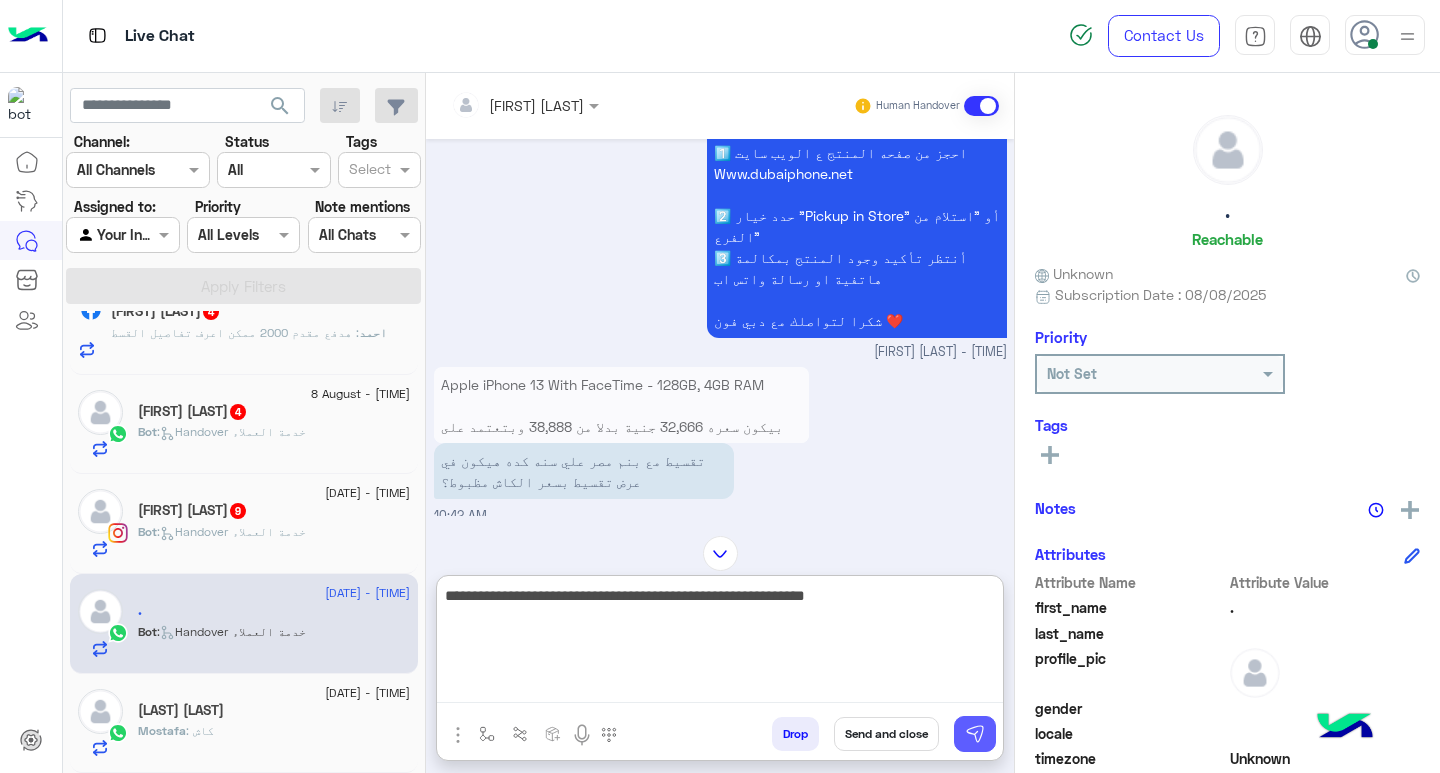 type on "**********" 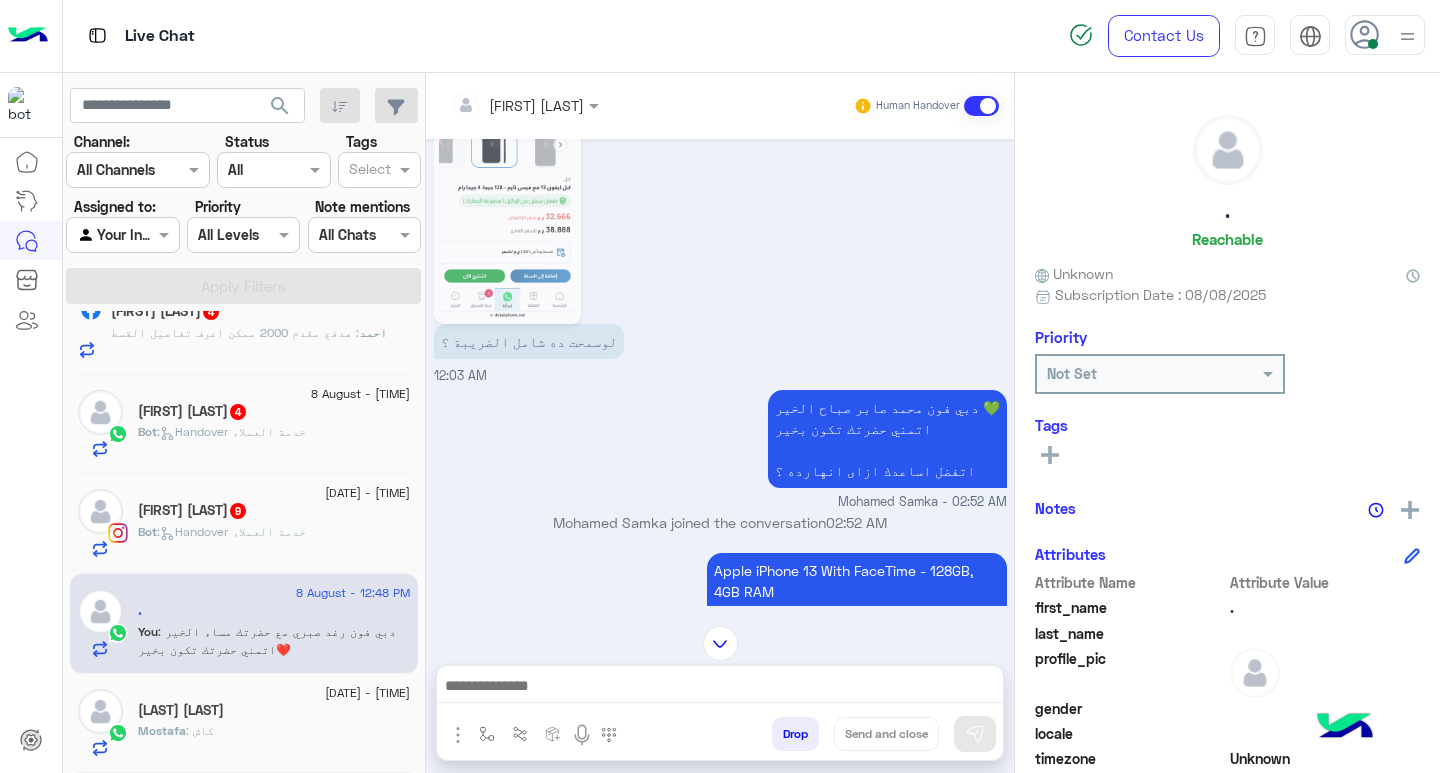 scroll, scrollTop: 1541, scrollLeft: 0, axis: vertical 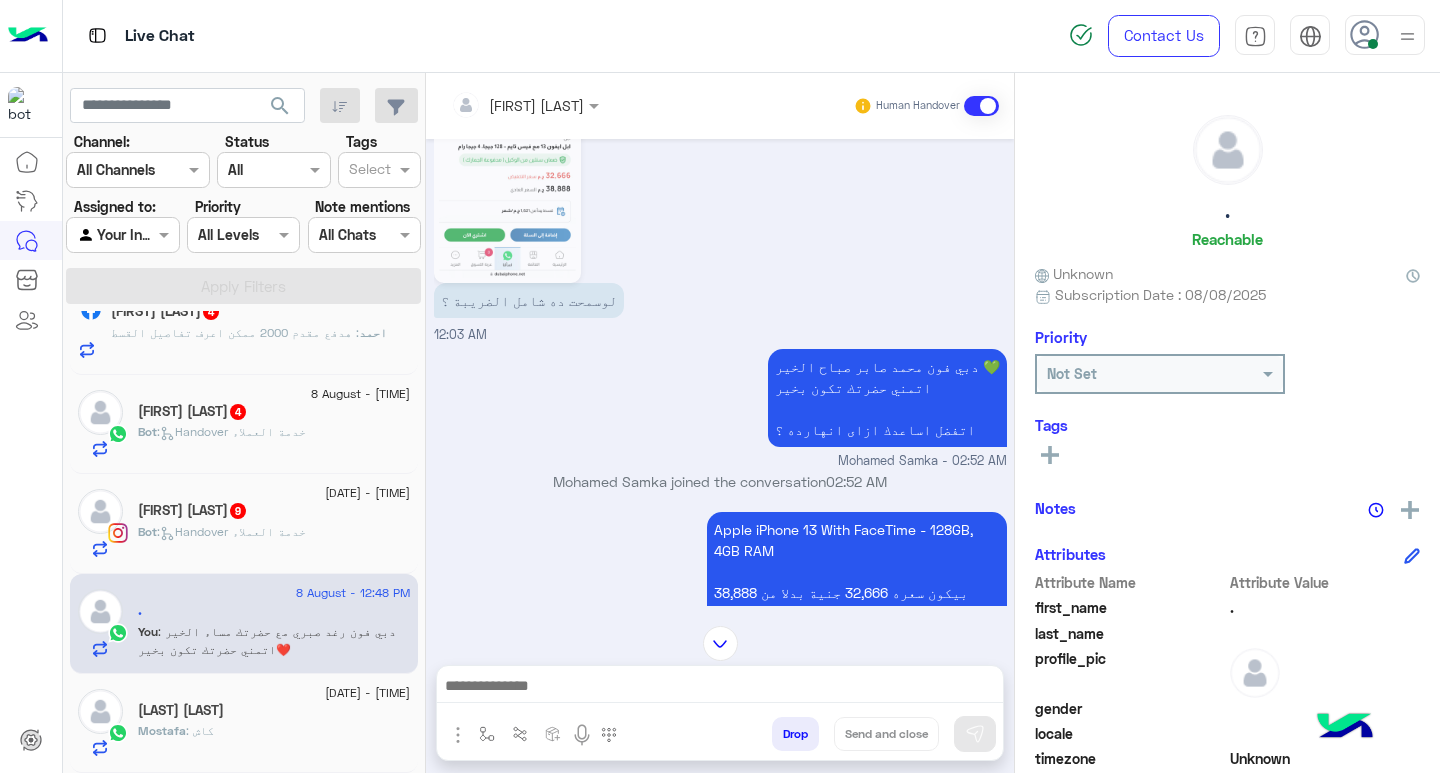 click on "**********" at bounding box center (857, 645) 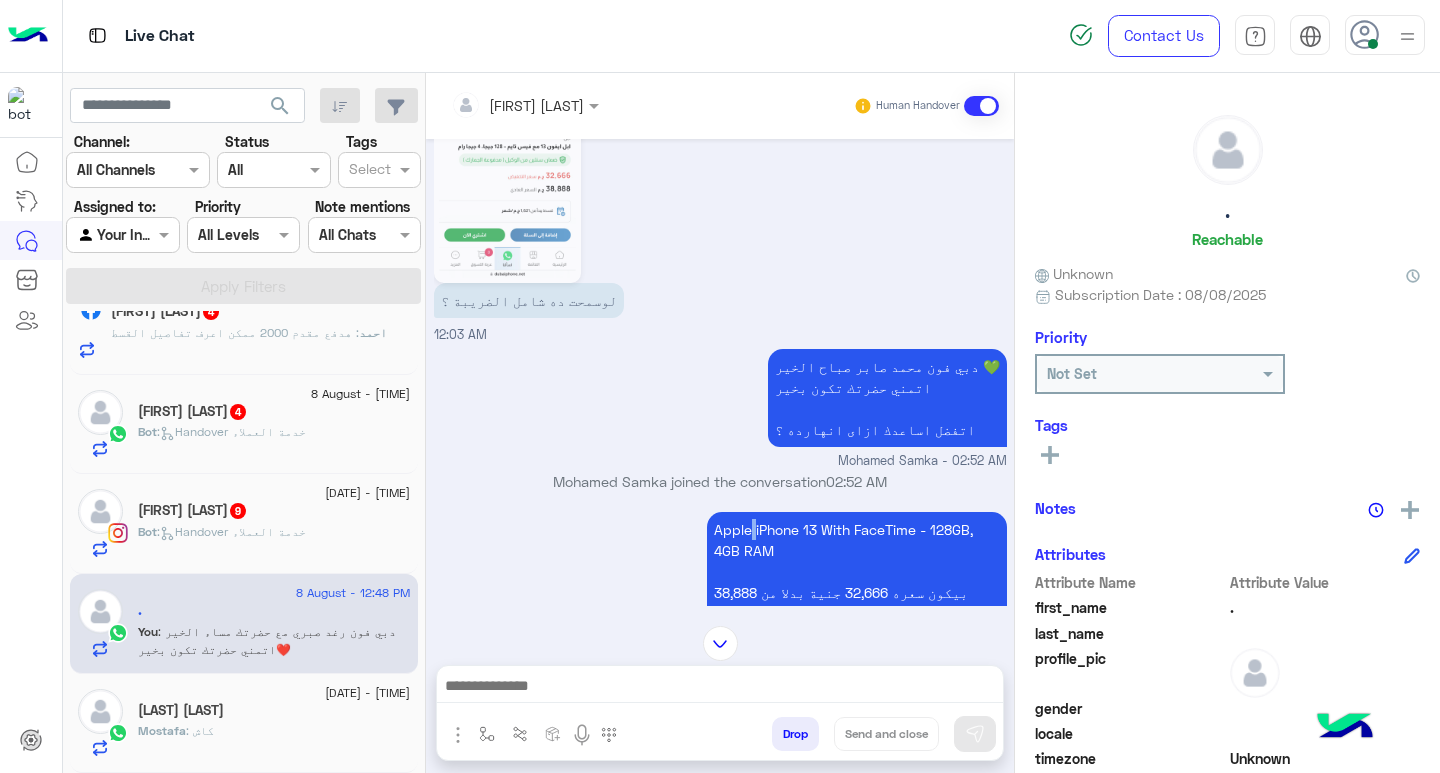 click on "**********" at bounding box center [857, 645] 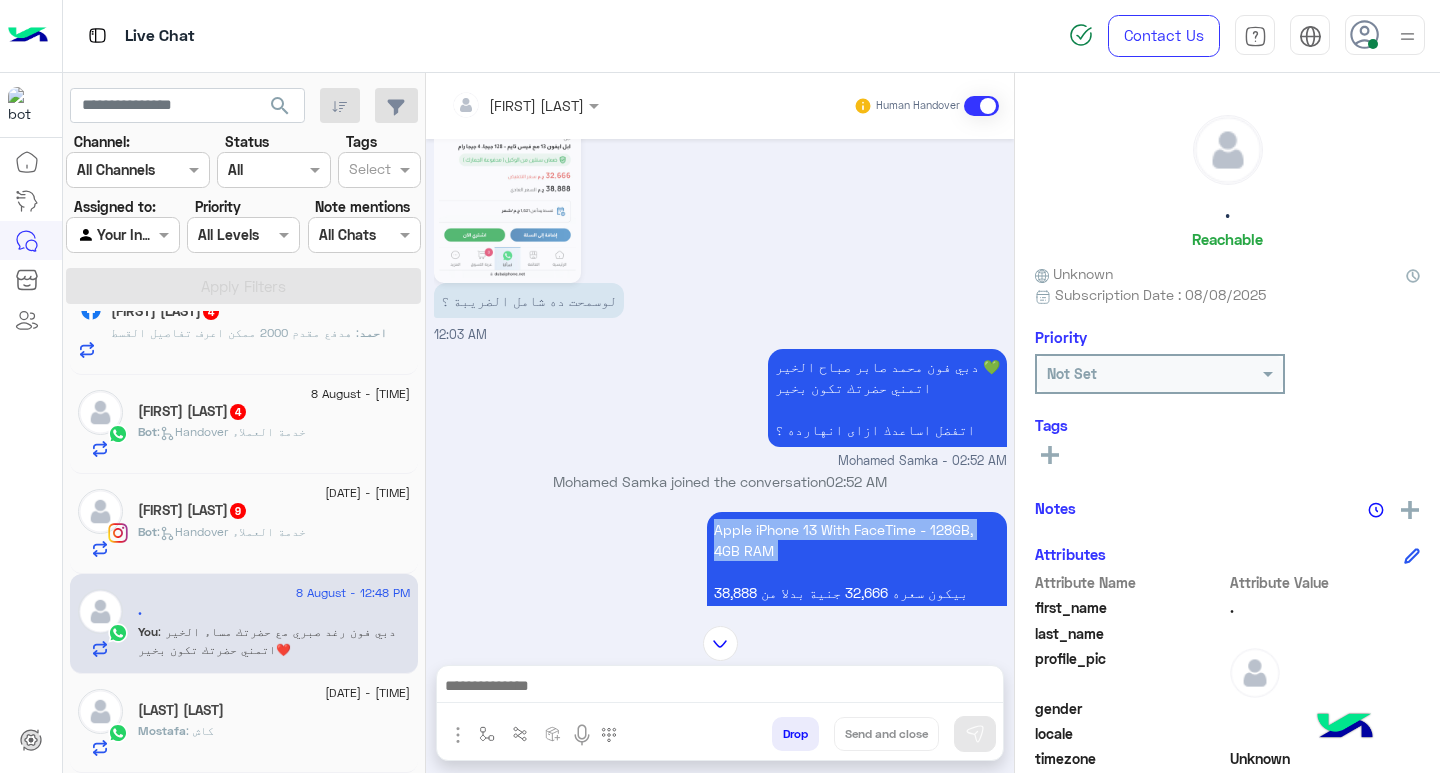 click on "**********" at bounding box center [857, 645] 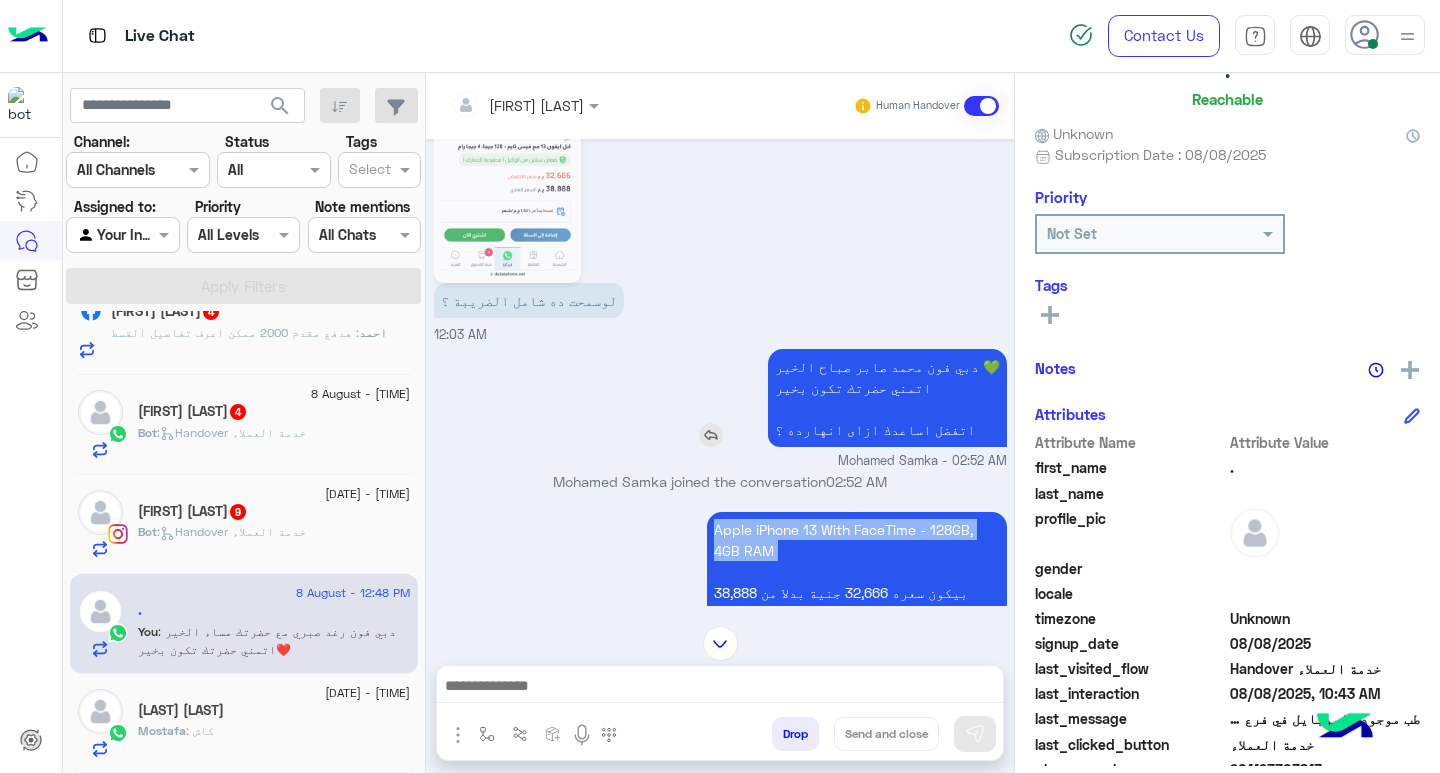scroll, scrollTop: 329, scrollLeft: 0, axis: vertical 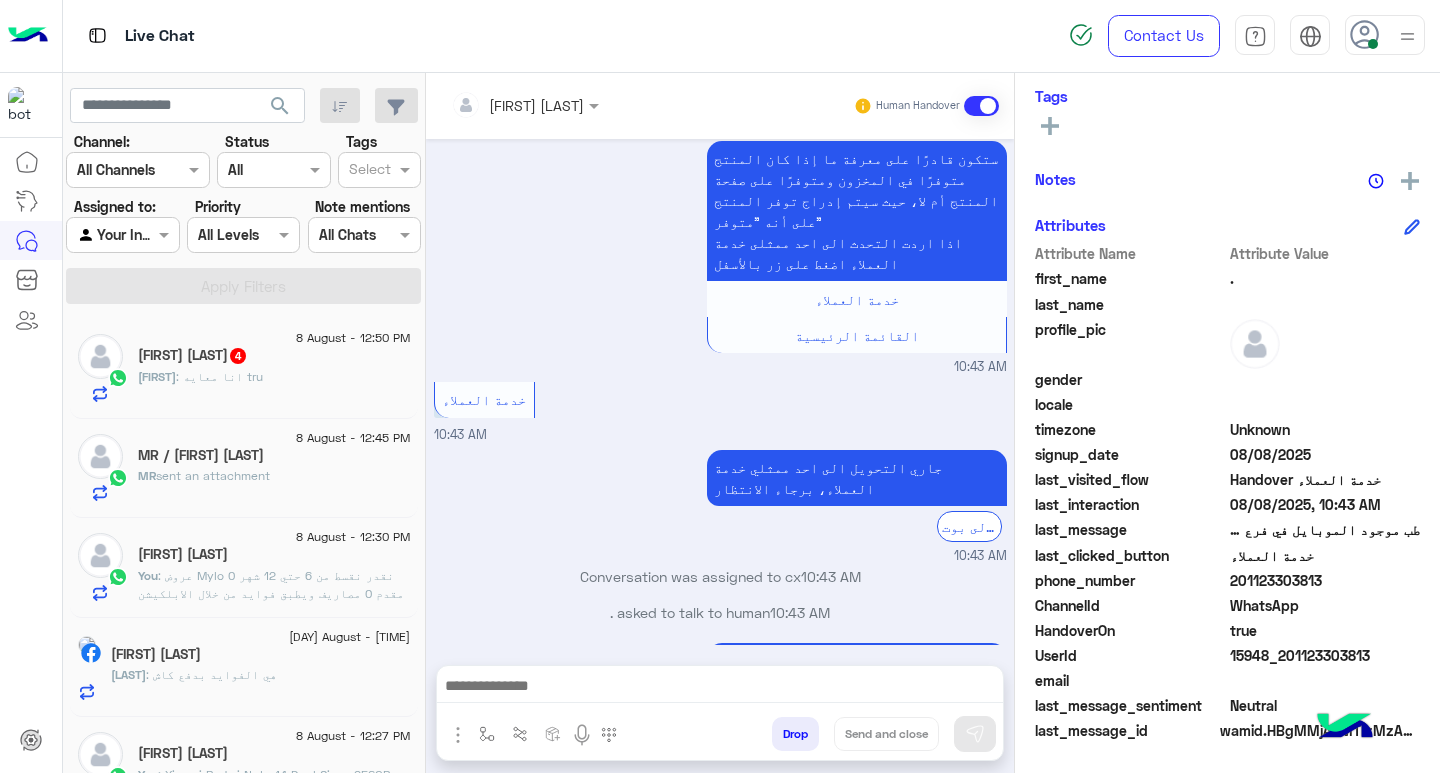 click on "Adham : انا معايه  tru" 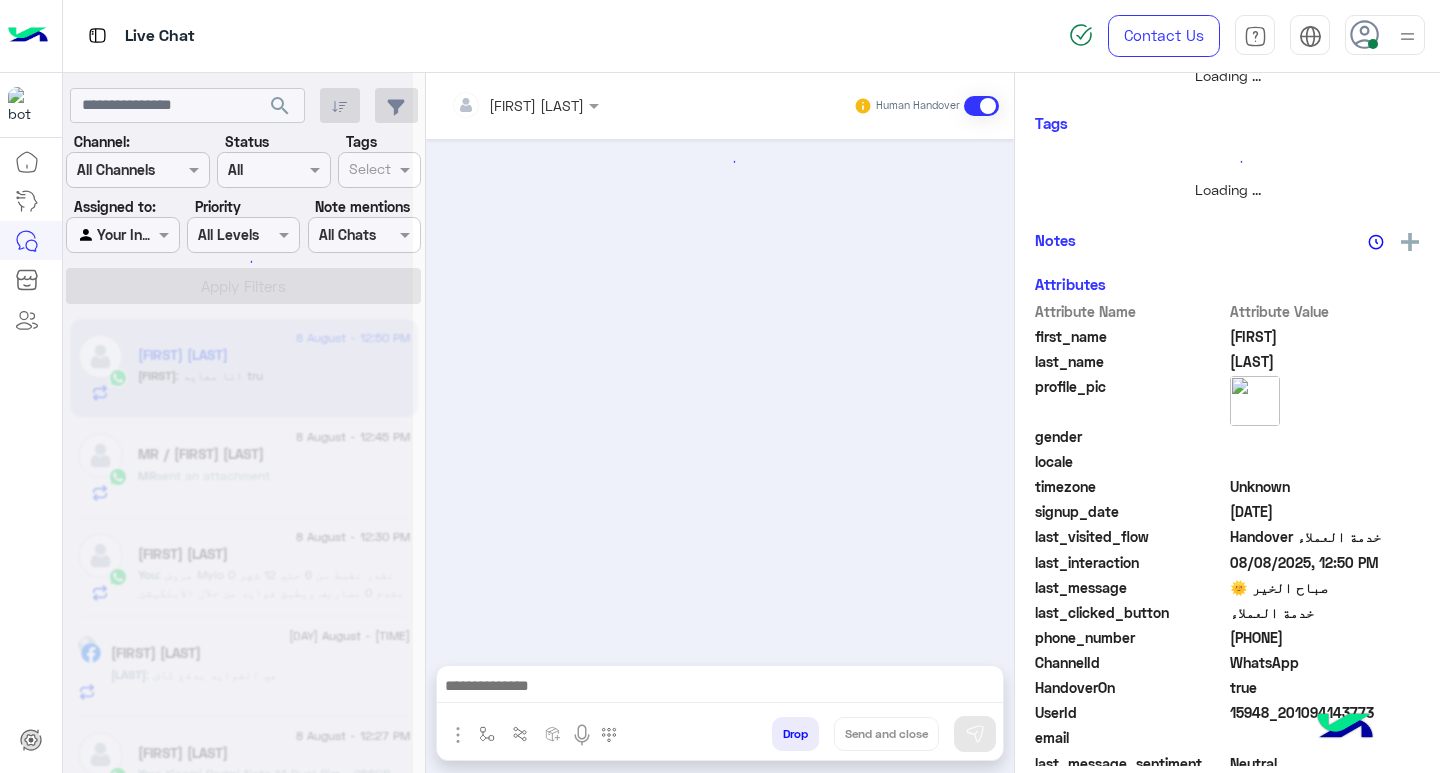 scroll, scrollTop: 355, scrollLeft: 0, axis: vertical 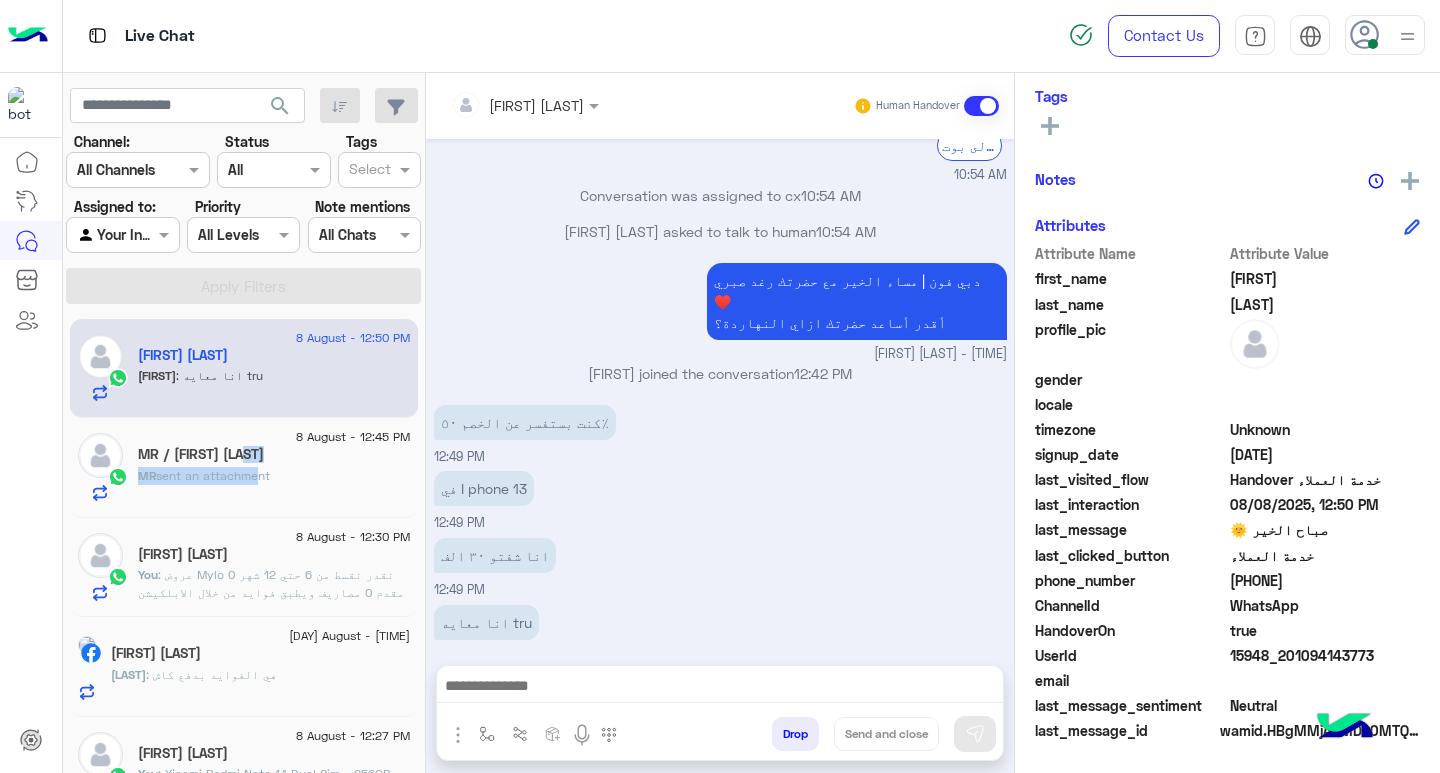 click on "8 August - 12:45 PM  MR / Abdelrhman Mohamed  MR  sent an attachment" 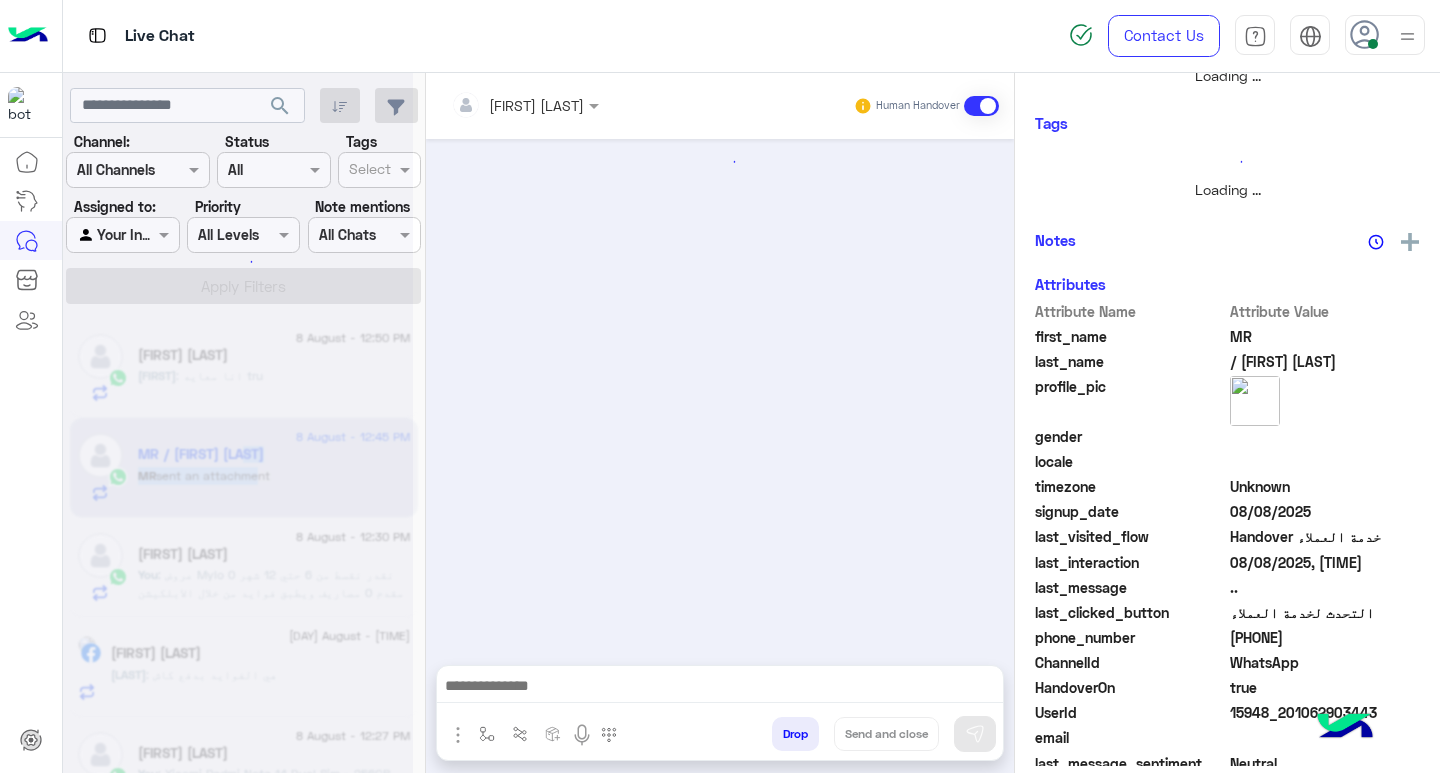 scroll, scrollTop: 355, scrollLeft: 0, axis: vertical 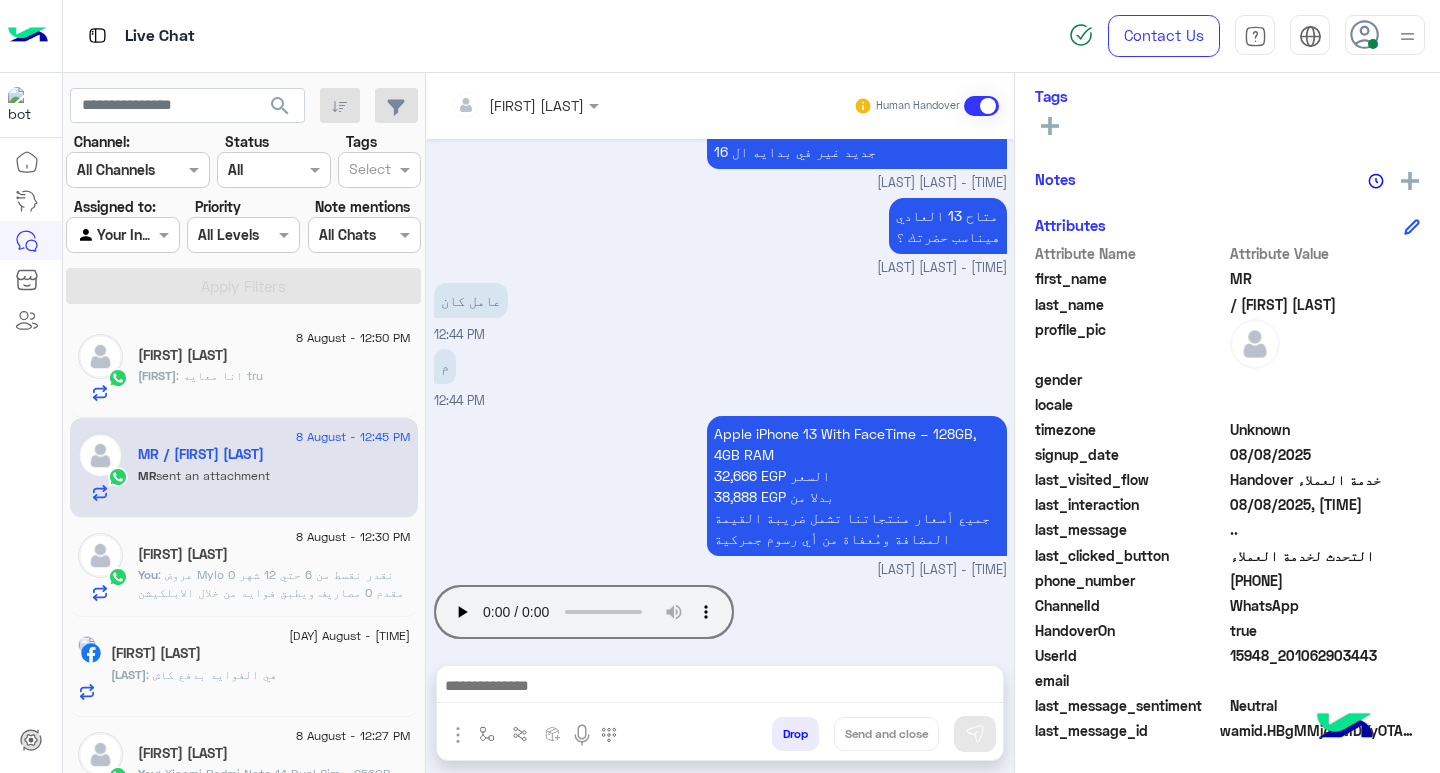 click on "Adham : انا معايه  tru" 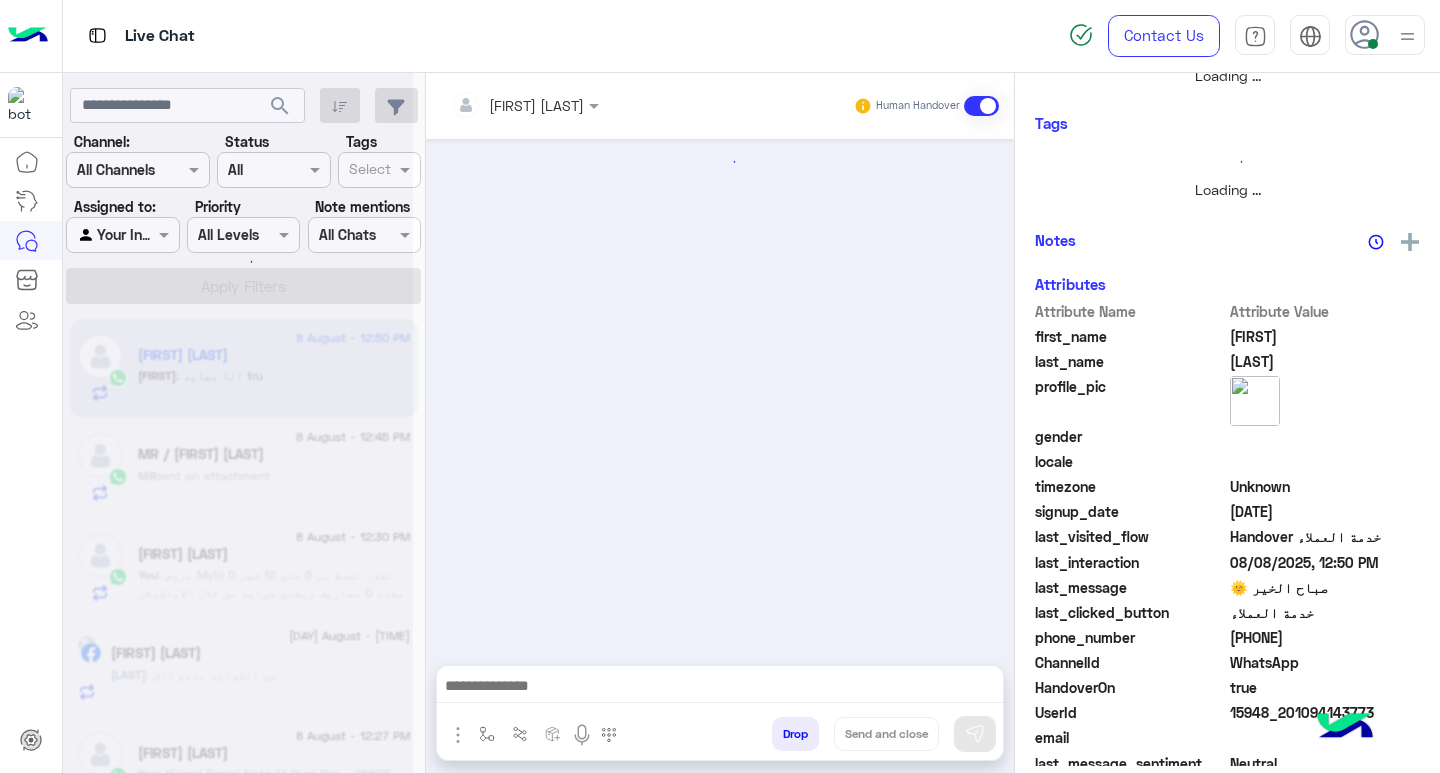 scroll, scrollTop: 355, scrollLeft: 0, axis: vertical 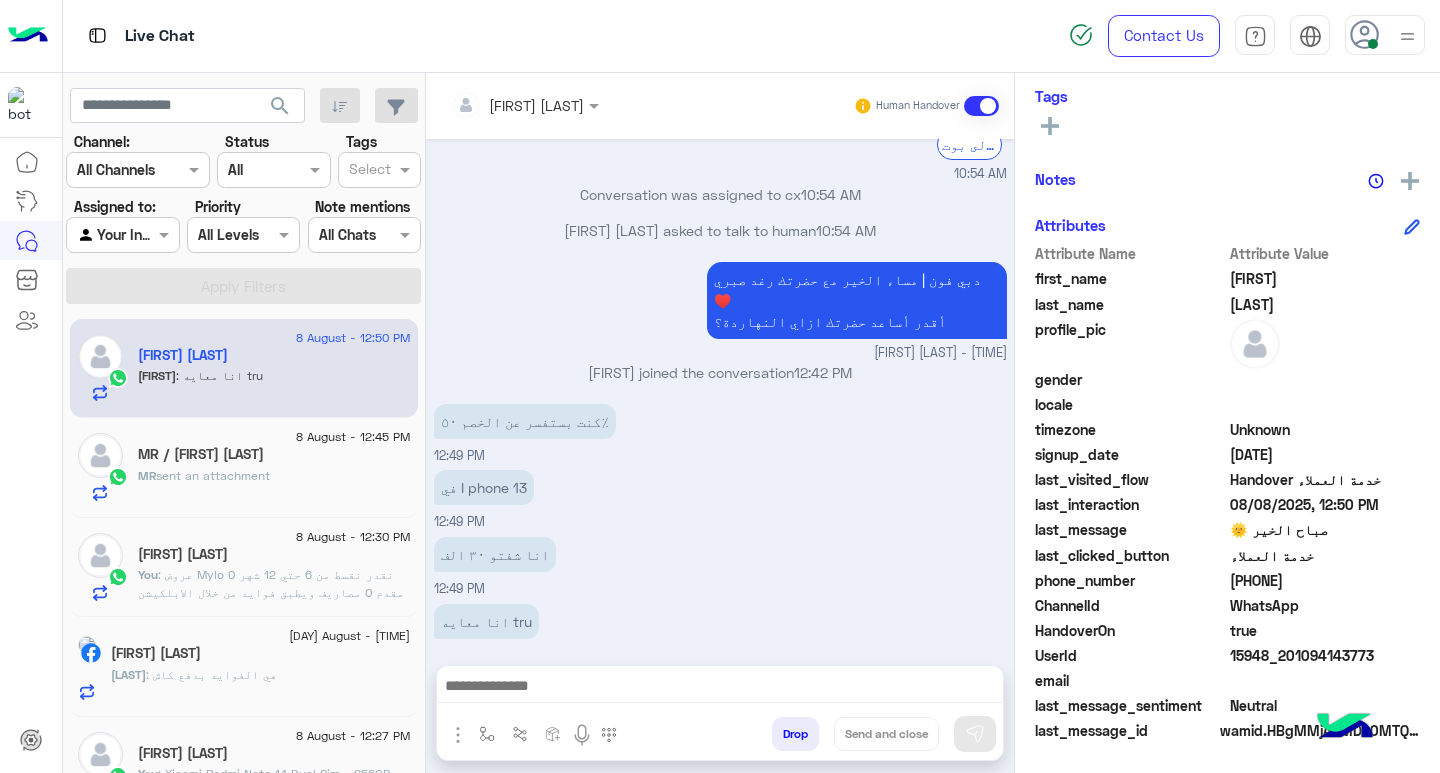 click on "MR  sent an attachment" 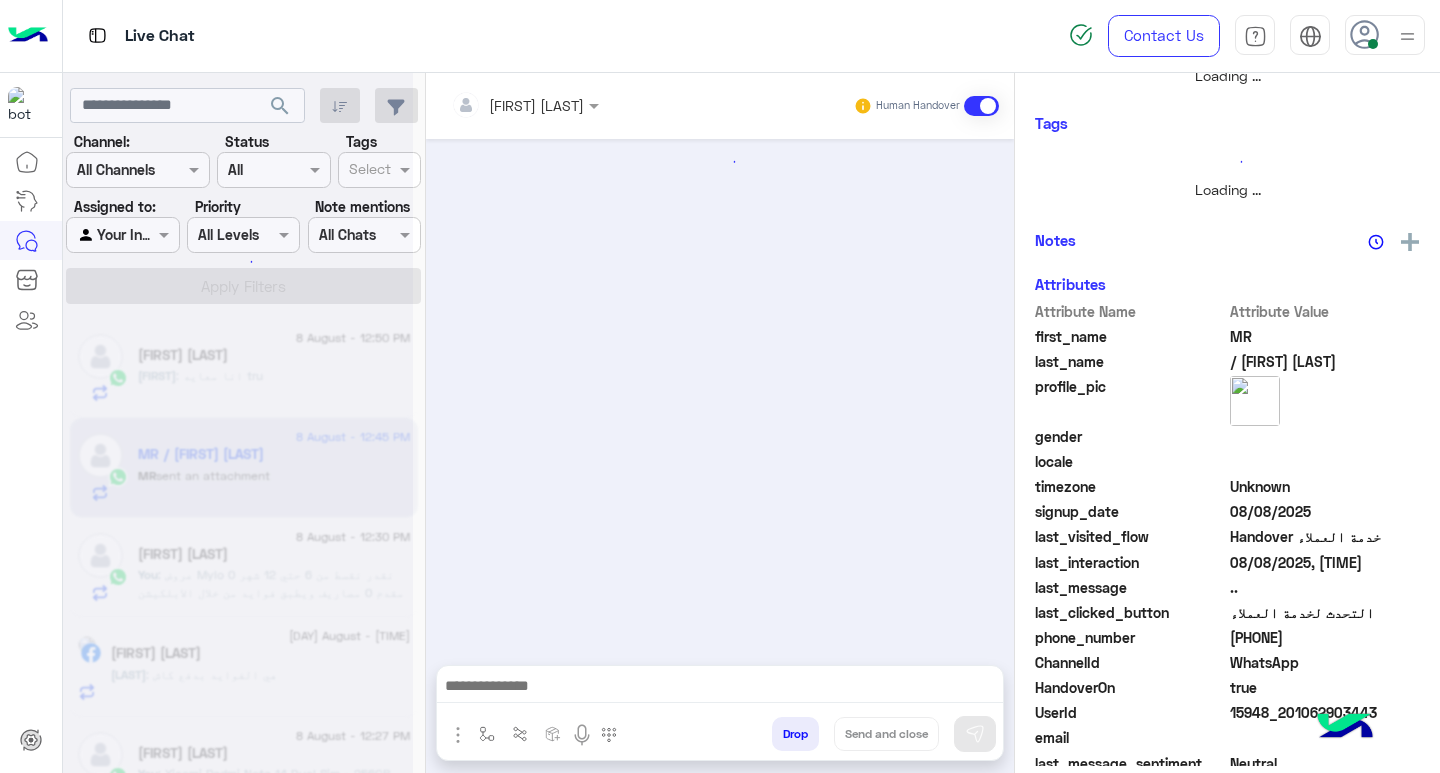 scroll, scrollTop: 355, scrollLeft: 0, axis: vertical 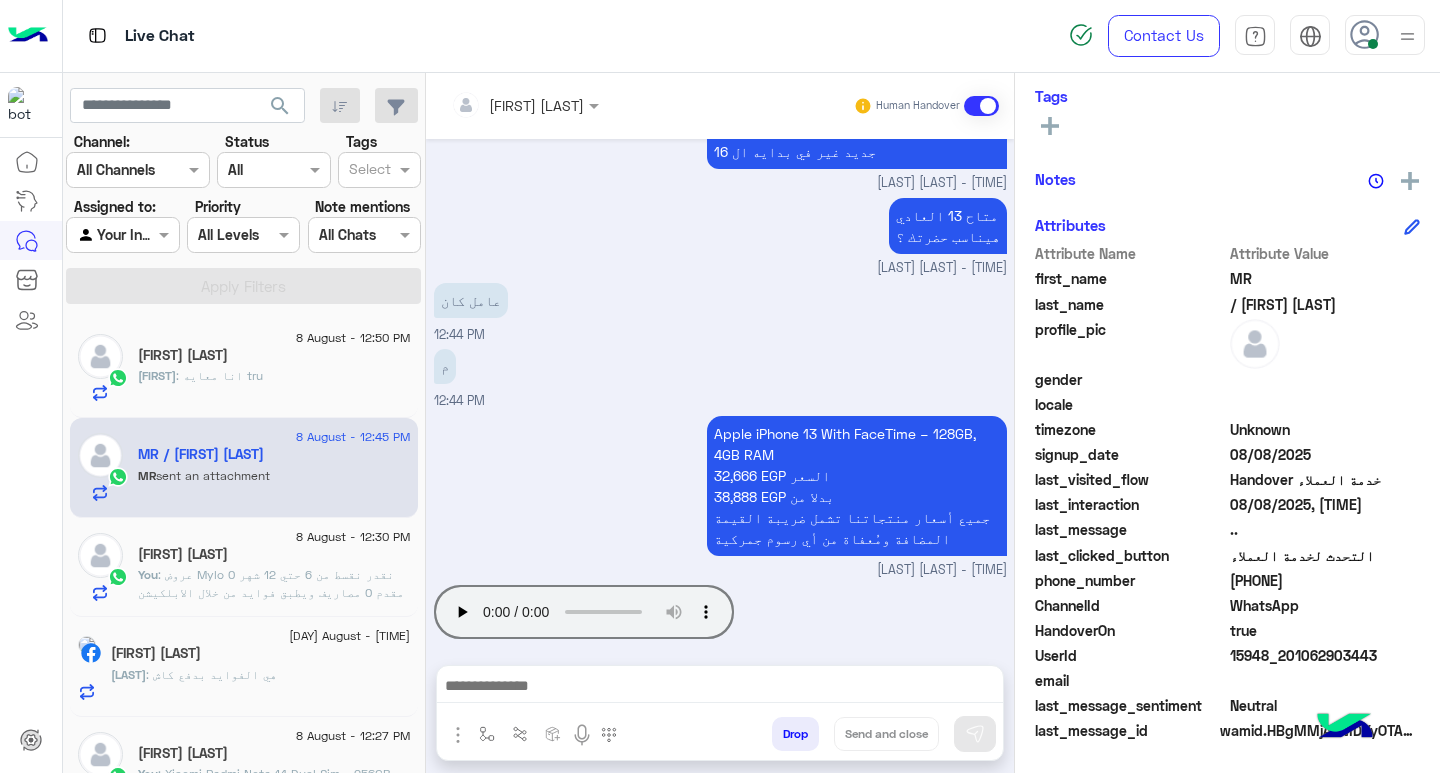 click on "Adham : انا معايه  tru" 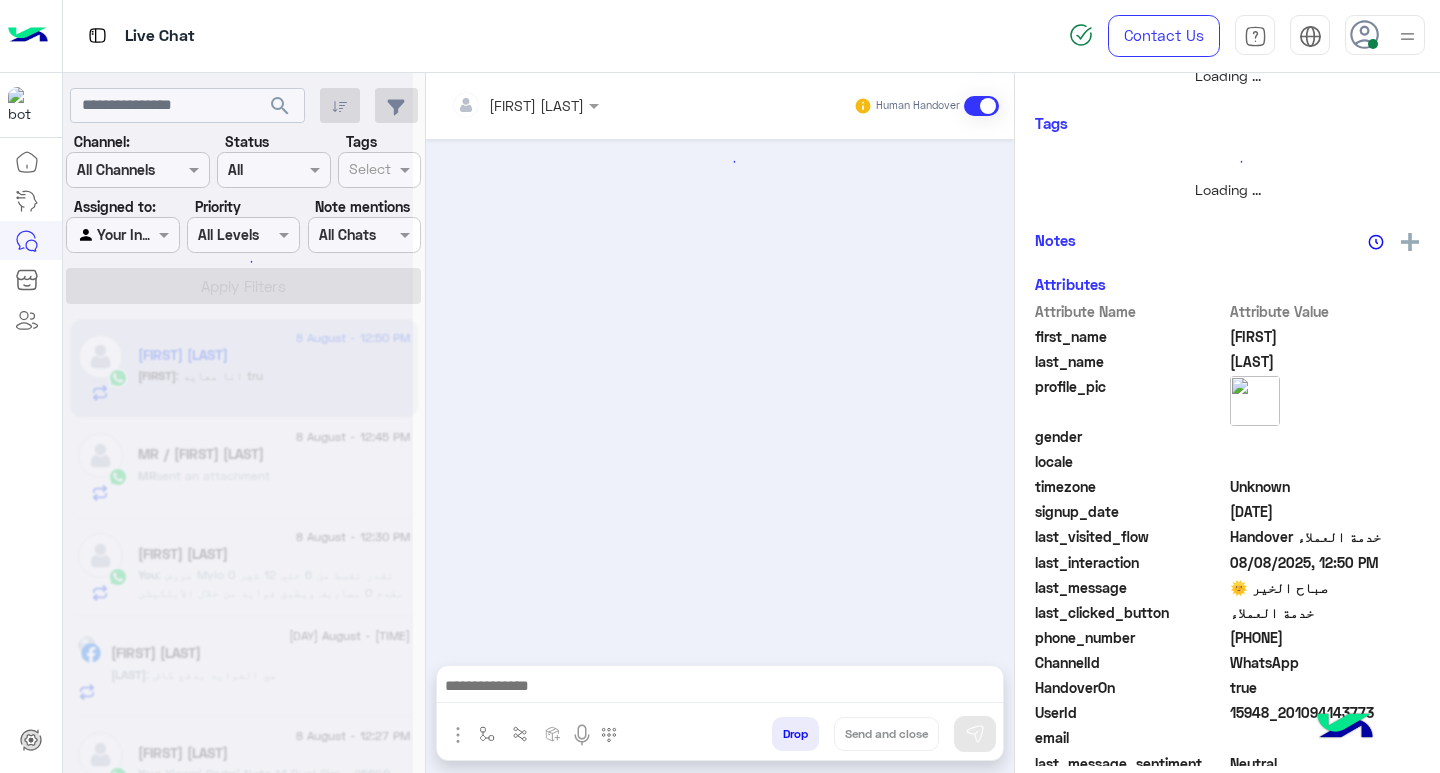 scroll, scrollTop: 355, scrollLeft: 0, axis: vertical 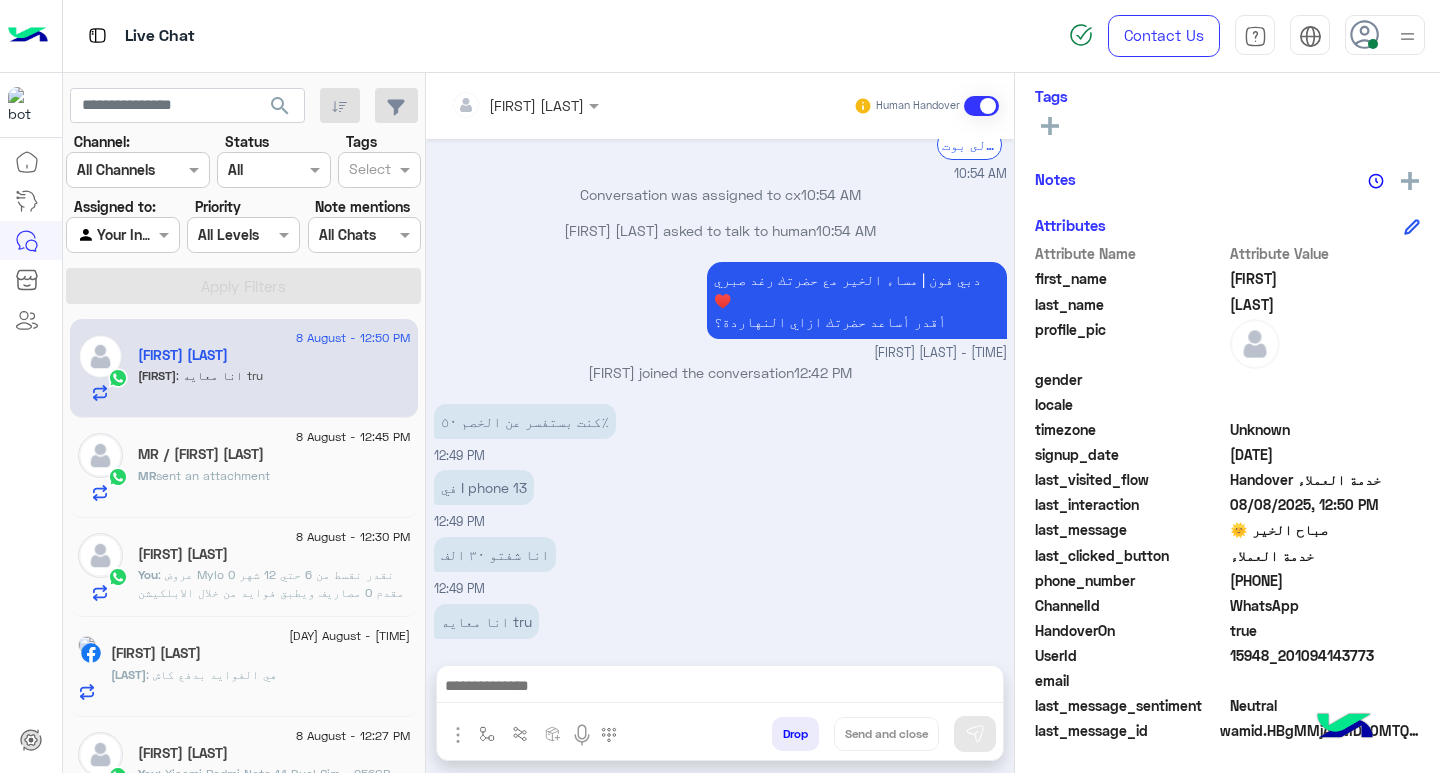 click on ": عروض Mylo
نقدر نقسط من 6 حتي 12 شهر 0 مقدم 0 مصاريف  ويطبق فوايد من خلال الابلكيشن" 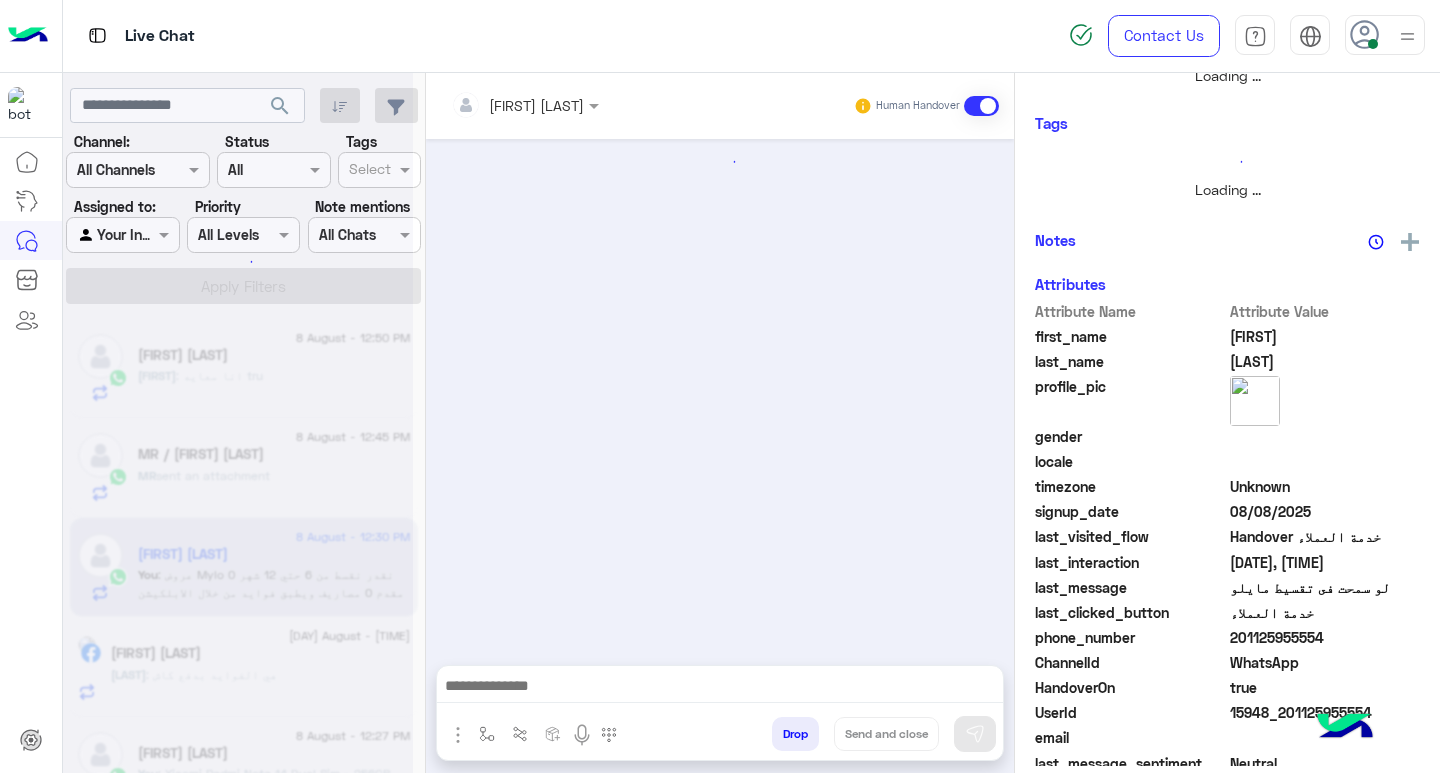 scroll, scrollTop: 355, scrollLeft: 0, axis: vertical 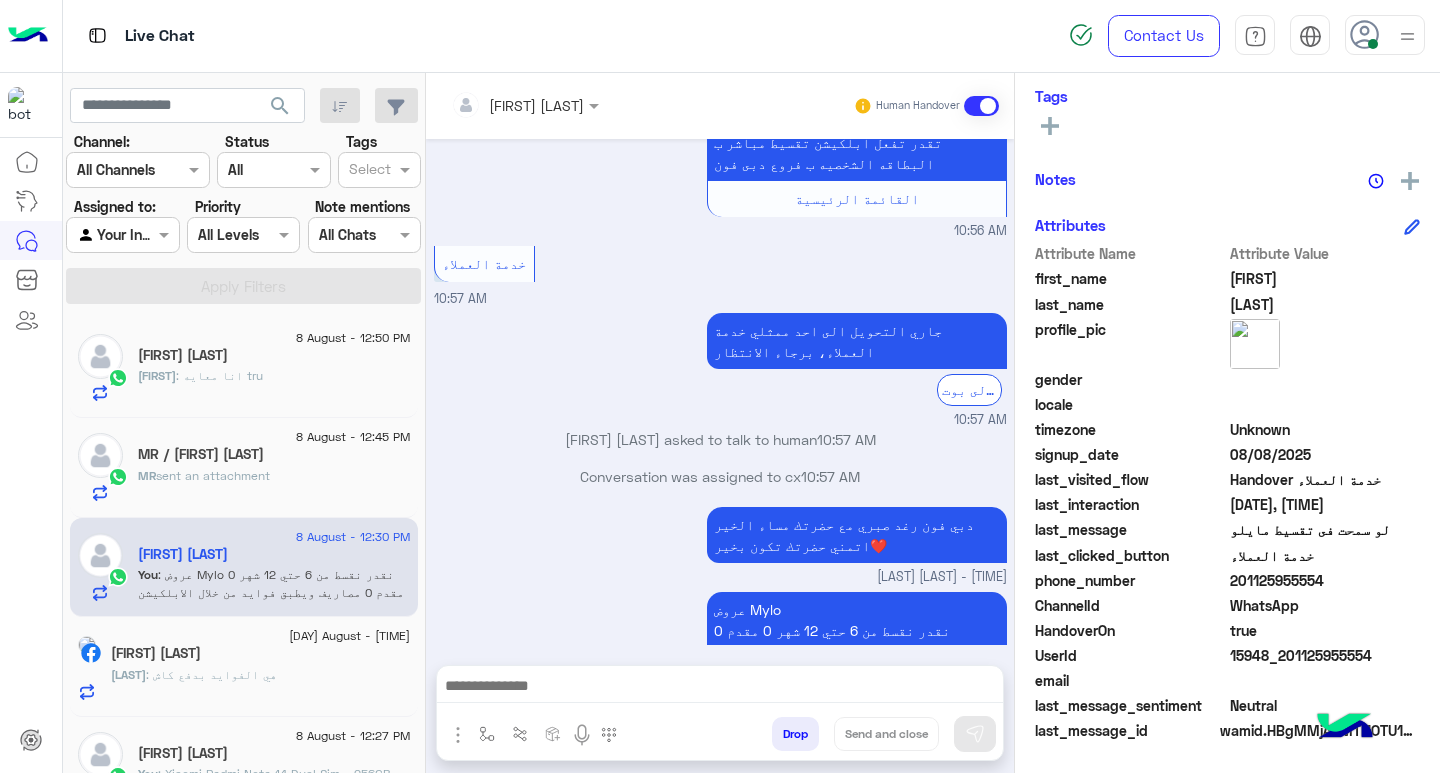 click at bounding box center [720, 688] 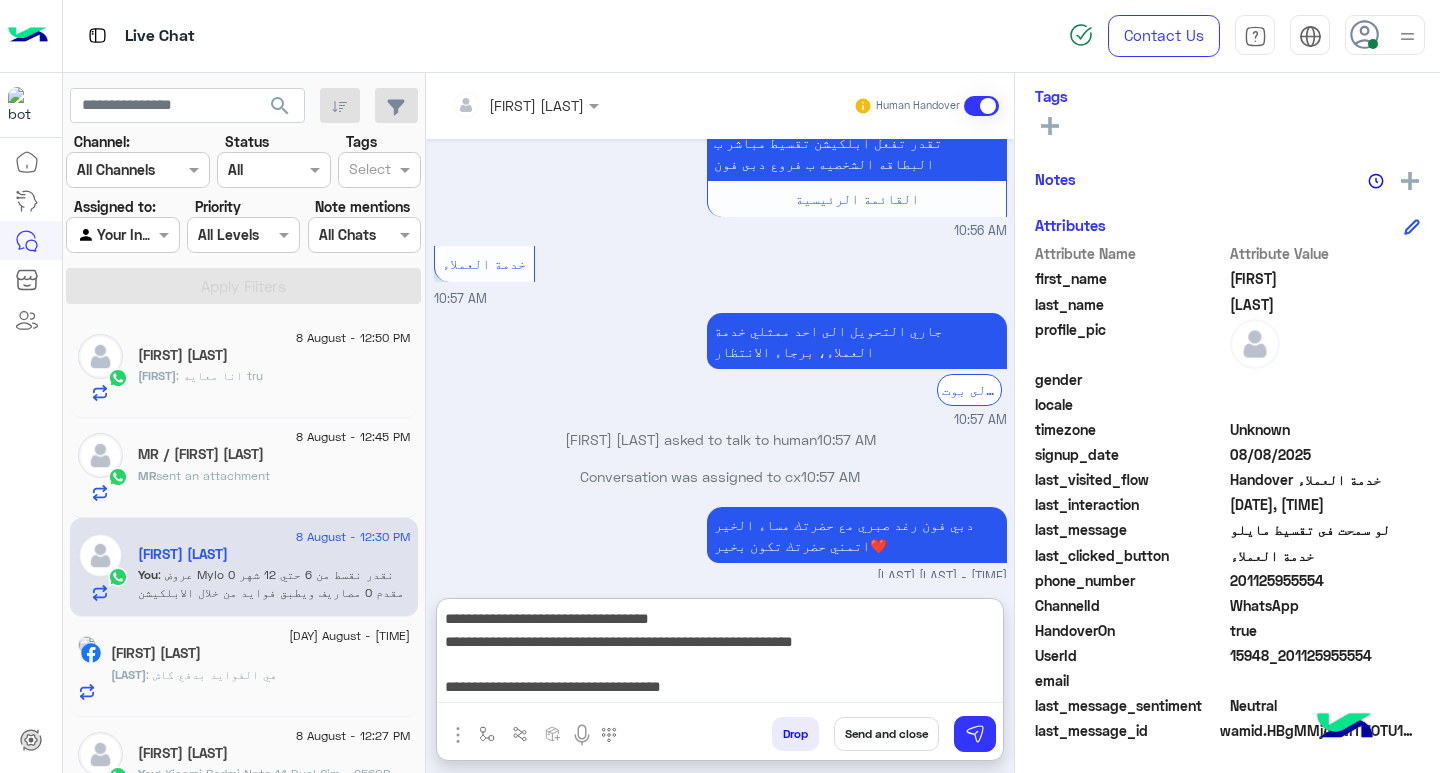 scroll, scrollTop: 155, scrollLeft: 0, axis: vertical 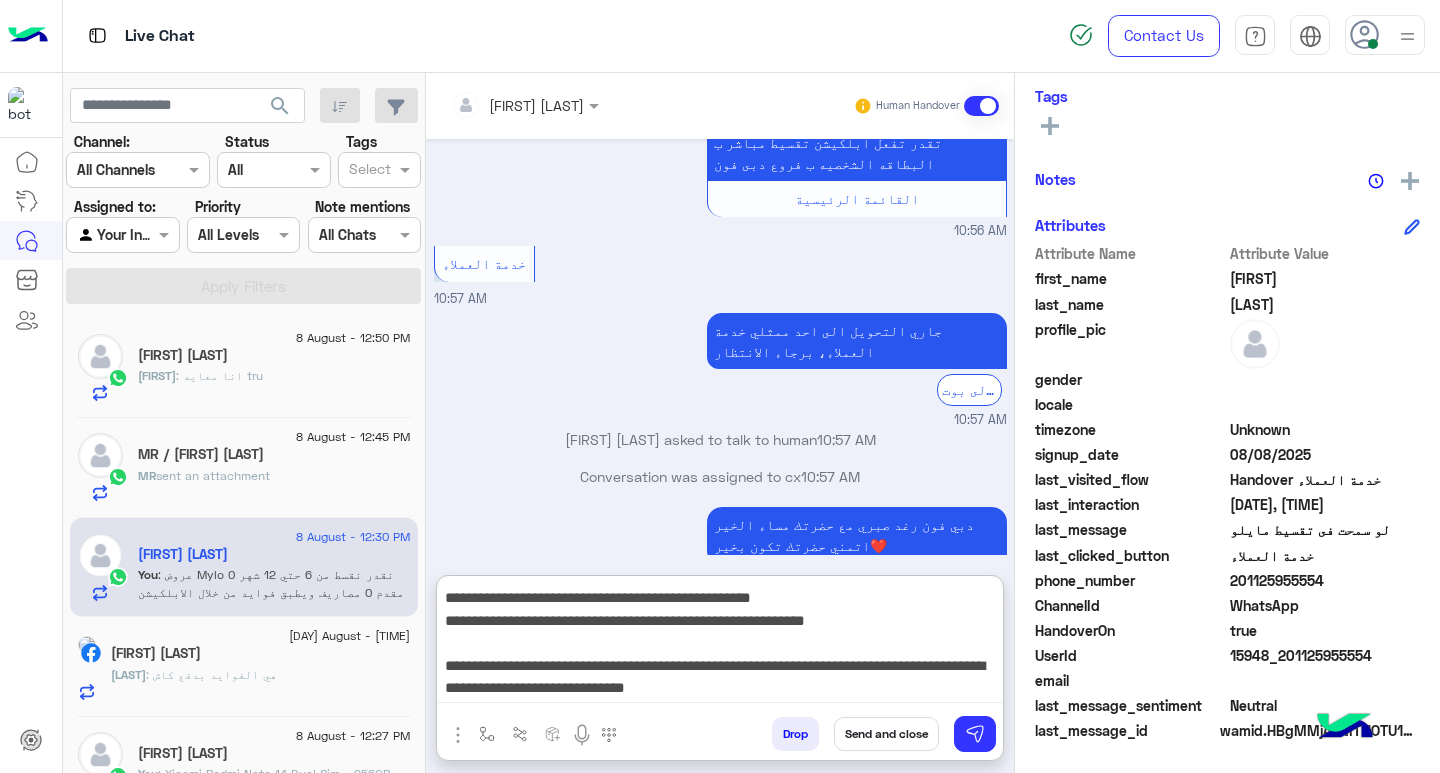 type on "**********" 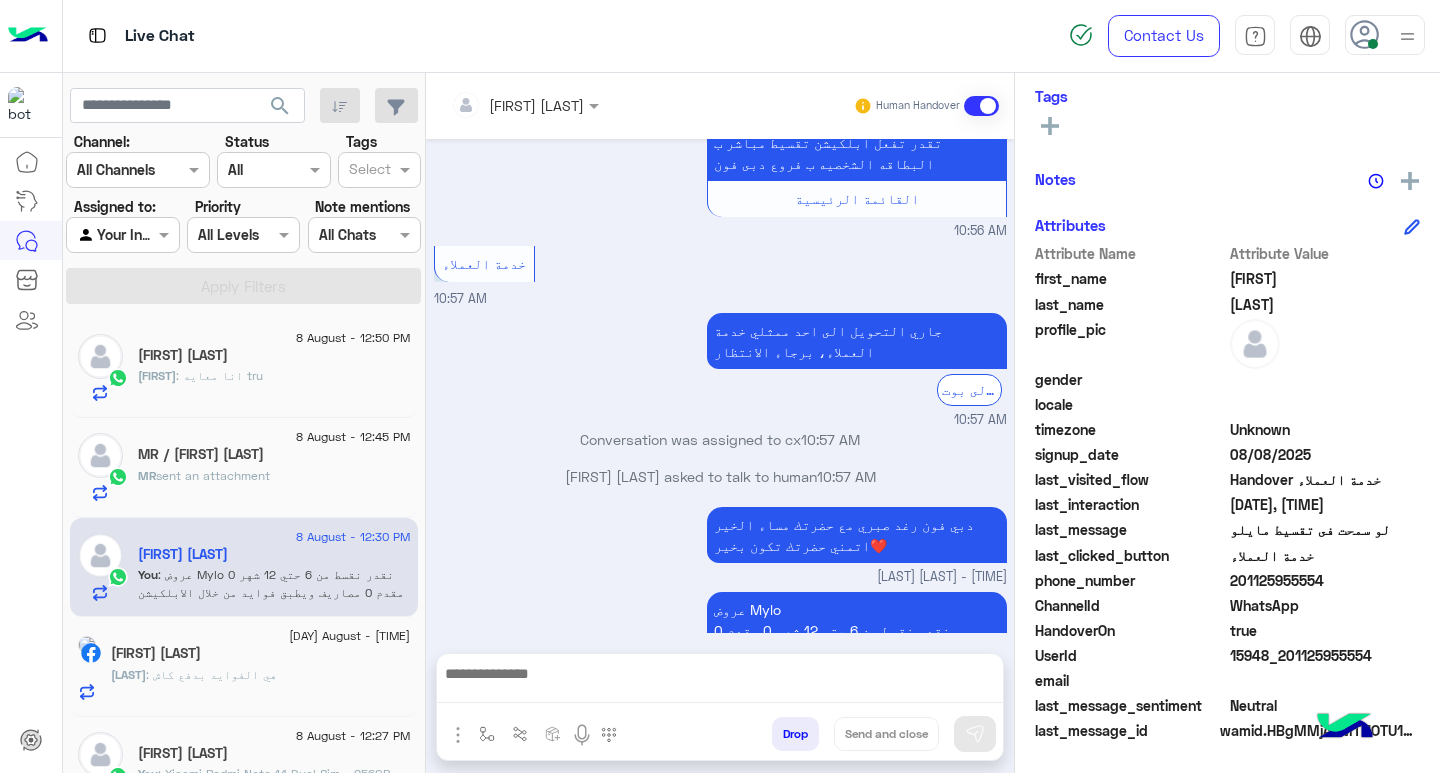 scroll, scrollTop: 0, scrollLeft: 0, axis: both 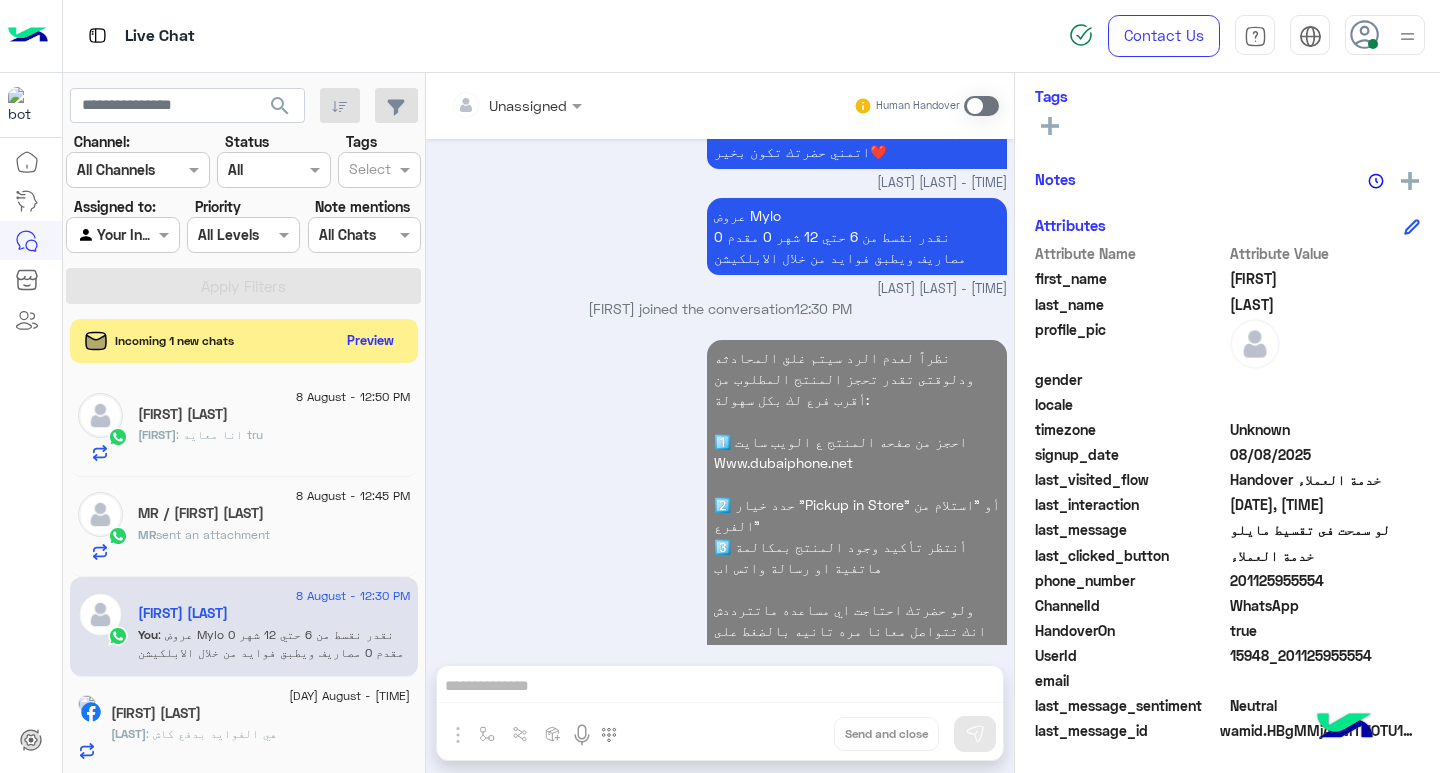 click on "MR  sent an attachment" 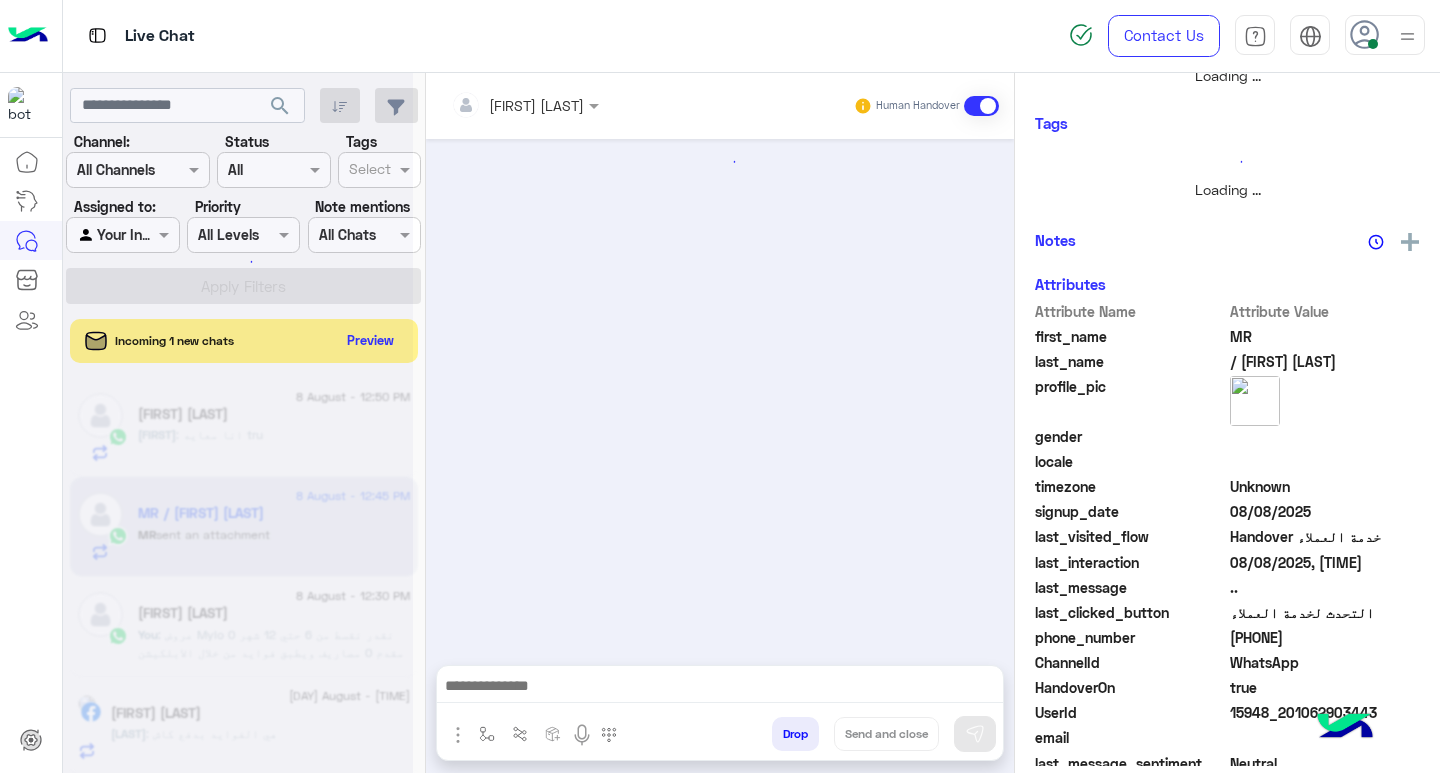 scroll, scrollTop: 355, scrollLeft: 0, axis: vertical 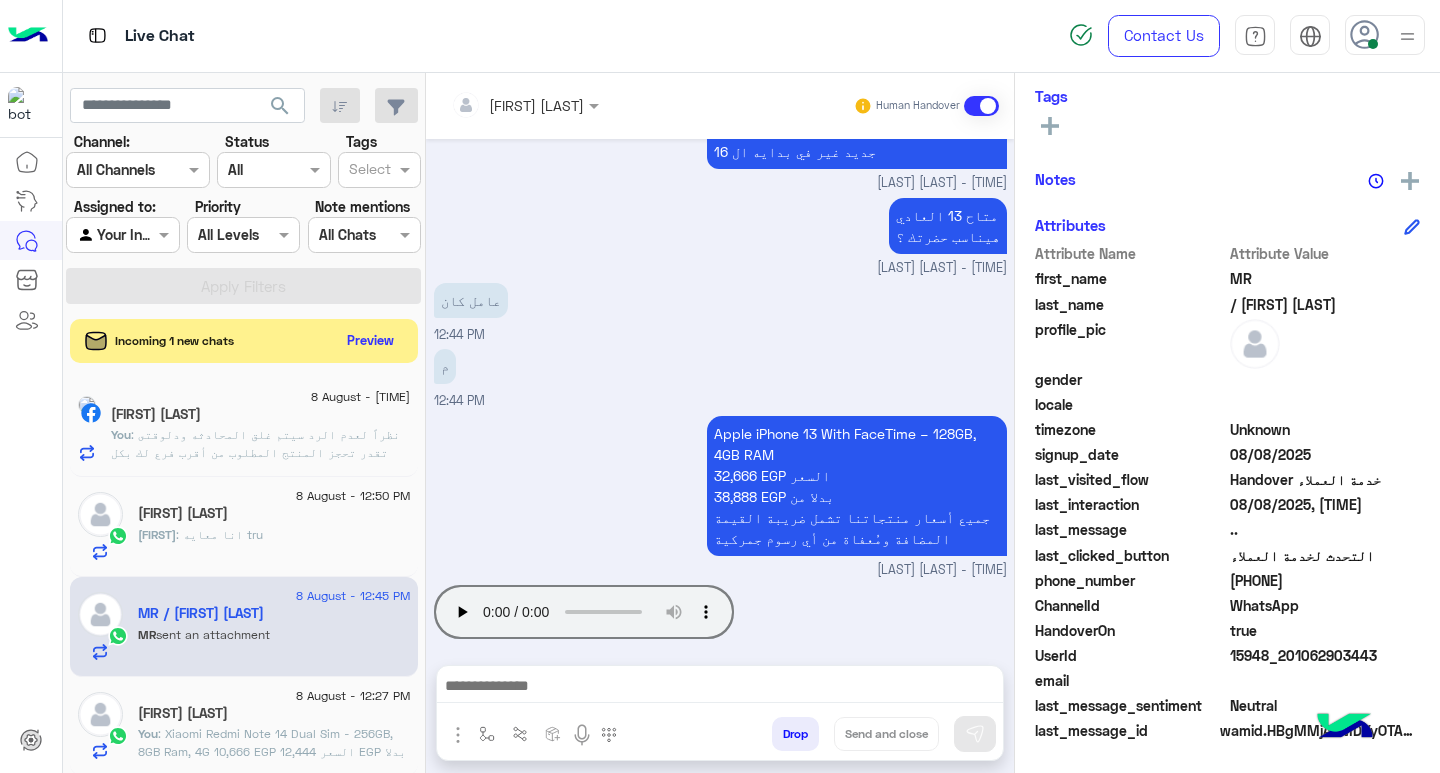 click on "8 August - 1:03 PM  صهيب محمود   You  : نظراً لعدم الرد سيتم غلق المحادثه
ودلوقتى تقدر تحجز المنتج المطلوب من أقرب فرع لك بكل سهولة:
1️⃣ احجز من صفحه المنتج ع الويب سايت
Www.dubaiphone.net
2️⃣ حدد خيار "Pickup in Store" أو "استلام من الفرع"
3️⃣ أنتظر تأكيد وجود المنتج  بمكالمة هاتفية او رسالة واتس اب
ولو حضرتك احتاجت اي مساعده ماتترددش انك تتواصل معانا مره تانيه بالضغط على خدمه العملاء, شكراَ لتواصل حضرتك مع دبي فون❤️" 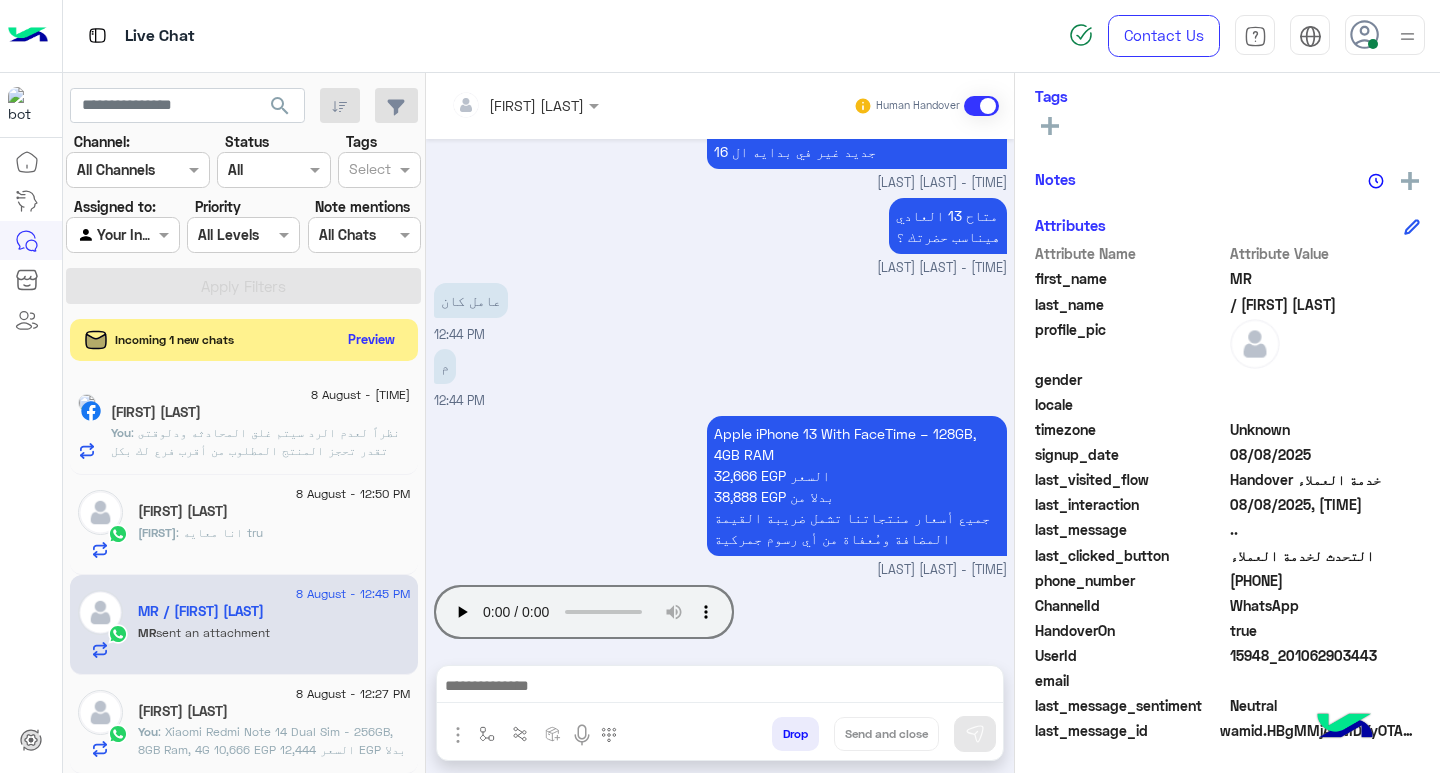 click on "Preview" 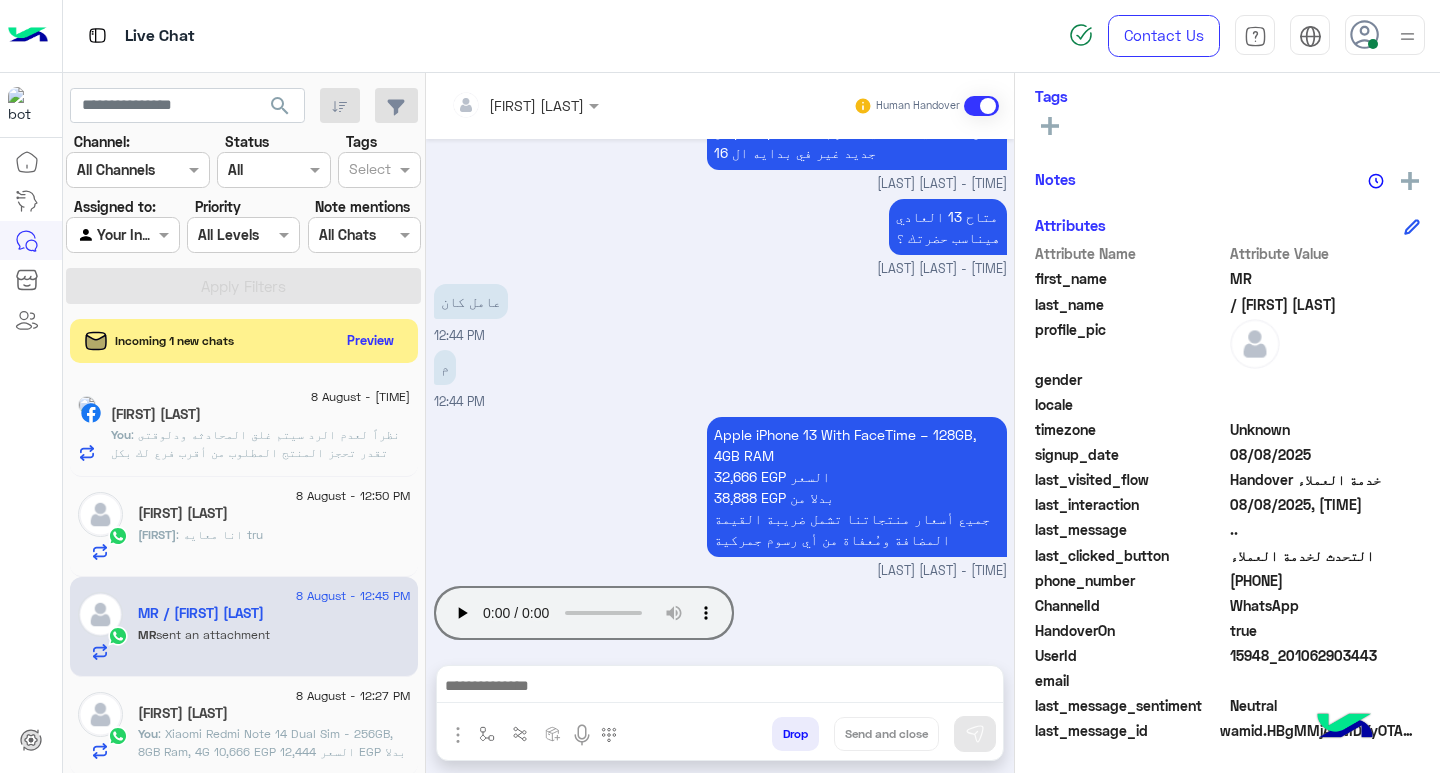 click on "8 August - 1:03 PM  صهيب محمود   You  : نظراً لعدم الرد سيتم غلق المحادثه
ودلوقتى تقدر تحجز المنتج المطلوب من أقرب فرع لك بكل سهولة:
1️⃣ احجز من صفحه المنتج ع الويب سايت
Www.dubaiphone.net
2️⃣ حدد خيار "Pickup in Store" أو "استلام من الفرع"
3️⃣ أنتظر تأكيد وجود المنتج  بمكالمة هاتفية او رسالة واتس اب
ولو حضرتك احتاجت اي مساعده ماتترددش انك تتواصل معانا مره تانيه بالضغط على خدمه العملاء, شكراَ لتواصل حضرتك مع دبي فون❤️" 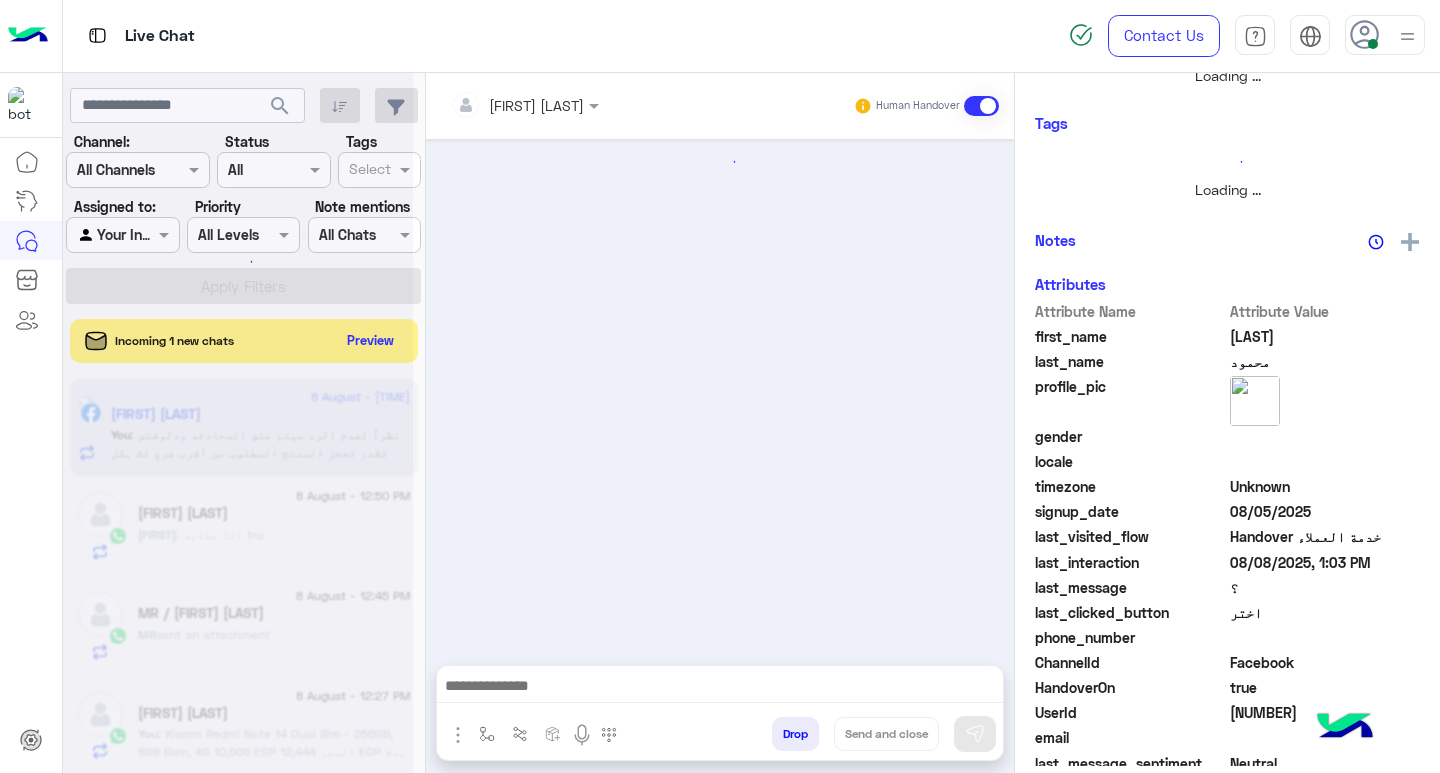 scroll, scrollTop: 355, scrollLeft: 0, axis: vertical 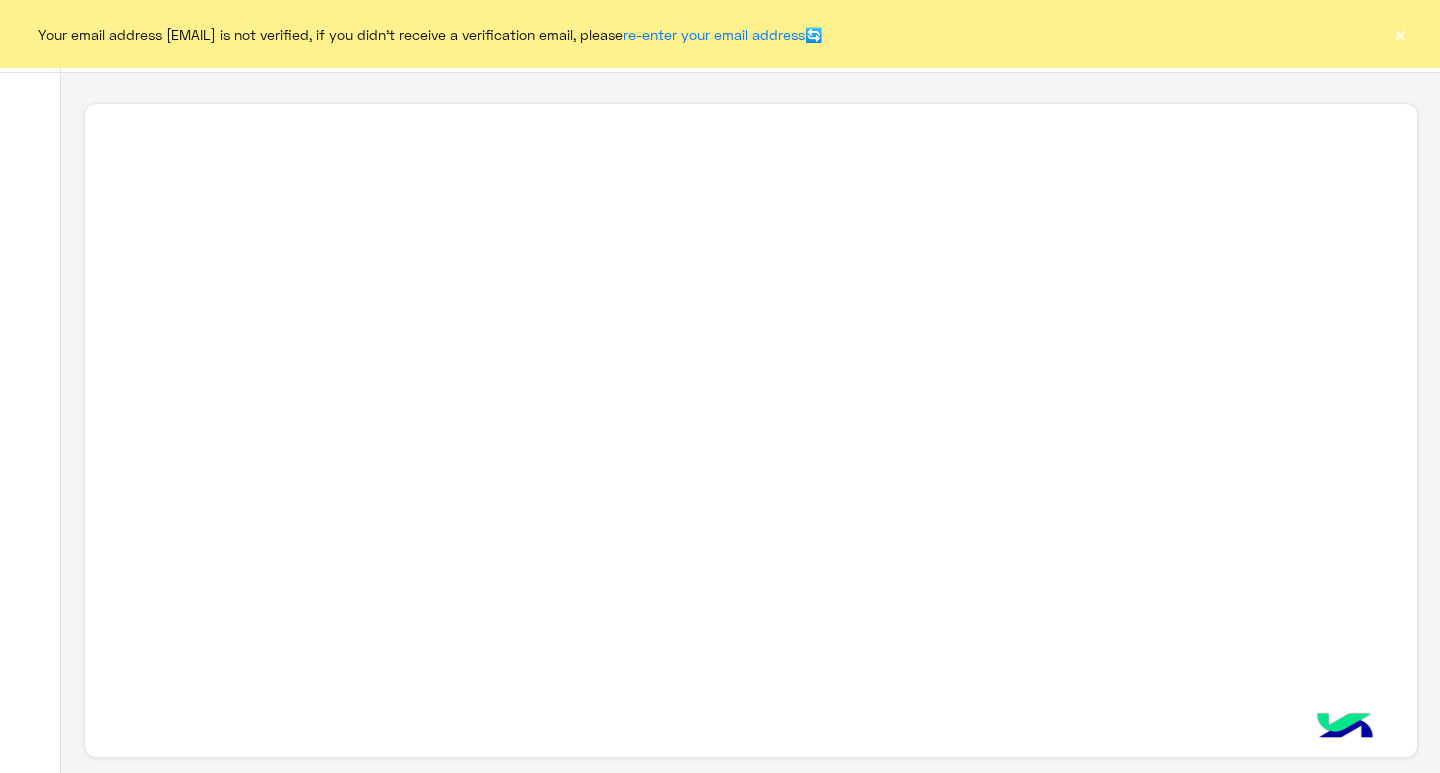 click on "×" 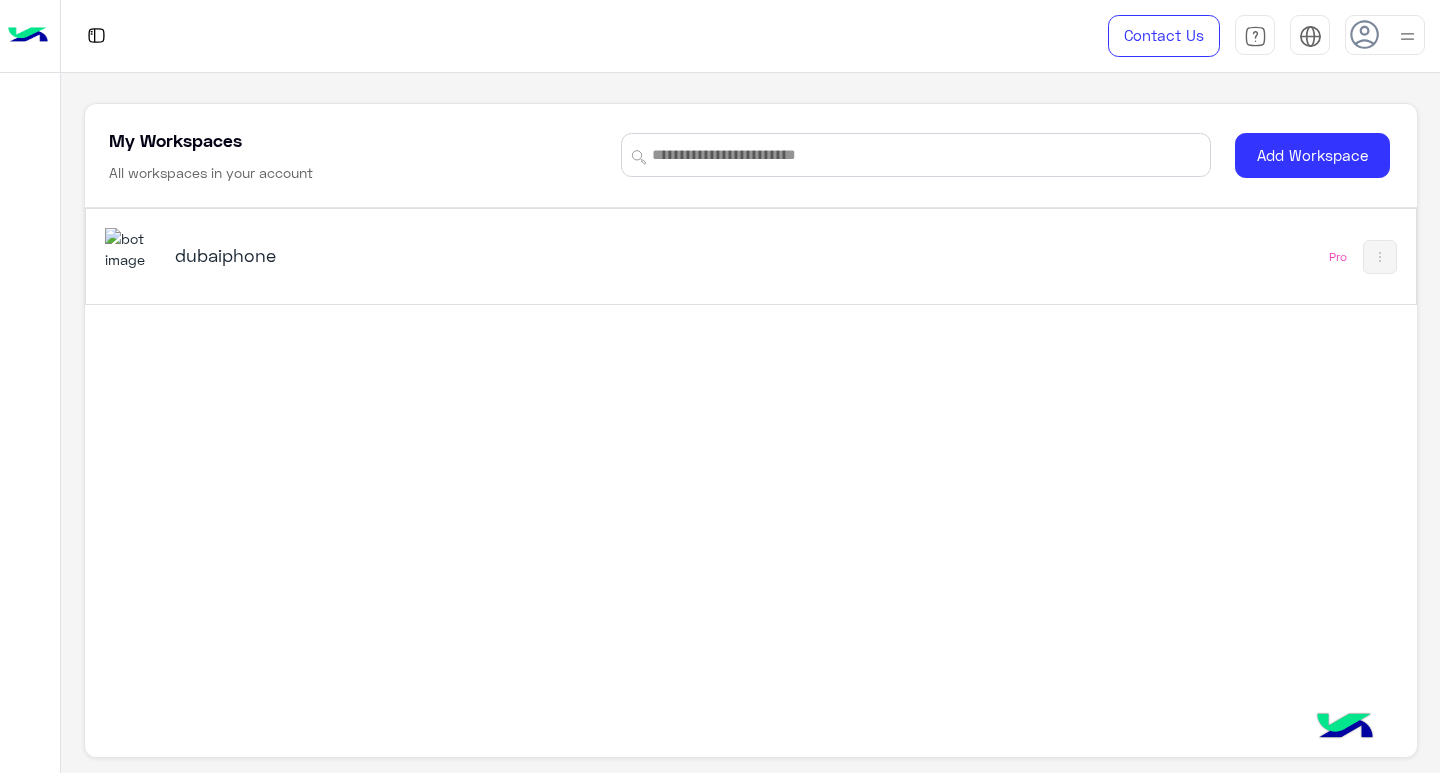 click on "dubaiphone   Pro" at bounding box center [751, 256] 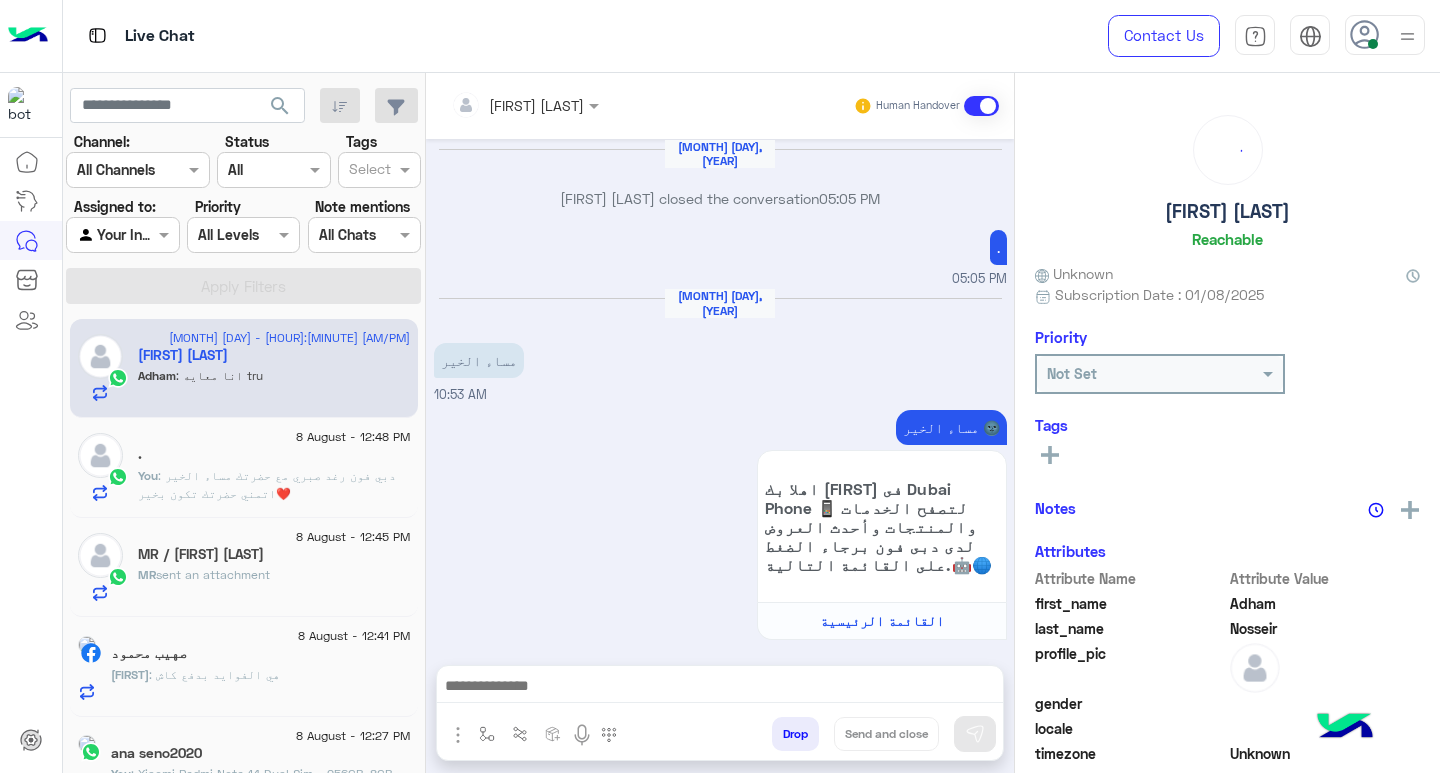 scroll, scrollTop: 1455, scrollLeft: 0, axis: vertical 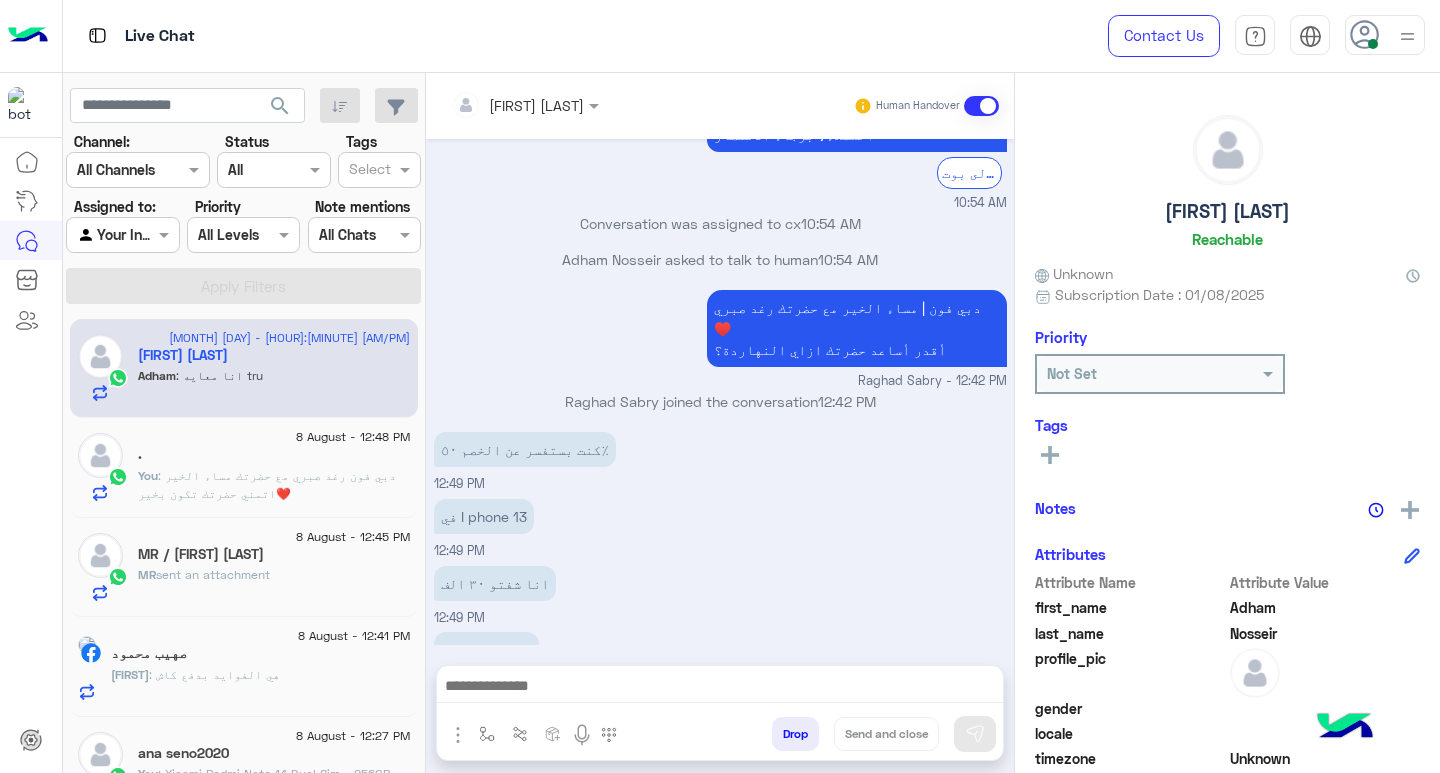 click on "[MONTH] [DAY] - [HOUR]:[MINUTE] .    You  : دبي فون [FIRST] [LAST] مع حضرتك مساء الخير اتمني حضرتك تكون بخير❤️" 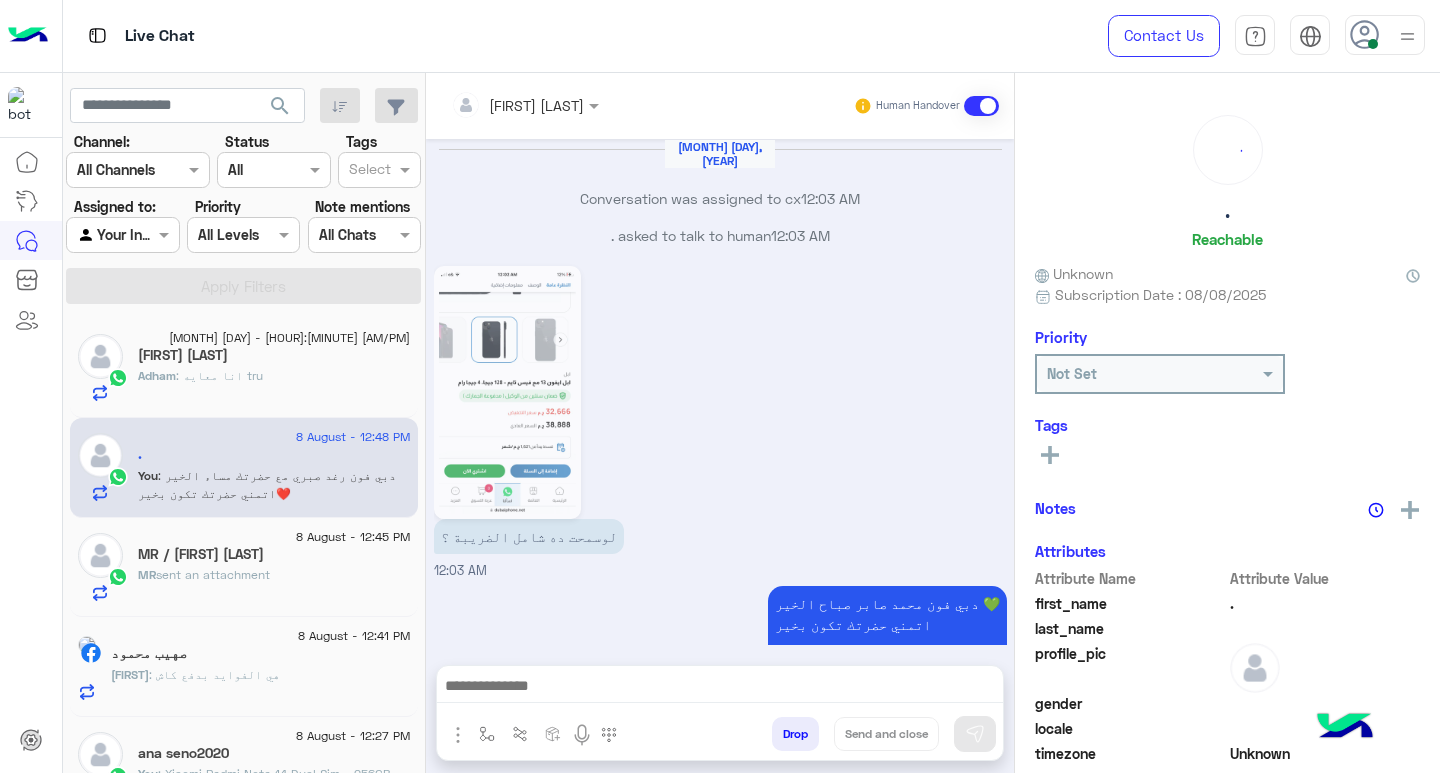 scroll, scrollTop: 2089, scrollLeft: 0, axis: vertical 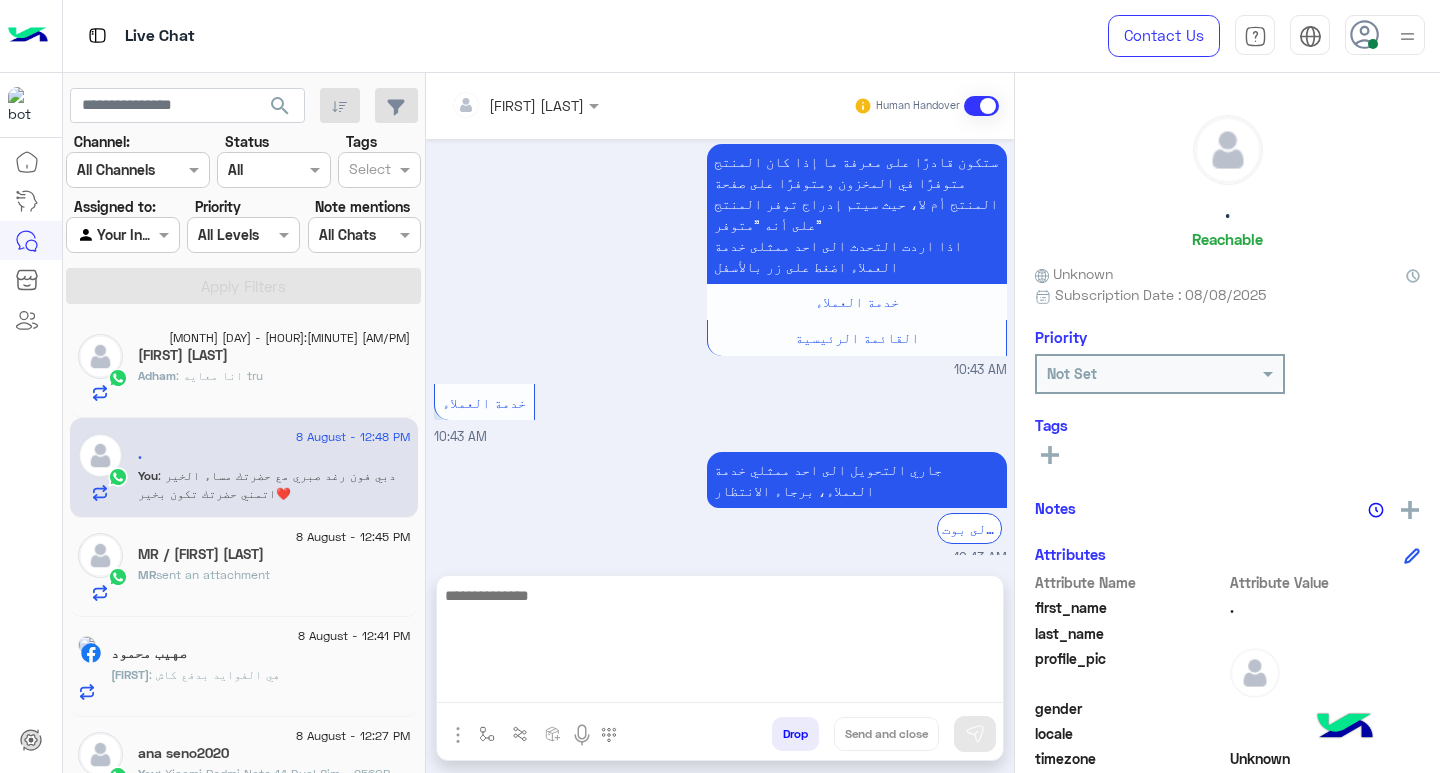 click at bounding box center [720, 643] 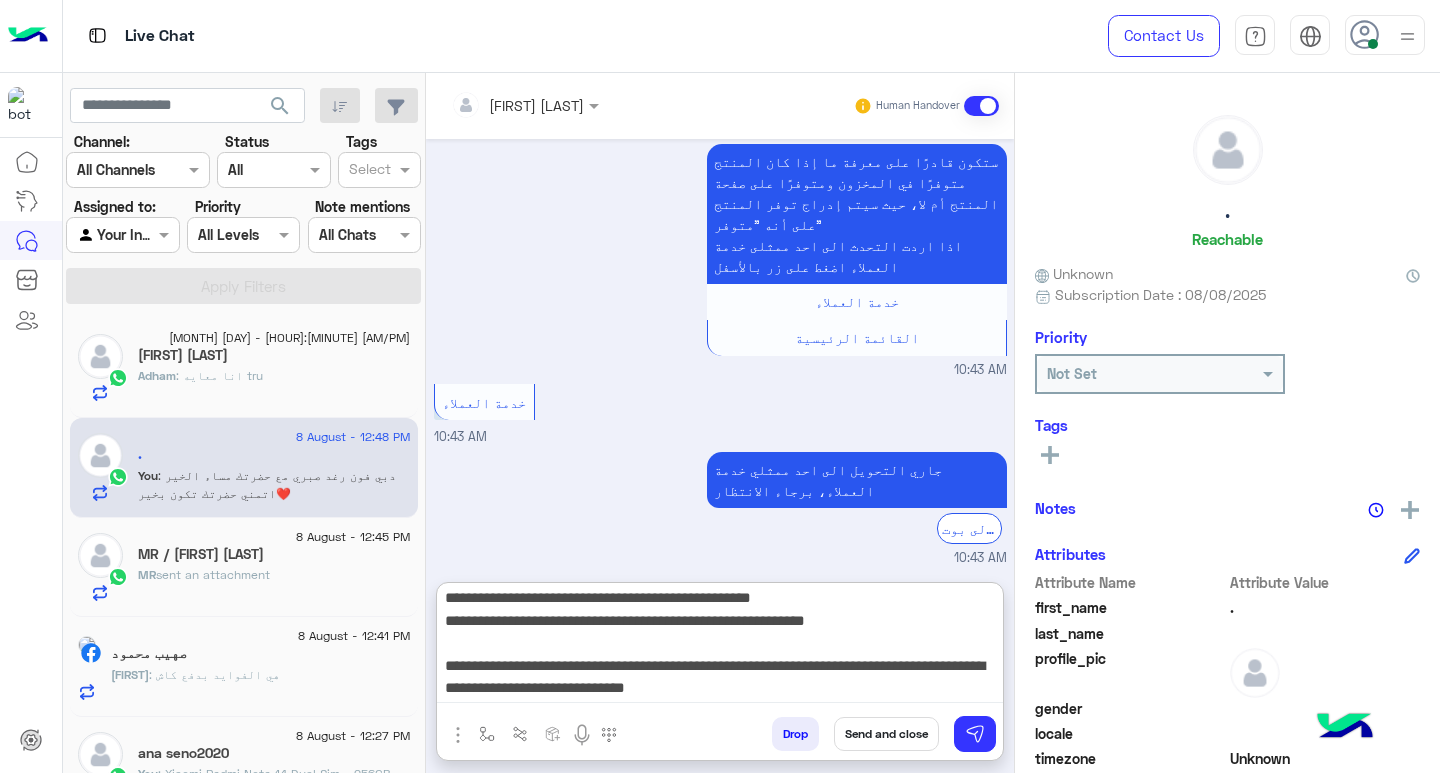 scroll, scrollTop: 155, scrollLeft: 0, axis: vertical 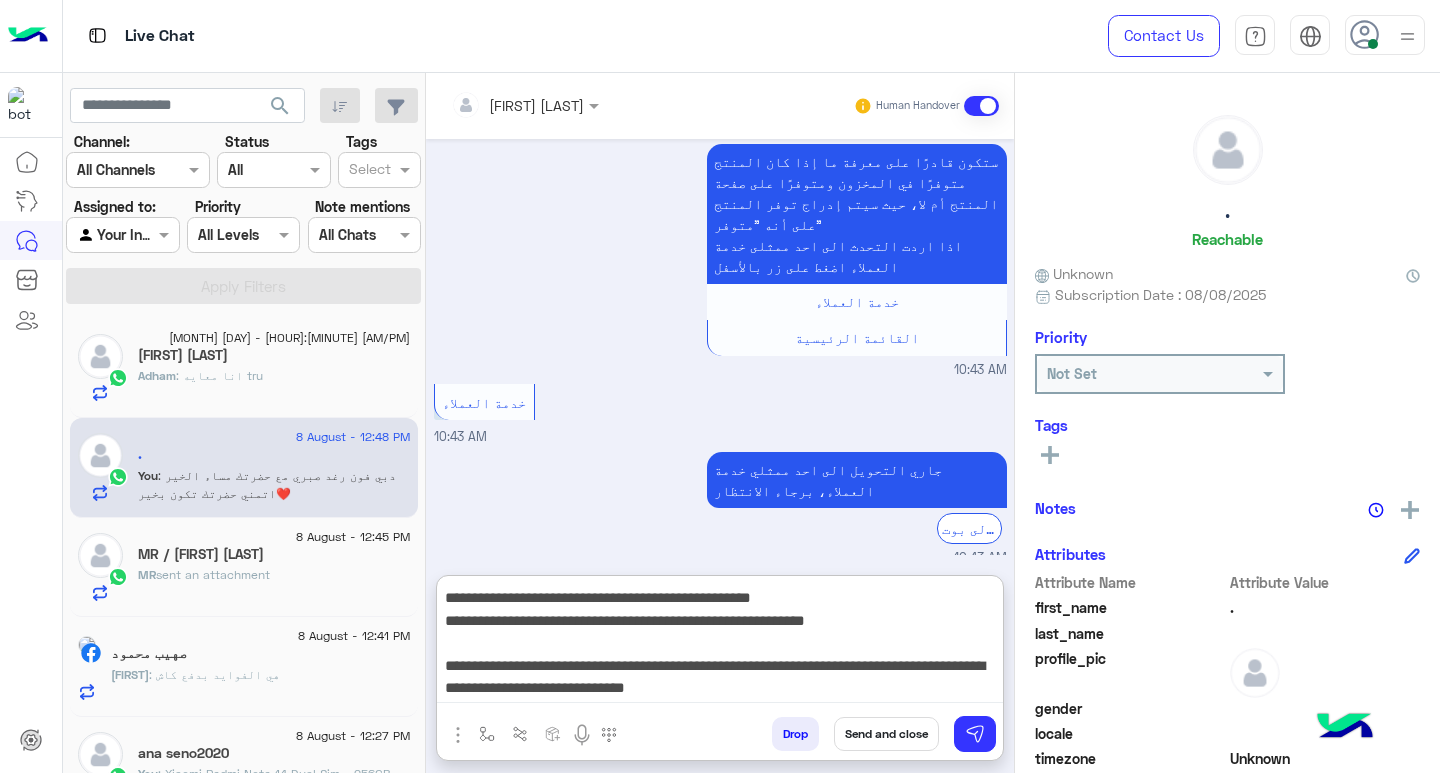 type on "**********" 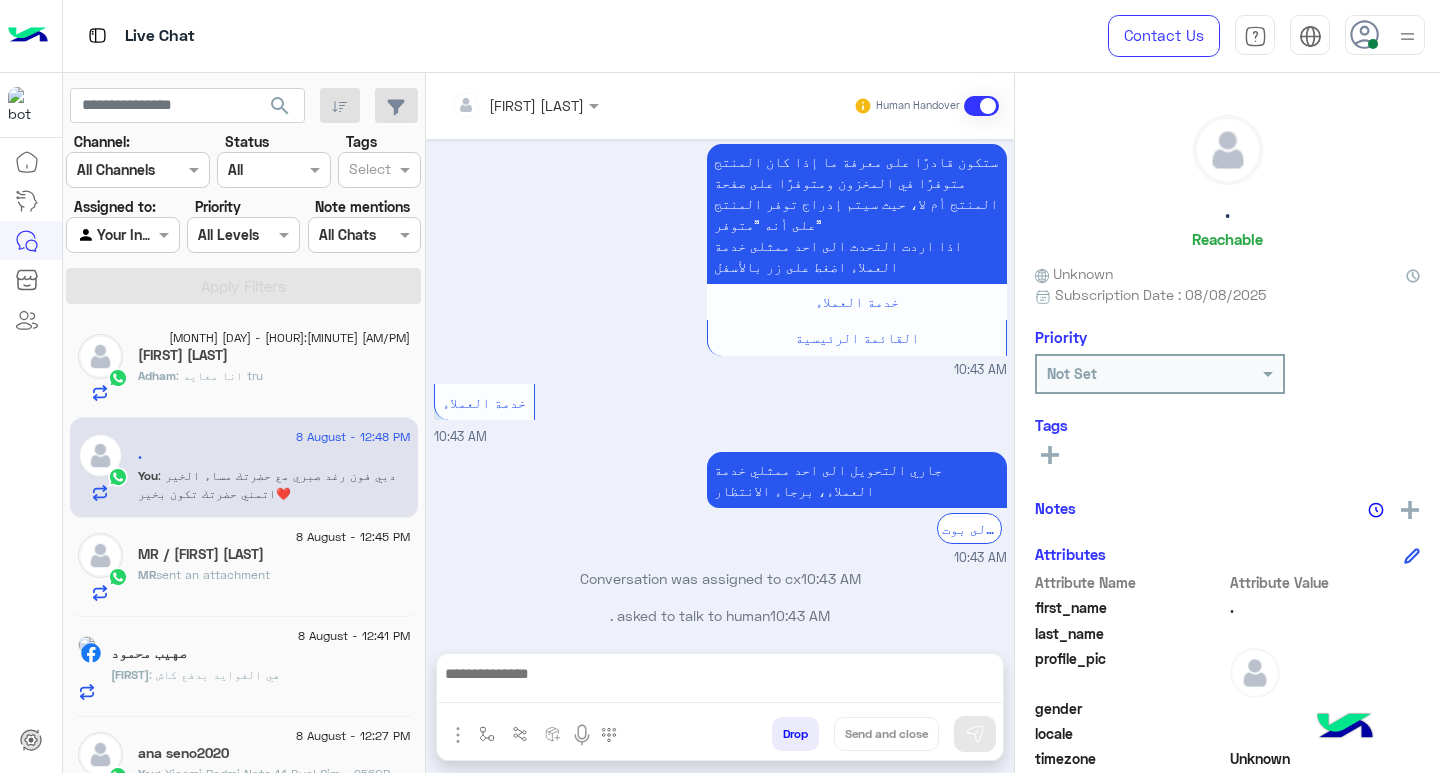 scroll, scrollTop: 0, scrollLeft: 0, axis: both 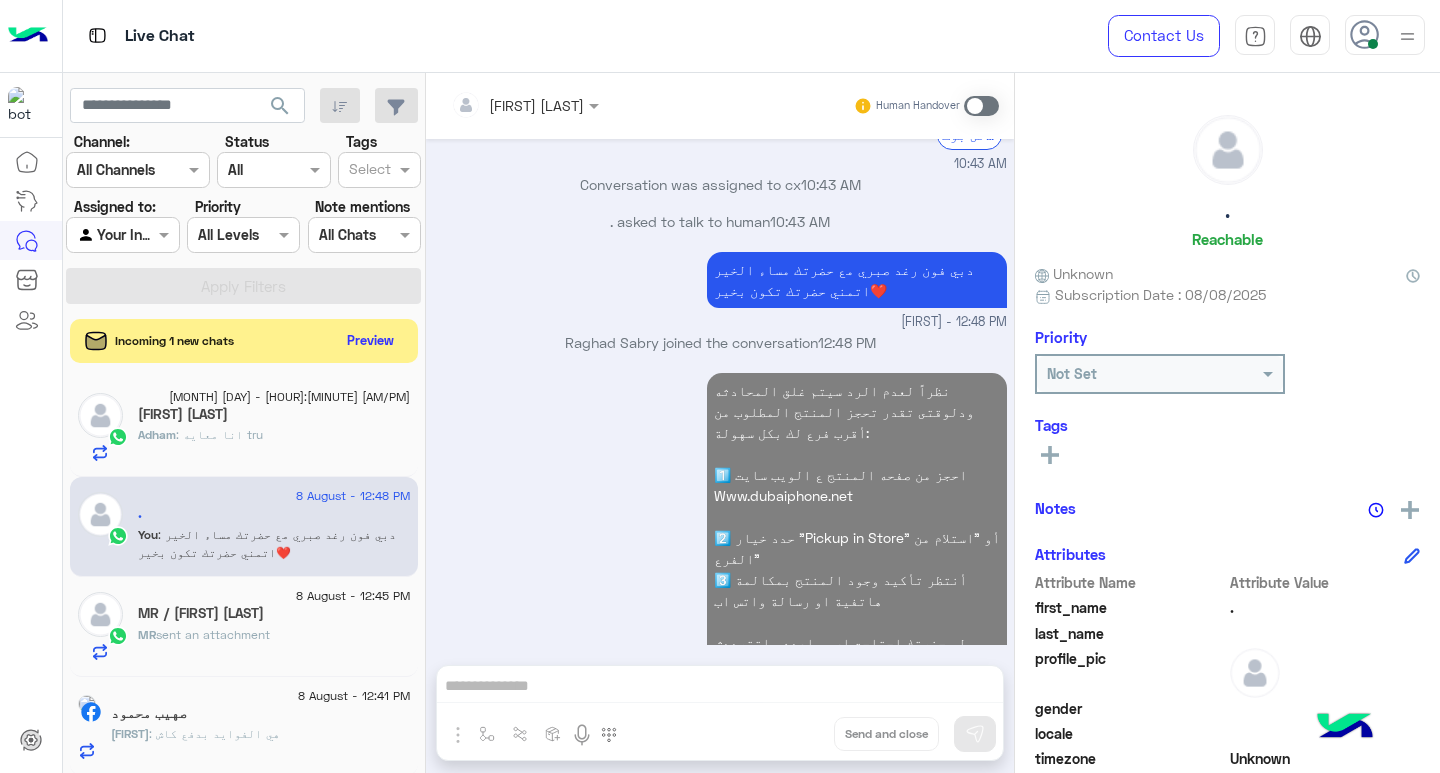 click on "[FIRST] [LAST]" 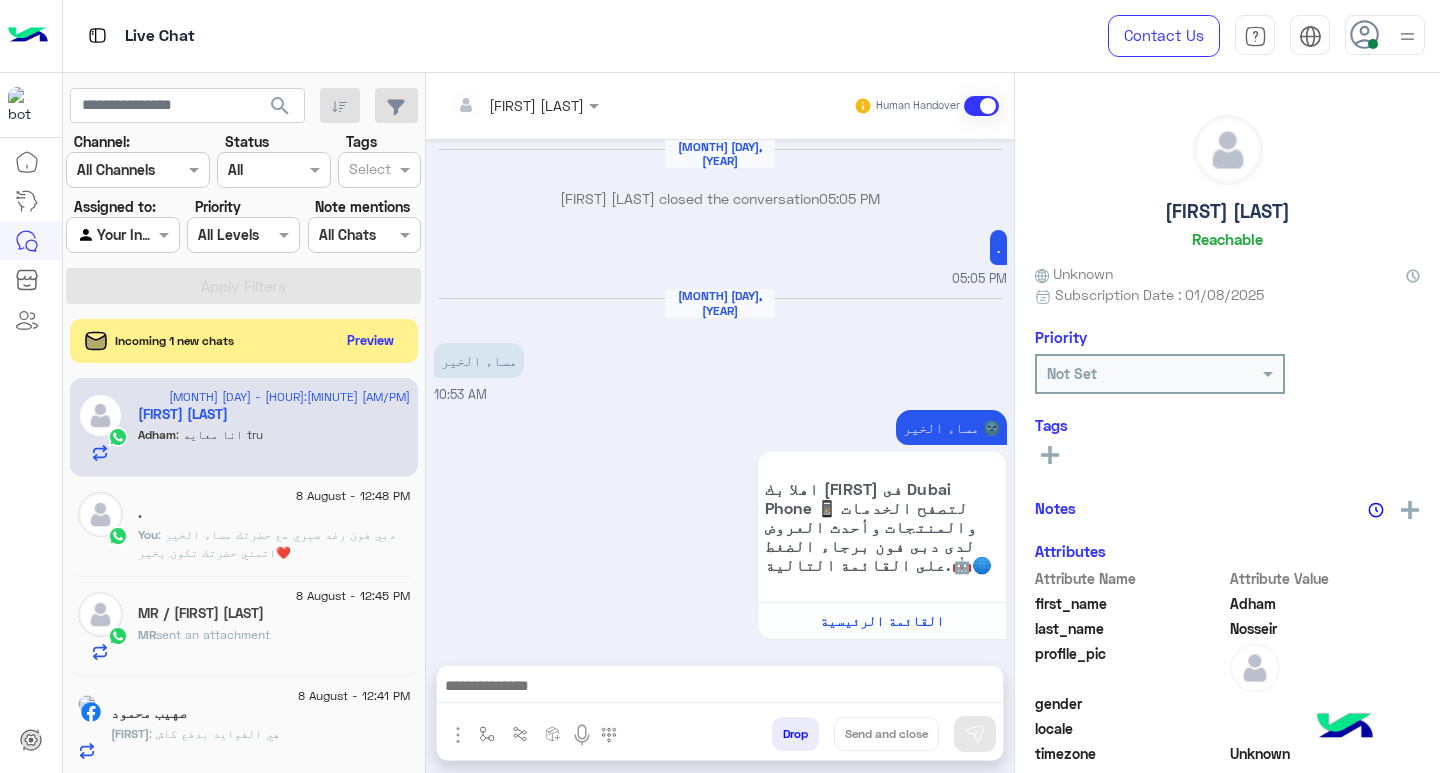 scroll, scrollTop: 1455, scrollLeft: 0, axis: vertical 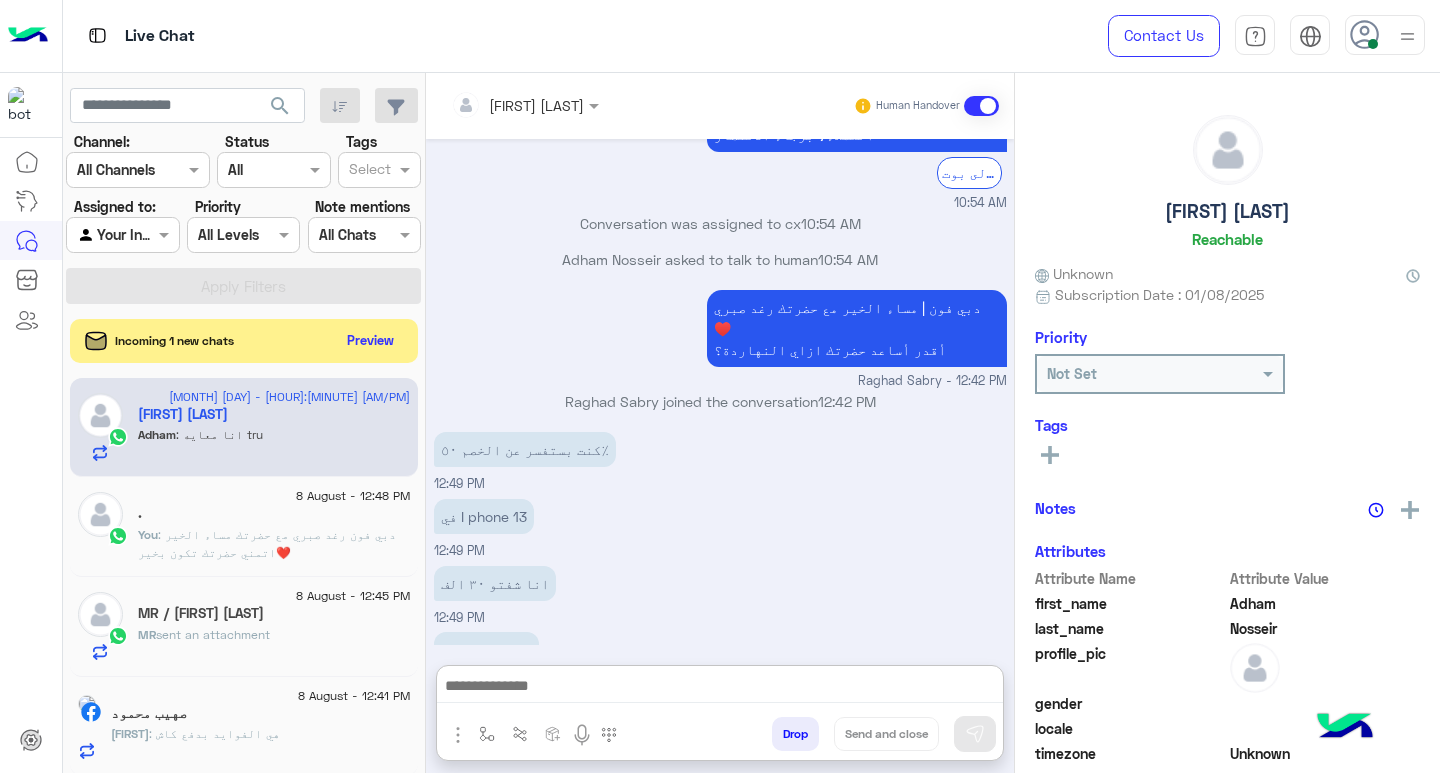 click at bounding box center (720, 688) 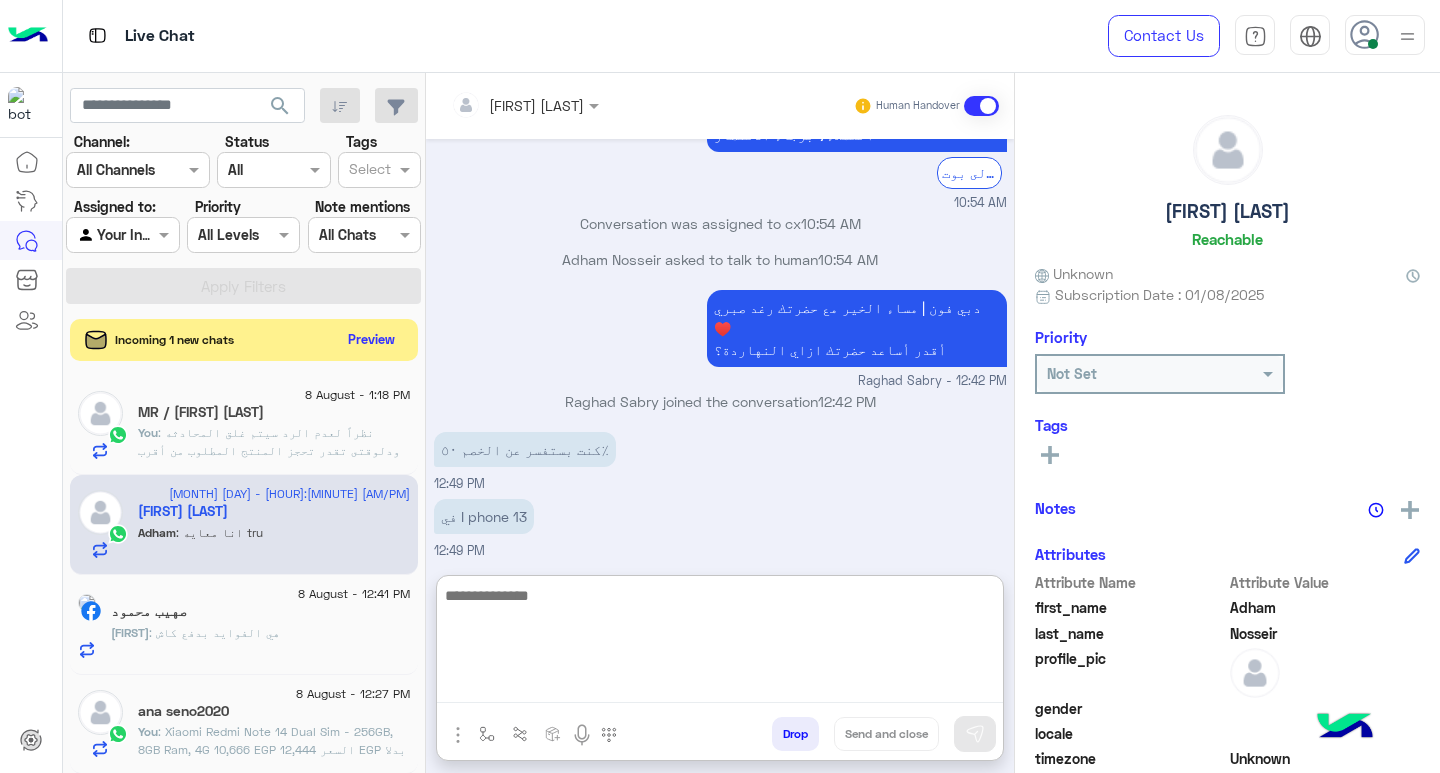 click on "Preview" 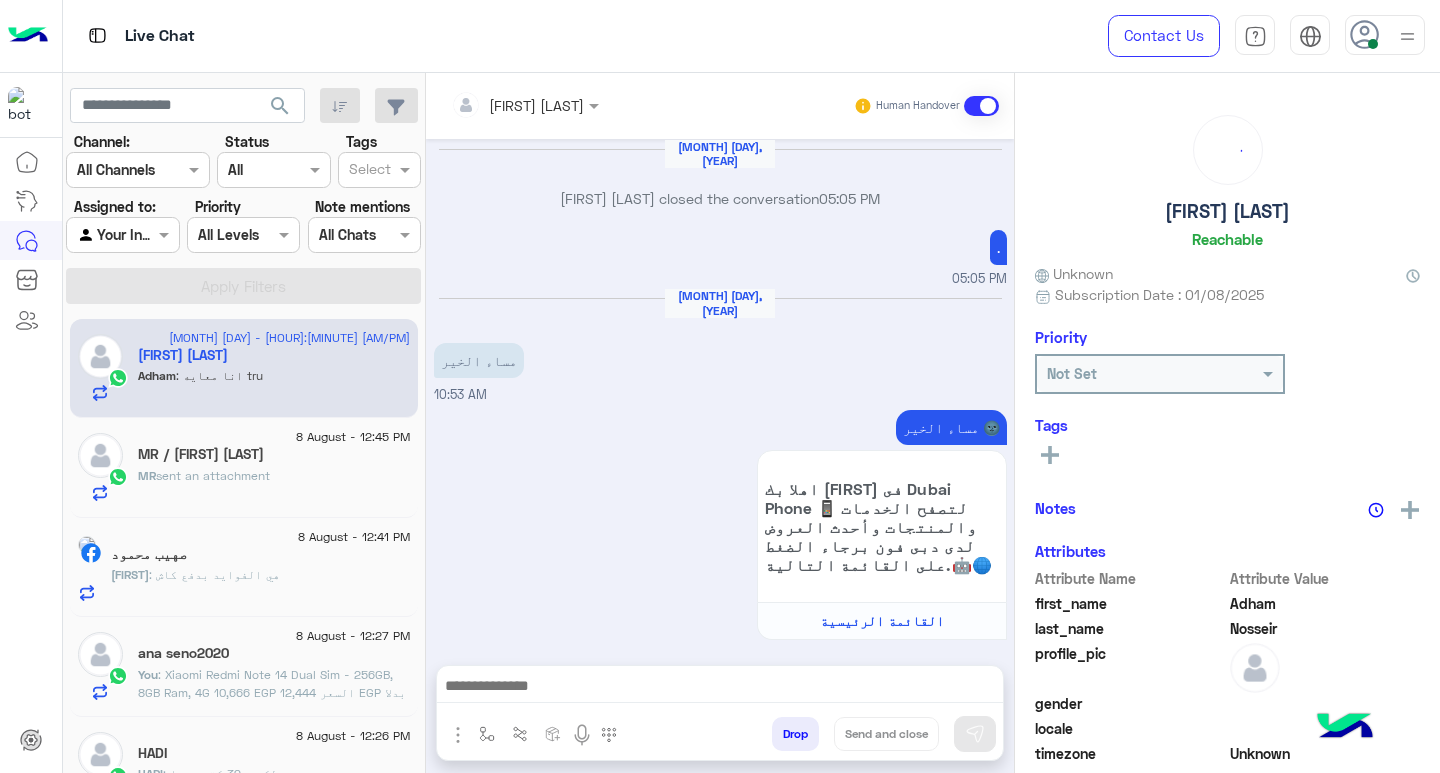 scroll, scrollTop: 1455, scrollLeft: 0, axis: vertical 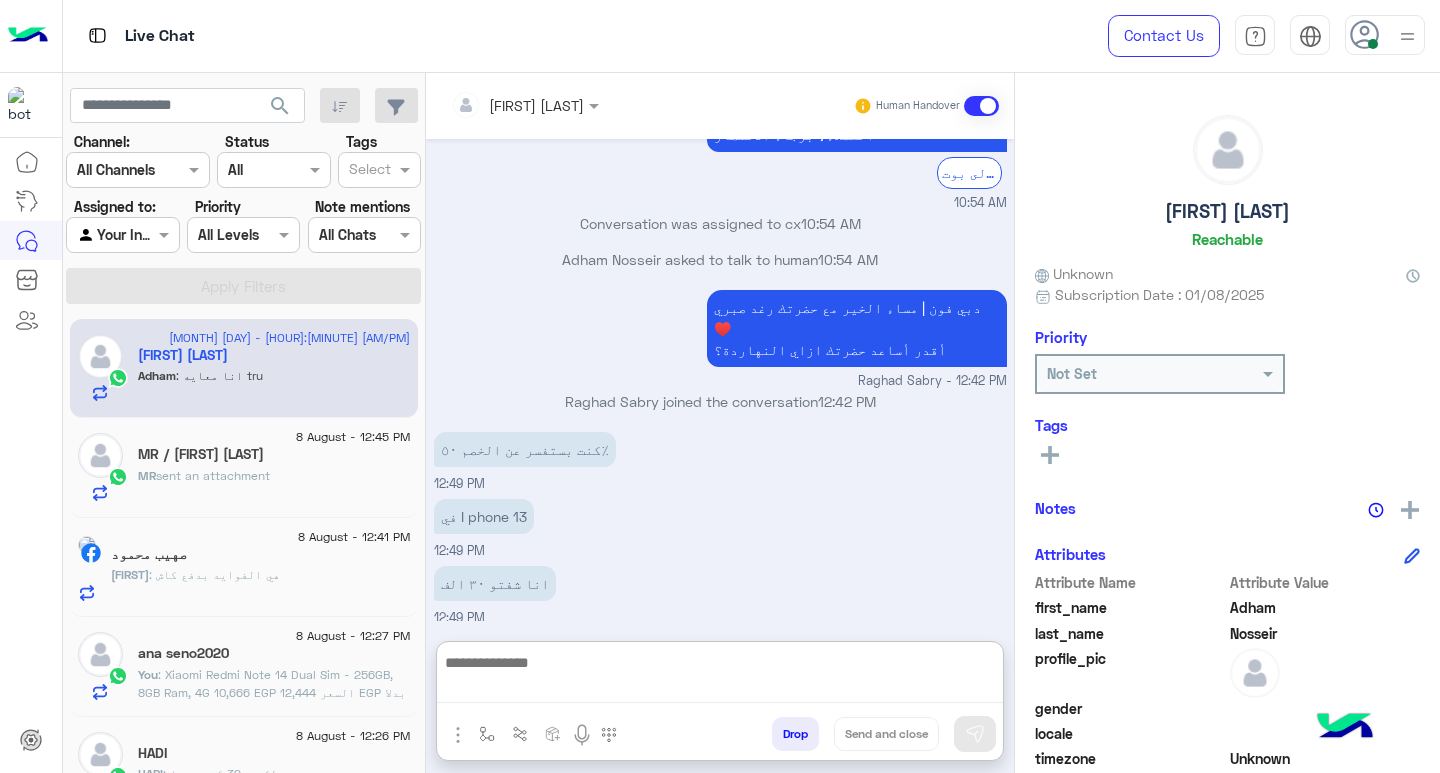 click at bounding box center (720, 676) 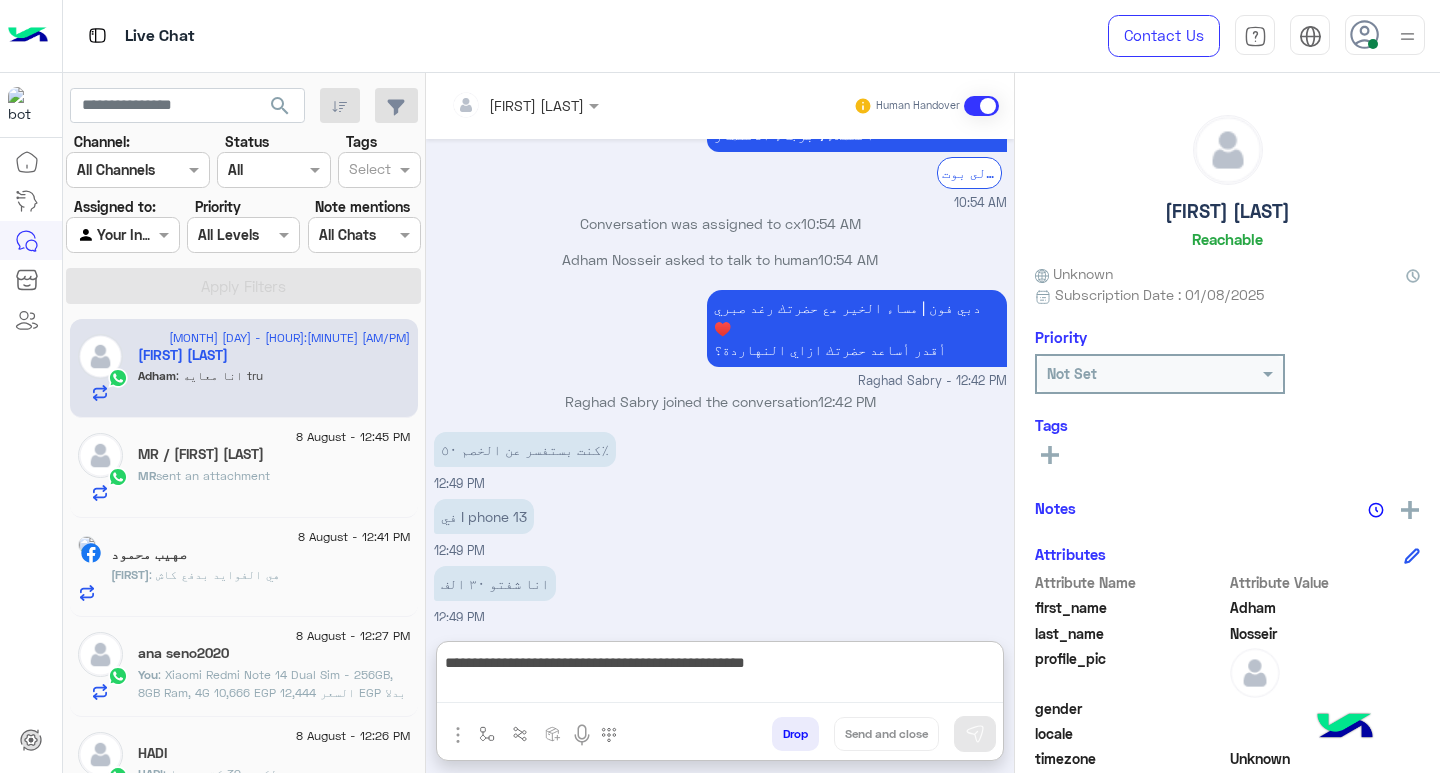 scroll, scrollTop: 0, scrollLeft: 0, axis: both 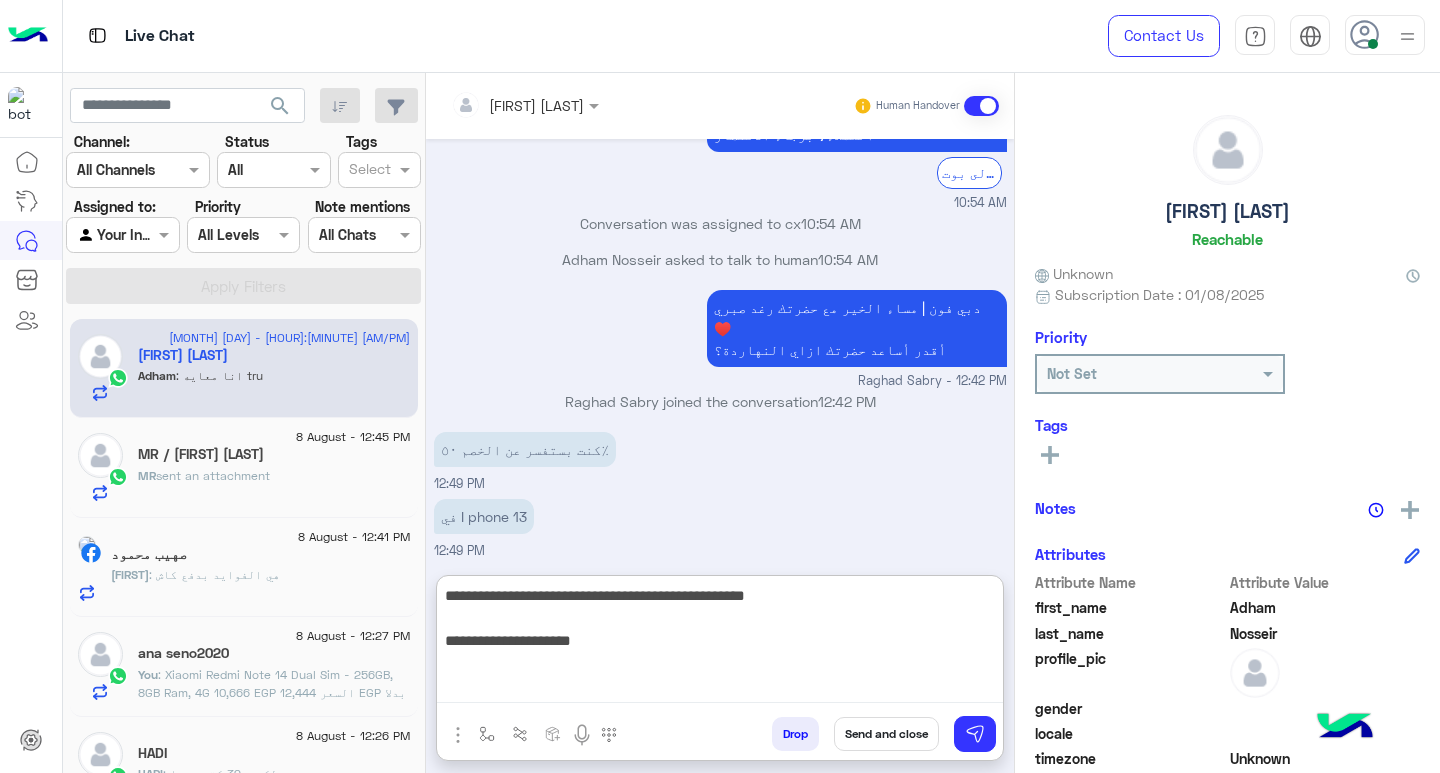 click on "**********" at bounding box center (720, 643) 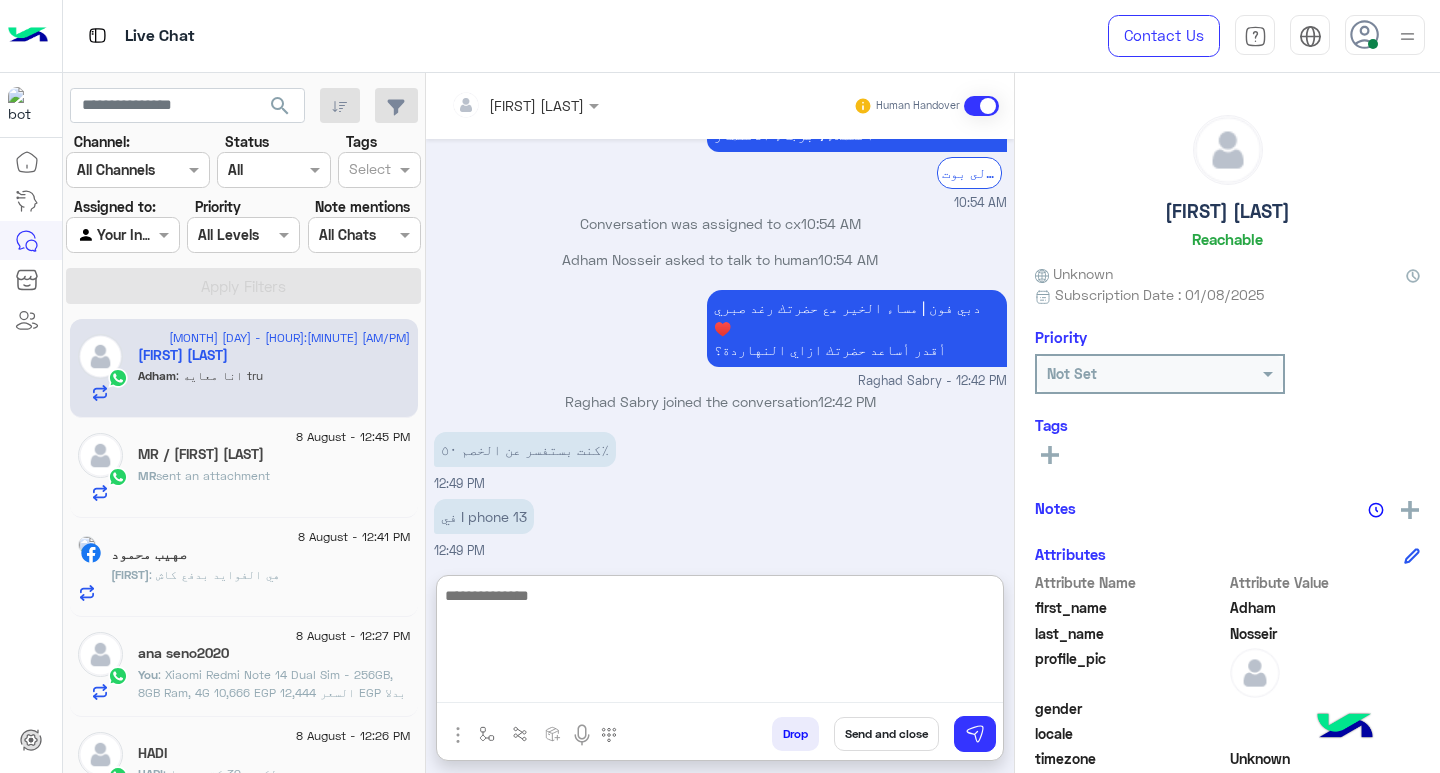 scroll, scrollTop: 1651, scrollLeft: 0, axis: vertical 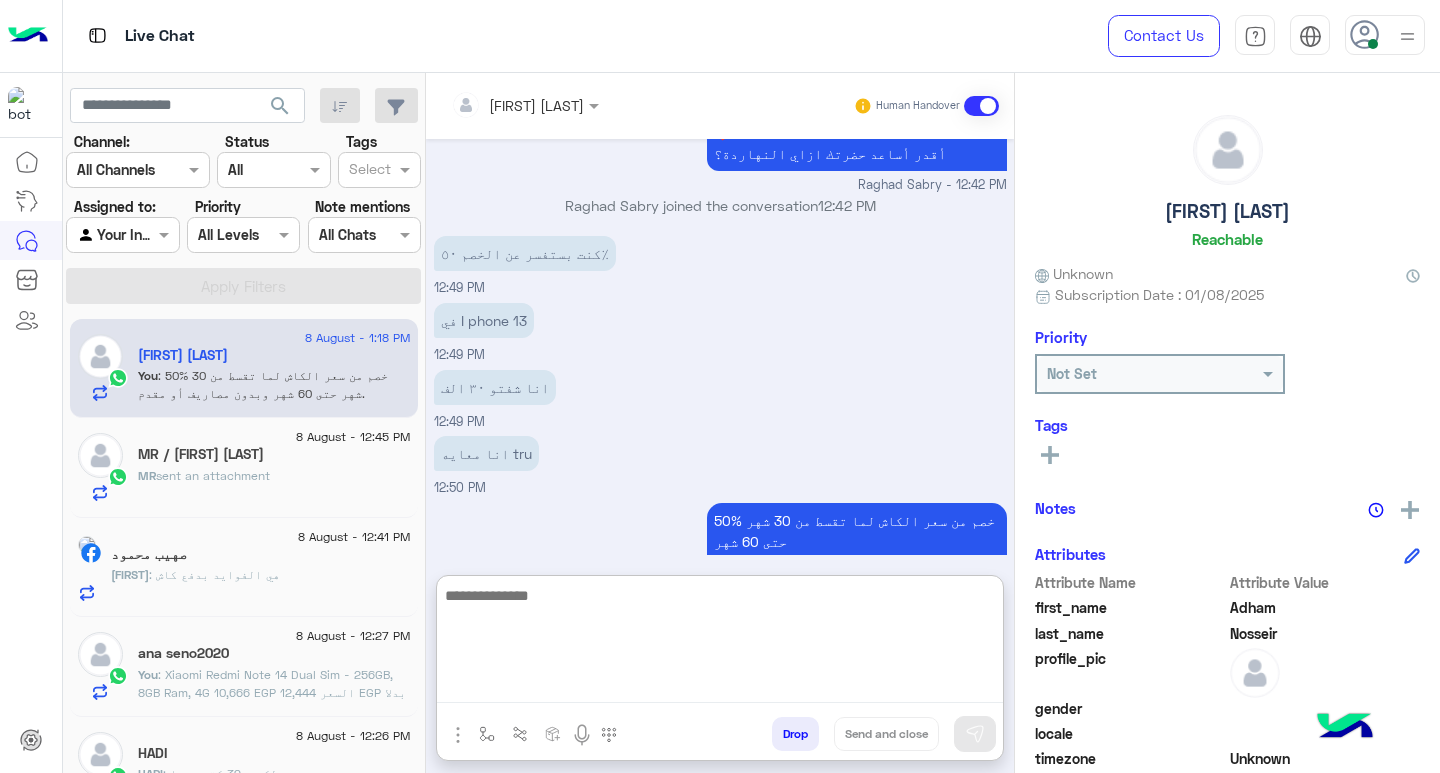 click at bounding box center [720, 643] 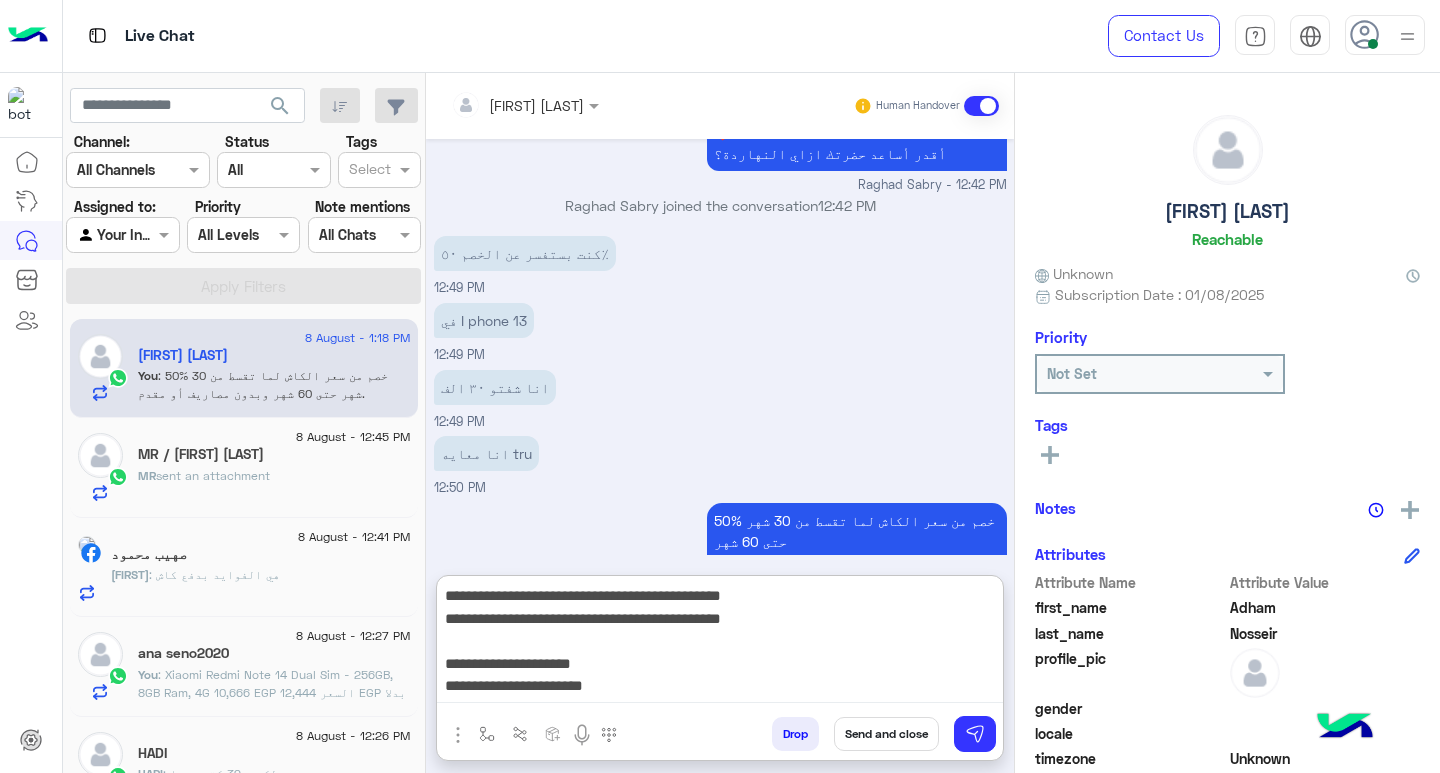 click on "**********" at bounding box center (720, 643) 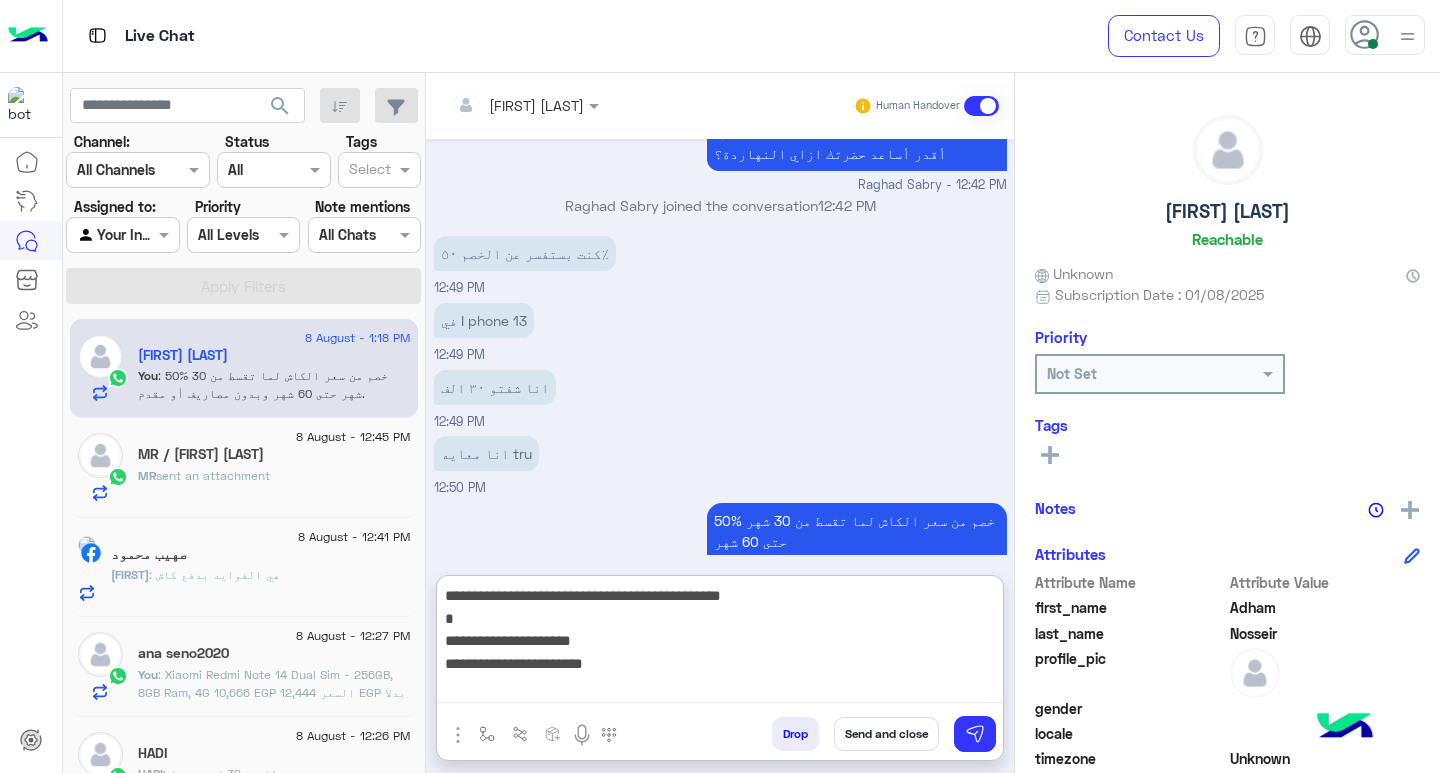 drag, startPoint x: 532, startPoint y: 642, endPoint x: 639, endPoint y: 649, distance: 107.22873 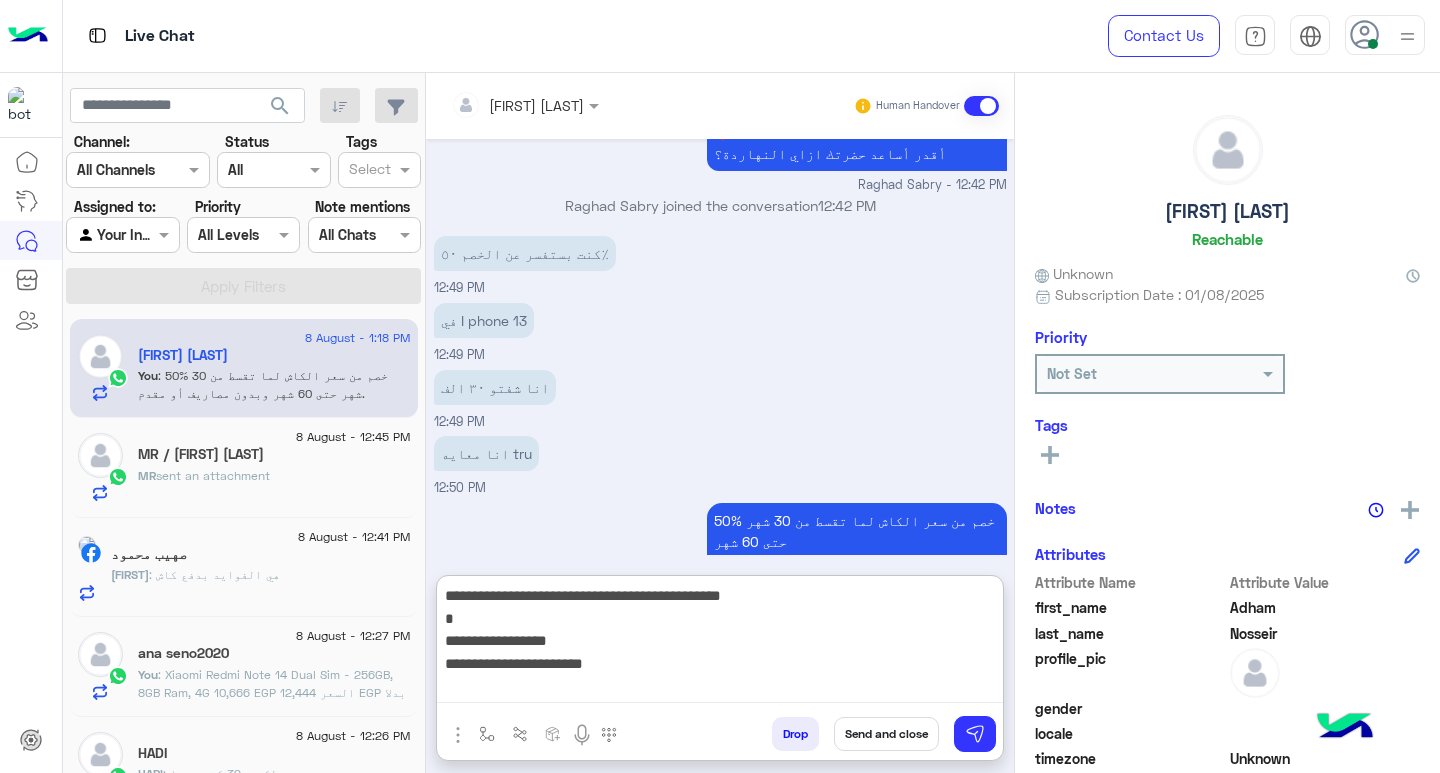 drag, startPoint x: 527, startPoint y: 670, endPoint x: 684, endPoint y: 673, distance: 157.02866 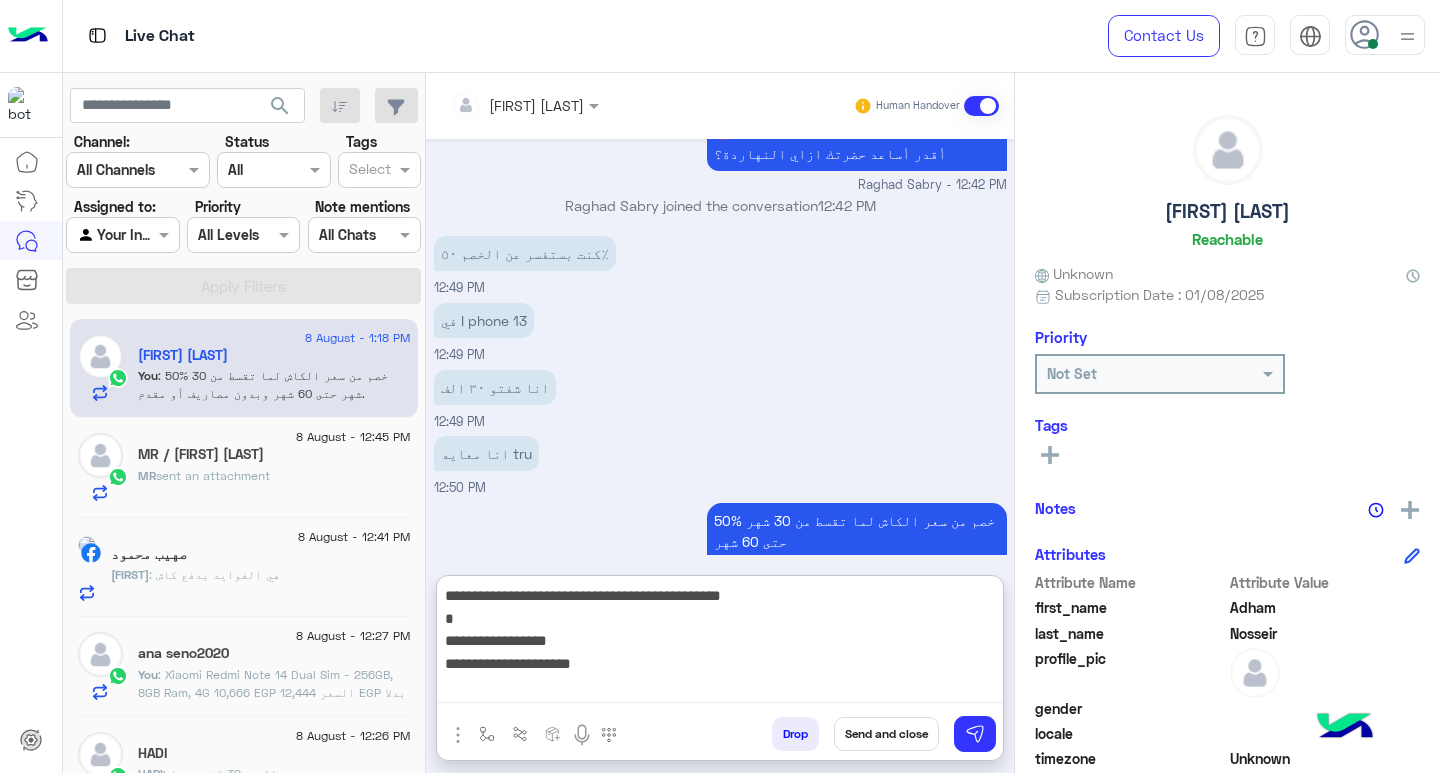 scroll, scrollTop: 16, scrollLeft: 0, axis: vertical 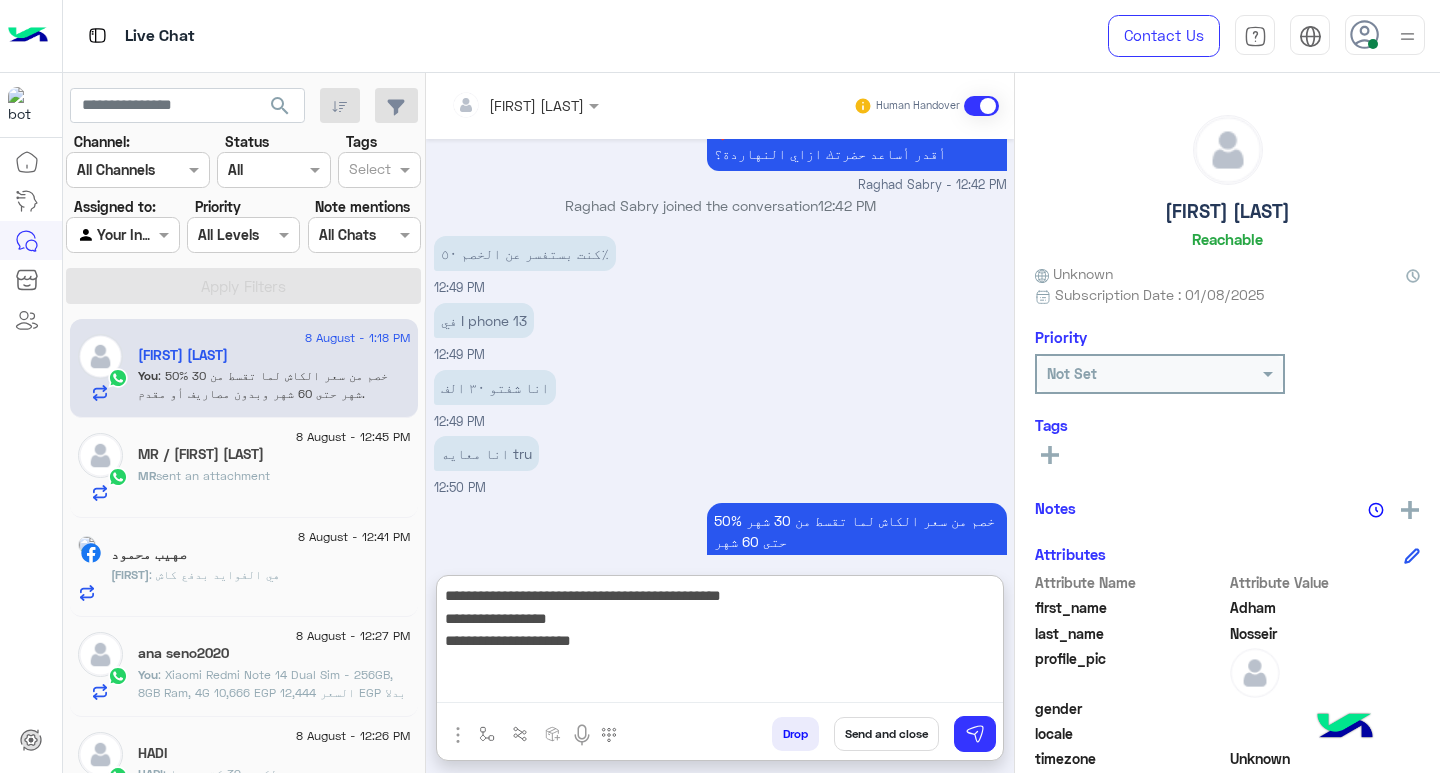 click on "**********" at bounding box center (720, 643) 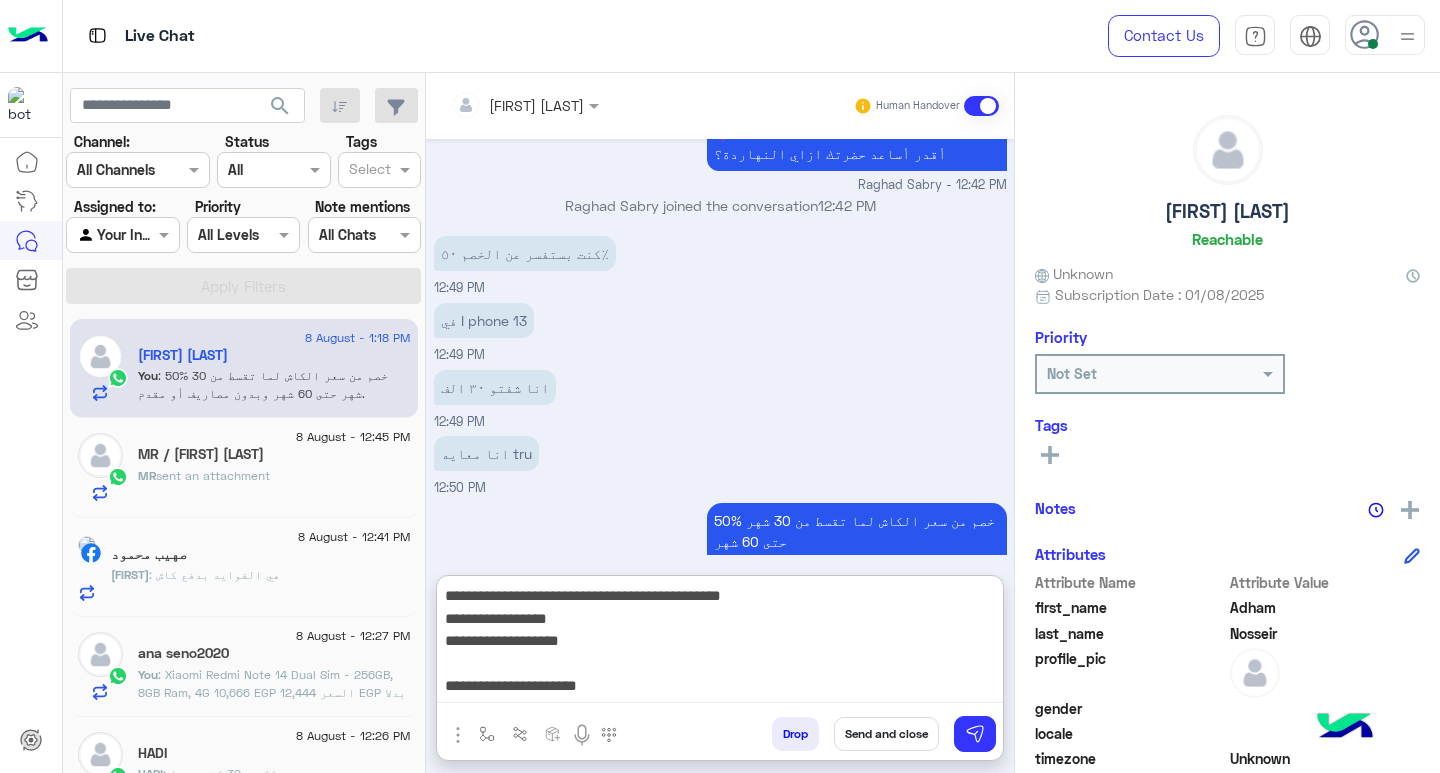 click on "**********" at bounding box center (720, 643) 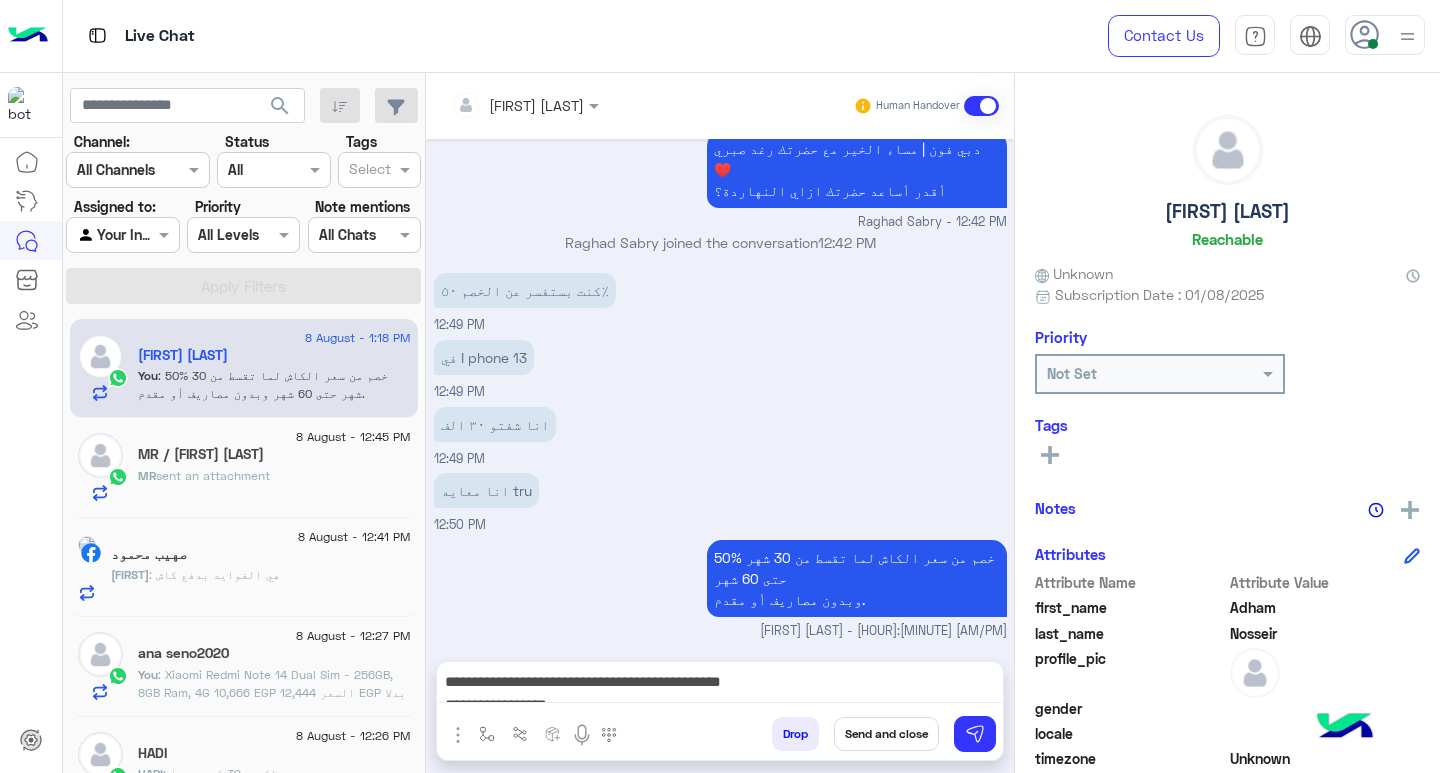 scroll, scrollTop: 1561, scrollLeft: 0, axis: vertical 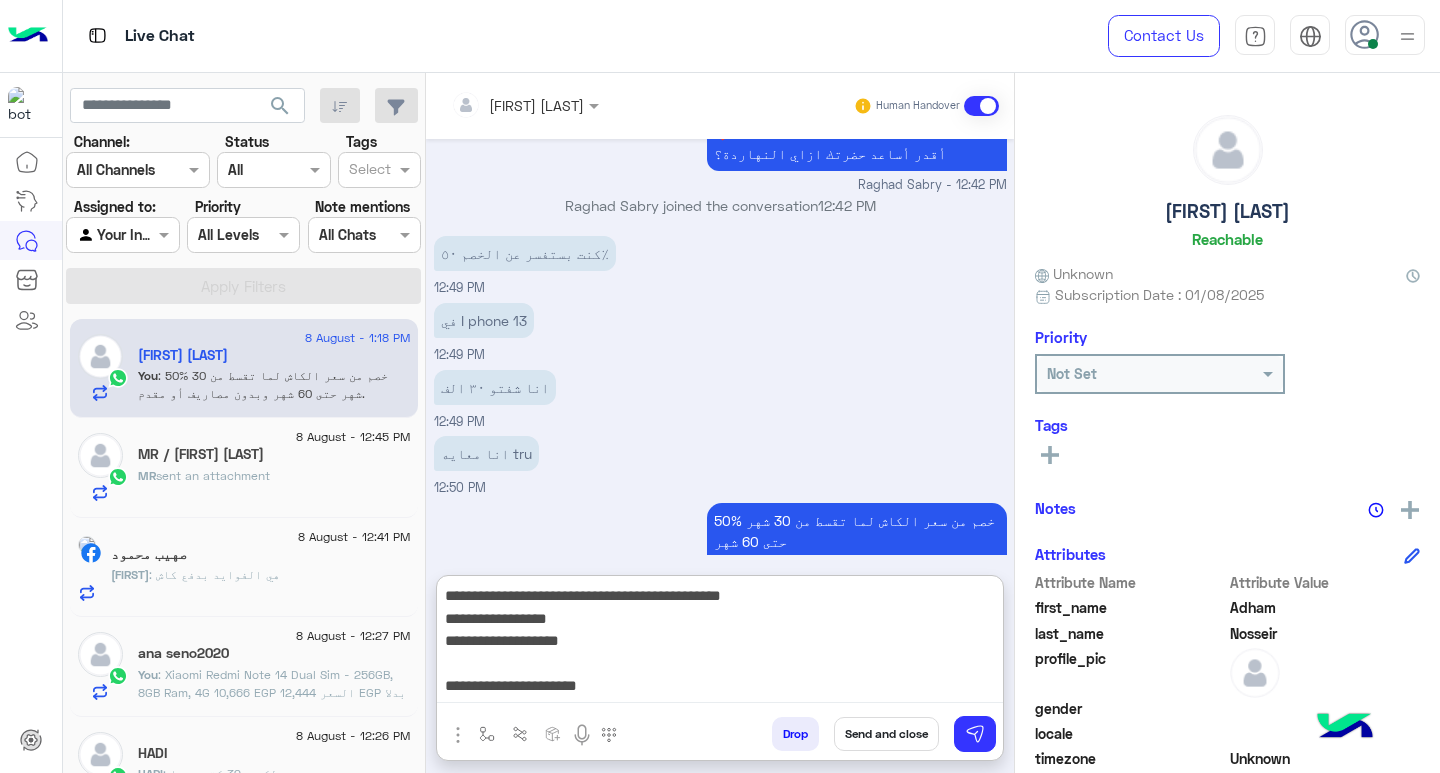 paste on "******" 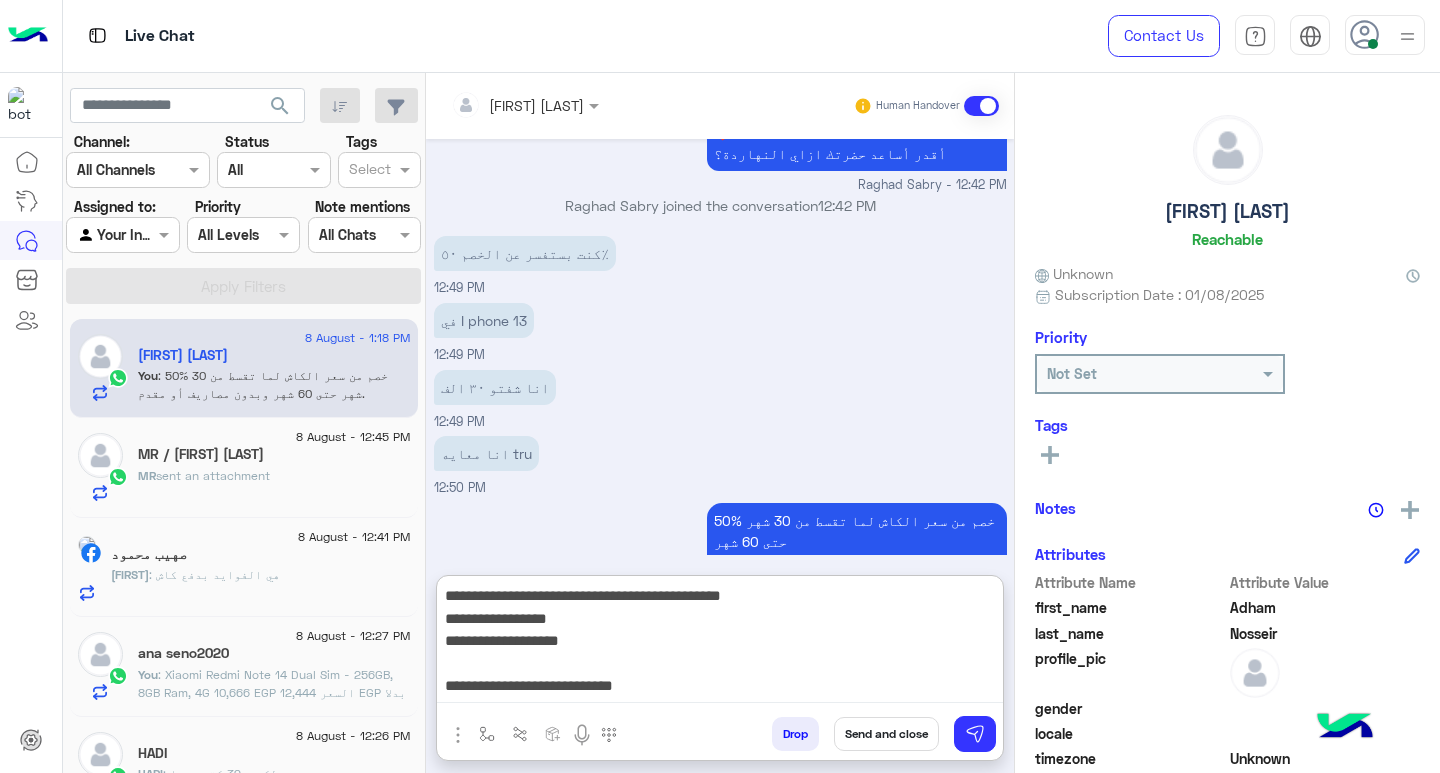 scroll, scrollTop: 16, scrollLeft: 0, axis: vertical 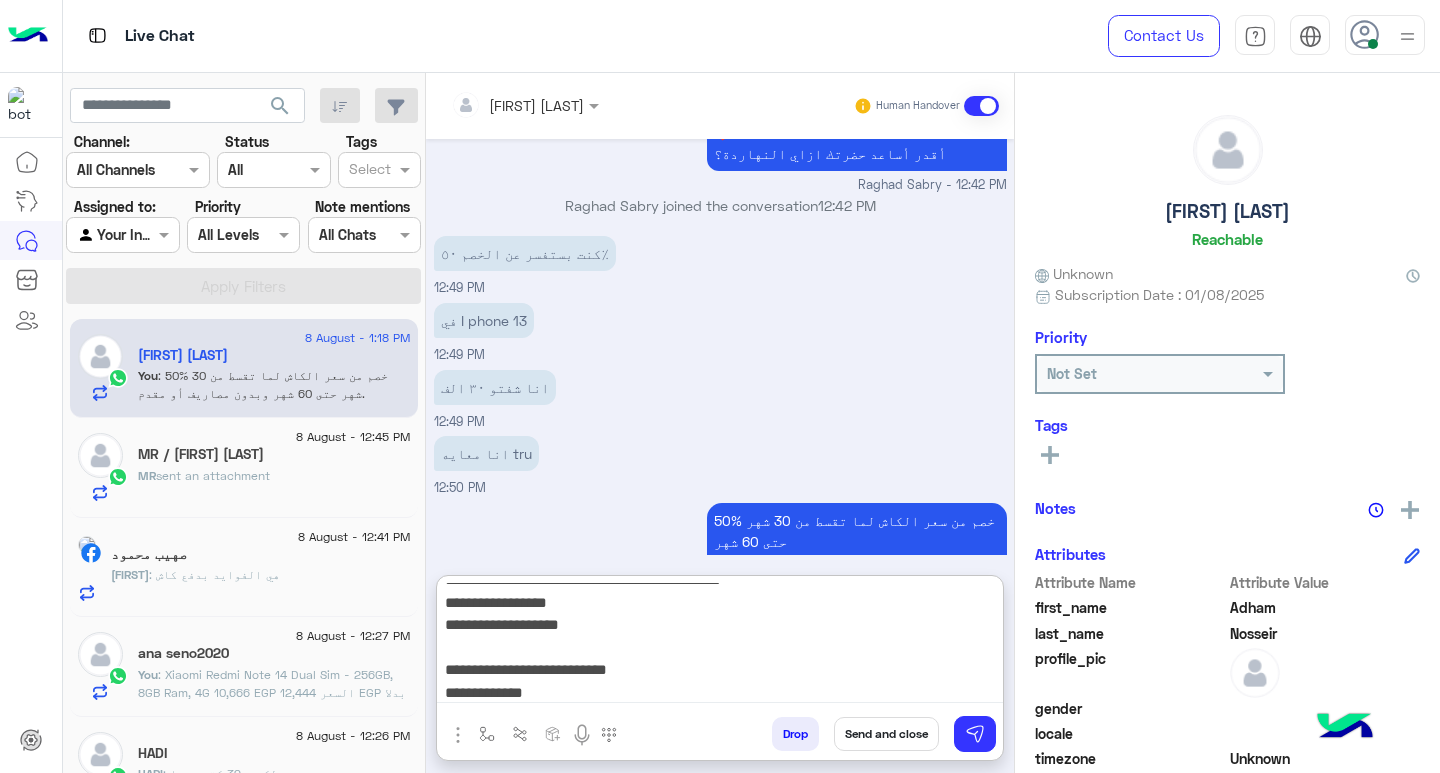type on "**********" 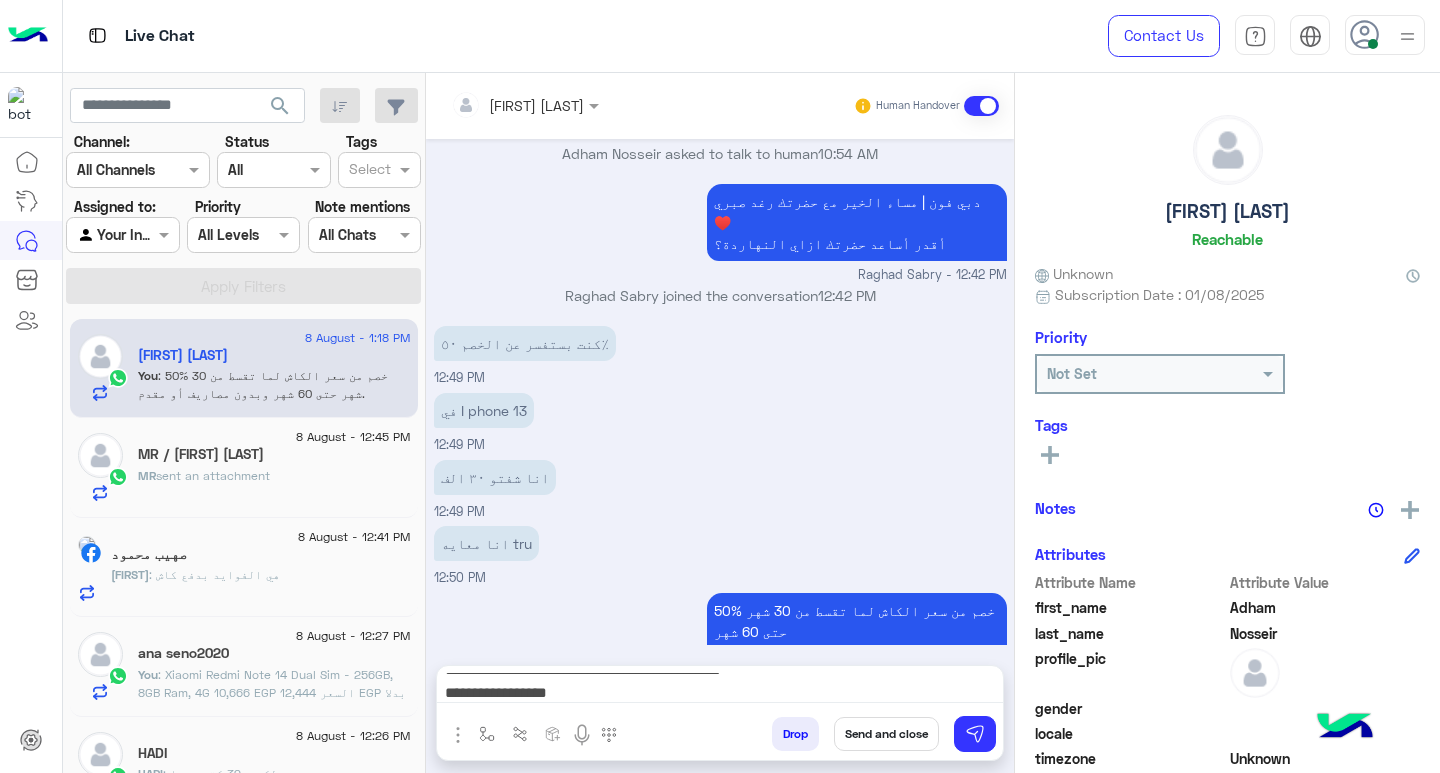 scroll, scrollTop: 1561, scrollLeft: 0, axis: vertical 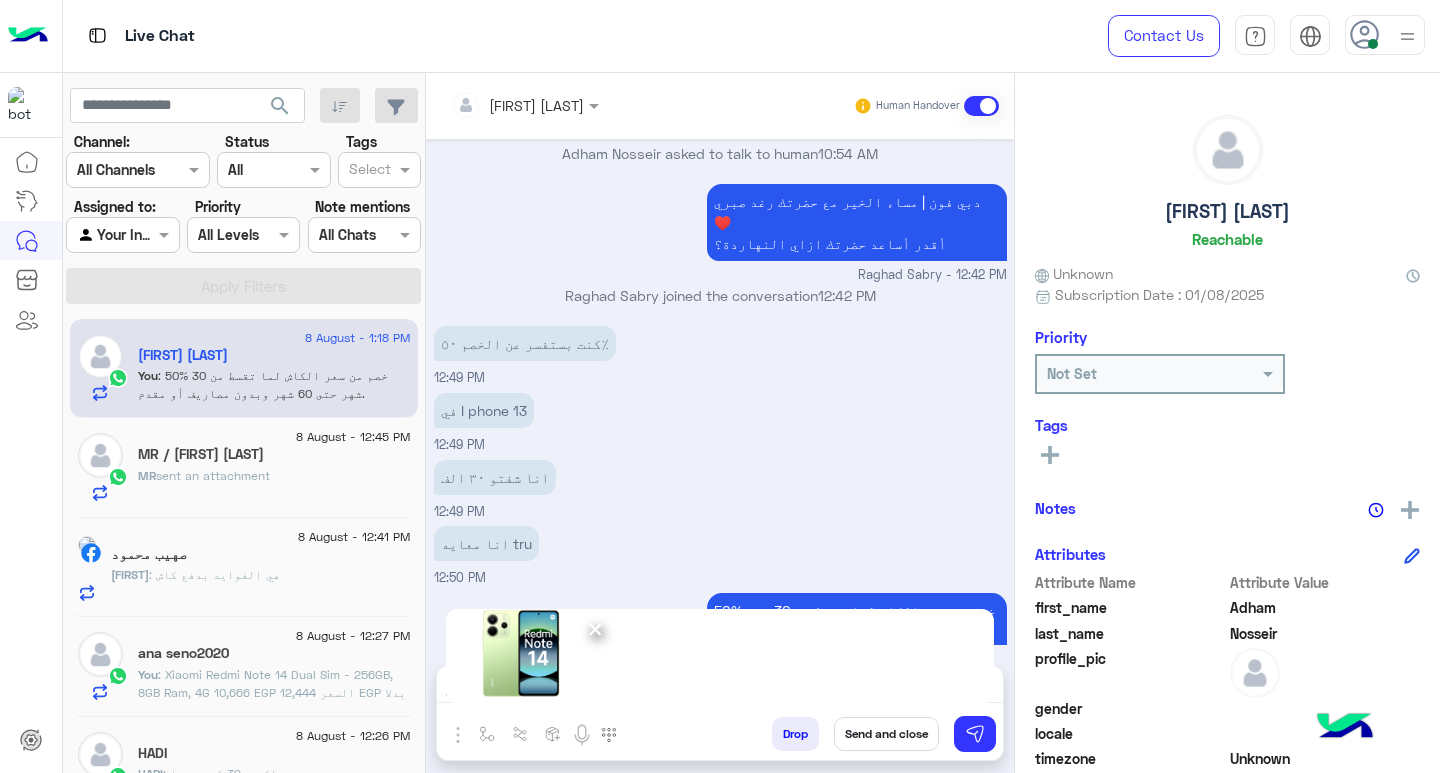 drag, startPoint x: 644, startPoint y: 625, endPoint x: 435, endPoint y: 608, distance: 209.69025 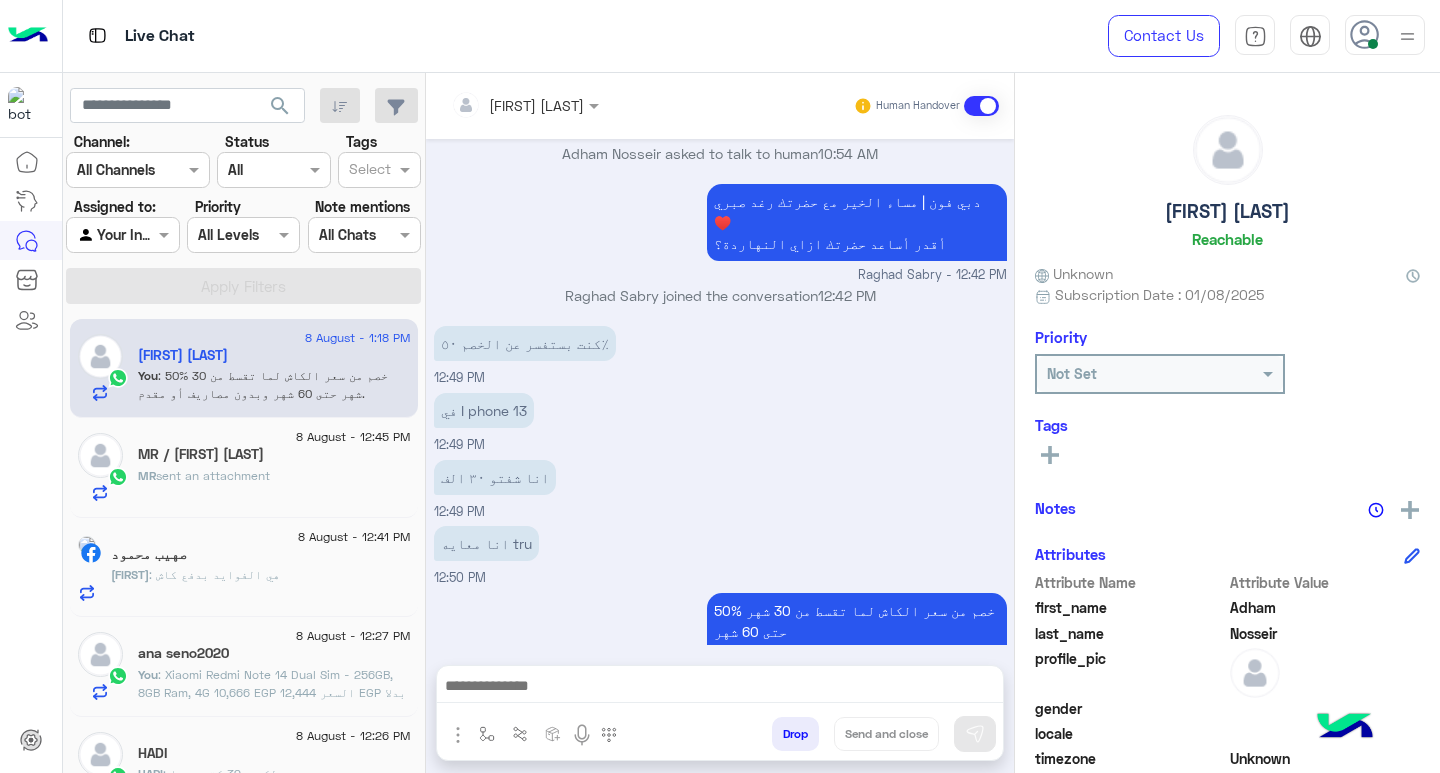 scroll, scrollTop: 0, scrollLeft: 0, axis: both 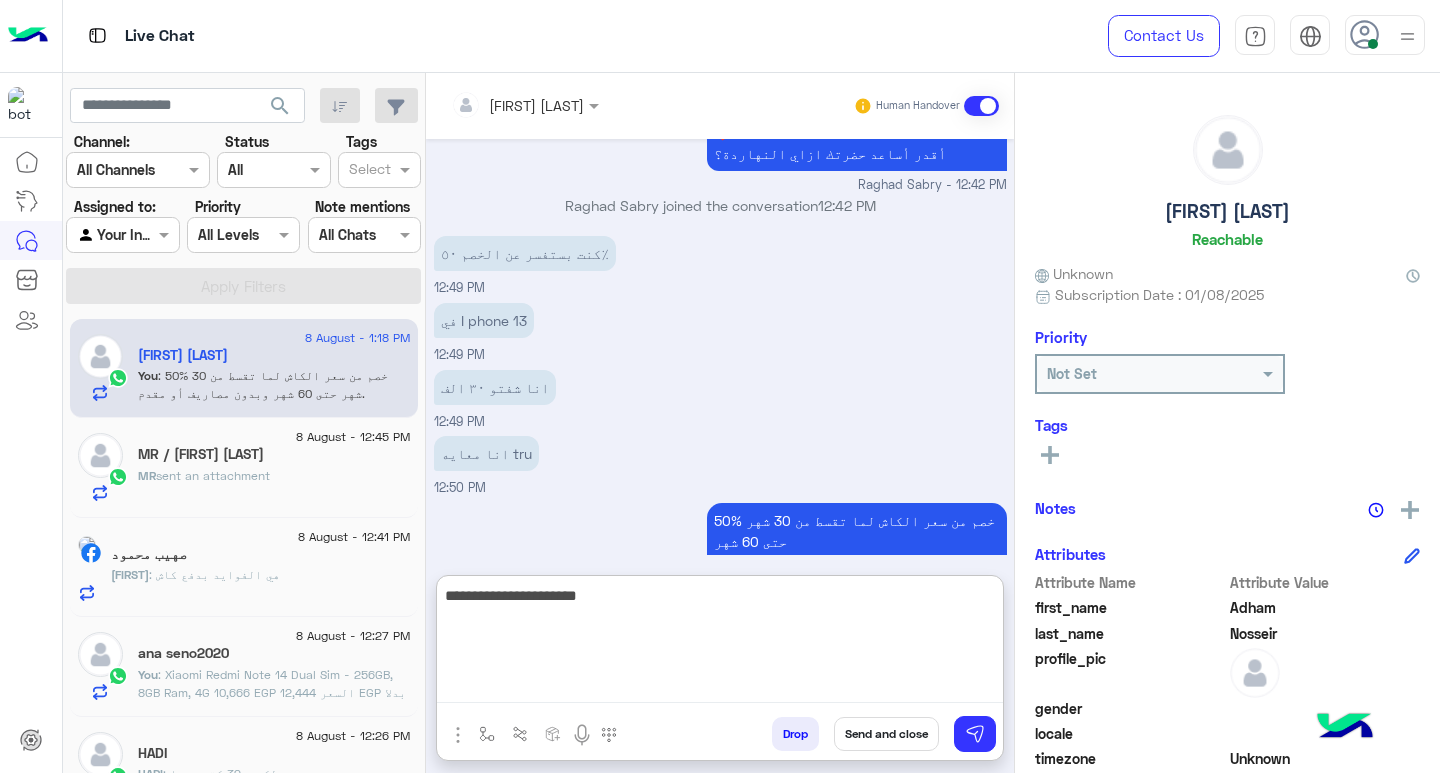 paste on "******" 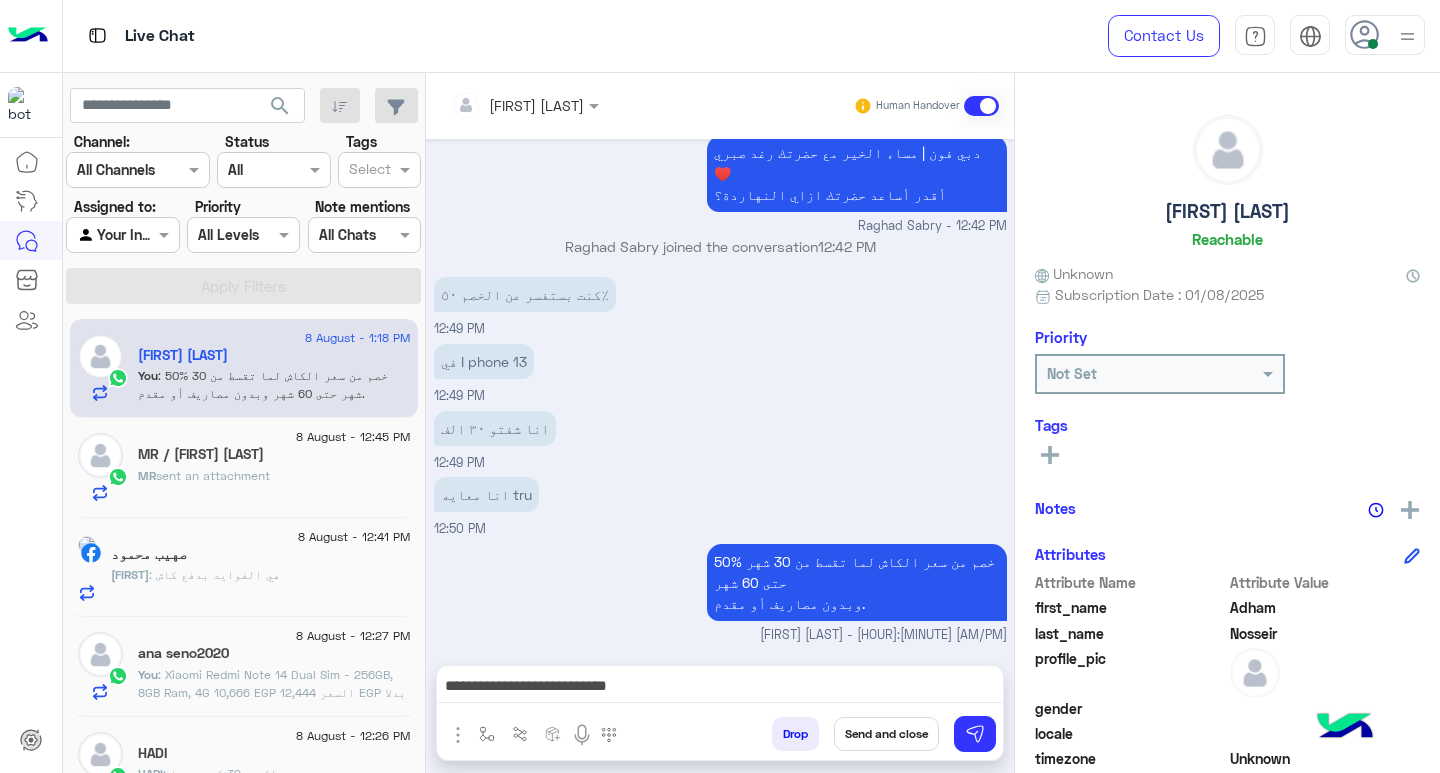 scroll, scrollTop: 1561, scrollLeft: 0, axis: vertical 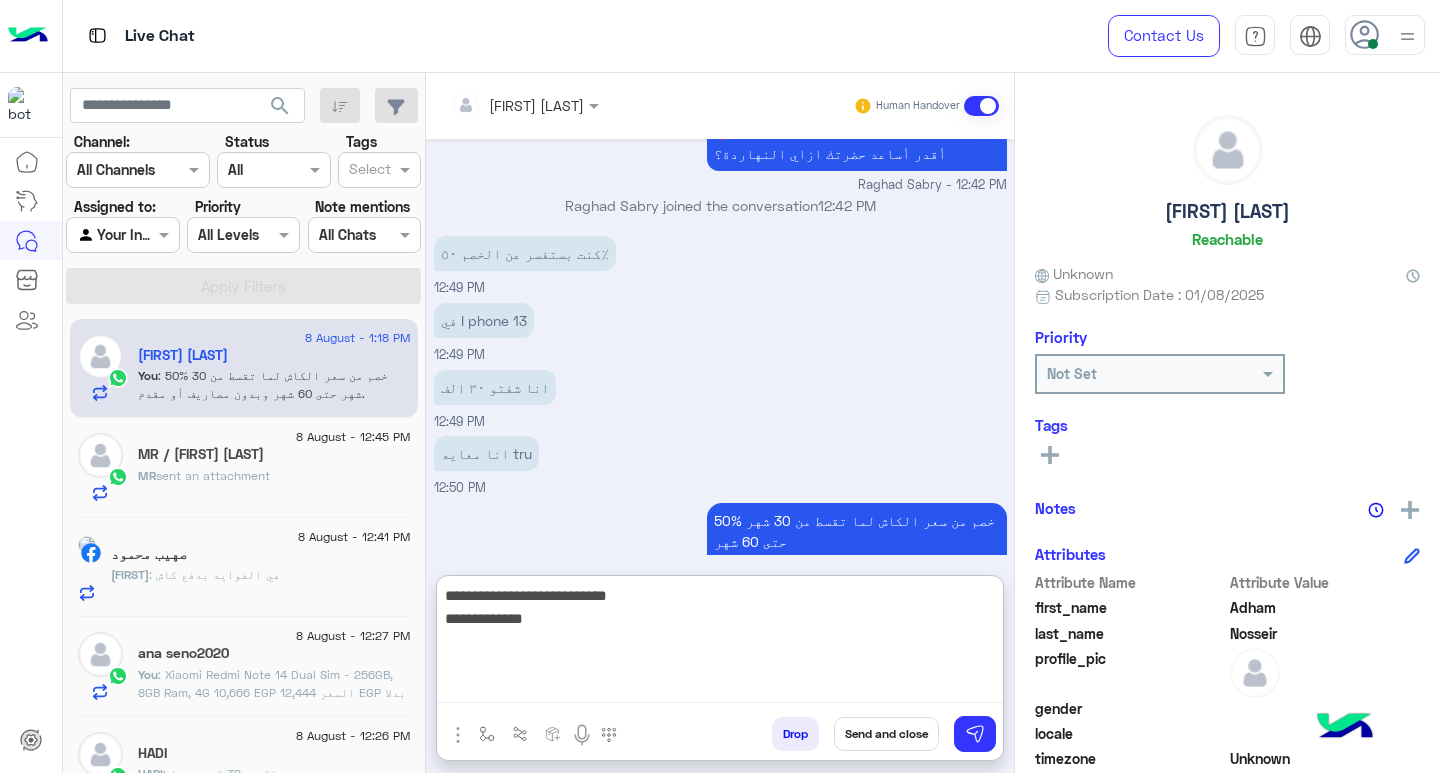 paste on "*******" 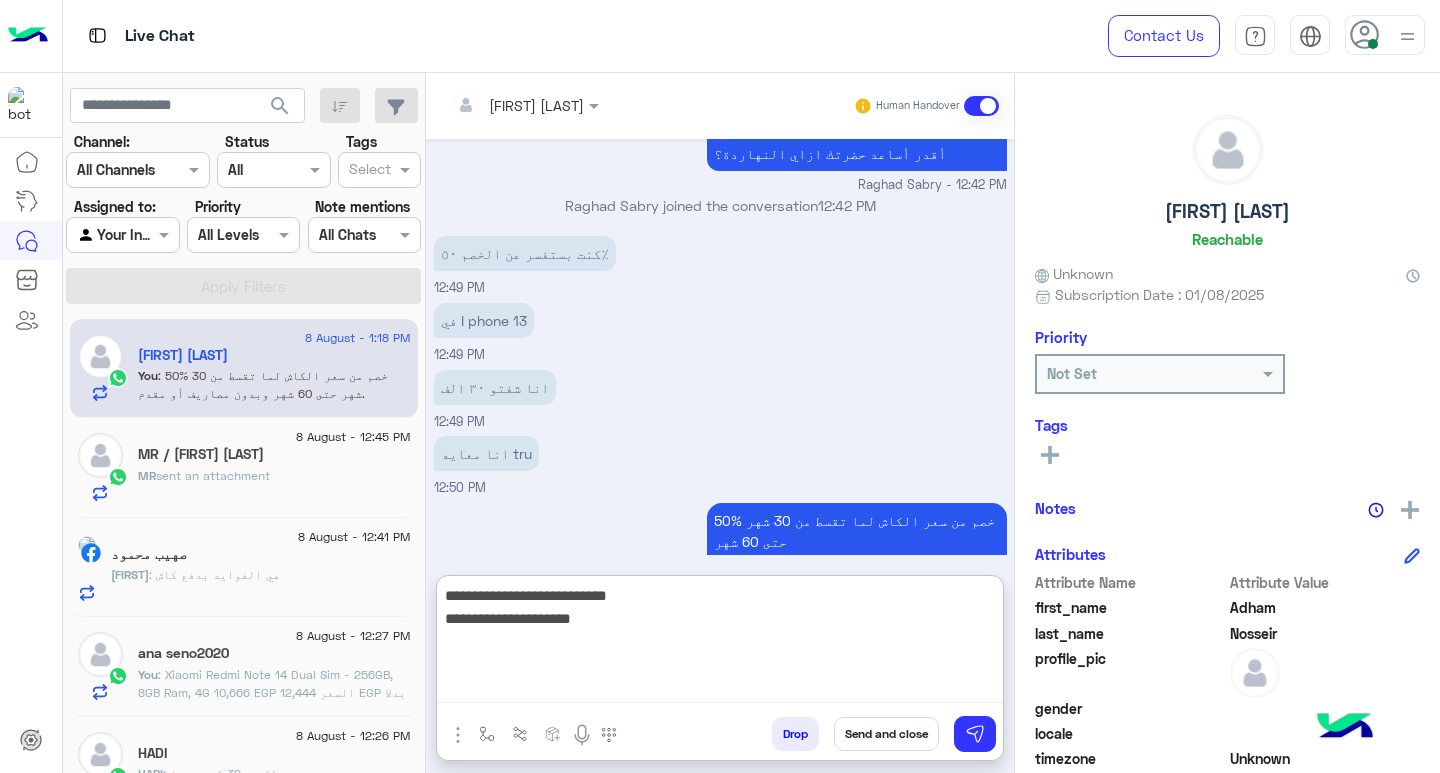click on "**********" at bounding box center (720, 643) 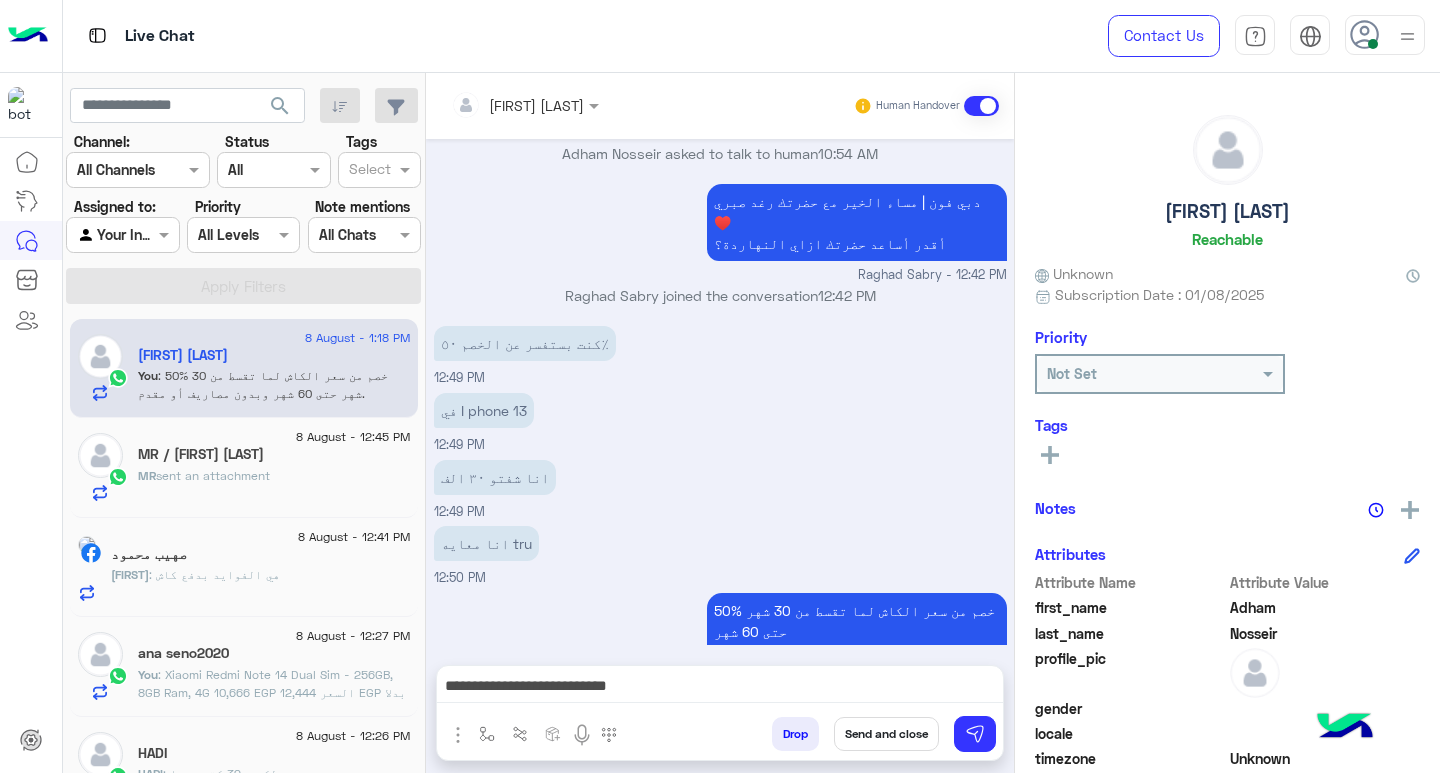click on "**********" at bounding box center (720, 688) 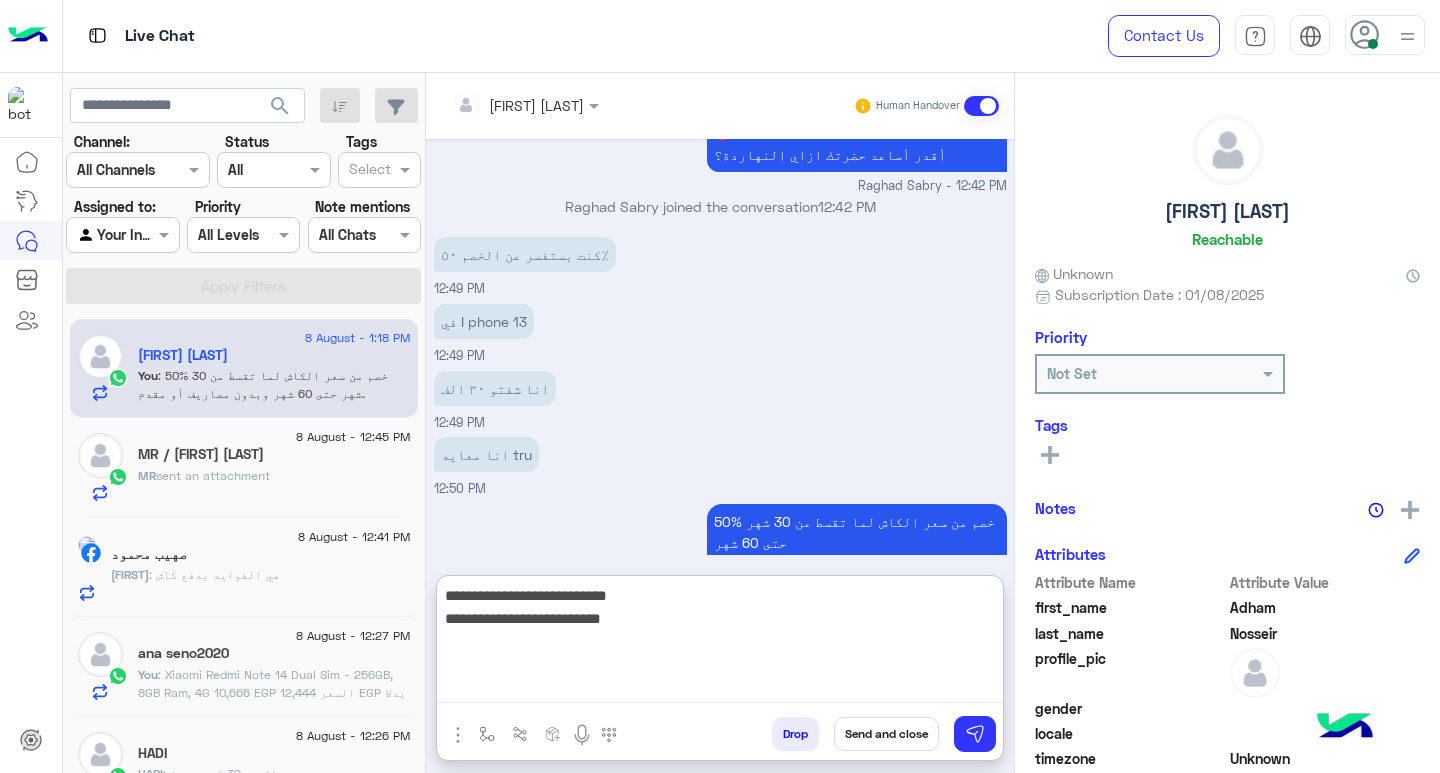scroll, scrollTop: 1651, scrollLeft: 0, axis: vertical 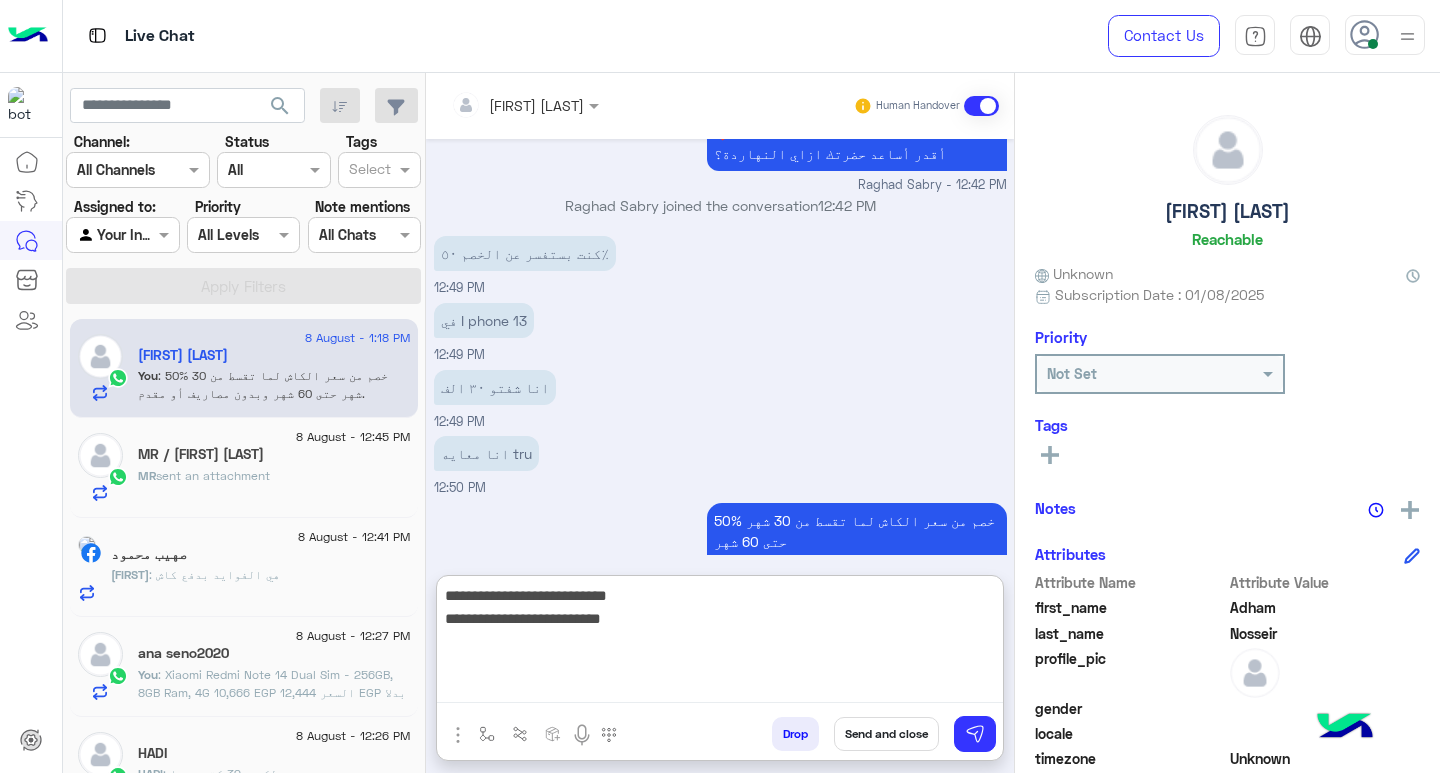 click on "**********" at bounding box center [720, 643] 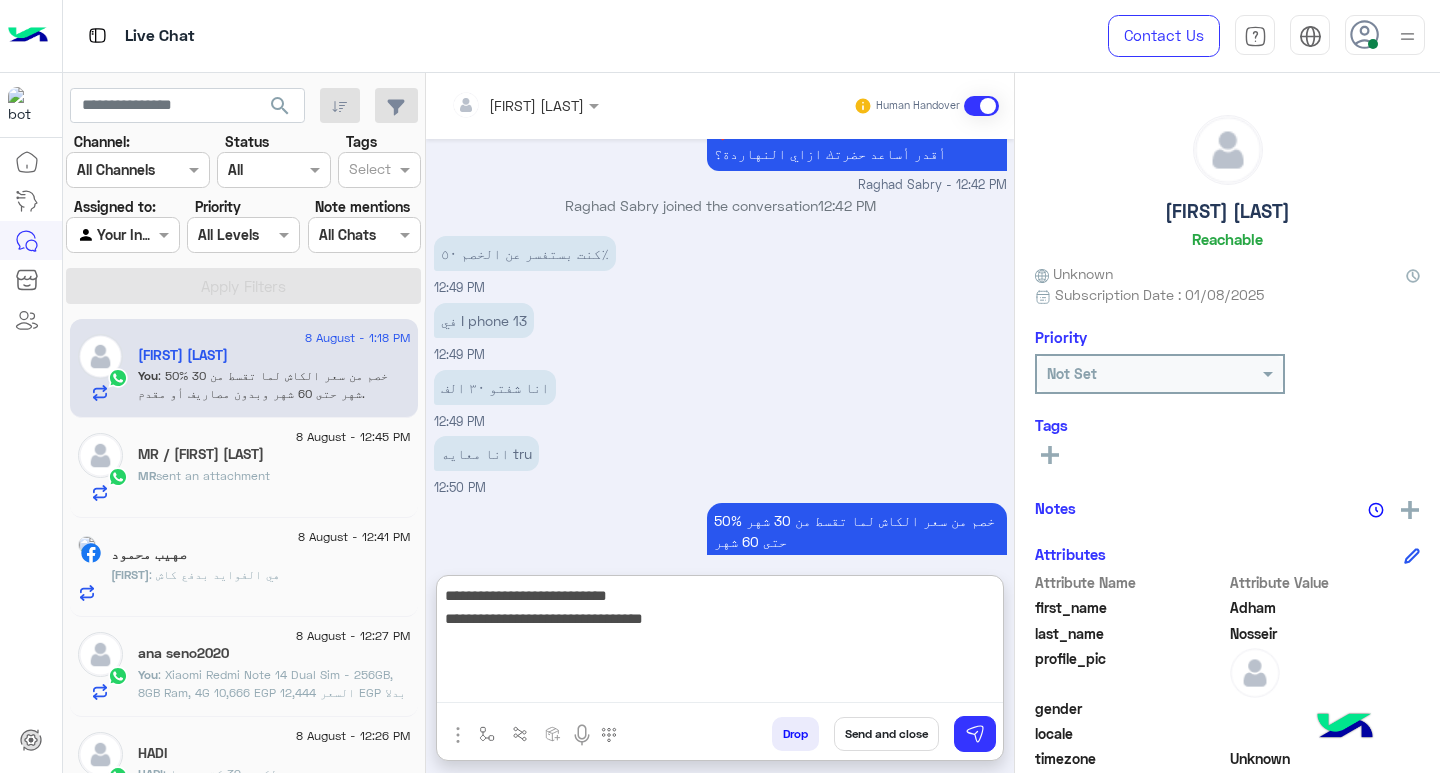 click on "**********" at bounding box center [720, 643] 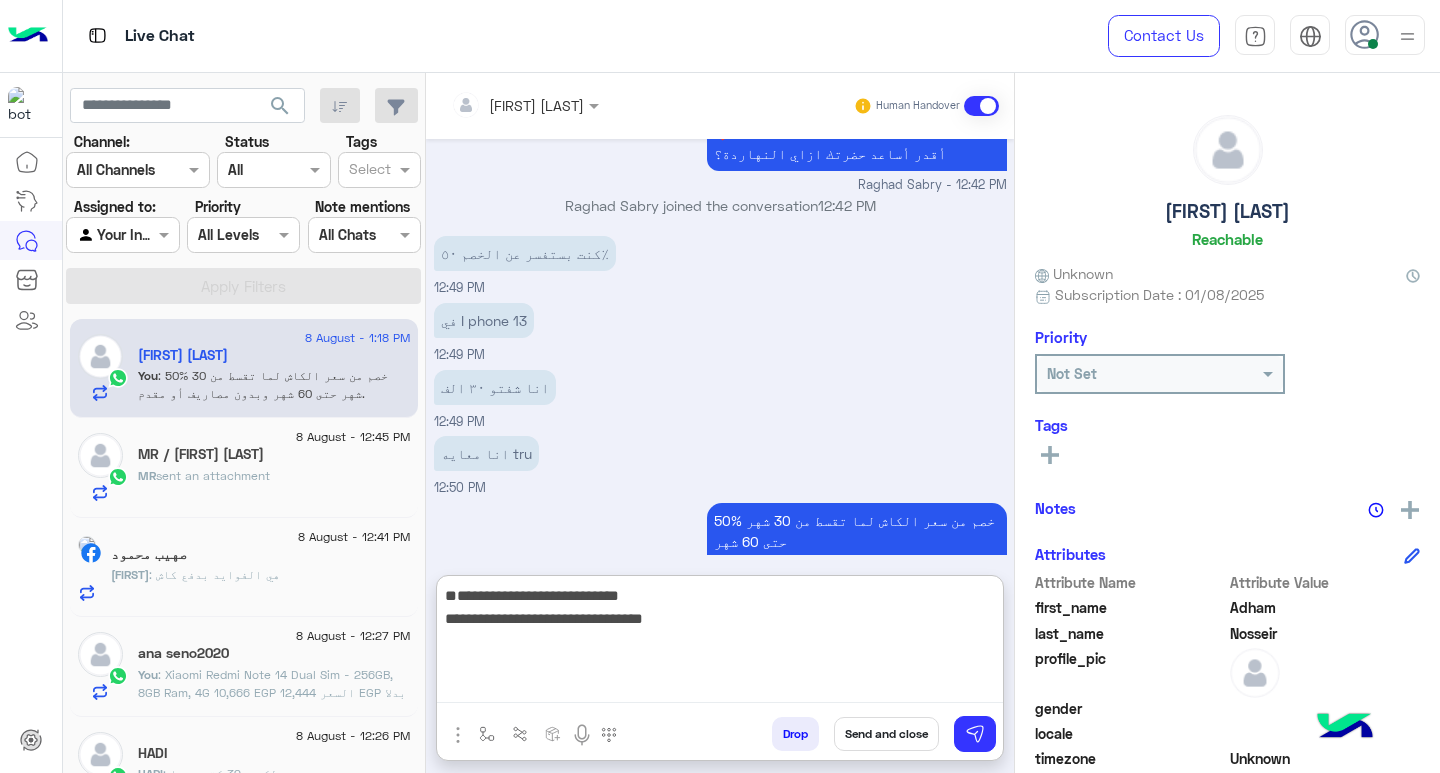 click on "**********" at bounding box center (720, 643) 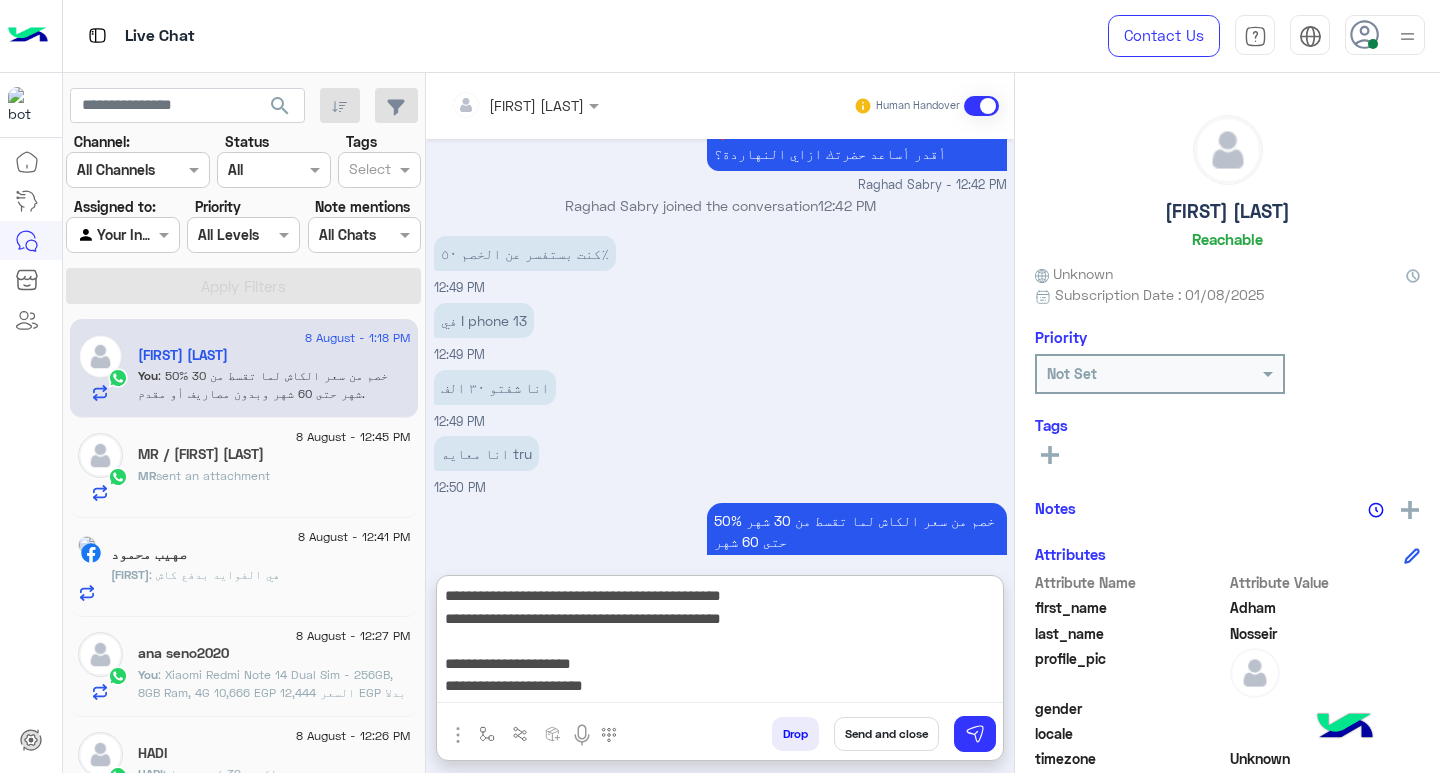 click on "**********" at bounding box center [720, 643] 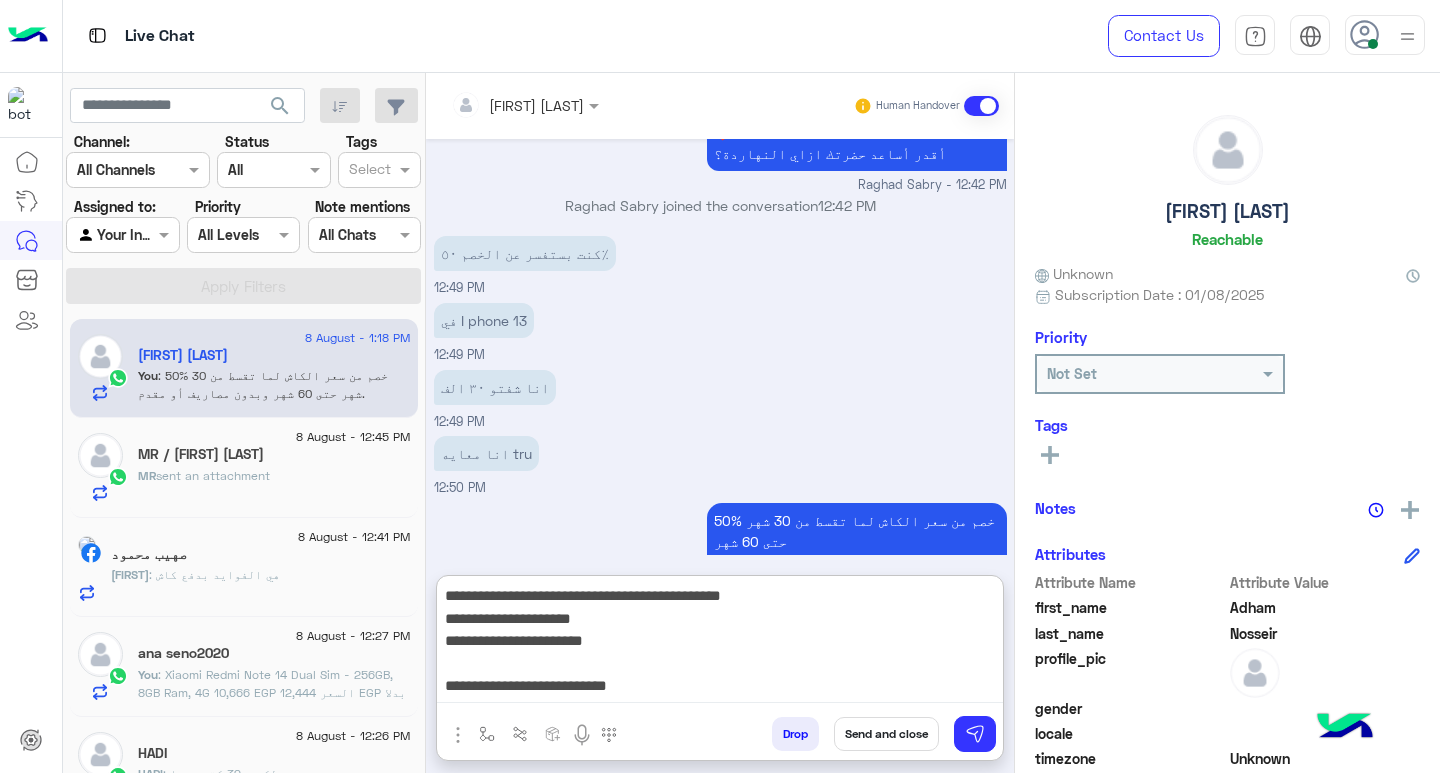 drag, startPoint x: 527, startPoint y: 616, endPoint x: 656, endPoint y: 633, distance: 130.11533 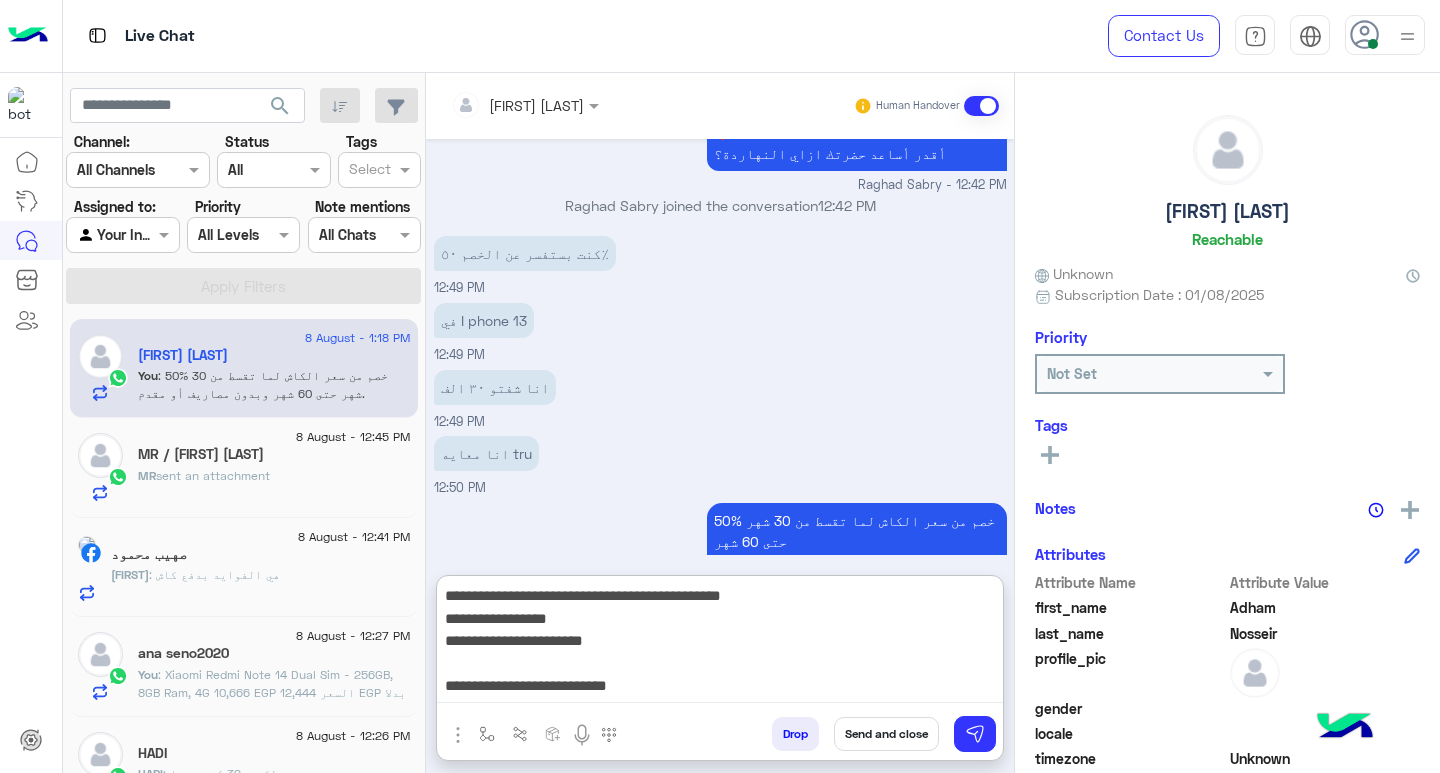 drag, startPoint x: 527, startPoint y: 634, endPoint x: 655, endPoint y: 633, distance: 128.0039 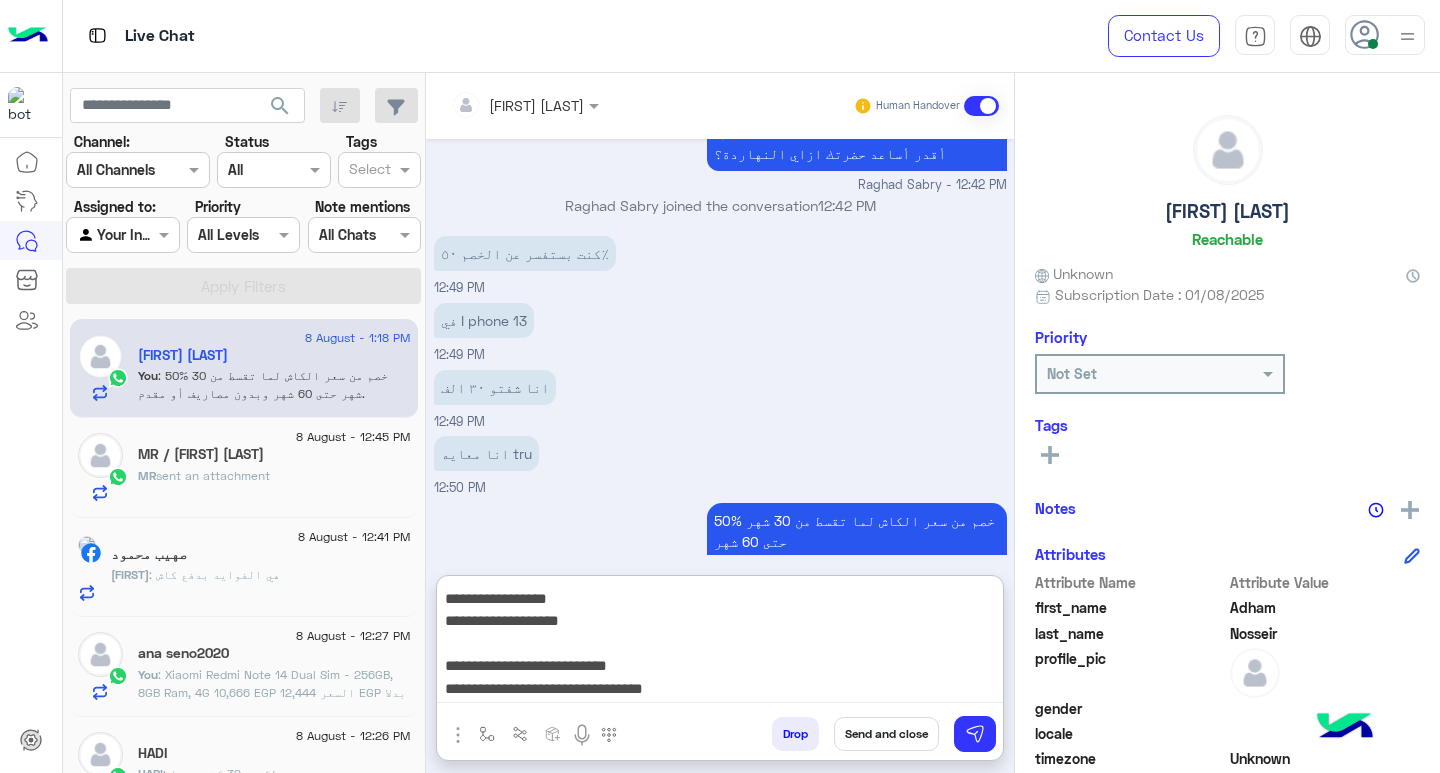 scroll, scrollTop: 43, scrollLeft: 0, axis: vertical 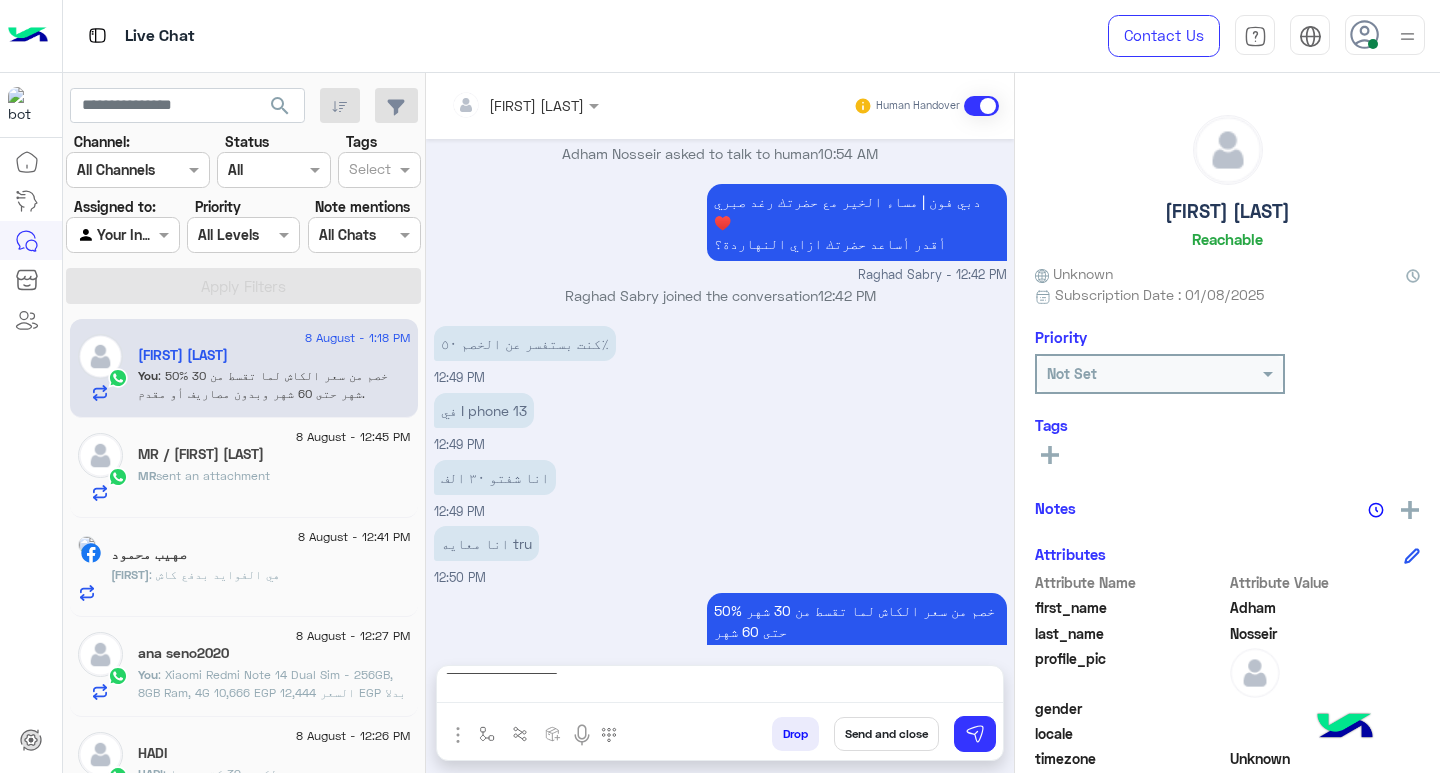 click on "**********" at bounding box center (720, 688) 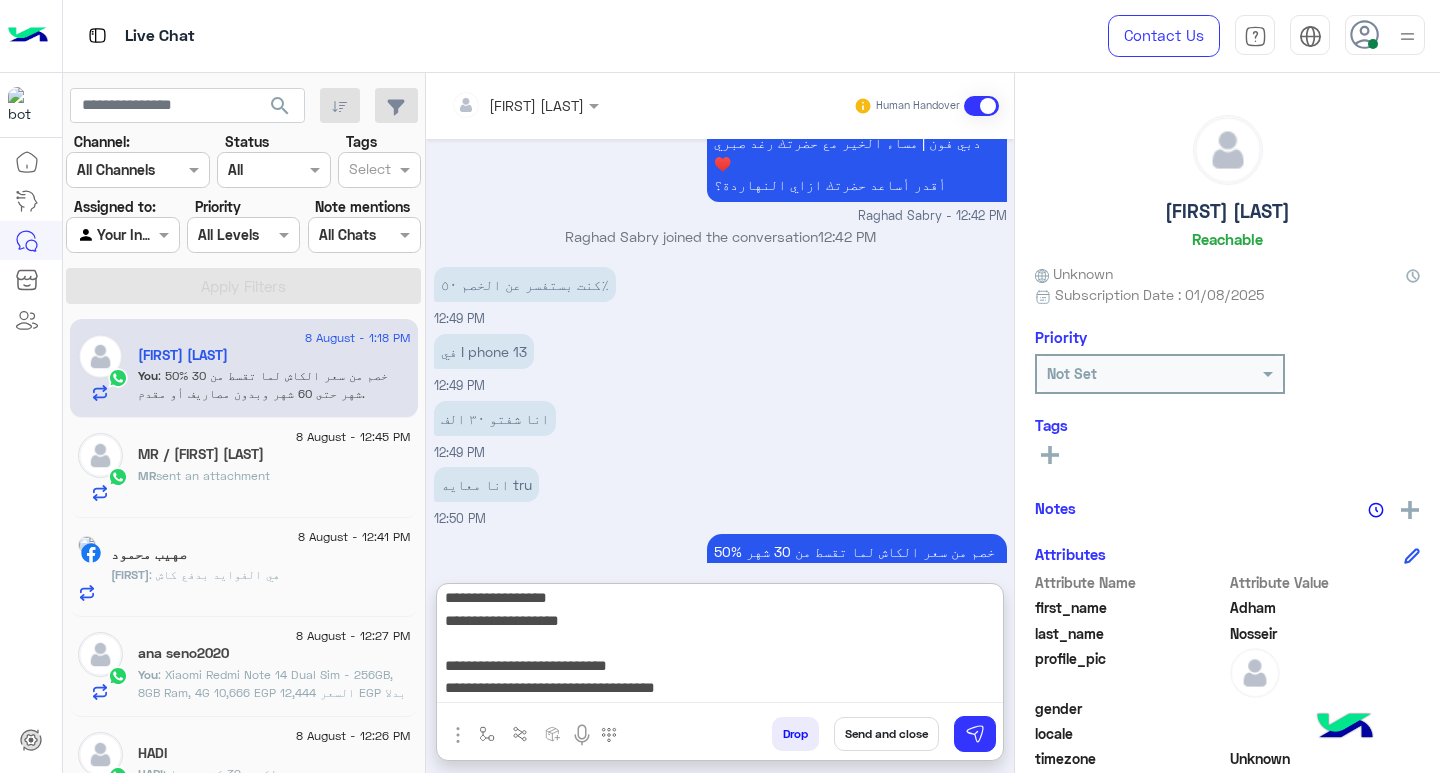 scroll, scrollTop: 1651, scrollLeft: 0, axis: vertical 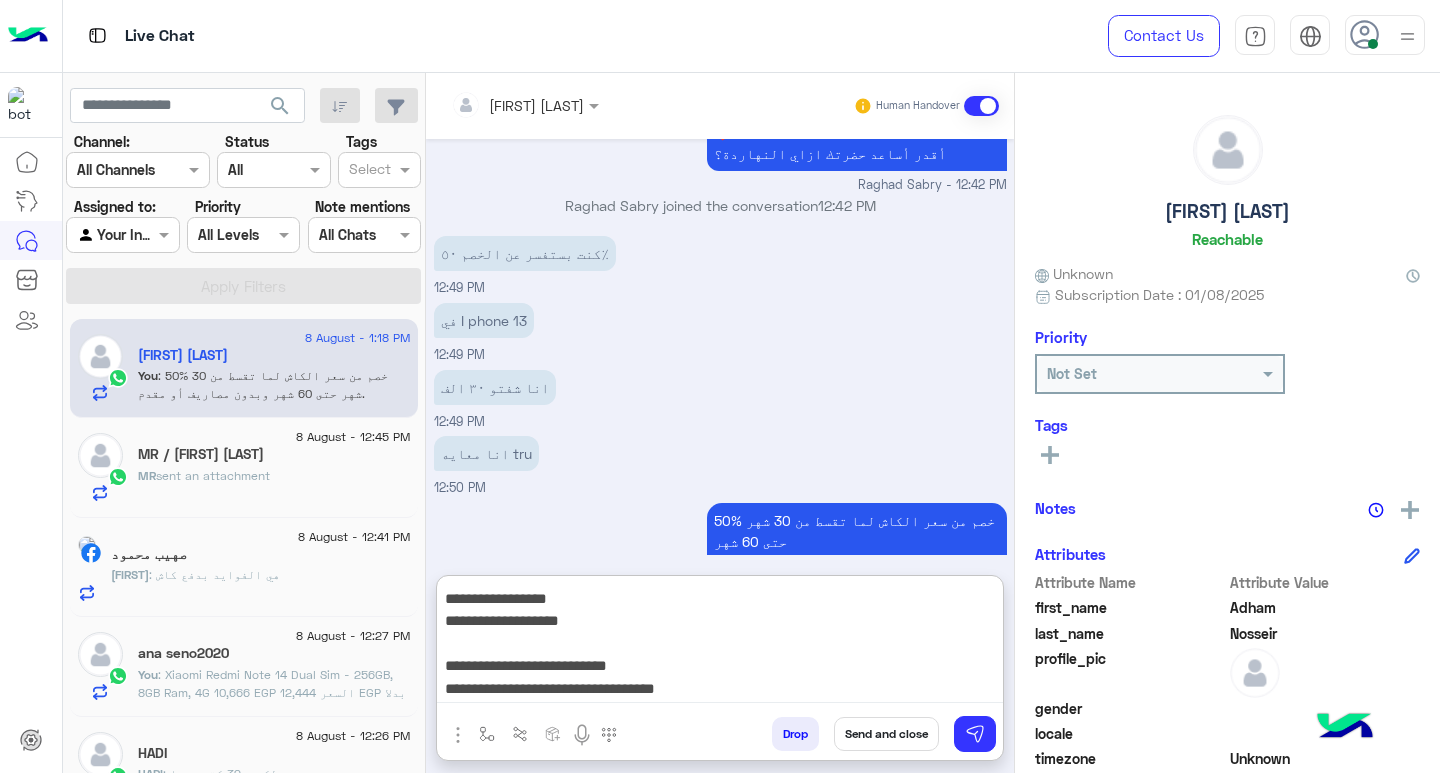 click on "**********" at bounding box center [720, 643] 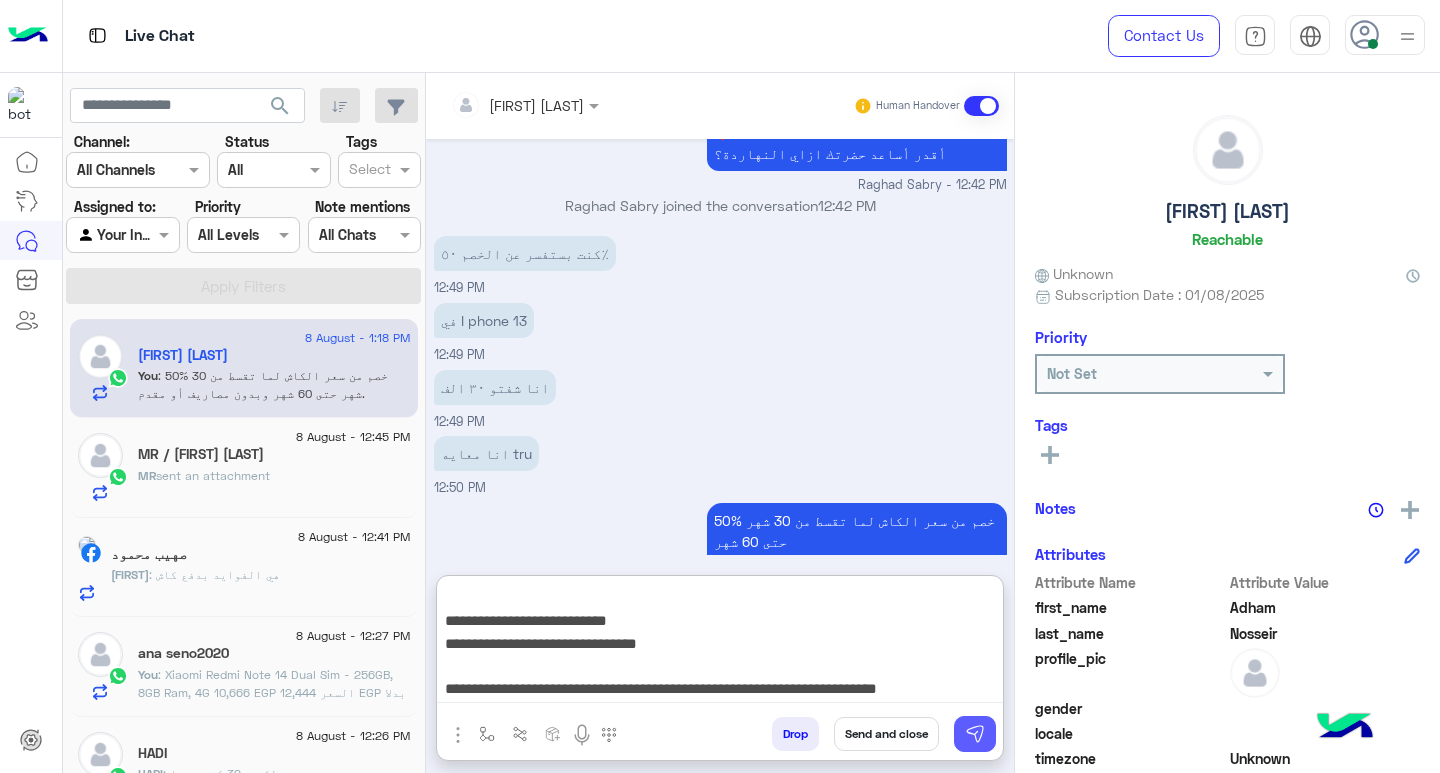 type on "**********" 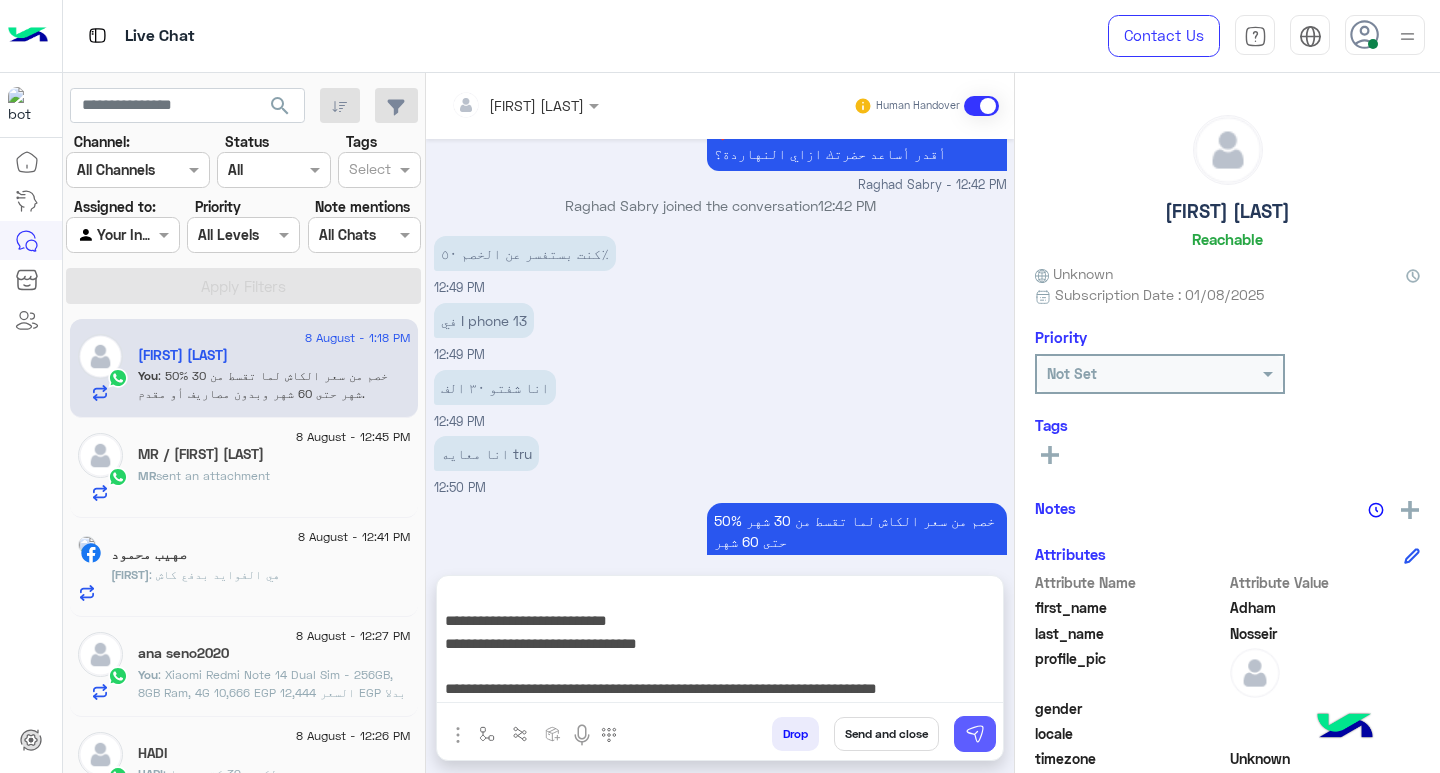 click at bounding box center (975, 734) 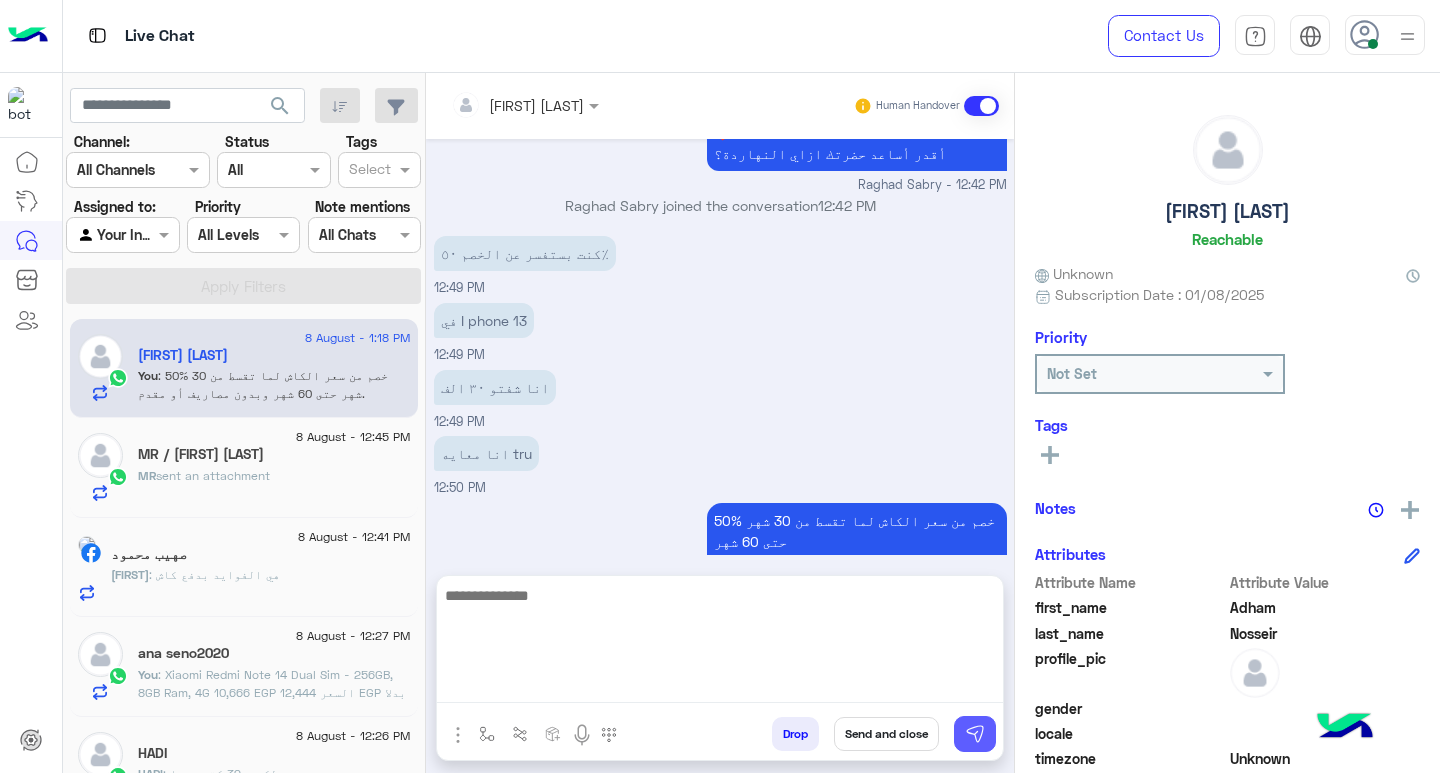 scroll, scrollTop: 1836, scrollLeft: 0, axis: vertical 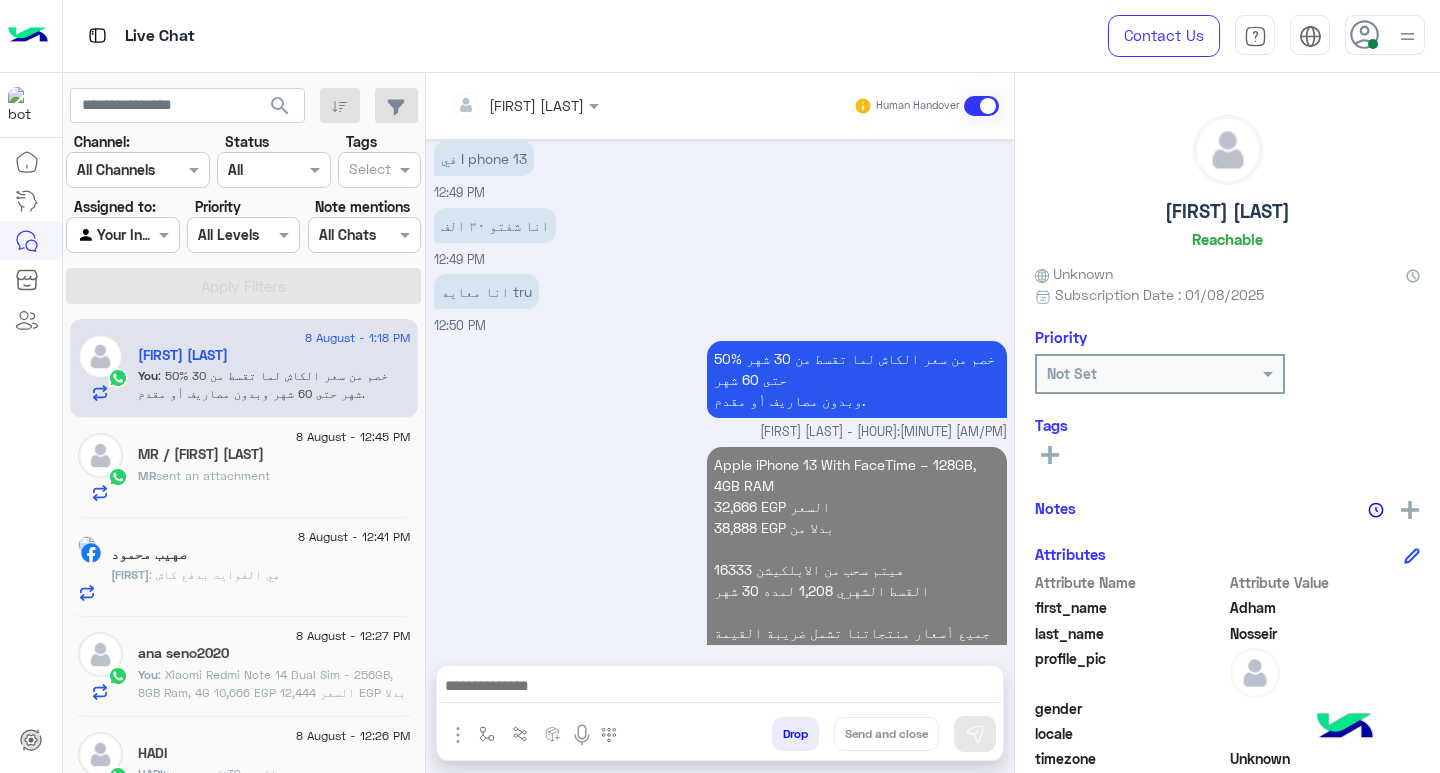 click on "MR  sent an attachment" 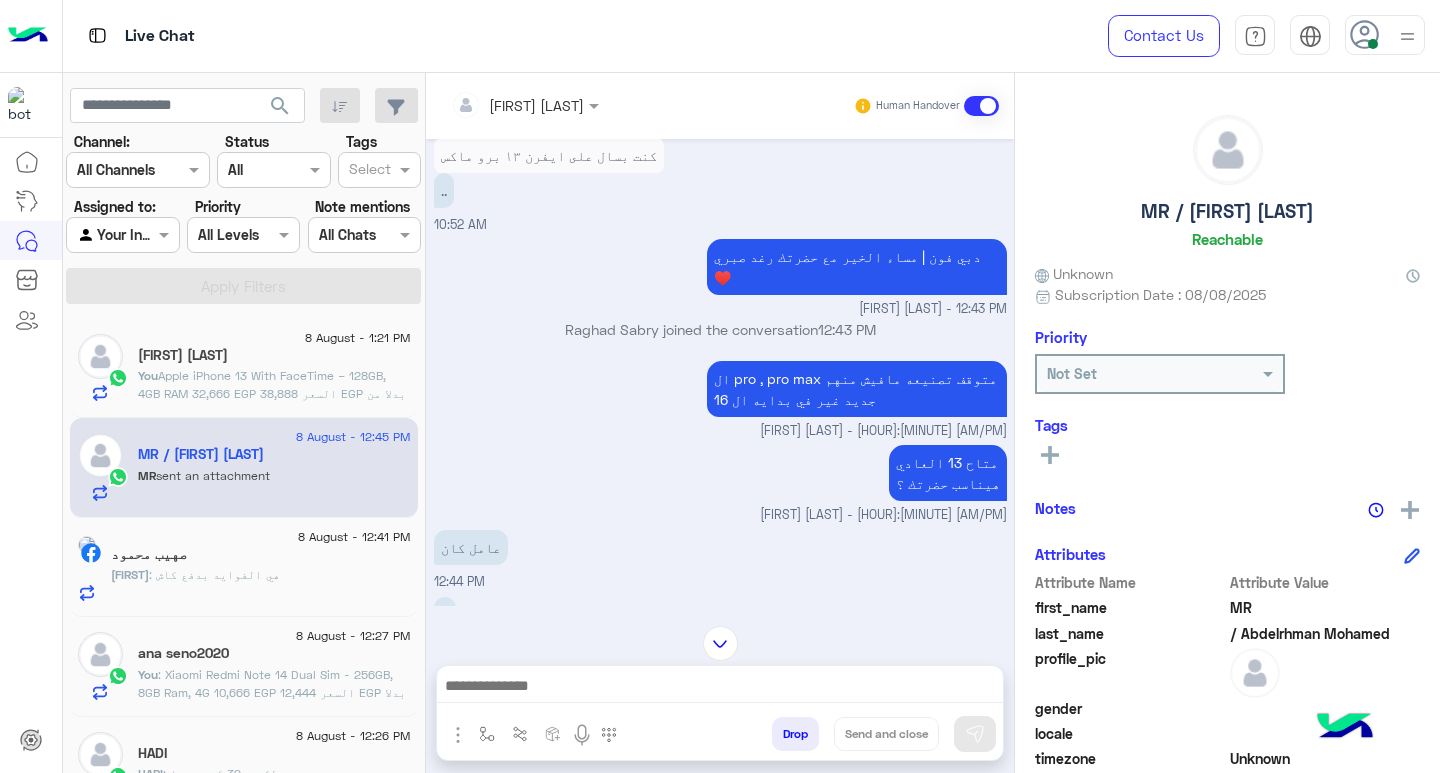 scroll, scrollTop: 1284, scrollLeft: 0, axis: vertical 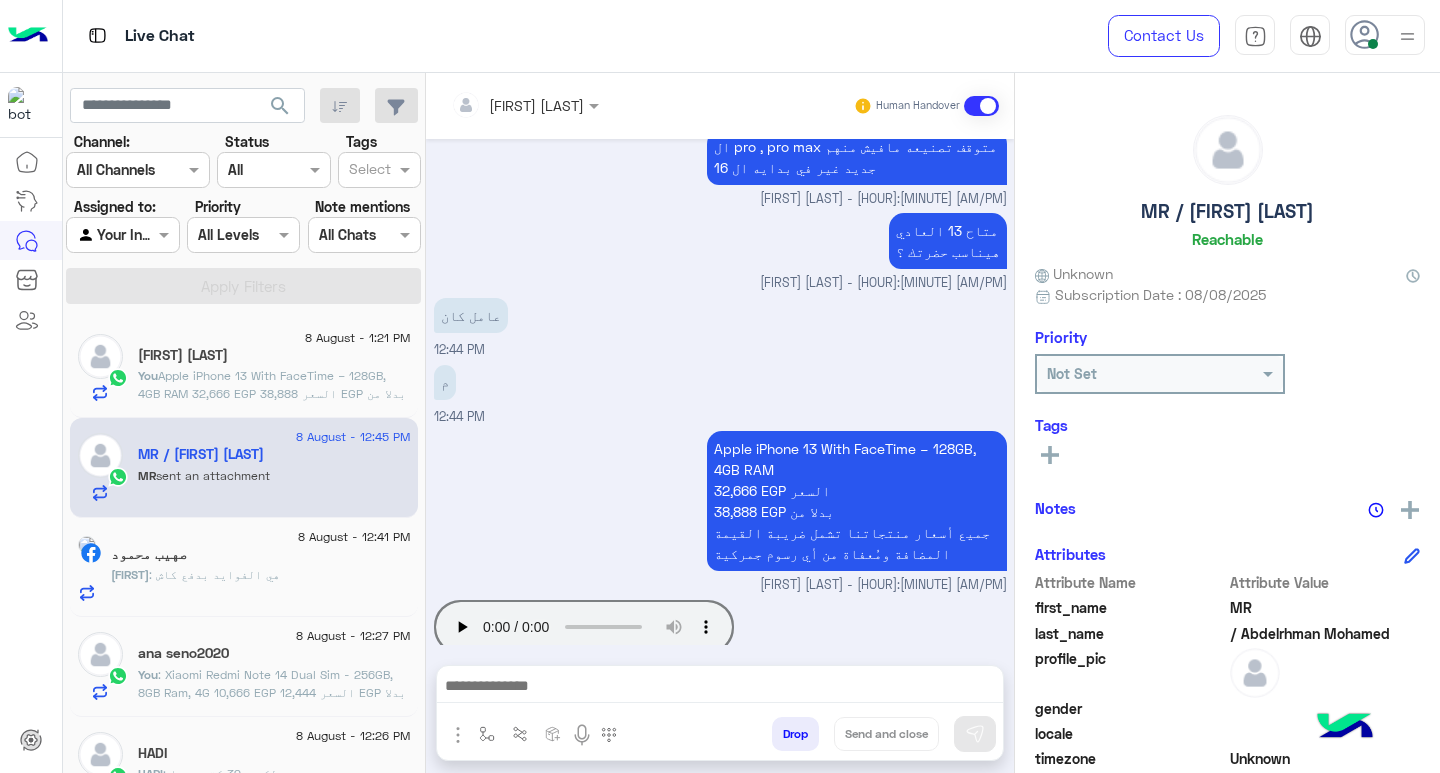drag, startPoint x: 707, startPoint y: 697, endPoint x: 687, endPoint y: 695, distance: 20.09975 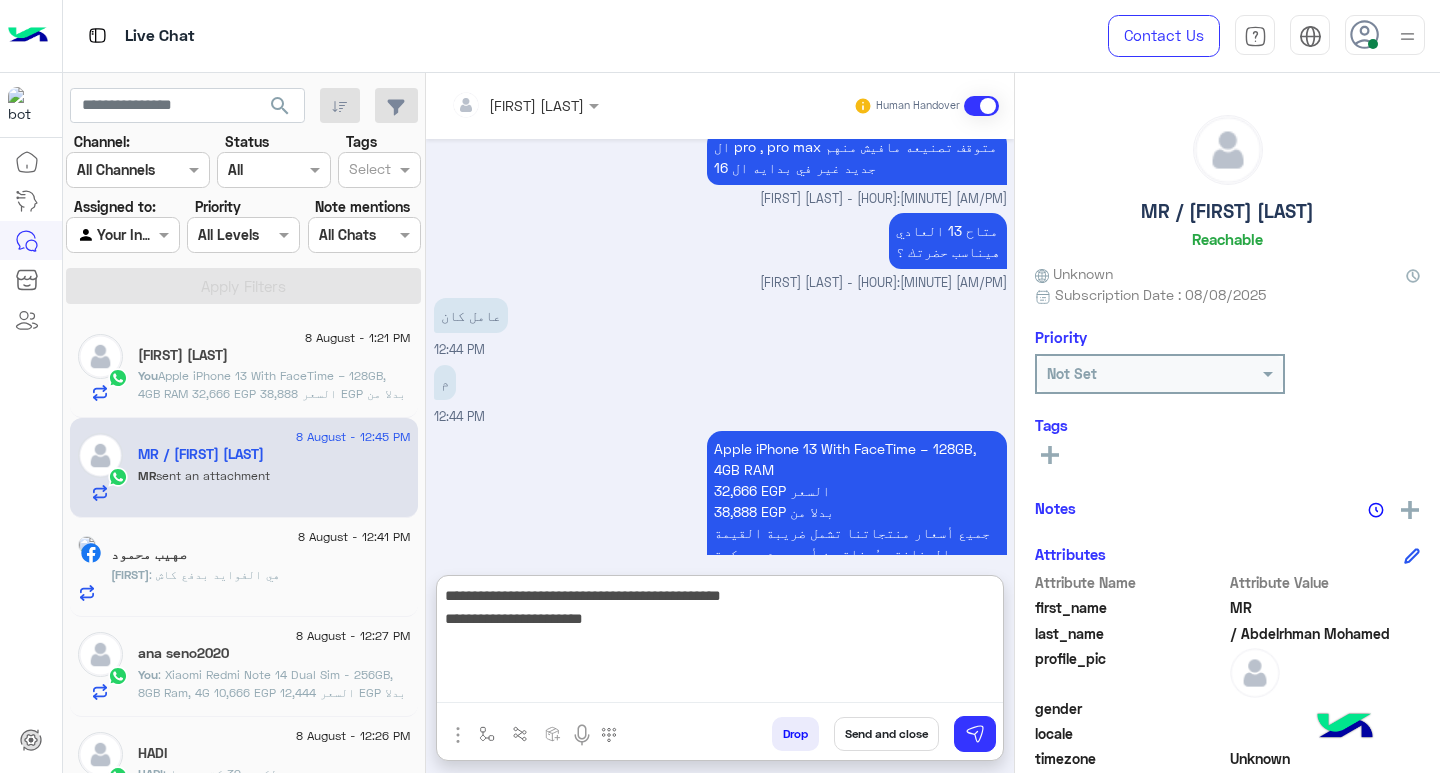 click on "**********" at bounding box center (720, 643) 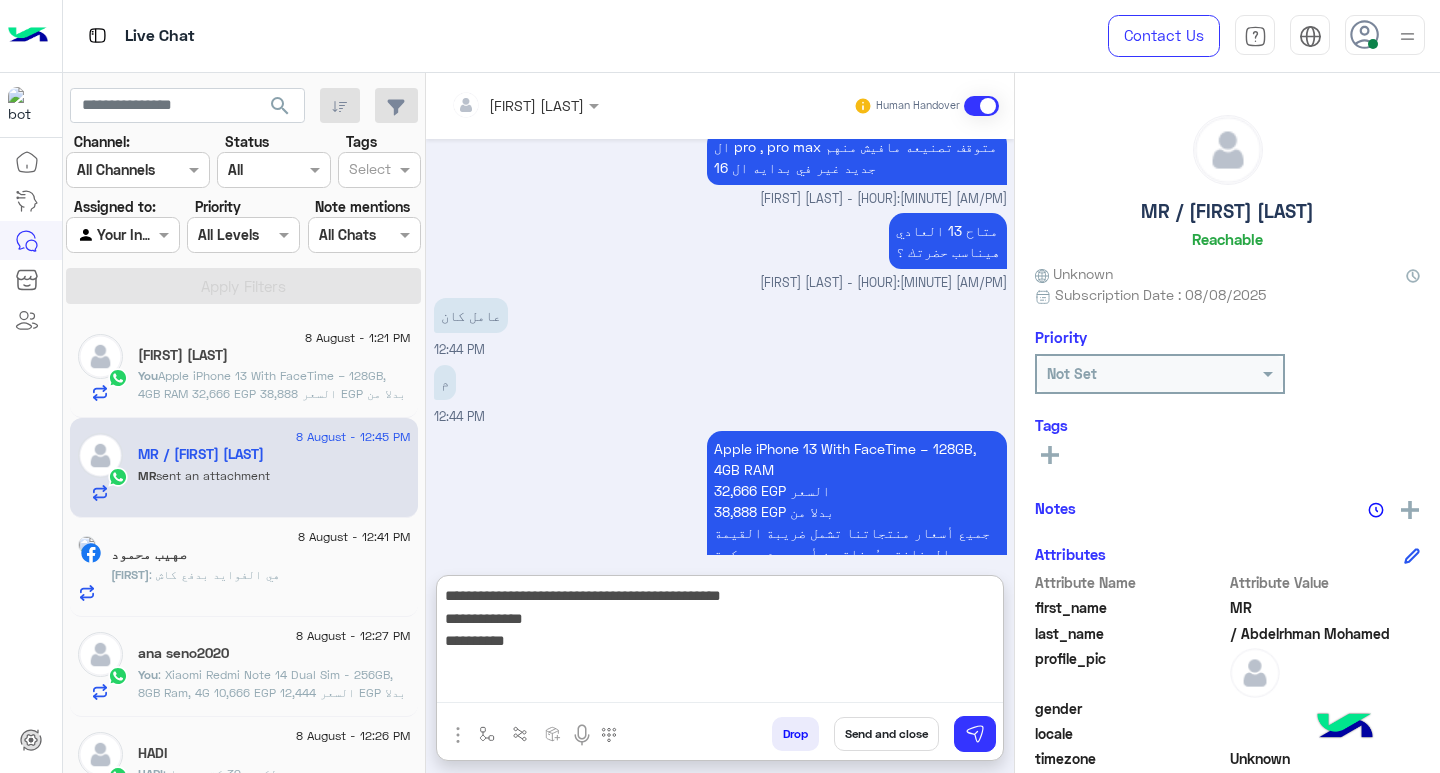 click on "**********" at bounding box center [720, 643] 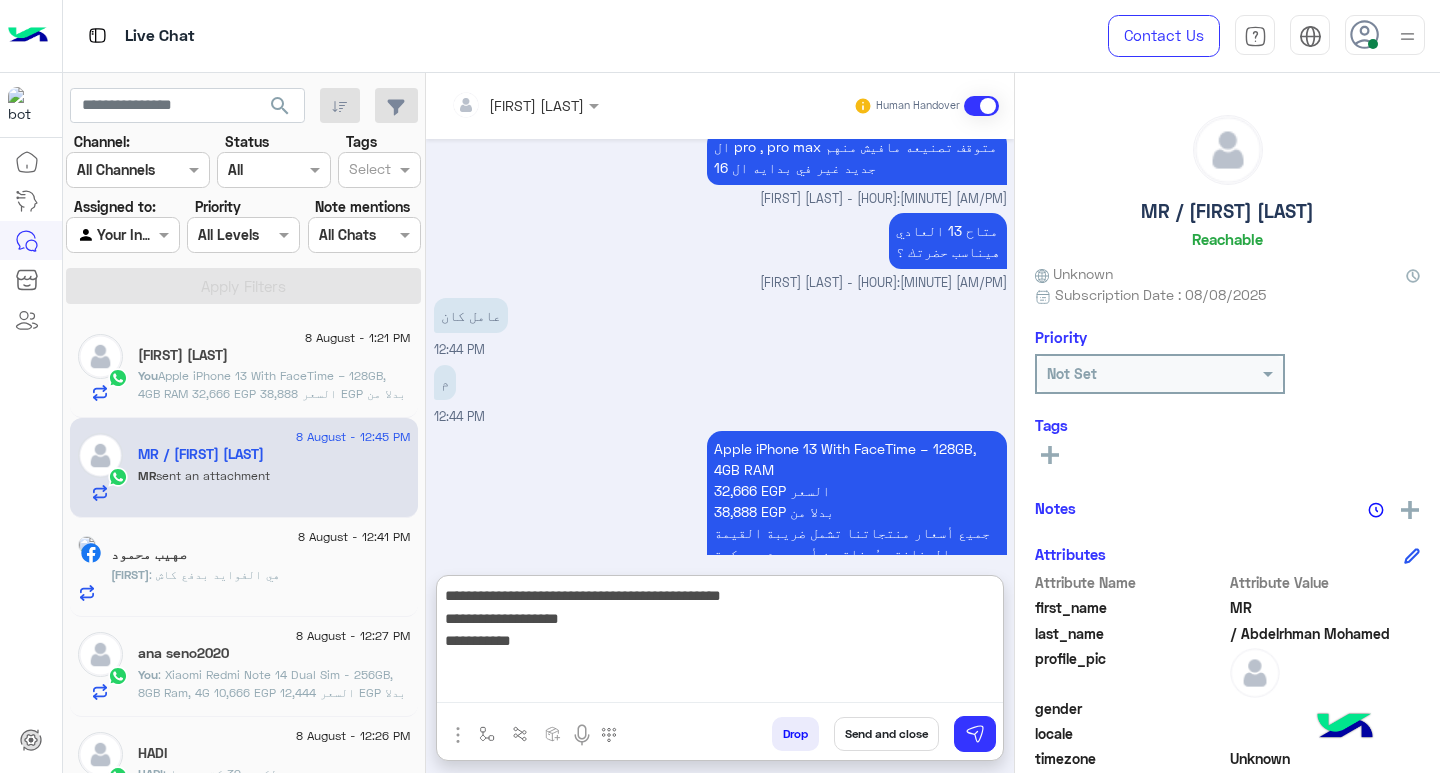 click on "**********" at bounding box center [720, 643] 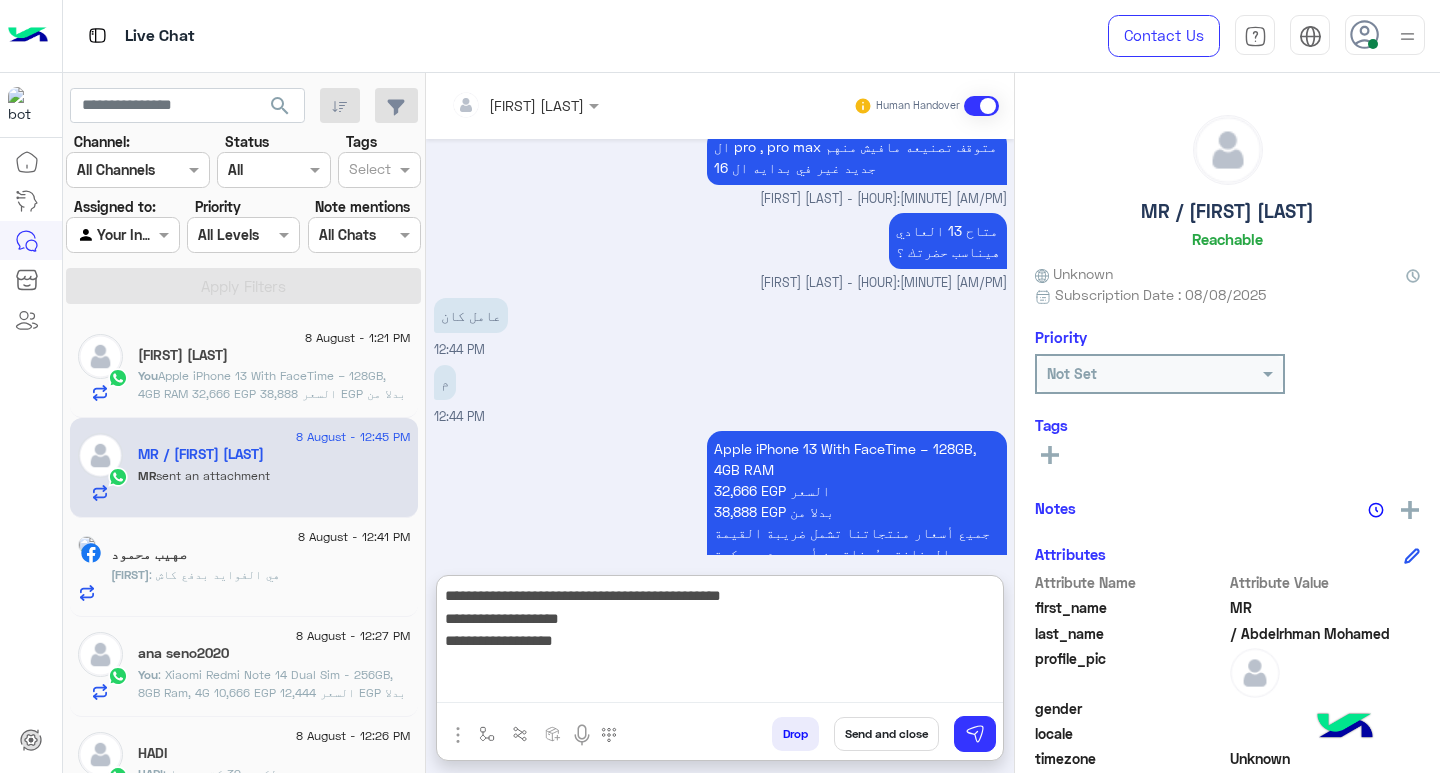 type on "**********" 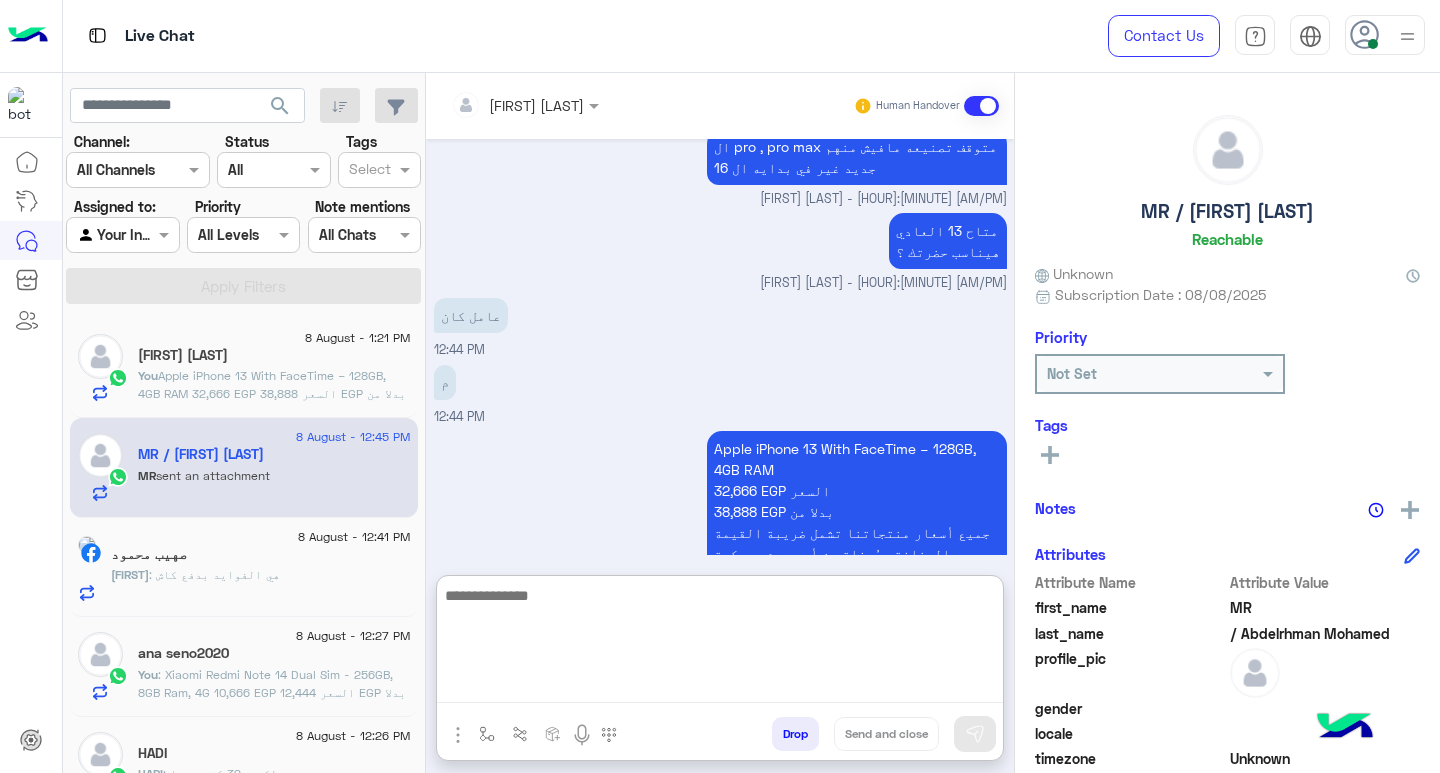 scroll, scrollTop: 1502, scrollLeft: 0, axis: vertical 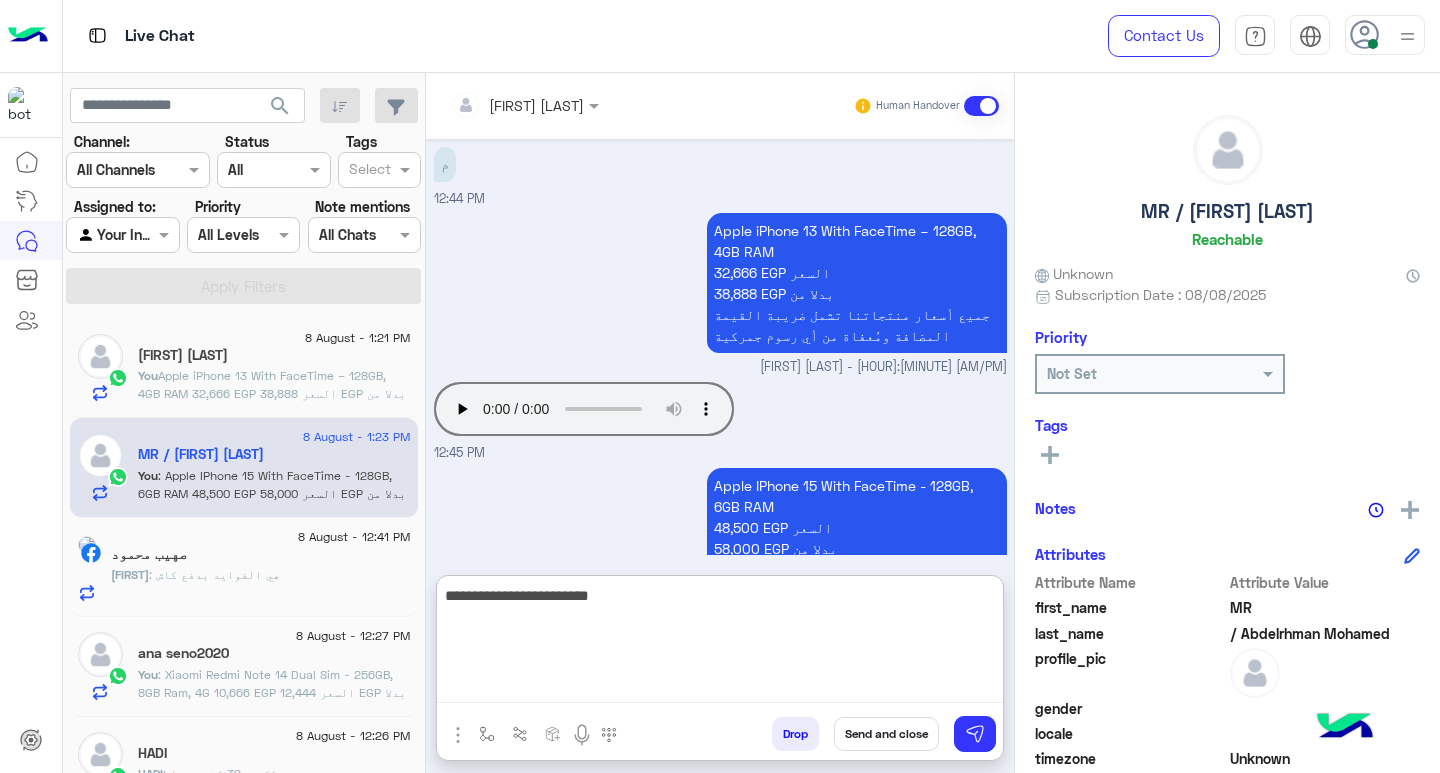 type on "**********" 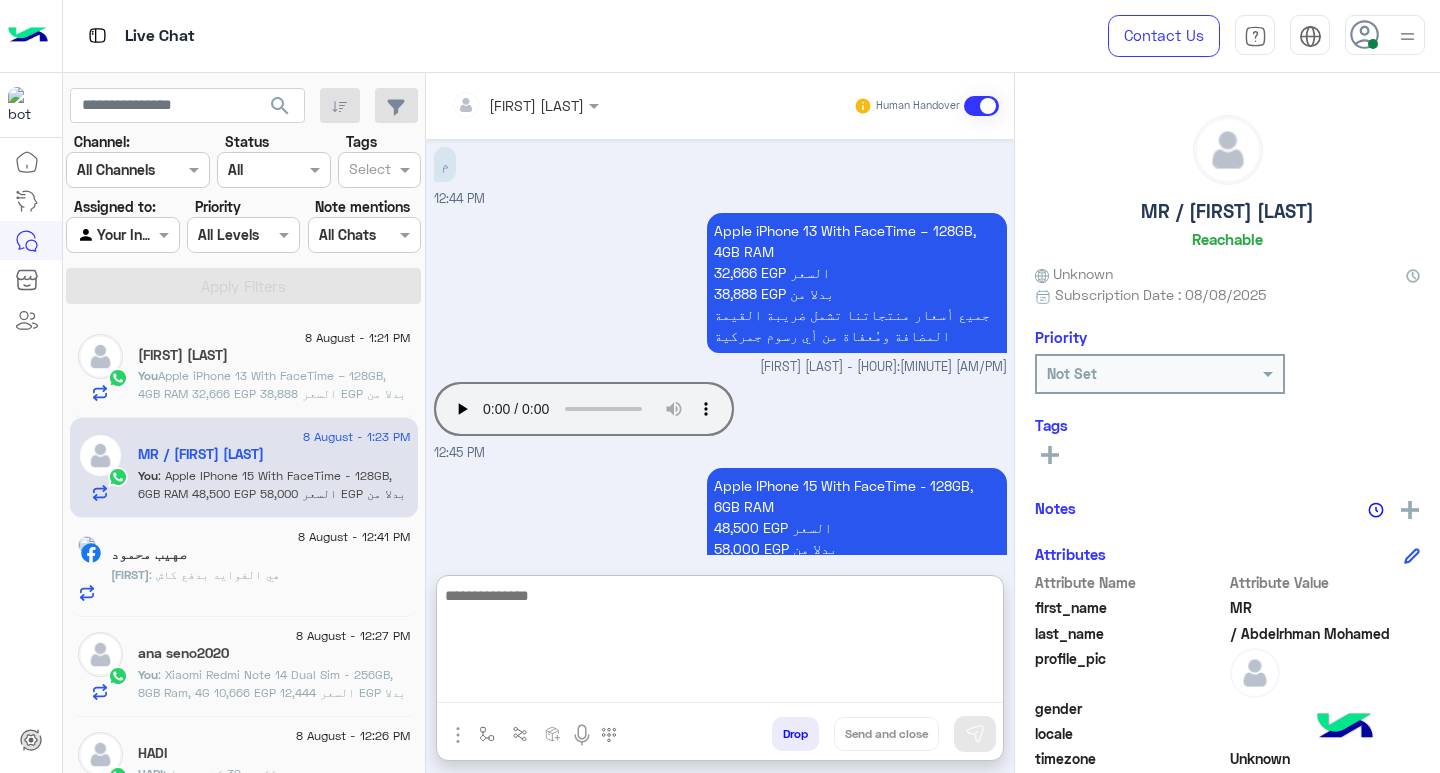 scroll, scrollTop: 1565, scrollLeft: 0, axis: vertical 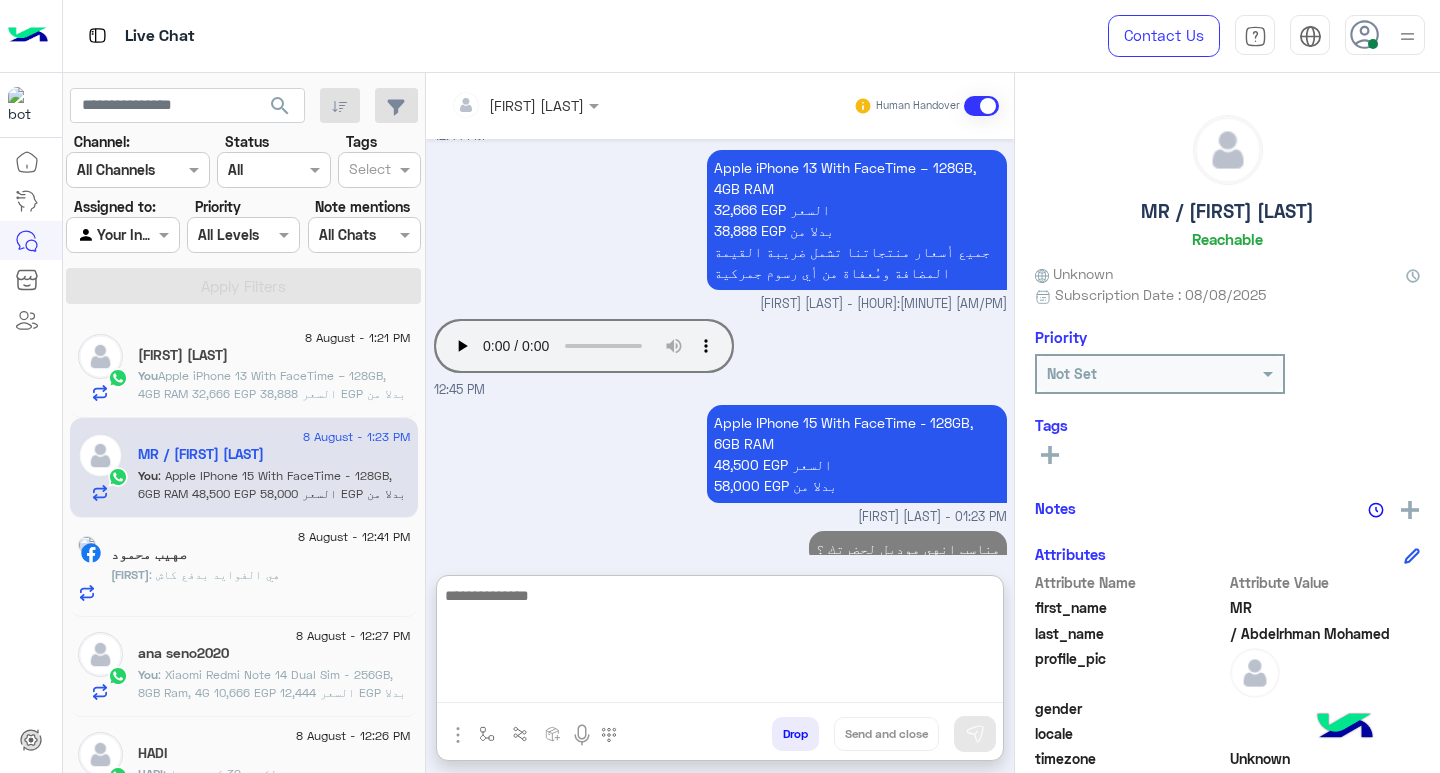 click on "Apple iPhone 13 With FaceTime – 128GB, 4GB RAM
32,666 EGP السعر
38,888 EGP بدلا من
هيتم سحب من الابلكيشن 16333
القسط الشهري  1,208 لمده 30 شهر
جميع أسعار منتجاتنا تشمل ضريبة القيمة المضافة ومُعفاة من أي رسوم جمركية" 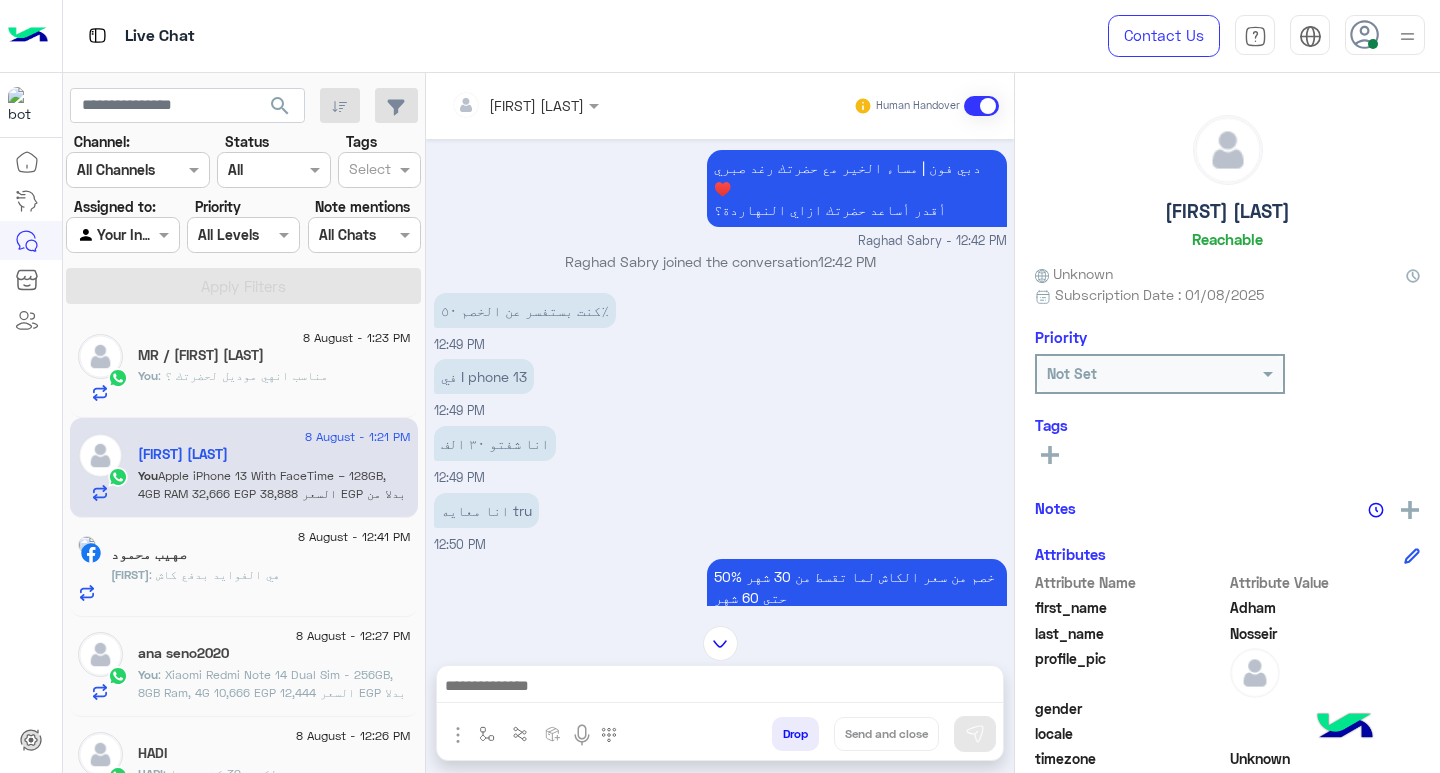 scroll, scrollTop: 1677, scrollLeft: 0, axis: vertical 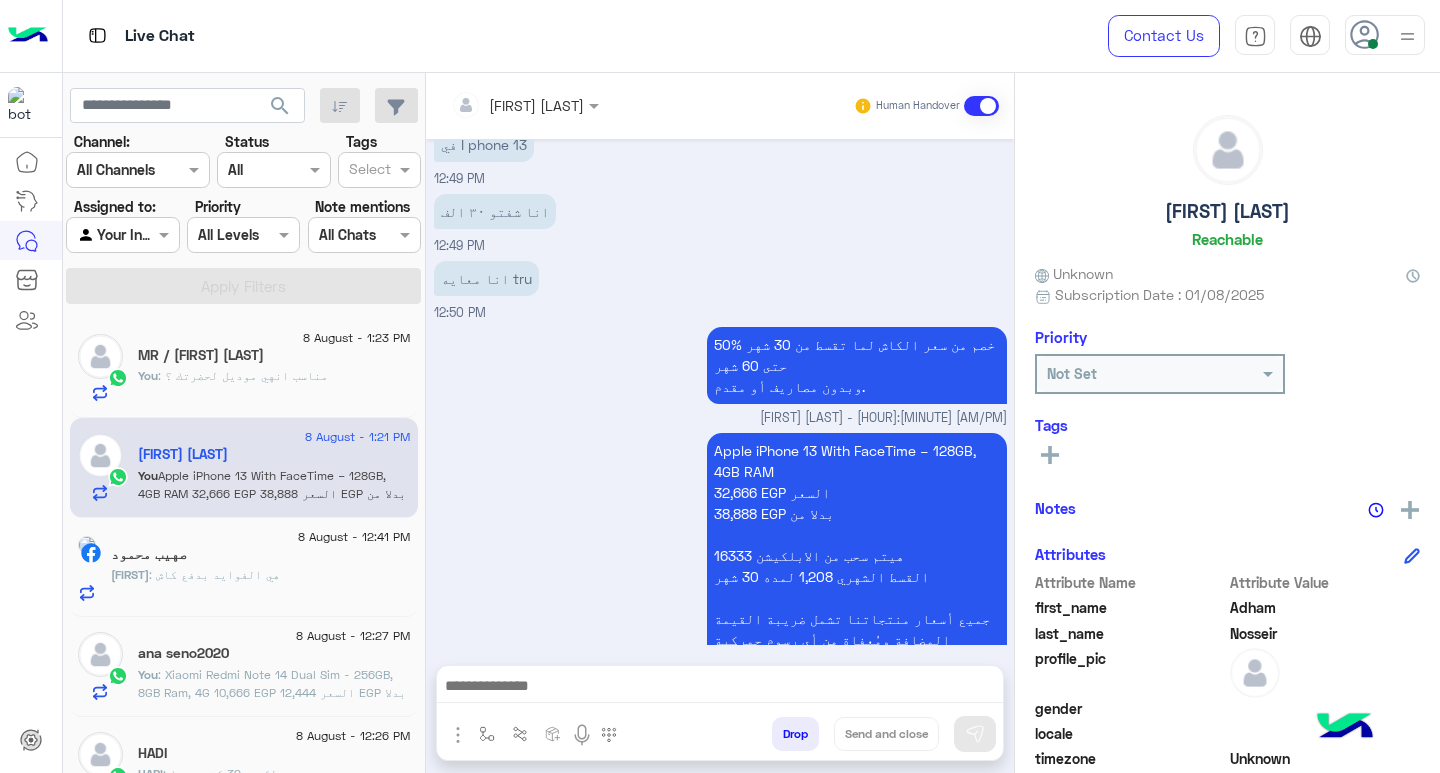 click at bounding box center [720, 688] 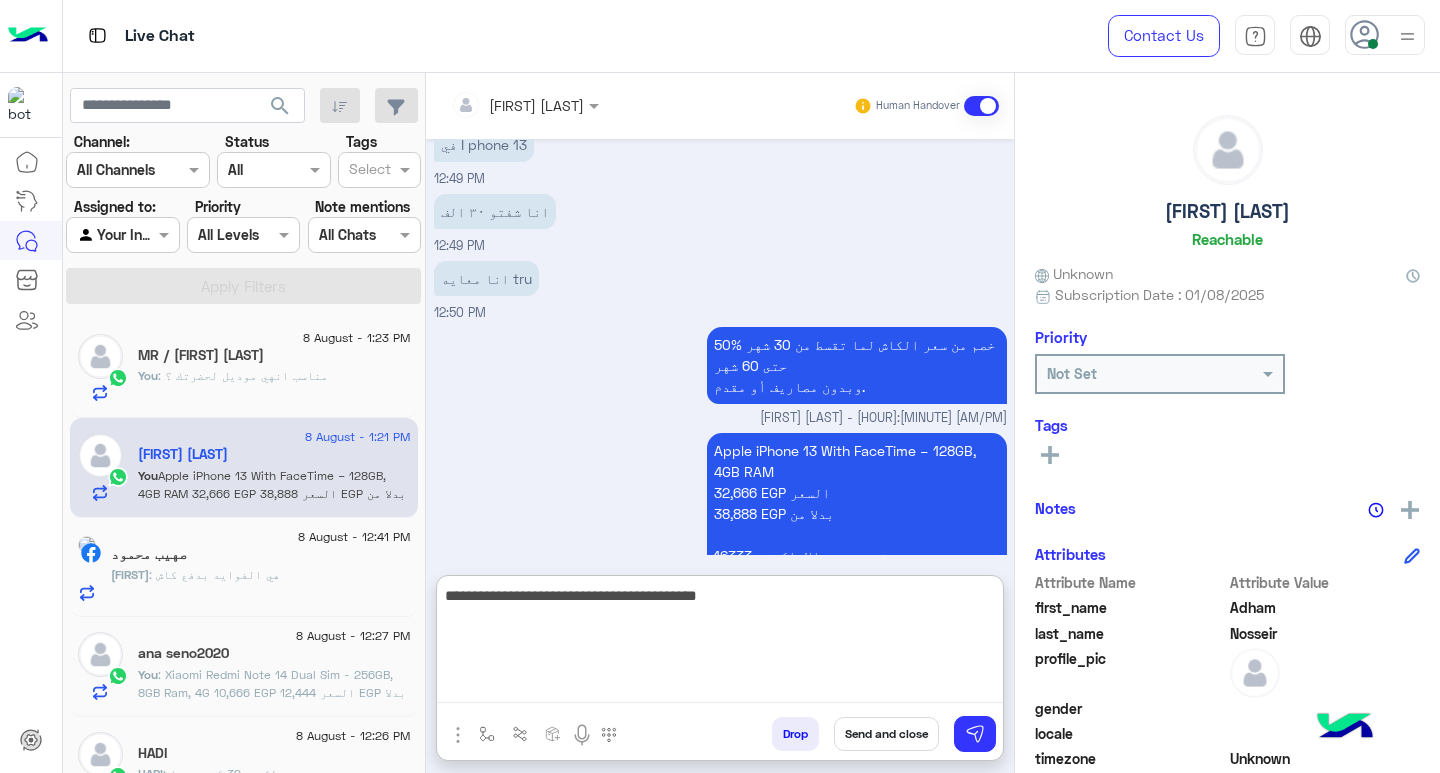 type on "**********" 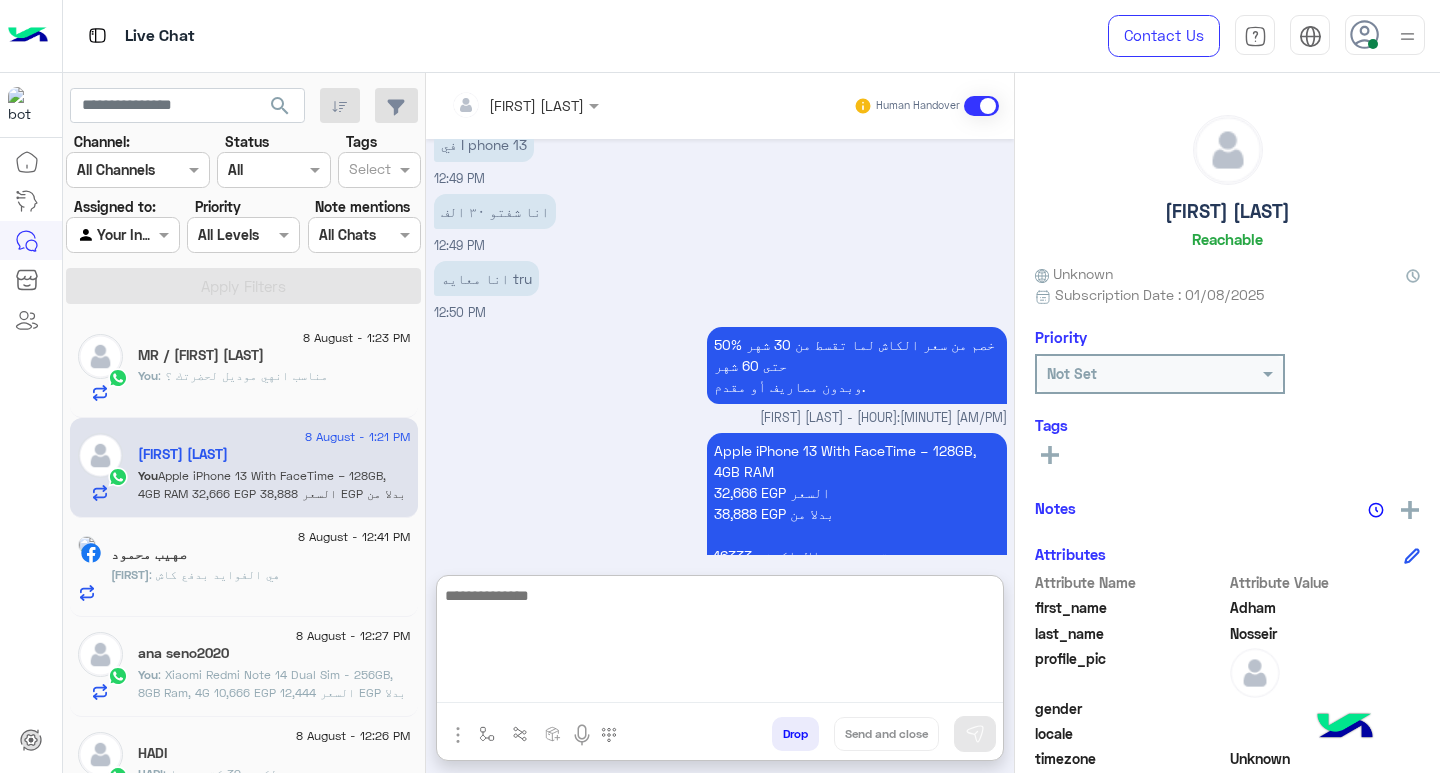 scroll, scrollTop: 1832, scrollLeft: 0, axis: vertical 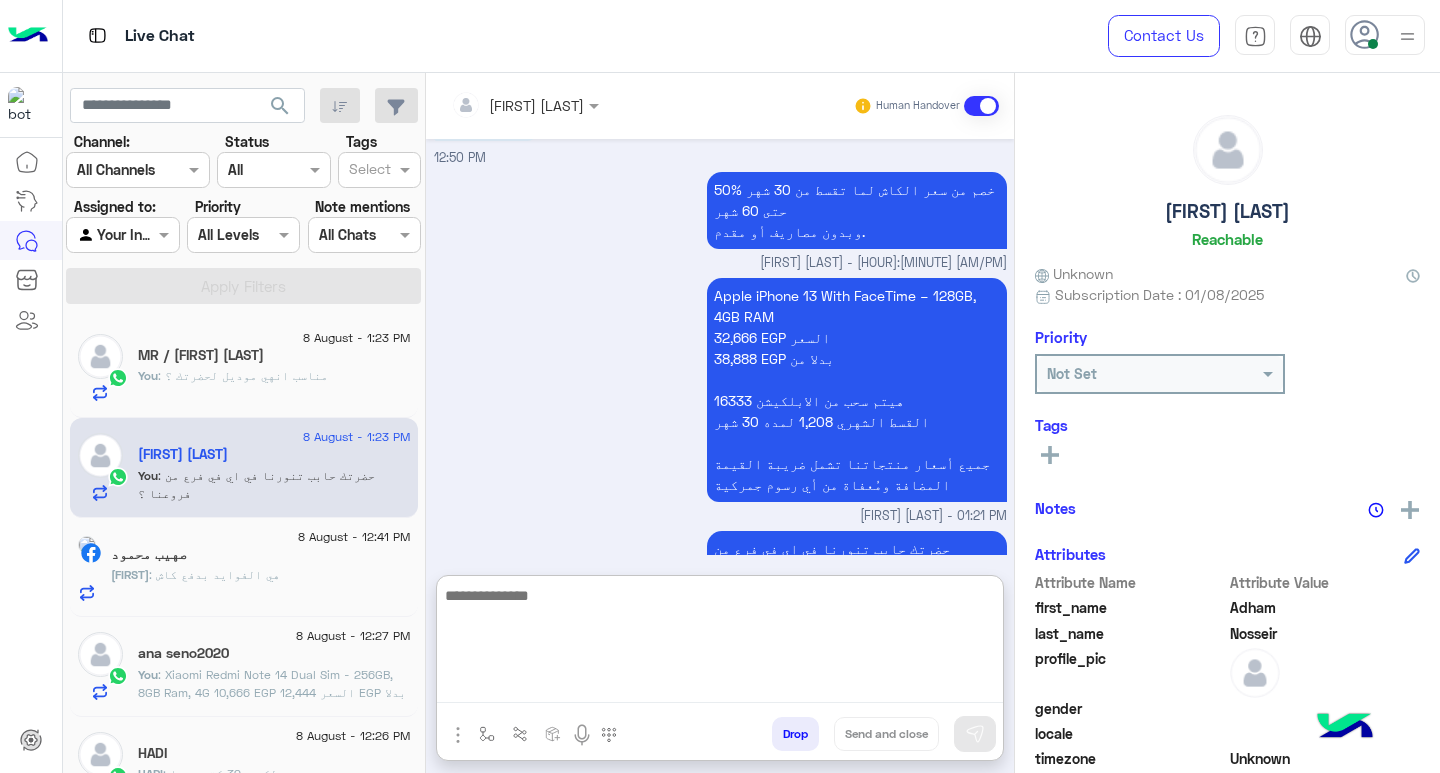 click on "صهيب : هي الفوايد بدفع كاش" 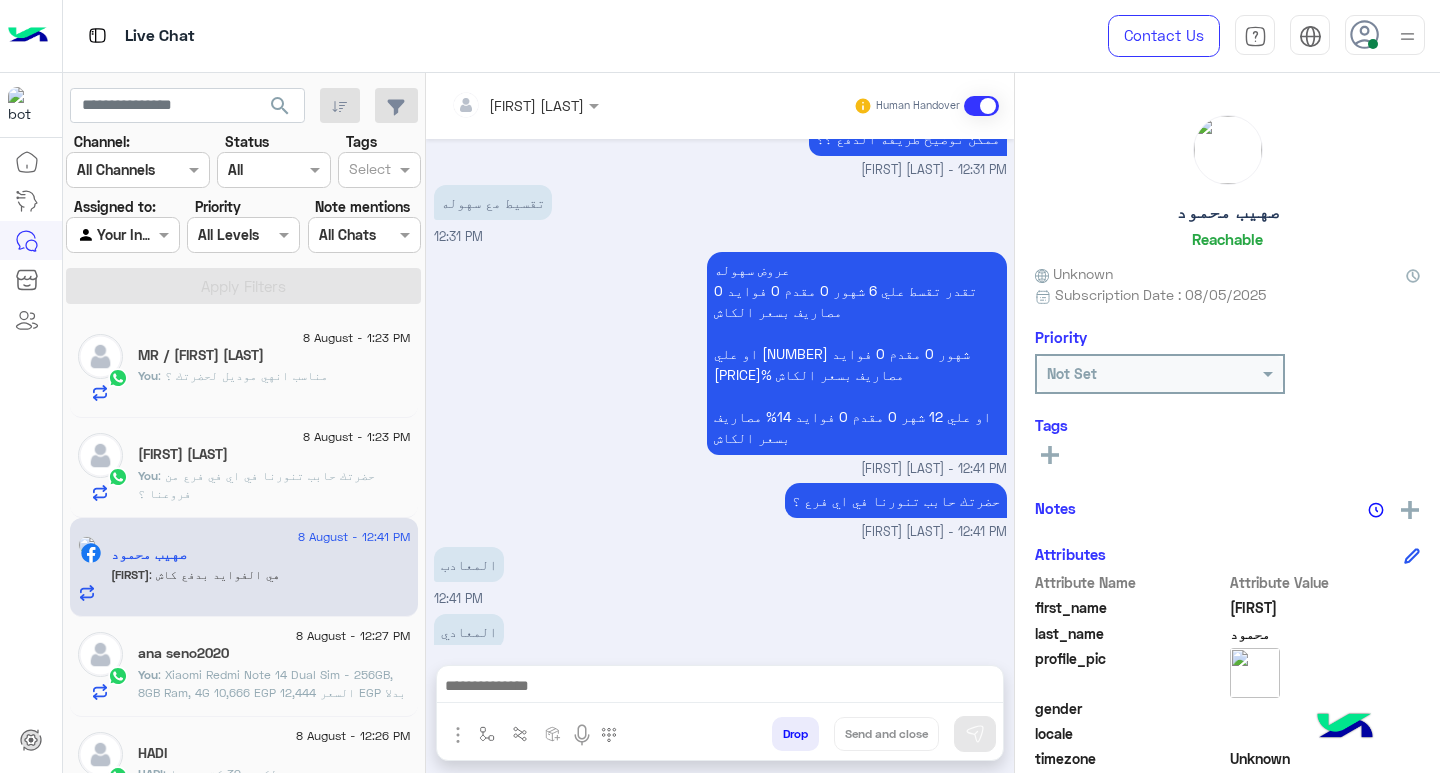 scroll, scrollTop: 1325, scrollLeft: 0, axis: vertical 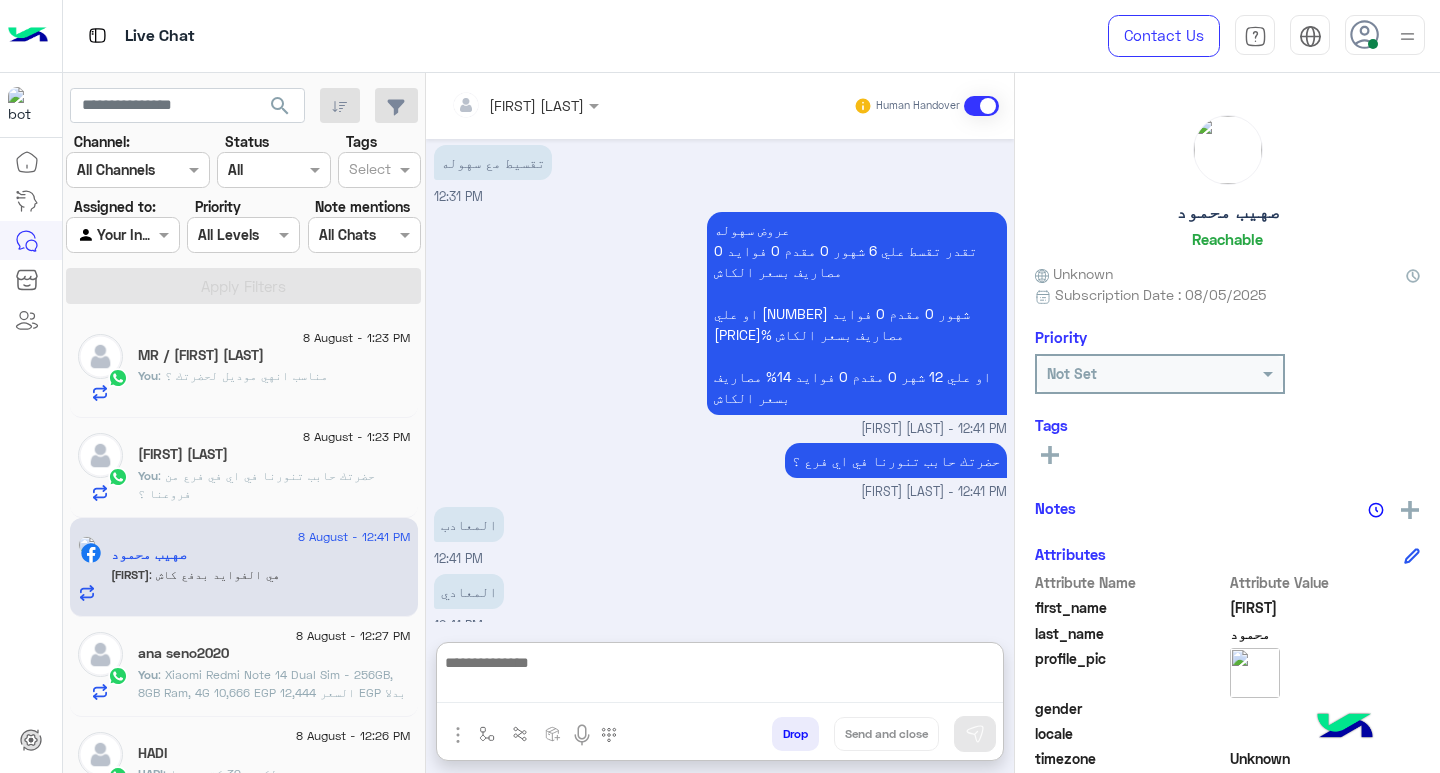 click at bounding box center (720, 676) 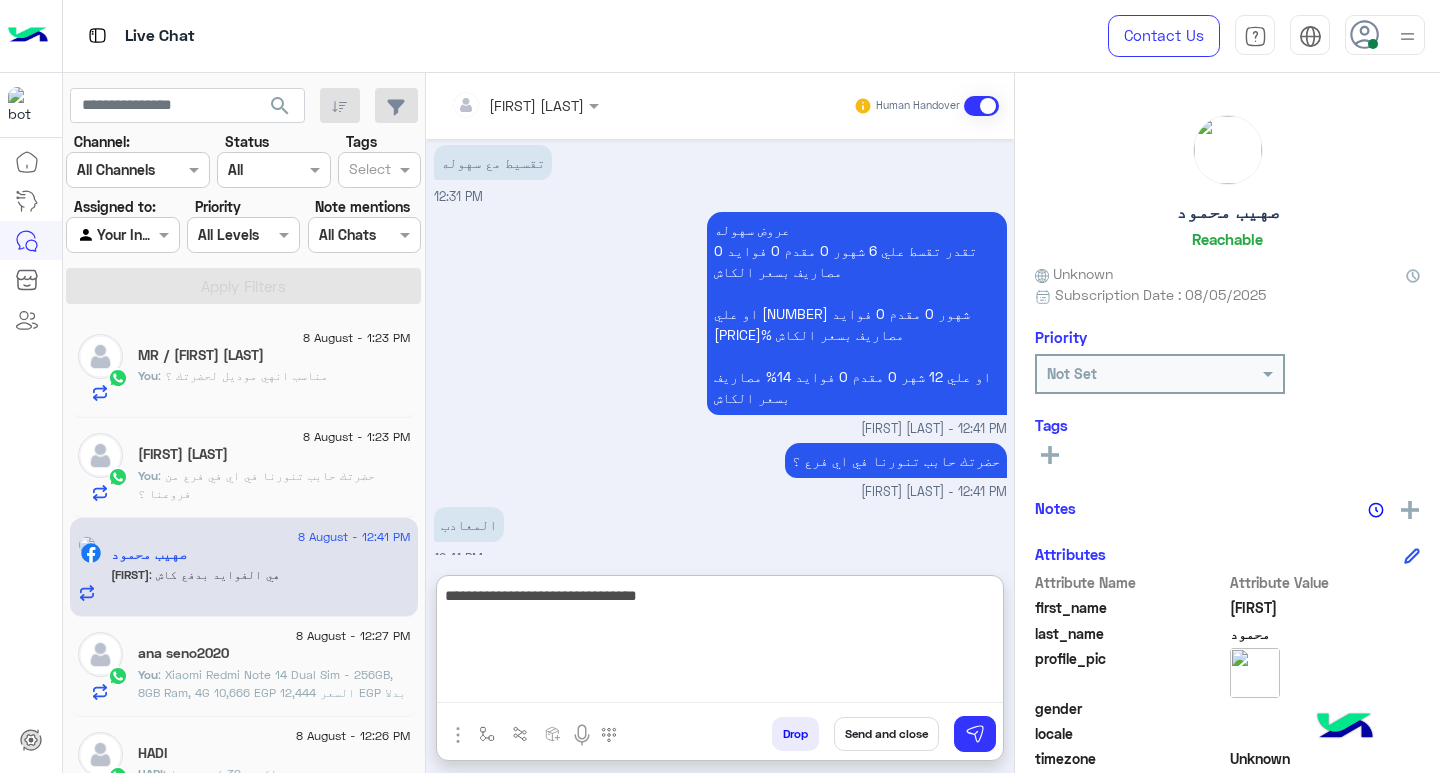 type on "**********" 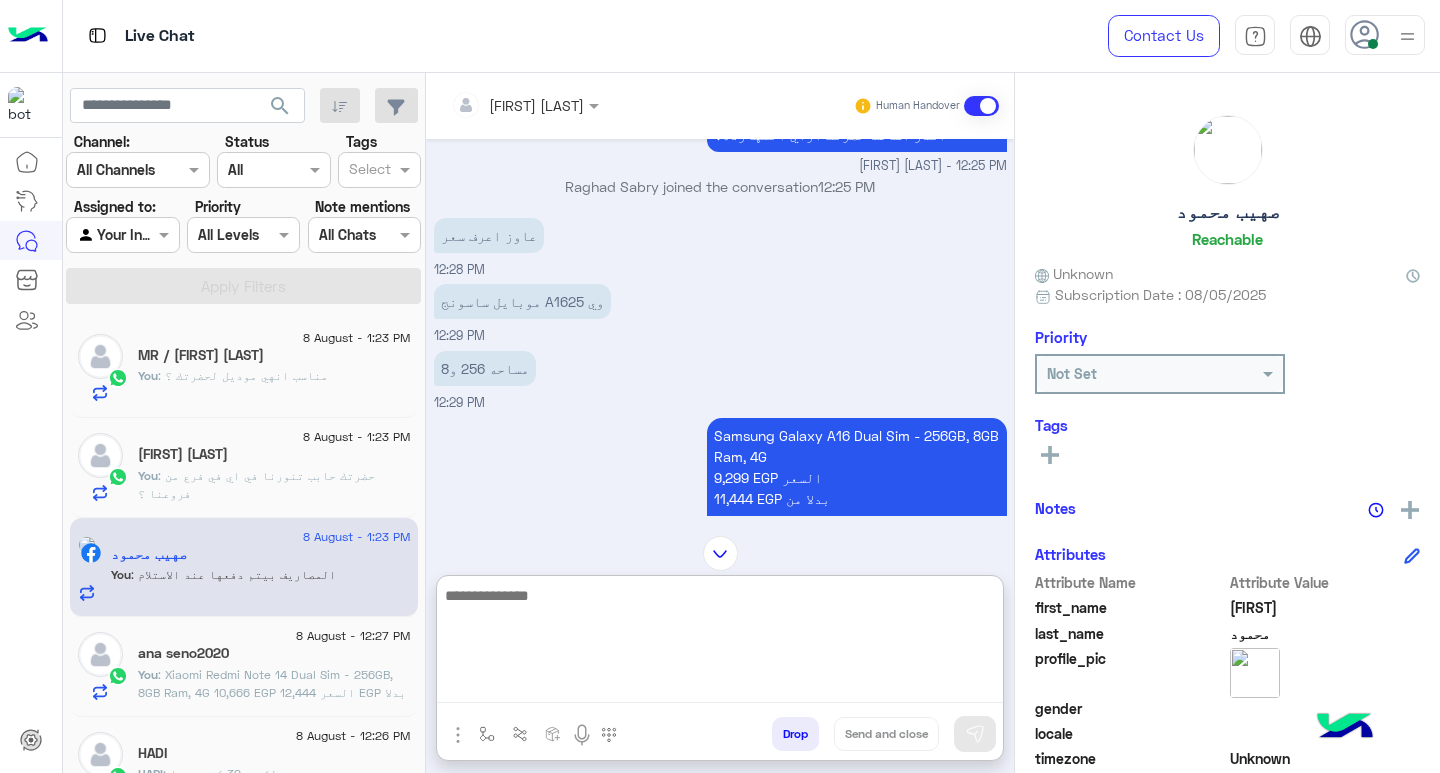 scroll, scrollTop: 779, scrollLeft: 0, axis: vertical 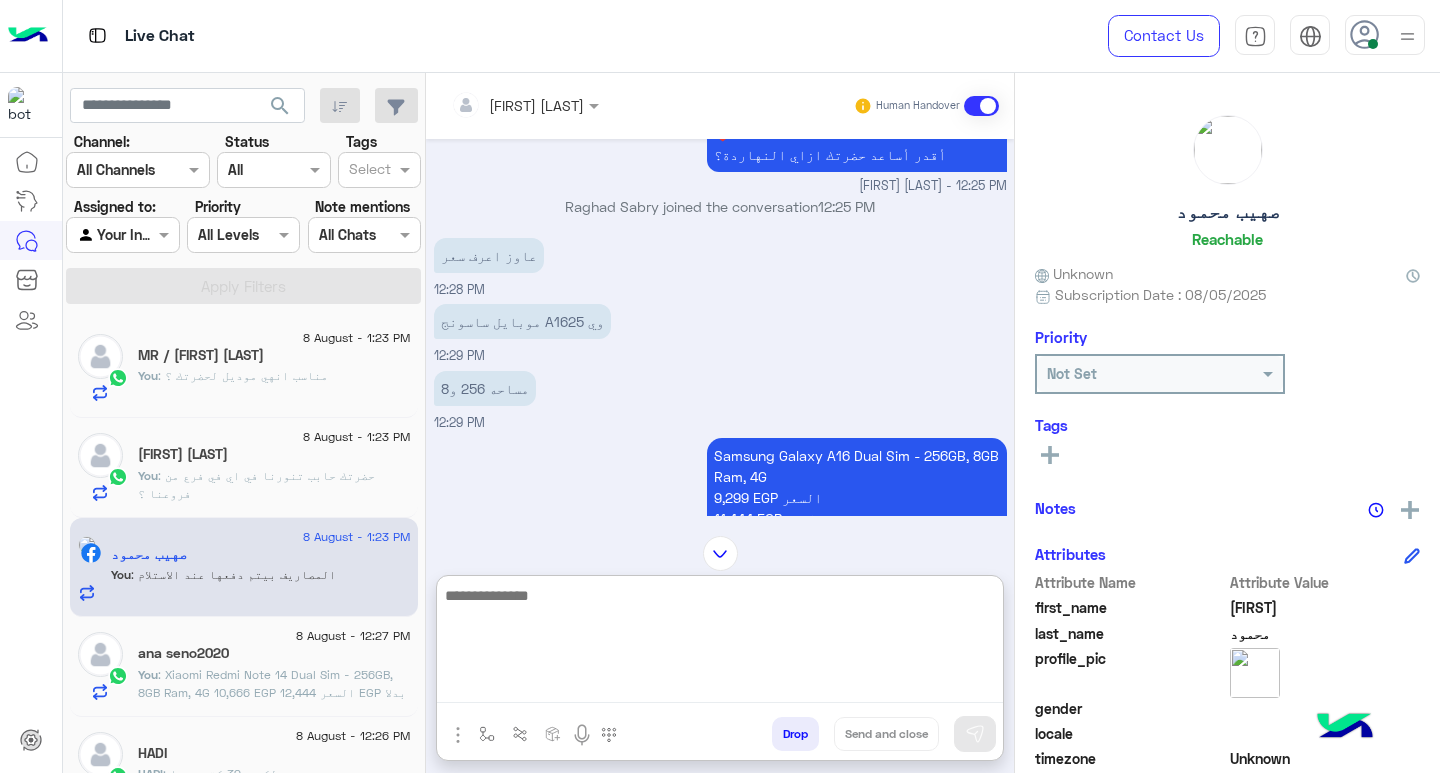 click on "Samsung Galaxy A16 Dual Sim - 256GB, 8GB Ram, 4G 9,299 EGP   السعر  11,444 EGP بدلا من  جميع أسعار منتجاتنا تشمل ضريبة القيمة المضافة ومُعفاة من أي رسوم جمركية" at bounding box center (857, 518) 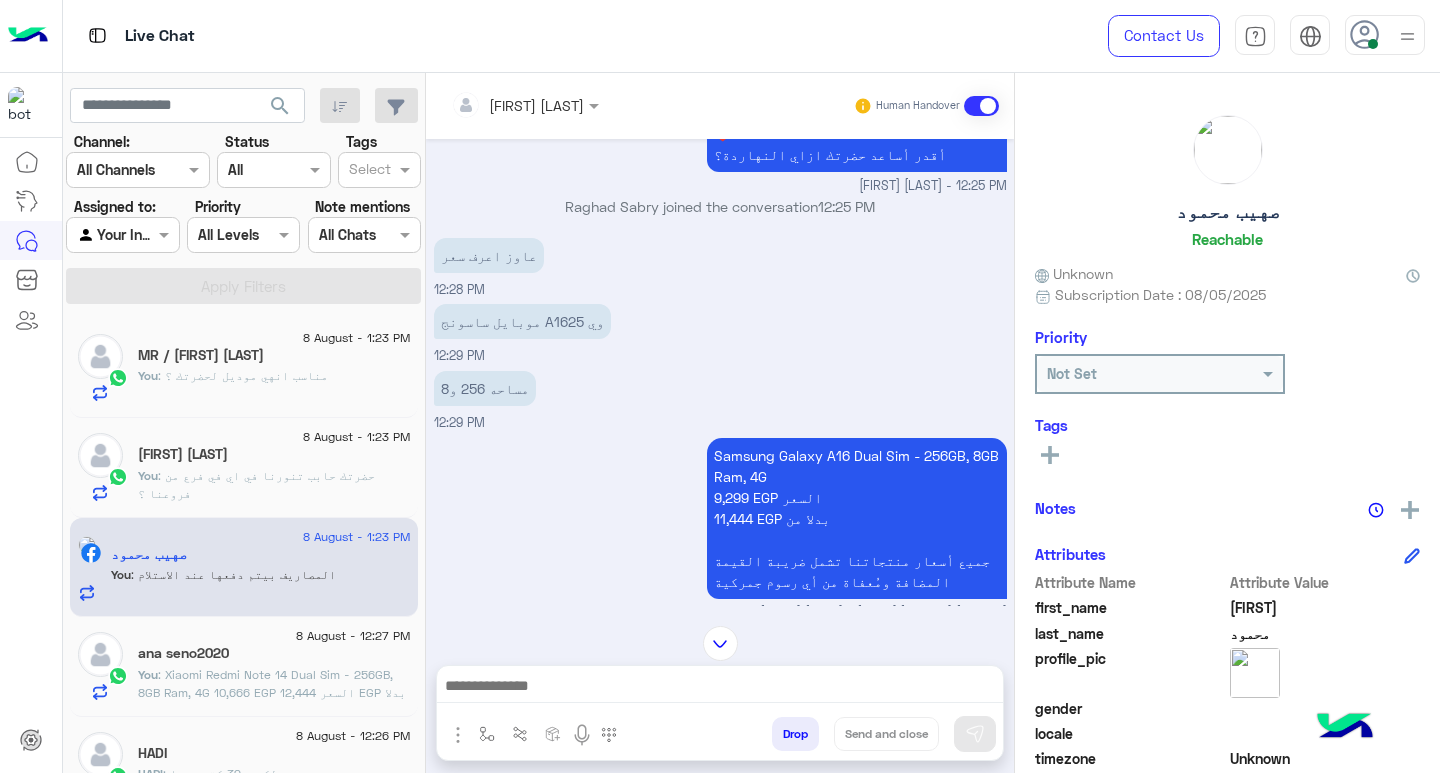 click on "Samsung Galaxy A16 Dual Sim - 256GB, 8GB Ram, 4G 9,299 EGP   السعر  11,444 EGP بدلا من  جميع أسعار منتجاتنا تشمل ضريبة القيمة المضافة ومُعفاة من أي رسوم جمركية" at bounding box center [857, 518] 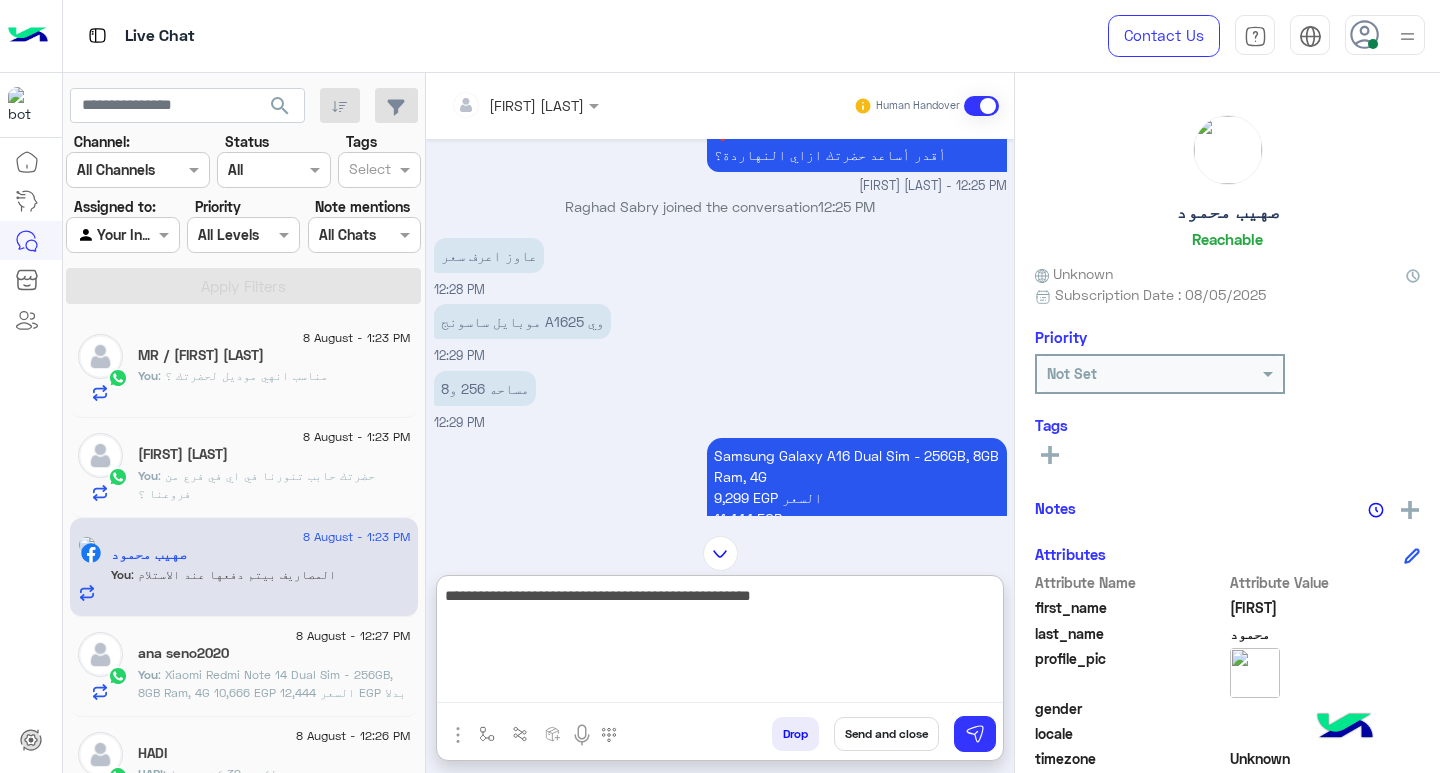 type on "**********" 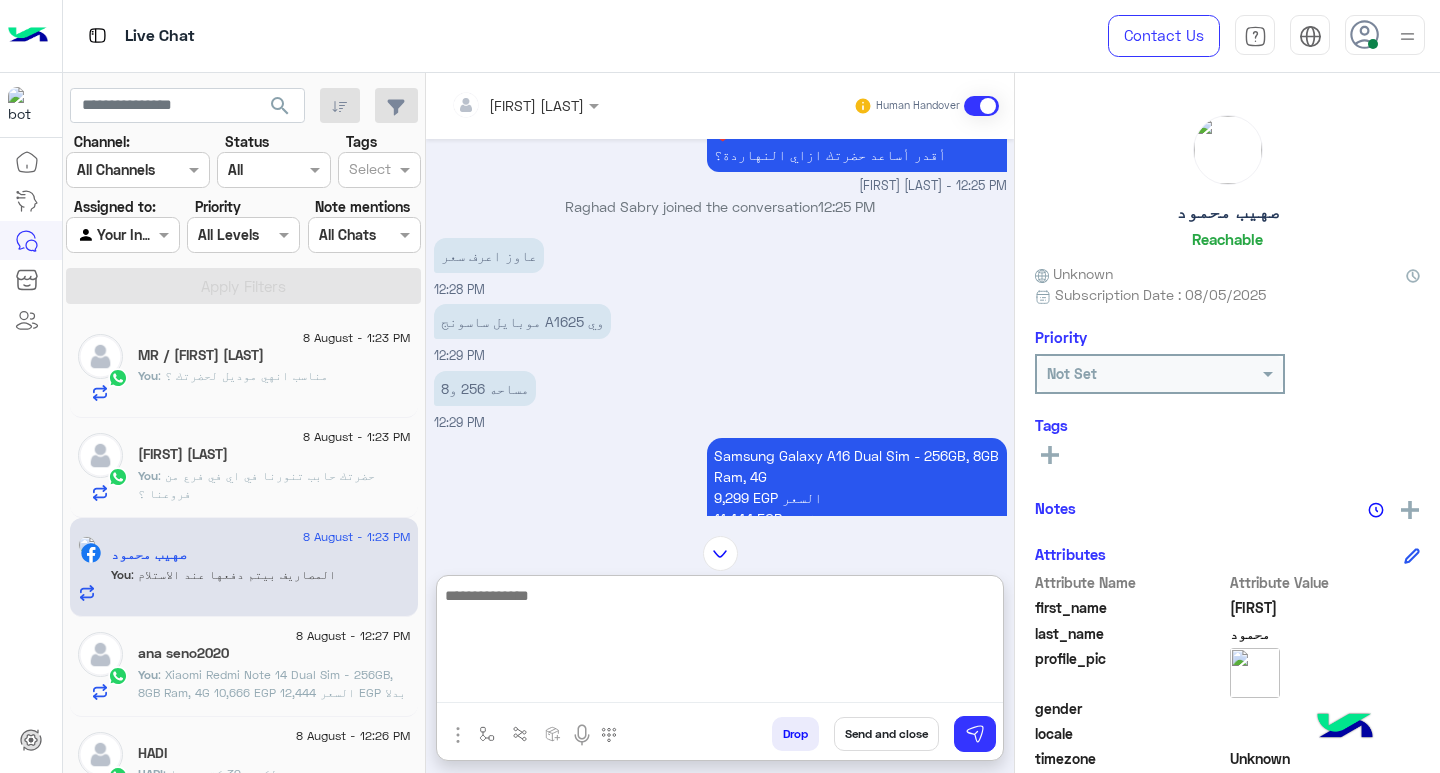 scroll, scrollTop: 1564, scrollLeft: 0, axis: vertical 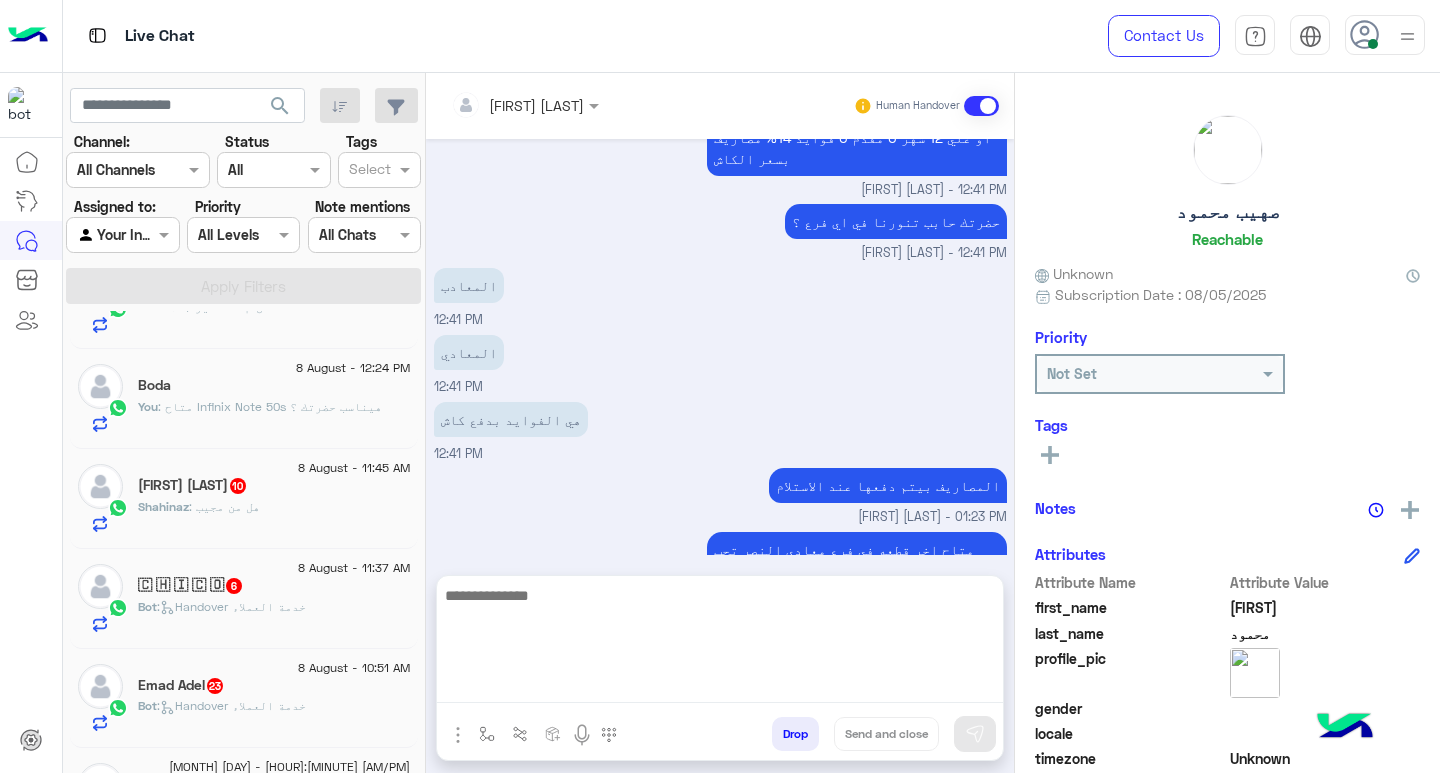 click on "Shahinaz : هل من مجيب" 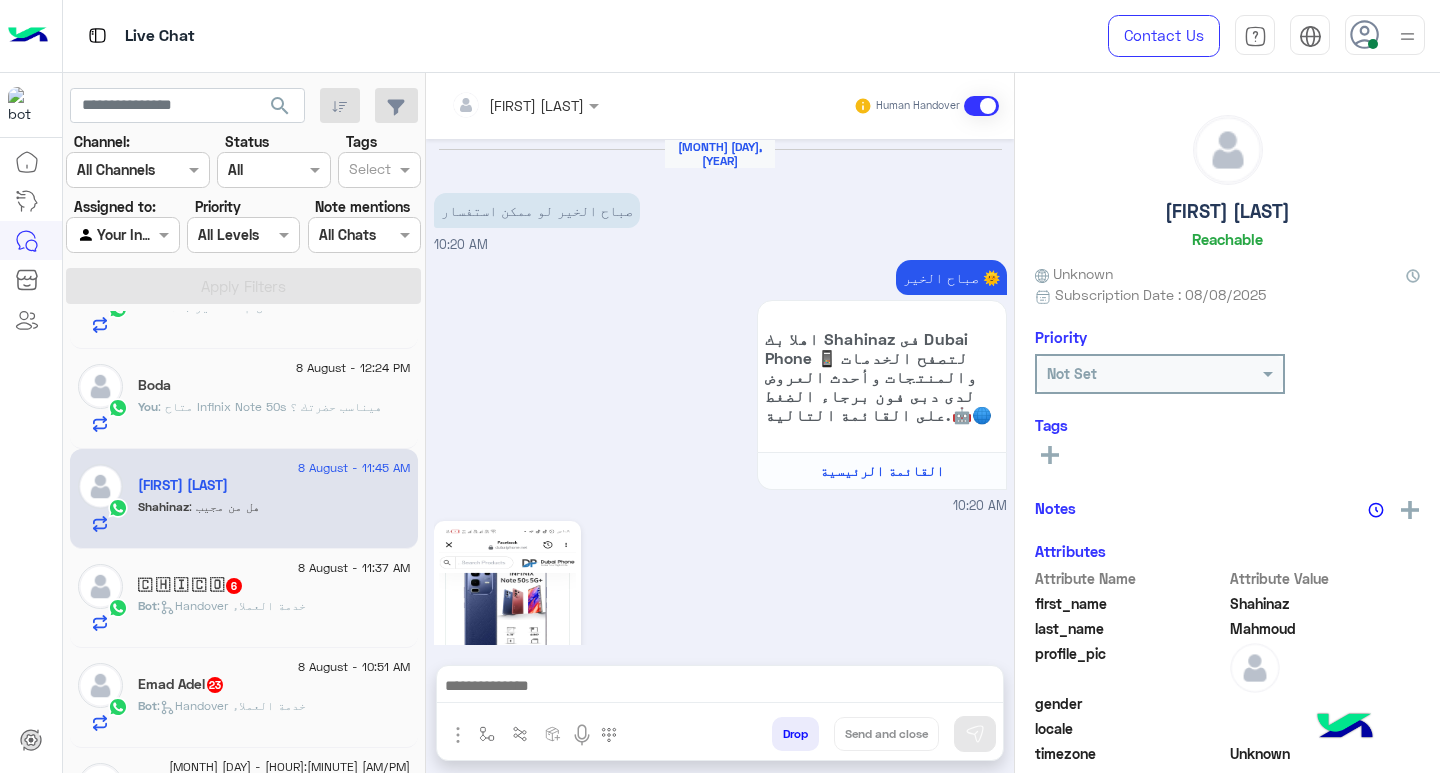 scroll, scrollTop: 1854, scrollLeft: 0, axis: vertical 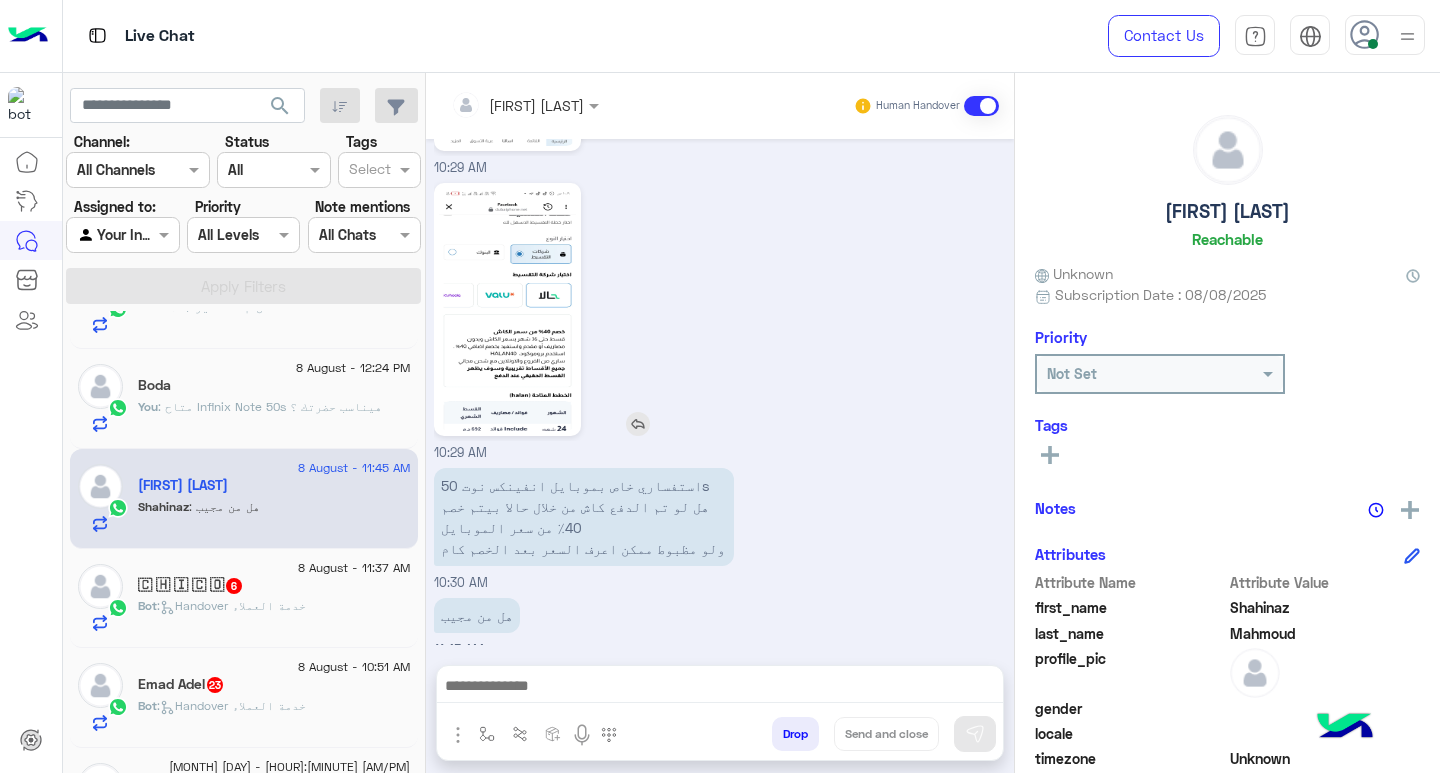 click 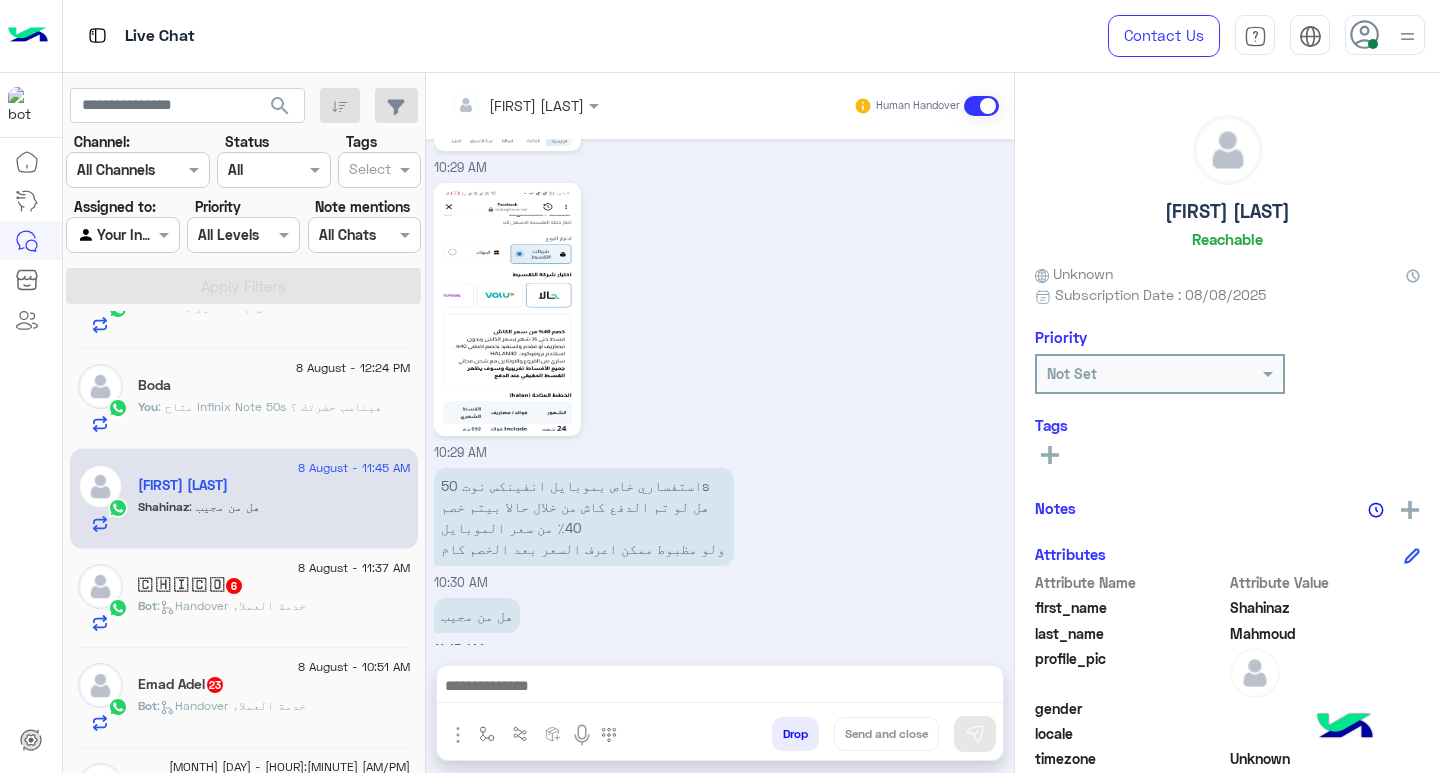 click on "10:29 AM" at bounding box center [720, 320] 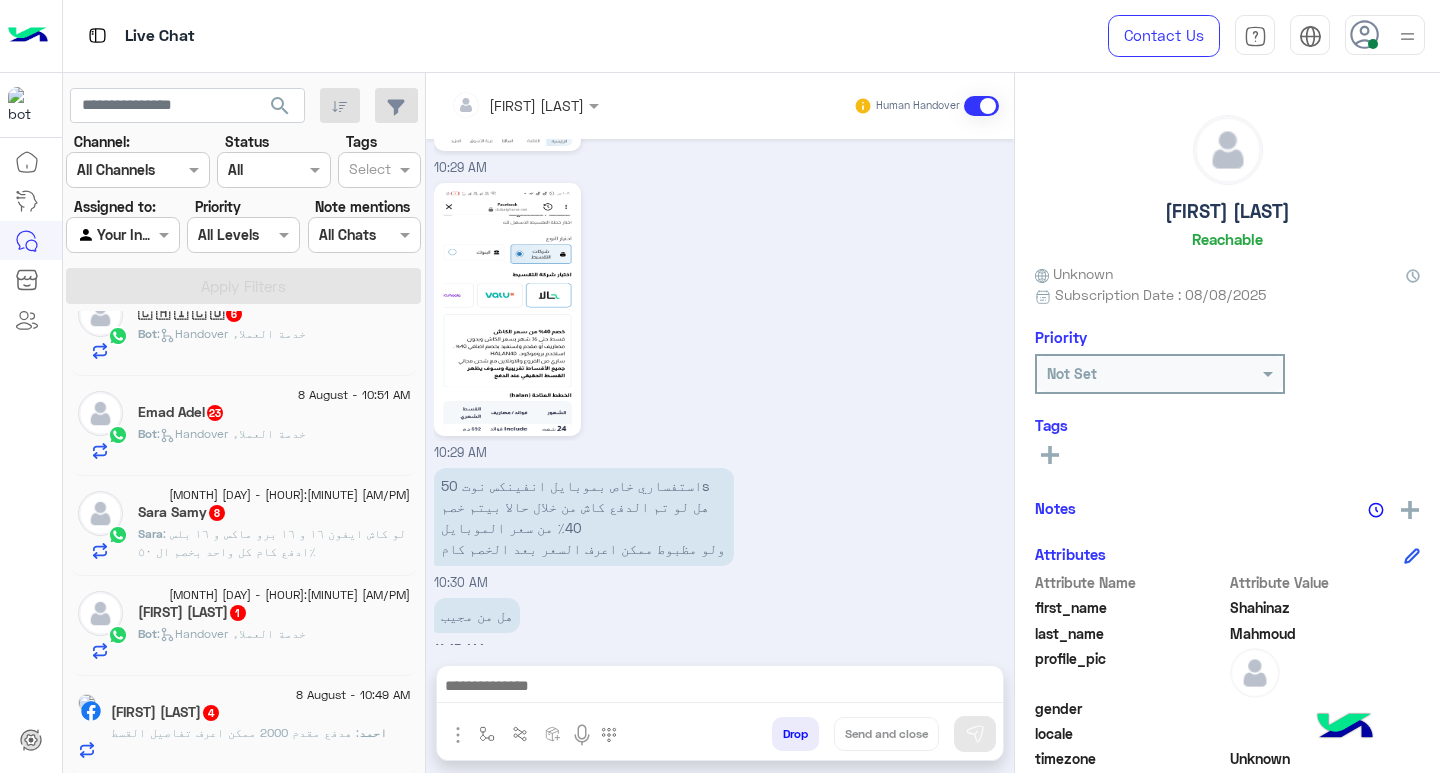 scroll, scrollTop: 1040, scrollLeft: 0, axis: vertical 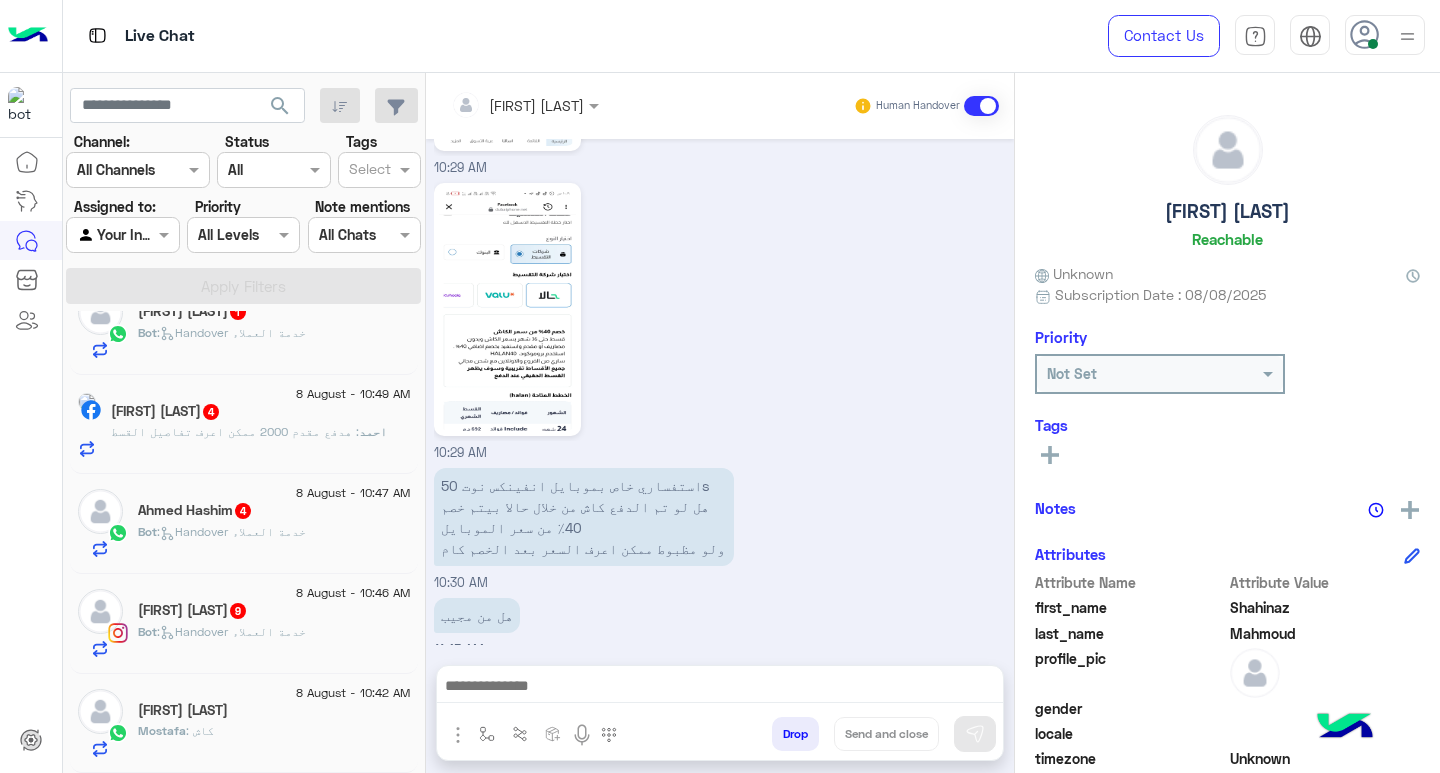 click on "Mostafa : كاش" 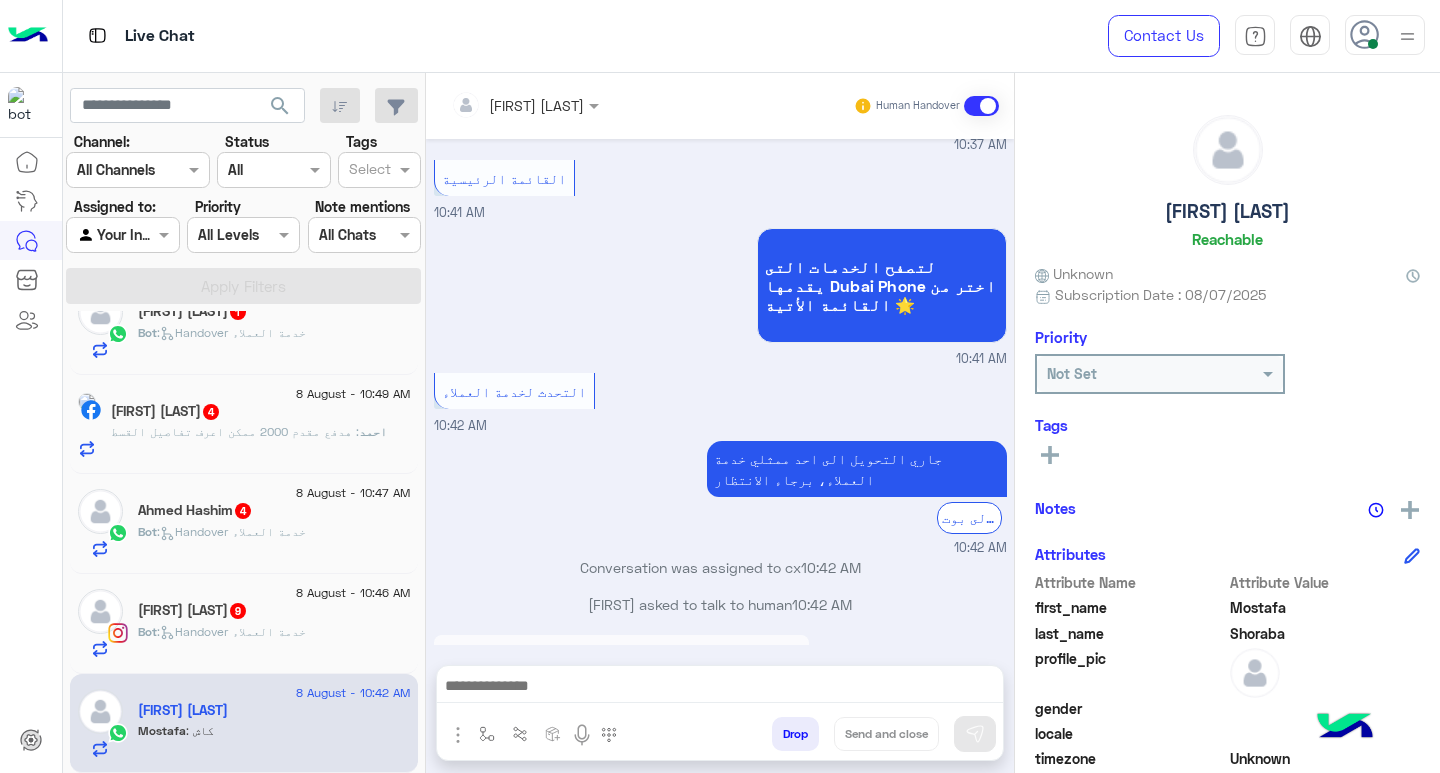 scroll, scrollTop: 1769, scrollLeft: 0, axis: vertical 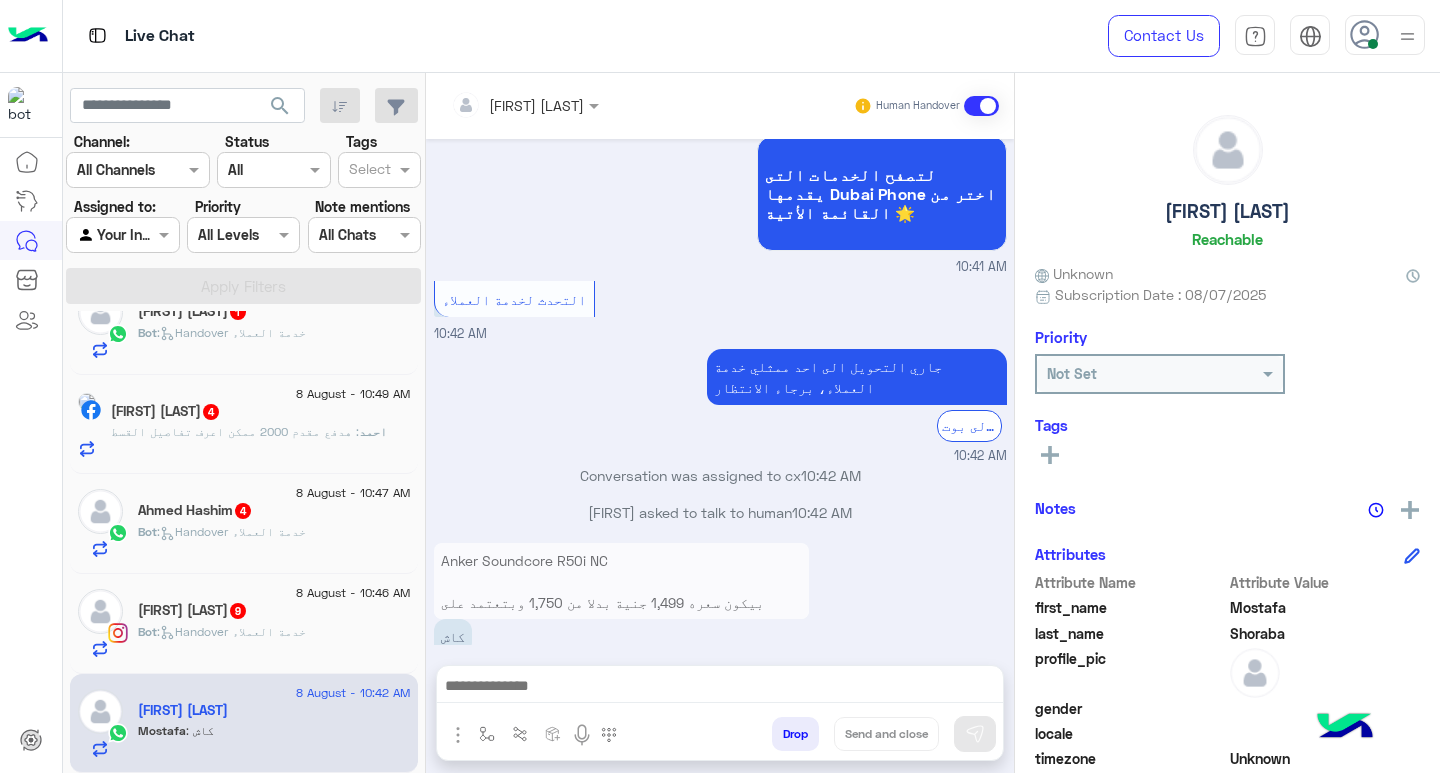 click at bounding box center [720, 688] 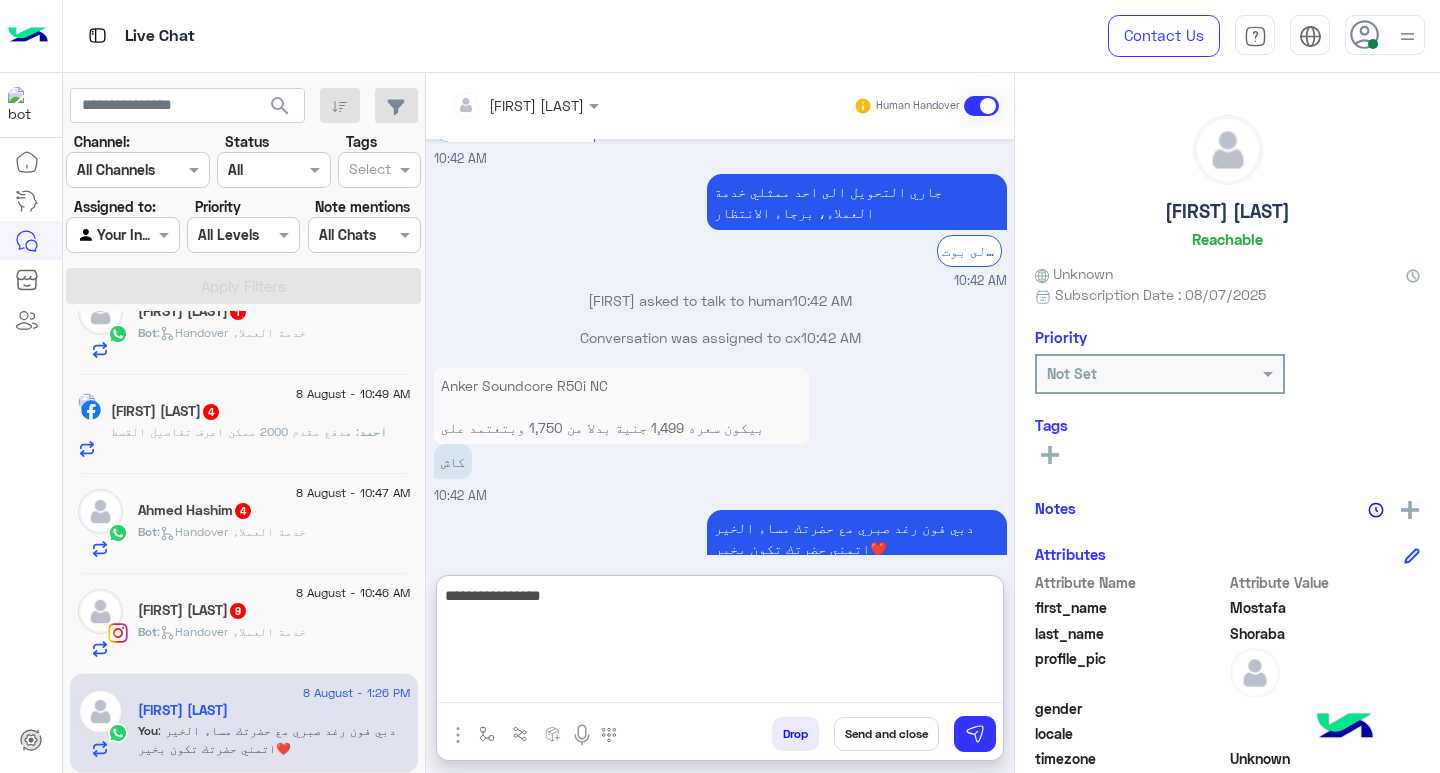 scroll, scrollTop: 1981, scrollLeft: 0, axis: vertical 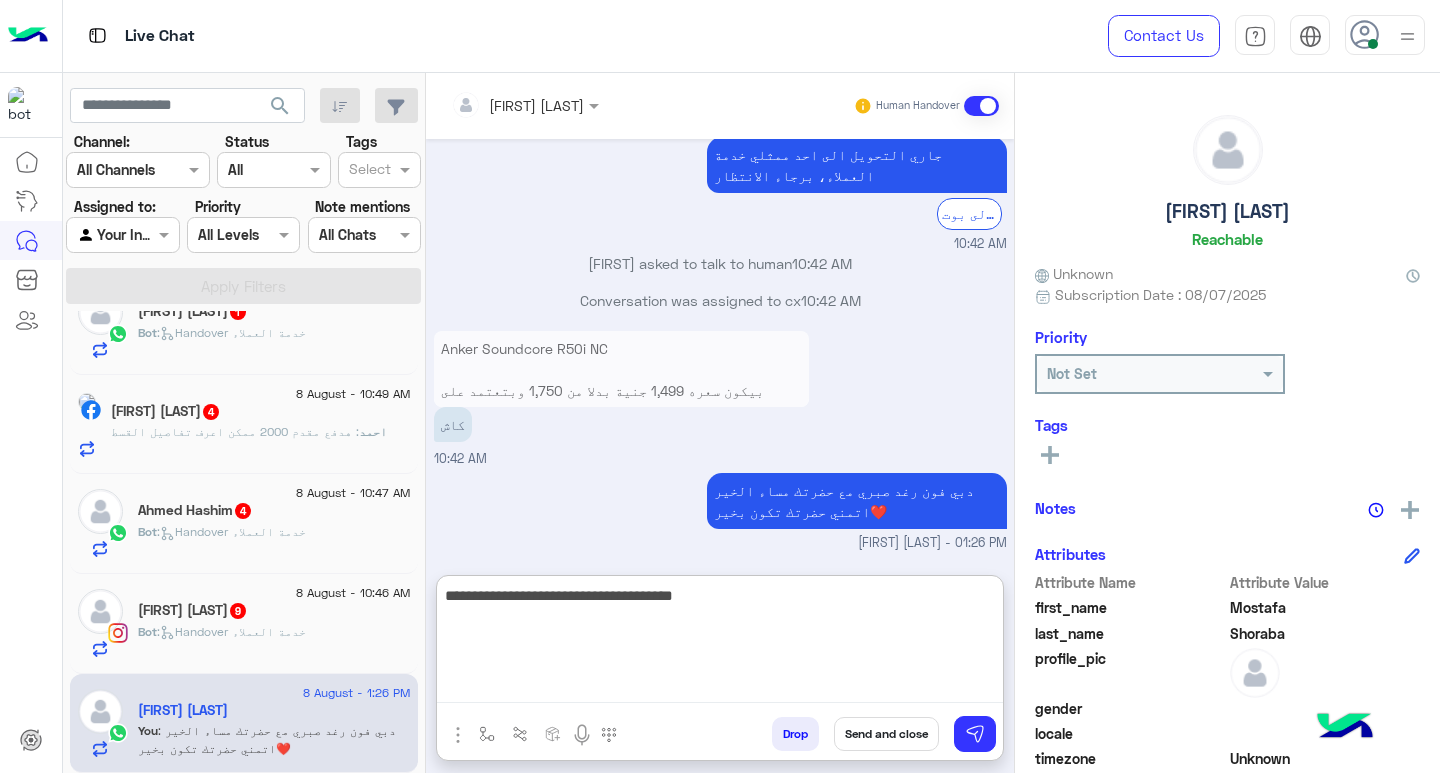 type on "**********" 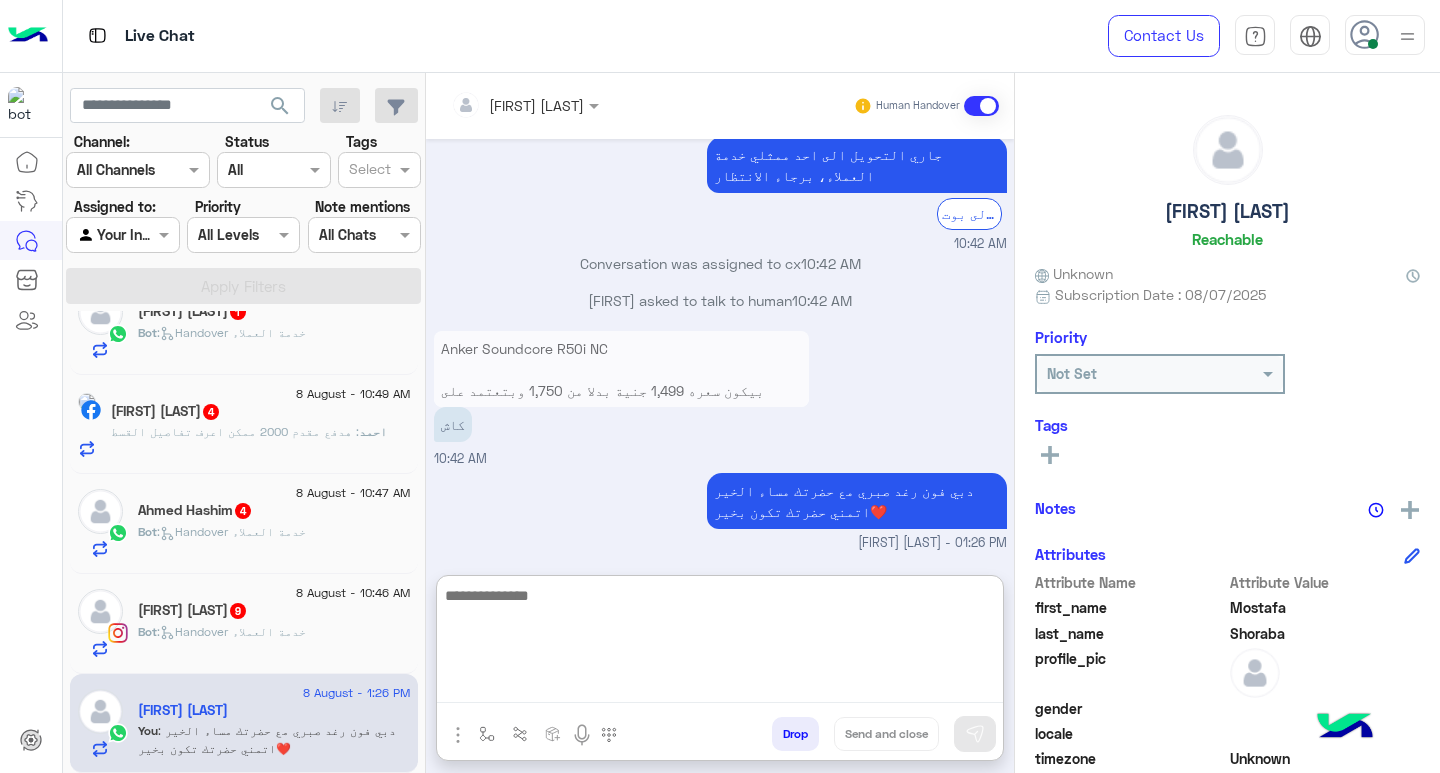 scroll, scrollTop: 2044, scrollLeft: 0, axis: vertical 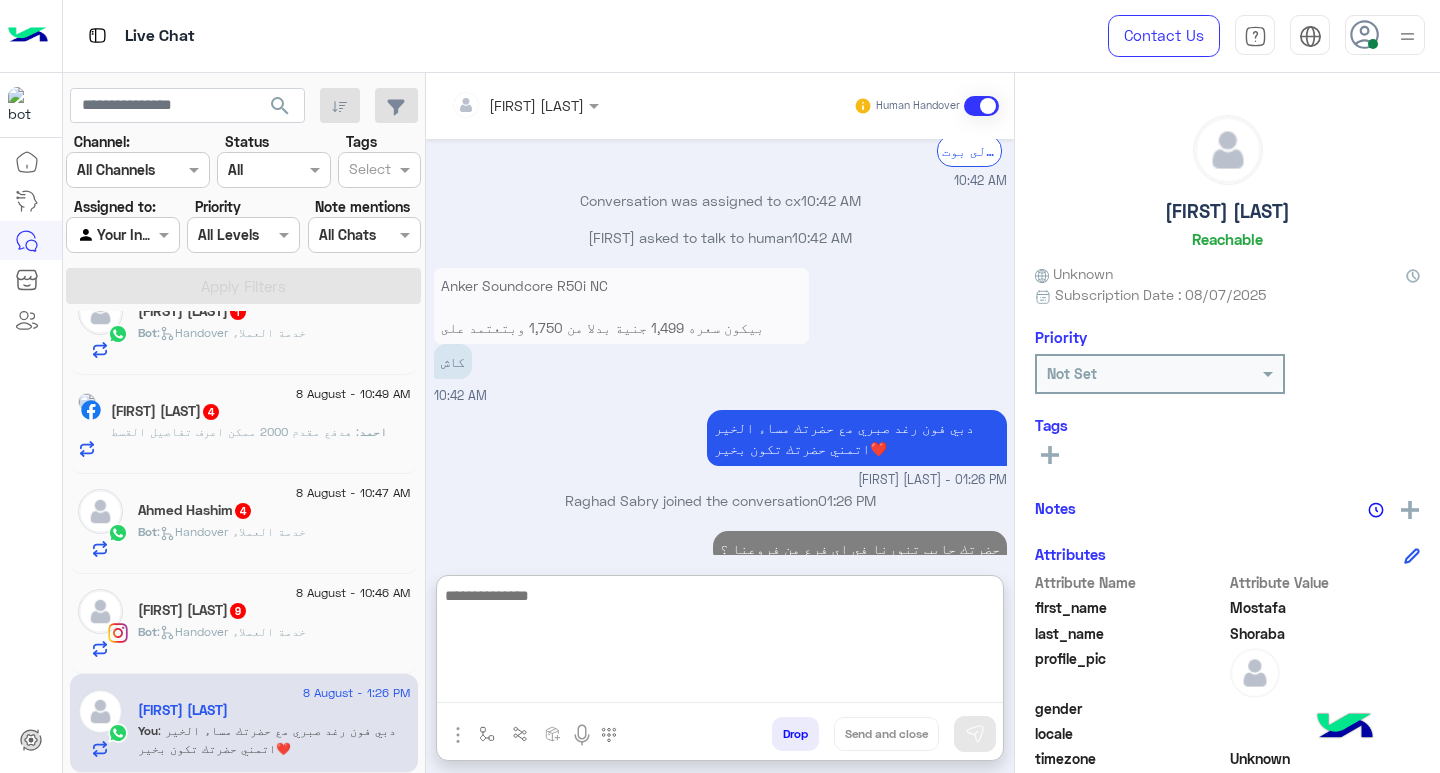 click on "[FIRST] [LAST] 9" 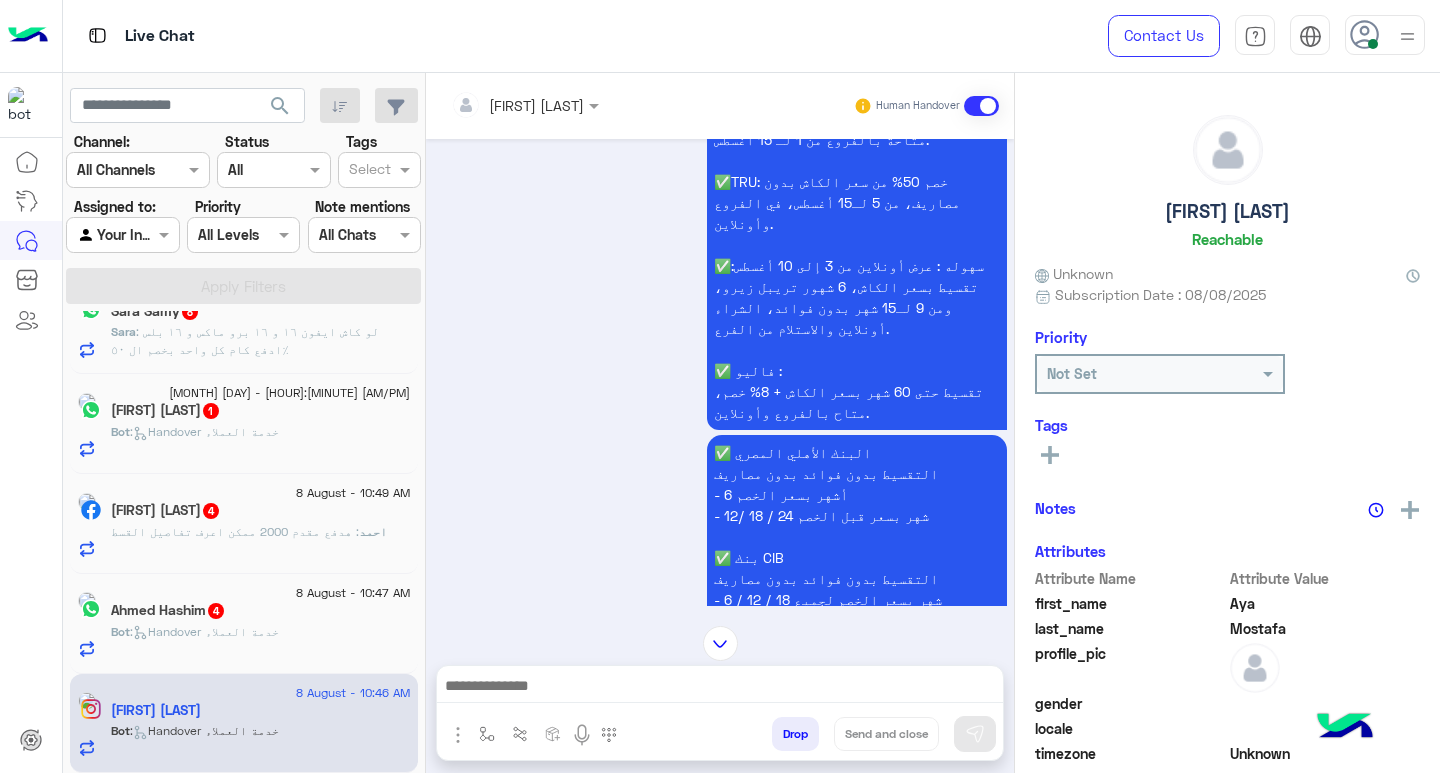 scroll, scrollTop: 1230, scrollLeft: 0, axis: vertical 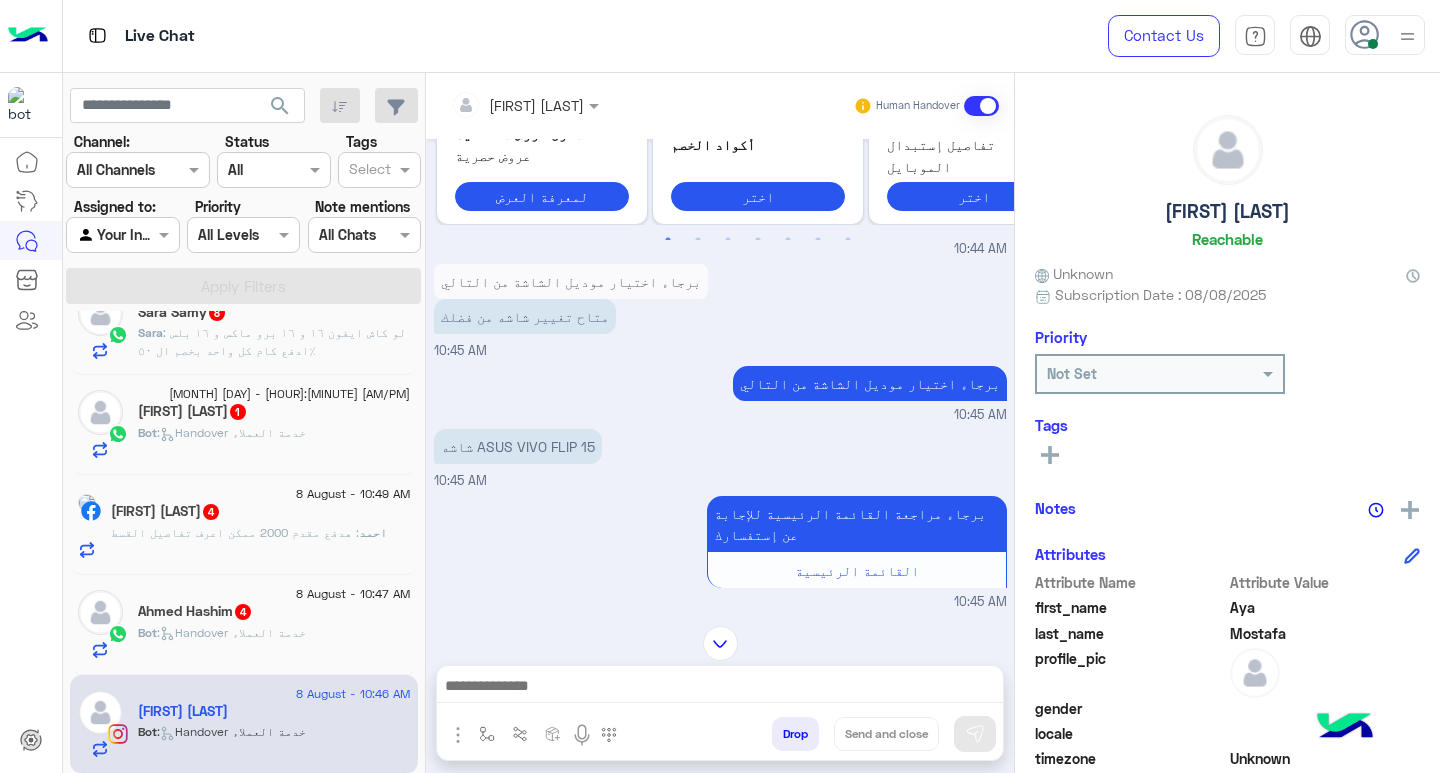 drag, startPoint x: 475, startPoint y: 405, endPoint x: 624, endPoint y: 408, distance: 149.0302 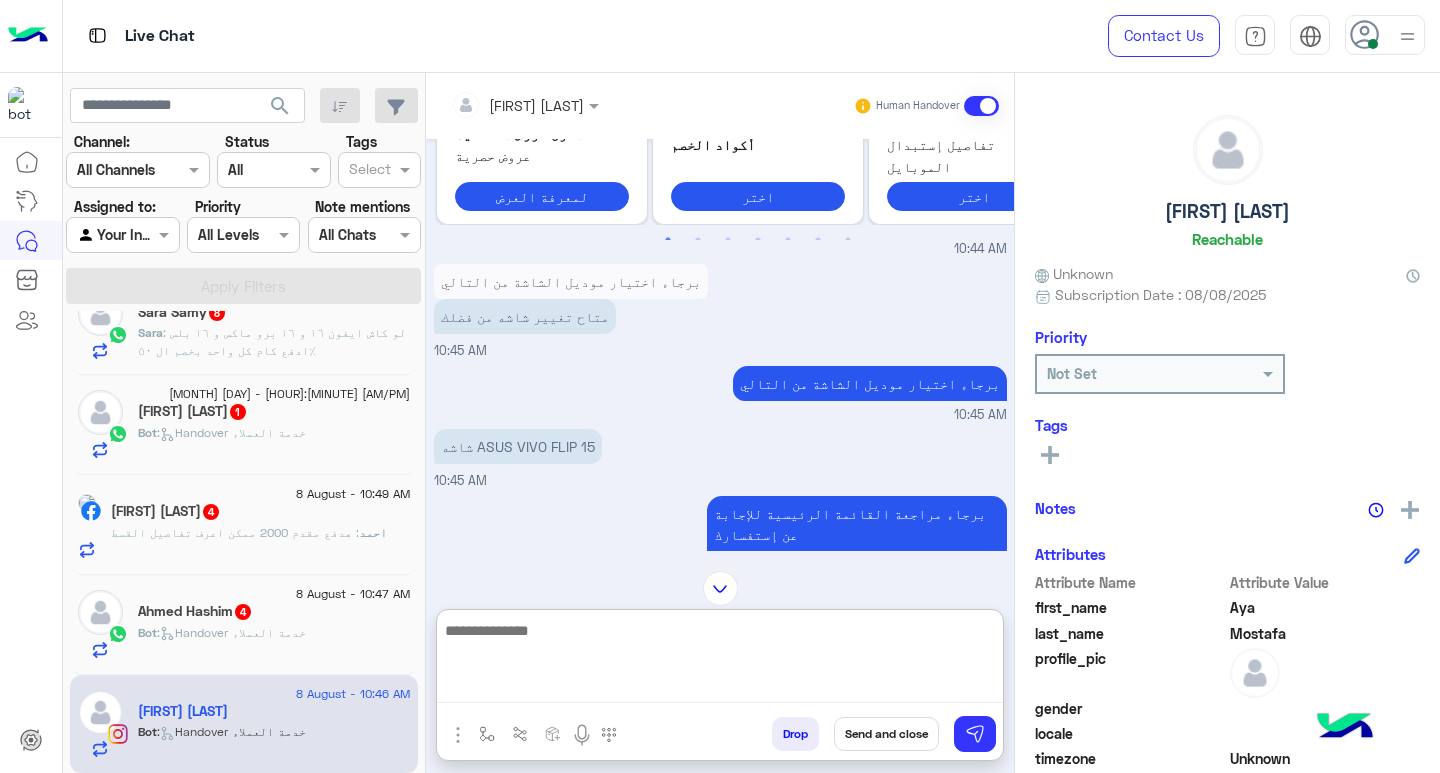 type on "**********" 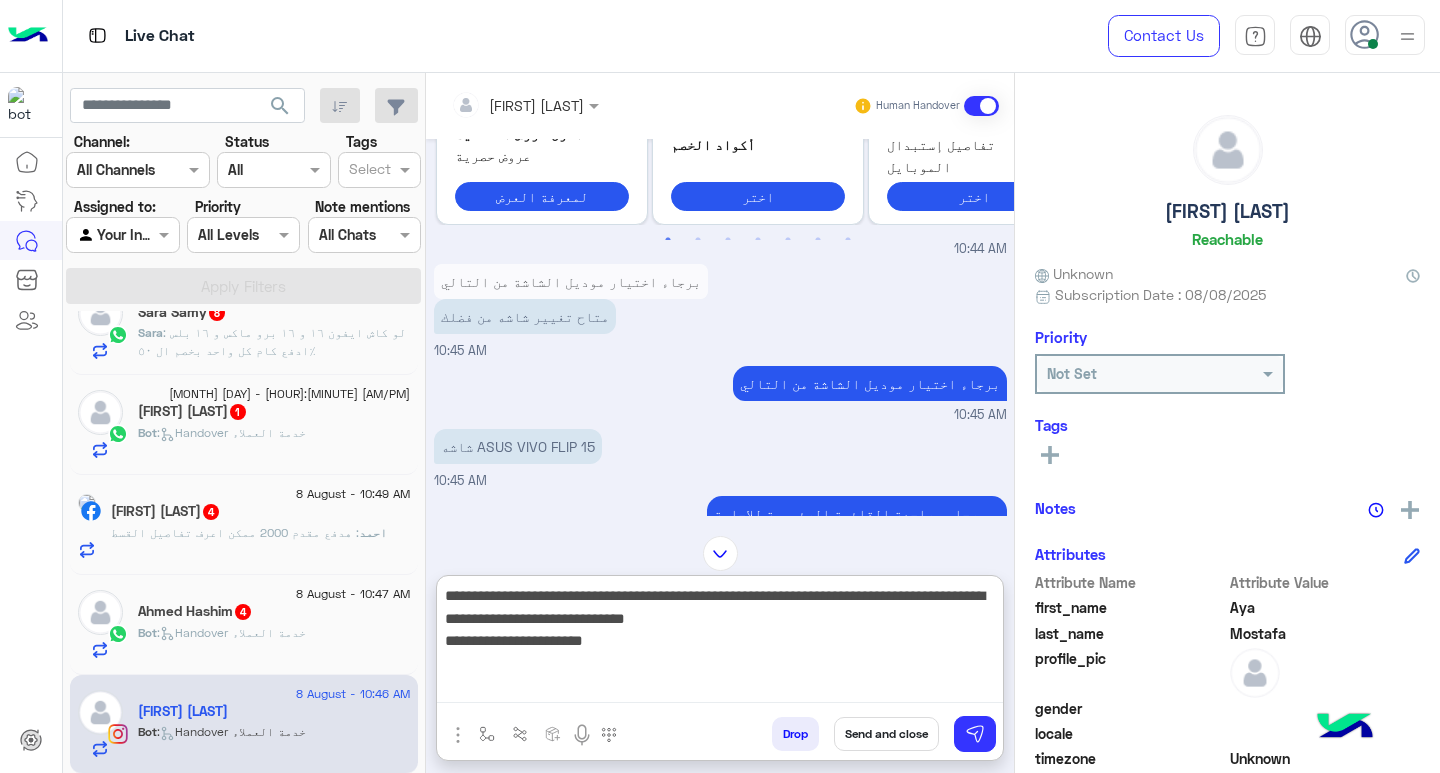 drag, startPoint x: 517, startPoint y: 645, endPoint x: 434, endPoint y: 563, distance: 116.67476 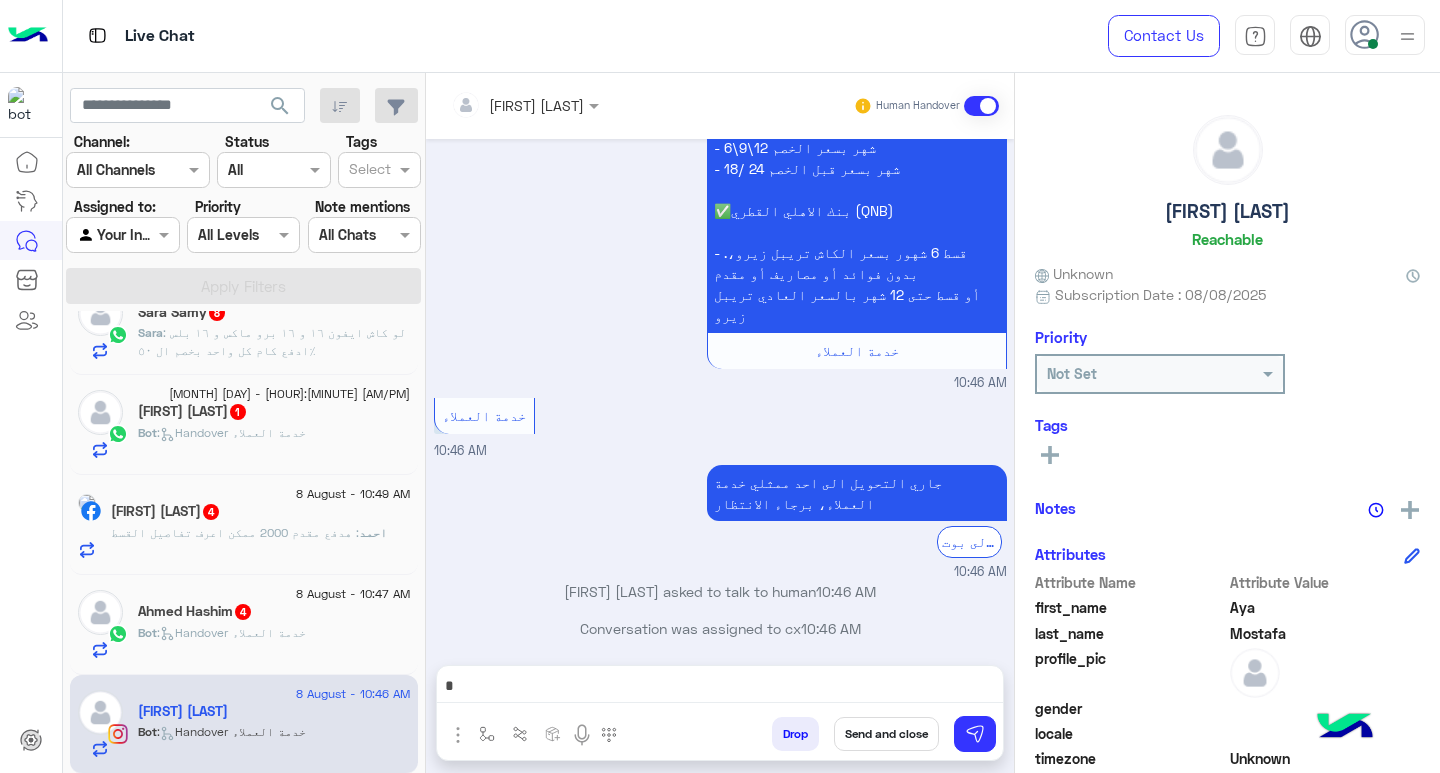 scroll, scrollTop: 2233, scrollLeft: 0, axis: vertical 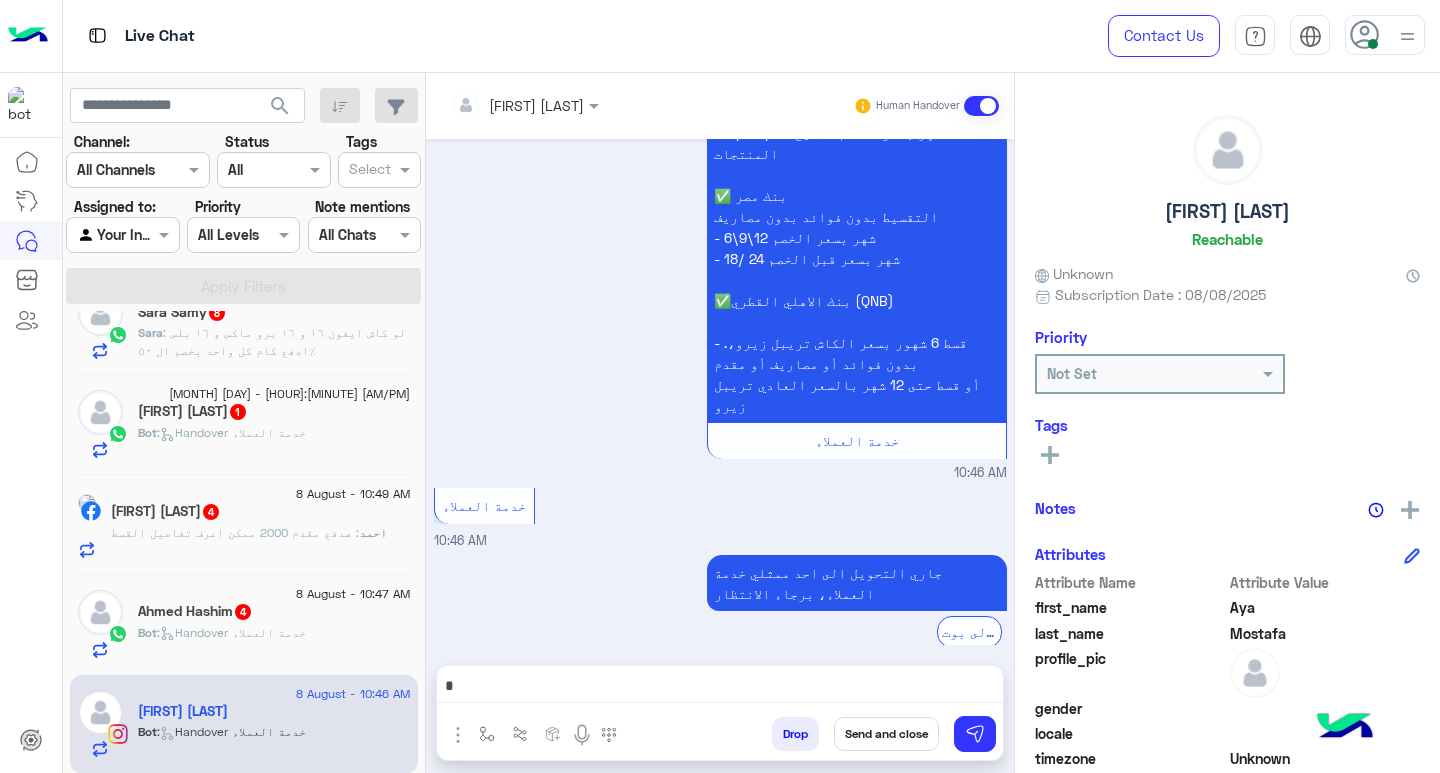 drag, startPoint x: 941, startPoint y: 692, endPoint x: 952, endPoint y: 701, distance: 14.21267 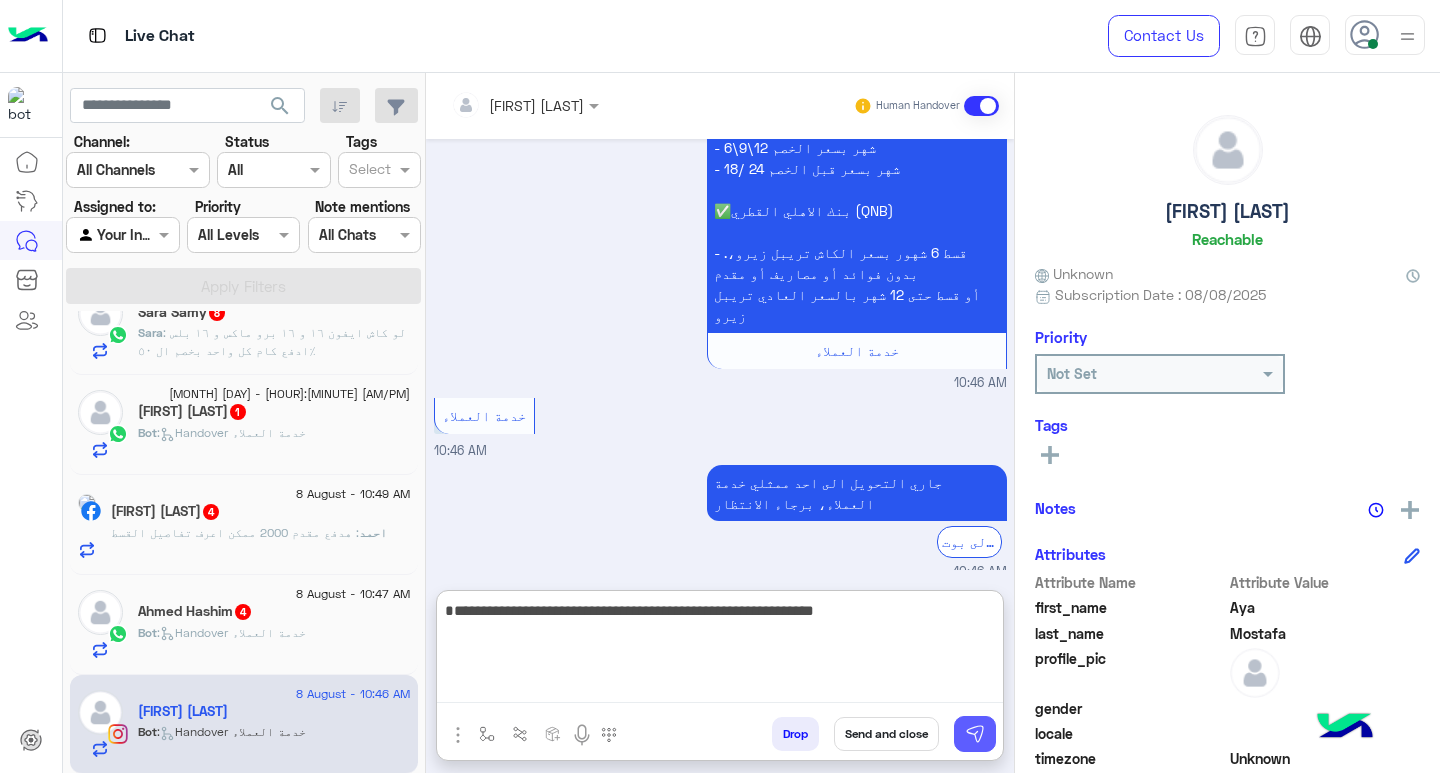 type on "**********" 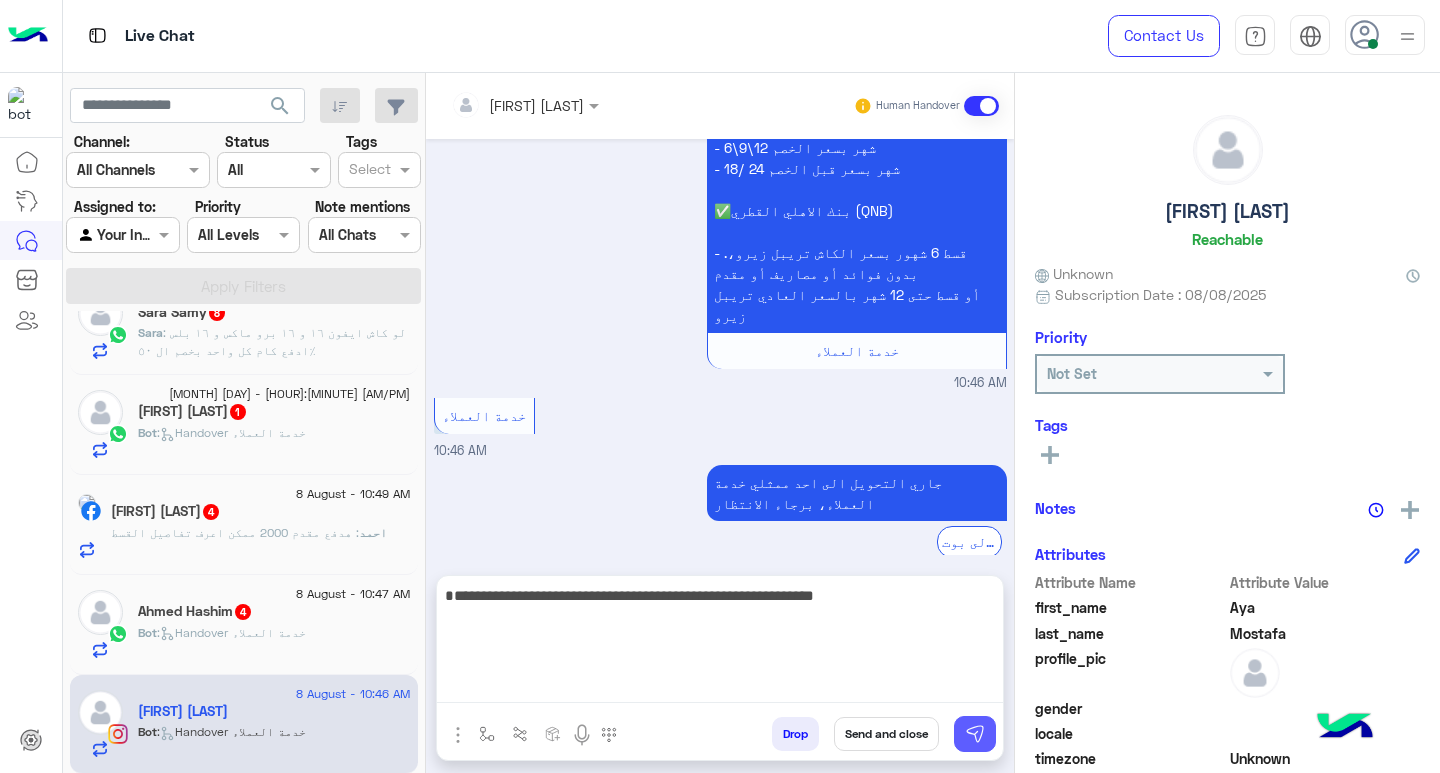 drag, startPoint x: 981, startPoint y: 731, endPoint x: 946, endPoint y: 698, distance: 48.104053 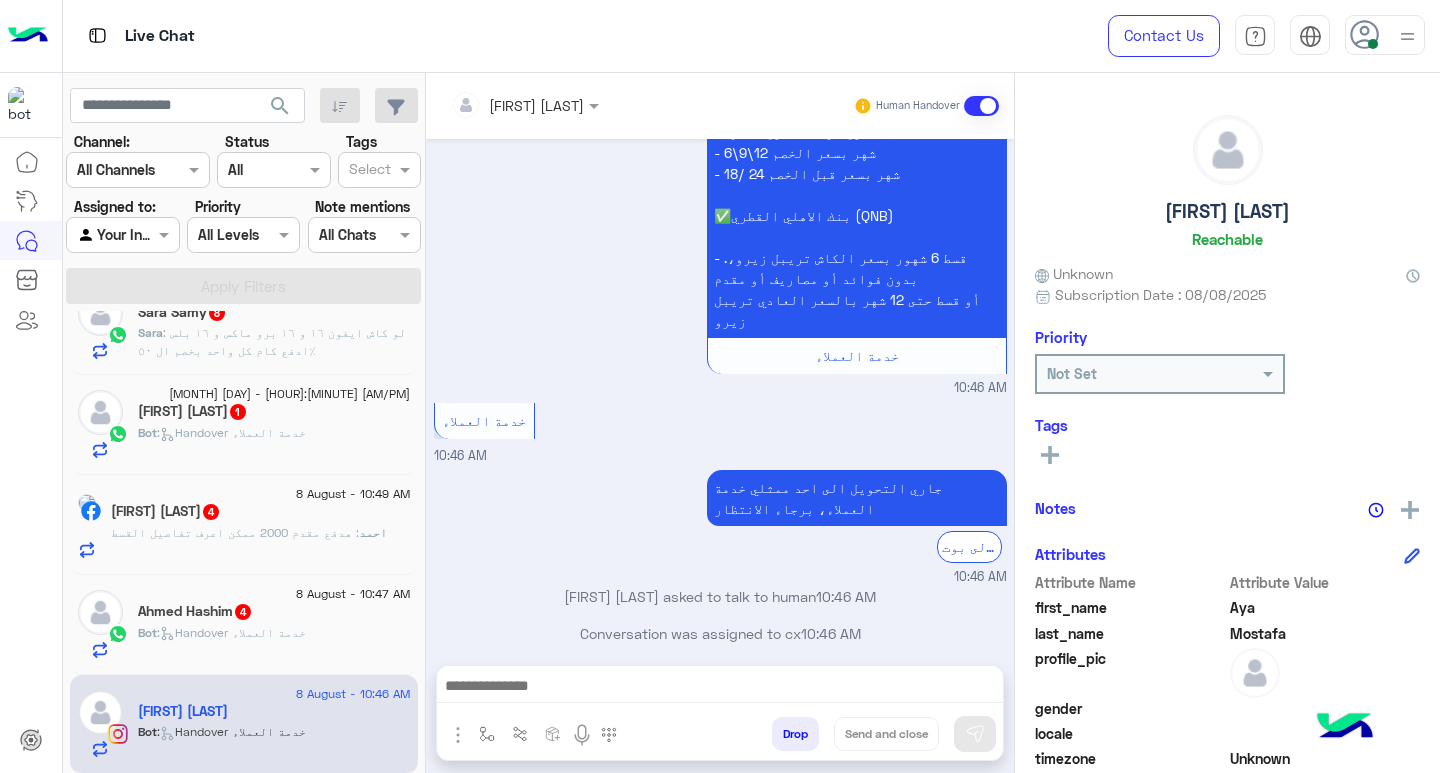 click at bounding box center (720, 688) 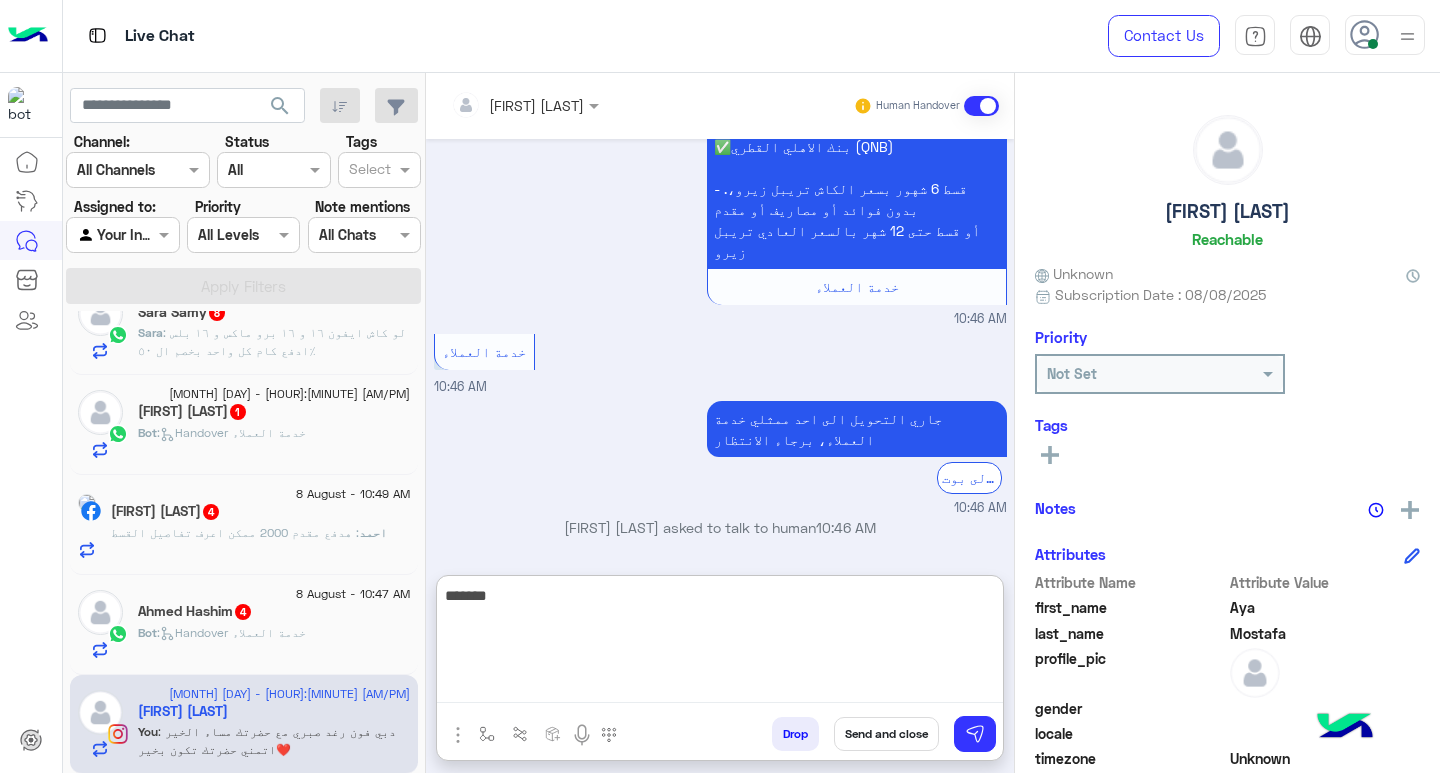 scroll, scrollTop: 2445, scrollLeft: 0, axis: vertical 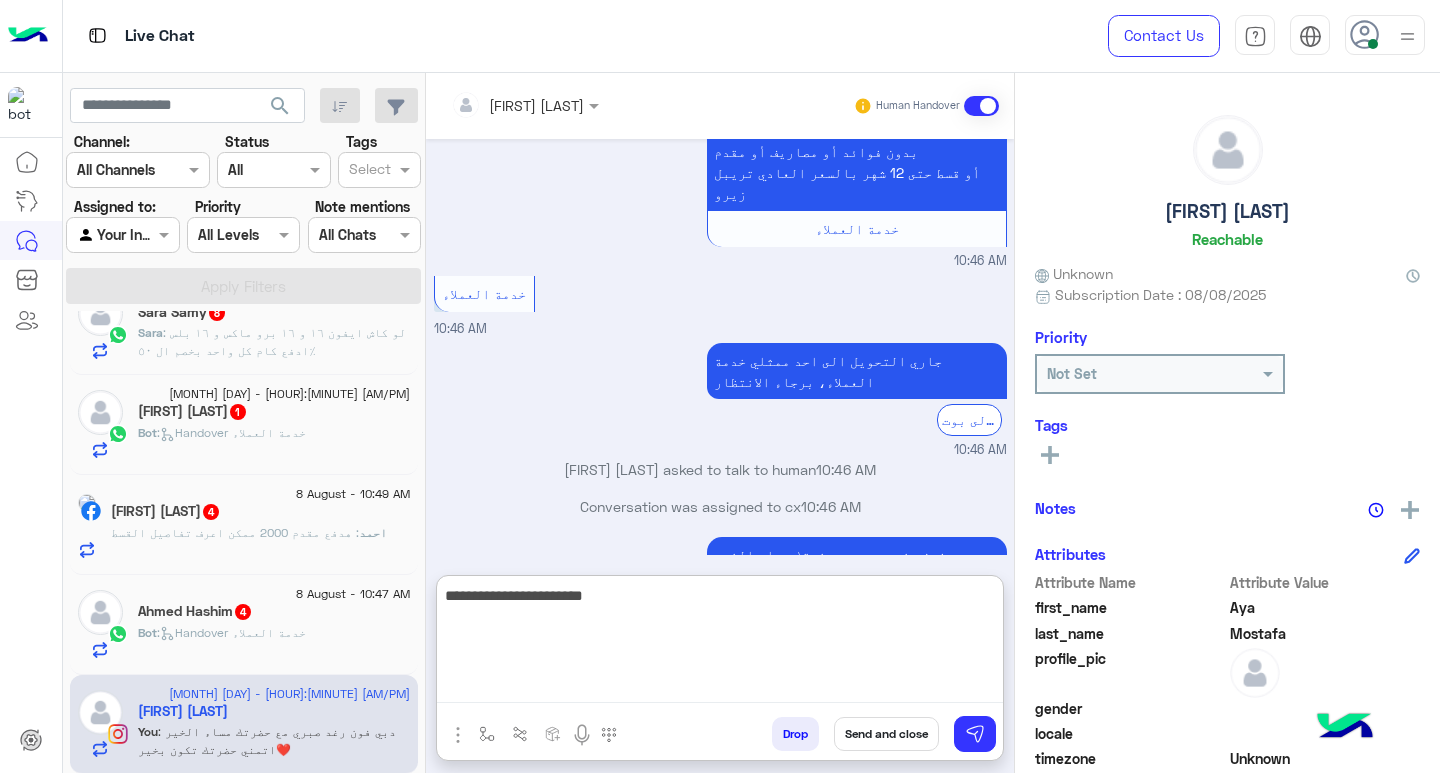 type on "**********" 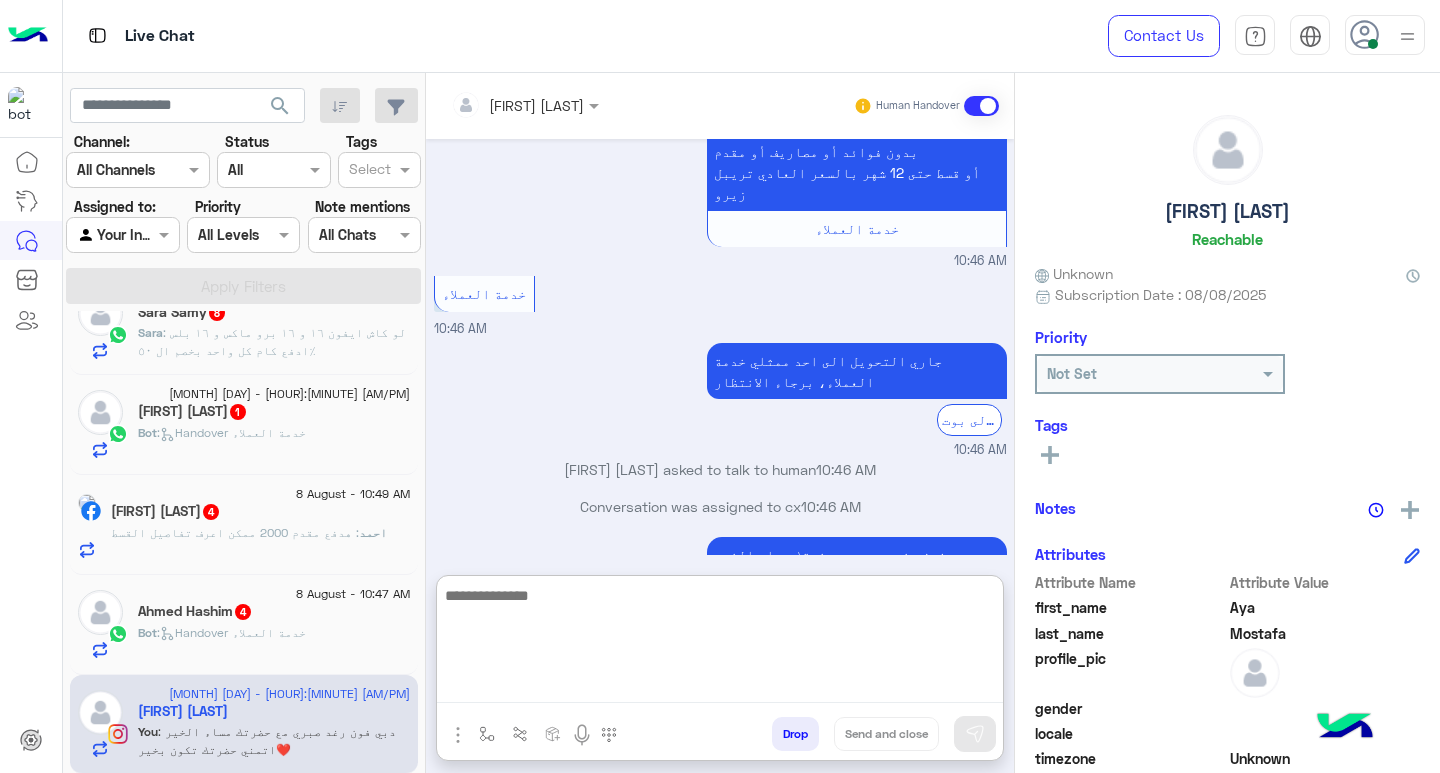scroll, scrollTop: 2508, scrollLeft: 0, axis: vertical 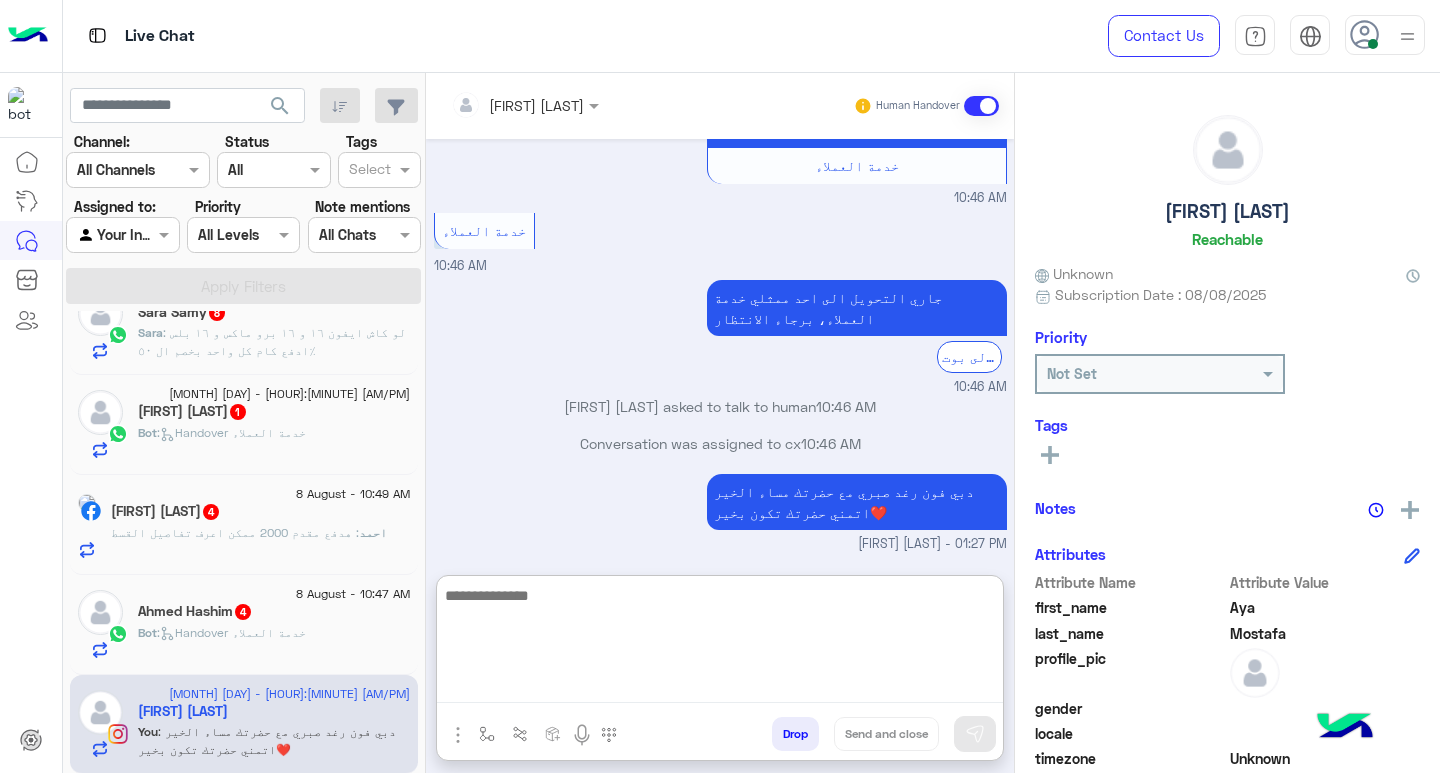 click on ":   Handover خدمة العملاء" 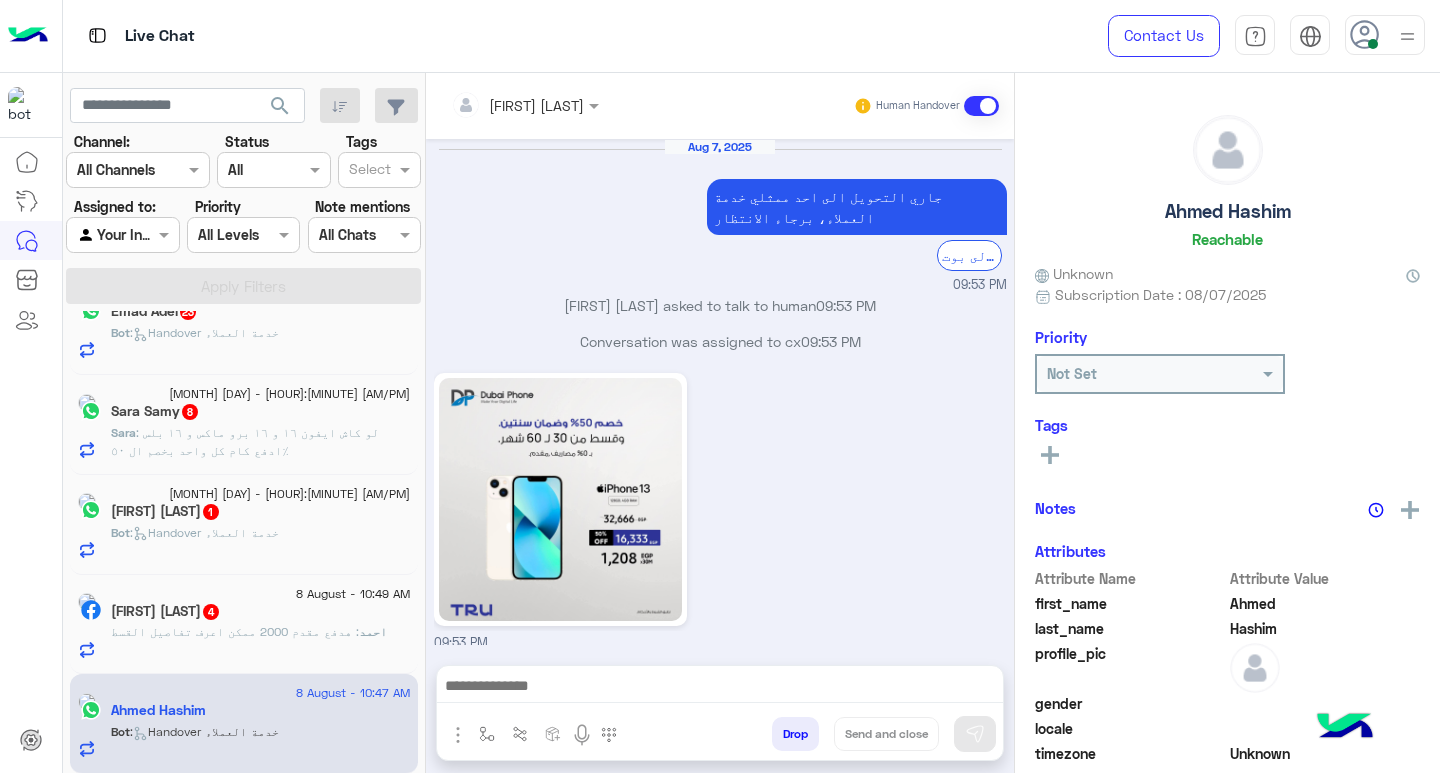 scroll, scrollTop: 2149, scrollLeft: 0, axis: vertical 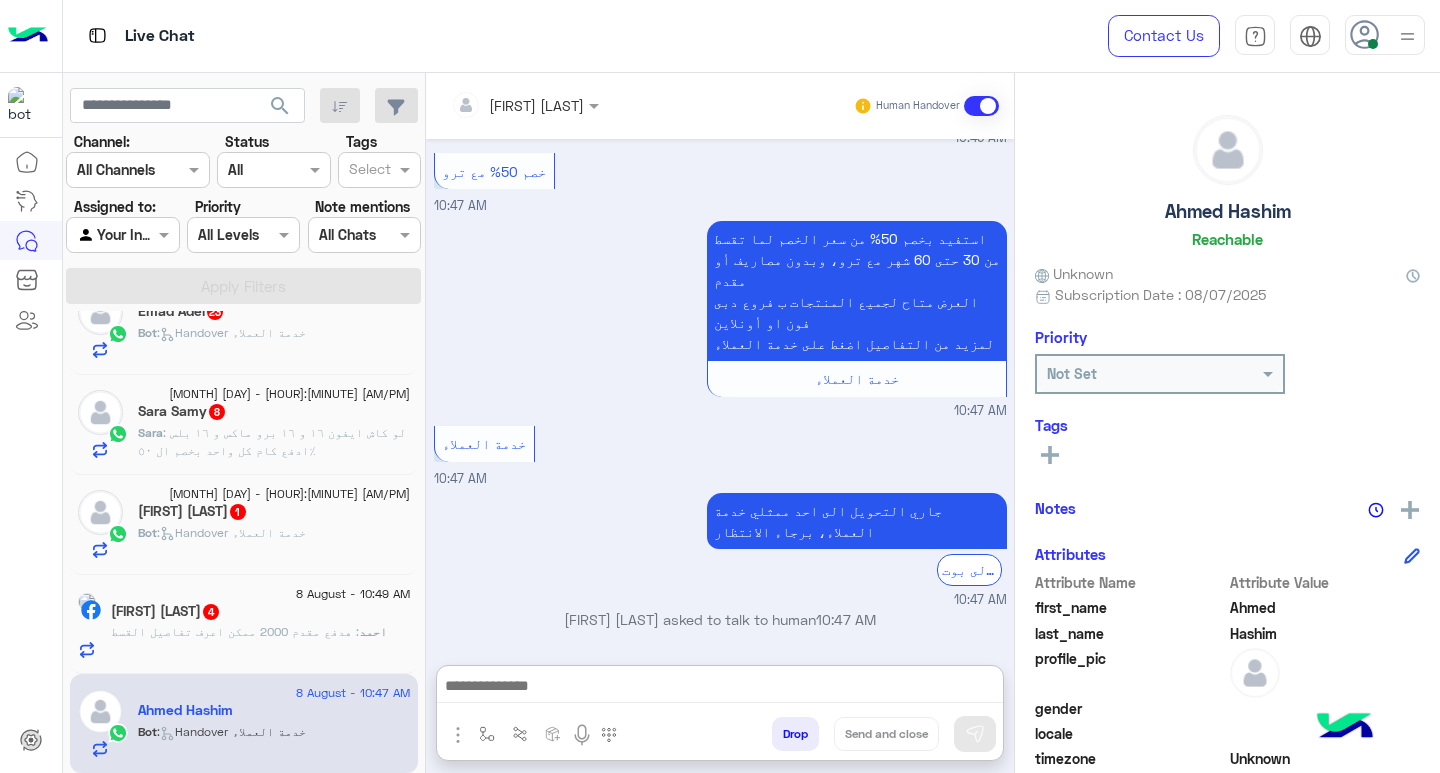 click at bounding box center [720, 688] 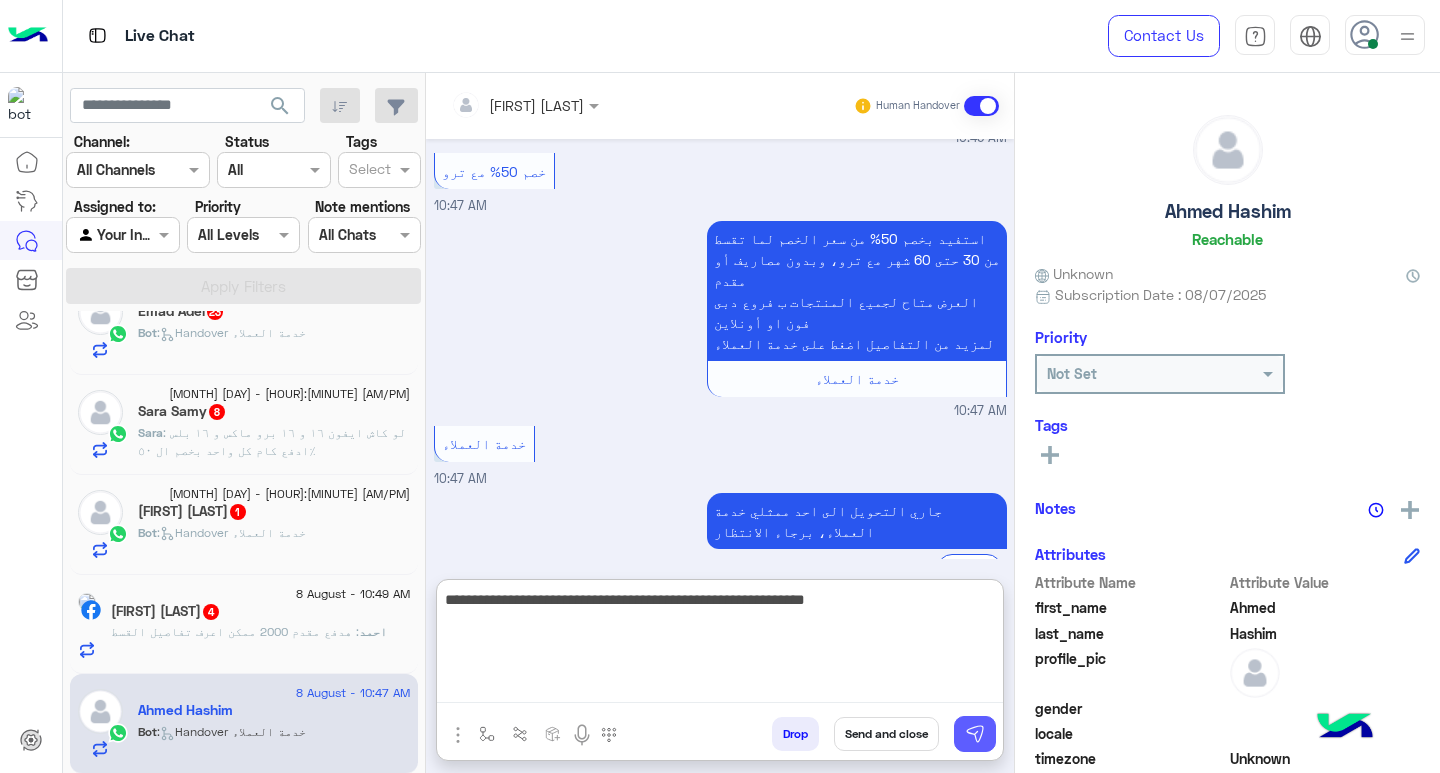 type on "**********" 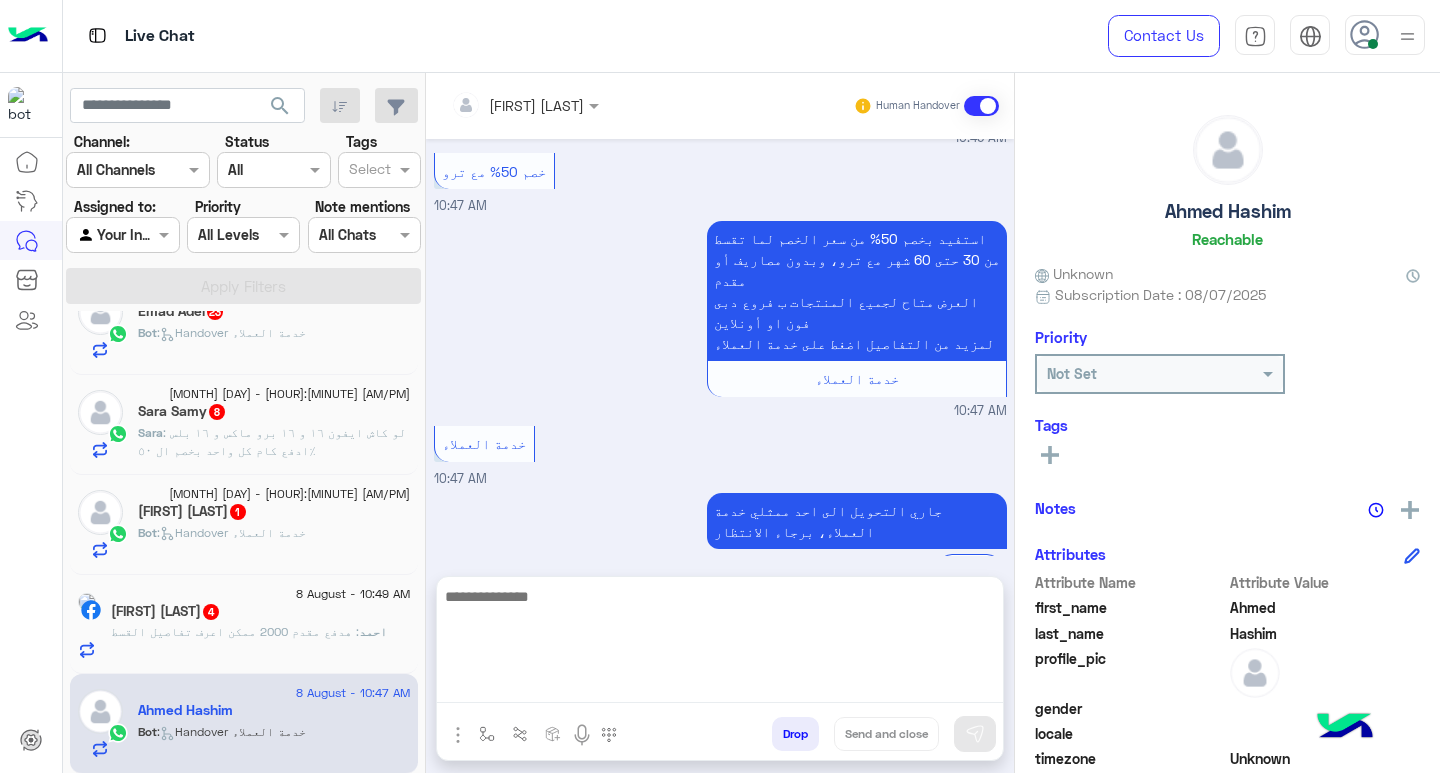 scroll, scrollTop: 2234, scrollLeft: 0, axis: vertical 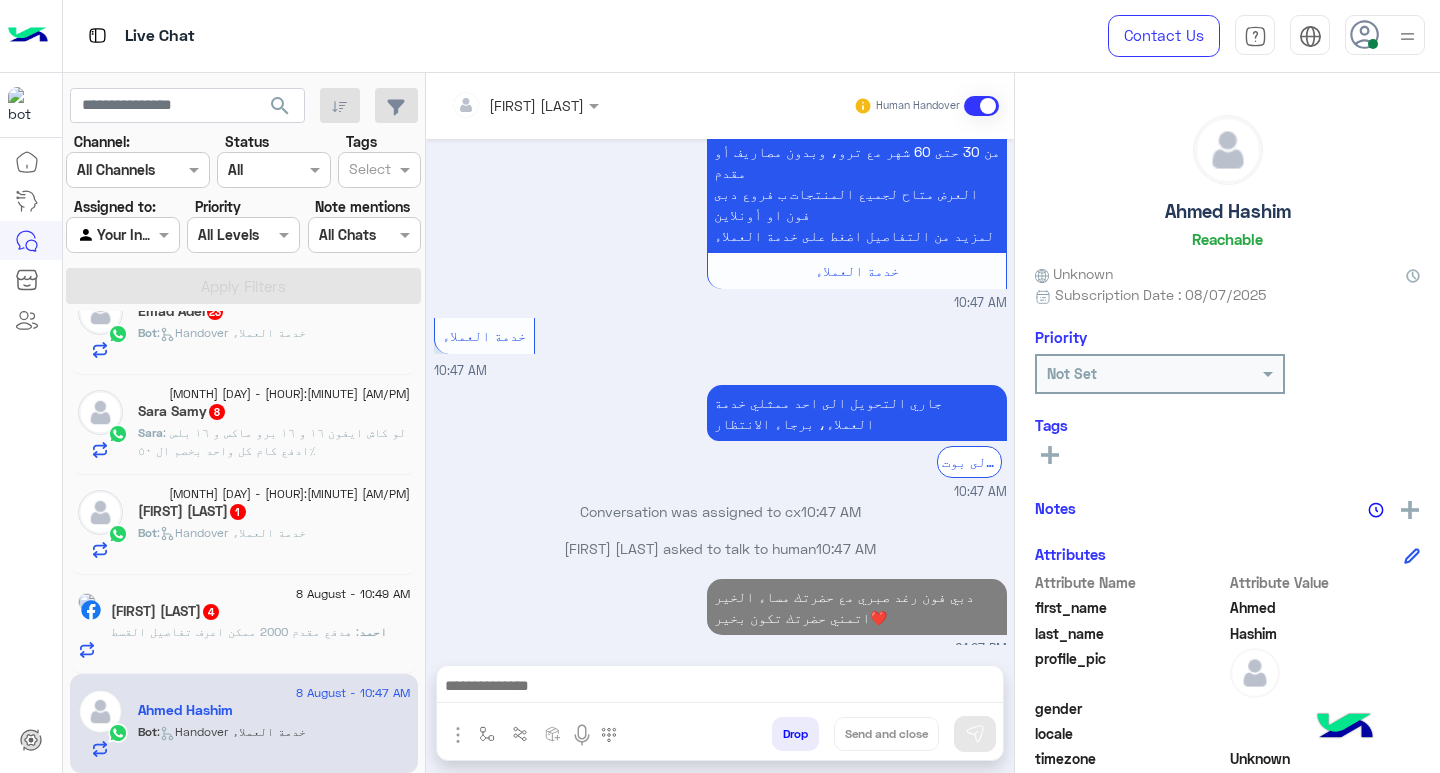 click at bounding box center [720, 691] 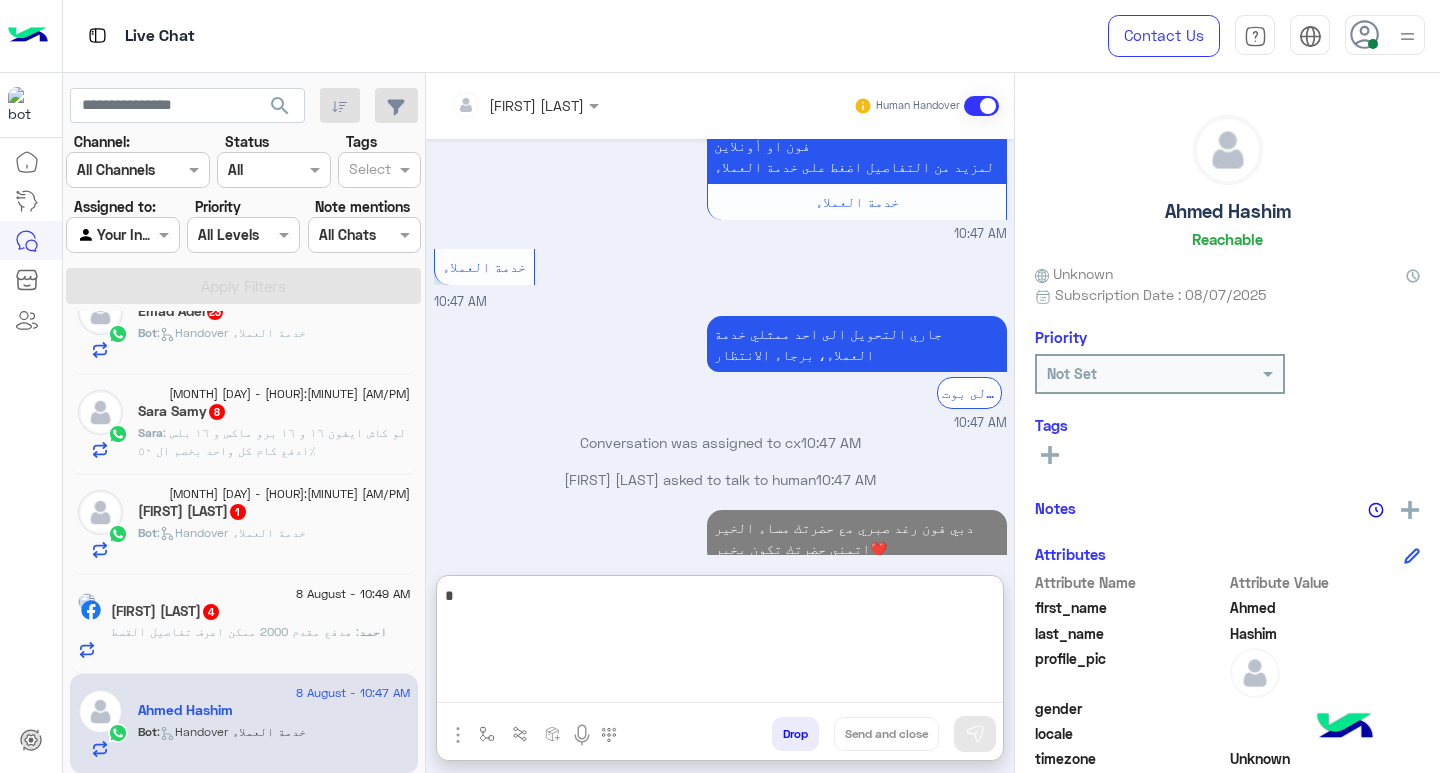 scroll, scrollTop: 2360, scrollLeft: 0, axis: vertical 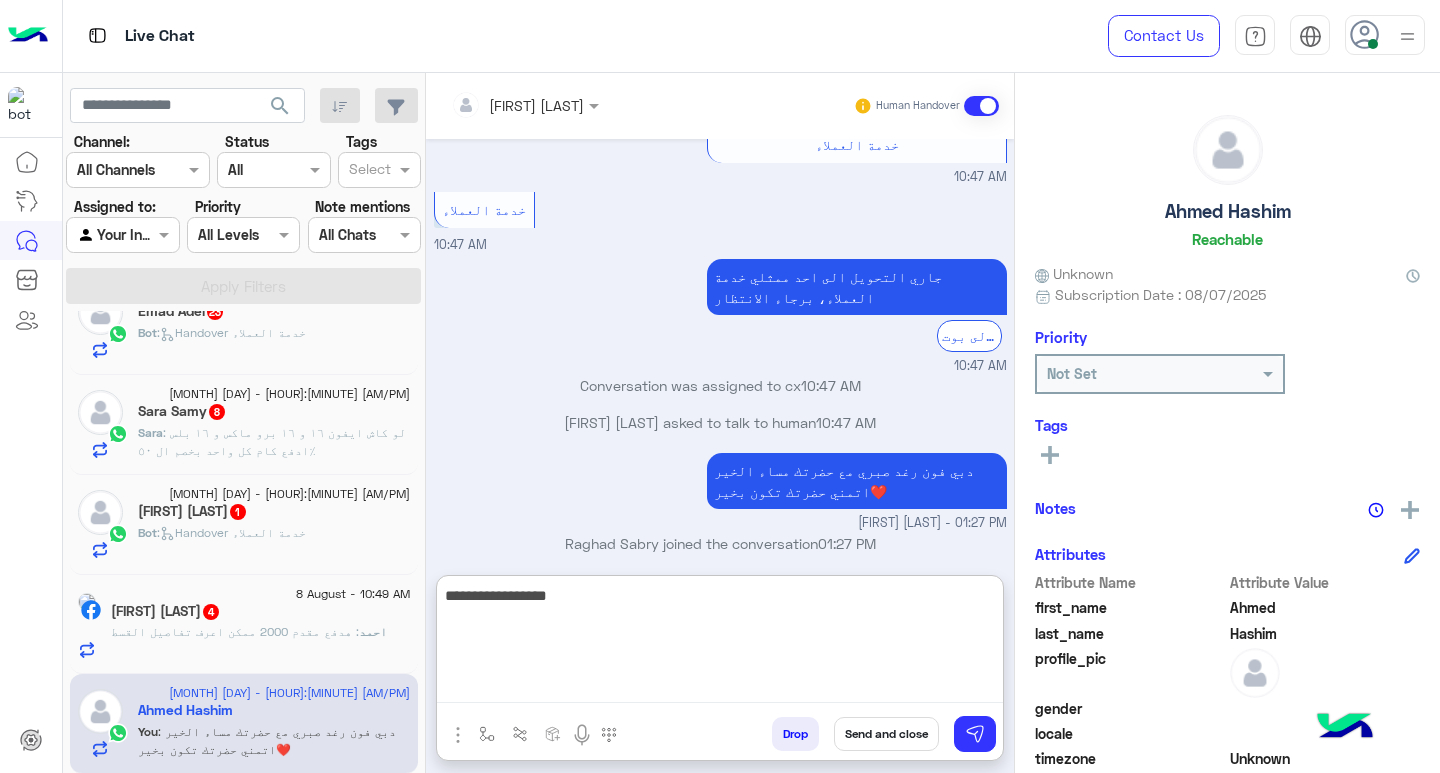 type on "**********" 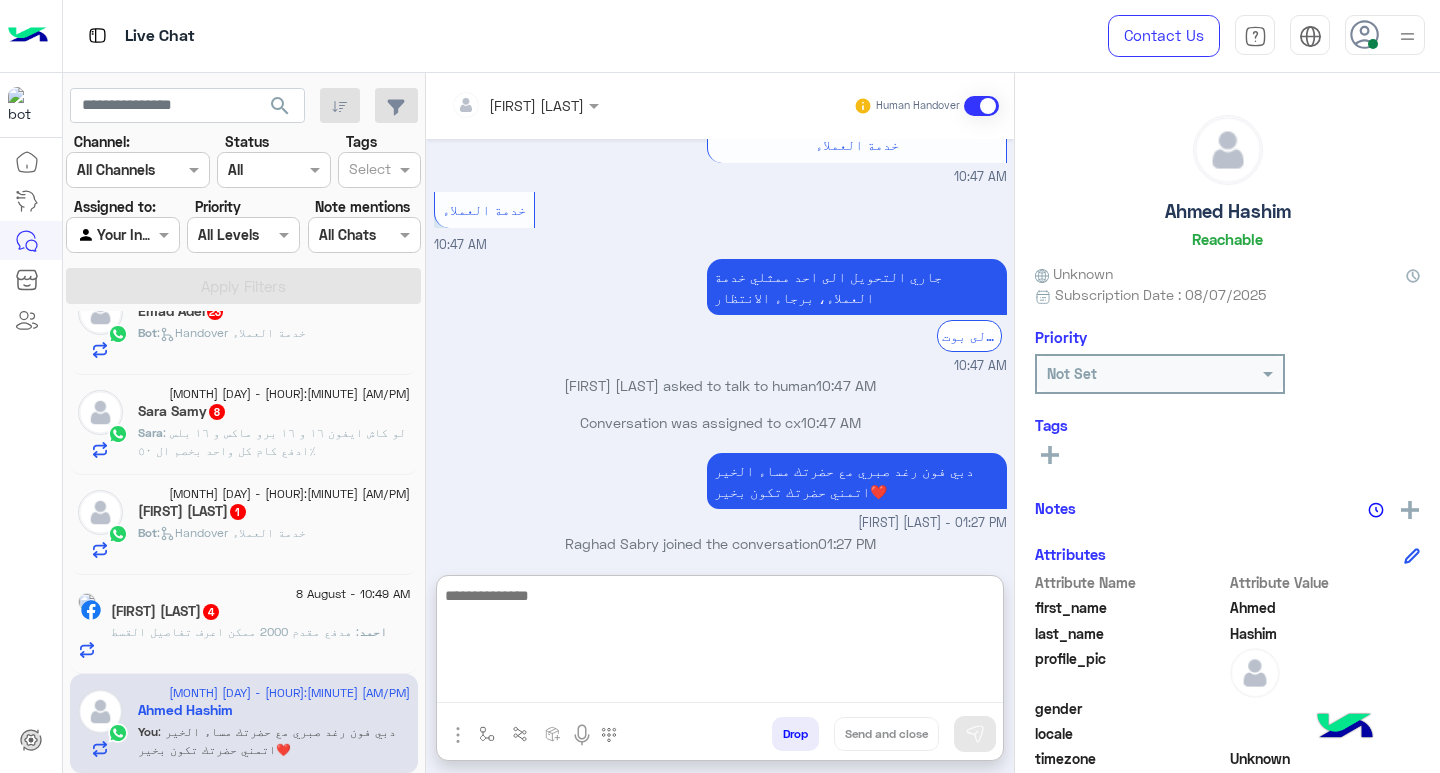 scroll, scrollTop: 2424, scrollLeft: 0, axis: vertical 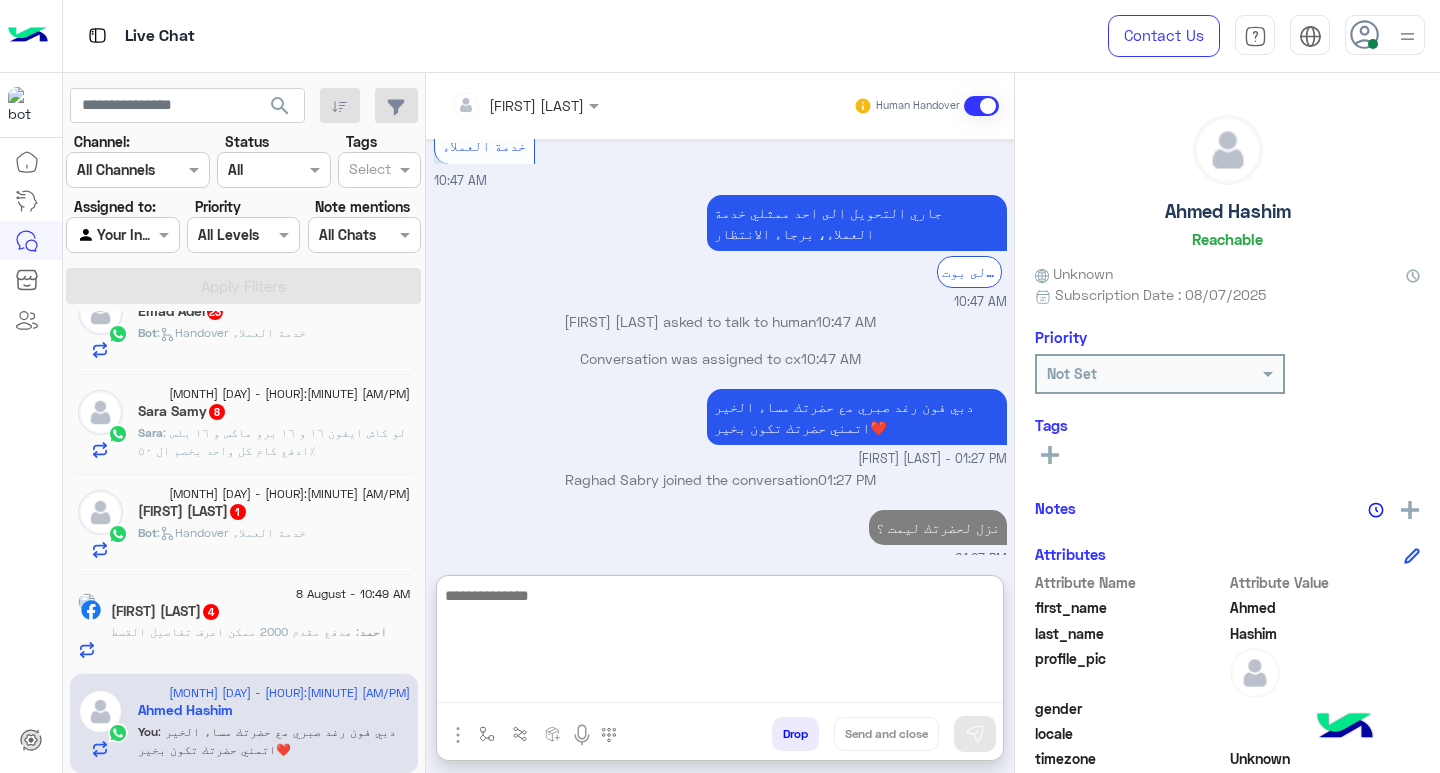 click on "احمد سعيد 4" 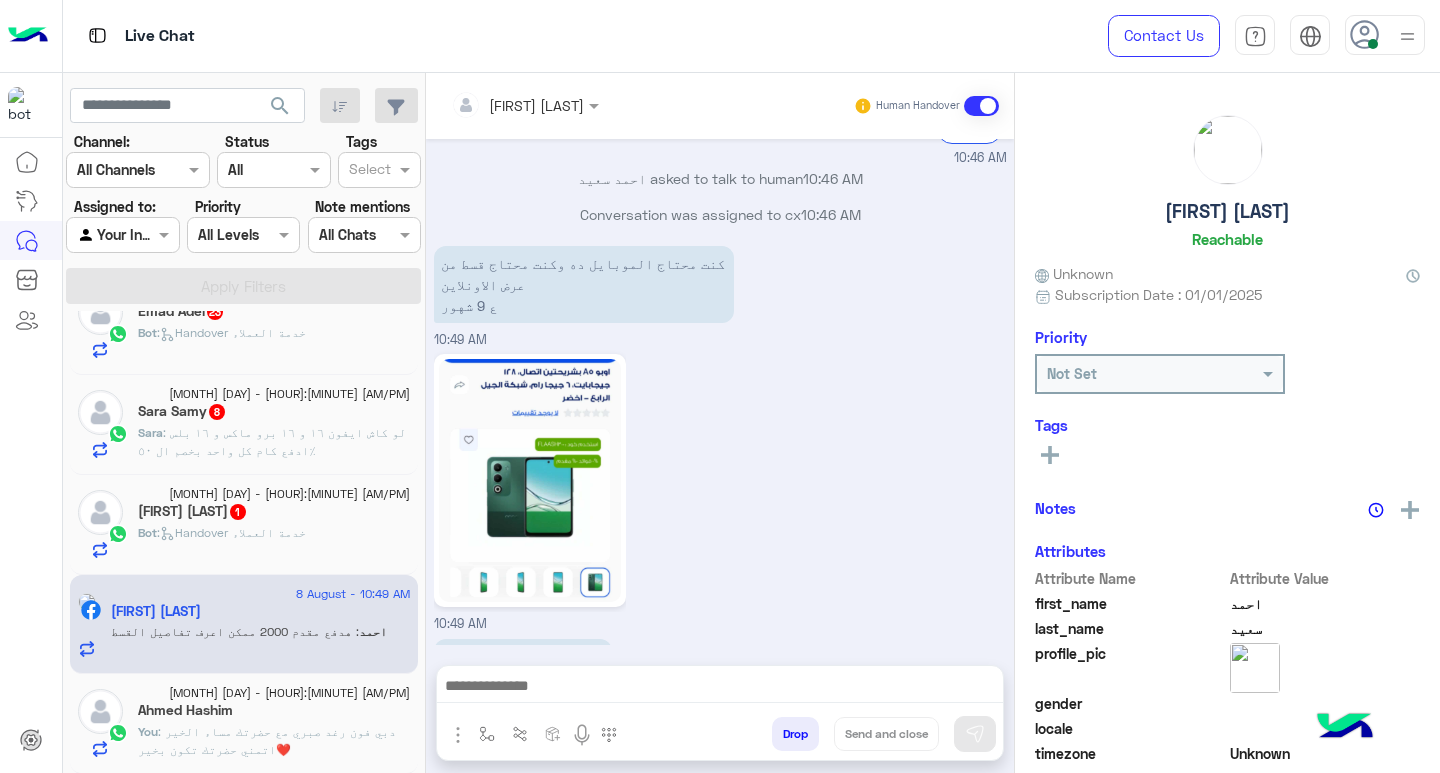 scroll, scrollTop: 1748, scrollLeft: 0, axis: vertical 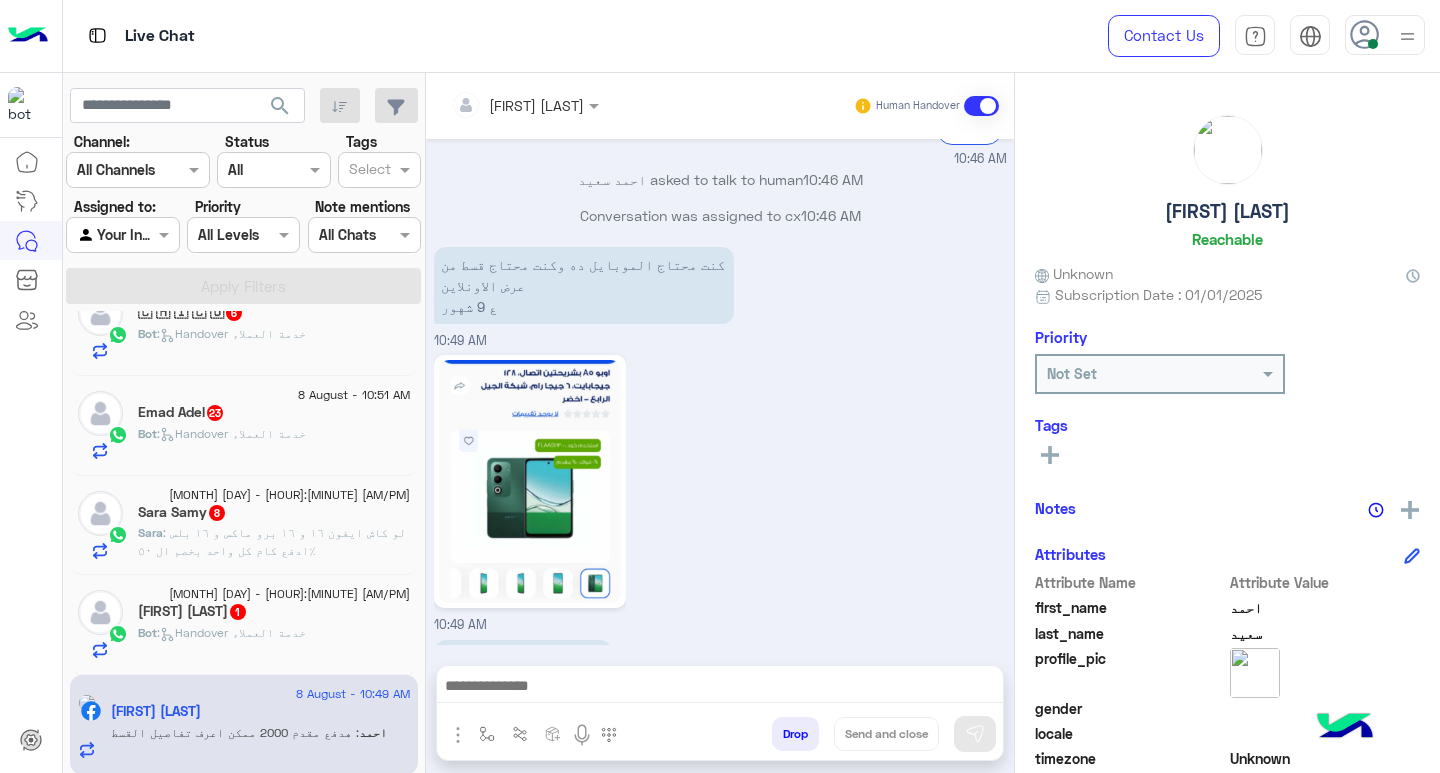 click 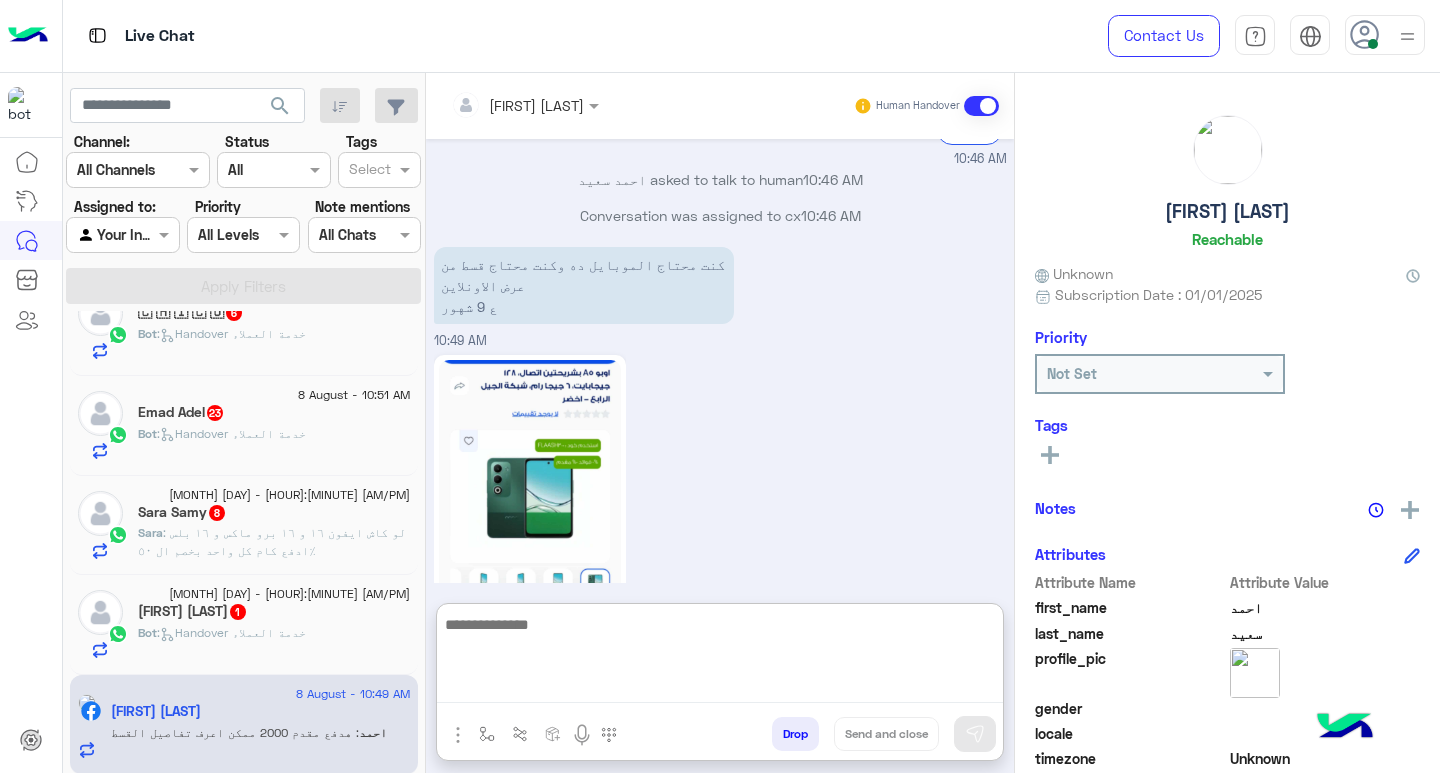 paste on "**********" 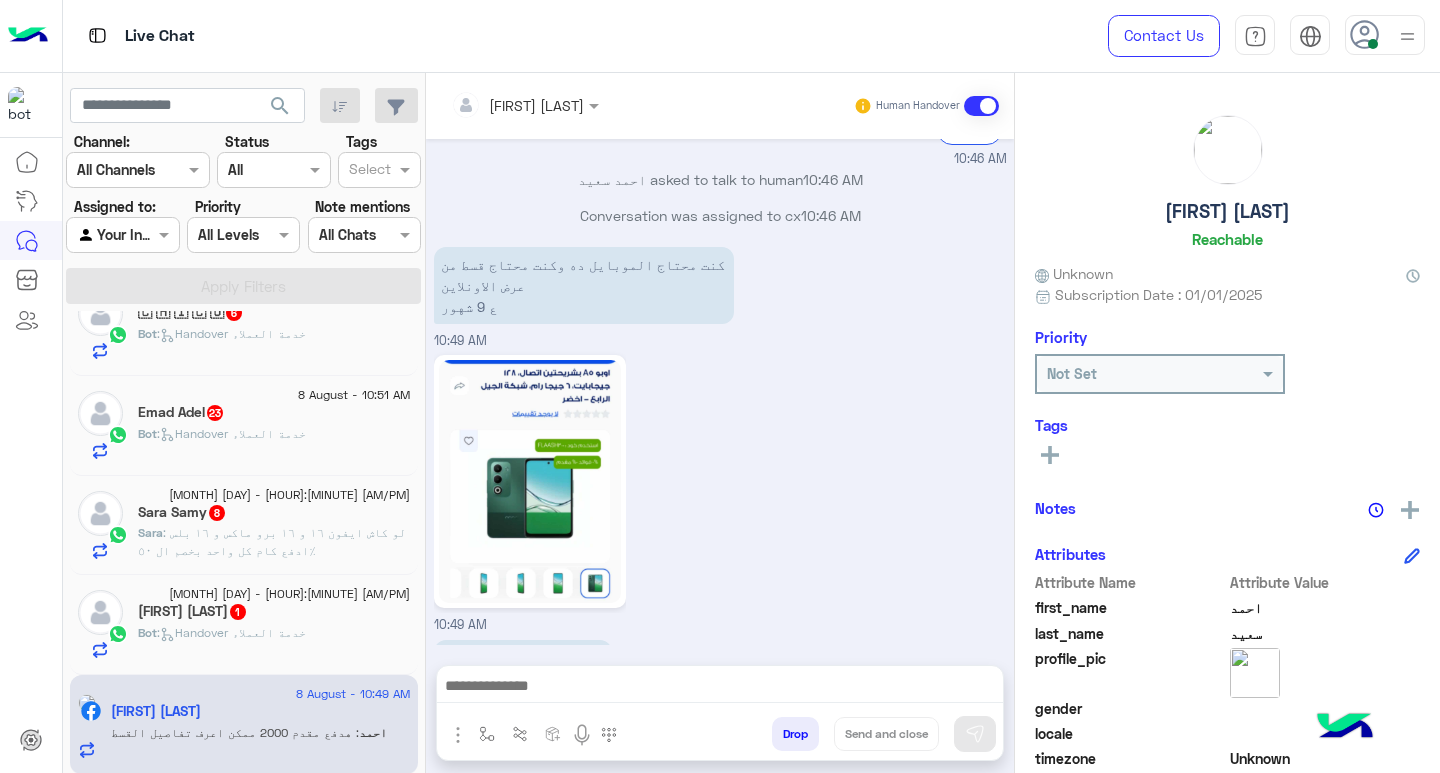 click at bounding box center [720, 688] 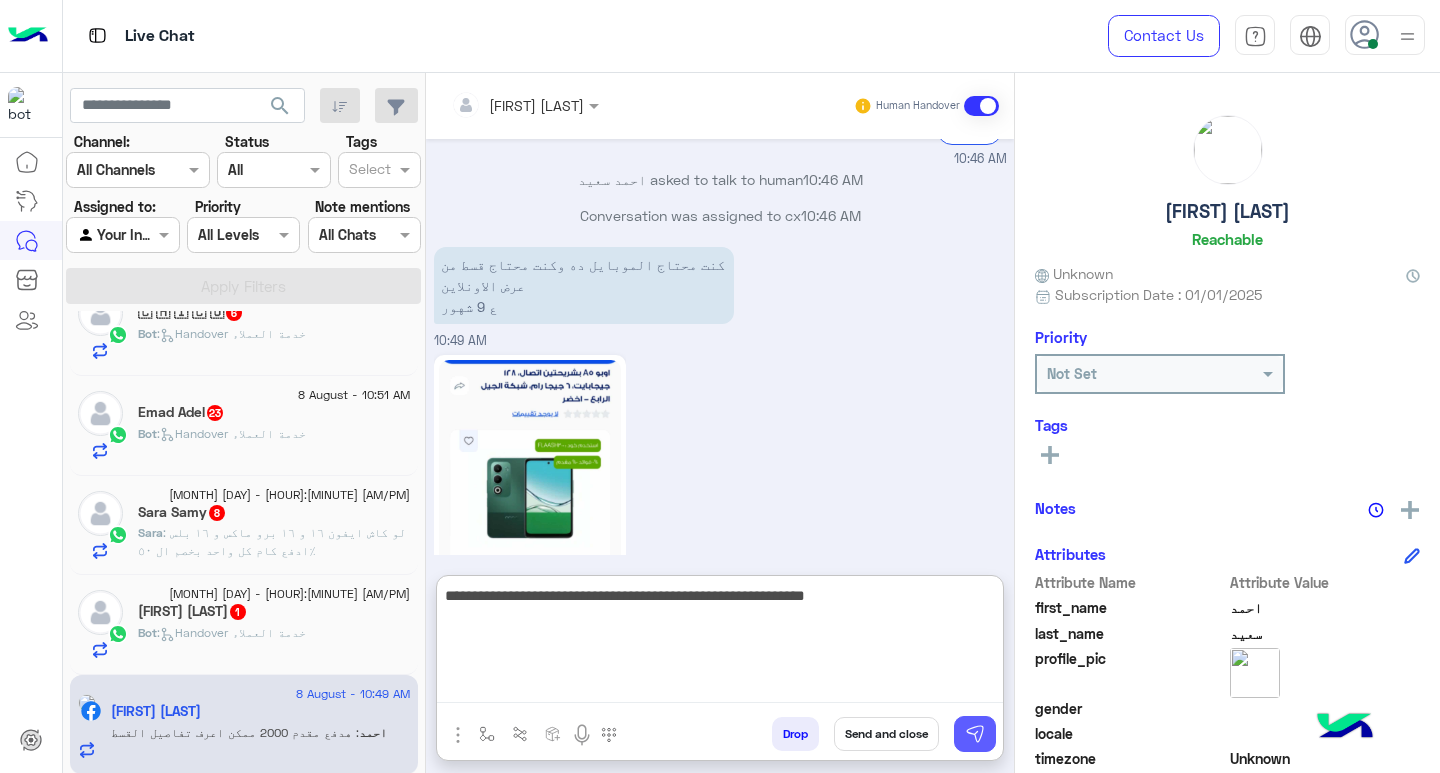 type on "**********" 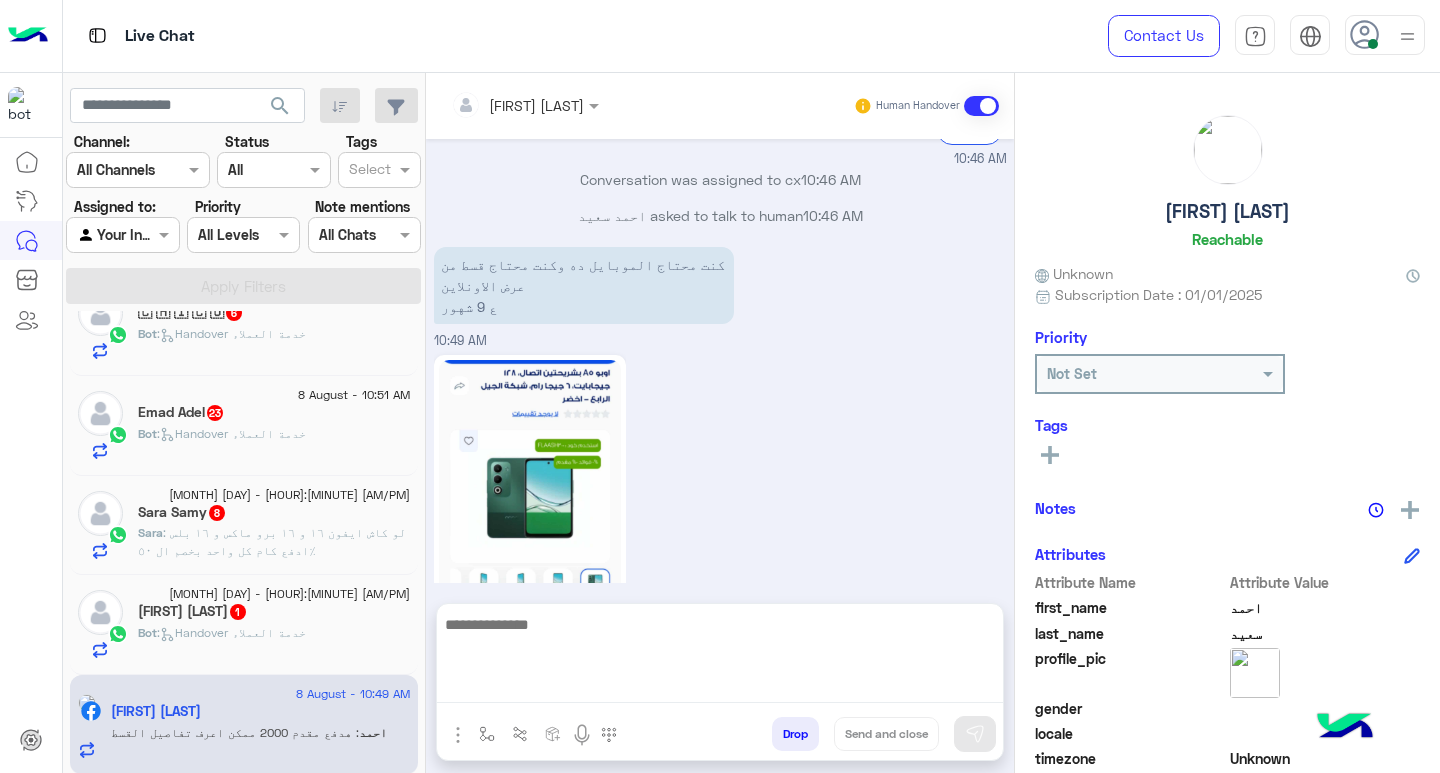 scroll, scrollTop: 2066, scrollLeft: 0, axis: vertical 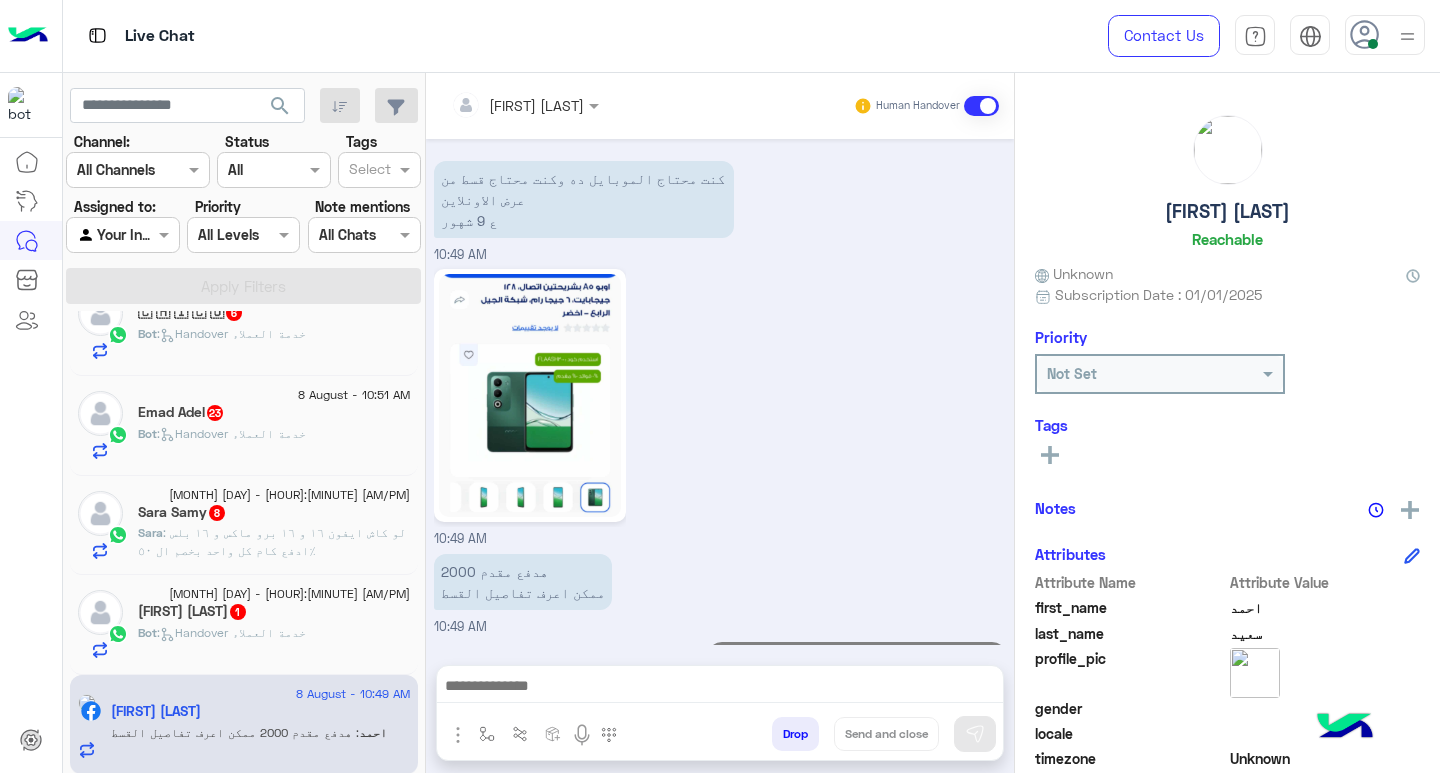 click at bounding box center [720, 688] 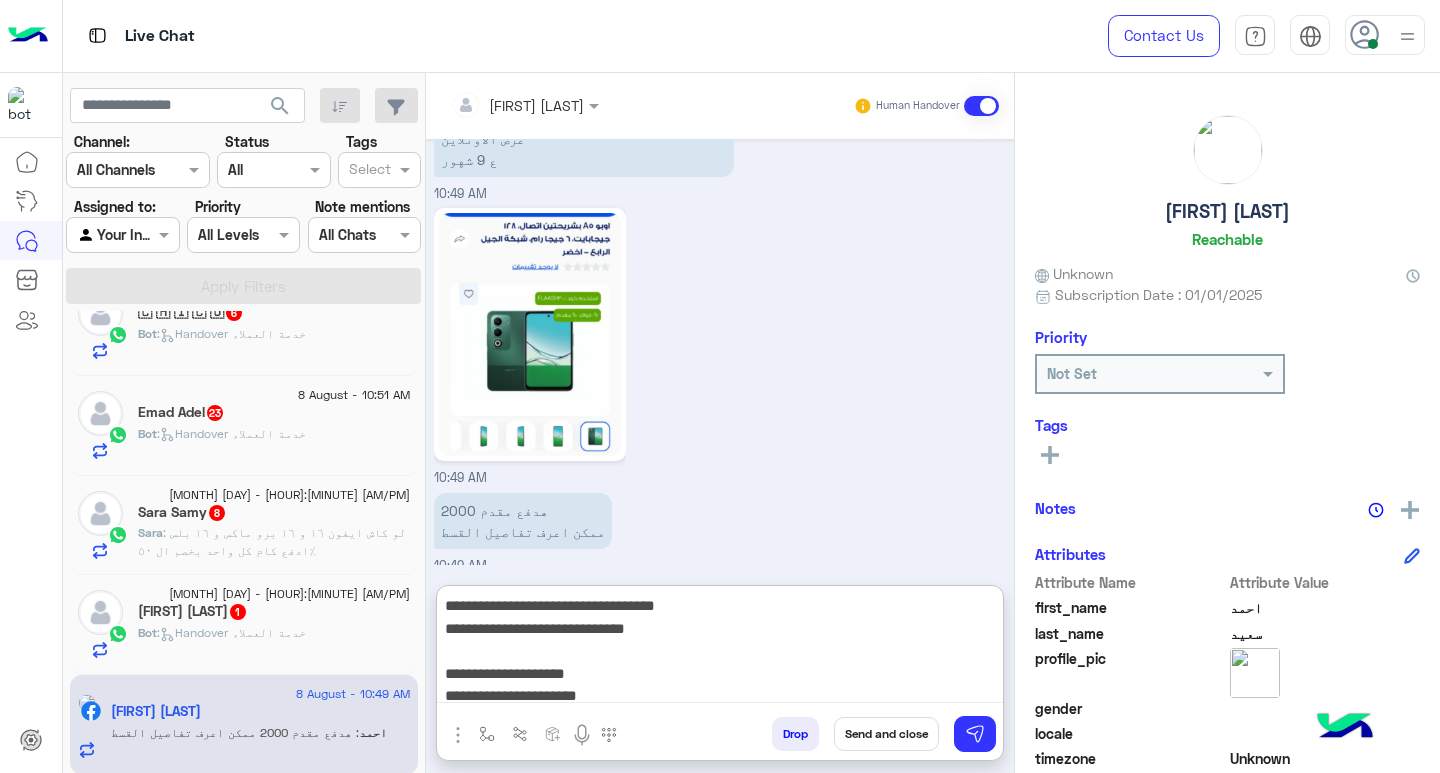 scroll, scrollTop: 0, scrollLeft: 0, axis: both 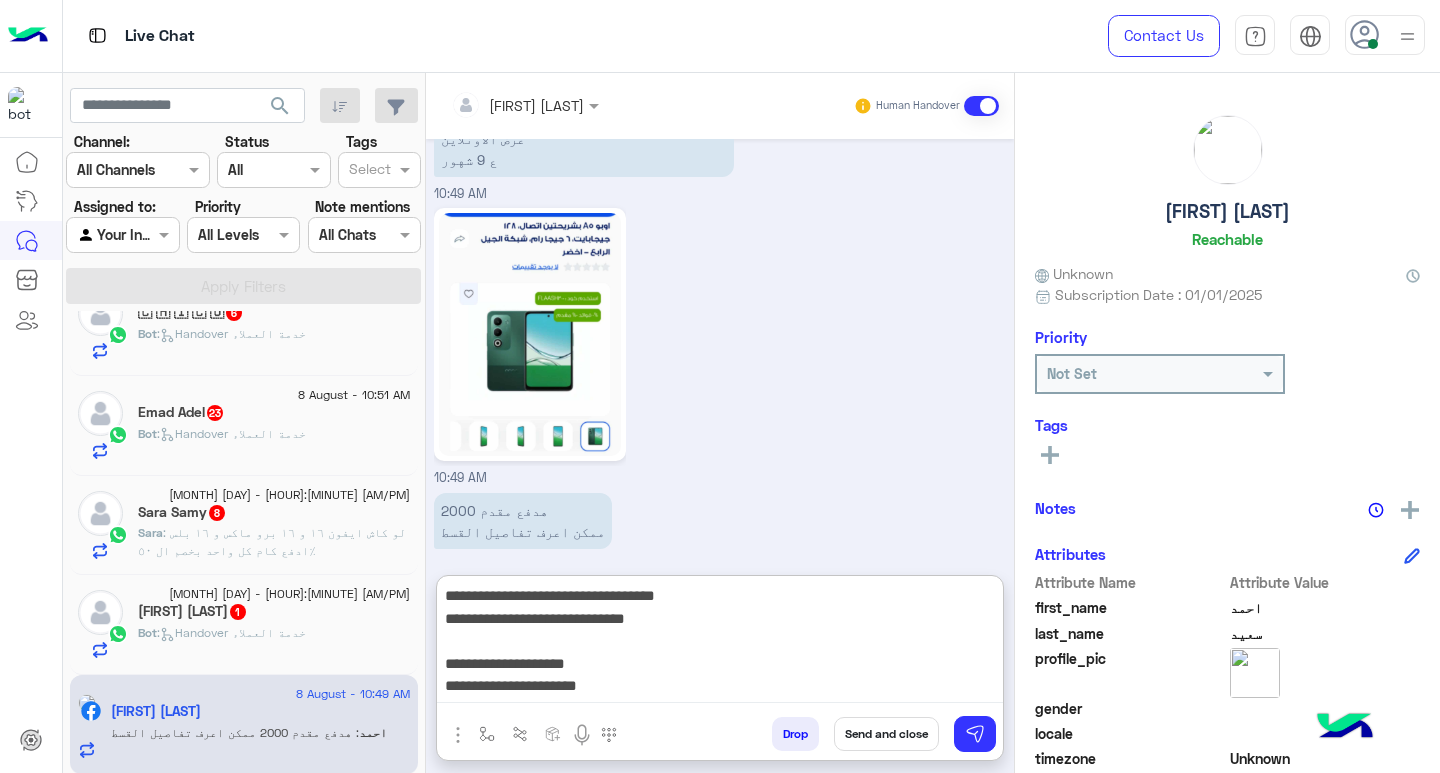 click on "**********" at bounding box center (720, 643) 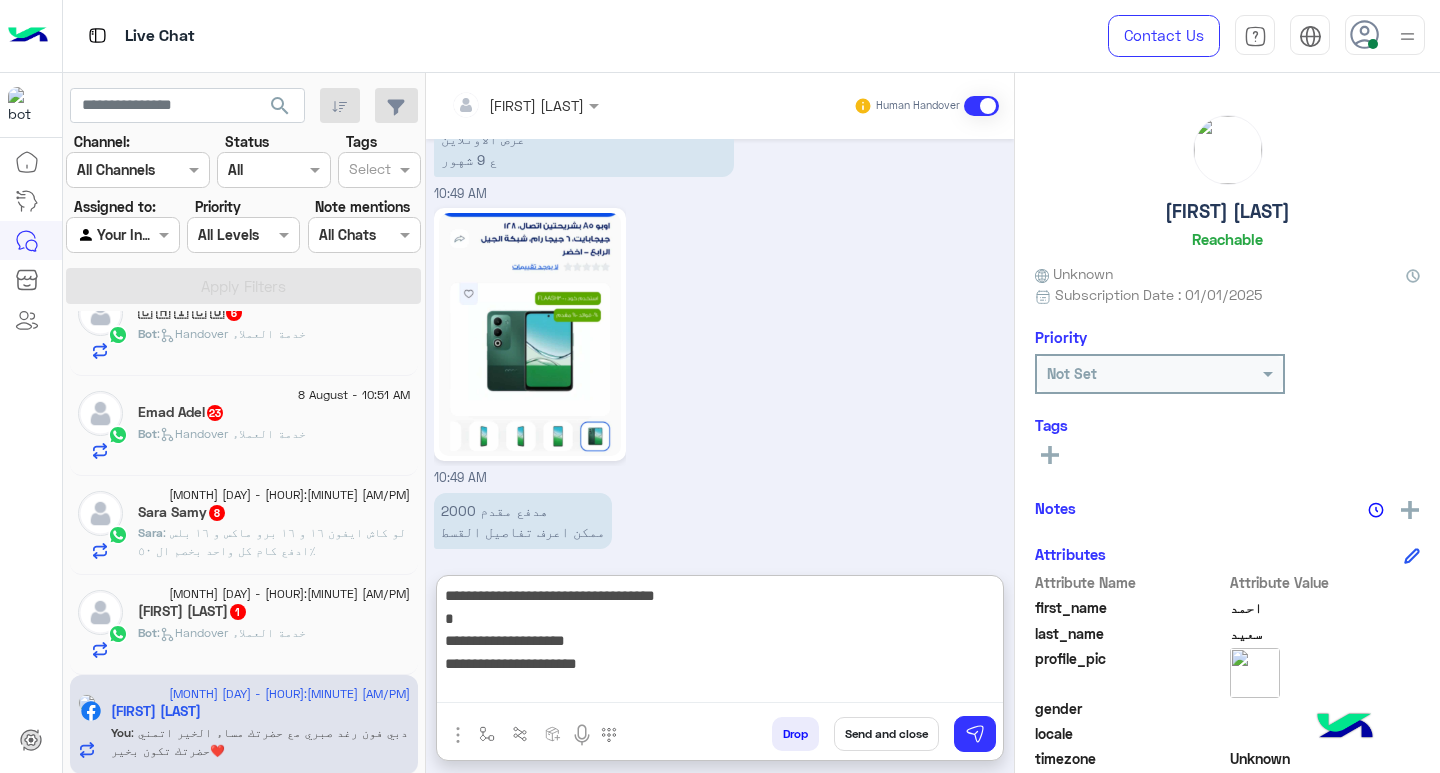 scroll, scrollTop: 2192, scrollLeft: 0, axis: vertical 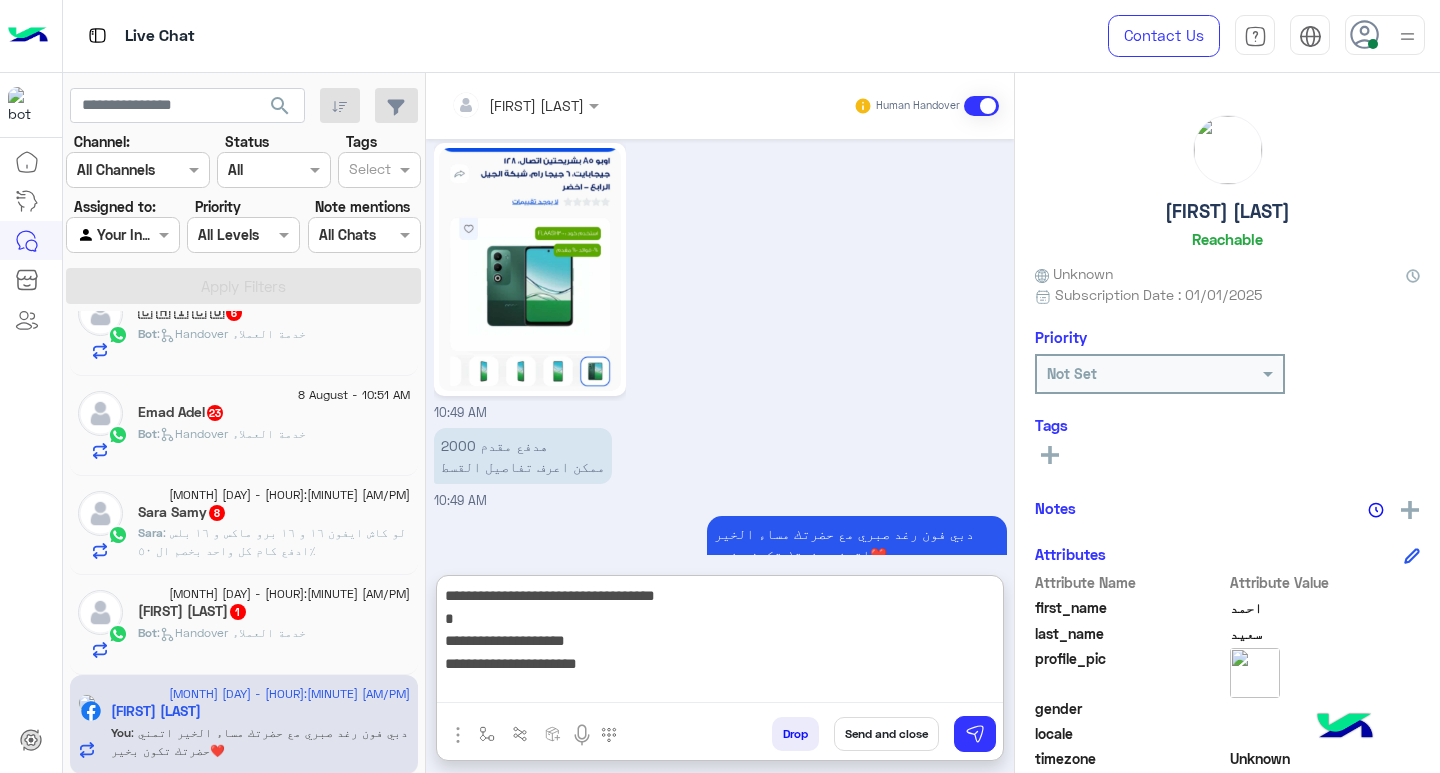 drag, startPoint x: 518, startPoint y: 639, endPoint x: 623, endPoint y: 641, distance: 105.01904 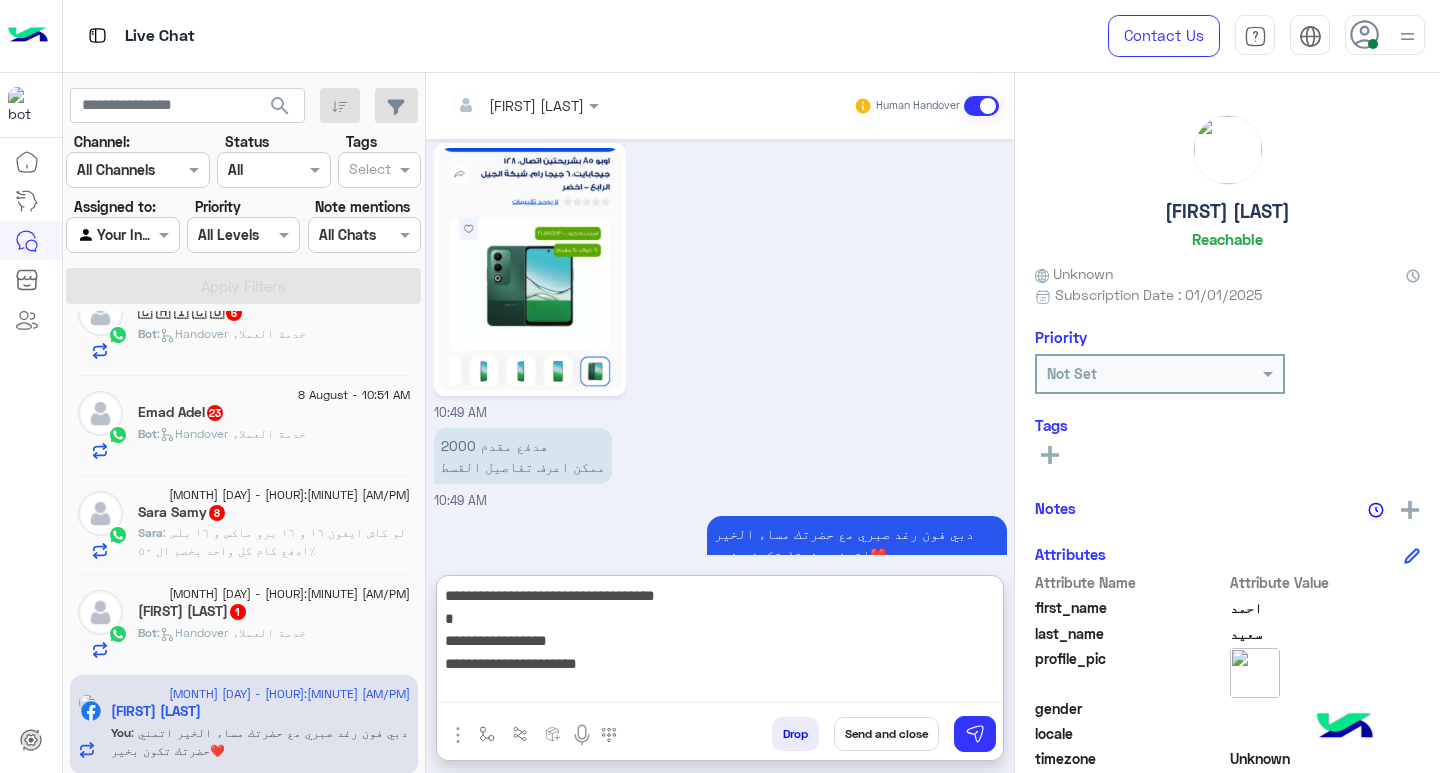 drag, startPoint x: 515, startPoint y: 664, endPoint x: 652, endPoint y: 659, distance: 137.09122 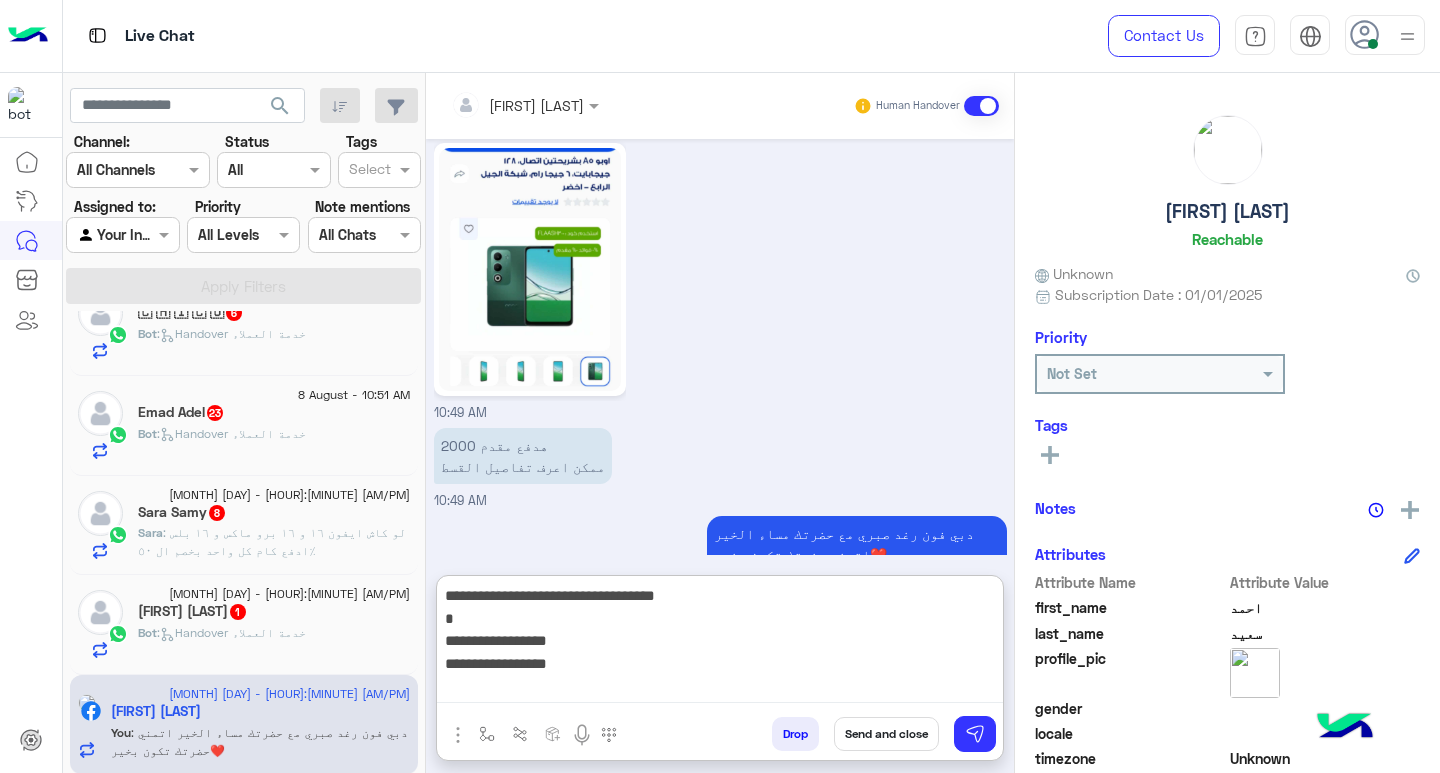 click on "**********" at bounding box center [720, 643] 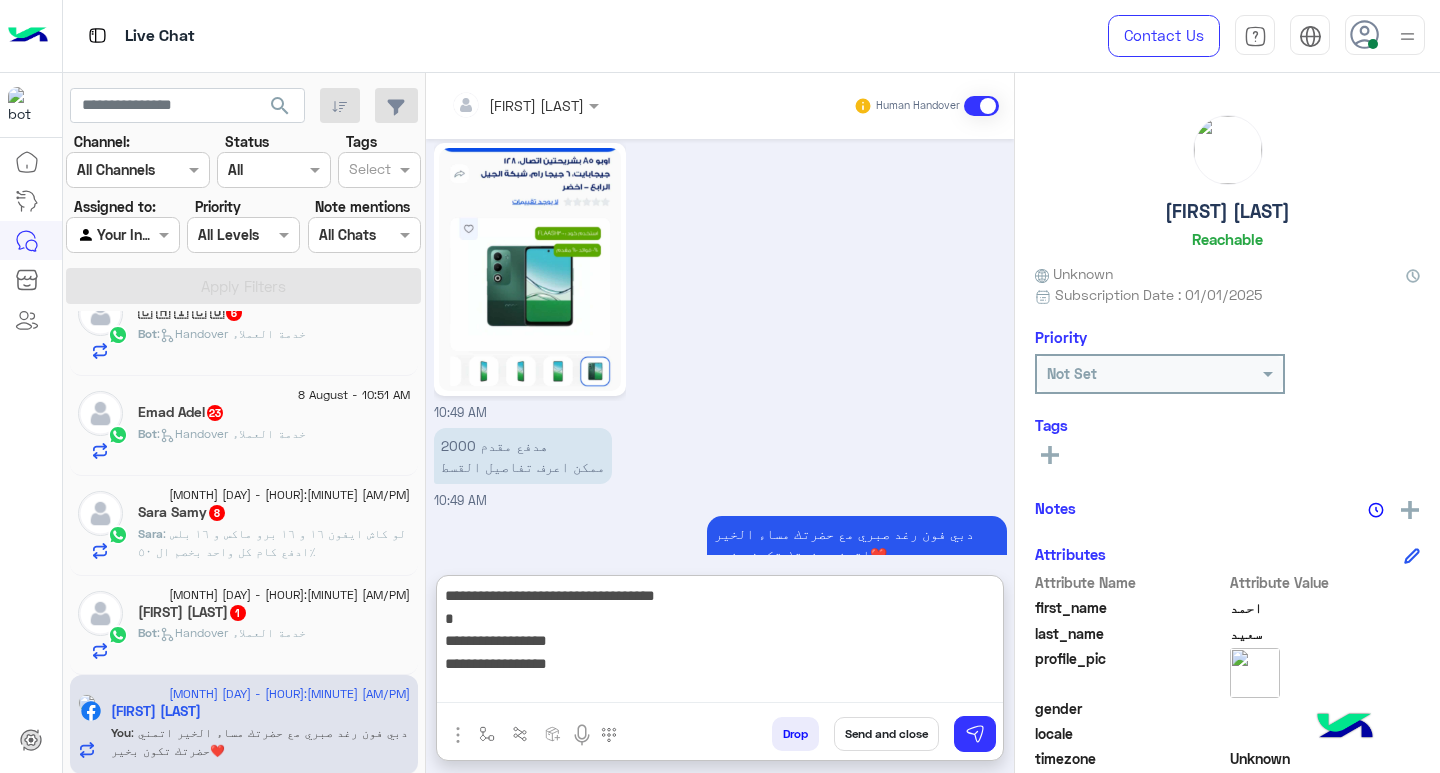 scroll, scrollTop: 1039, scrollLeft: 0, axis: vertical 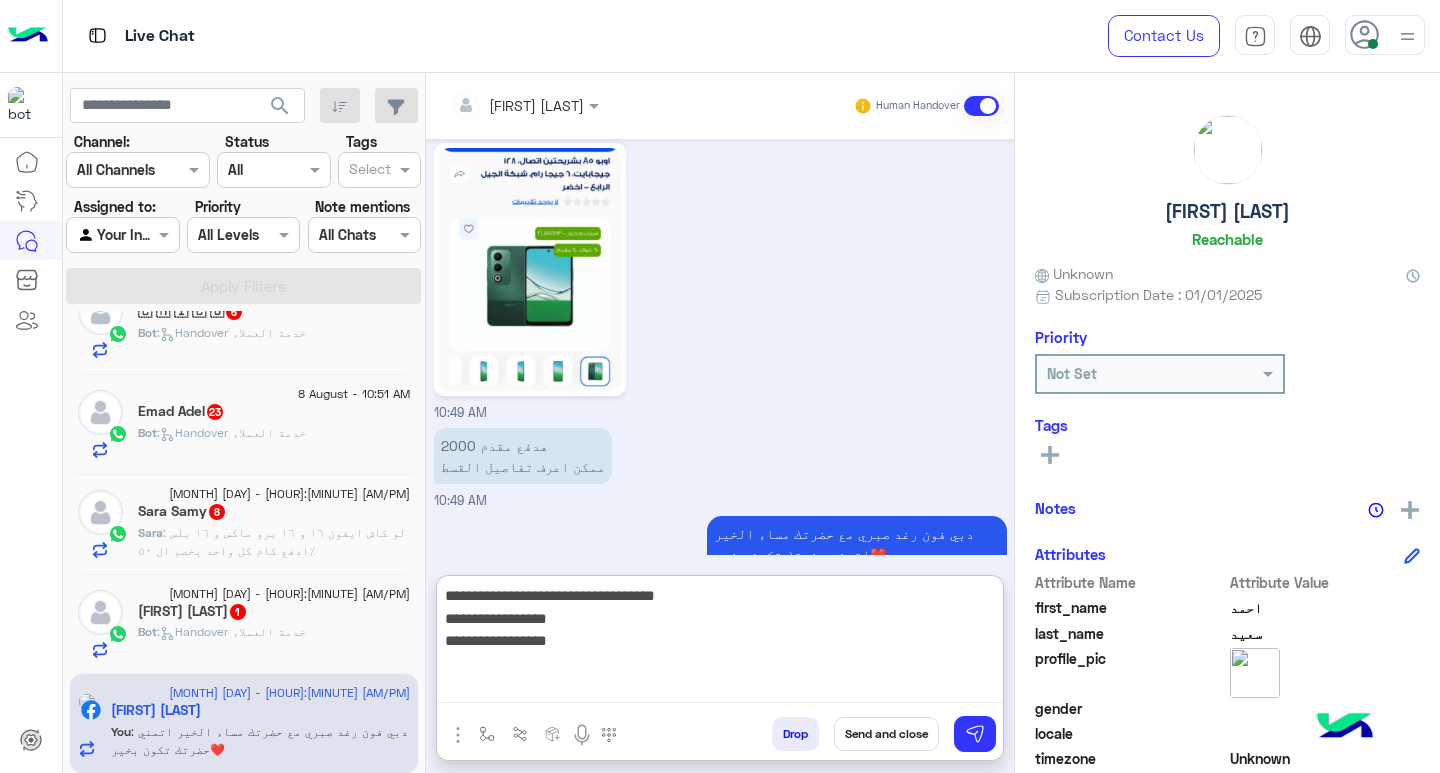 click on "**********" at bounding box center (720, 643) 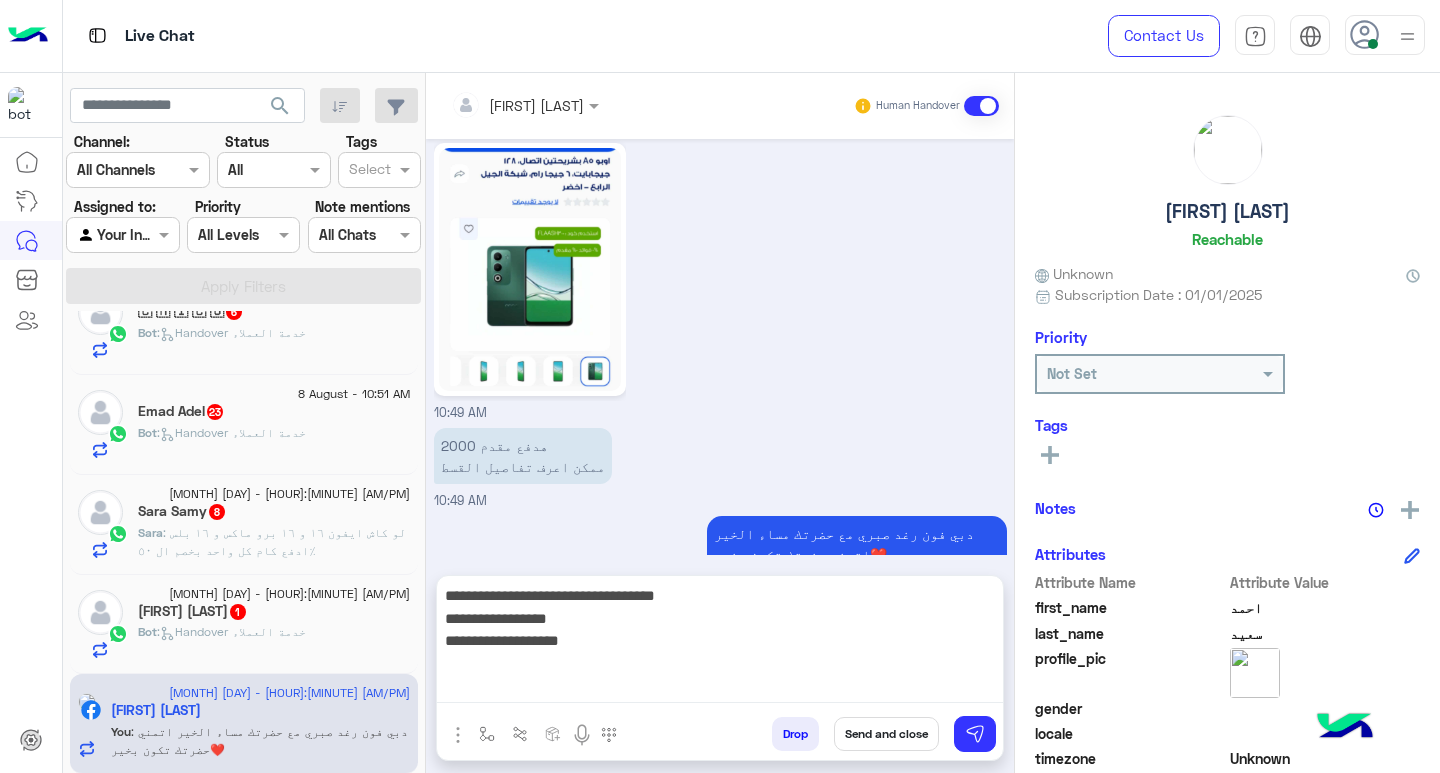 scroll, scrollTop: 2102, scrollLeft: 0, axis: vertical 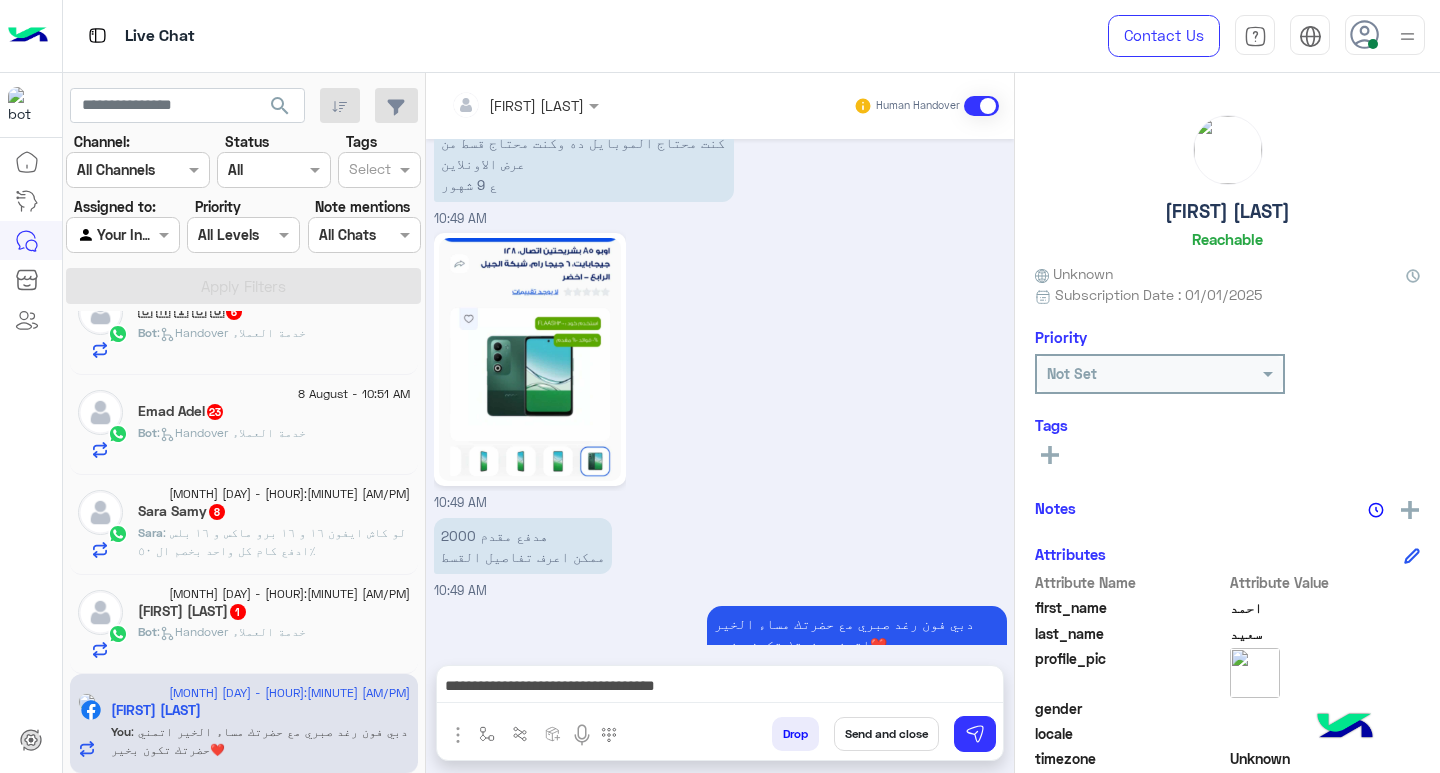 click on "**********" at bounding box center (720, 688) 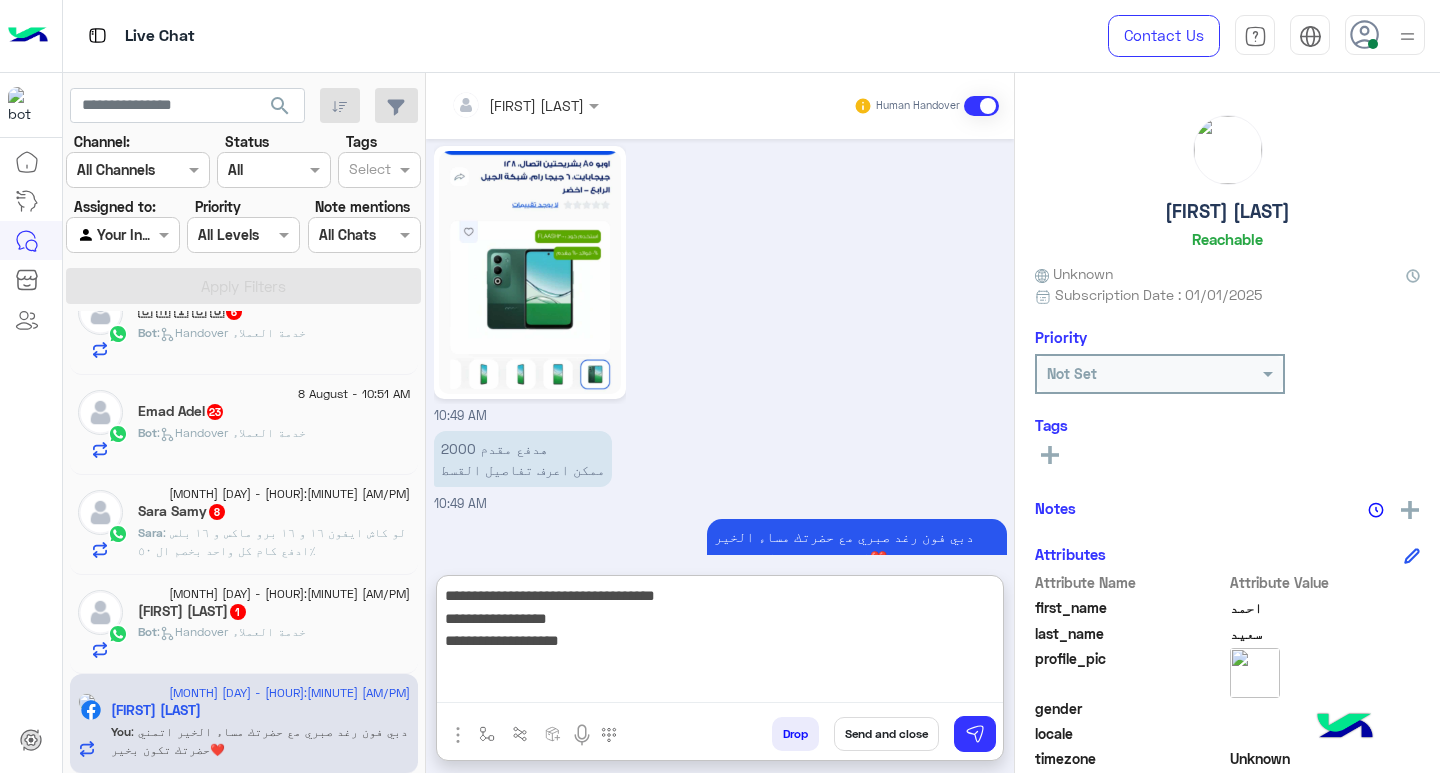 scroll, scrollTop: 2192, scrollLeft: 0, axis: vertical 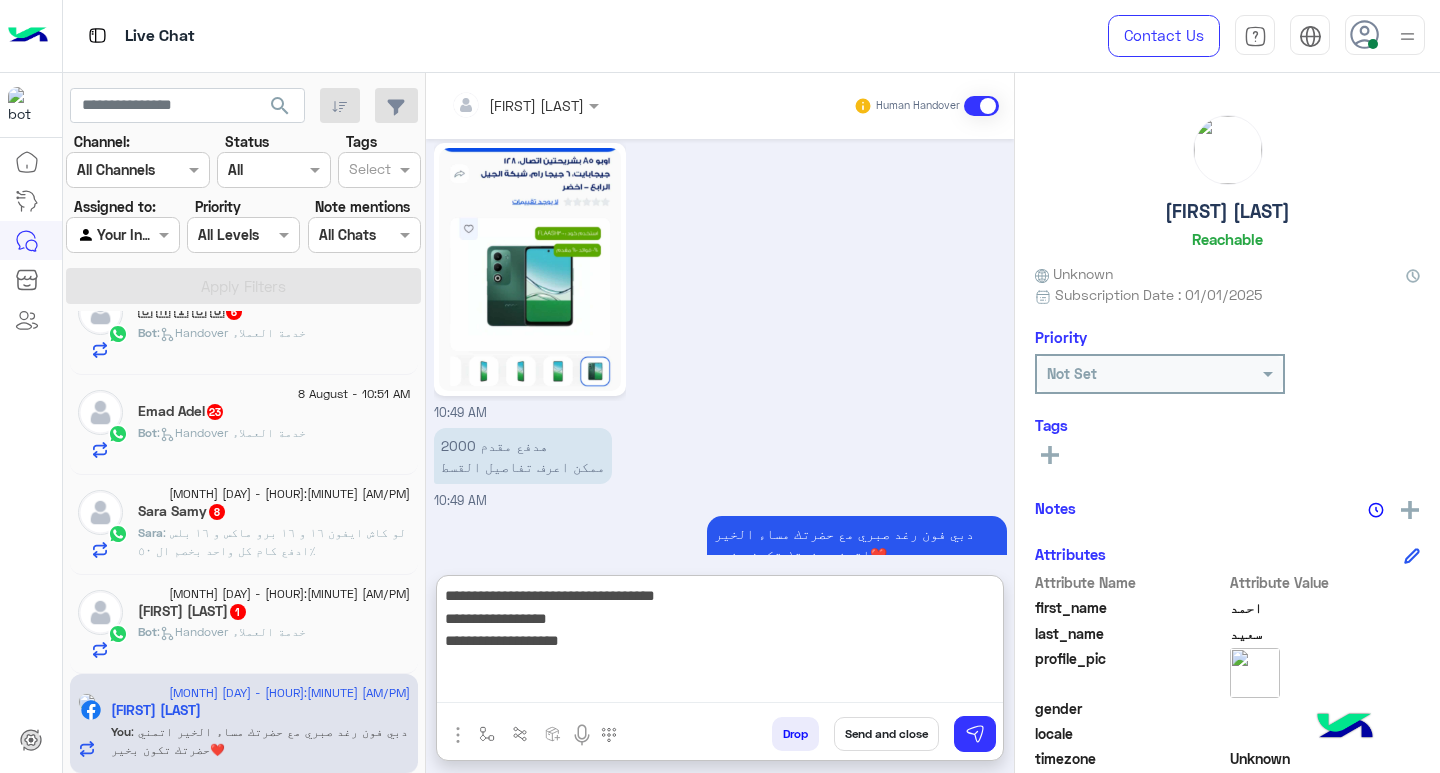 click on "**********" at bounding box center [720, 643] 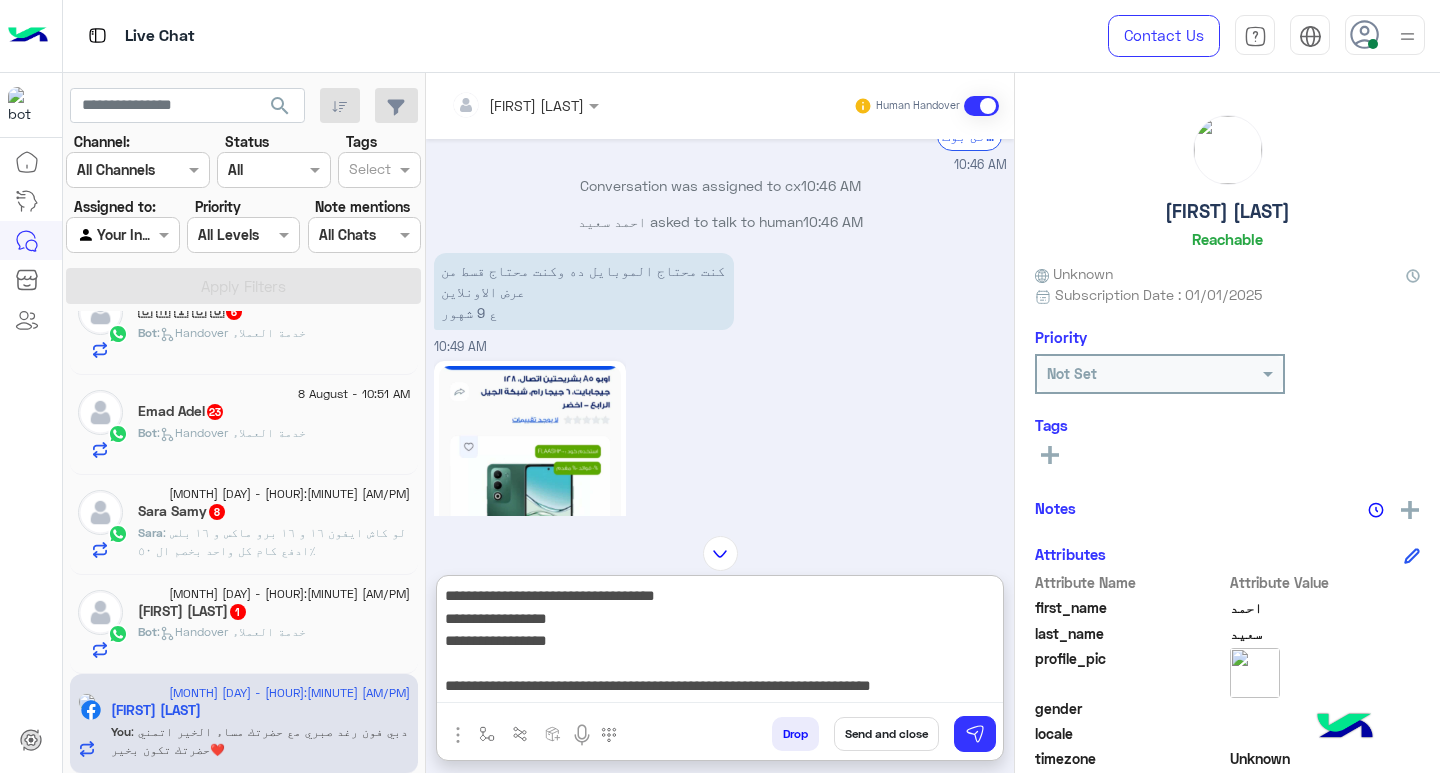 scroll, scrollTop: 1959, scrollLeft: 0, axis: vertical 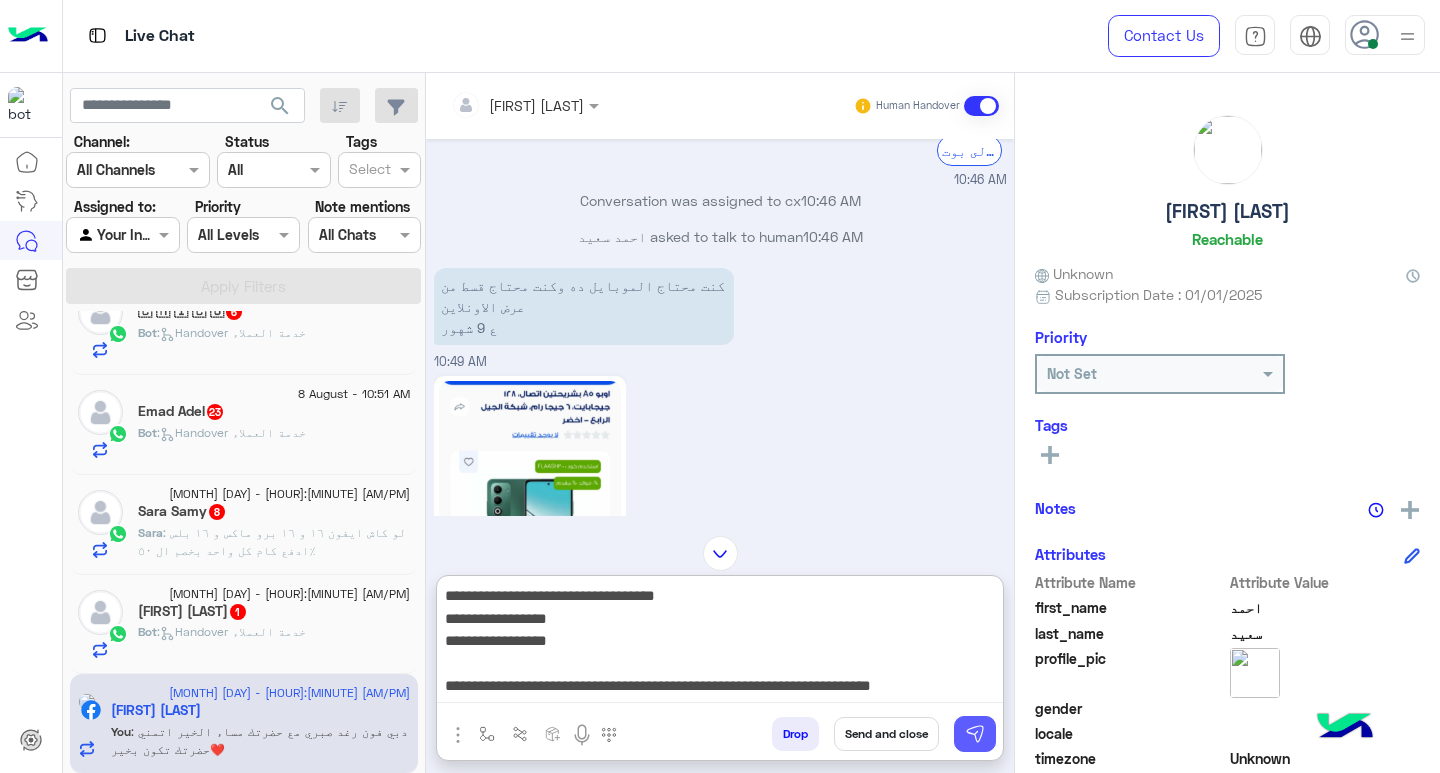 type on "**********" 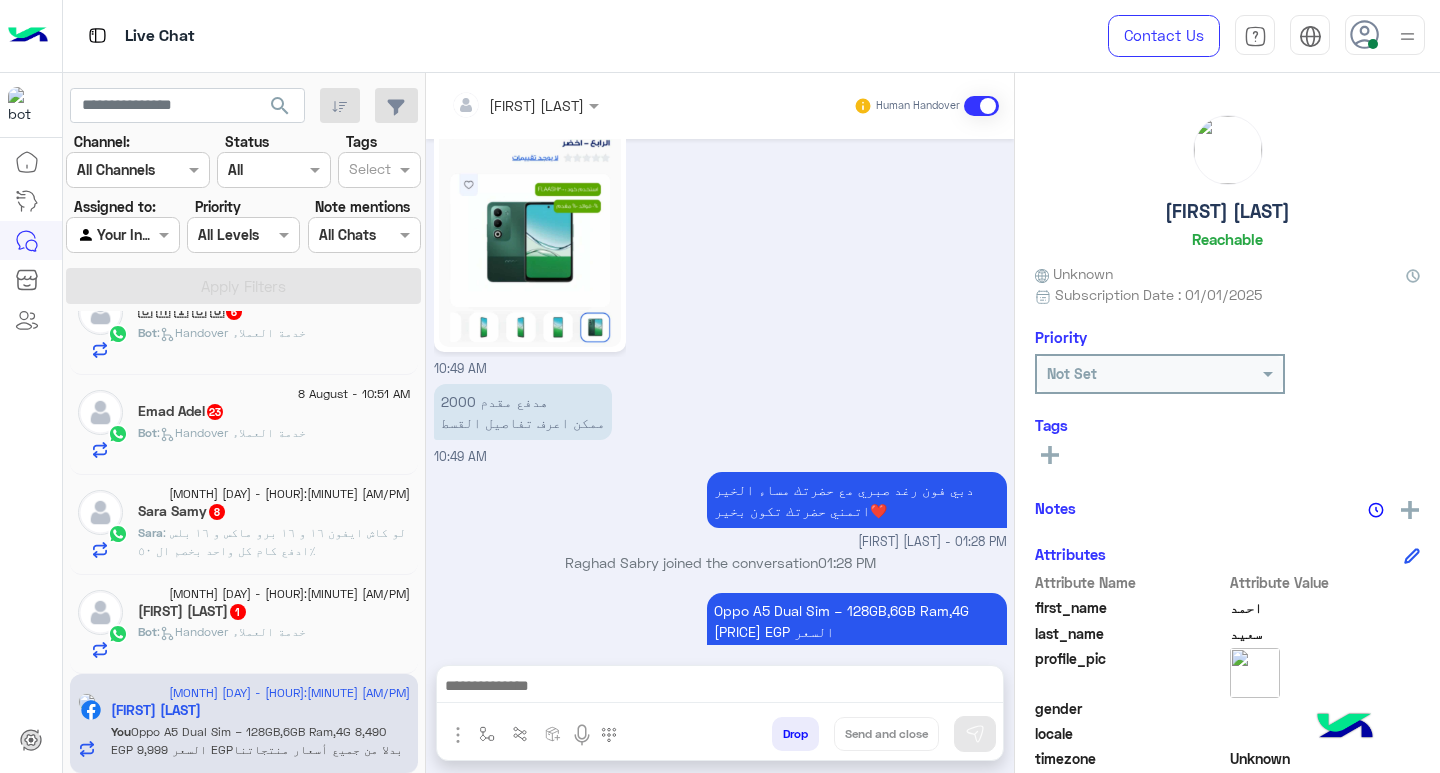 scroll, scrollTop: 2270, scrollLeft: 0, axis: vertical 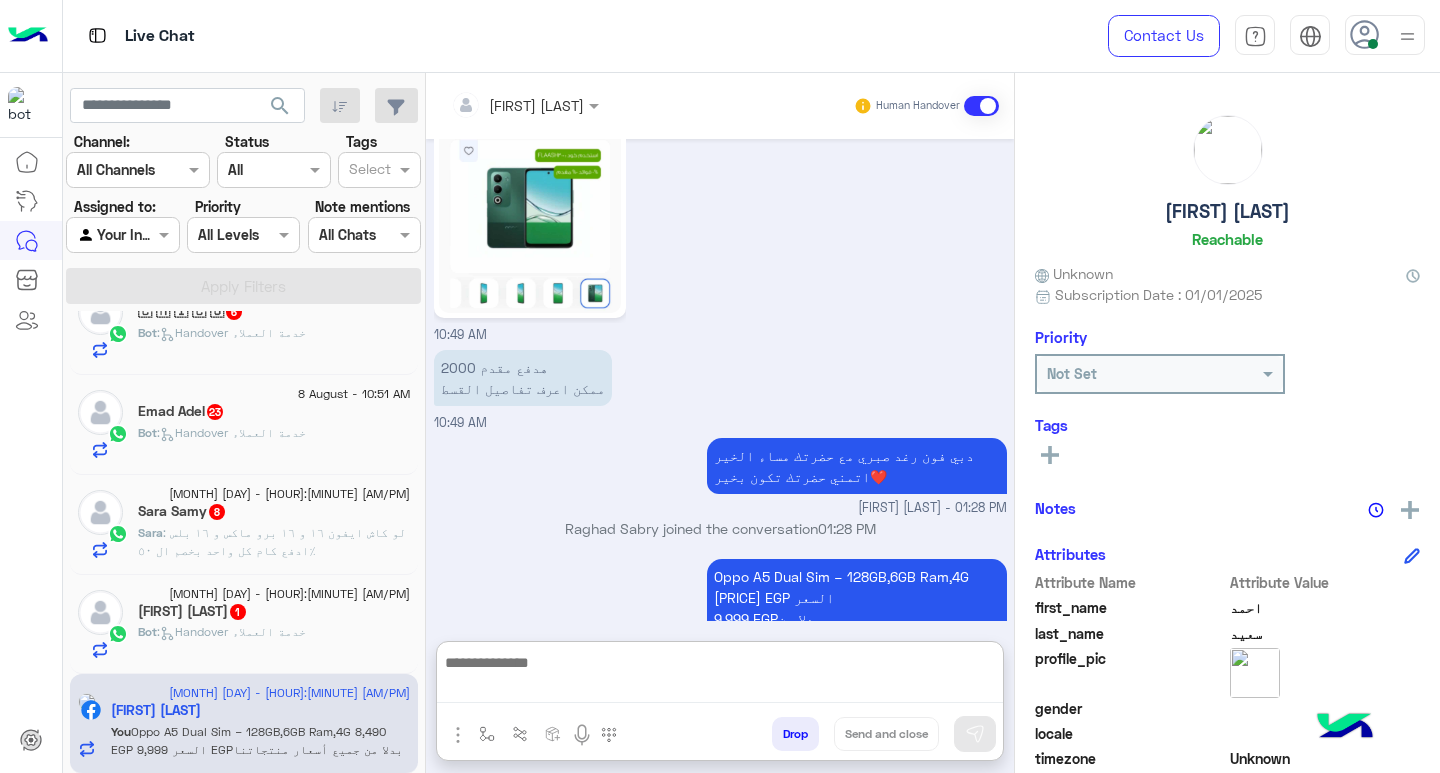 click at bounding box center [720, 677] 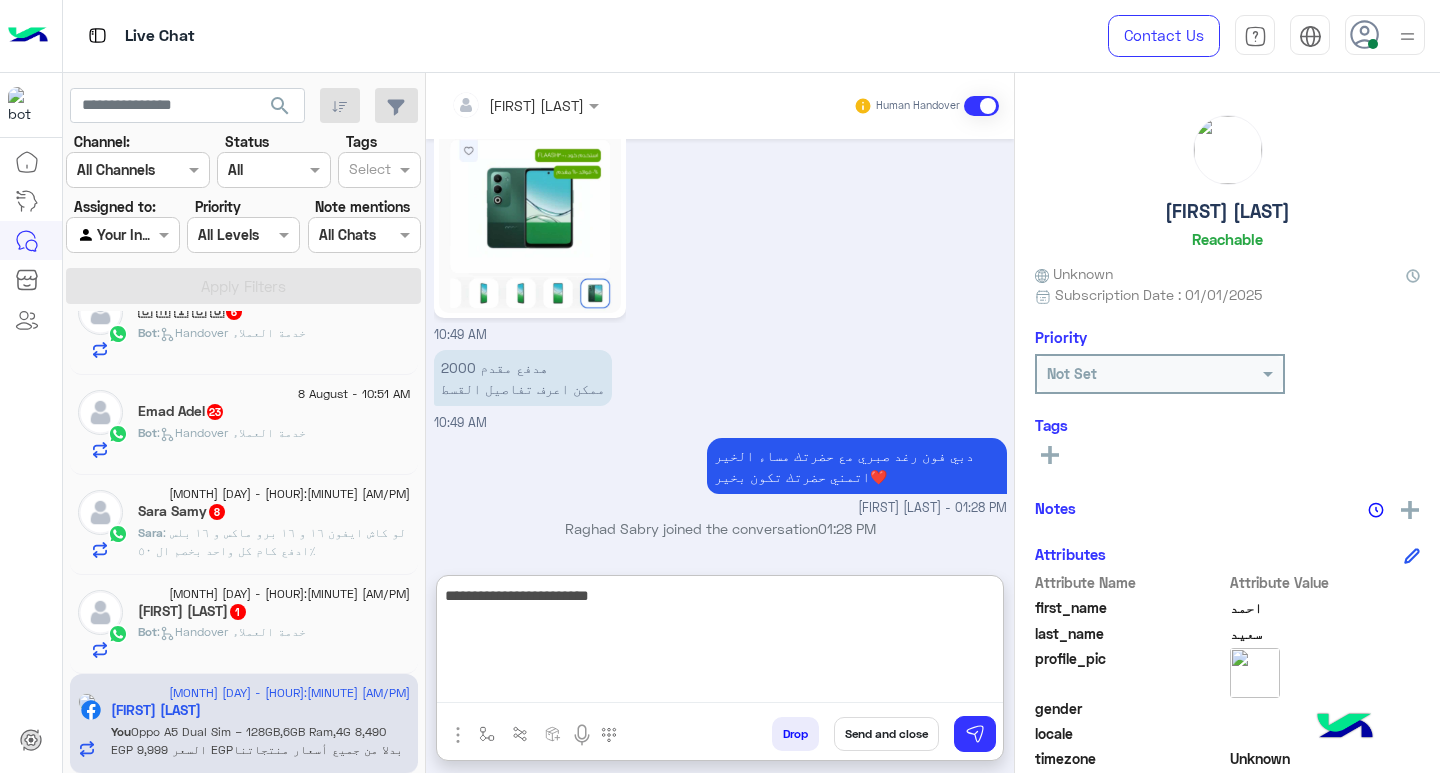 type on "**********" 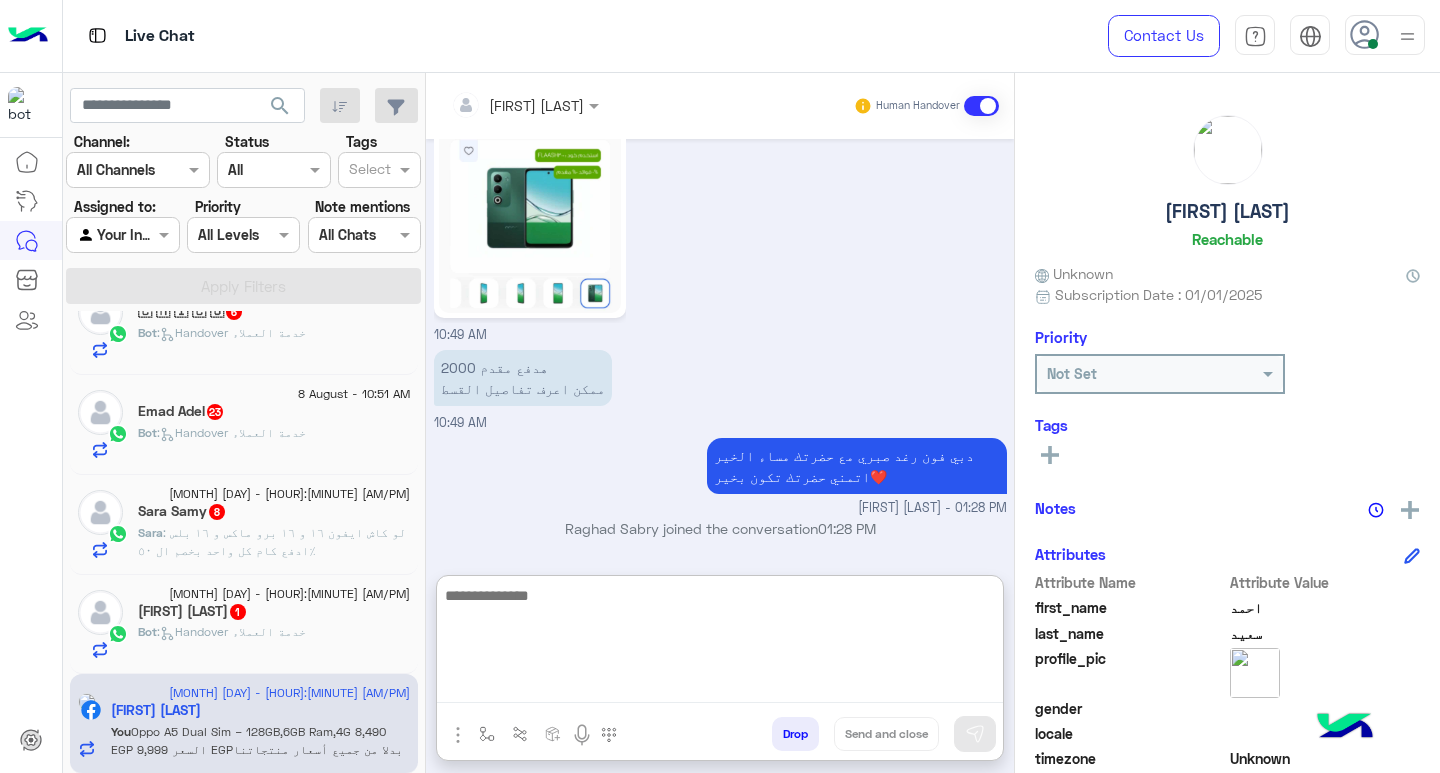 scroll, scrollTop: 2424, scrollLeft: 0, axis: vertical 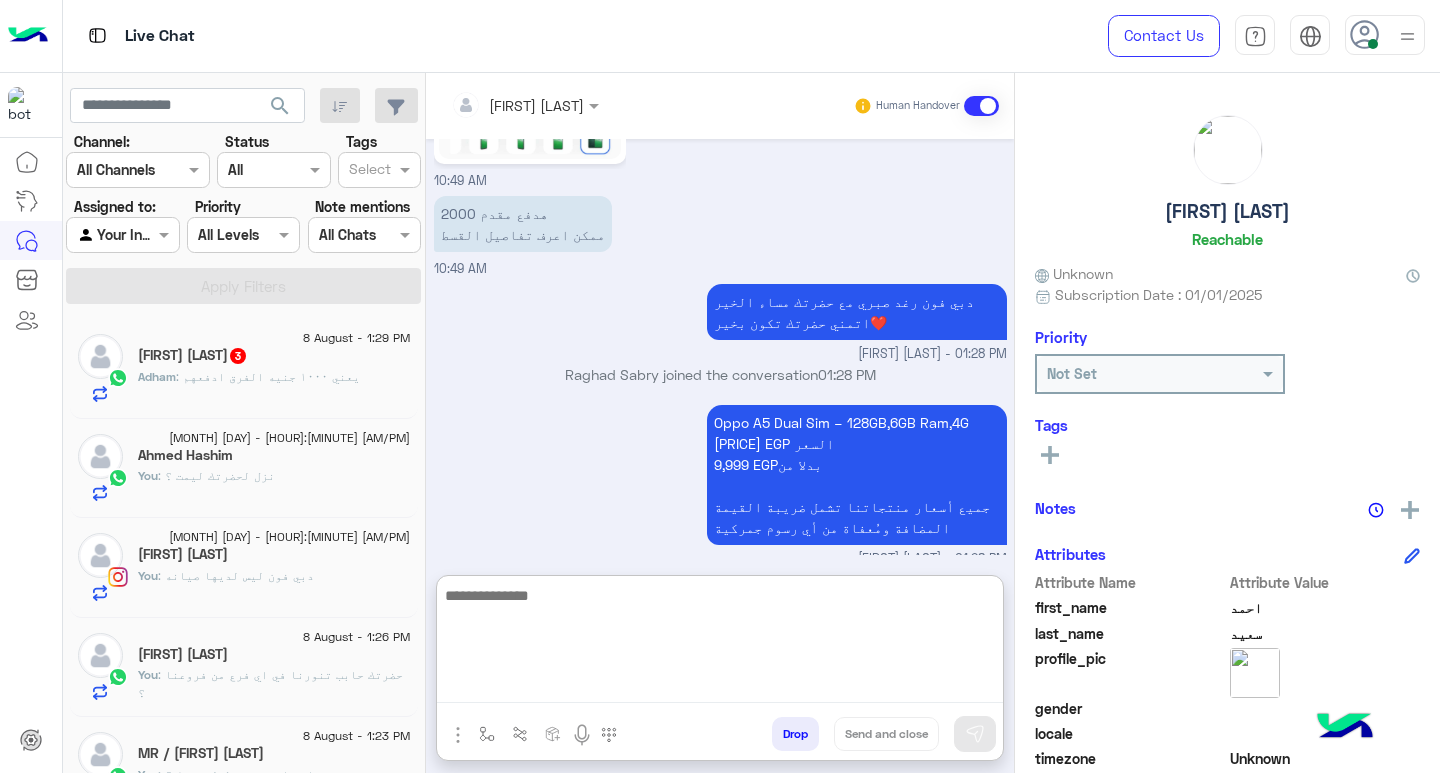 click on ": يعني ١٠٠٠ جنيه الفرق ادفعهم" 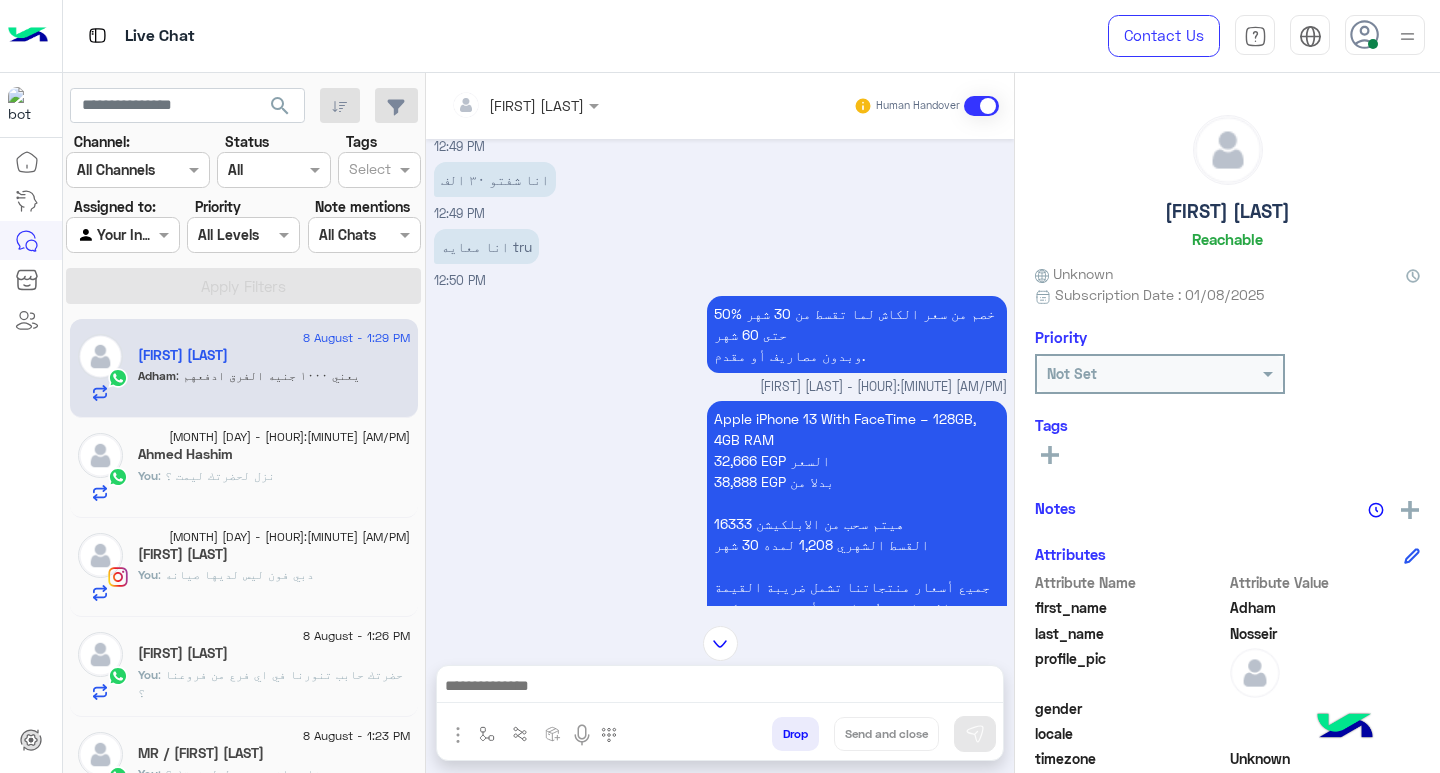 scroll, scrollTop: 1286, scrollLeft: 0, axis: vertical 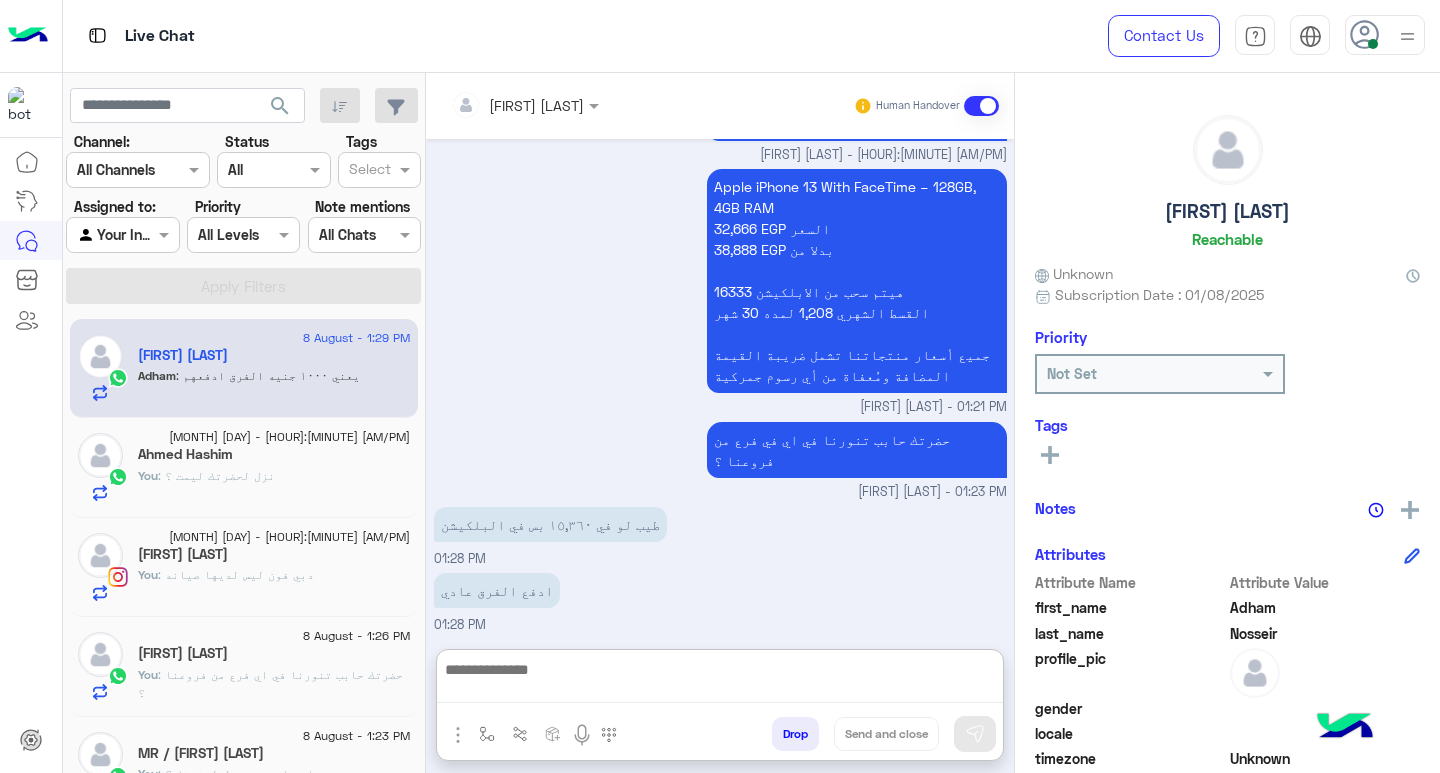 click at bounding box center [720, 680] 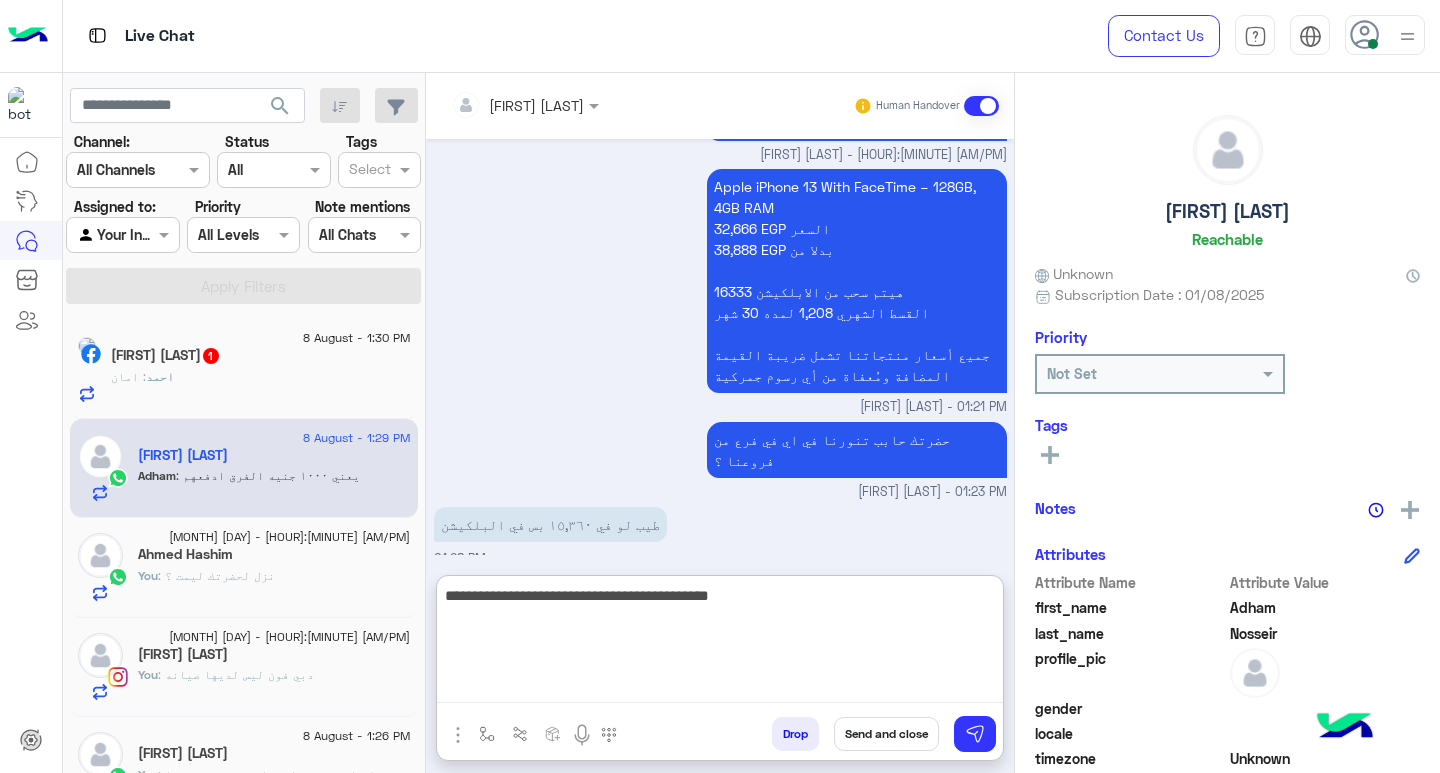 type on "**********" 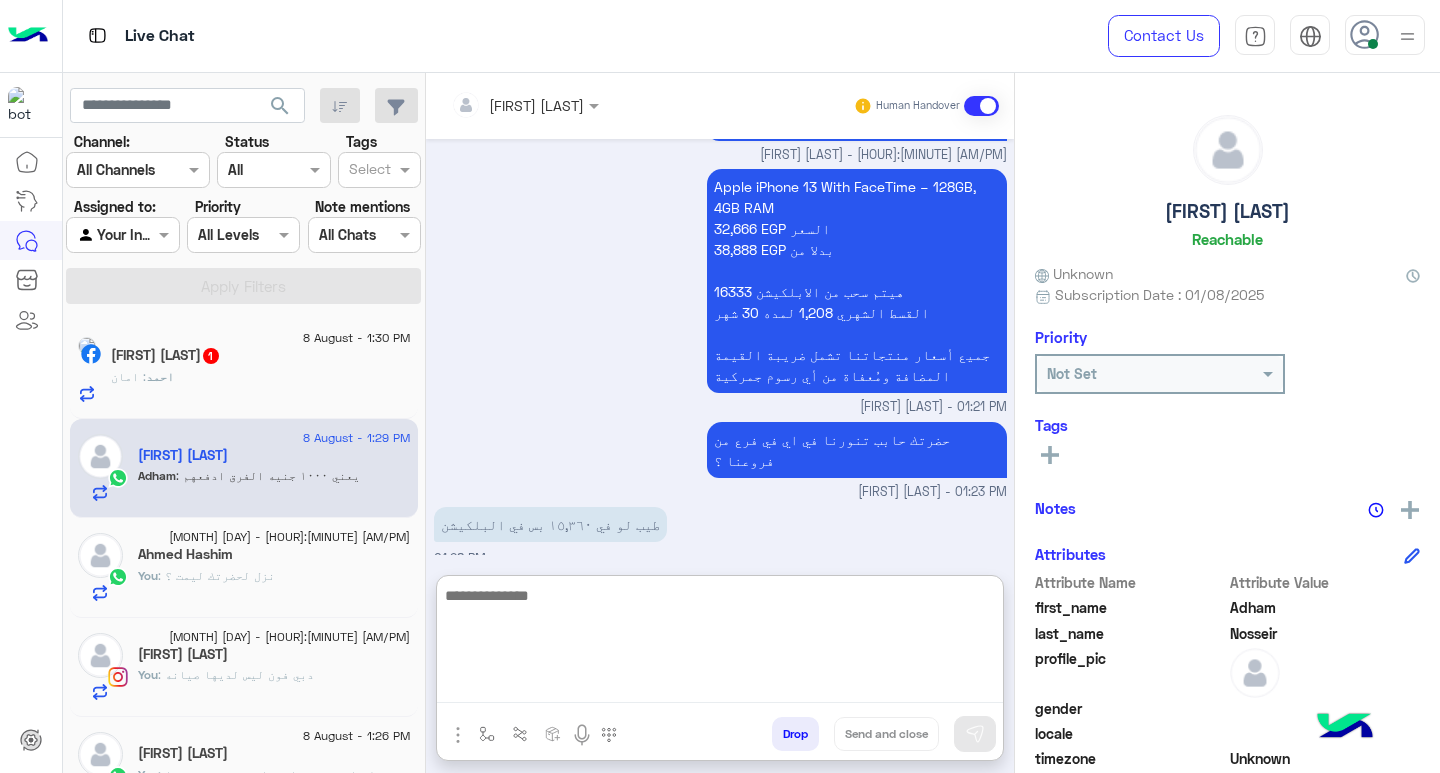scroll, scrollTop: 1462, scrollLeft: 0, axis: vertical 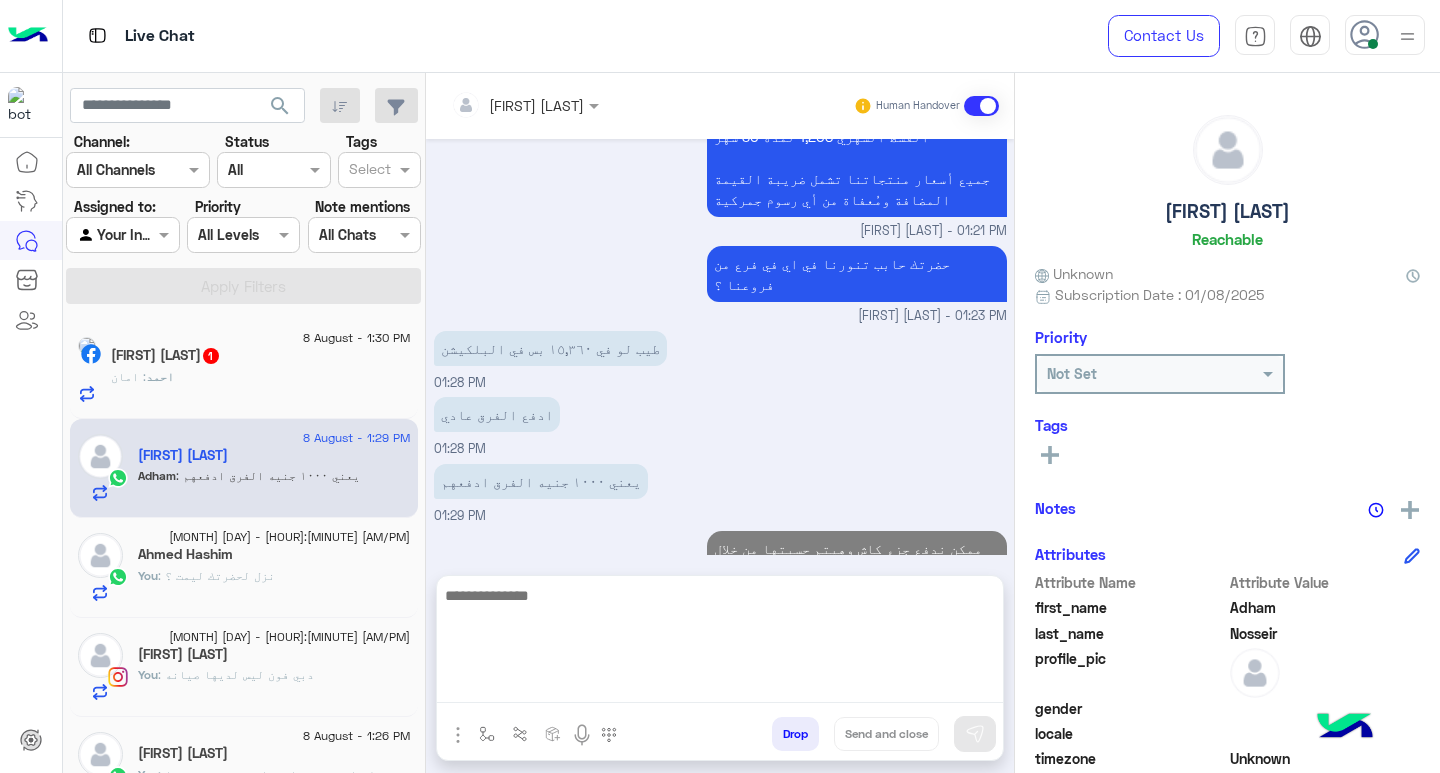 click on "8 August - 1:30 PM احمد سعيد 1احمد : امان" 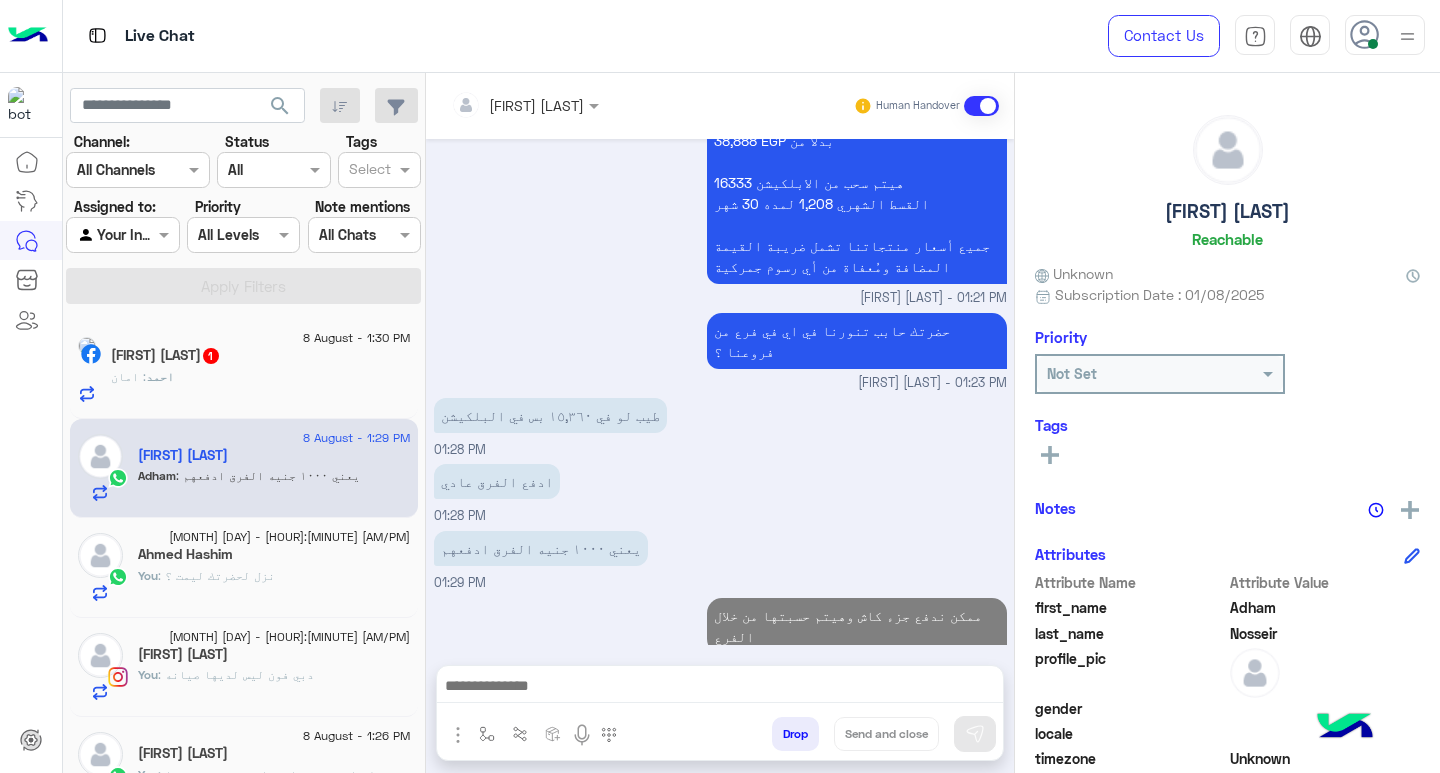 scroll, scrollTop: 1372, scrollLeft: 0, axis: vertical 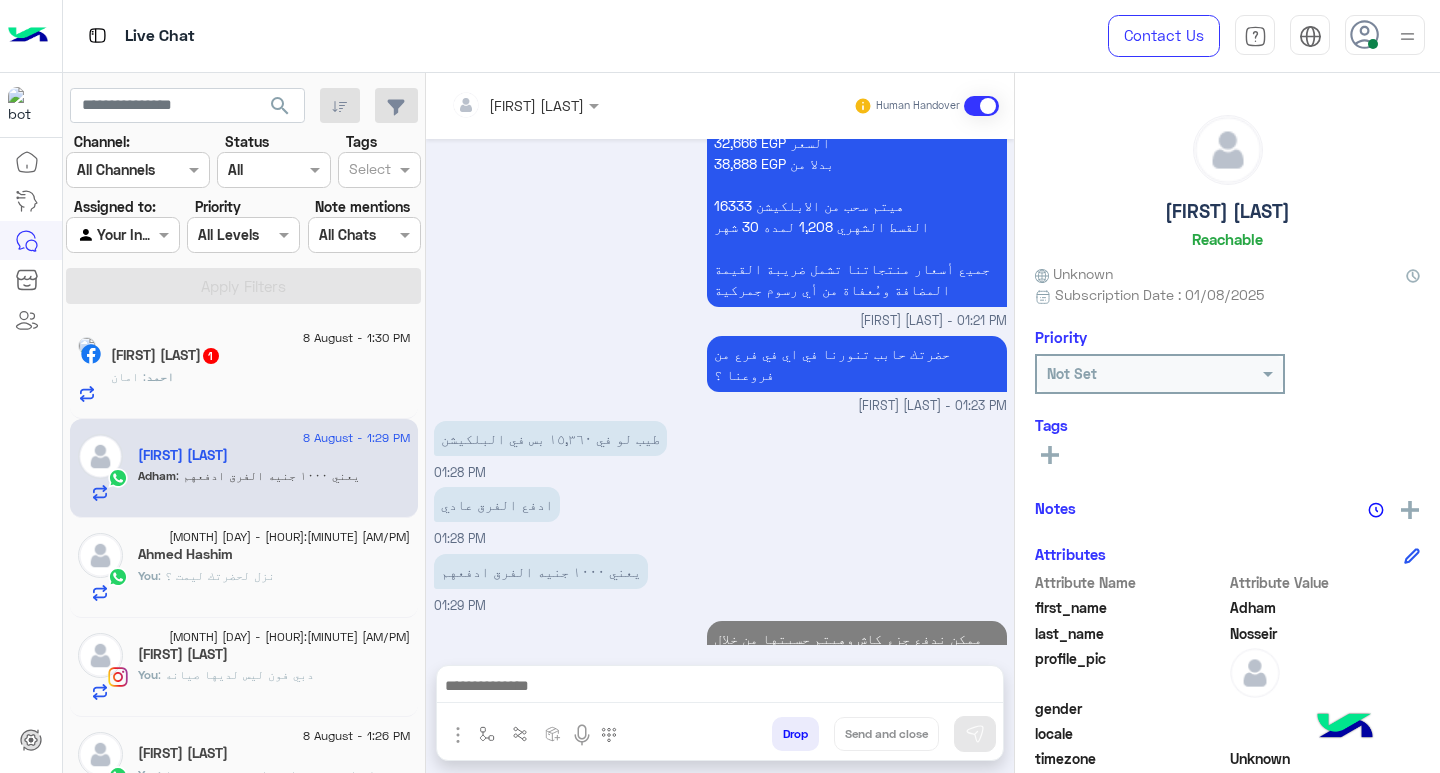click on "8 August - 1:30 PM" 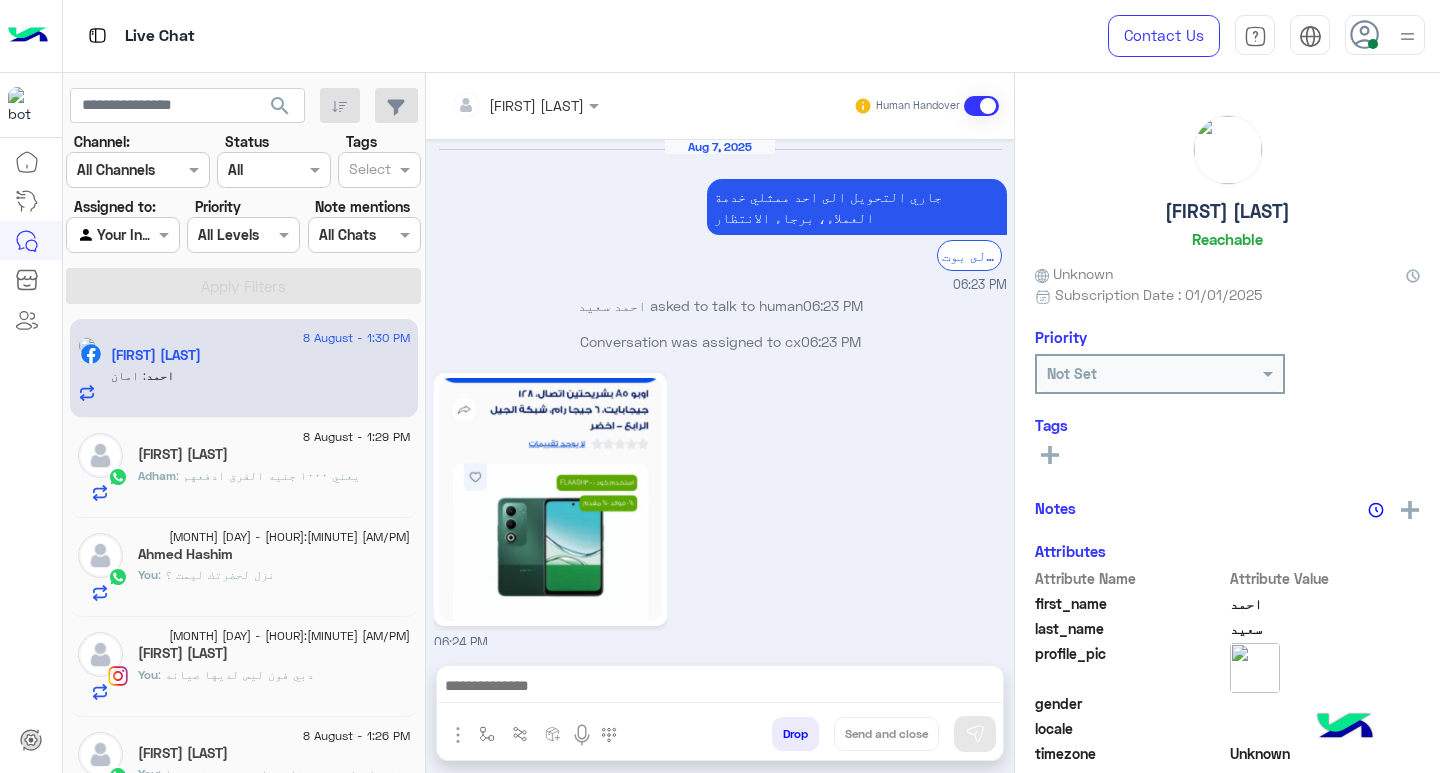scroll, scrollTop: 1755, scrollLeft: 0, axis: vertical 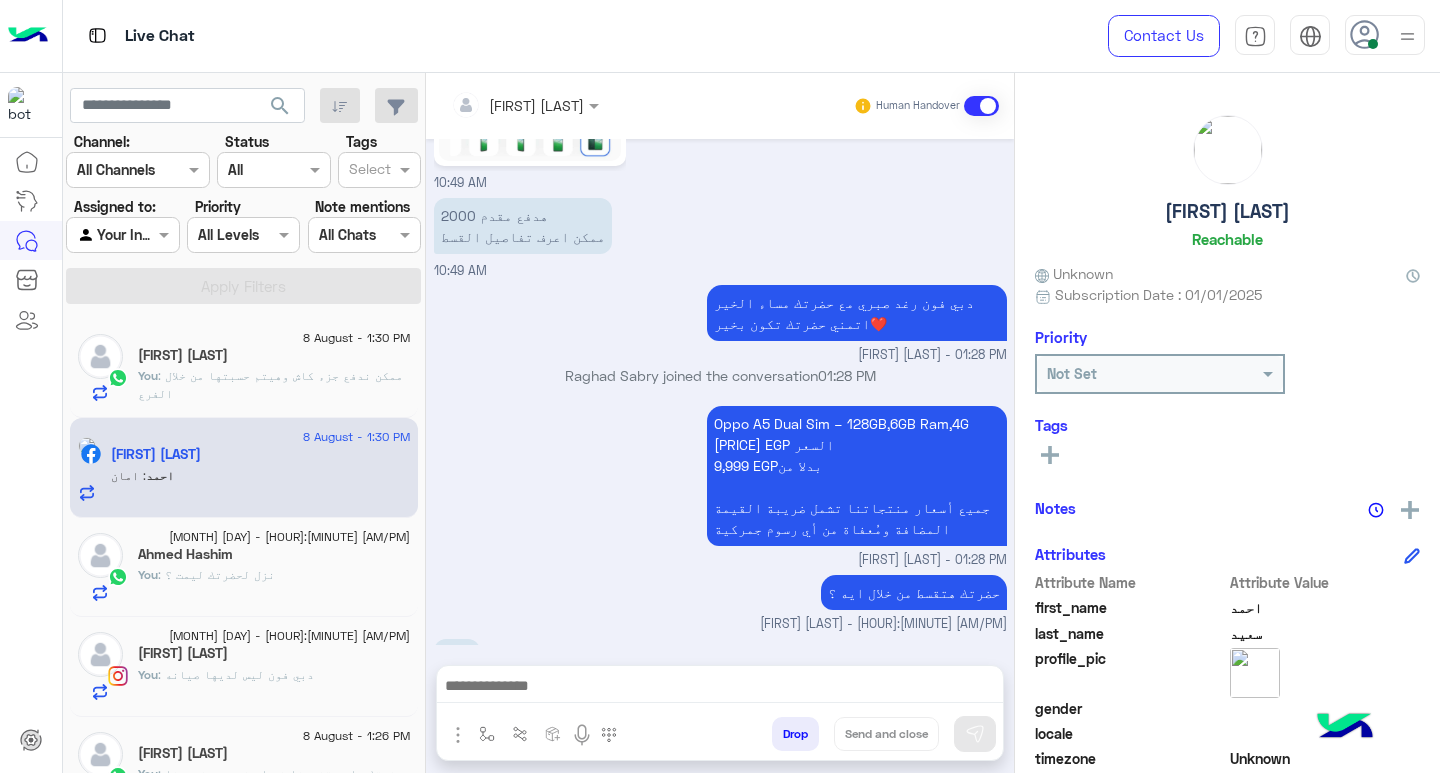 click at bounding box center [720, 688] 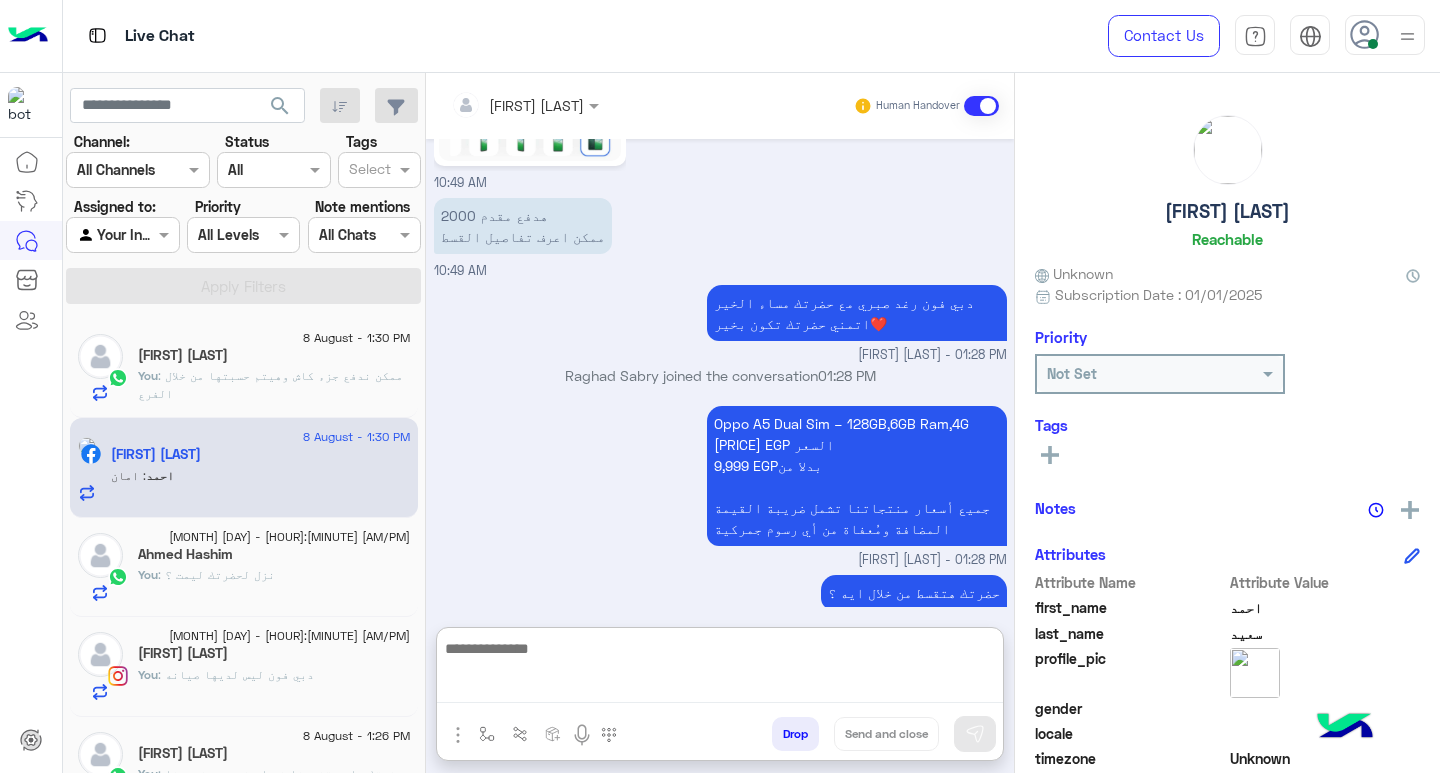 paste on "**********" 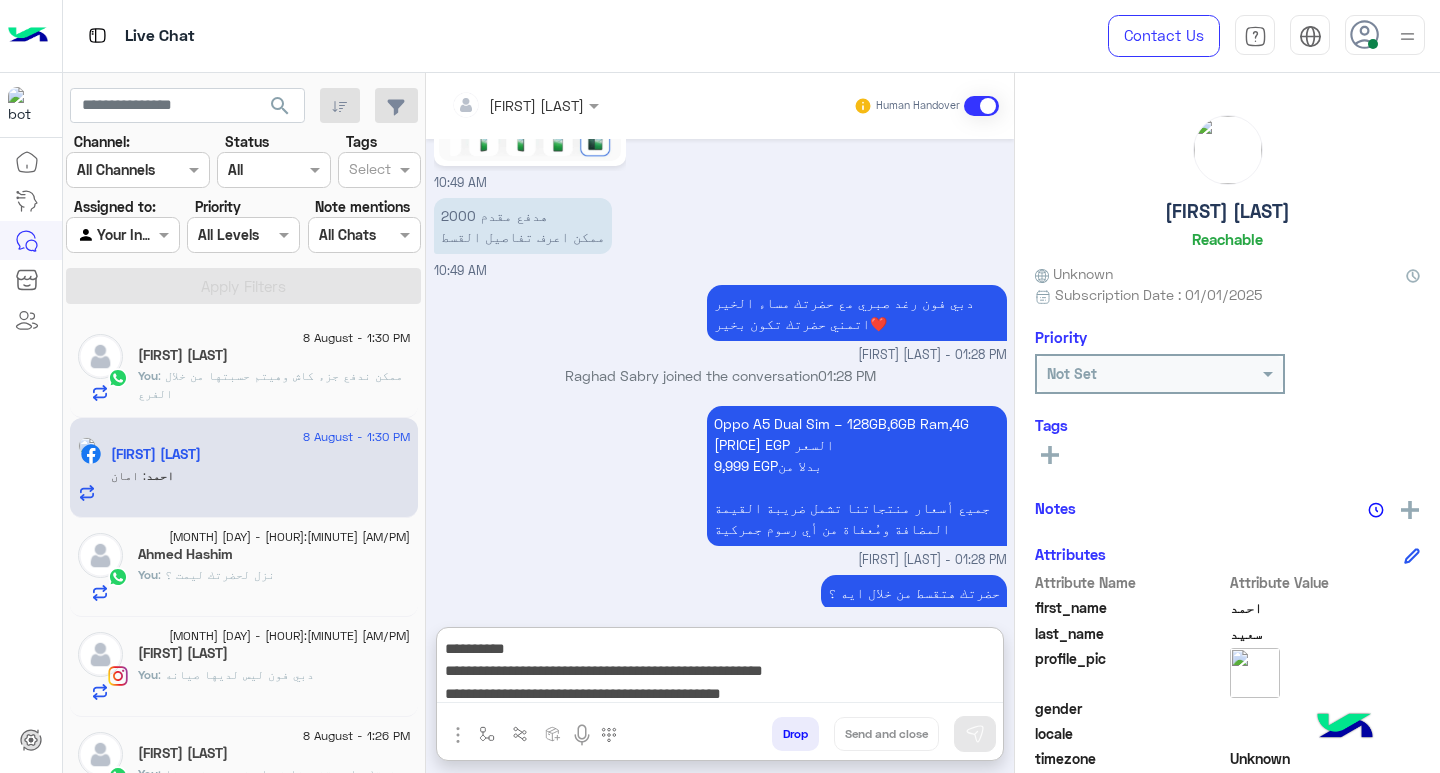 scroll, scrollTop: 20, scrollLeft: 0, axis: vertical 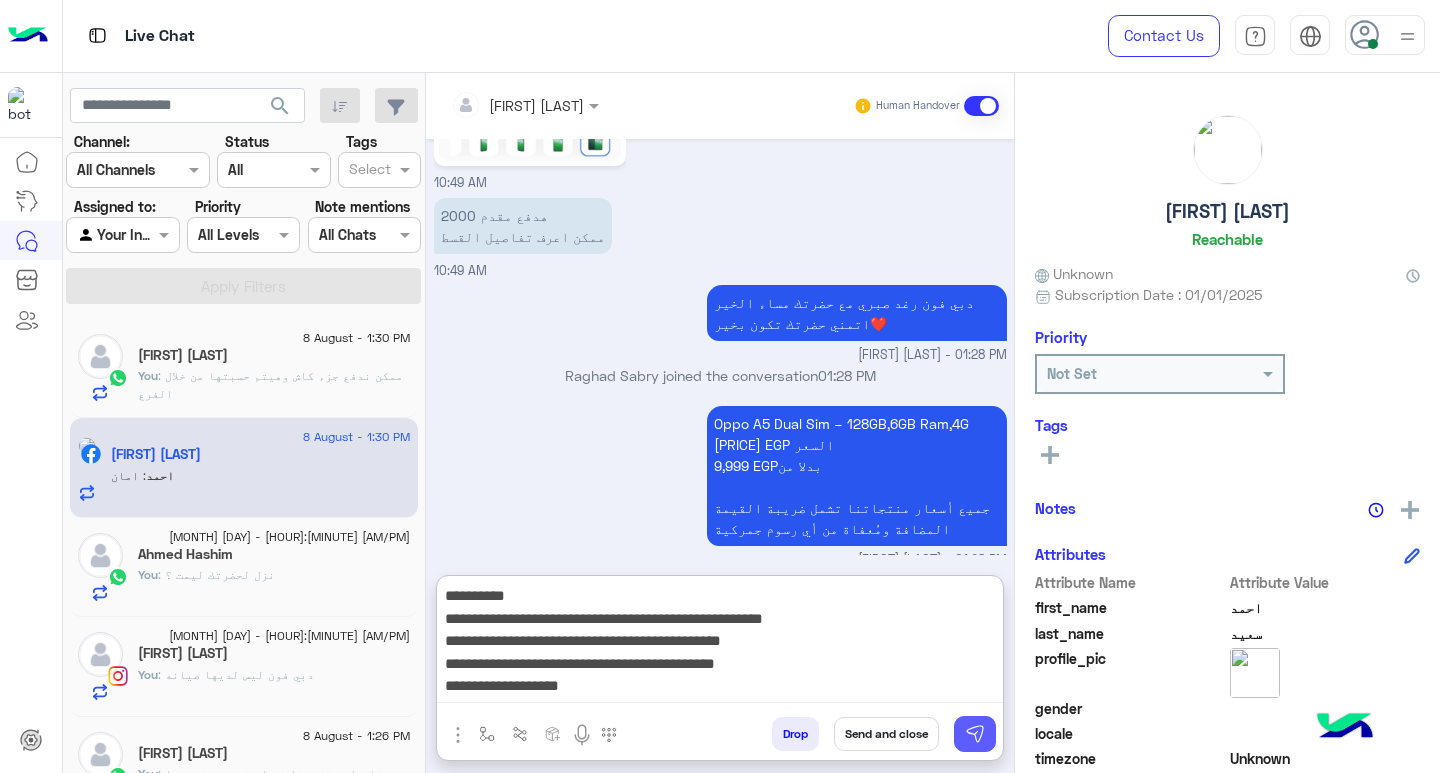 type on "**********" 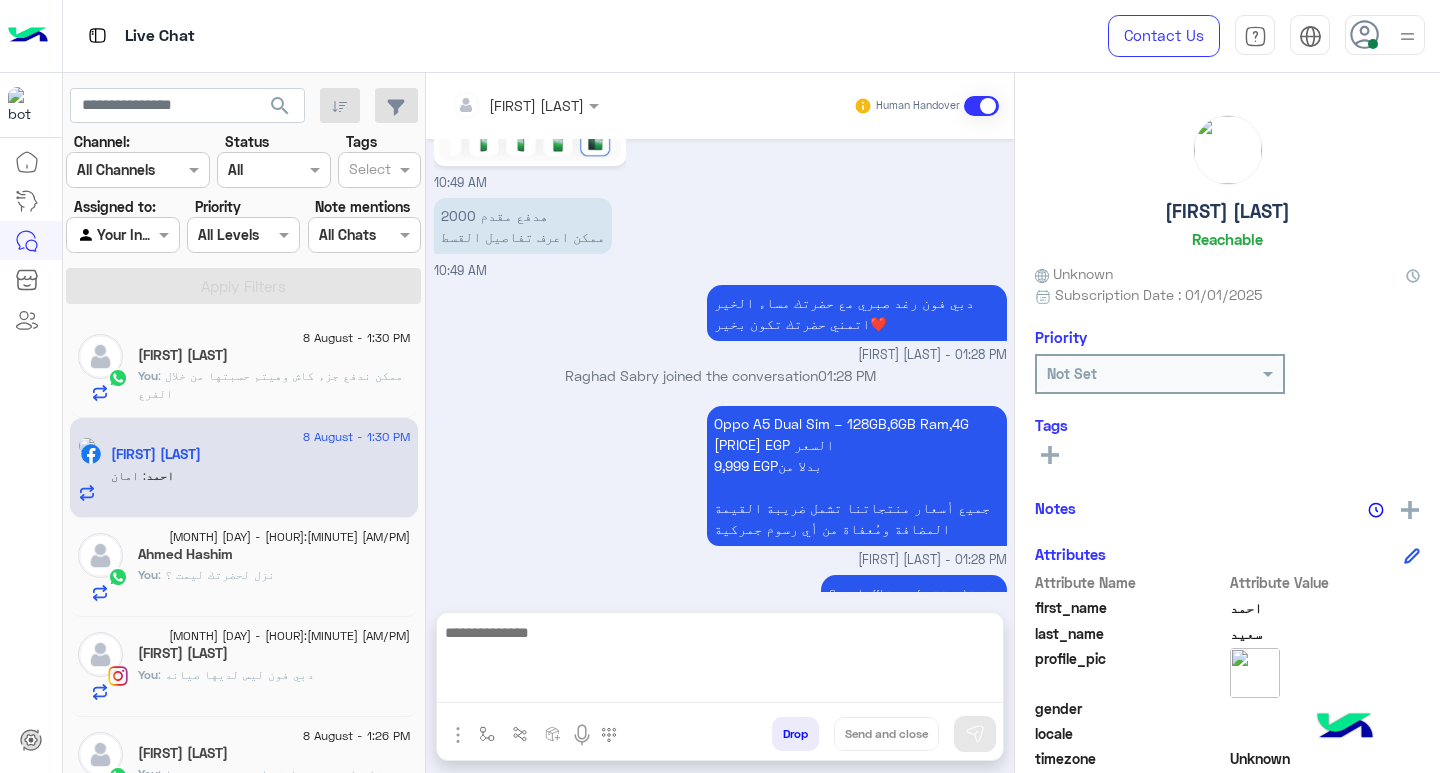 scroll, scrollTop: 0, scrollLeft: 0, axis: both 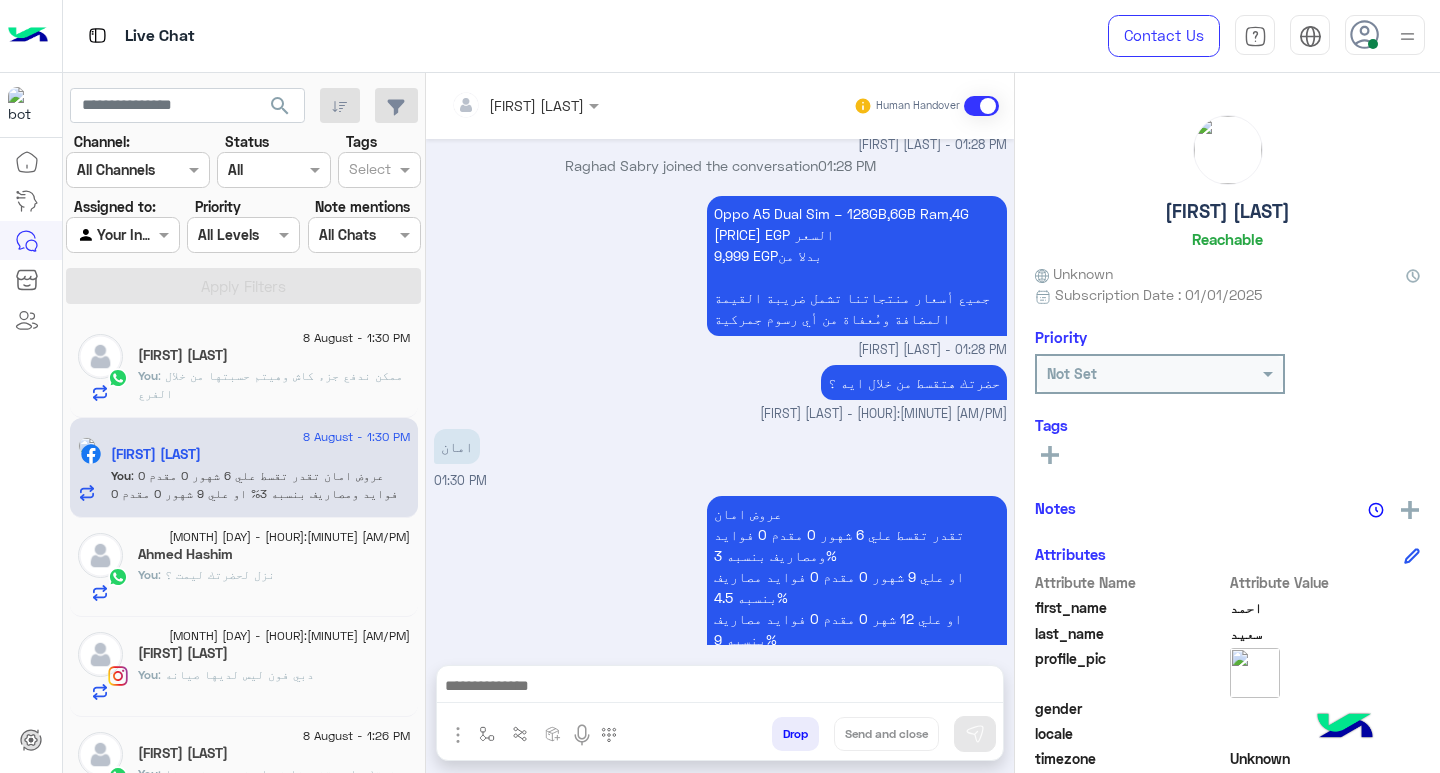click at bounding box center [720, 688] 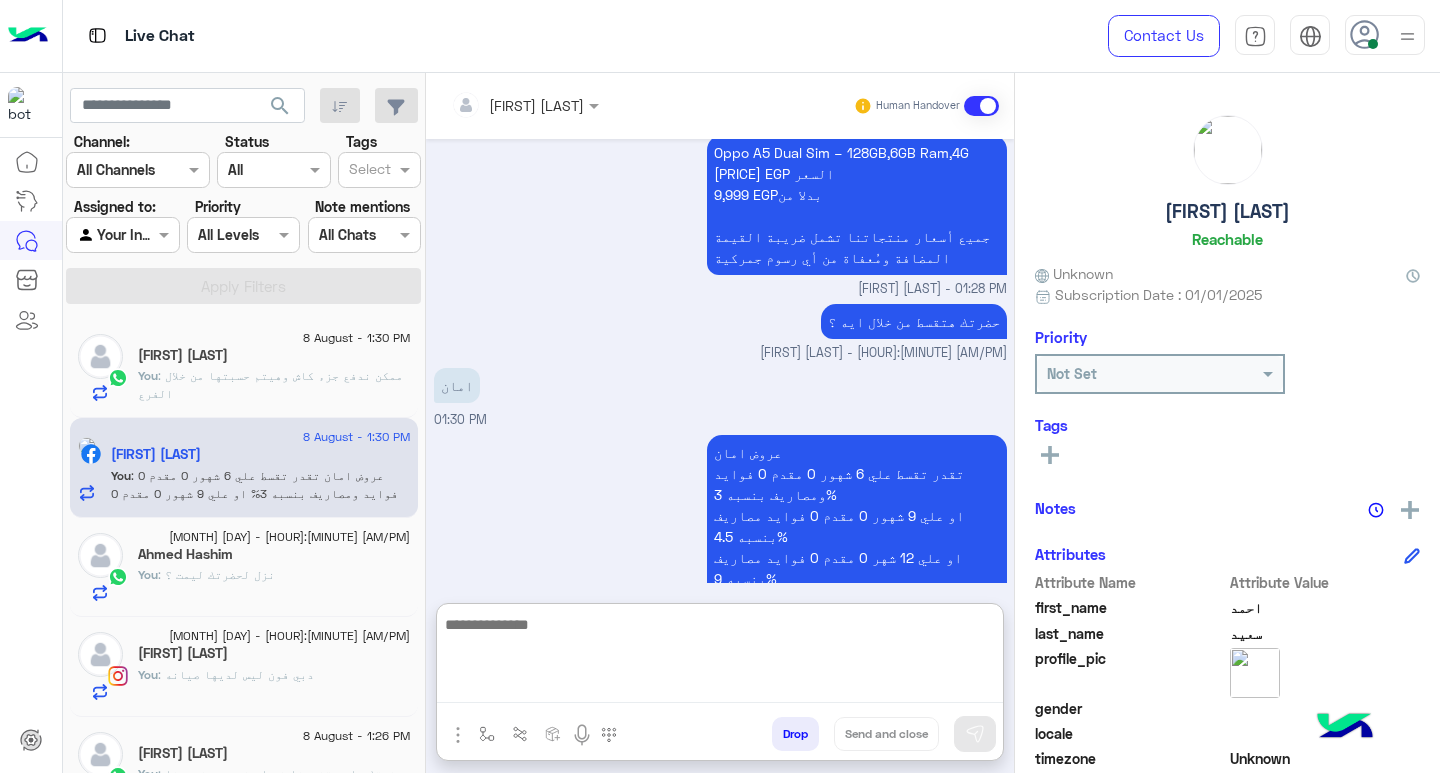 scroll, scrollTop: 2026, scrollLeft: 0, axis: vertical 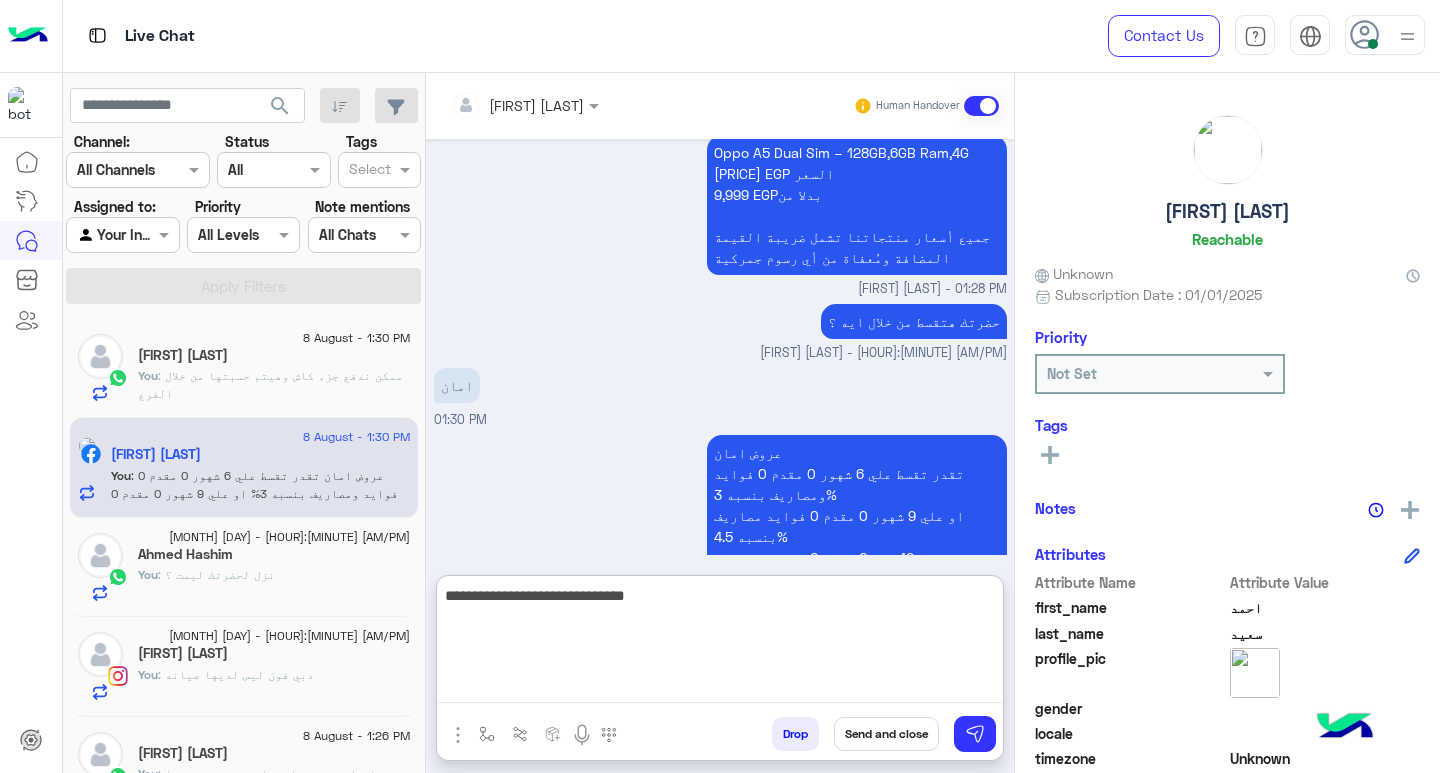 type on "**********" 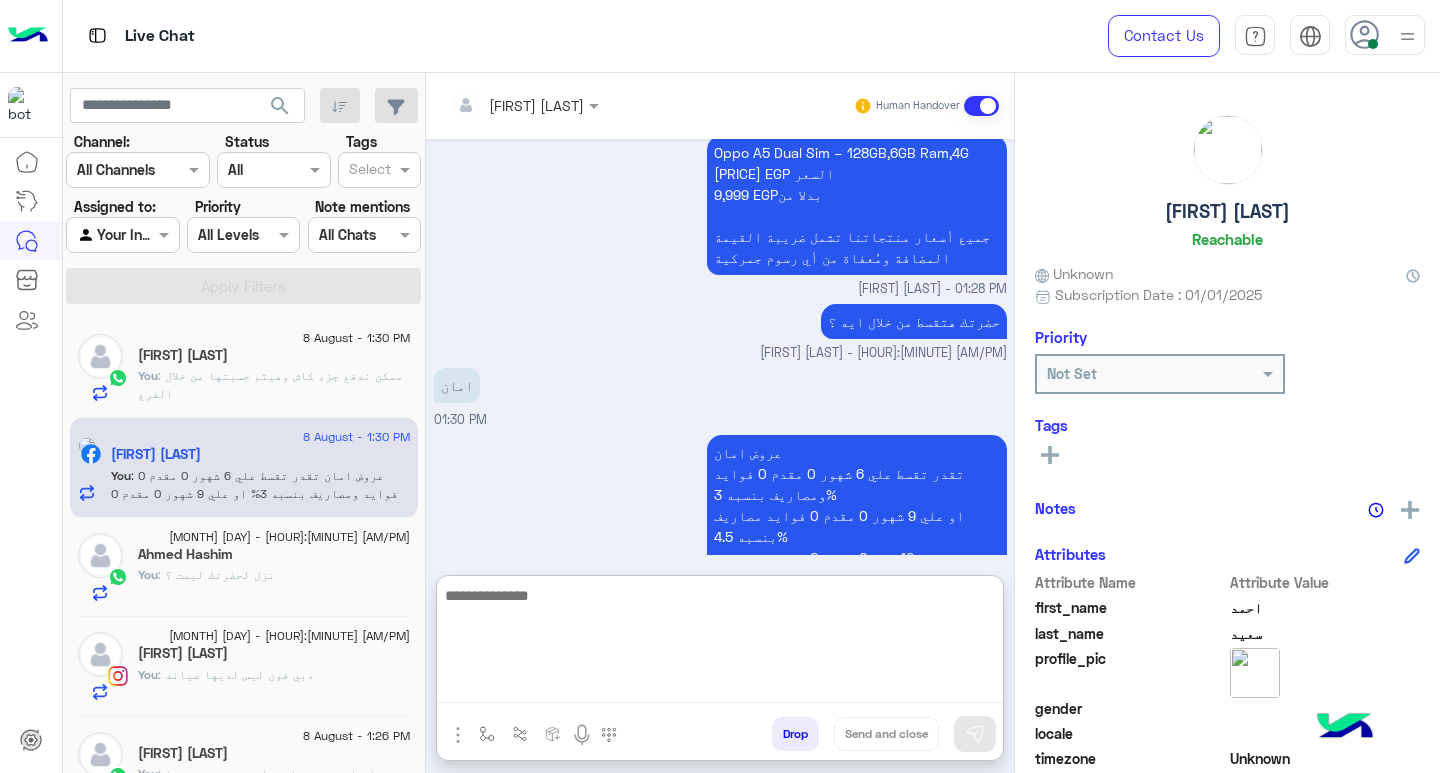 scroll, scrollTop: 2119, scrollLeft: 0, axis: vertical 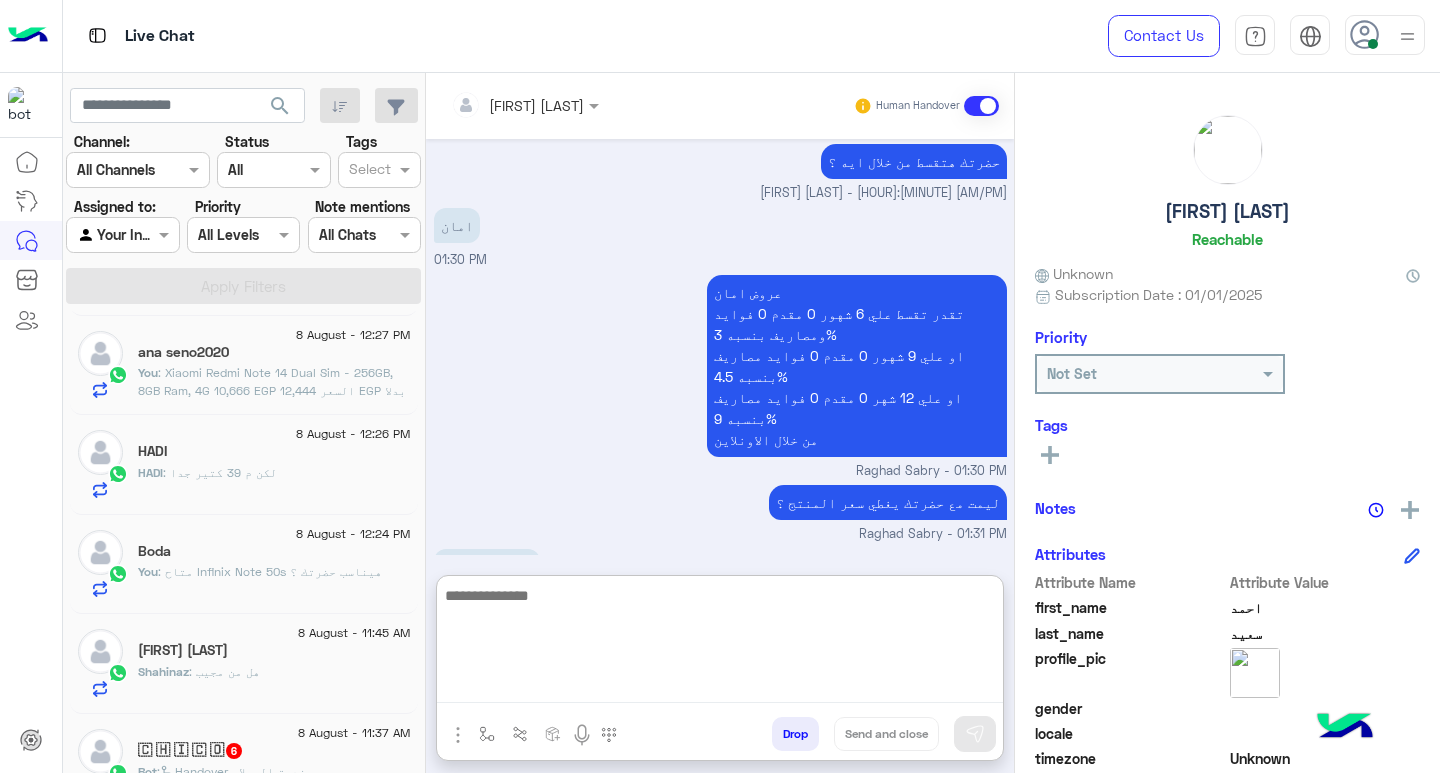 click on "8 August - 12:27 PM  [FIRST] [LAST]   You  : Xiaomi Redmi Note 14 Dual Sim - 256GB, 8GB Ram, 4G
10,666 EGP   السعر
12,444 EGP بدلا من
جميع أسعار منتجاتنا تشمل ضريبة القيمة المضافة ومُعفاة من أي رسوم جمركية" 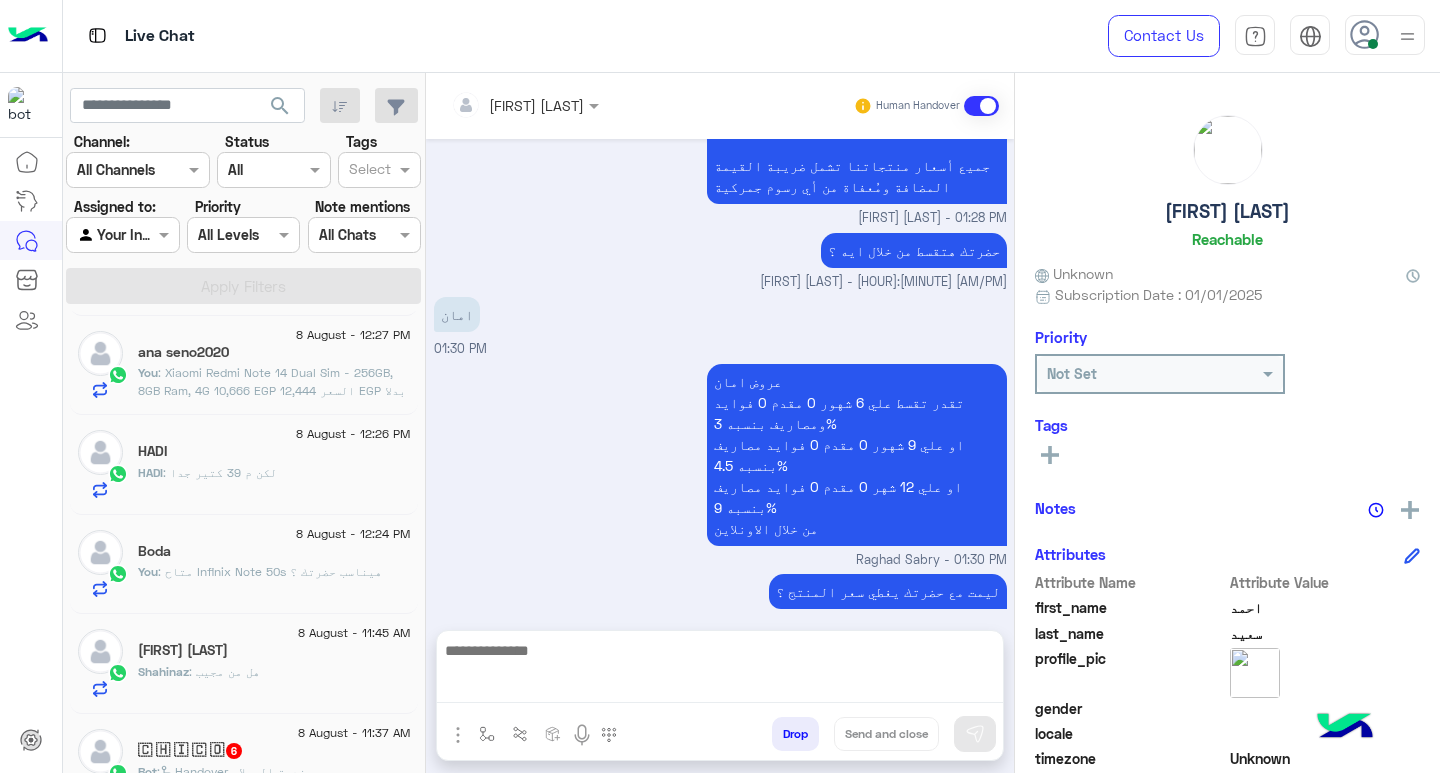 scroll, scrollTop: 2096, scrollLeft: 0, axis: vertical 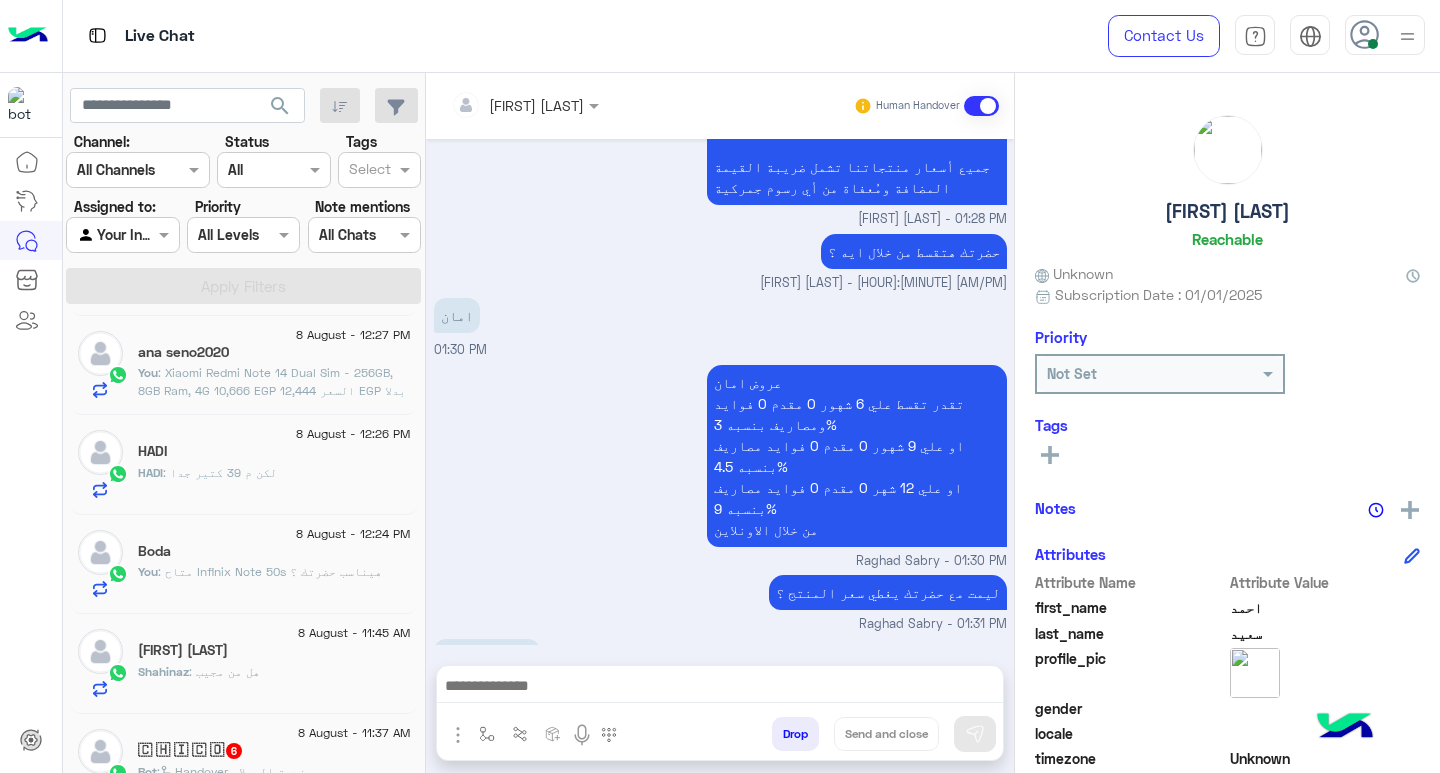 click on ": Xiaomi Redmi Note 14 Dual Sim - 256GB, 8GB Ram, 4G
10,666 EGP   السعر
12,444 EGP بدلا من
جميع أسعار منتجاتنا تشمل ضريبة القيمة المضافة ومُعفاة من أي رسوم جمركية" 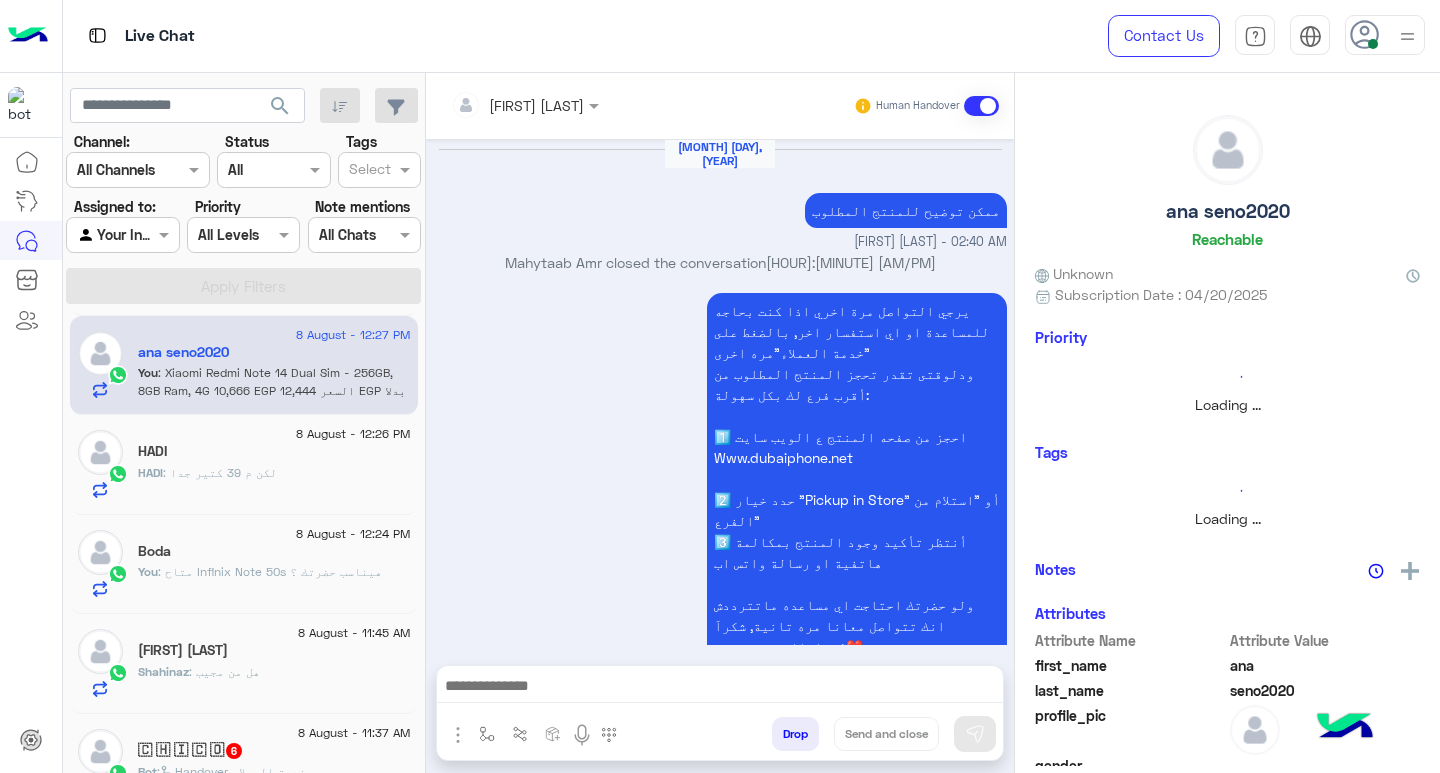 scroll, scrollTop: 2005, scrollLeft: 0, axis: vertical 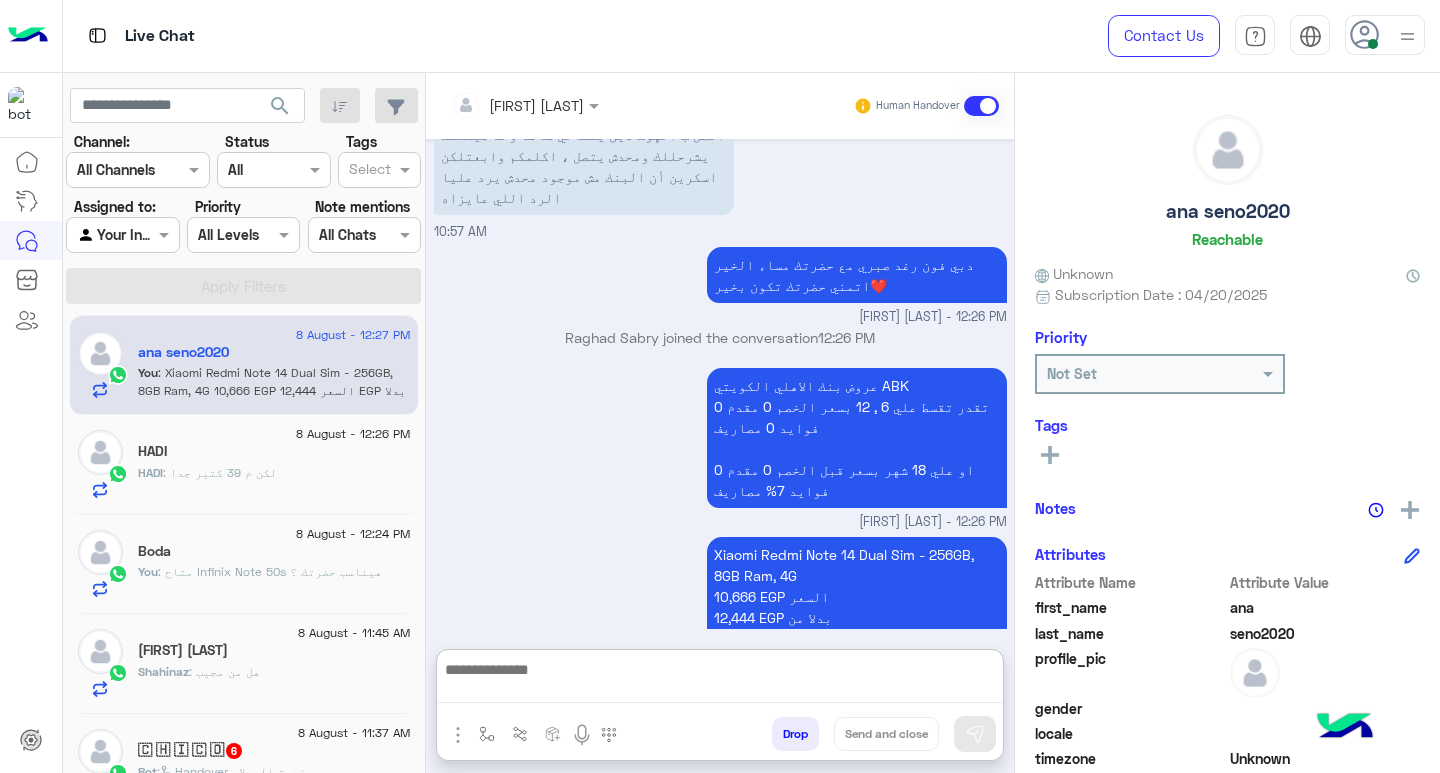 click at bounding box center (720, 680) 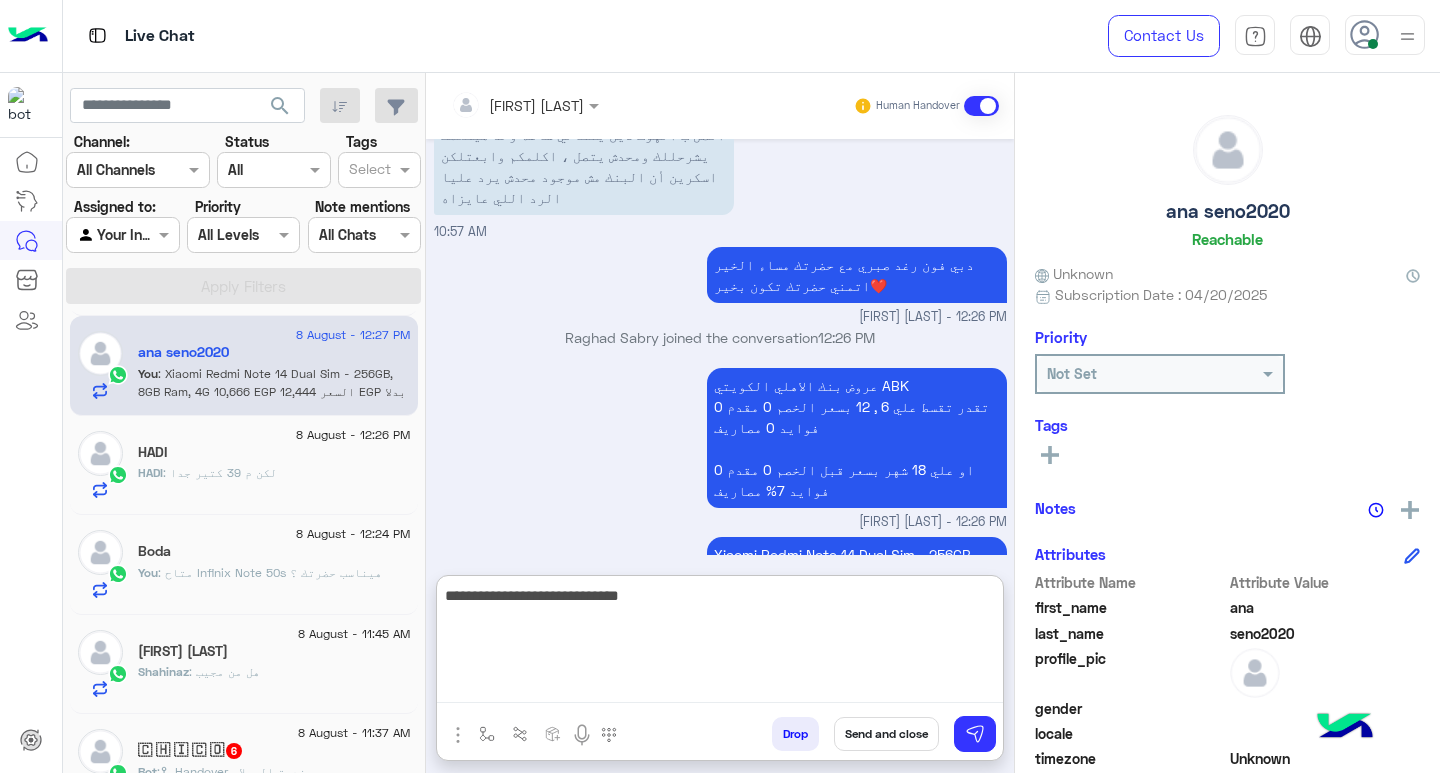 type on "**********" 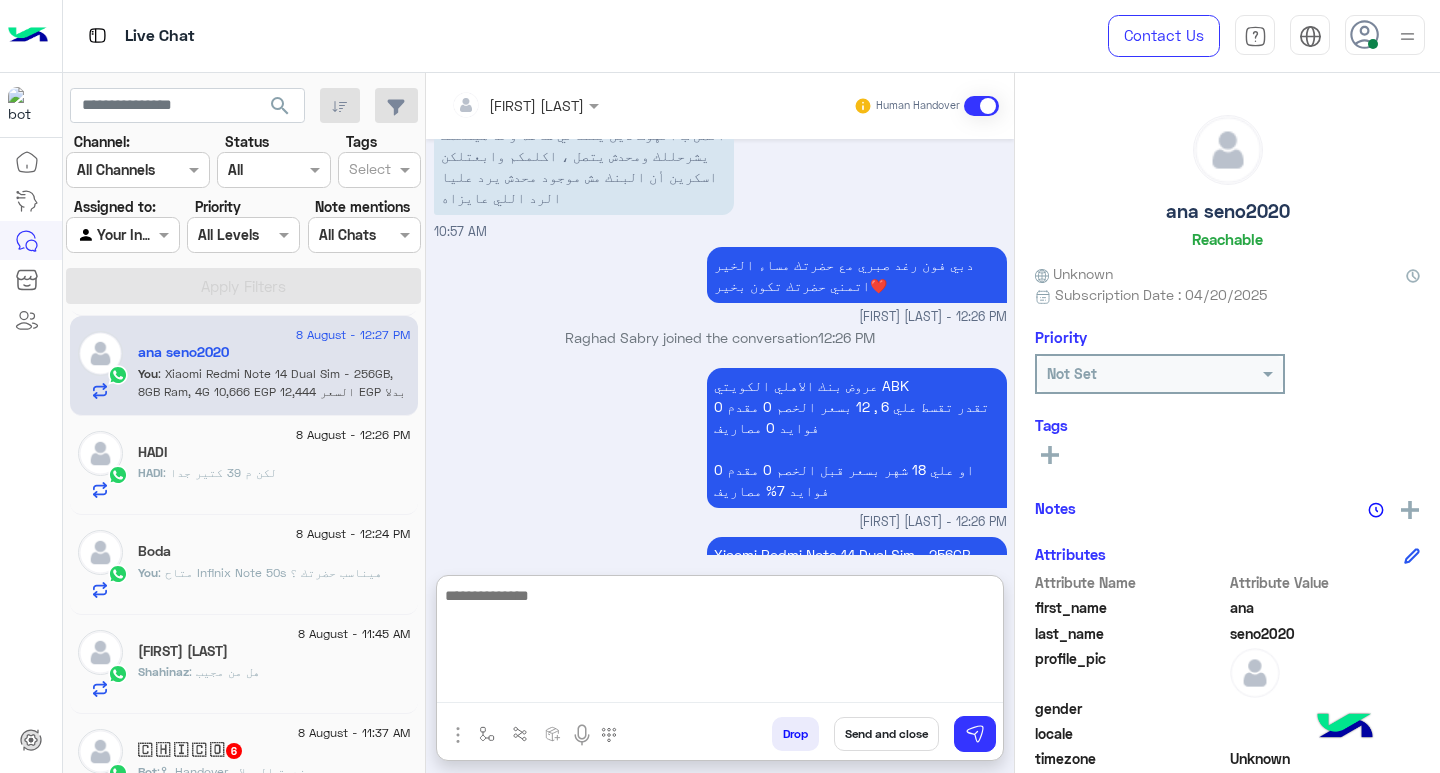 scroll, scrollTop: 2158, scrollLeft: 0, axis: vertical 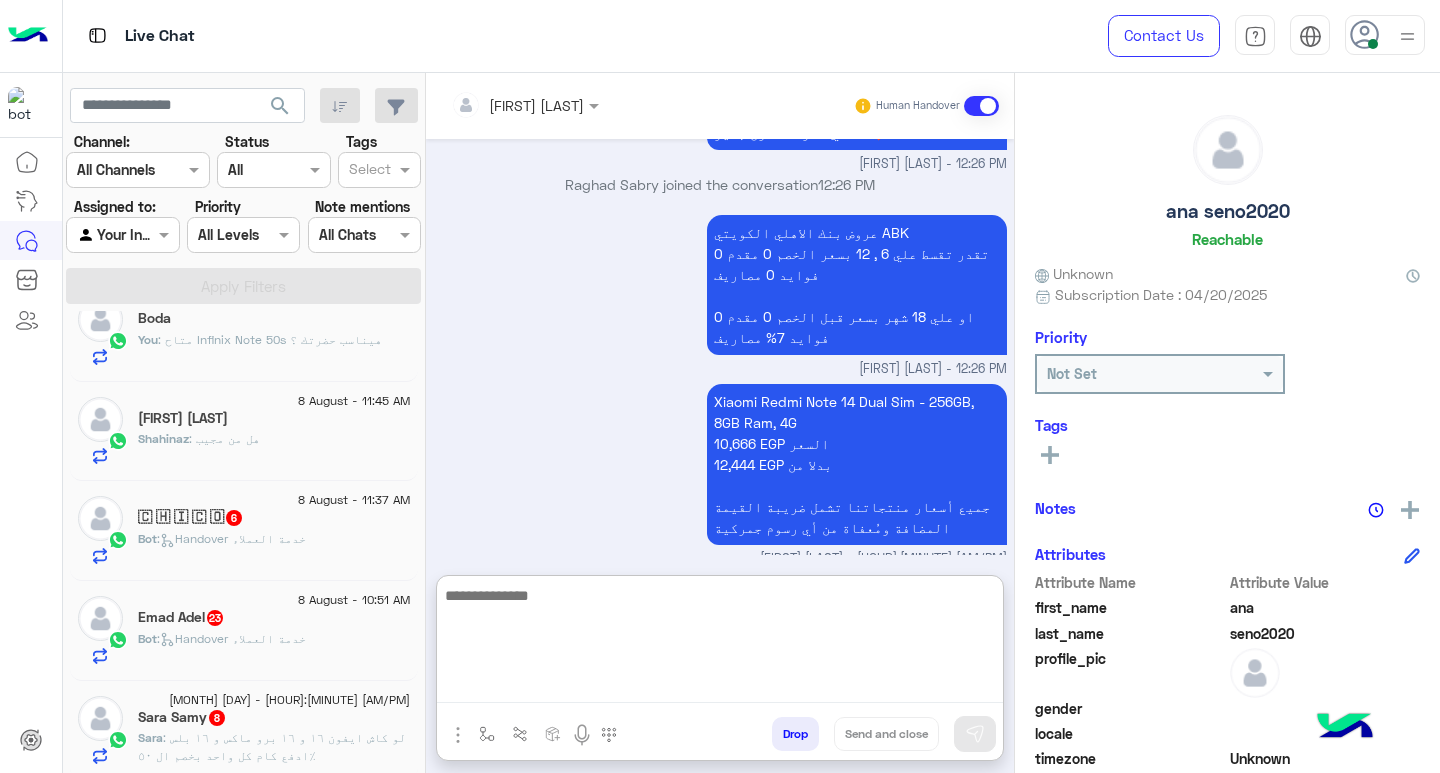 click on "Shahinaz : هل من مجيب" 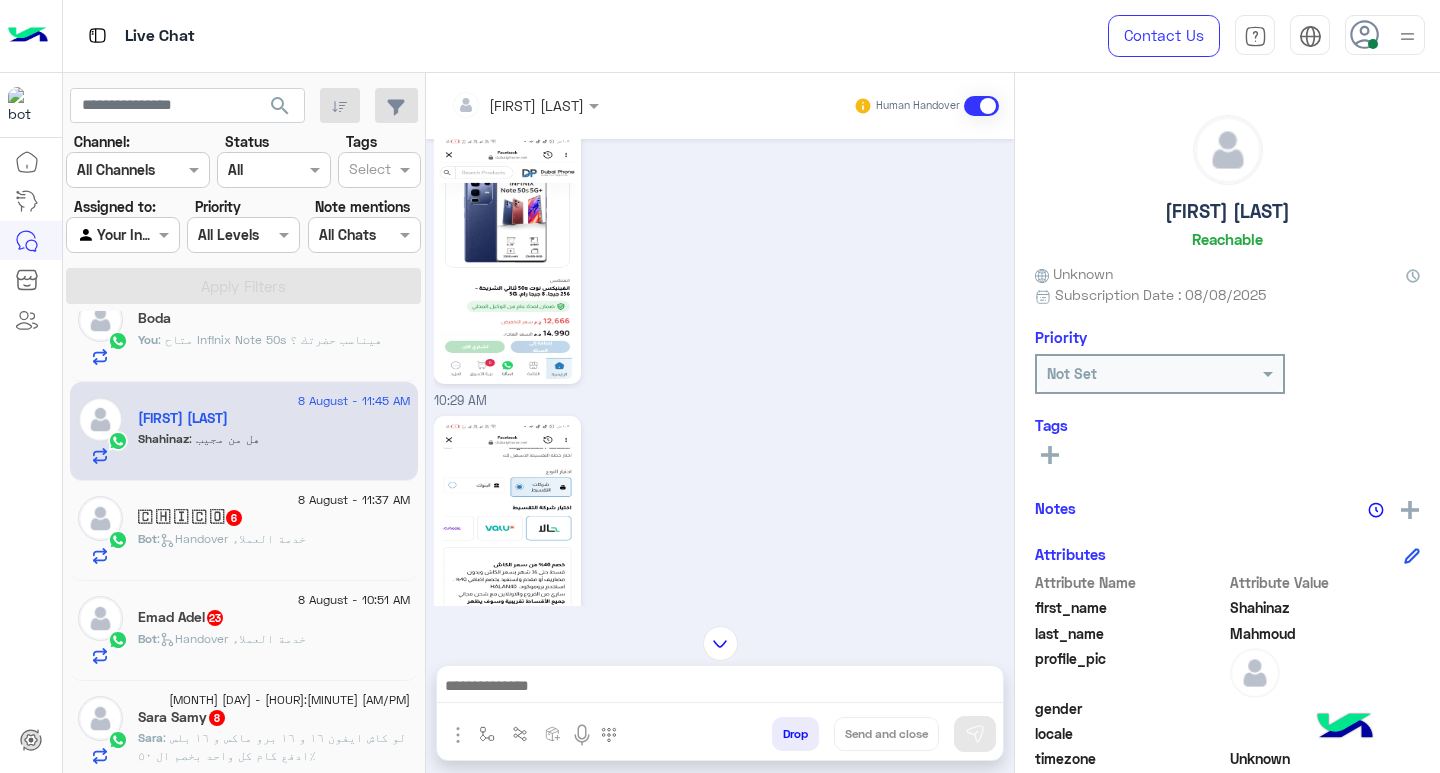 scroll, scrollTop: 1387, scrollLeft: 0, axis: vertical 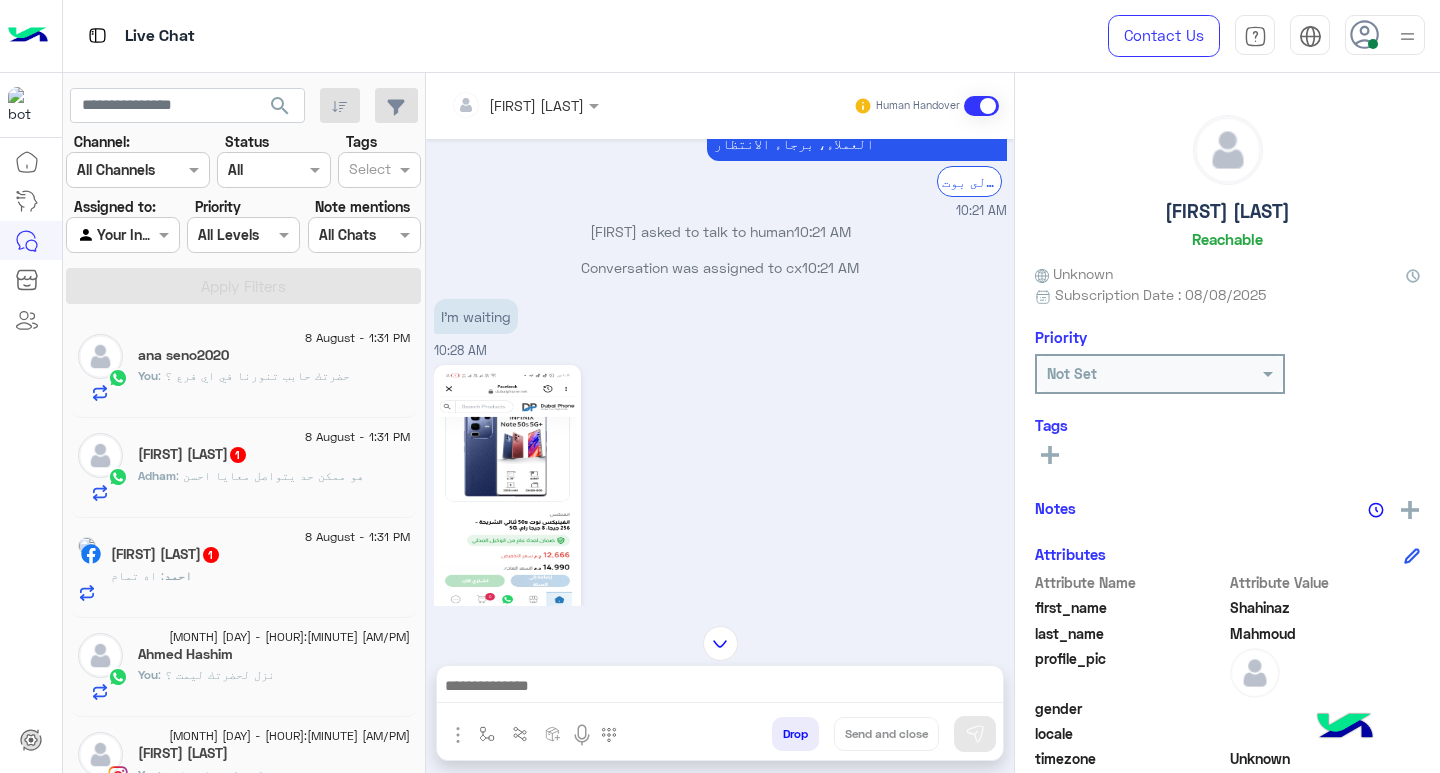click on "[FIRST] : هو ممكن حد يتواصل معايا احسن" 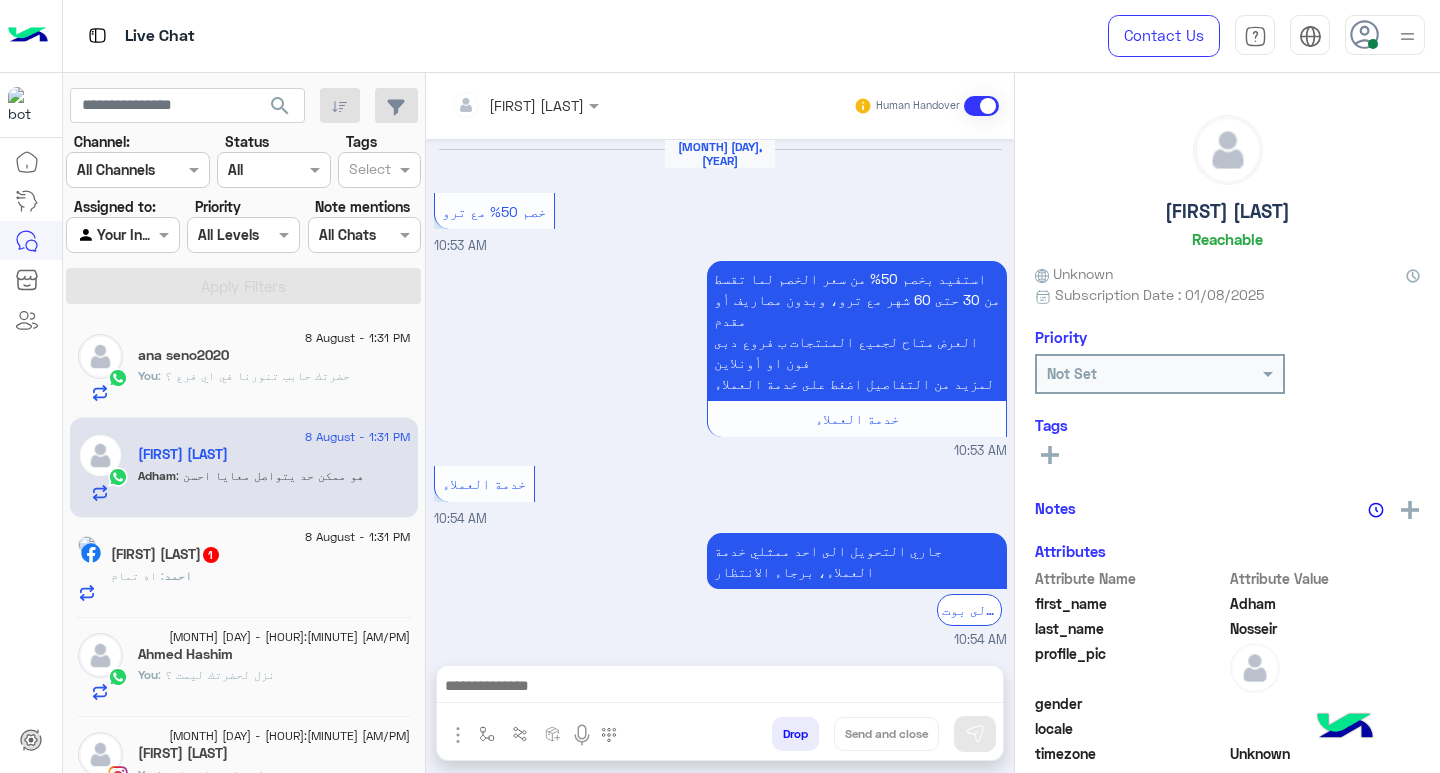 scroll, scrollTop: 1225, scrollLeft: 0, axis: vertical 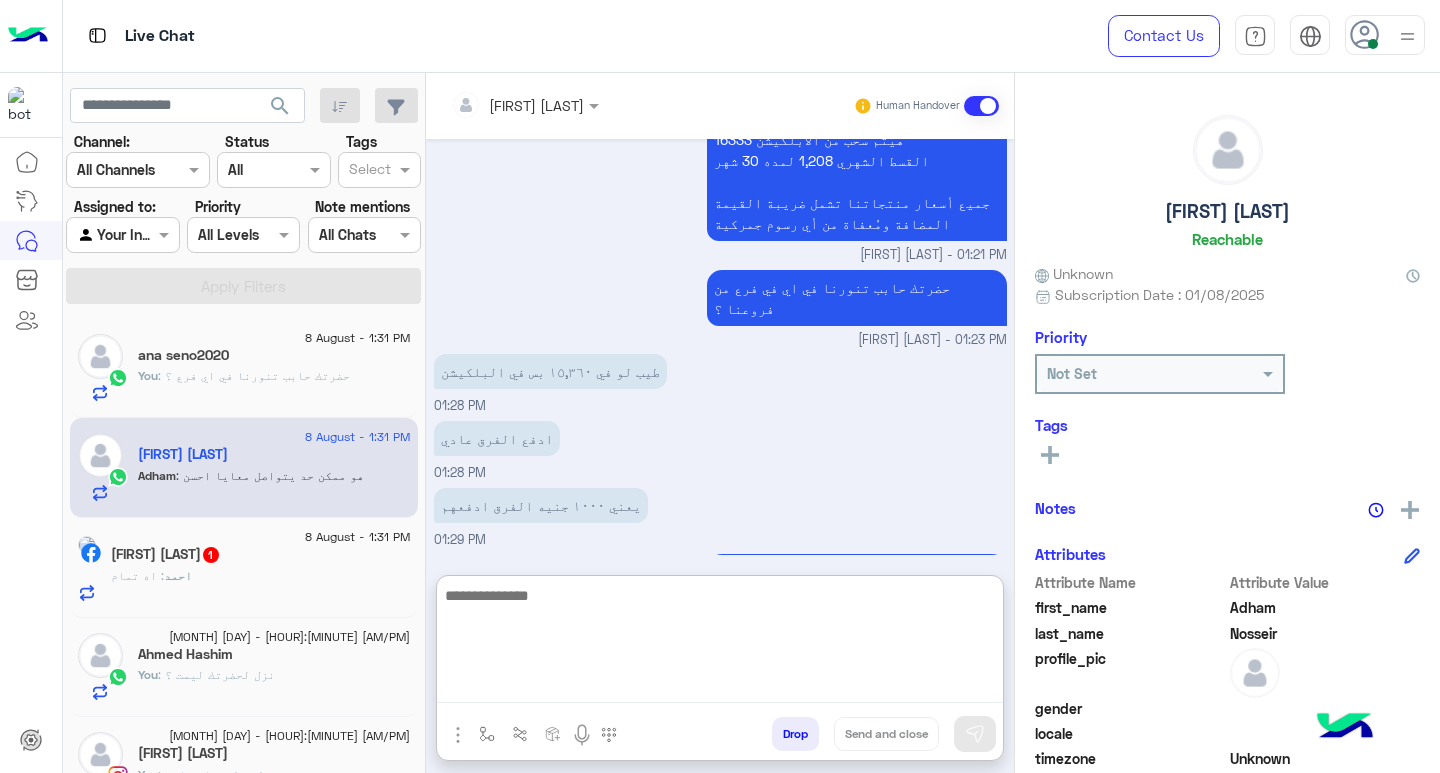 paste on "**********" 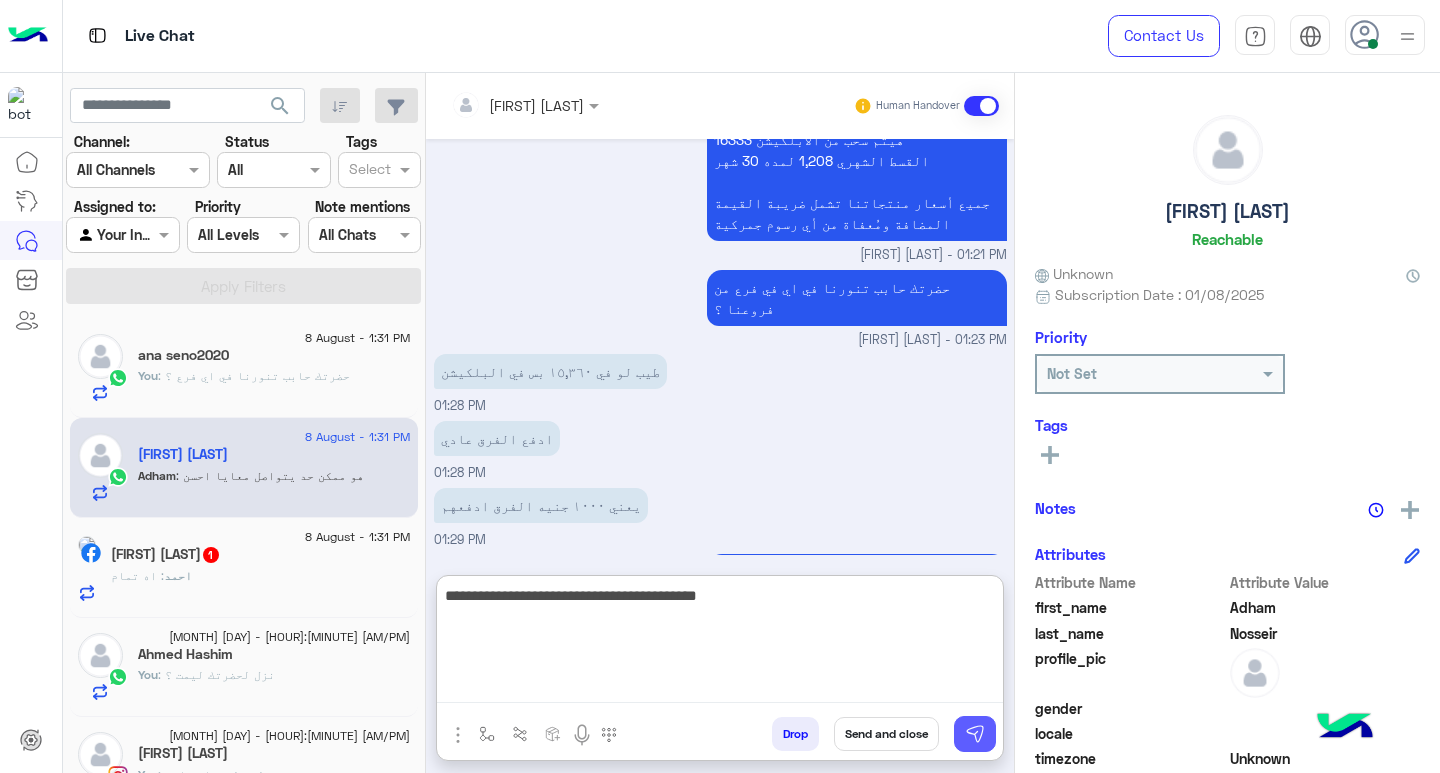 type on "**********" 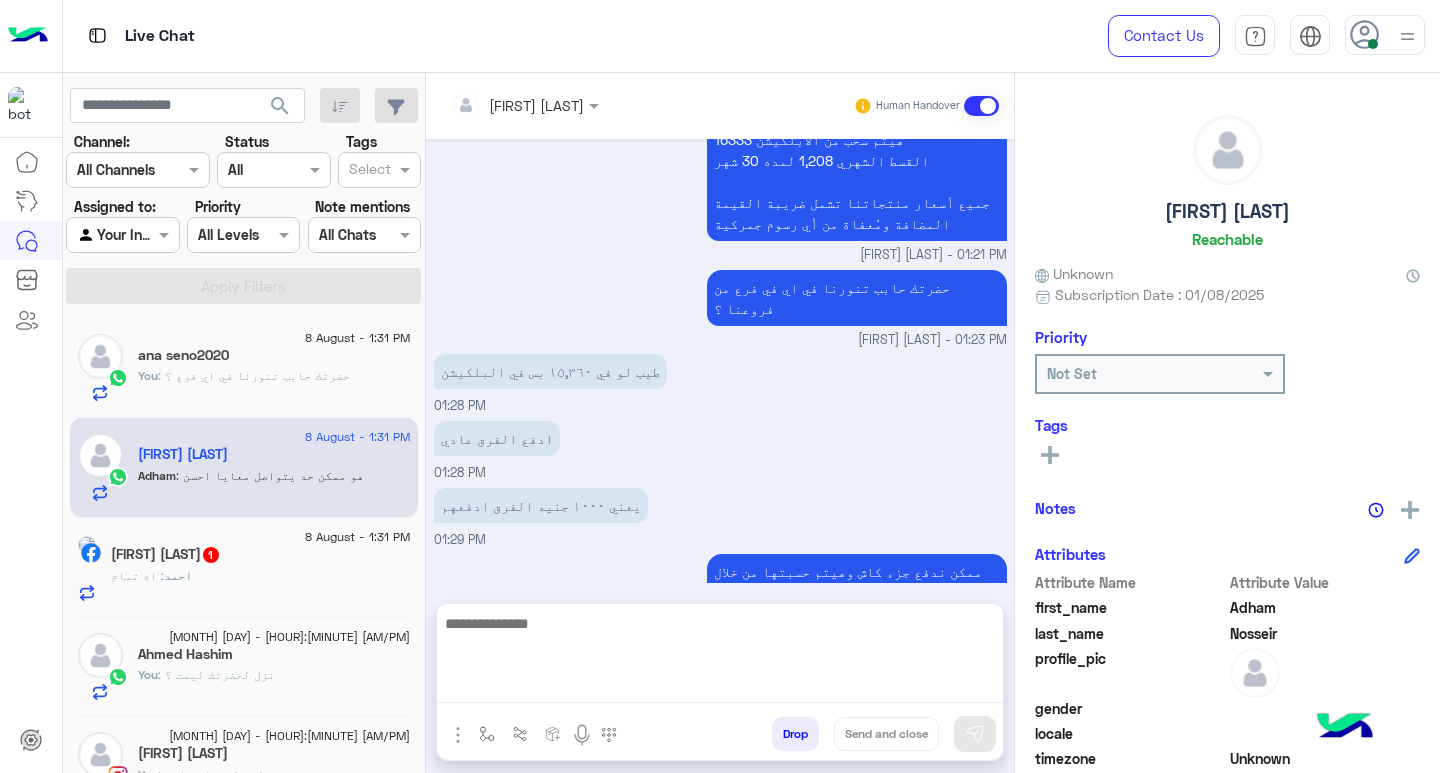 scroll, scrollTop: 1289, scrollLeft: 0, axis: vertical 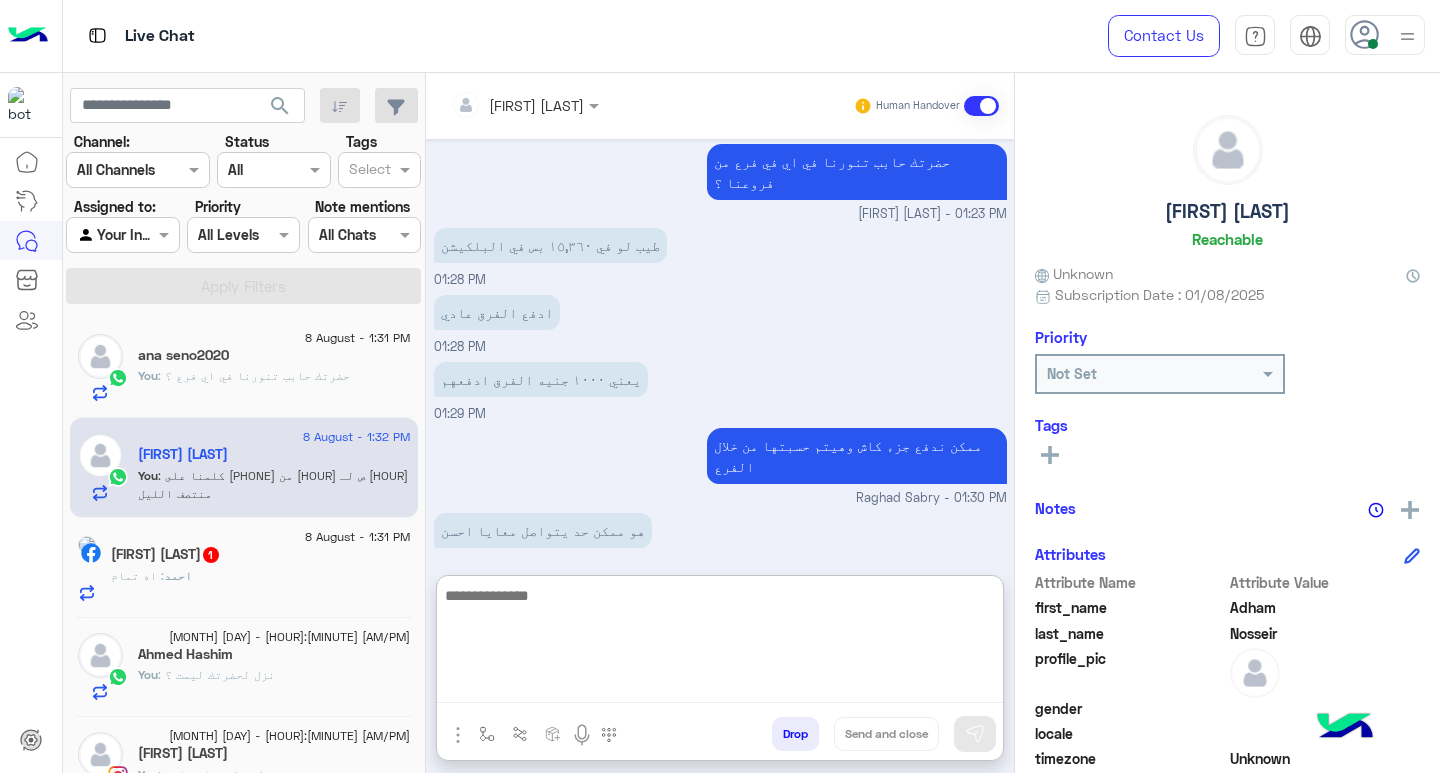 paste on "**********" 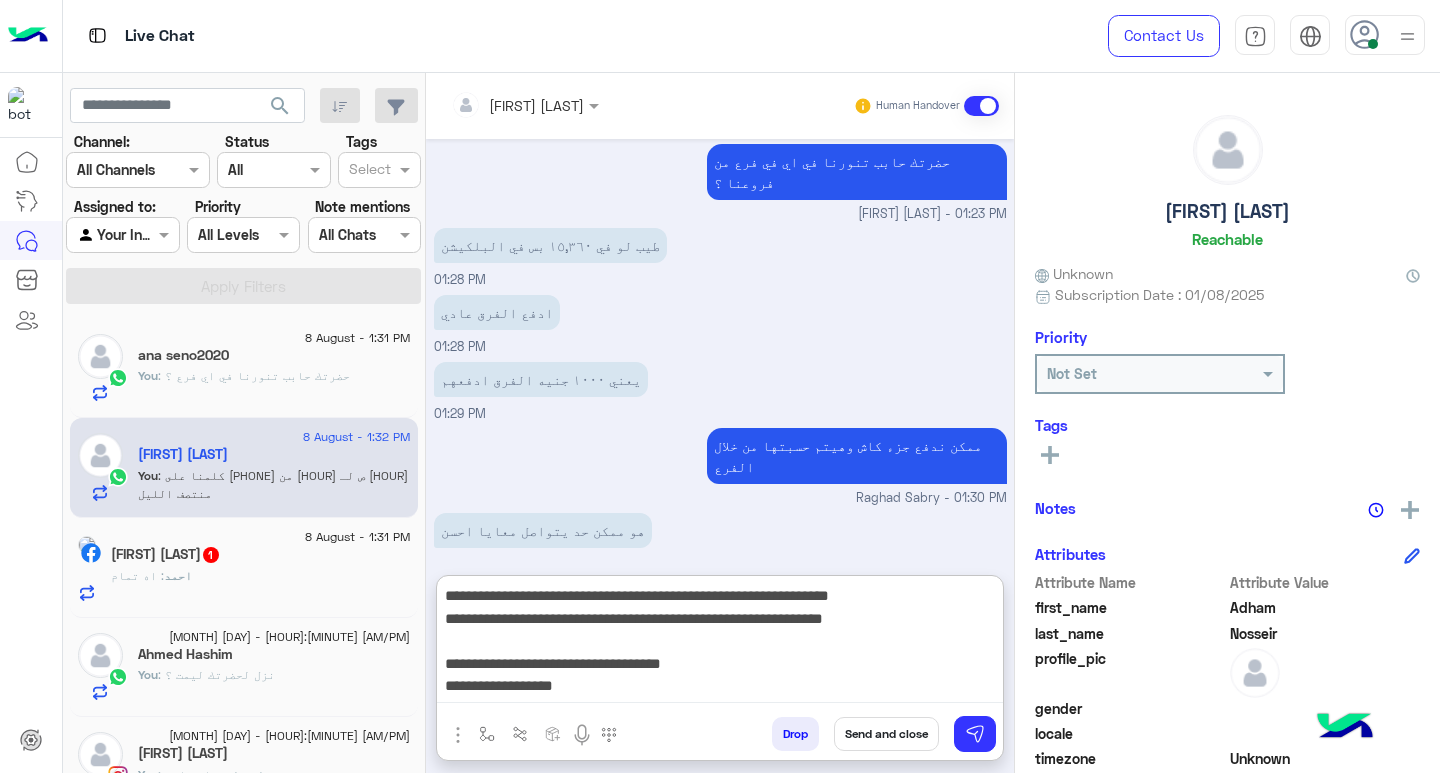 scroll, scrollTop: 129, scrollLeft: 0, axis: vertical 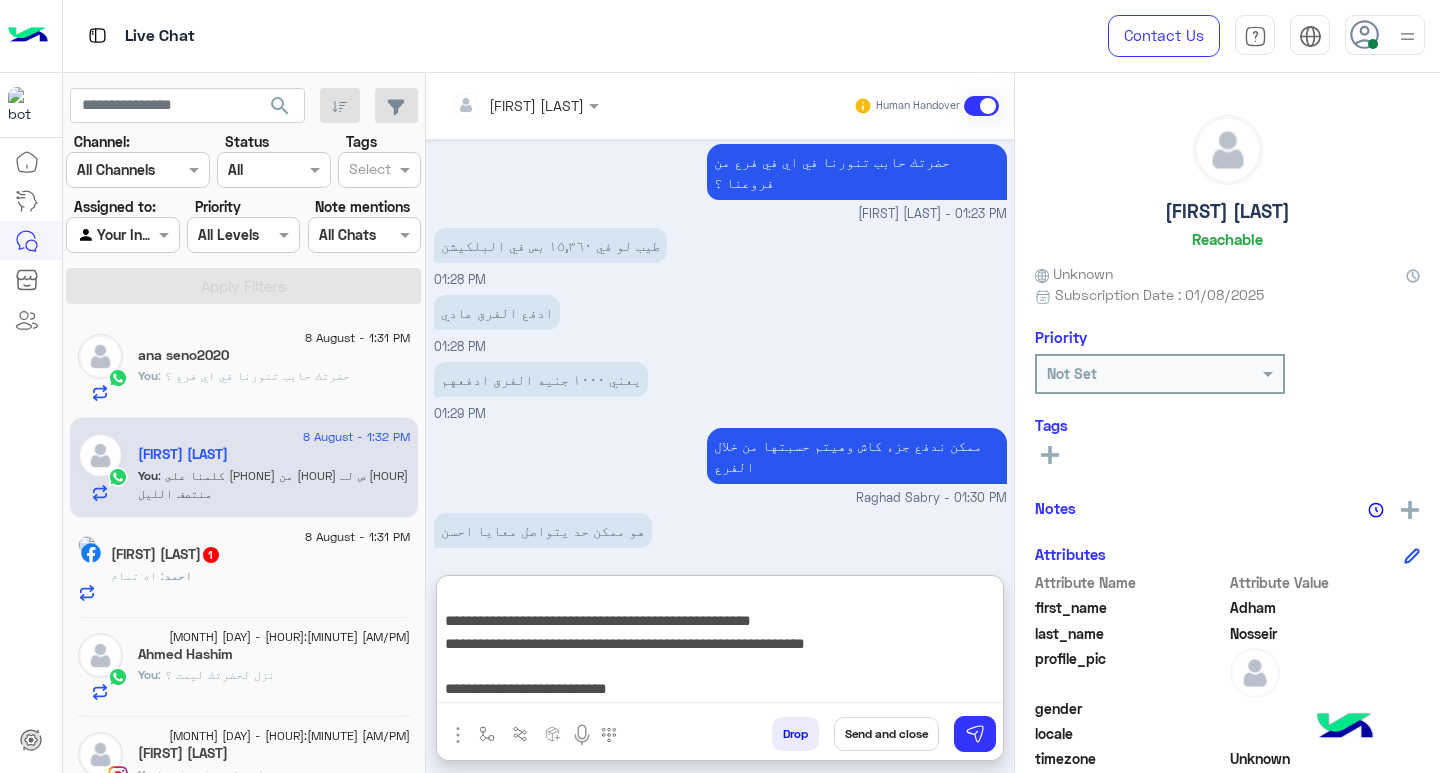 type on "**********" 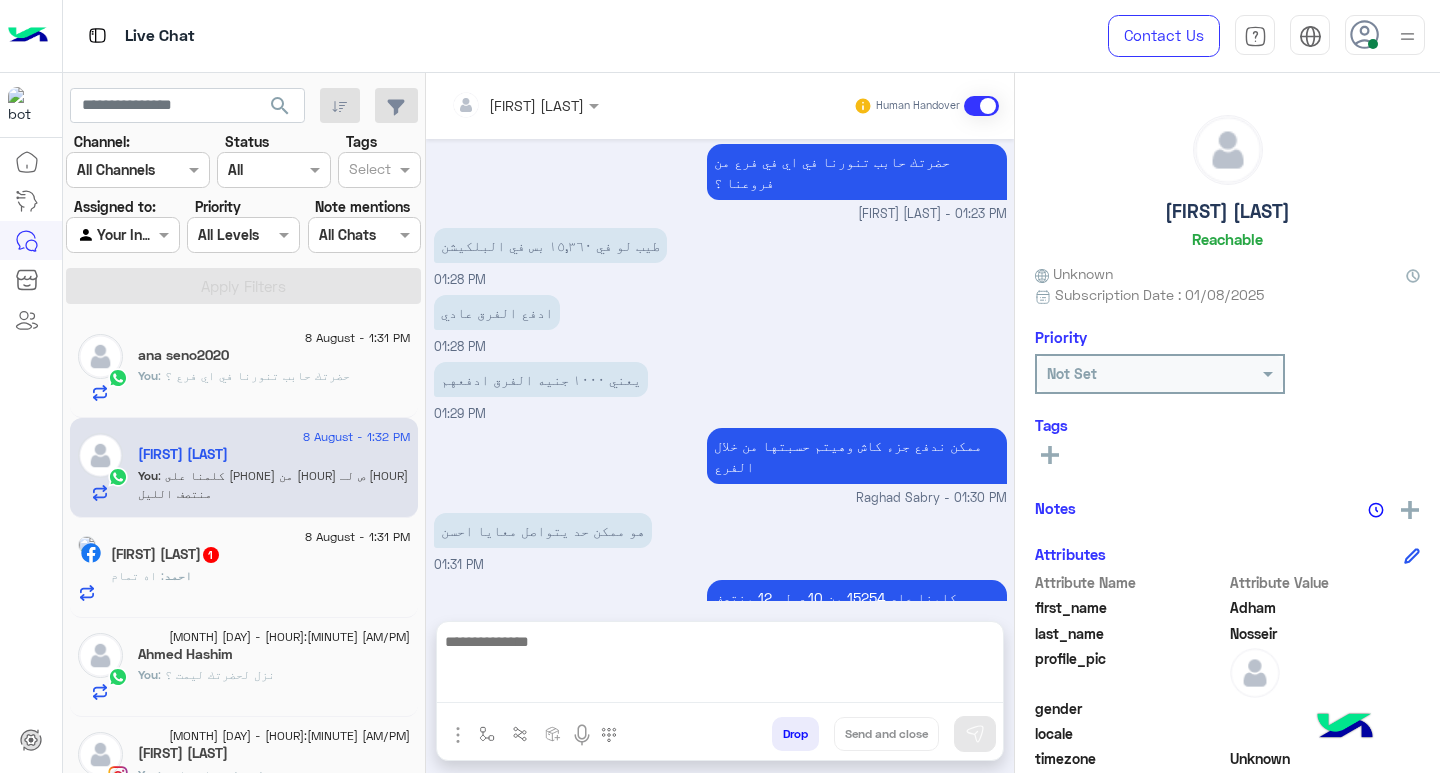 scroll, scrollTop: 0, scrollLeft: 0, axis: both 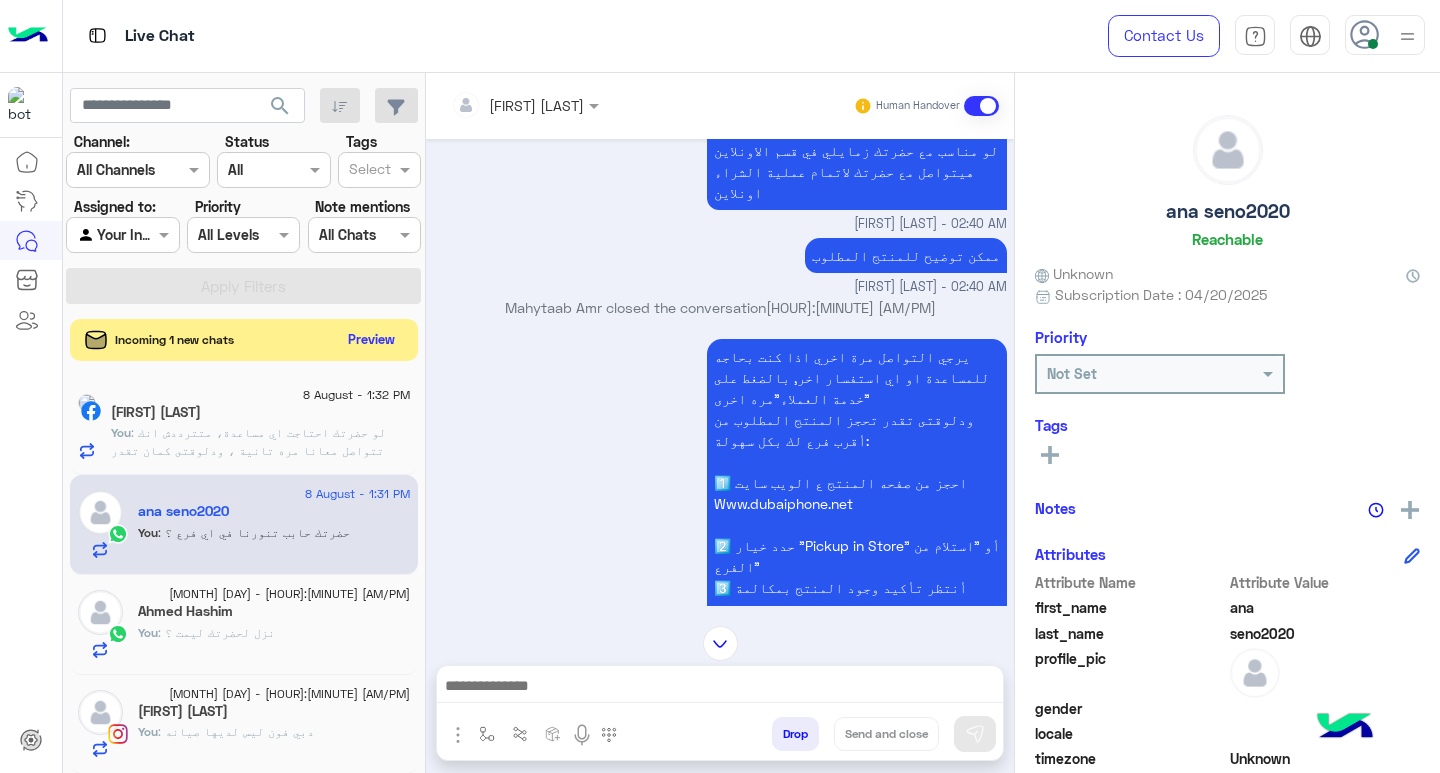 click on "Preview" 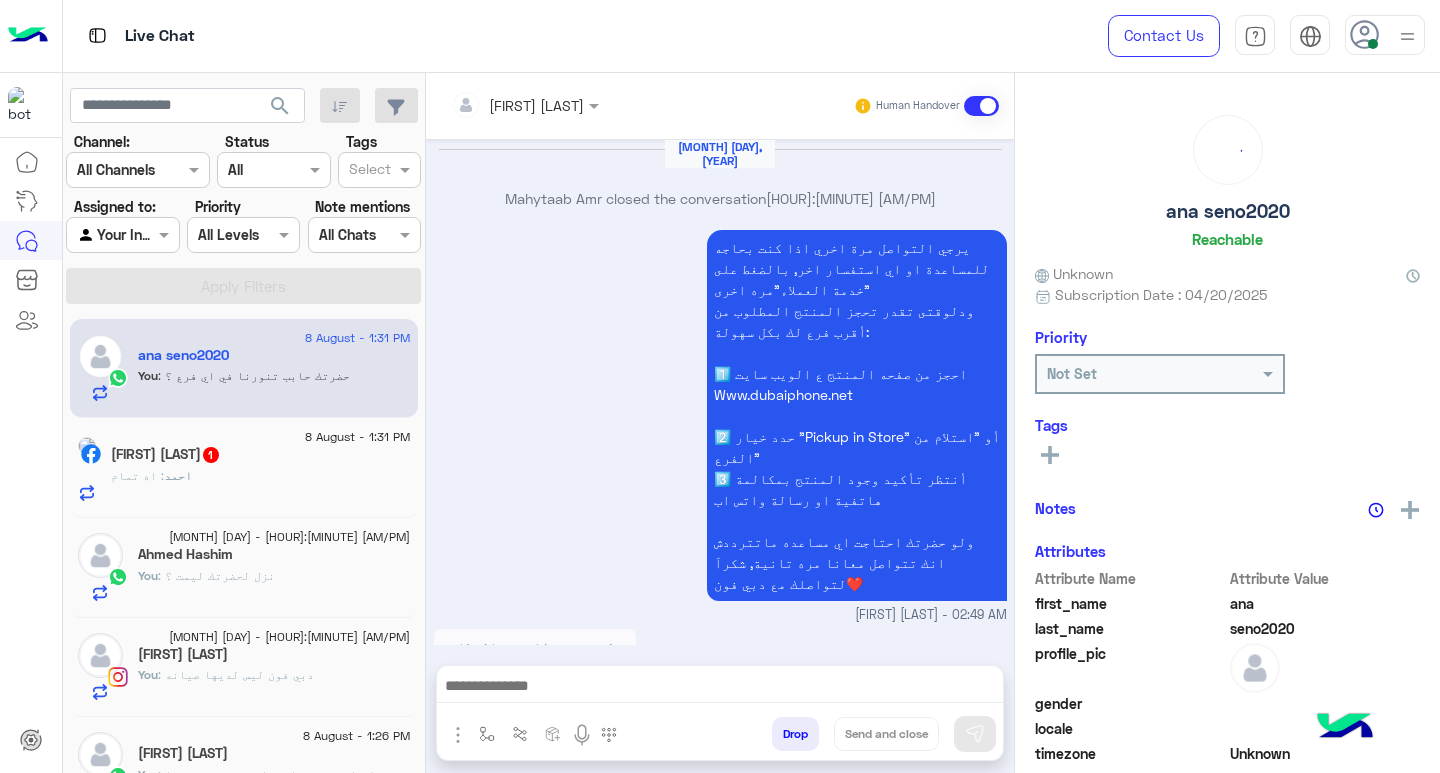 scroll, scrollTop: 2005, scrollLeft: 0, axis: vertical 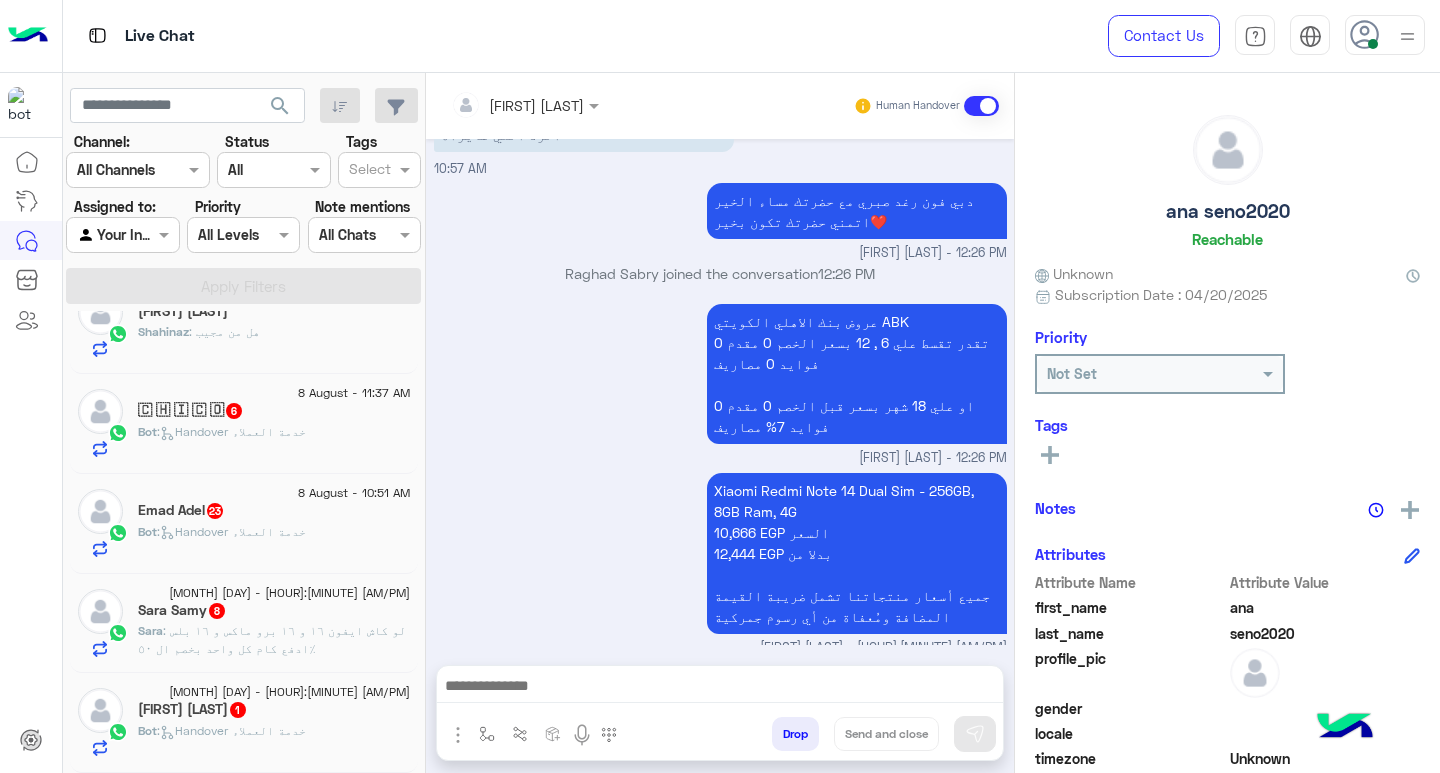 click on "[FIRST] [LAST] 1" 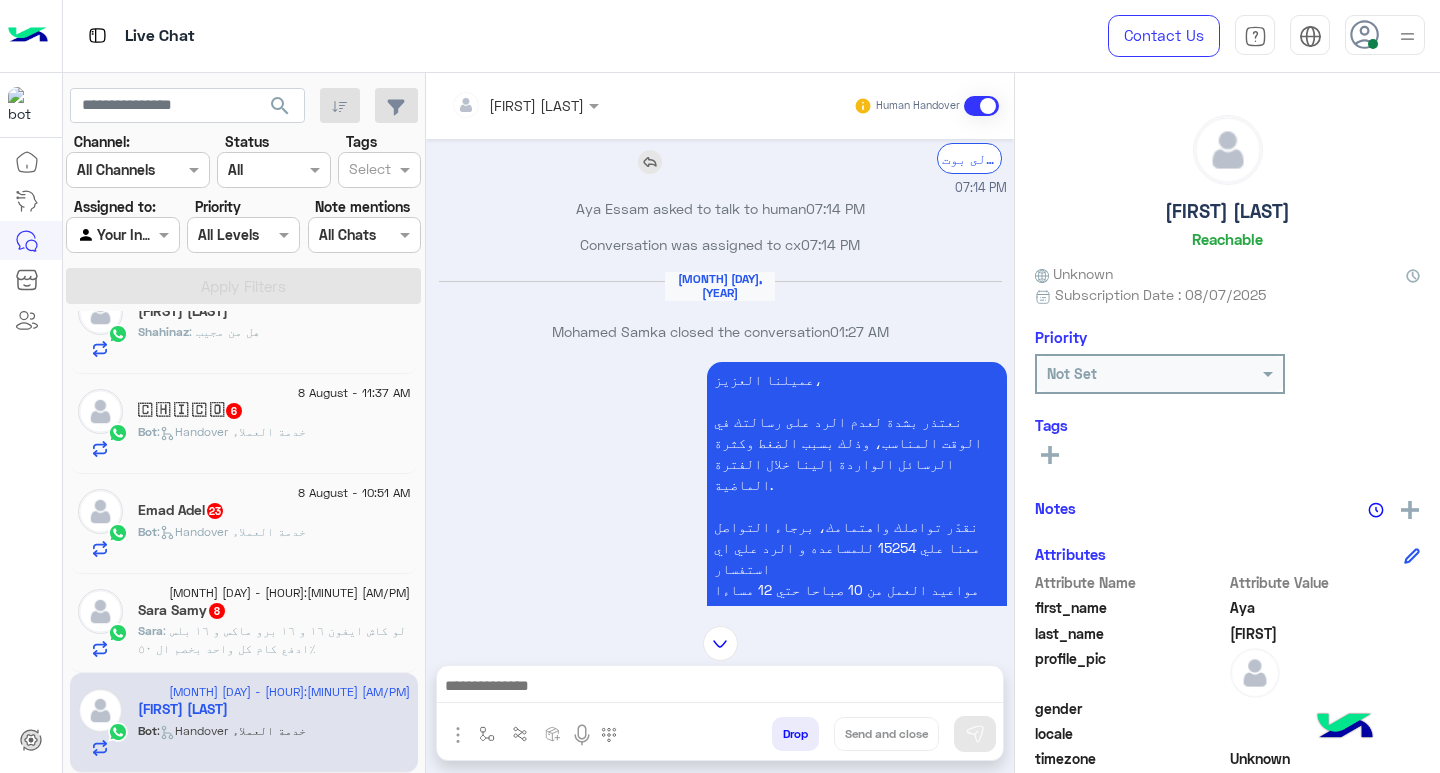 scroll, scrollTop: 1490, scrollLeft: 0, axis: vertical 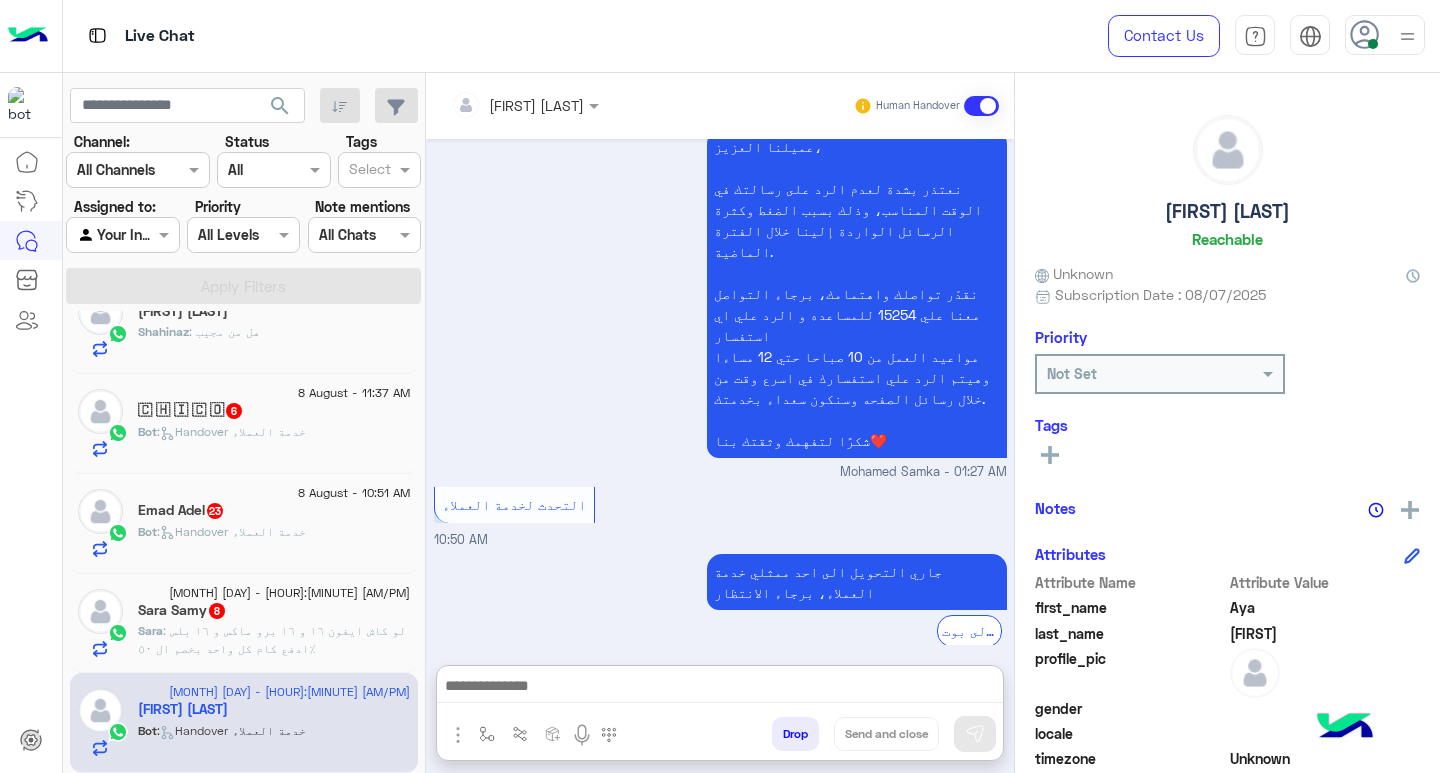 click at bounding box center [720, 688] 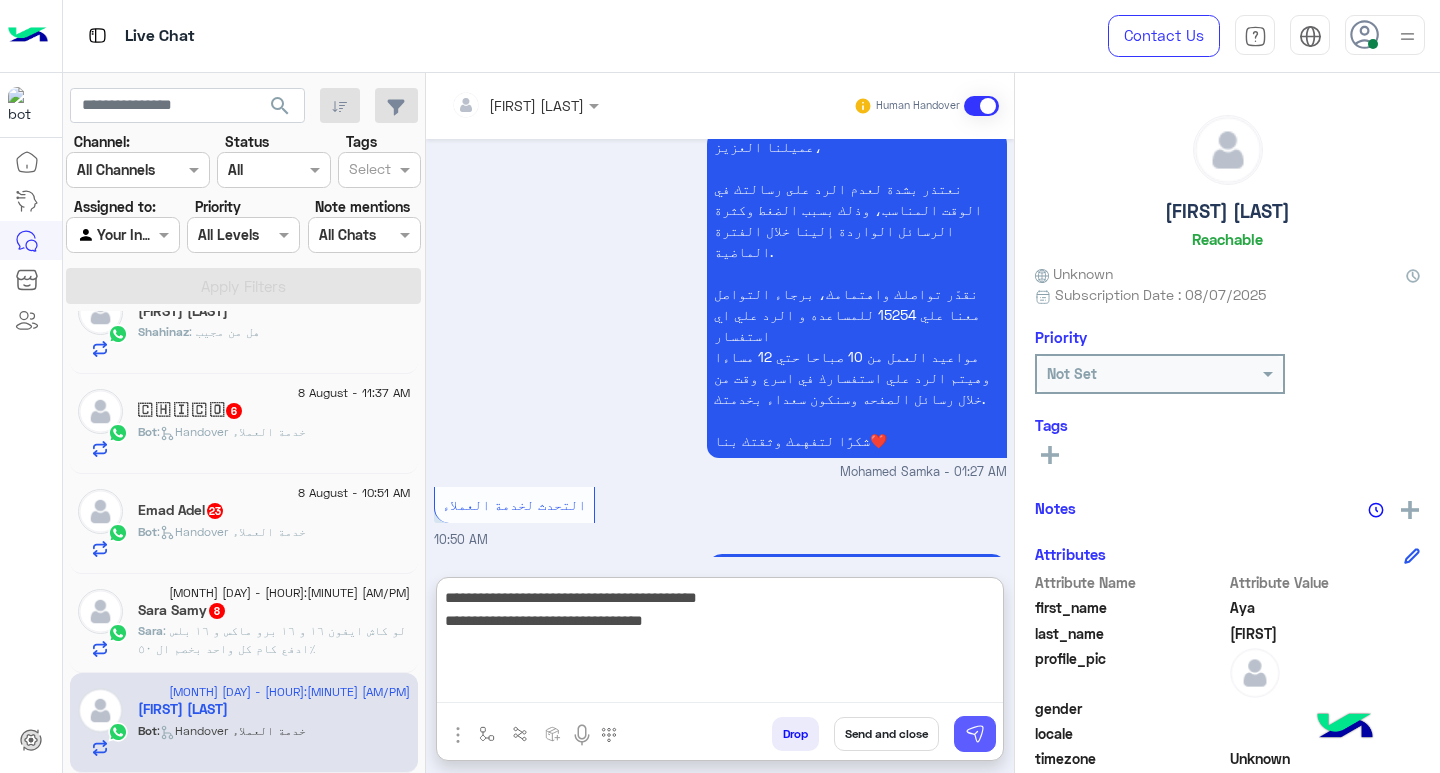 type on "**********" 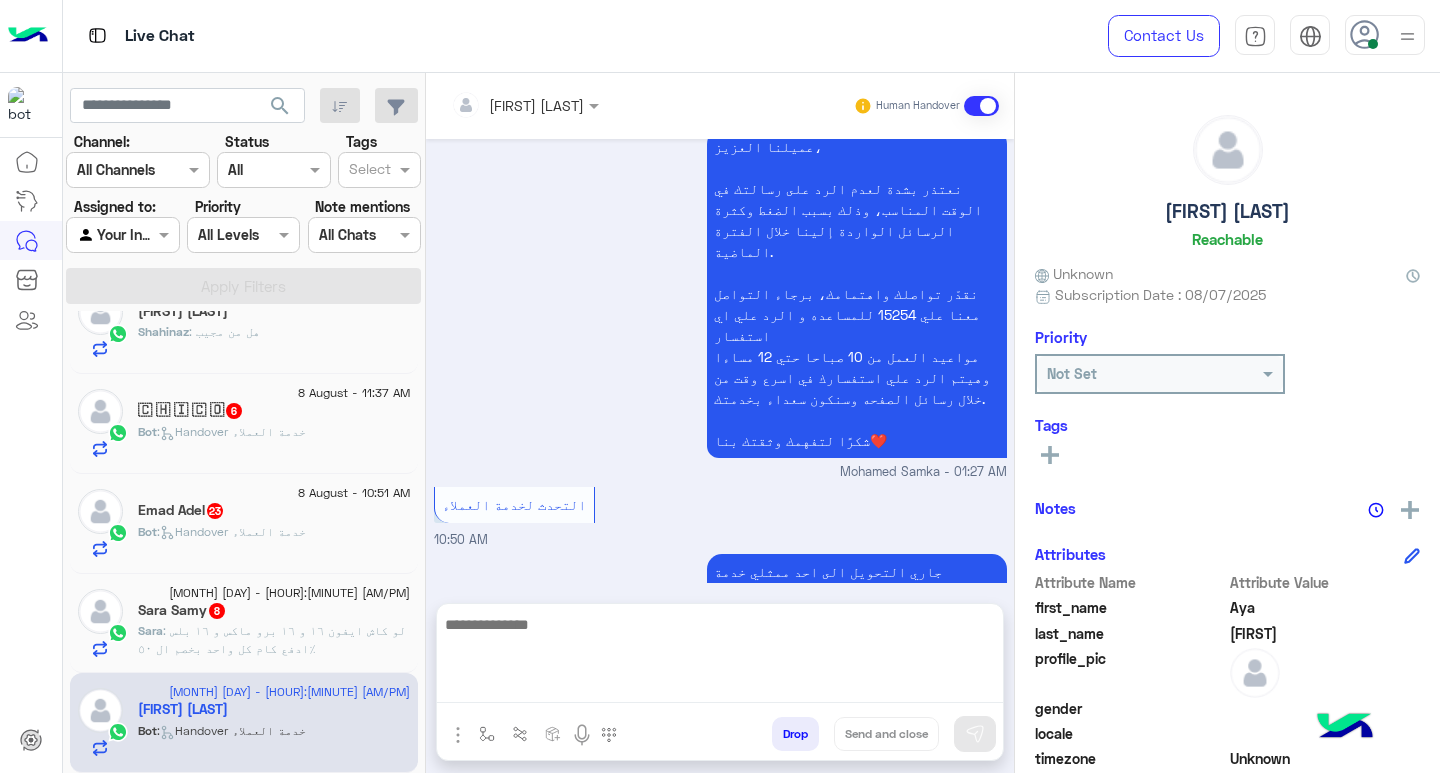 scroll, scrollTop: 1575, scrollLeft: 0, axis: vertical 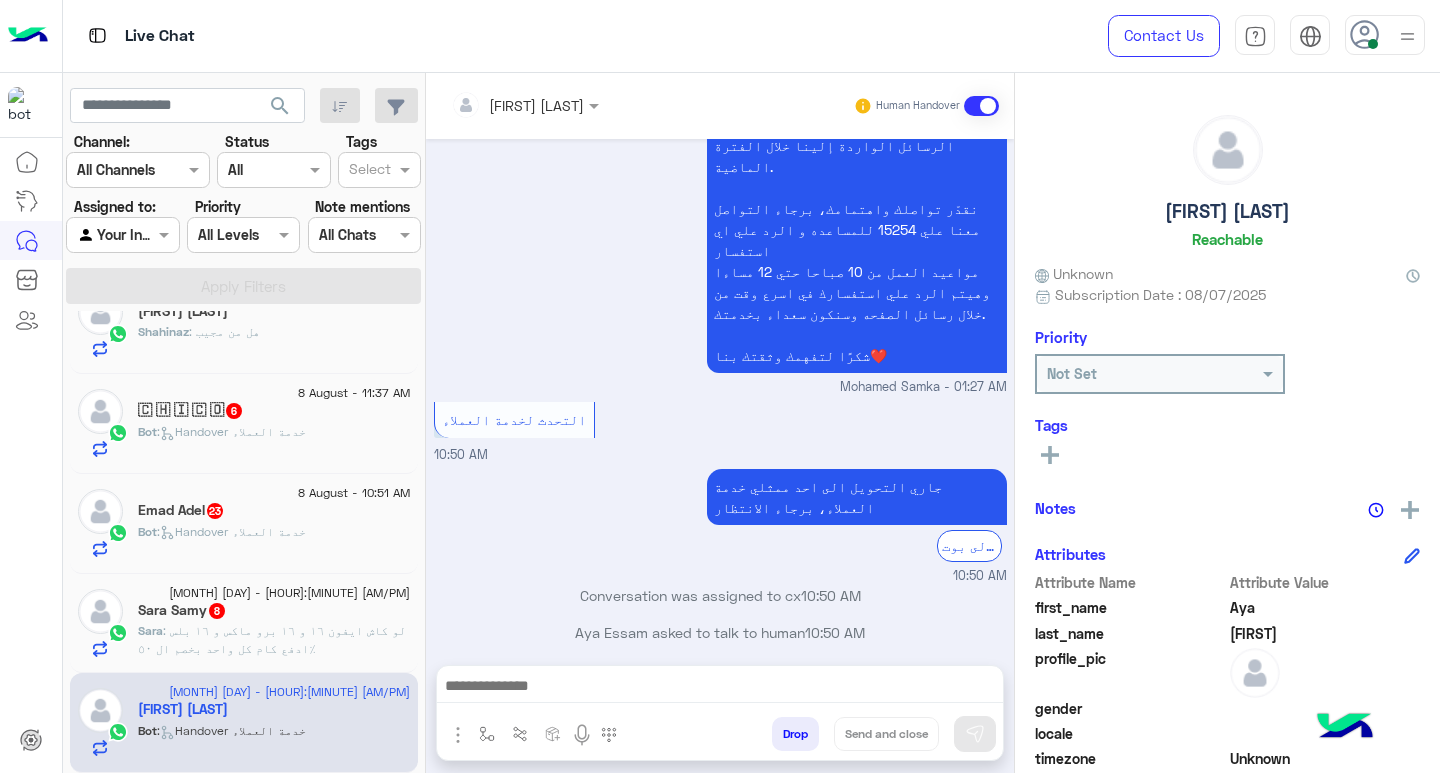 click on ": لو كاش ايفون ١٦ و ١٦ برو ماكس و ١٦ بلس ادفع كام كل واحد بخصم ال ٥٠٪" 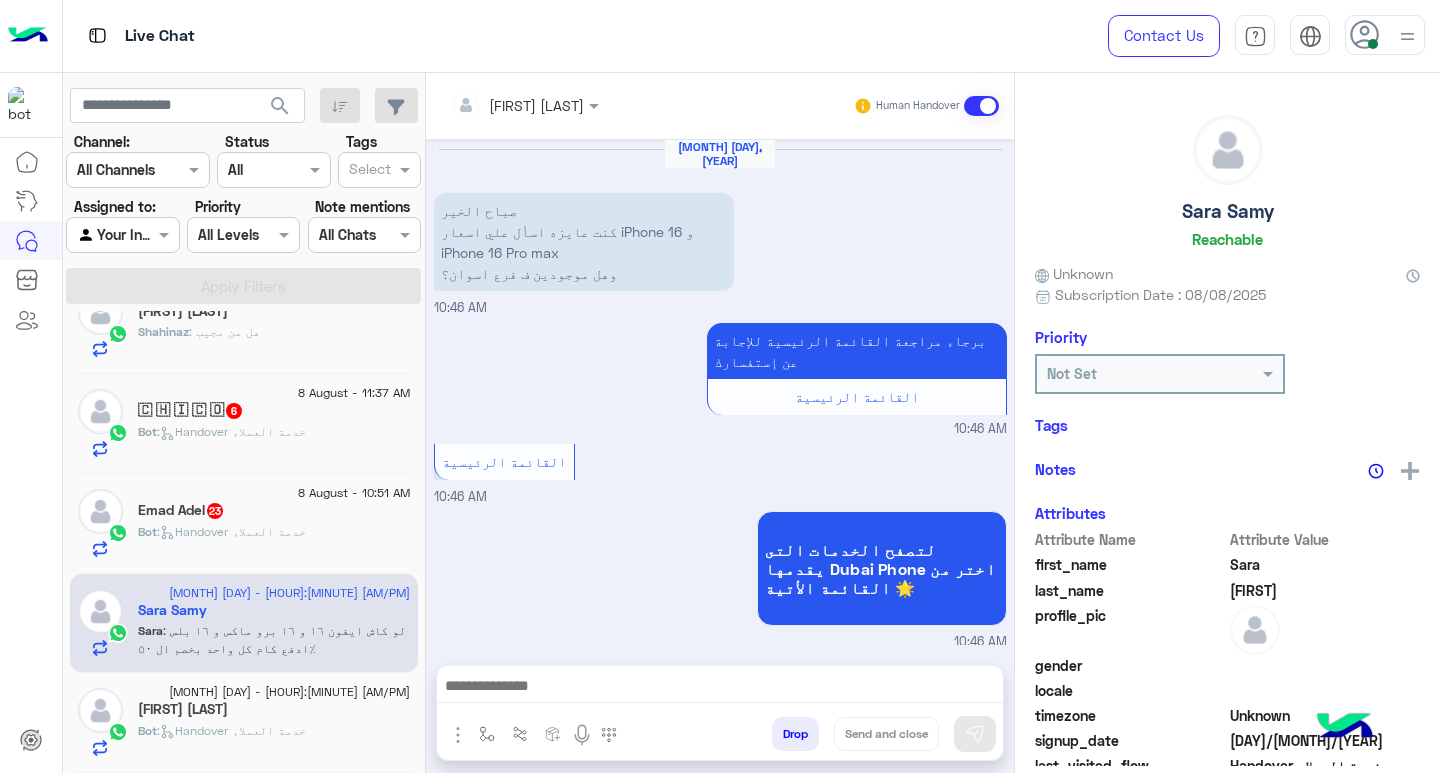 scroll, scrollTop: 1399, scrollLeft: 0, axis: vertical 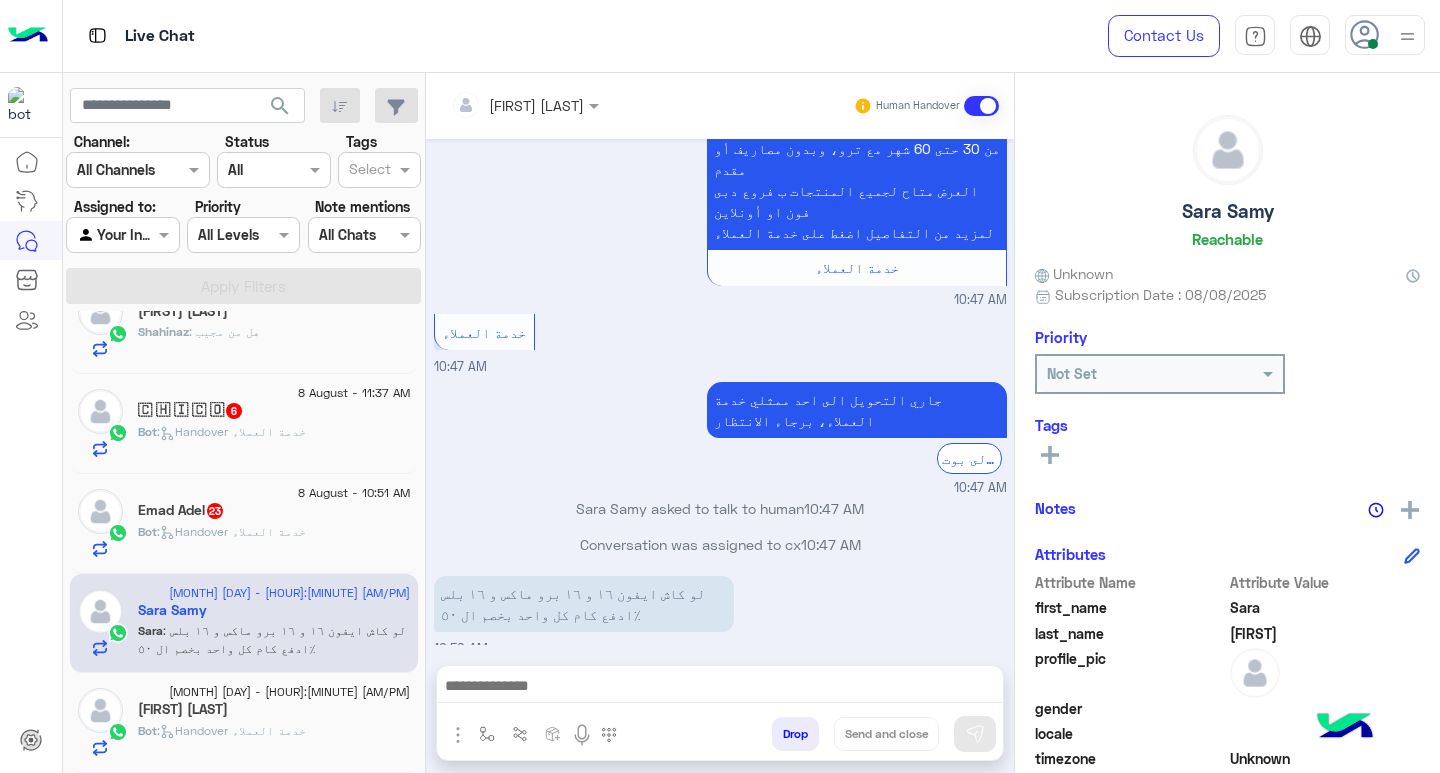 click at bounding box center (720, 688) 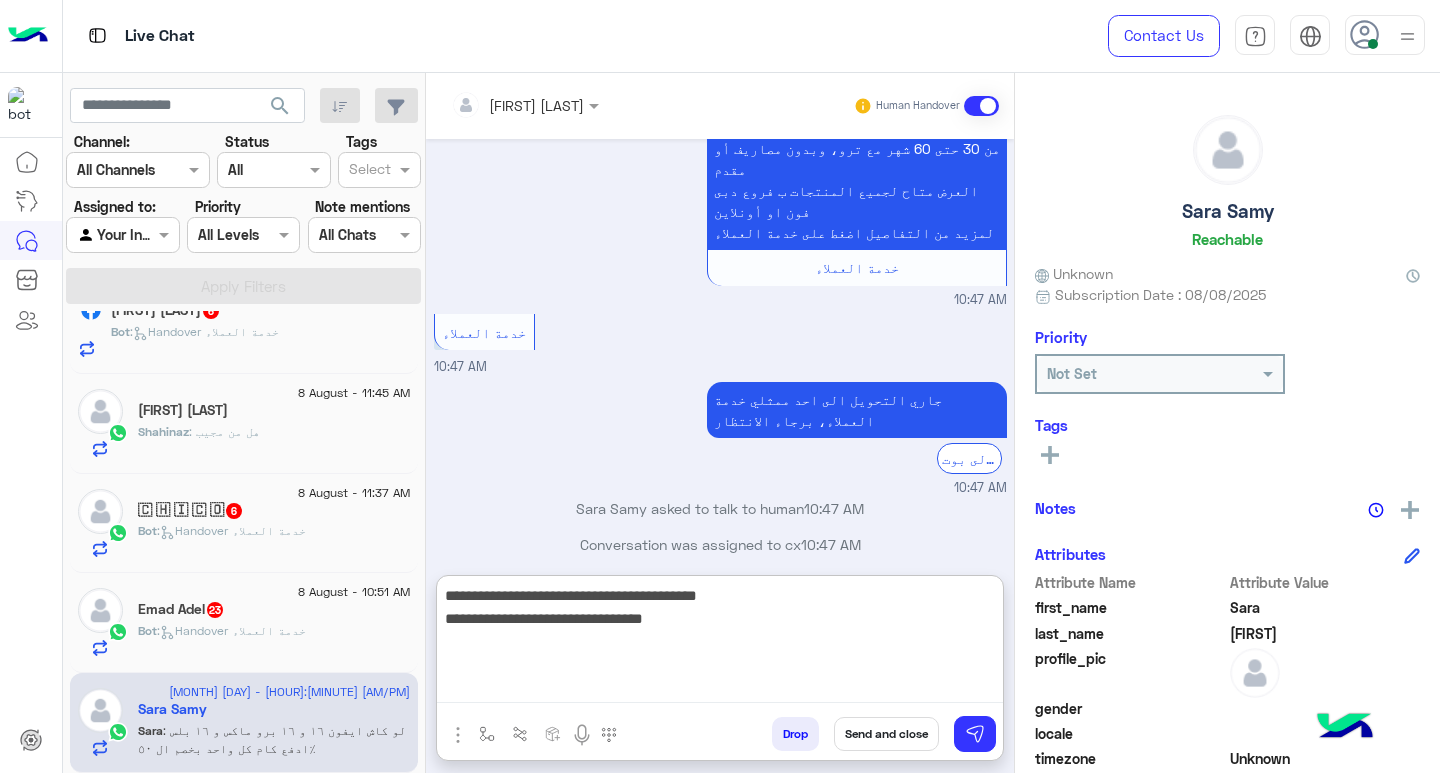 click on "**********" at bounding box center (720, 643) 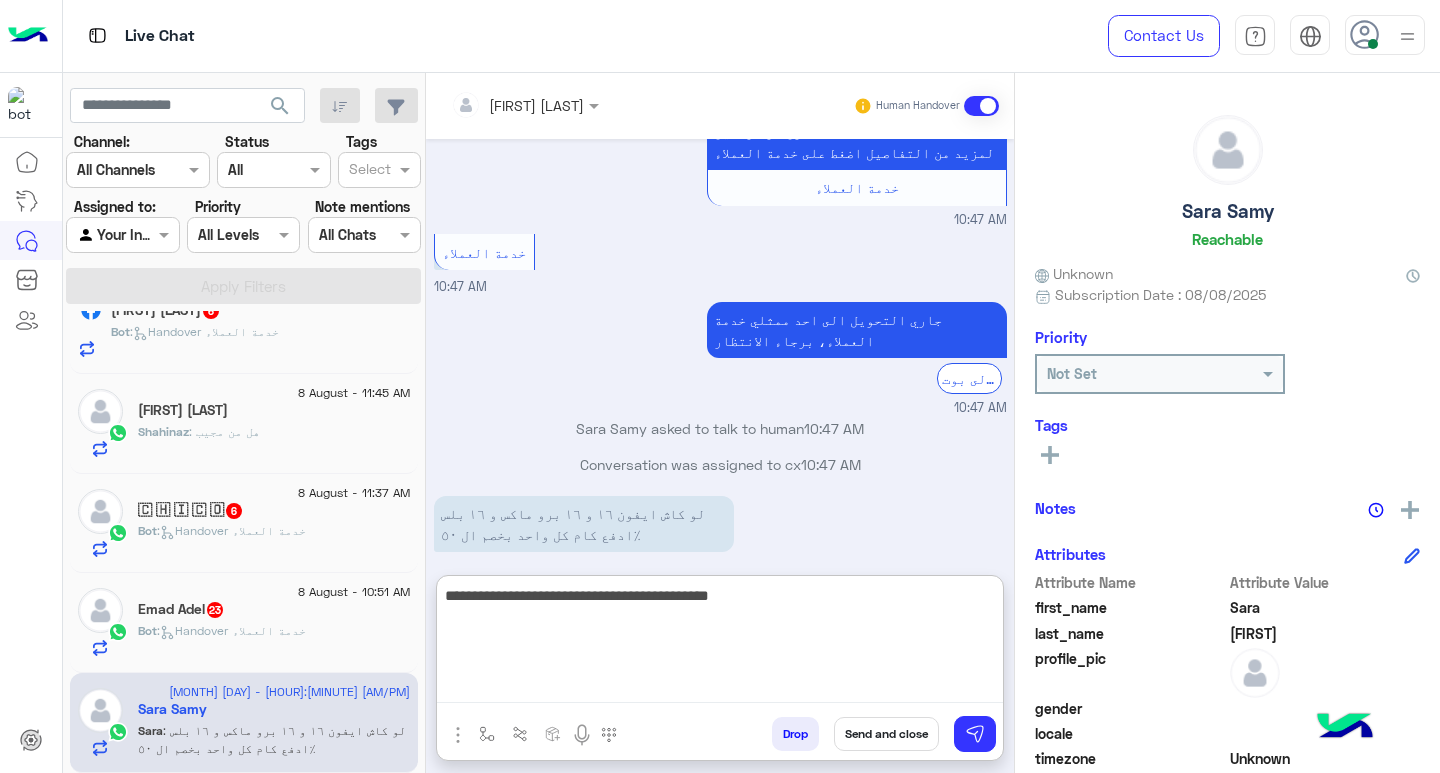 scroll, scrollTop: 1488, scrollLeft: 0, axis: vertical 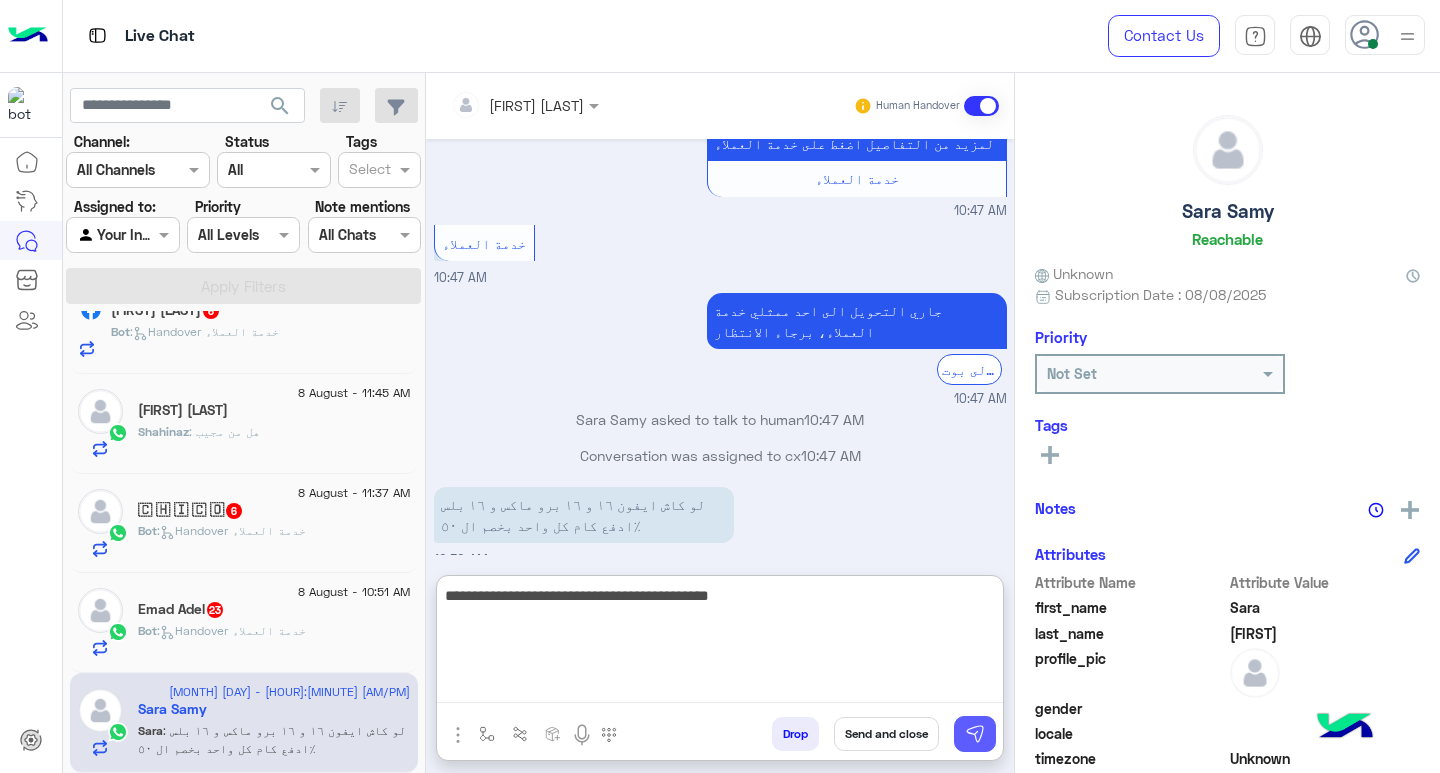 type on "**********" 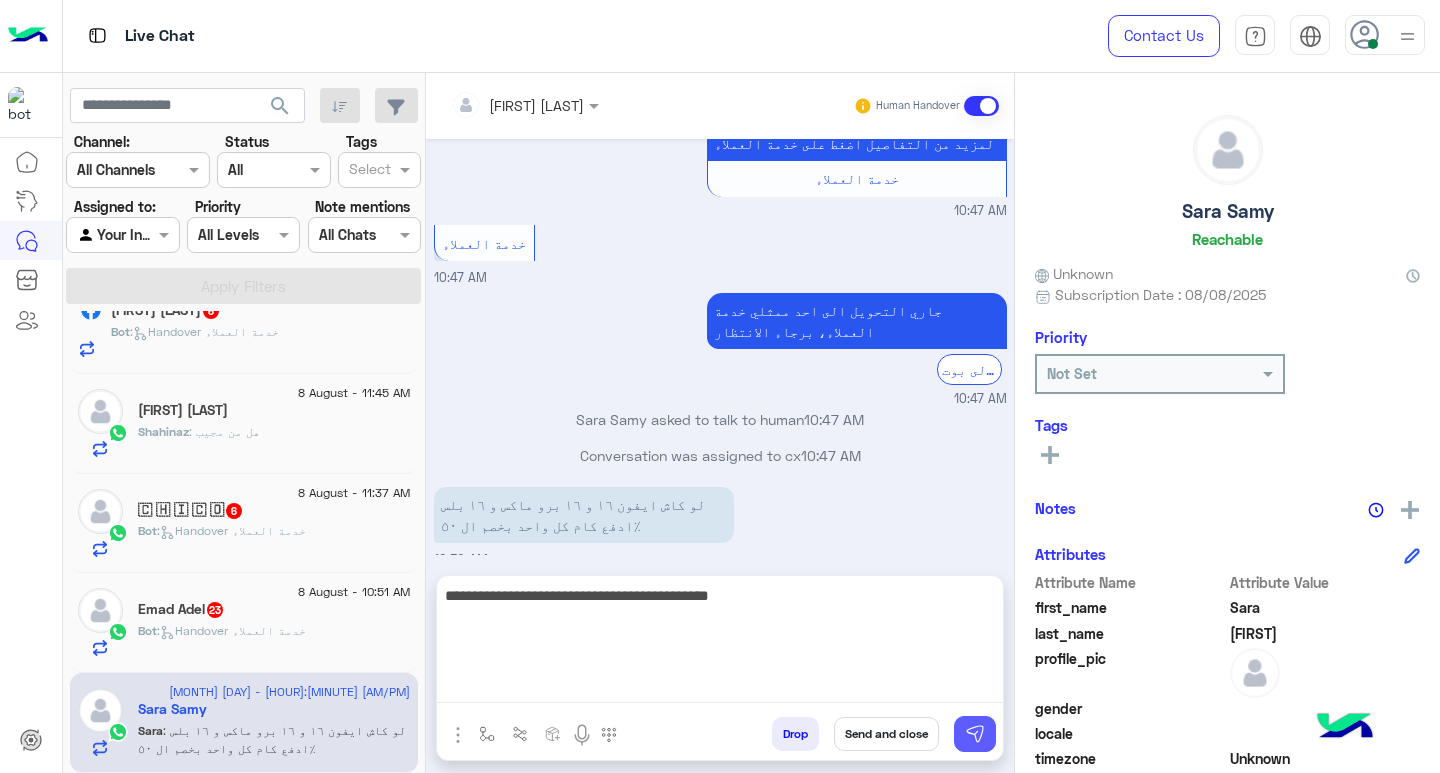 click at bounding box center [975, 734] 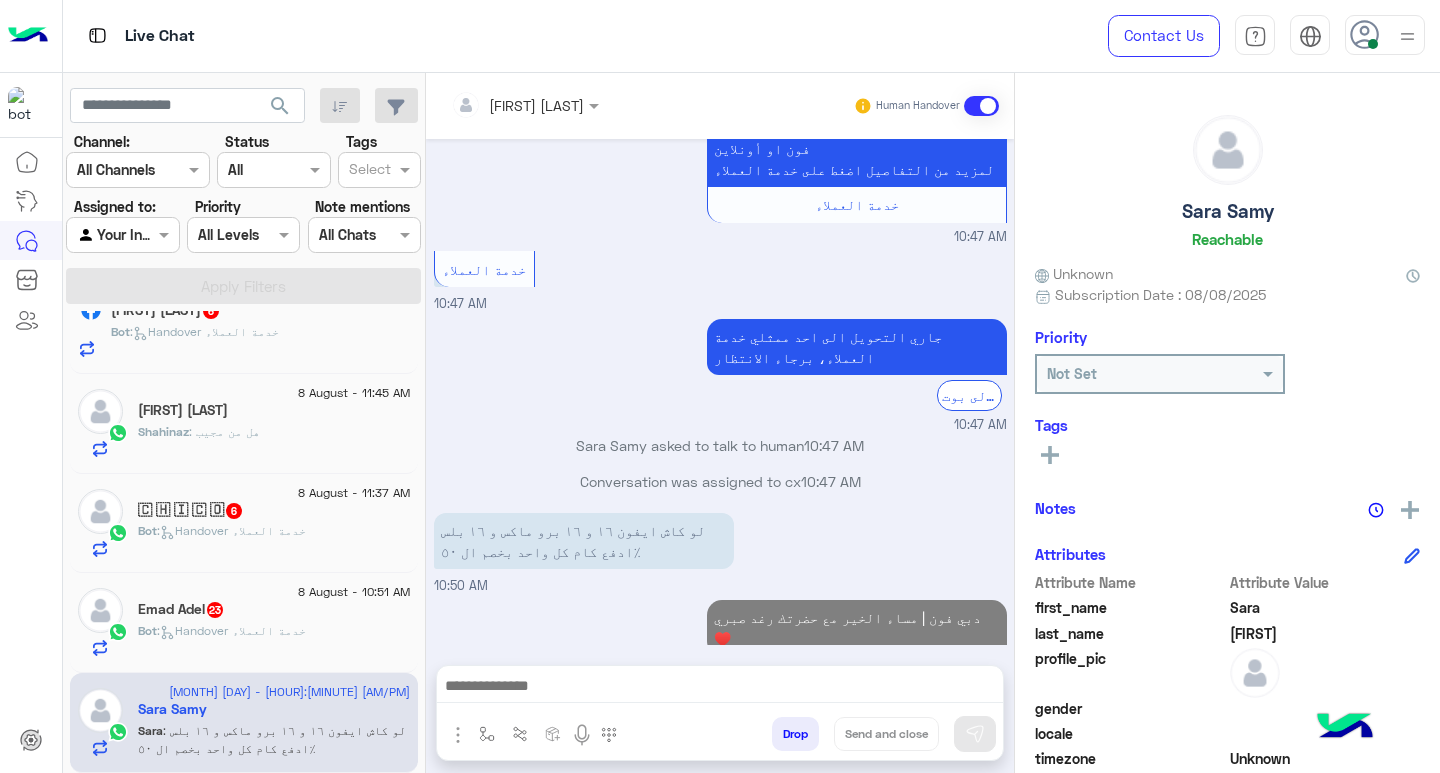 scroll, scrollTop: 1499, scrollLeft: 0, axis: vertical 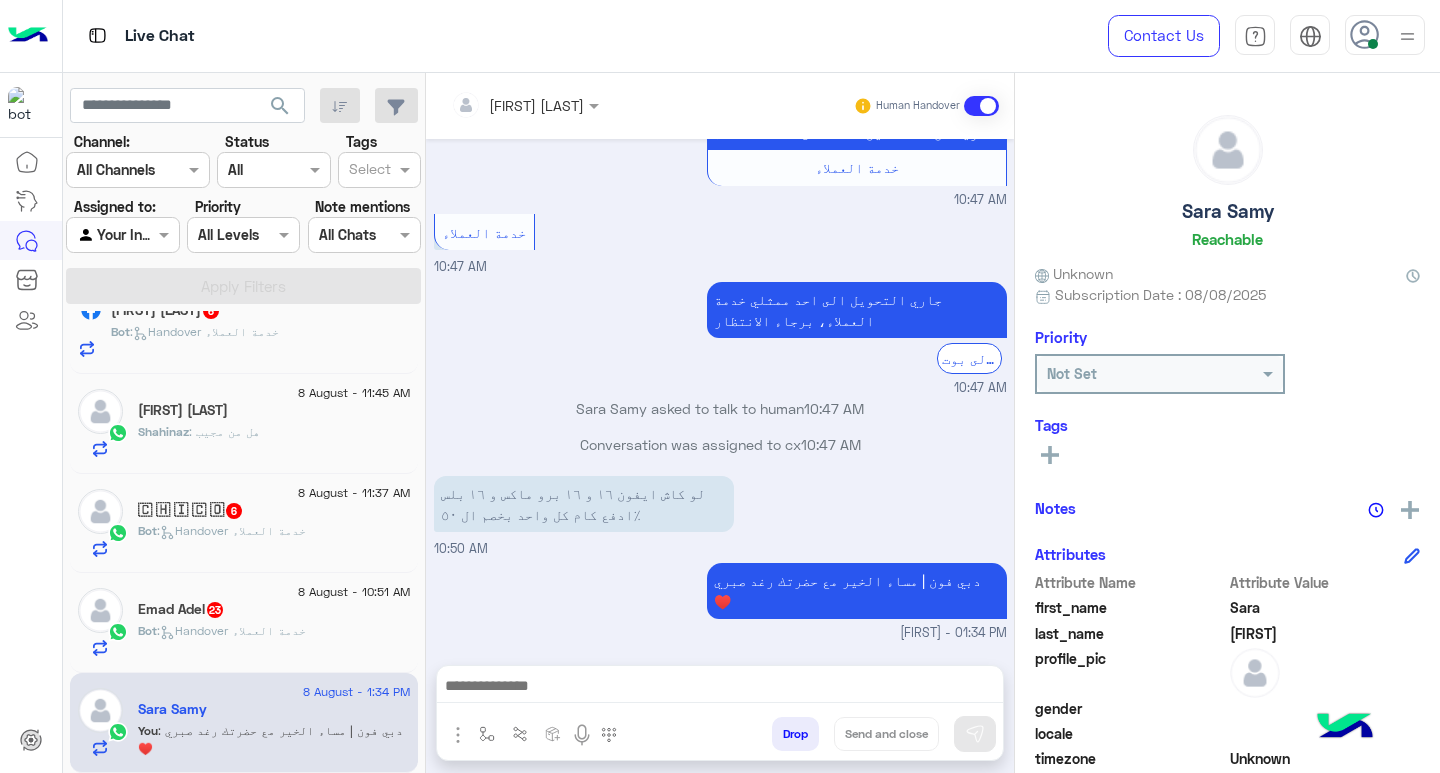click at bounding box center (720, 688) 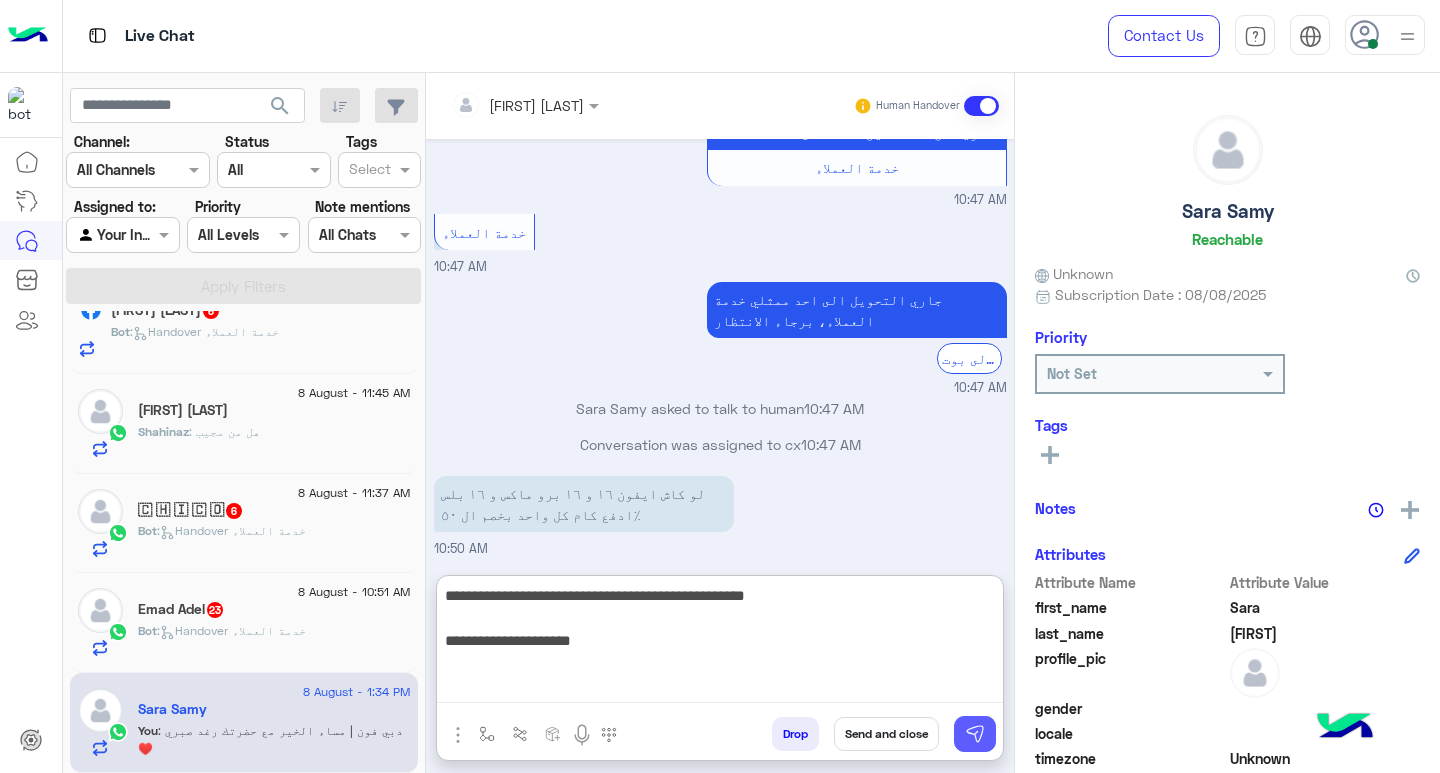 type on "**********" 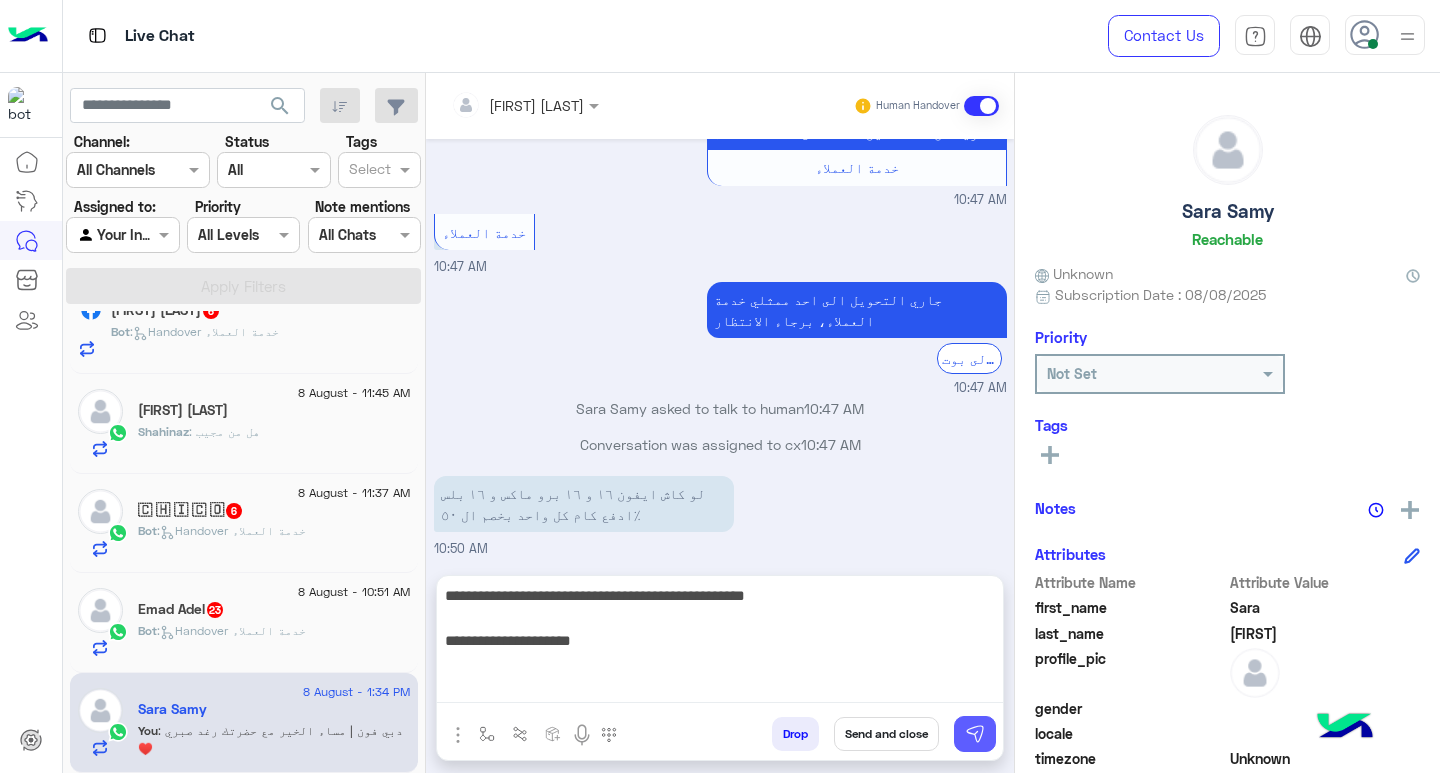 click at bounding box center (975, 734) 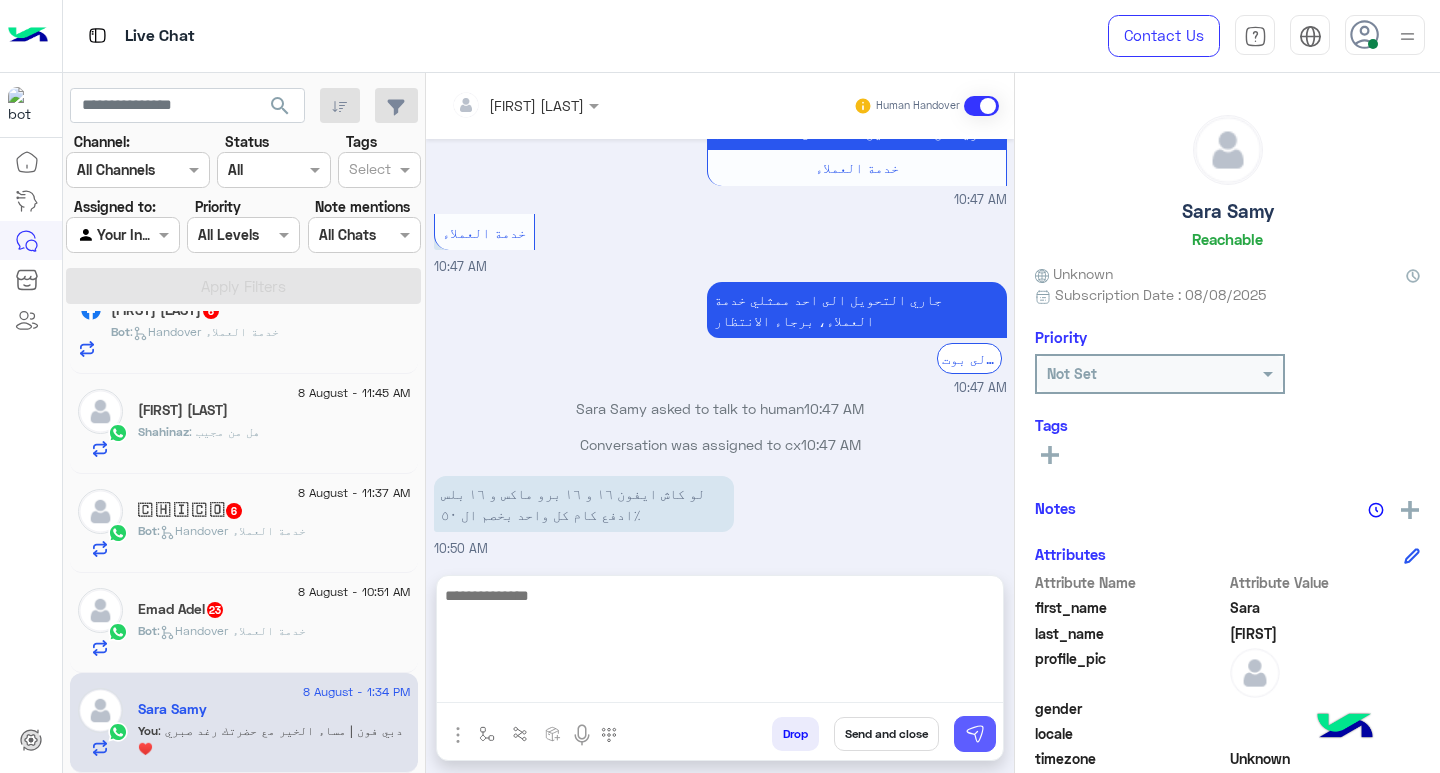 scroll, scrollTop: 1625, scrollLeft: 0, axis: vertical 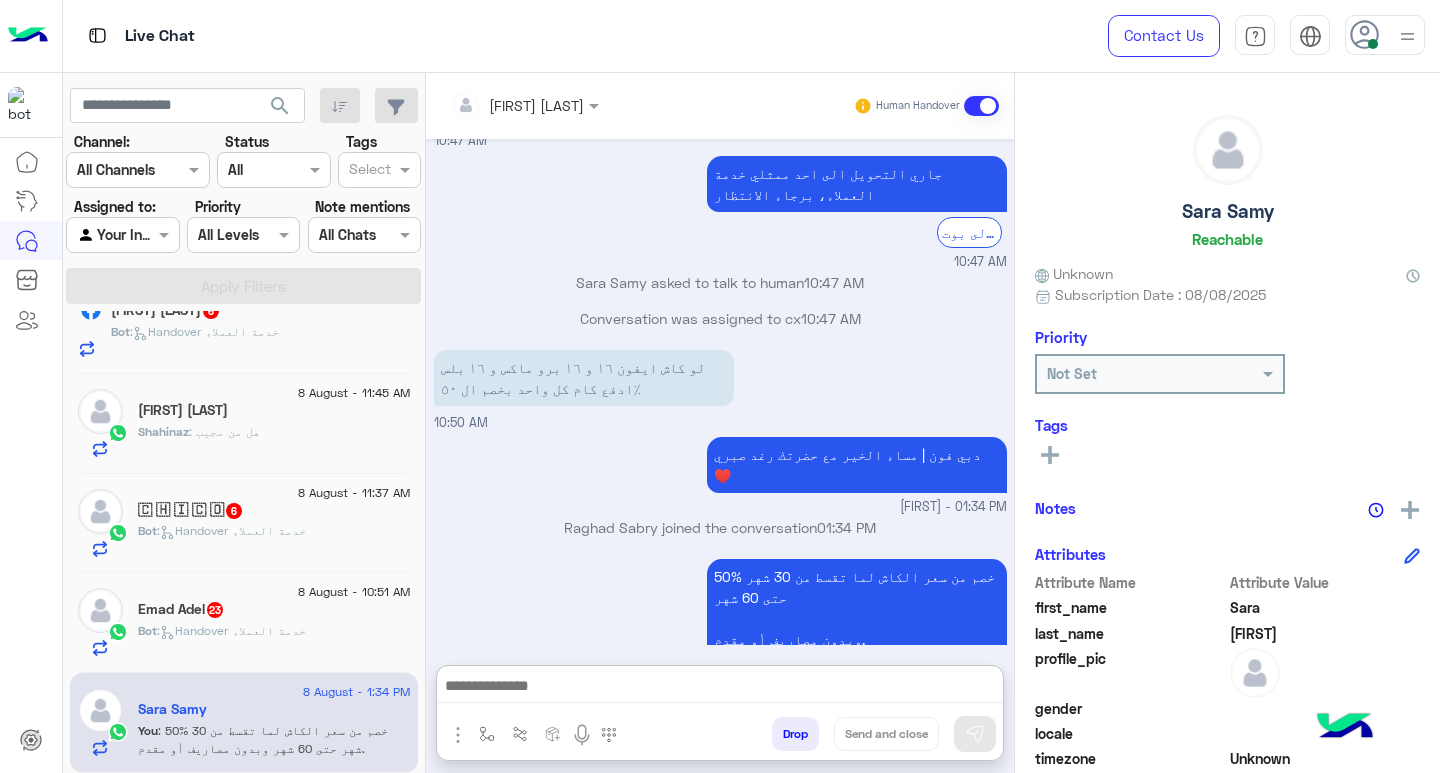 click at bounding box center [720, 688] 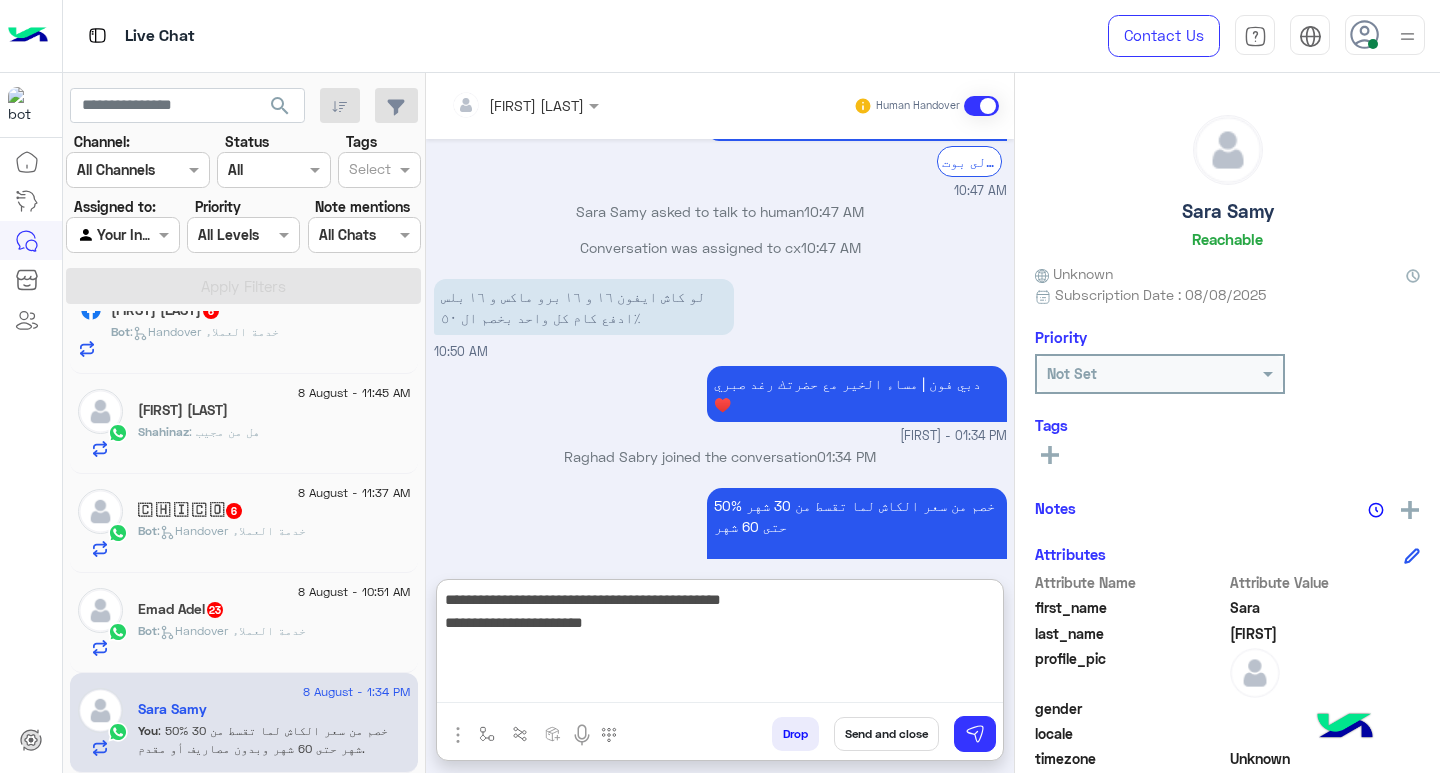 scroll, scrollTop: 1701, scrollLeft: 0, axis: vertical 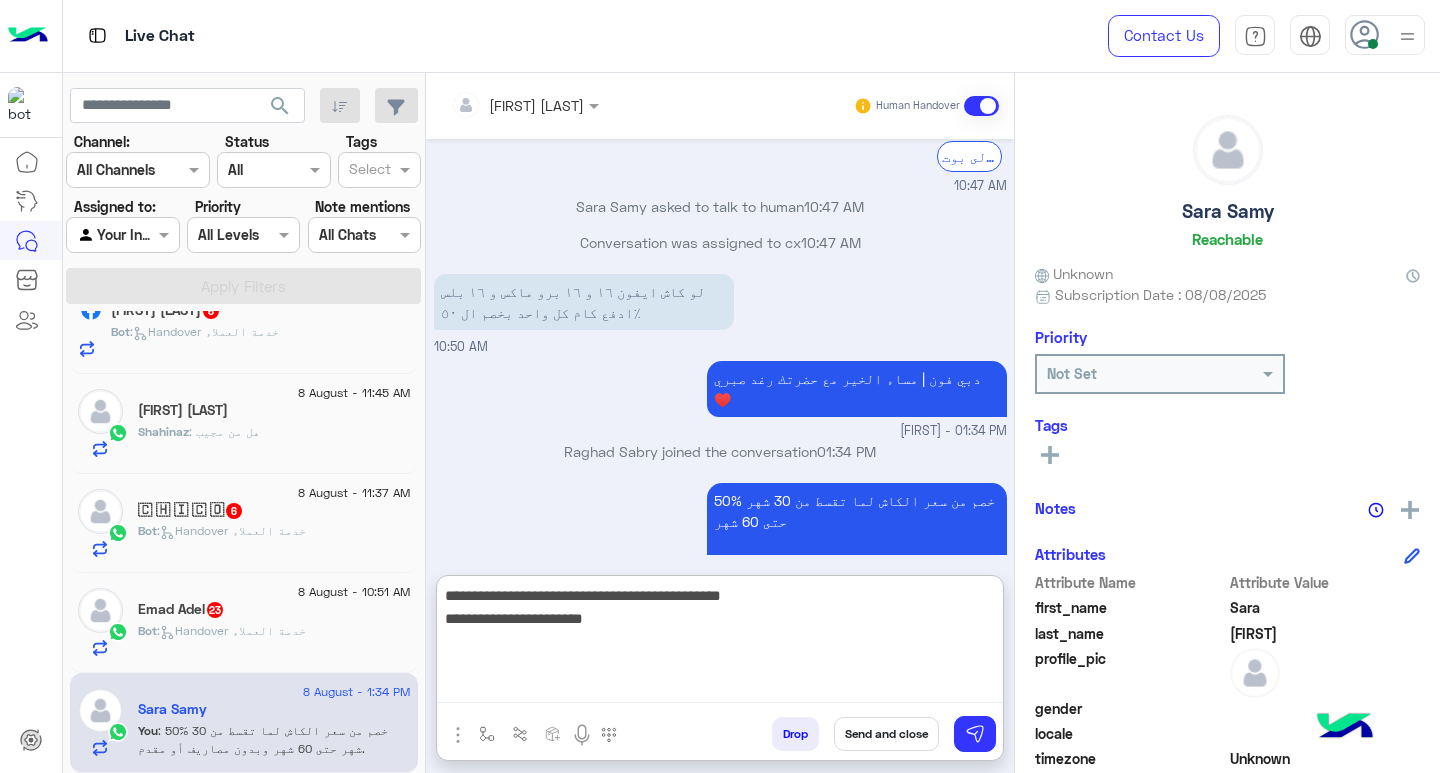 click on "**********" at bounding box center [720, 643] 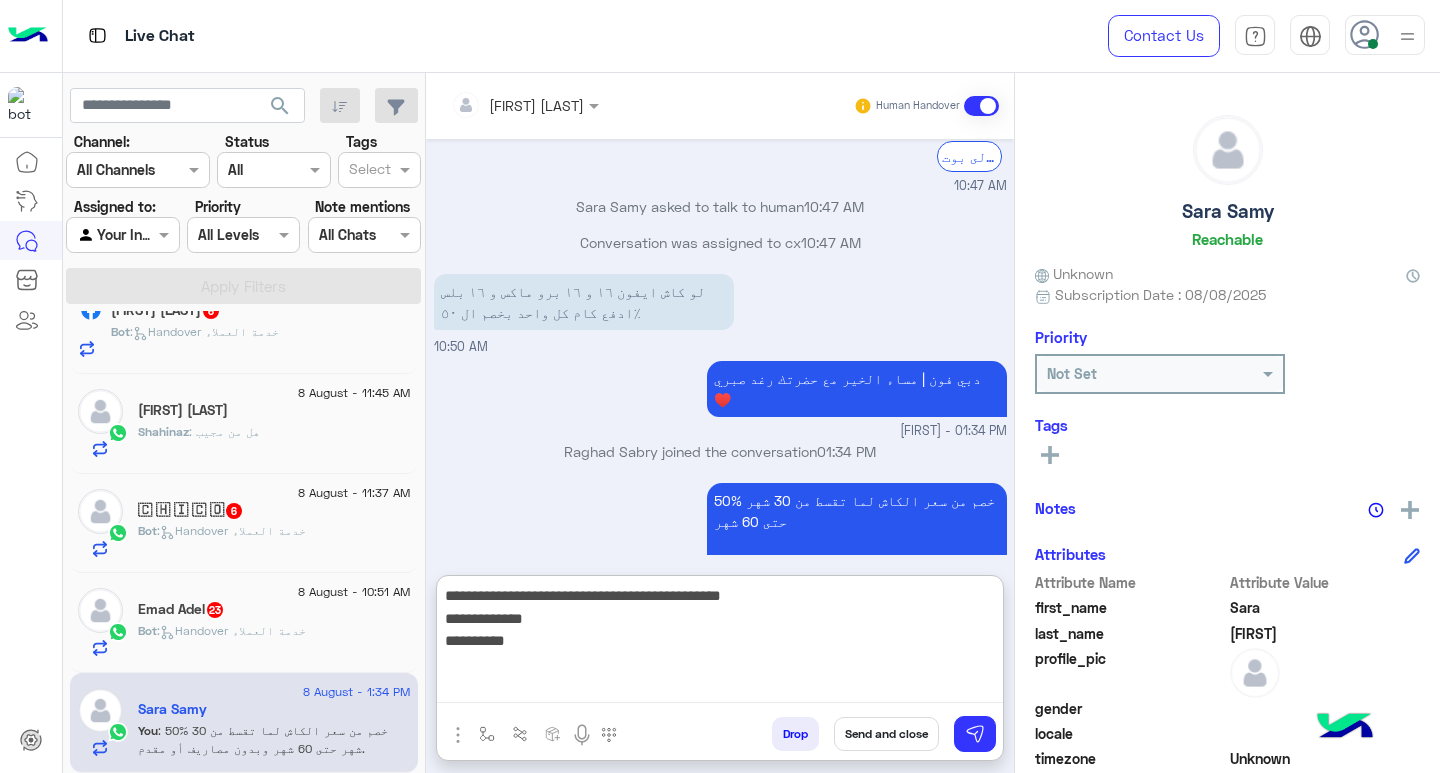 click on "**********" at bounding box center (720, 643) 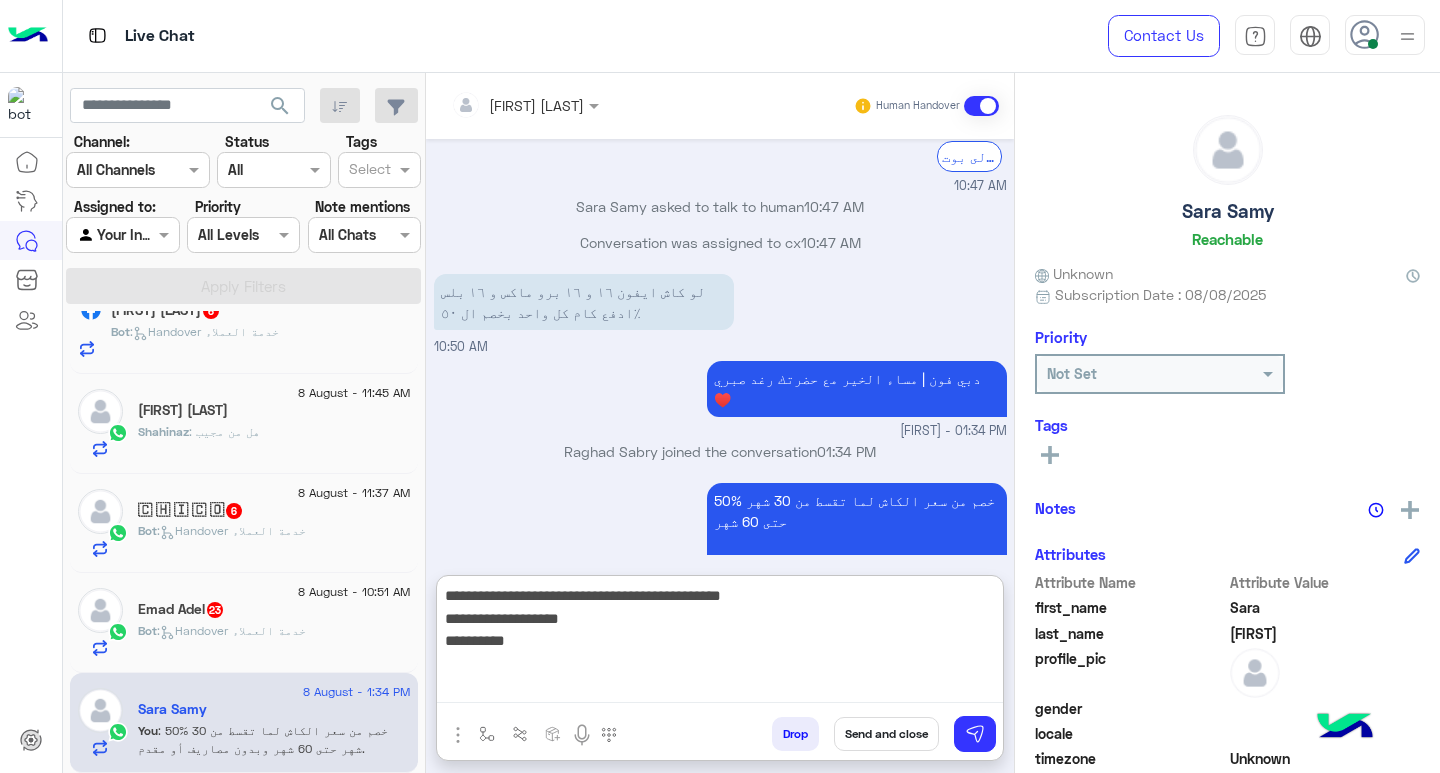 click on "**********" at bounding box center (720, 643) 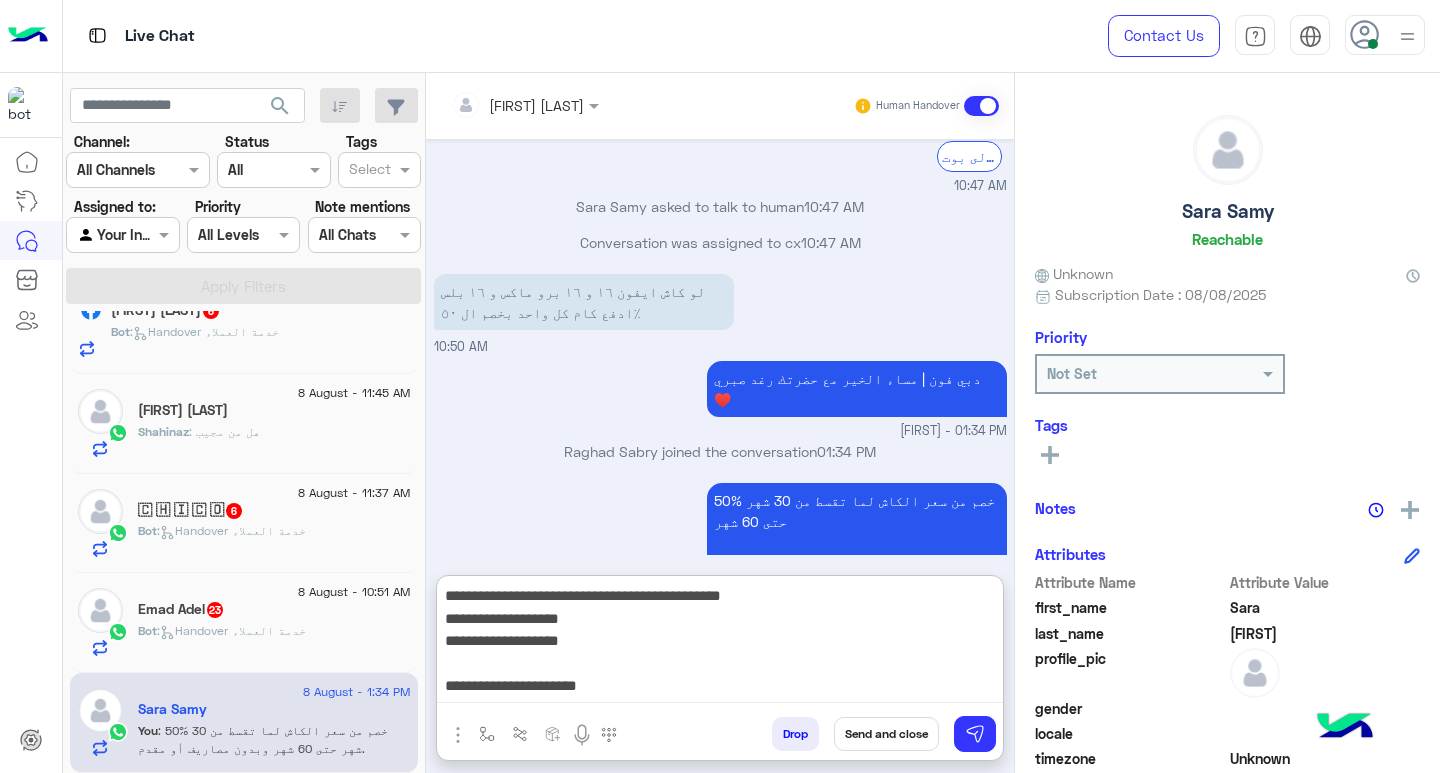 click on "**********" at bounding box center (720, 643) 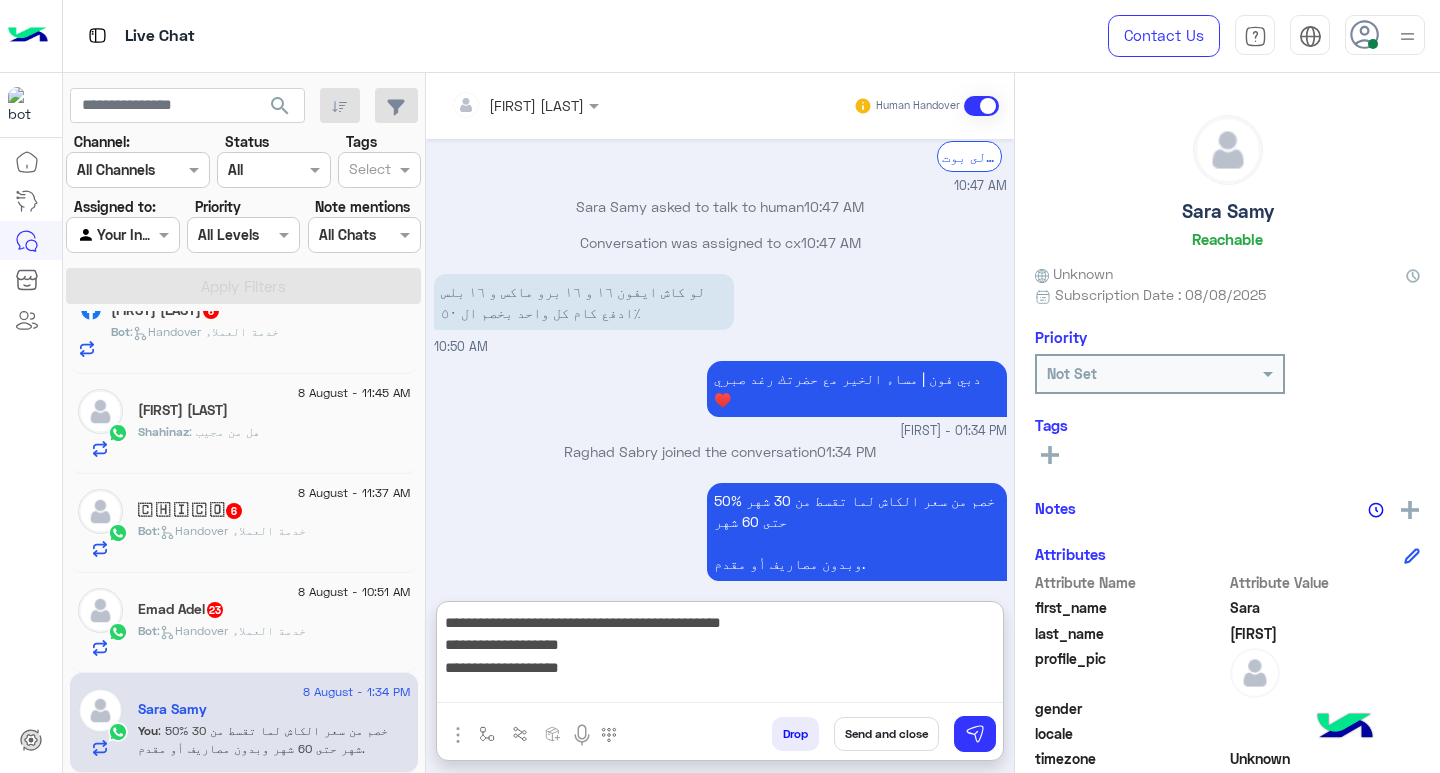 scroll, scrollTop: 1701, scrollLeft: 0, axis: vertical 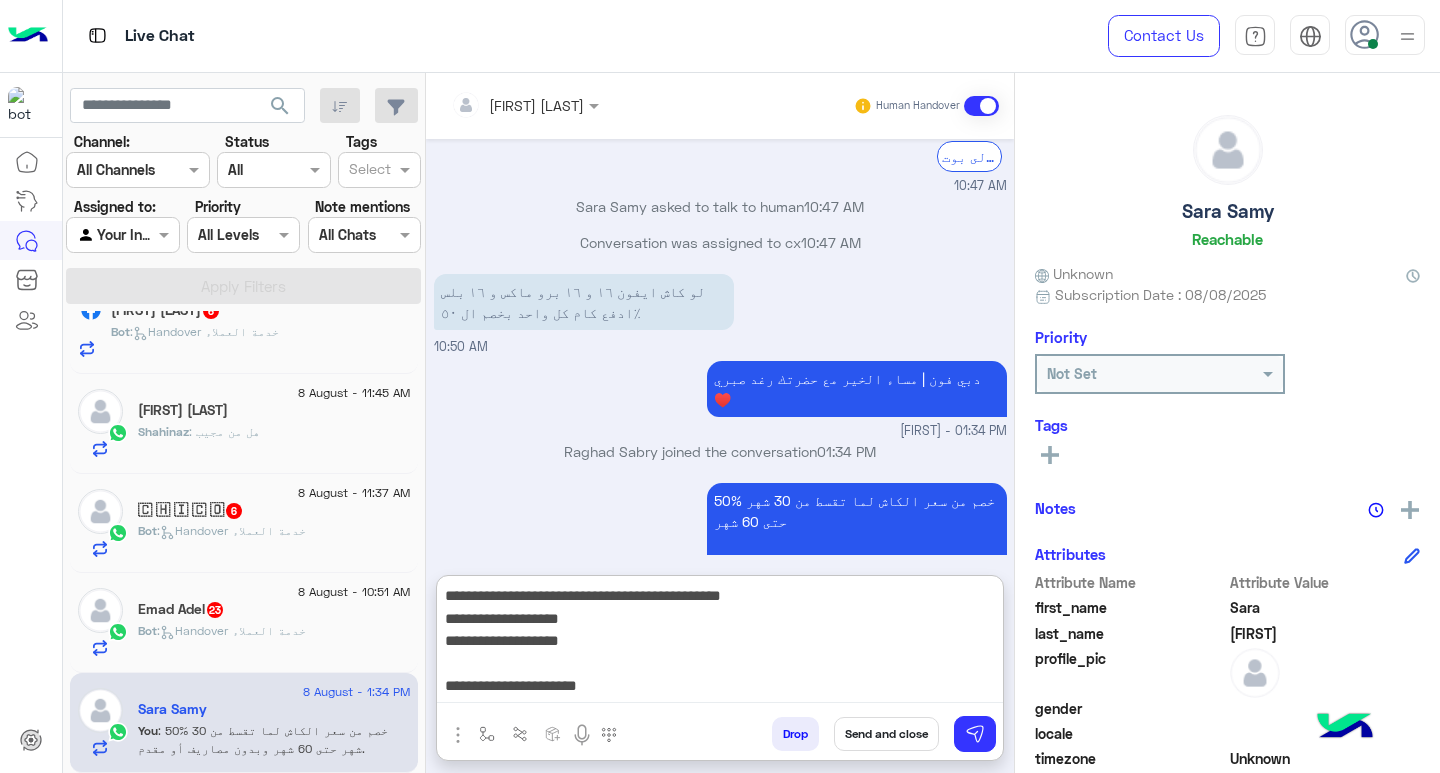 paste on "******" 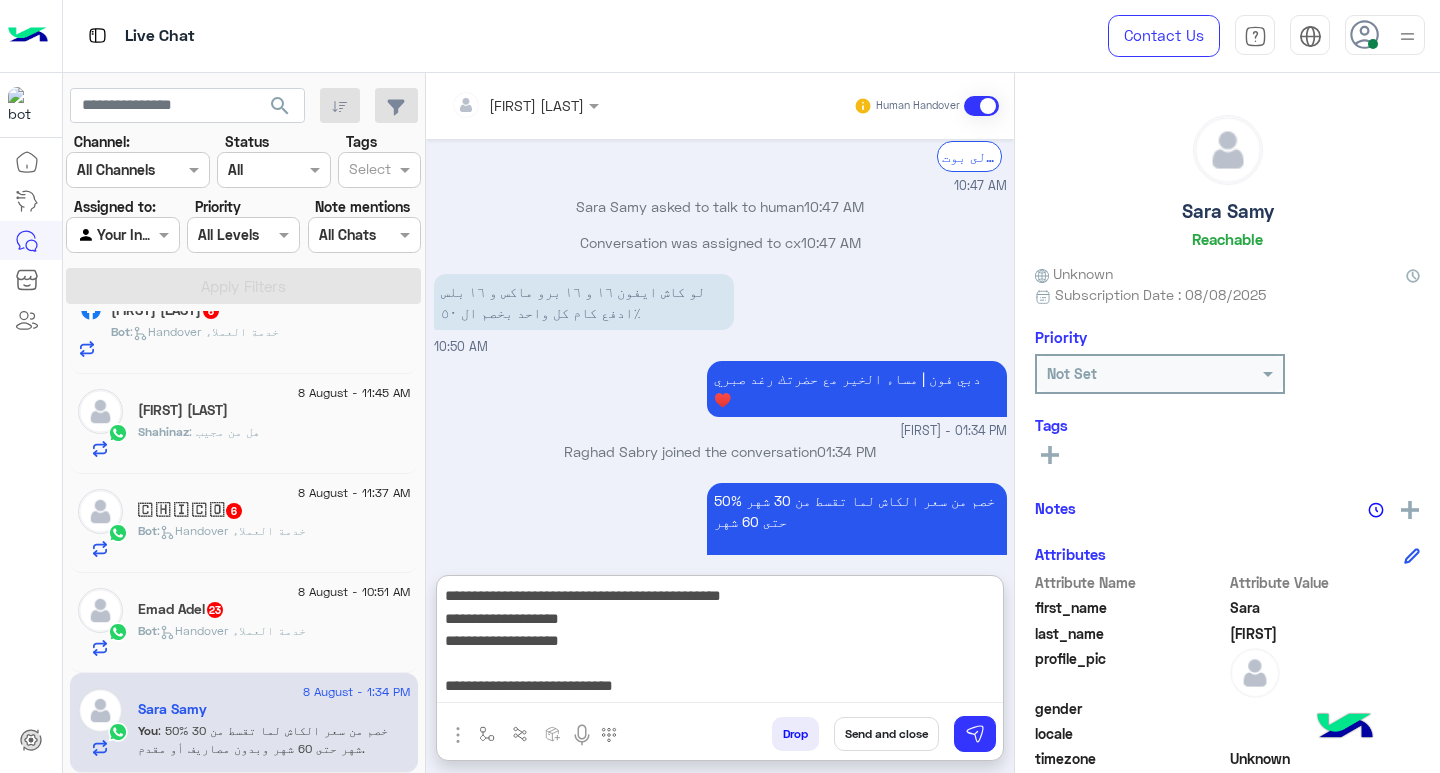 scroll, scrollTop: 16, scrollLeft: 0, axis: vertical 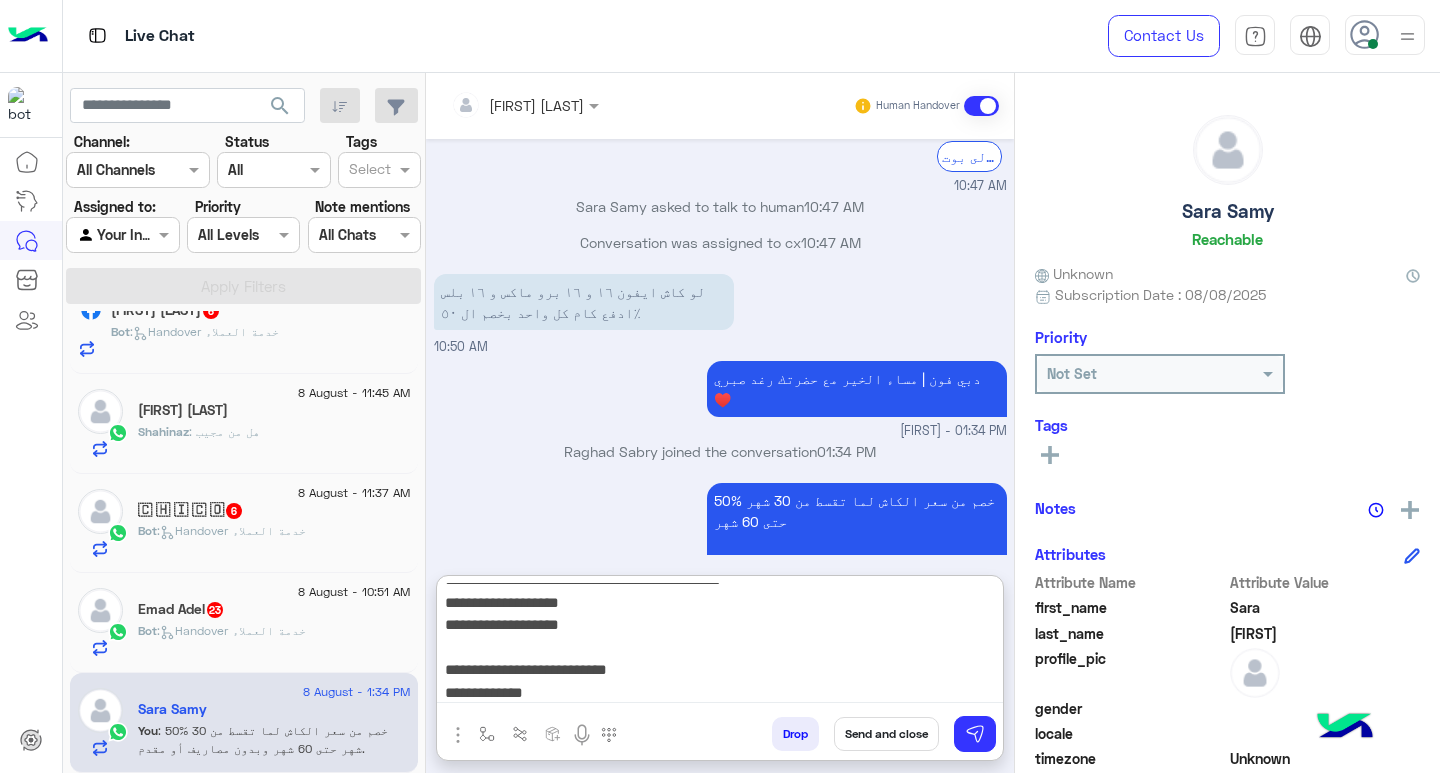 paste on "*******" 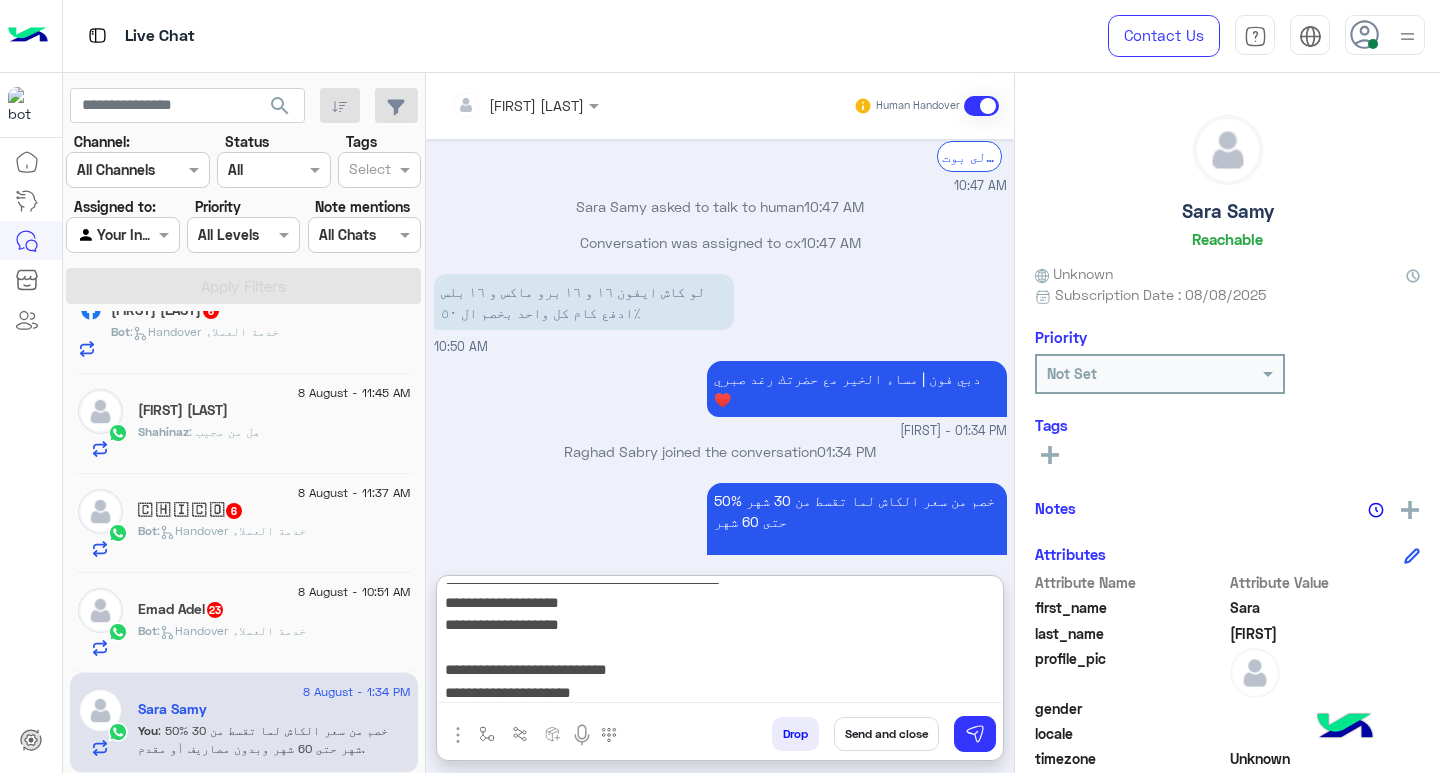 scroll, scrollTop: 39, scrollLeft: 0, axis: vertical 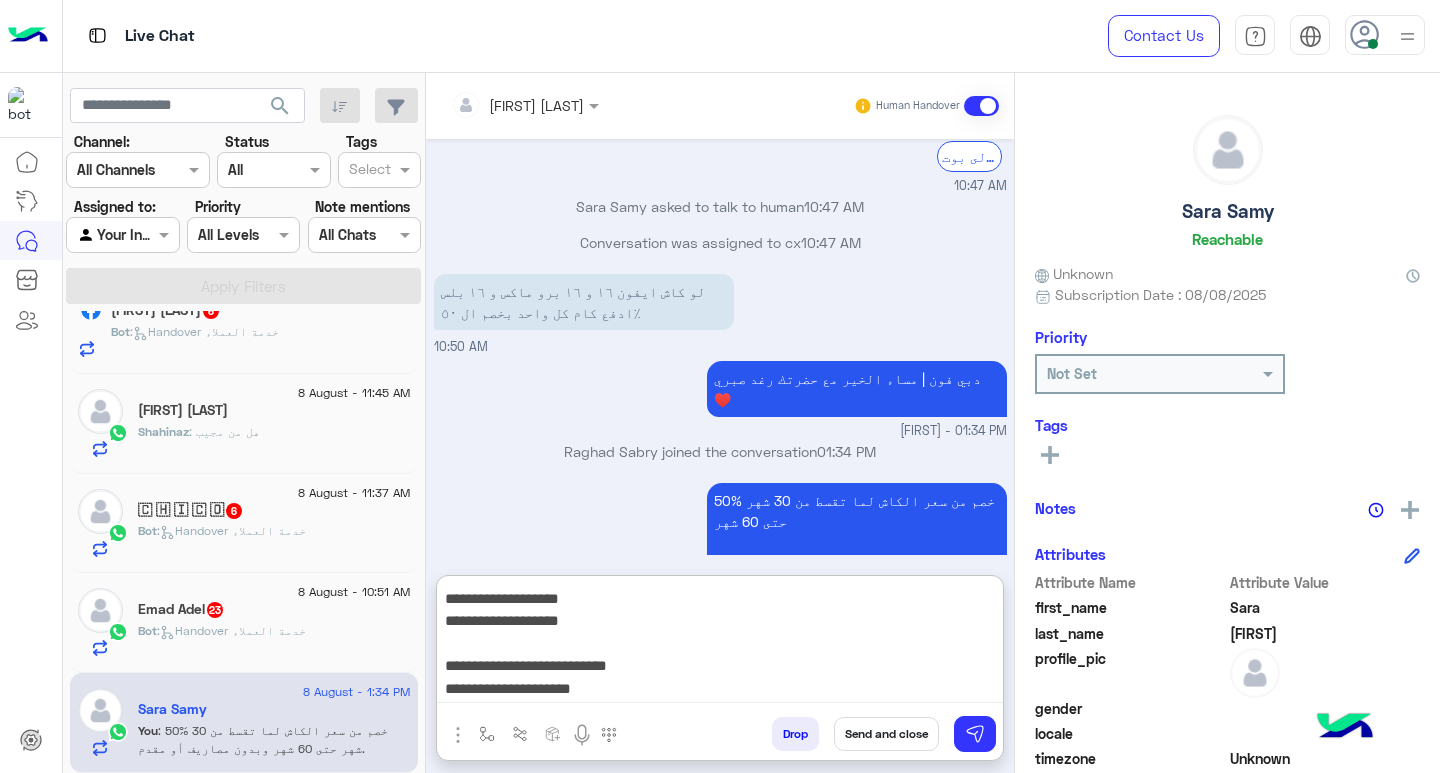 click on "**********" at bounding box center (720, 643) 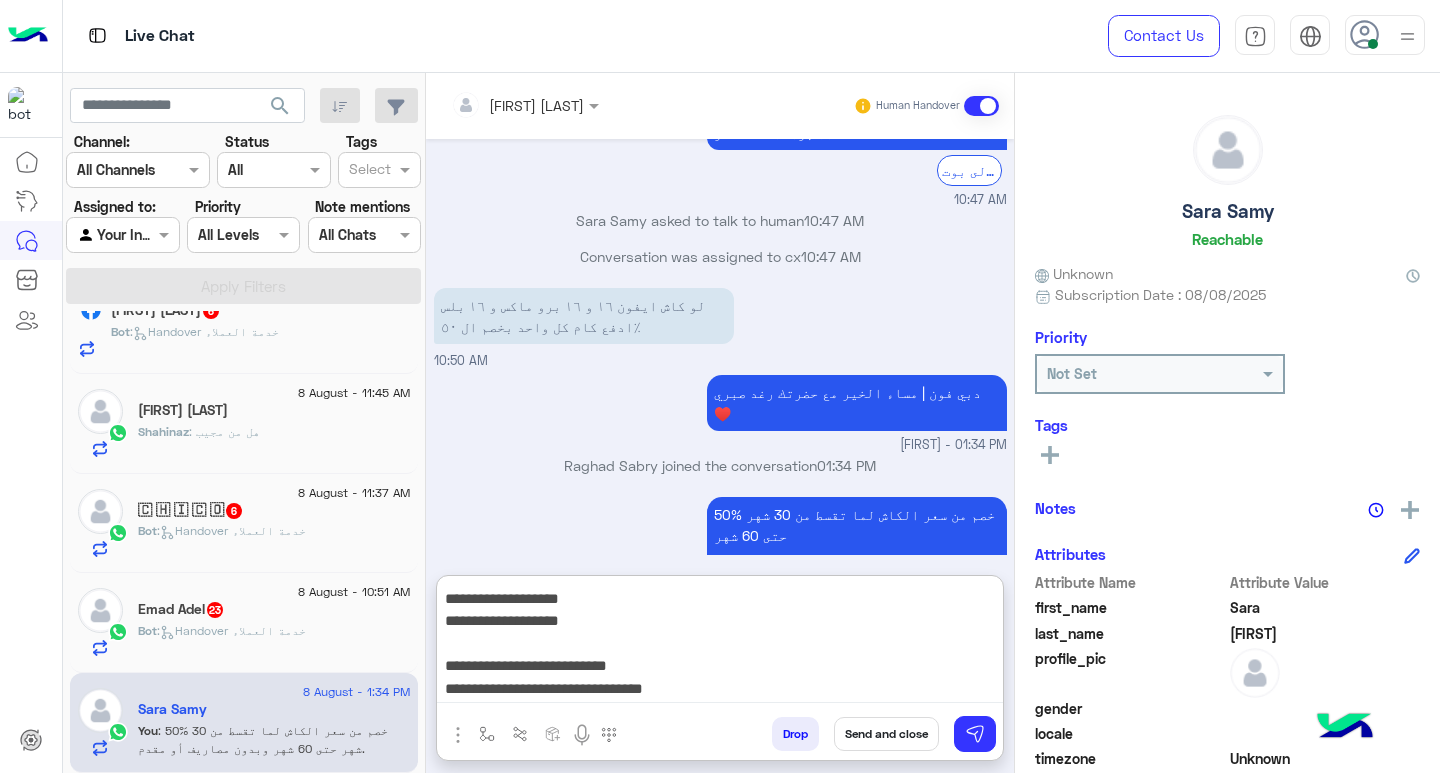 scroll, scrollTop: 1701, scrollLeft: 0, axis: vertical 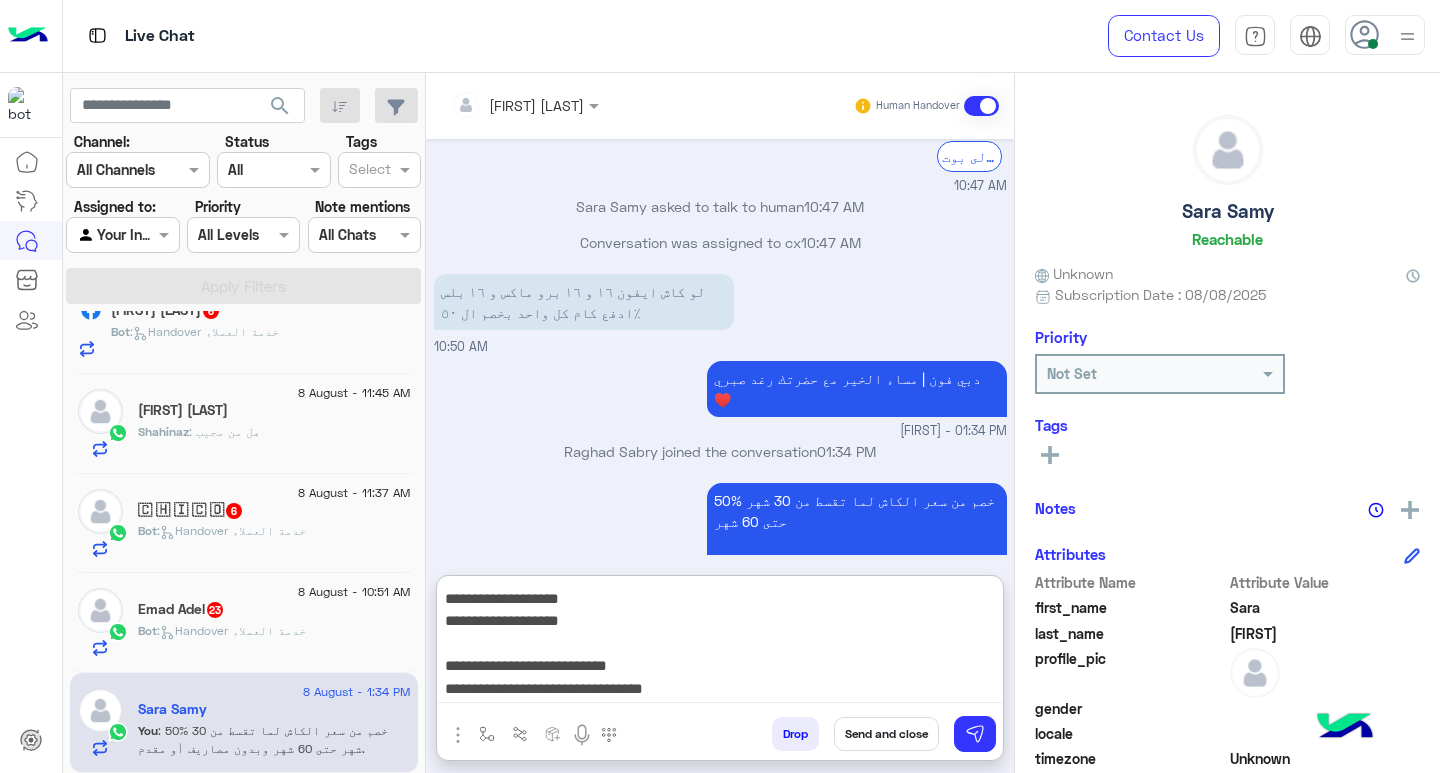click on "**********" at bounding box center (720, 643) 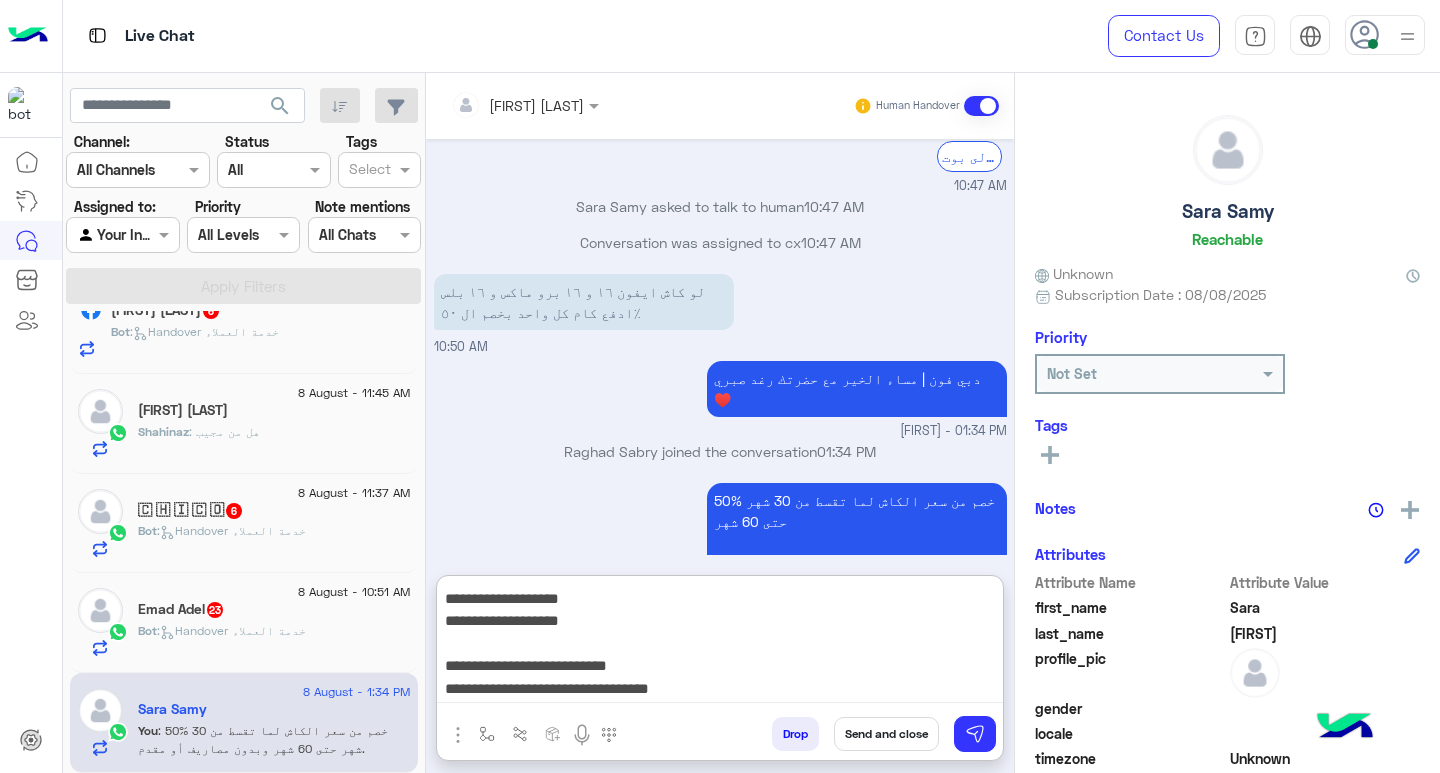 scroll, scrollTop: 61, scrollLeft: 0, axis: vertical 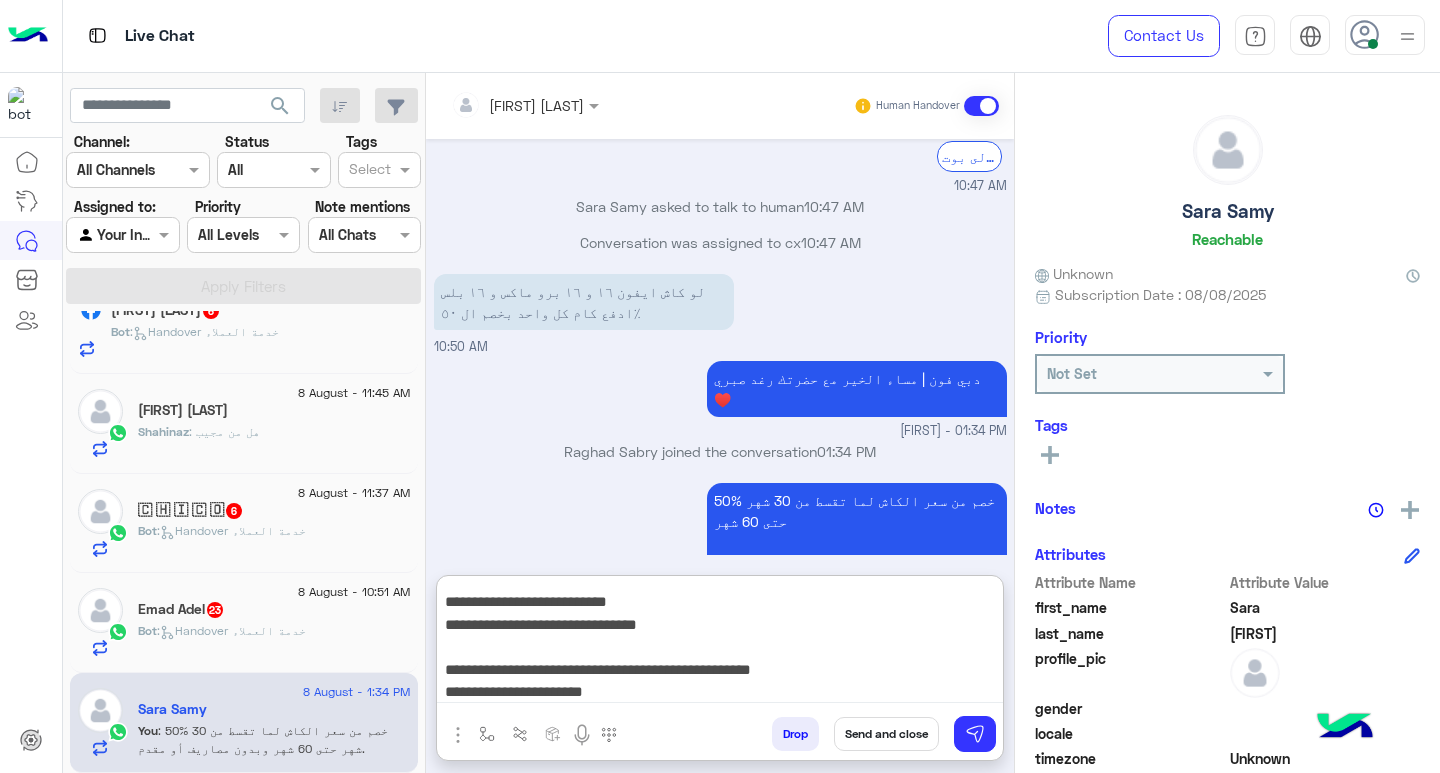 click on "**********" at bounding box center (720, 643) 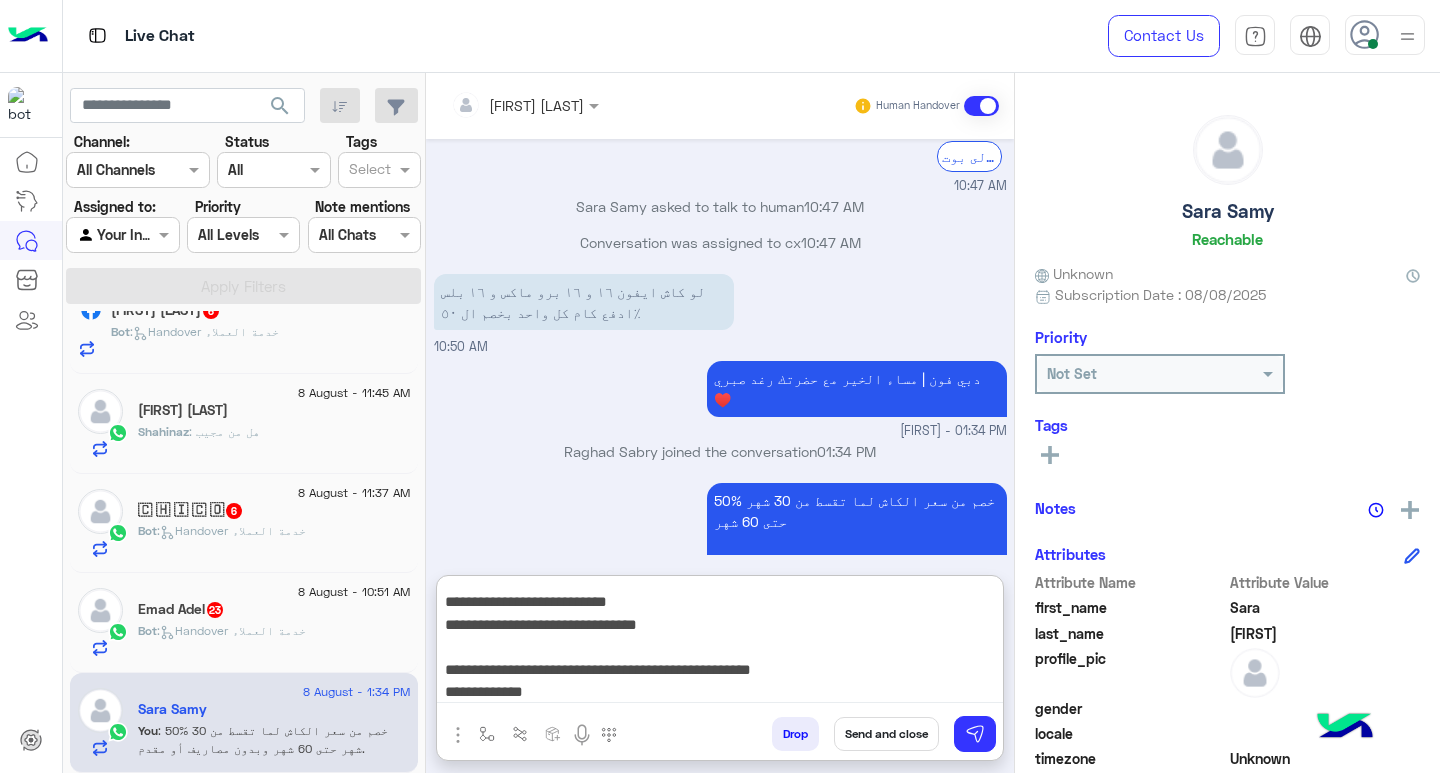 scroll, scrollTop: 106, scrollLeft: 0, axis: vertical 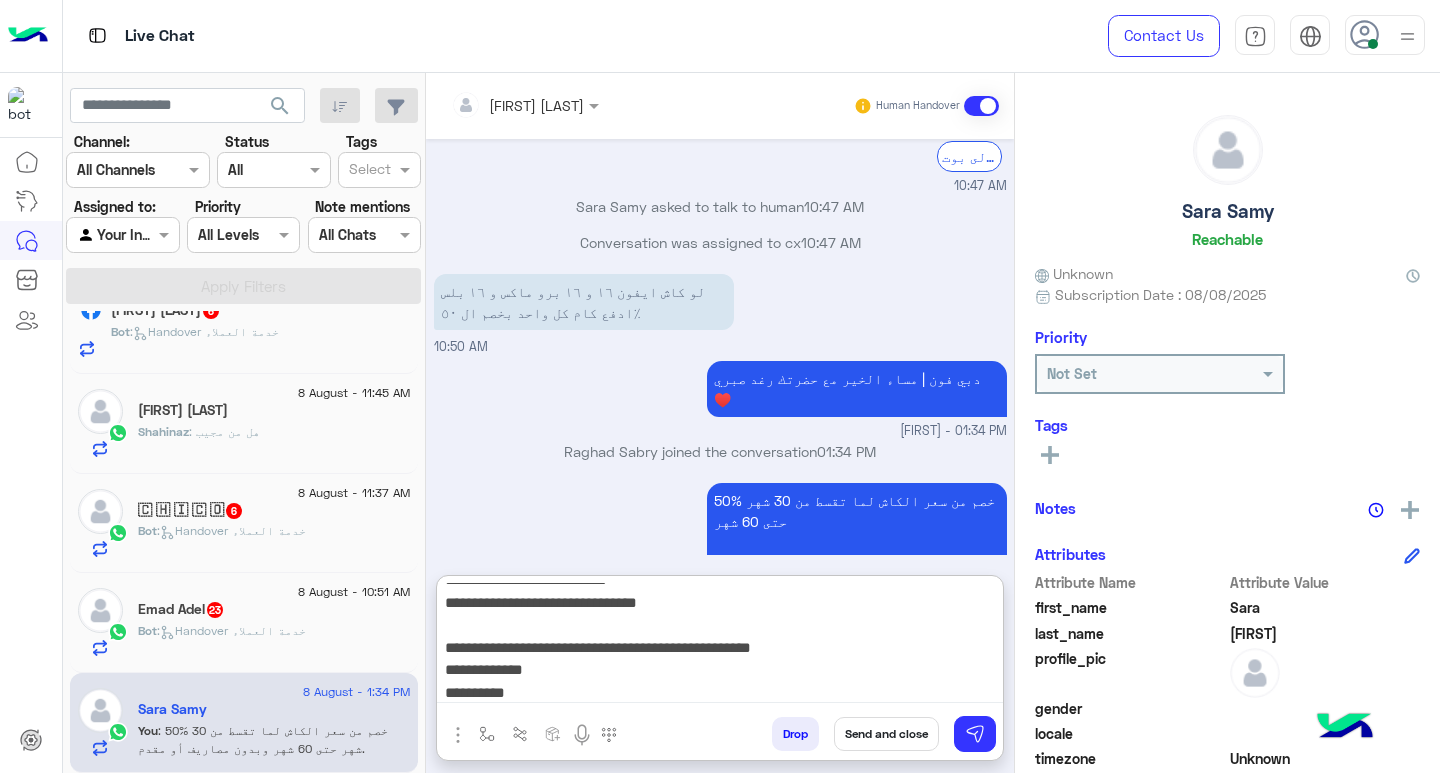 click on "**********" at bounding box center (720, 643) 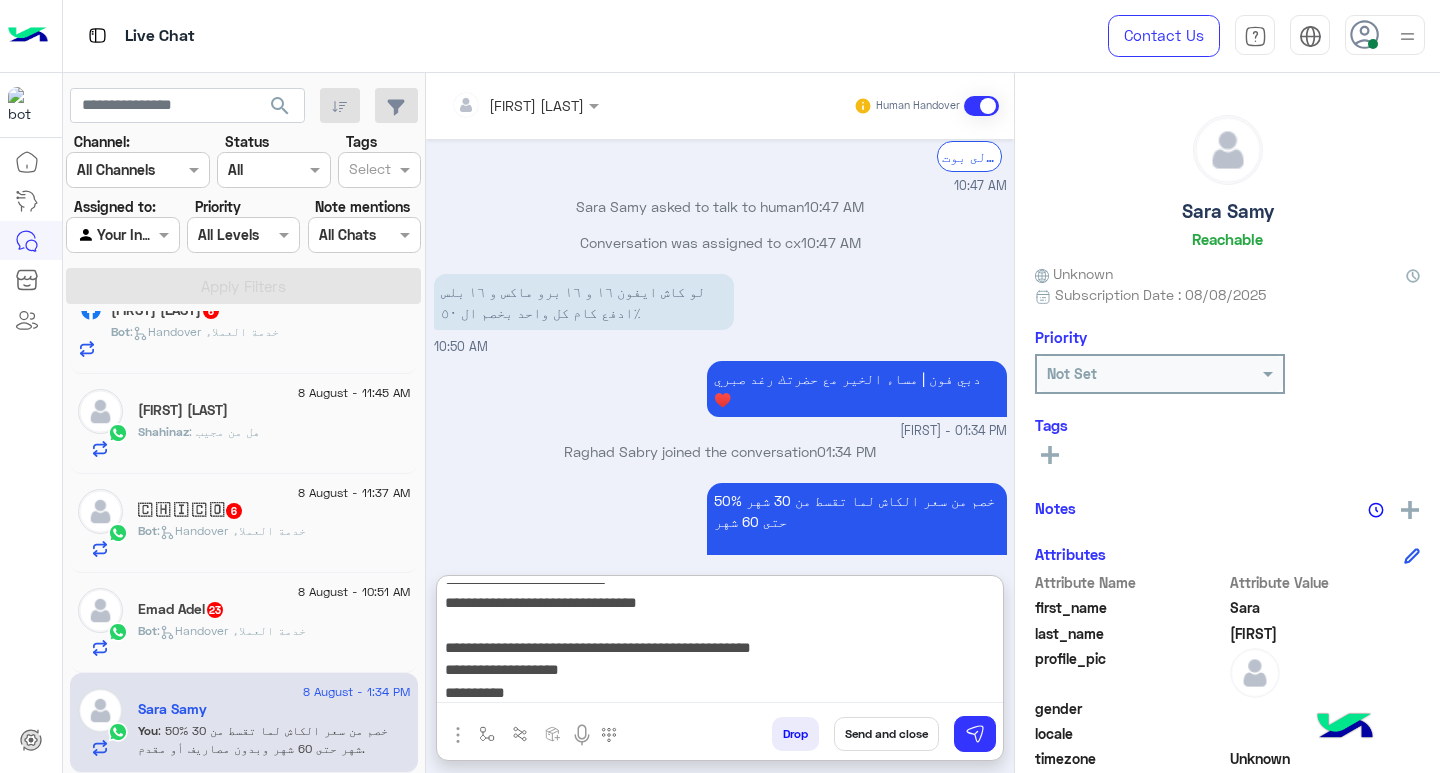 click on "**********" at bounding box center (720, 643) 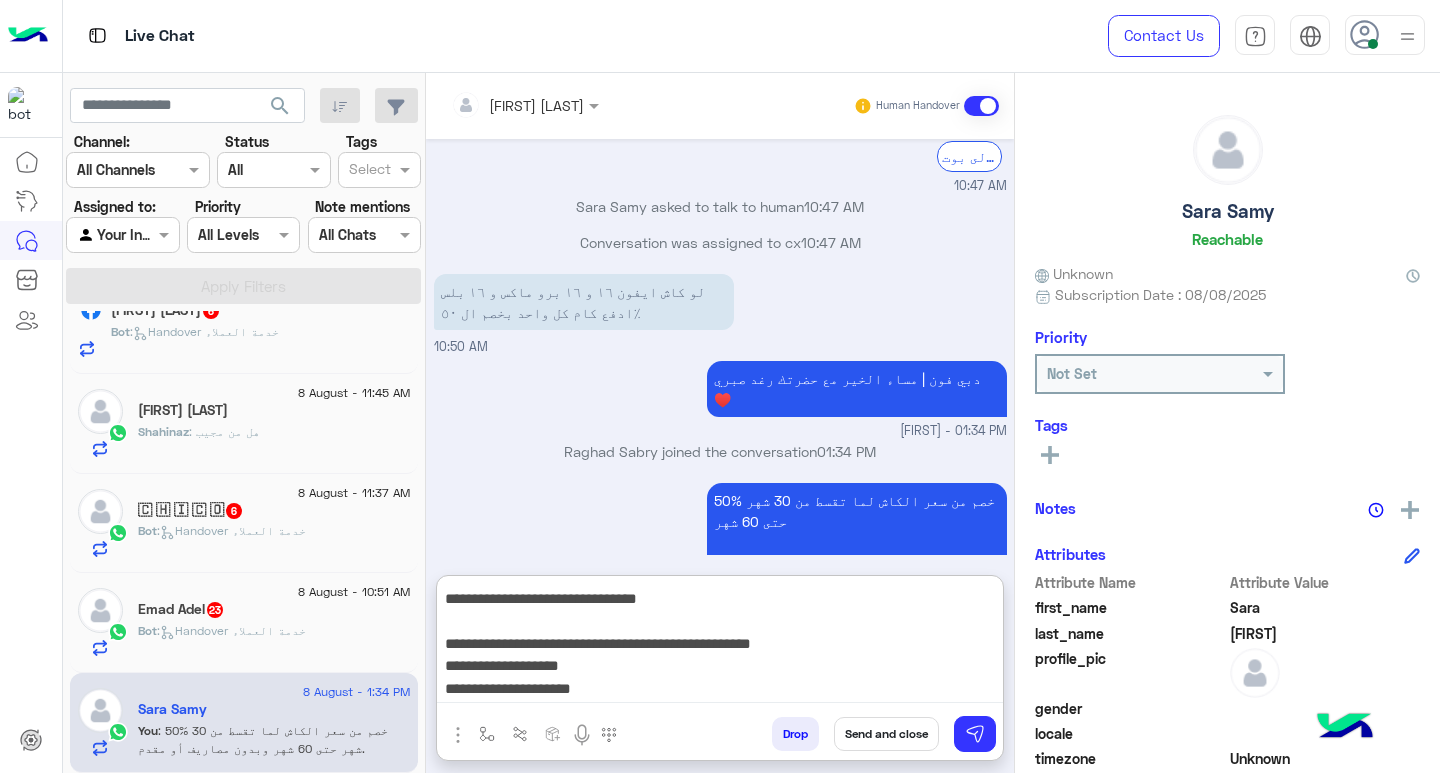 scroll, scrollTop: 151, scrollLeft: 0, axis: vertical 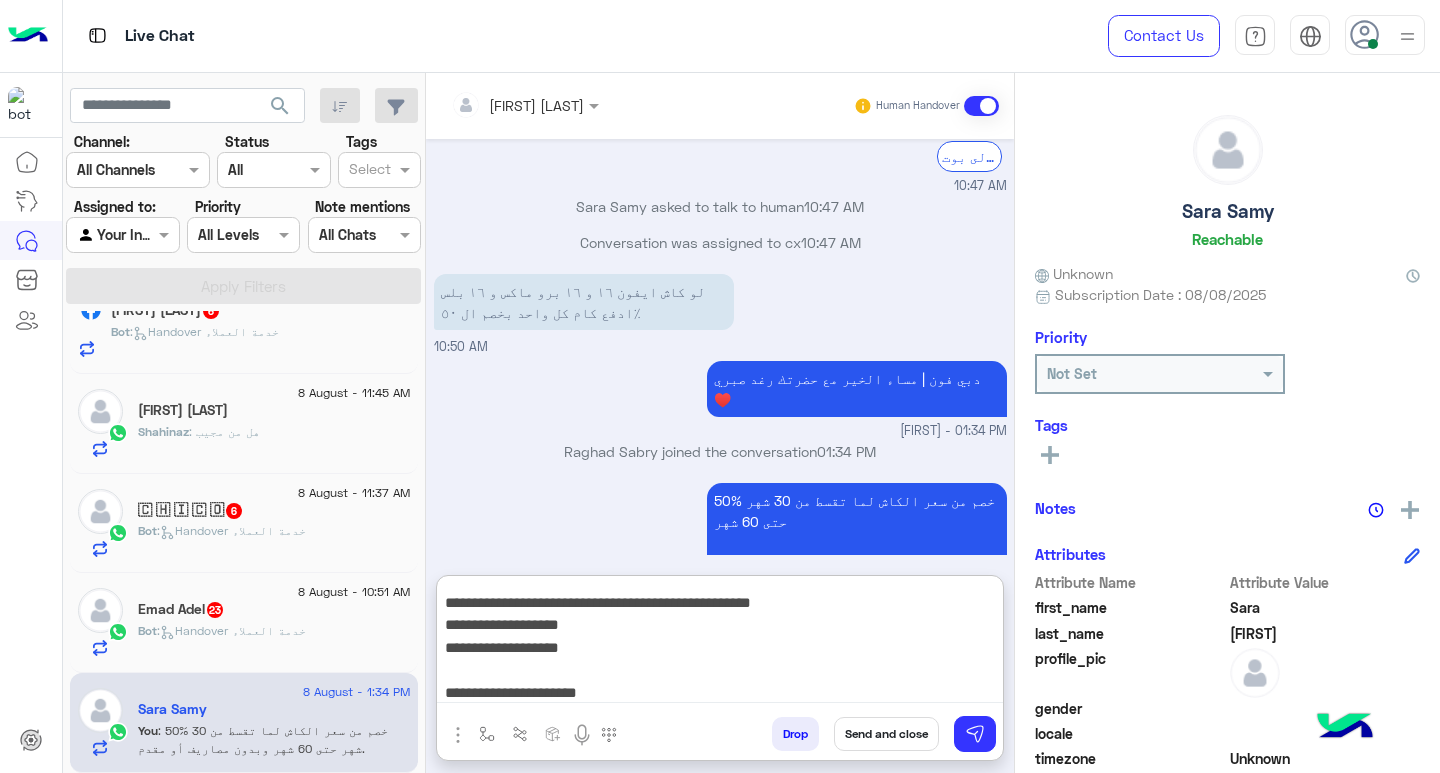 click on "**********" at bounding box center (720, 643) 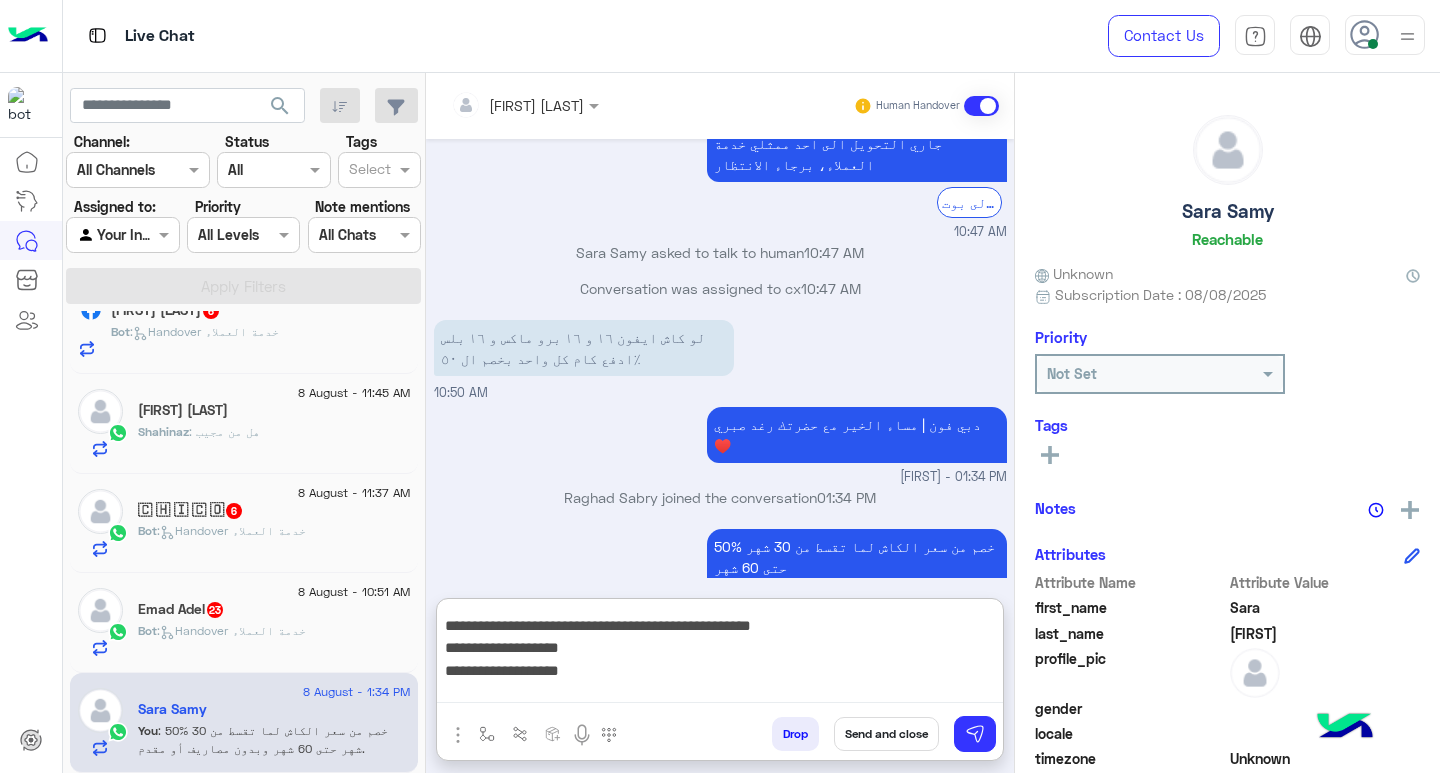scroll, scrollTop: 1701, scrollLeft: 0, axis: vertical 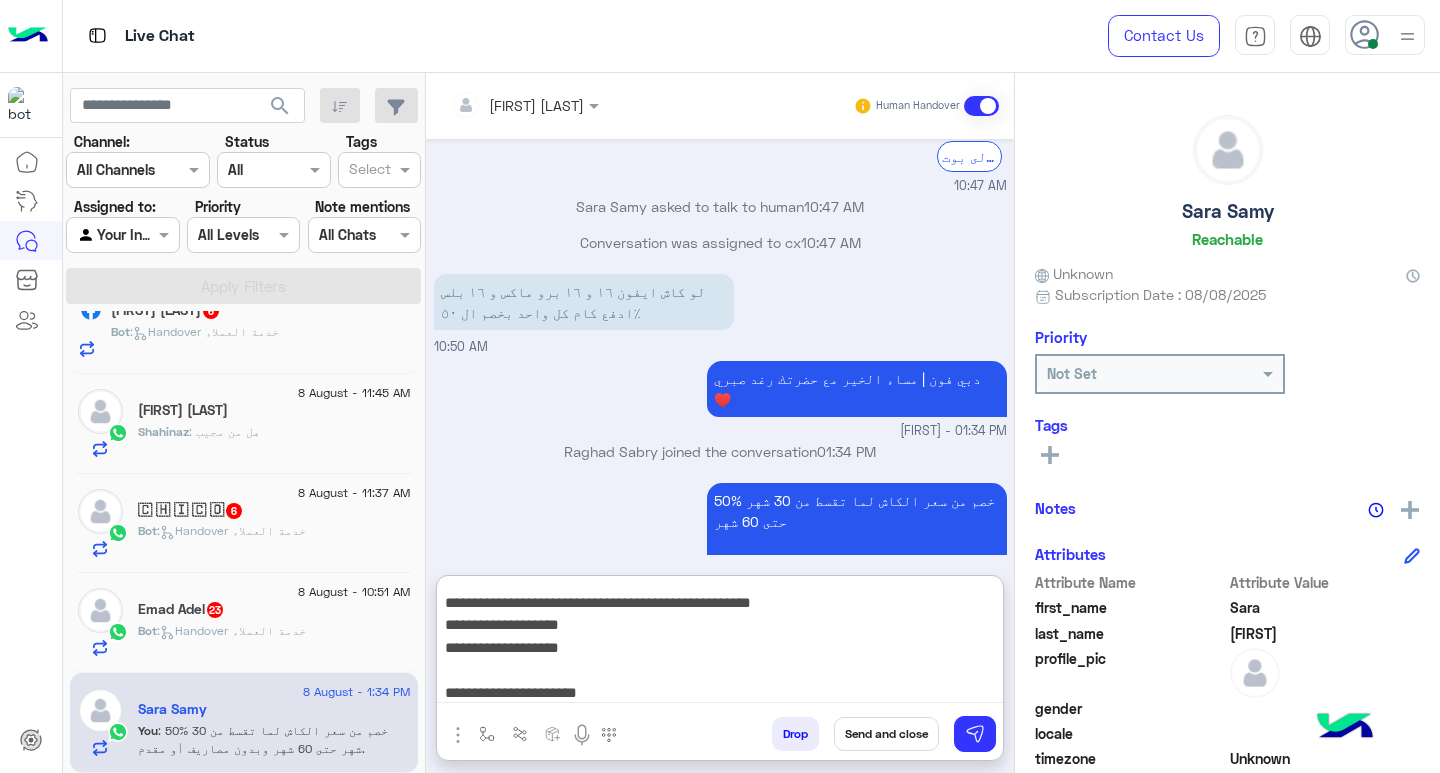 paste on "********" 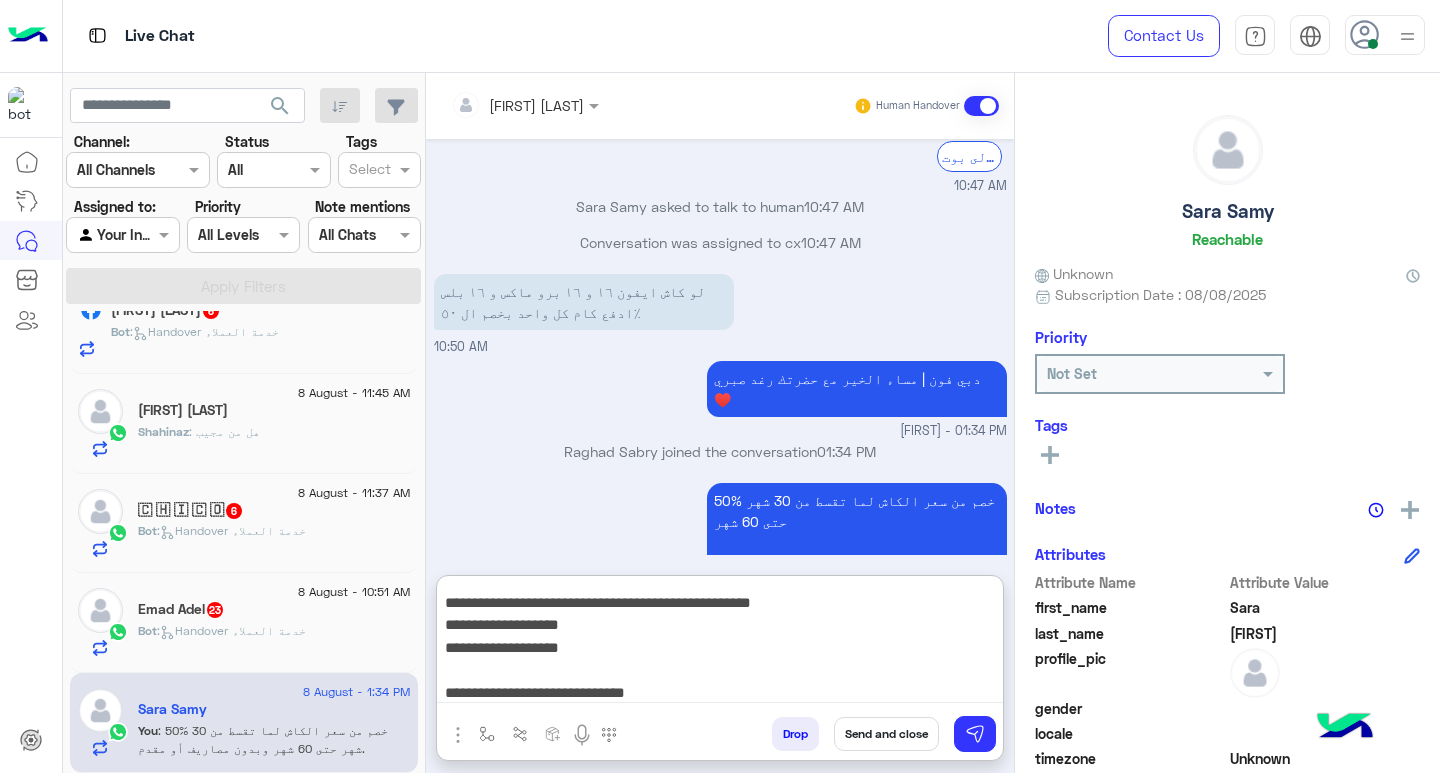 scroll, scrollTop: 174, scrollLeft: 0, axis: vertical 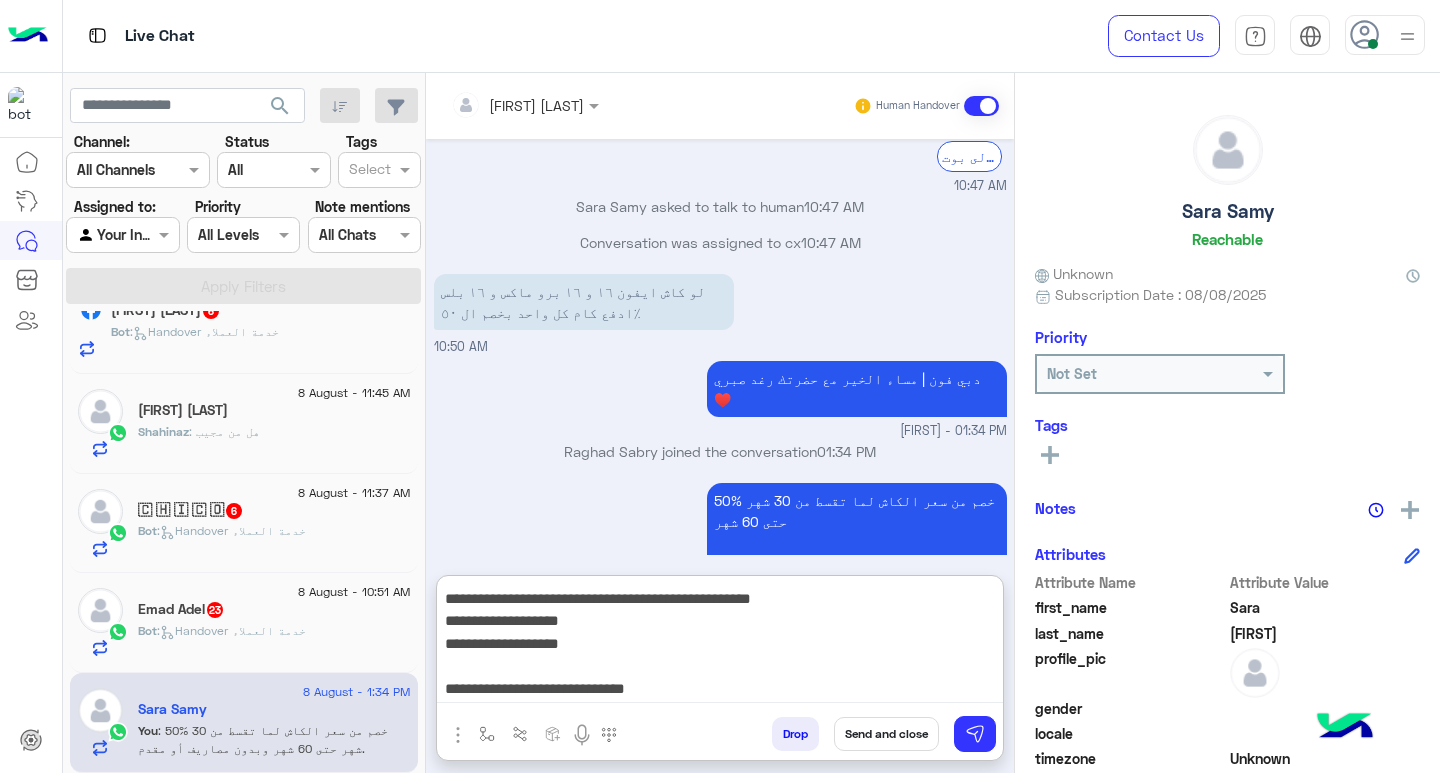 click on "**********" at bounding box center (720, 643) 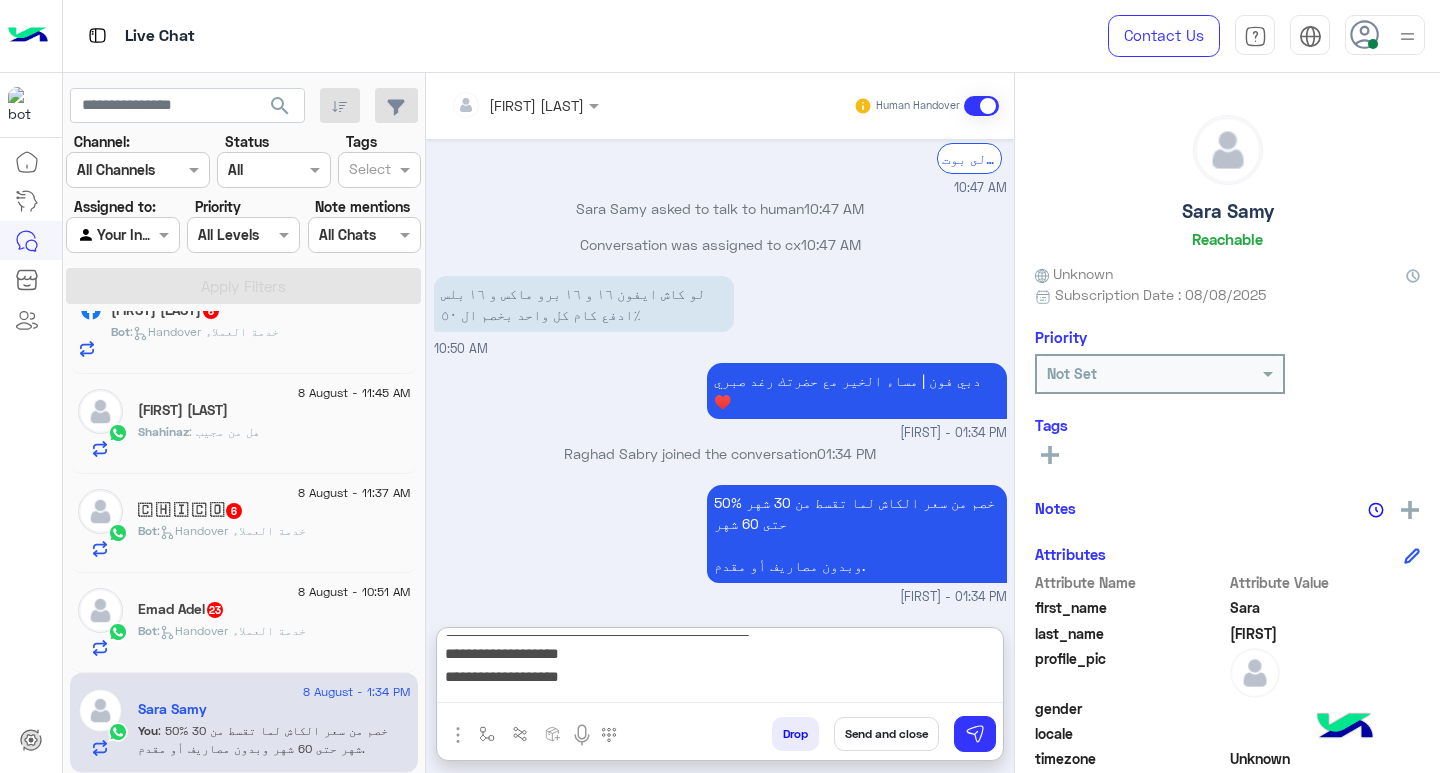 scroll, scrollTop: 1701, scrollLeft: 0, axis: vertical 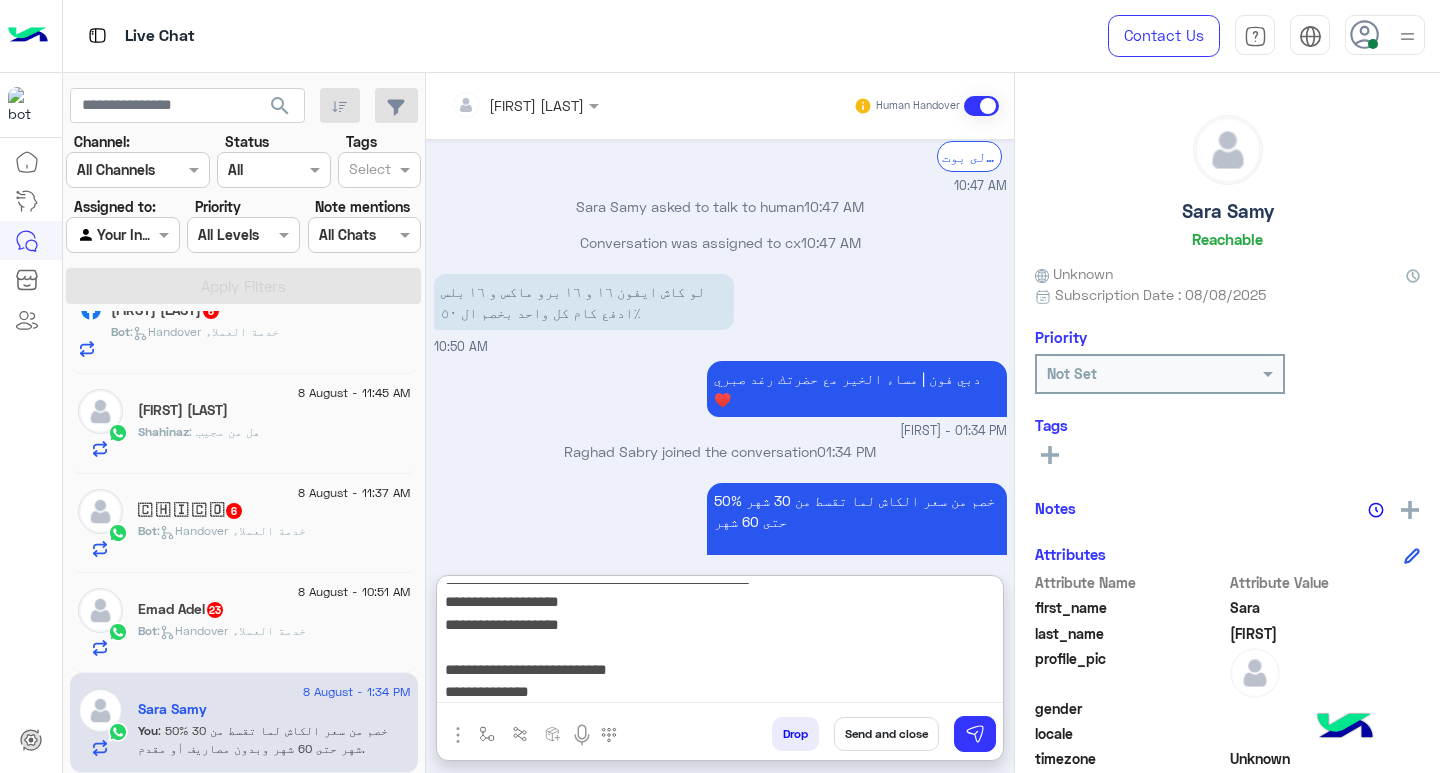 paste on "*******" 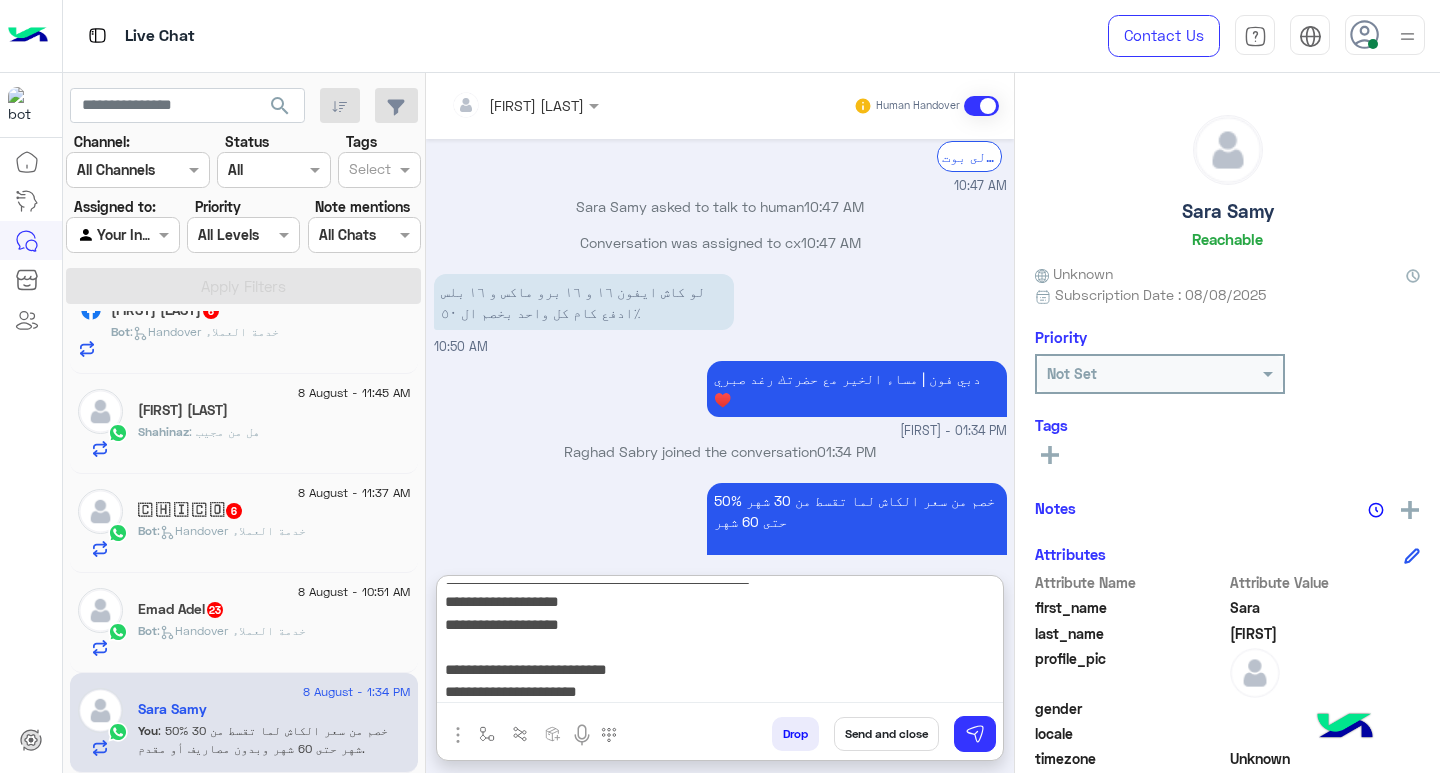 scroll, scrollTop: 196, scrollLeft: 0, axis: vertical 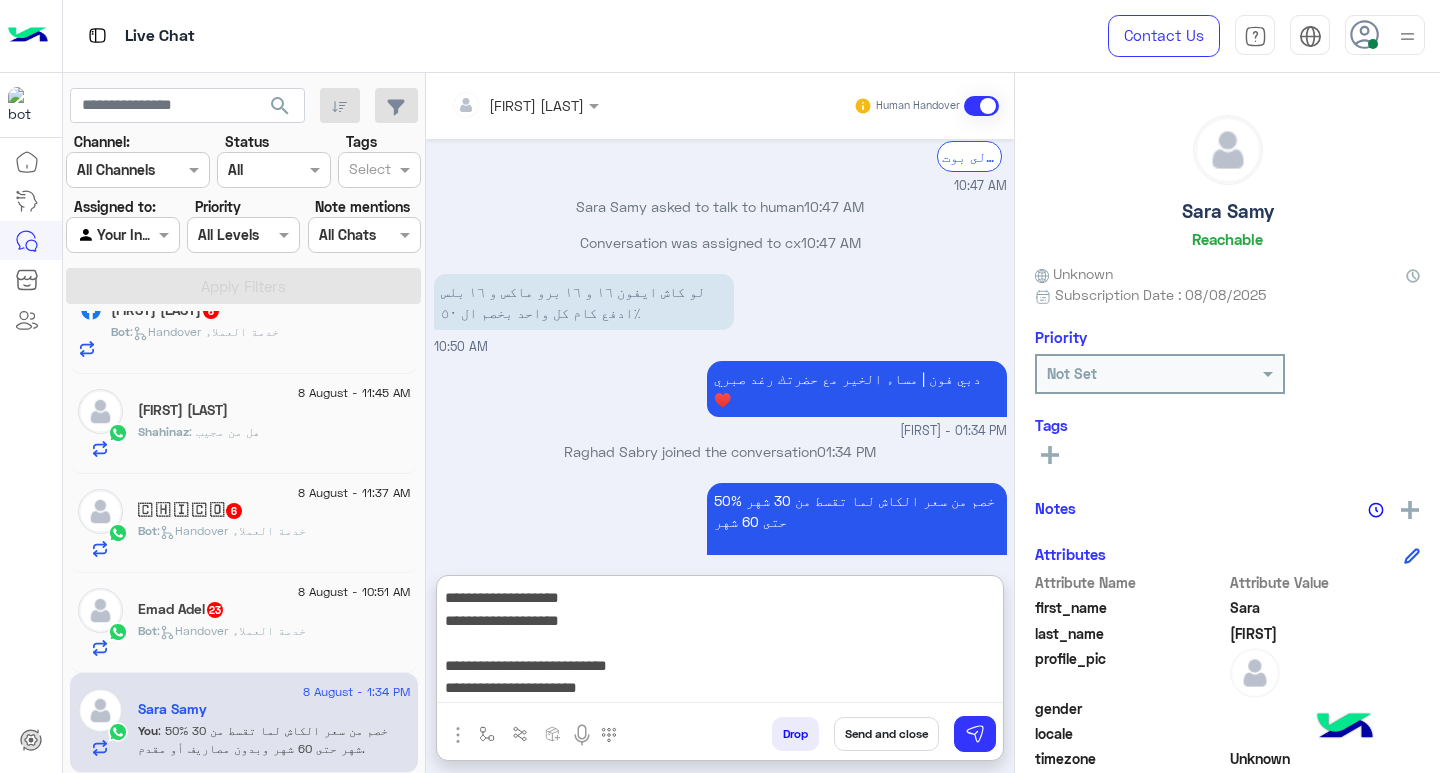 click on "**********" at bounding box center [720, 643] 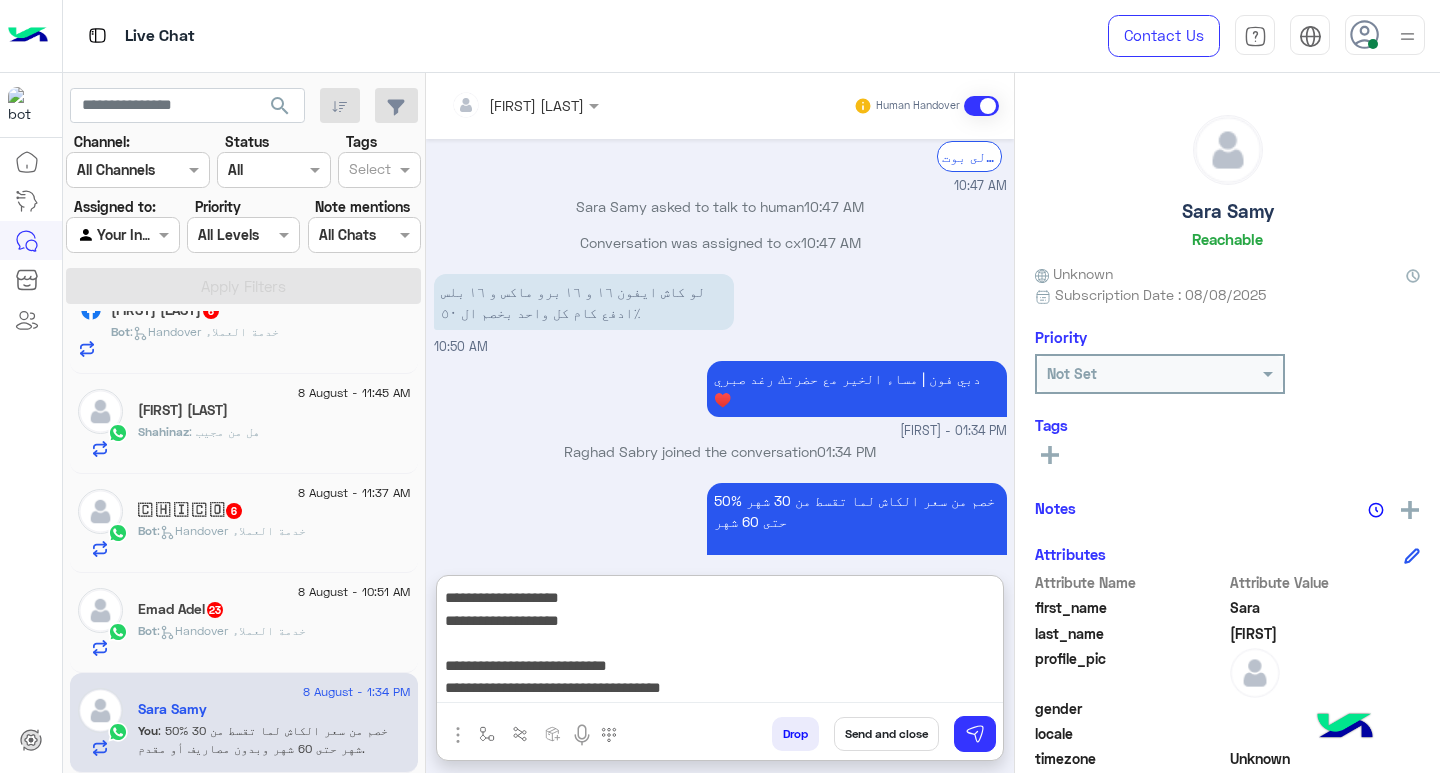 scroll, scrollTop: 219, scrollLeft: 0, axis: vertical 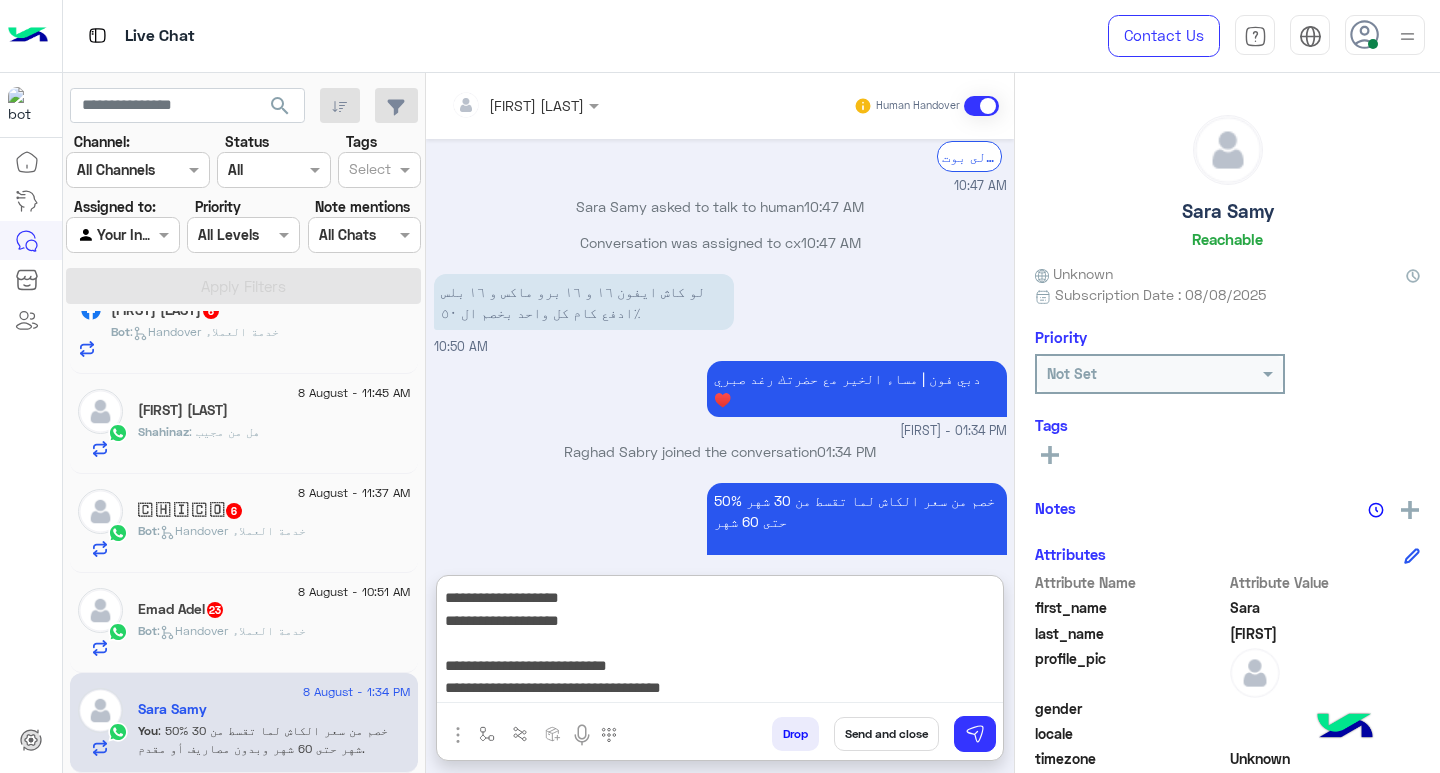paste on "**********" 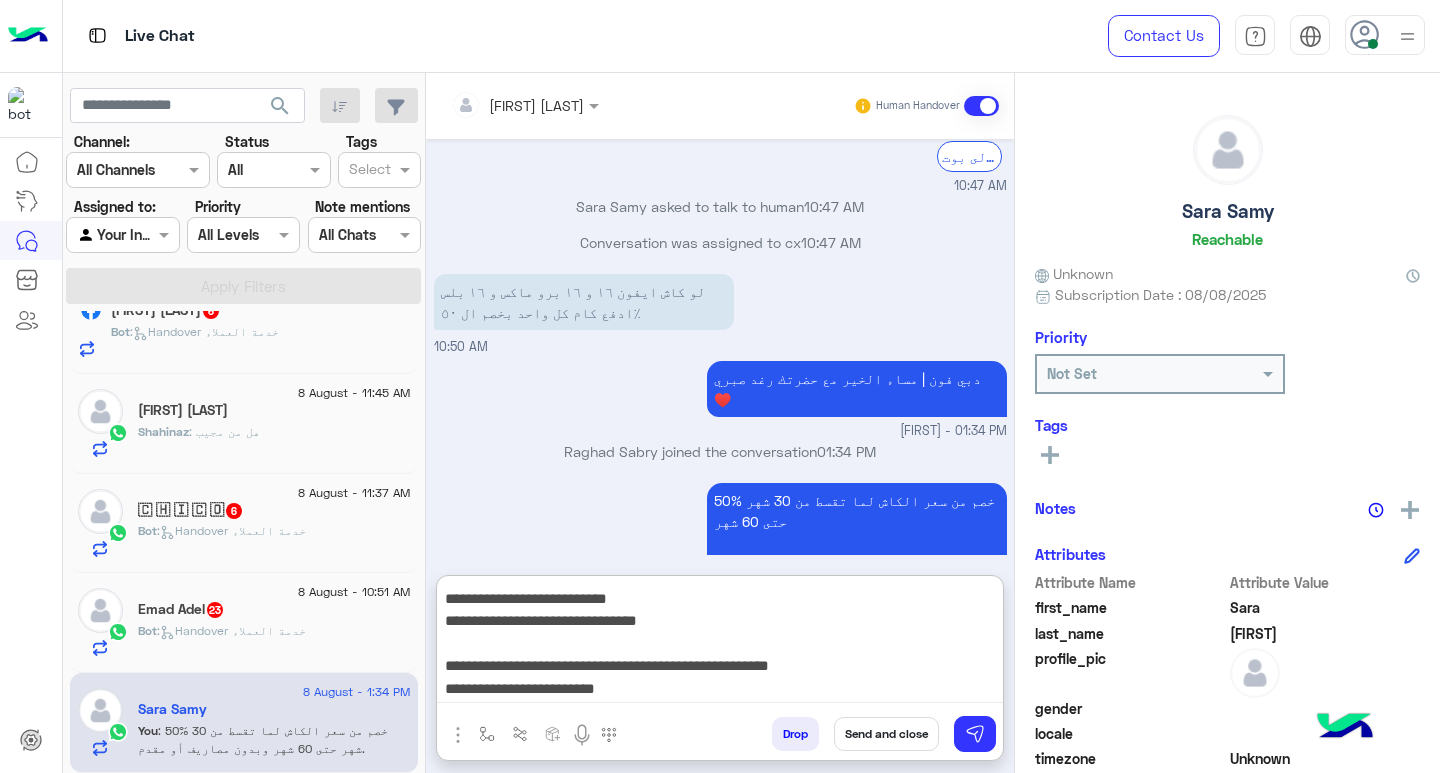 click on "**********" at bounding box center (720, 643) 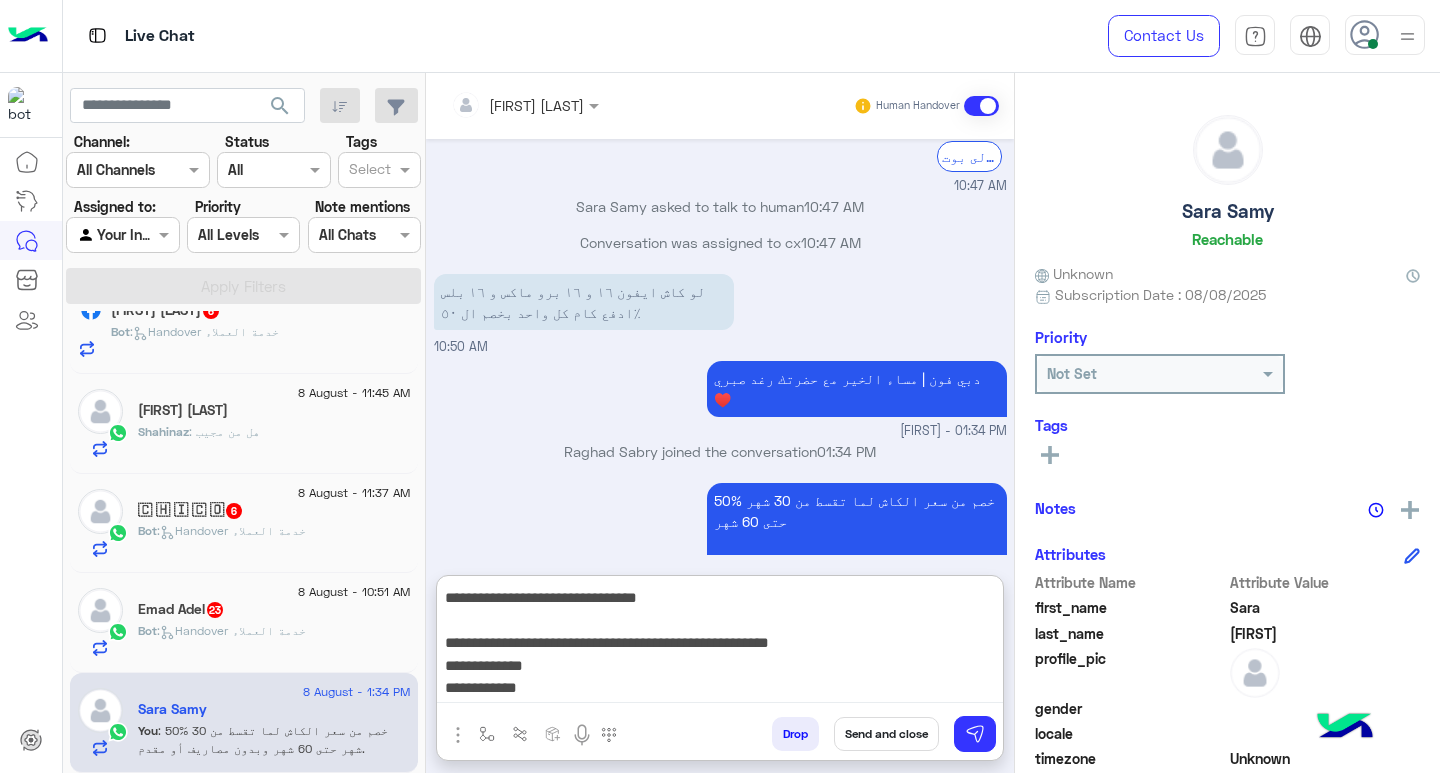 click on "**********" at bounding box center [720, 643] 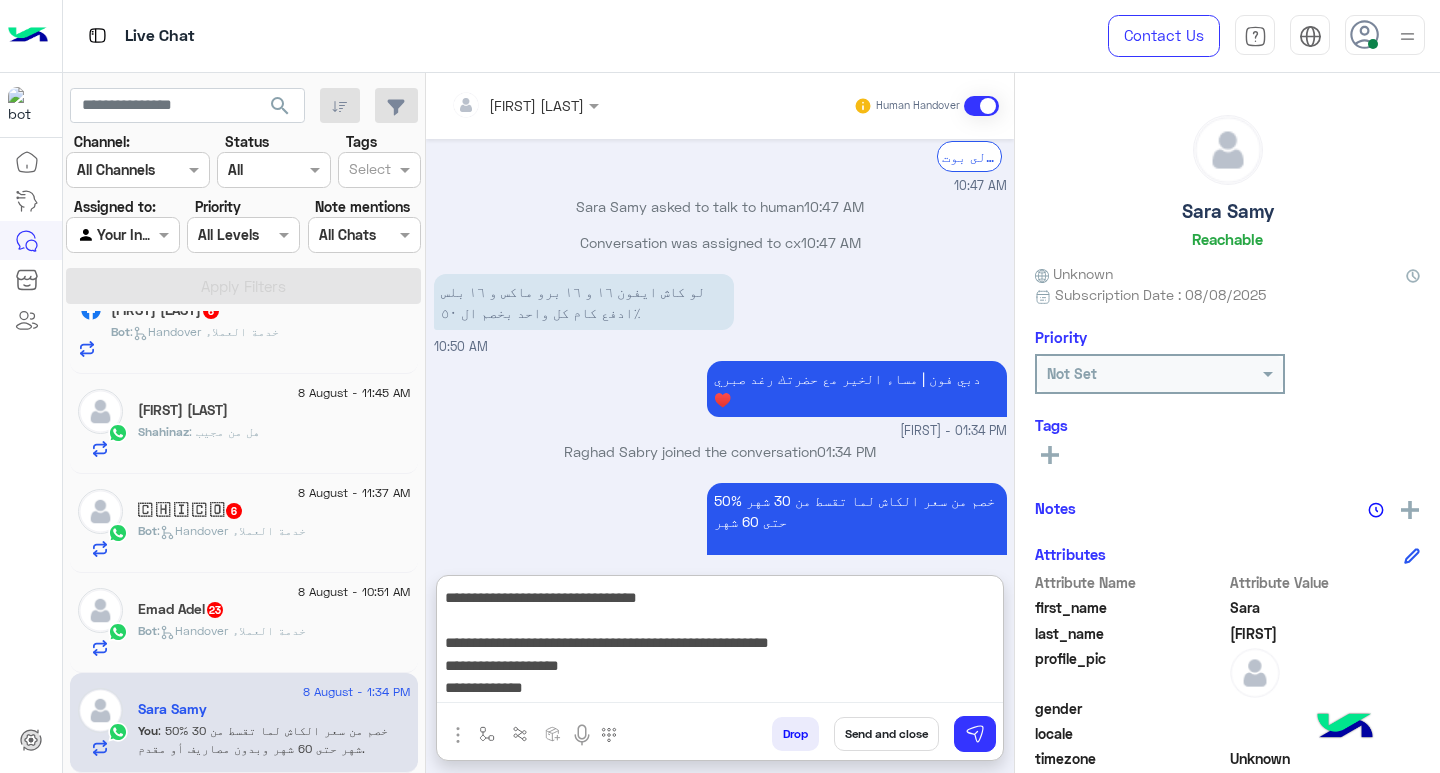 click on "**********" at bounding box center (720, 643) 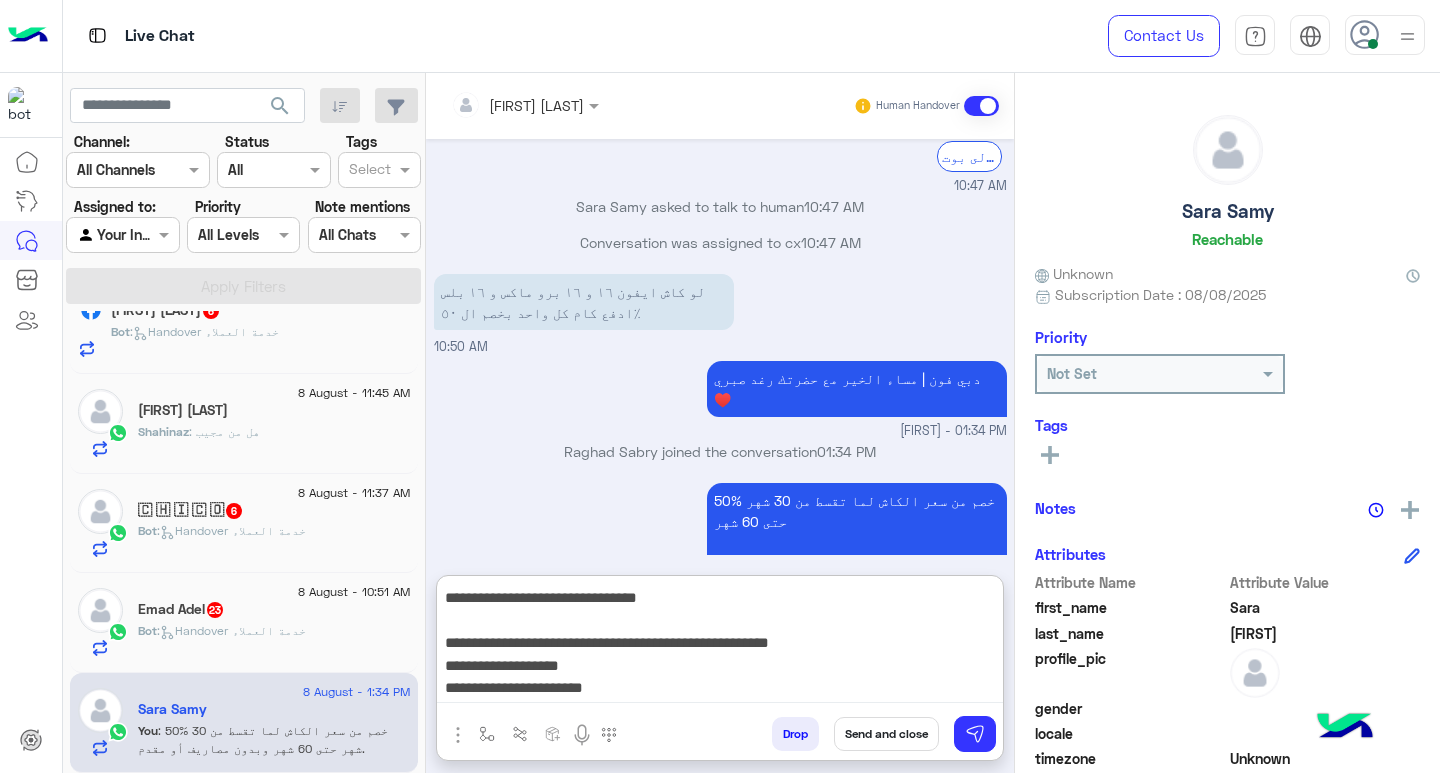 scroll, scrollTop: 309, scrollLeft: 0, axis: vertical 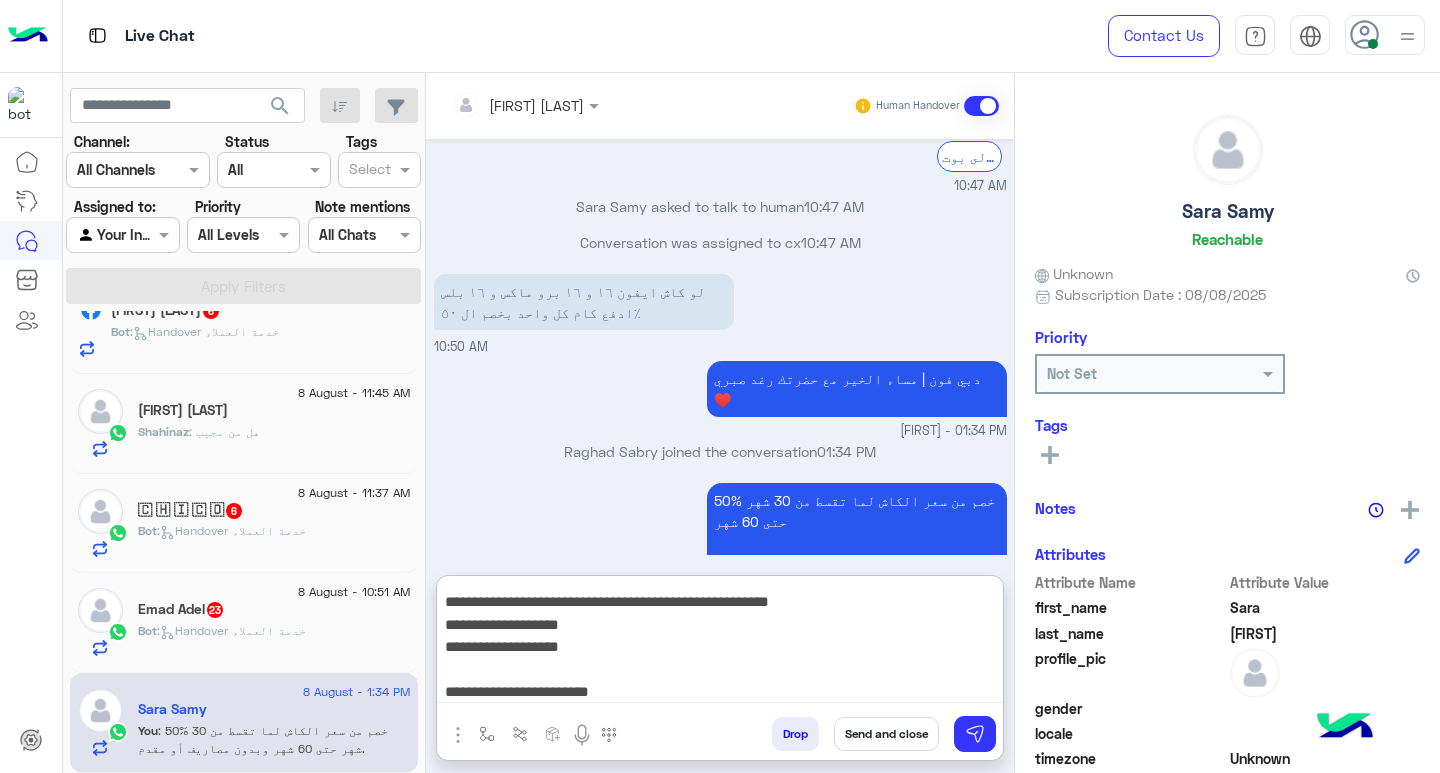 click on "**********" at bounding box center (720, 643) 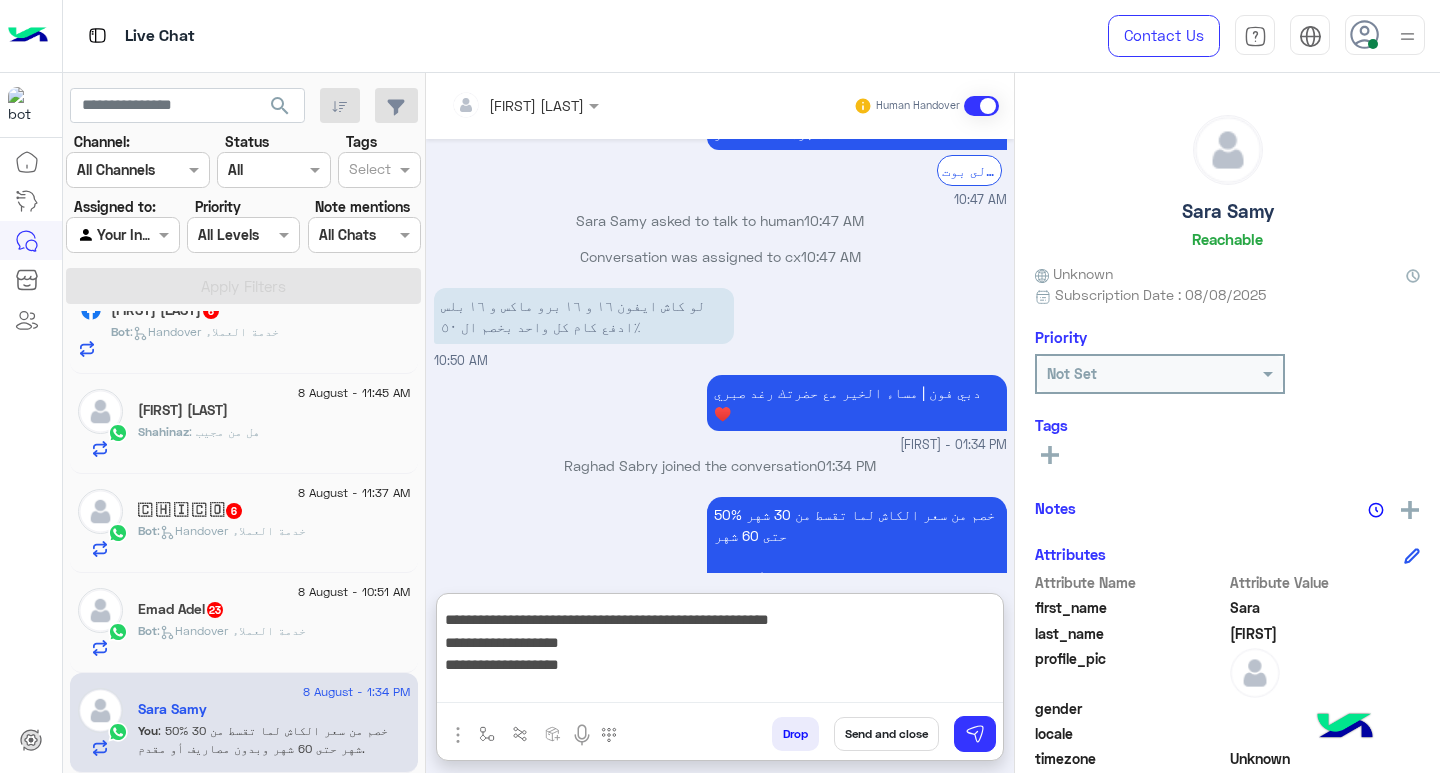 scroll, scrollTop: 1701, scrollLeft: 0, axis: vertical 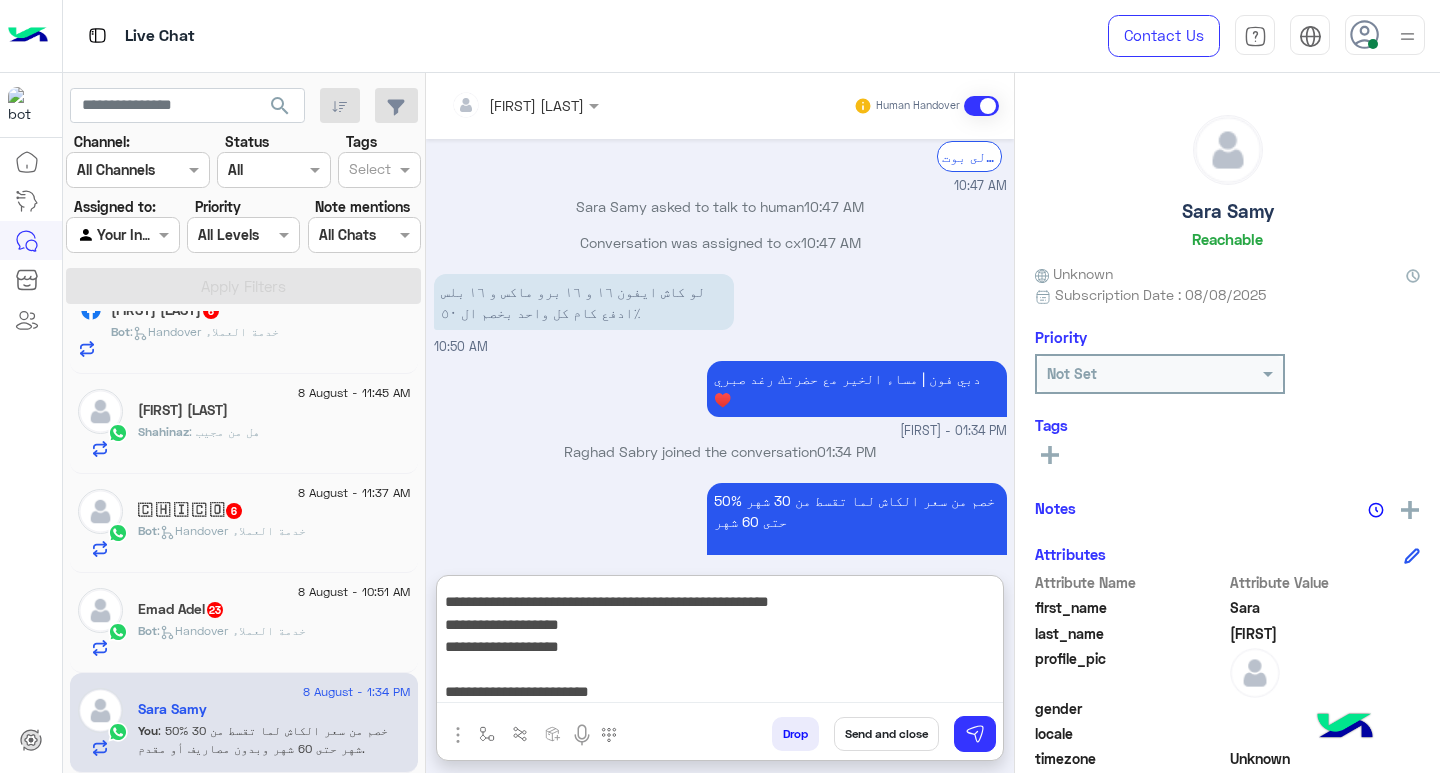 paste on "******" 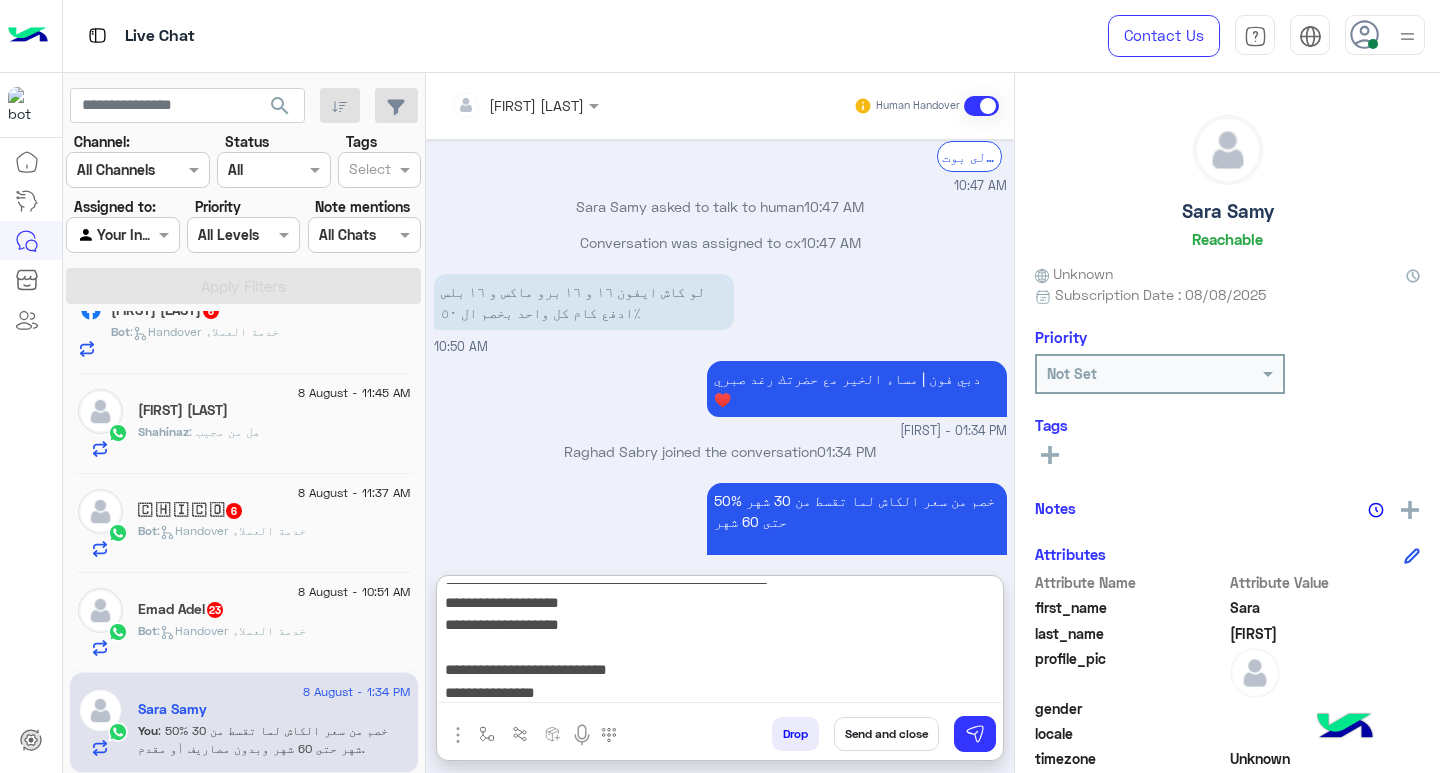 scroll, scrollTop: 354, scrollLeft: 0, axis: vertical 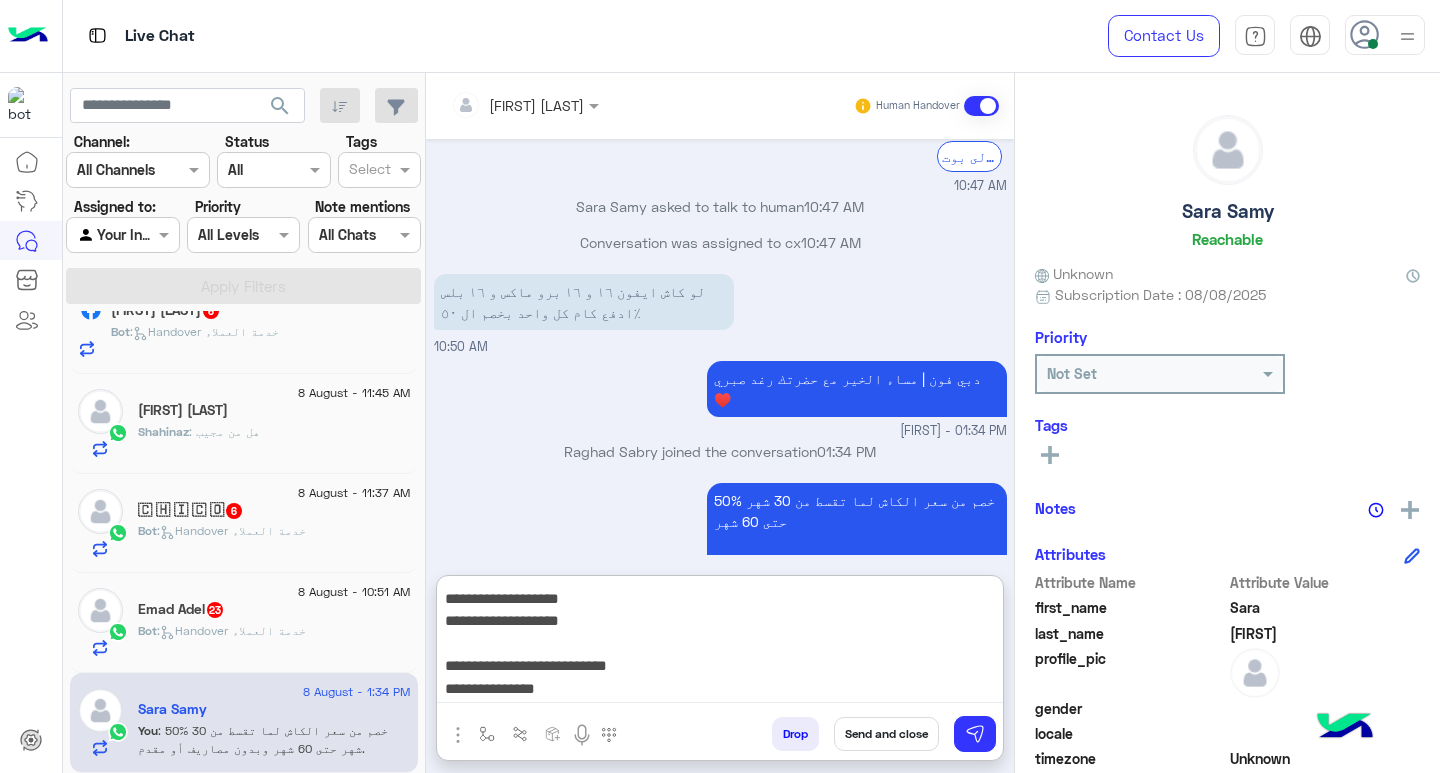 drag, startPoint x: 815, startPoint y: 657, endPoint x: 743, endPoint y: 634, distance: 75.58439 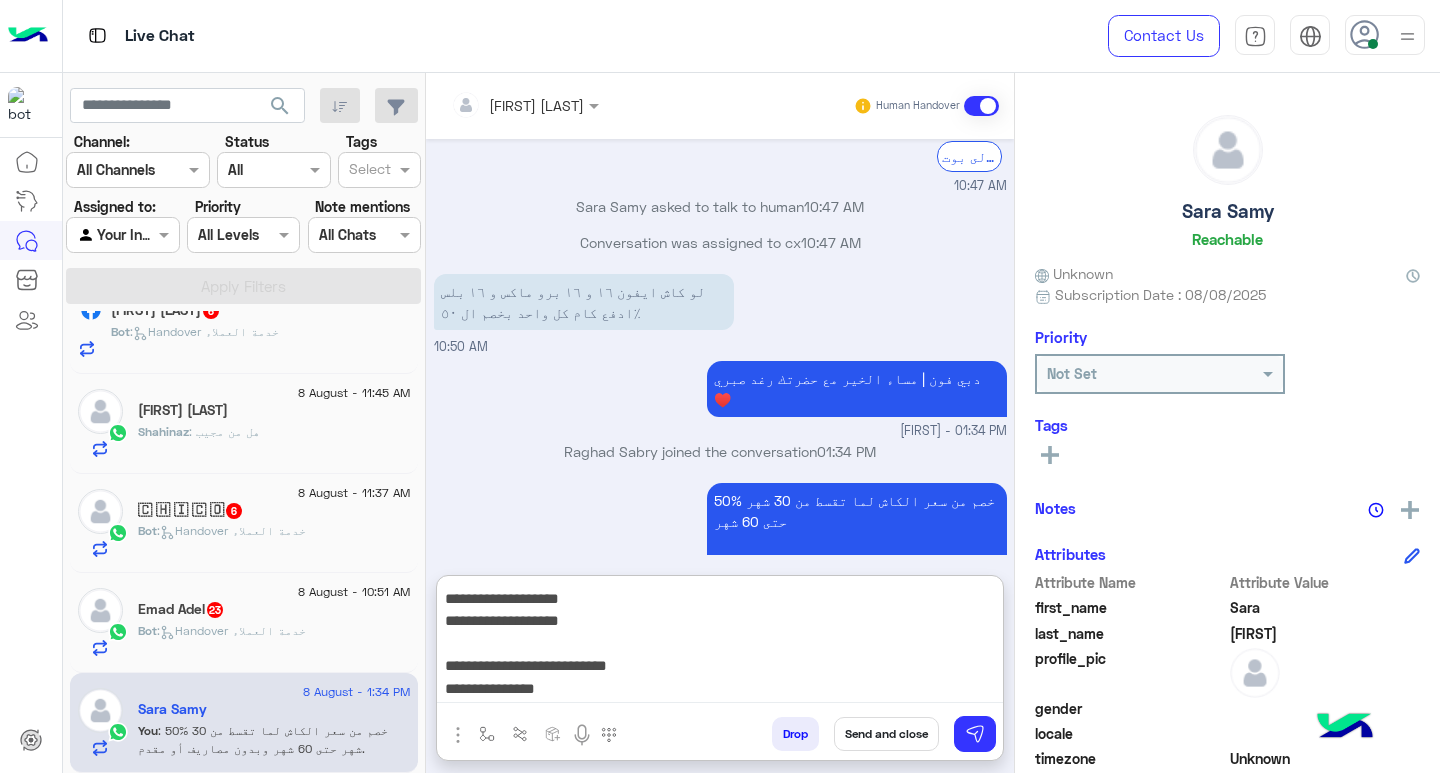 paste on "*******" 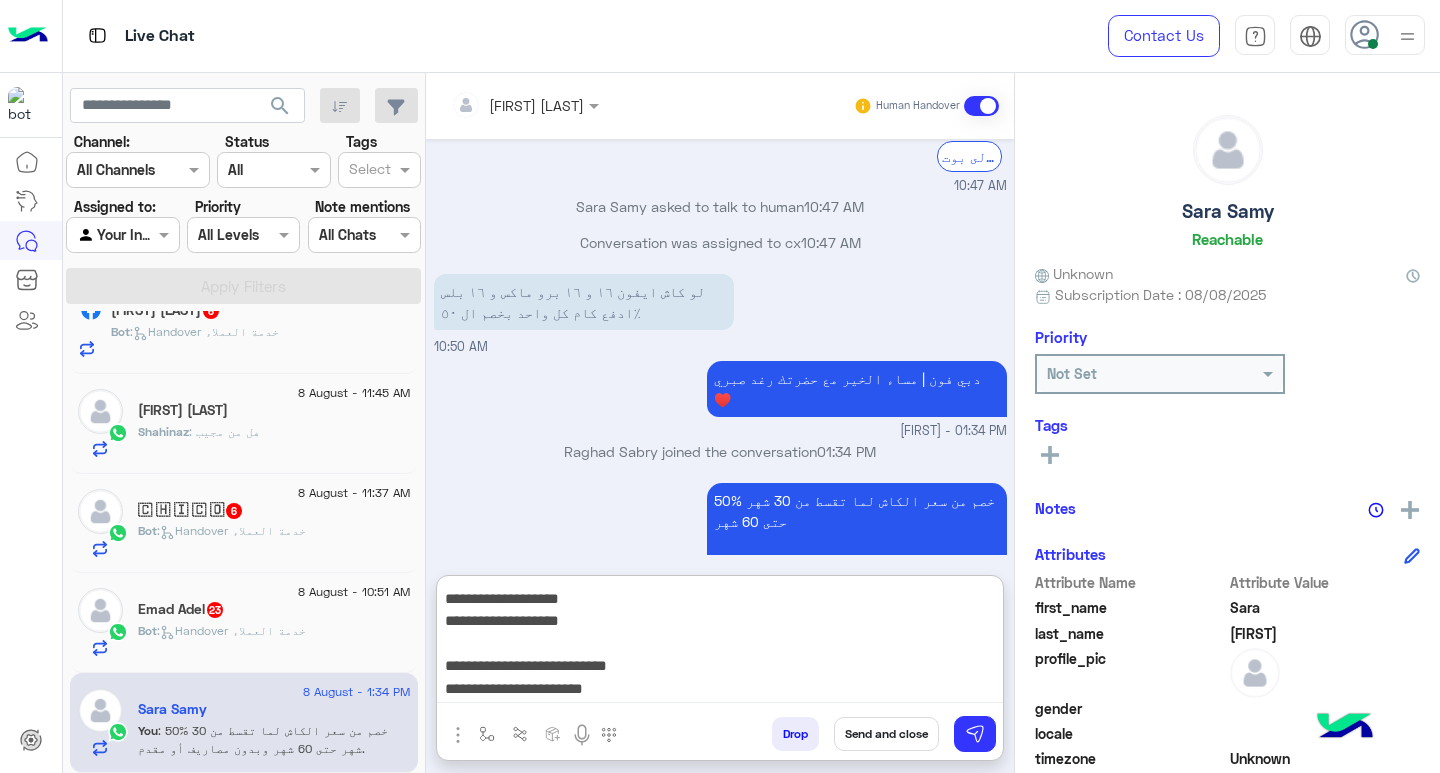 click on "**********" at bounding box center [720, 643] 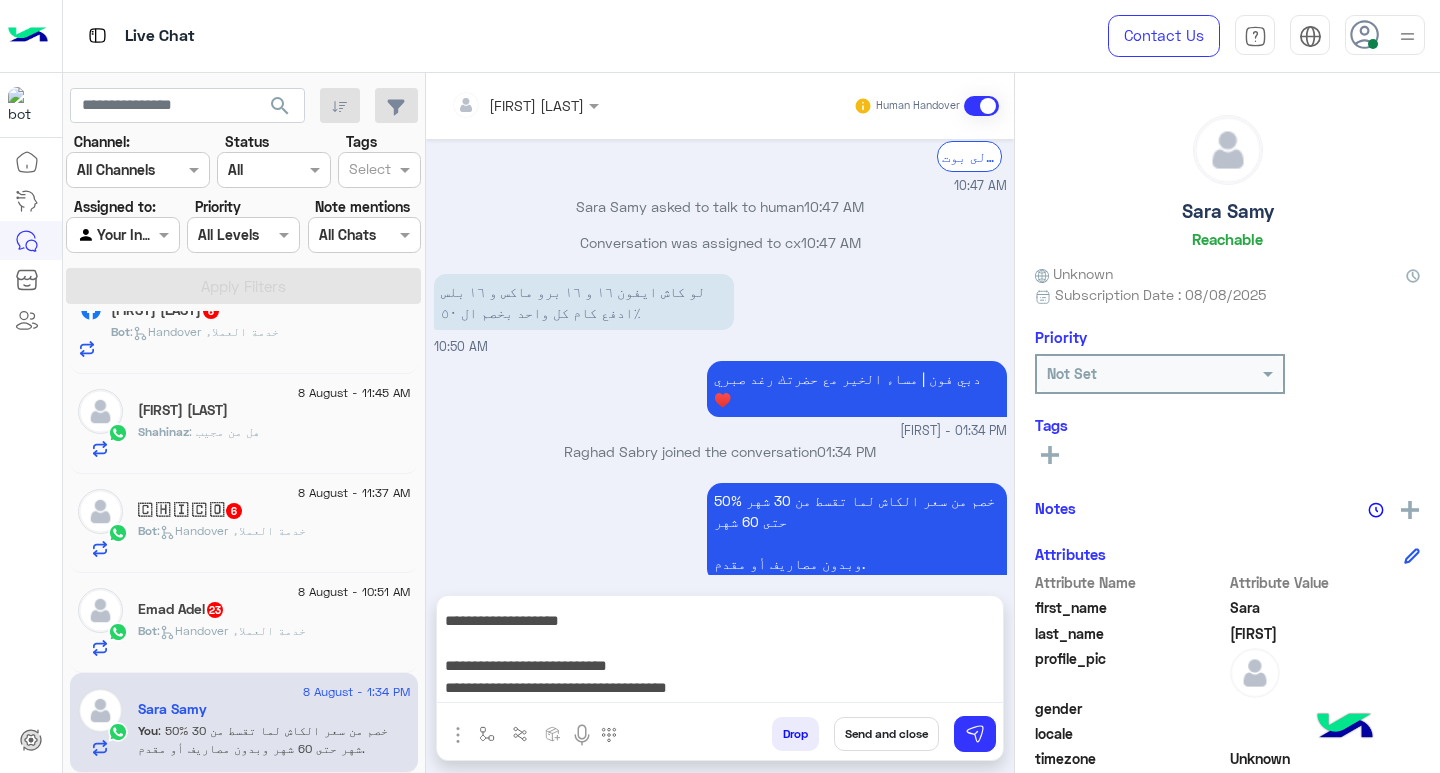scroll, scrollTop: 1625, scrollLeft: 0, axis: vertical 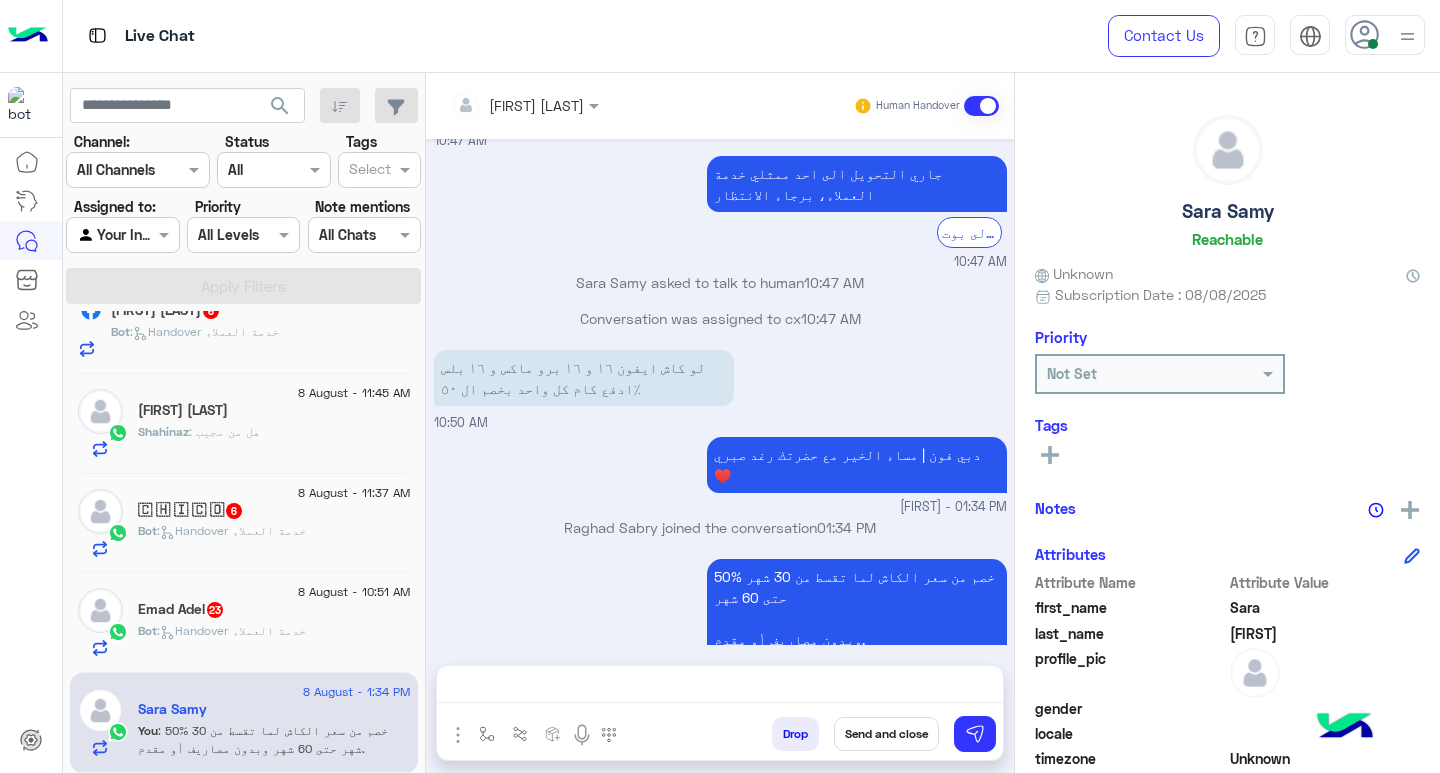 click on "**********" at bounding box center (720, 688) 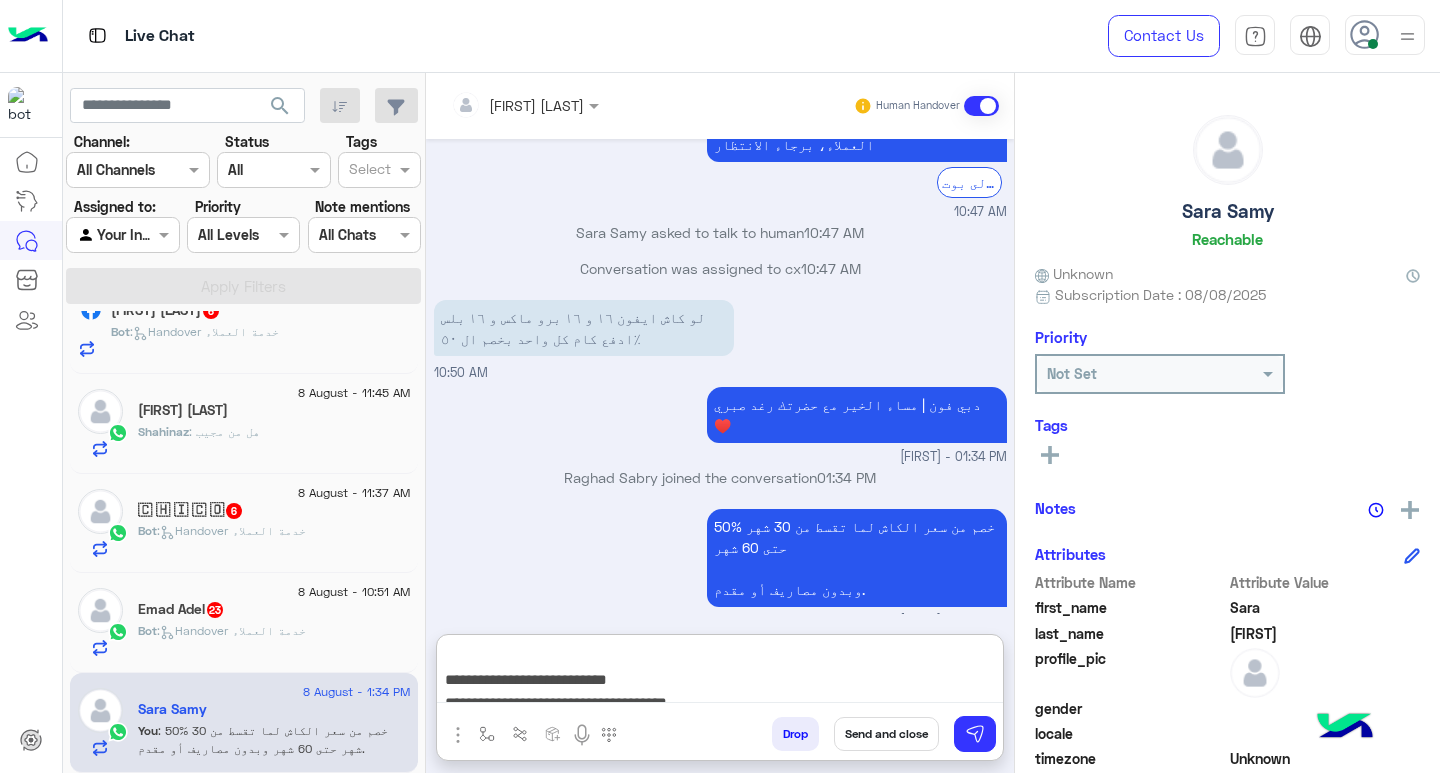 scroll, scrollTop: 1701, scrollLeft: 0, axis: vertical 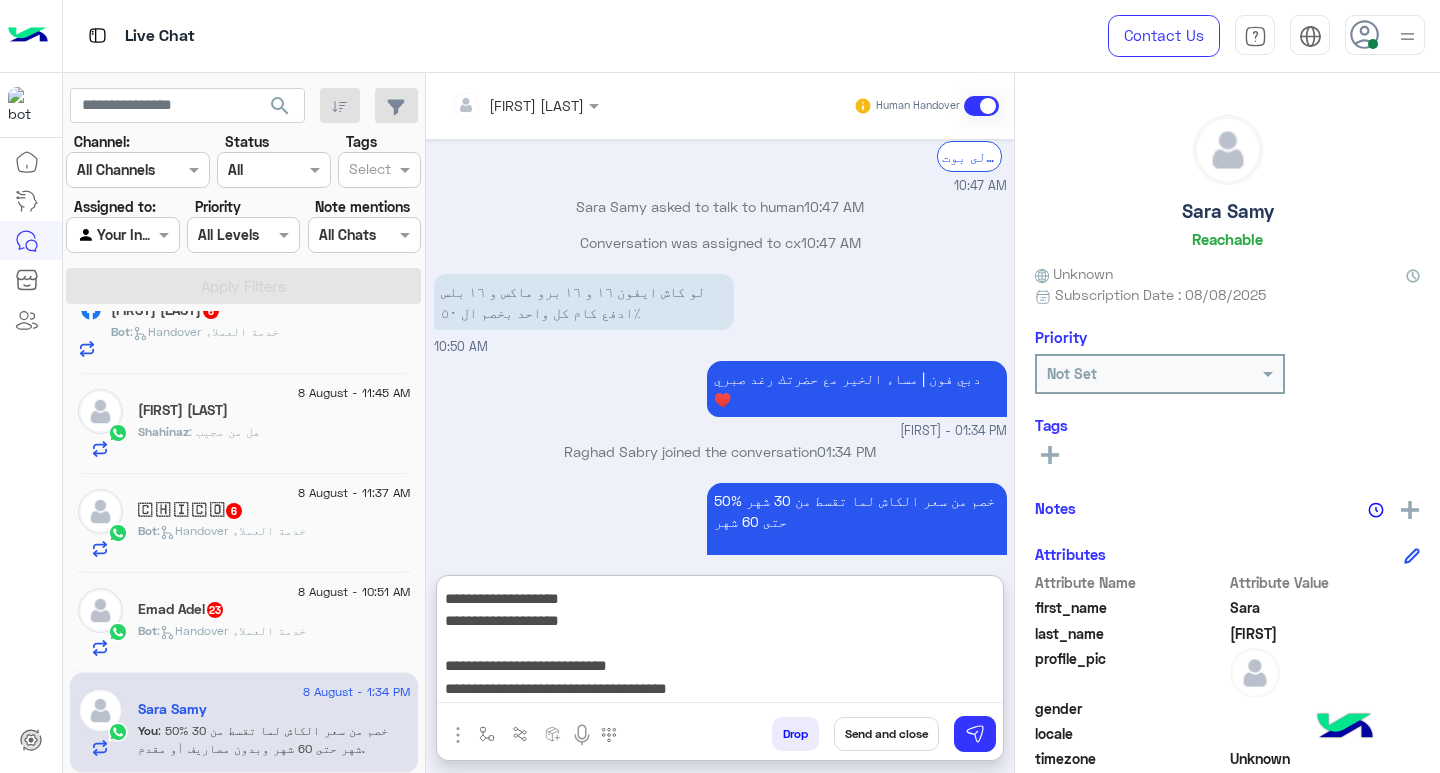 click on "**********" at bounding box center [720, 643] 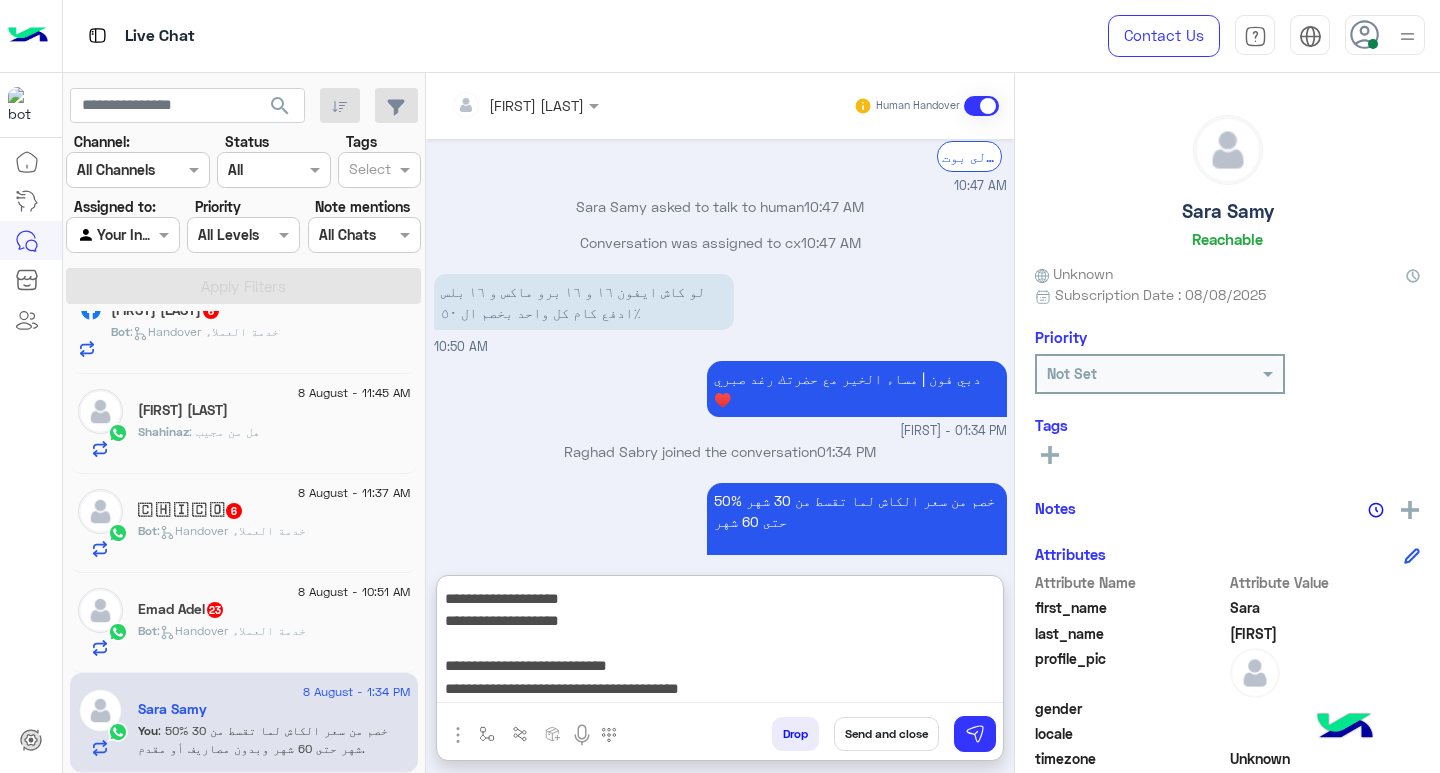 paste on "**********" 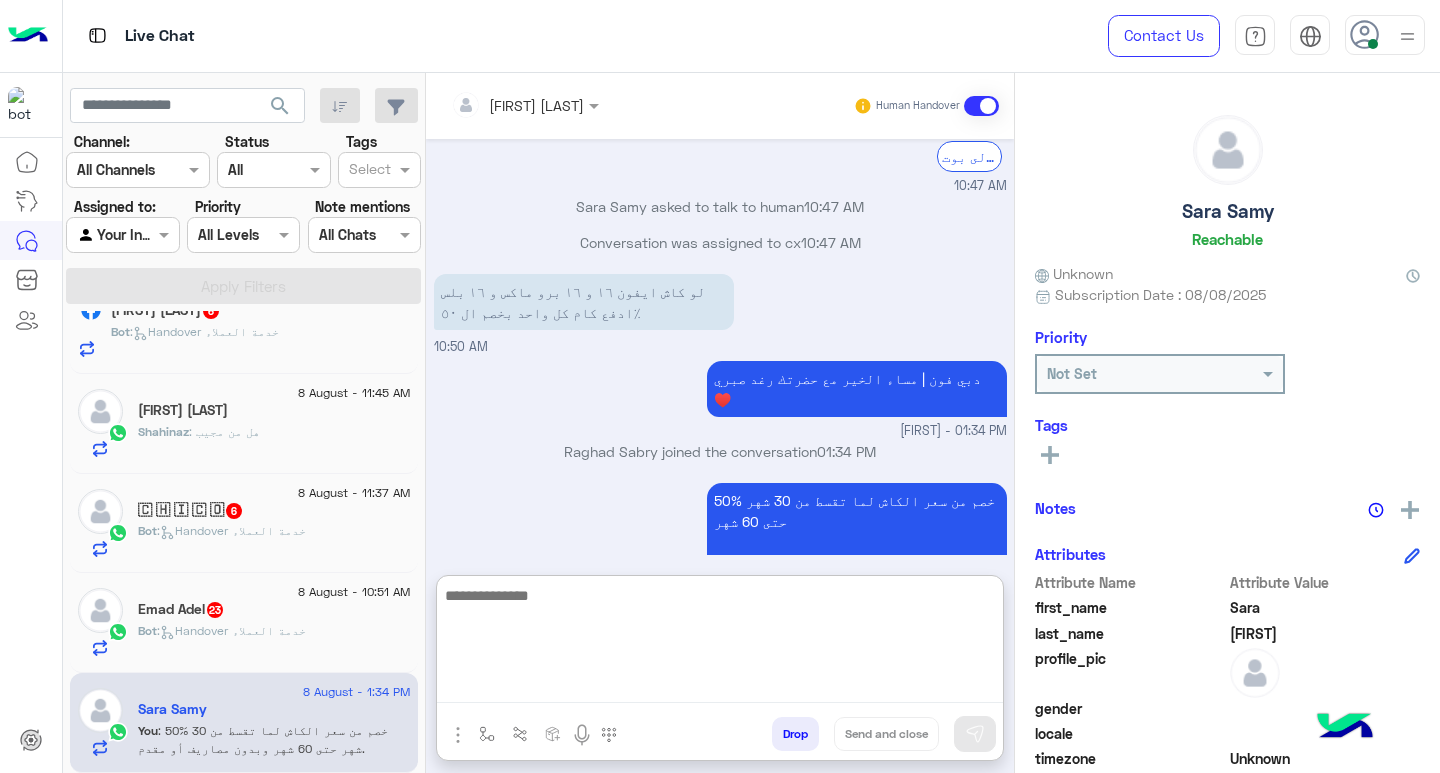 scroll, scrollTop: 0, scrollLeft: 0, axis: both 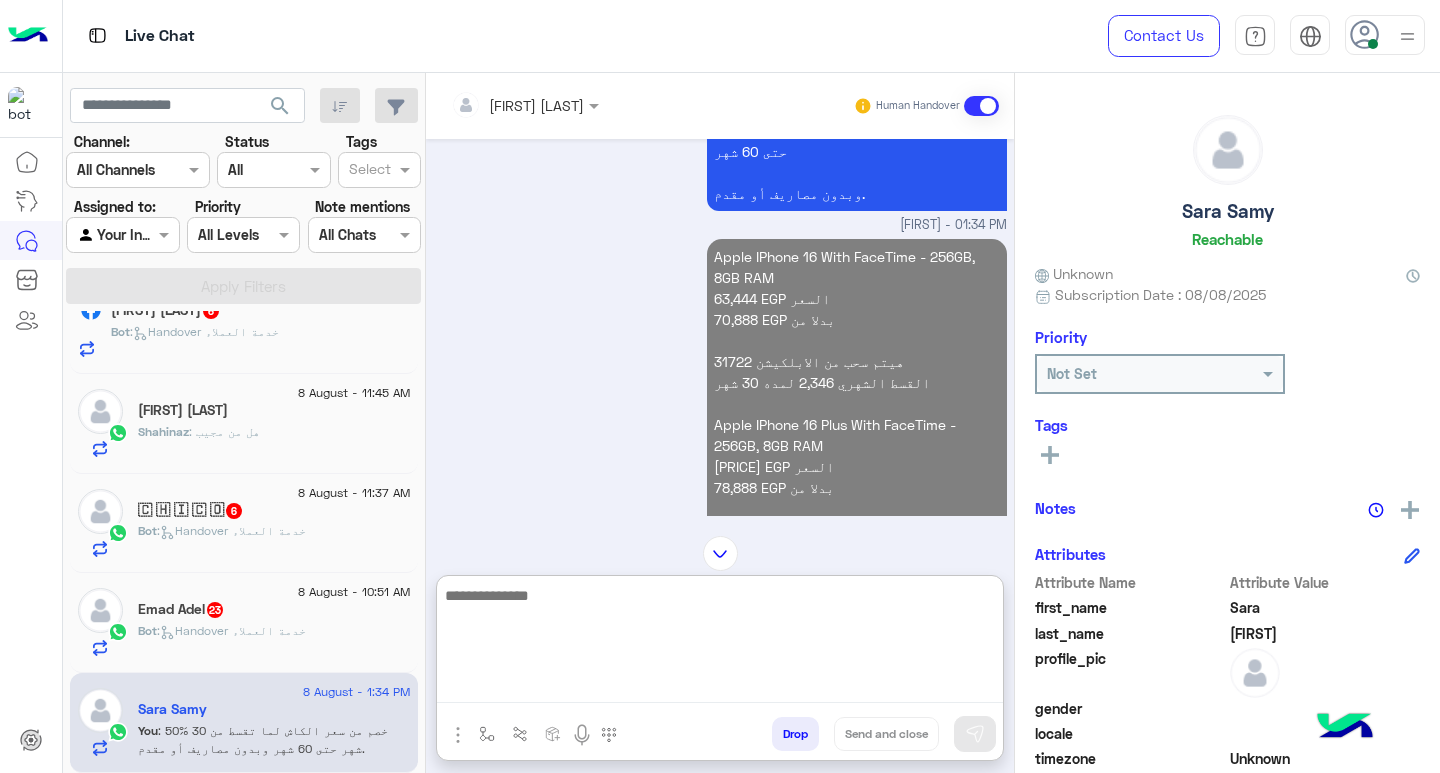 click on "Apple IPhone 16 With FaceTime - 256GB, 8GB RAM 63,444 EGP   السعر  70,888 EGP بدلا من  هيتم سحب من الابلكيشن 31722 القسط الشهري  2,346  لمده 30 شهر Apple IPhone 16 Plus With FaceTime - 256GB, 8GB RAM 69,999 EGP   السعر  78,888 EGP بدلا من  هيتم سحب من الابلكيشن 34999 القسط الشهري  2,588 لمده 30 شهر  Apple IPhone 16 Pro Max With FaceTime - 256GB, 8GB RAM 87,000 EGP   السعر  99,000 EGP بدلا من  هيتم سحب من الابلكيشن 43500 القسط الشهري  3,217 لمده 30 شهر  جميع أسعار منتجاتنا تشمل ضريبة القيمة المضافة ومُعفاة من أي رسوم جمركية" at bounding box center (800, 519) 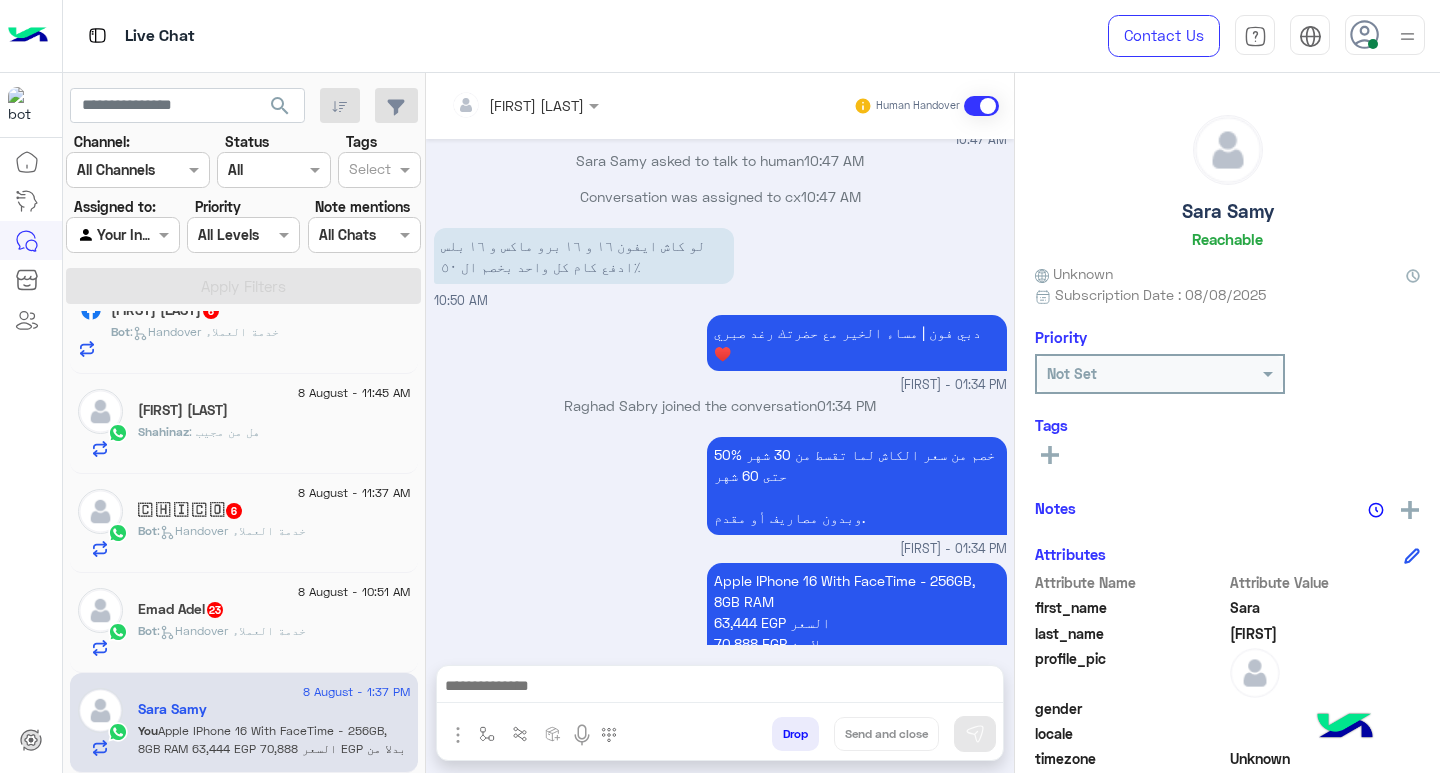 scroll, scrollTop: 2183, scrollLeft: 0, axis: vertical 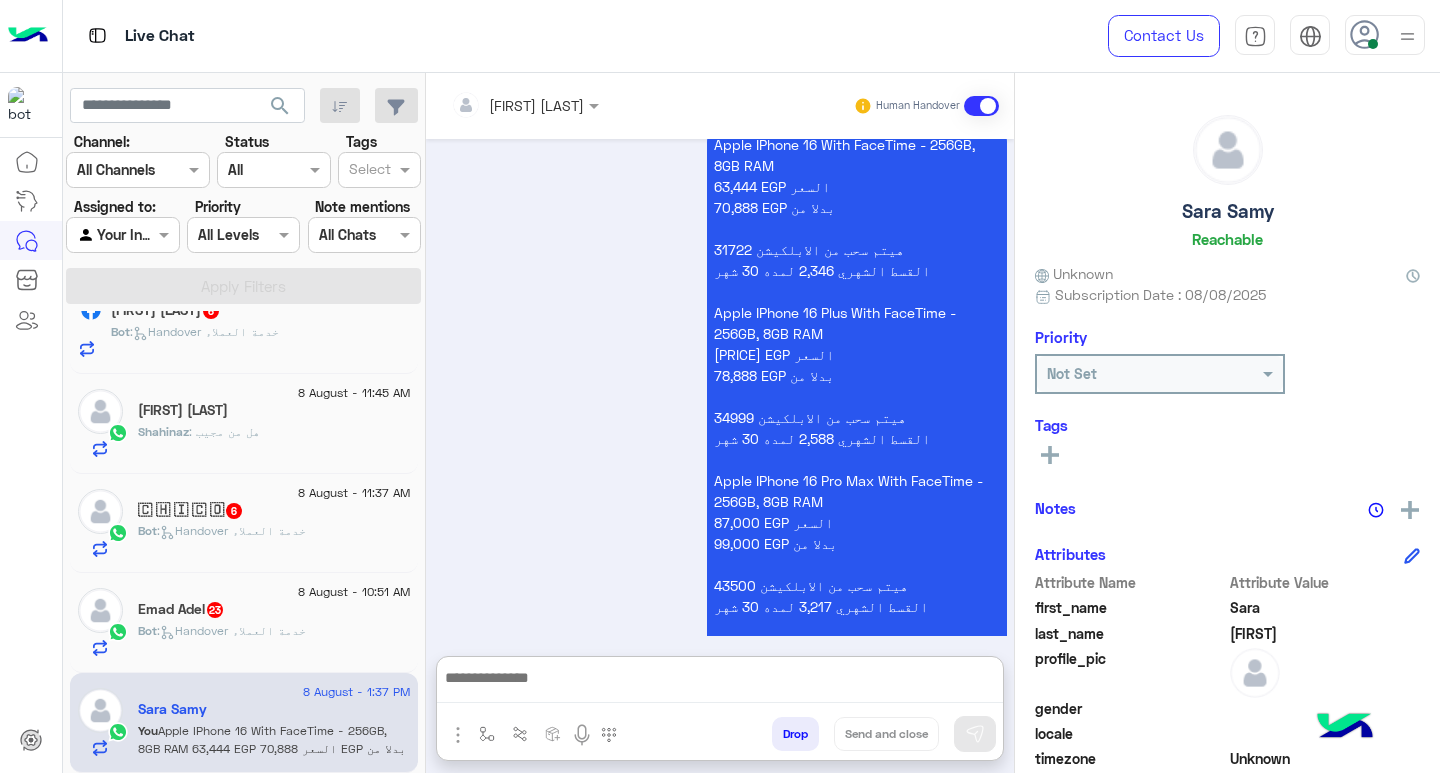 click at bounding box center [720, 684] 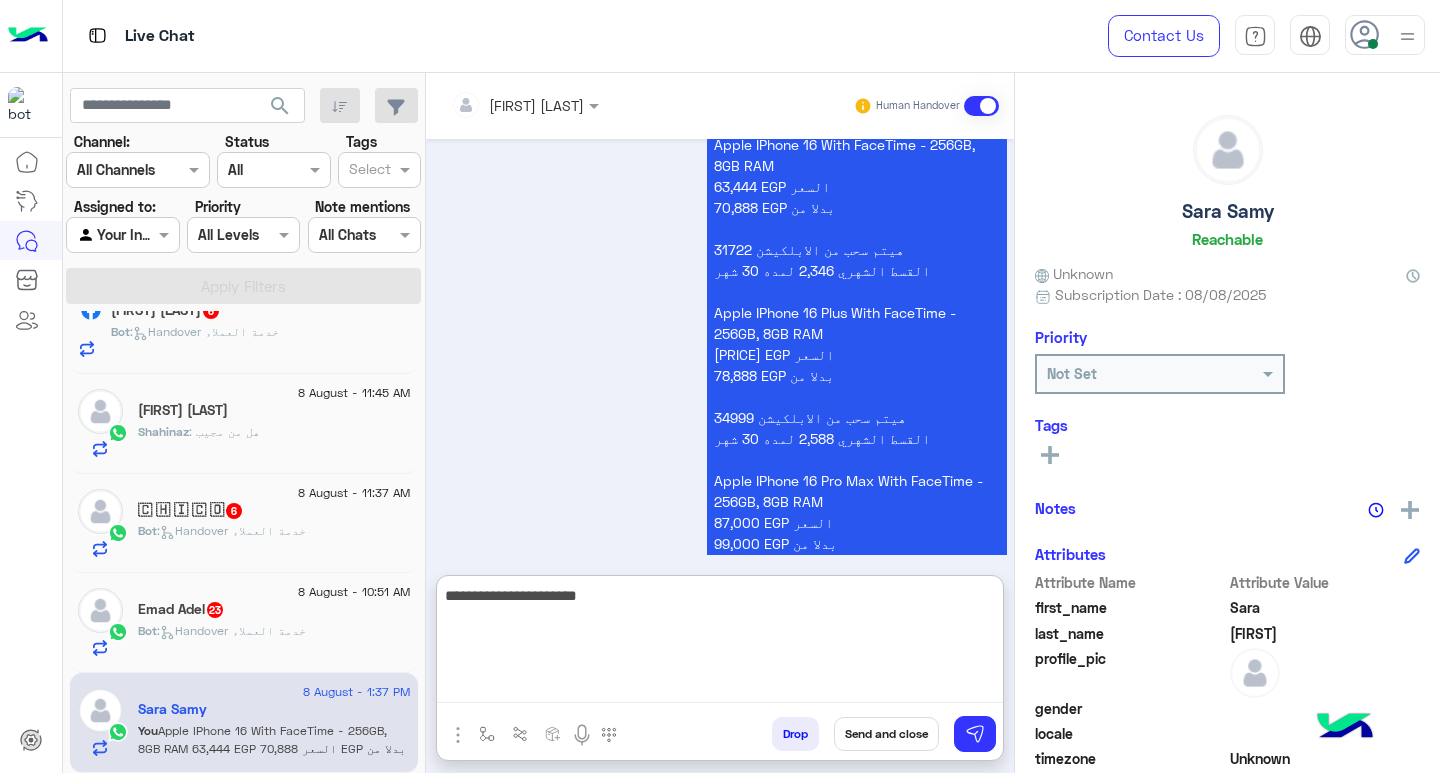 type on "**********" 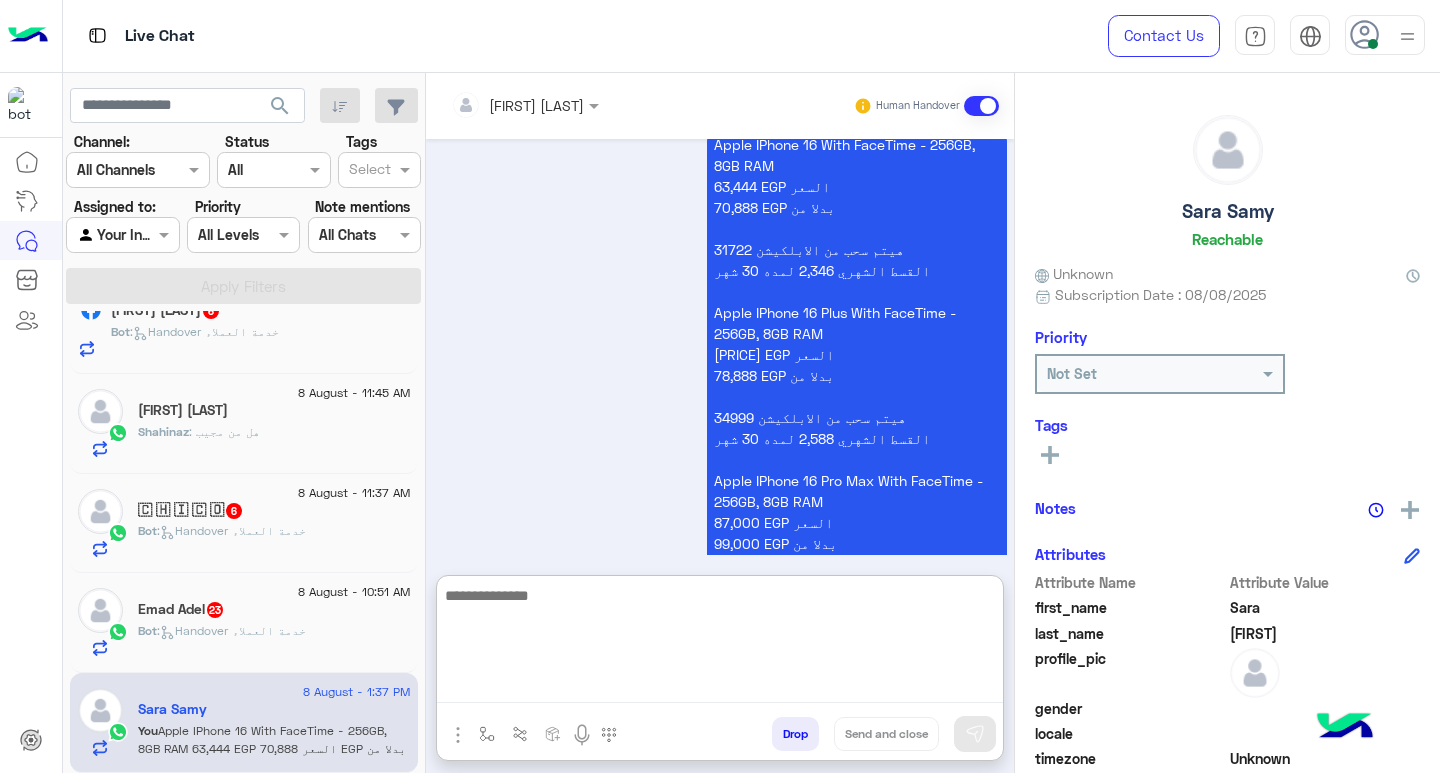 scroll, scrollTop: 2368, scrollLeft: 0, axis: vertical 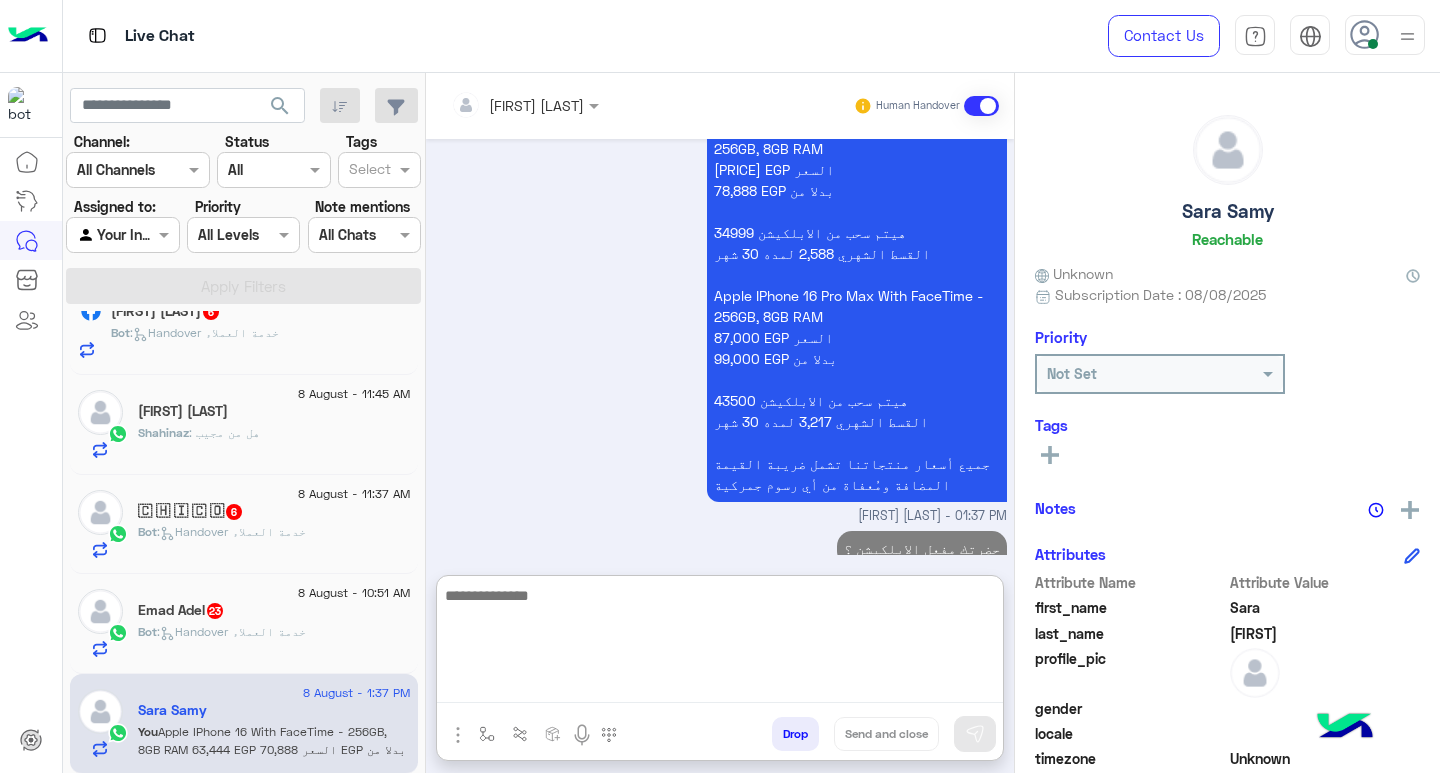 click on "Bot :   Handover خدمة العملاء" 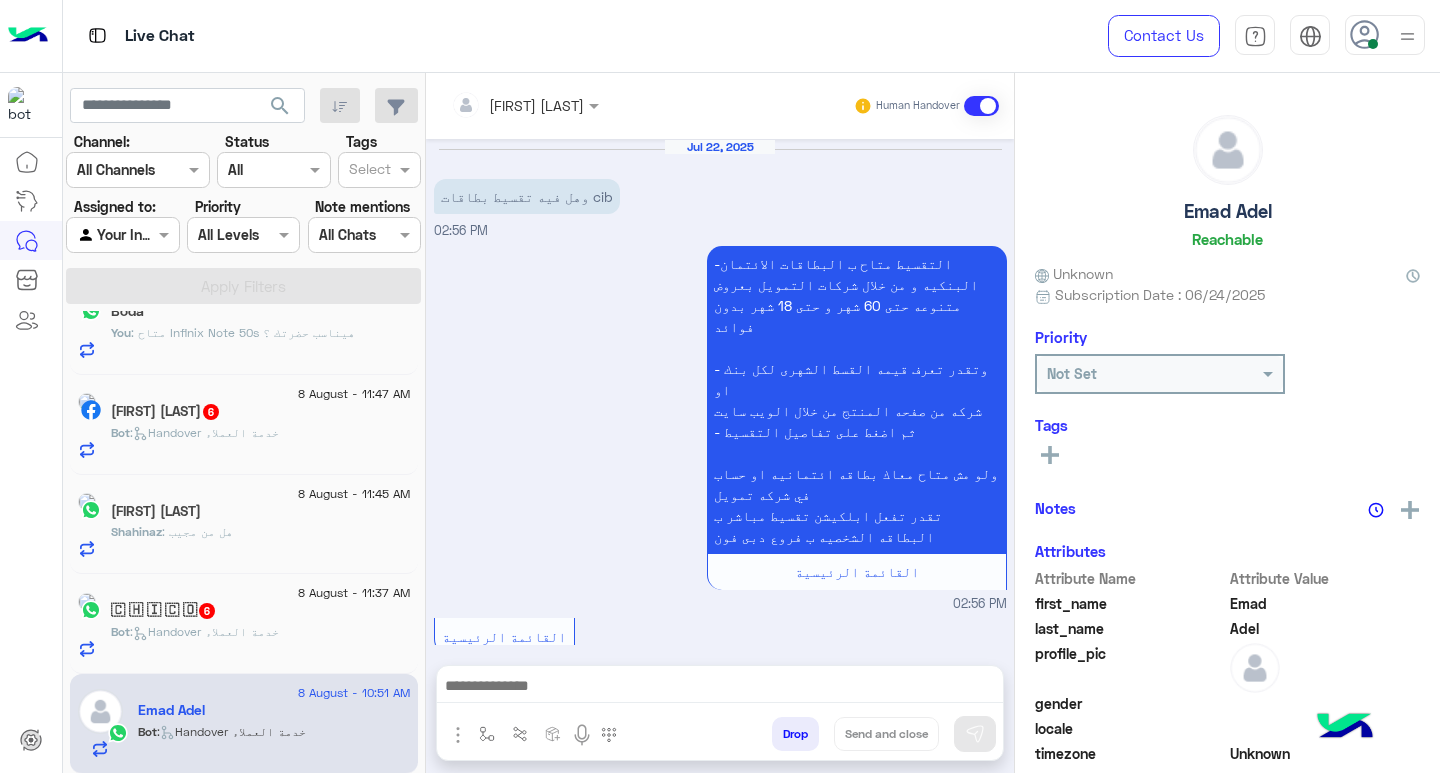 scroll, scrollTop: 2941, scrollLeft: 0, axis: vertical 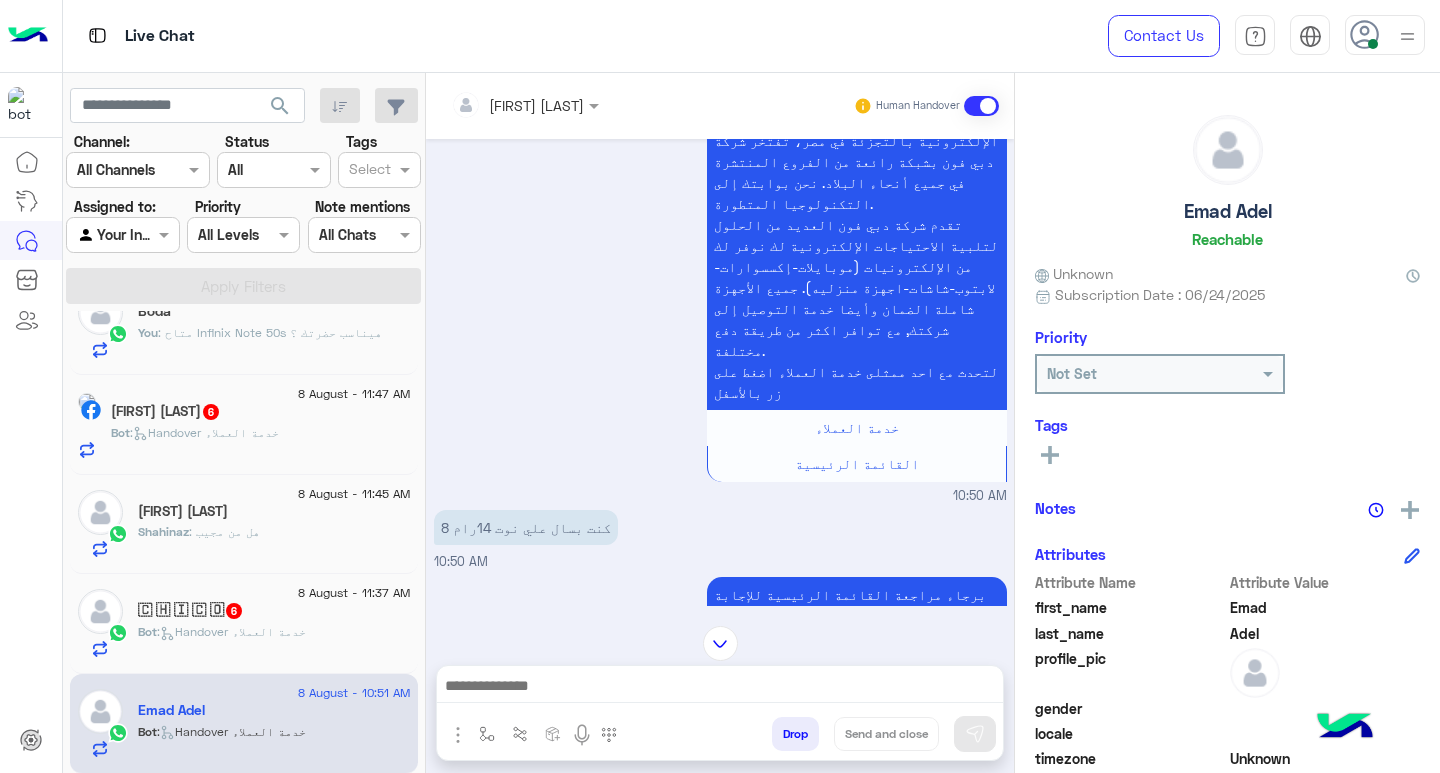 click at bounding box center [720, 688] 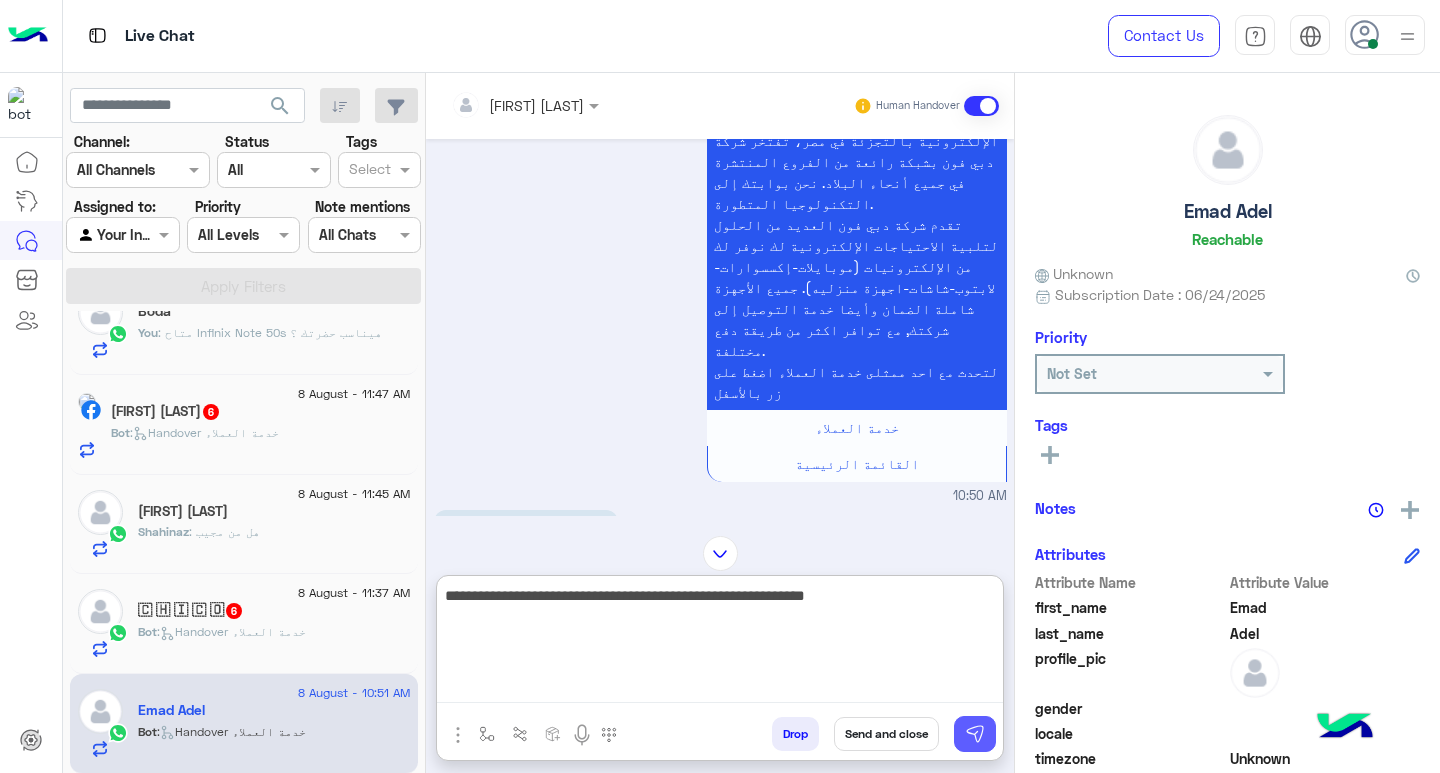type on "**********" 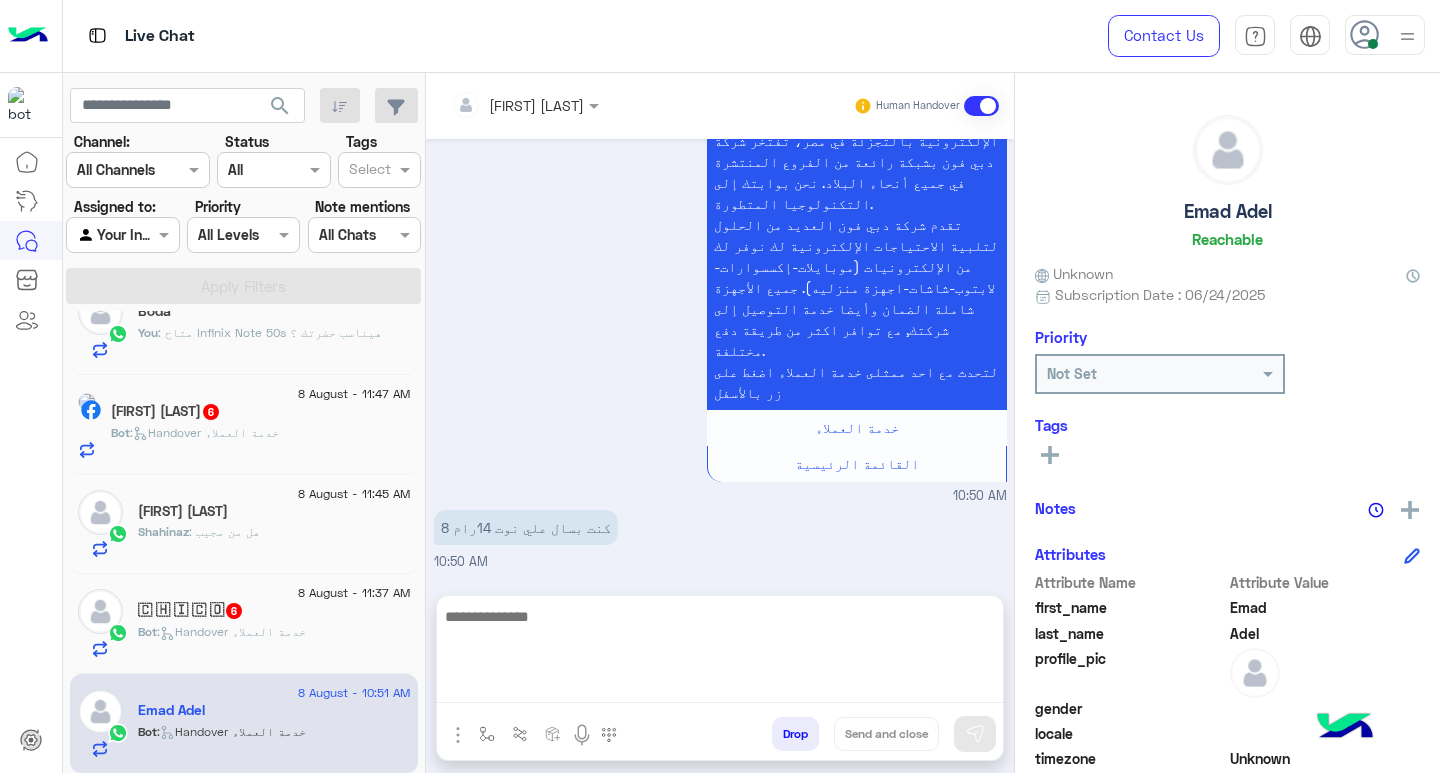 scroll, scrollTop: 3025, scrollLeft: 0, axis: vertical 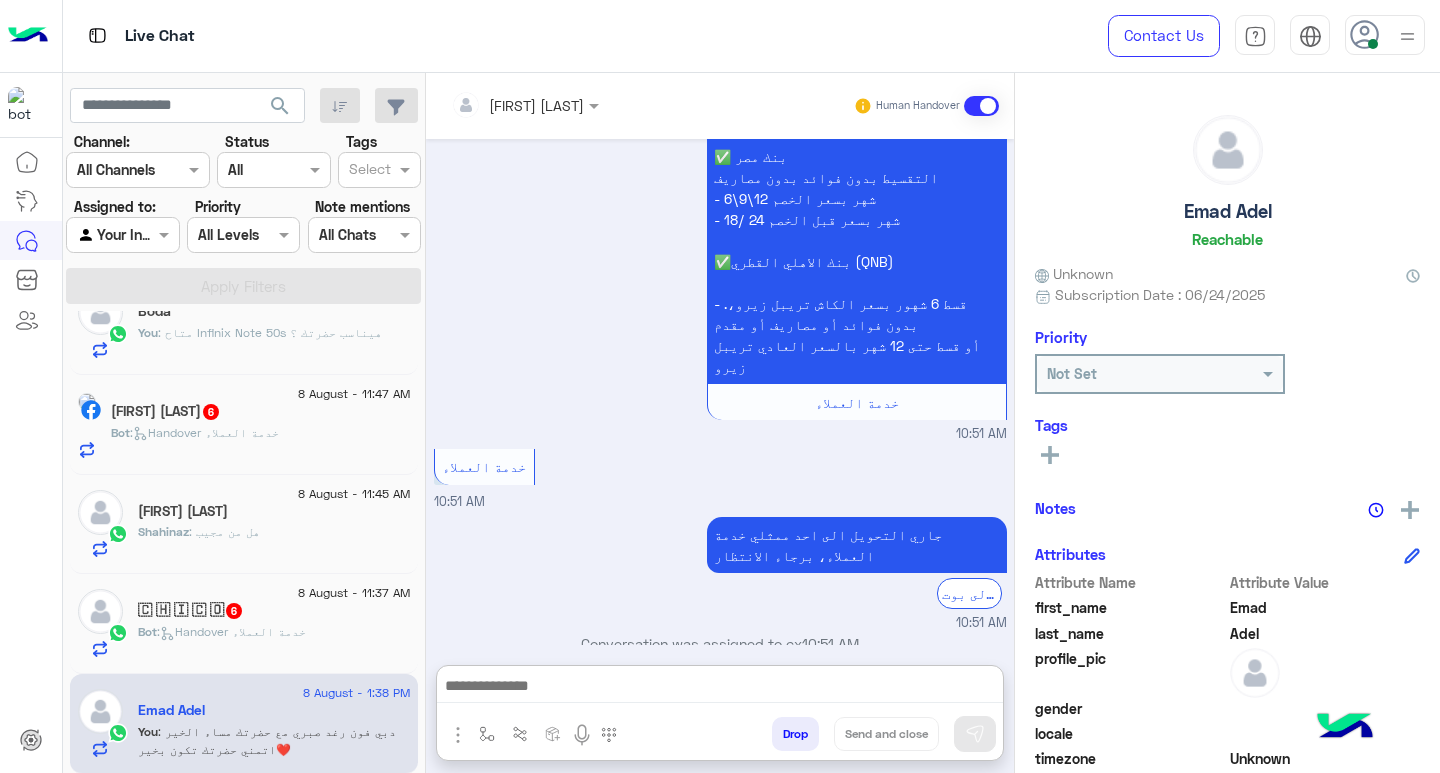 click at bounding box center [720, 688] 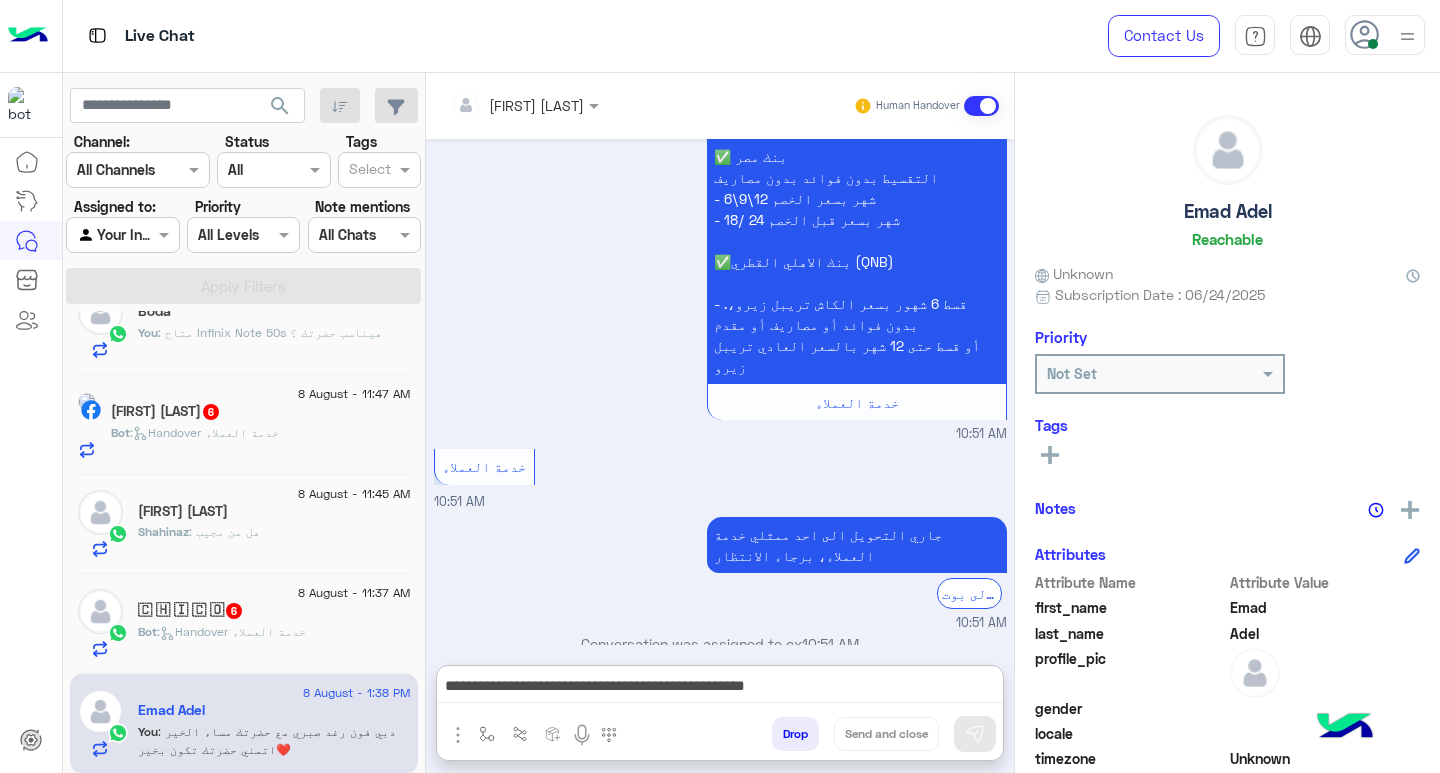 scroll, scrollTop: 3094, scrollLeft: 0, axis: vertical 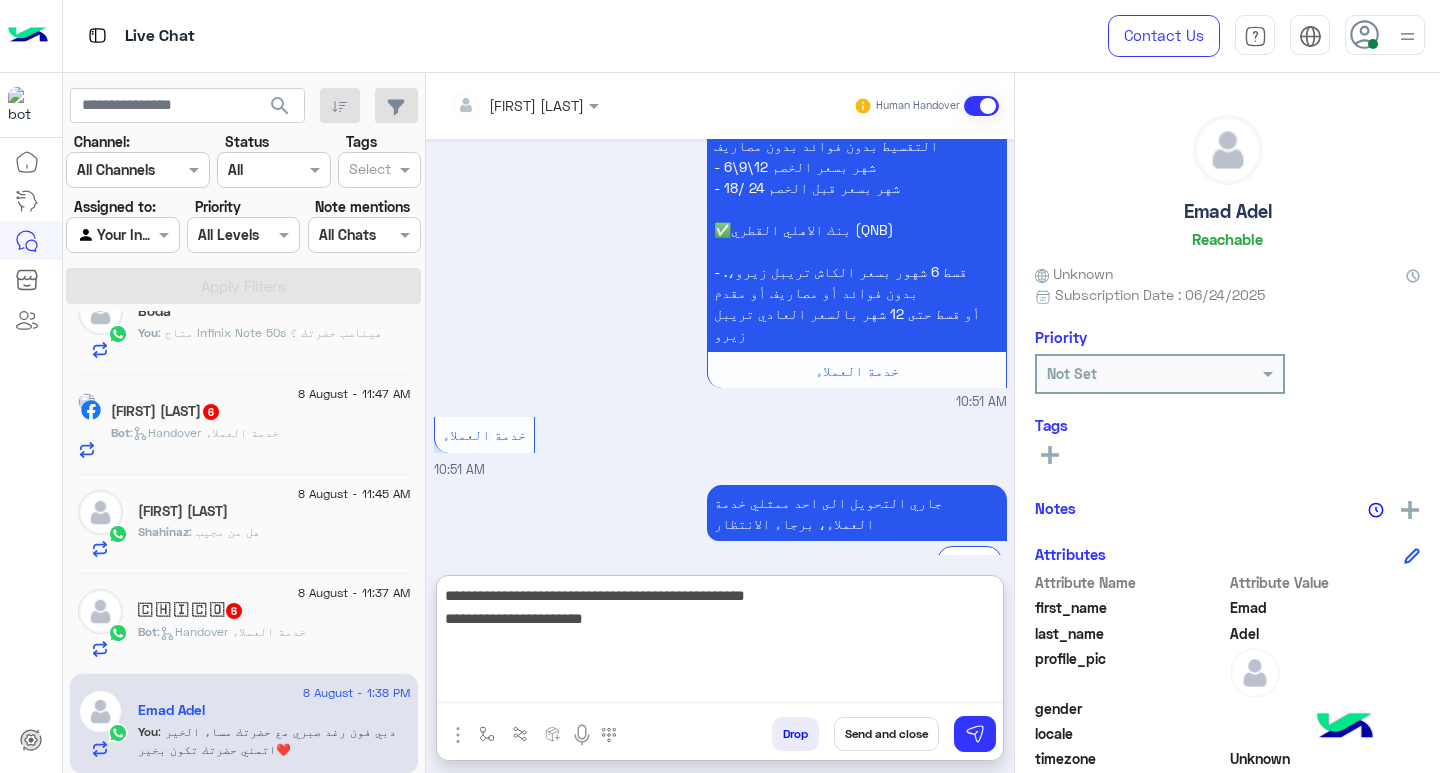 click on "**********" at bounding box center (720, 643) 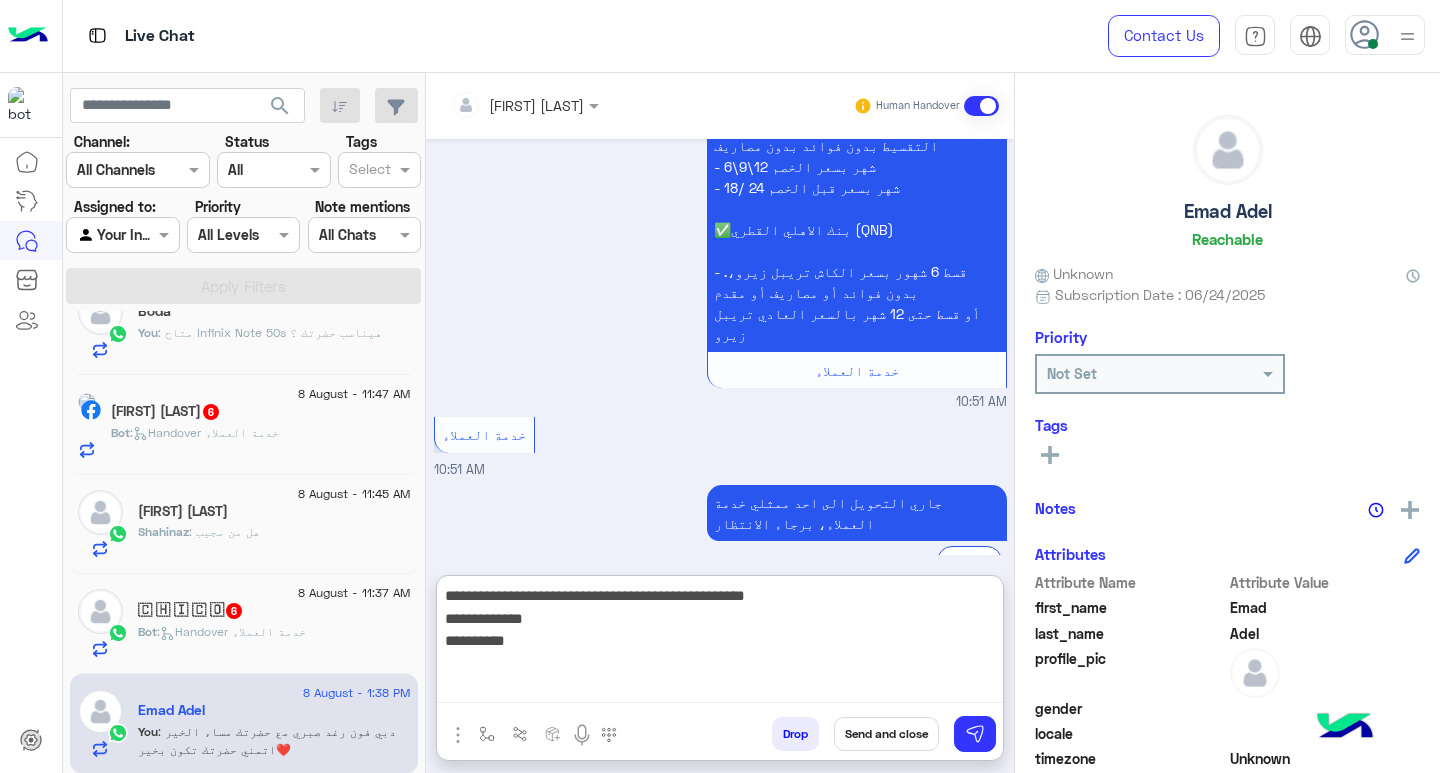 click on "**********" at bounding box center (720, 643) 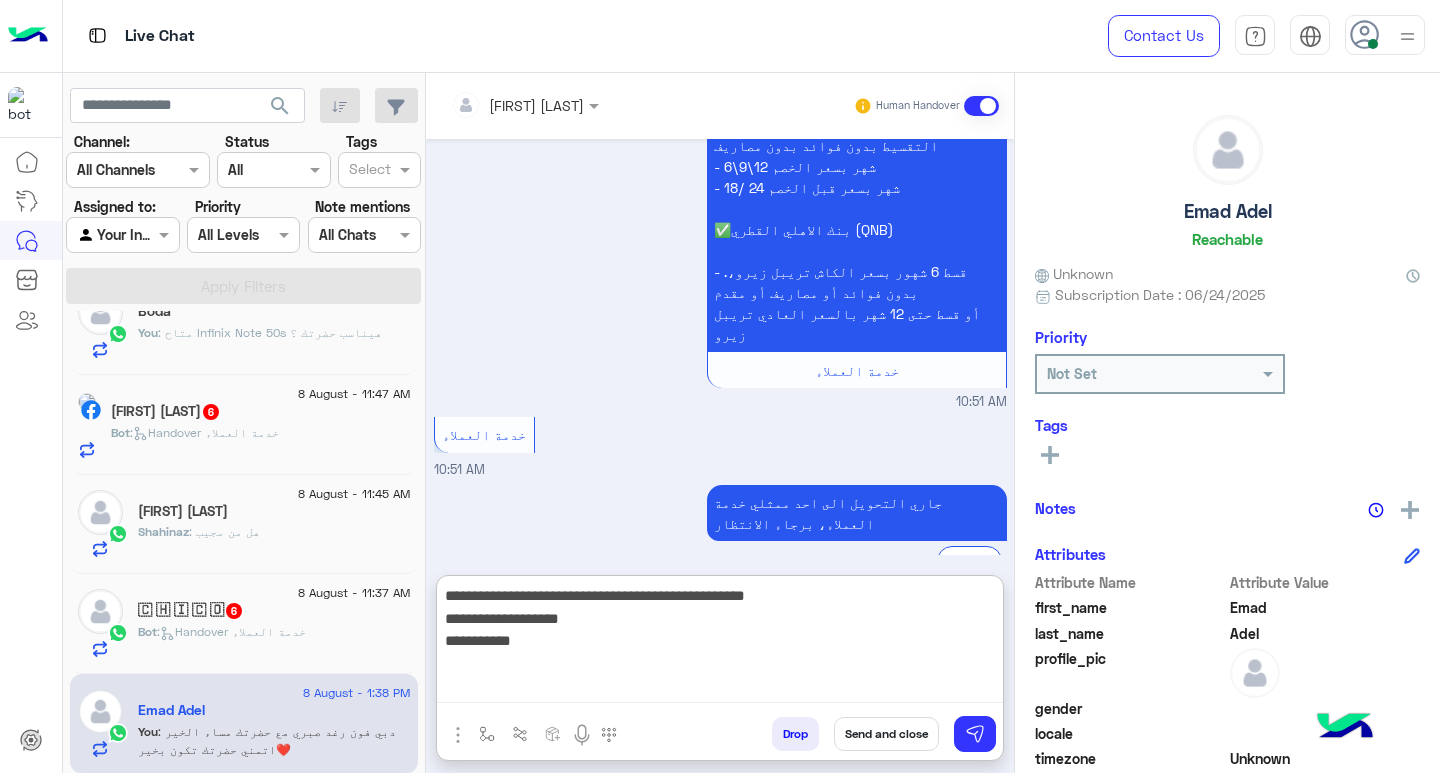 click on "**********" at bounding box center (720, 643) 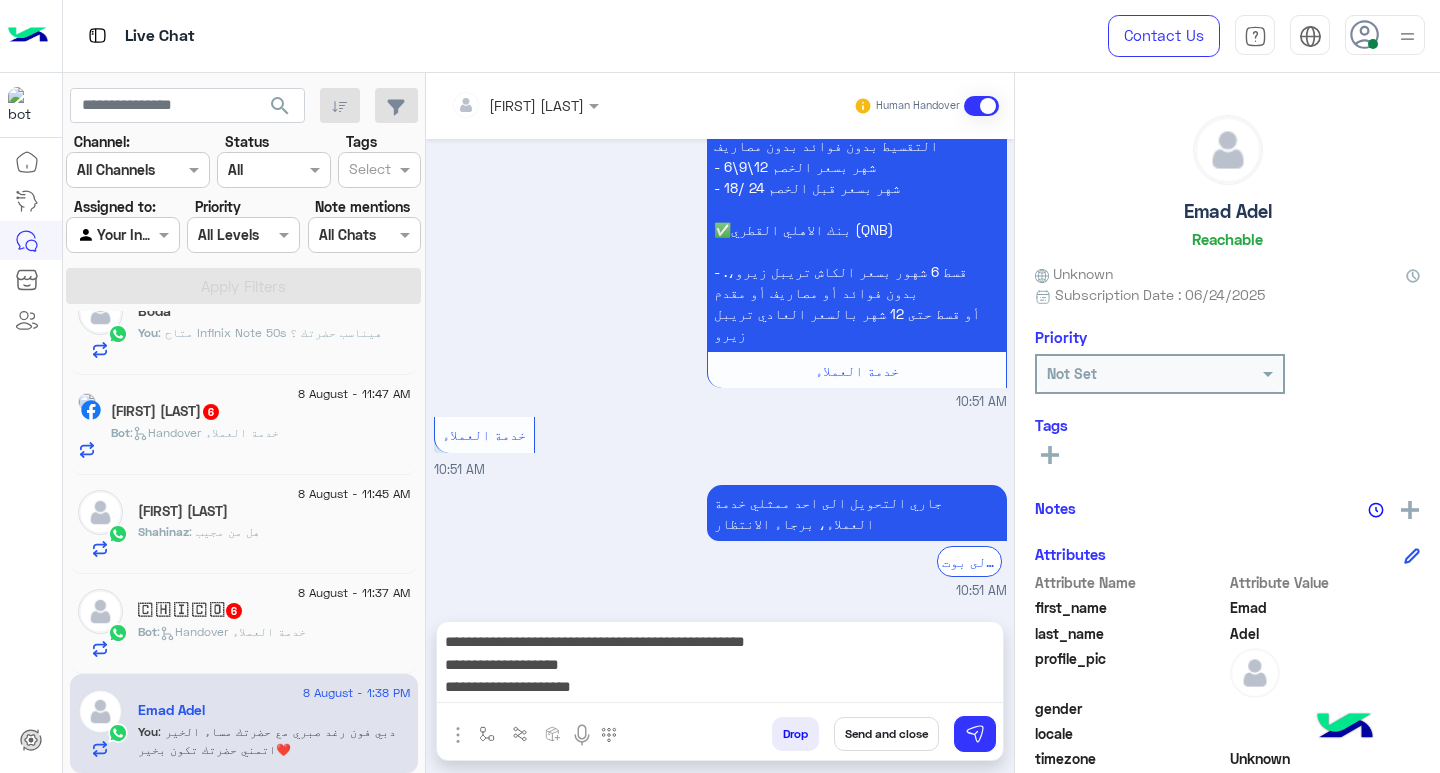 scroll, scrollTop: 3062, scrollLeft: 0, axis: vertical 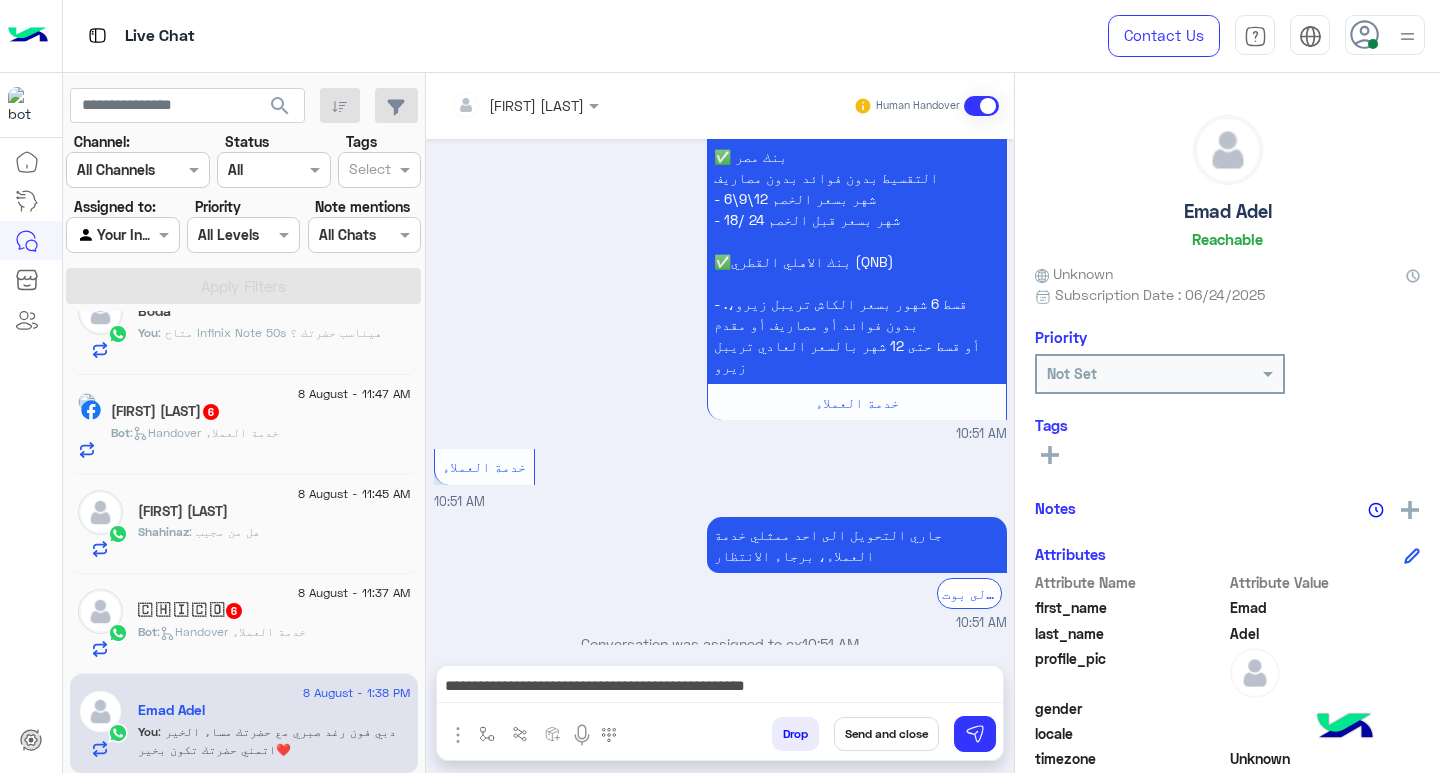 click on "**********" at bounding box center (720, 688) 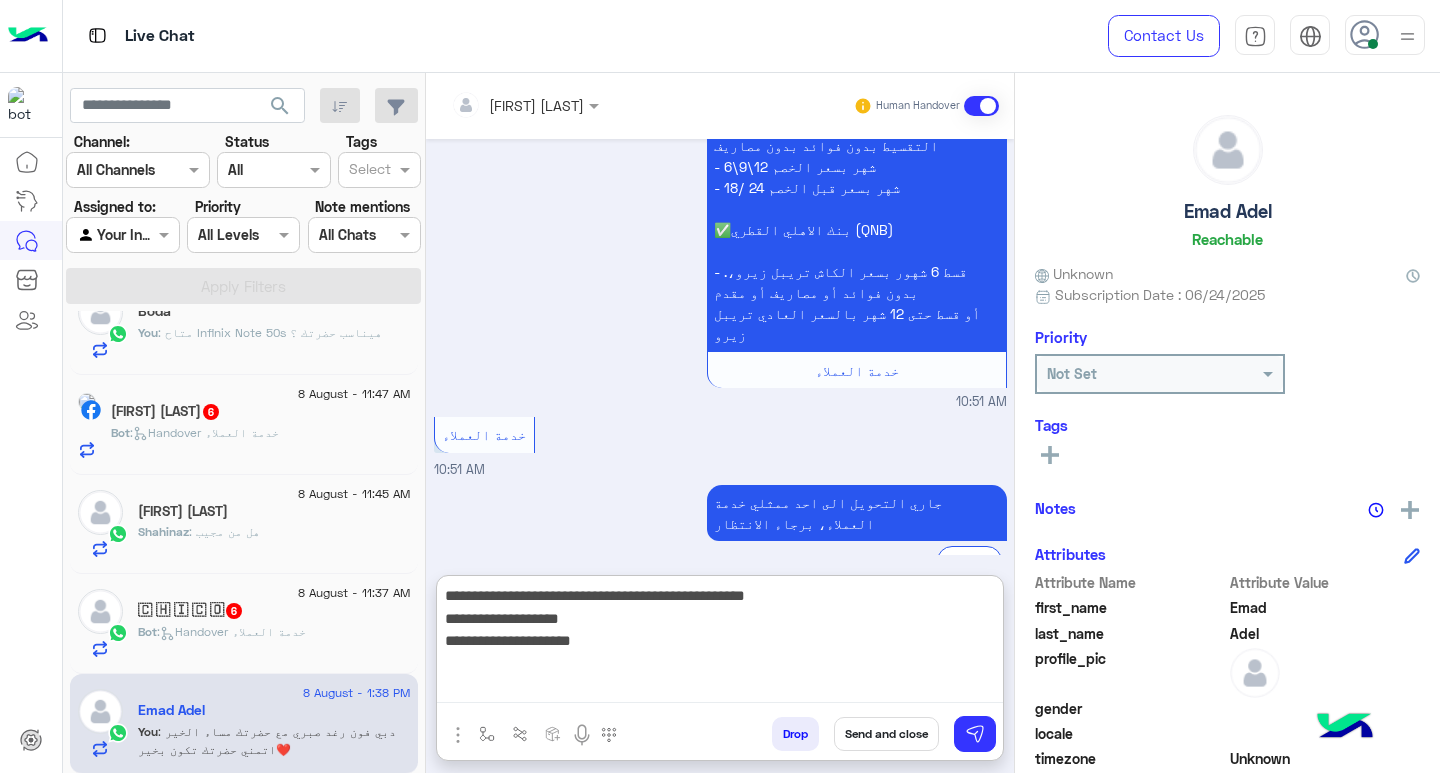 click on "**********" at bounding box center (720, 643) 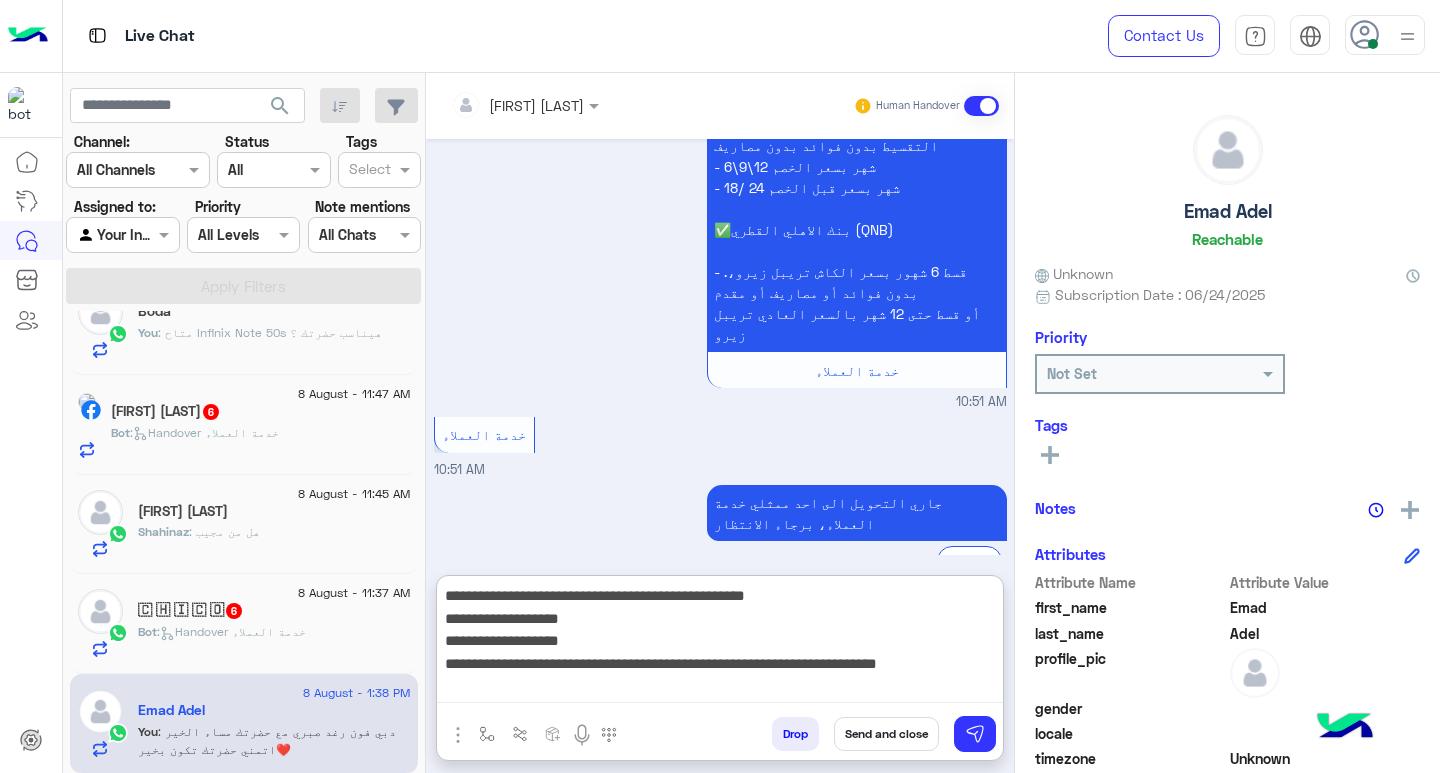 click on "**********" at bounding box center (720, 643) 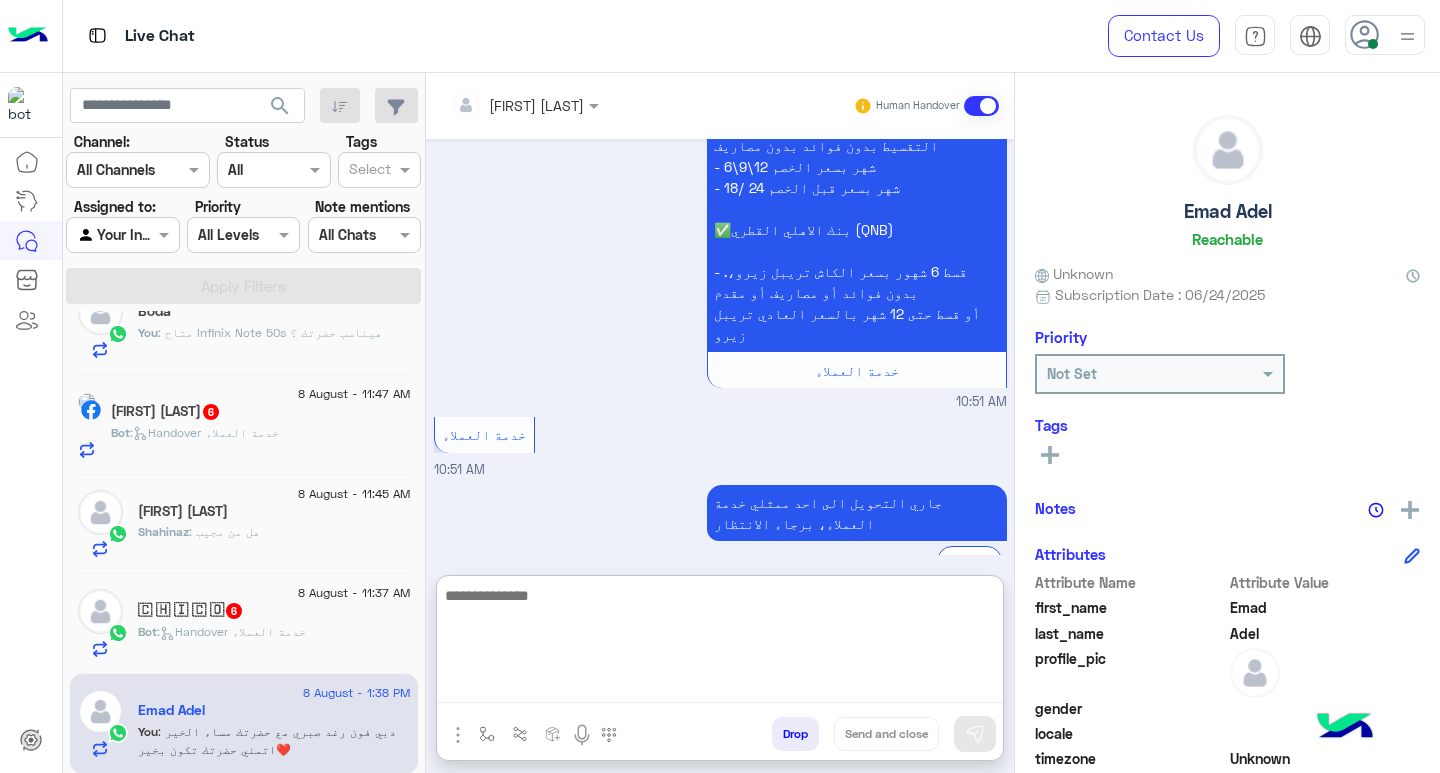 scroll, scrollTop: 3341, scrollLeft: 0, axis: vertical 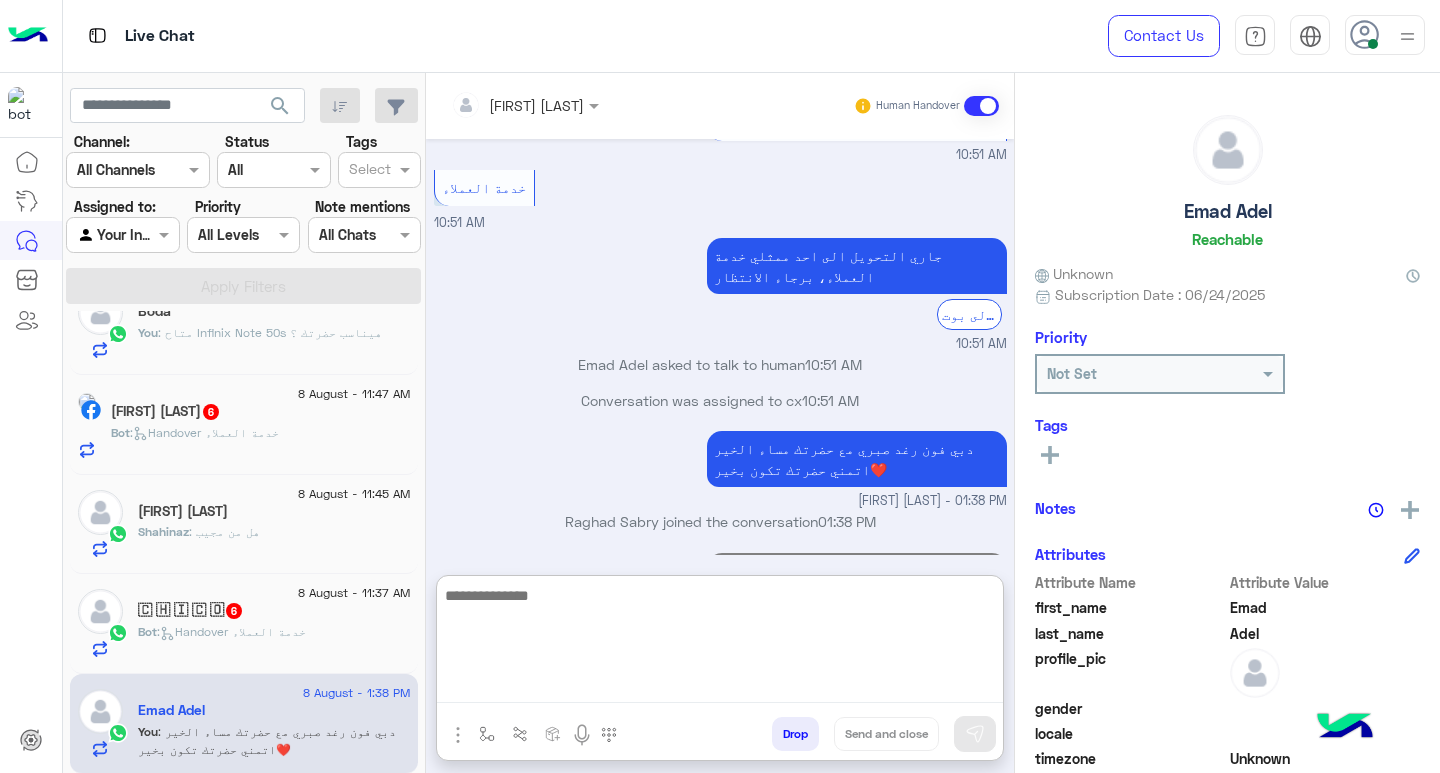 click at bounding box center [720, 643] 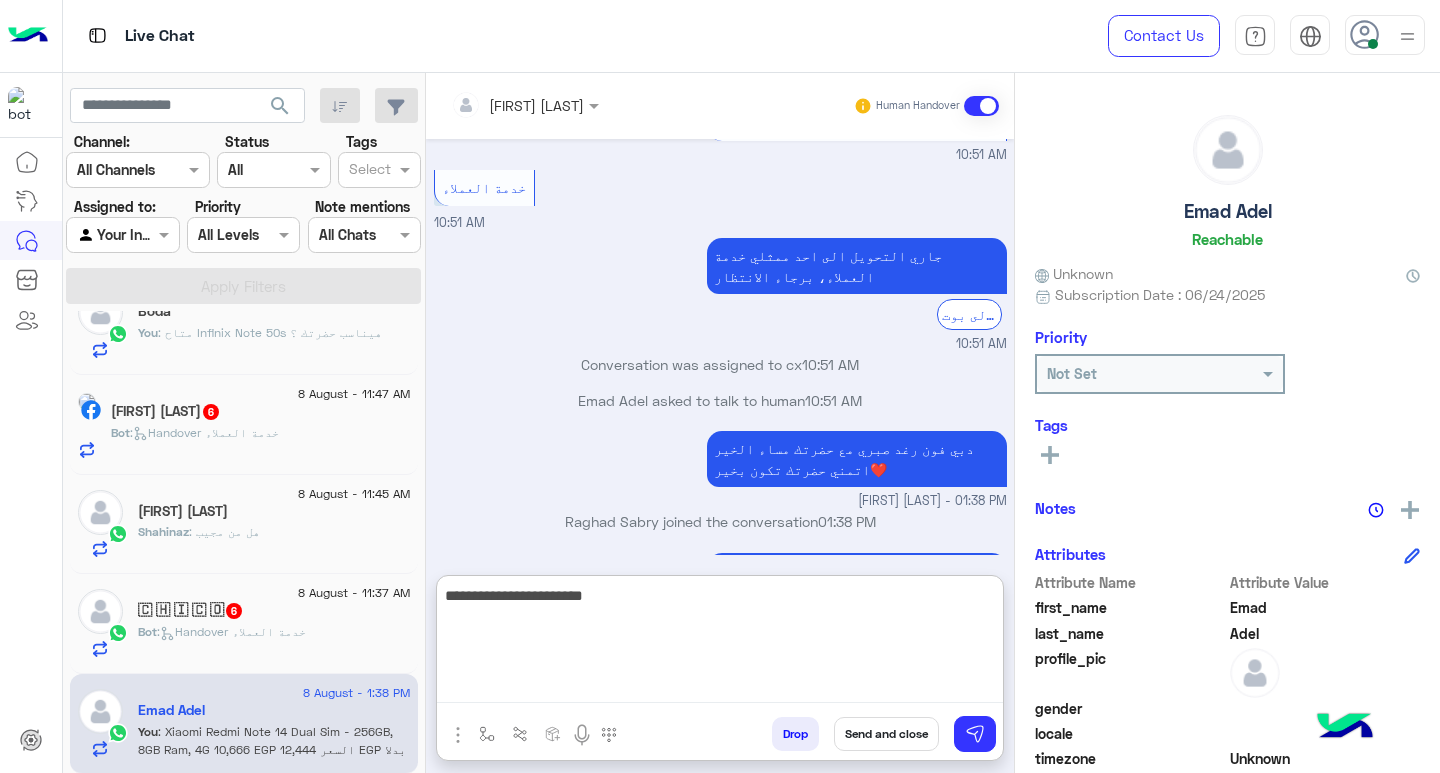 type on "**********" 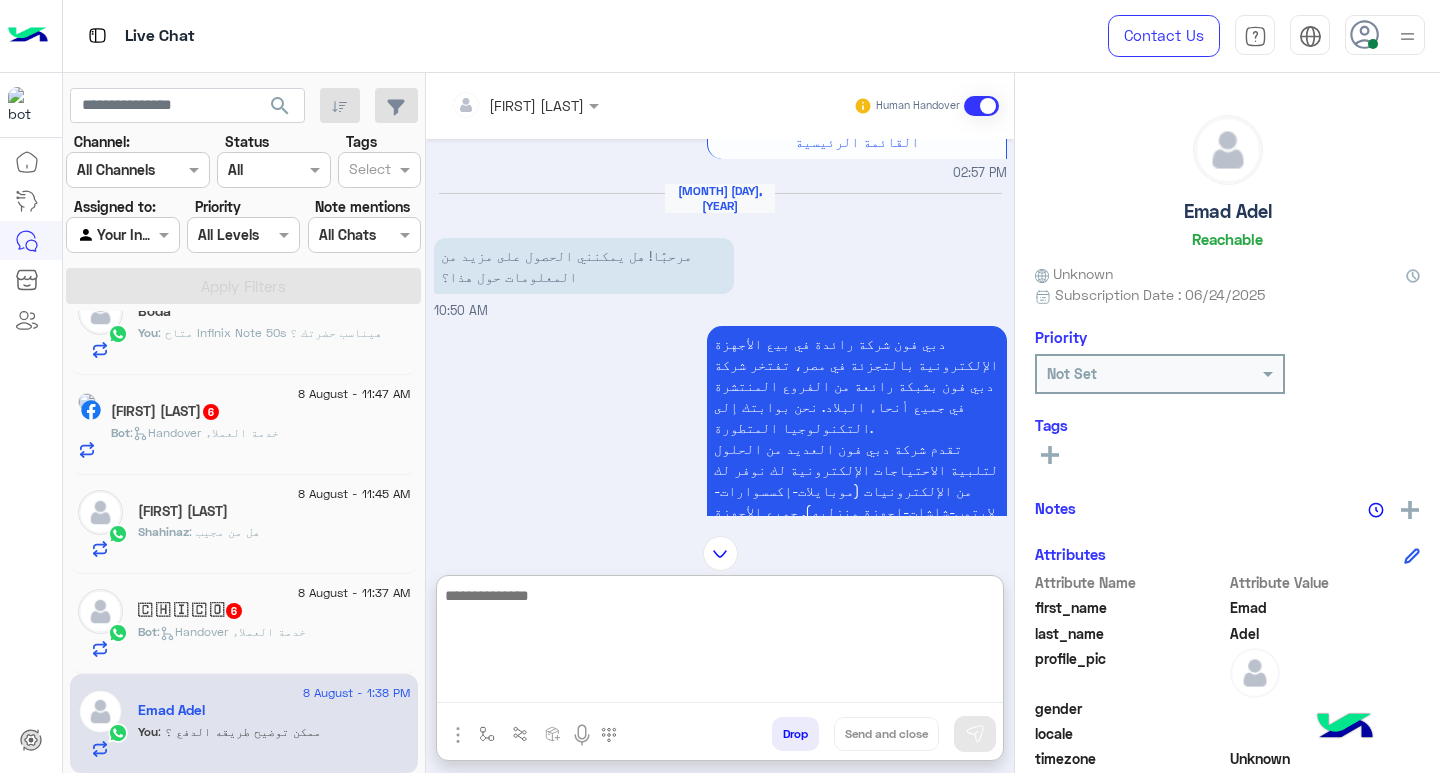 scroll, scrollTop: 1072, scrollLeft: 0, axis: vertical 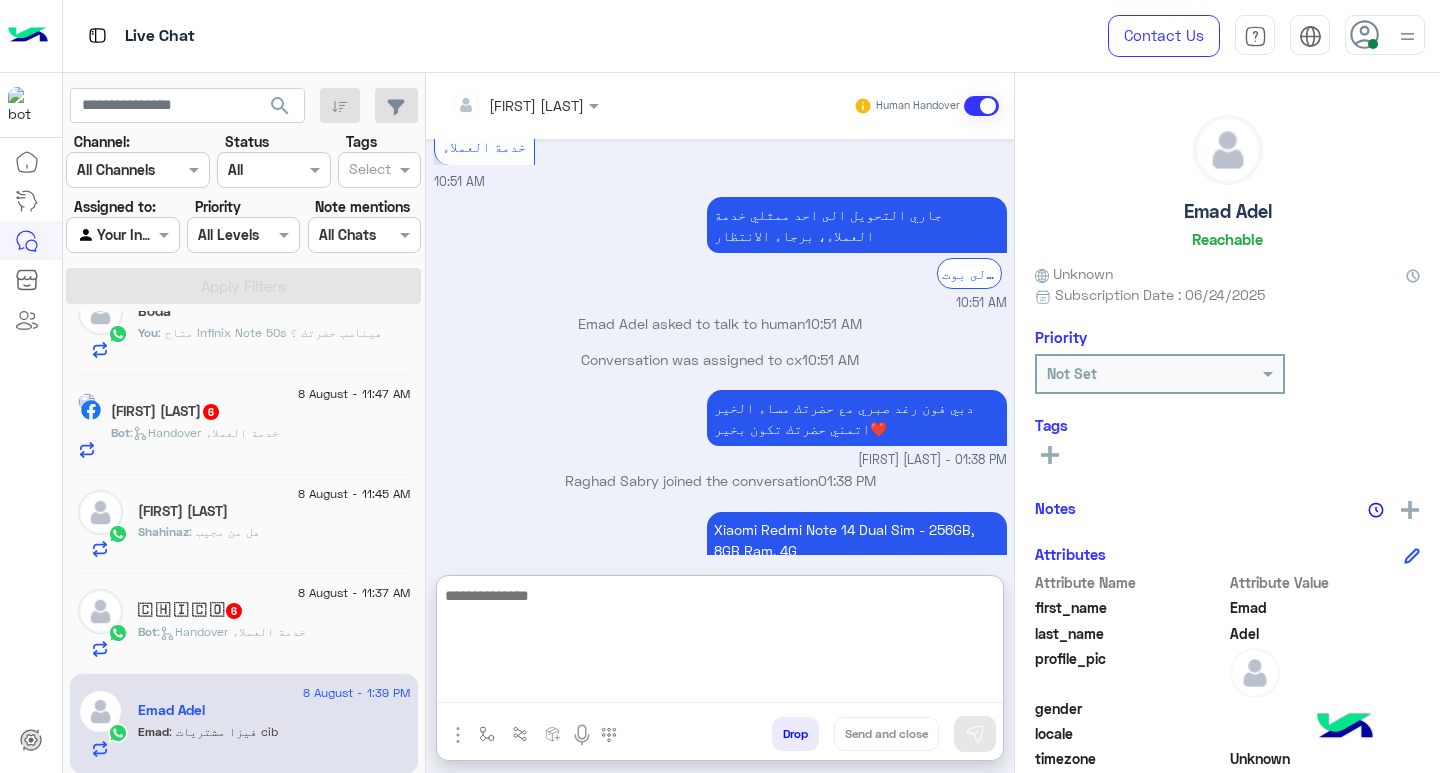 click at bounding box center (525, 104) 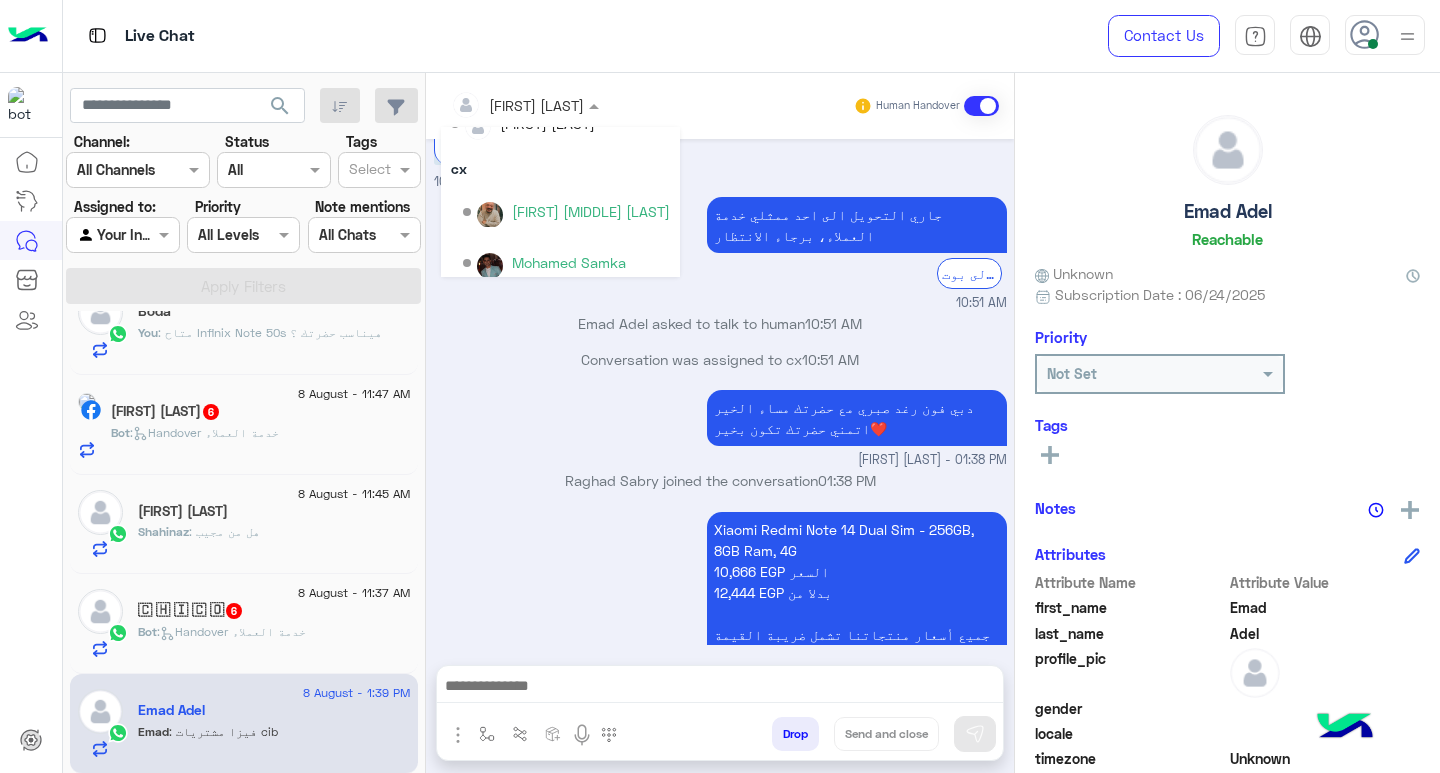 scroll, scrollTop: 91, scrollLeft: 0, axis: vertical 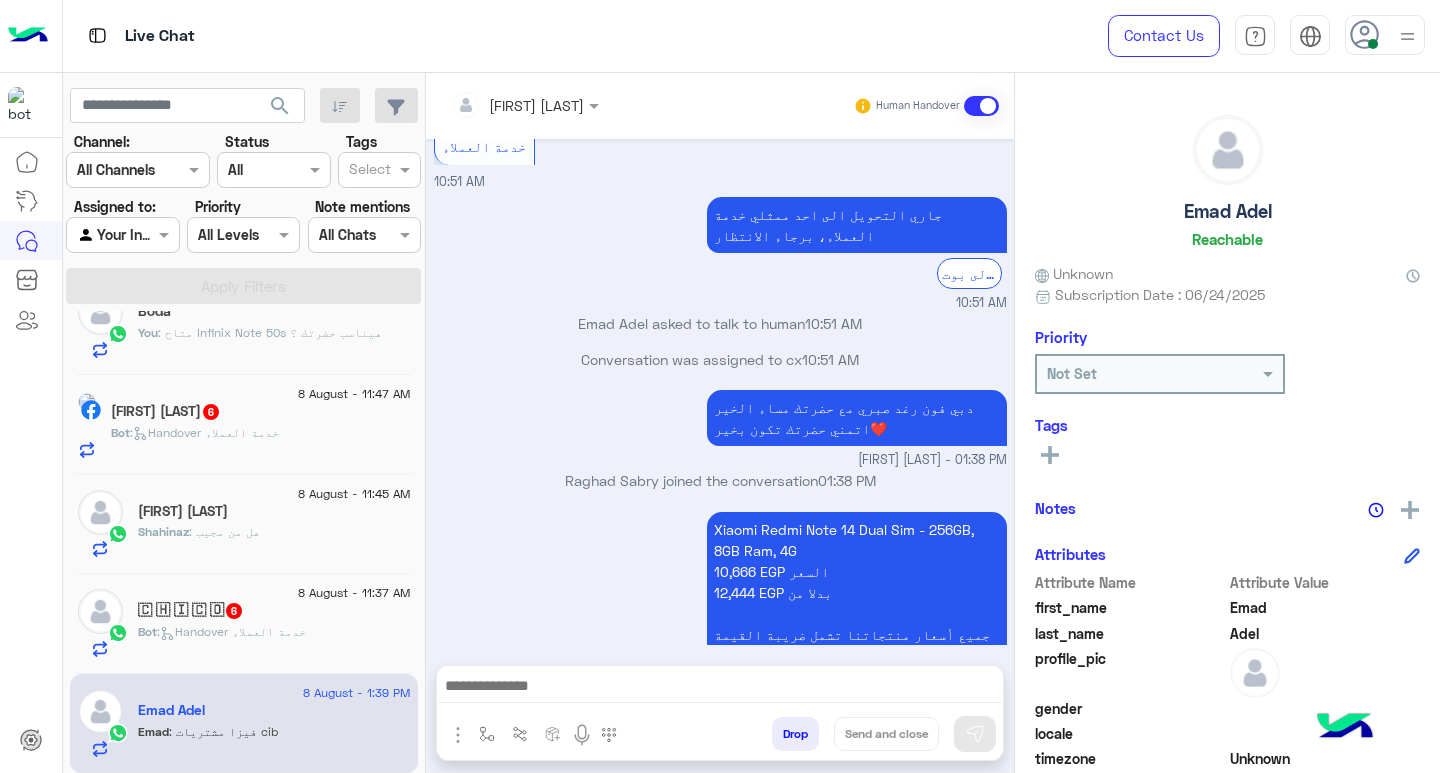 drag, startPoint x: 641, startPoint y: 501, endPoint x: 629, endPoint y: 490, distance: 16.27882 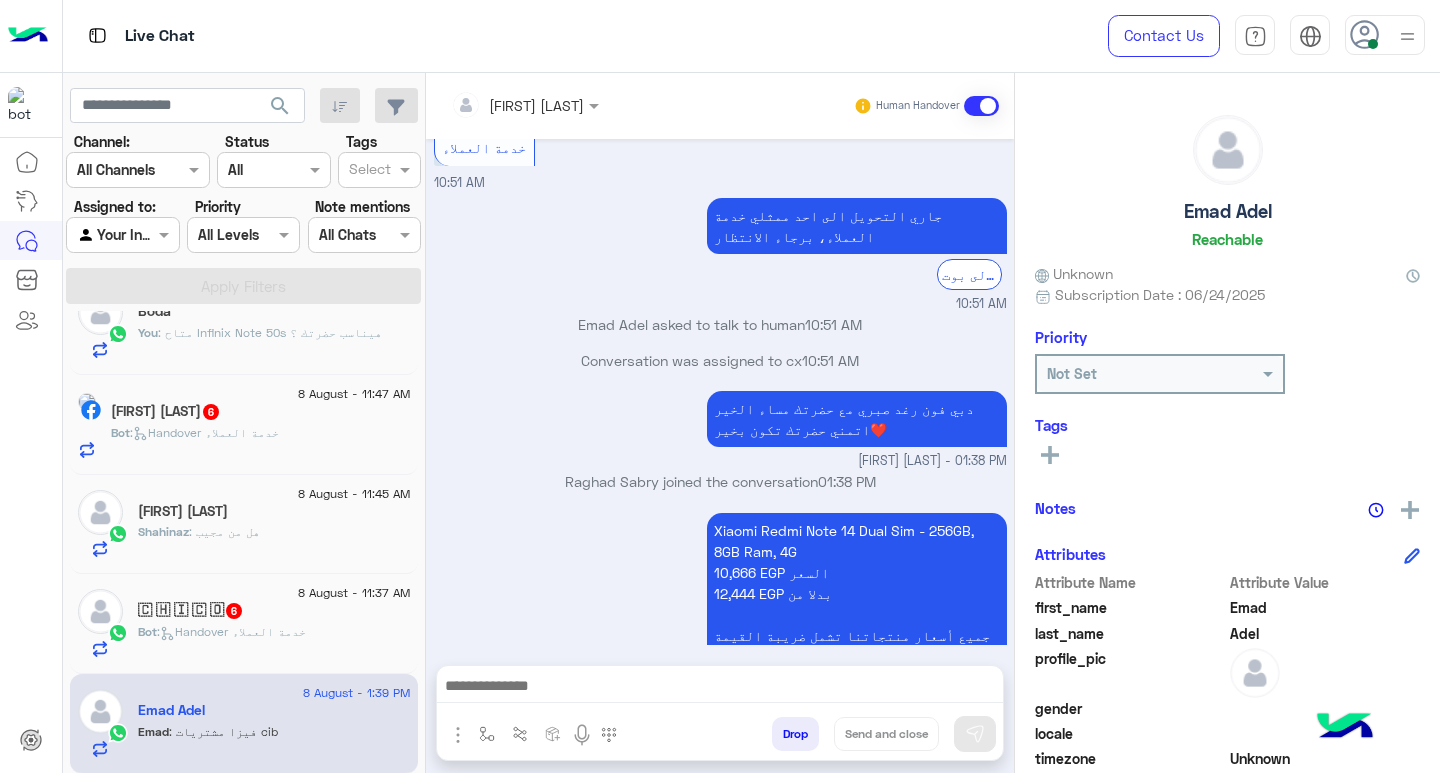 scroll, scrollTop: 3448, scrollLeft: 0, axis: vertical 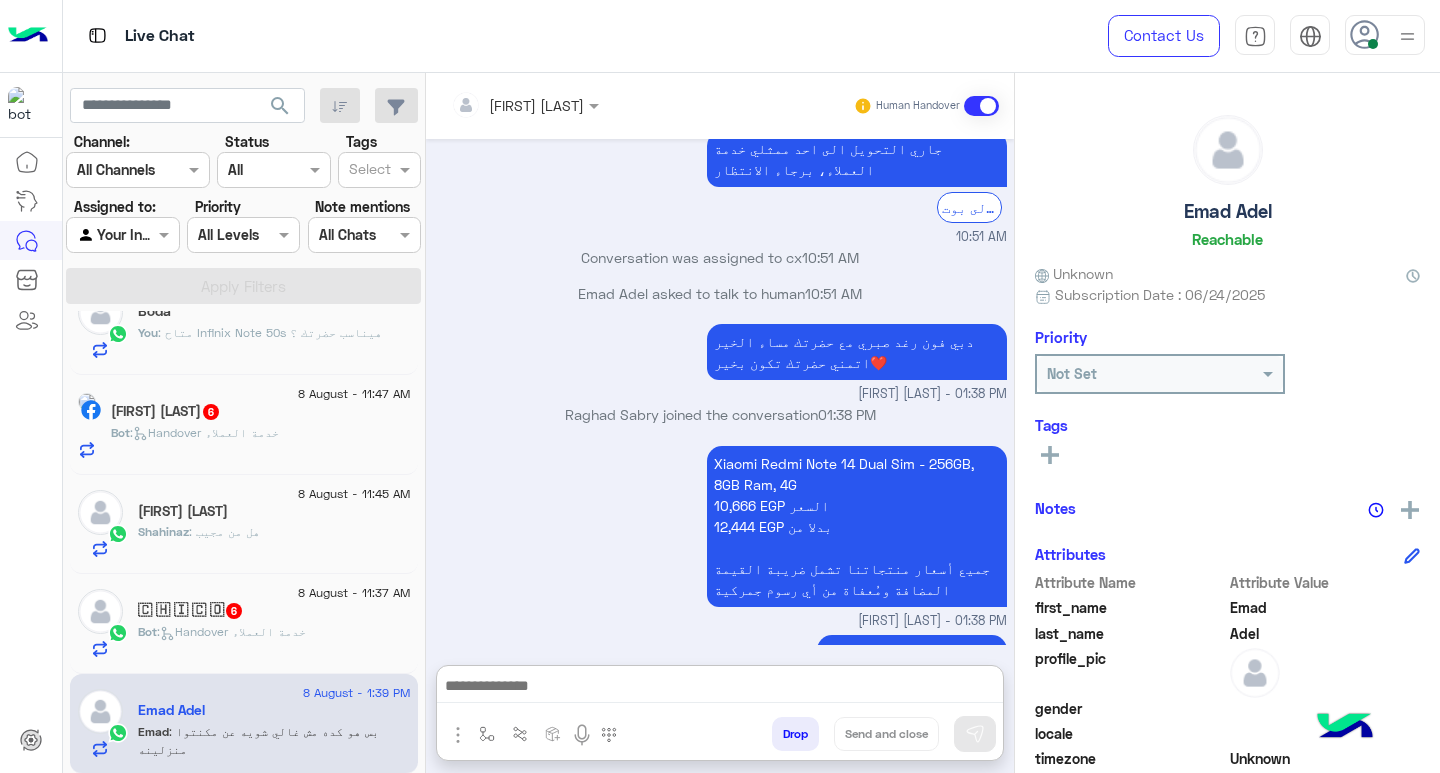 click at bounding box center (720, 688) 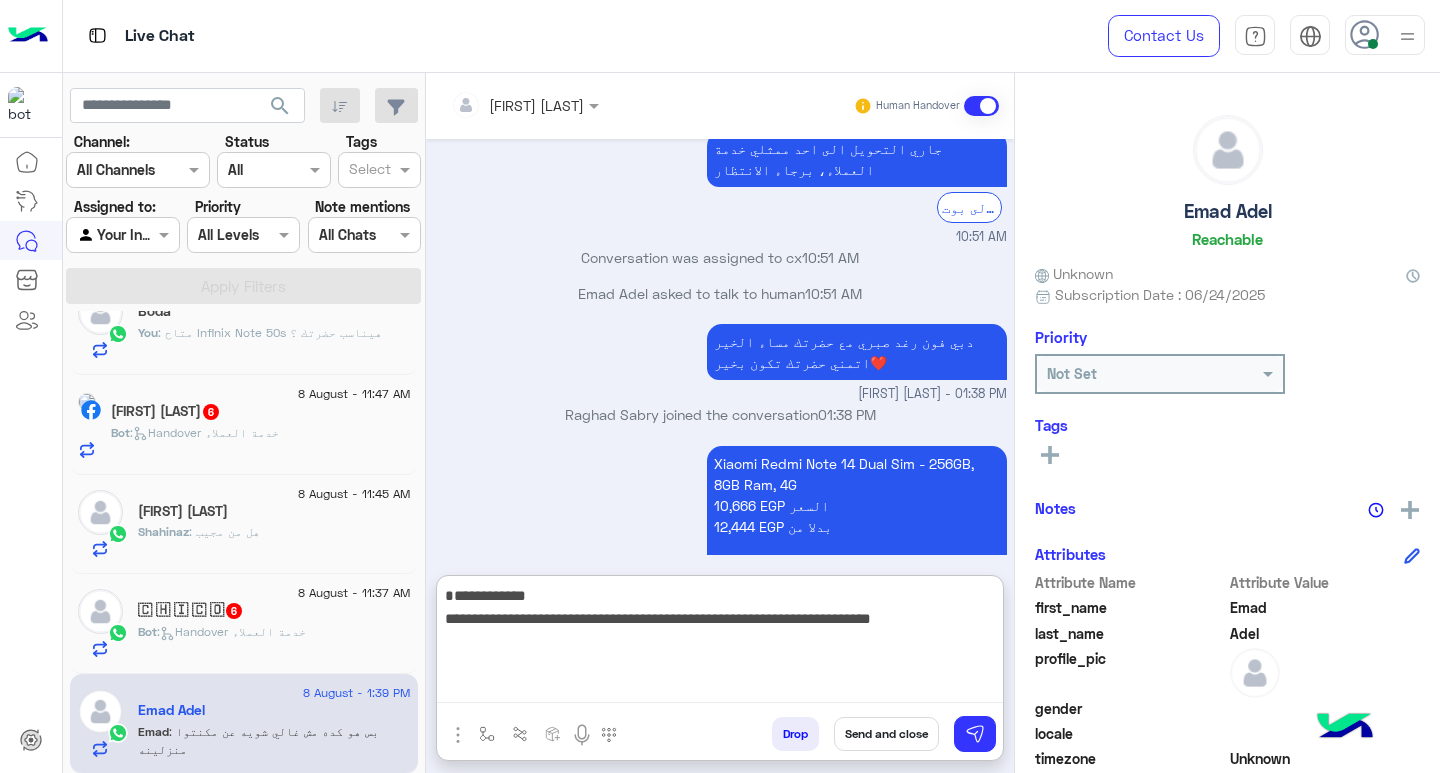 scroll, scrollTop: 3538, scrollLeft: 0, axis: vertical 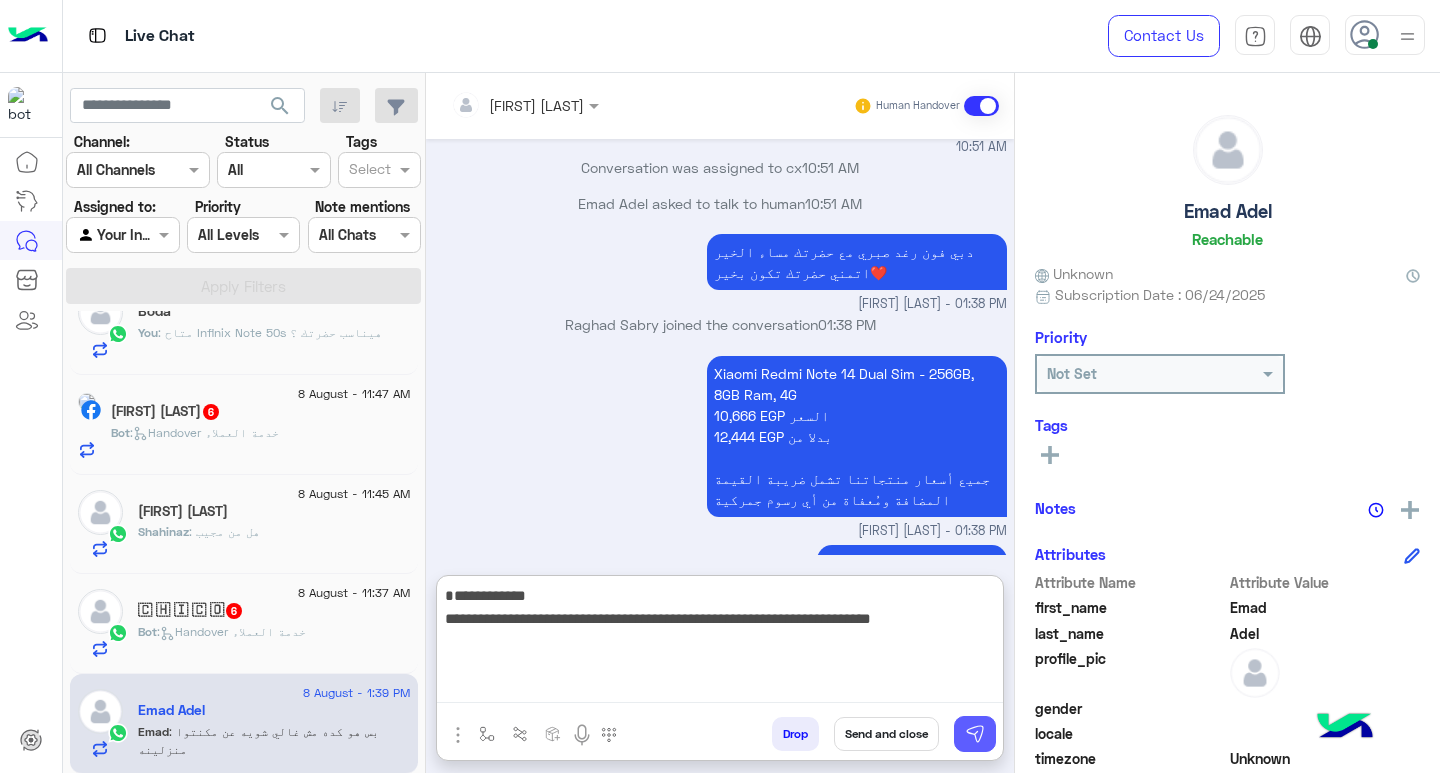 type on "**********" 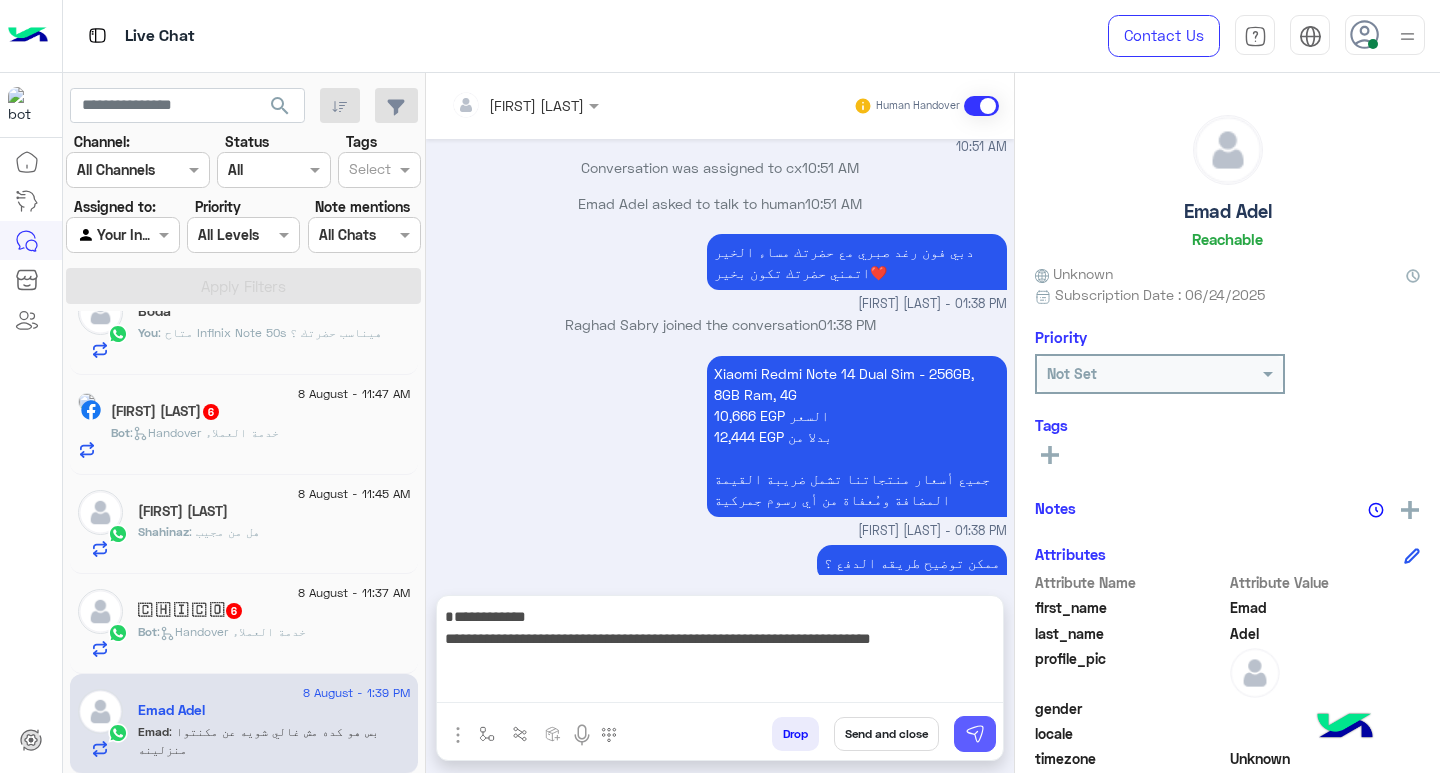 click at bounding box center (975, 734) 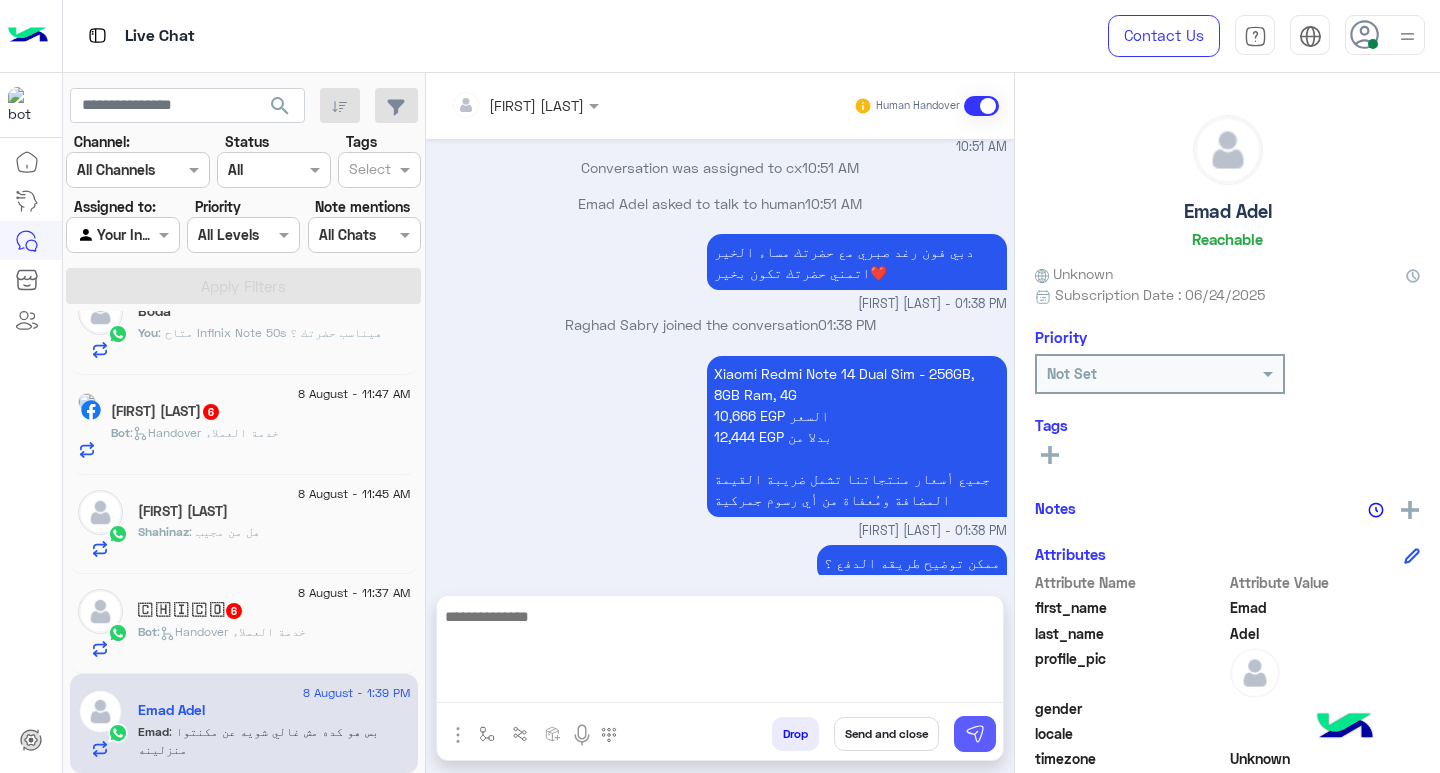 scroll, scrollTop: 3554, scrollLeft: 0, axis: vertical 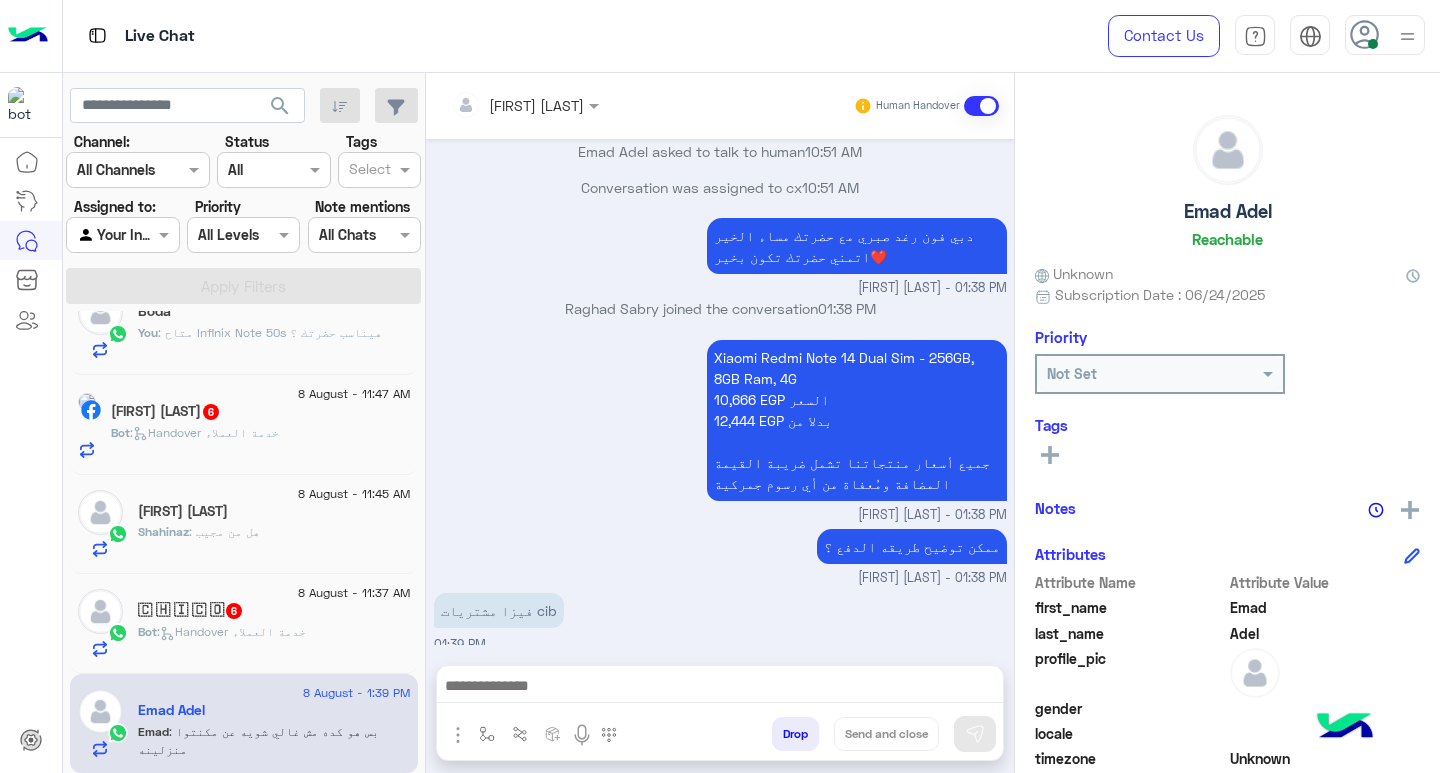 click on ":   Handover خدمة العملاء" 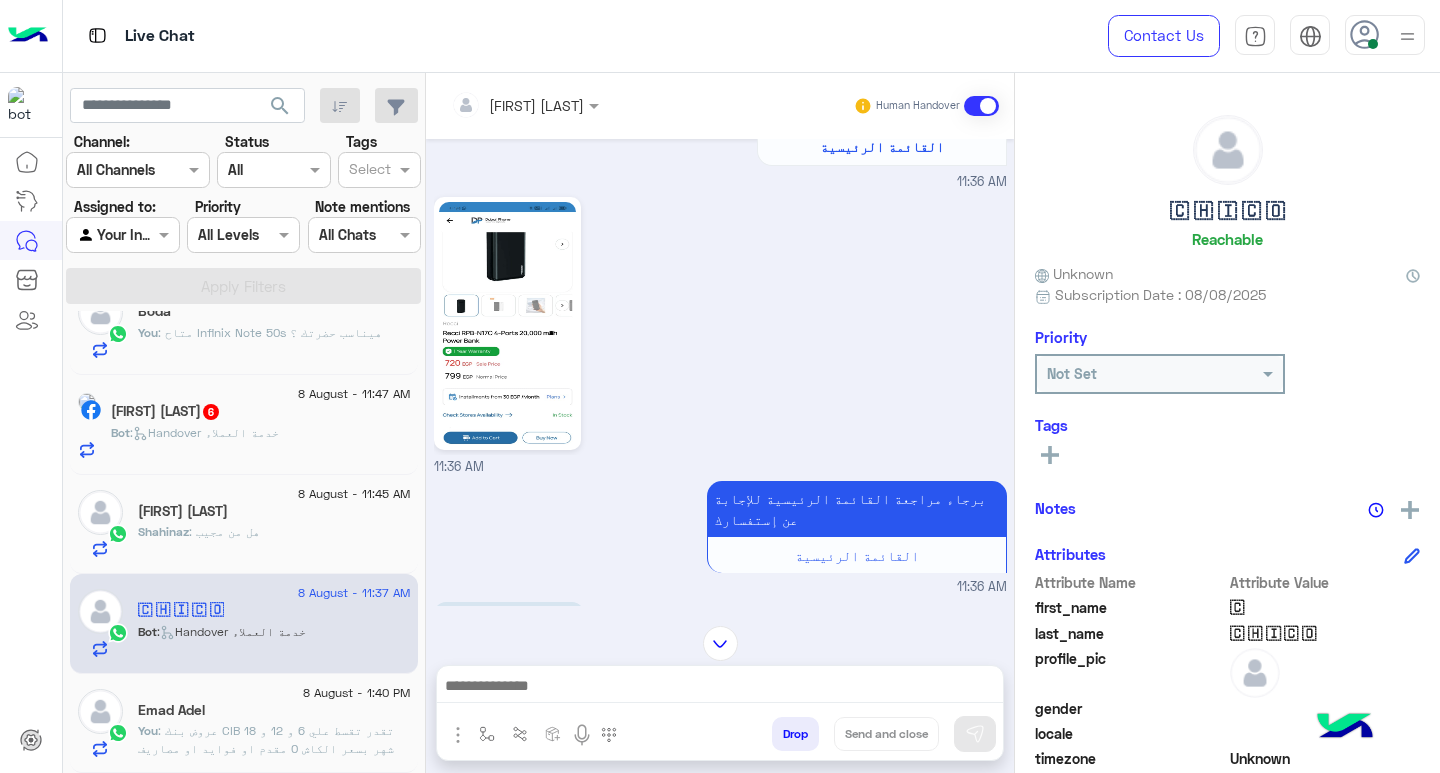 scroll, scrollTop: 285, scrollLeft: 0, axis: vertical 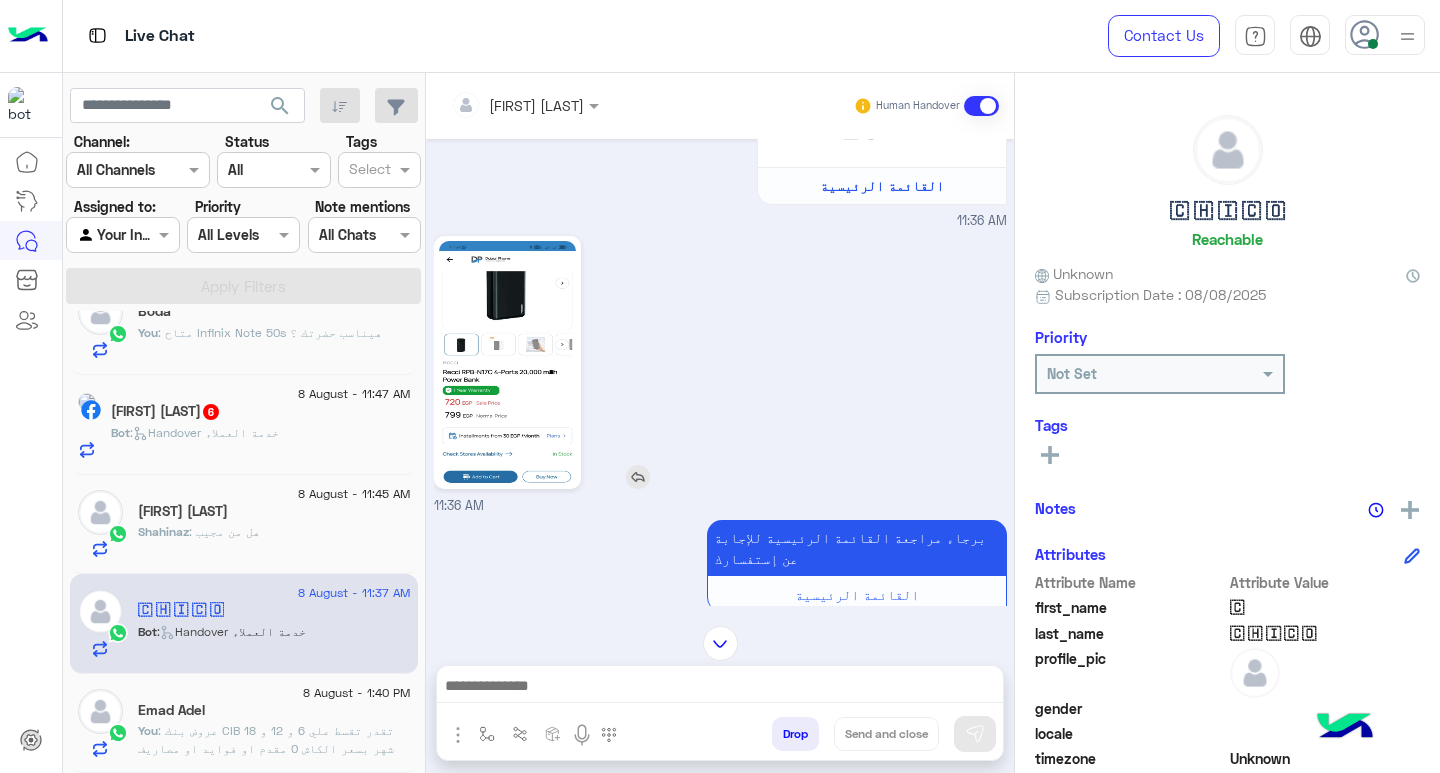 click 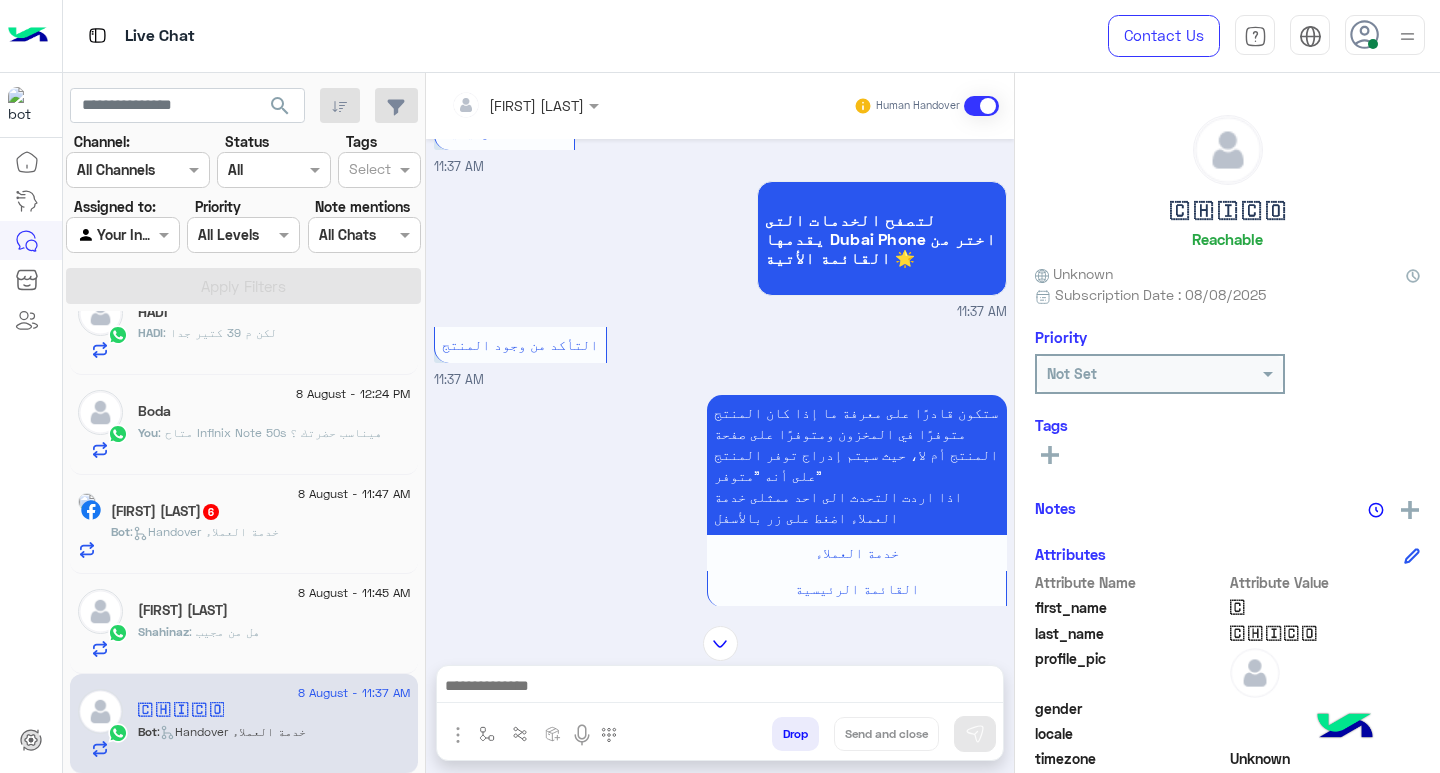 scroll, scrollTop: 1217, scrollLeft: 0, axis: vertical 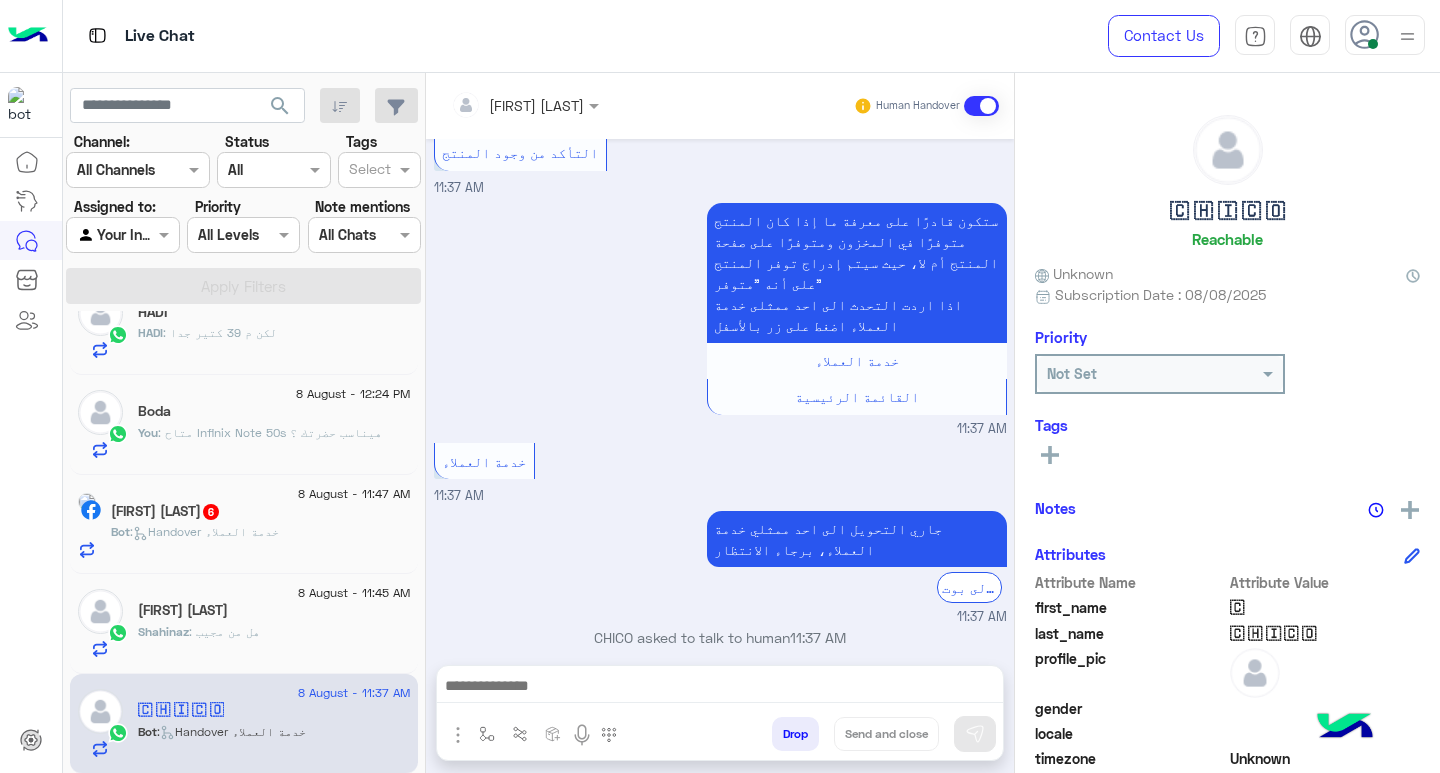 click at bounding box center (720, 688) 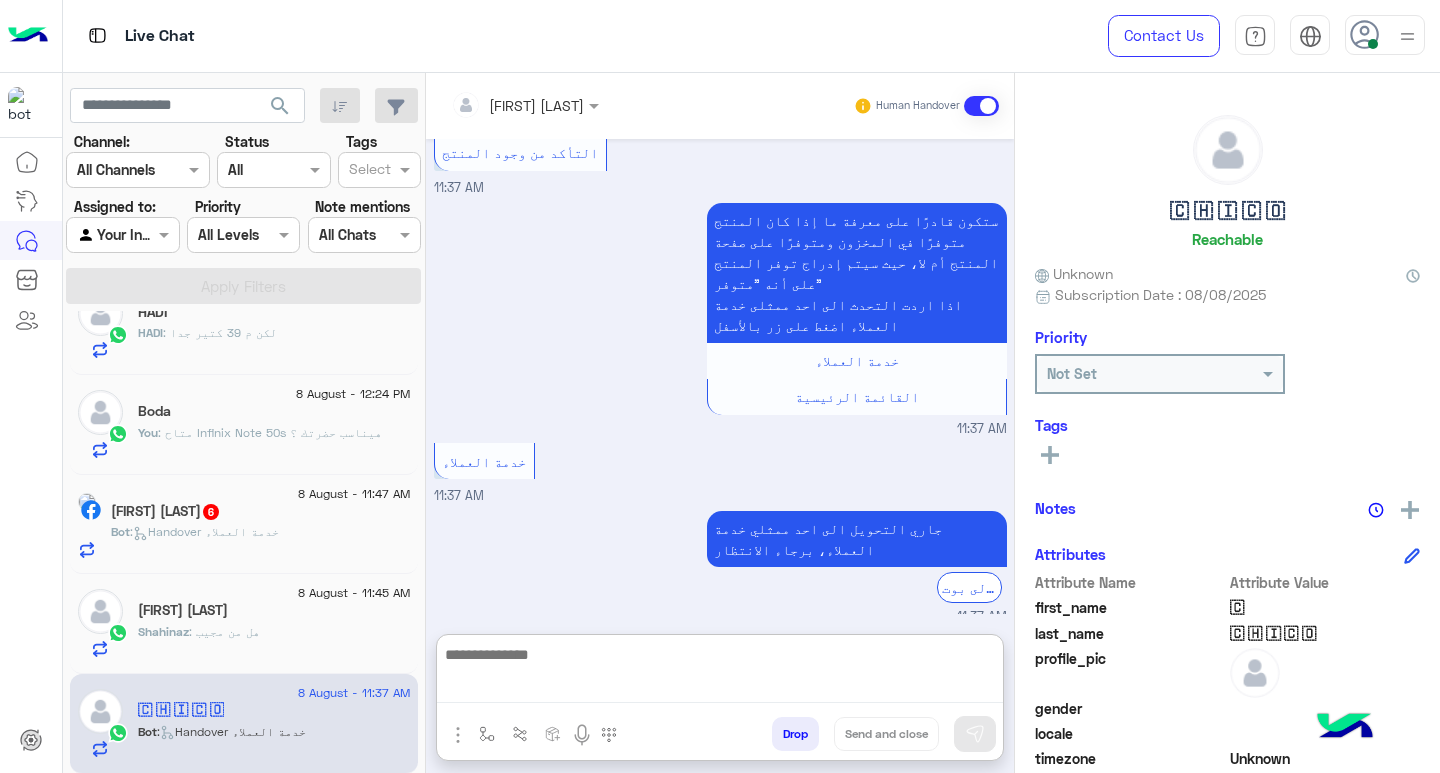 paste on "**********" 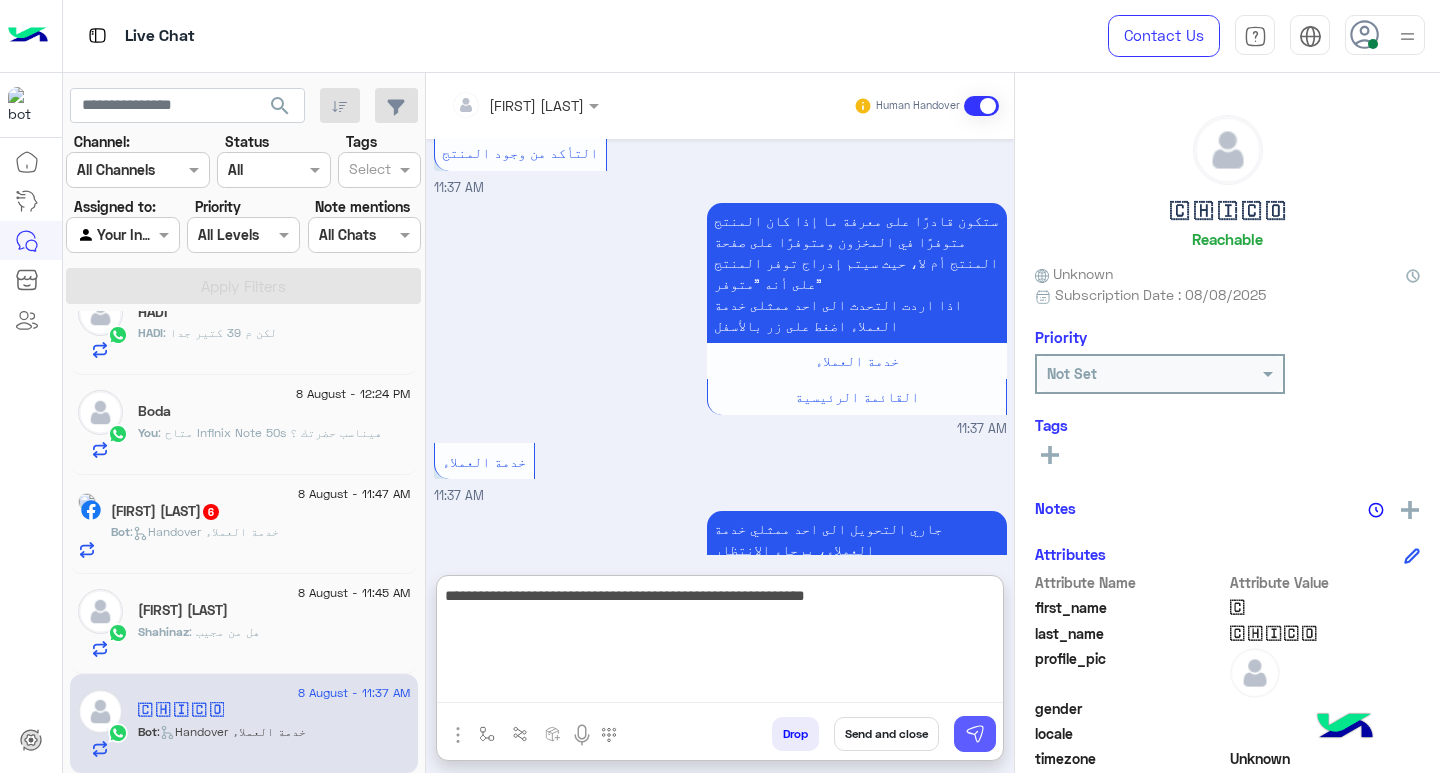 type on "**********" 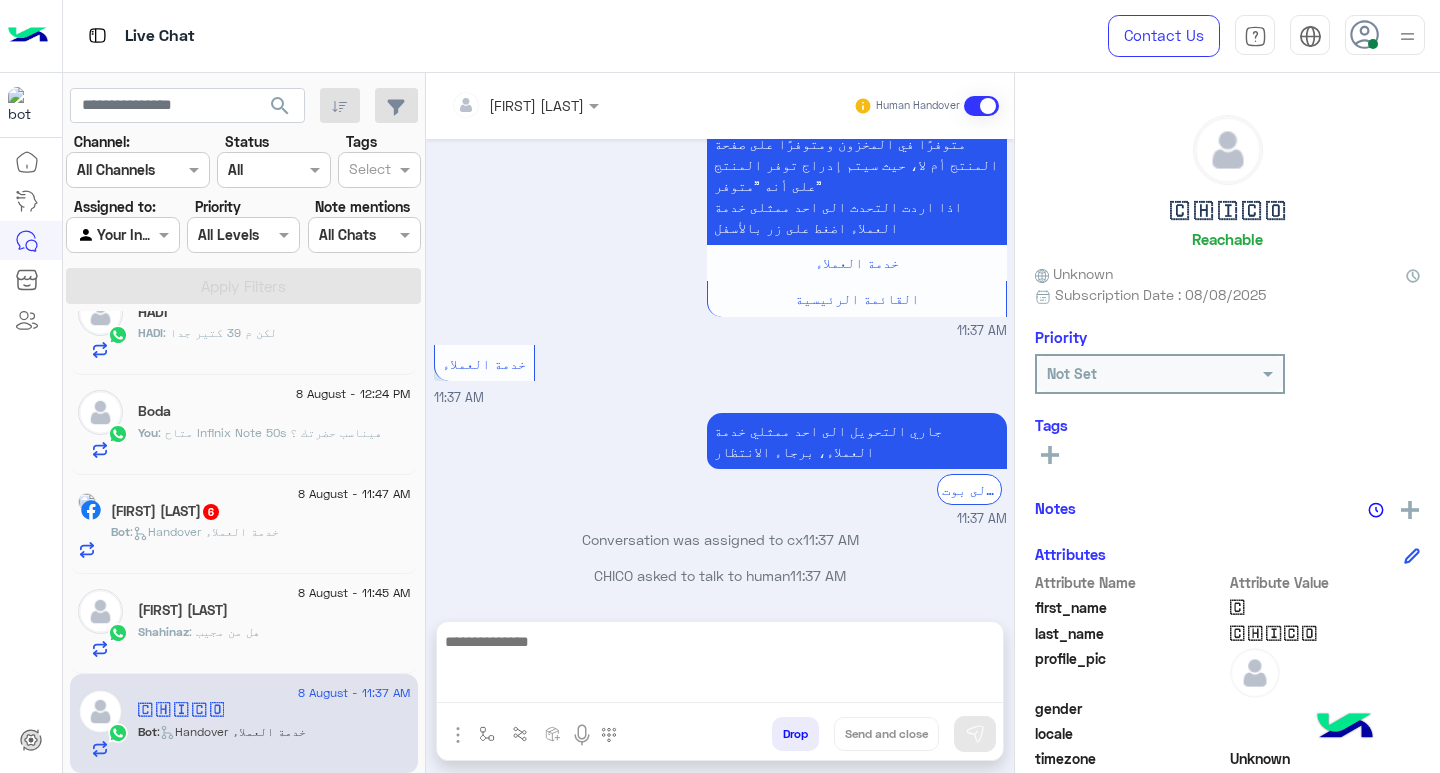 scroll, scrollTop: 1303, scrollLeft: 0, axis: vertical 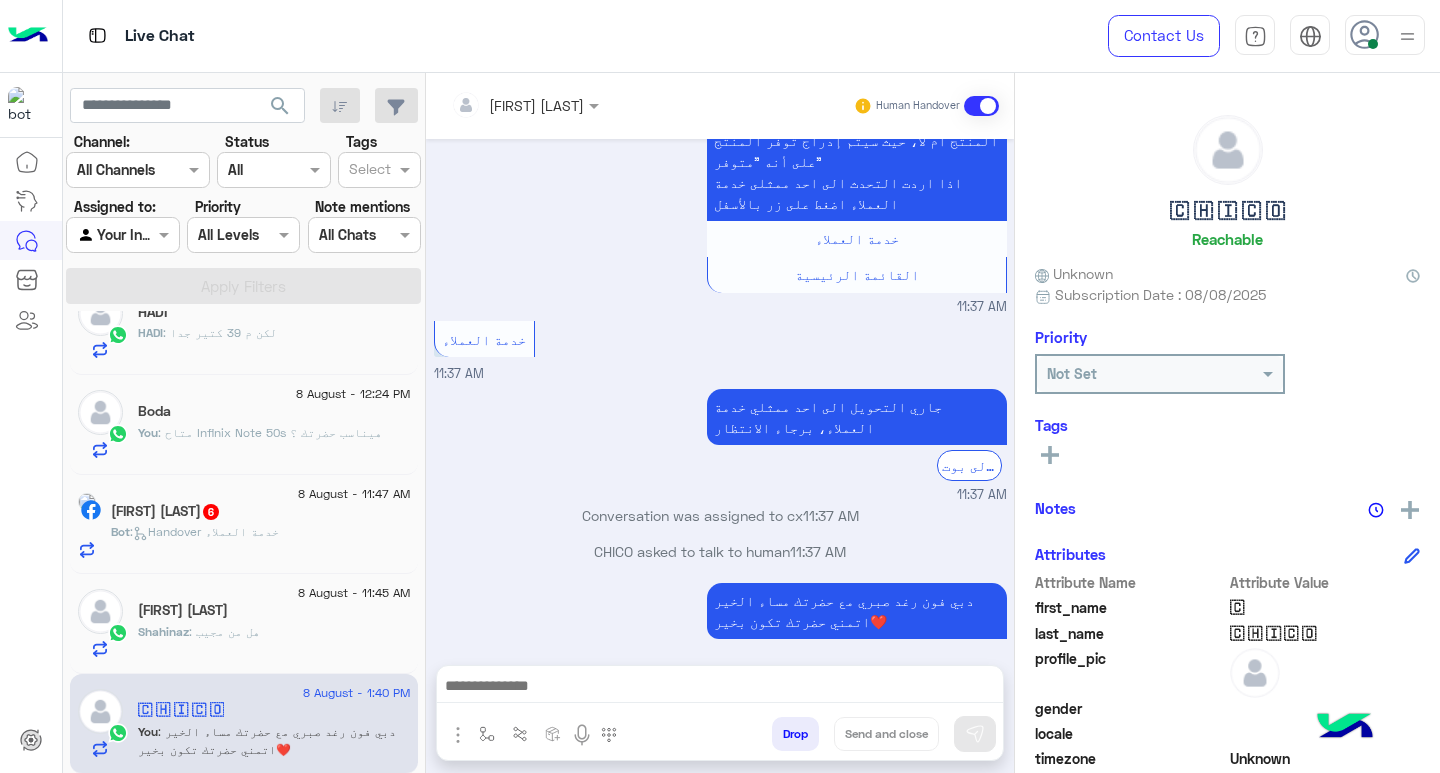 click on "Drop   Send and close" at bounding box center (720, 713) 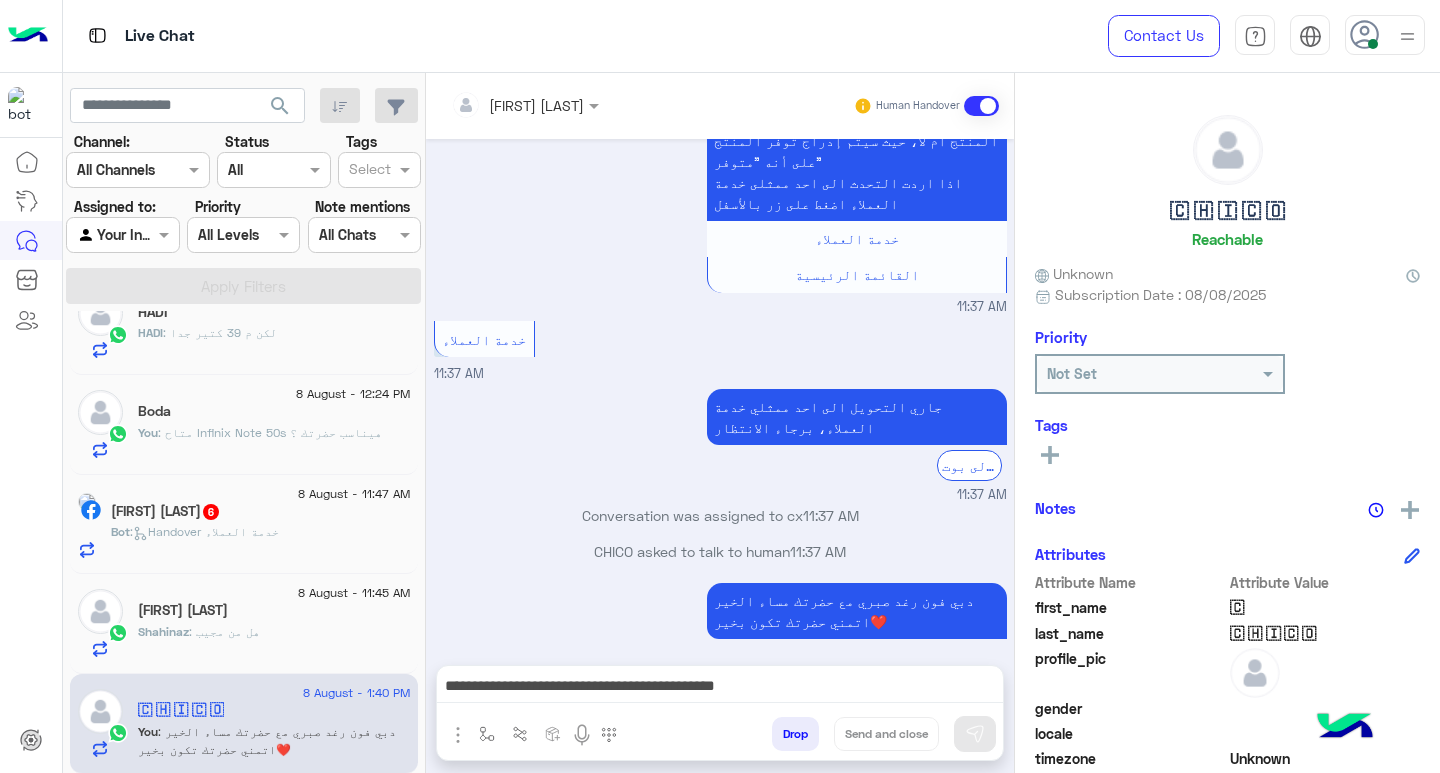 scroll, scrollTop: 1379, scrollLeft: 0, axis: vertical 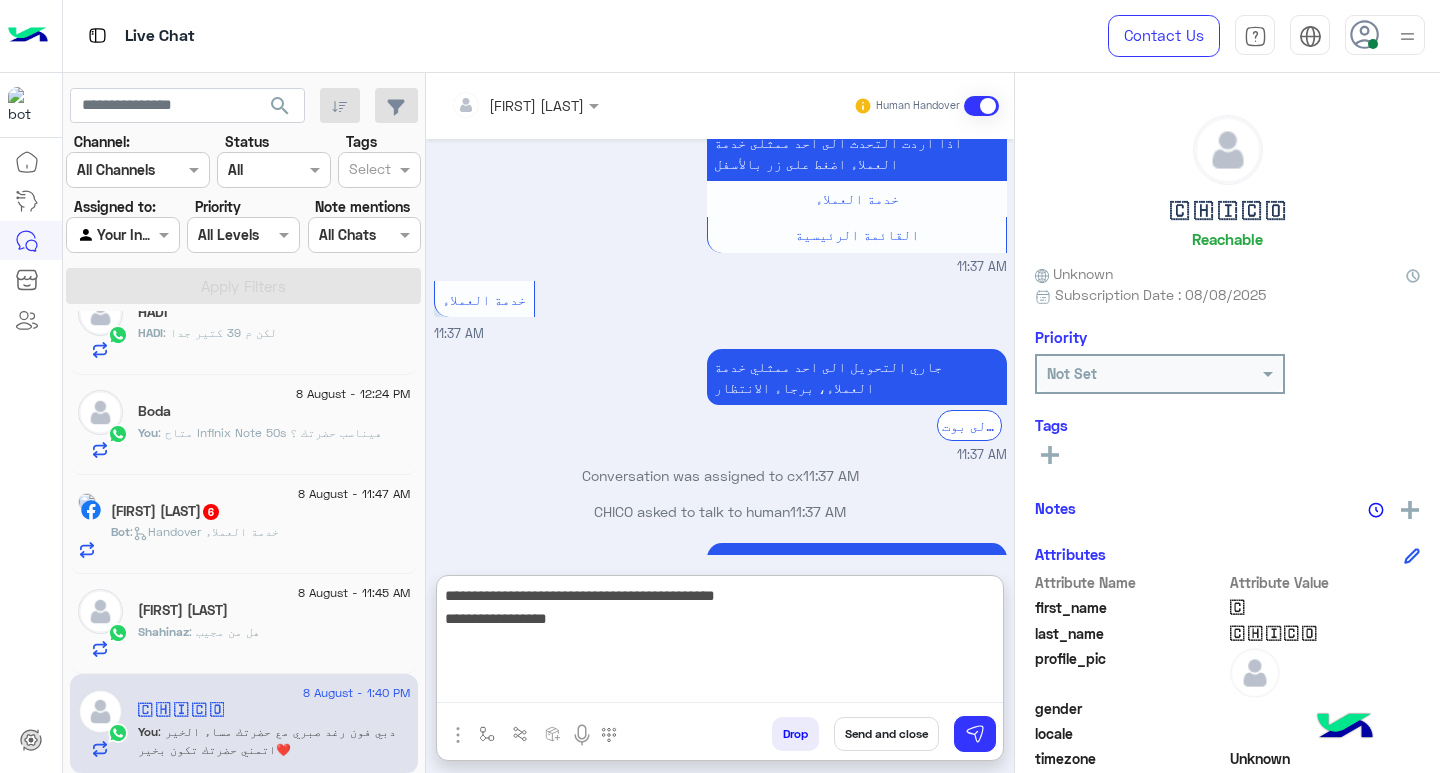 click on "**********" at bounding box center [720, 643] 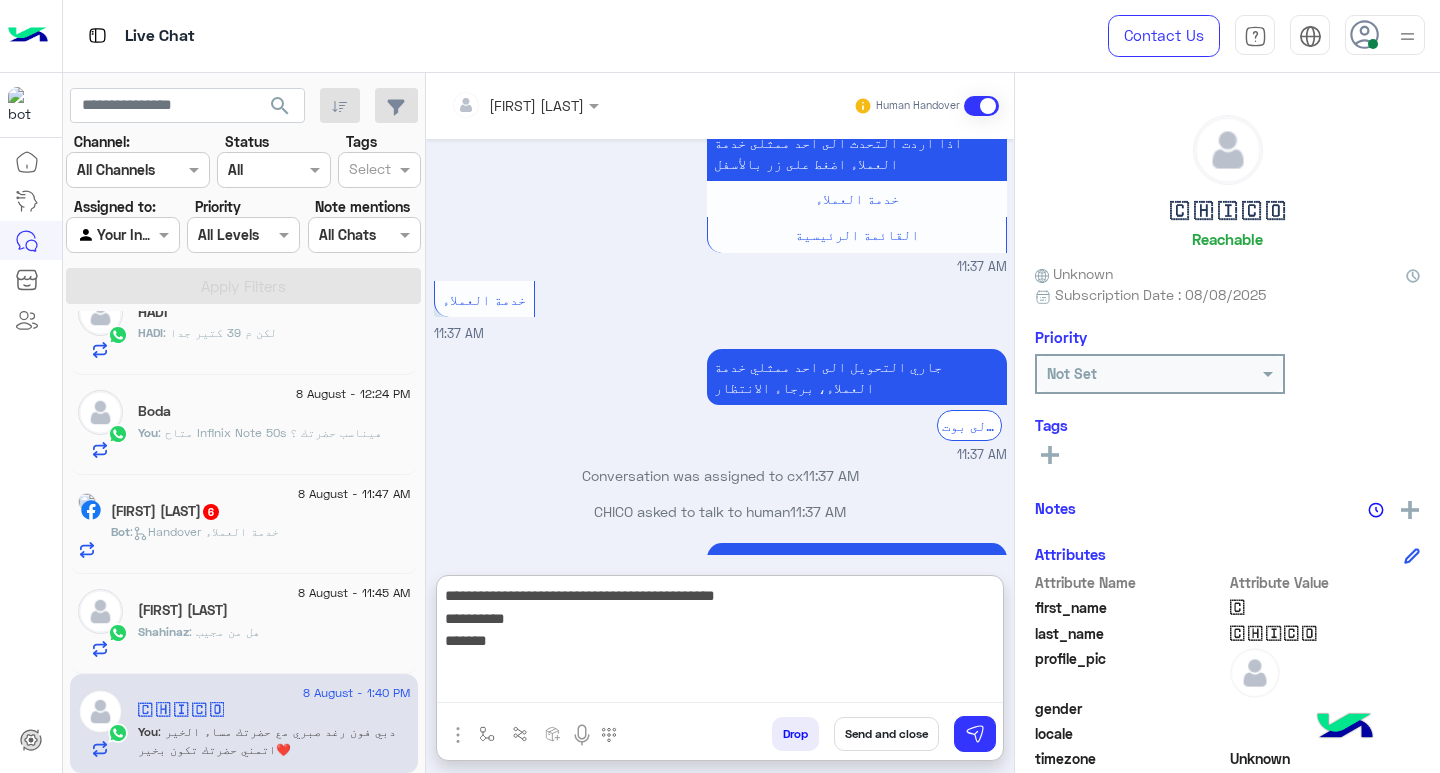 click on "**********" at bounding box center [720, 643] 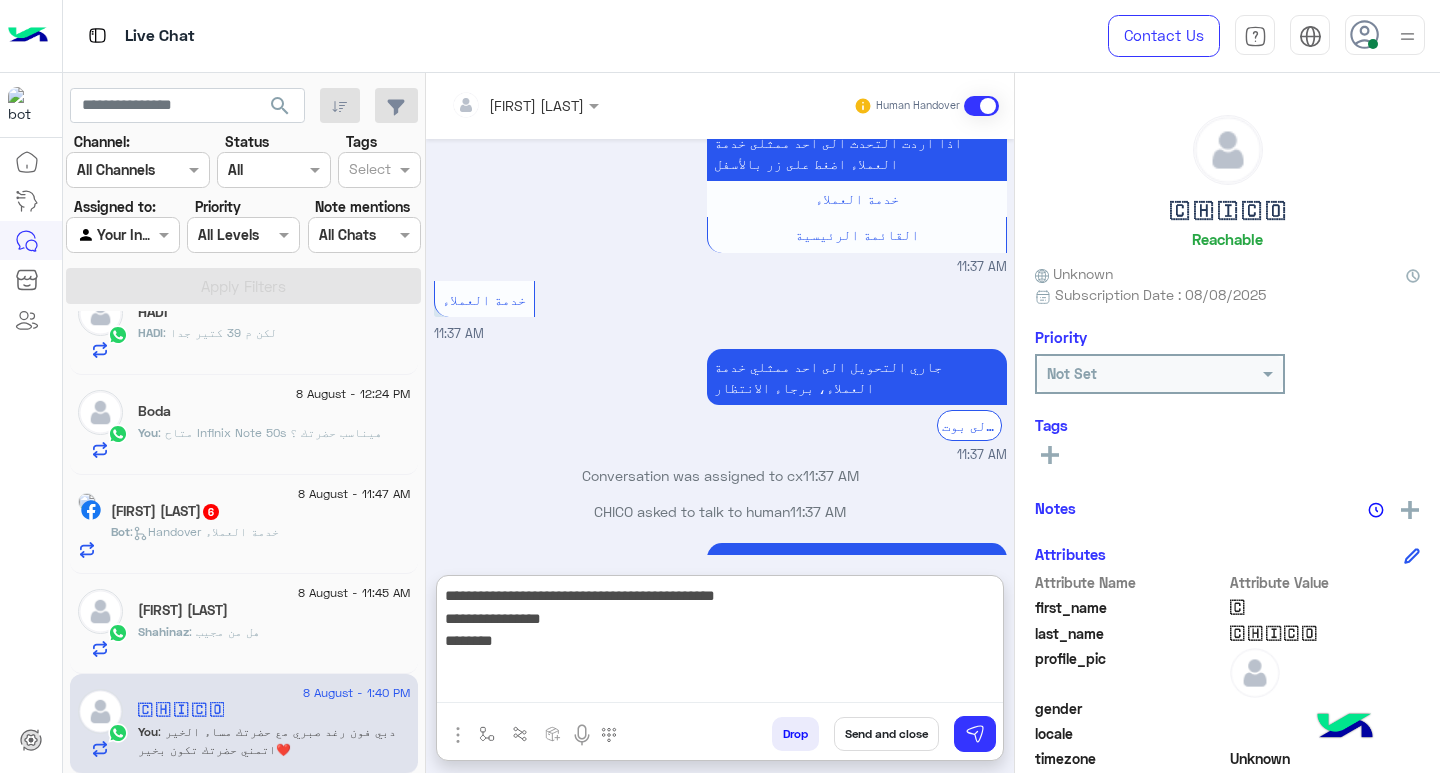 click on "**********" at bounding box center (720, 643) 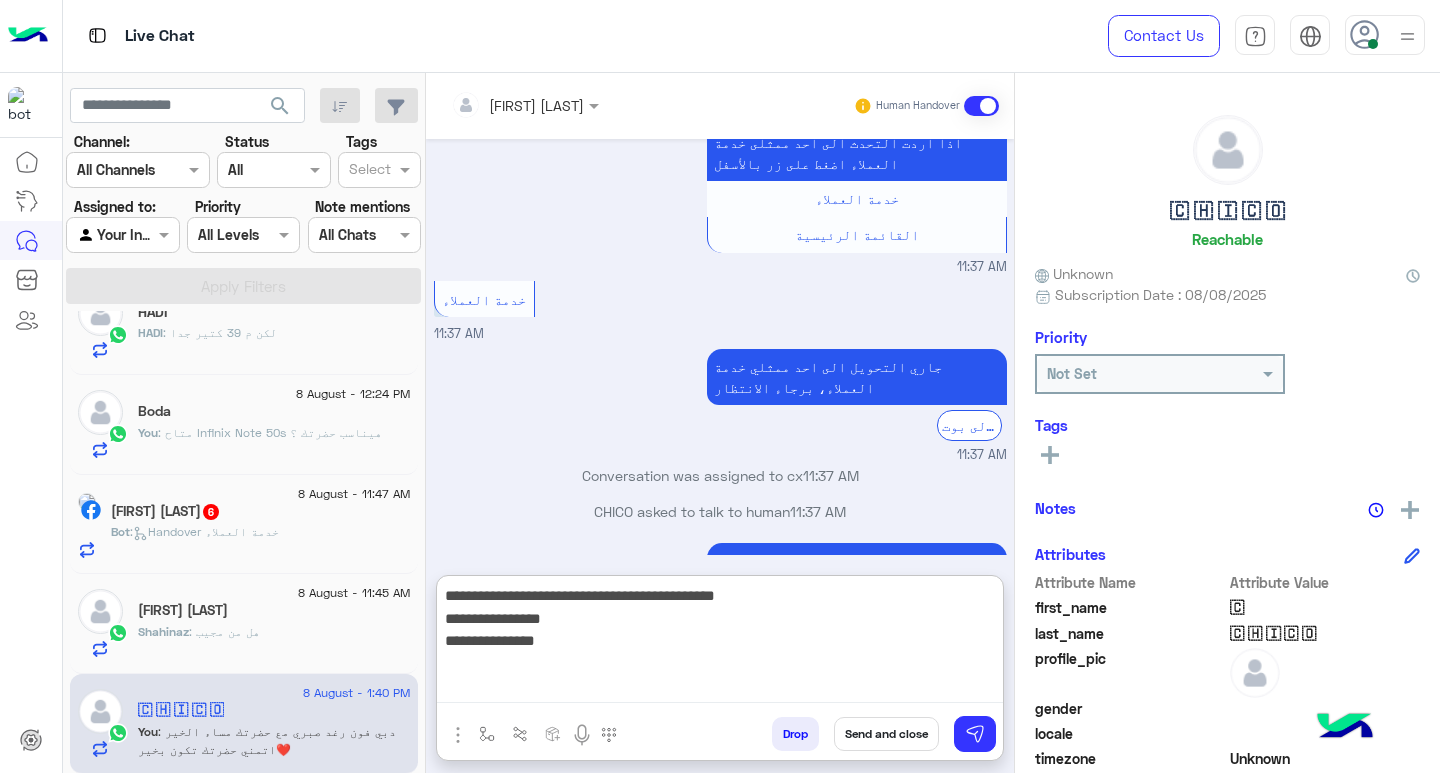 type on "**********" 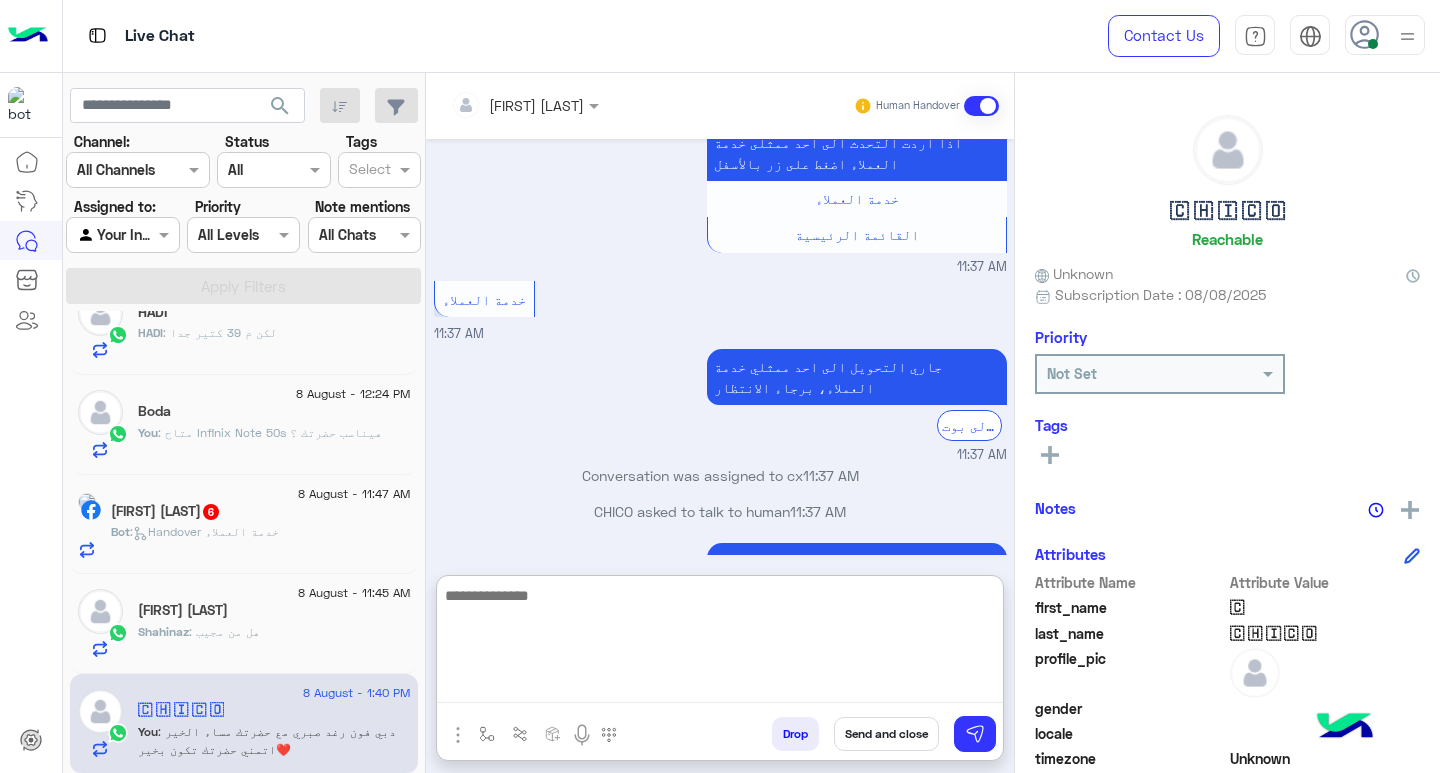 scroll, scrollTop: 1556, scrollLeft: 0, axis: vertical 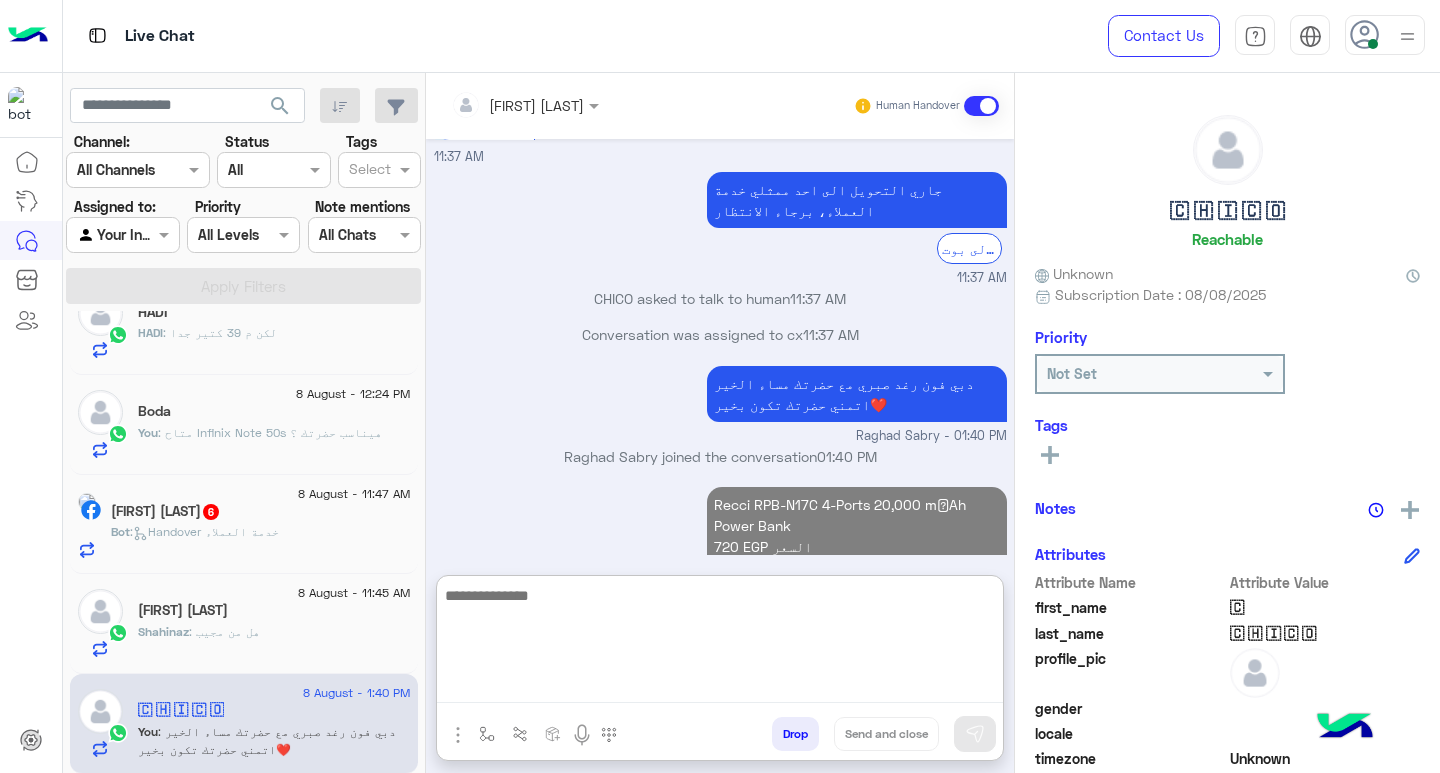 drag, startPoint x: 753, startPoint y: 645, endPoint x: 763, endPoint y: 628, distance: 19.723083 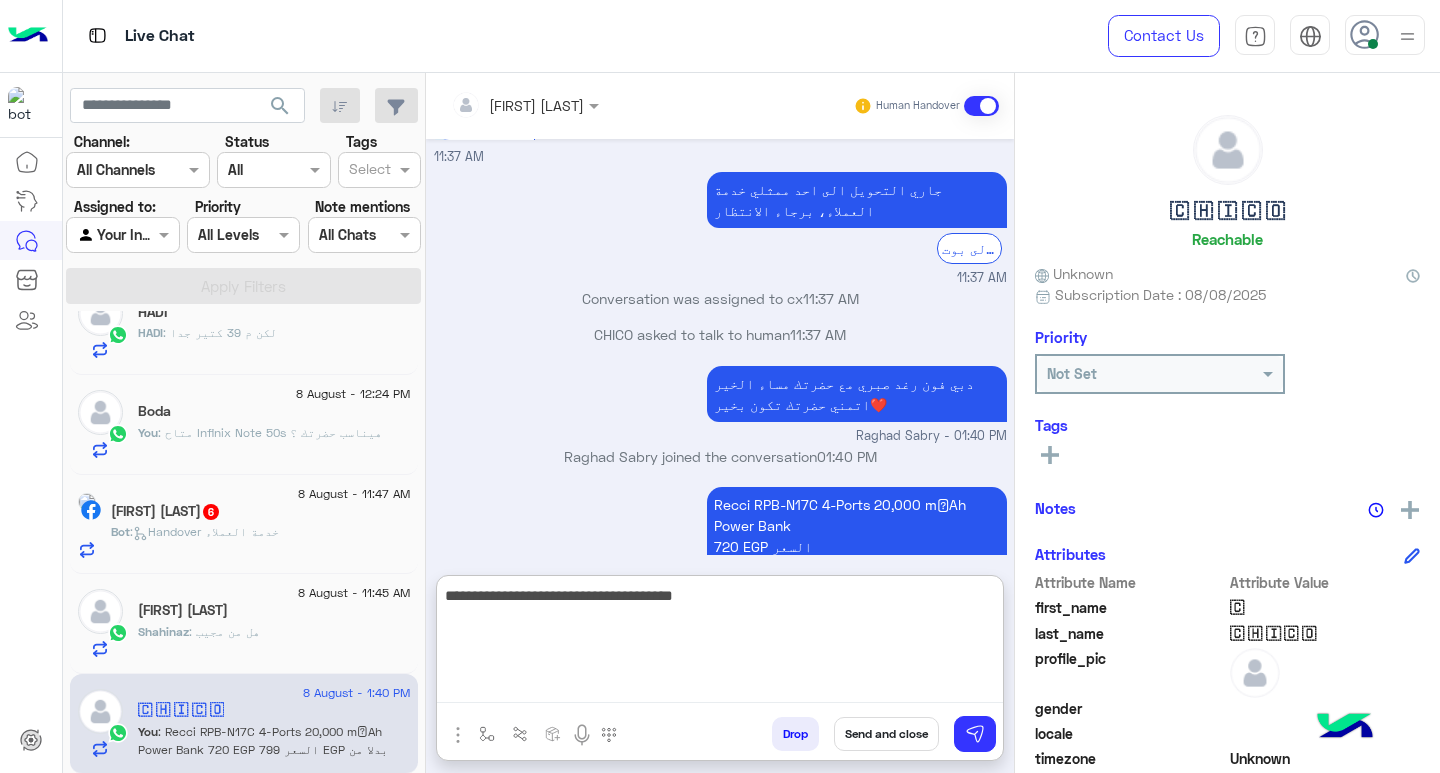 type on "**********" 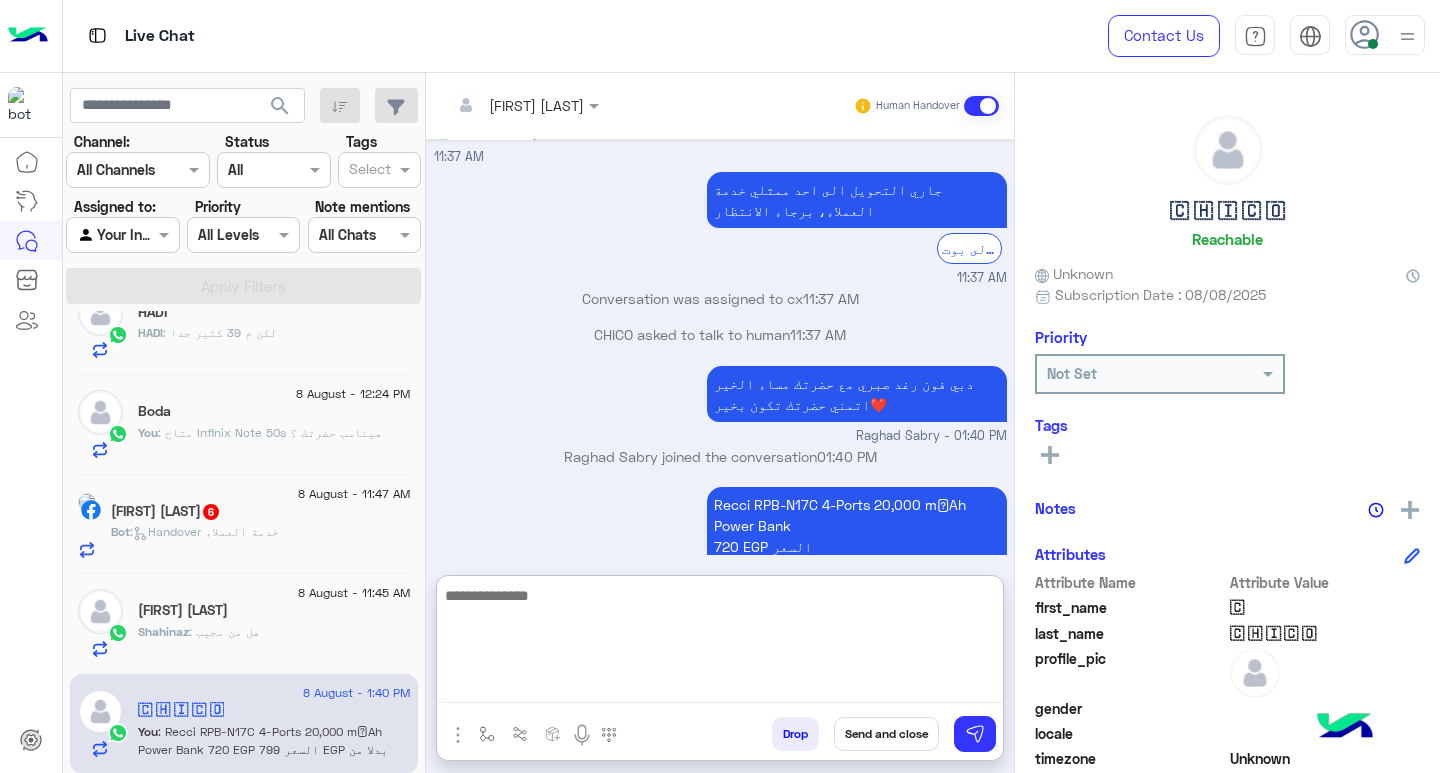scroll, scrollTop: 1619, scrollLeft: 0, axis: vertical 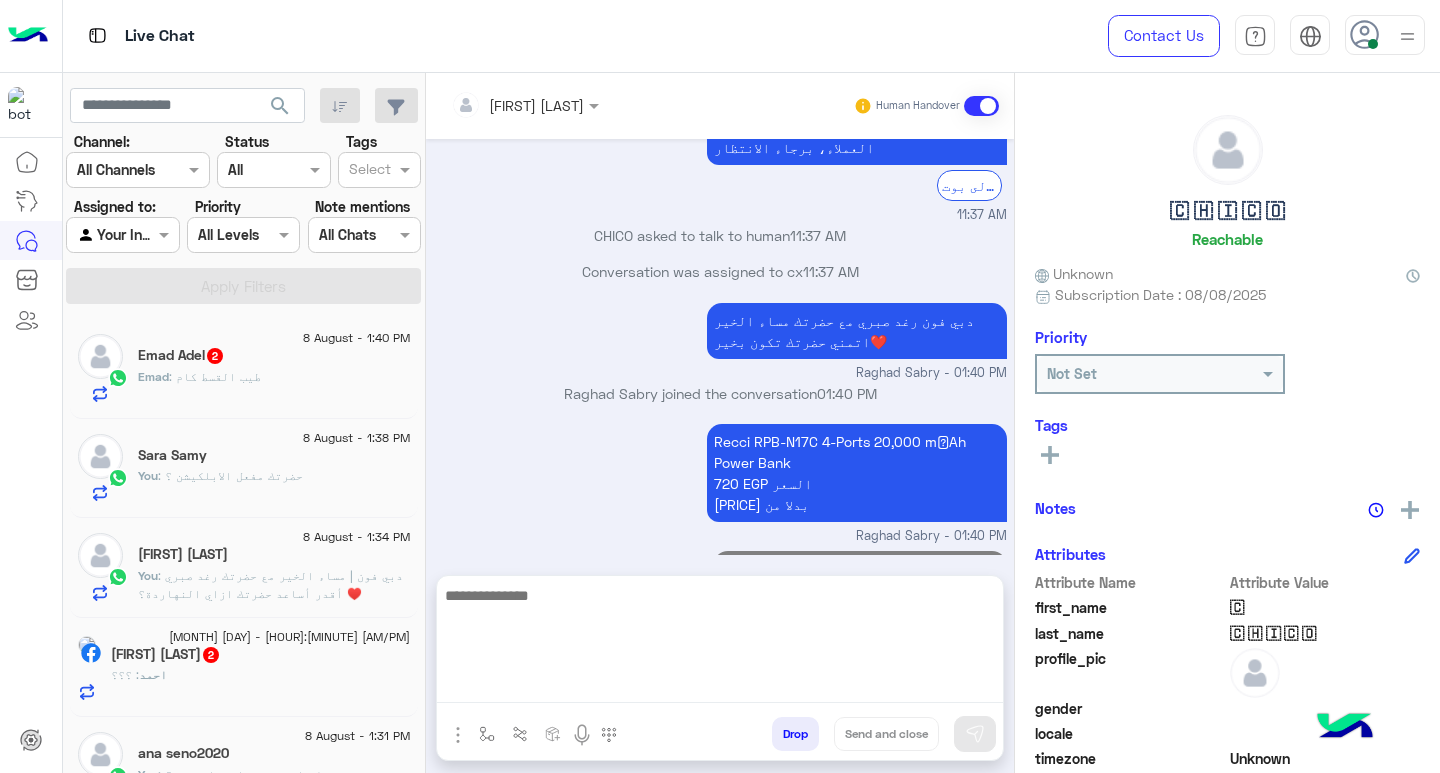 click on "8 August - 1:40 PM" 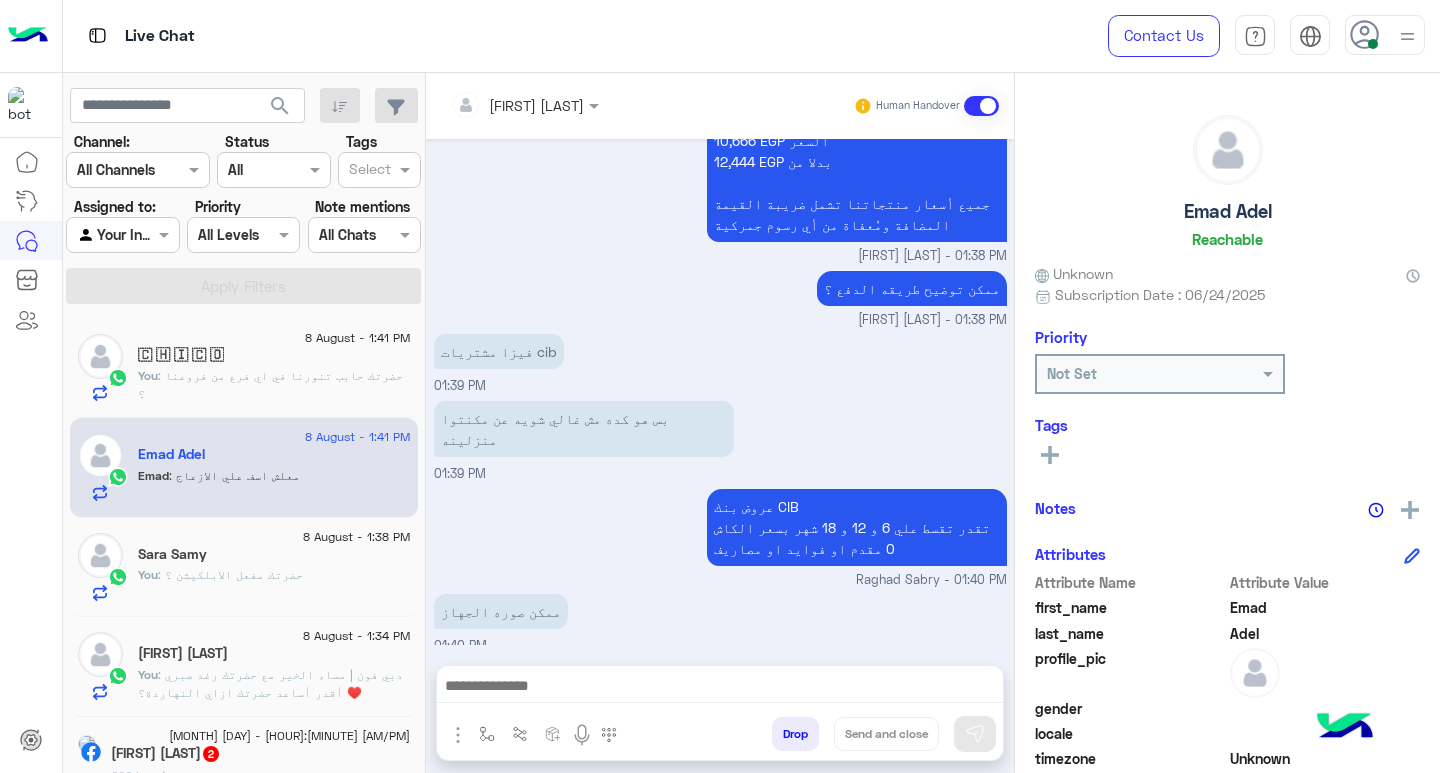 scroll, scrollTop: 2255, scrollLeft: 0, axis: vertical 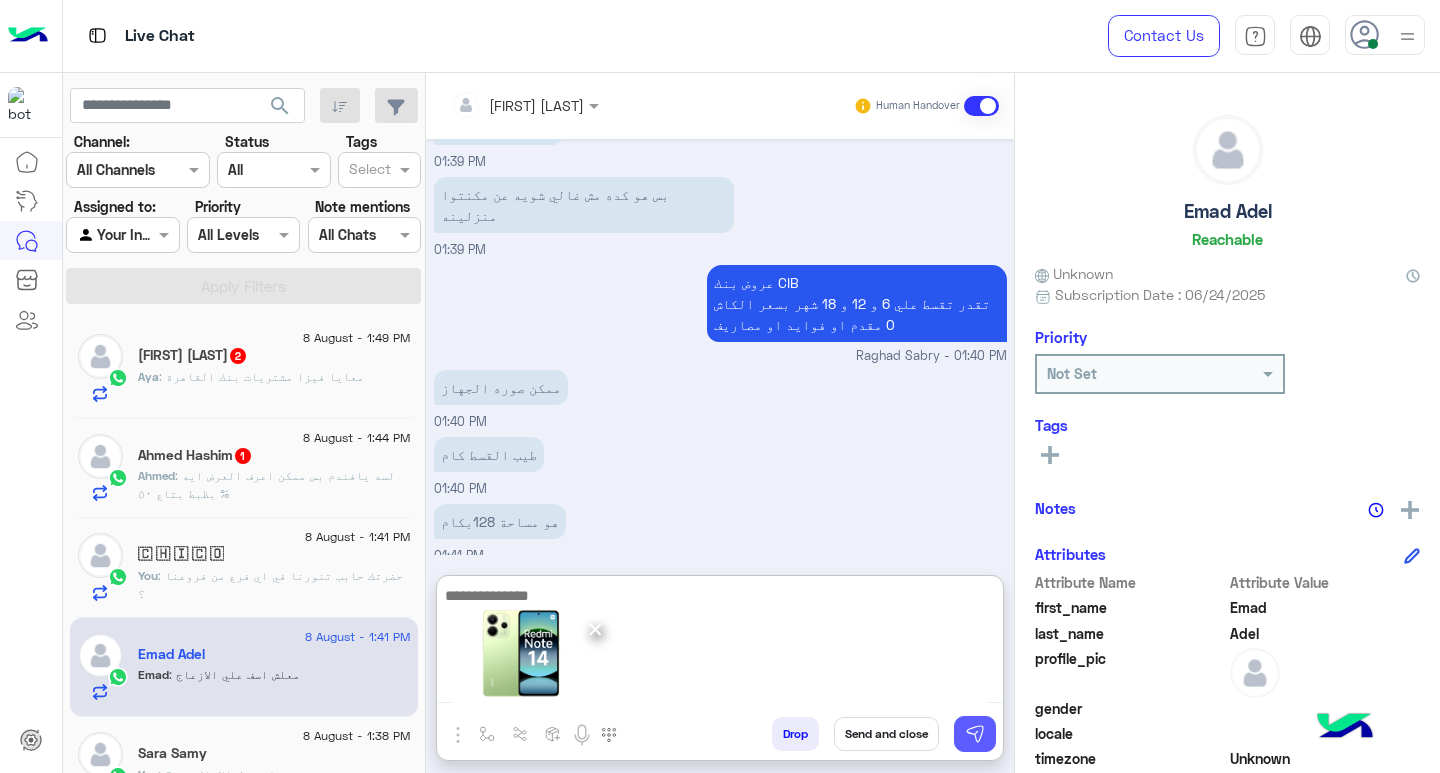 click at bounding box center (975, 734) 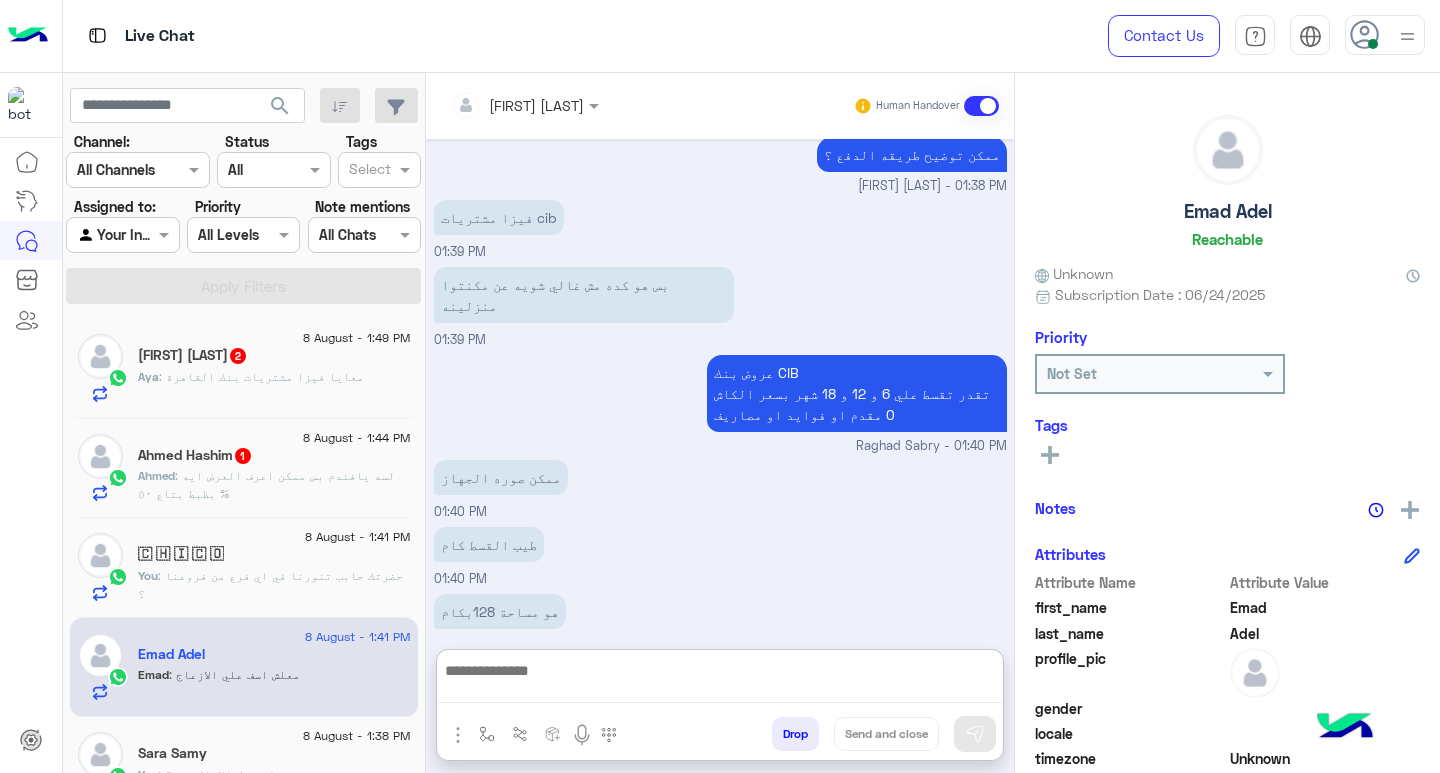 click at bounding box center [720, 680] 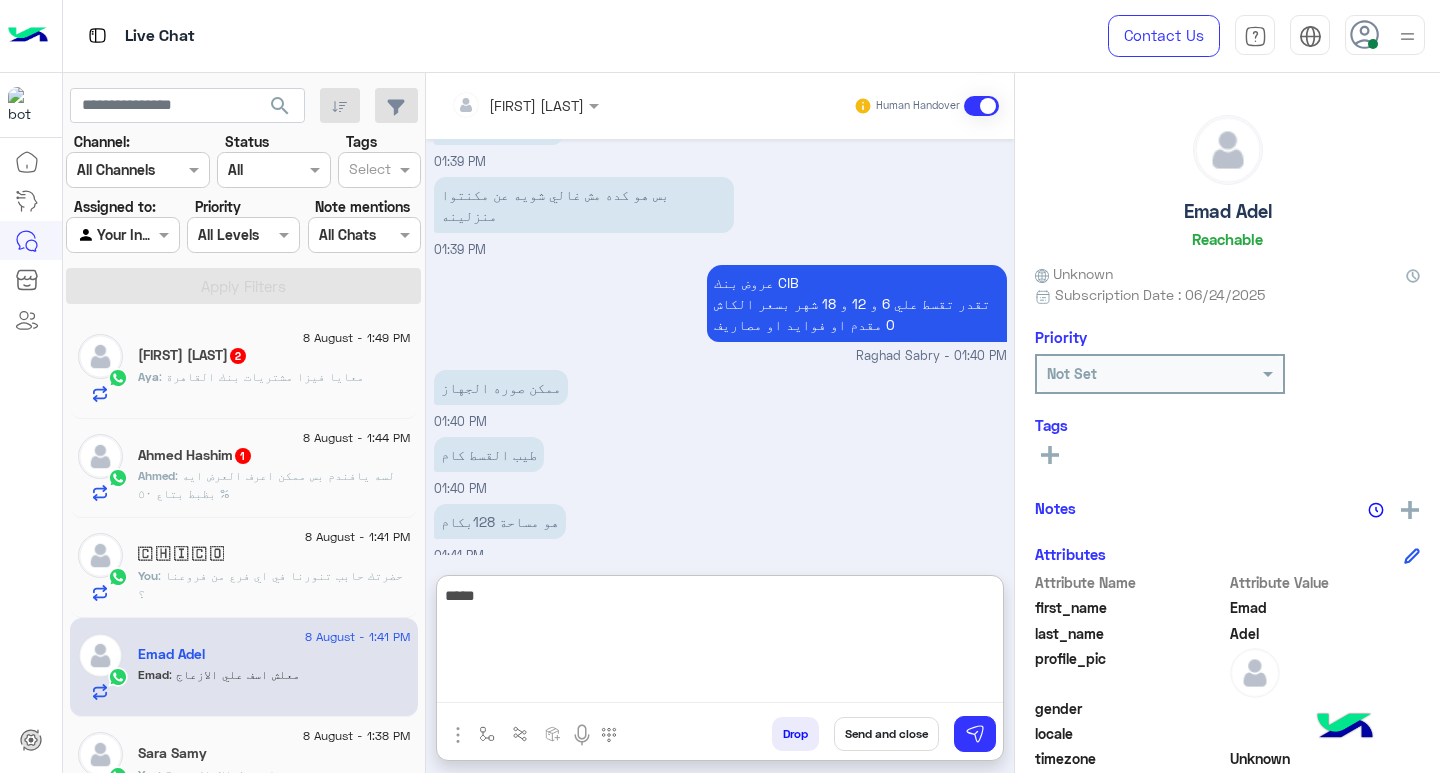 scroll, scrollTop: 2617, scrollLeft: 0, axis: vertical 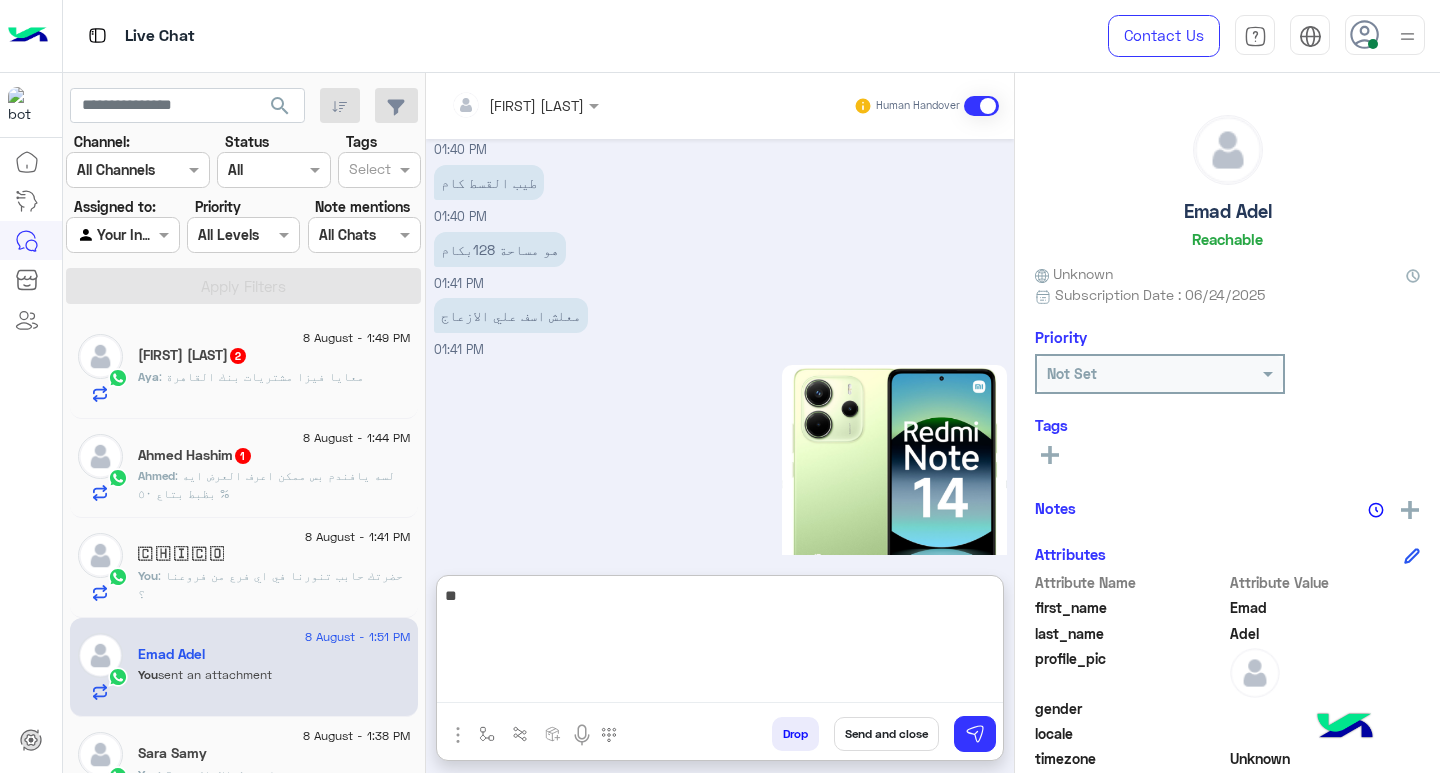 type on "*" 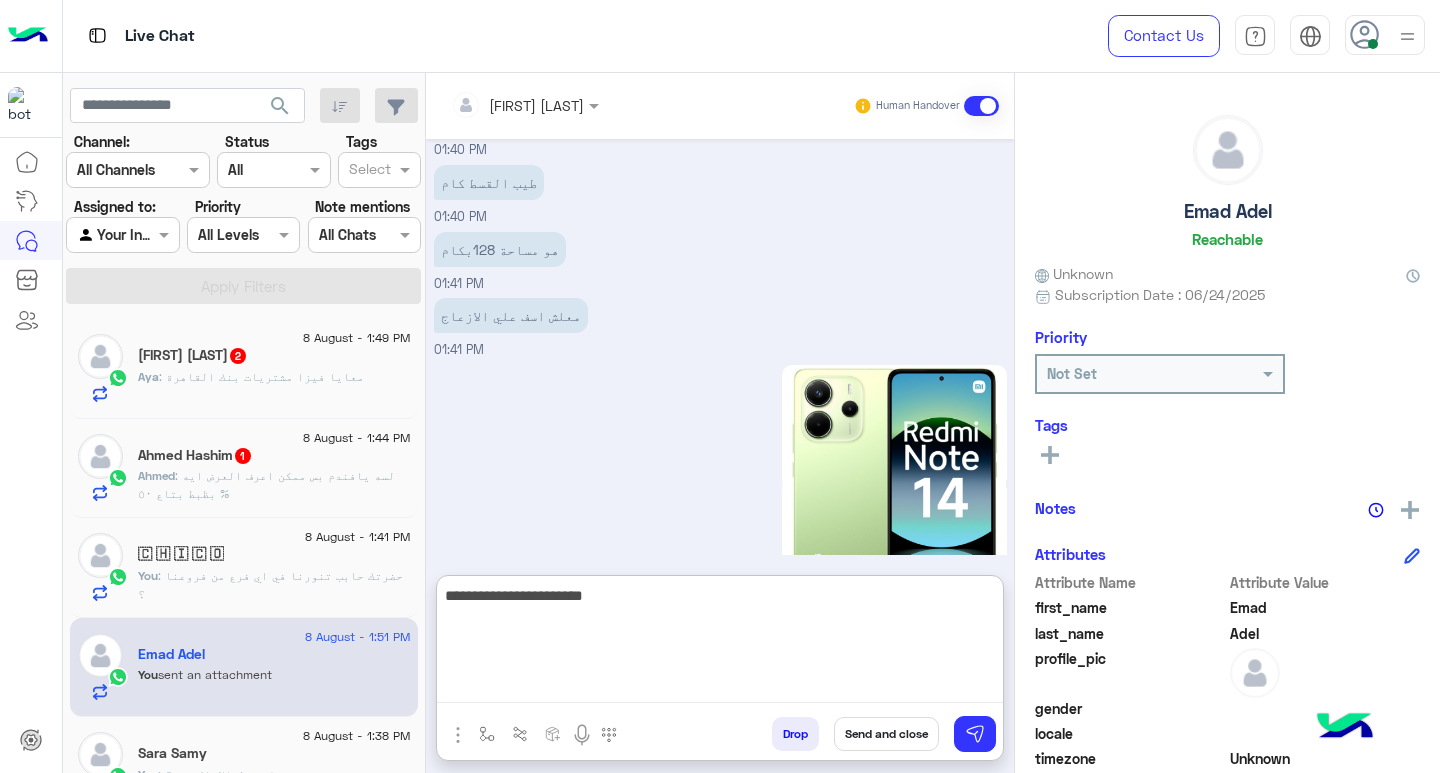 type on "**********" 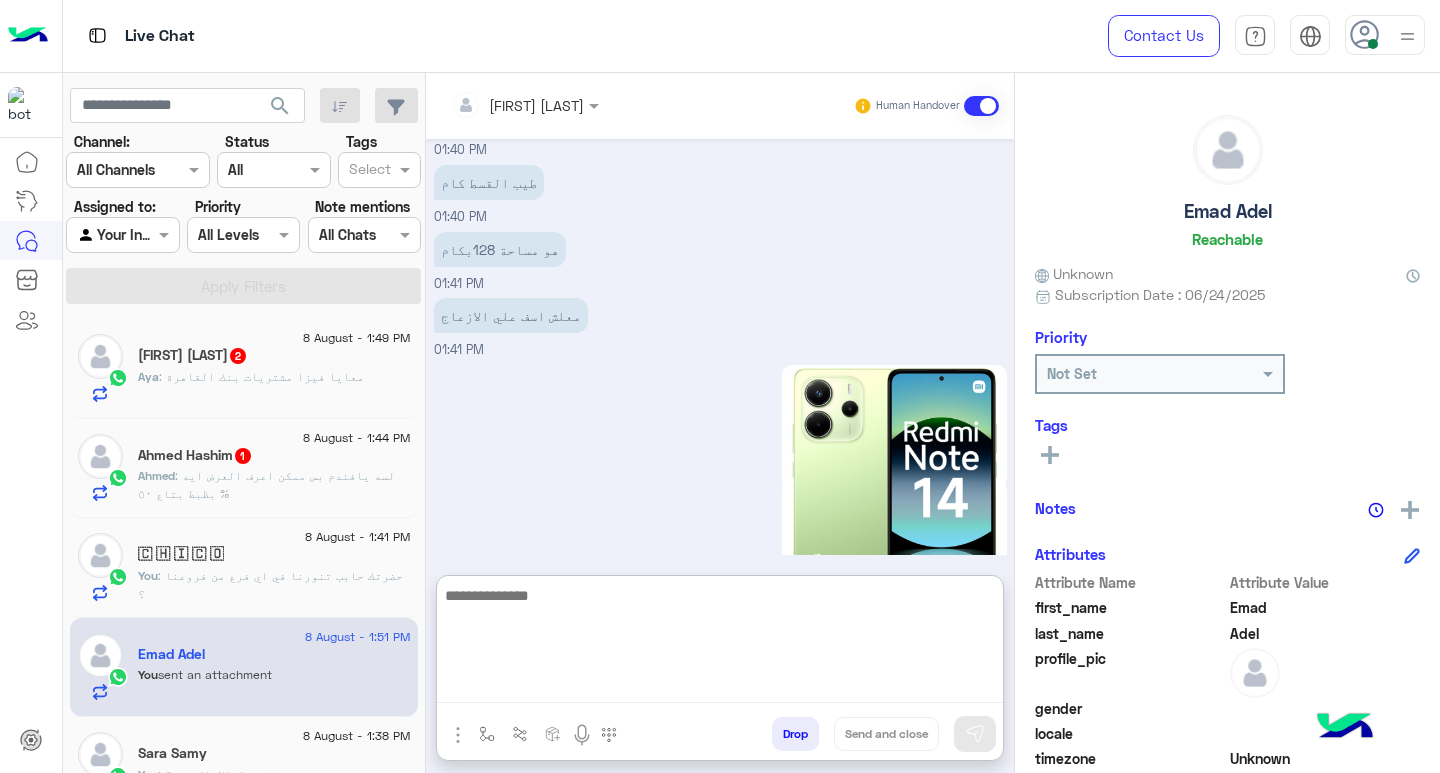scroll, scrollTop: 2681, scrollLeft: 0, axis: vertical 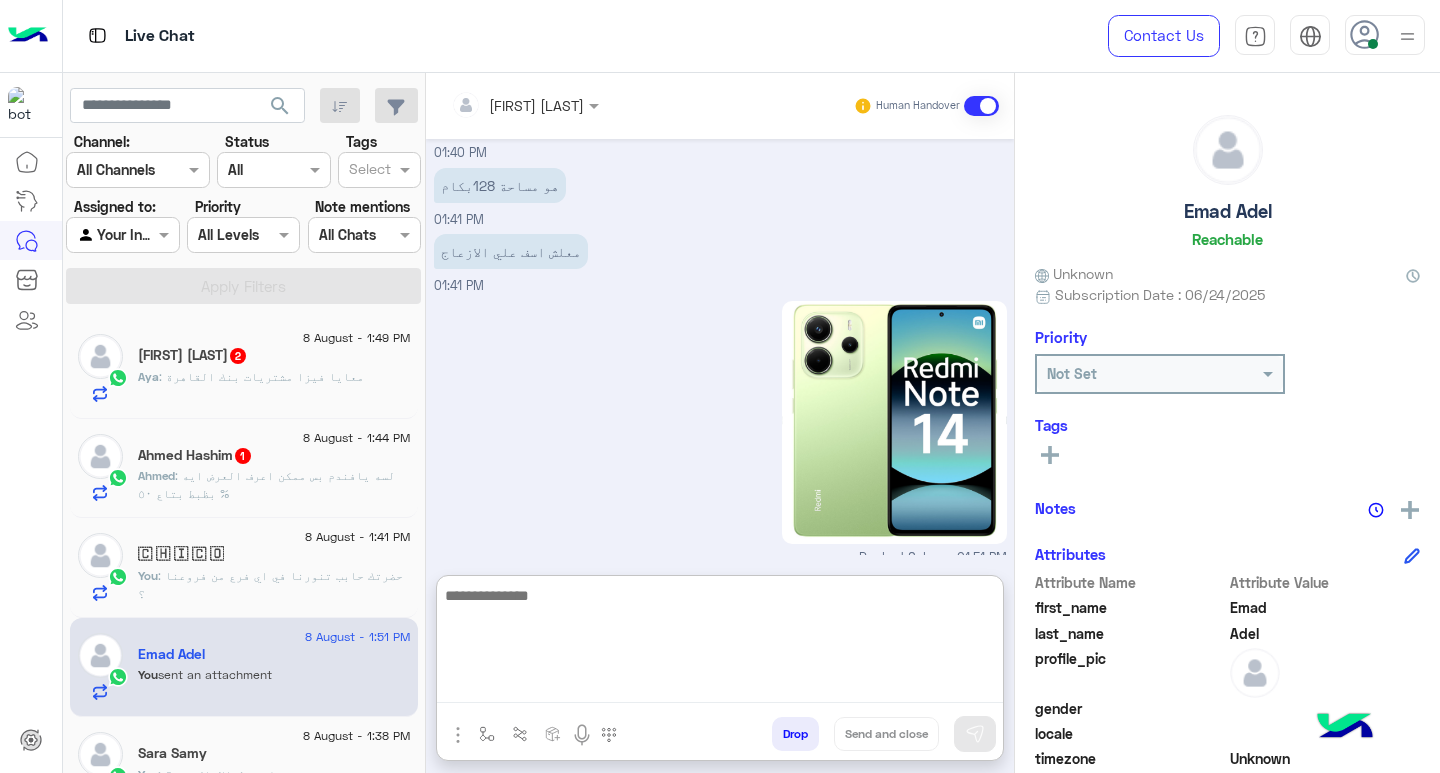 click on "Aya Essam 2" 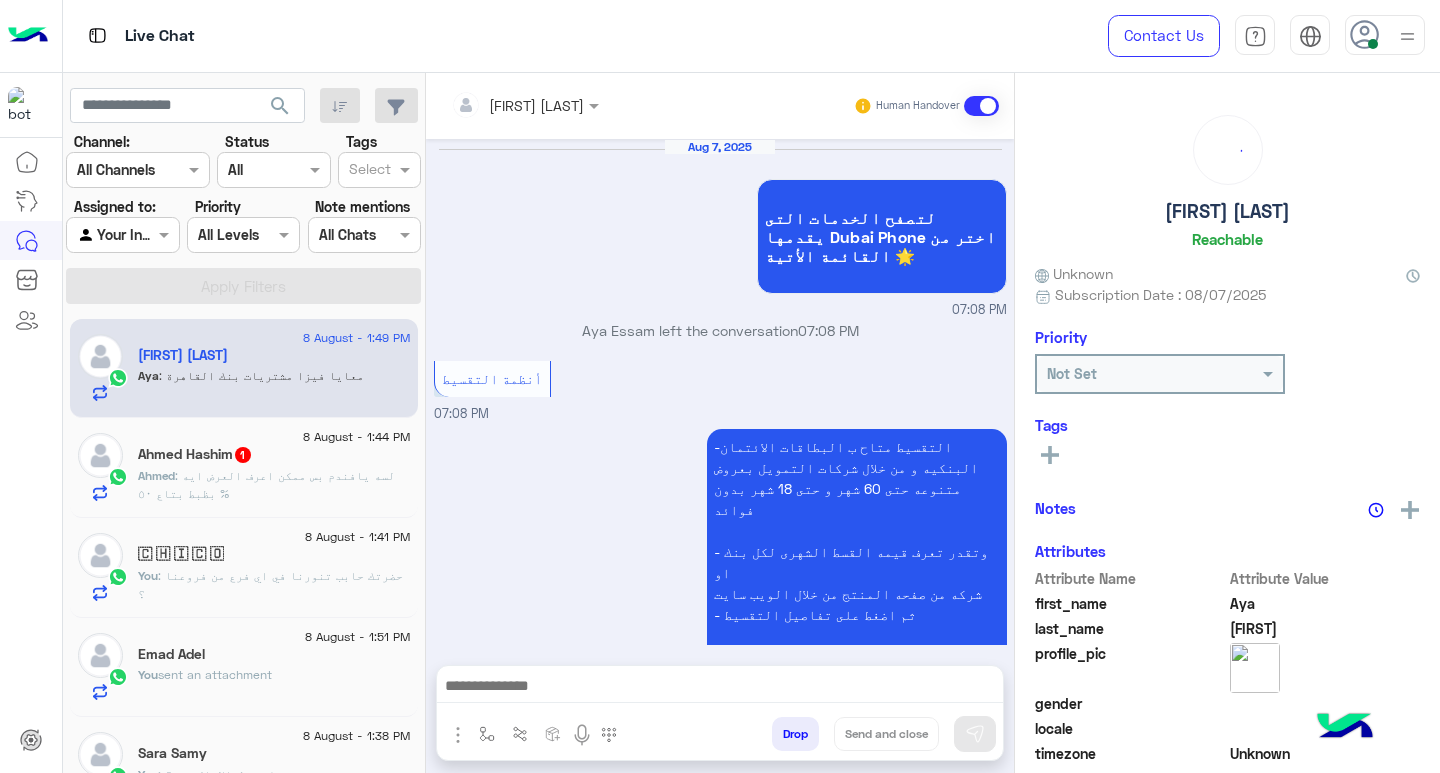 scroll, scrollTop: 1488, scrollLeft: 0, axis: vertical 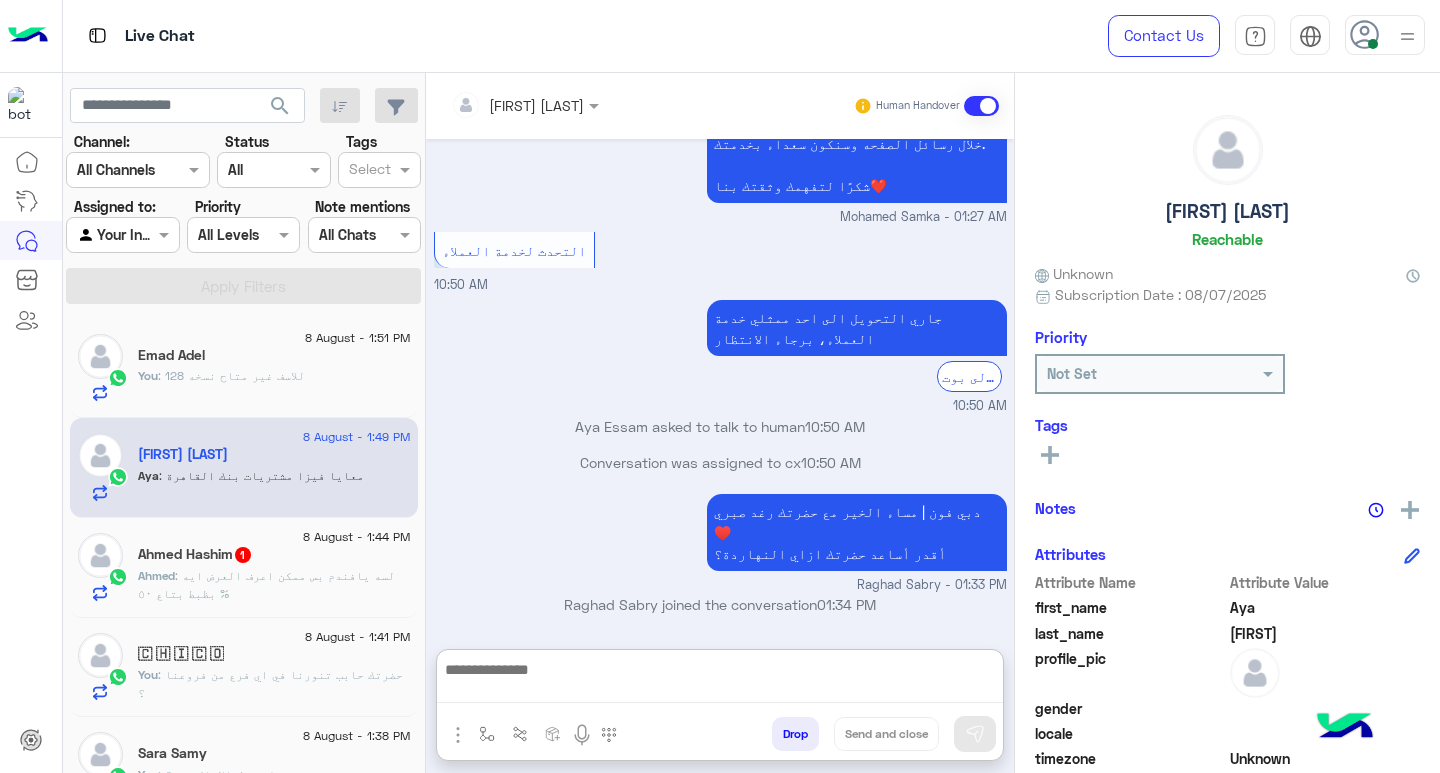 click at bounding box center [720, 680] 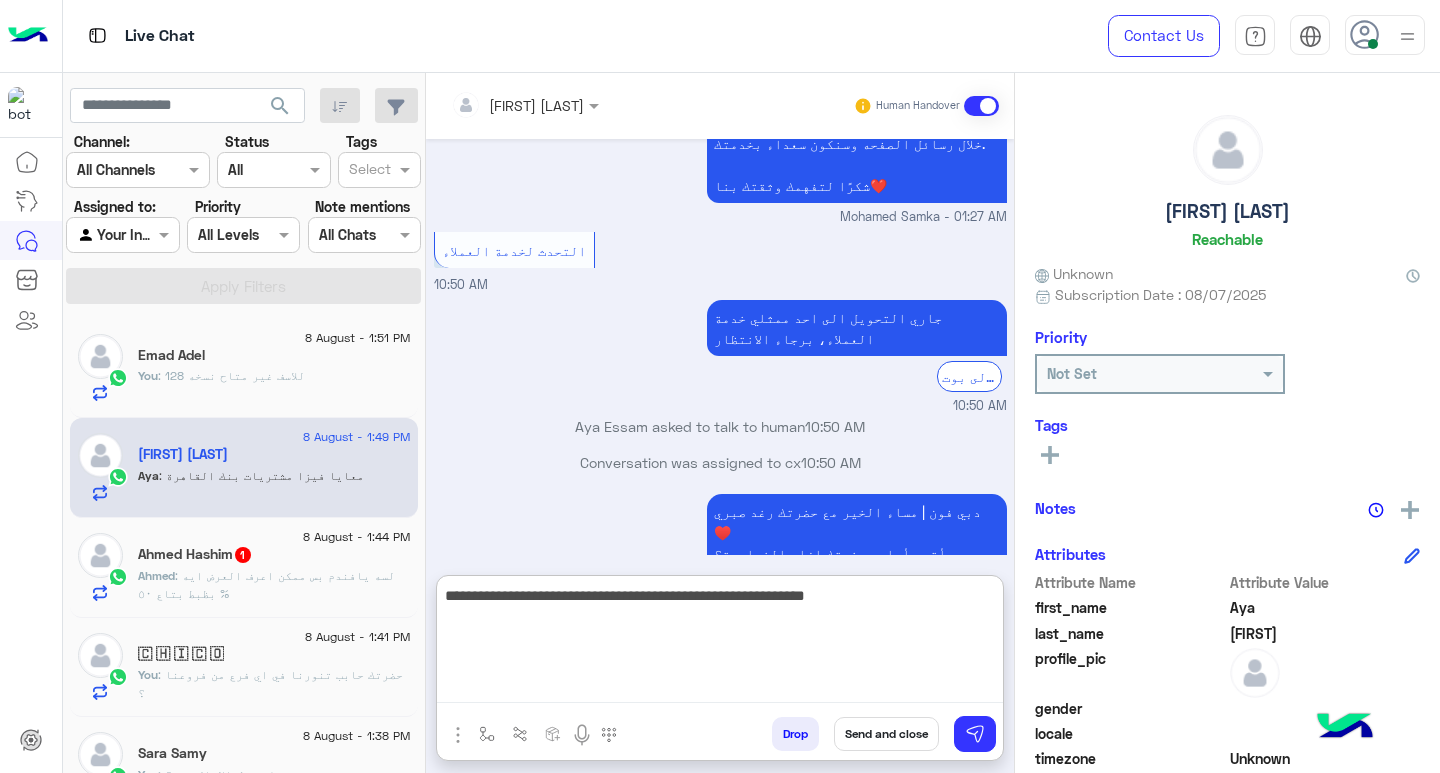 click on "**********" at bounding box center (720, 643) 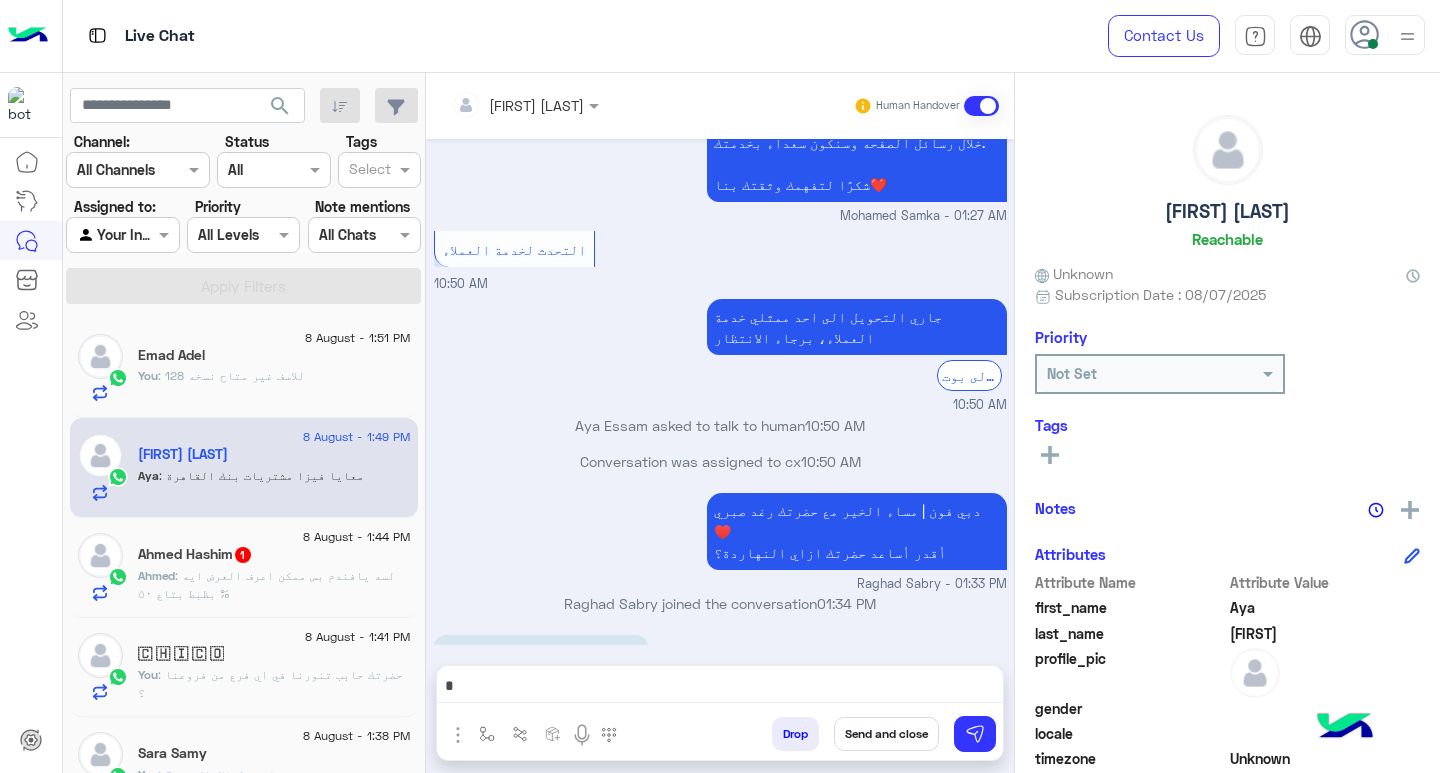 scroll, scrollTop: 1488, scrollLeft: 0, axis: vertical 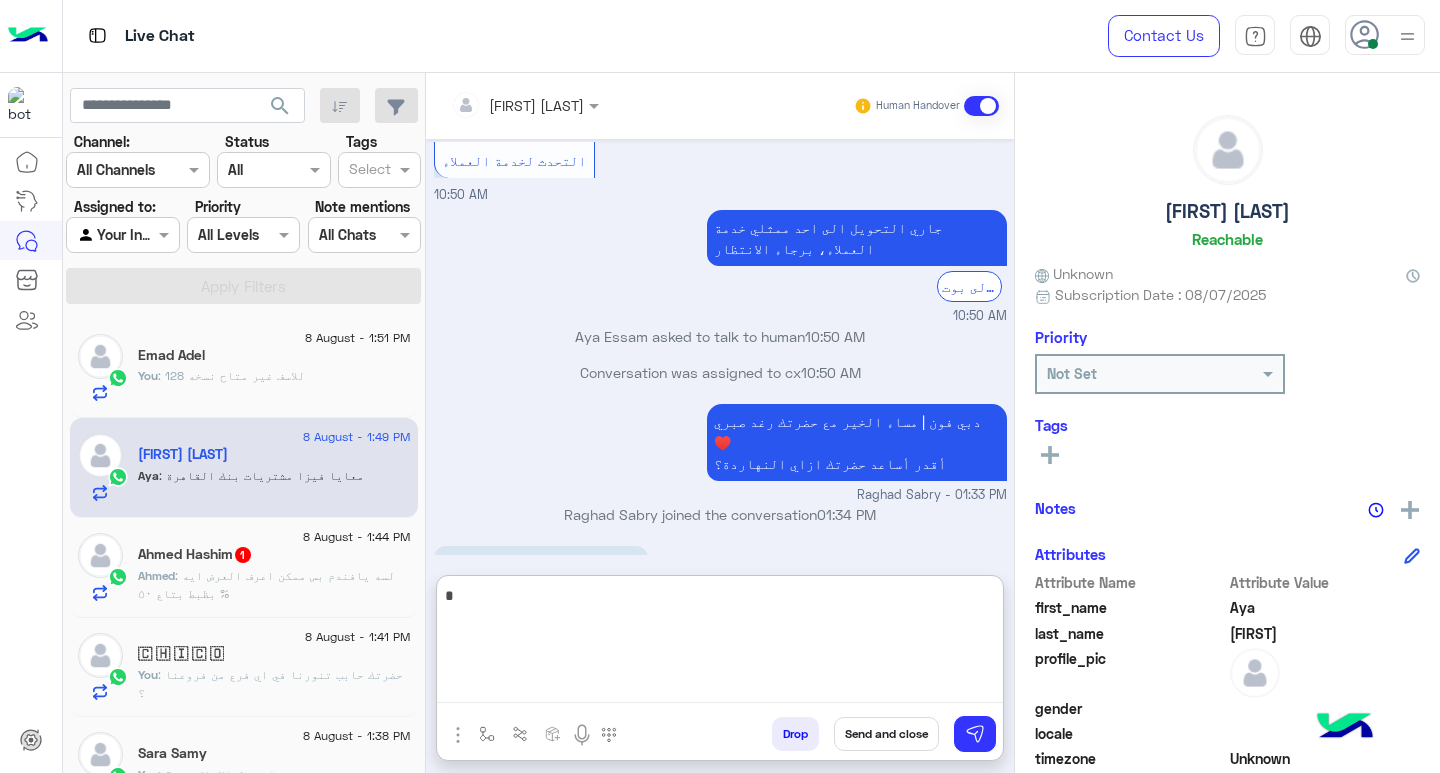 click at bounding box center [720, 643] 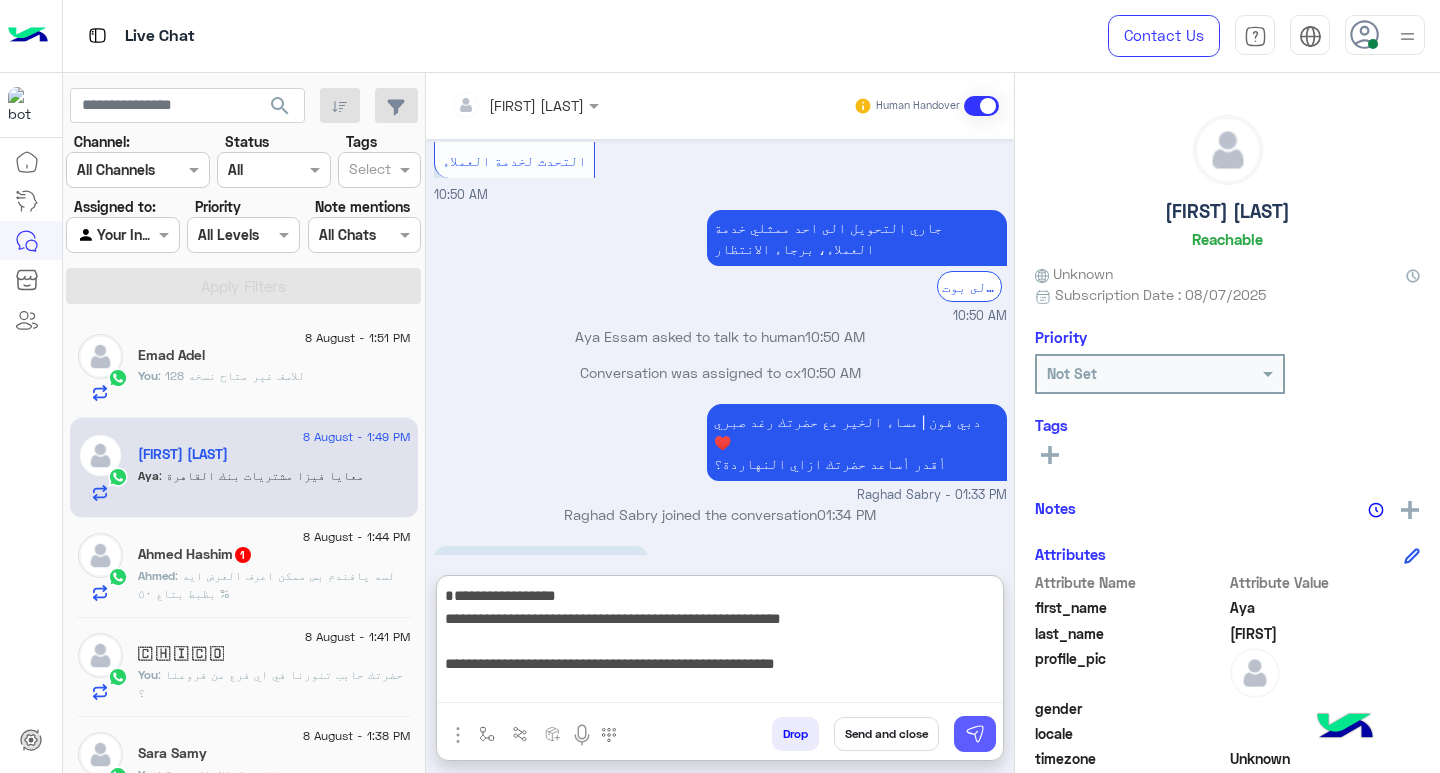 type on "**********" 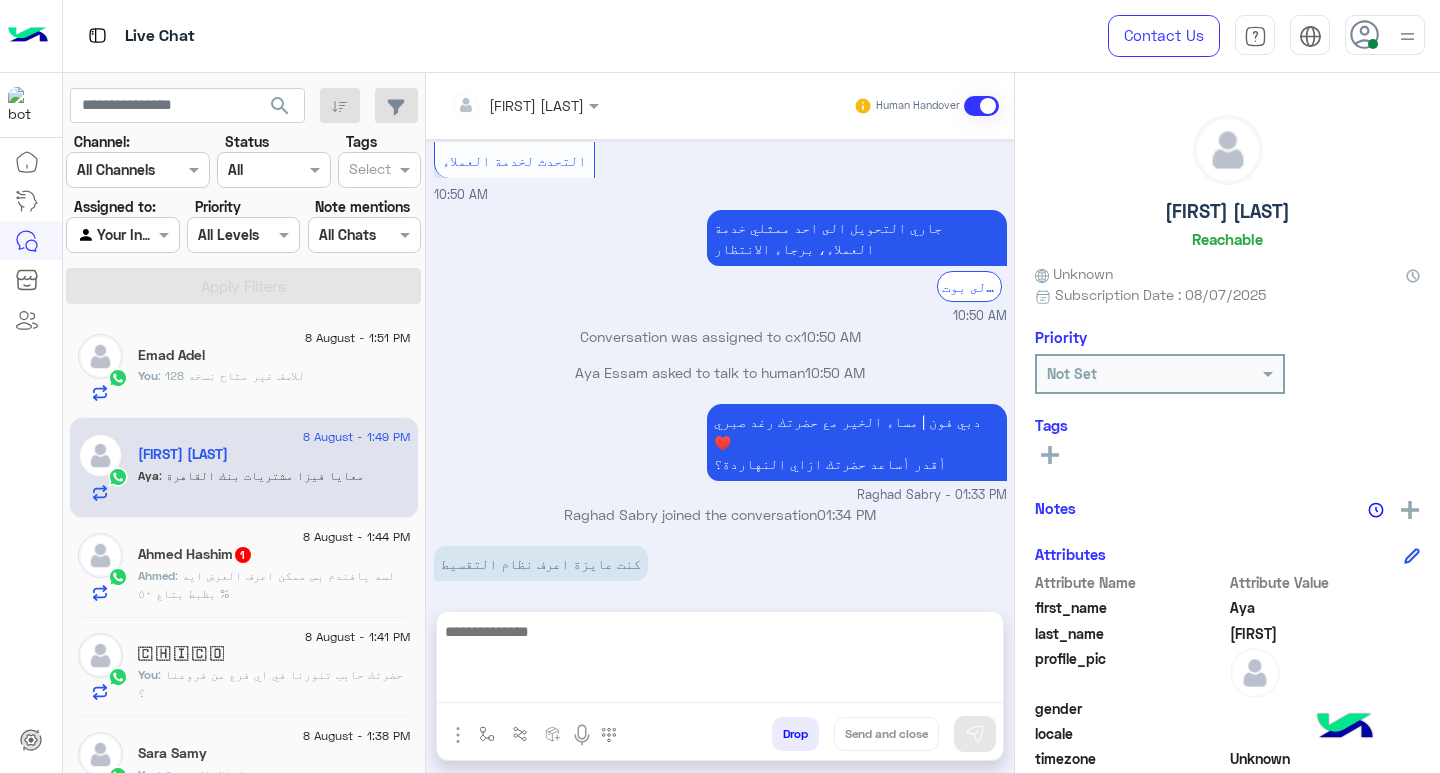 scroll, scrollTop: 1657, scrollLeft: 0, axis: vertical 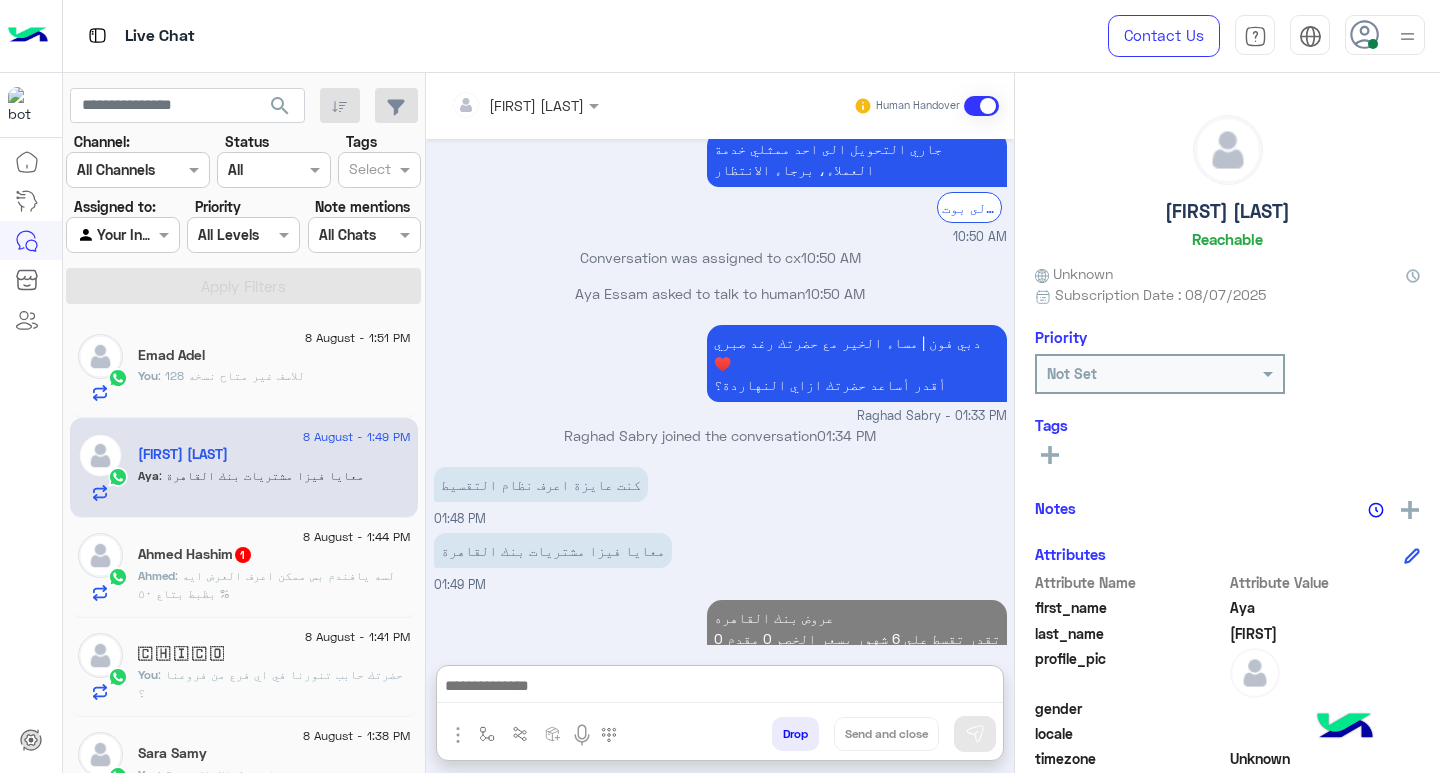 click at bounding box center (720, 688) 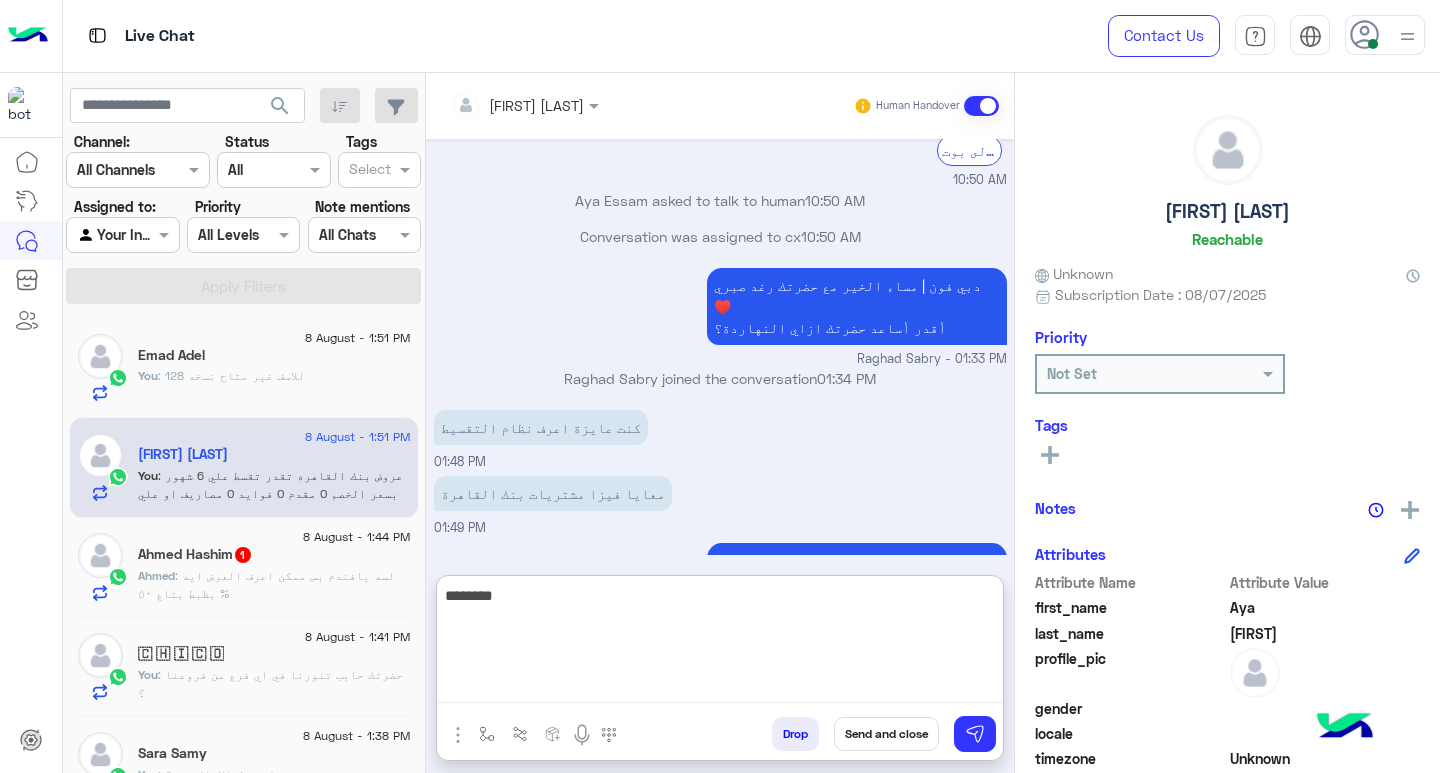 scroll, scrollTop: 1747, scrollLeft: 0, axis: vertical 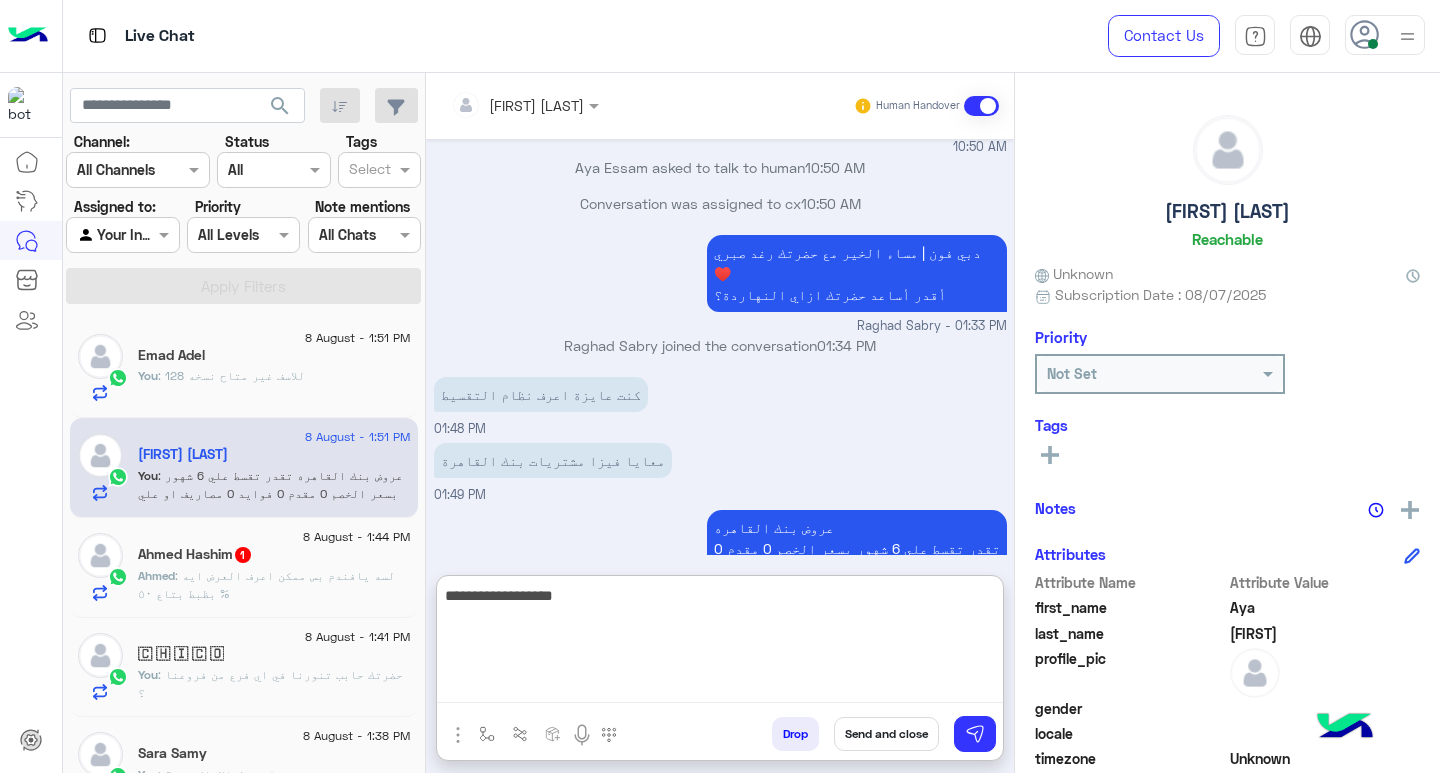 type on "**********" 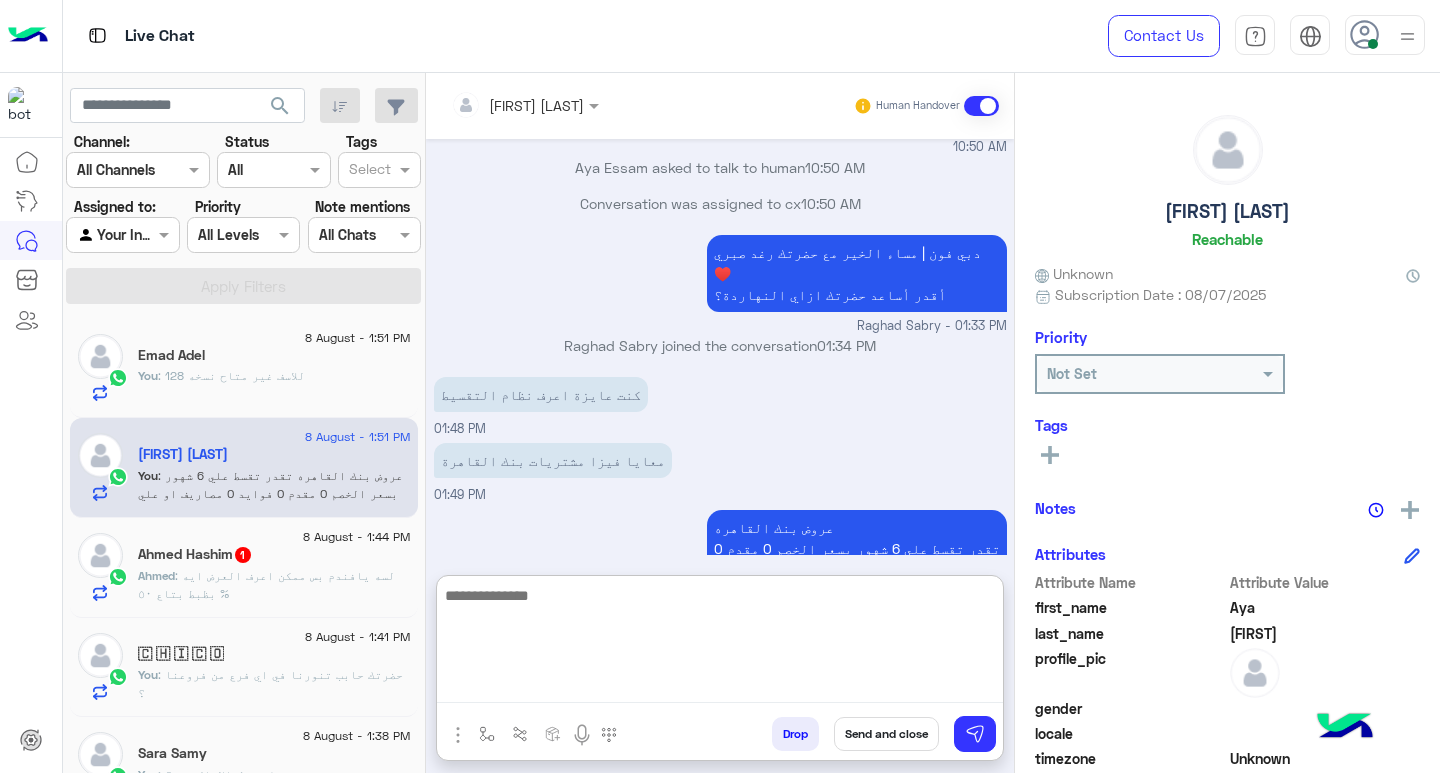 scroll, scrollTop: 1811, scrollLeft: 0, axis: vertical 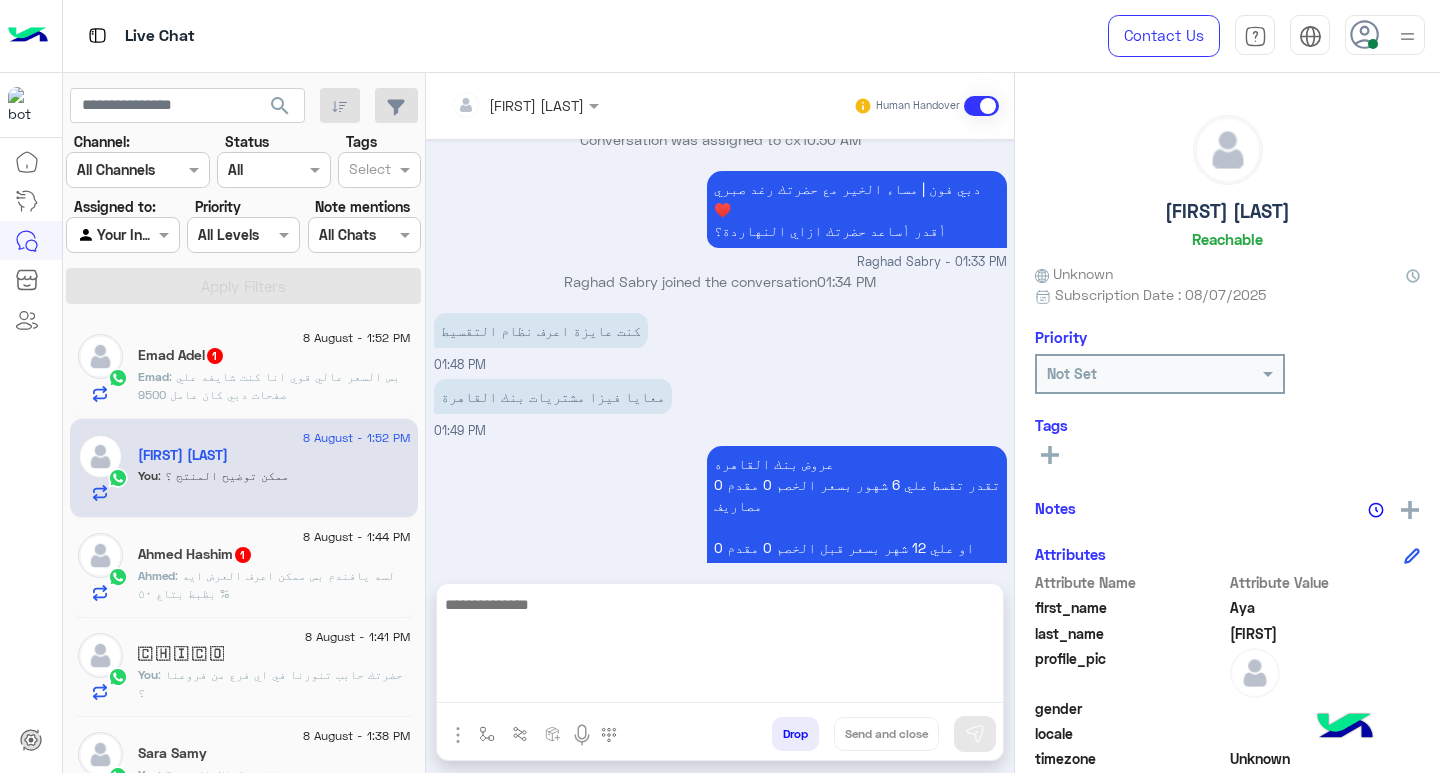 click on ": بس السعر عالي قوي انا كنت شايفه علي صفحات دبي كان عامل 9500" 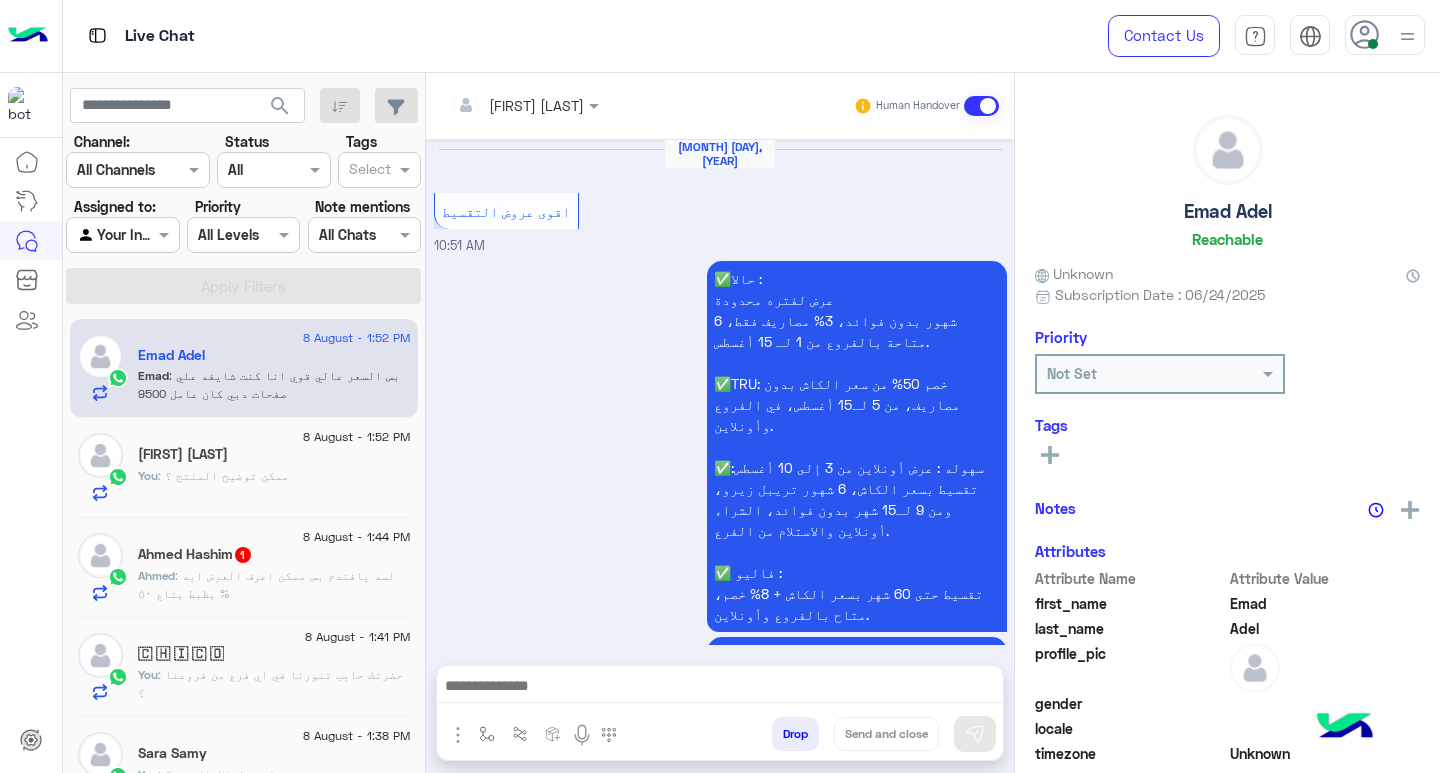 scroll, scrollTop: 2016, scrollLeft: 0, axis: vertical 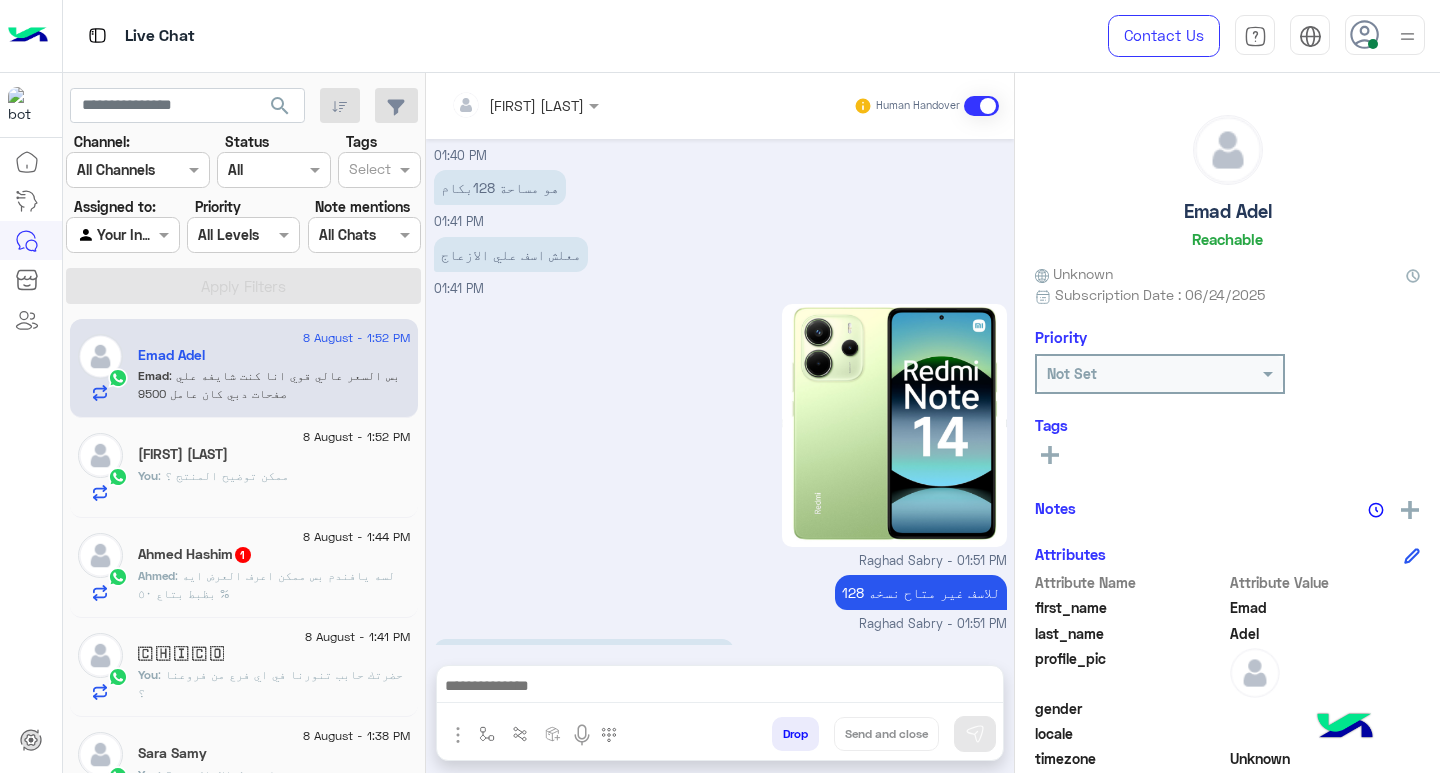 click at bounding box center [720, 688] 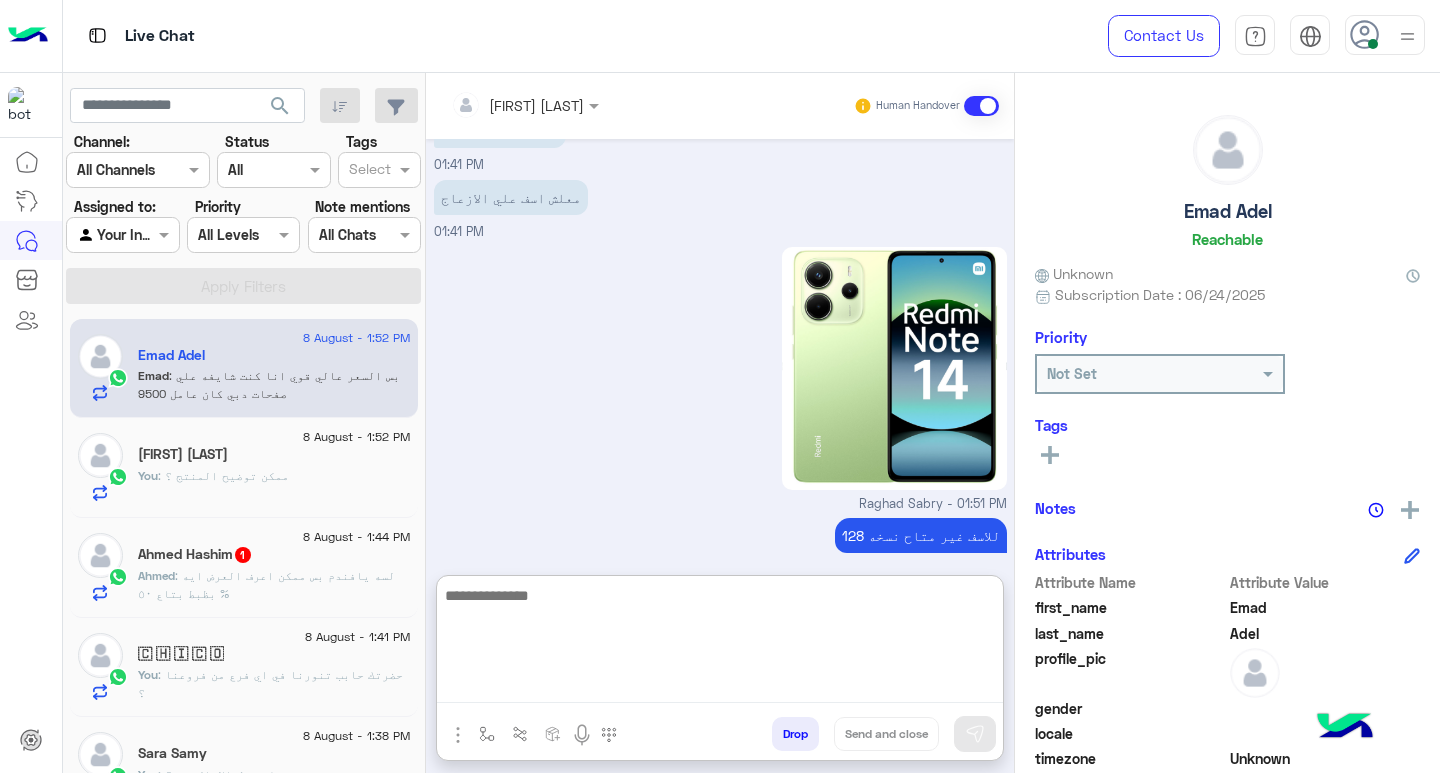 scroll, scrollTop: 2105, scrollLeft: 0, axis: vertical 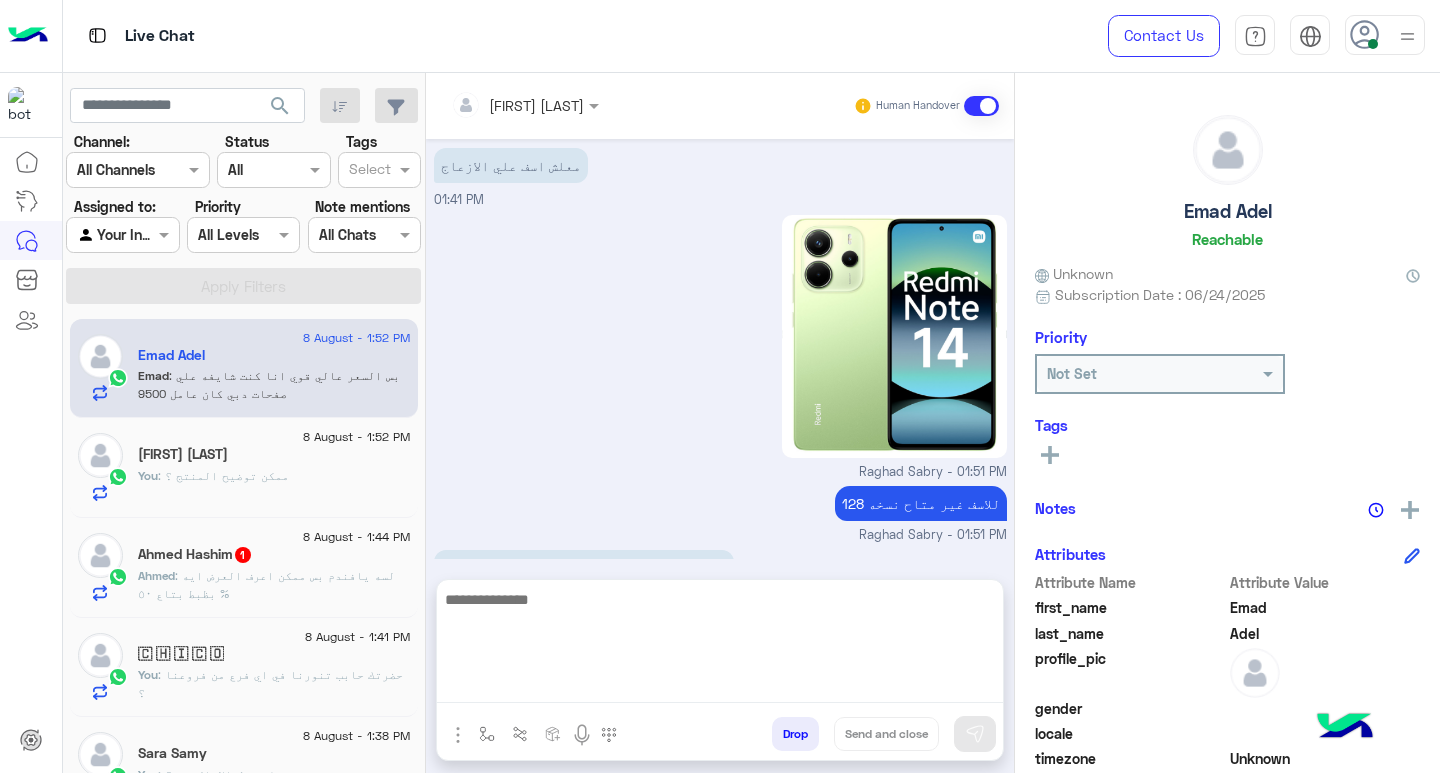click on "Ahmed : لسه يافندم بس ممكن اعرف العرض ايه بظبط بتاع ٥٠ %" 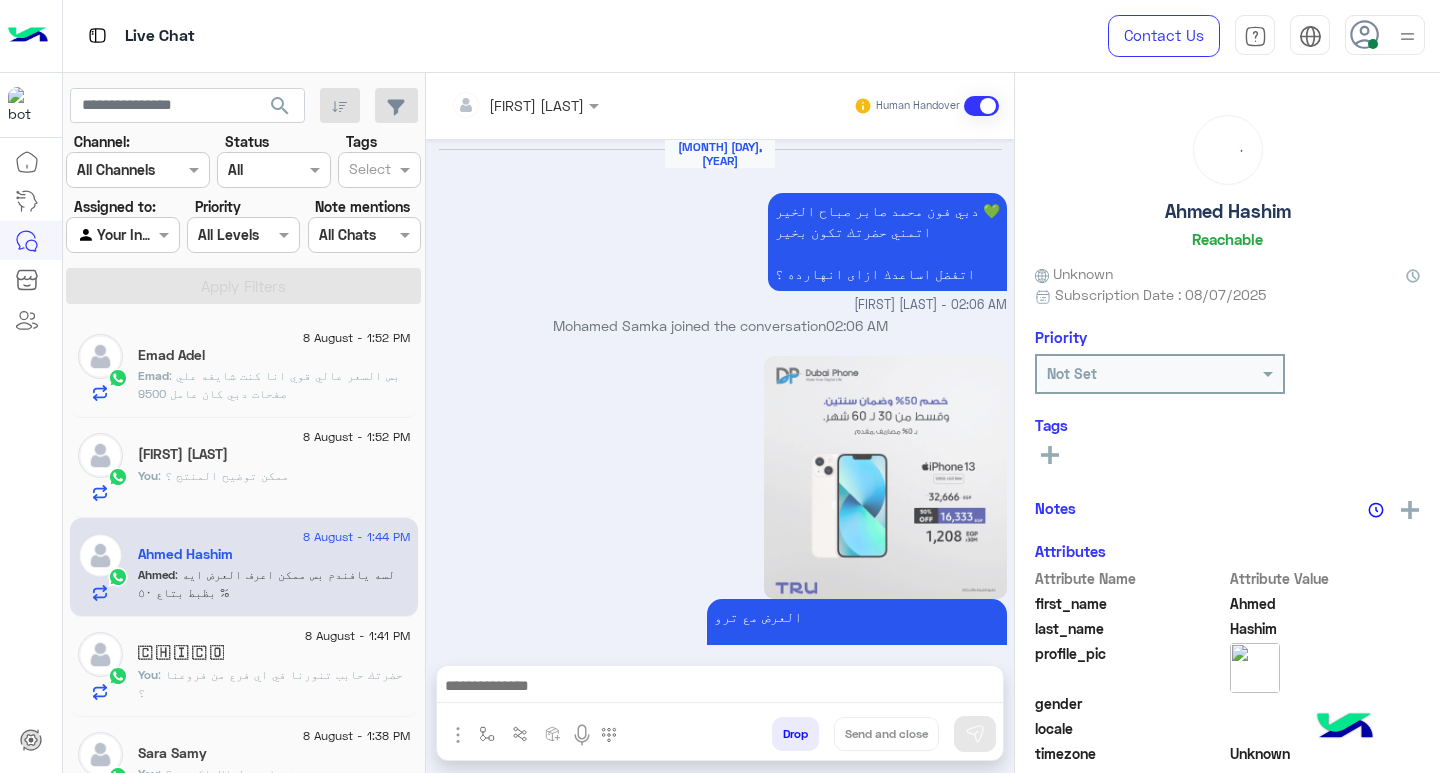 scroll, scrollTop: 1908, scrollLeft: 0, axis: vertical 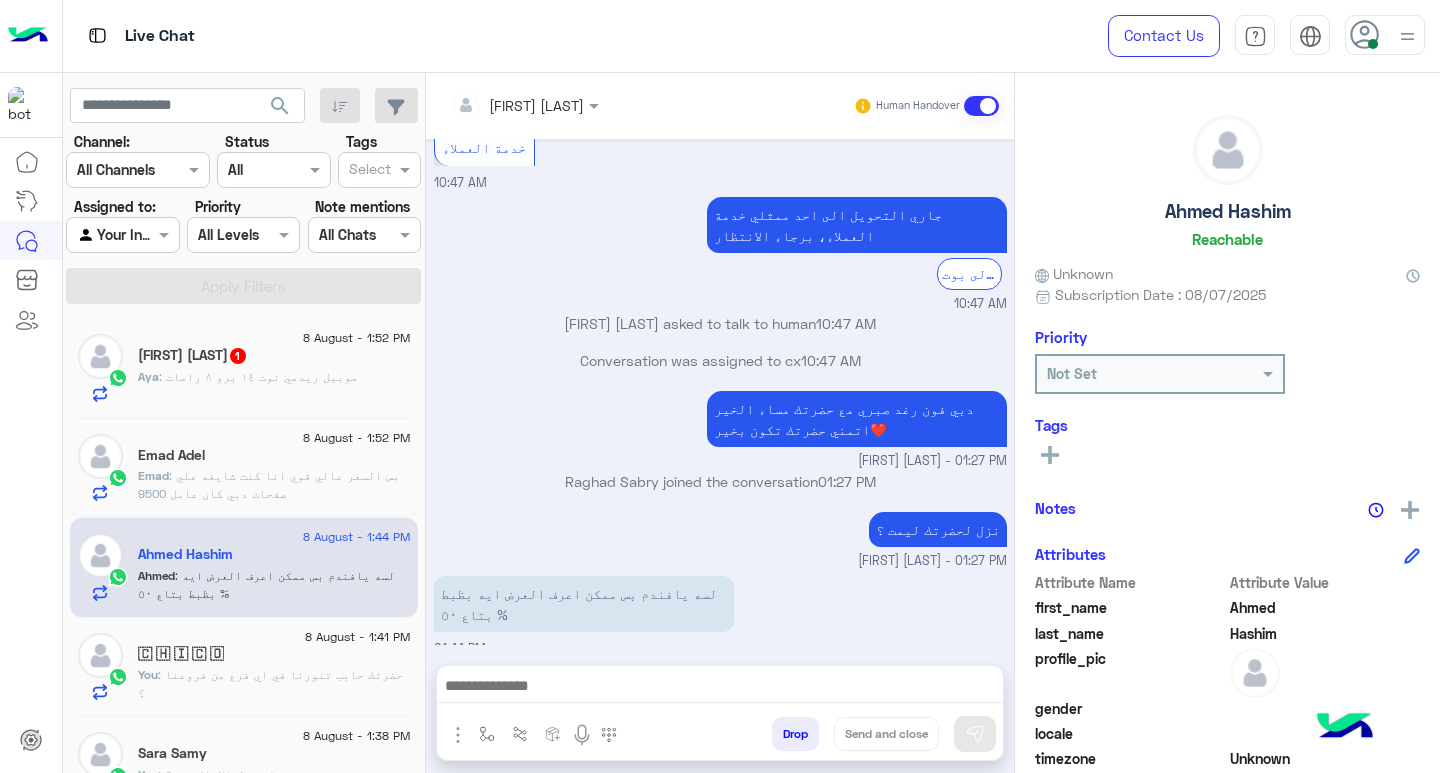 click on ": موبيل ريدمي نوت ١٤ برو ٨ رامات" 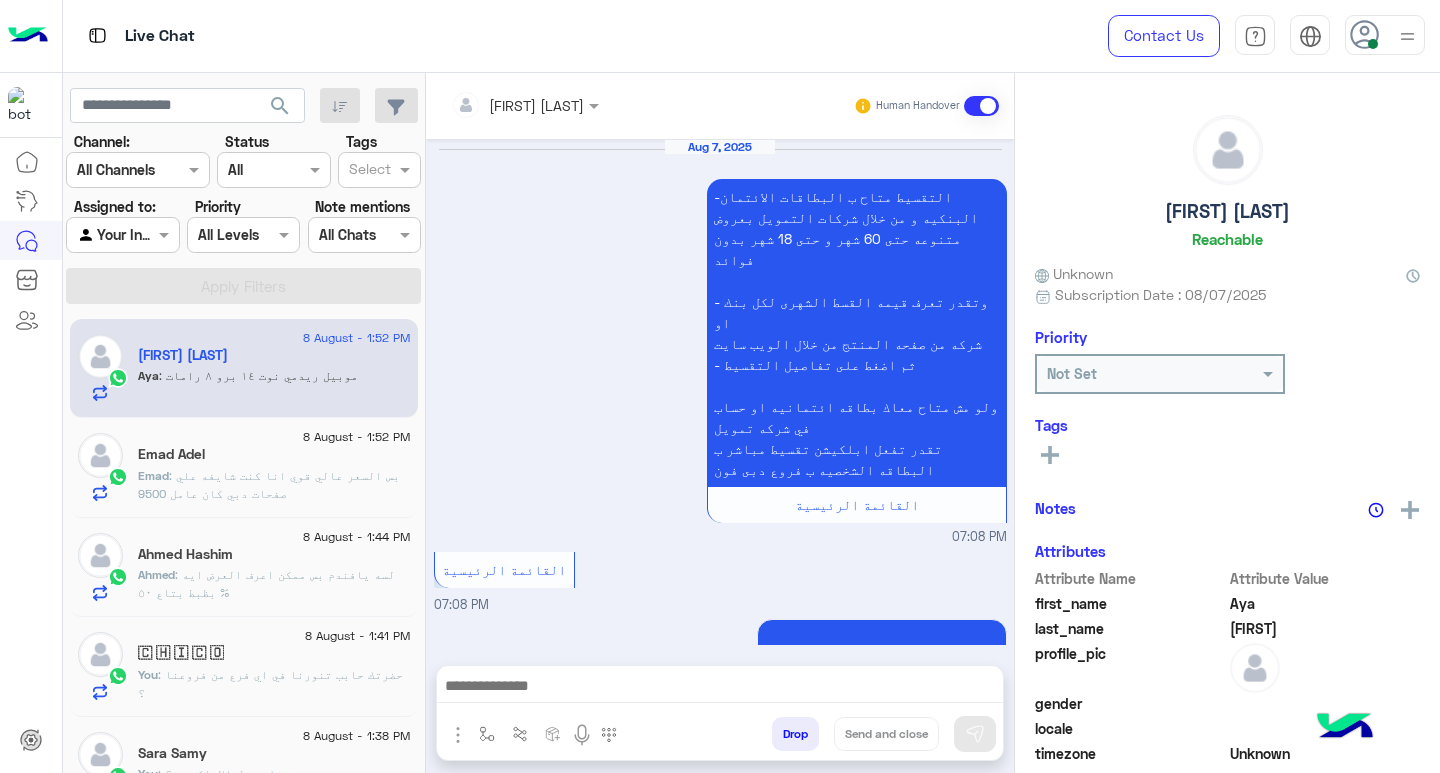 scroll, scrollTop: 1538, scrollLeft: 0, axis: vertical 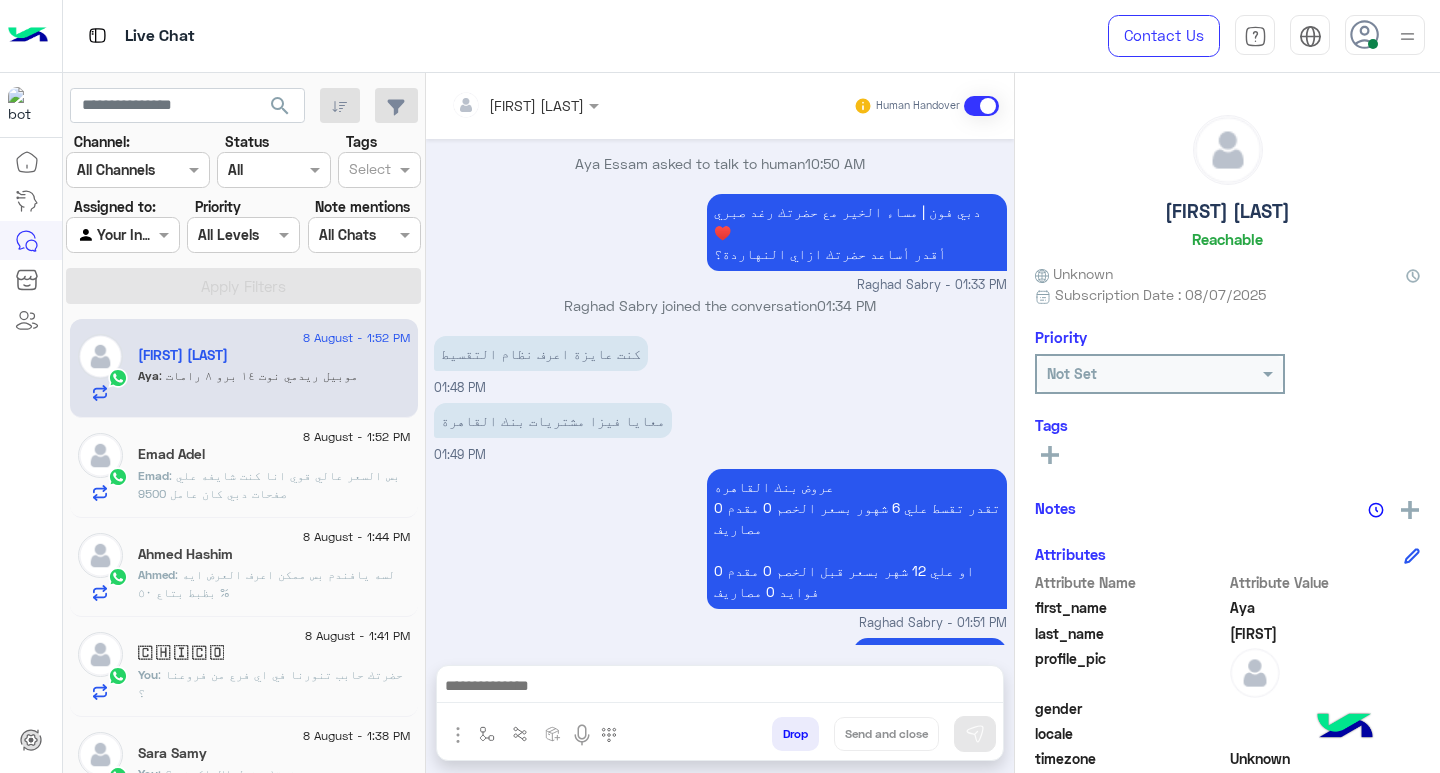 click at bounding box center [720, 688] 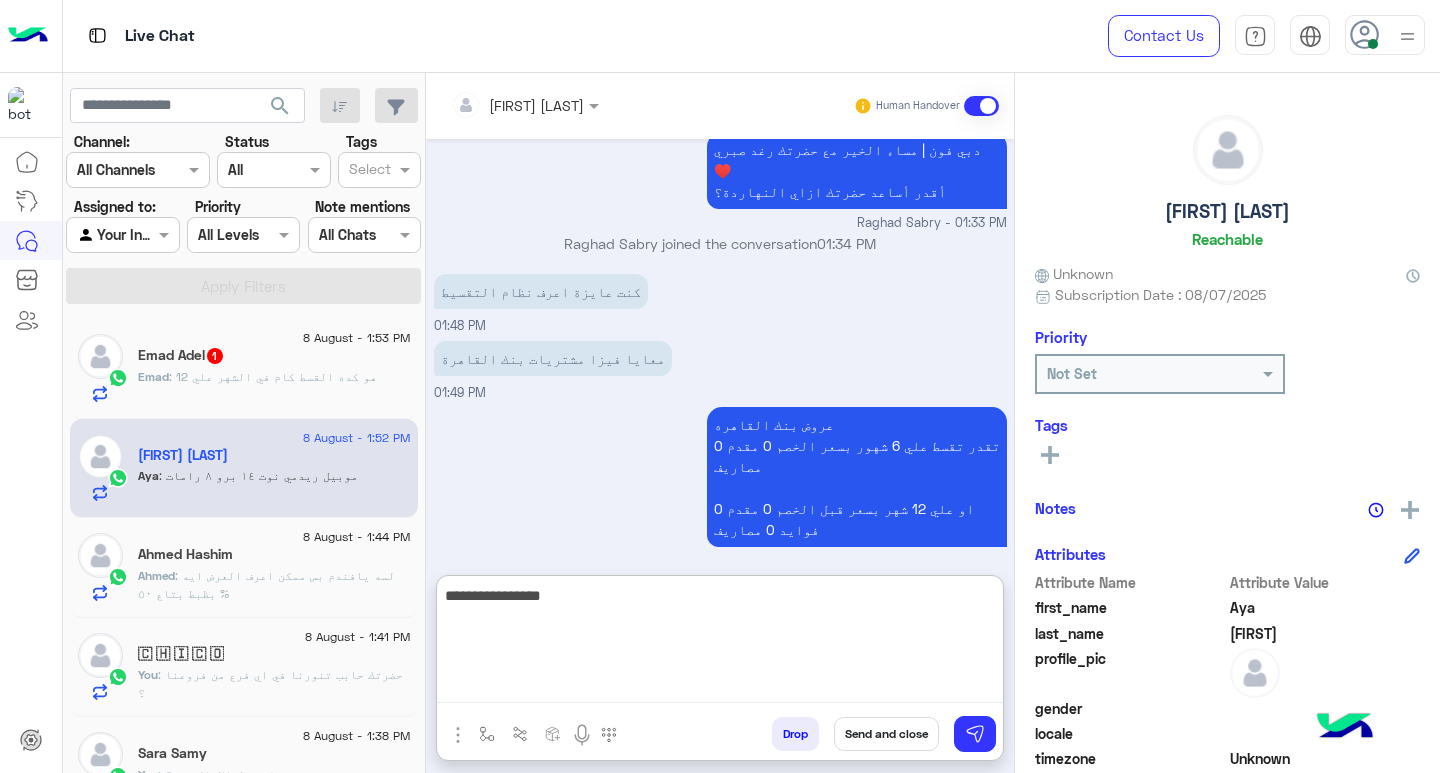 scroll, scrollTop: 1627, scrollLeft: 0, axis: vertical 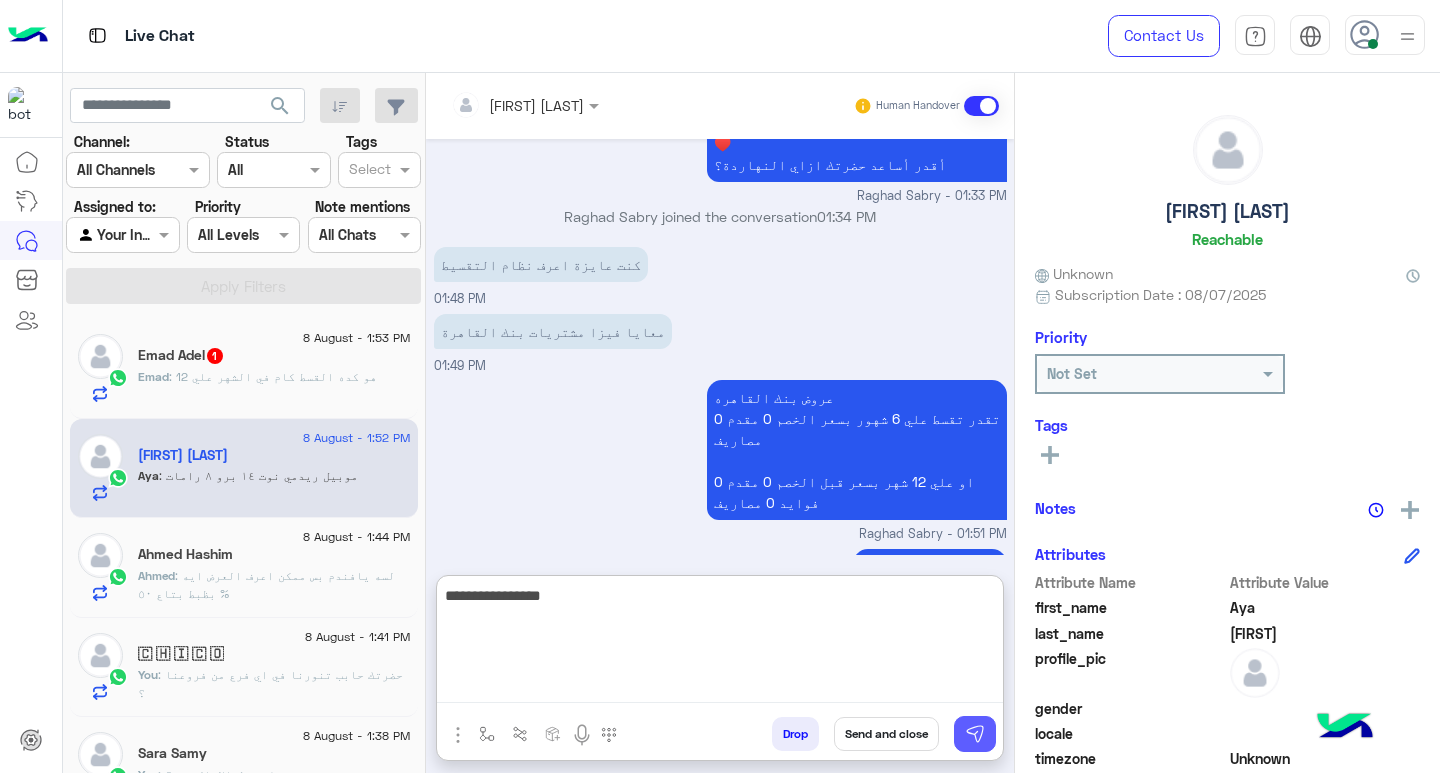 type on "**********" 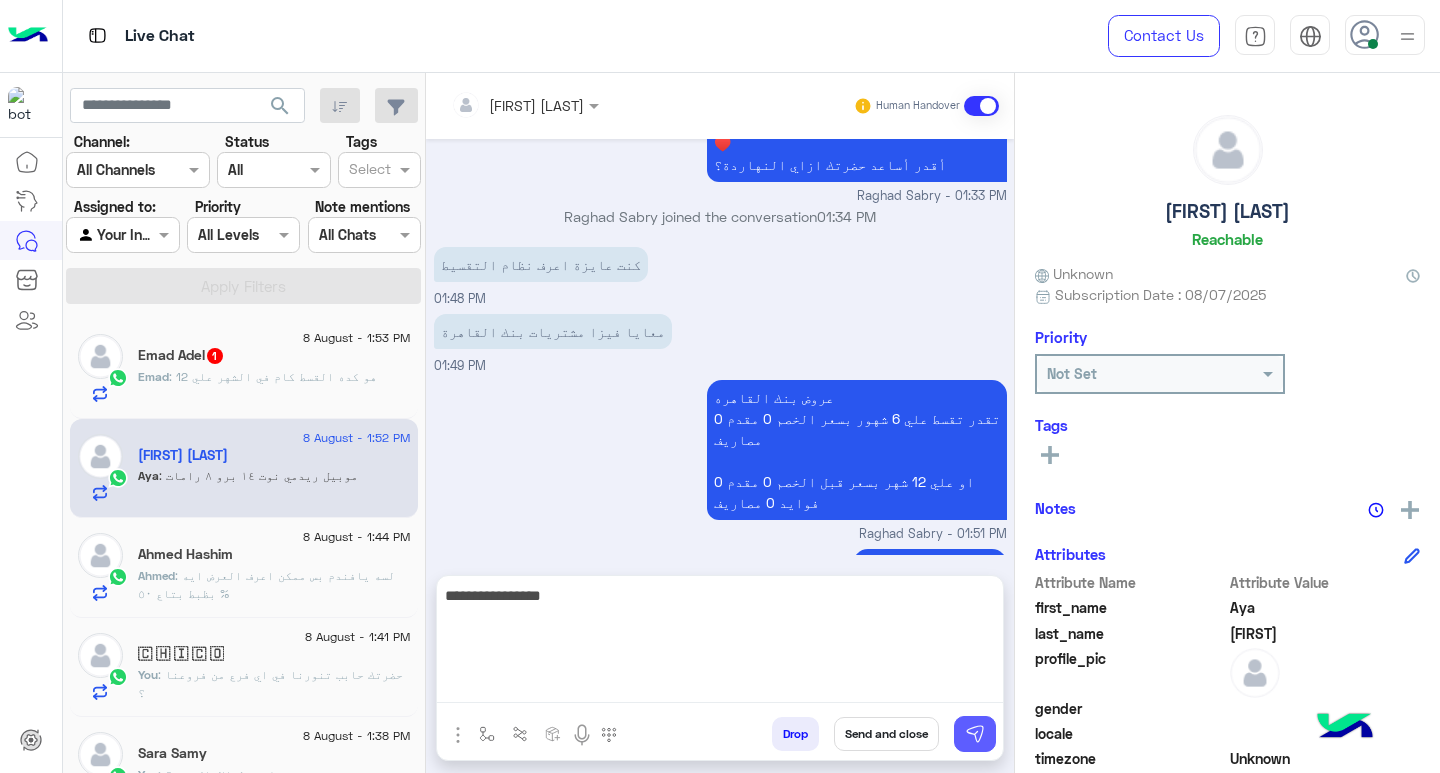click at bounding box center [975, 734] 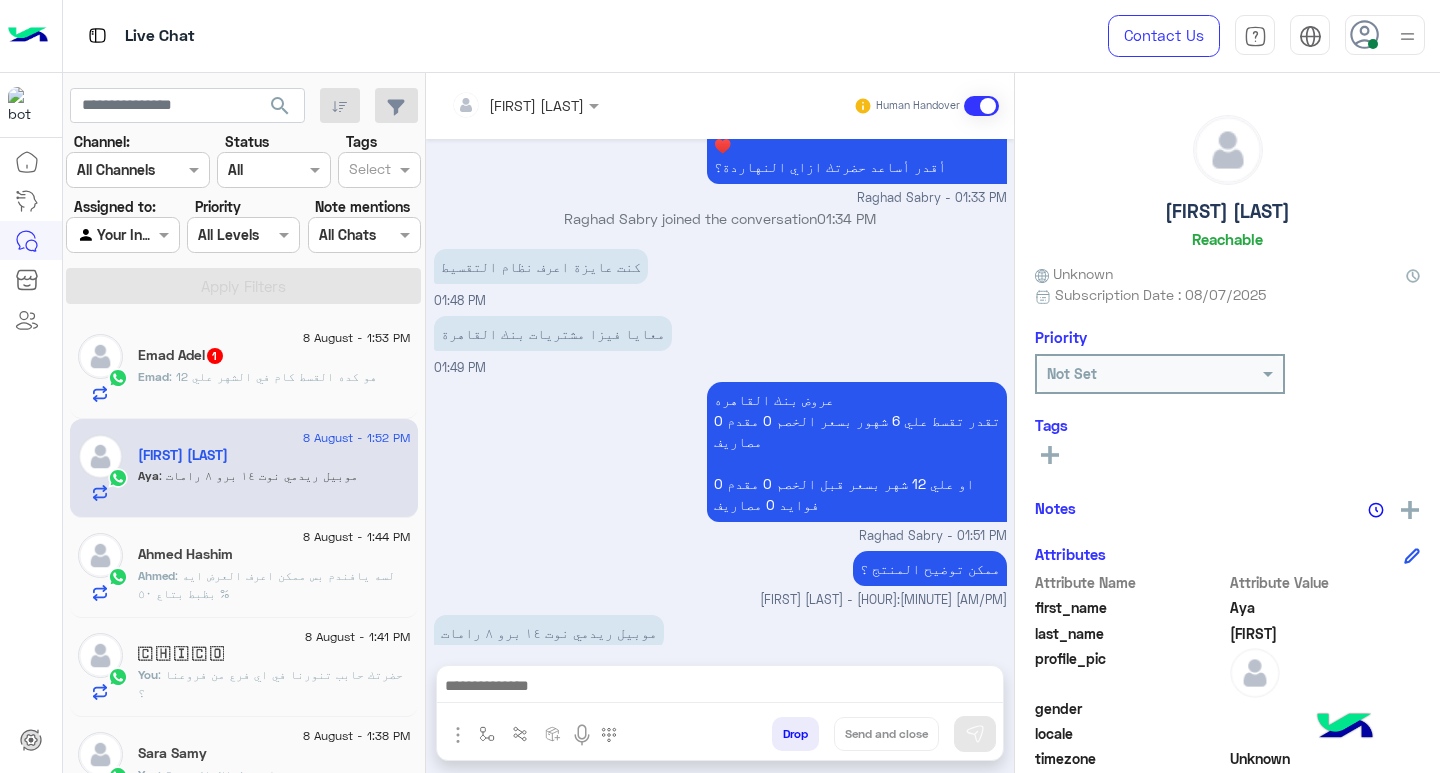 scroll, scrollTop: 1601, scrollLeft: 0, axis: vertical 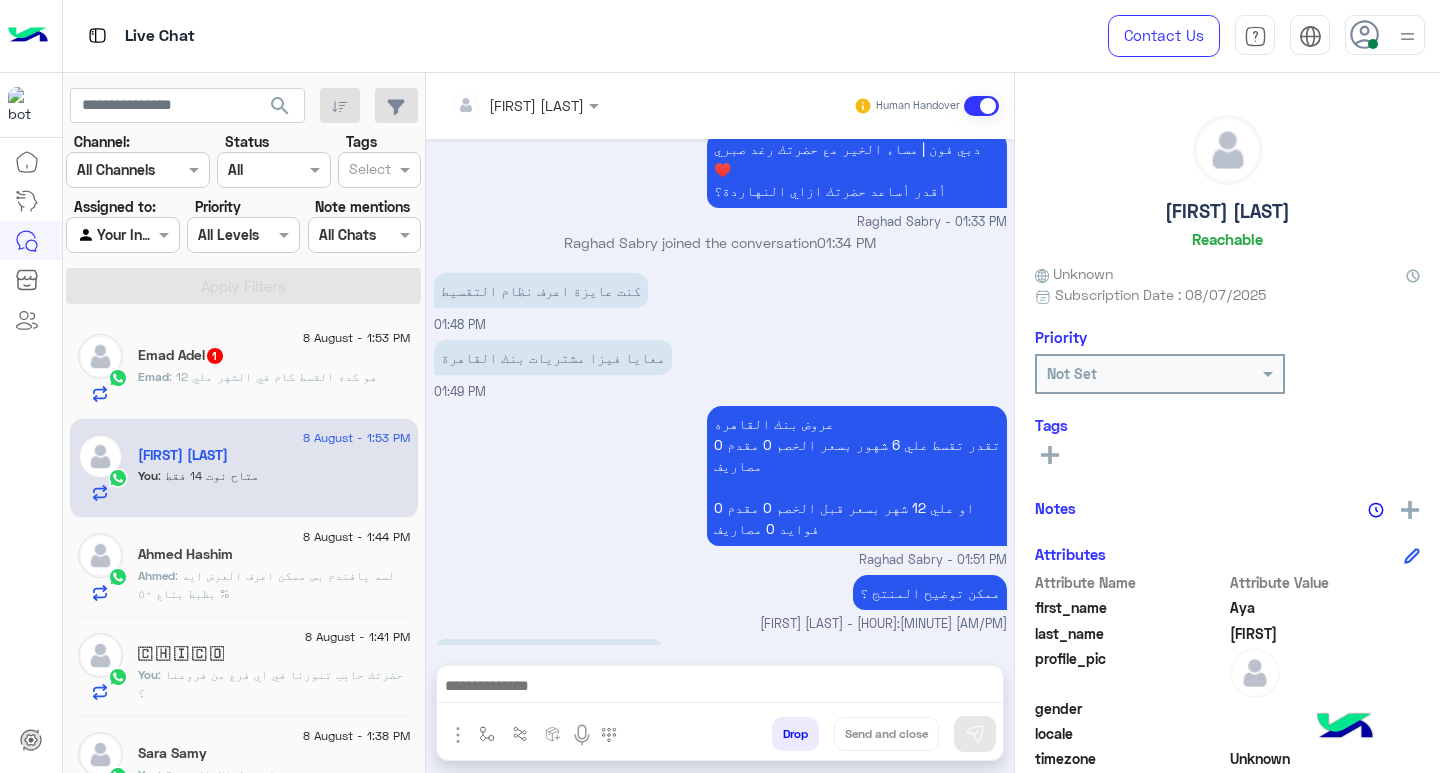 click at bounding box center [720, 688] 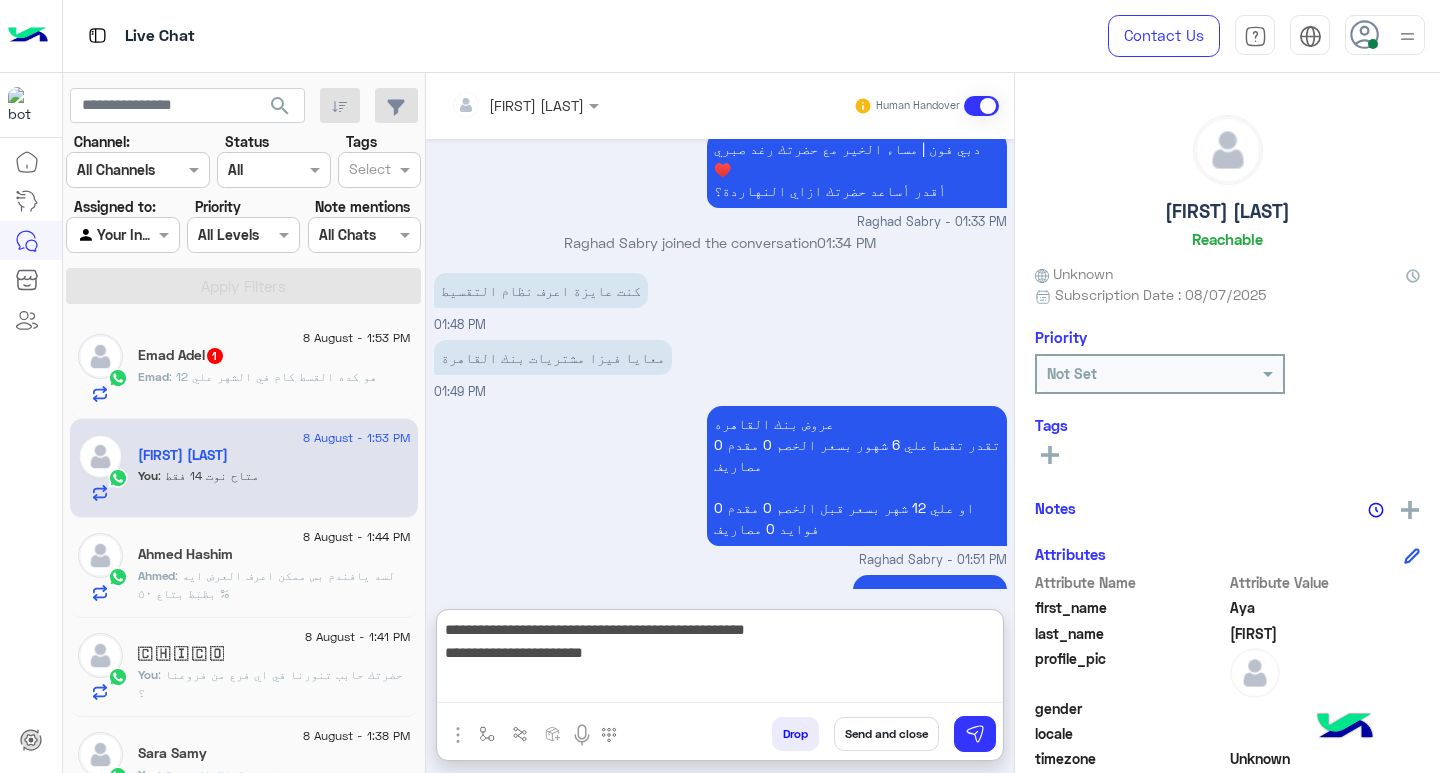 scroll, scrollTop: 1636, scrollLeft: 0, axis: vertical 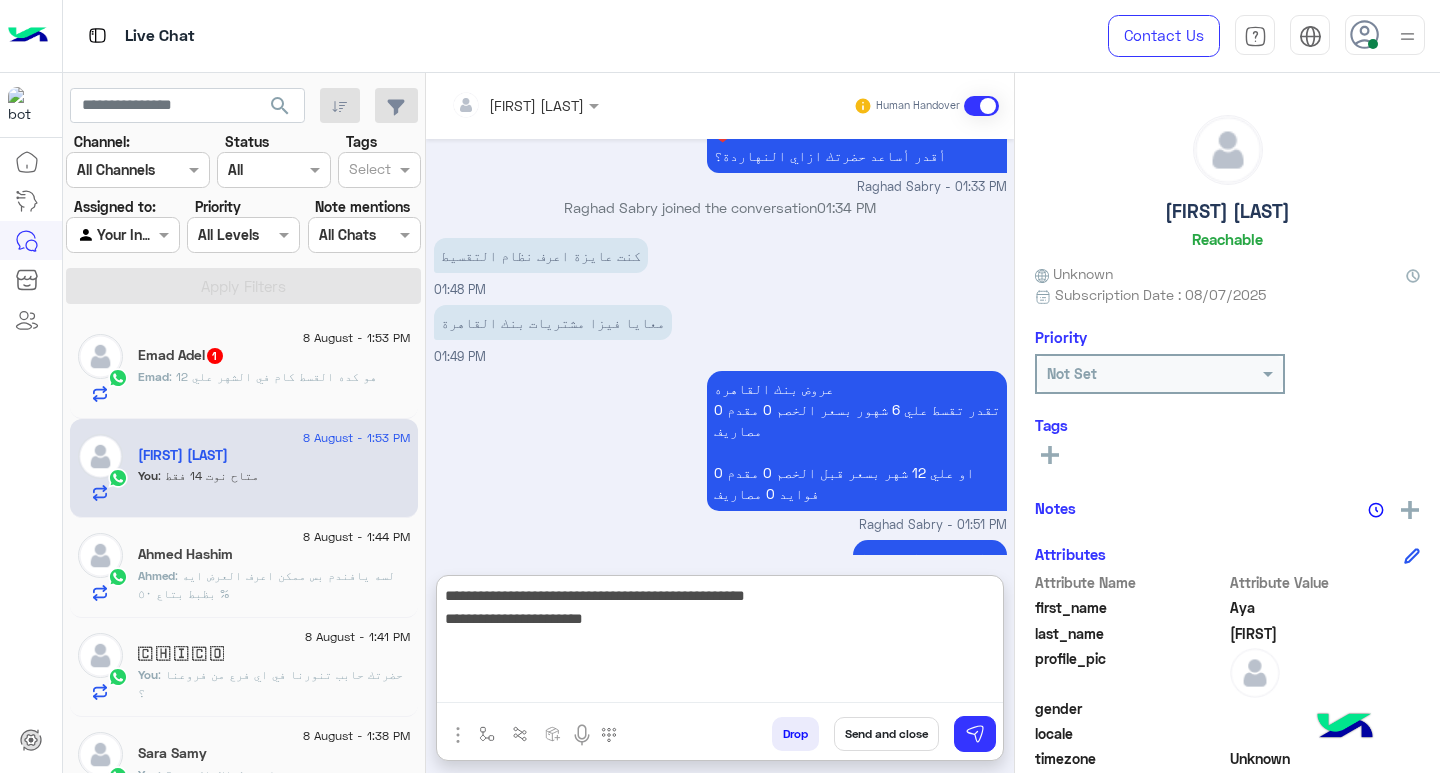 click on "**********" at bounding box center (720, 643) 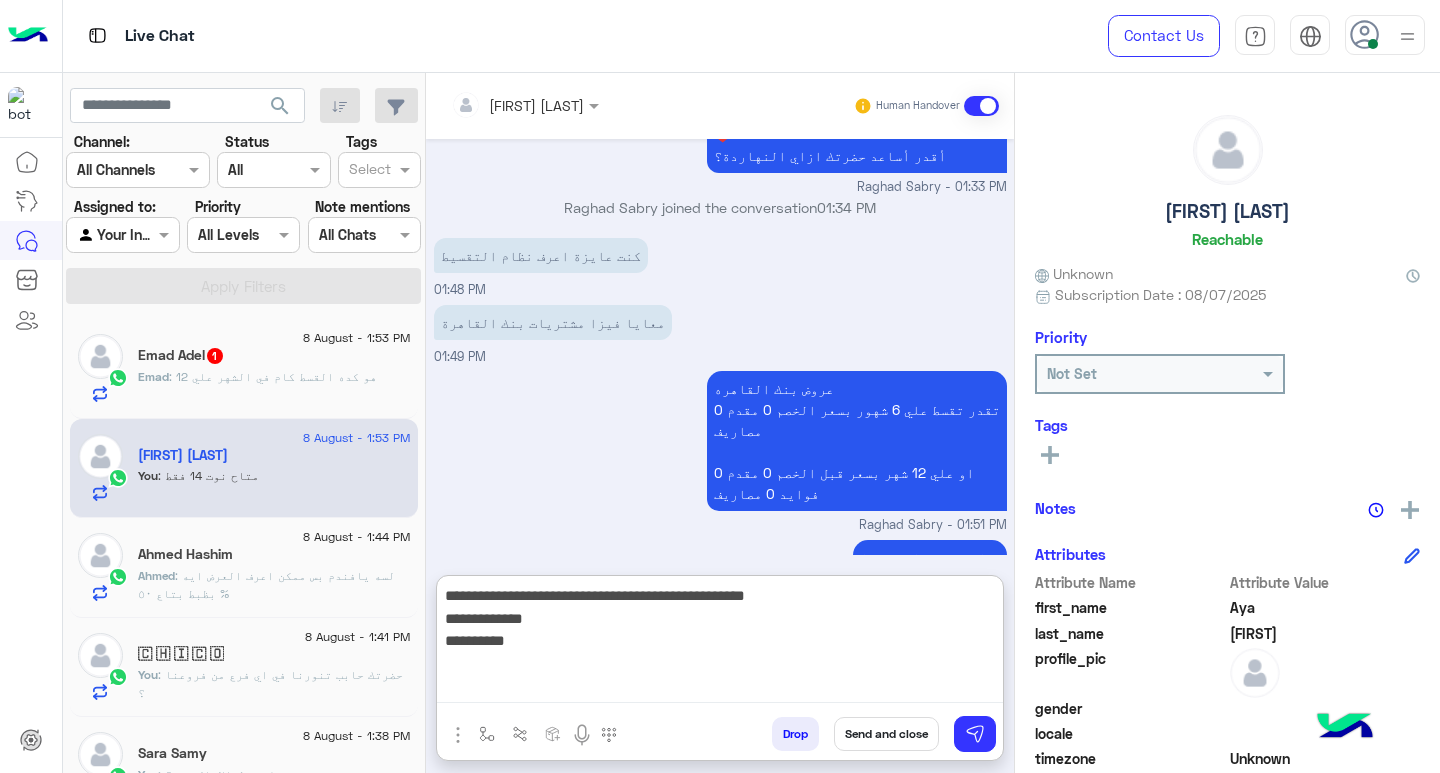 click on "**********" at bounding box center (720, 643) 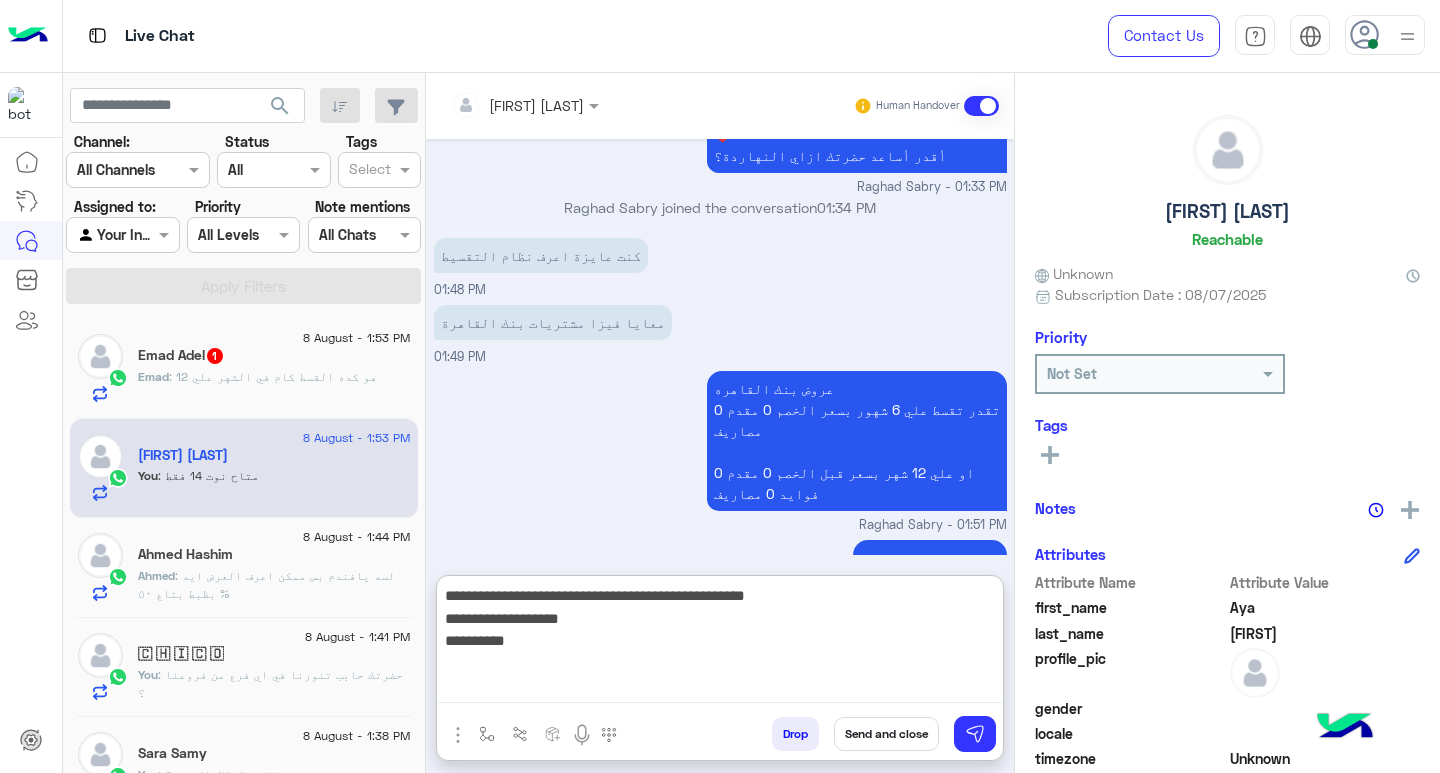 click on "**********" at bounding box center (720, 643) 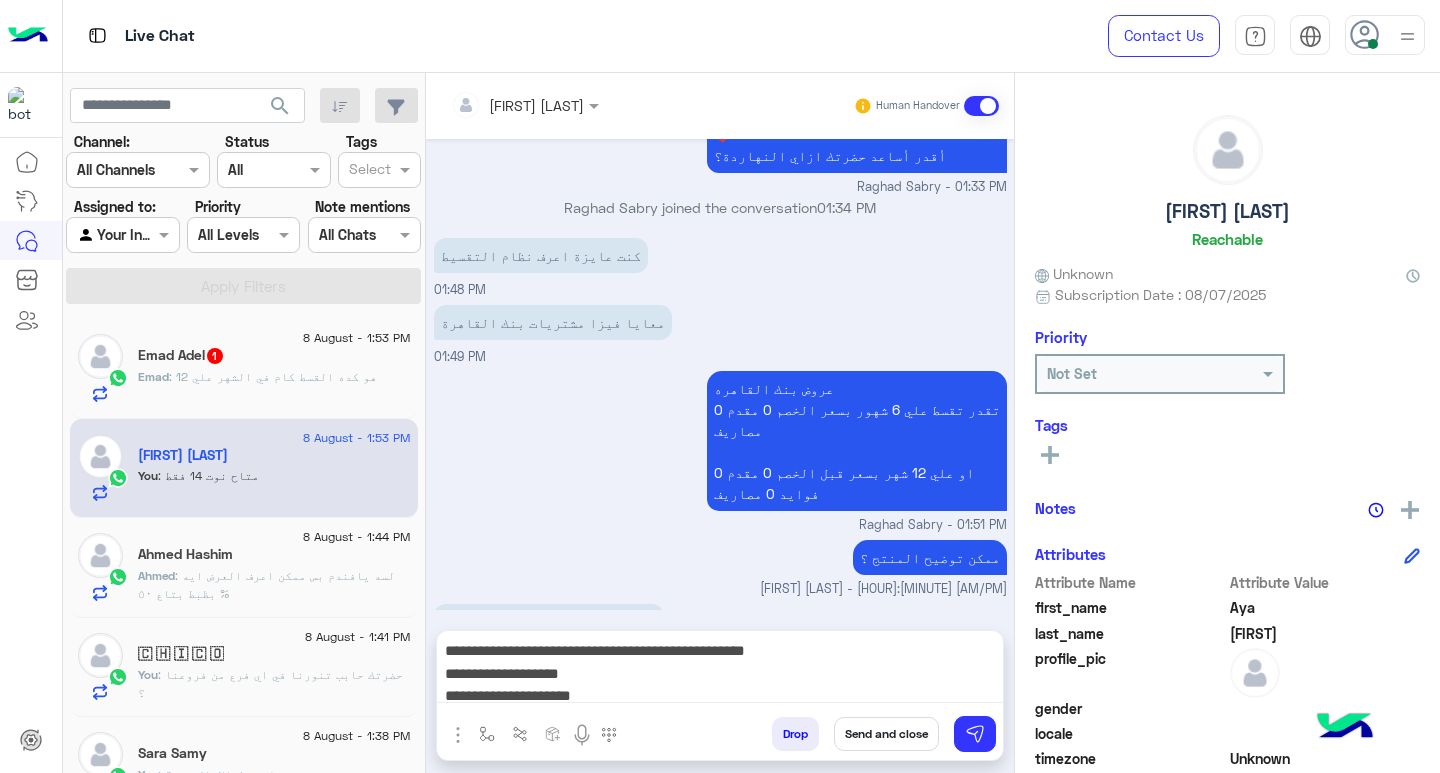 scroll, scrollTop: 1601, scrollLeft: 0, axis: vertical 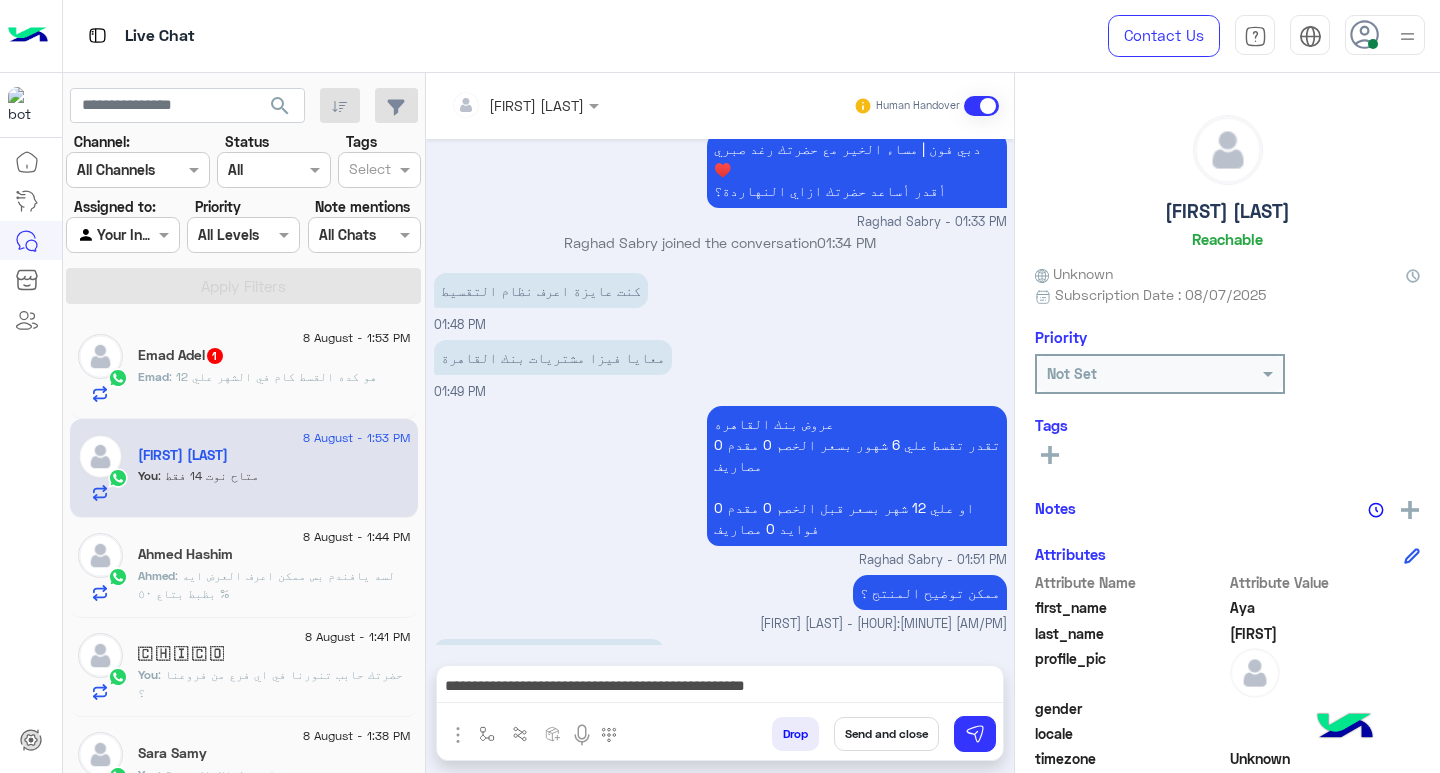 click on "**********" at bounding box center (720, 688) 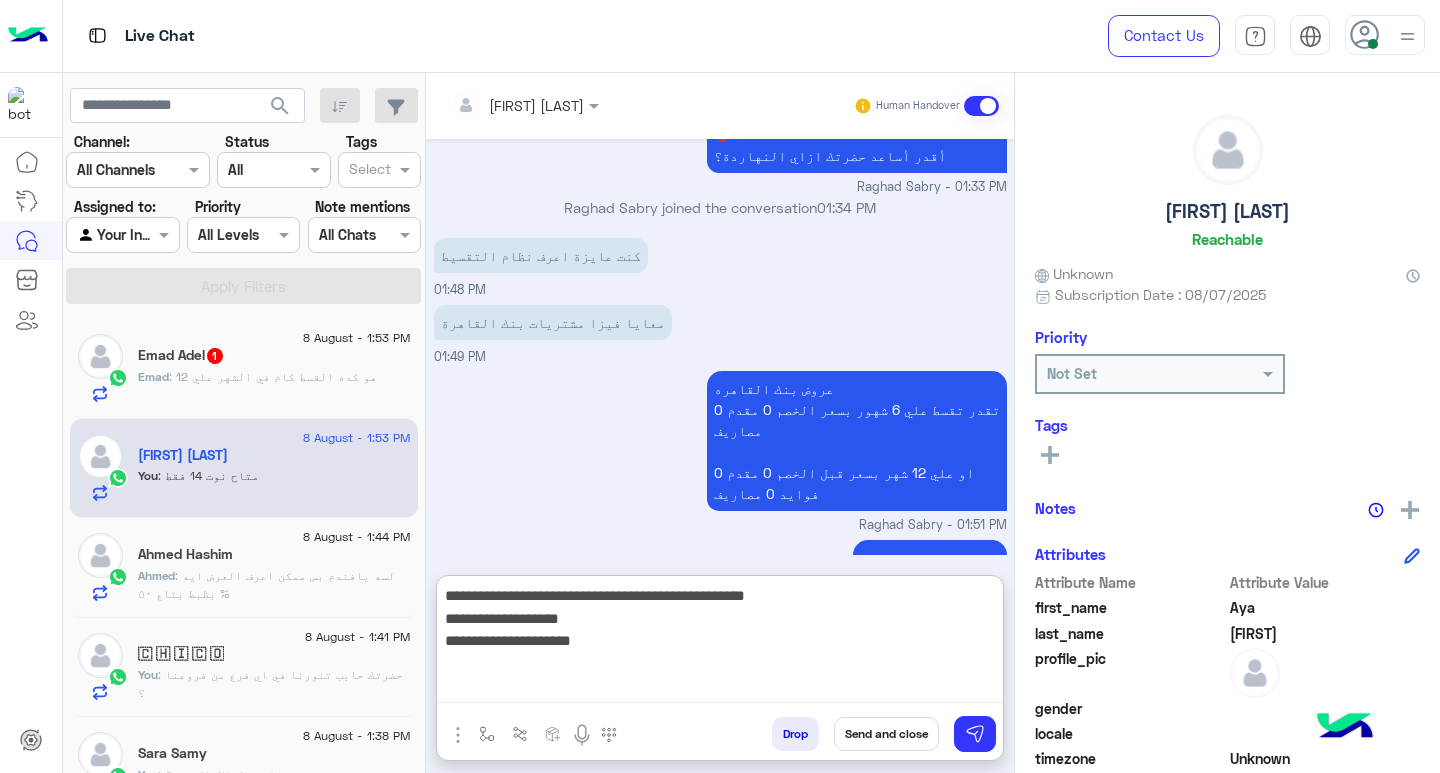 click on "**********" at bounding box center (720, 643) 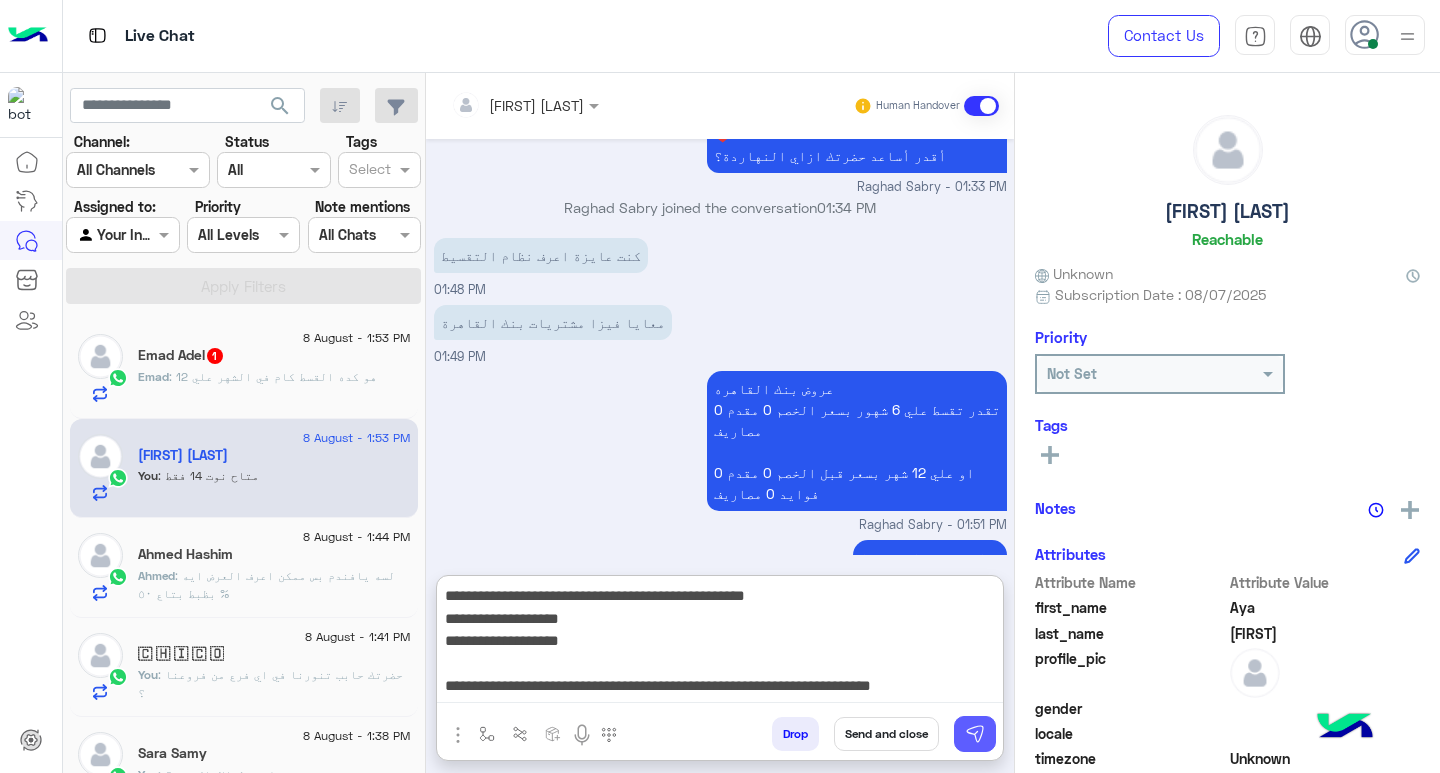 type on "**********" 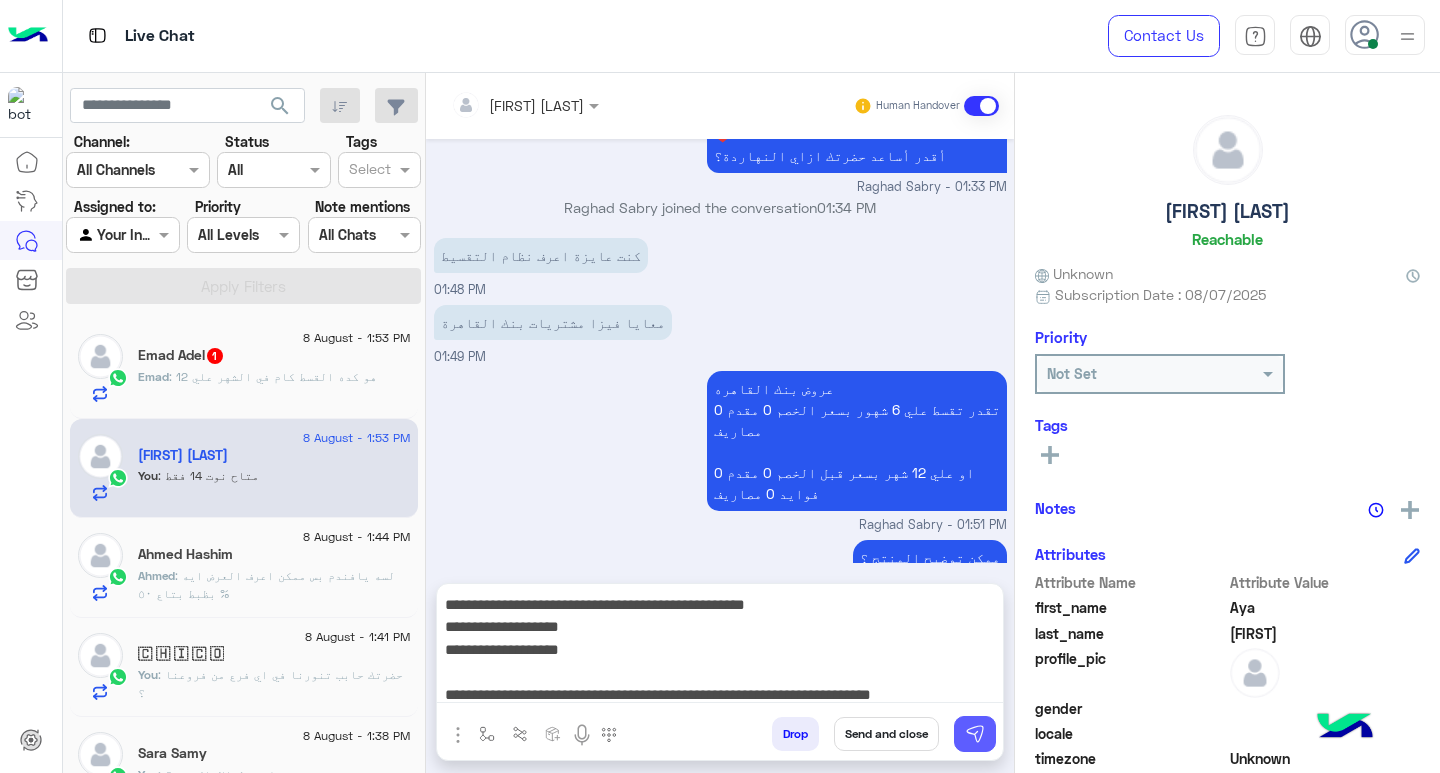 click at bounding box center [975, 734] 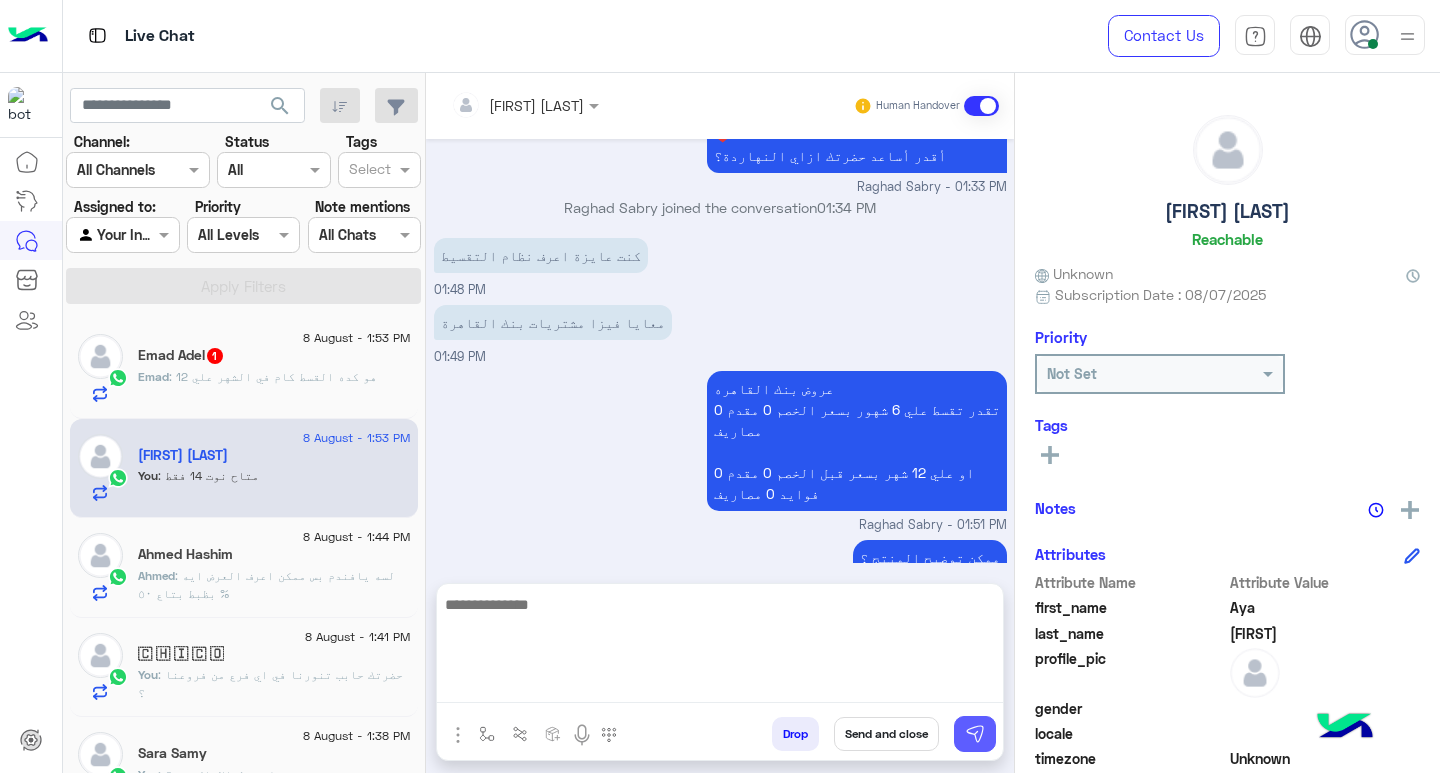 scroll, scrollTop: 1791, scrollLeft: 0, axis: vertical 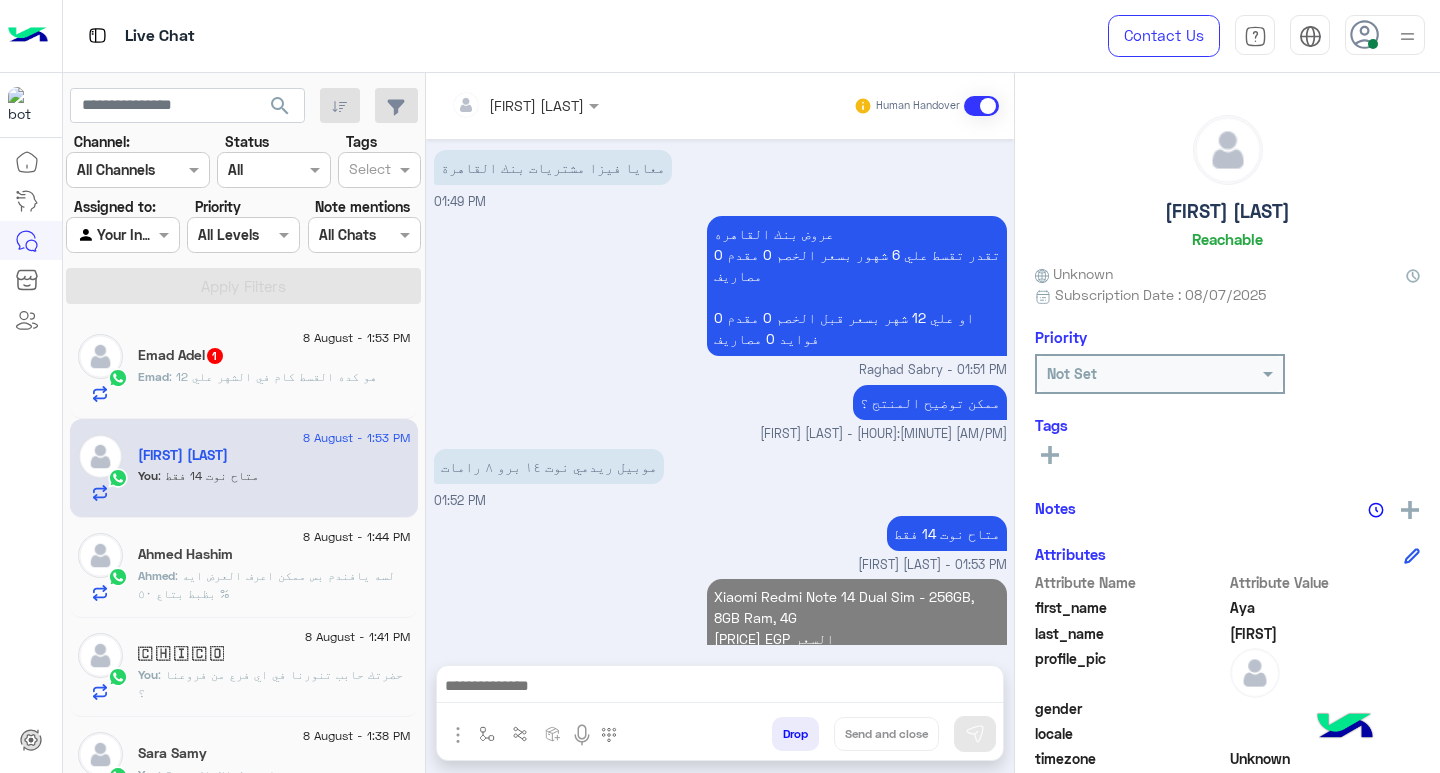 click at bounding box center (720, 688) 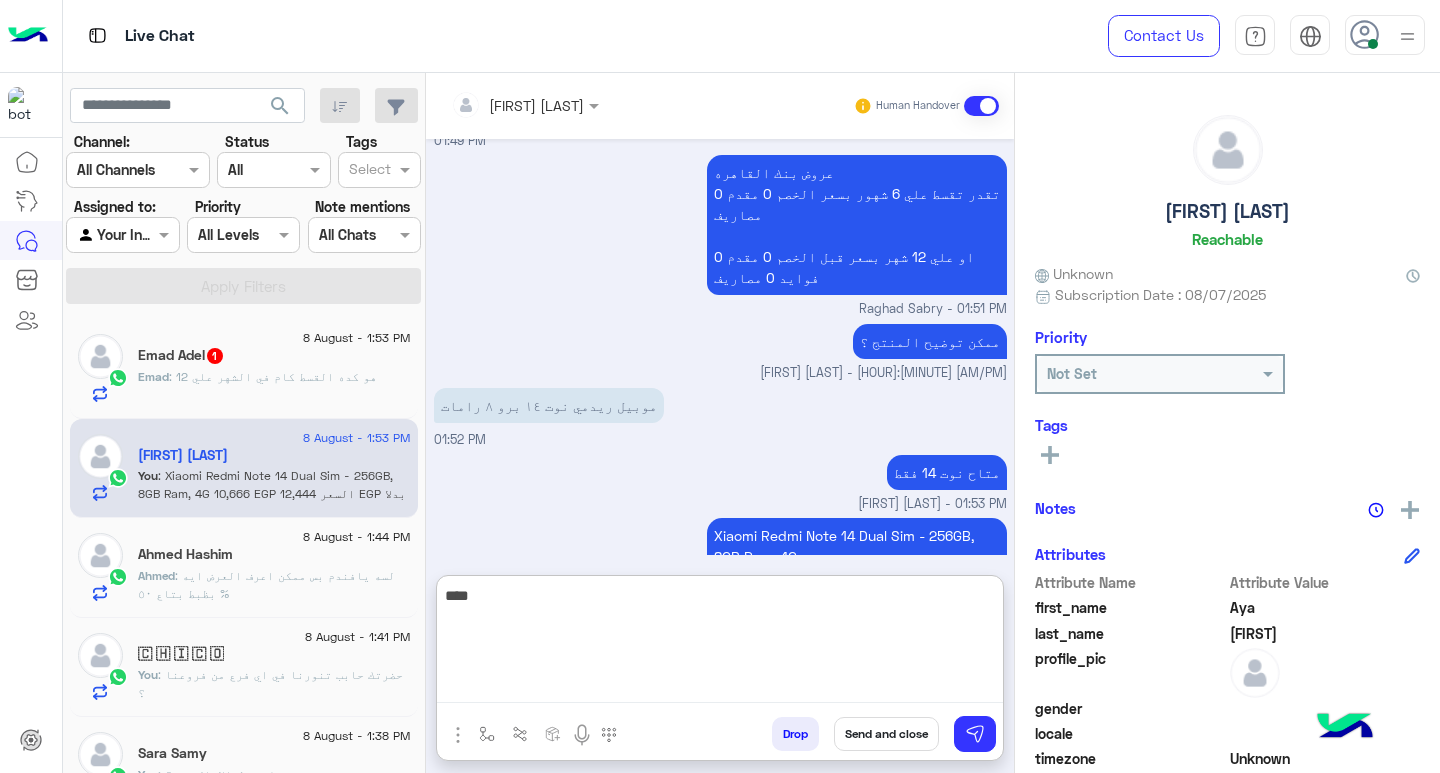 scroll, scrollTop: 1881, scrollLeft: 0, axis: vertical 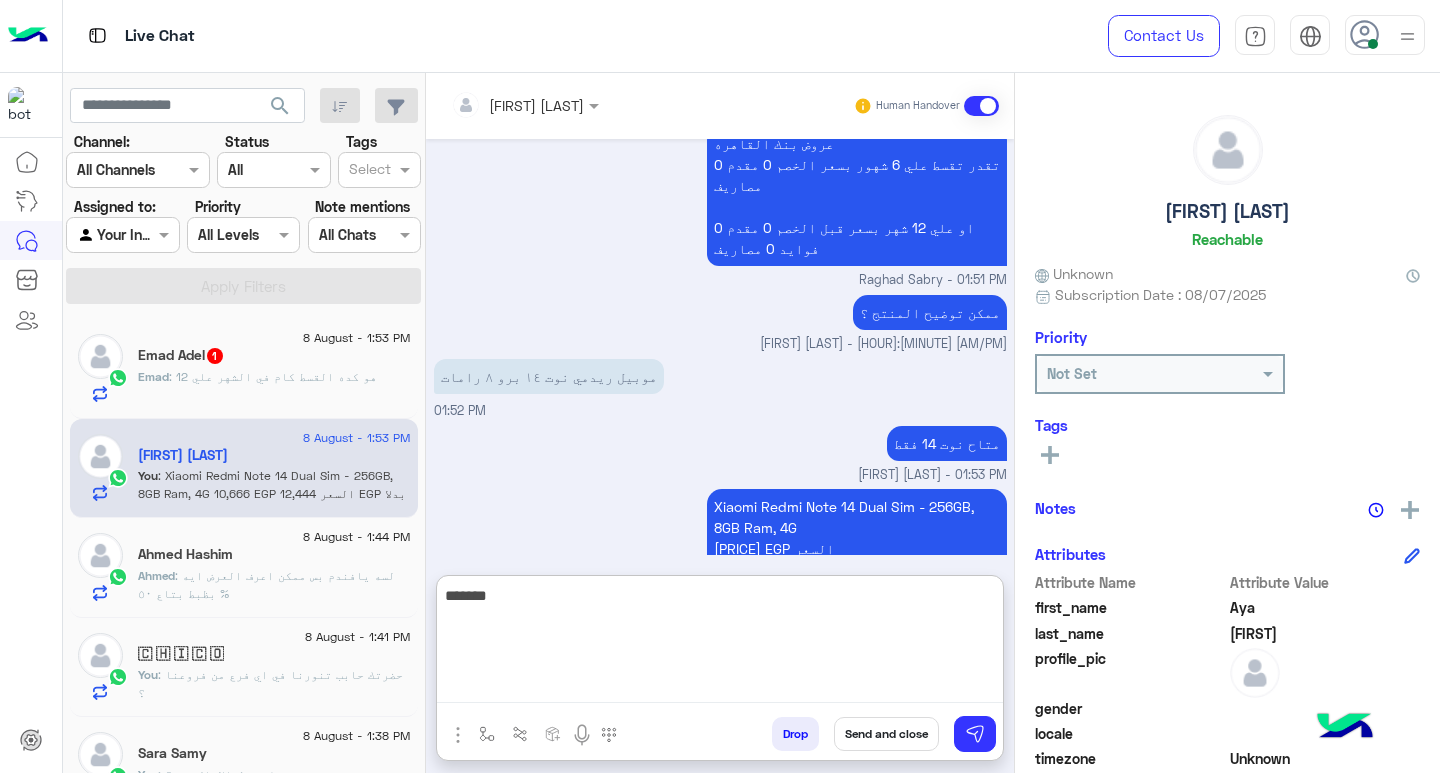 type on "********" 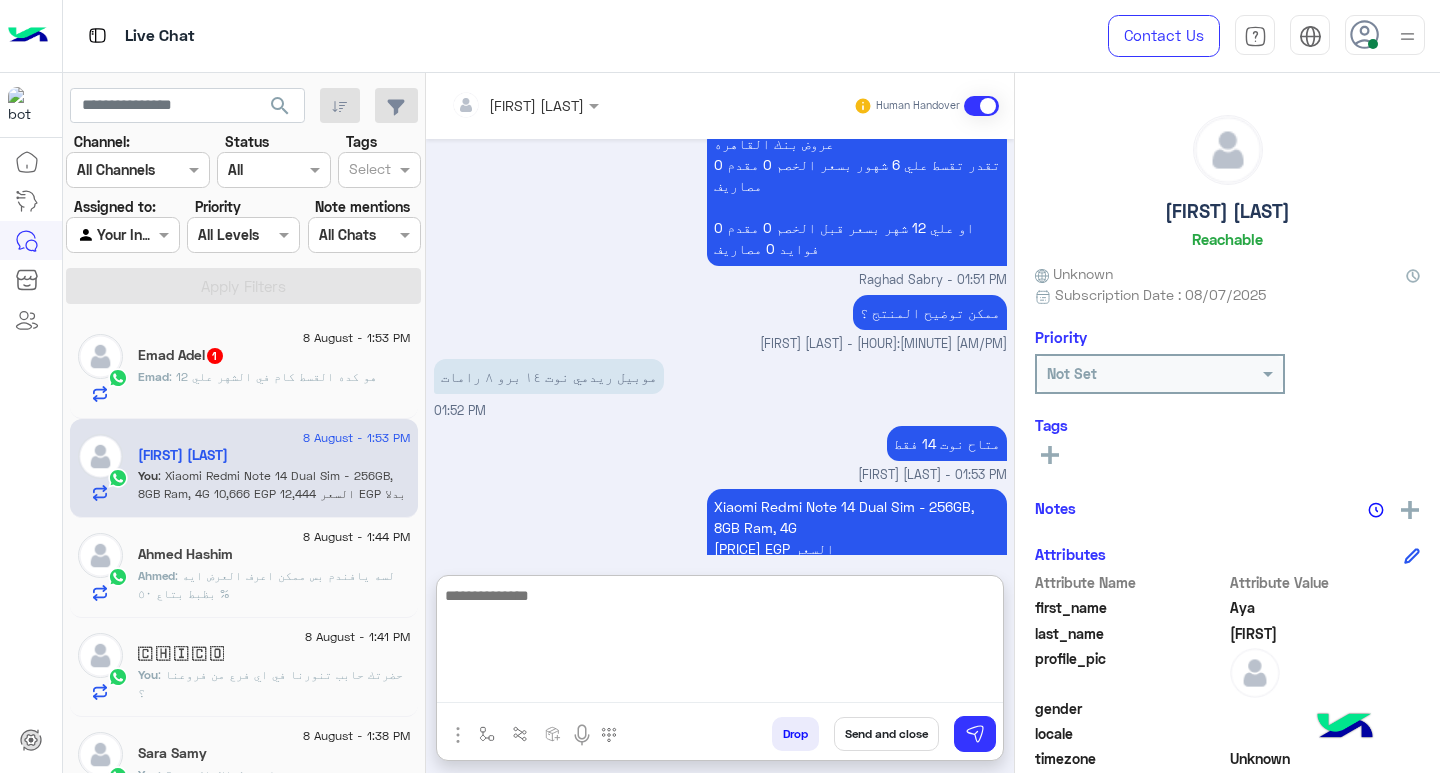 scroll, scrollTop: 1945, scrollLeft: 0, axis: vertical 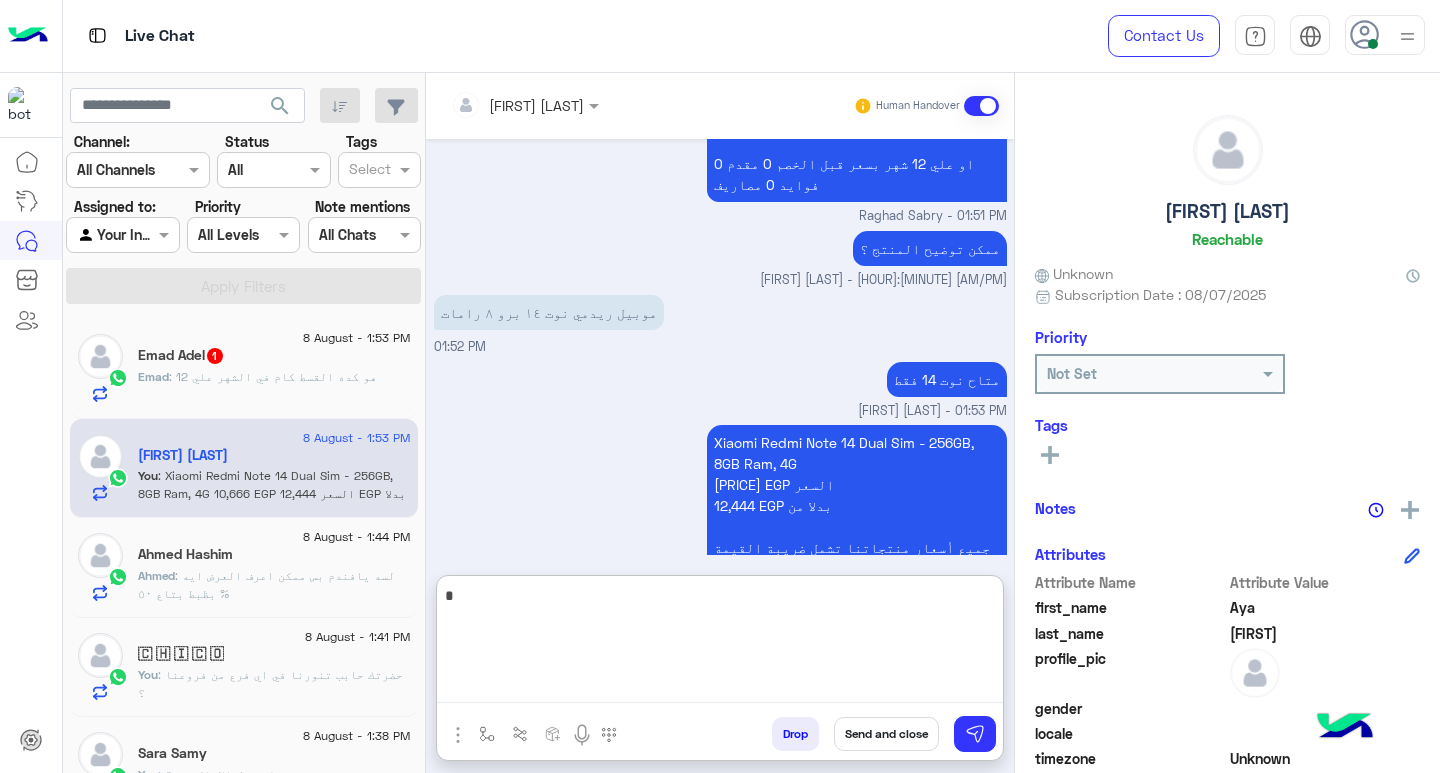 click on ": هو كده القسط كام في الشهر علي 12" 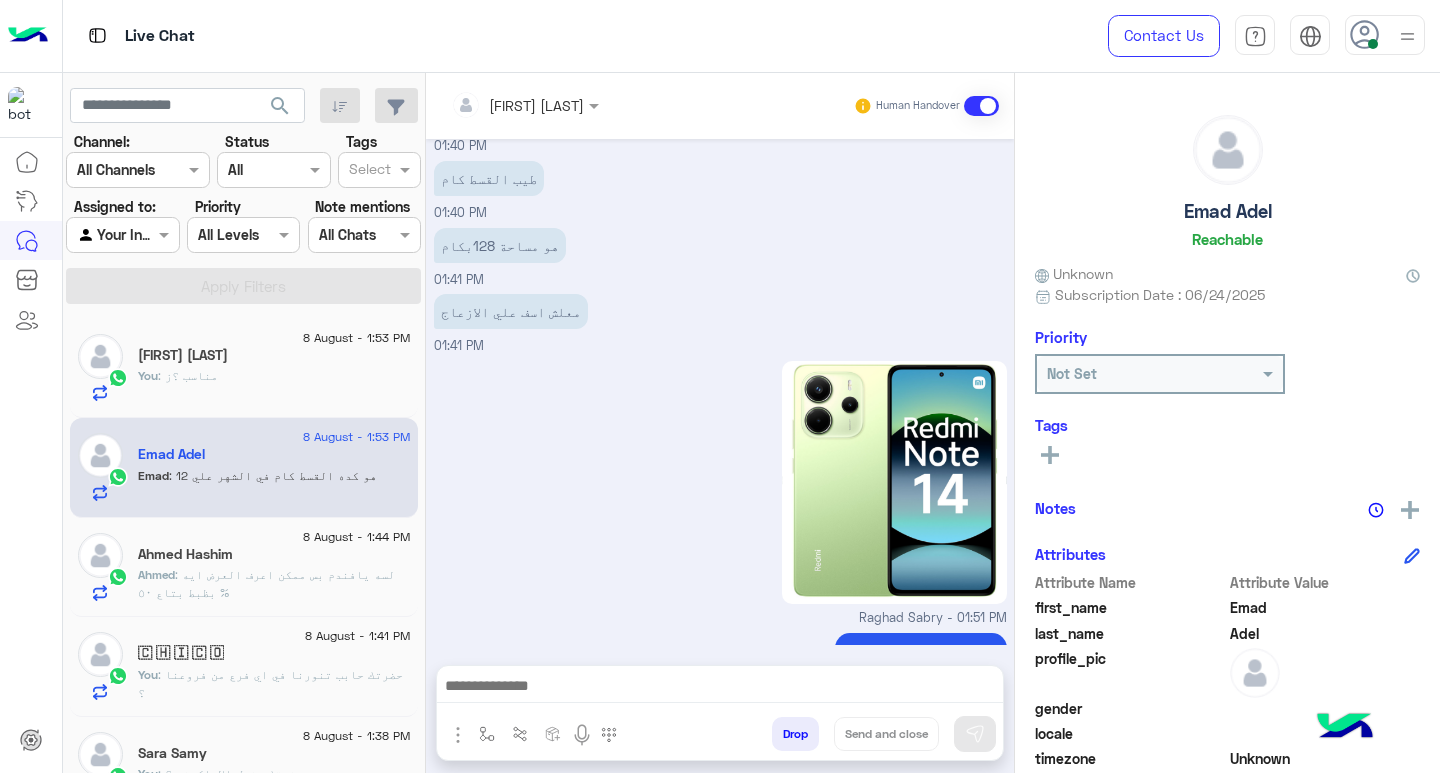 scroll, scrollTop: 2014, scrollLeft: 0, axis: vertical 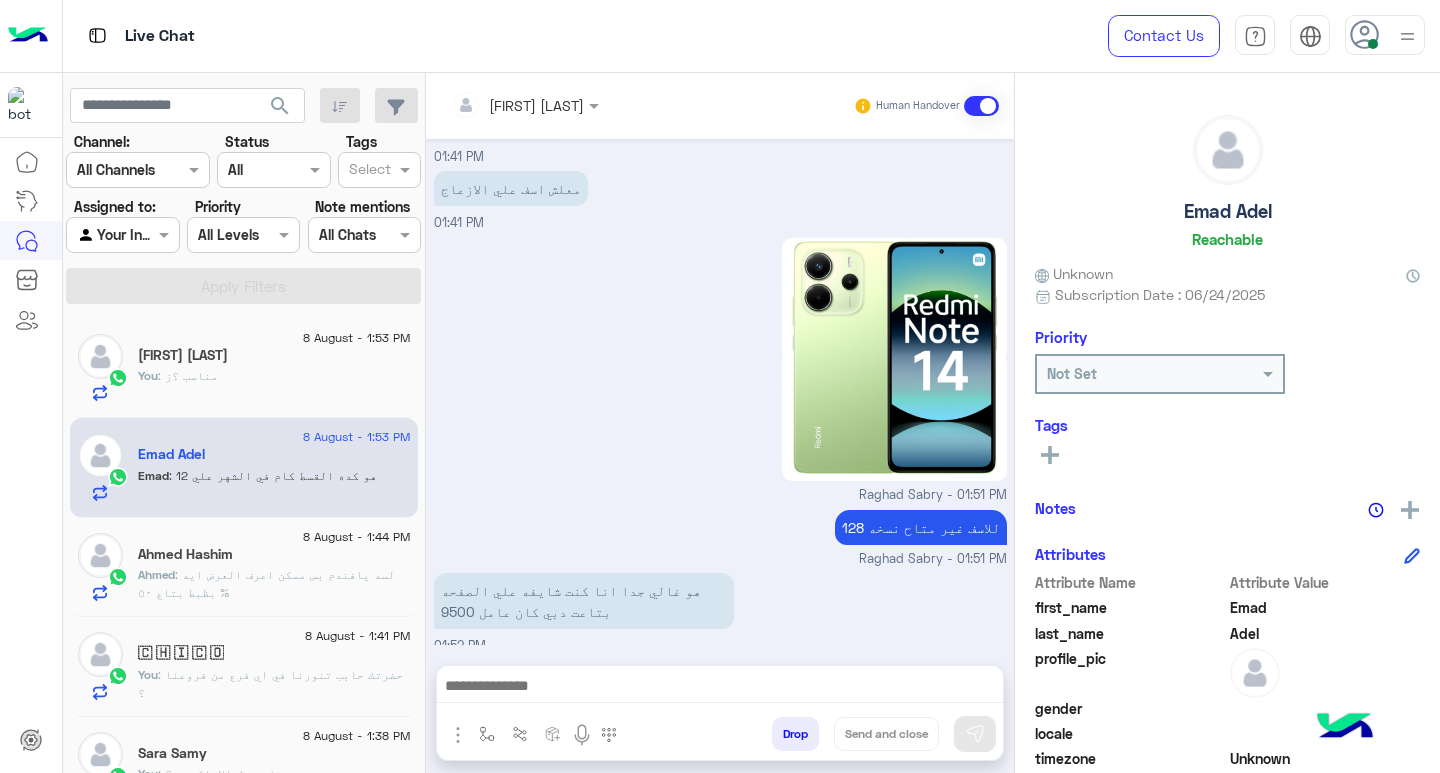 click at bounding box center [720, 688] 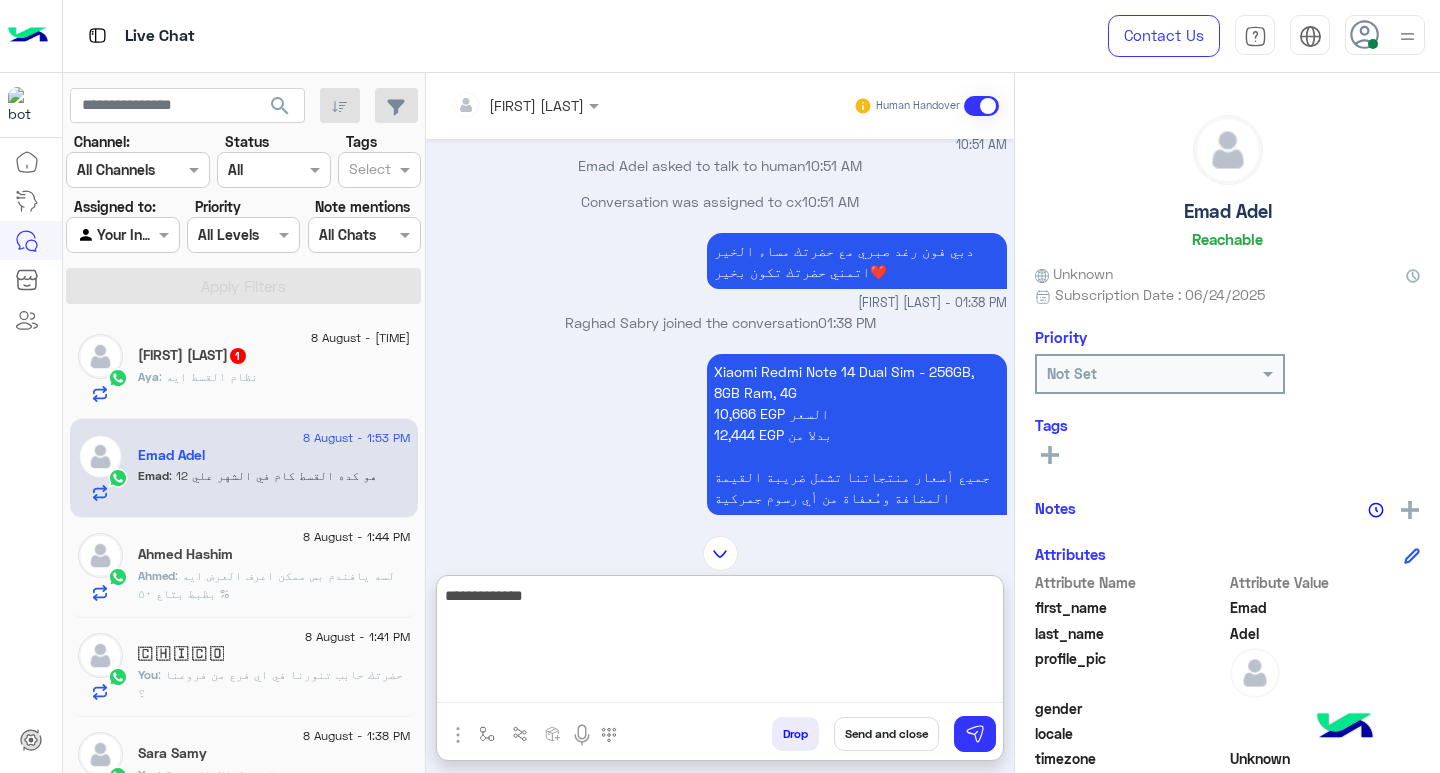 scroll, scrollTop: 1081, scrollLeft: 0, axis: vertical 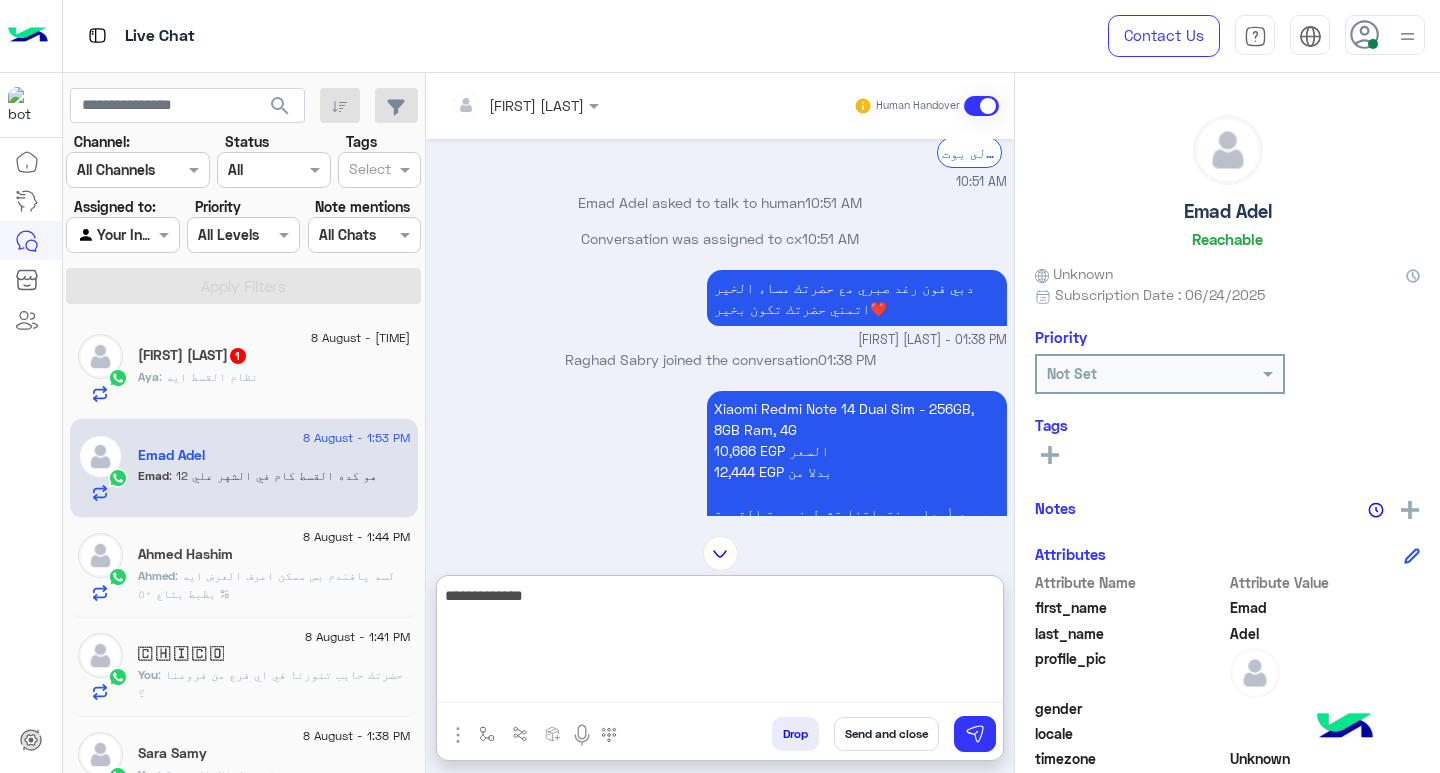click on "Xiaomi Redmi Note 14 Dual Sim - 256GB, 8GB Ram, 4G 10,666 EGP السعر 12,444 EGP بدلا من جميع أسعار منتجاتنا تشمل ضريبة القيمة المضافة ومُعفاة من أي رسوم جمركية" at bounding box center (857, 471) 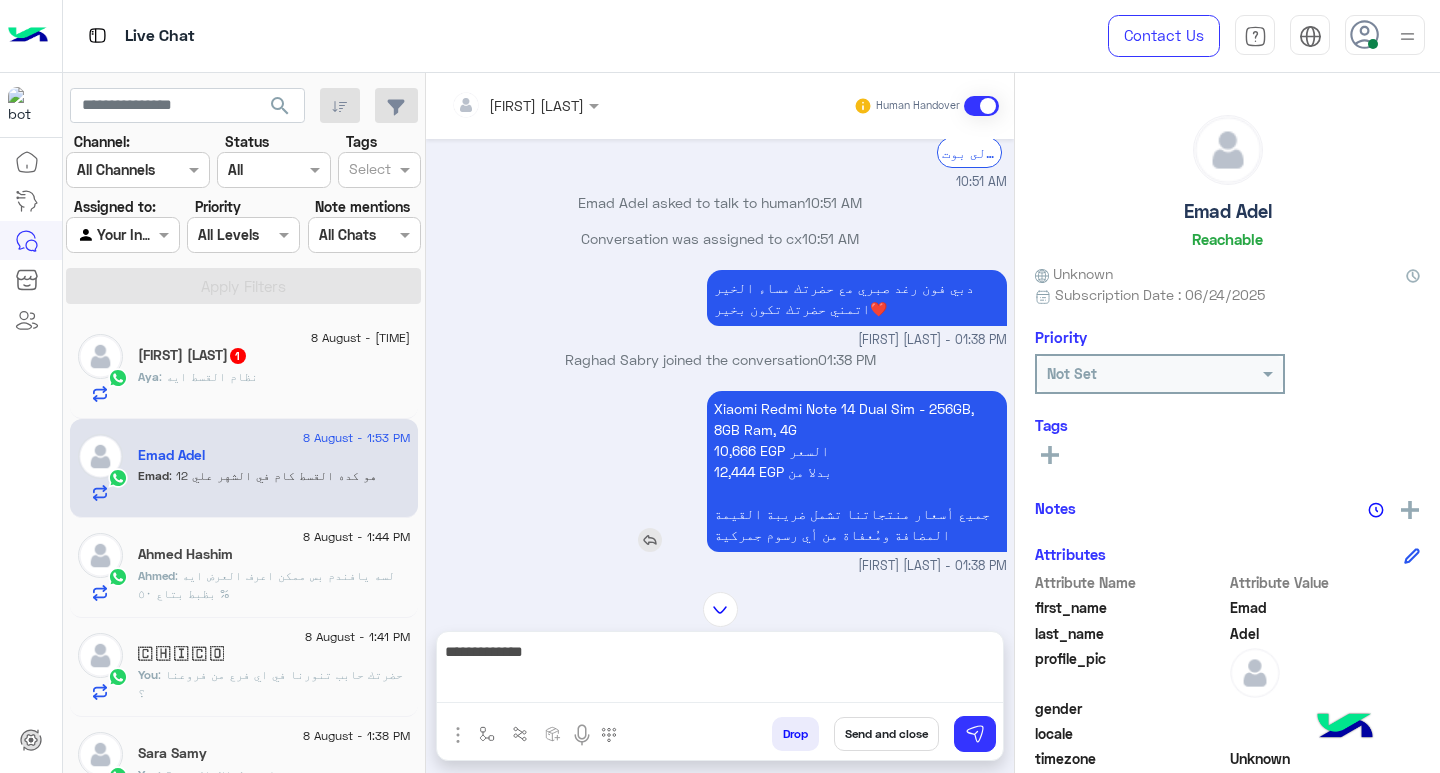 click on "Xiaomi Redmi Note 14 Dual Sim - 256GB, 8GB Ram, 4G 10,666 EGP السعر 12,444 EGP بدلا من جميع أسعار منتجاتنا تشمل ضريبة القيمة المضافة ومُعفاة من أي رسوم جمركية" at bounding box center (857, 471) 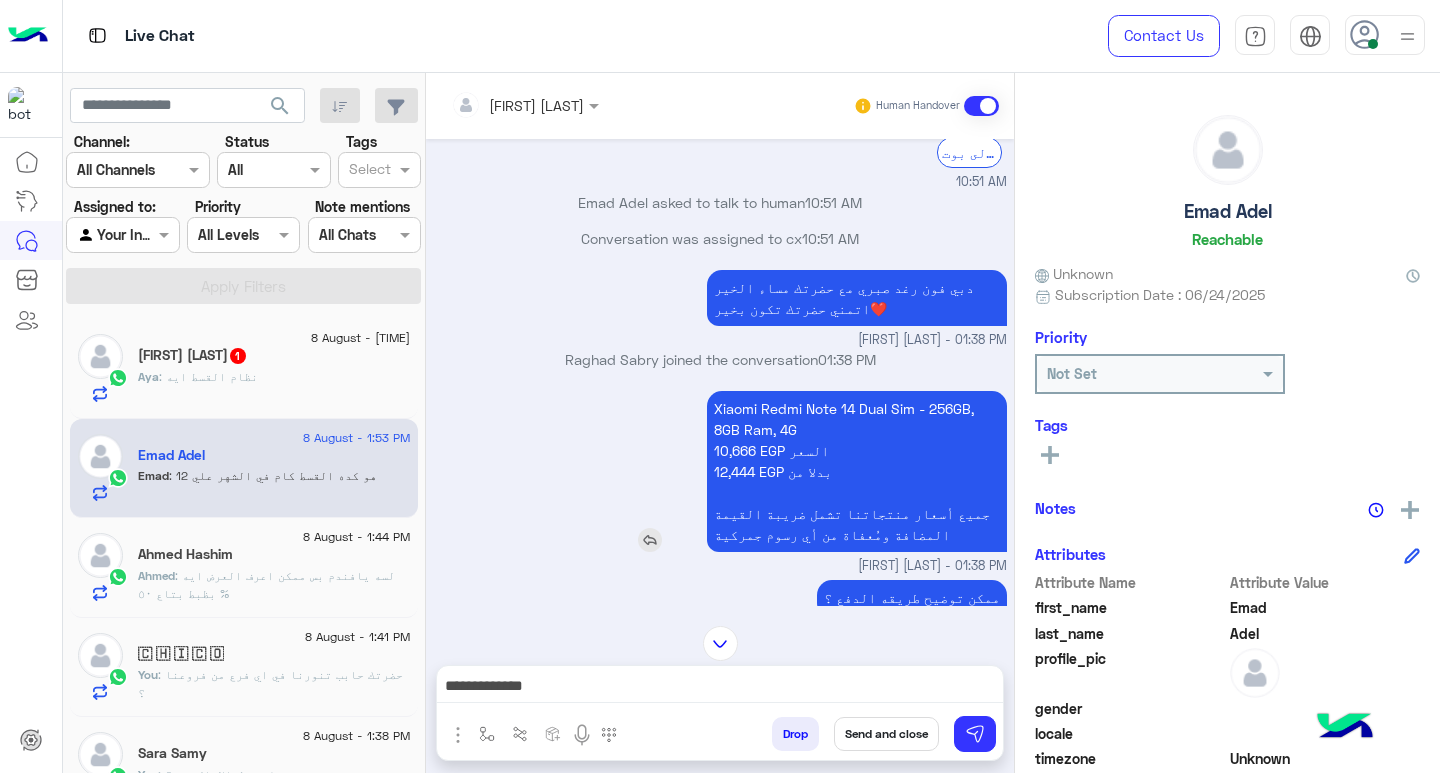 copy on "10,666" 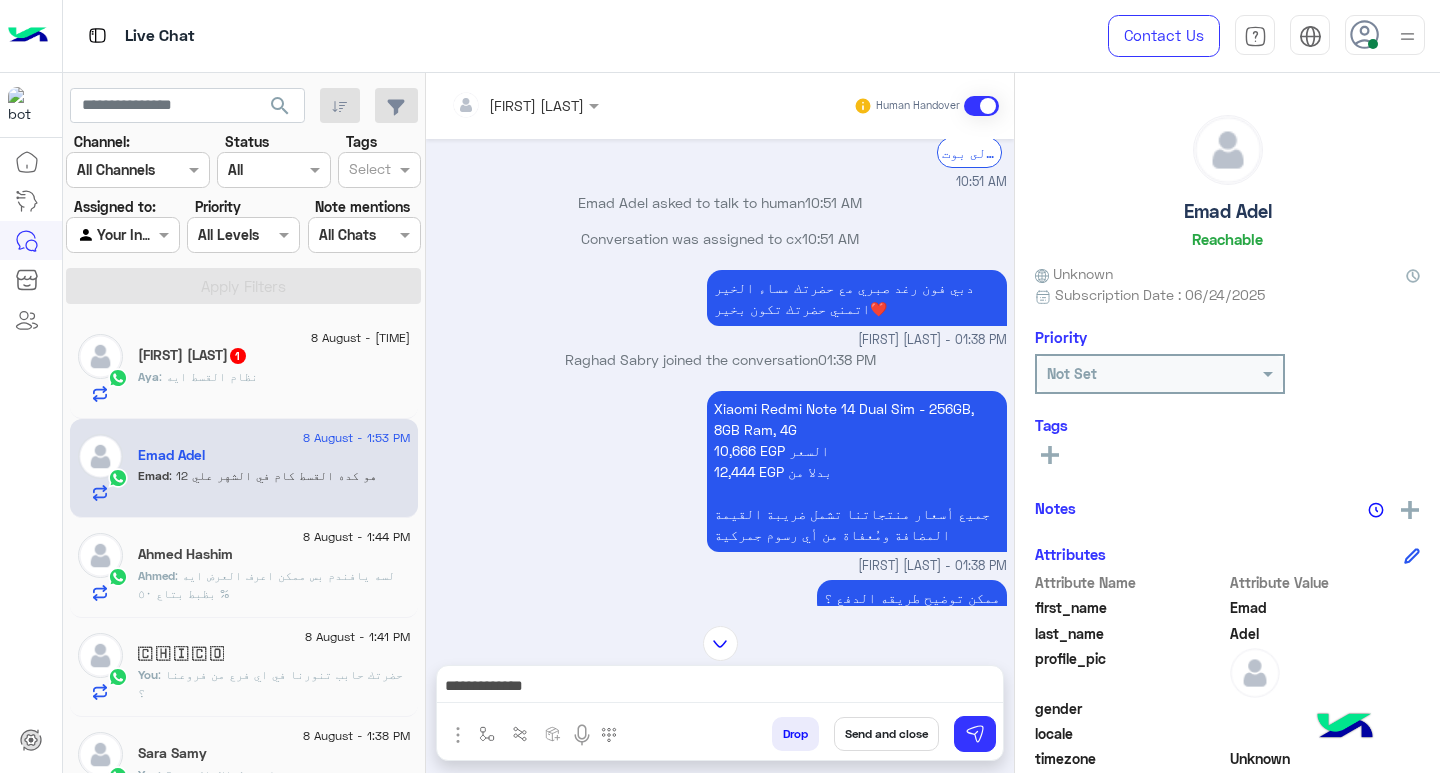 click on "**********" at bounding box center (720, 688) 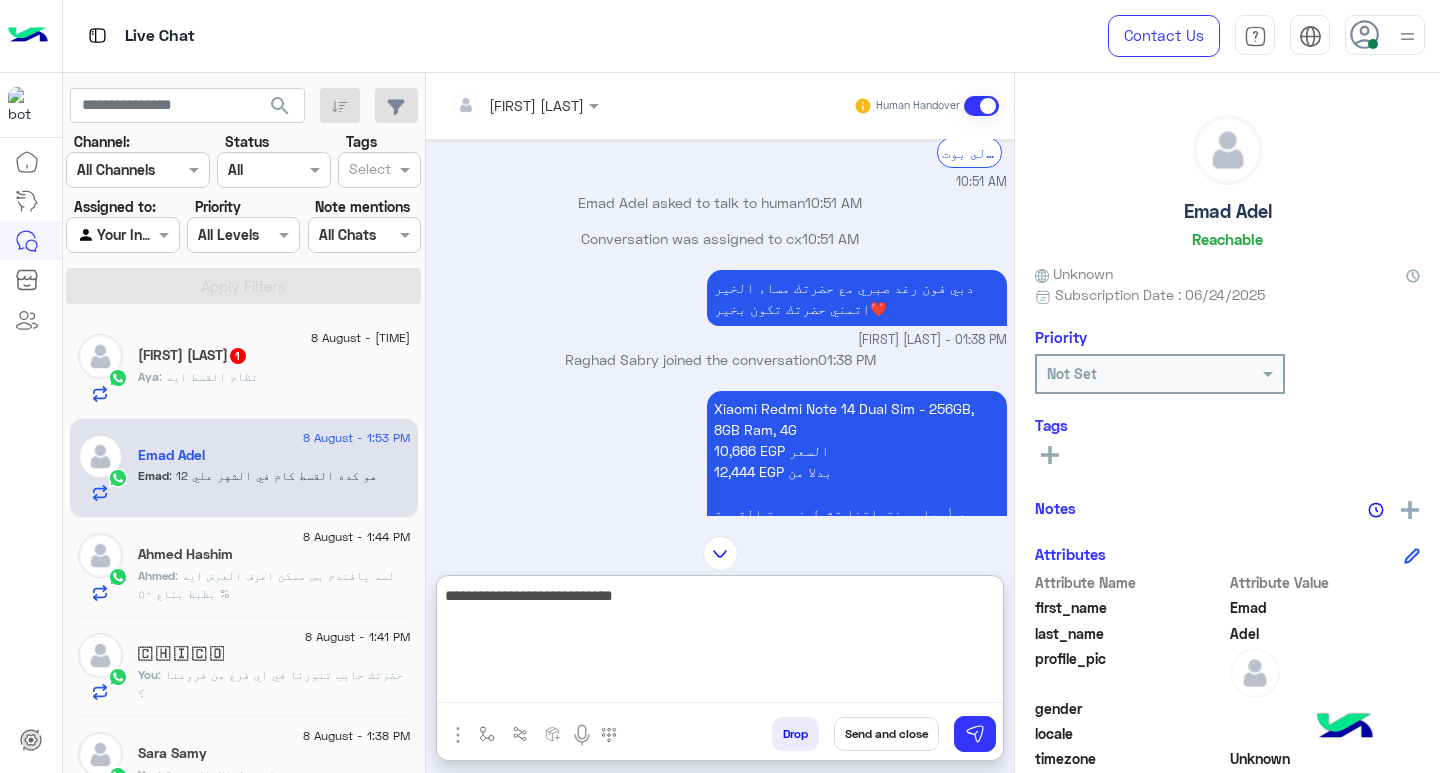 type on "**********" 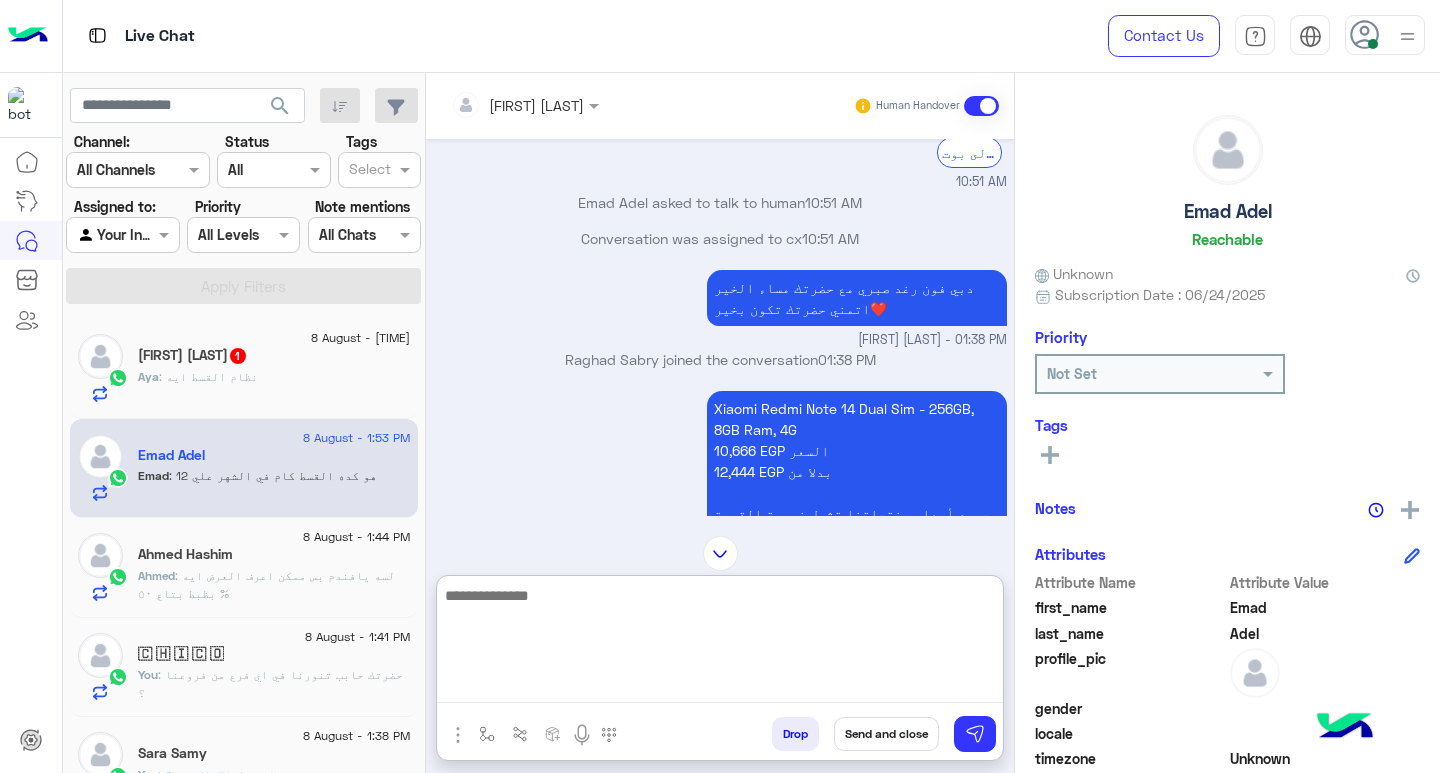scroll, scrollTop: 2169, scrollLeft: 0, axis: vertical 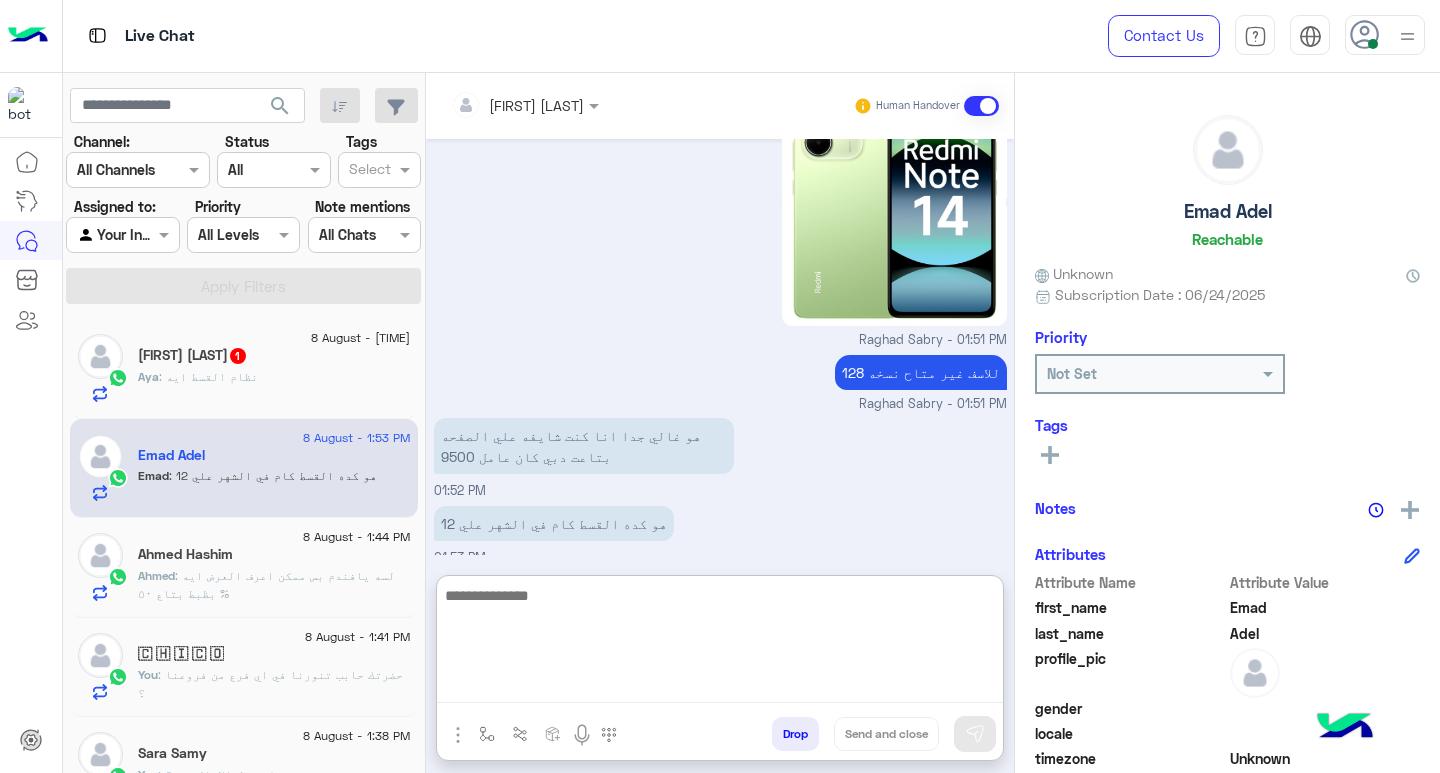 click on "8 August - [TIME]" 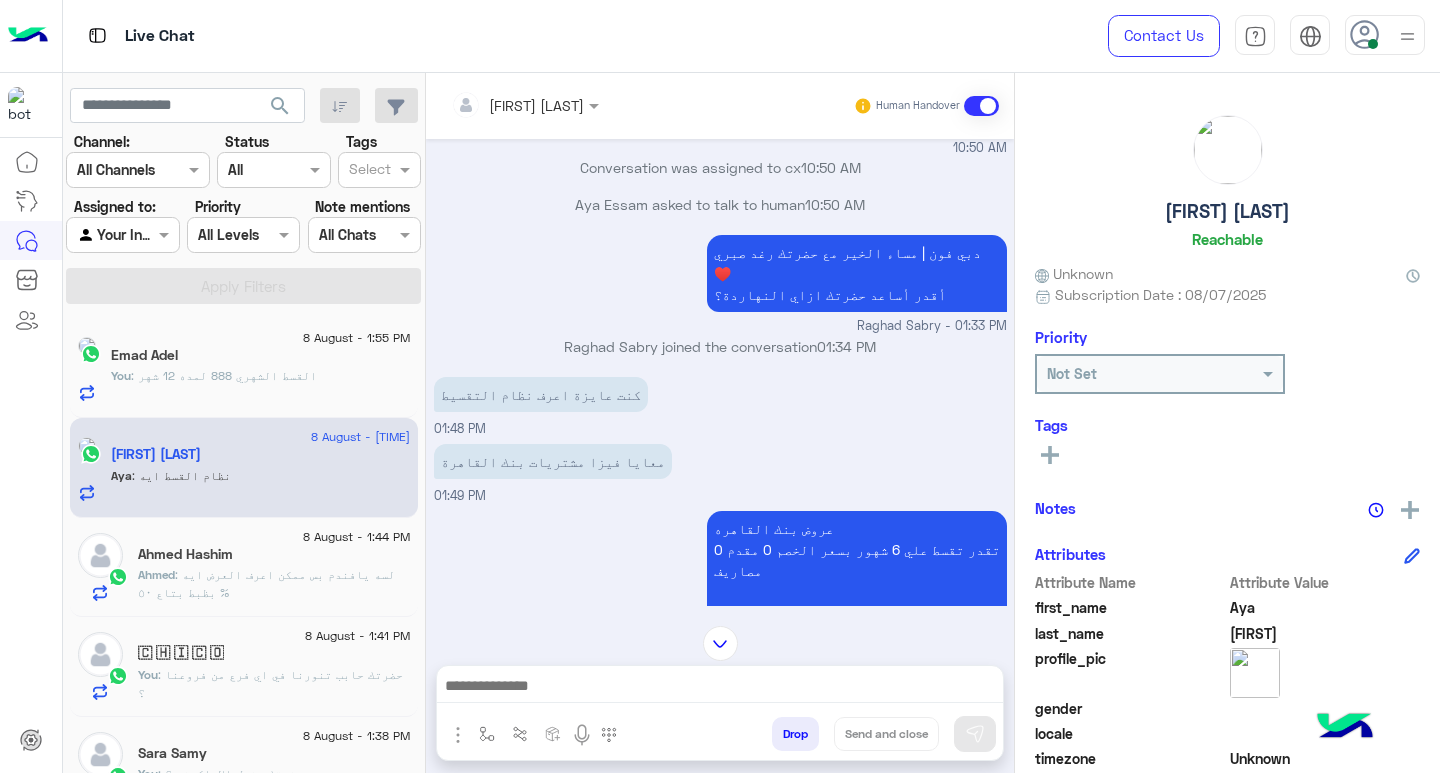 scroll, scrollTop: 1309, scrollLeft: 0, axis: vertical 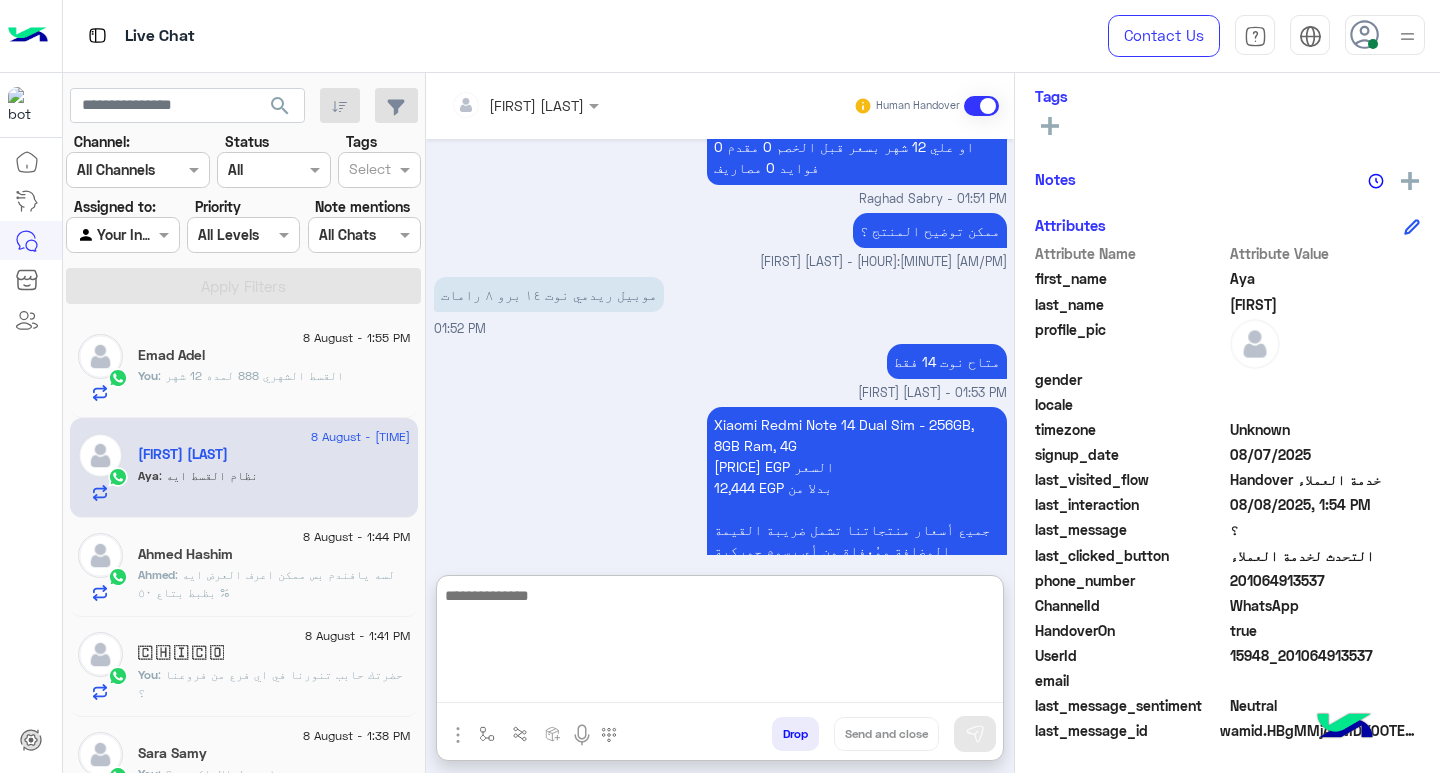 paste on "**********" 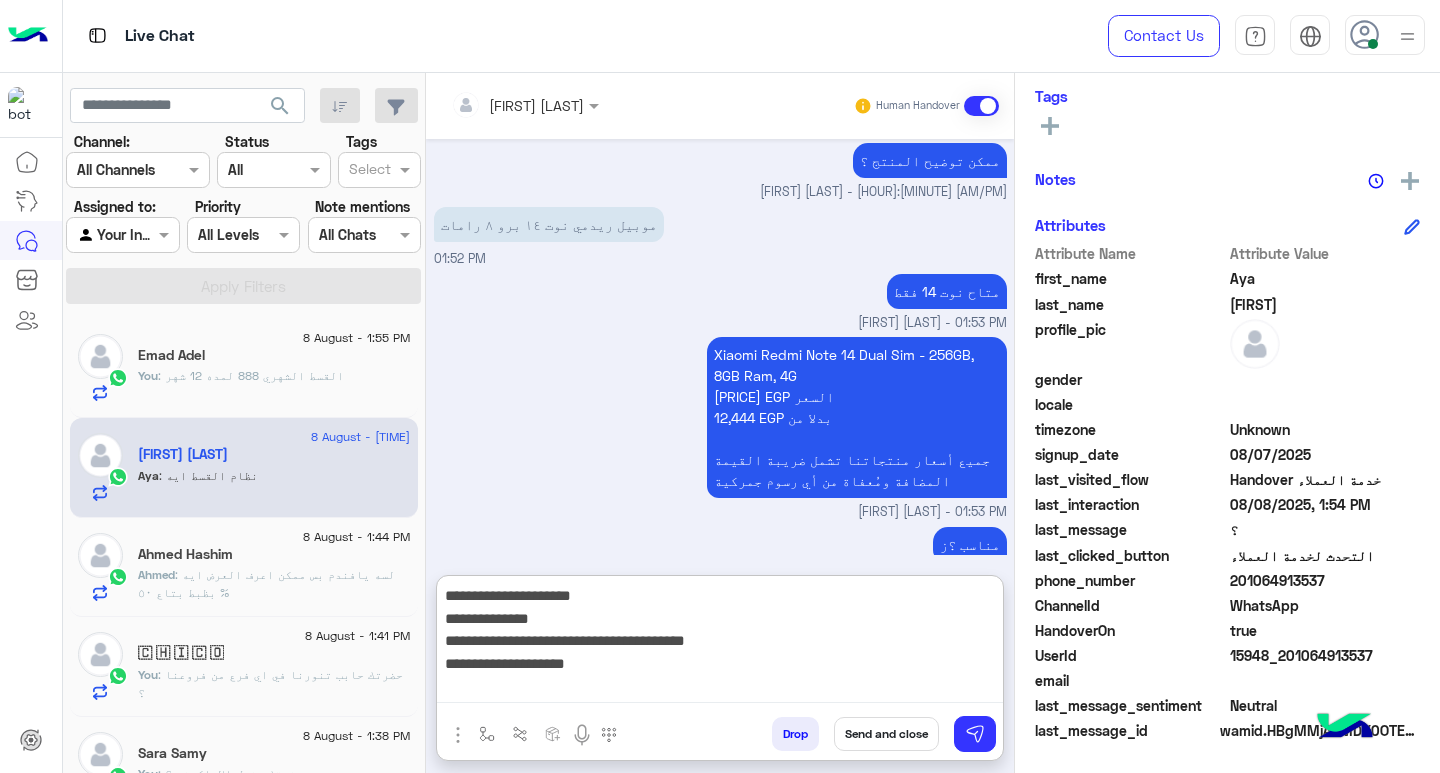scroll, scrollTop: 1399, scrollLeft: 0, axis: vertical 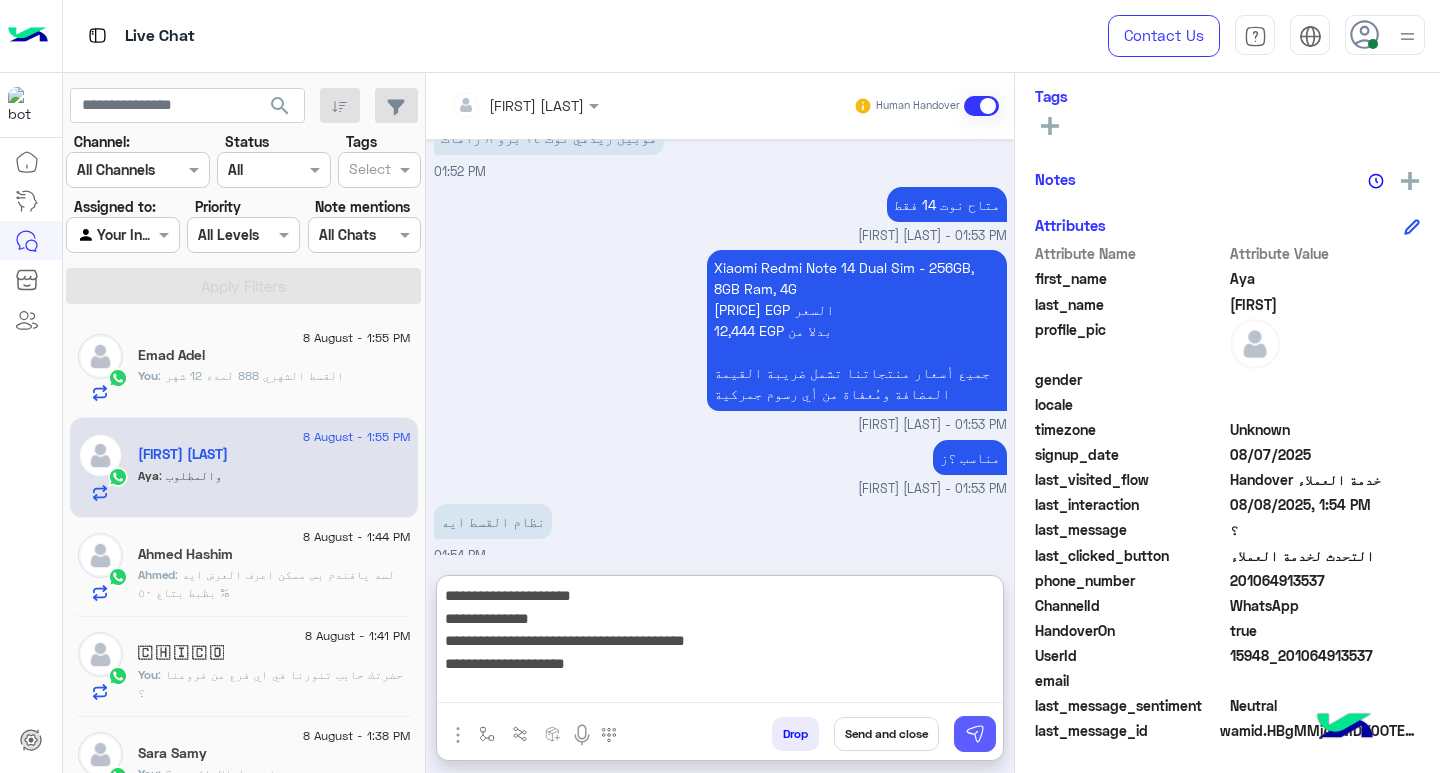 type on "**********" 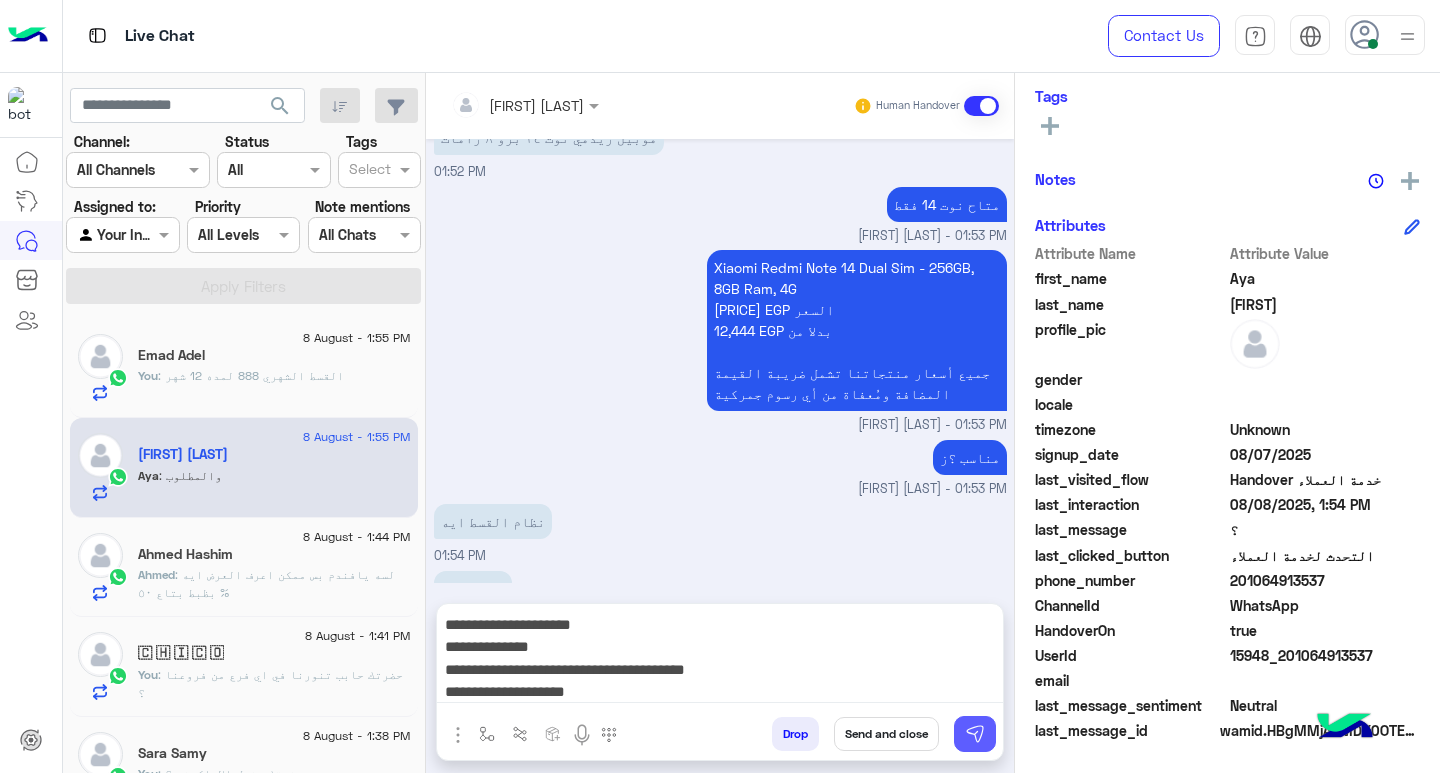 click at bounding box center [975, 734] 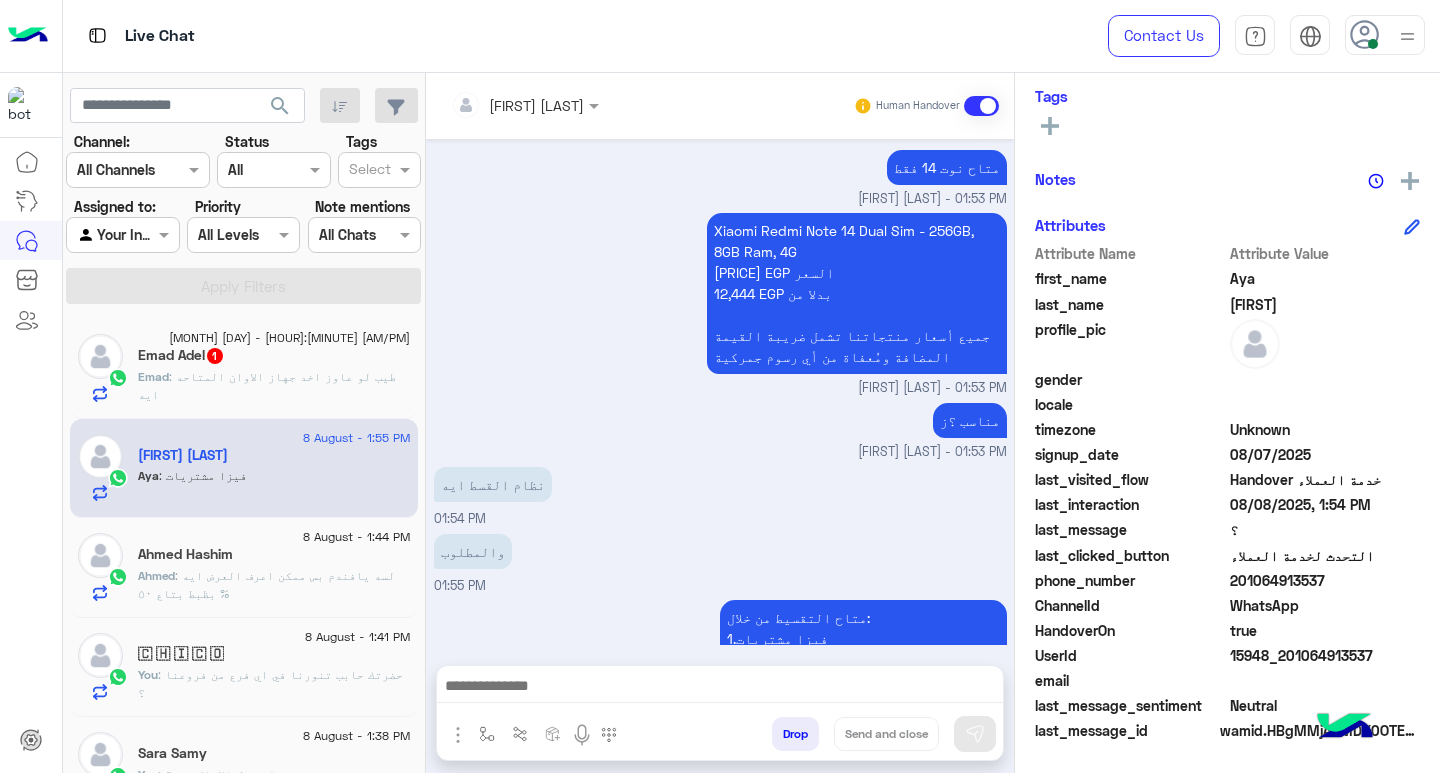 scroll, scrollTop: 1570, scrollLeft: 0, axis: vertical 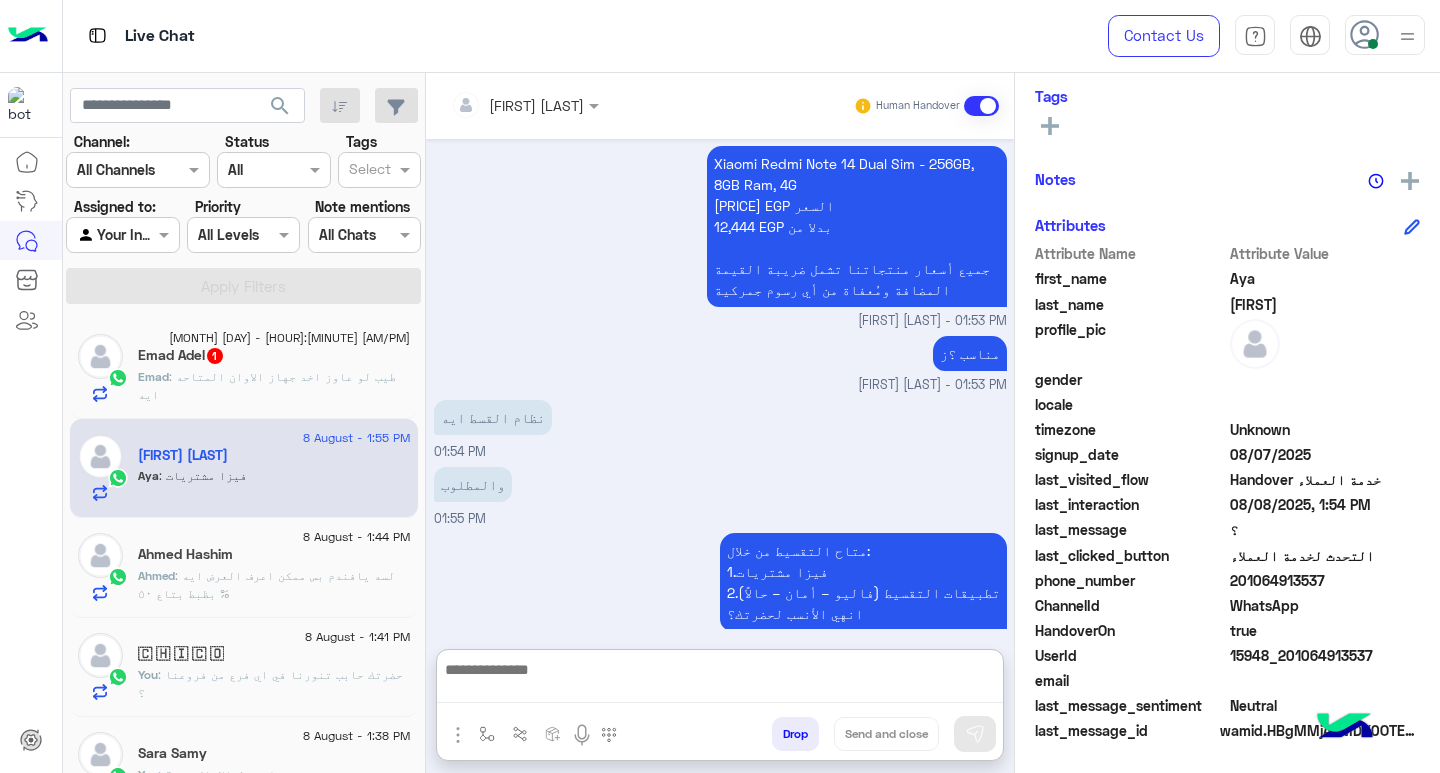 click at bounding box center (720, 680) 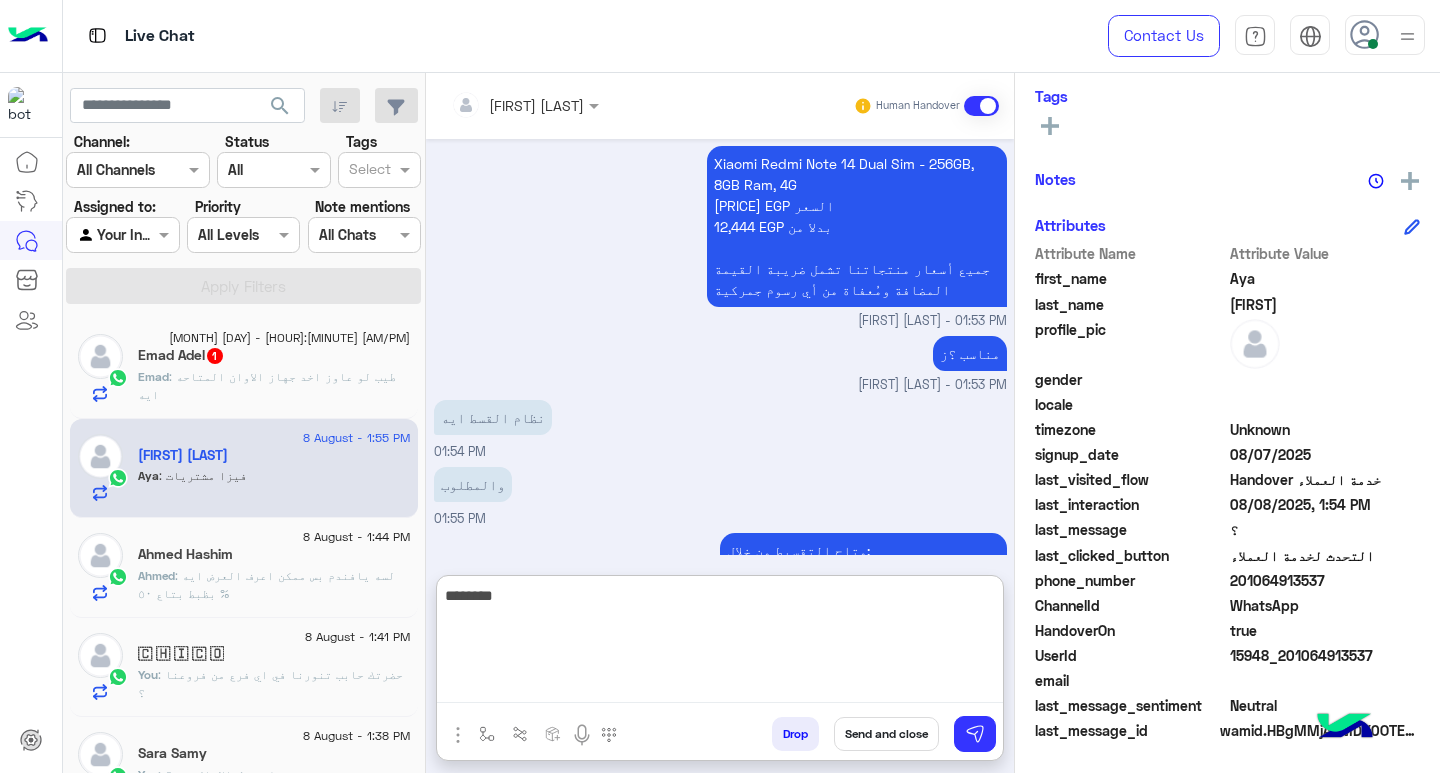 type on "*********" 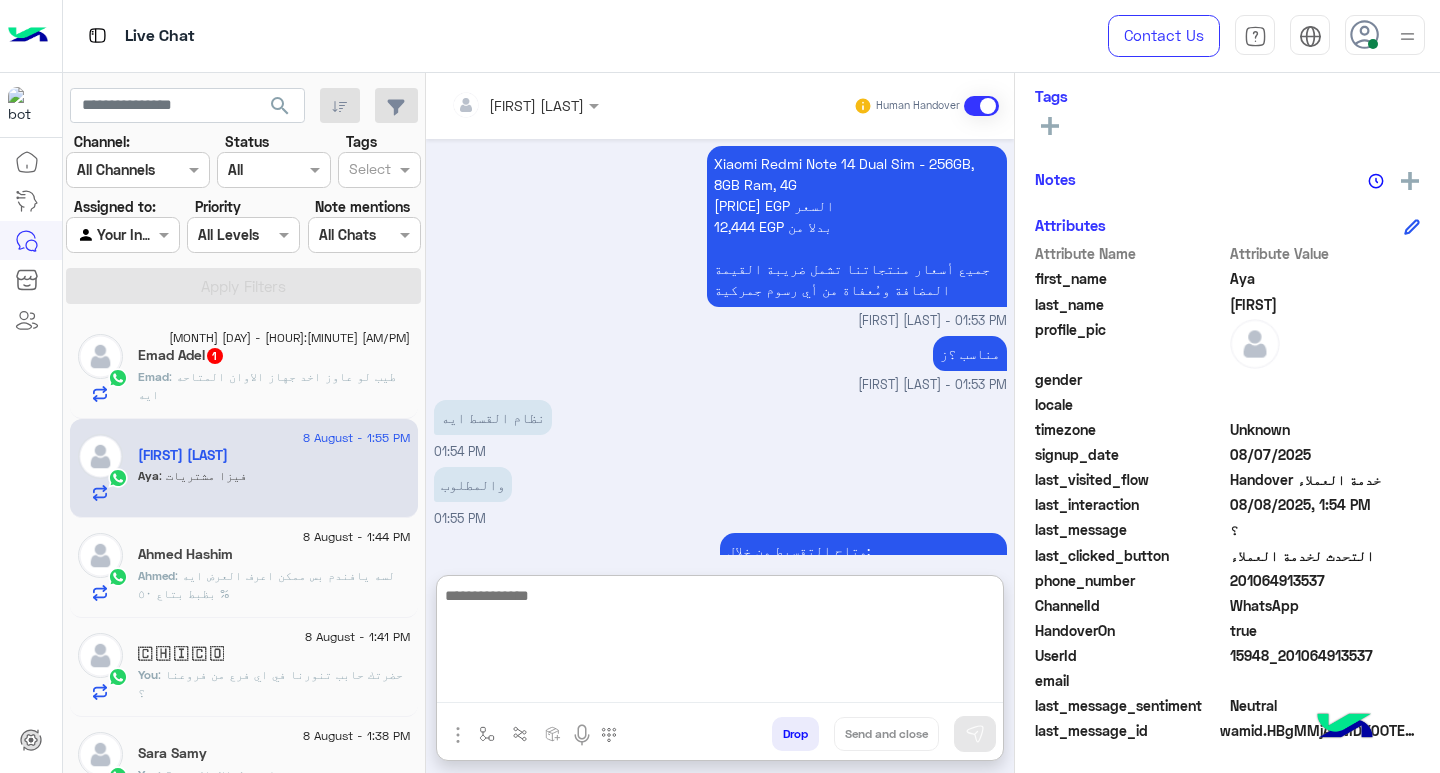 scroll, scrollTop: 1723, scrollLeft: 0, axis: vertical 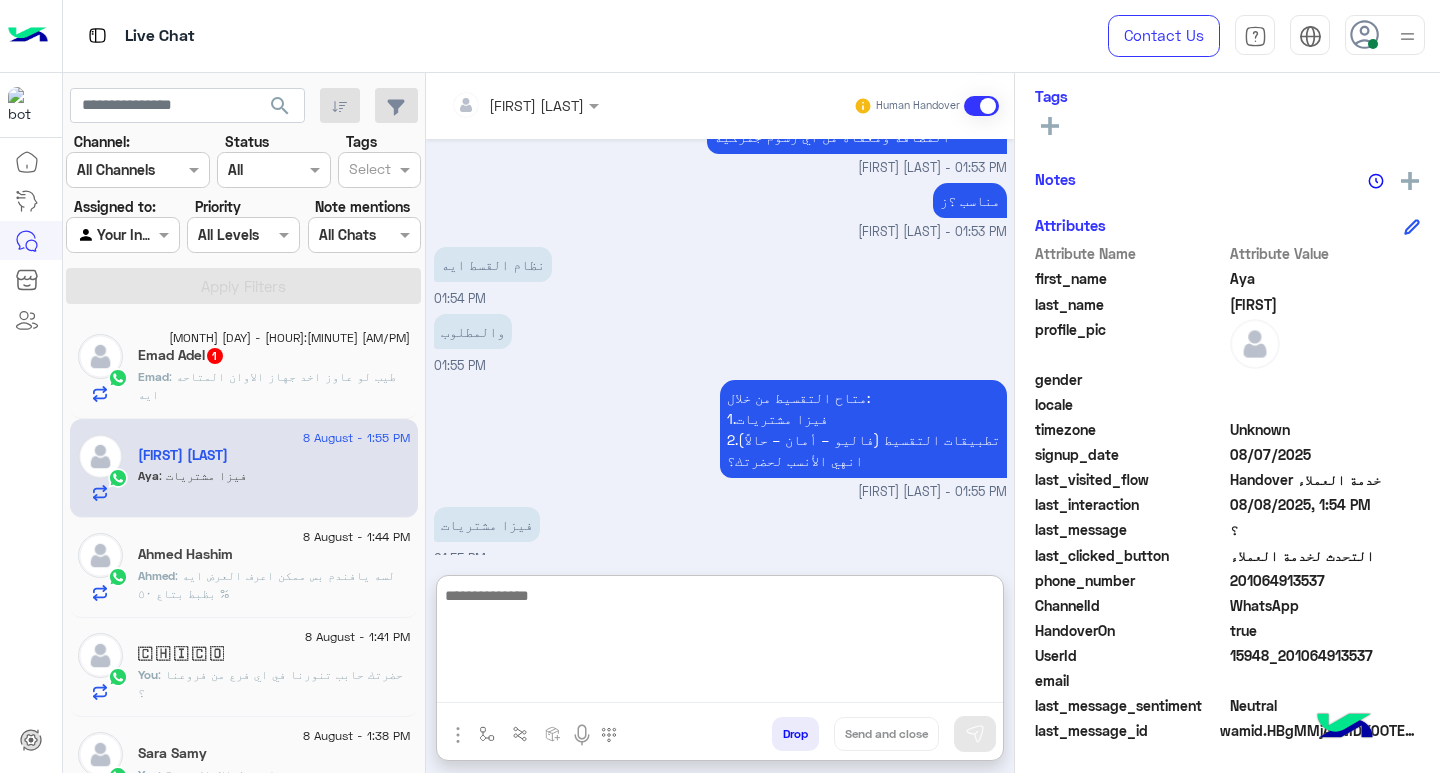 click on "Emad : طيب لو عاوز اخد جهاز الاوان المتاحه ايه" 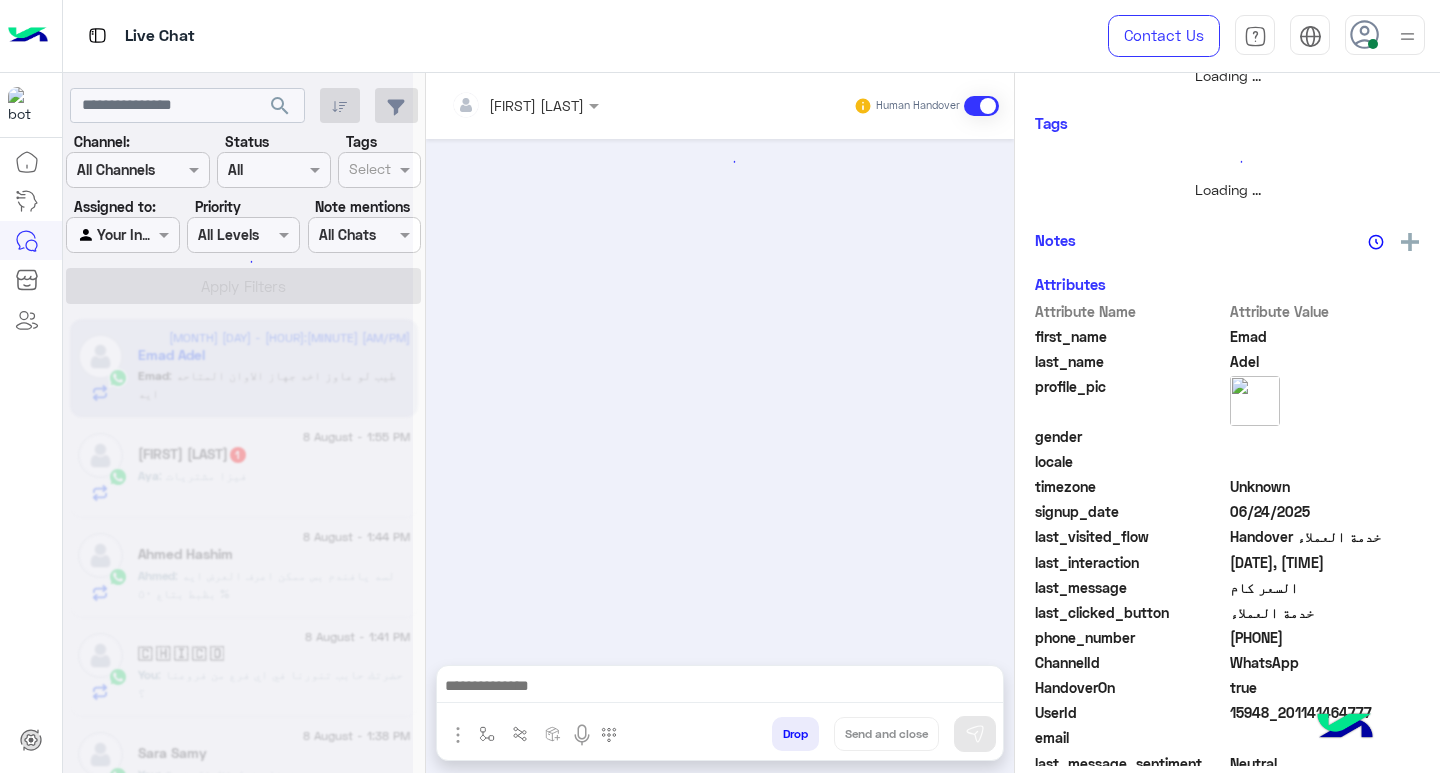 scroll, scrollTop: 0, scrollLeft: 0, axis: both 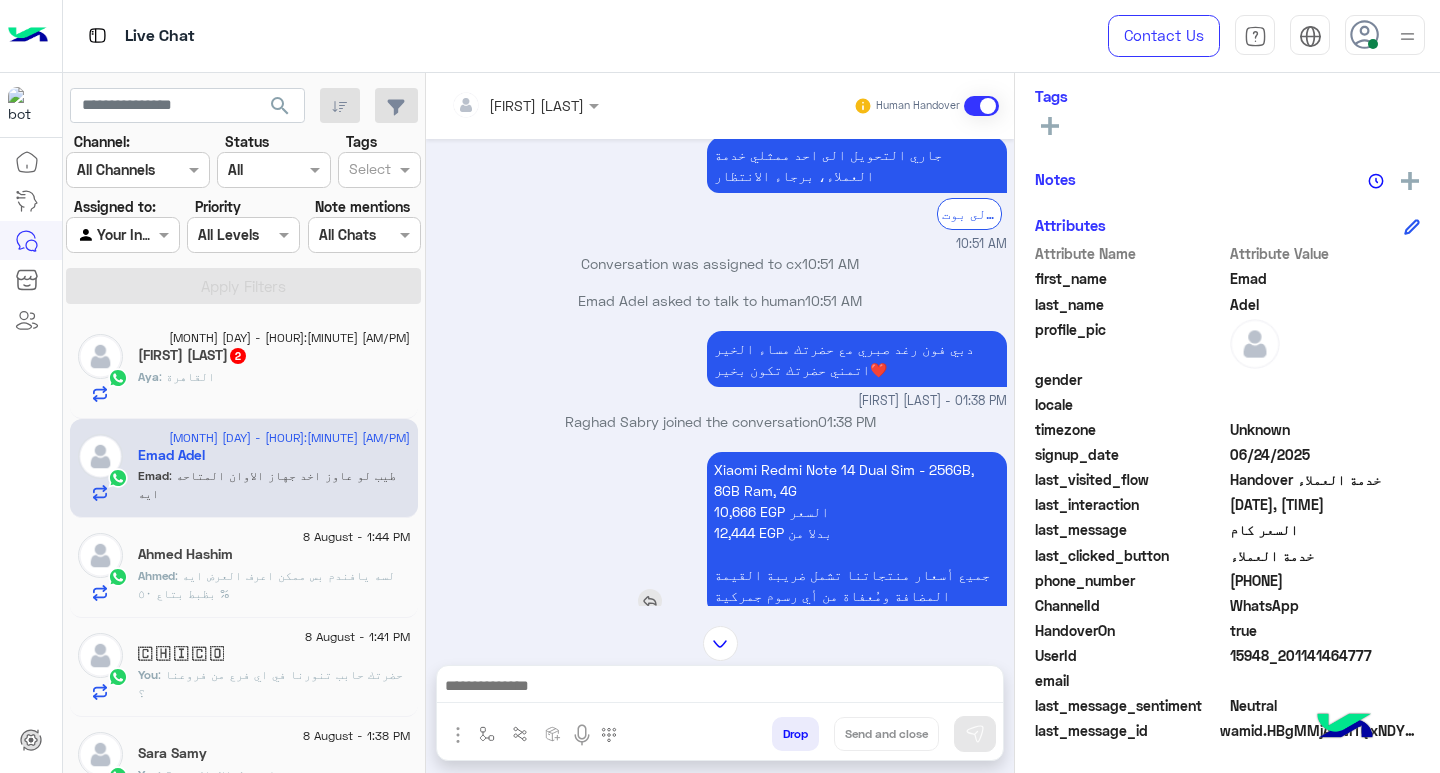 drag, startPoint x: 679, startPoint y: 452, endPoint x: 851, endPoint y: 452, distance: 172 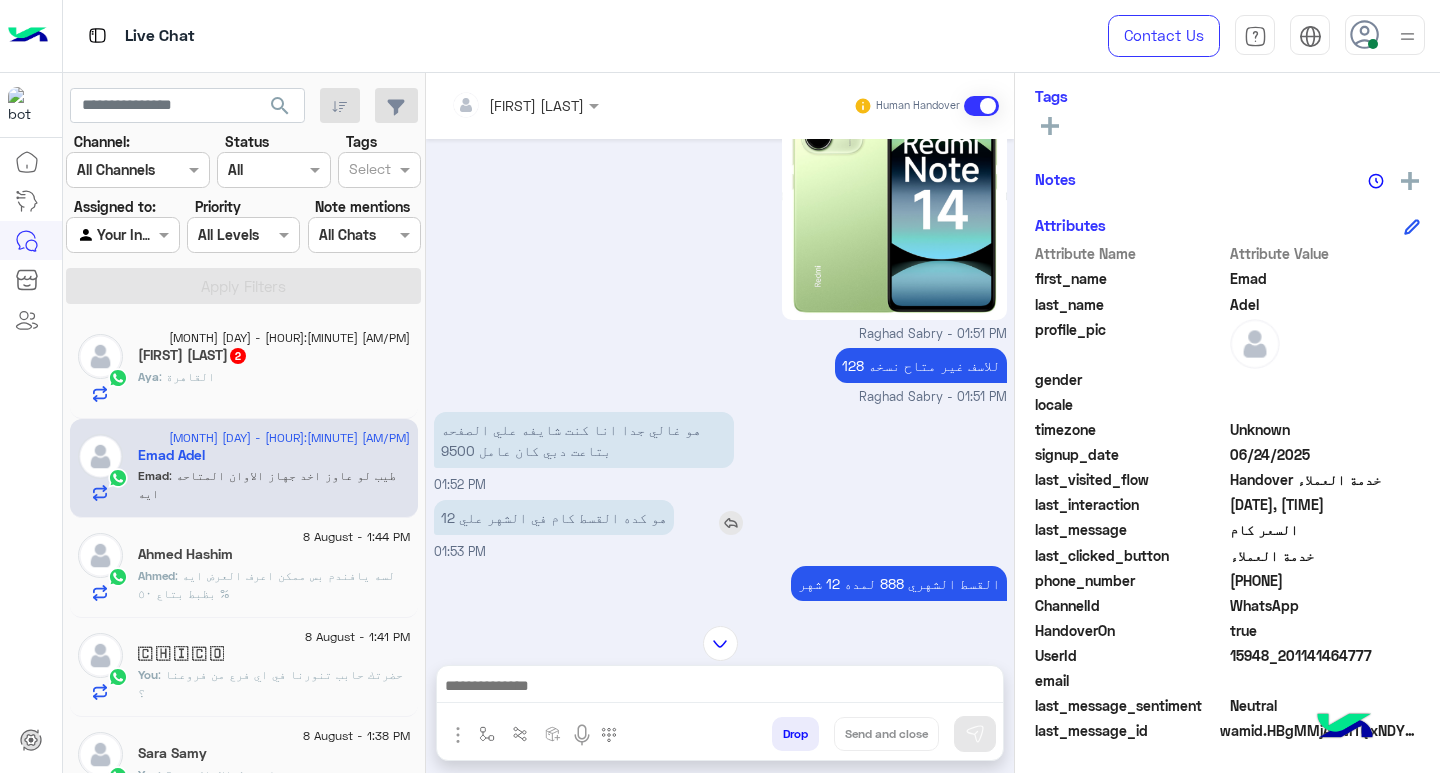 scroll, scrollTop: 1223, scrollLeft: 0, axis: vertical 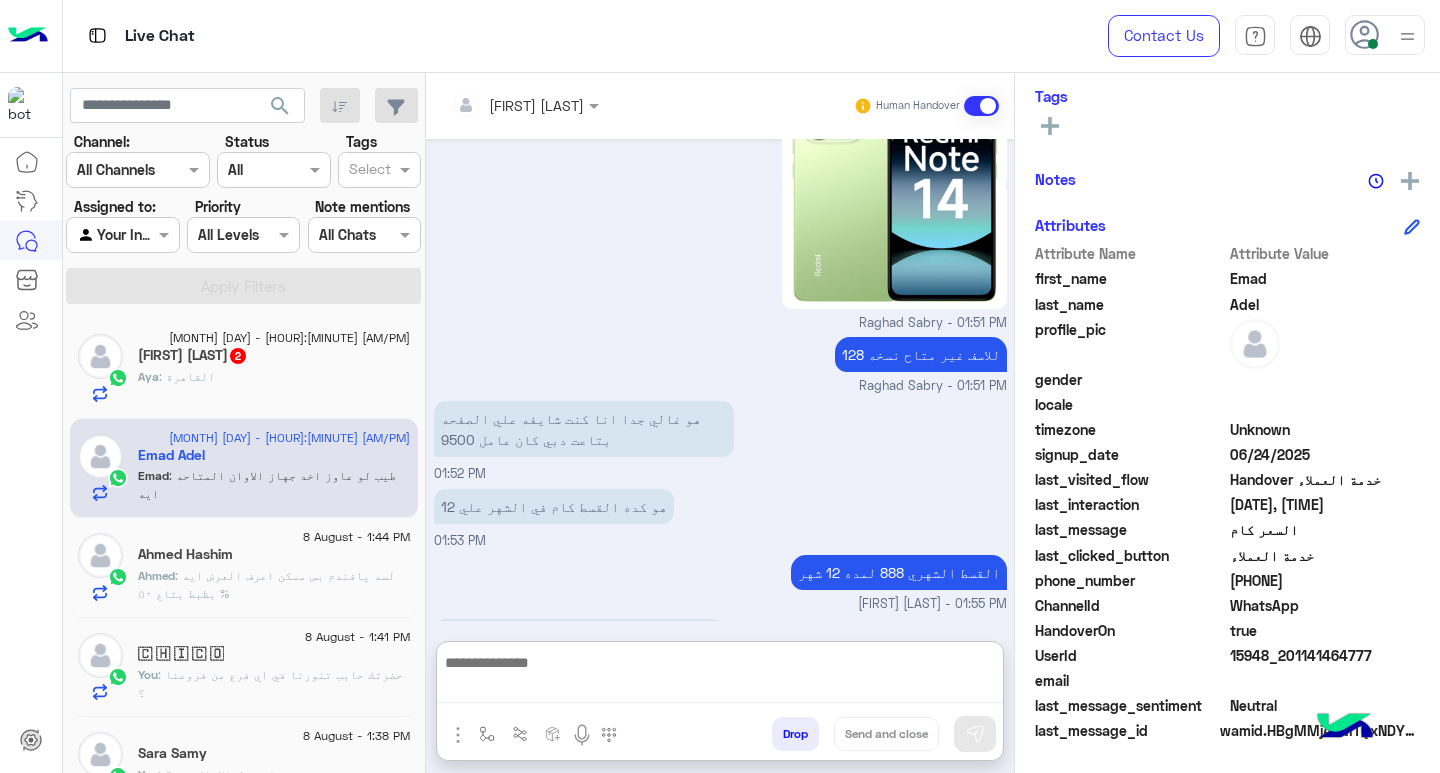 click at bounding box center (720, 676) 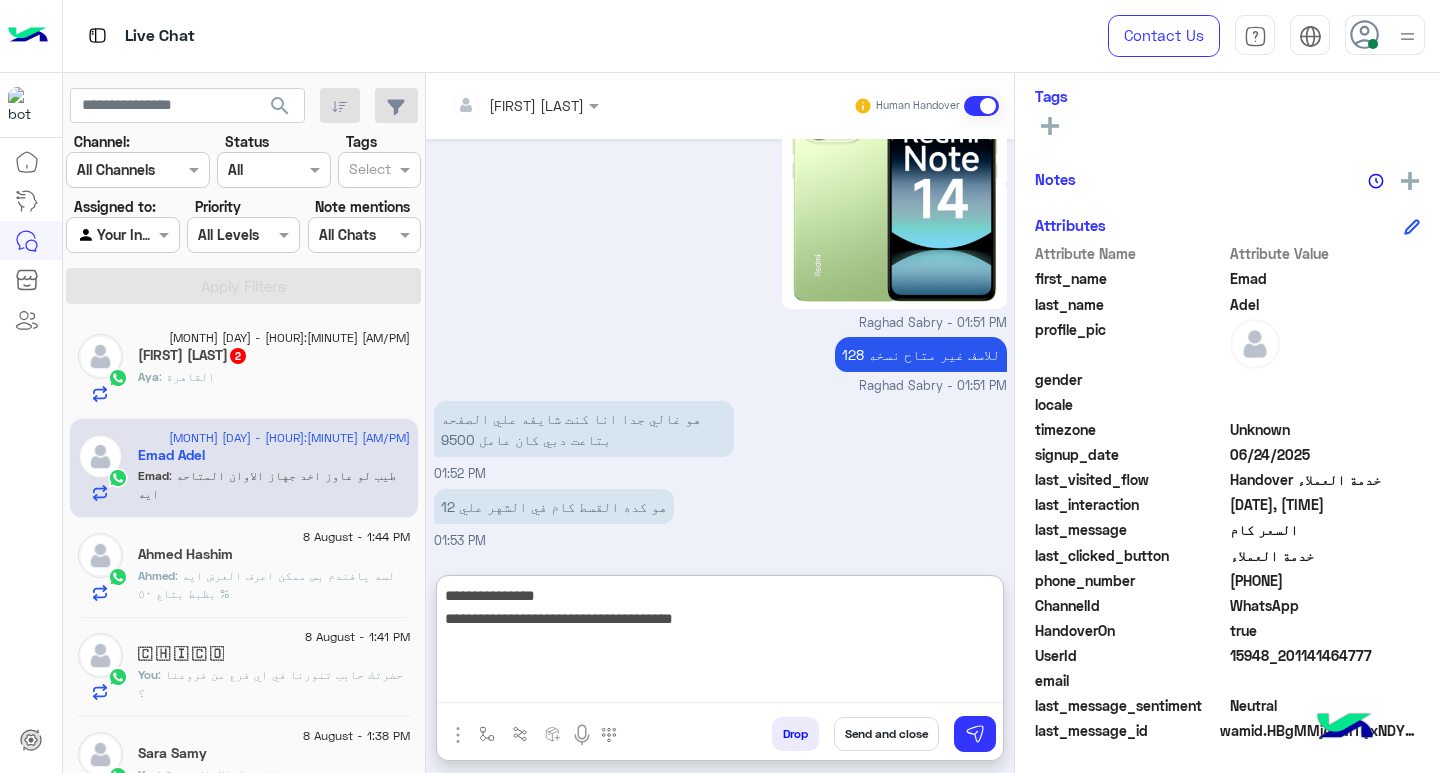 type on "**********" 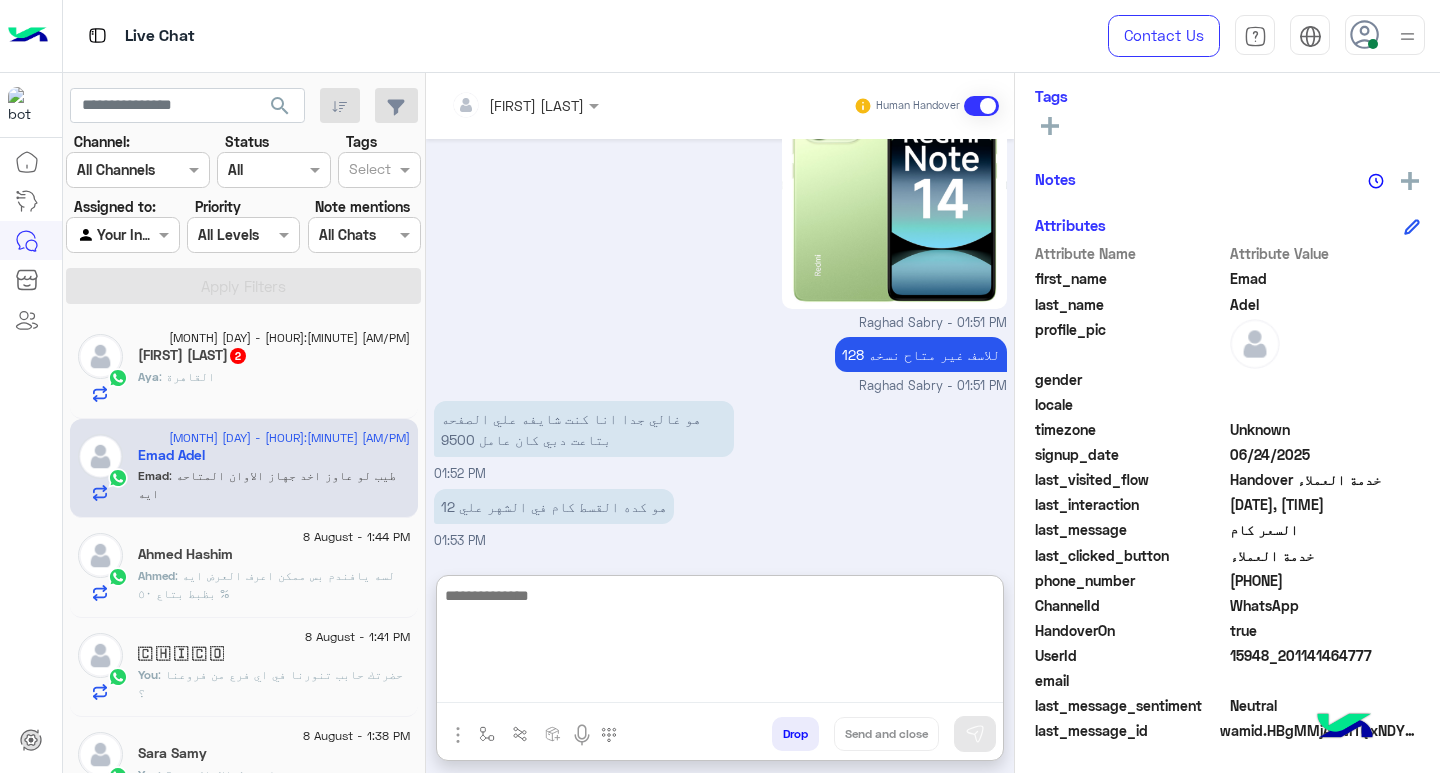 scroll, scrollTop: 1399, scrollLeft: 0, axis: vertical 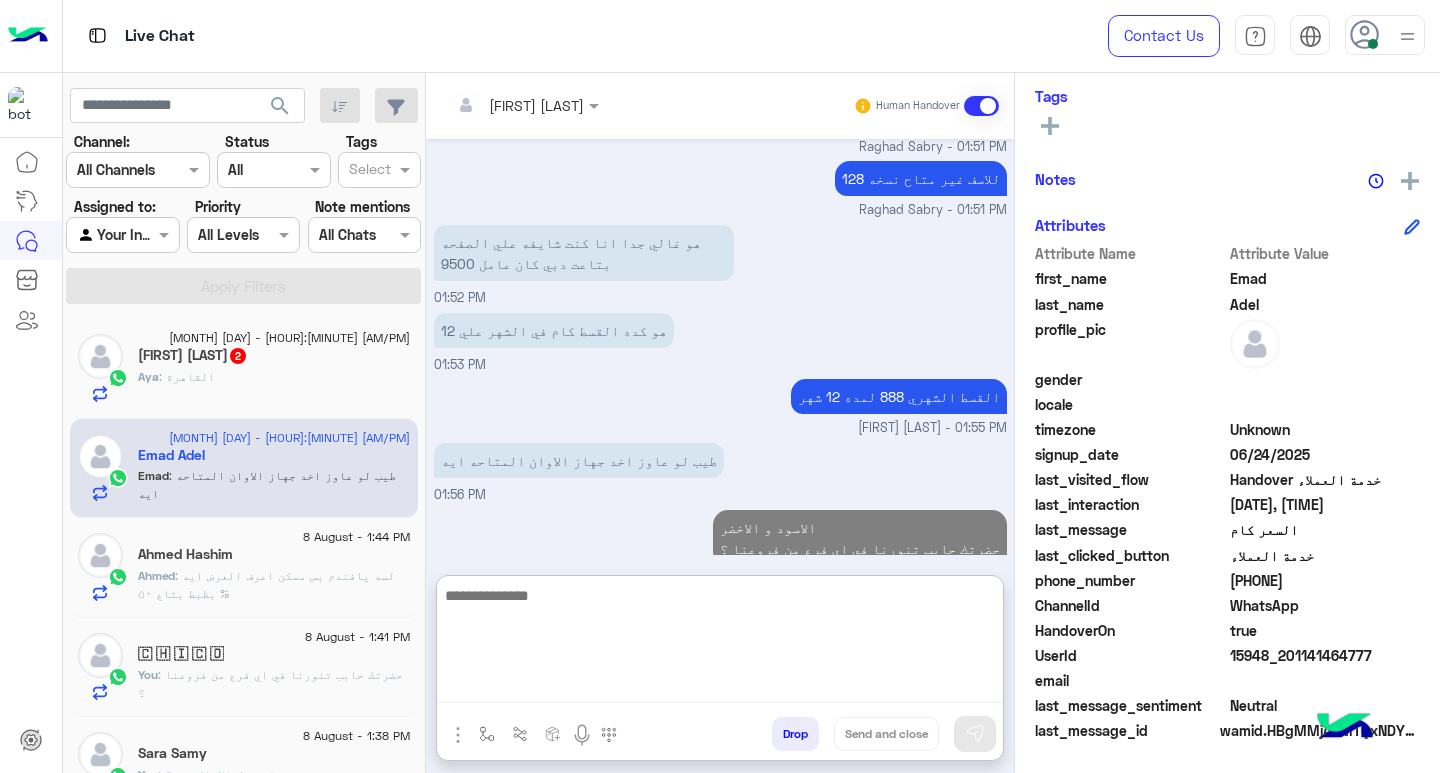 click on "[FIRST] : [CITY]" 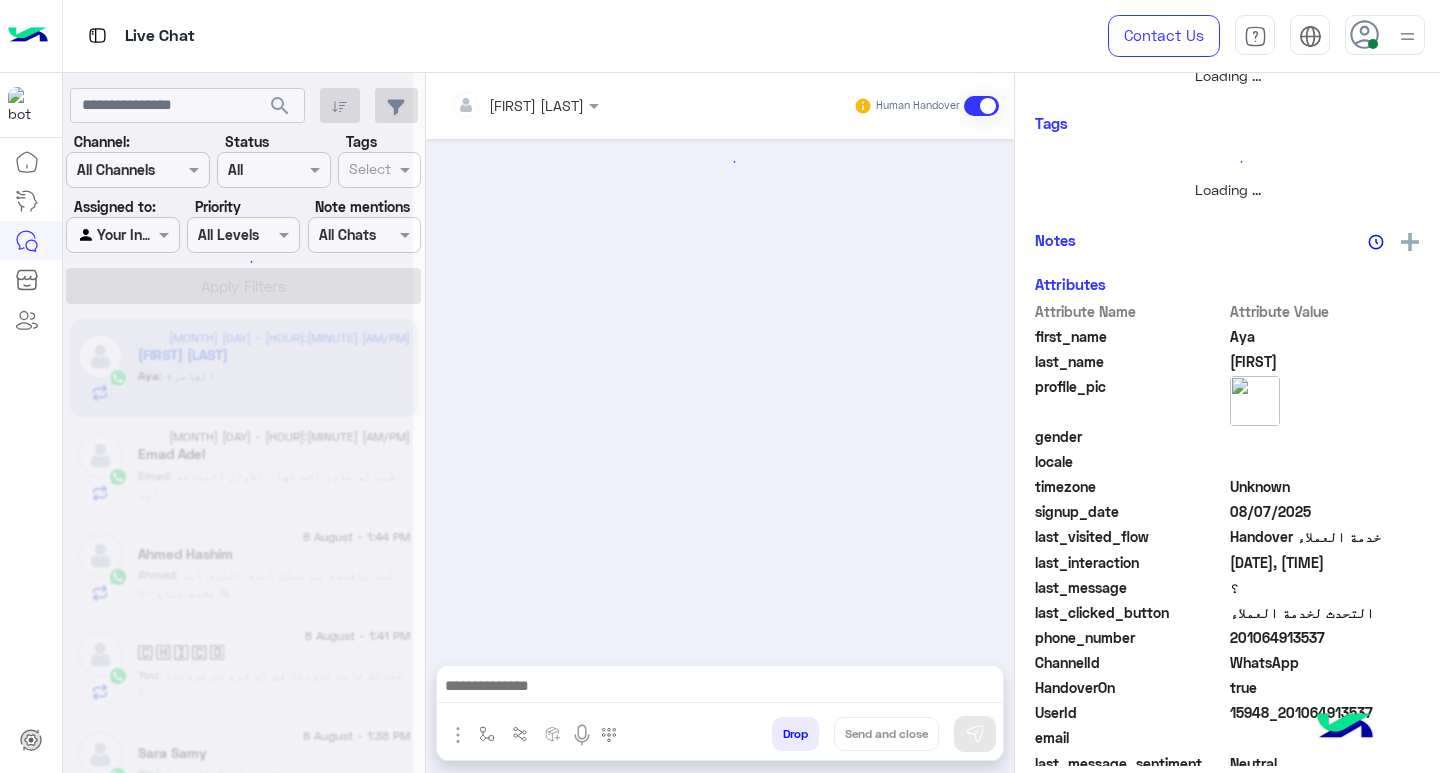 scroll, scrollTop: 0, scrollLeft: 0, axis: both 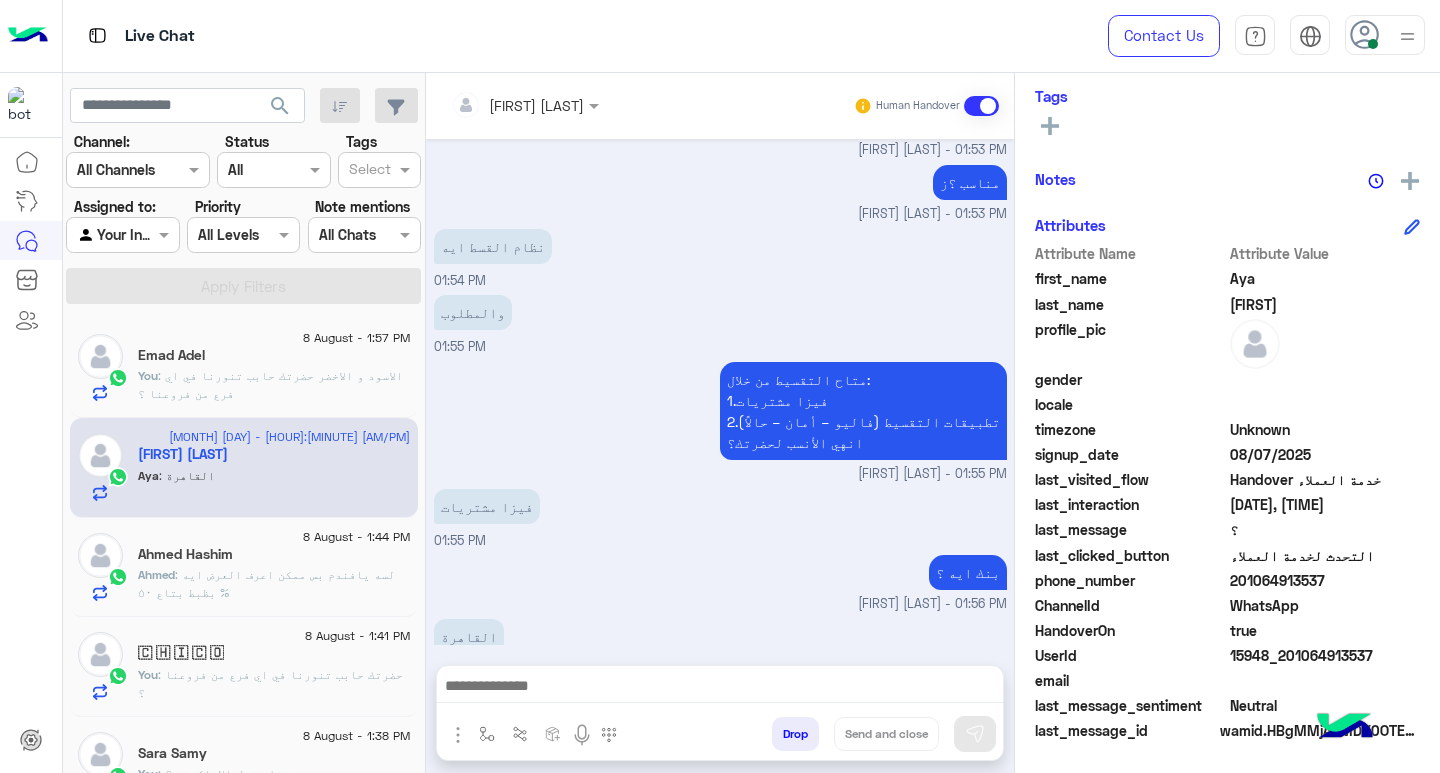 drag, startPoint x: 656, startPoint y: 689, endPoint x: 667, endPoint y: 690, distance: 11.045361 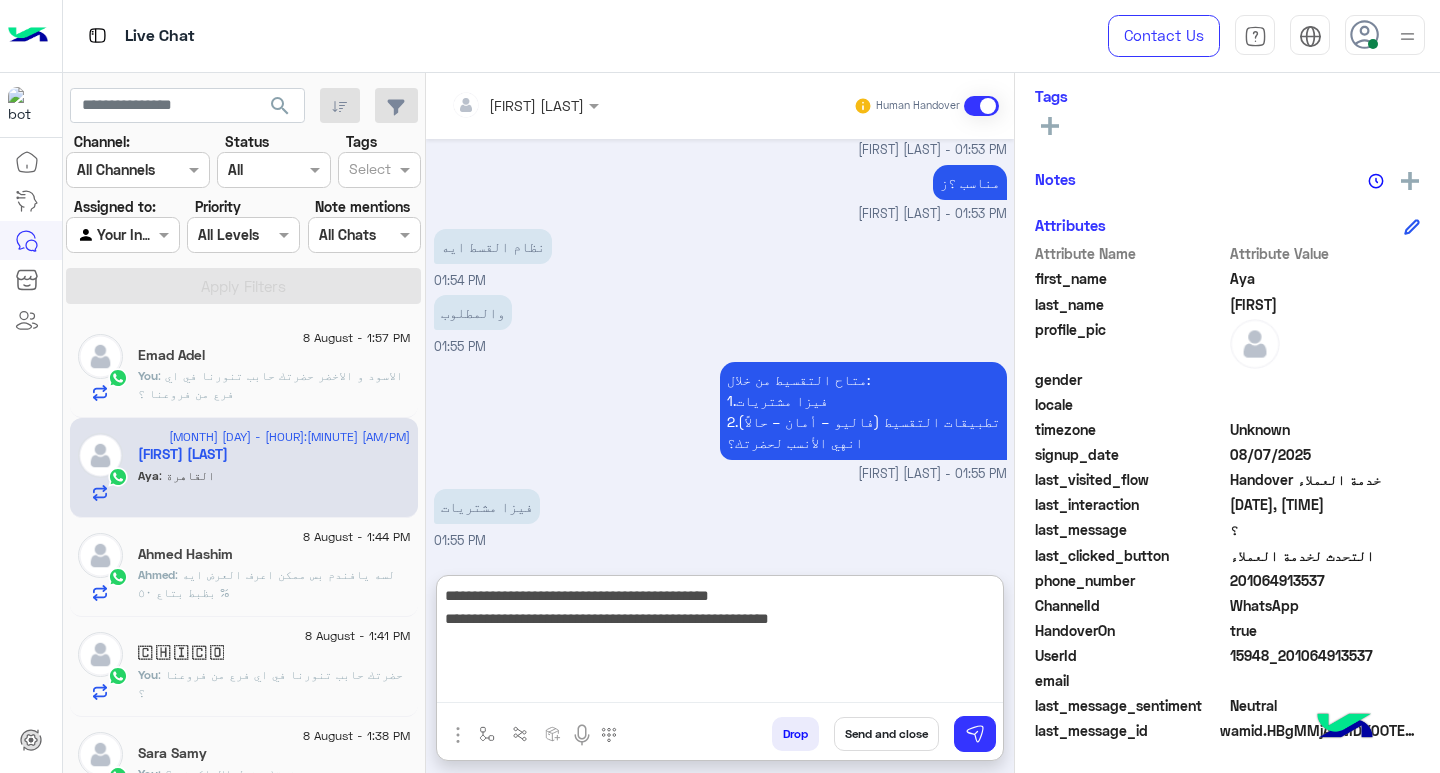 type on "**********" 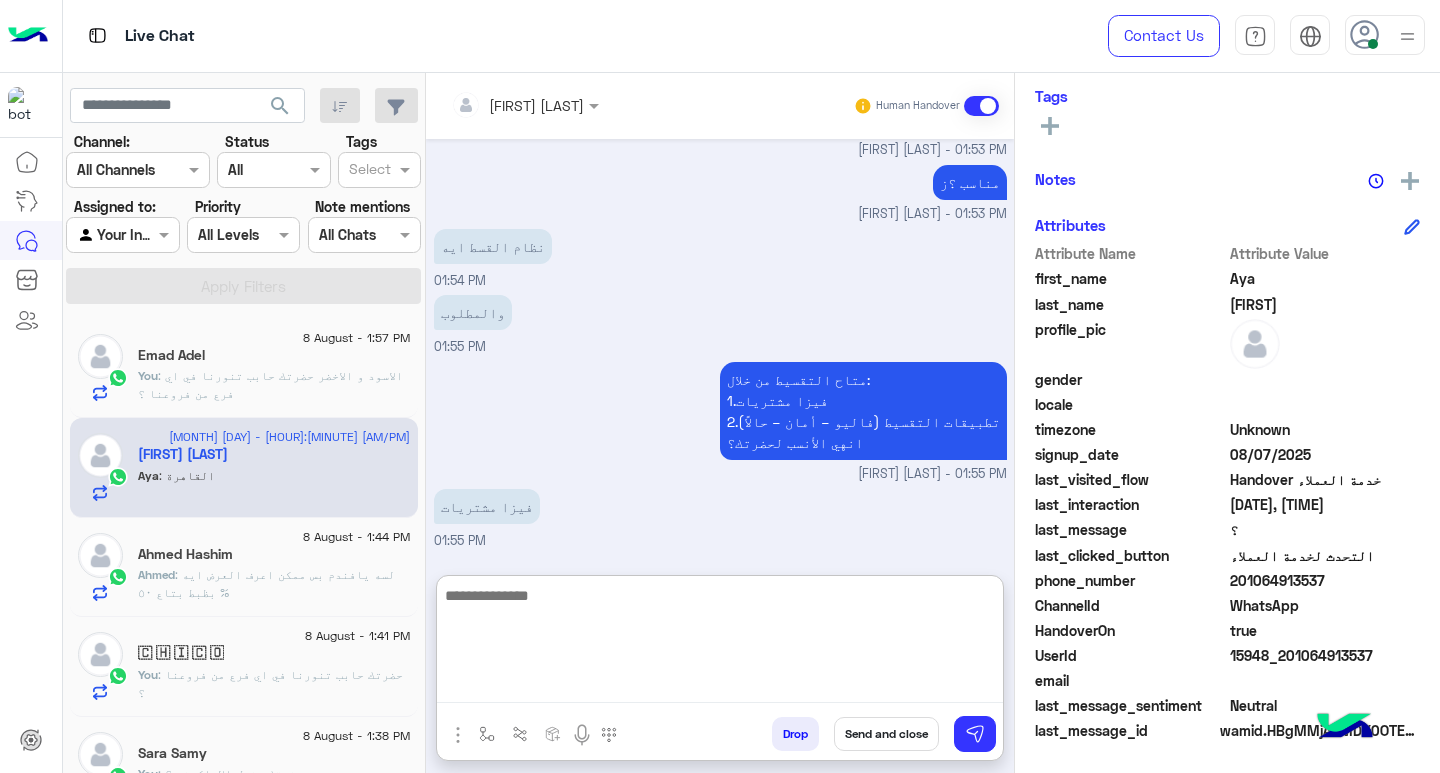 scroll, scrollTop: 1315, scrollLeft: 0, axis: vertical 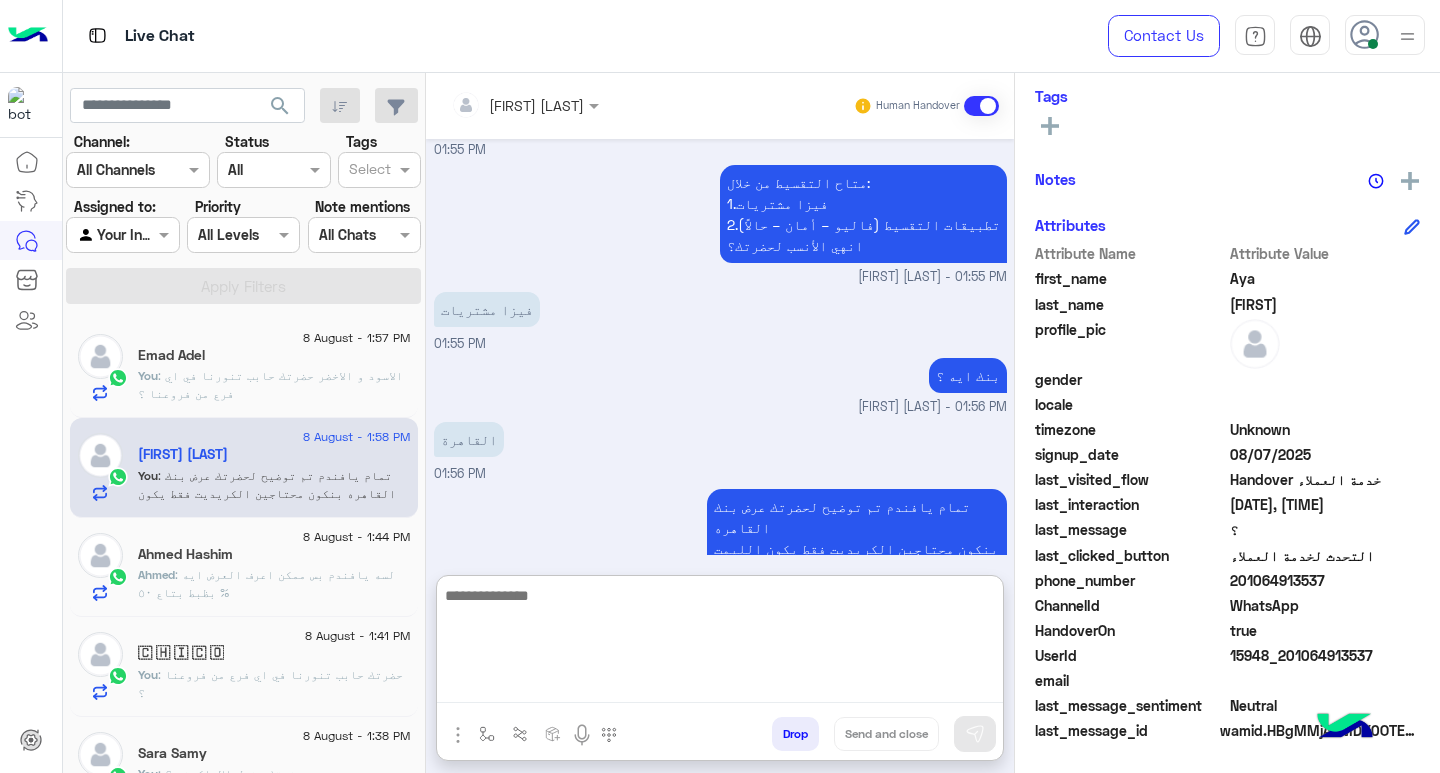 click on ": حضرتك حابب تنورنا في اي فرع من فروعنا ؟" 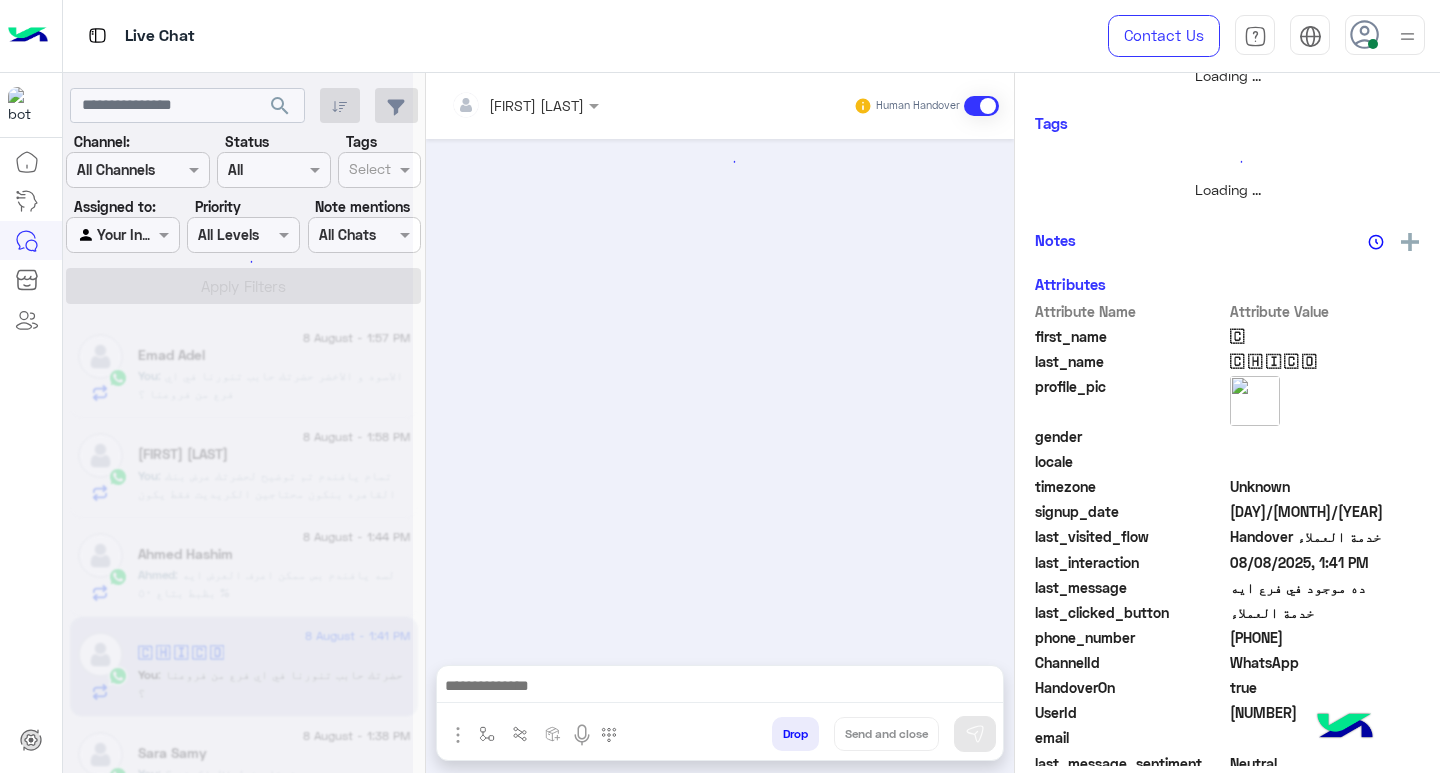 scroll, scrollTop: 355, scrollLeft: 0, axis: vertical 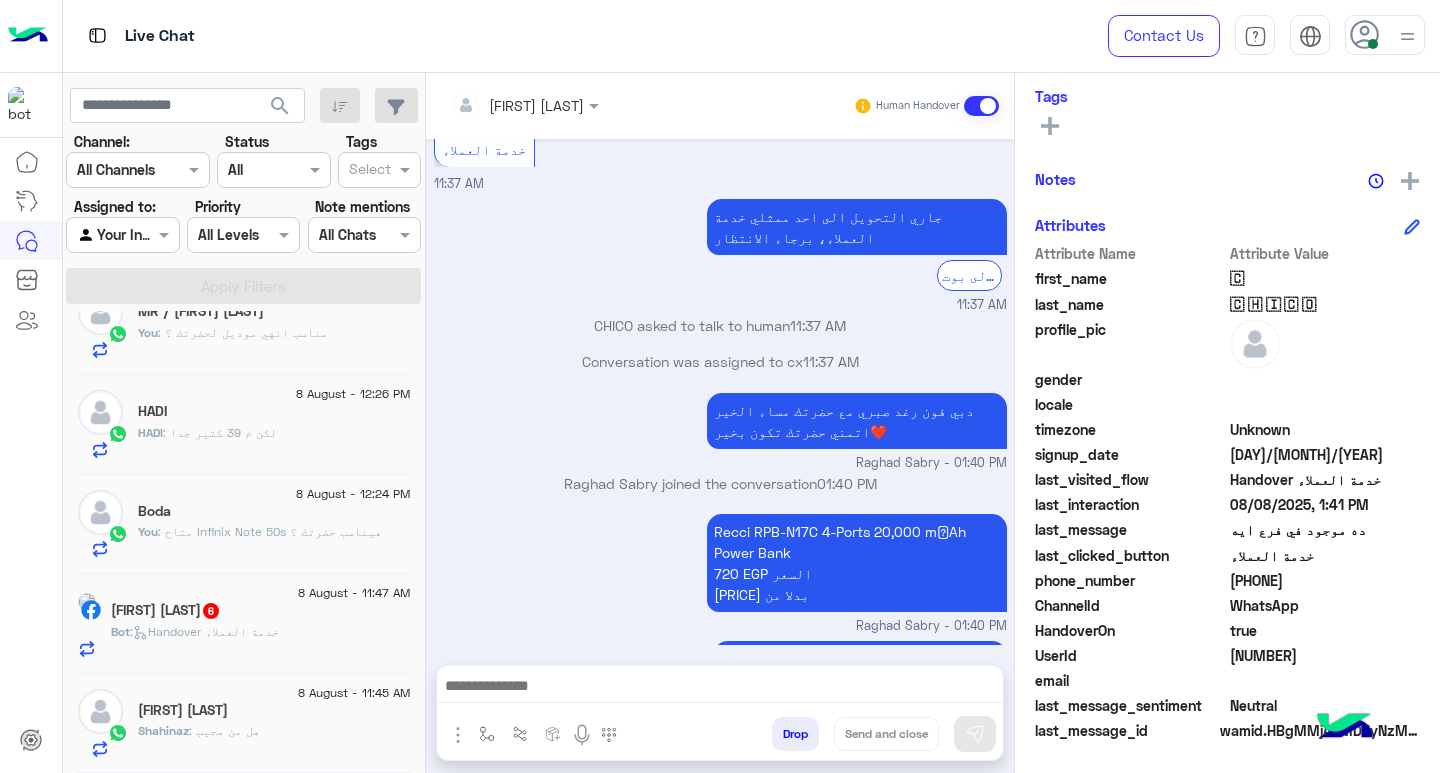click on "HADI : لكن م 39 كتير جدا" 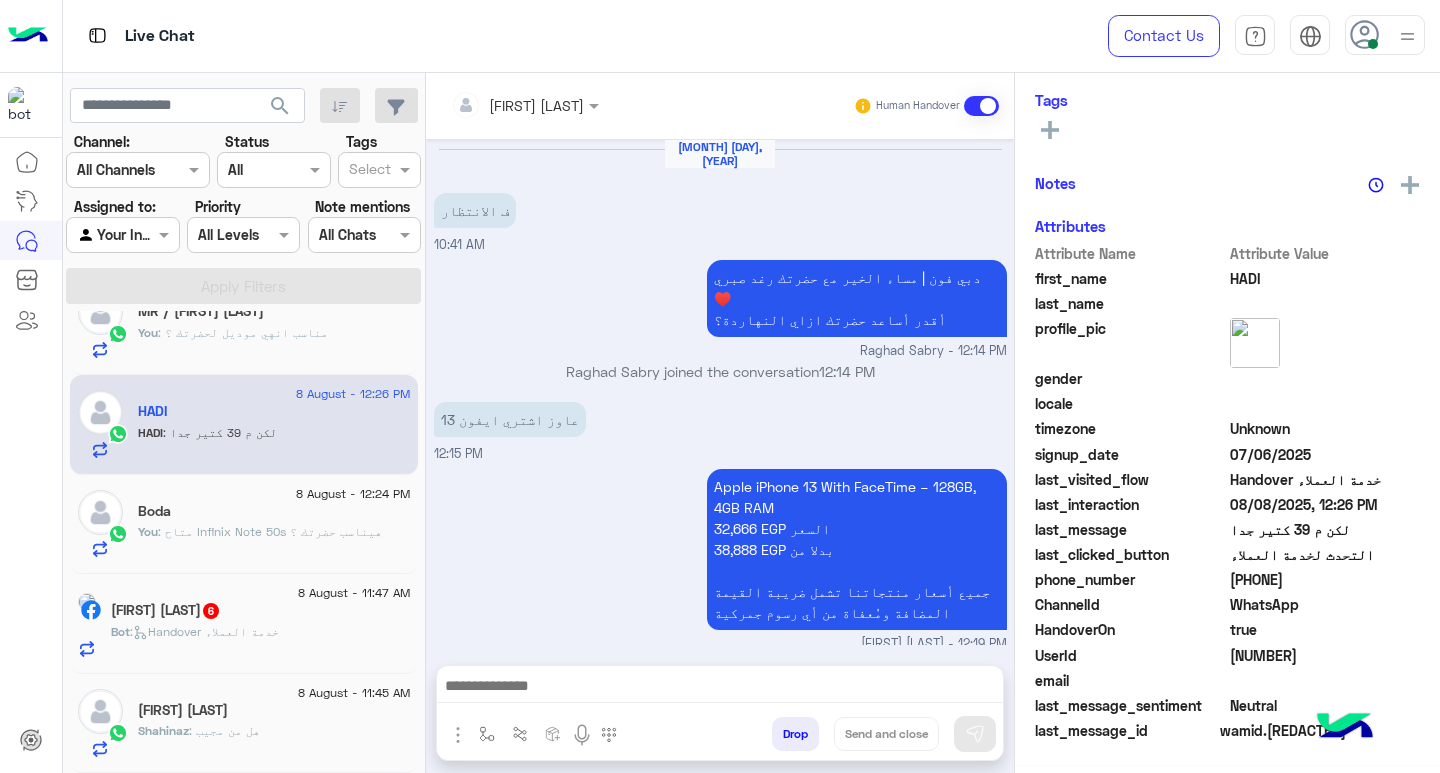 scroll, scrollTop: 1164, scrollLeft: 0, axis: vertical 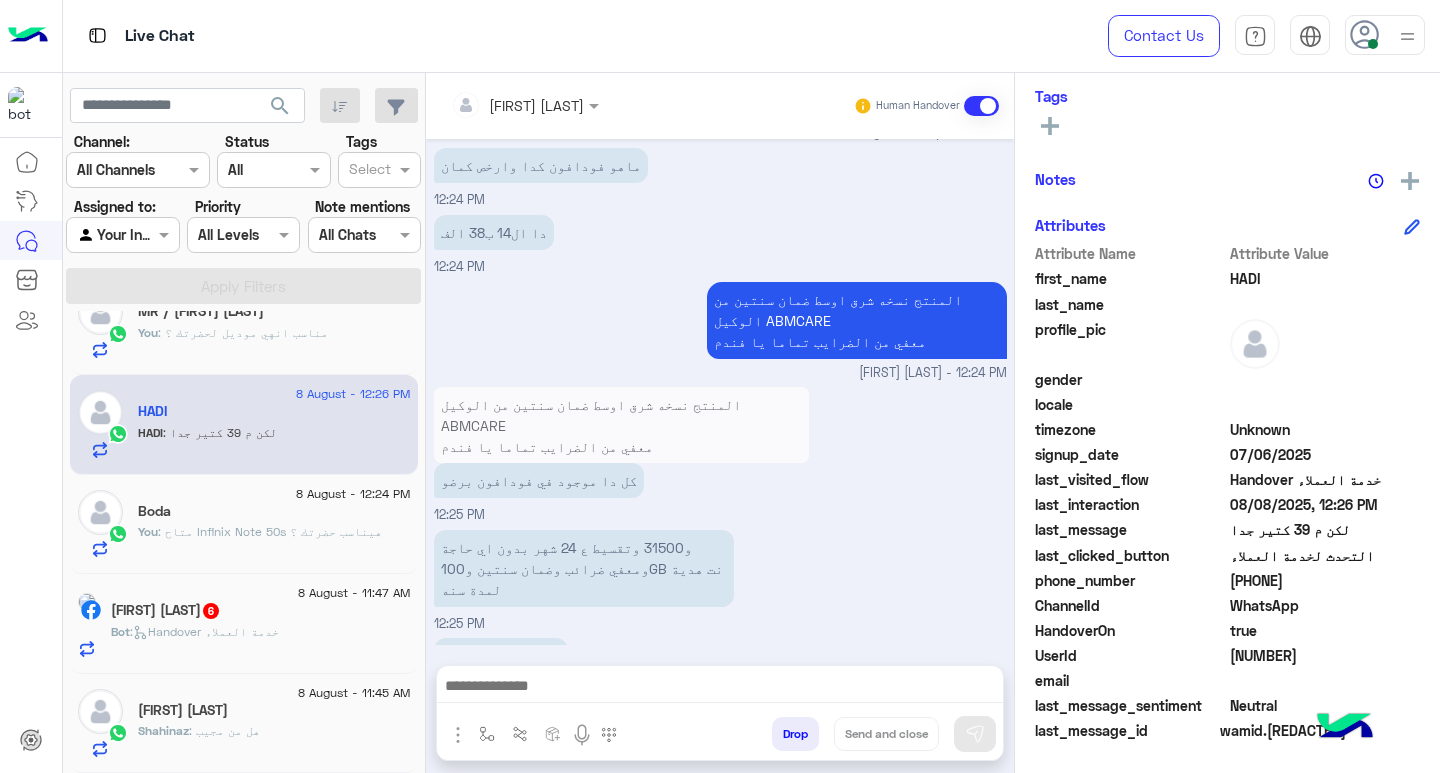 click at bounding box center [720, 688] 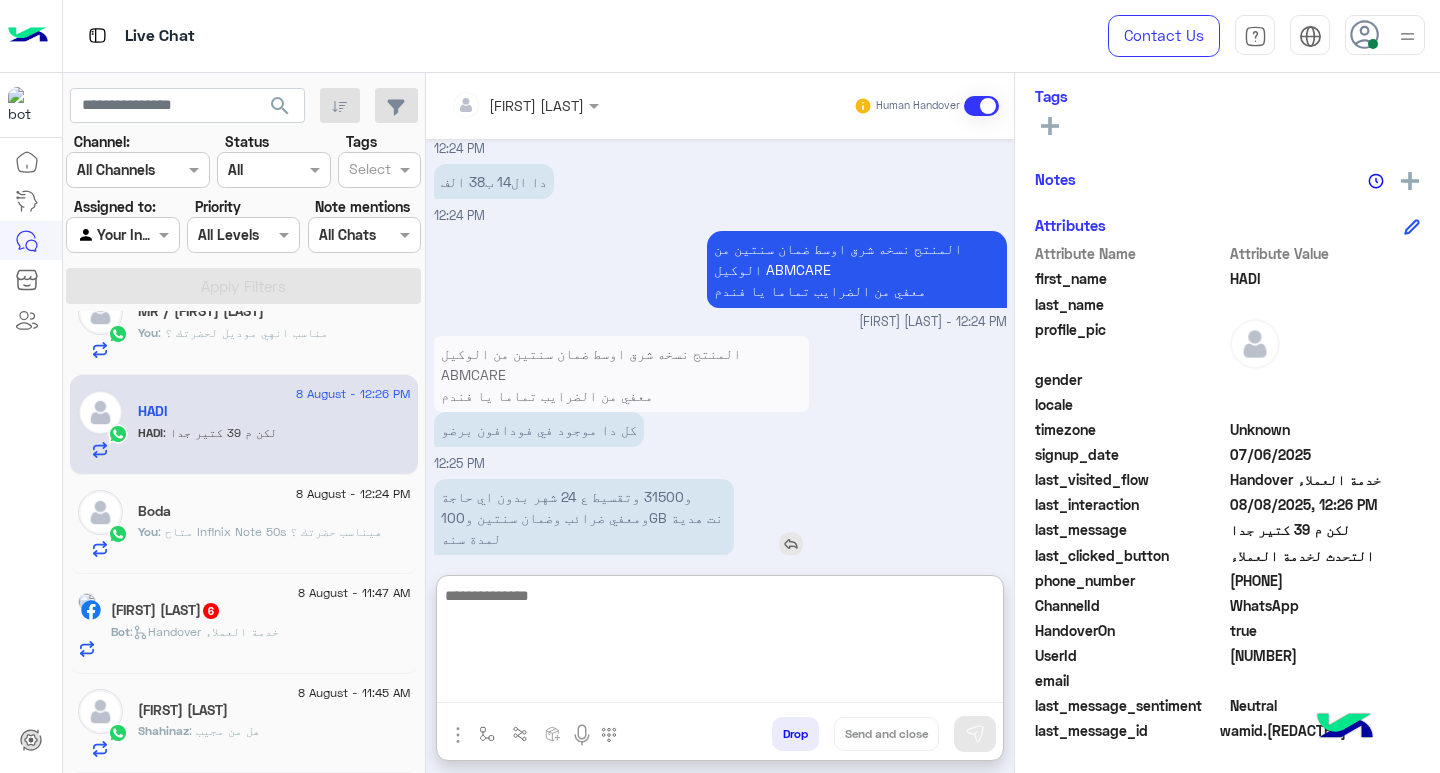 scroll, scrollTop: 1254, scrollLeft: 0, axis: vertical 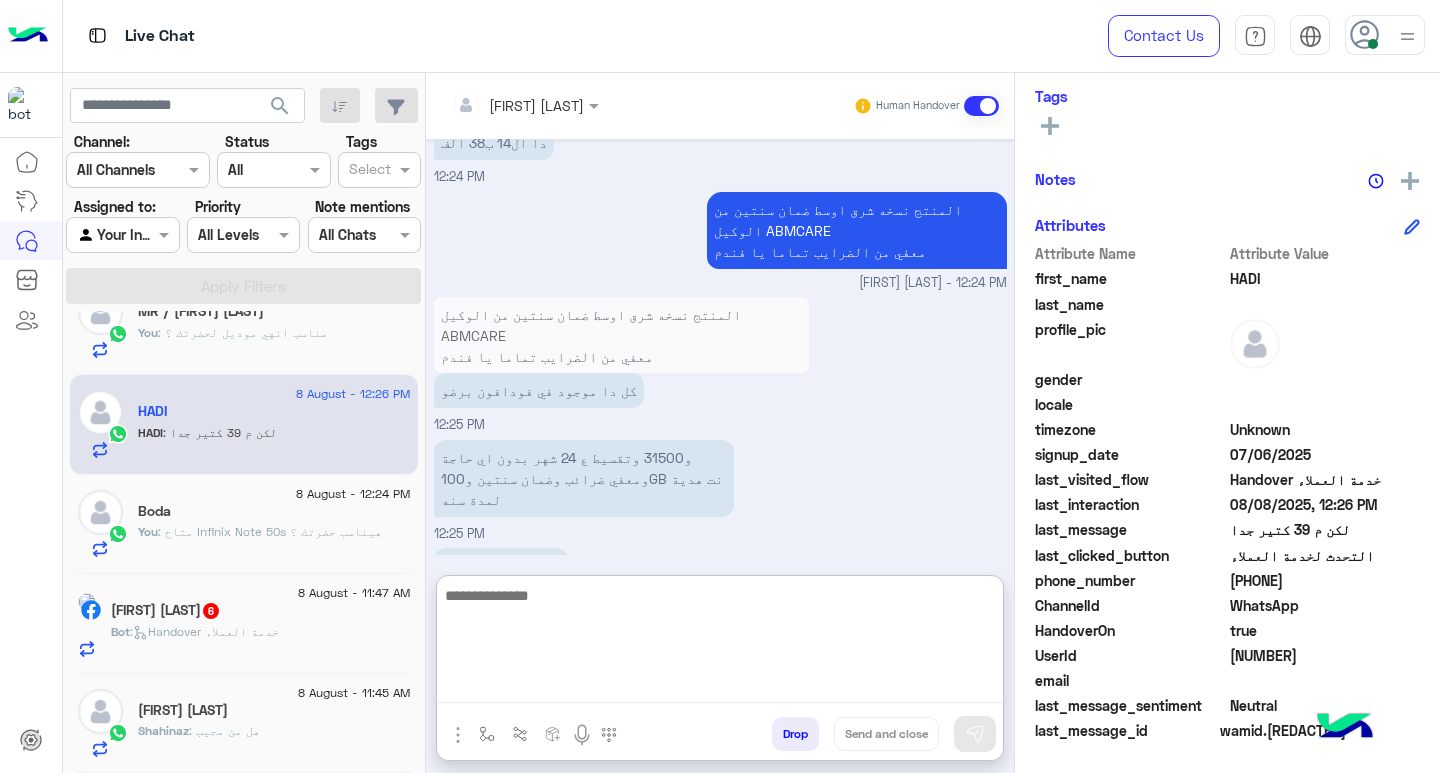 click on "Drop" at bounding box center (795, 734) 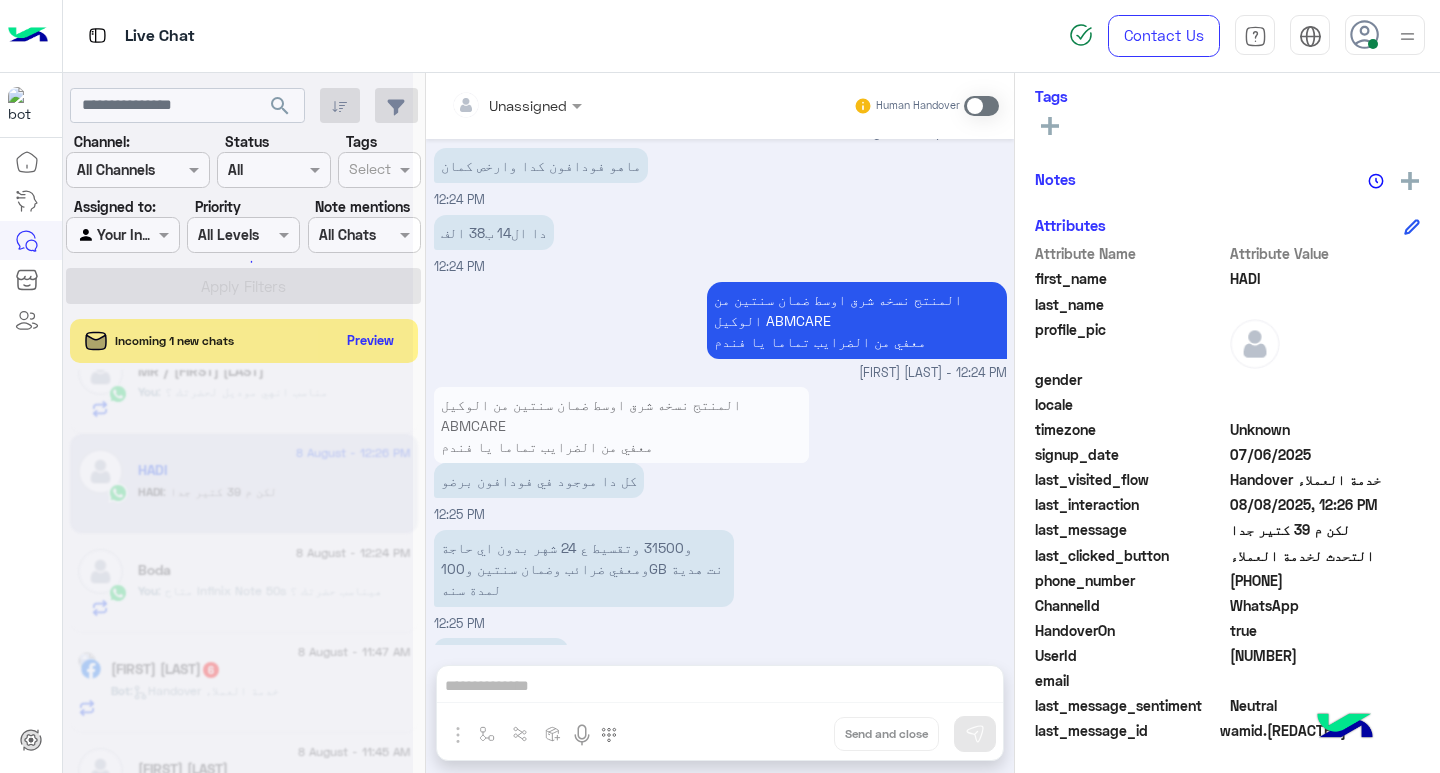 scroll, scrollTop: 1201, scrollLeft: 0, axis: vertical 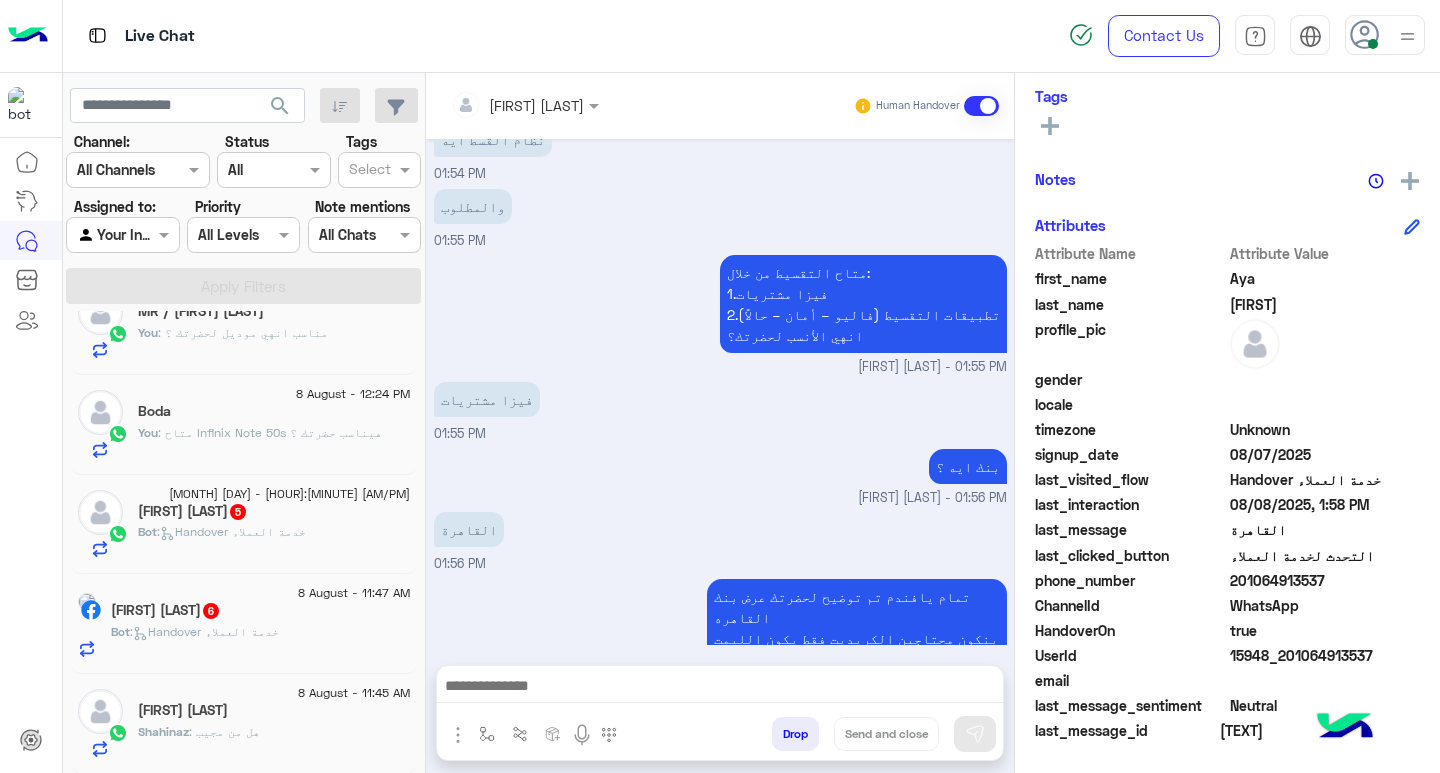 click on "[FIRST] [LAST]" 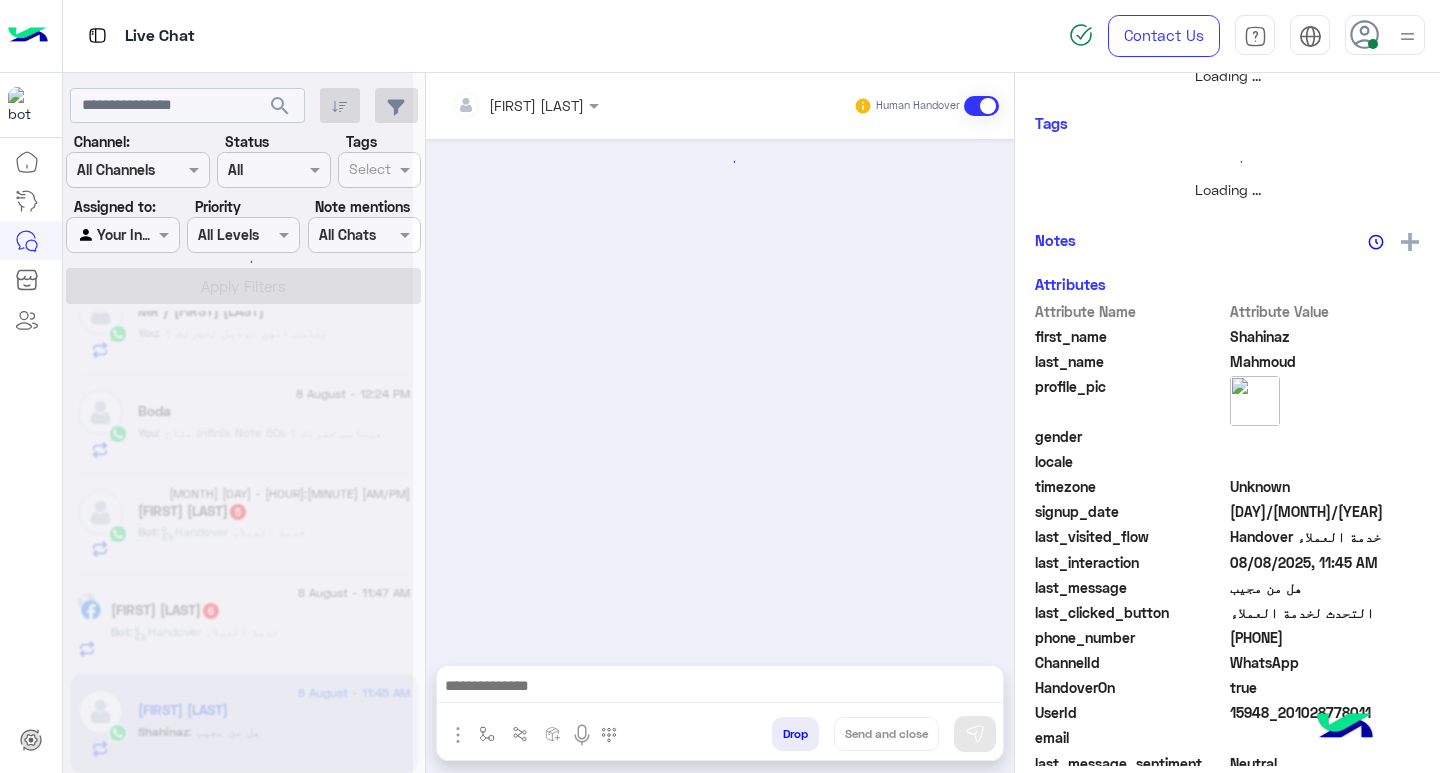 scroll, scrollTop: 355, scrollLeft: 0, axis: vertical 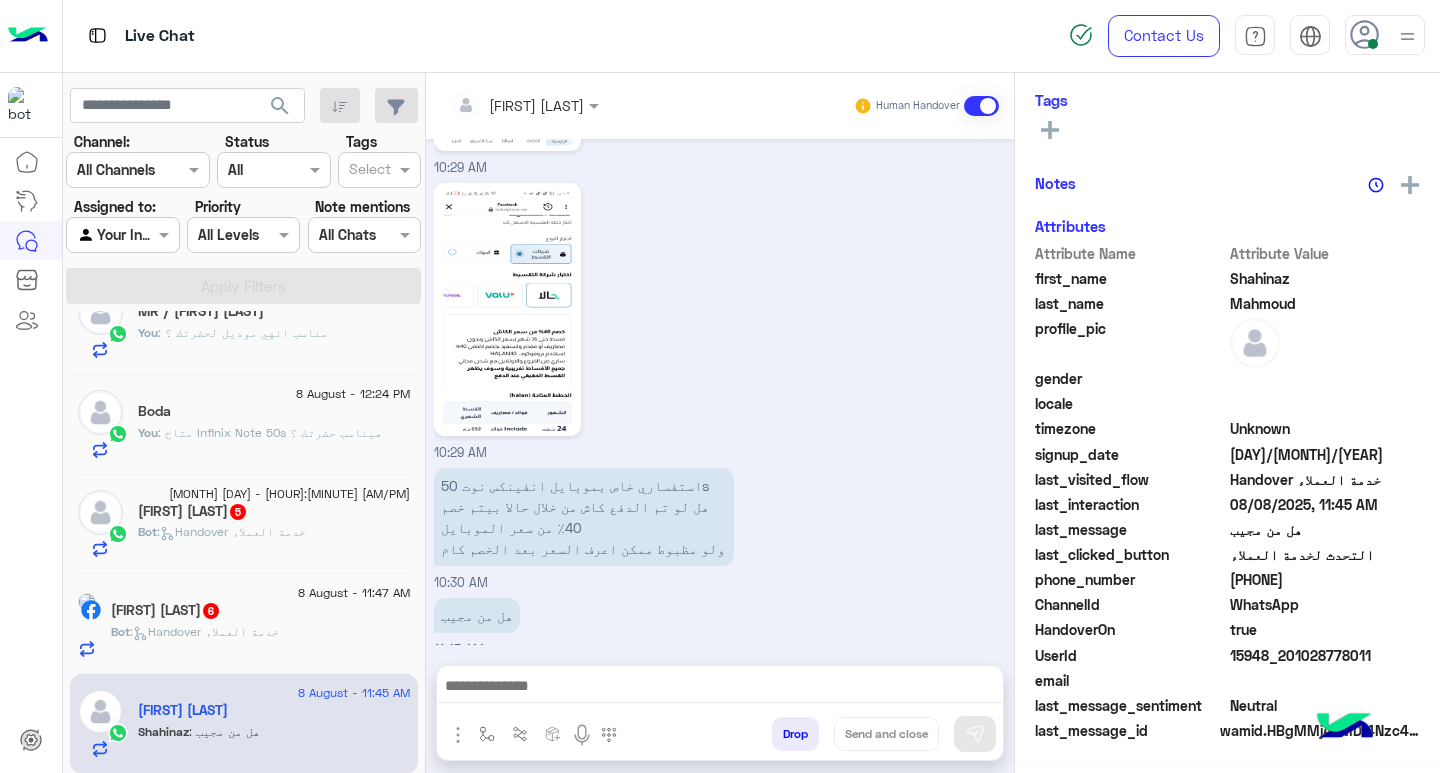 click on ":   Handover خدمة العملاء" 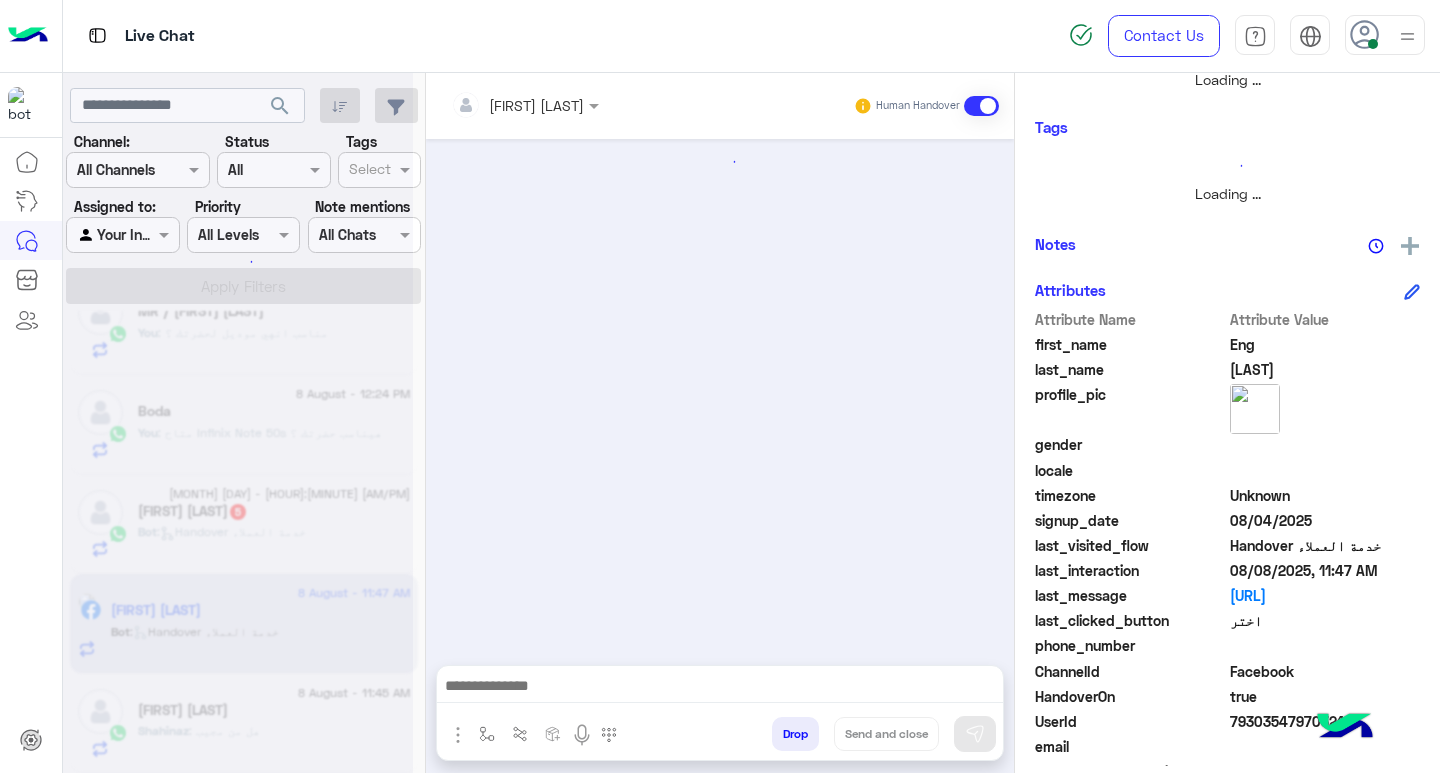 scroll, scrollTop: 355, scrollLeft: 0, axis: vertical 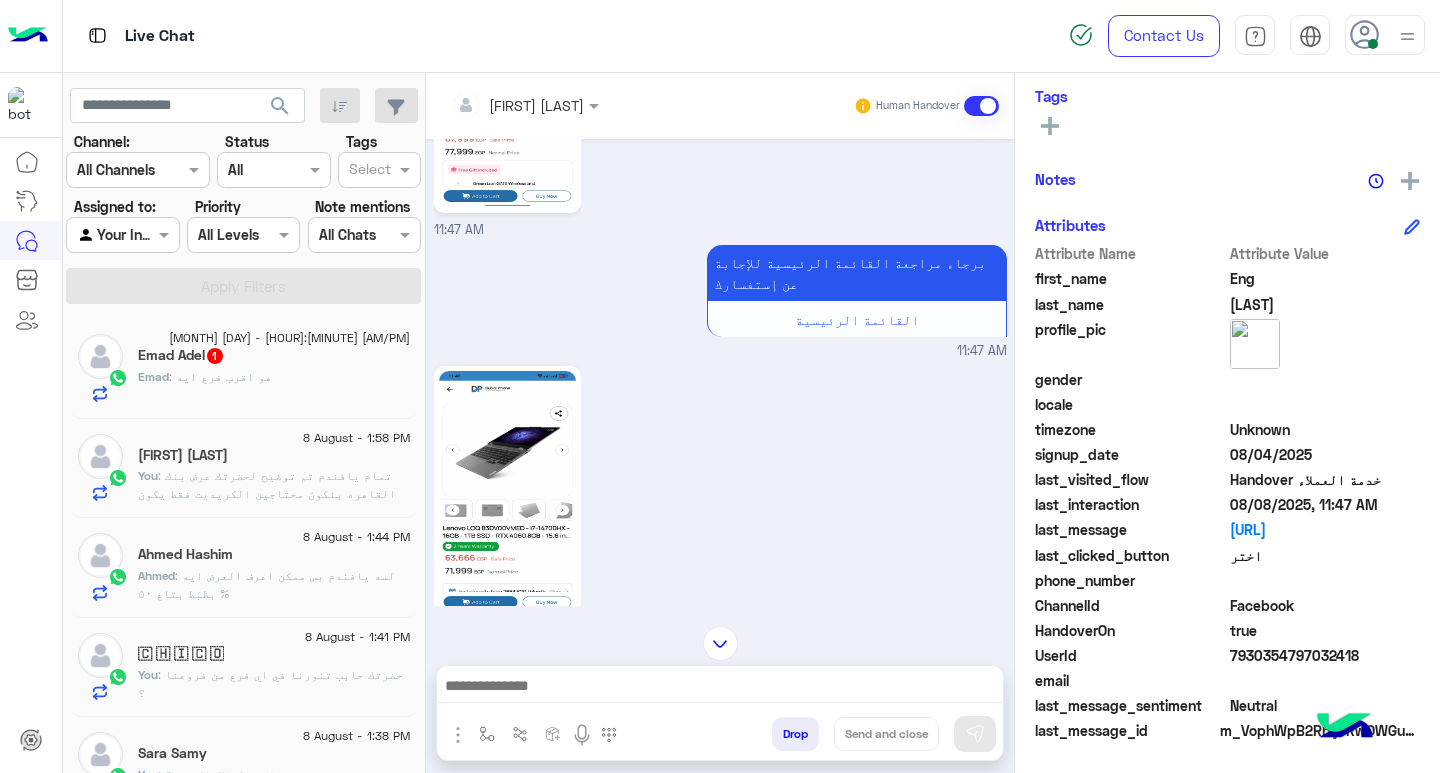 click on "Emad : هو اقرب فرع ايه" 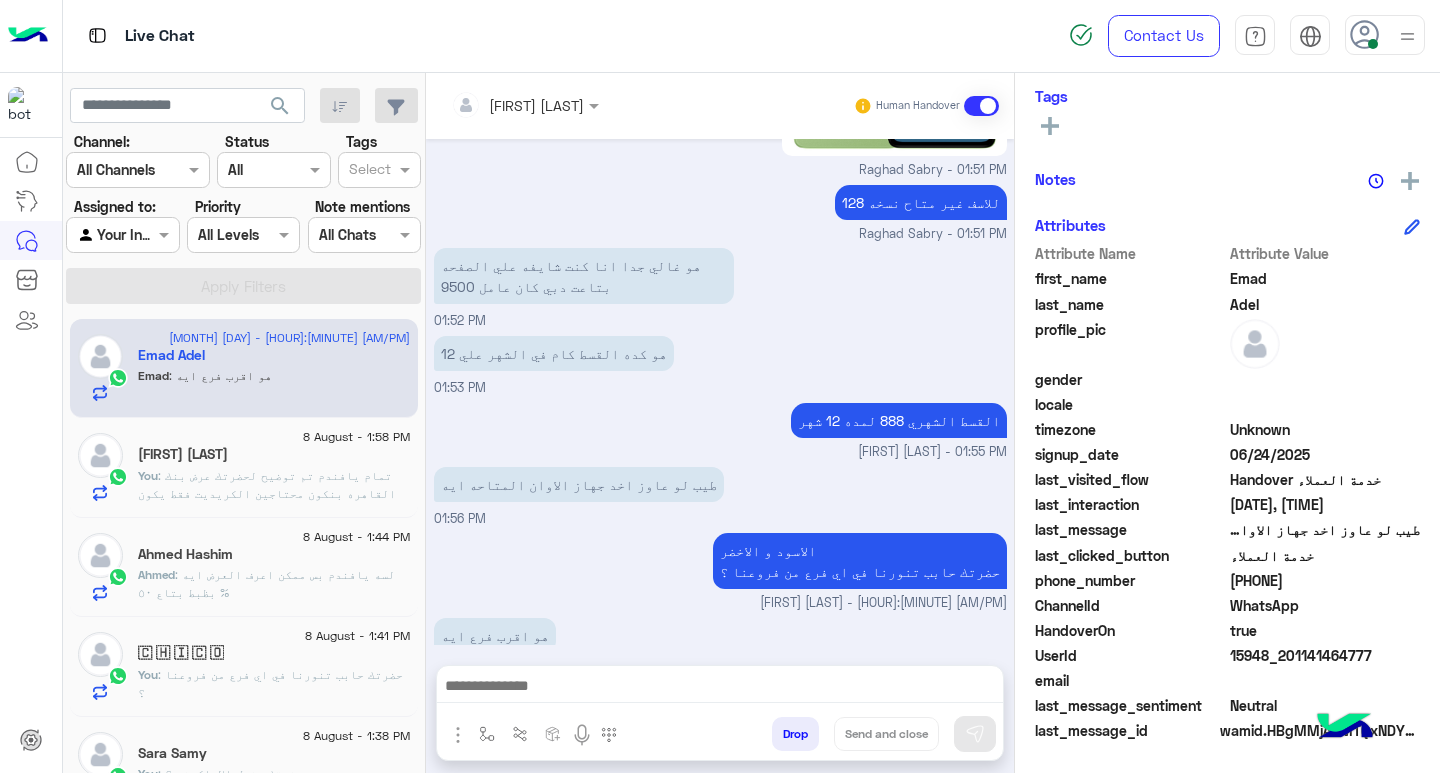 click at bounding box center (720, 688) 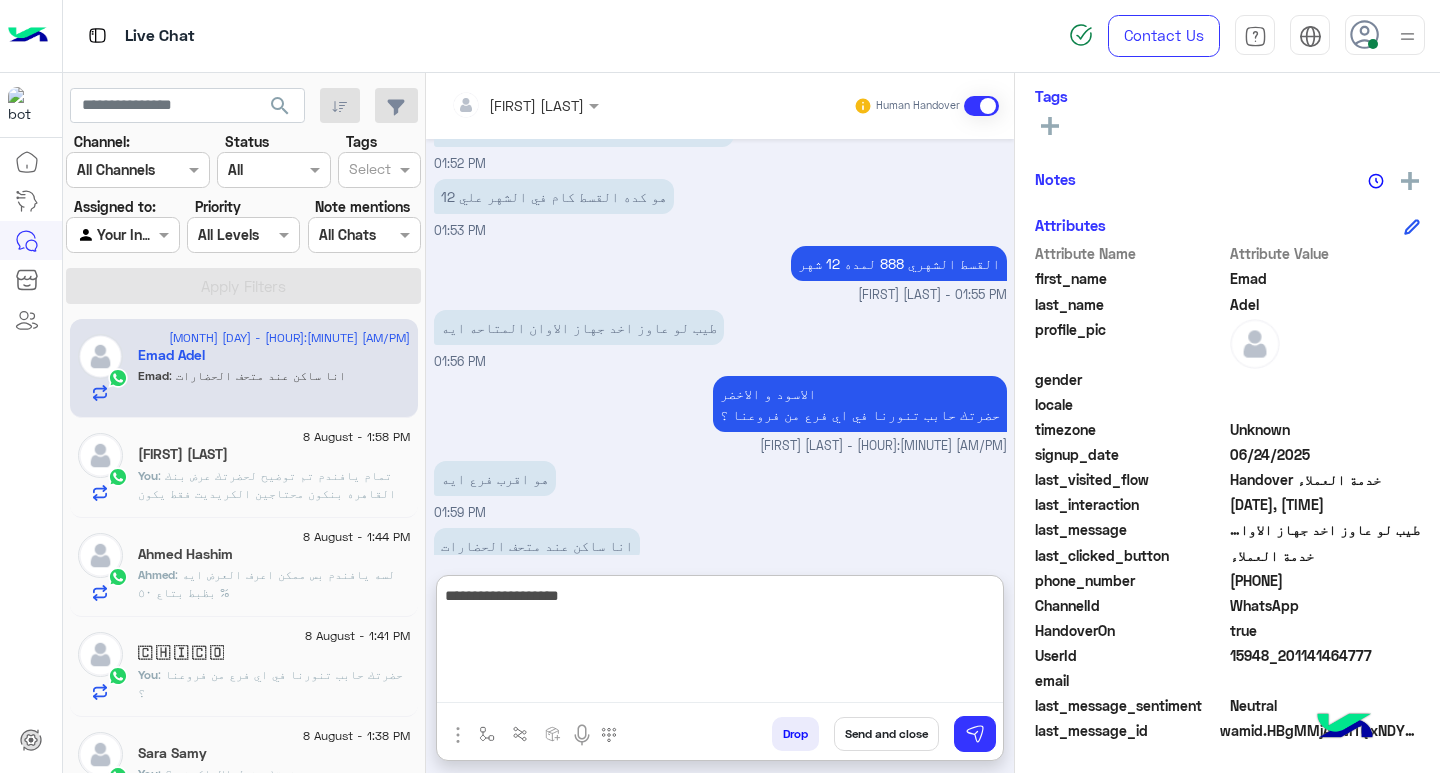 type on "**********" 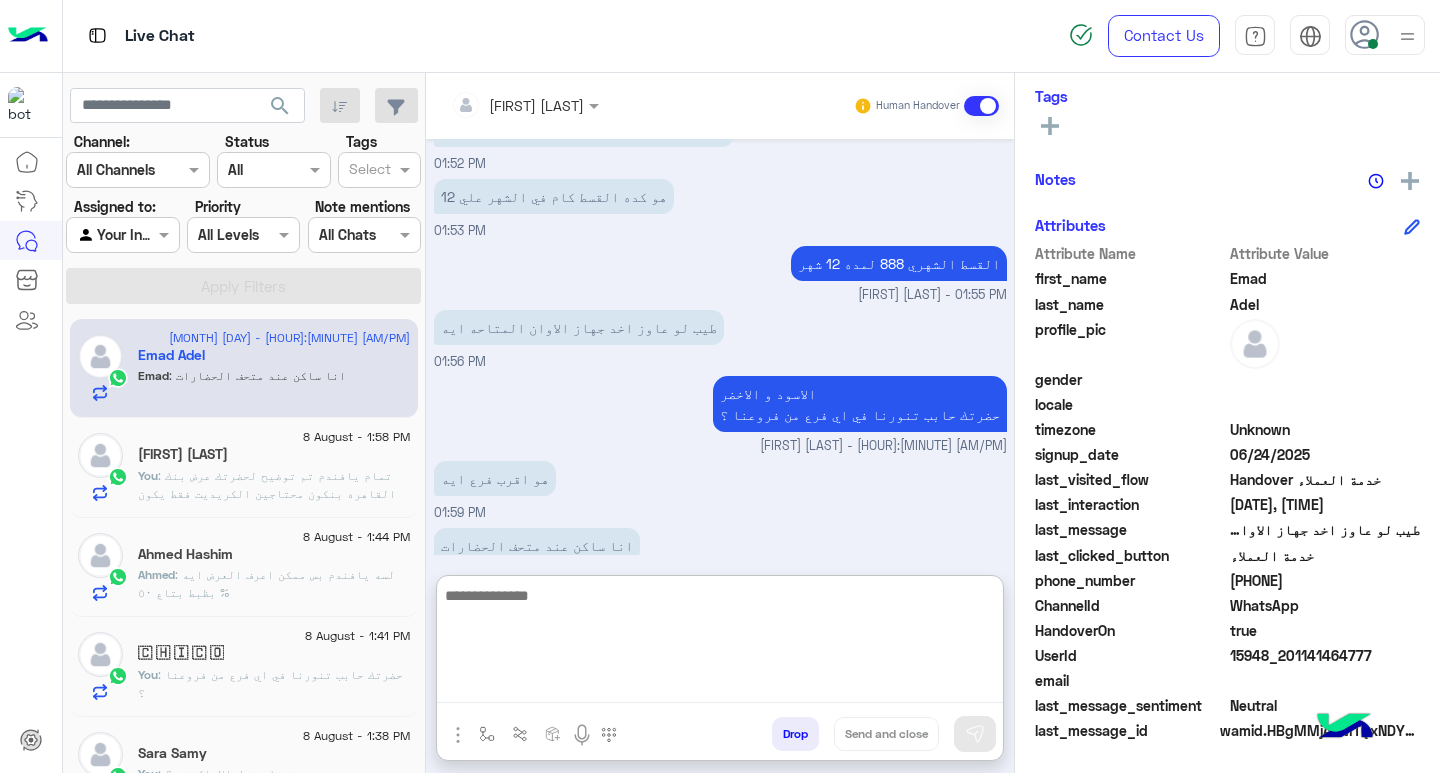 scroll, scrollTop: 1438, scrollLeft: 0, axis: vertical 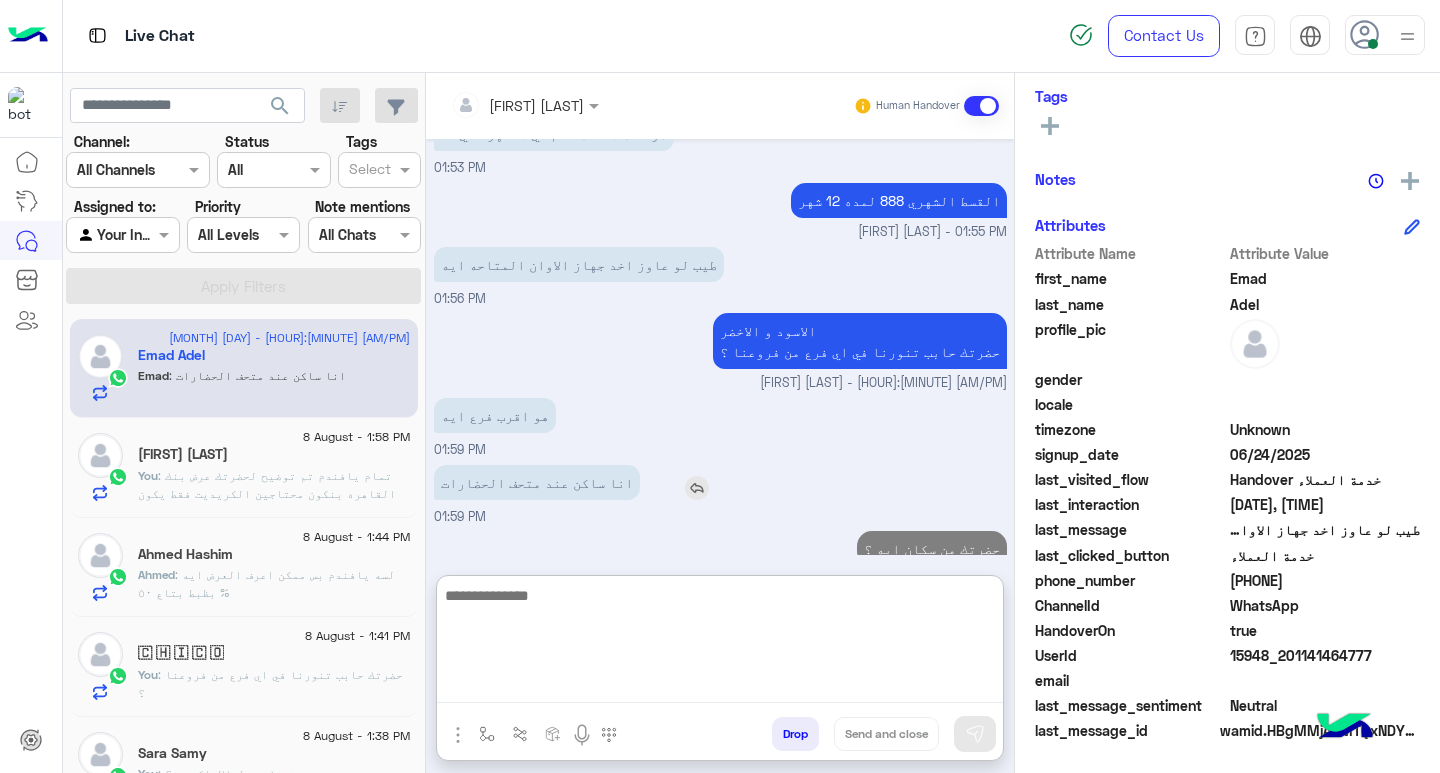 click on "انا ساكن عند متحف الحضارات" at bounding box center (594, 482) 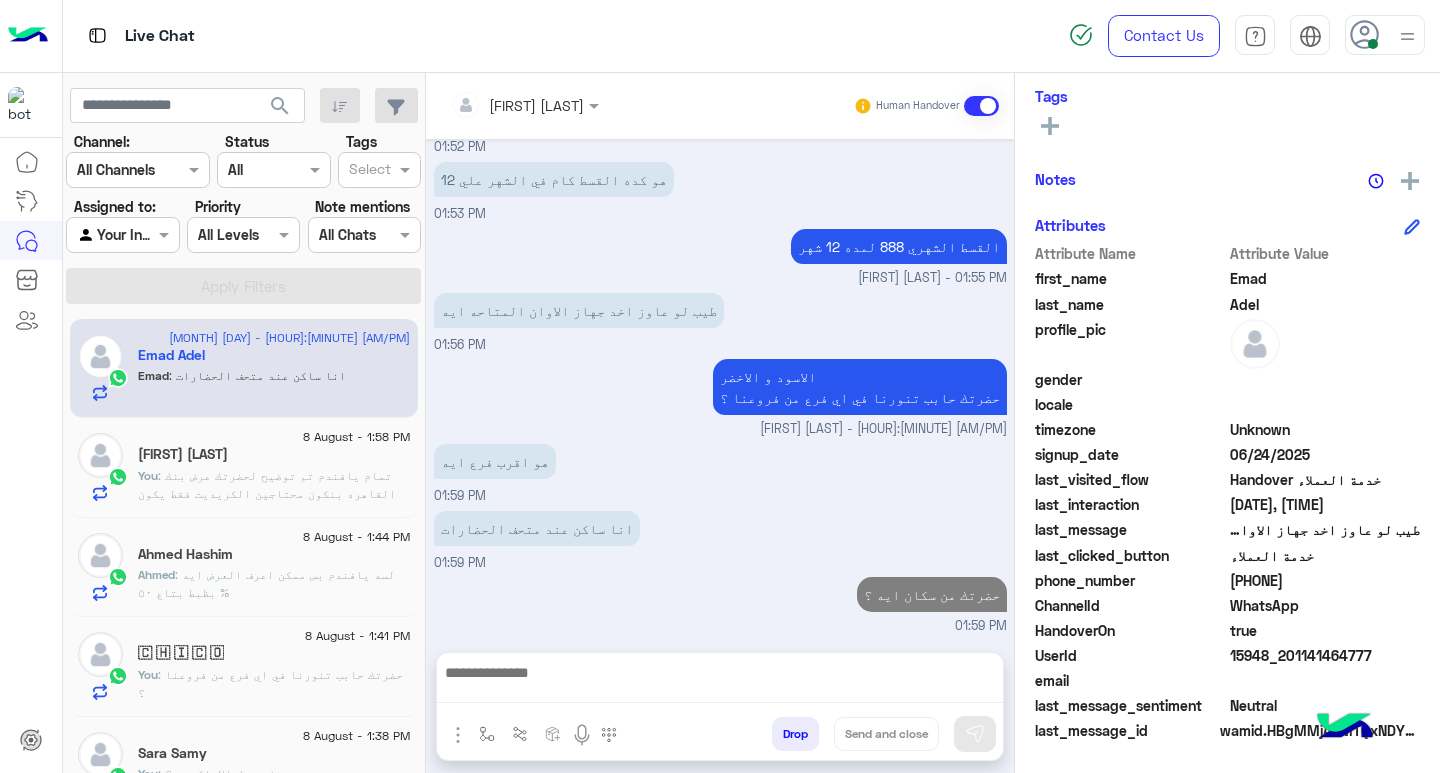 scroll, scrollTop: 1348, scrollLeft: 0, axis: vertical 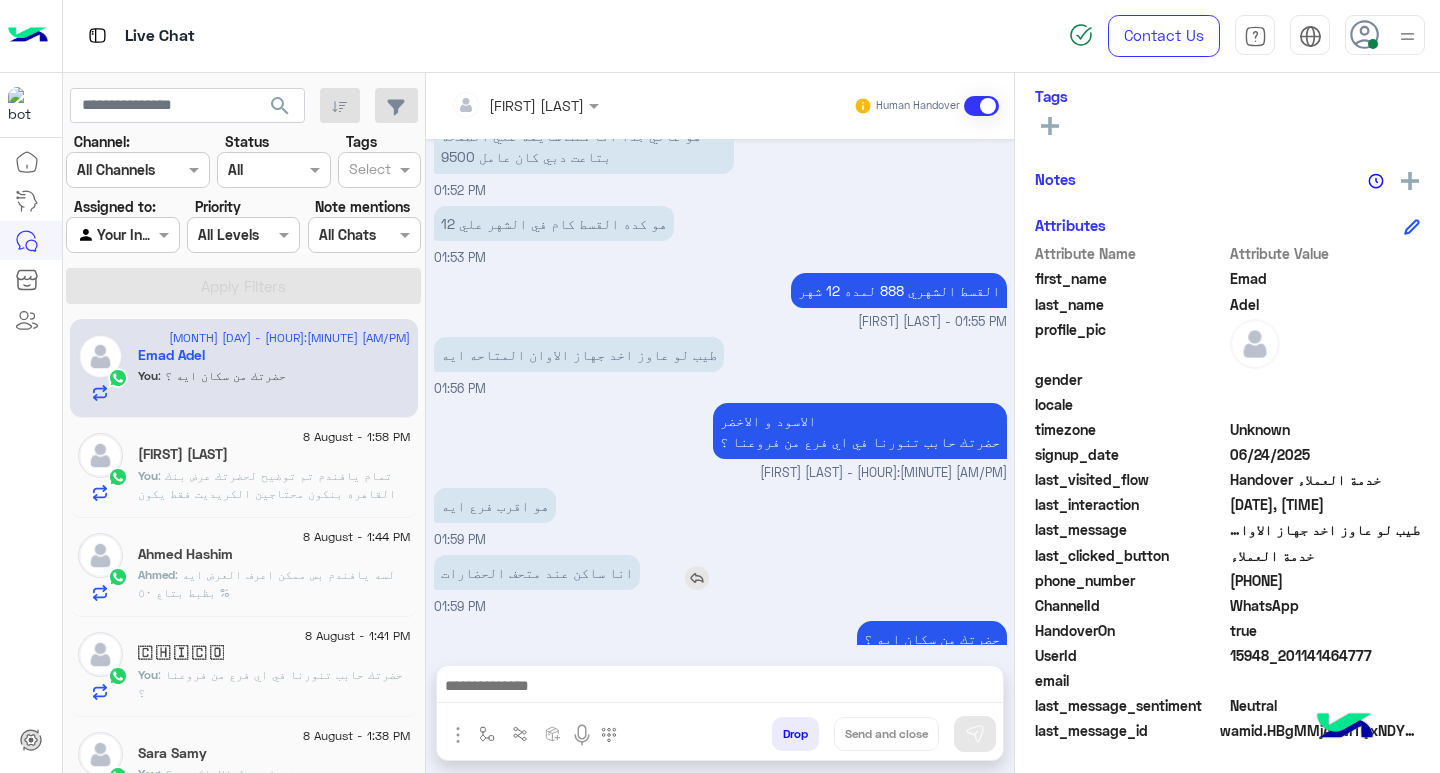 click at bounding box center [697, 578] 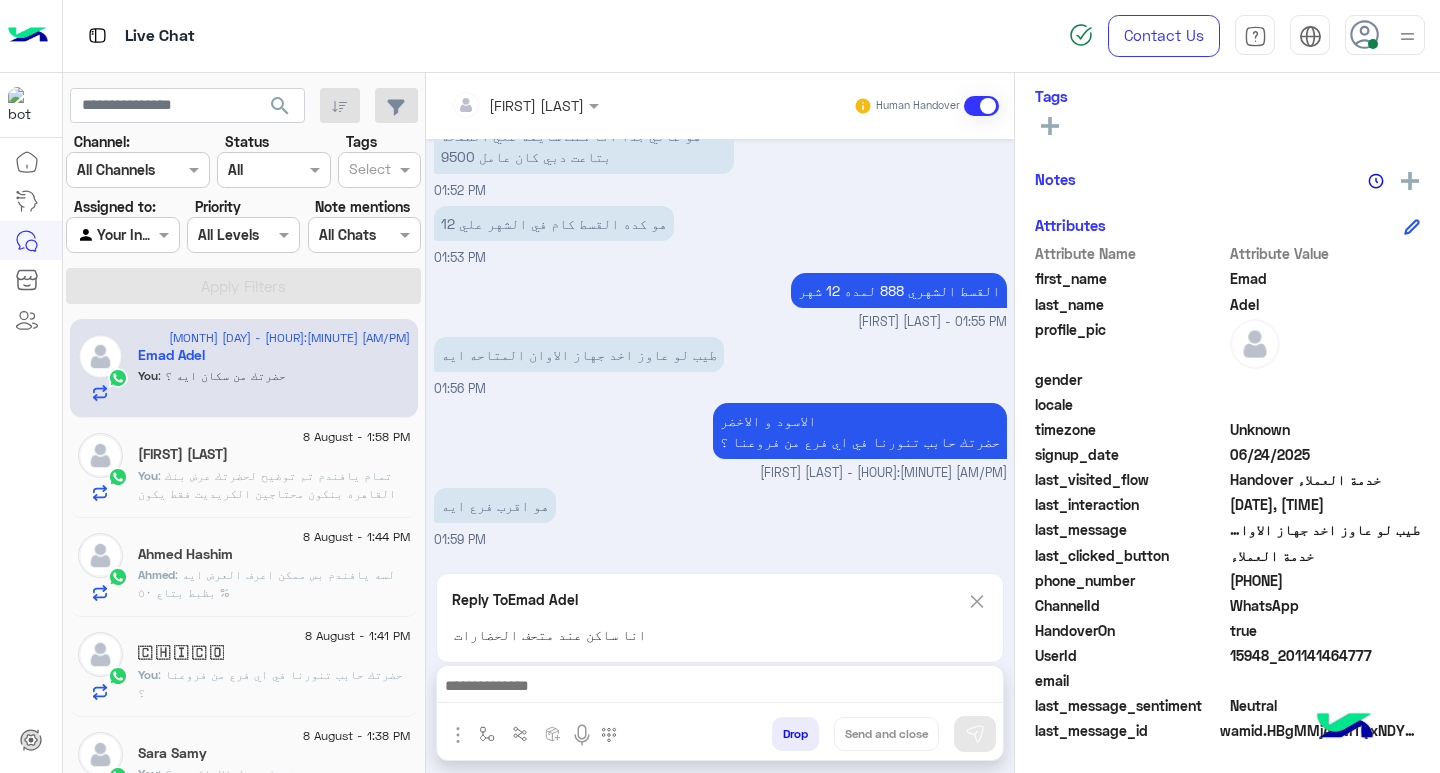 scroll, scrollTop: 1438, scrollLeft: 0, axis: vertical 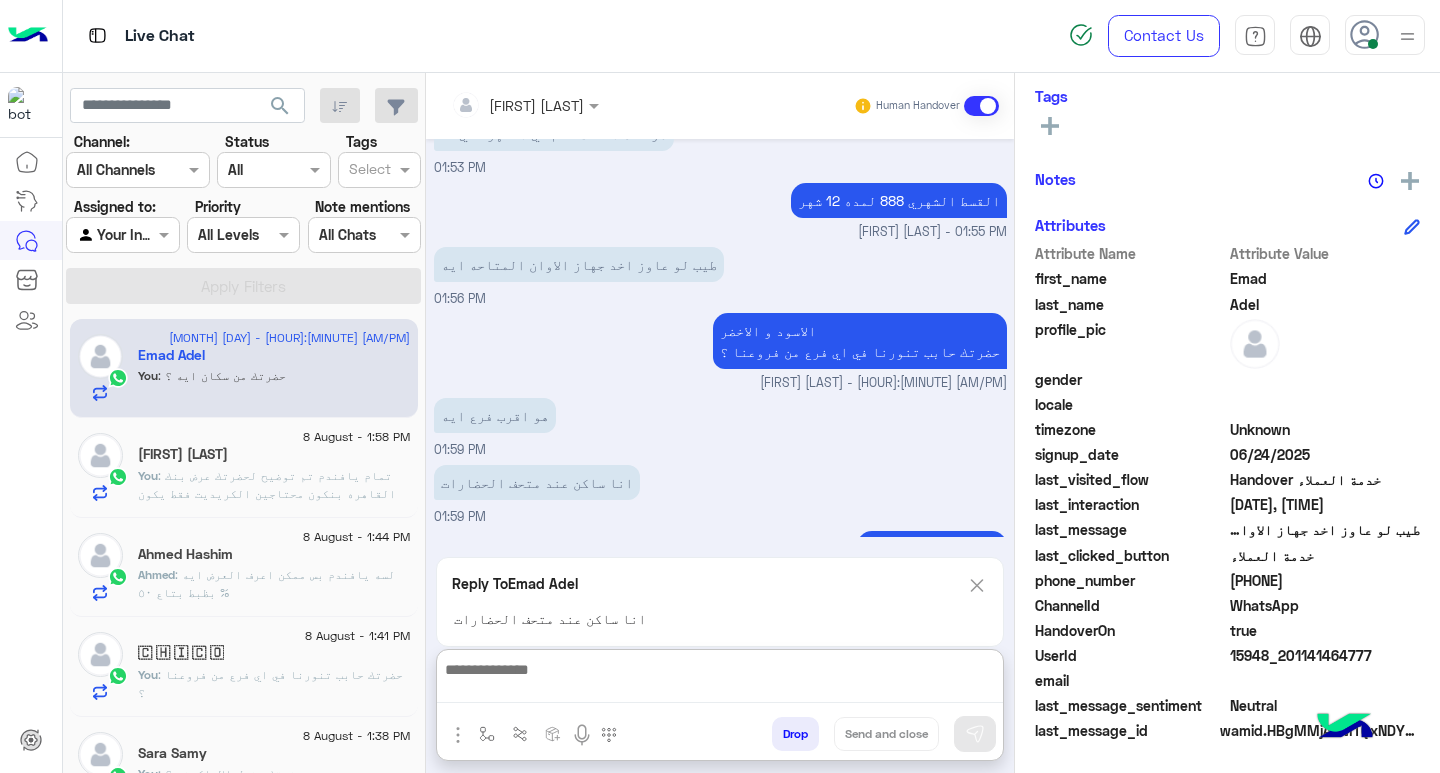 click at bounding box center [720, 680] 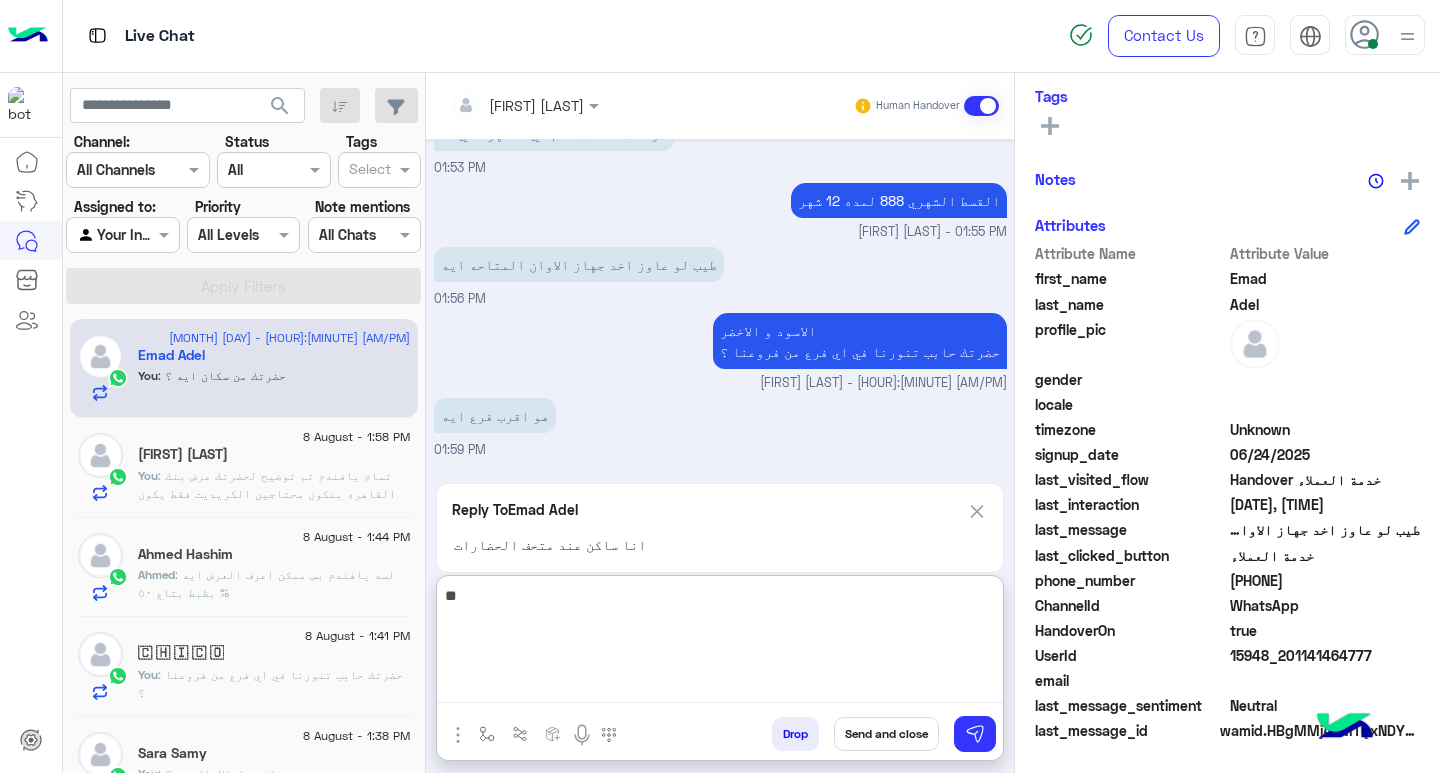 type on "*" 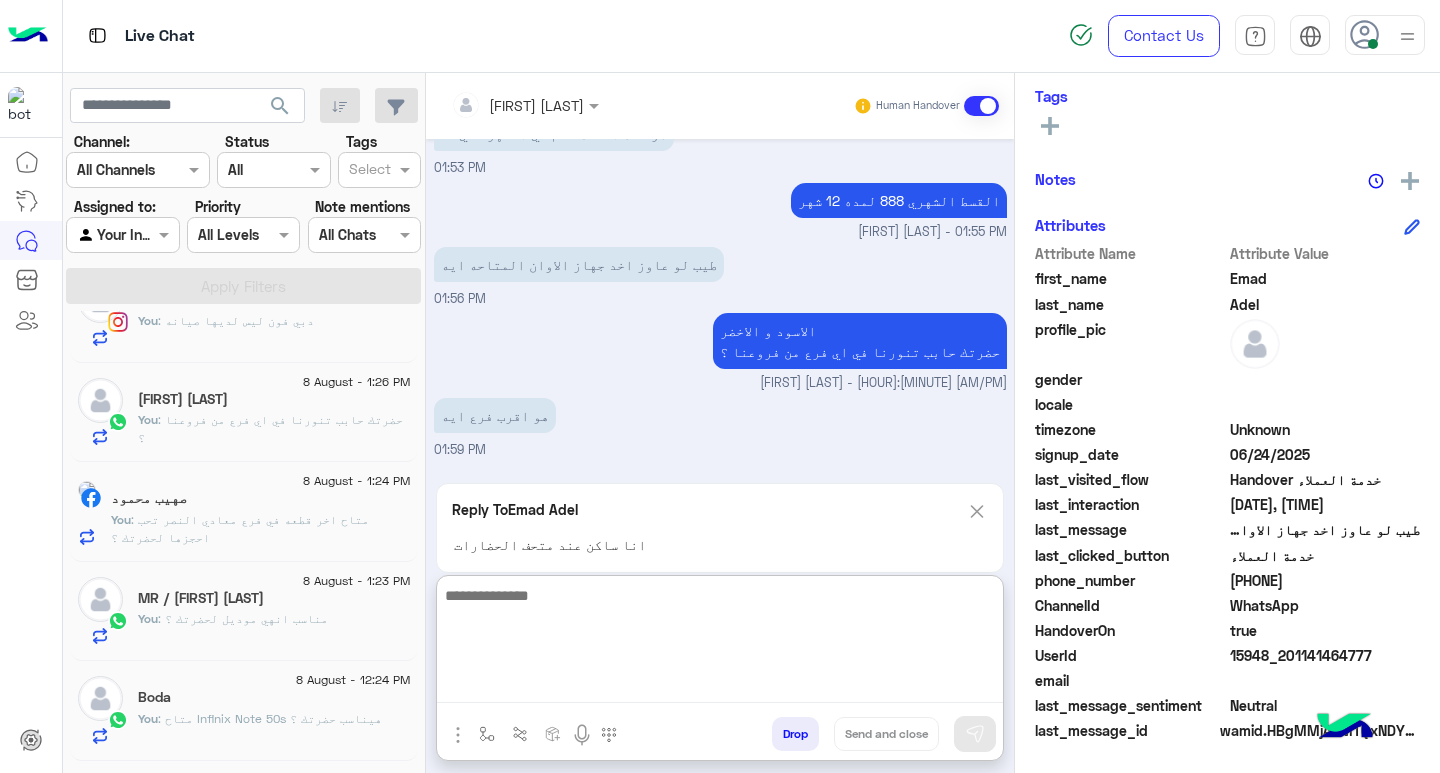 scroll, scrollTop: 1039, scrollLeft: 0, axis: vertical 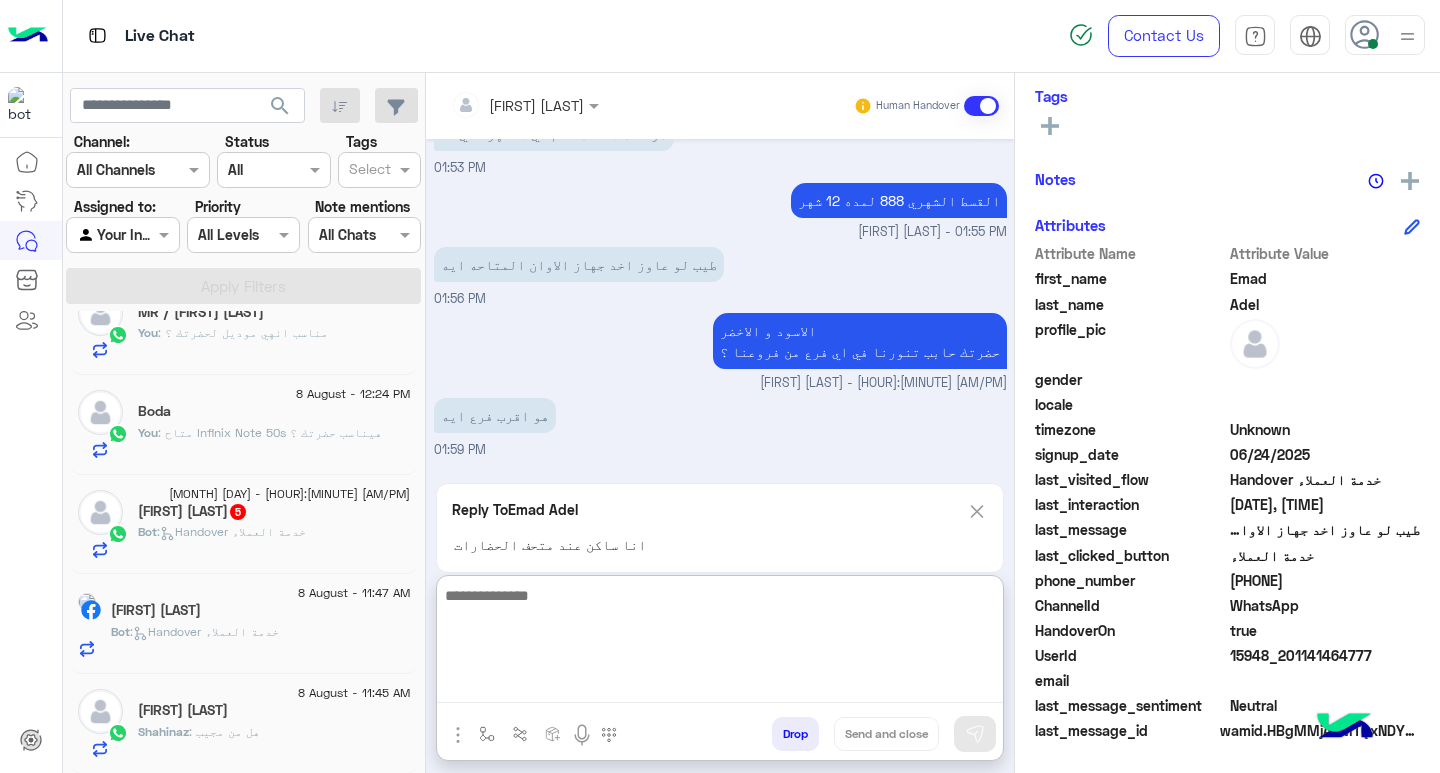 click on "Shahinaz : هل من مجيب" 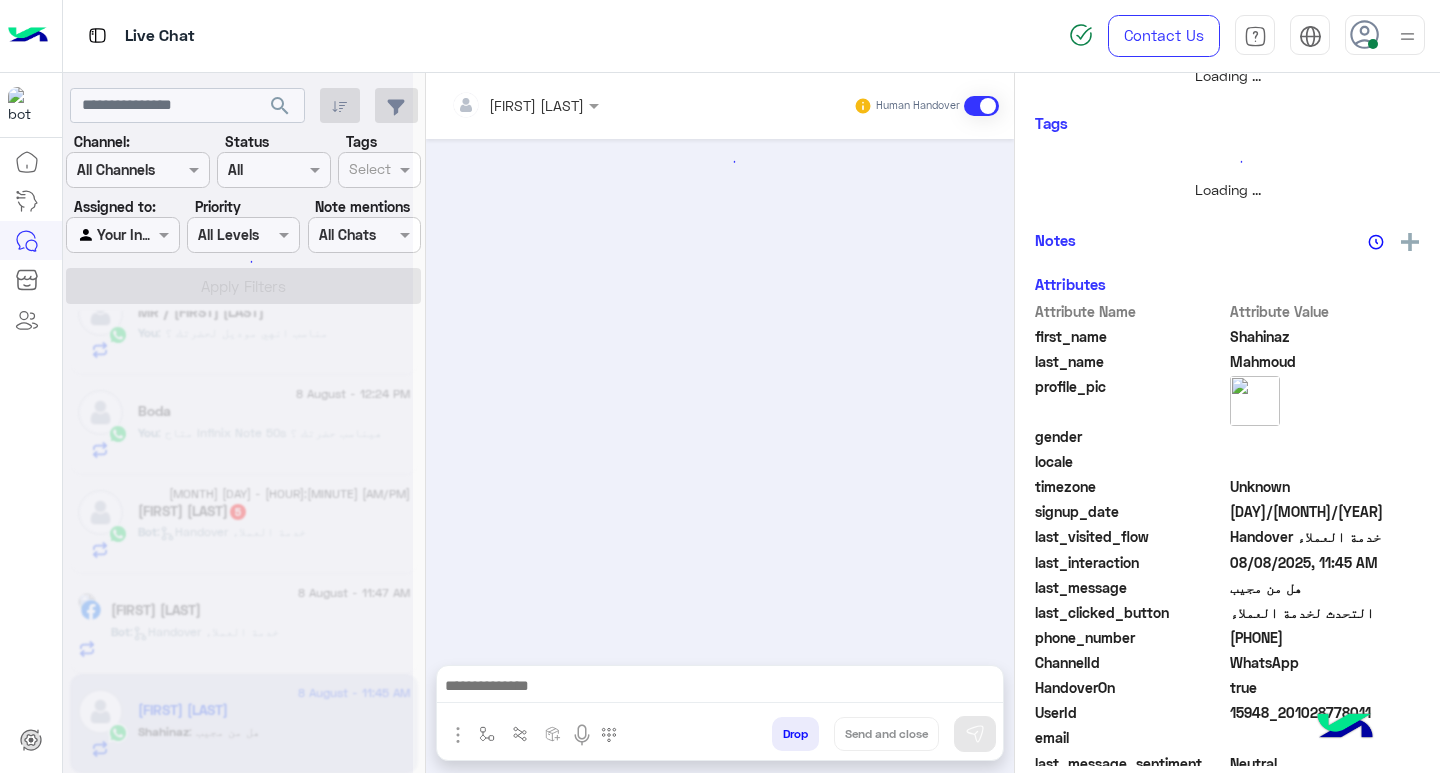scroll, scrollTop: 355, scrollLeft: 0, axis: vertical 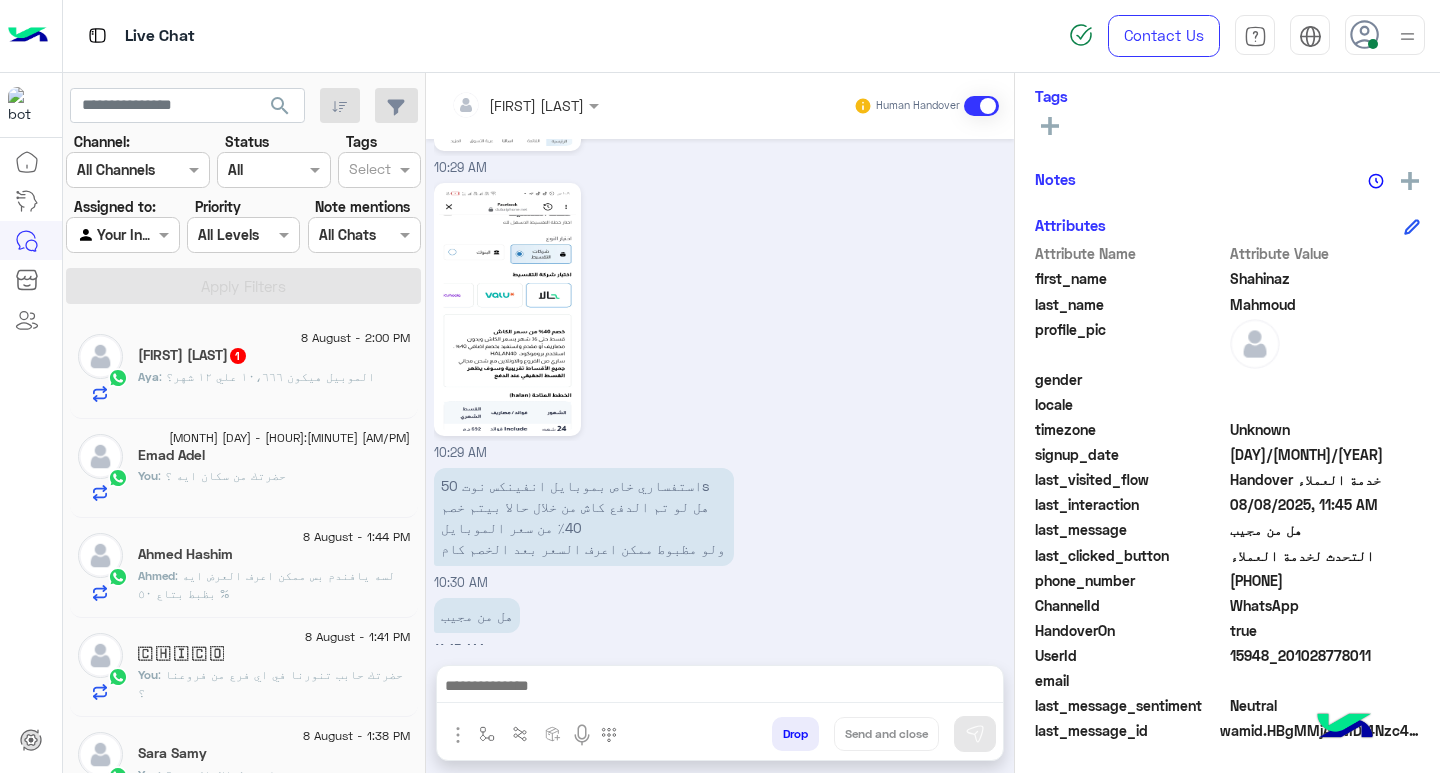 click on "[FIRST] [LAST] 1" 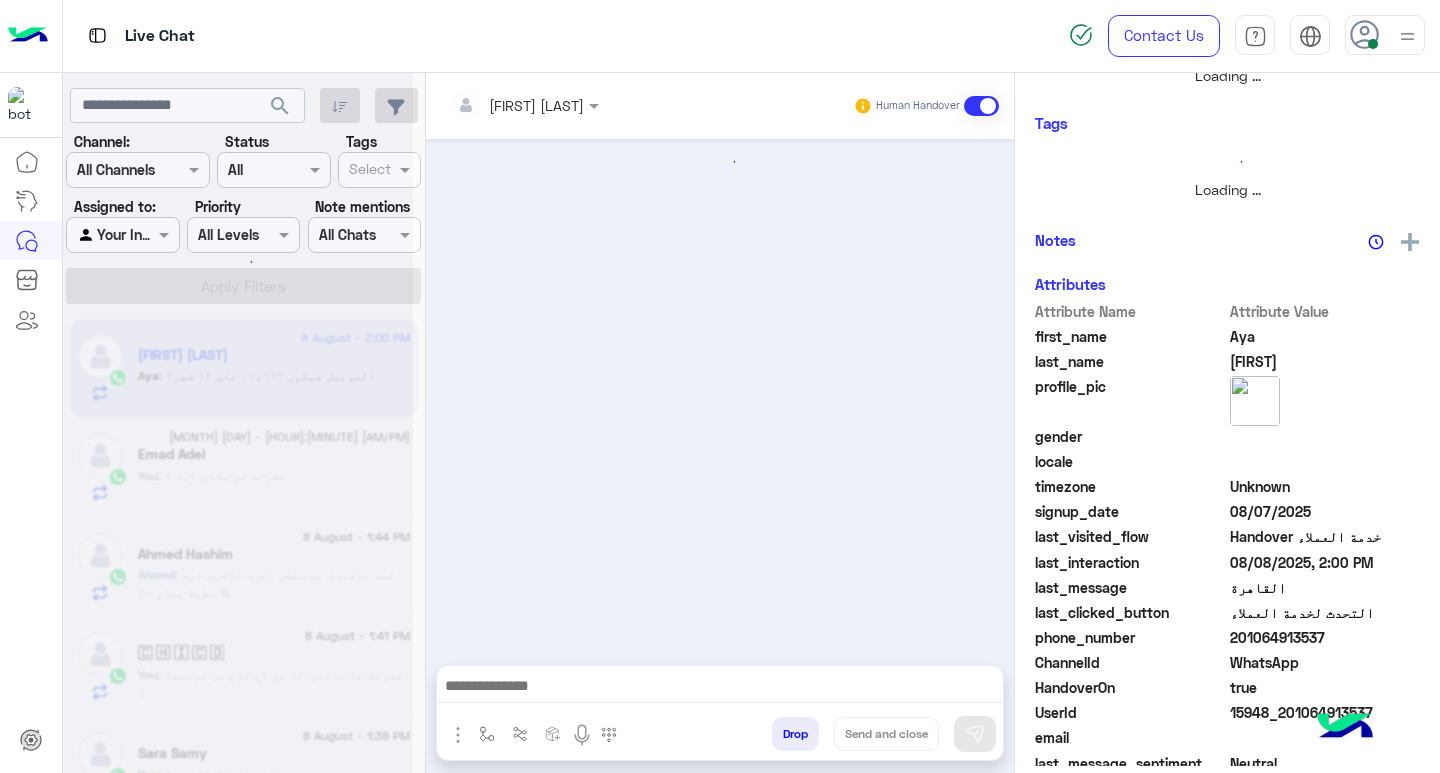 scroll, scrollTop: 355, scrollLeft: 0, axis: vertical 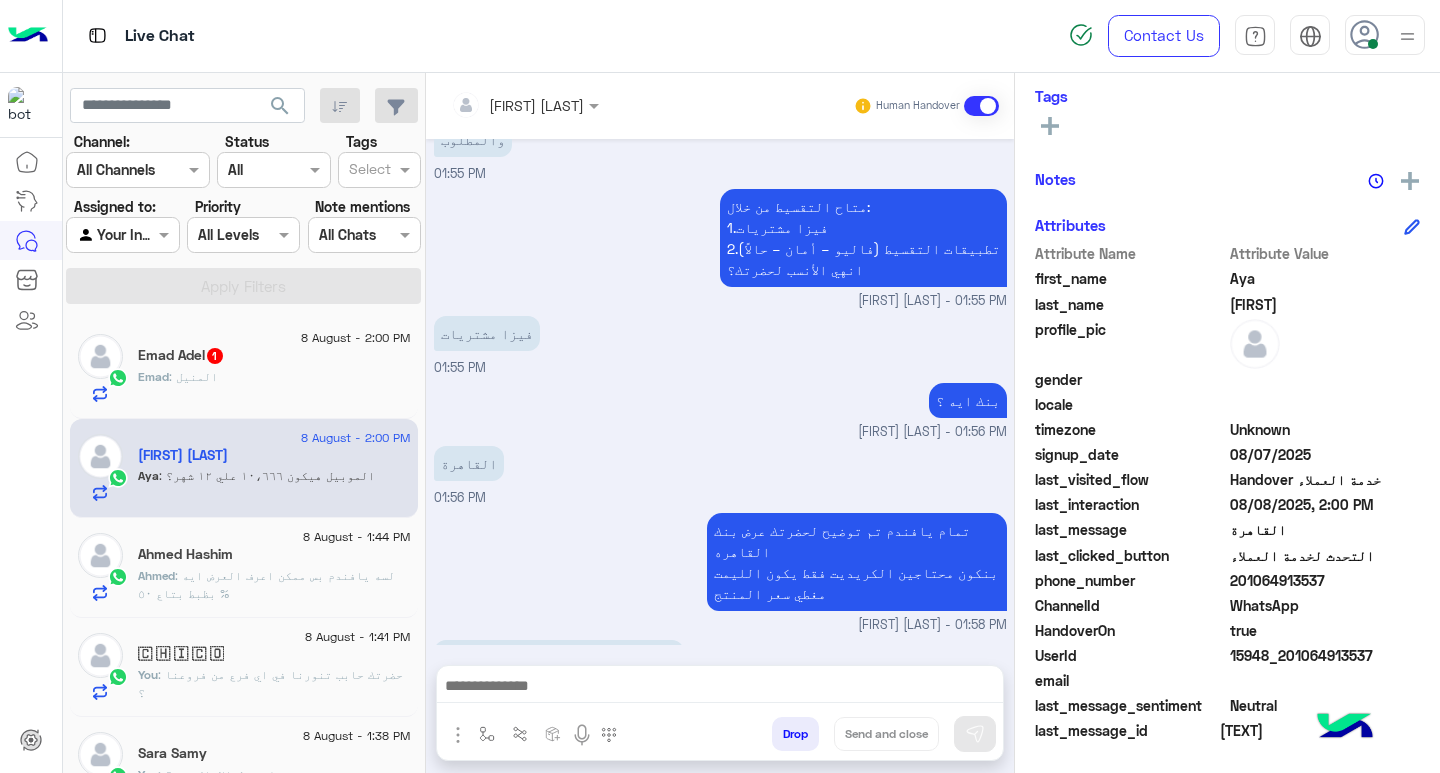 click at bounding box center [720, 688] 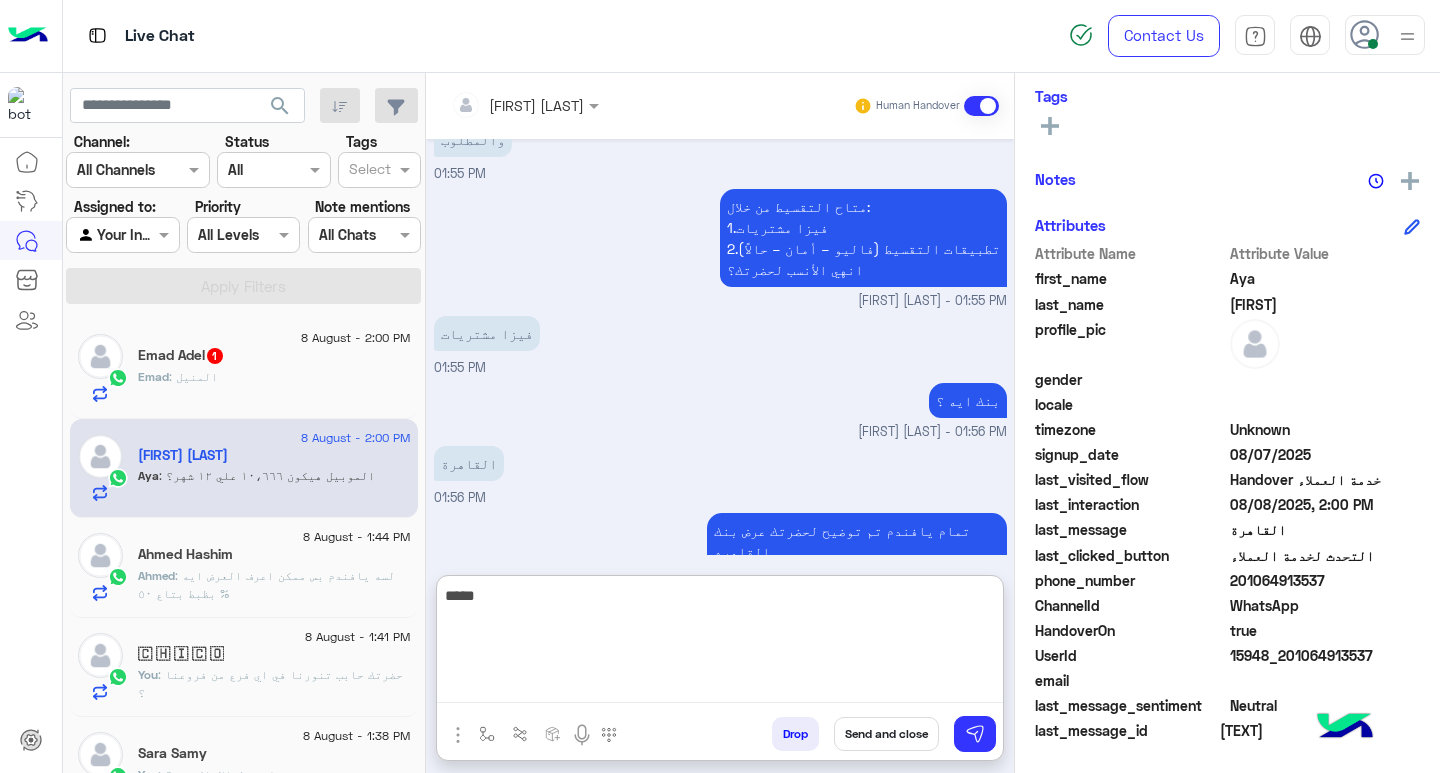 type on "*****" 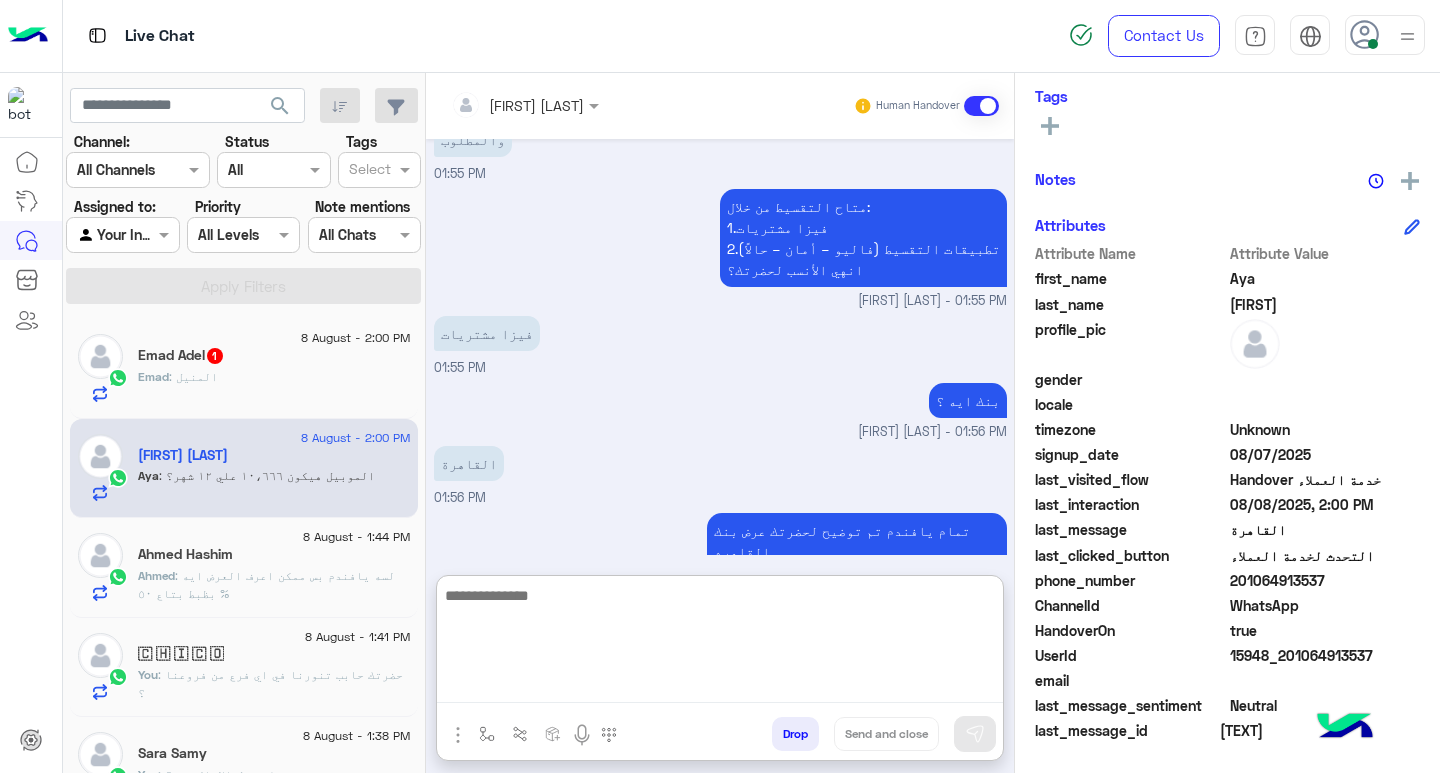 scroll, scrollTop: 1256, scrollLeft: 0, axis: vertical 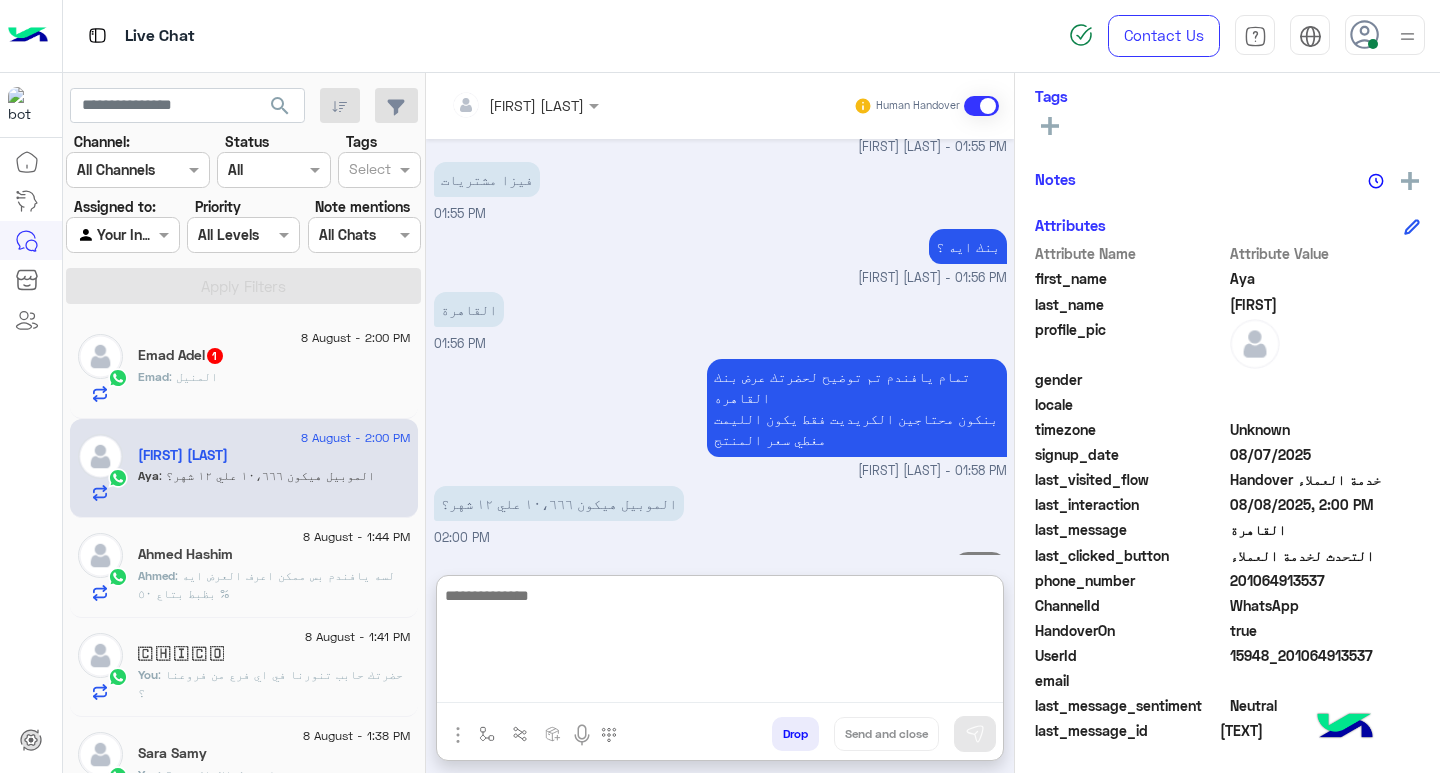 click on ": المنيل" 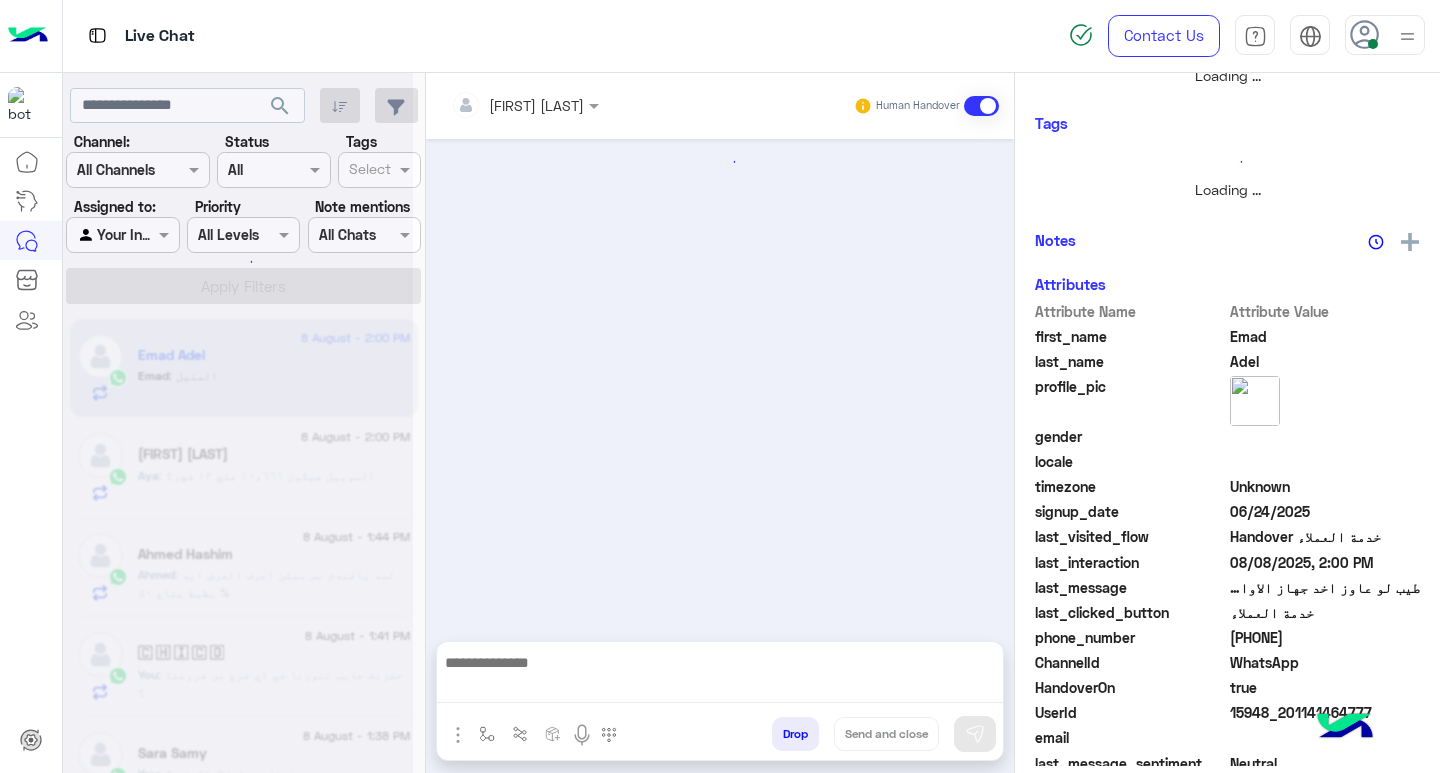 scroll, scrollTop: 0, scrollLeft: 0, axis: both 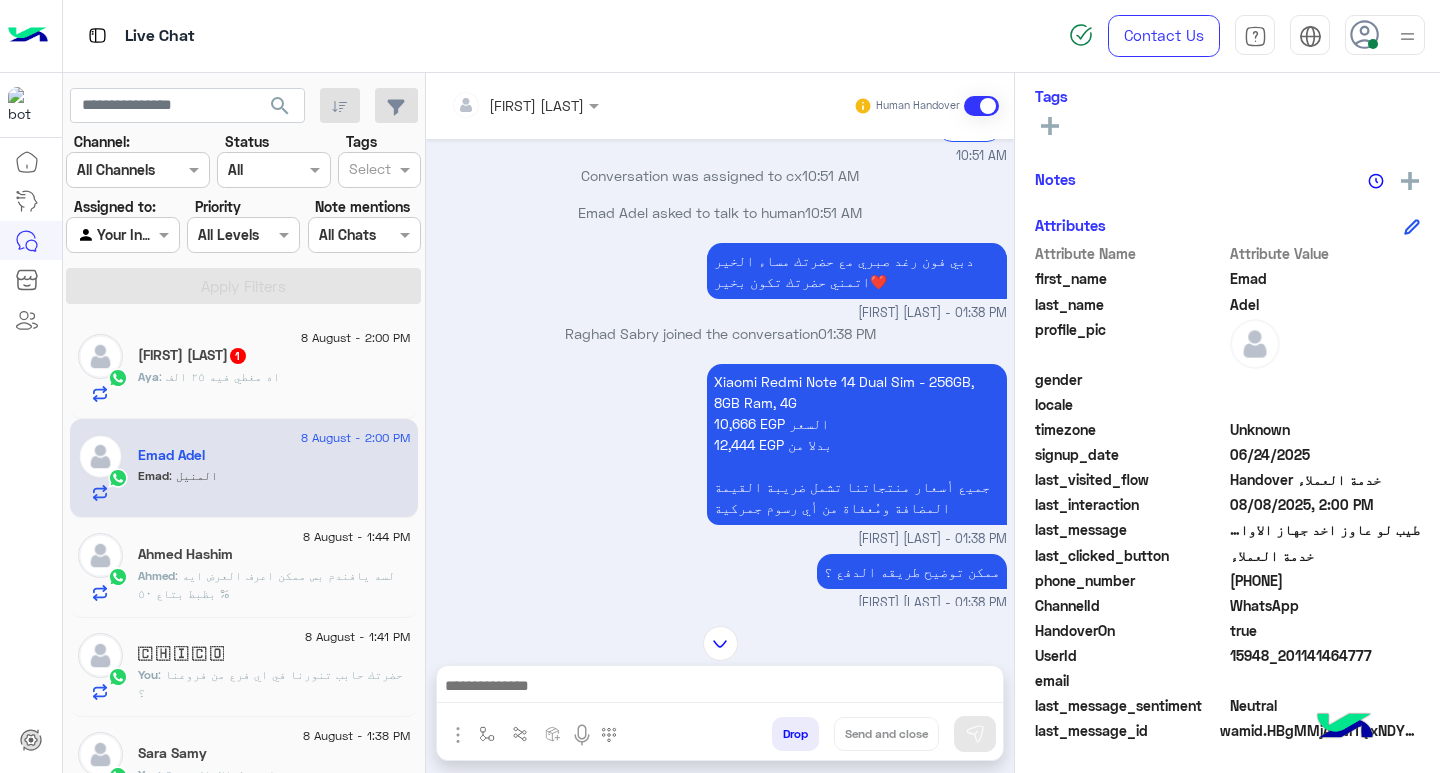 click at bounding box center [720, 688] 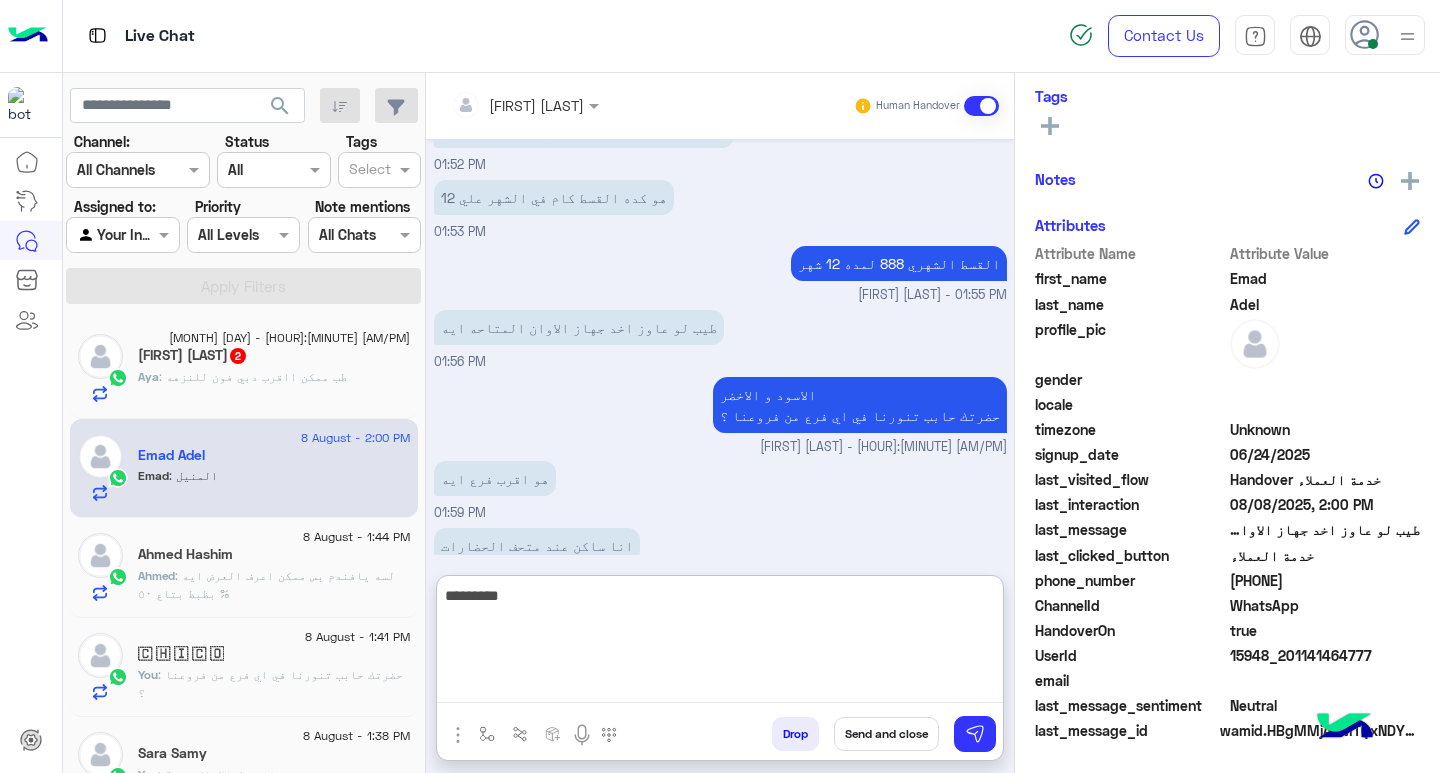 scroll, scrollTop: 4482, scrollLeft: 0, axis: vertical 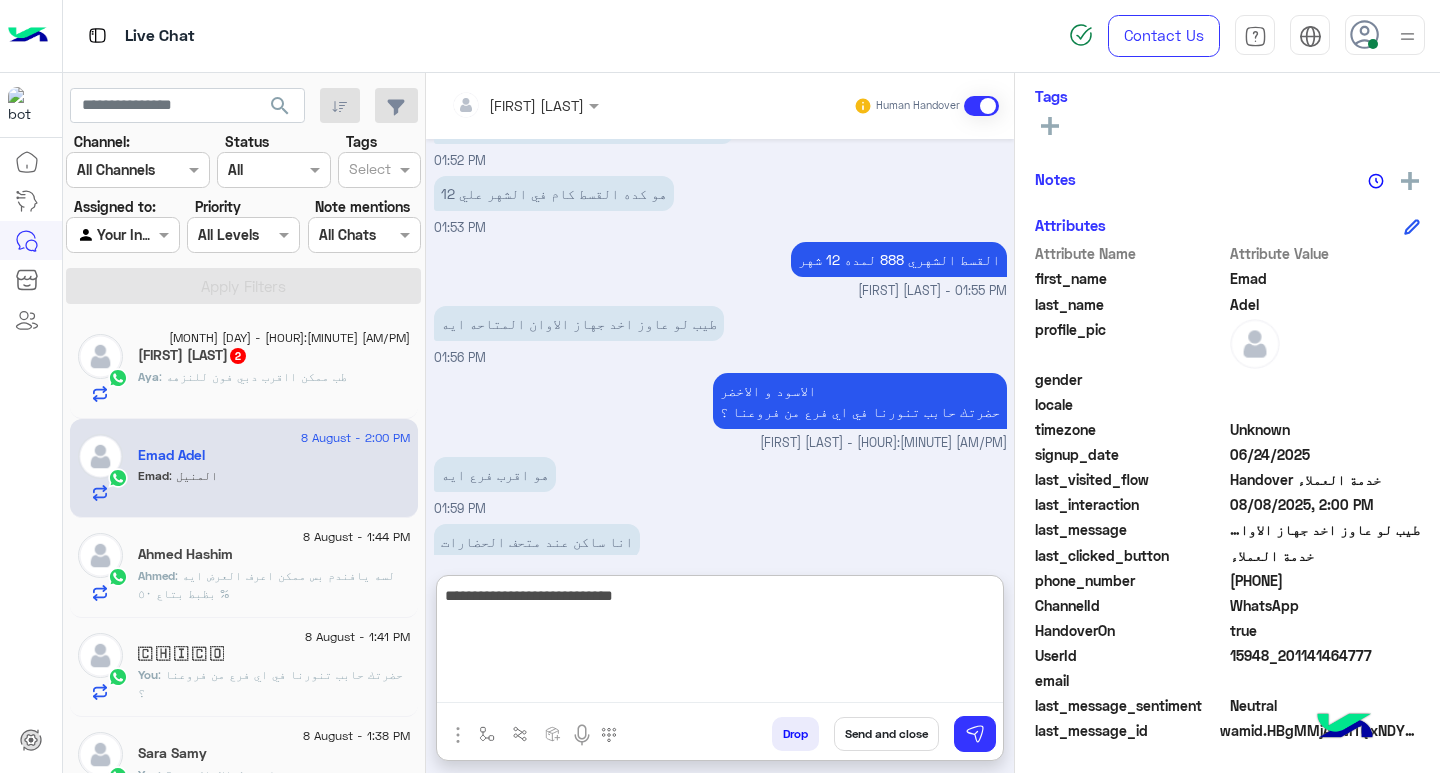 type on "**********" 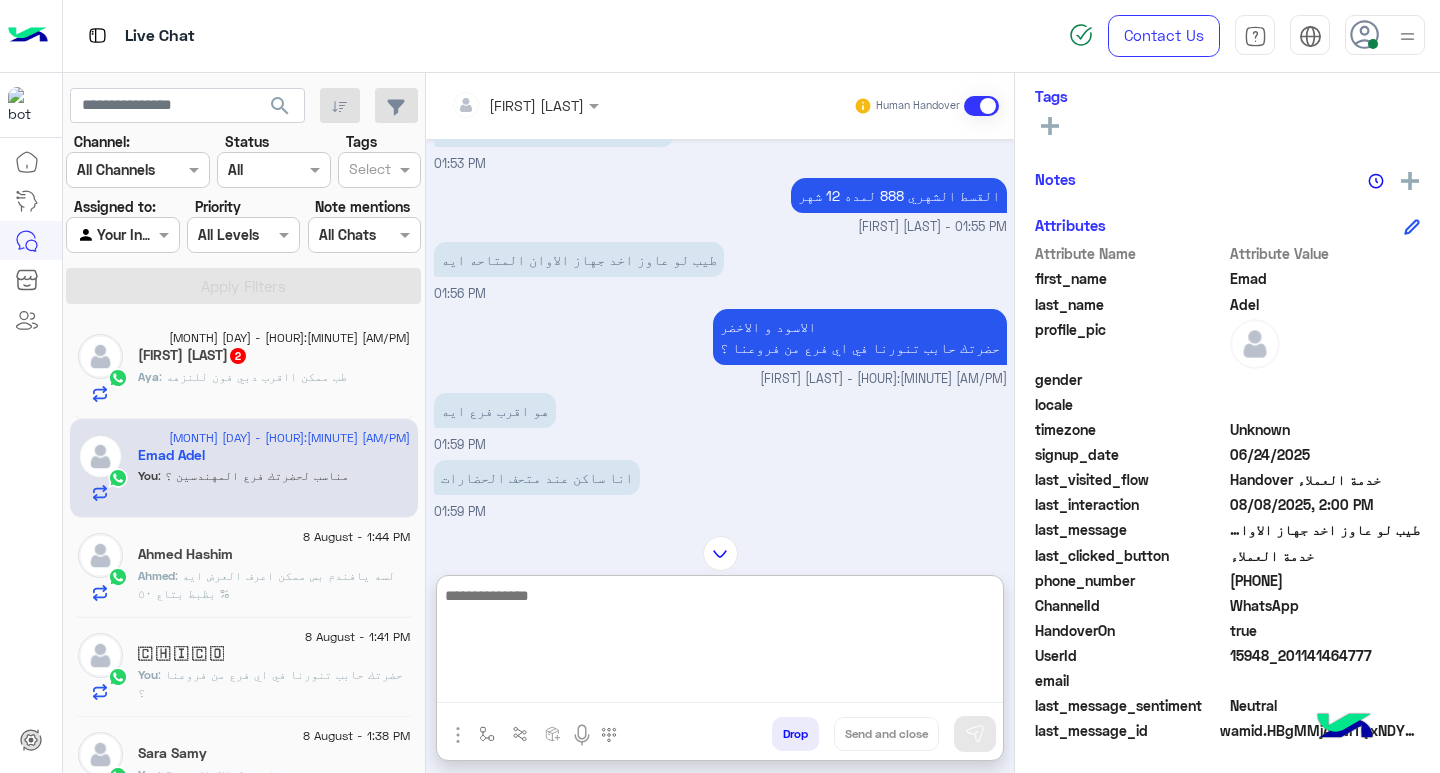 scroll, scrollTop: 4313, scrollLeft: 0, axis: vertical 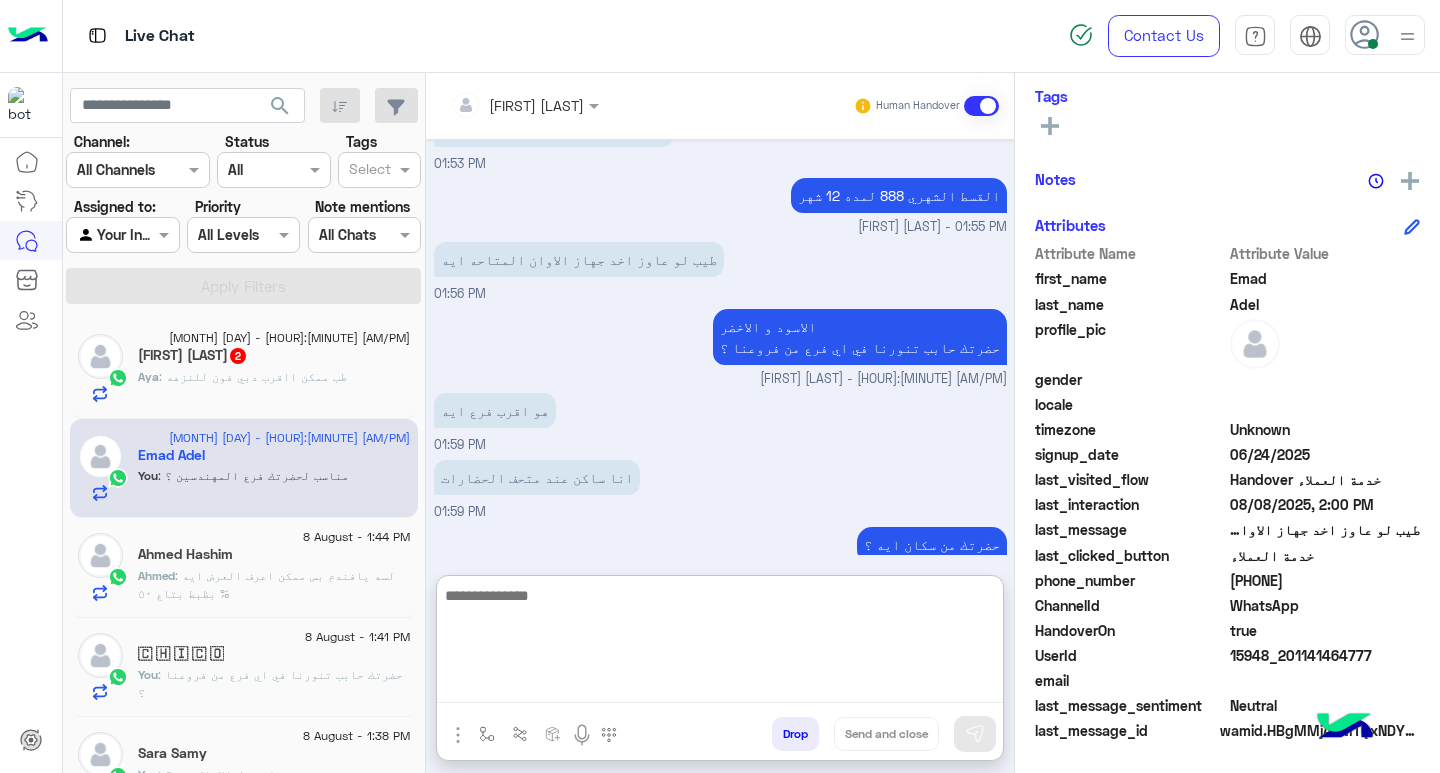 click on ": طب ممكن ااقرب دبي فون للنزهه" 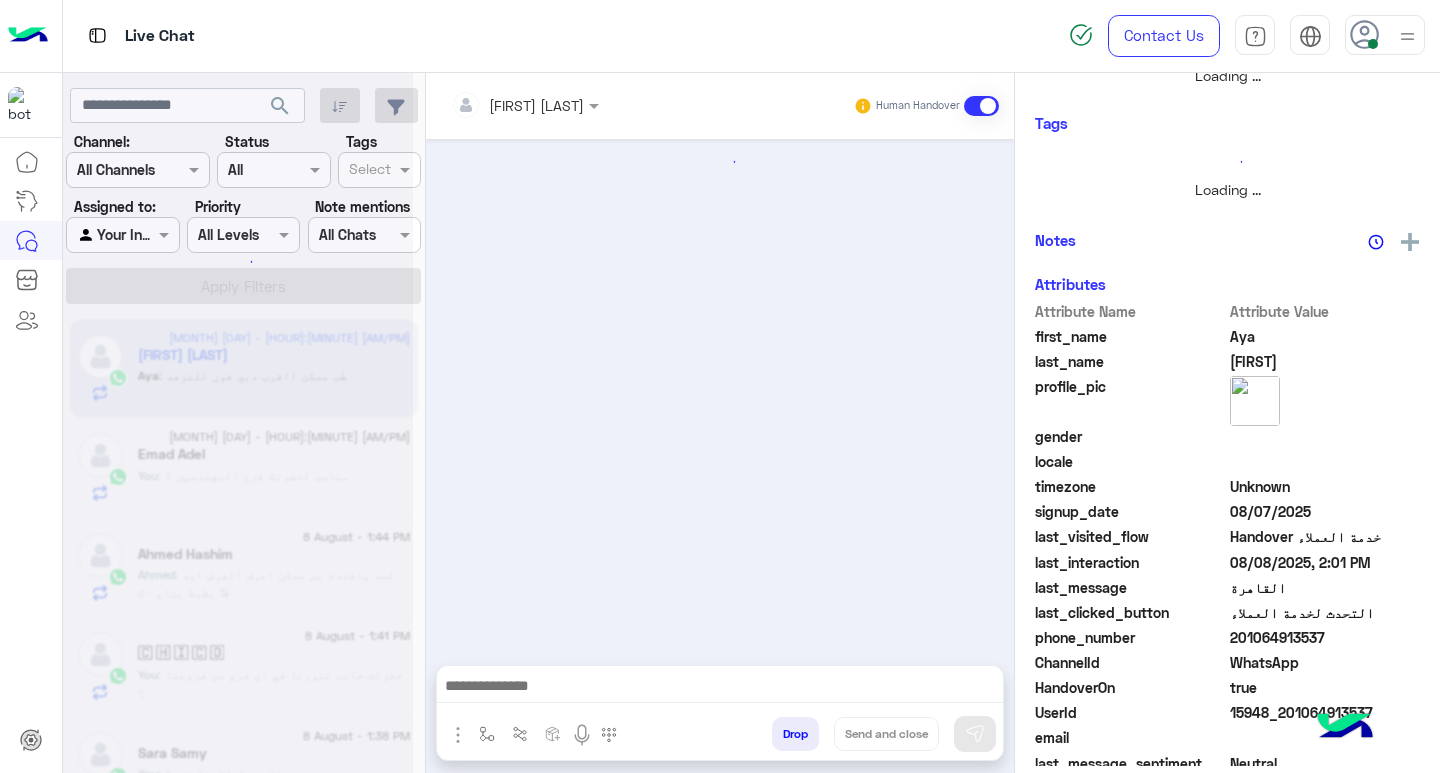scroll, scrollTop: 0, scrollLeft: 0, axis: both 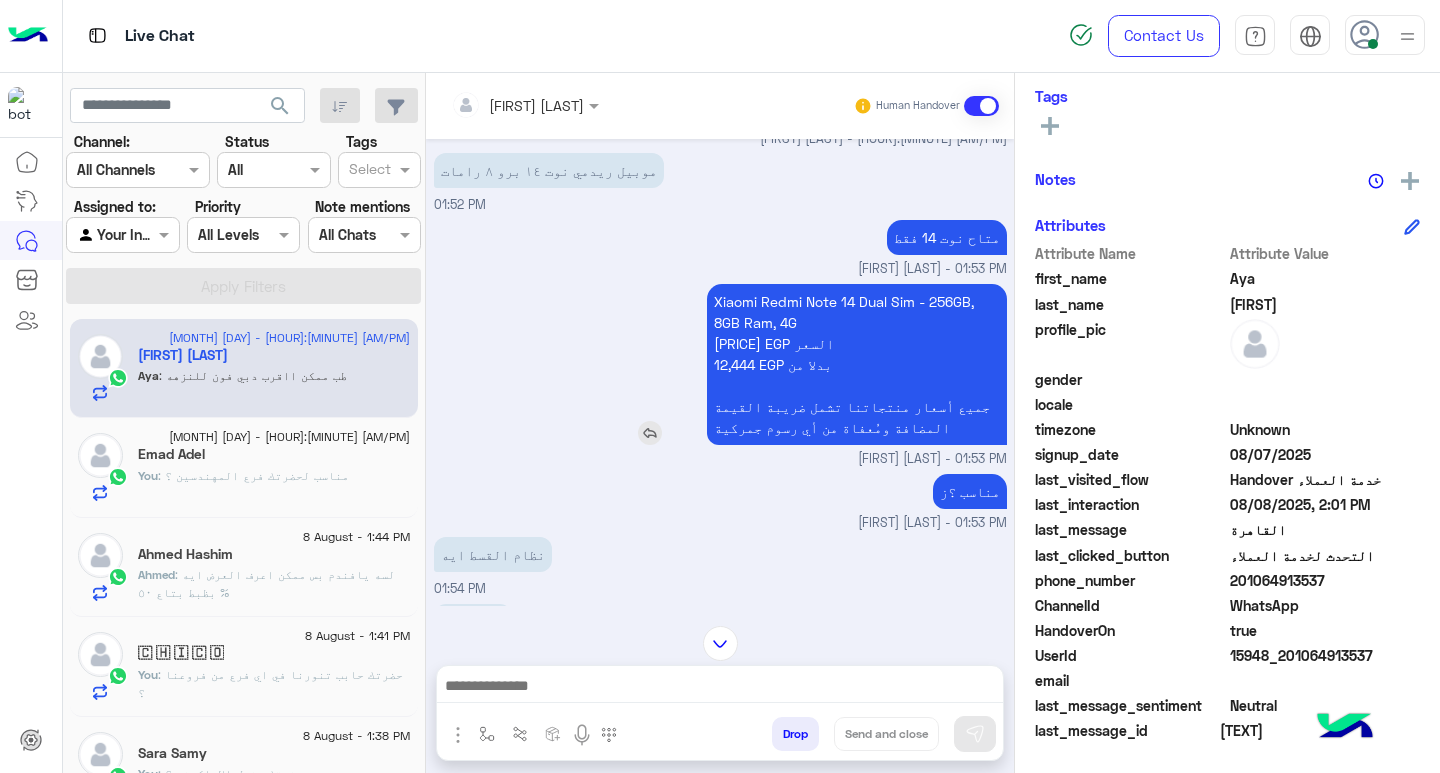 click on "Xiaomi Redmi Note 14 Dual Sim - 256GB, 8GB Ram, 4G 10,666 EGP السعر 12,444 EGP بدلا من جميع أسعار منتجاتنا تشمل ضريبة القيمة المضافة ومُعفاة من أي رسوم جمركية" at bounding box center (857, 364) 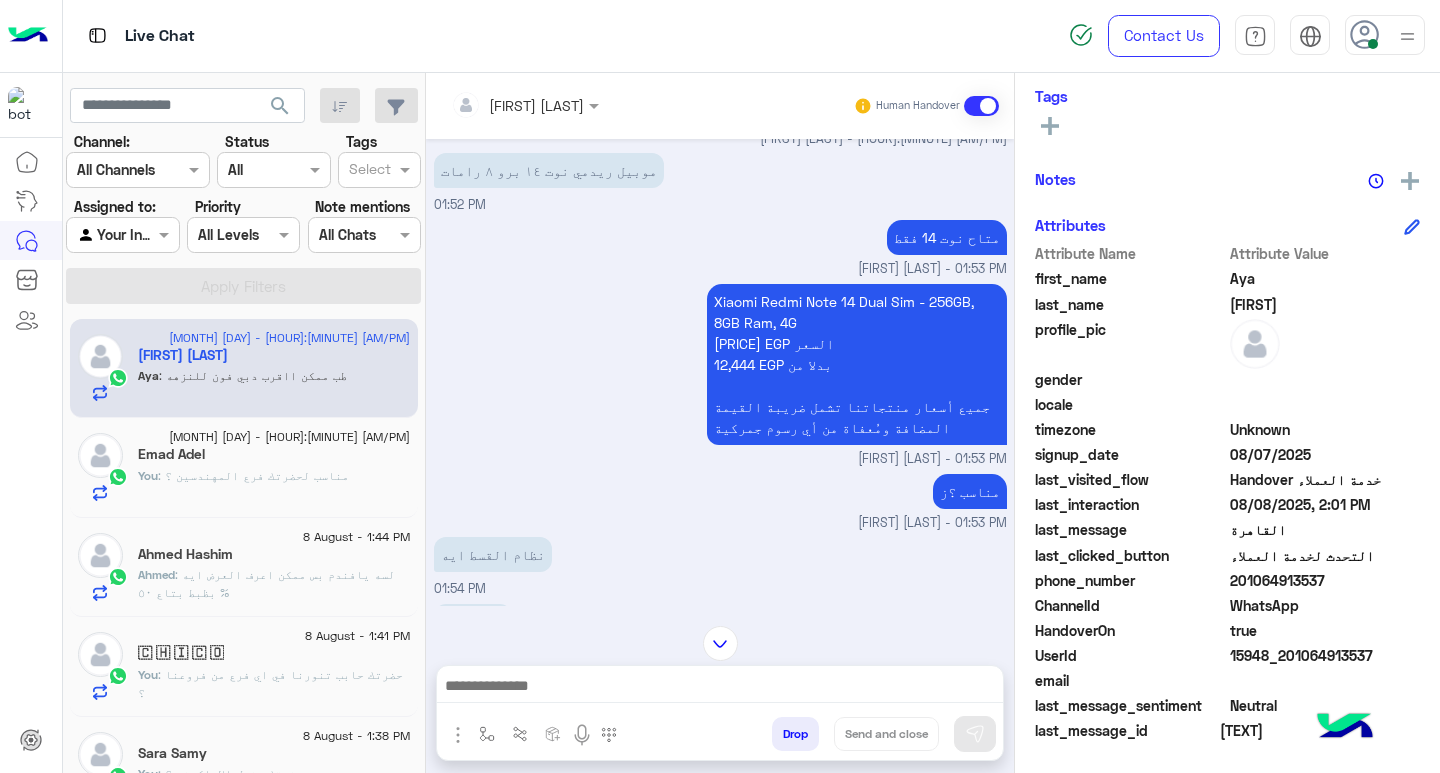 scroll, scrollTop: 1121, scrollLeft: 0, axis: vertical 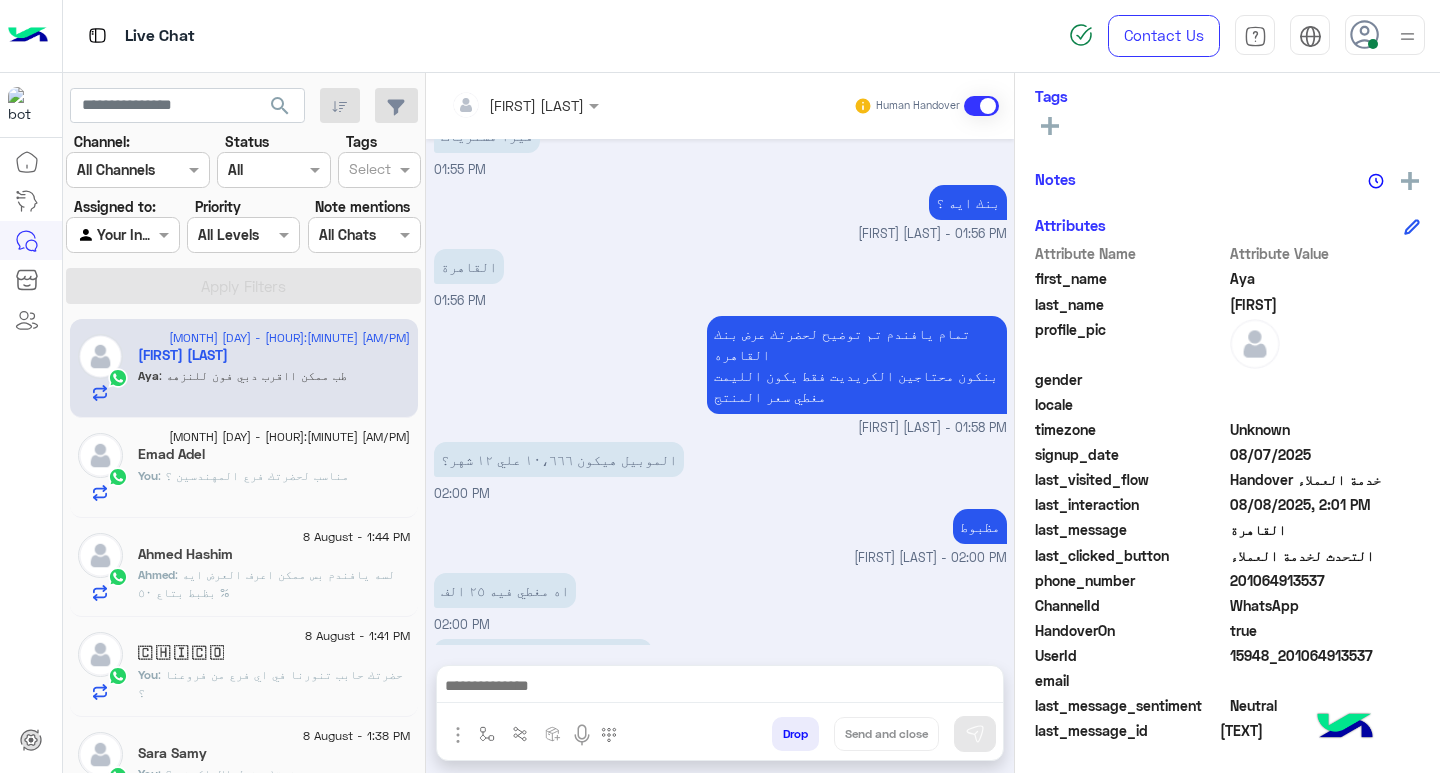 click at bounding box center [720, 688] 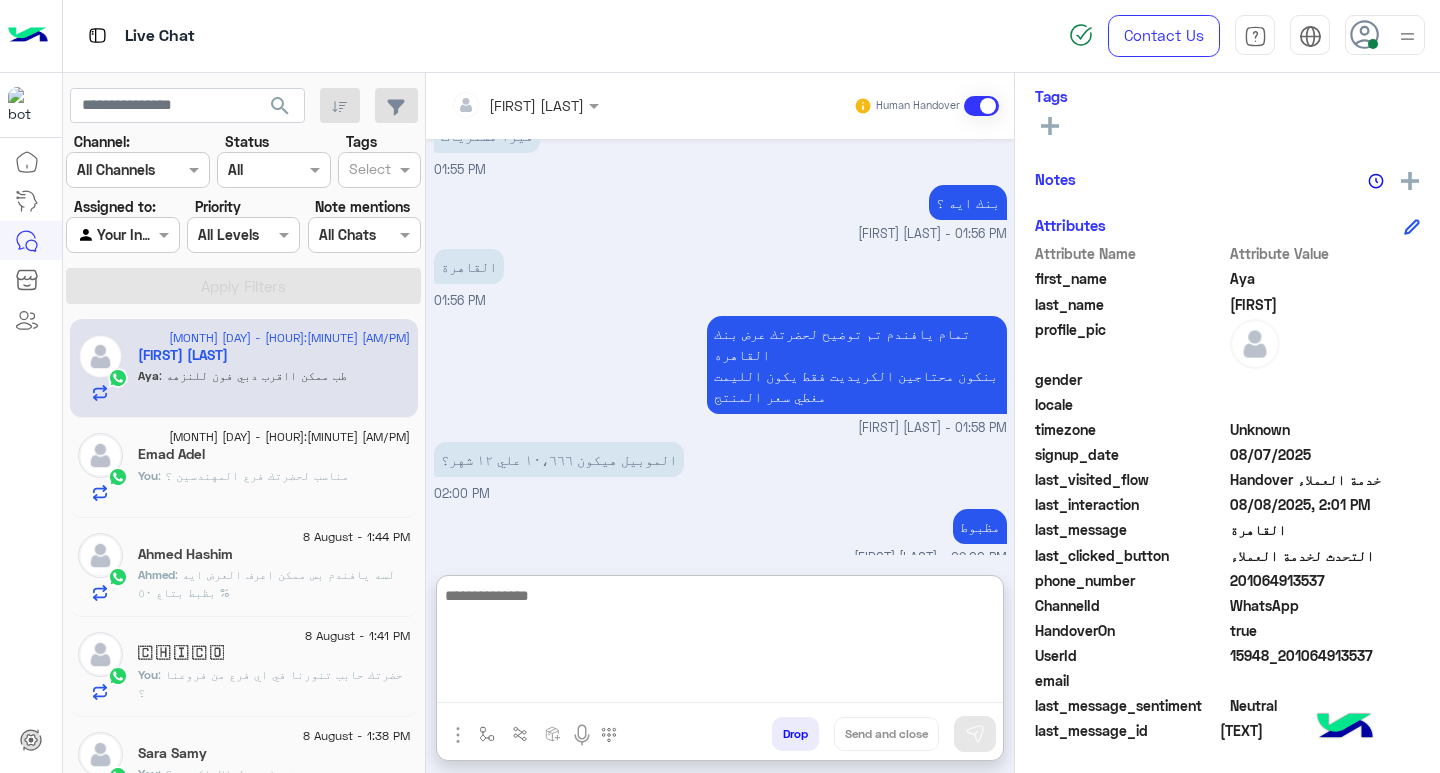 drag, startPoint x: 639, startPoint y: 608, endPoint x: 658, endPoint y: 616, distance: 20.615528 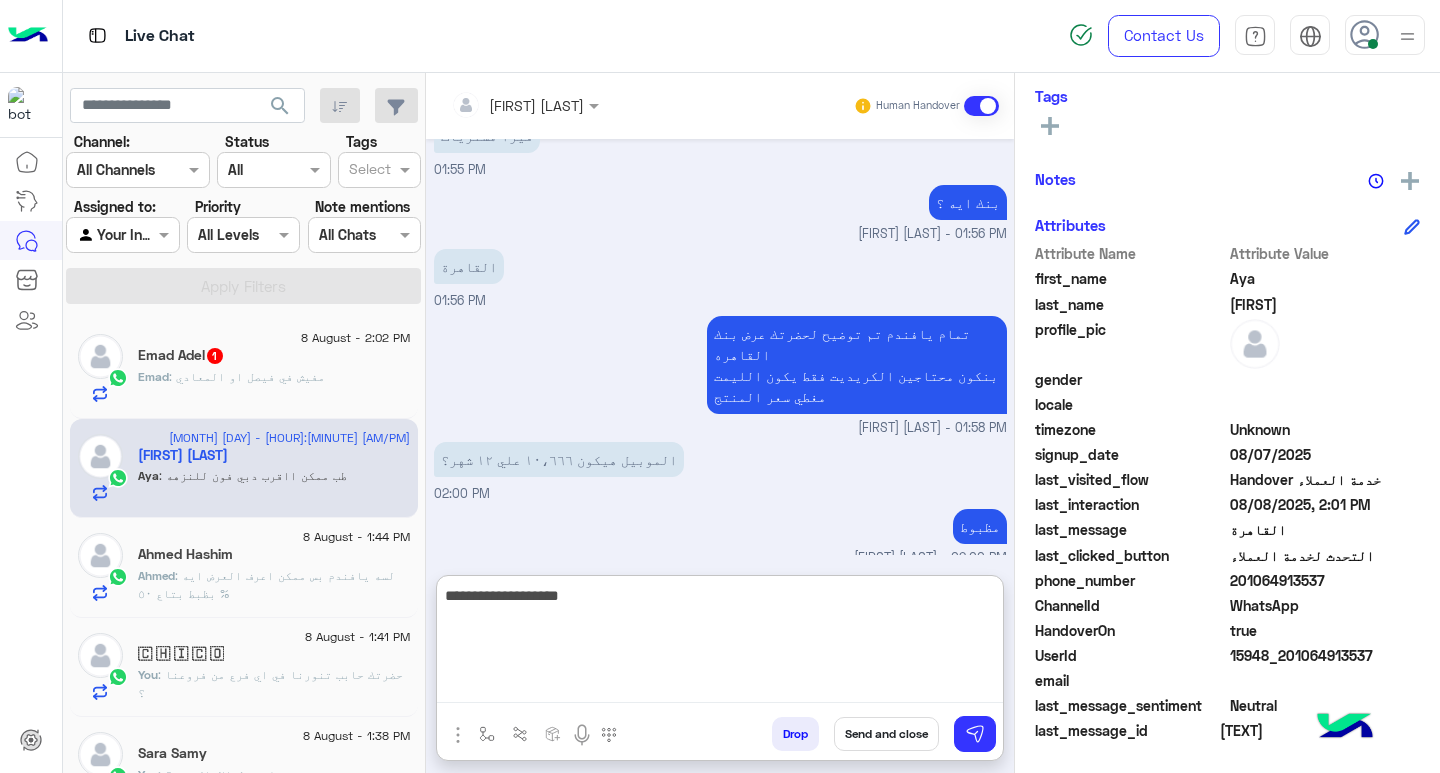 type on "**********" 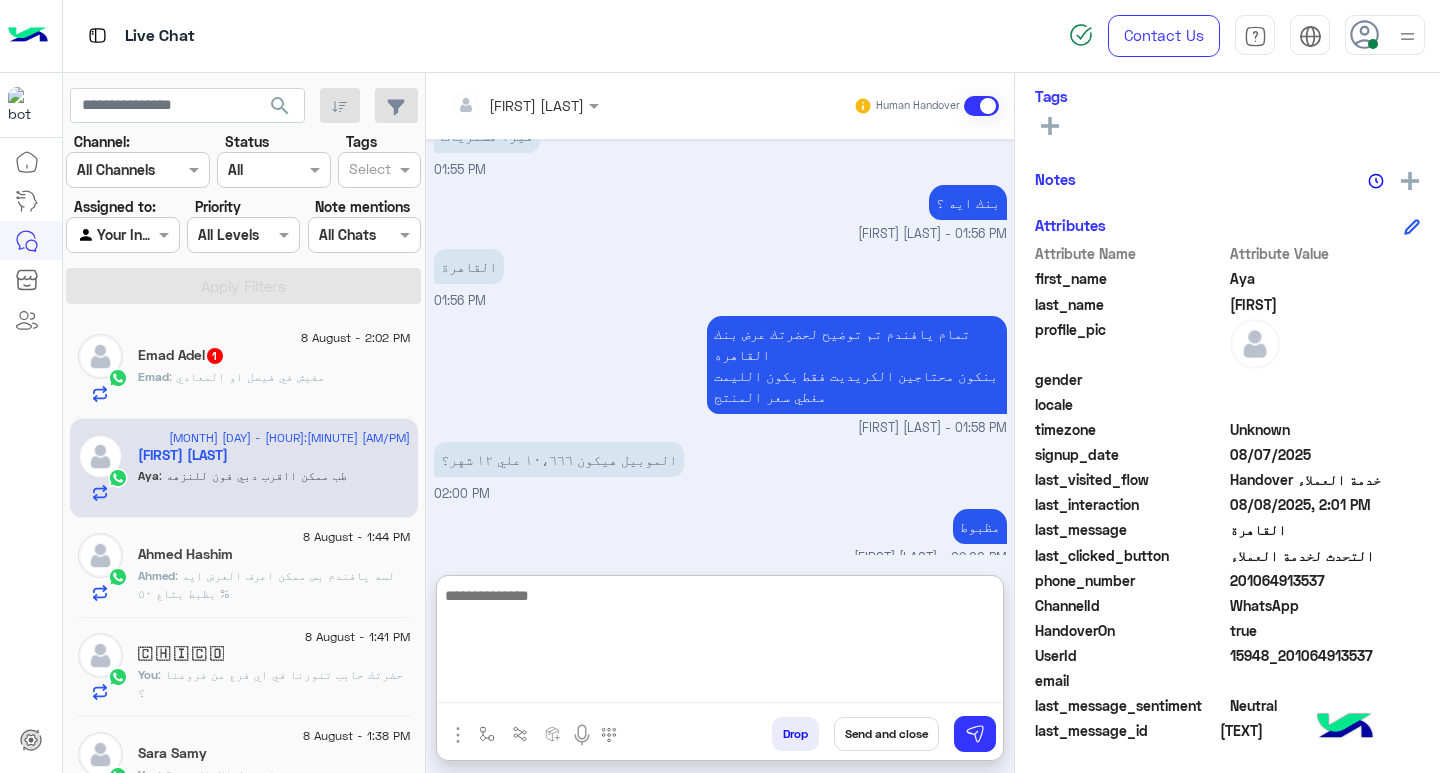 scroll, scrollTop: 1296, scrollLeft: 0, axis: vertical 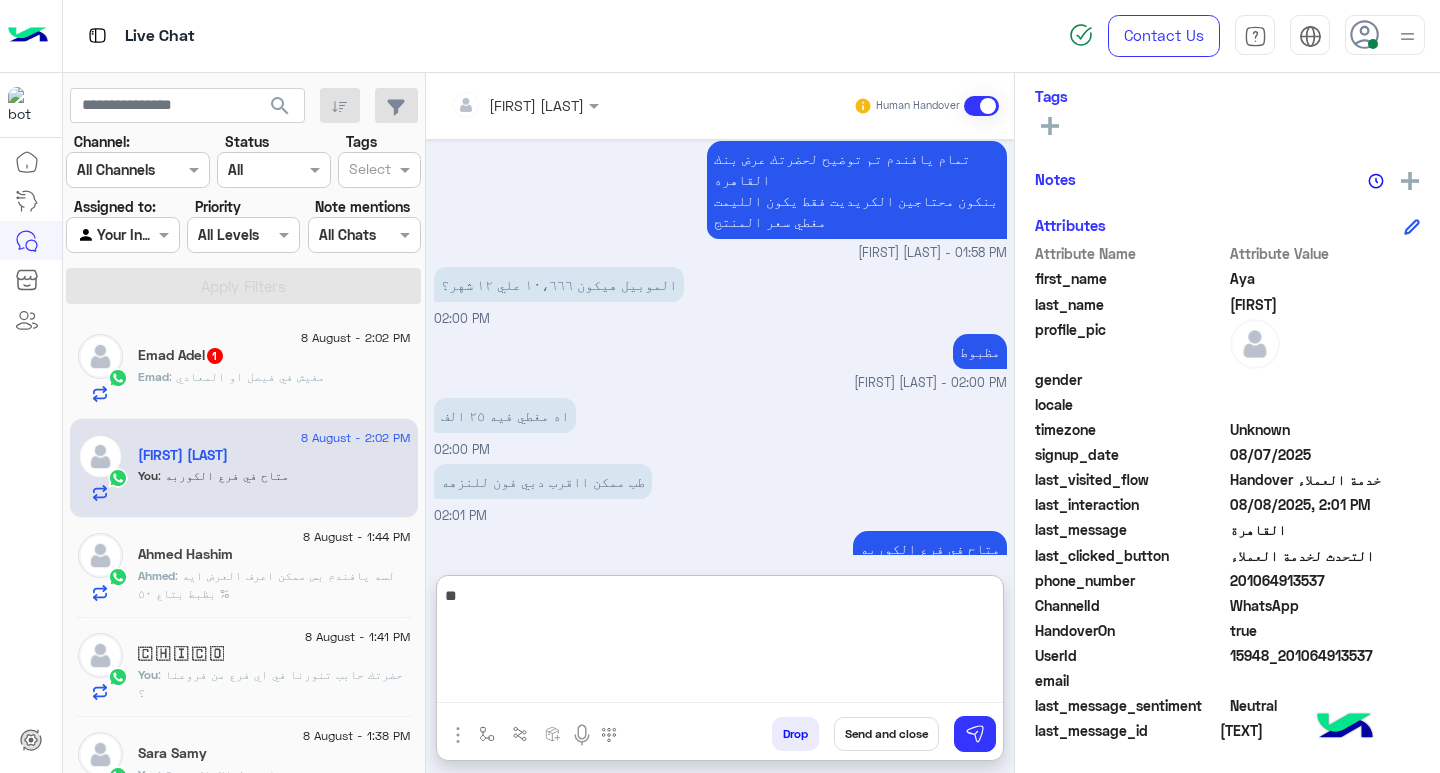 type on "*" 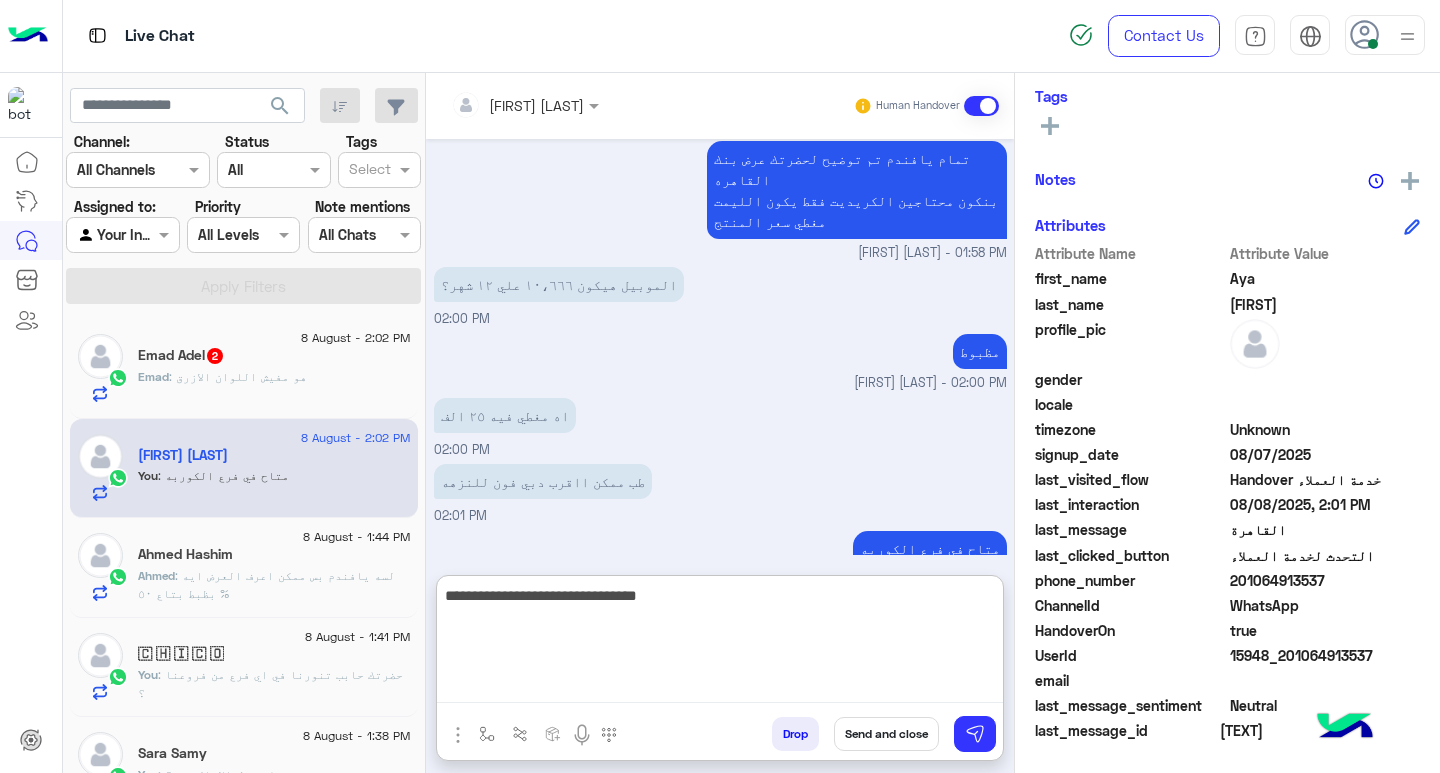 click on "**********" at bounding box center [720, 643] 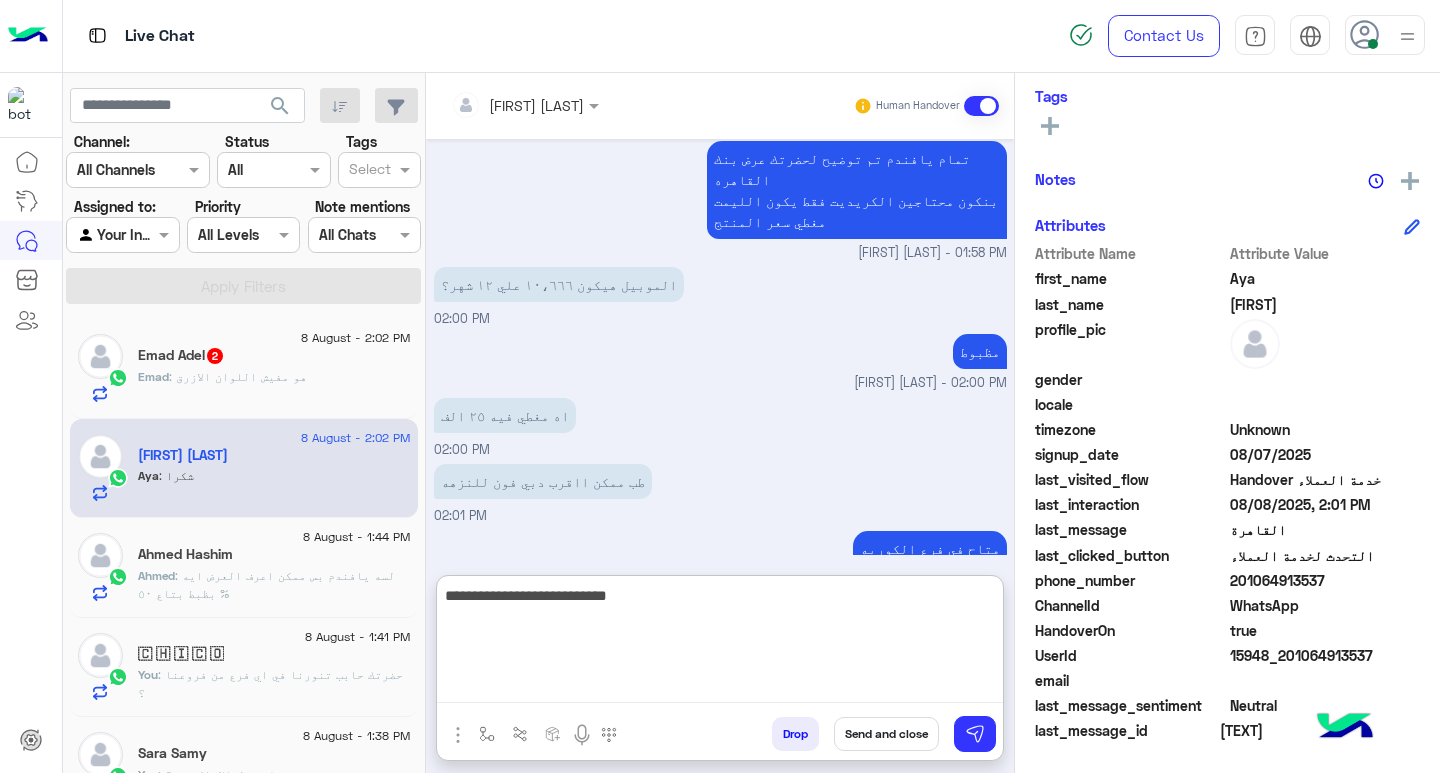 scroll, scrollTop: 1363, scrollLeft: 0, axis: vertical 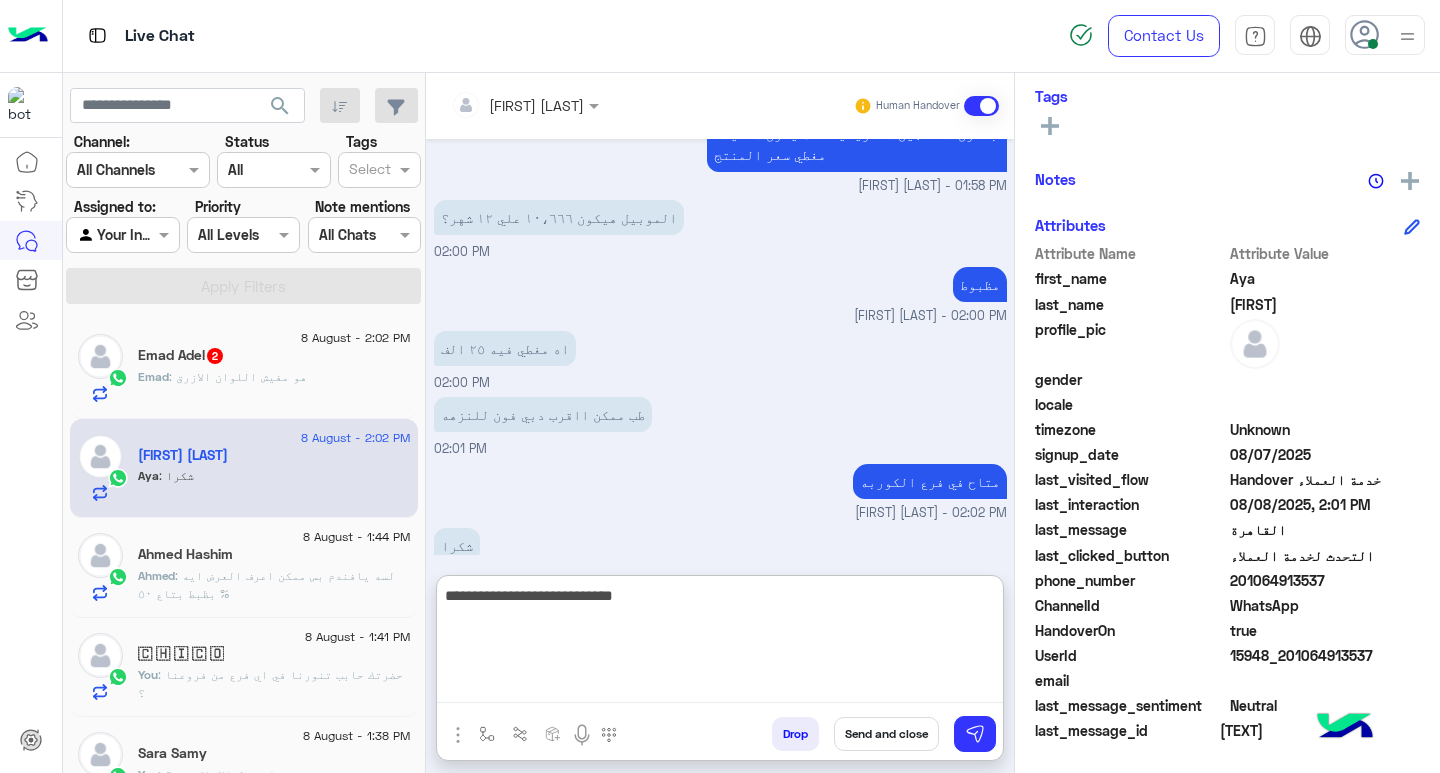 click on "**********" at bounding box center [720, 643] 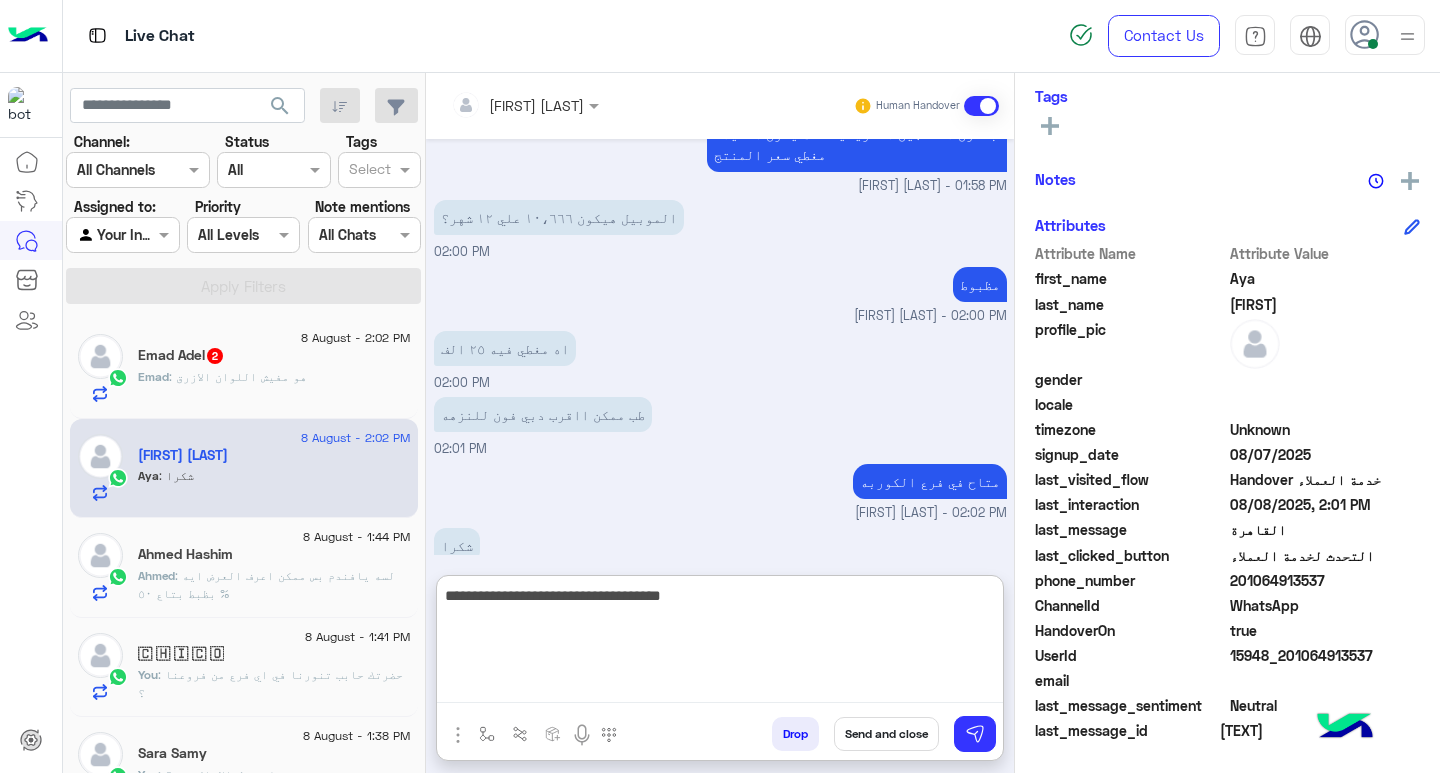 click on "**********" at bounding box center [720, 643] 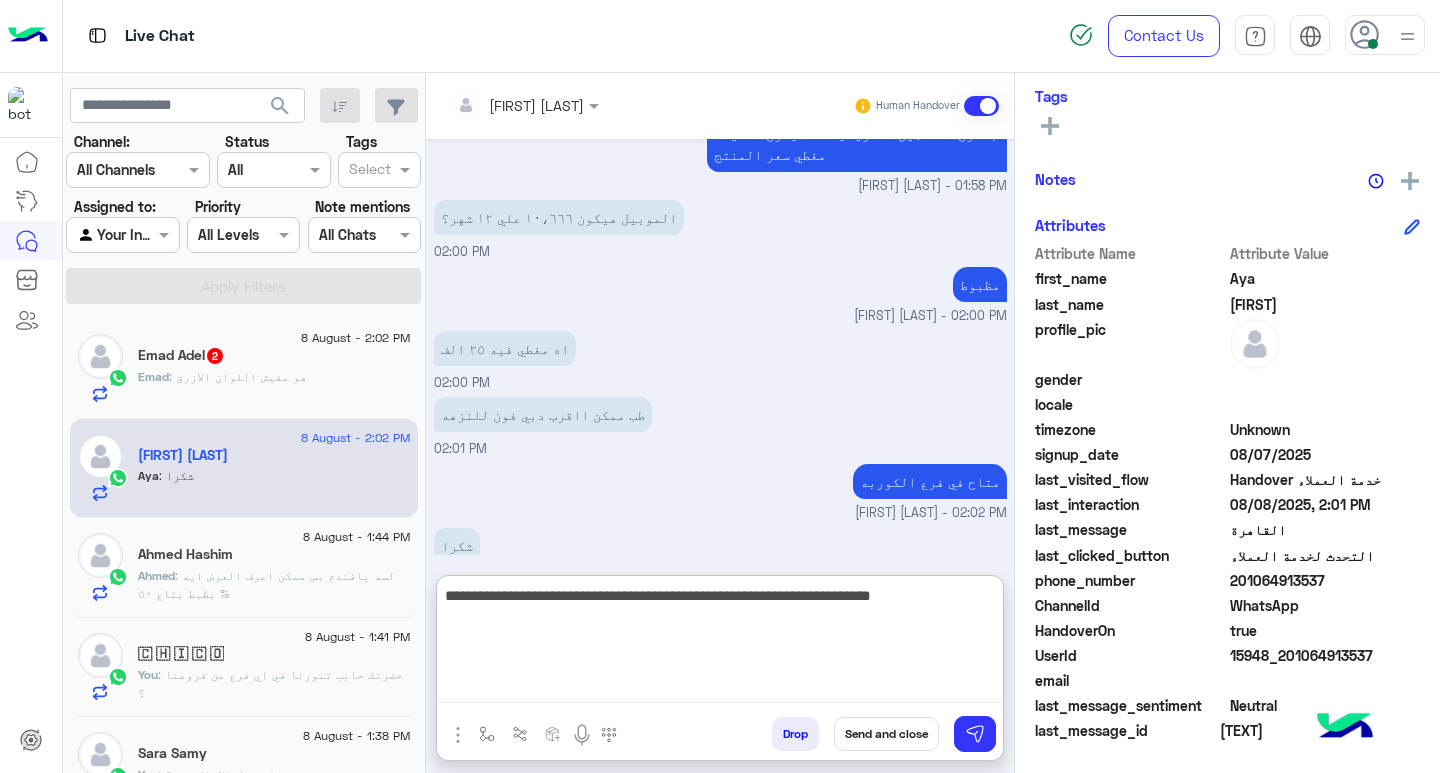 type on "**********" 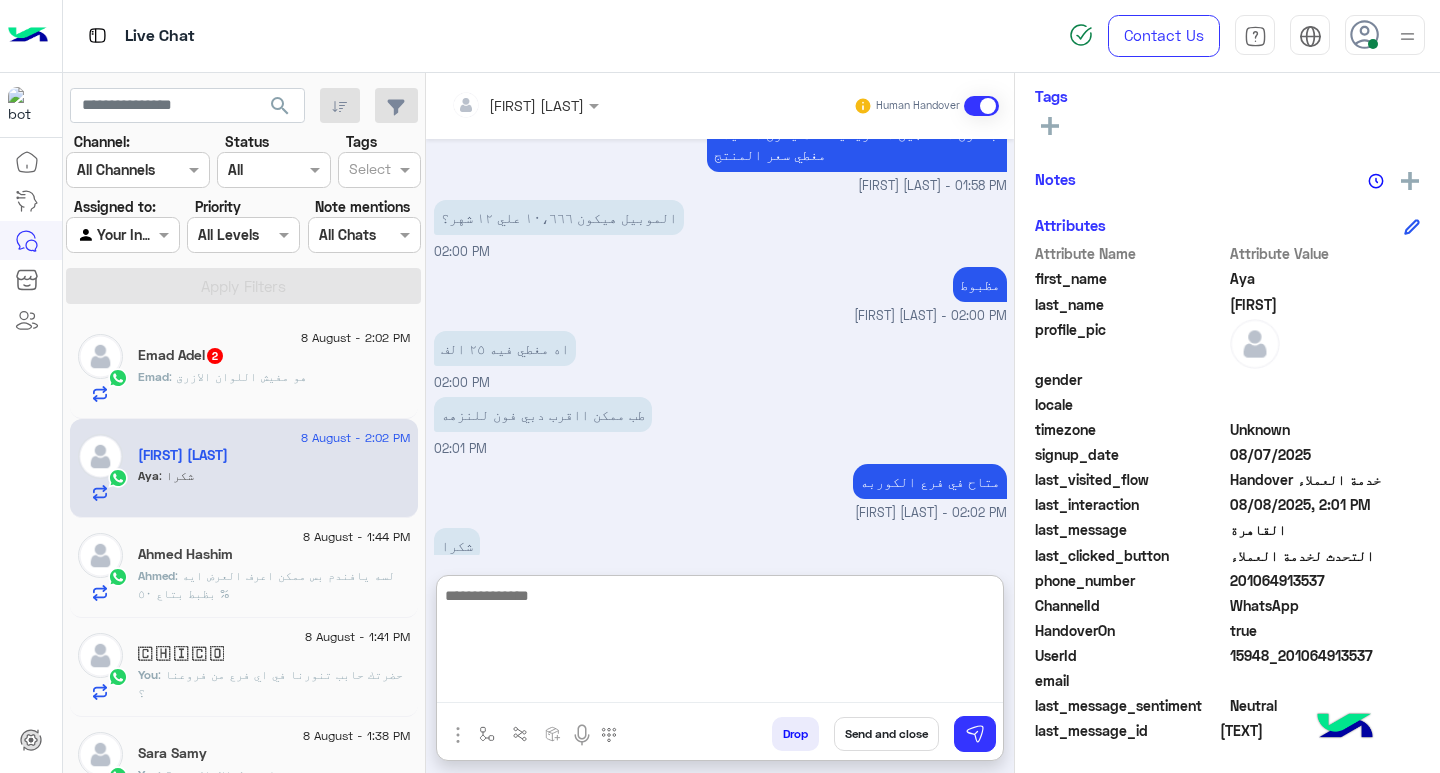 scroll, scrollTop: 1447, scrollLeft: 0, axis: vertical 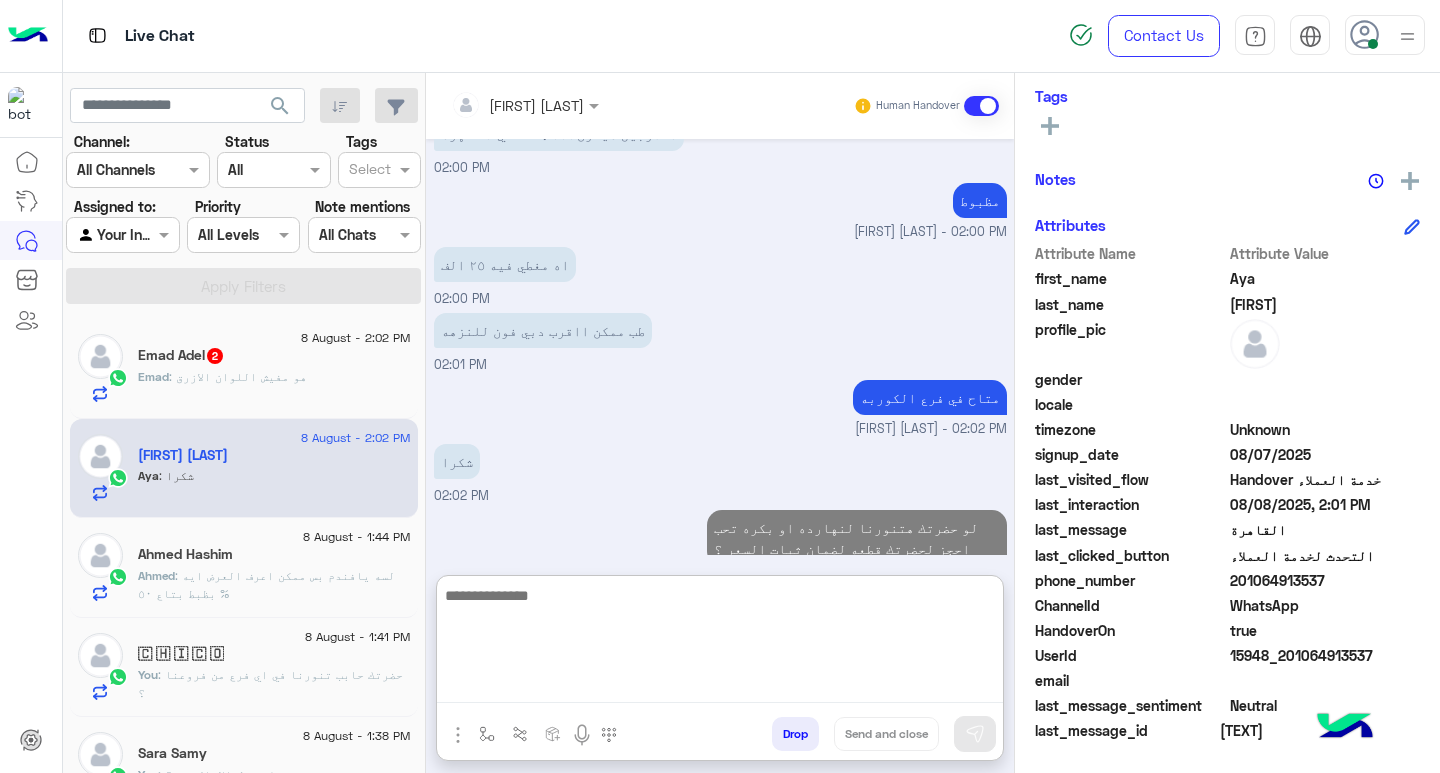 click on ": هو مفيش اللوان الازرق" 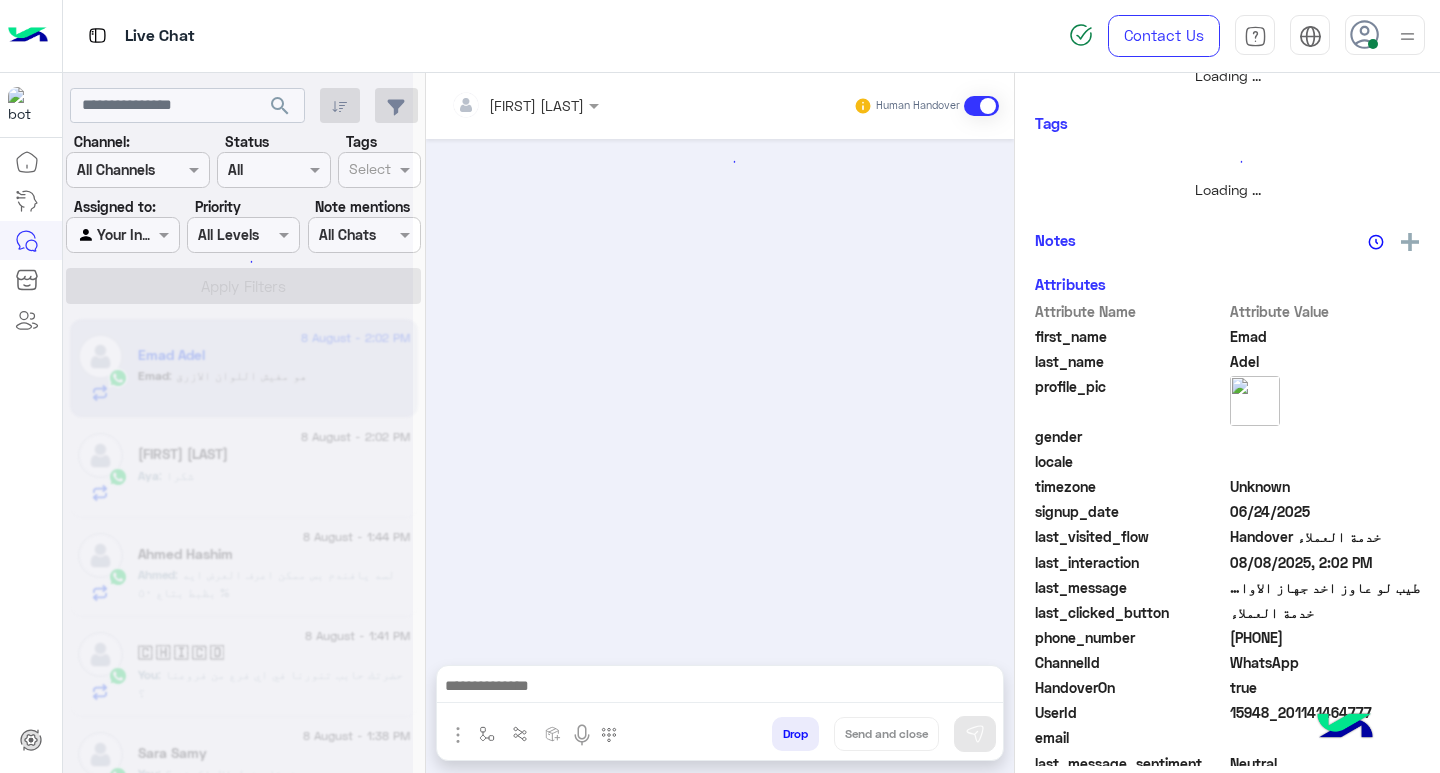 scroll, scrollTop: 0, scrollLeft: 0, axis: both 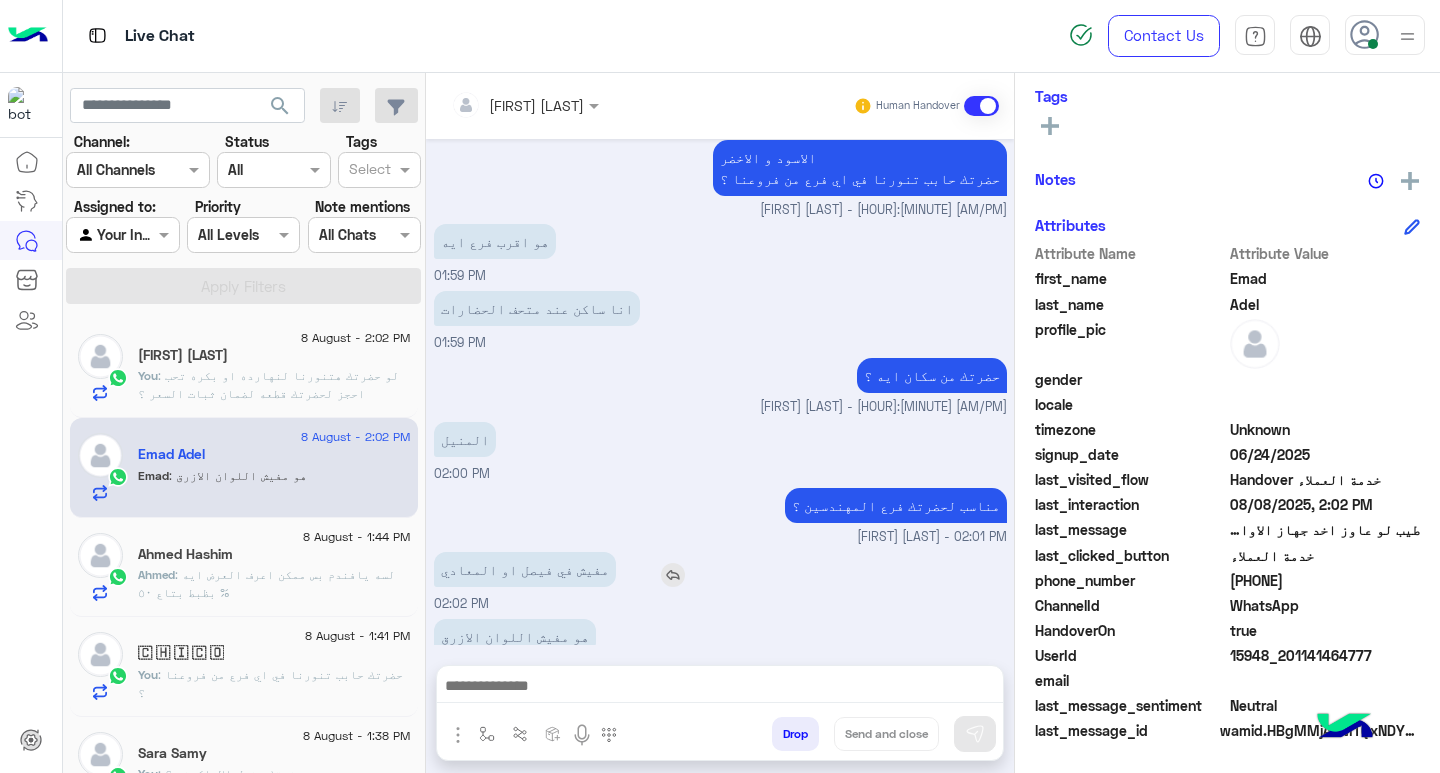click at bounding box center (673, 575) 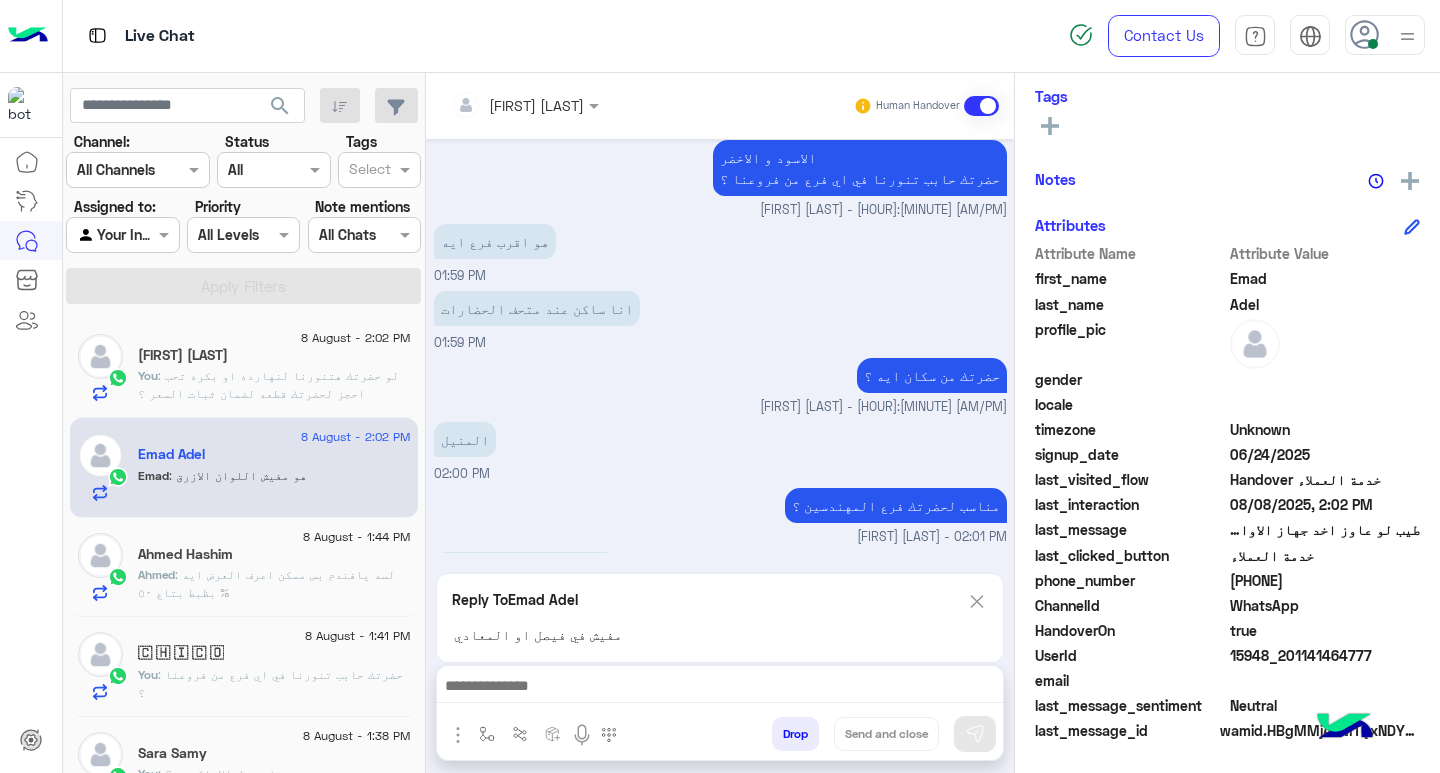 click at bounding box center (720, 688) 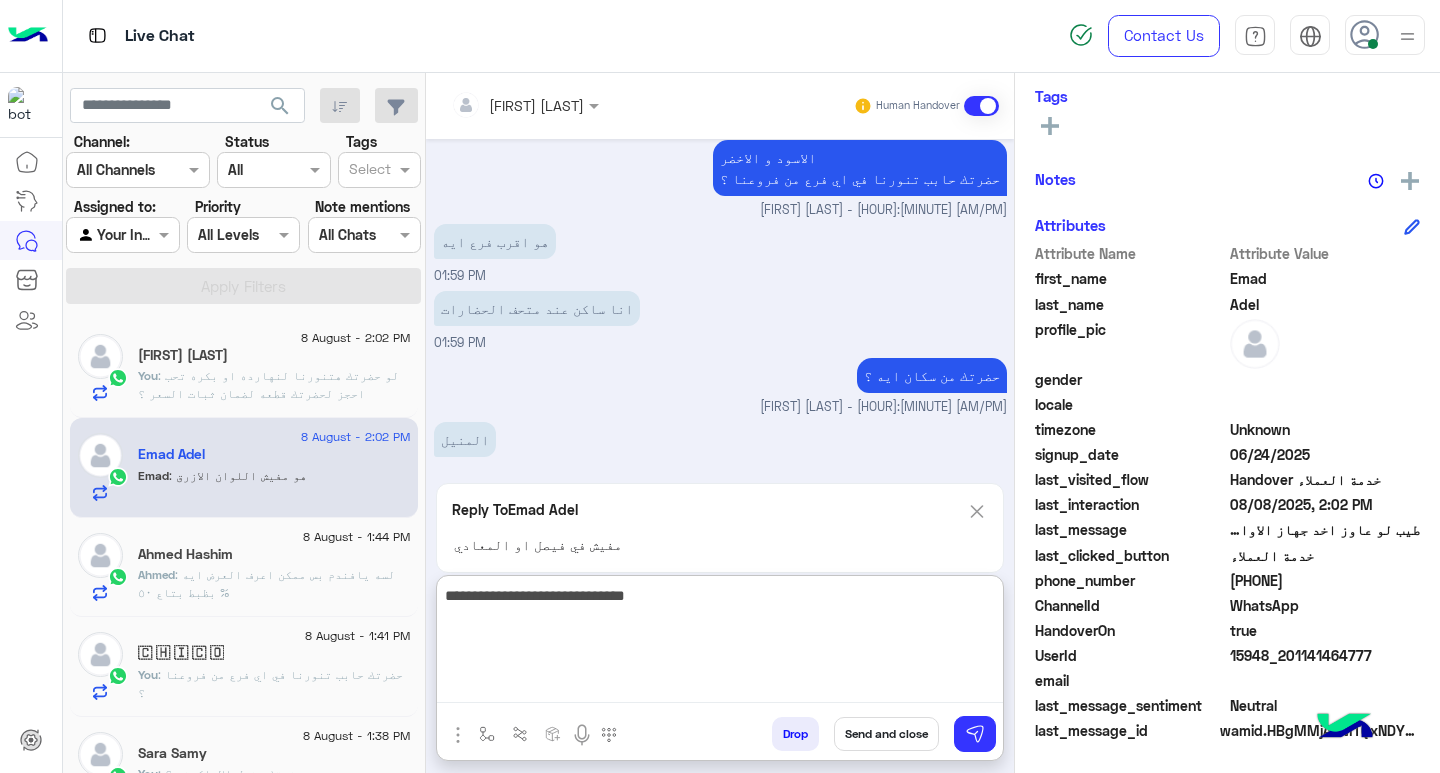 type on "**********" 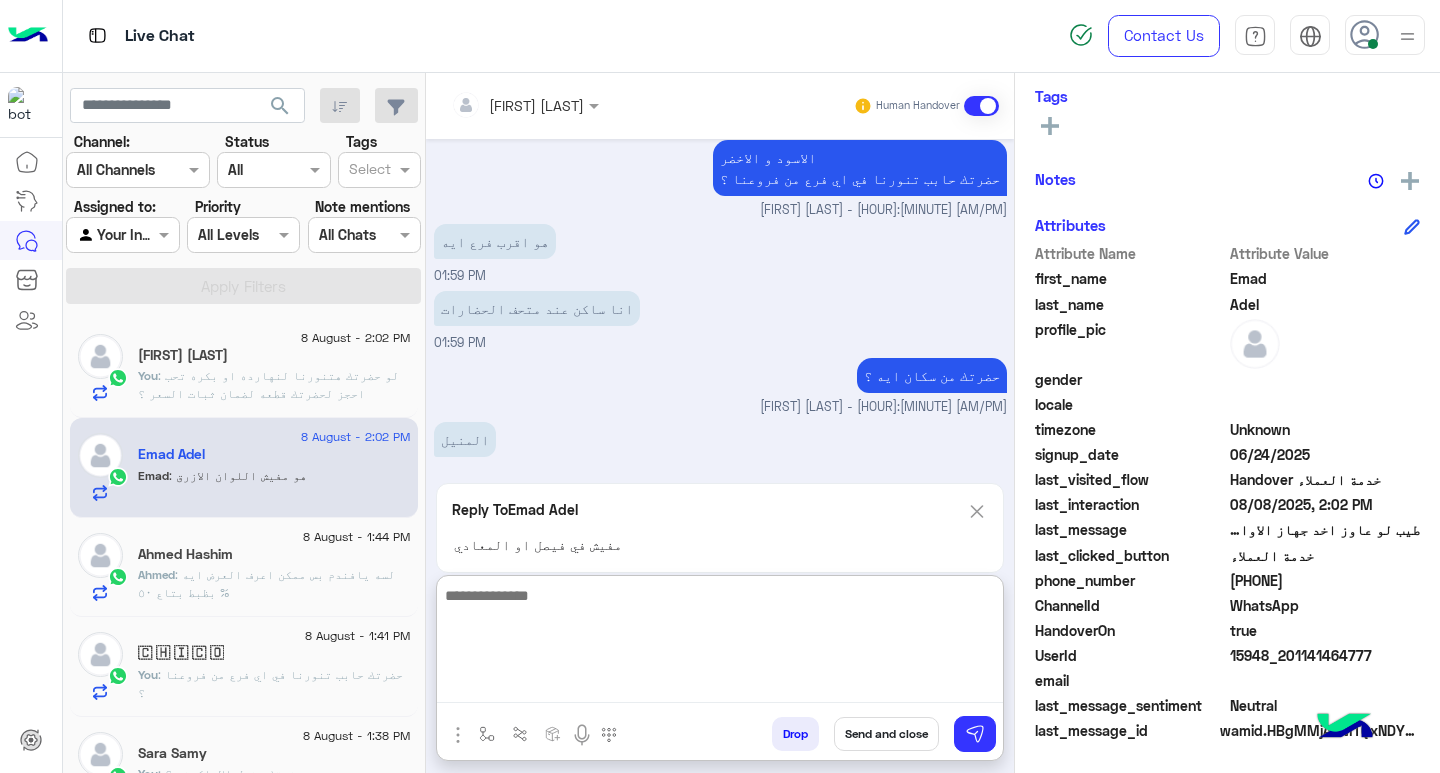 scroll, scrollTop: 1323, scrollLeft: 0, axis: vertical 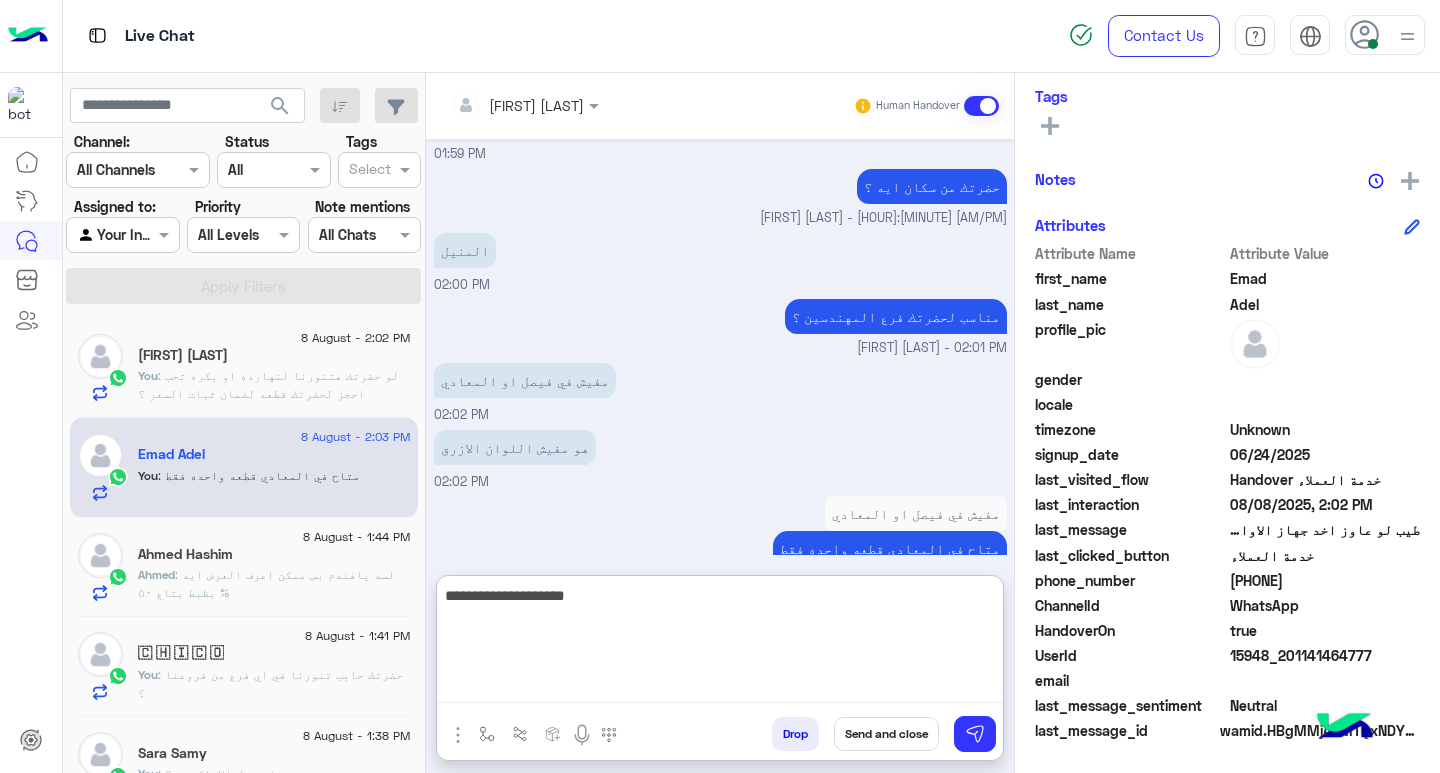 type on "**********" 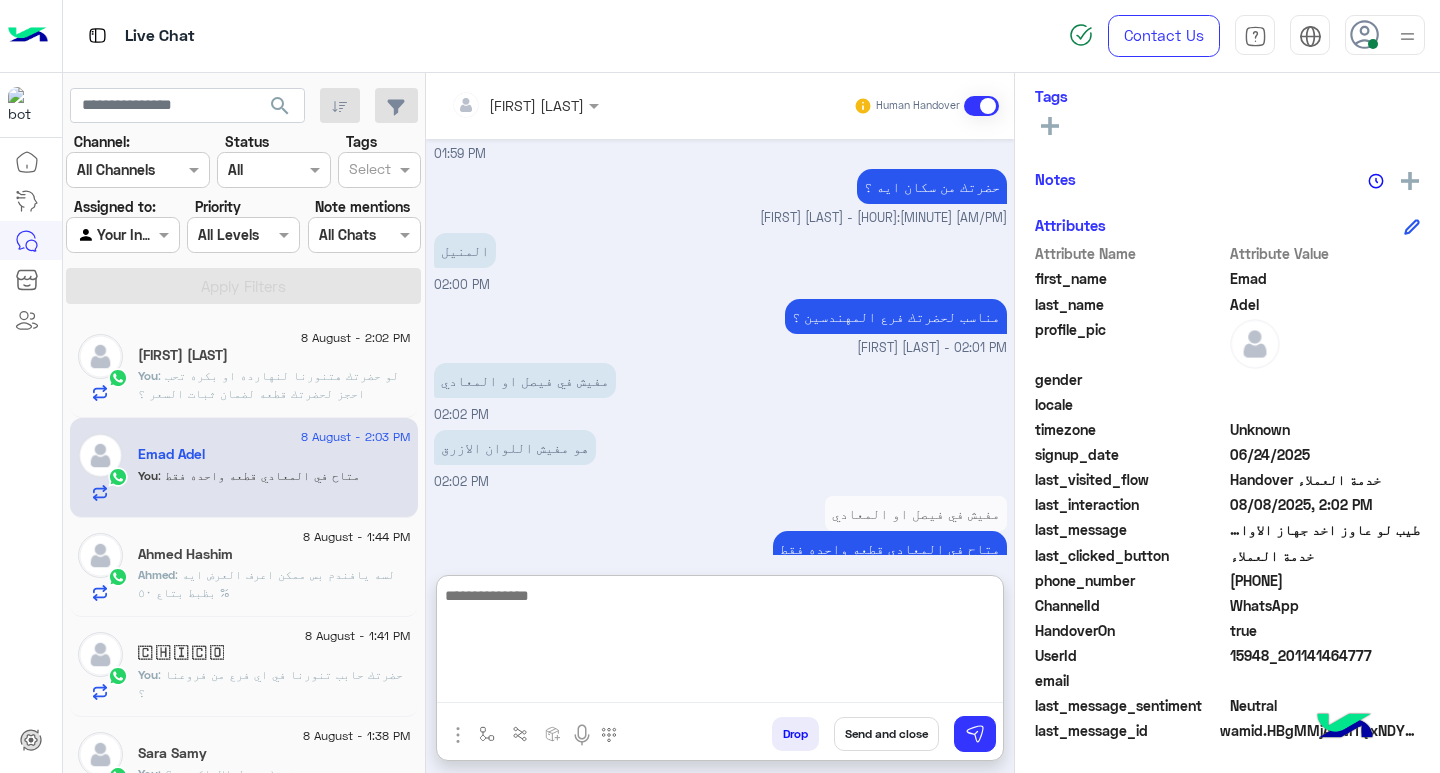 scroll, scrollTop: 1387, scrollLeft: 0, axis: vertical 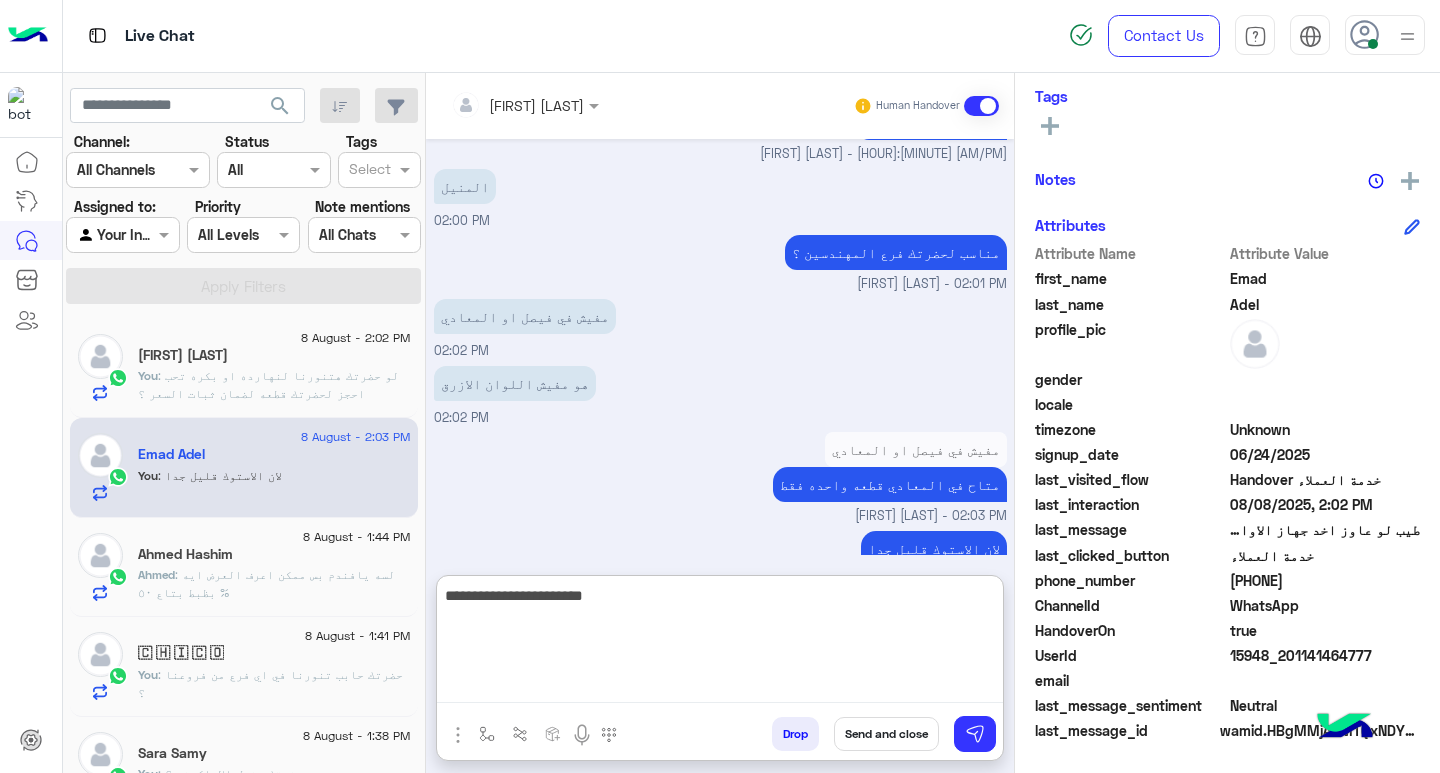 type on "**********" 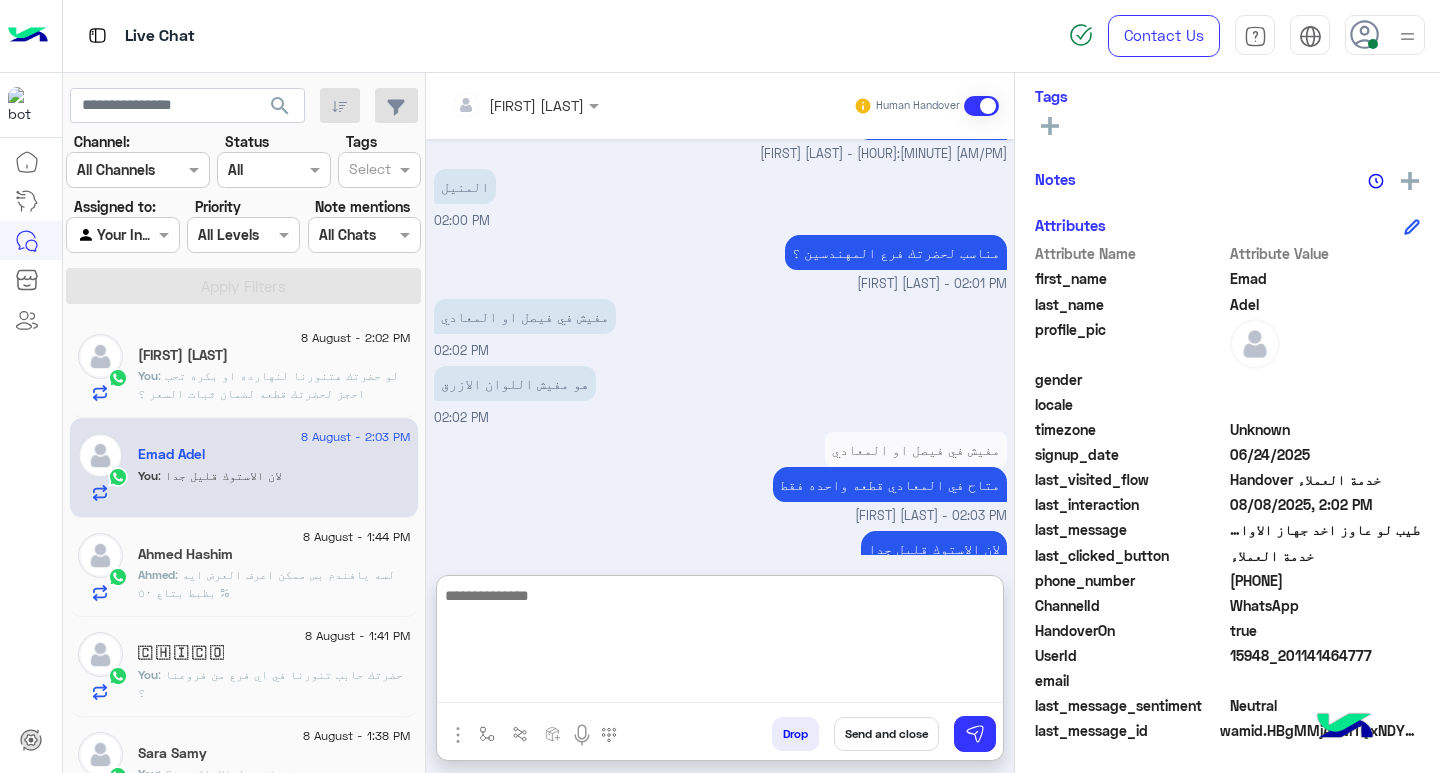 scroll, scrollTop: 1451, scrollLeft: 0, axis: vertical 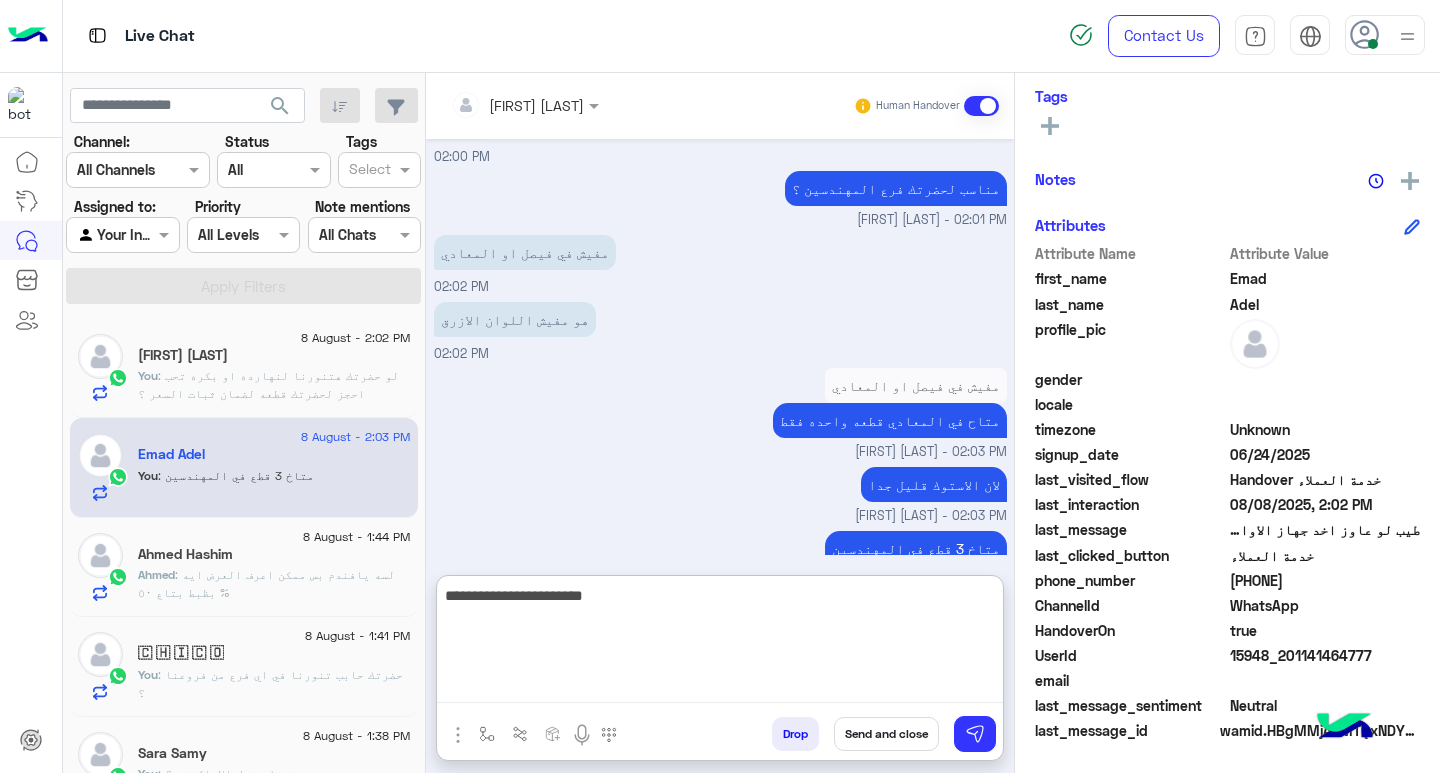 type on "**********" 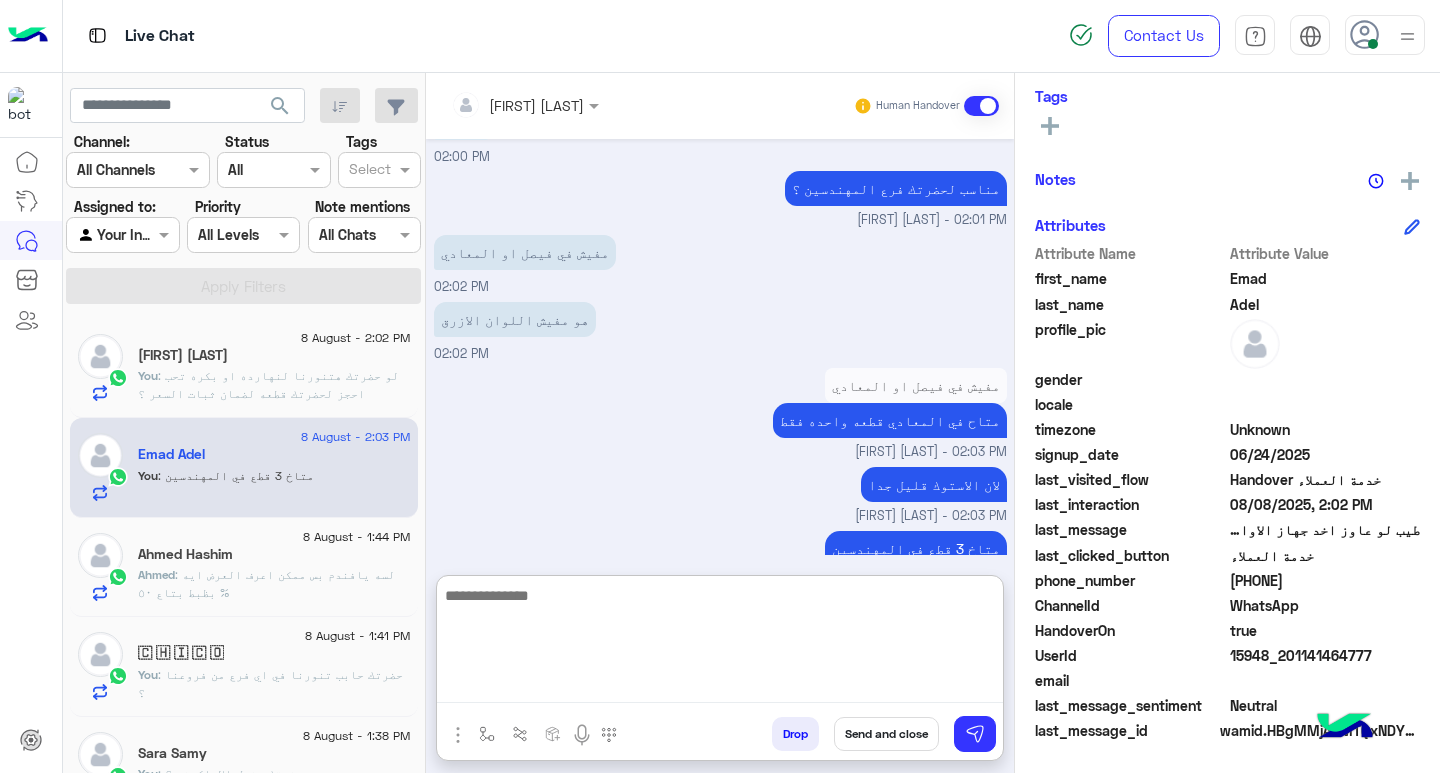 scroll, scrollTop: 1514, scrollLeft: 0, axis: vertical 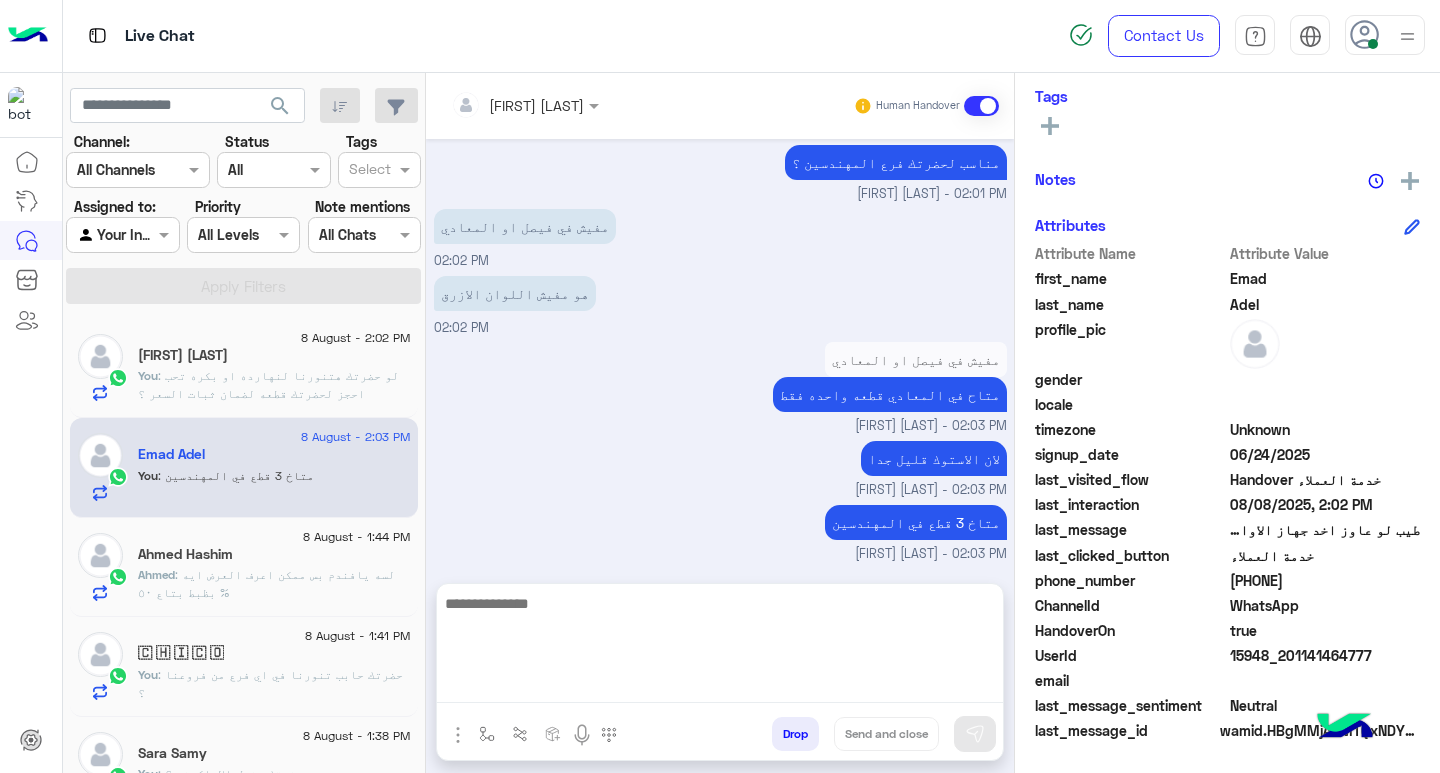 click on "Ahmed : لسه يافندم بس ممكن اعرف العرض ايه بظبط بتاع ٥٠ %" 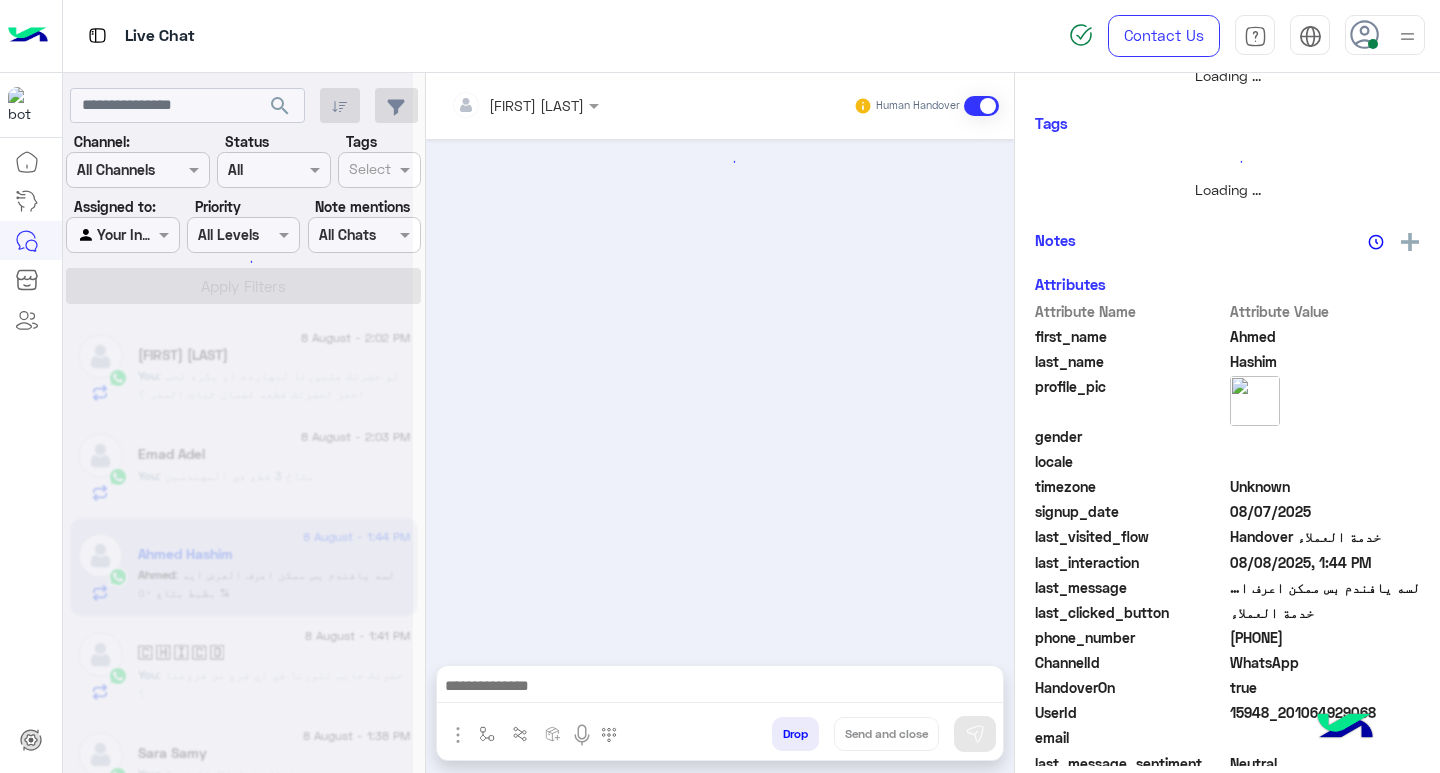 scroll, scrollTop: 355, scrollLeft: 0, axis: vertical 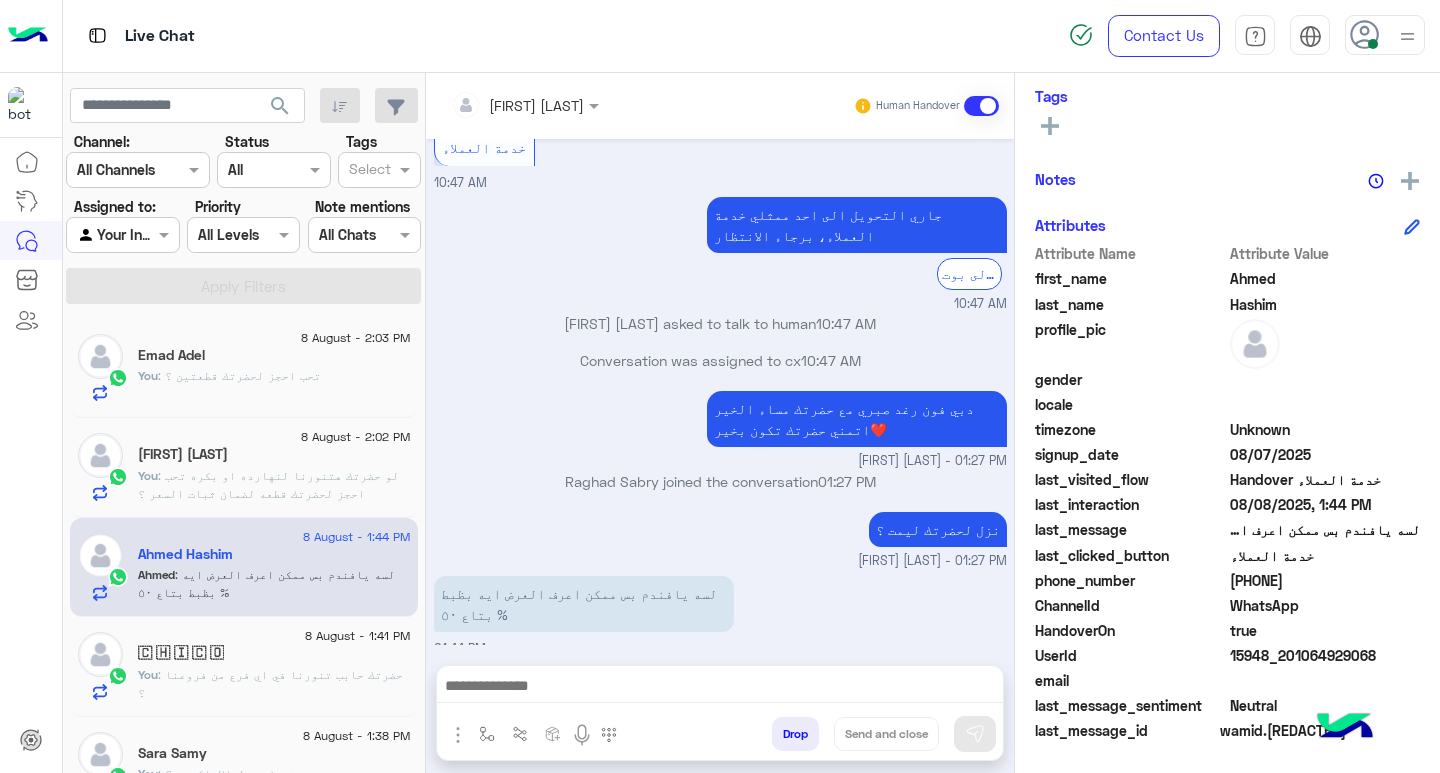 click on "نزل لحضرتك ليمت ؟  [FIRST] [LAST] -  01:27 PM" at bounding box center (720, 539) 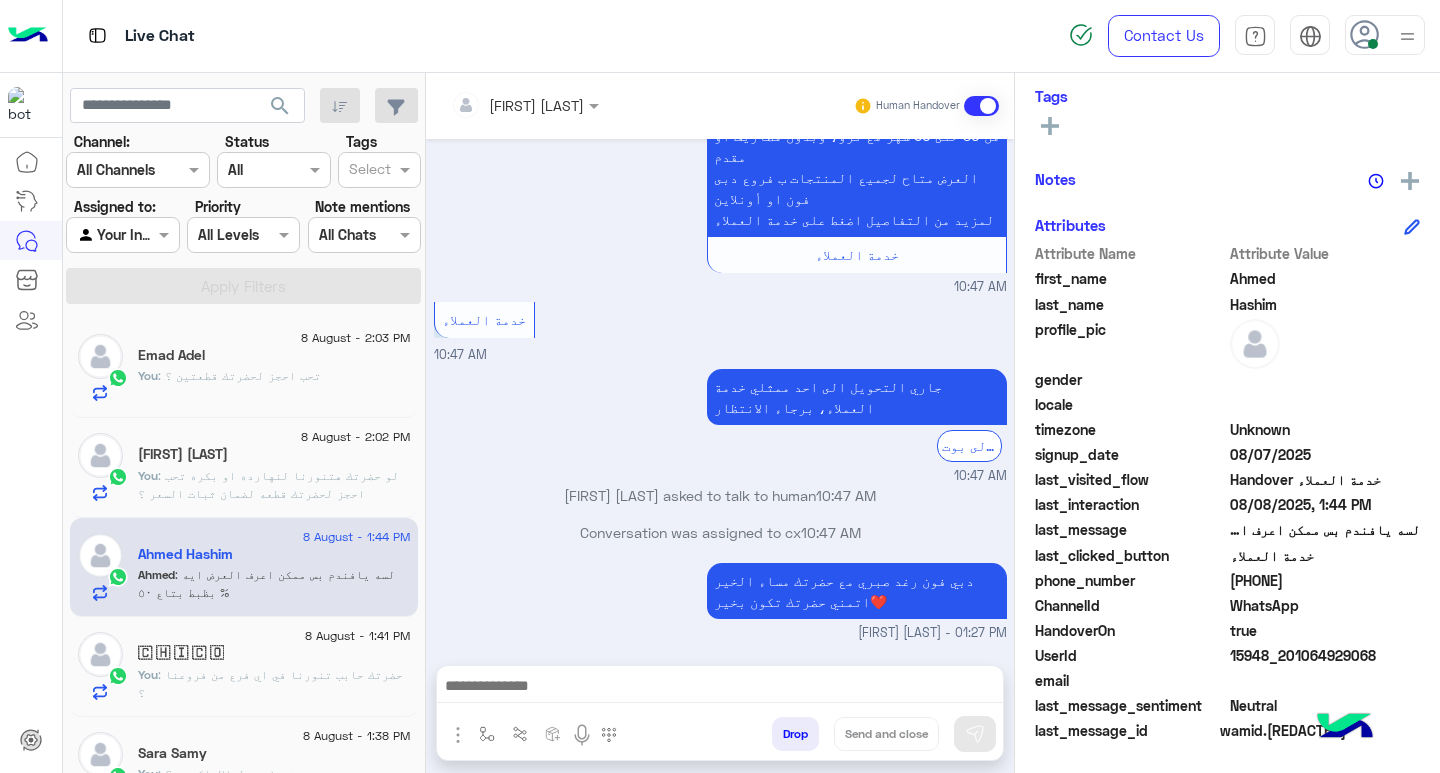 scroll, scrollTop: 1907, scrollLeft: 0, axis: vertical 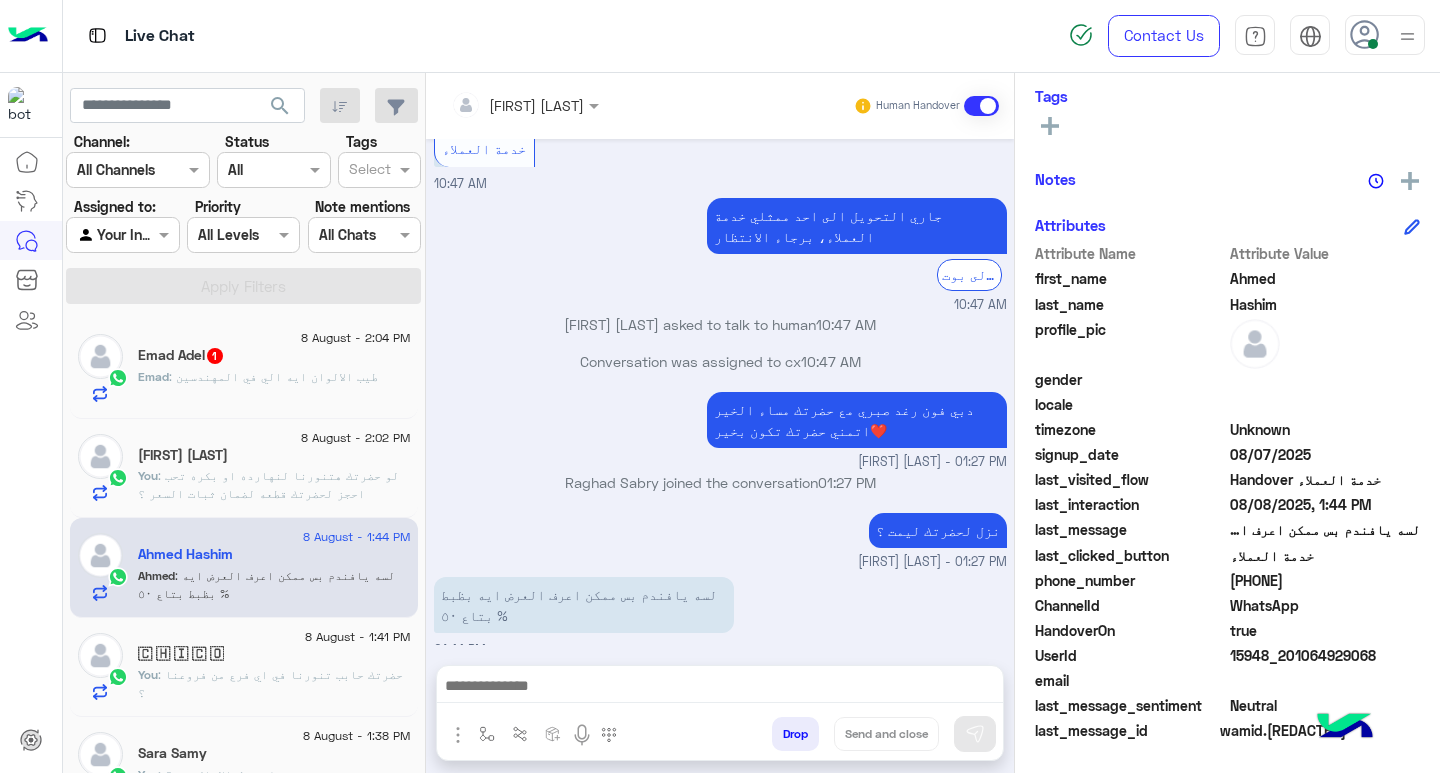 click at bounding box center (720, 688) 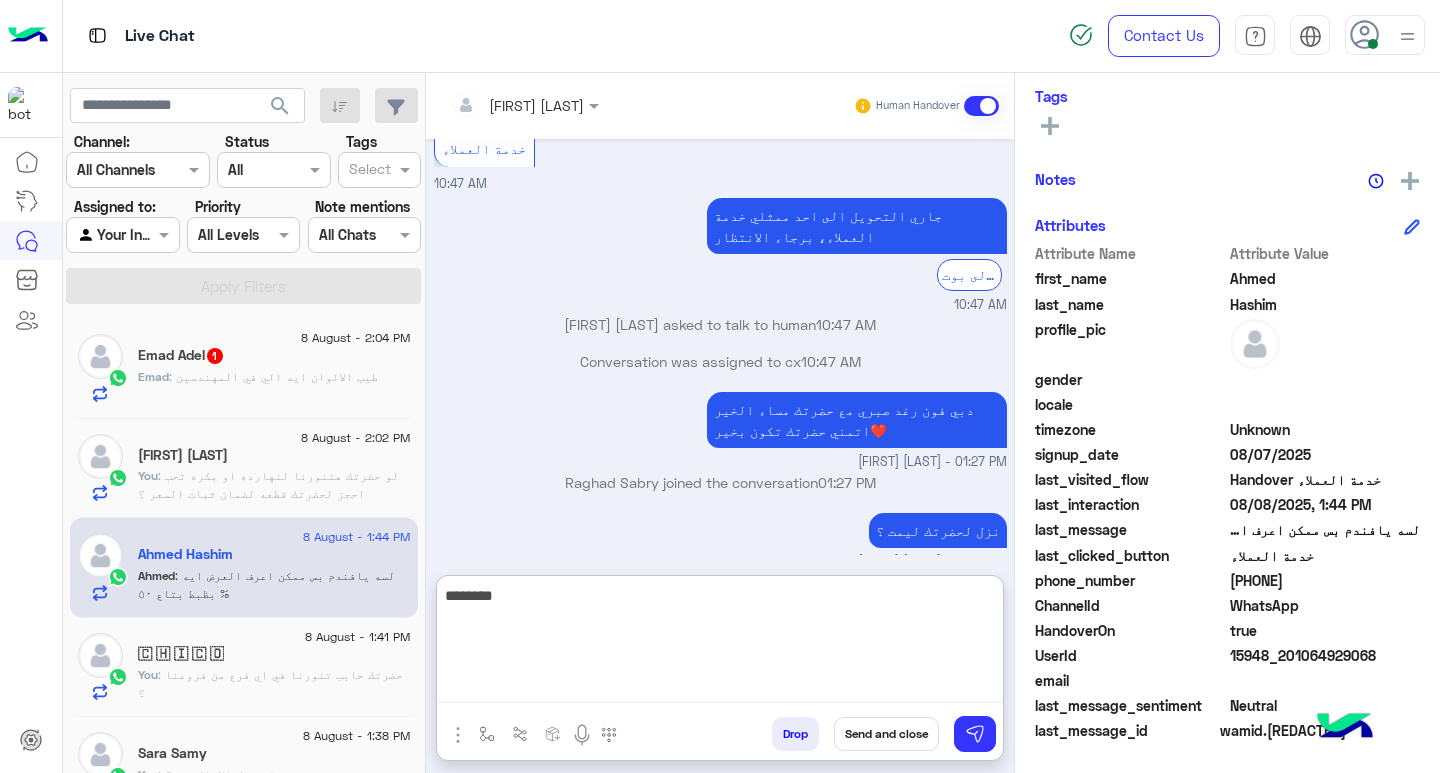 type on "*********" 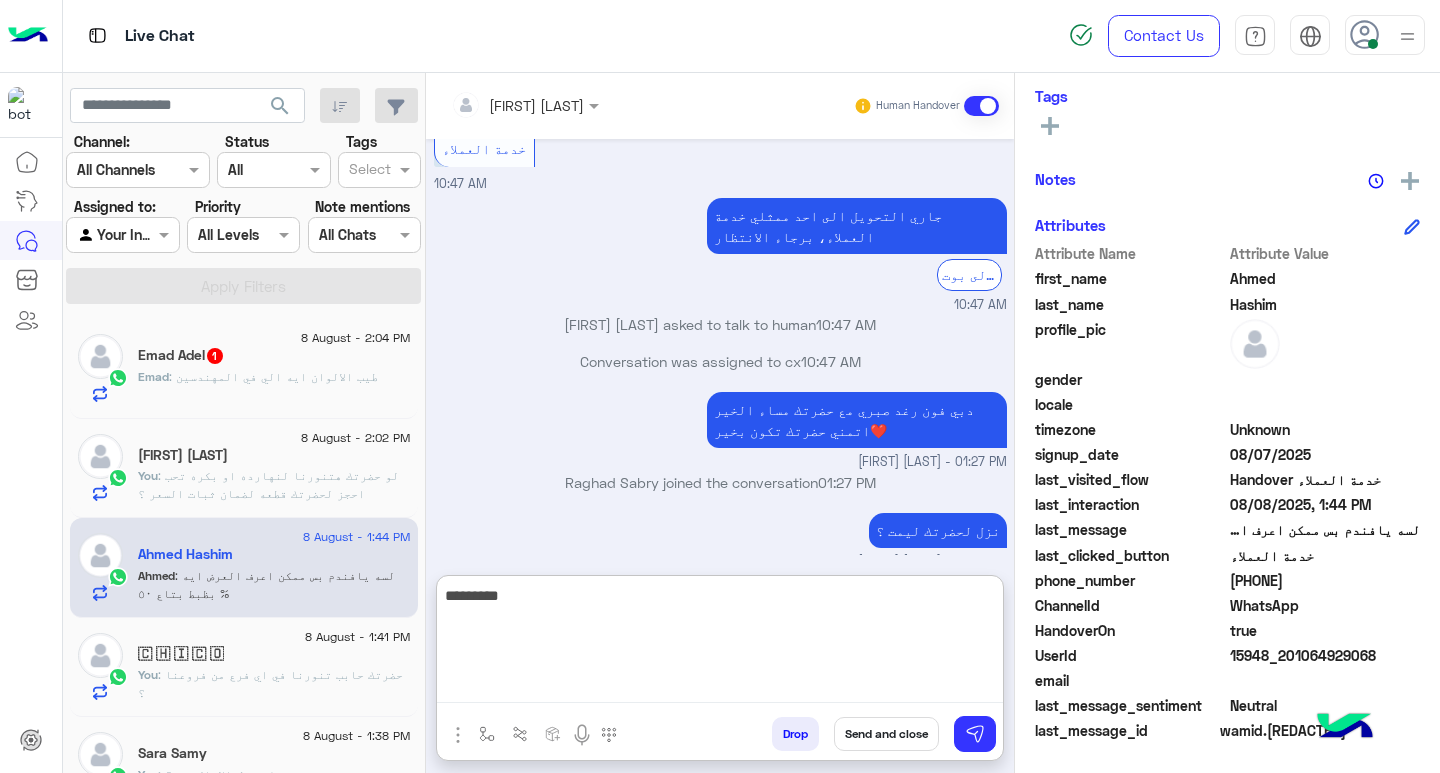 drag, startPoint x: 864, startPoint y: 603, endPoint x: 1010, endPoint y: 575, distance: 148.66069 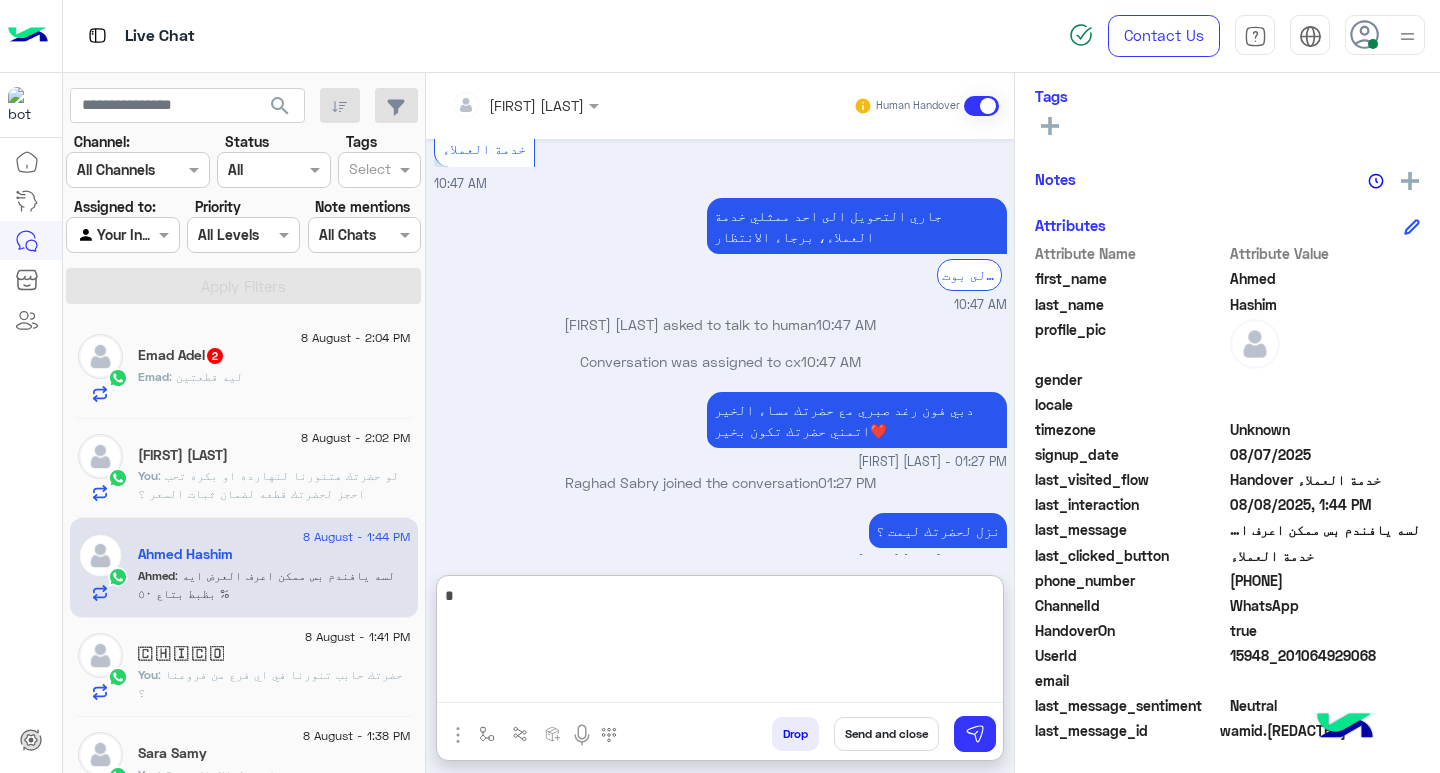click at bounding box center (720, 643) 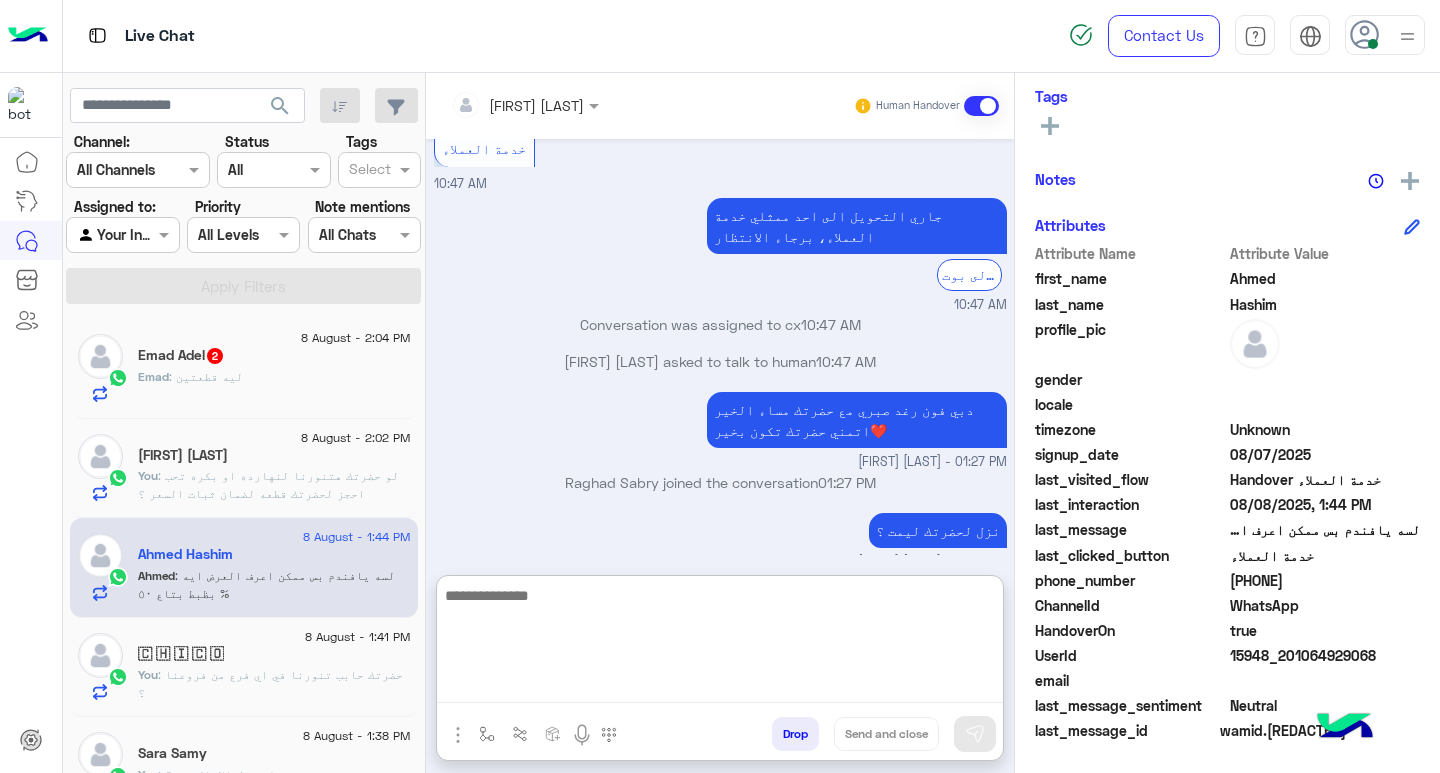 scroll, scrollTop: 2124, scrollLeft: 0, axis: vertical 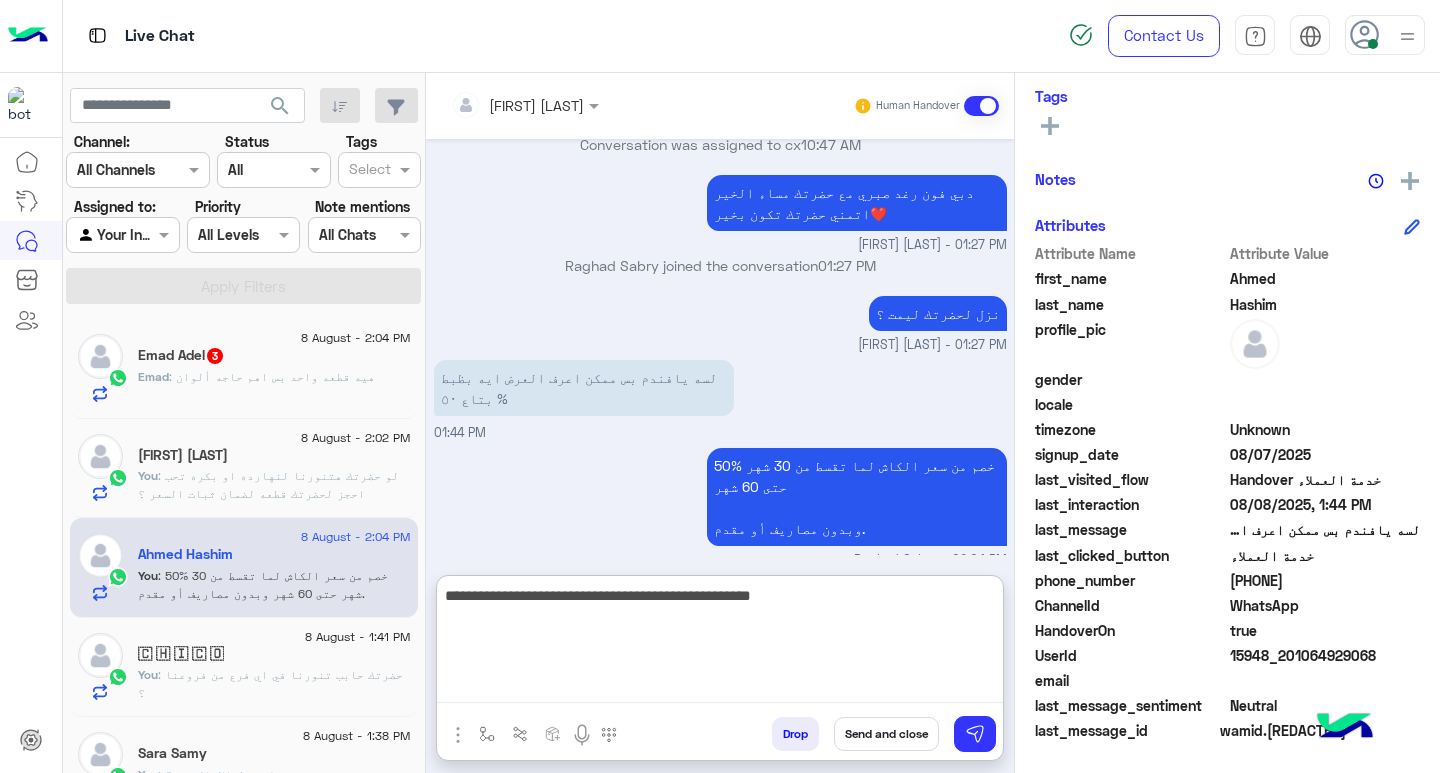 type on "**********" 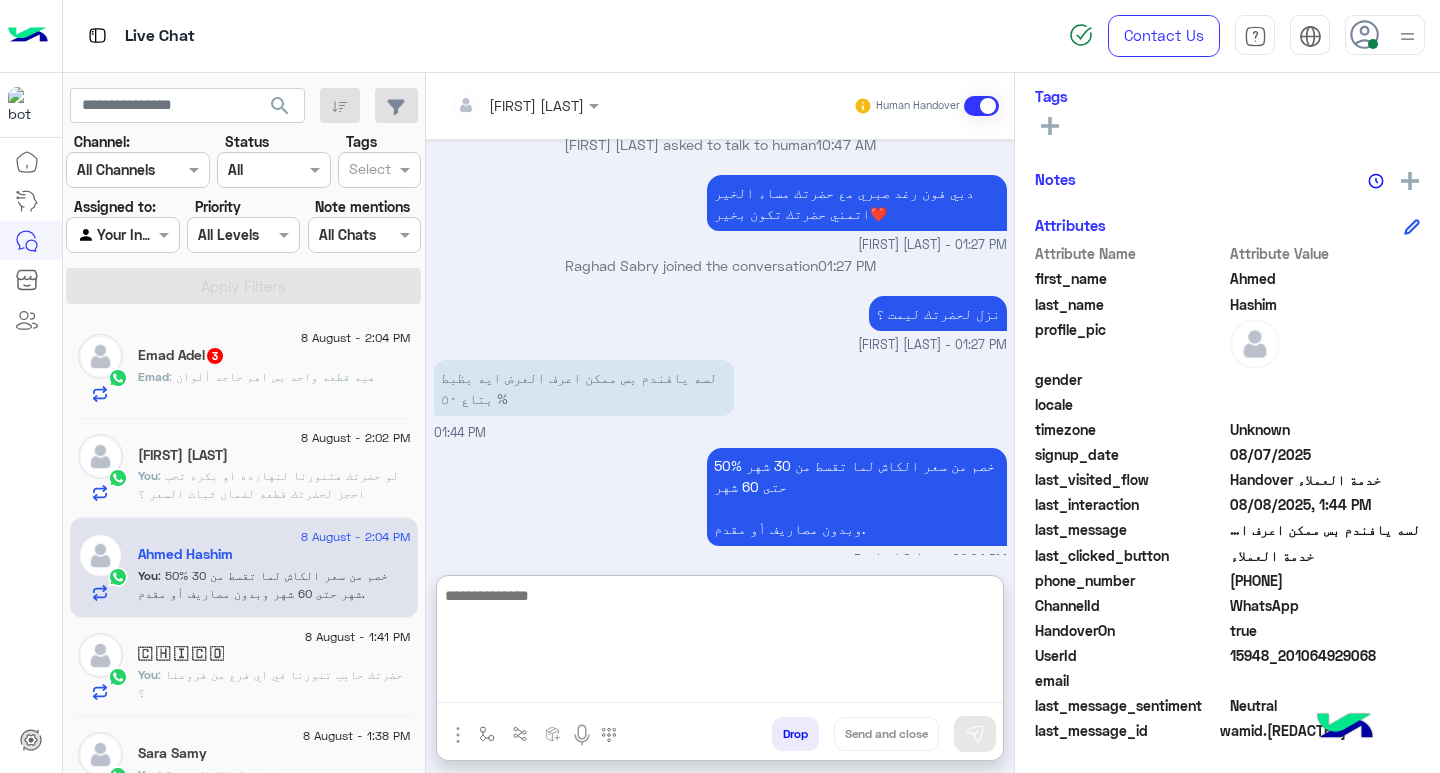 scroll, scrollTop: 2209, scrollLeft: 0, axis: vertical 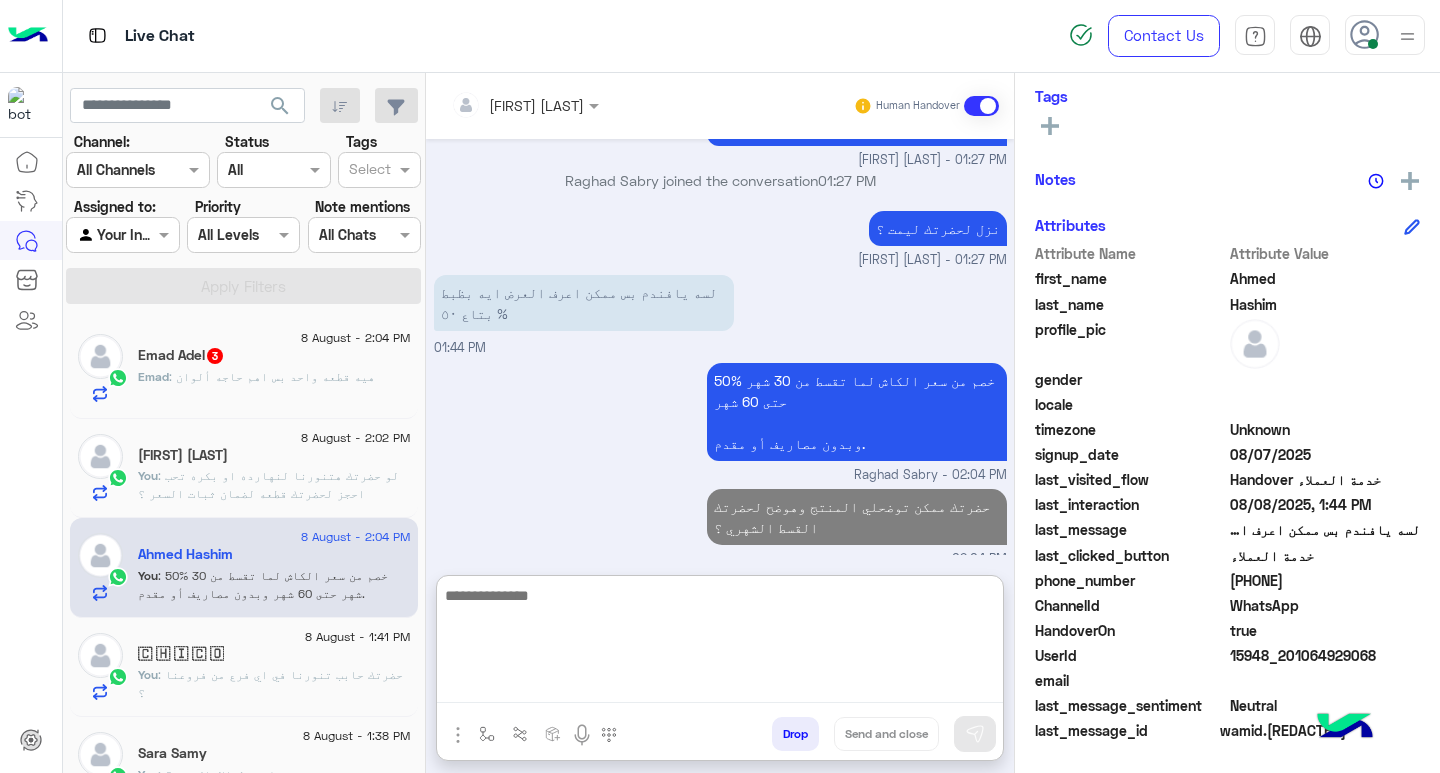 click on "Emad : هيه قطعه واحد بس اهم حاجه ألوان" 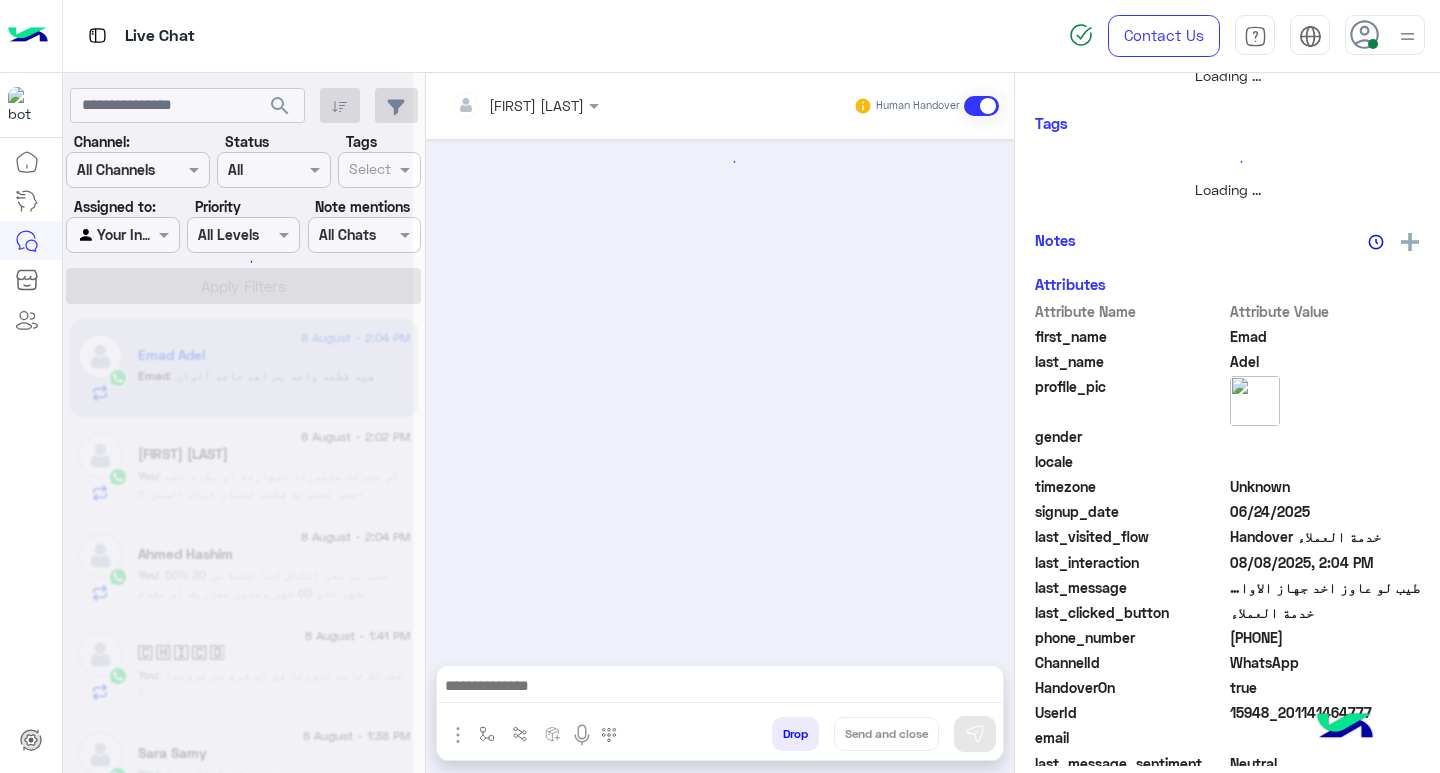 scroll, scrollTop: 0, scrollLeft: 0, axis: both 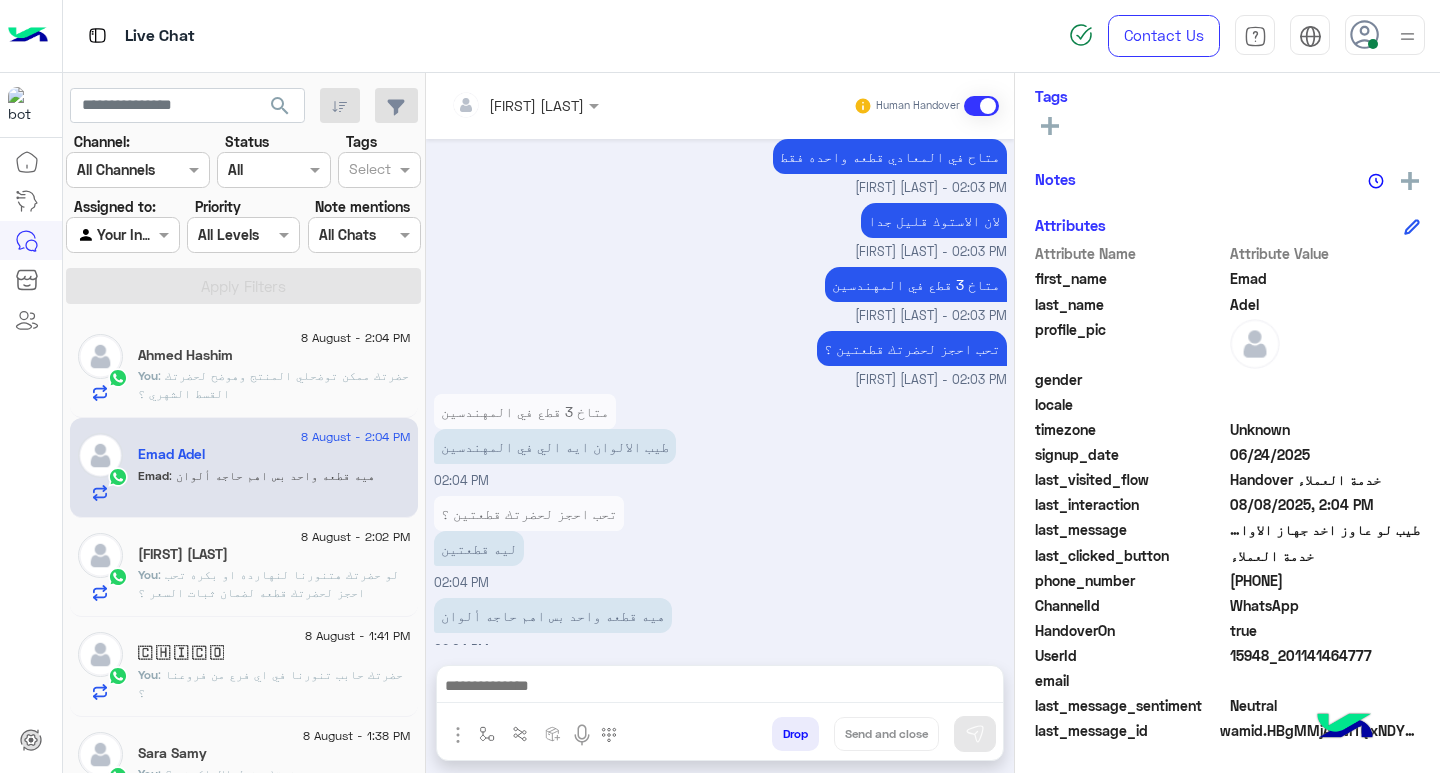 click at bounding box center (720, 688) 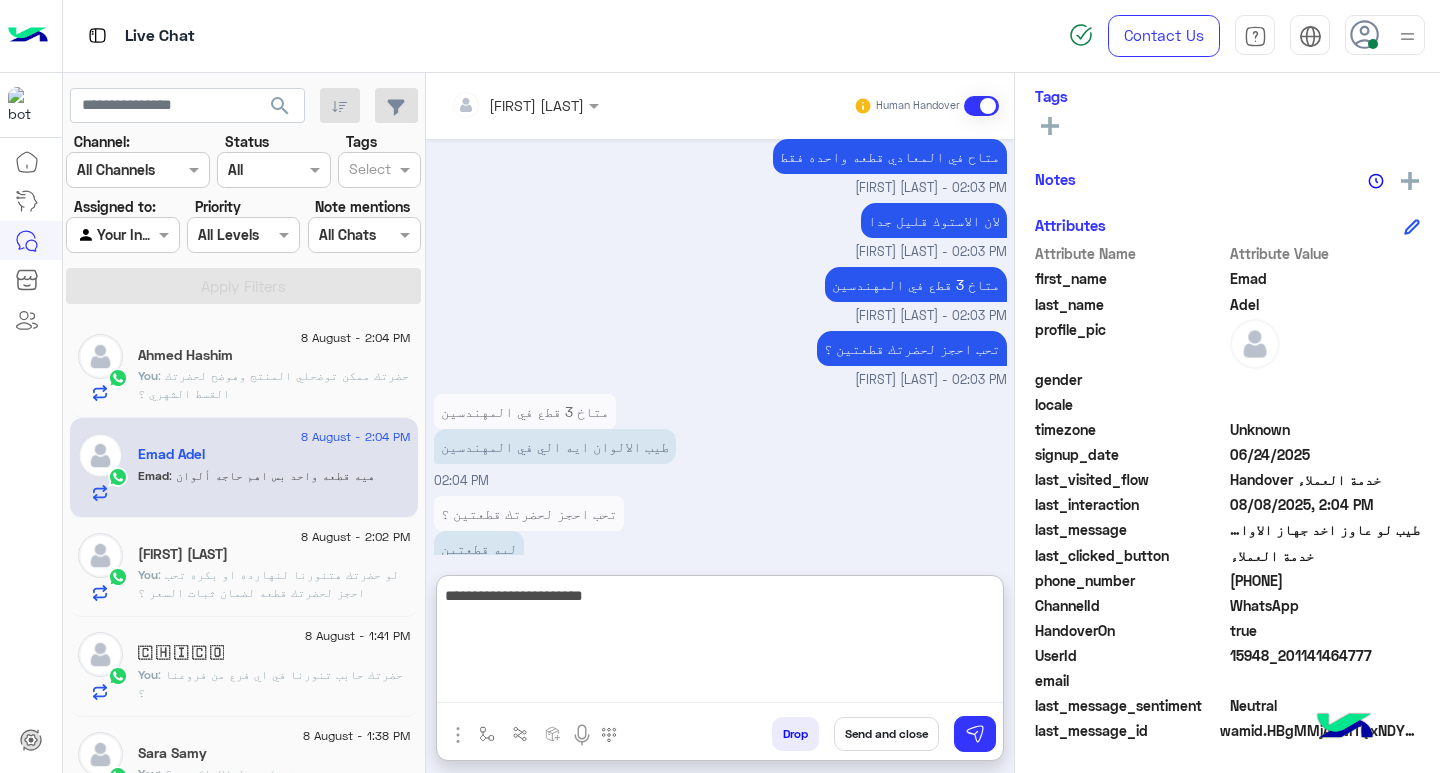 type on "**********" 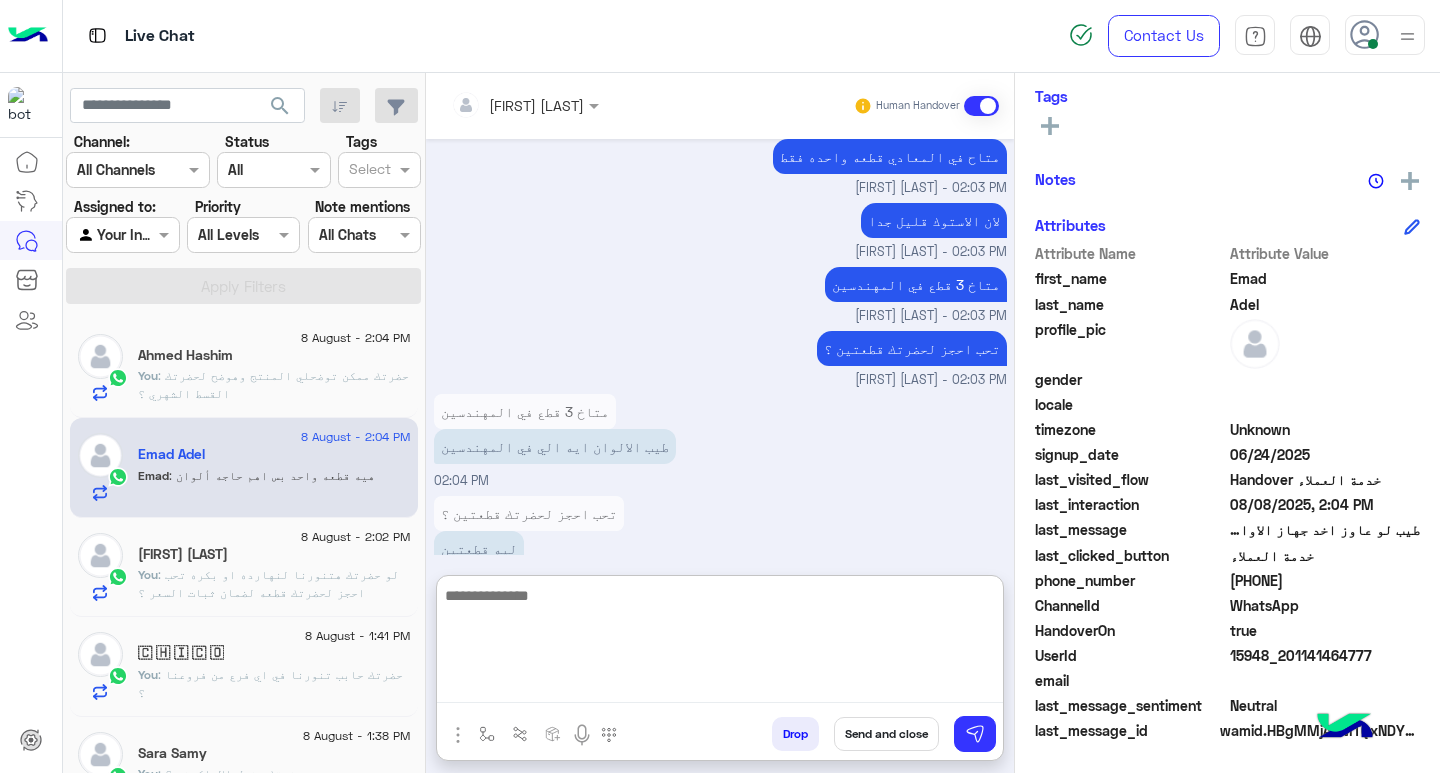 scroll, scrollTop: 1137, scrollLeft: 0, axis: vertical 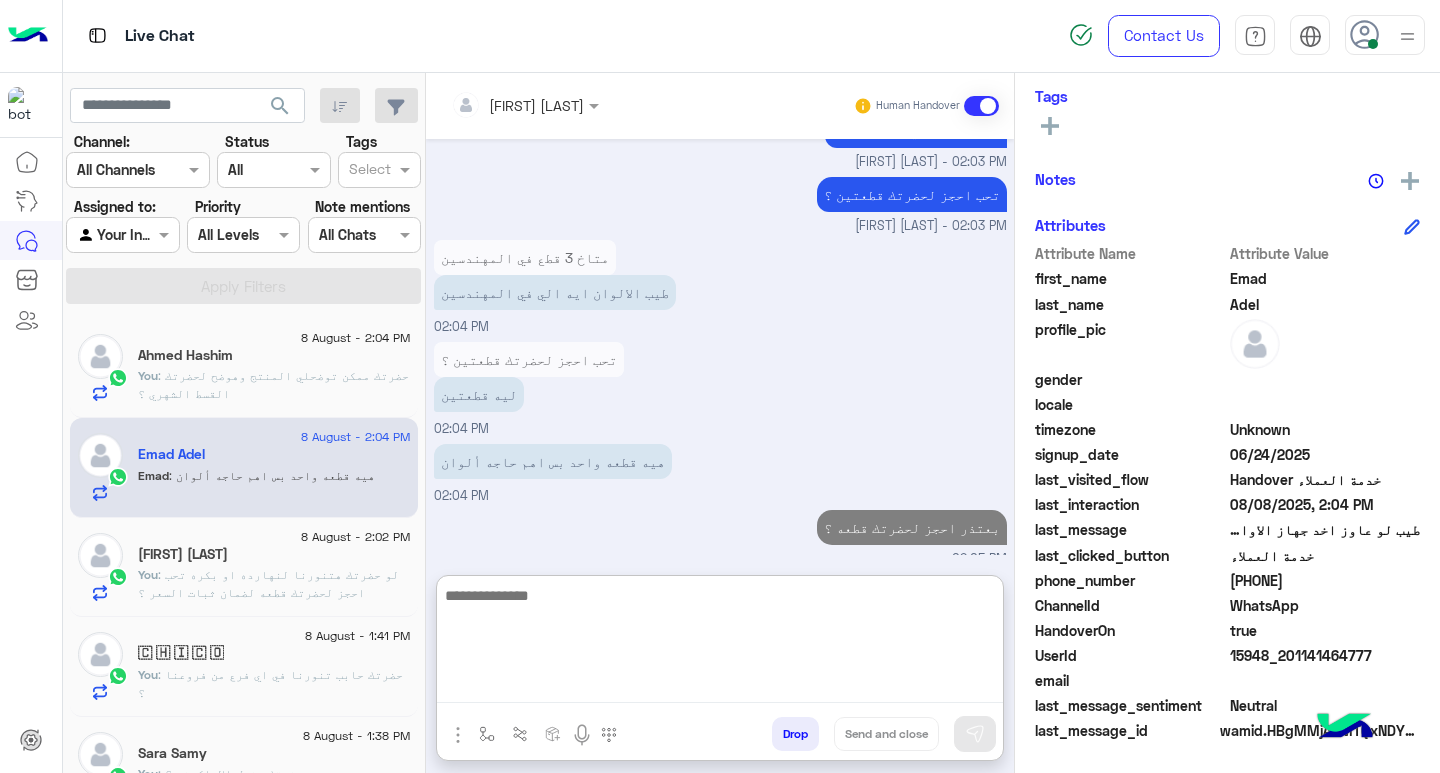 click at bounding box center [720, 643] 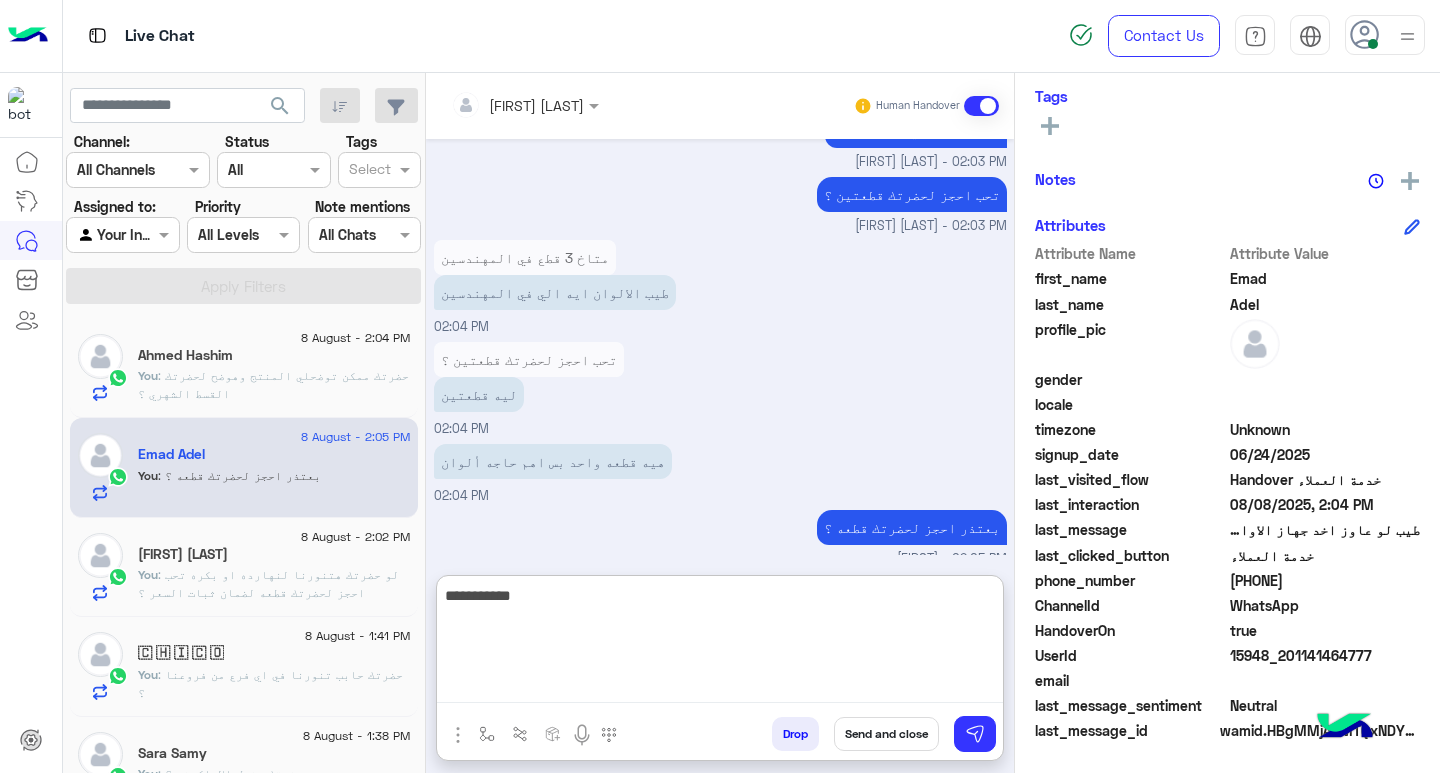 scroll, scrollTop: 904, scrollLeft: 0, axis: vertical 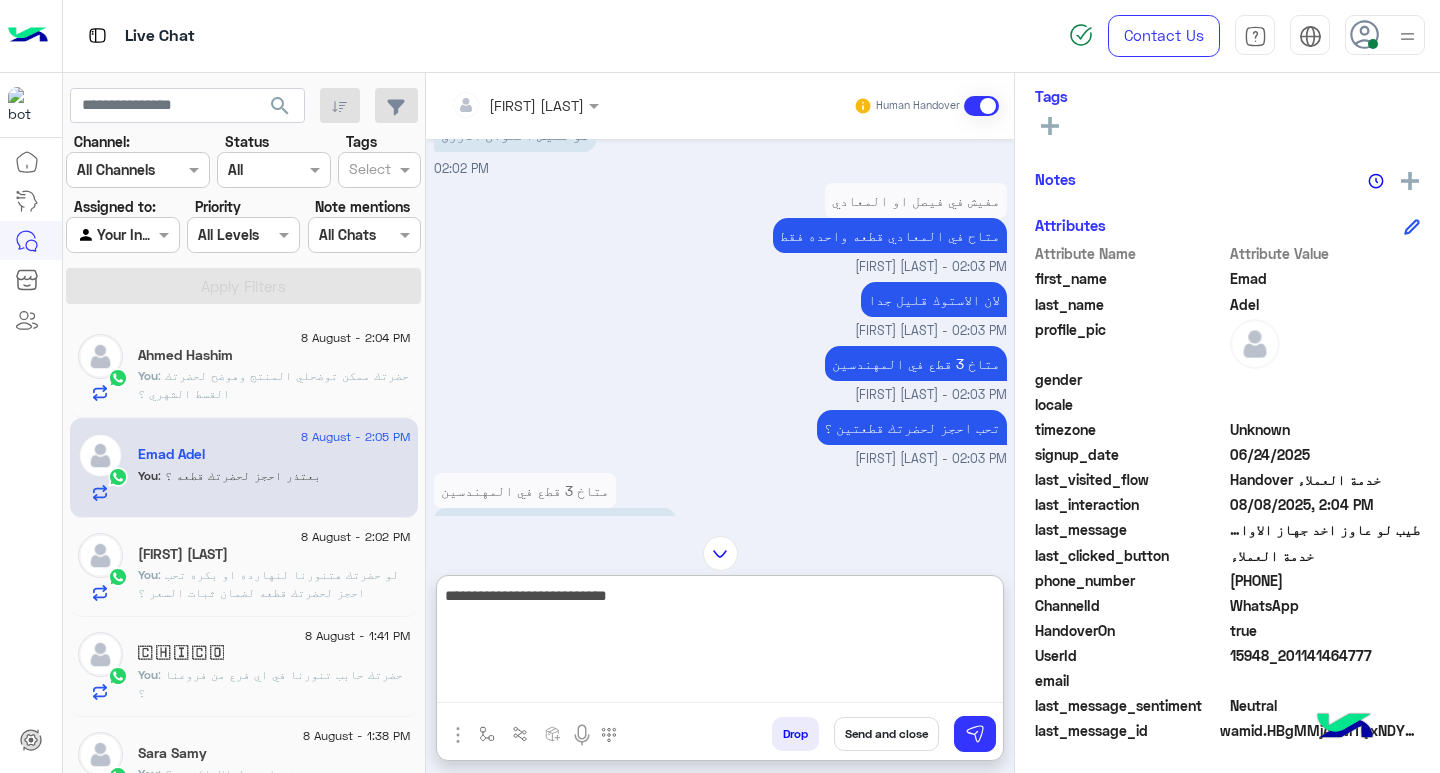 click on "**********" at bounding box center [720, 643] 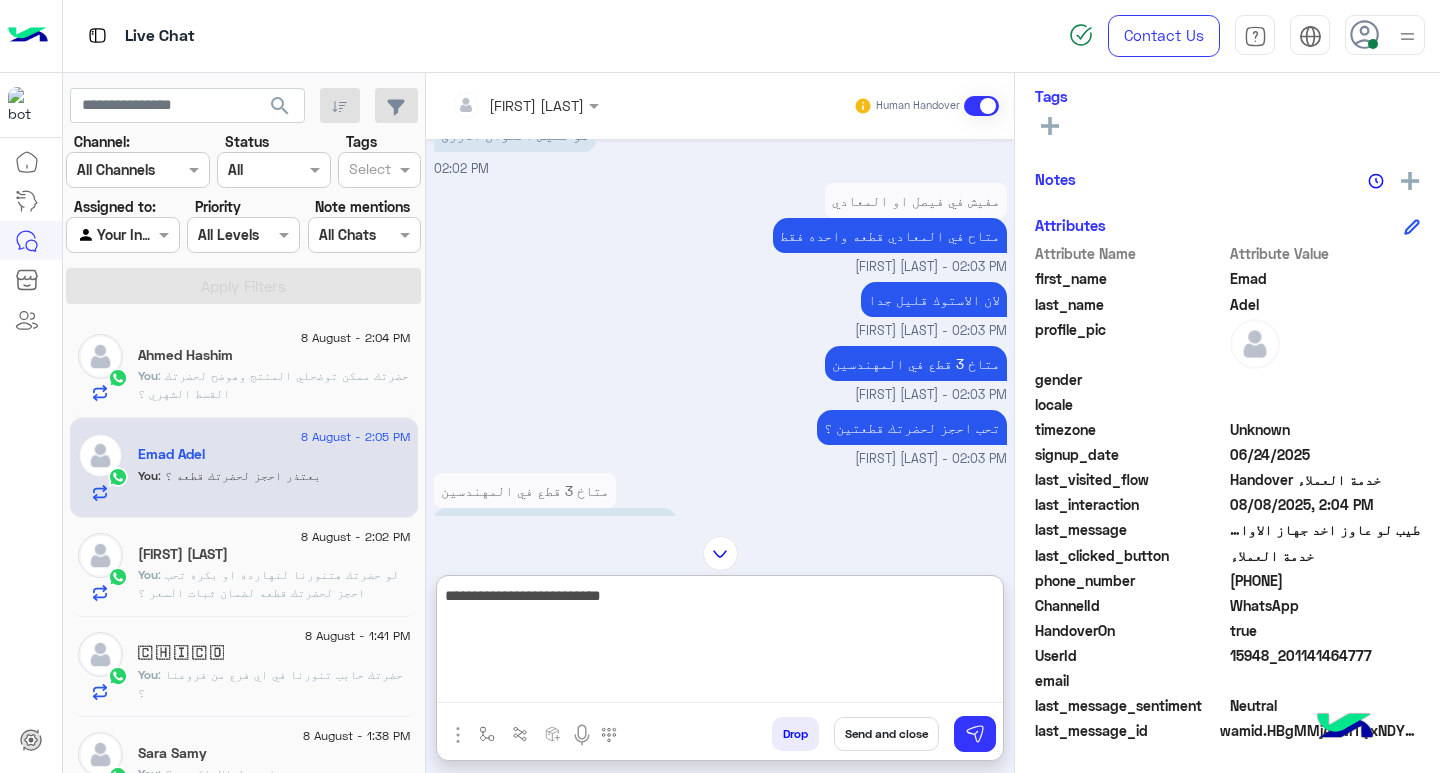 click on "**********" at bounding box center (720, 643) 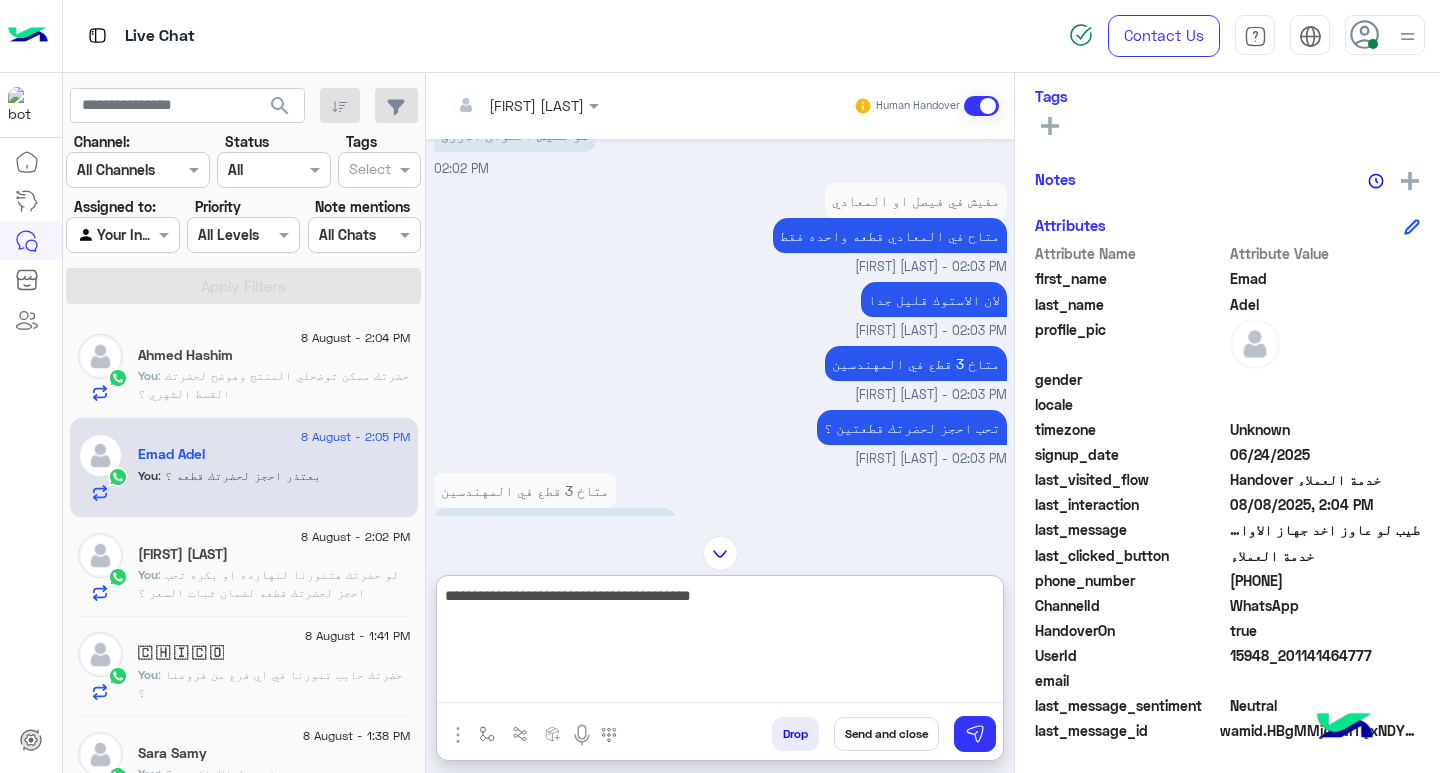 type on "**********" 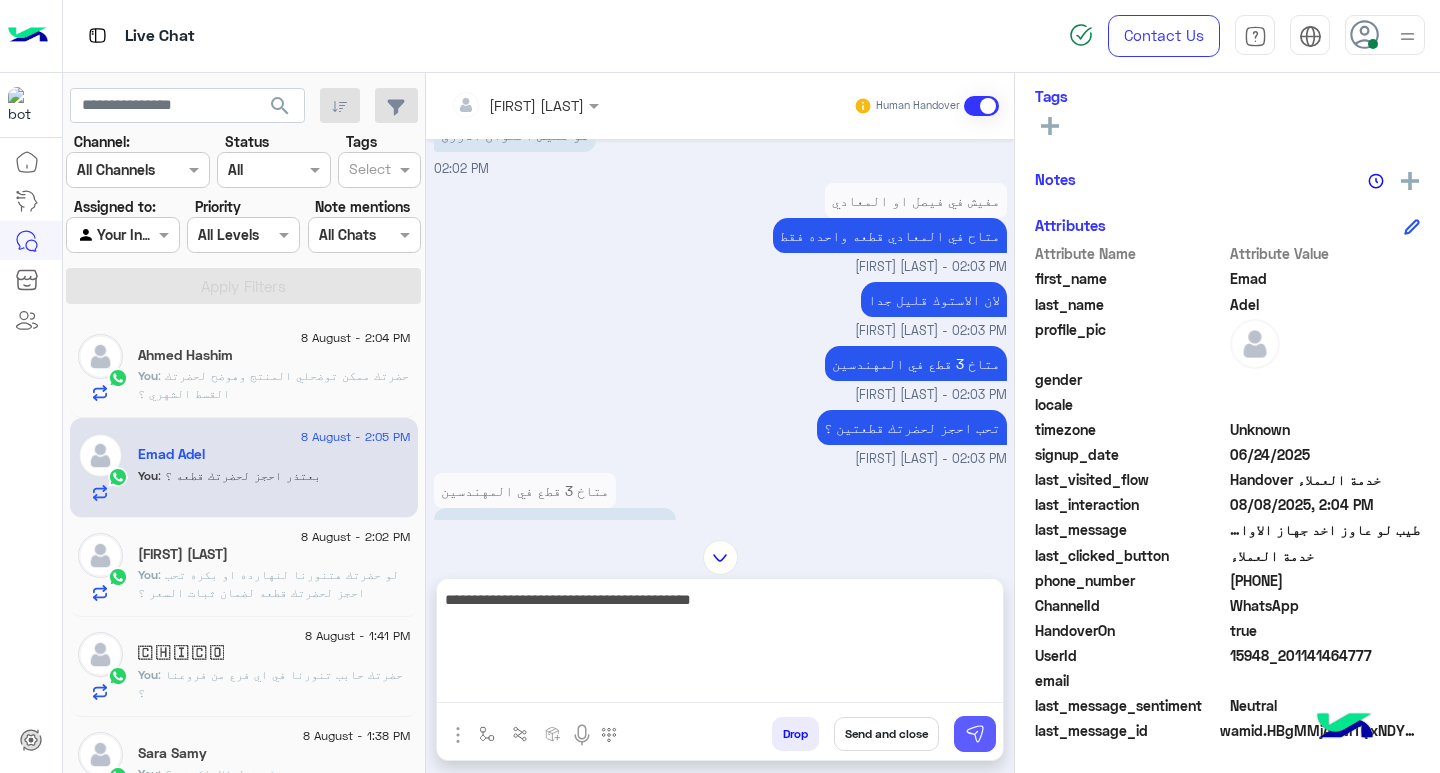 click at bounding box center [975, 734] 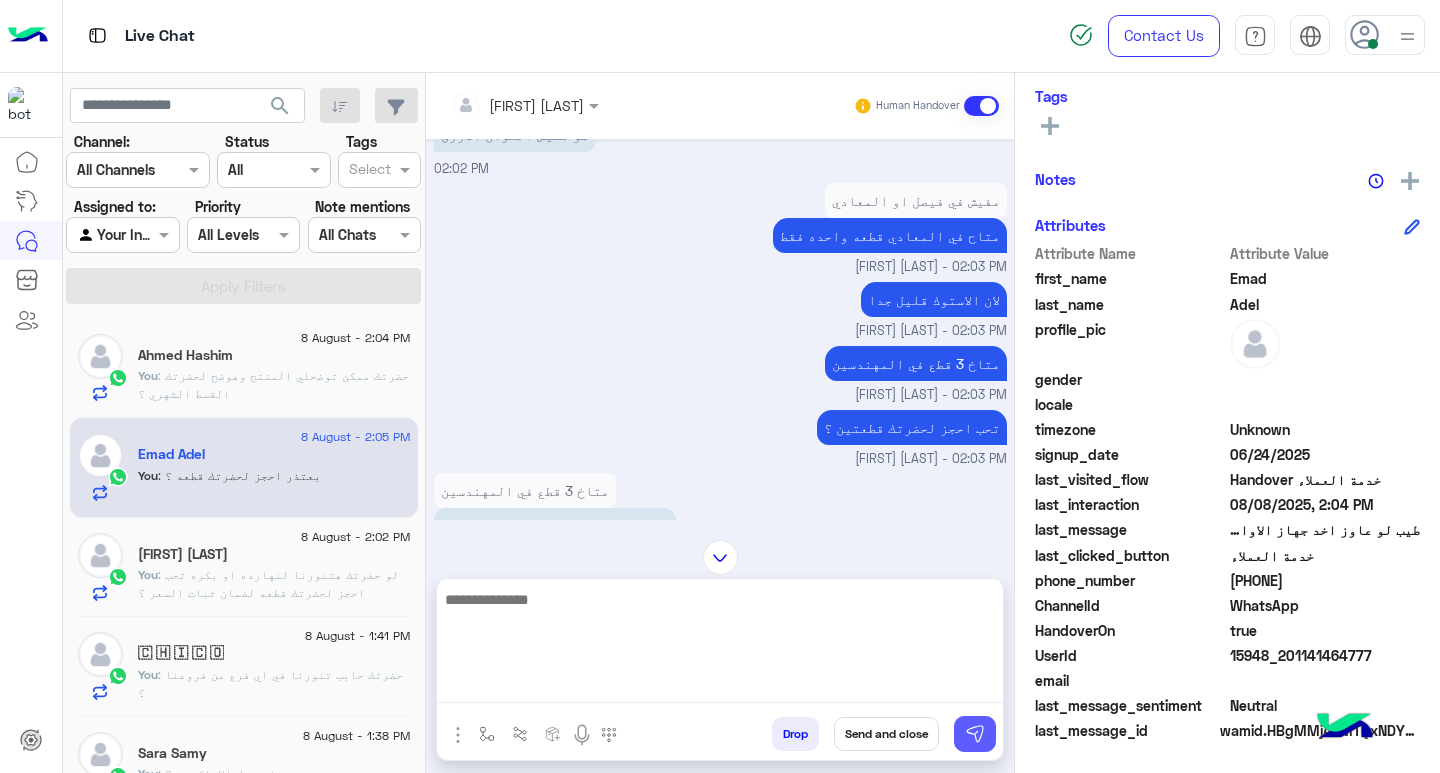 scroll, scrollTop: 1111, scrollLeft: 0, axis: vertical 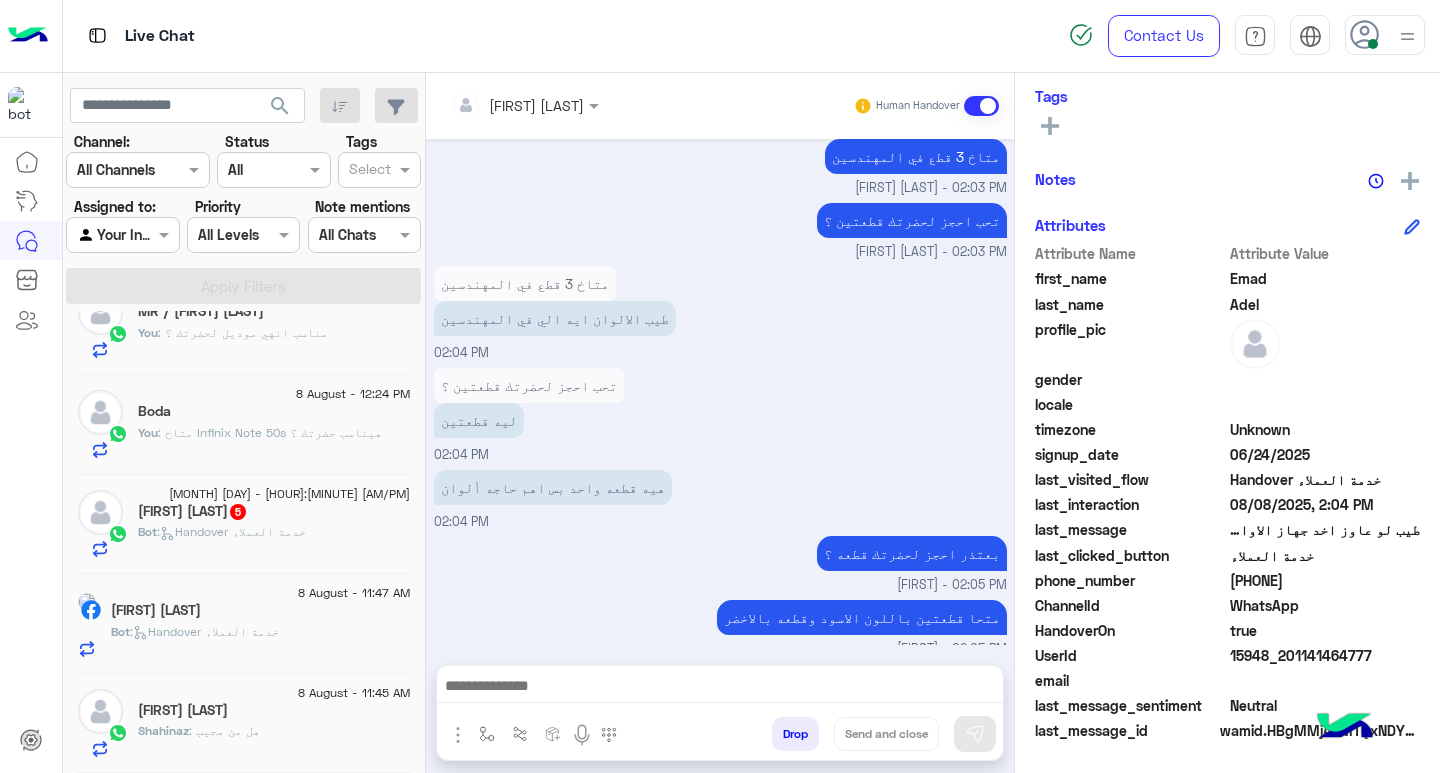 click on "Bot :   Handover خدمة العملاء" 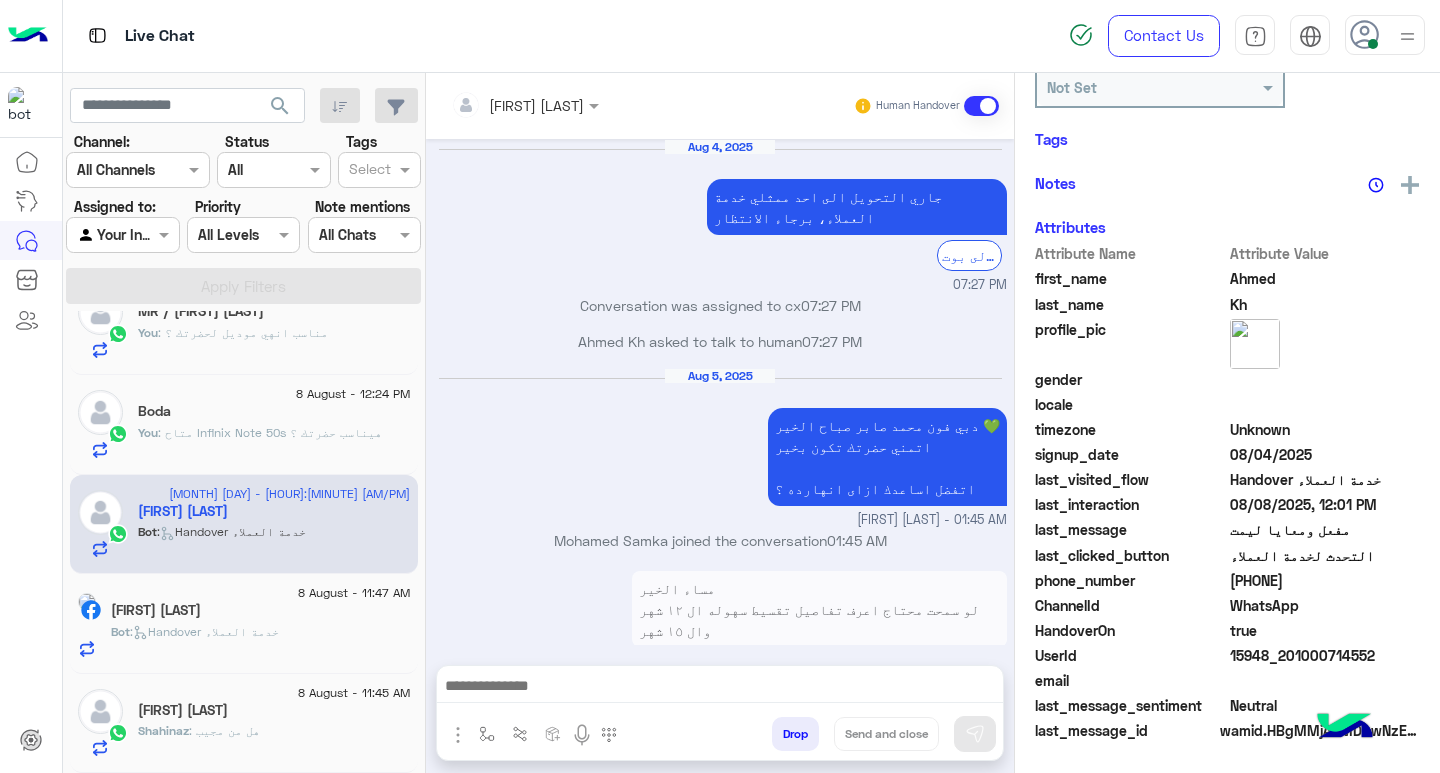scroll, scrollTop: 1777, scrollLeft: 0, axis: vertical 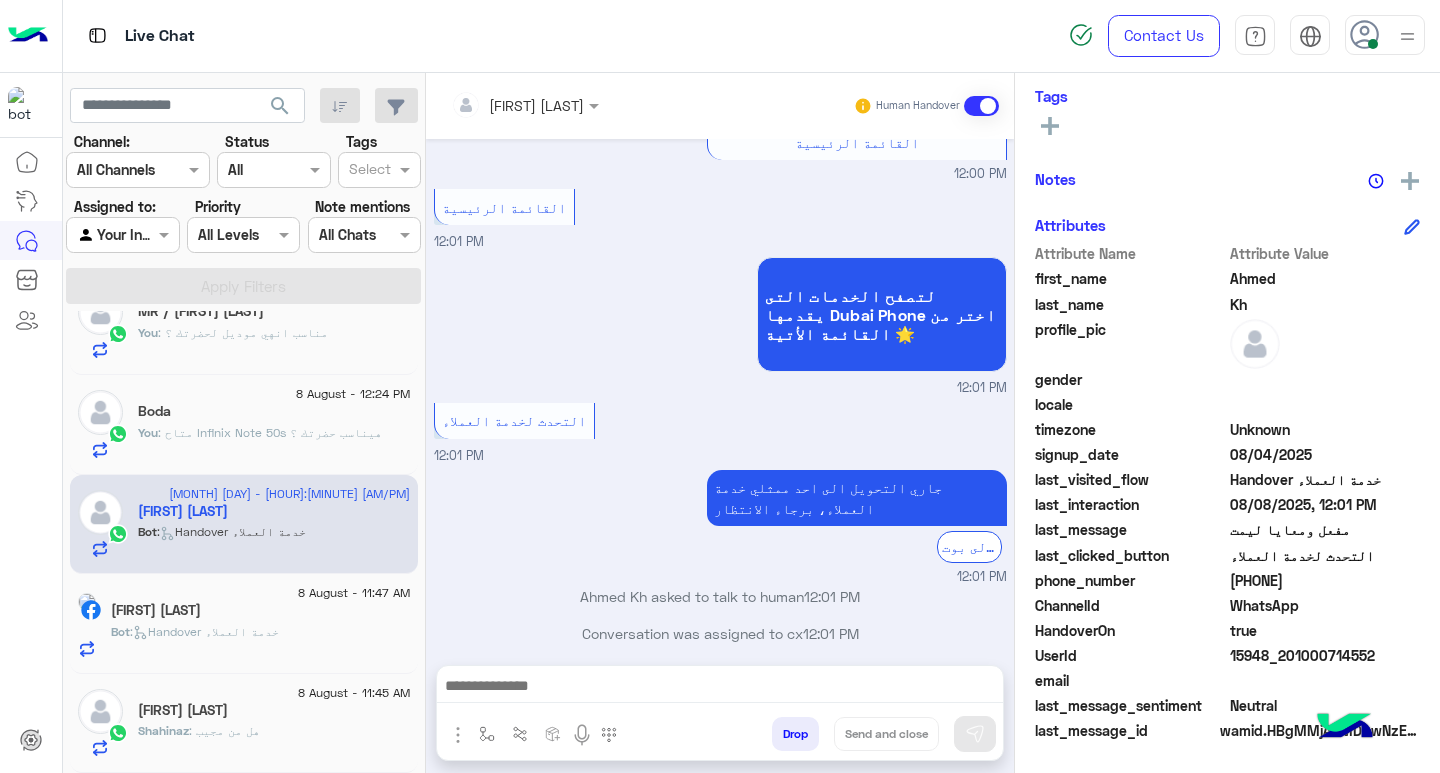 click at bounding box center [720, 688] 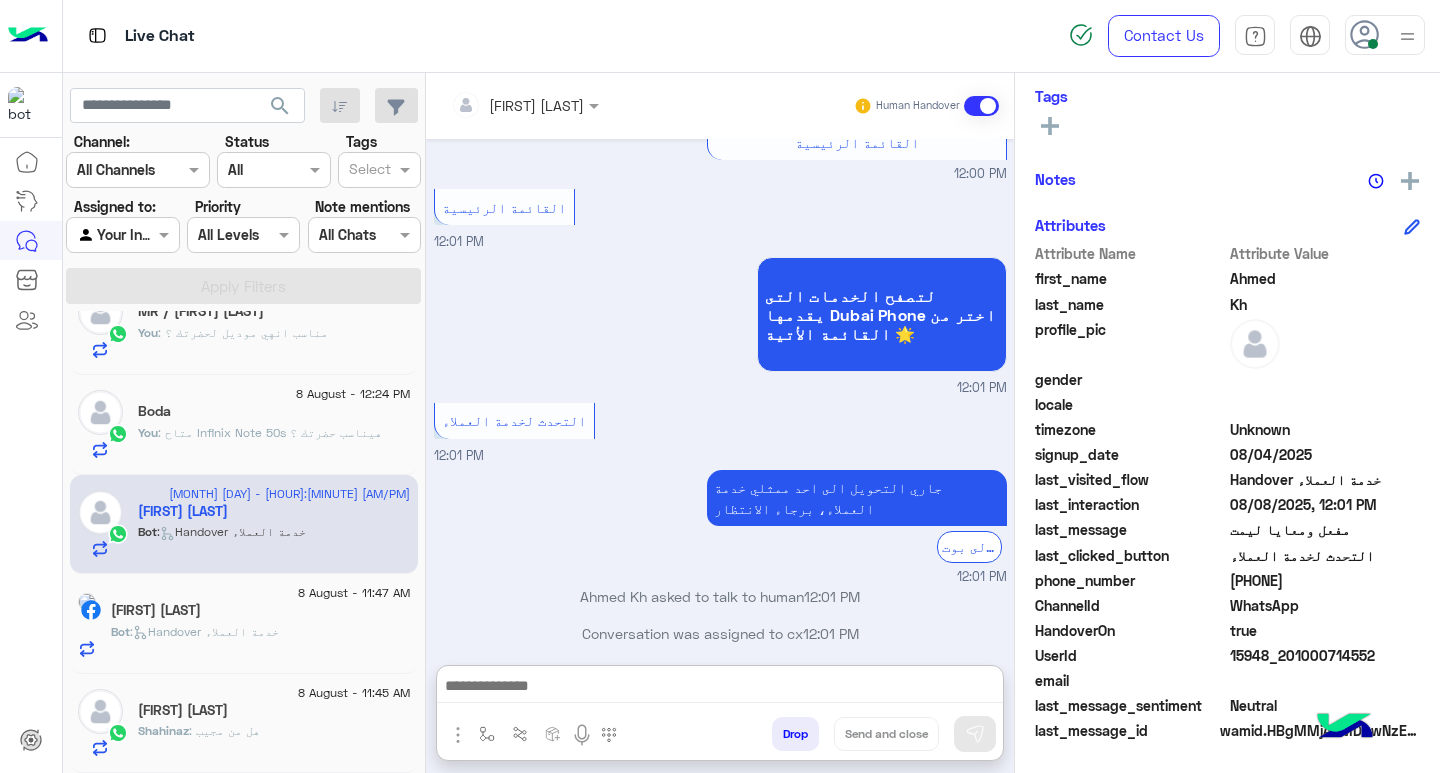 paste on "**********" 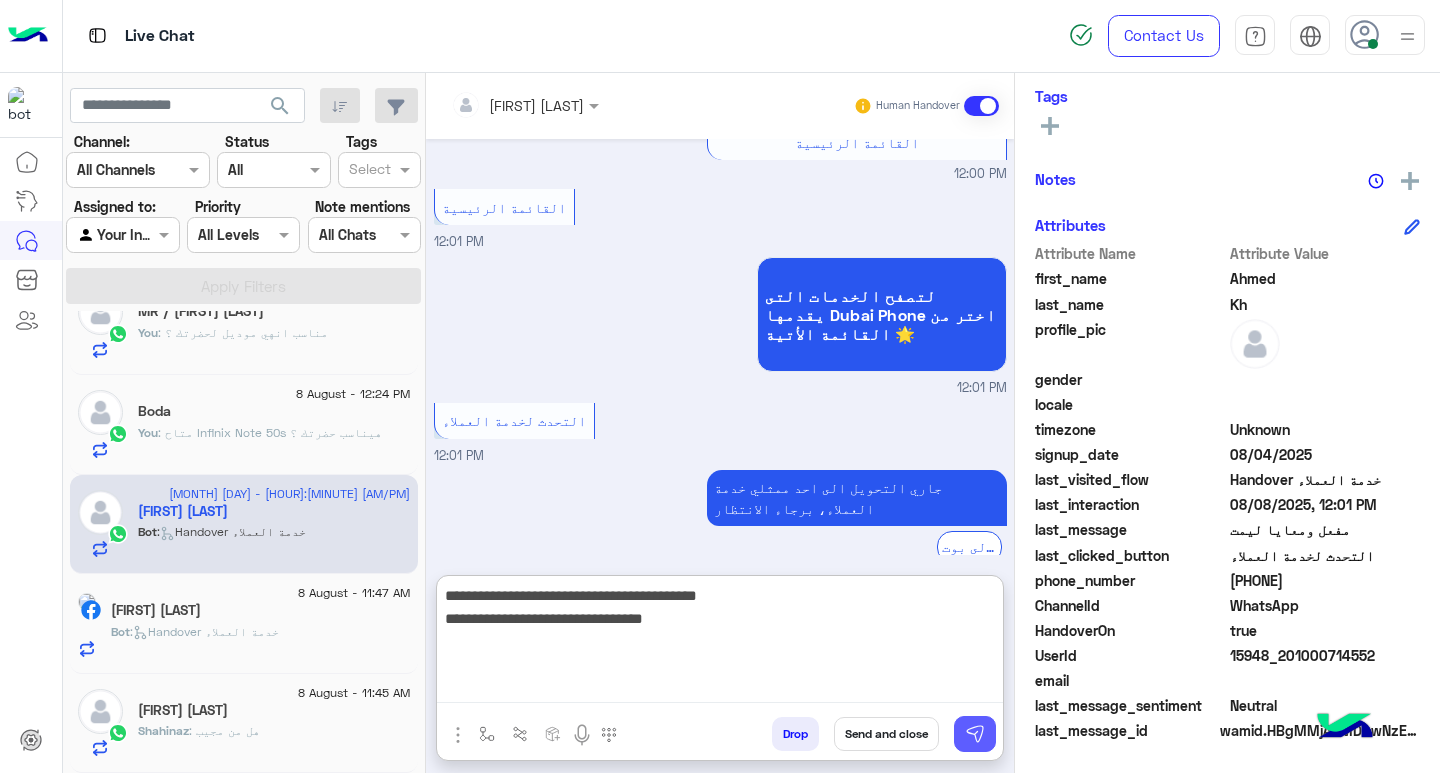type on "**********" 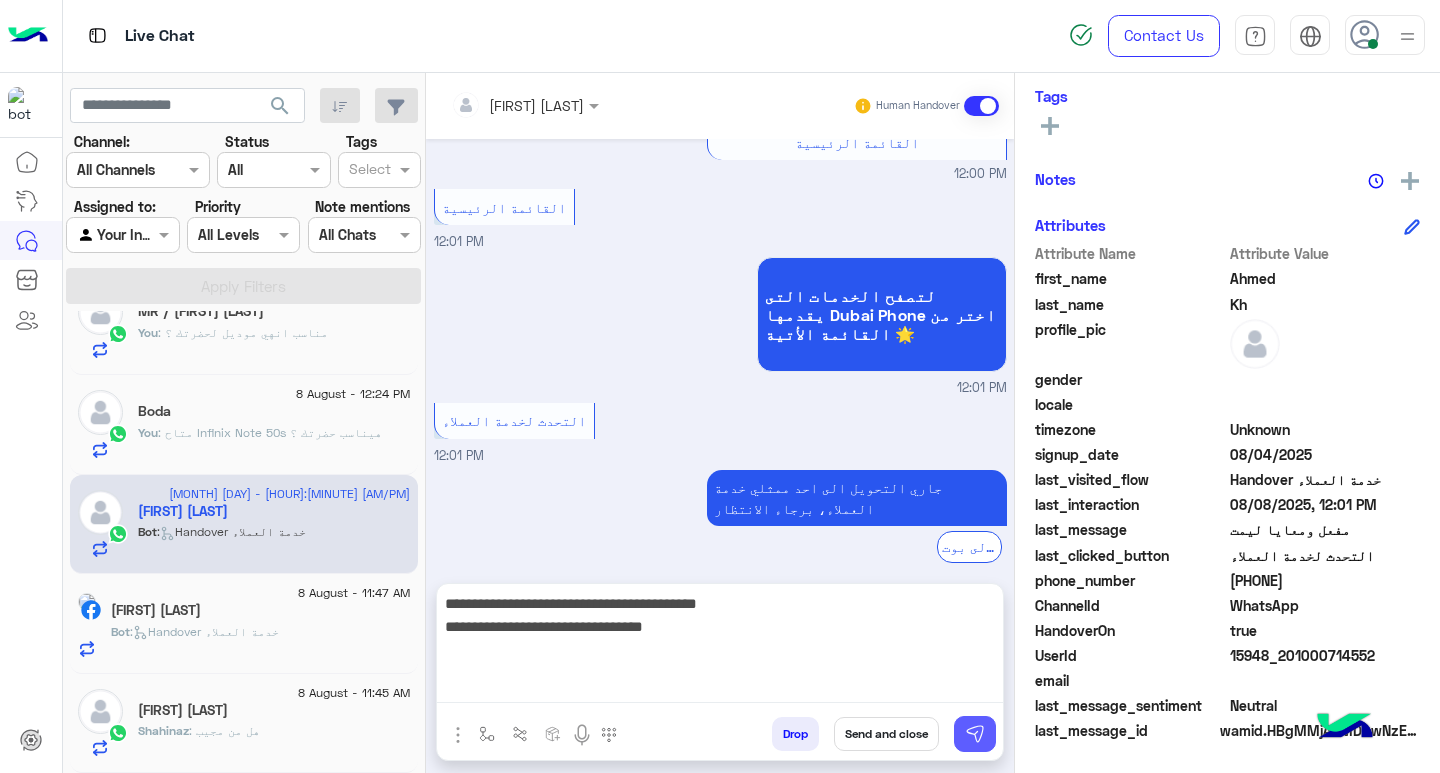 click at bounding box center [975, 734] 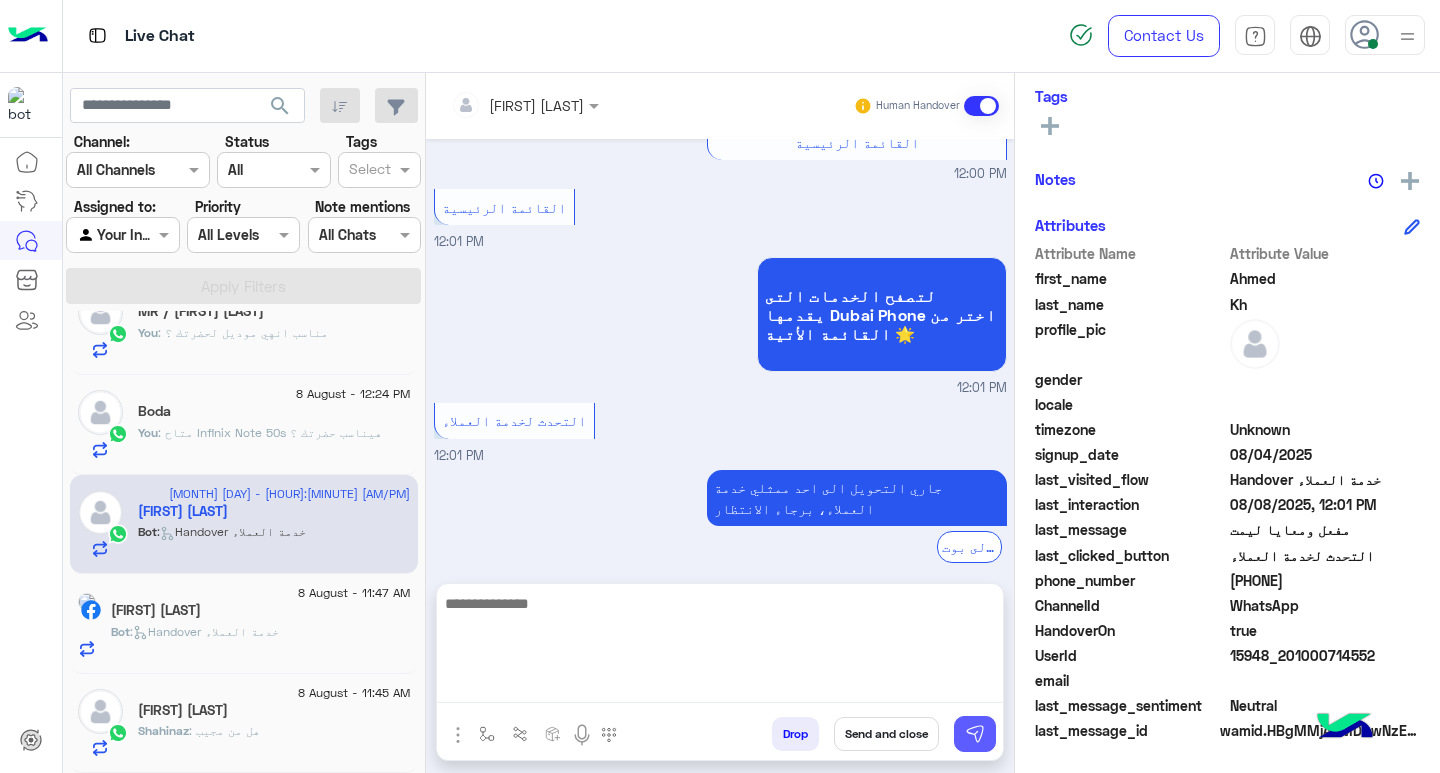 scroll, scrollTop: 1862, scrollLeft: 0, axis: vertical 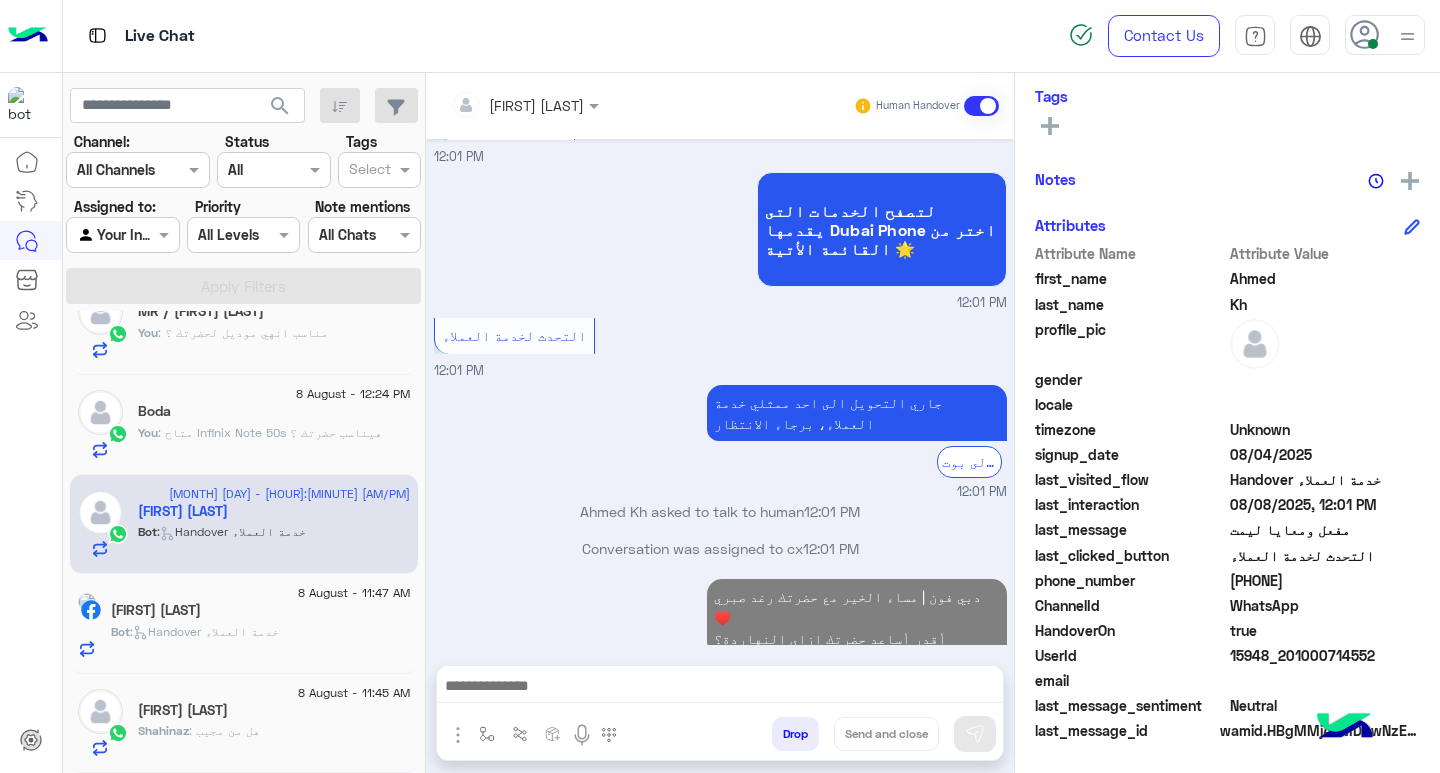 click on ":   Handover خدمة العملاء" 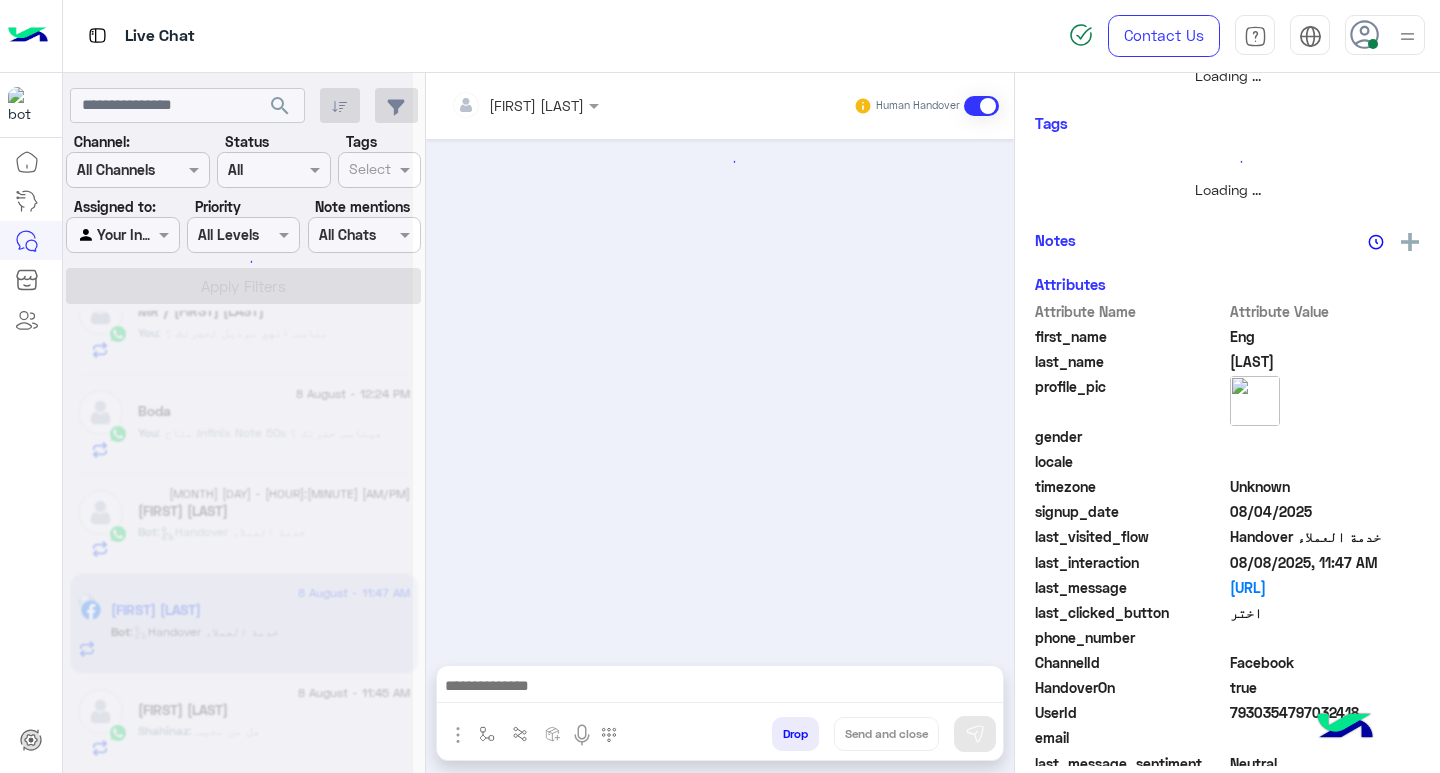 scroll, scrollTop: 355, scrollLeft: 0, axis: vertical 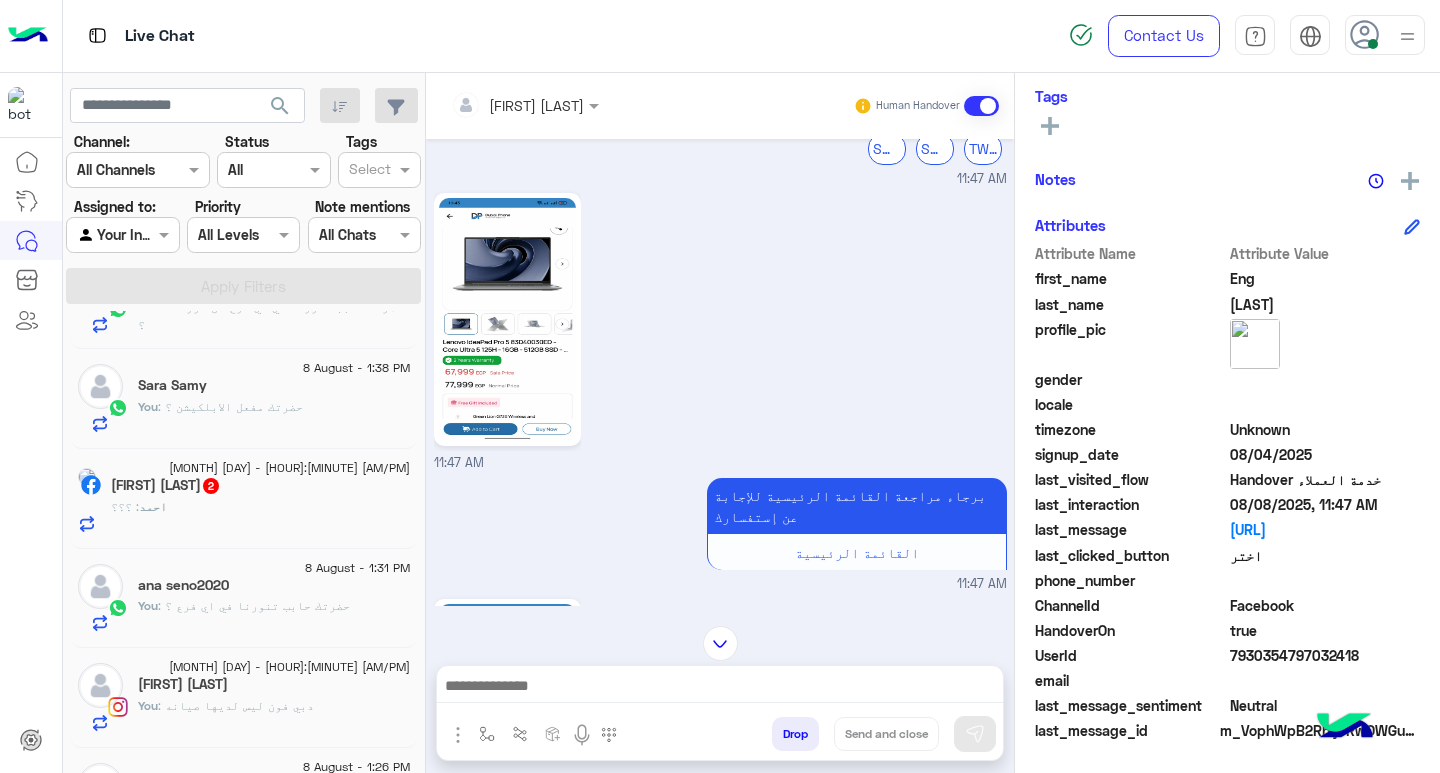 click on "احمد : ؟؟؟" 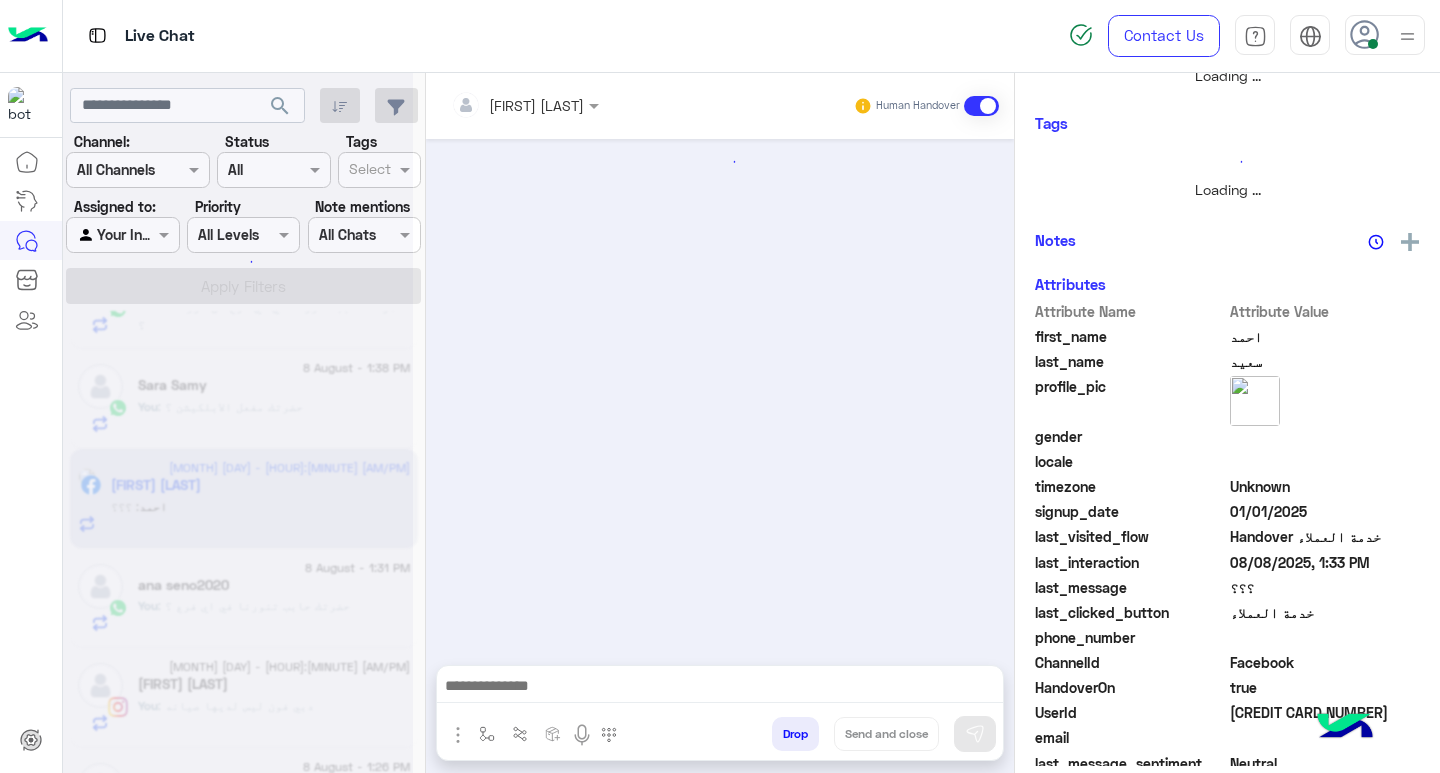 scroll, scrollTop: 355, scrollLeft: 0, axis: vertical 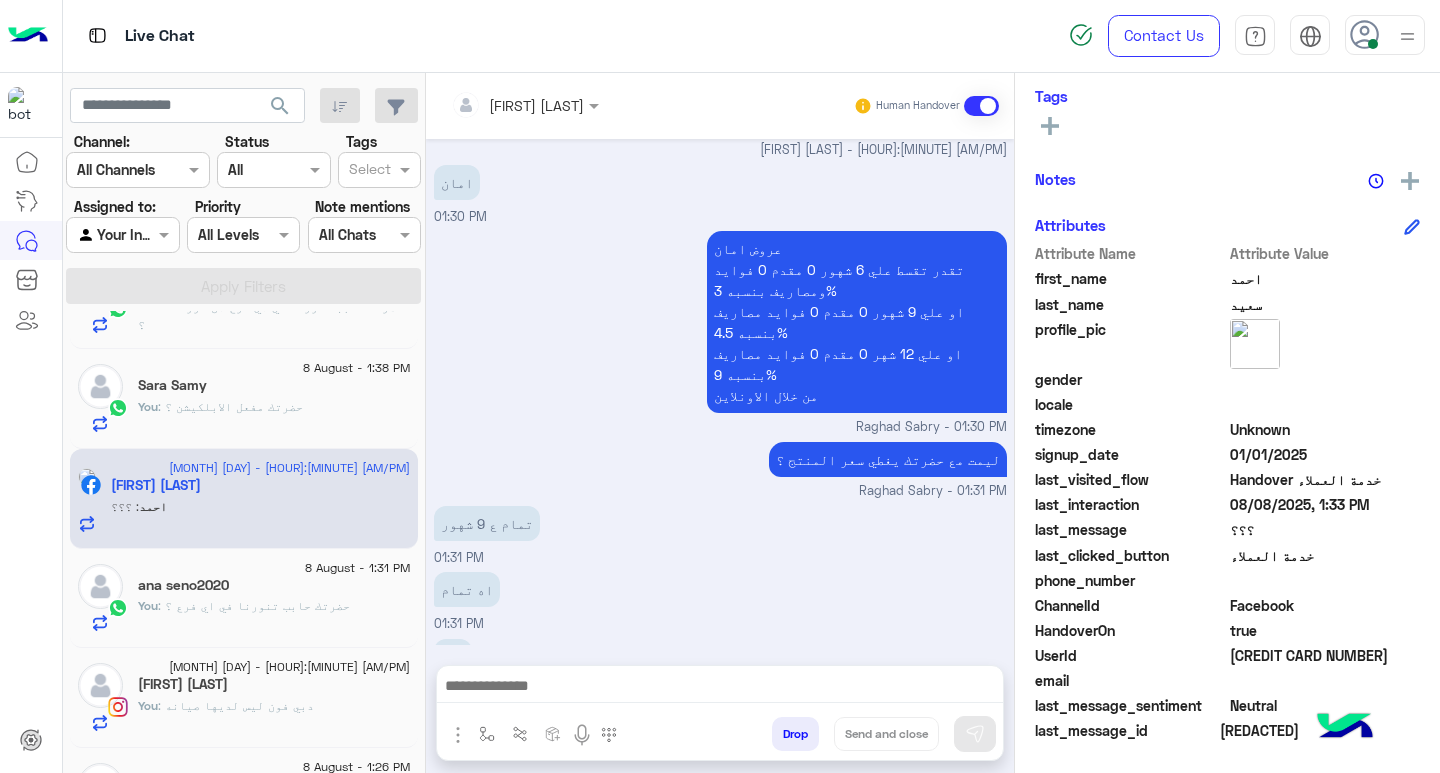 paste on "**********" 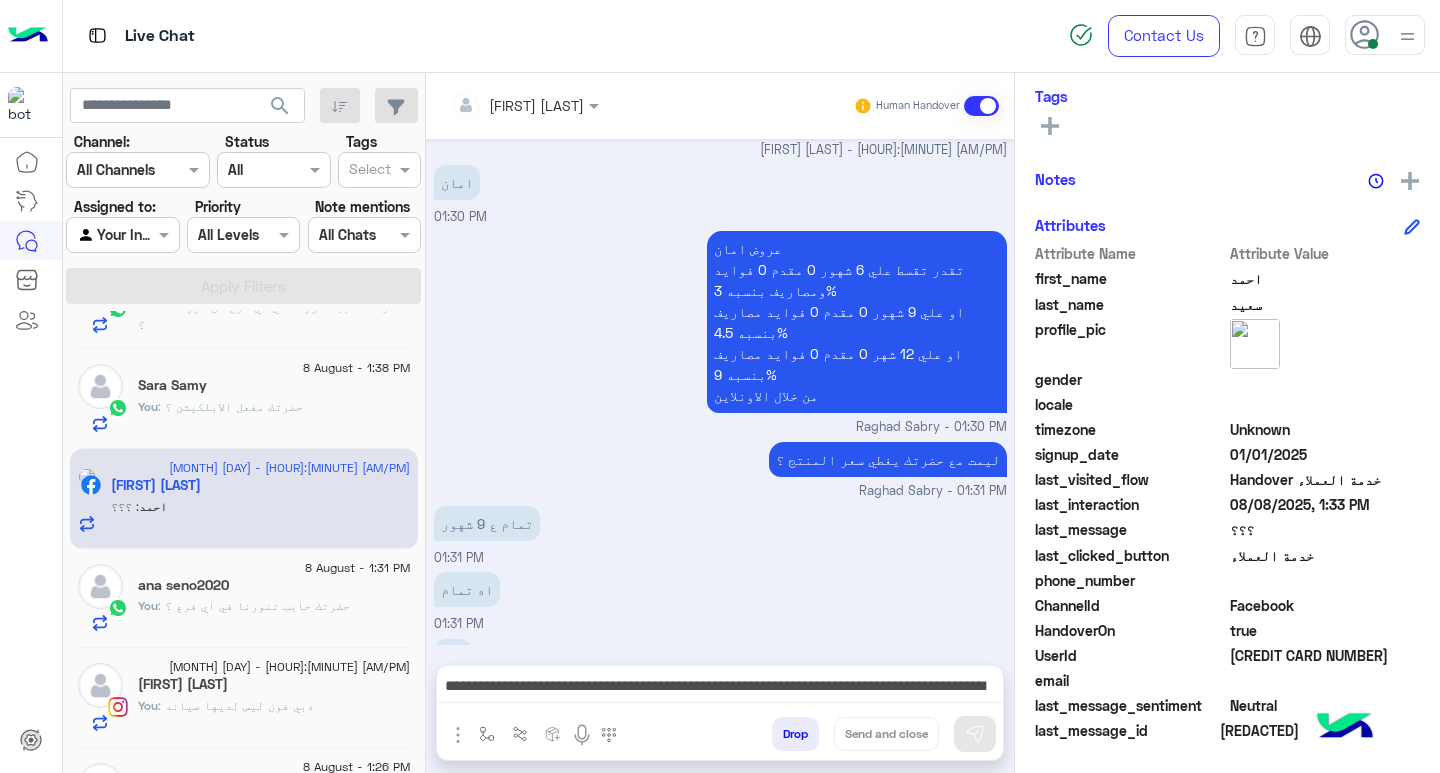 click on "**********" at bounding box center (720, 688) 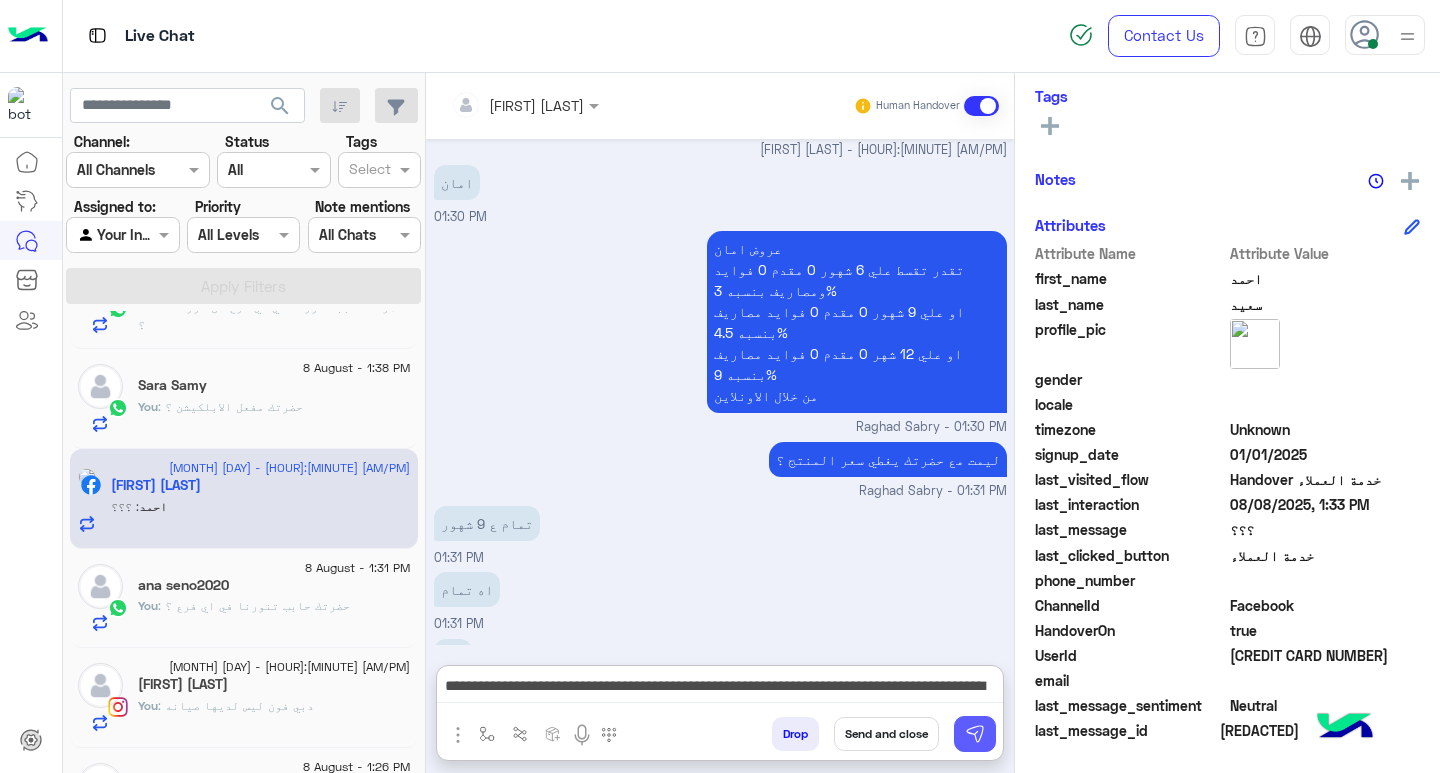 scroll, scrollTop: 0, scrollLeft: 0, axis: both 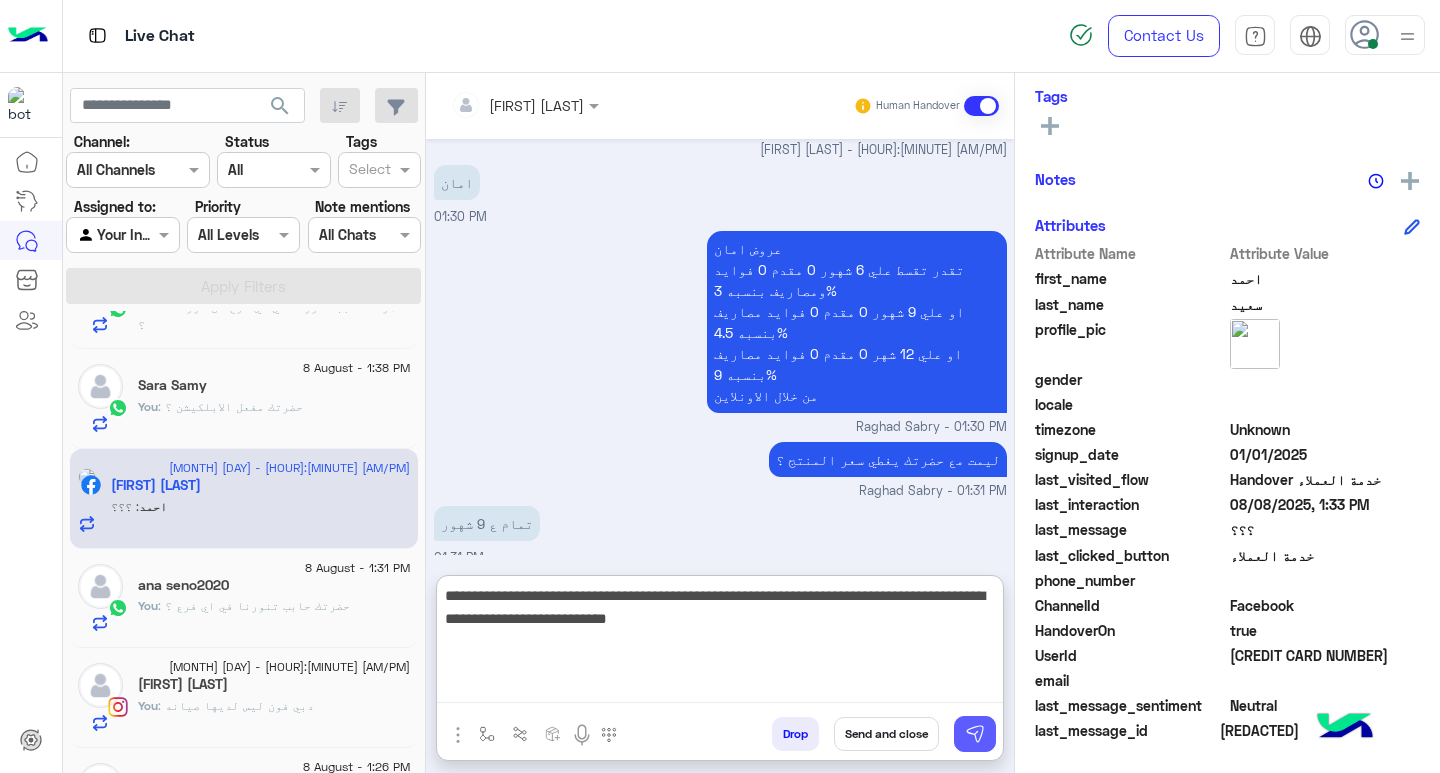 type on "**********" 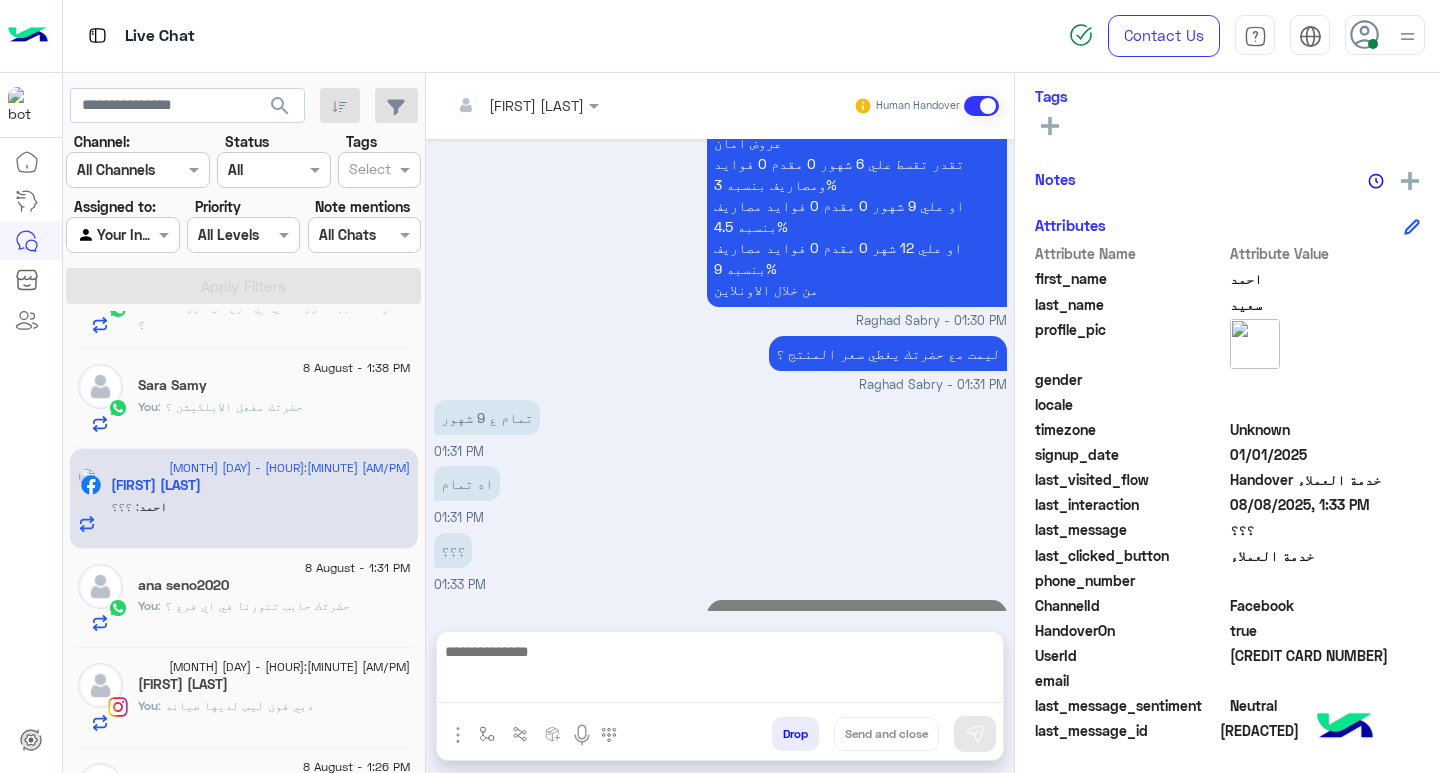 scroll, scrollTop: 1748, scrollLeft: 0, axis: vertical 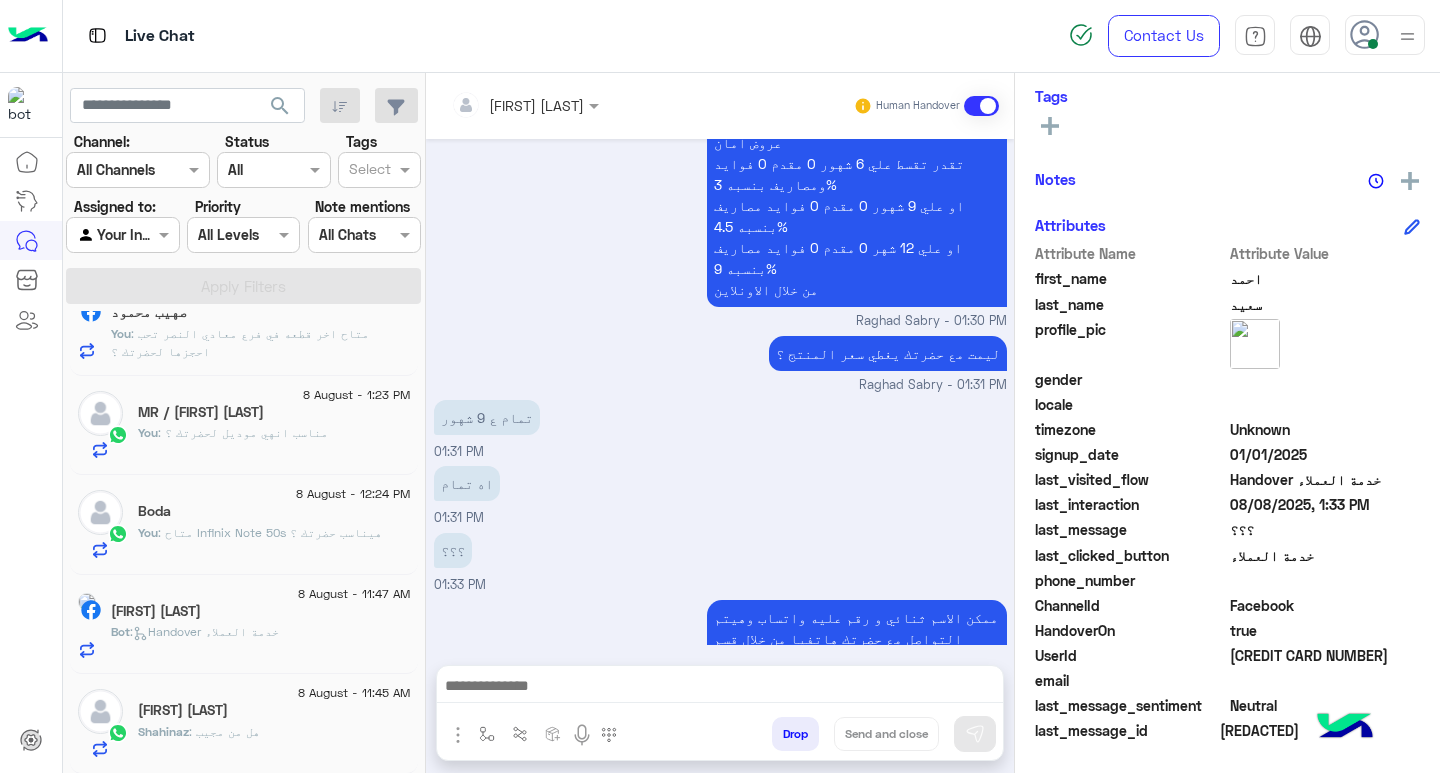 click on "Bot :   Handover خدمة العملاء" 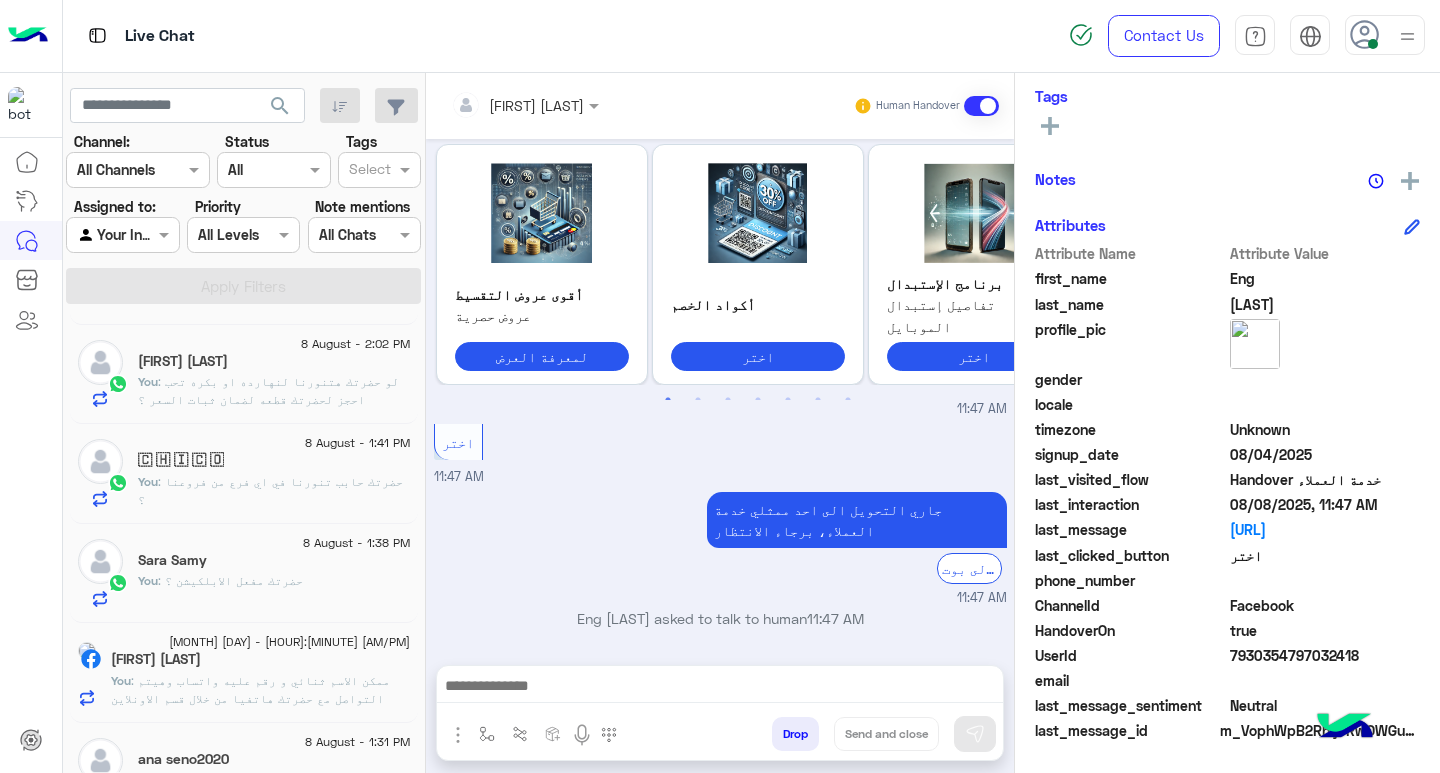 scroll, scrollTop: 0, scrollLeft: 0, axis: both 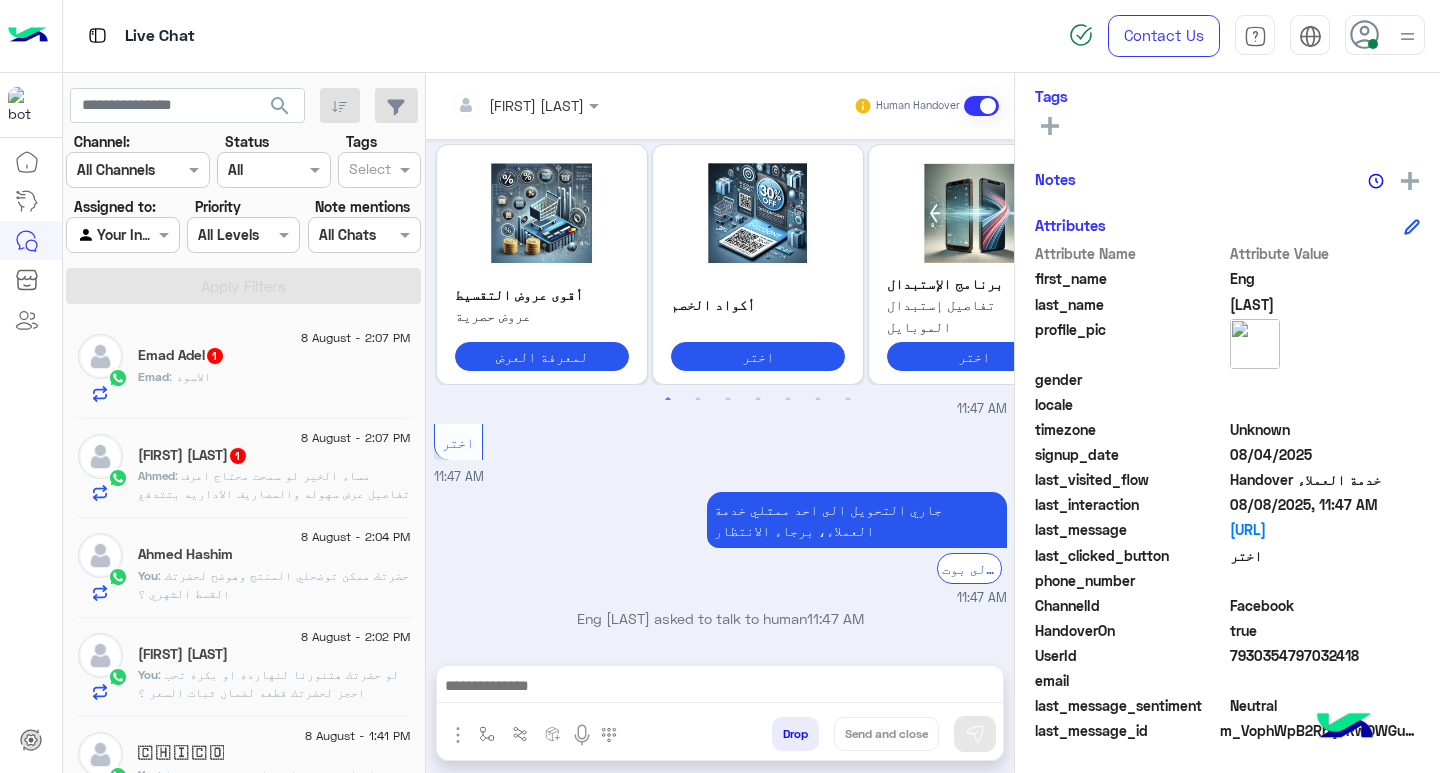 click on "Emad : الاسود" 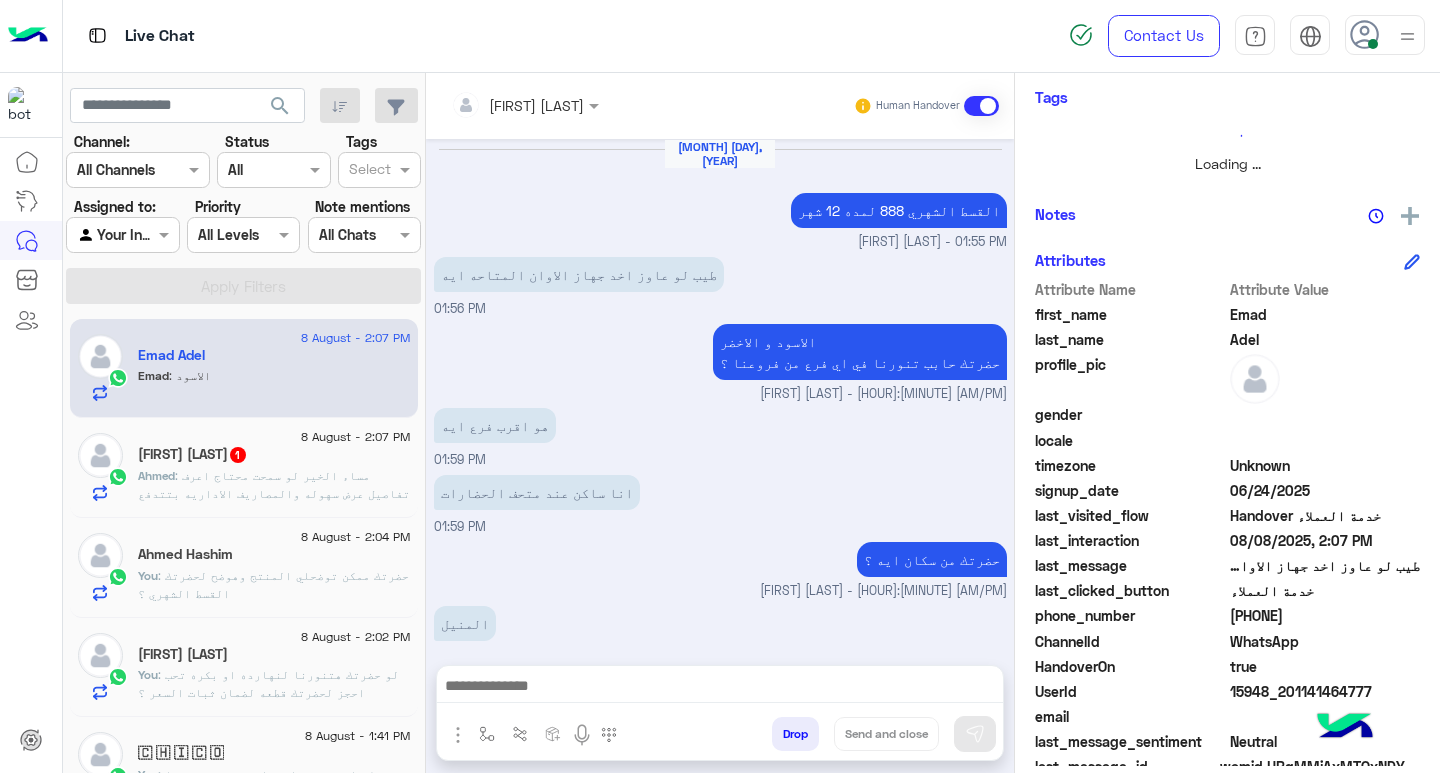 scroll, scrollTop: 959, scrollLeft: 0, axis: vertical 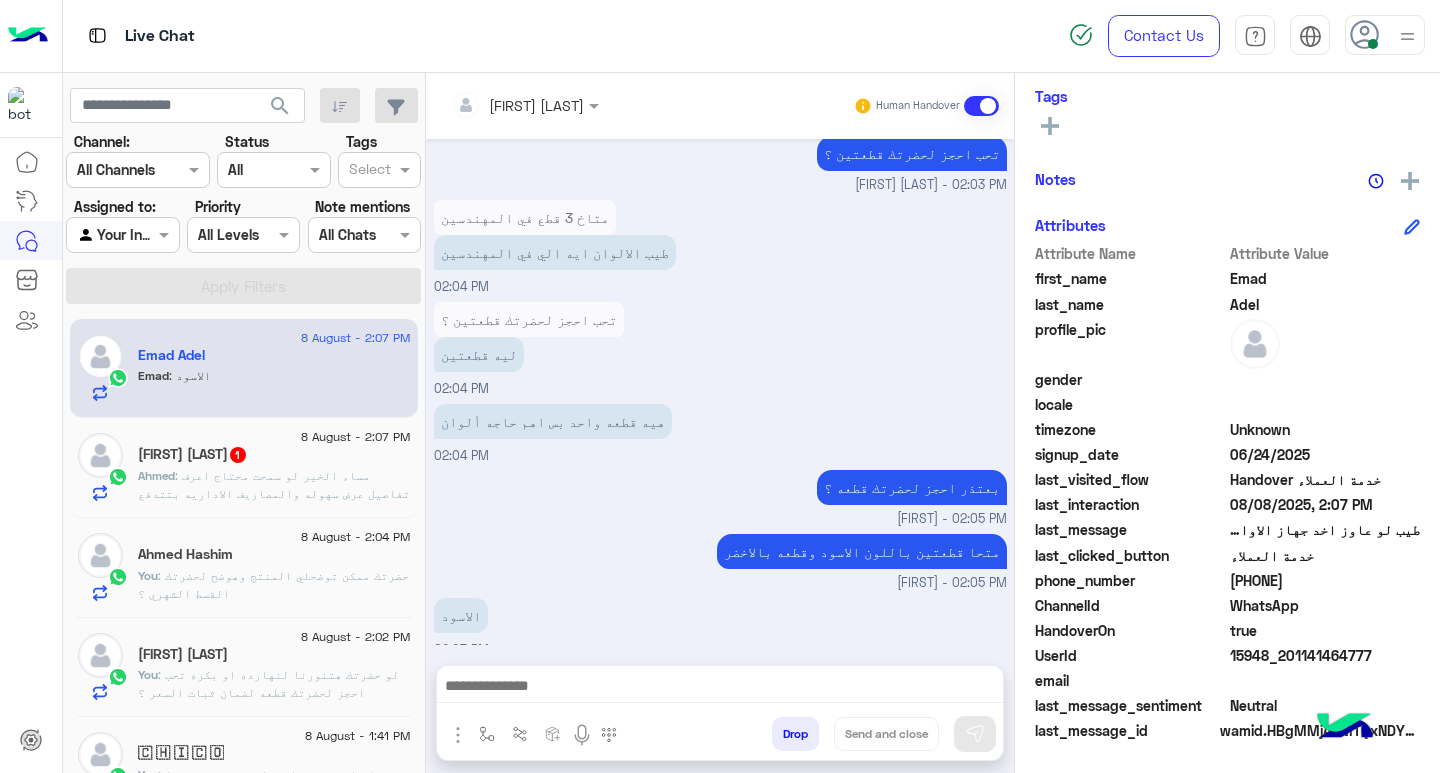 click at bounding box center (720, 691) 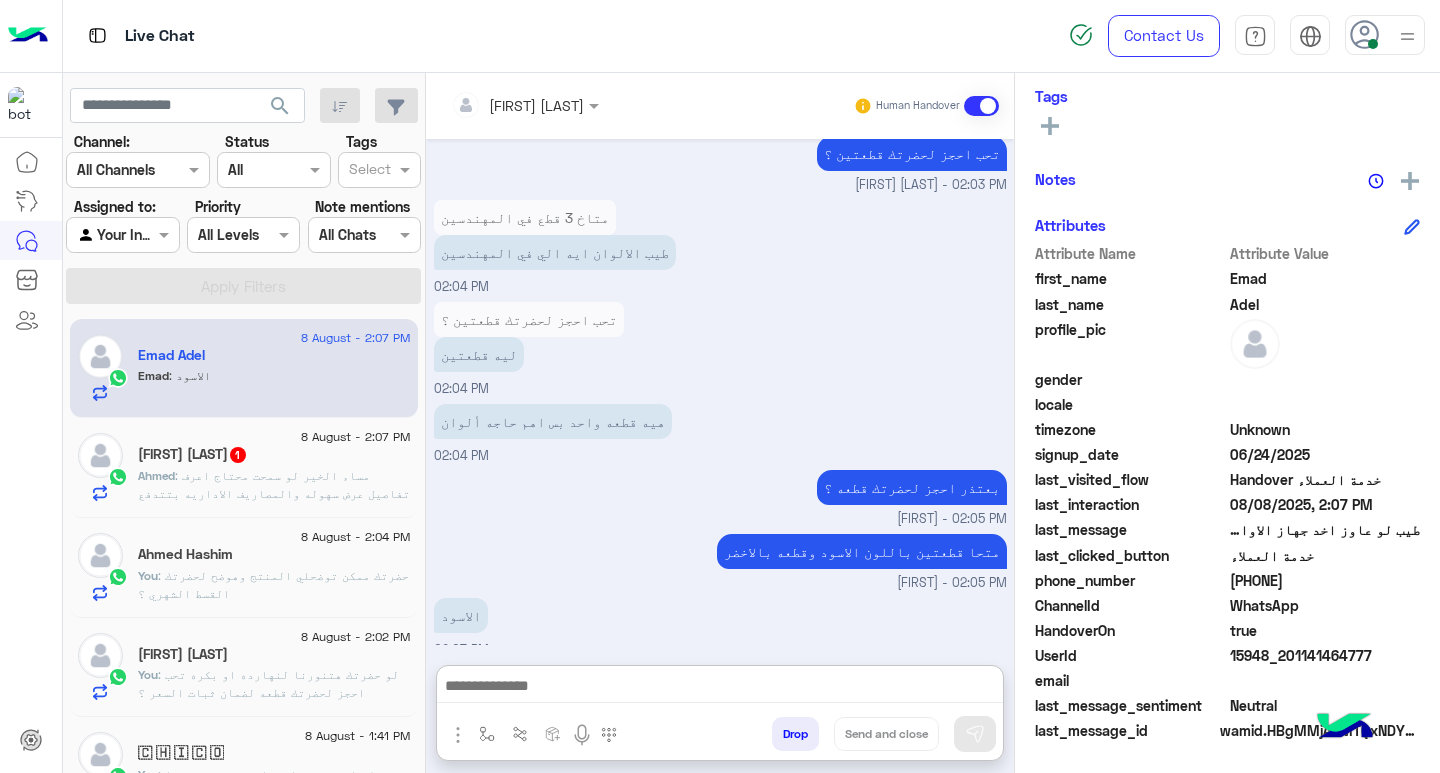 click at bounding box center [720, 688] 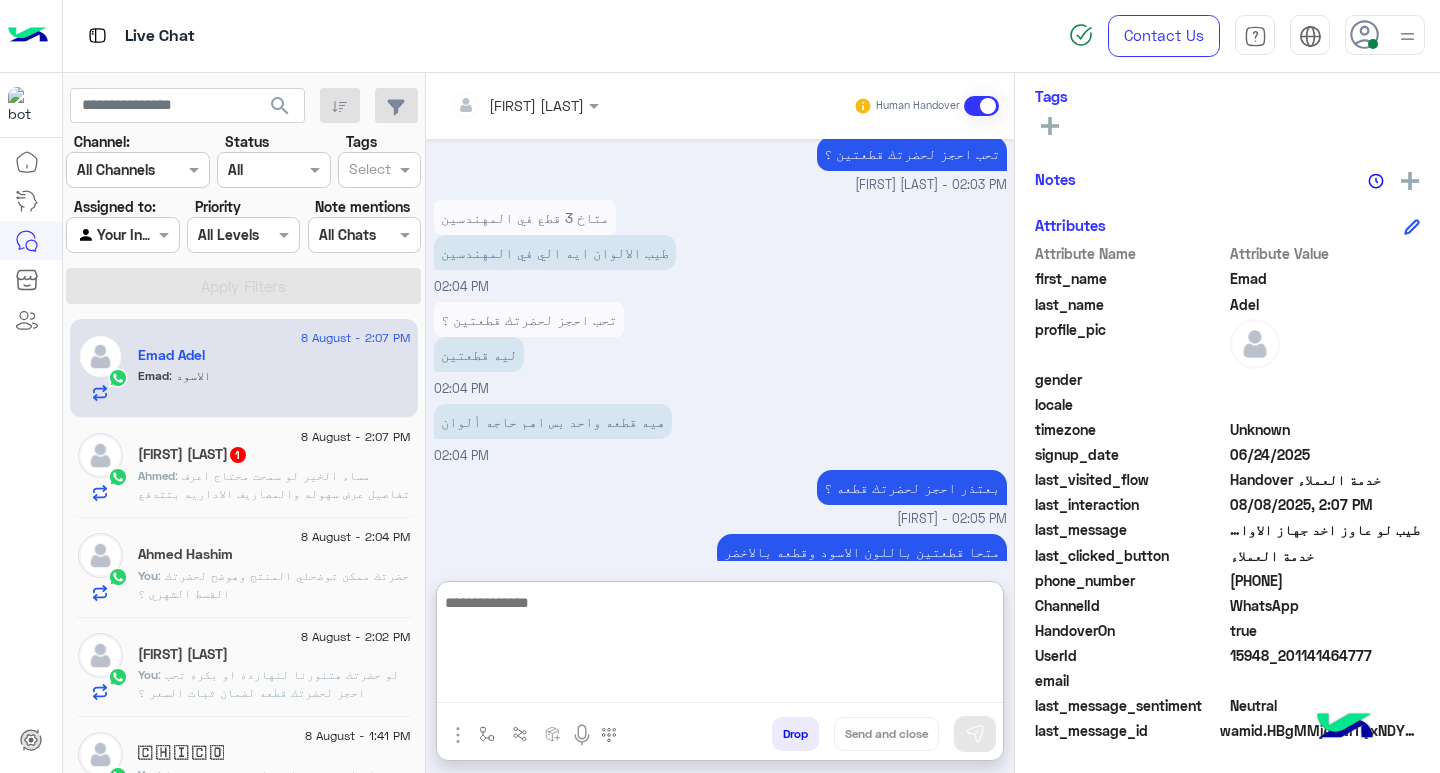 paste on "**********" 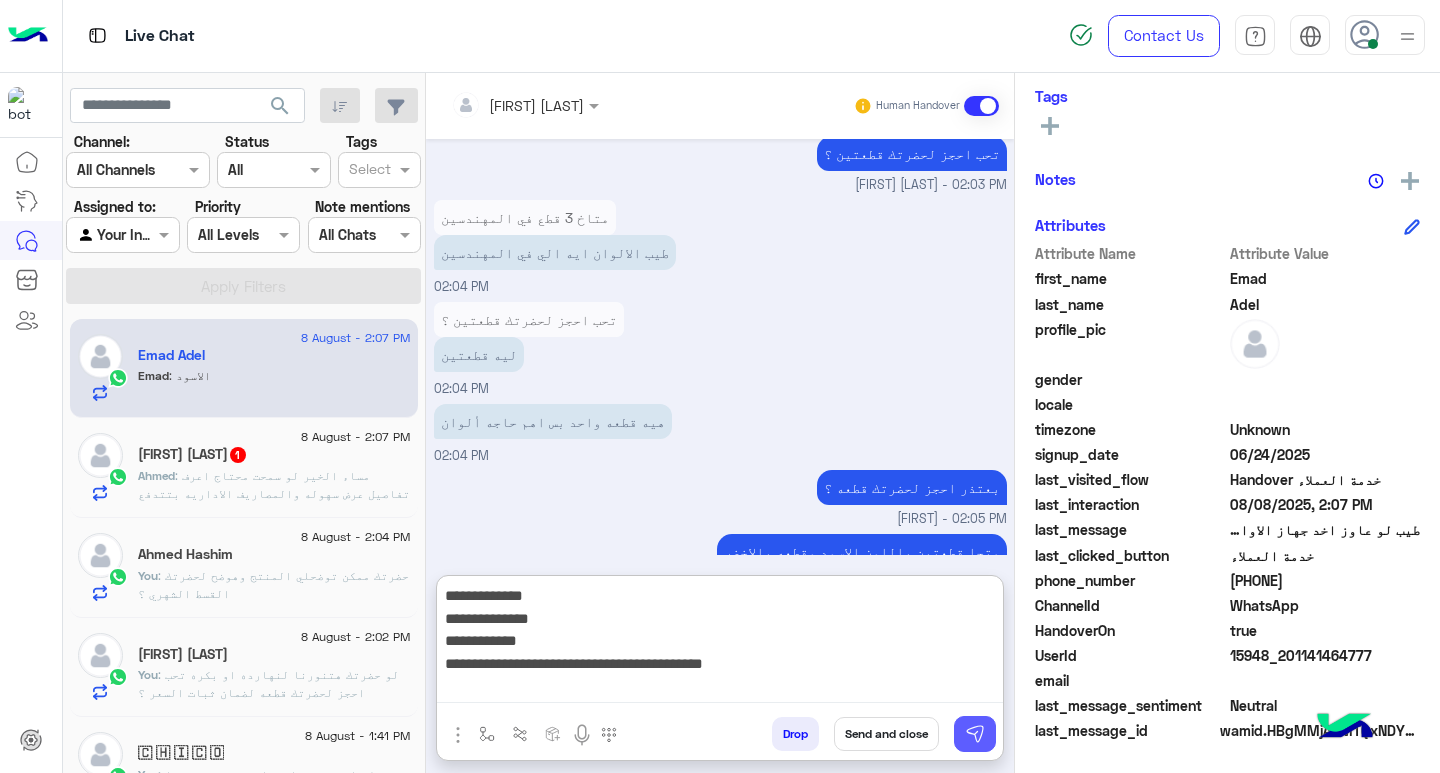 type on "**********" 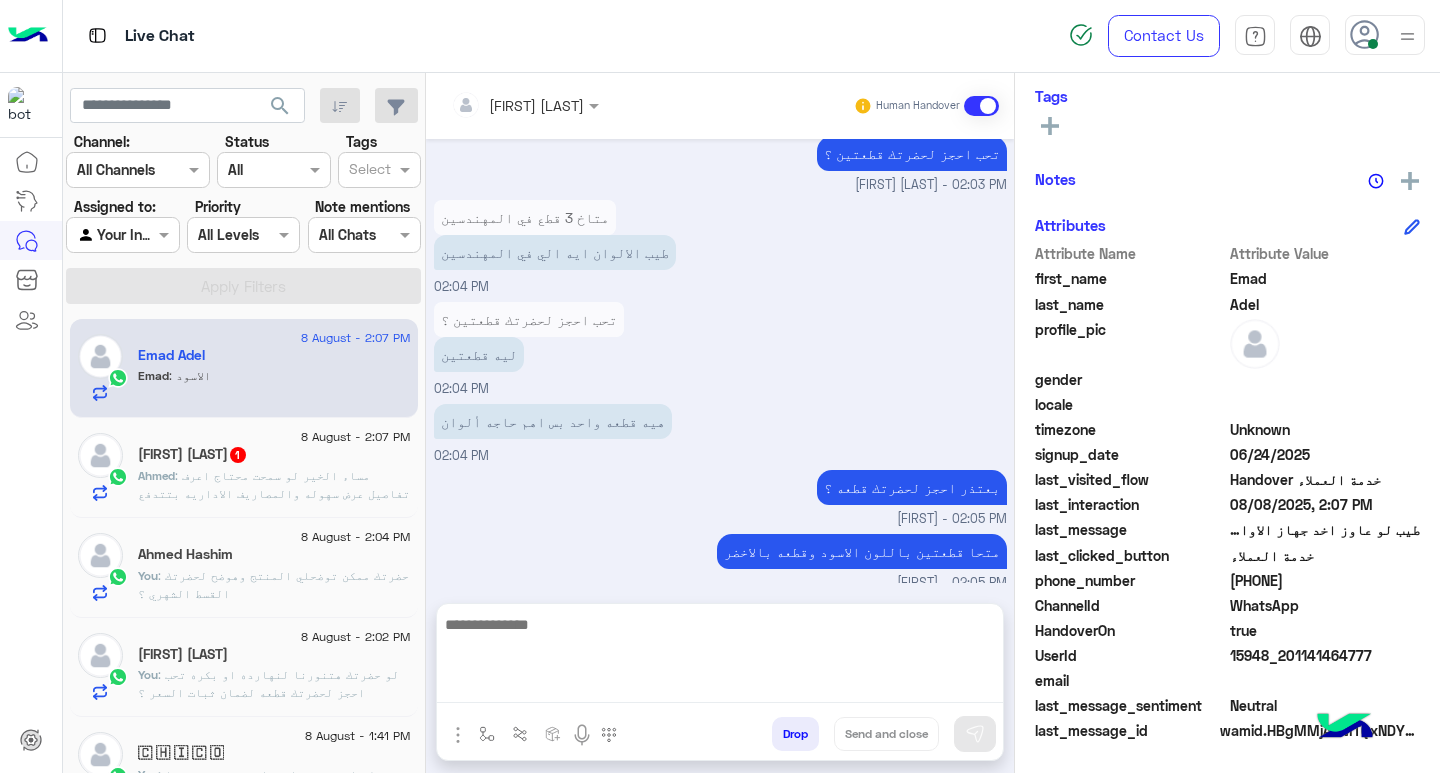 scroll, scrollTop: 1086, scrollLeft: 0, axis: vertical 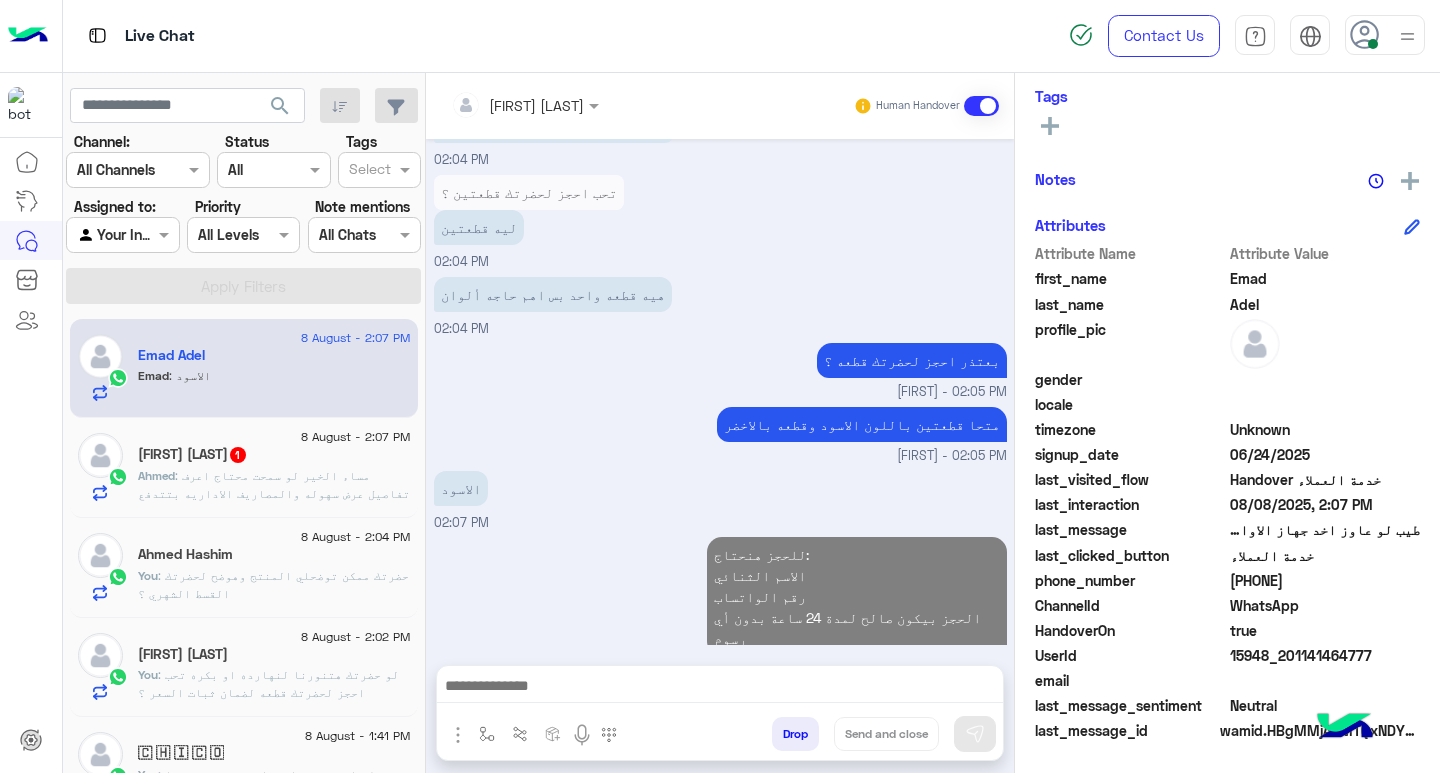 click on "Ahmed Kh 1" 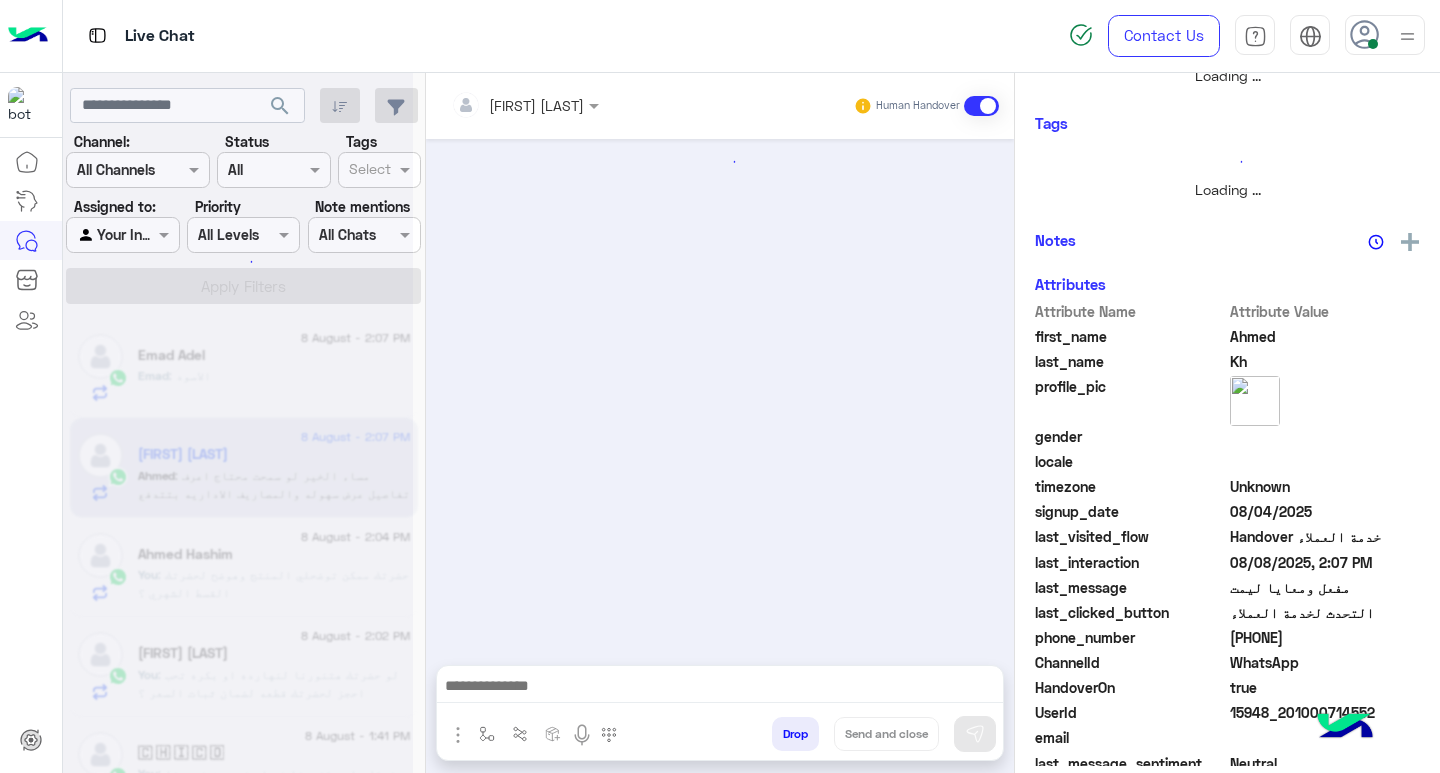 scroll, scrollTop: 355, scrollLeft: 0, axis: vertical 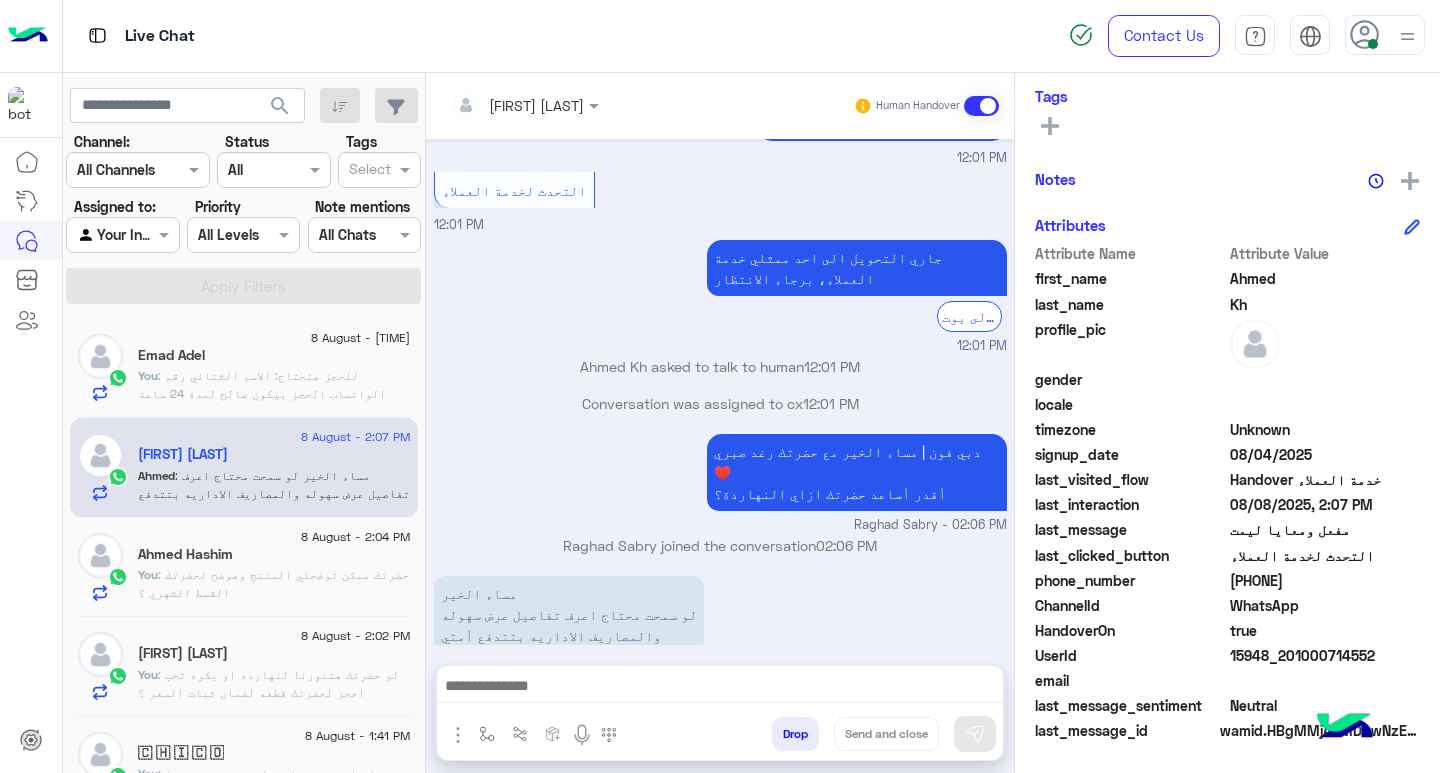 click at bounding box center [720, 688] 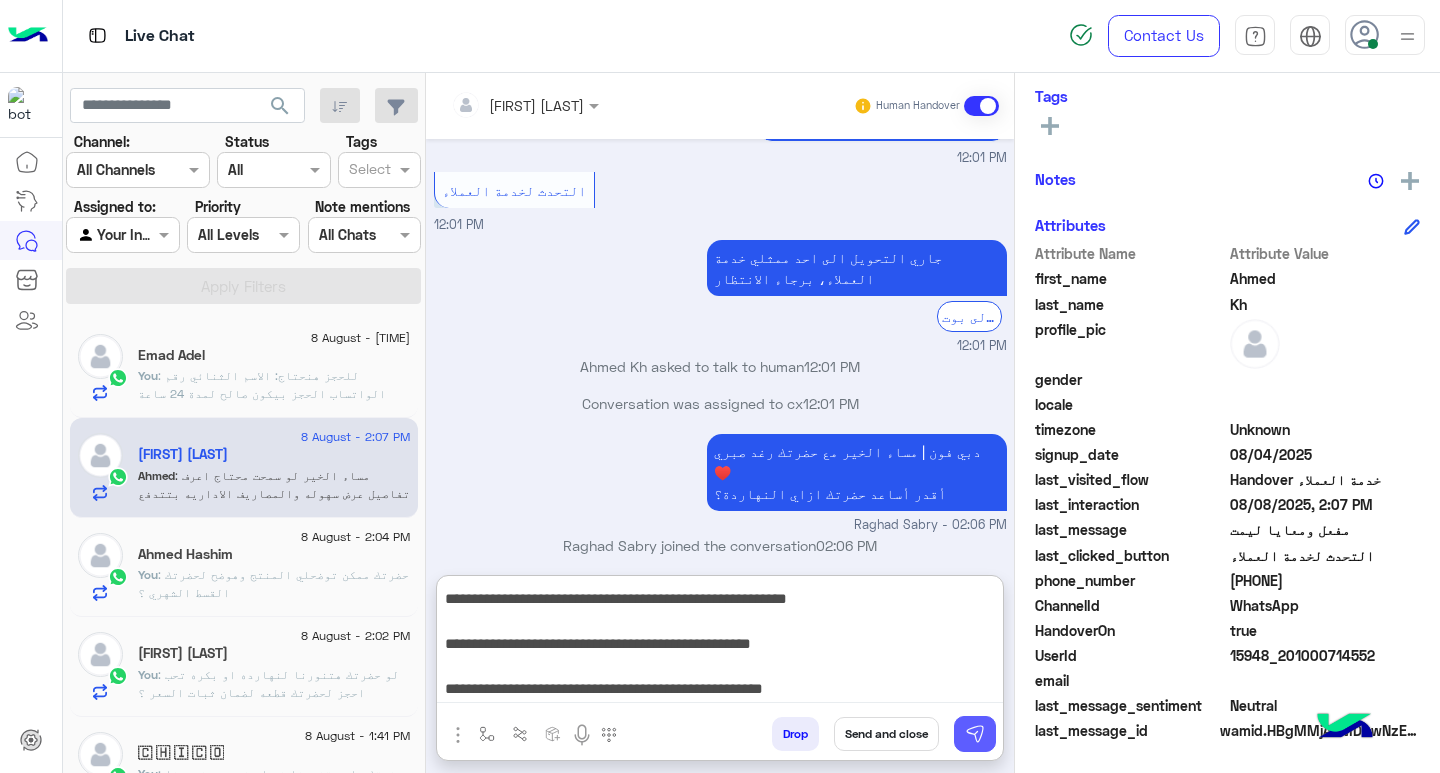scroll, scrollTop: 43, scrollLeft: 0, axis: vertical 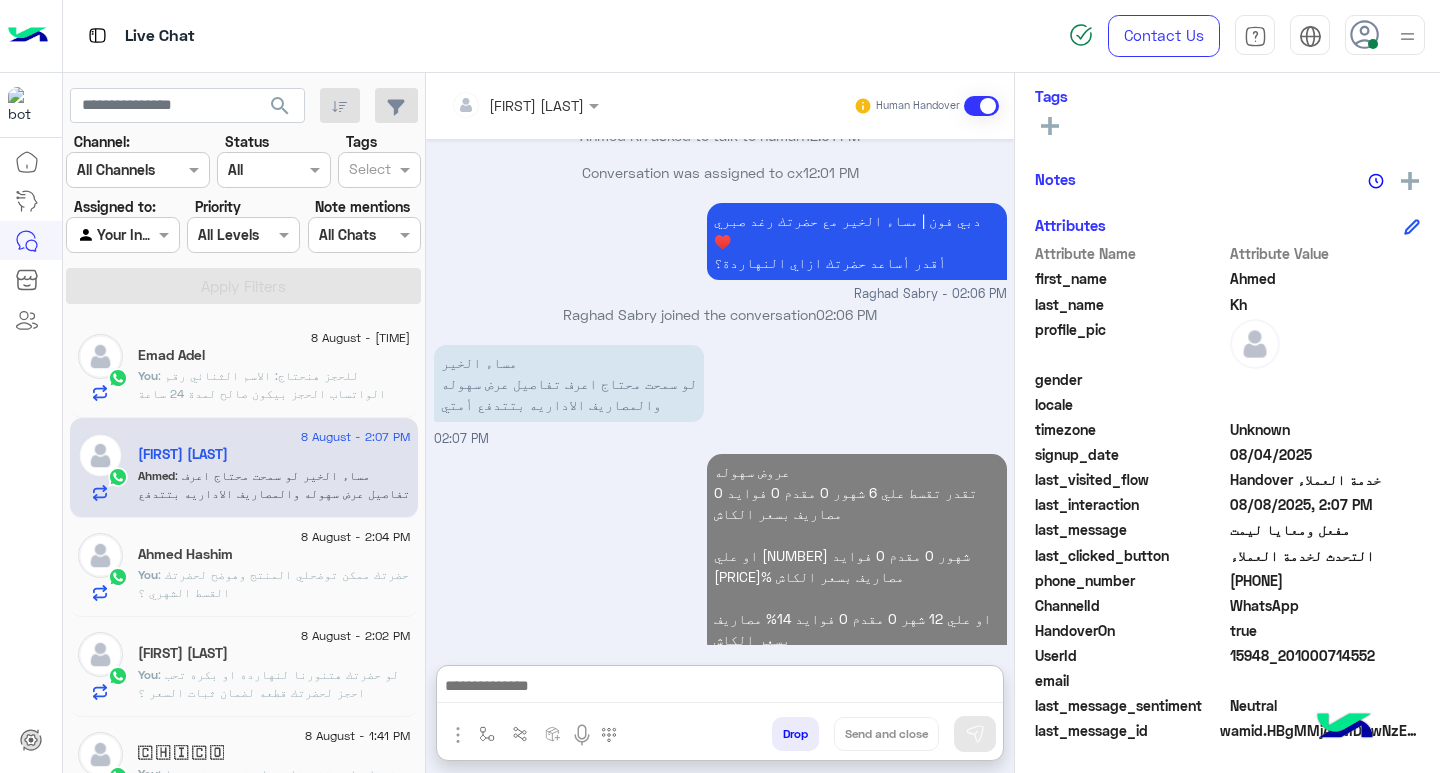 click at bounding box center [720, 688] 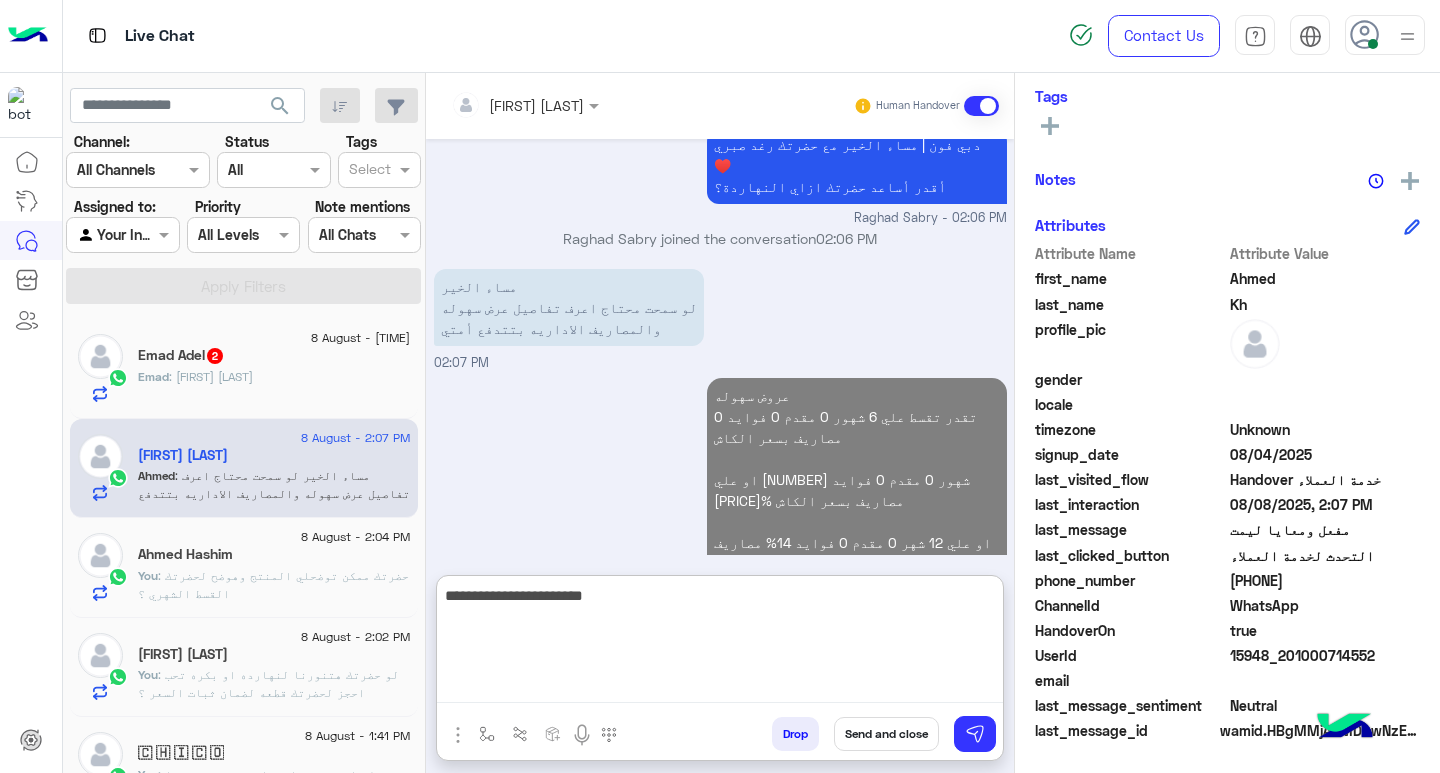 type on "**********" 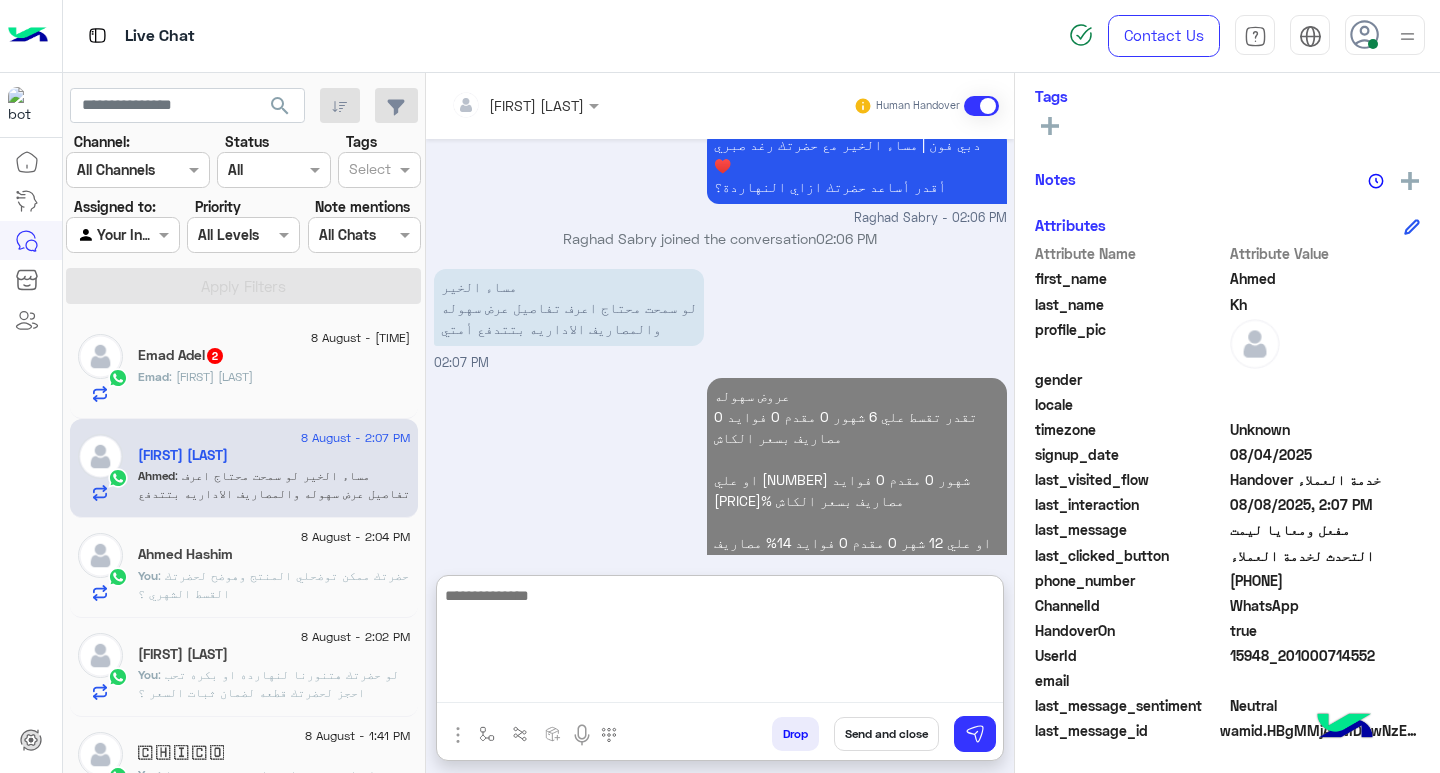 scroll, scrollTop: 2163, scrollLeft: 0, axis: vertical 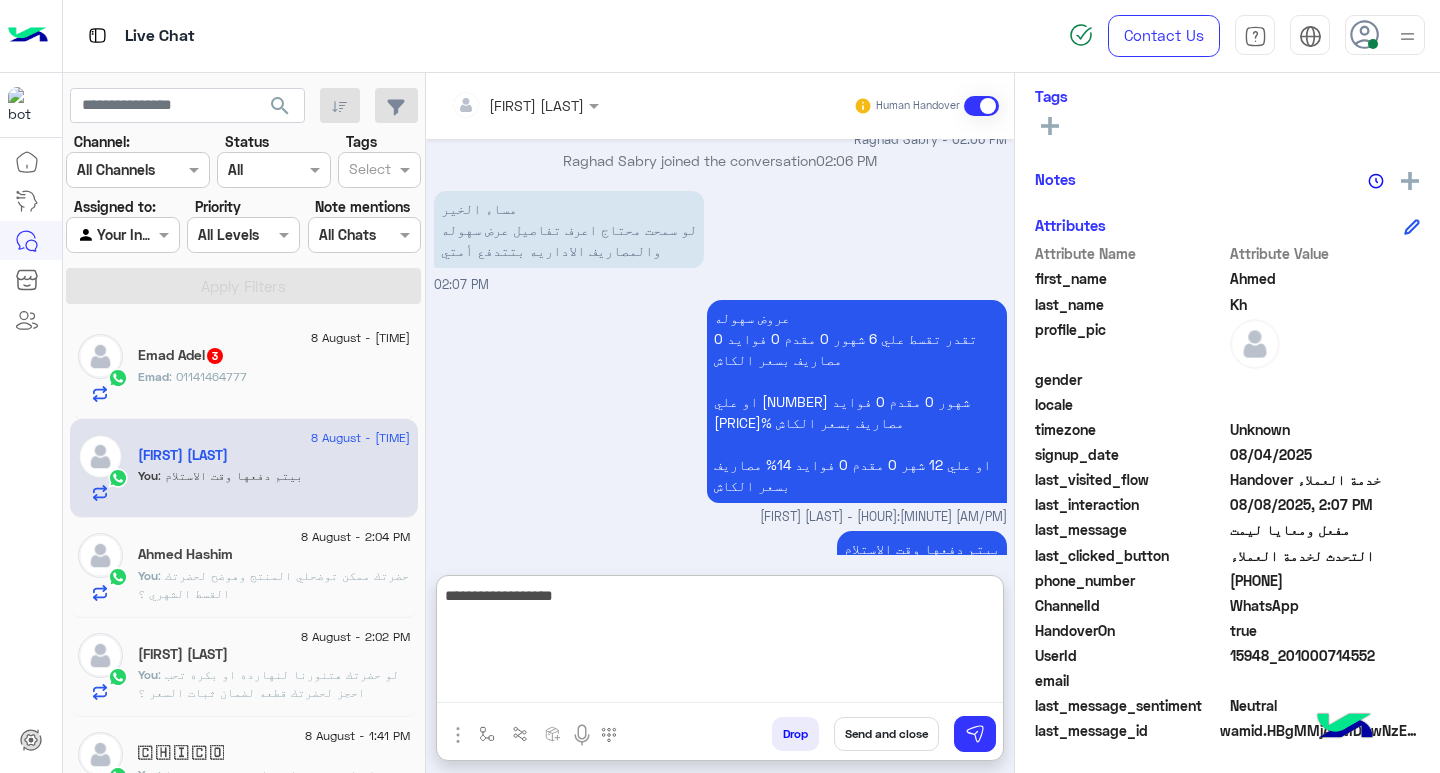 type on "**********" 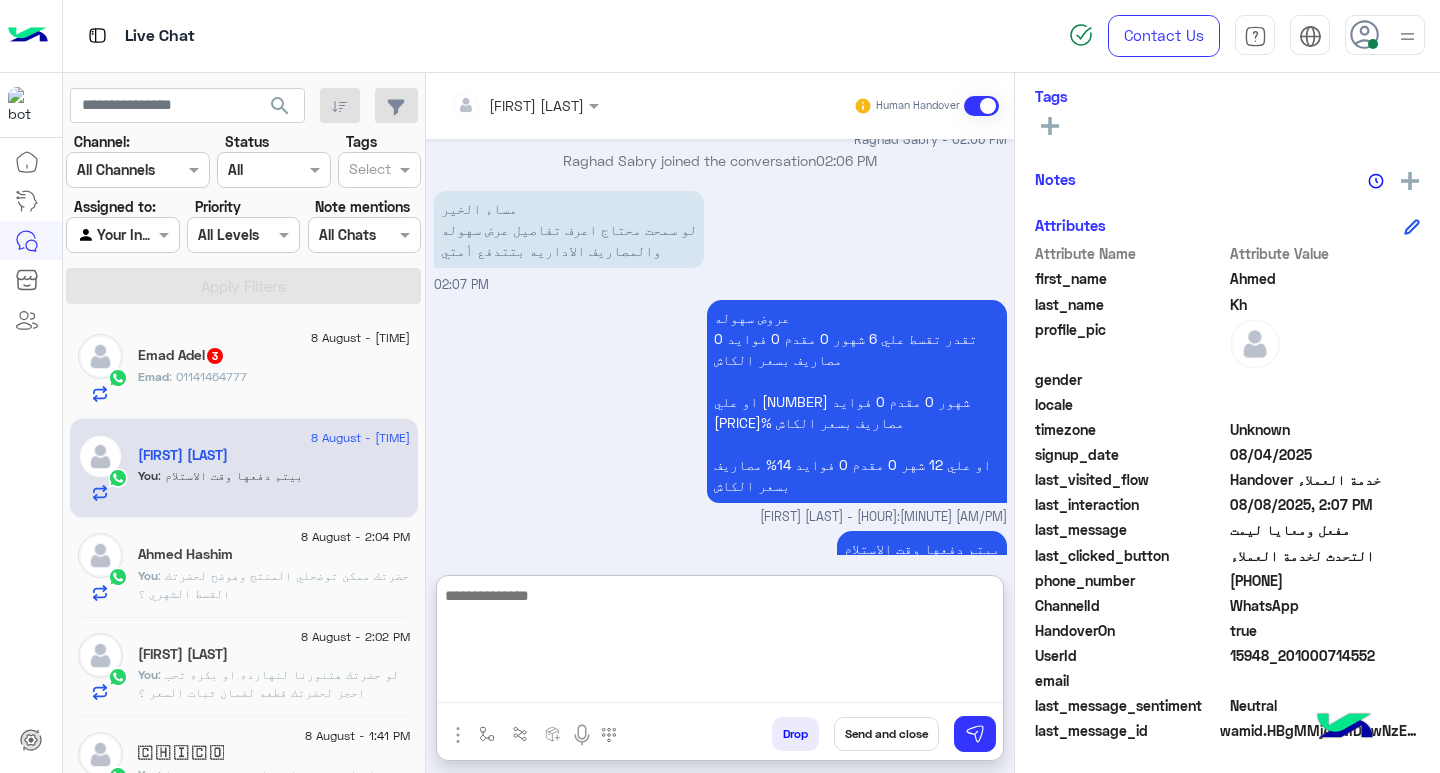 scroll, scrollTop: 2227, scrollLeft: 0, axis: vertical 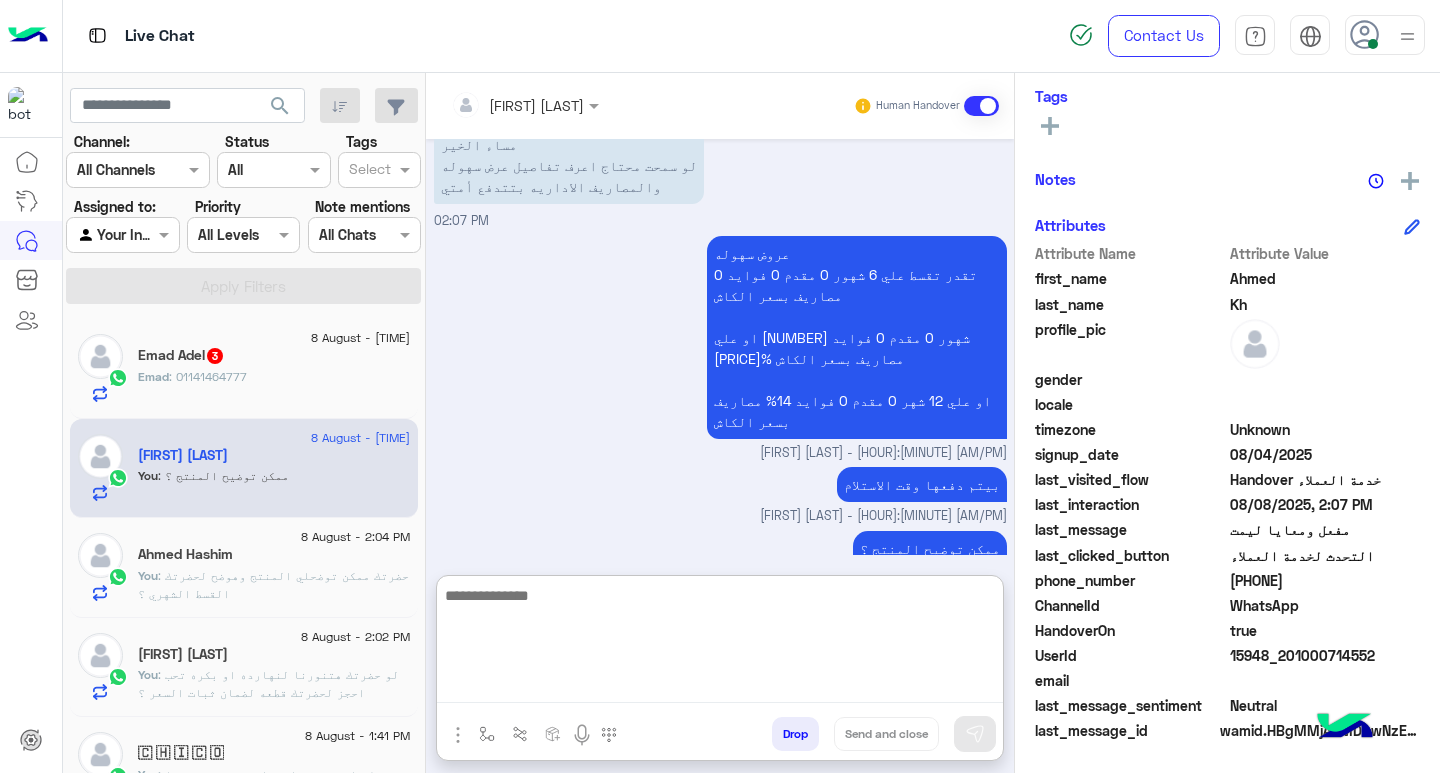 click on "8 August - 2:08 PM Emad : [PHONE]" 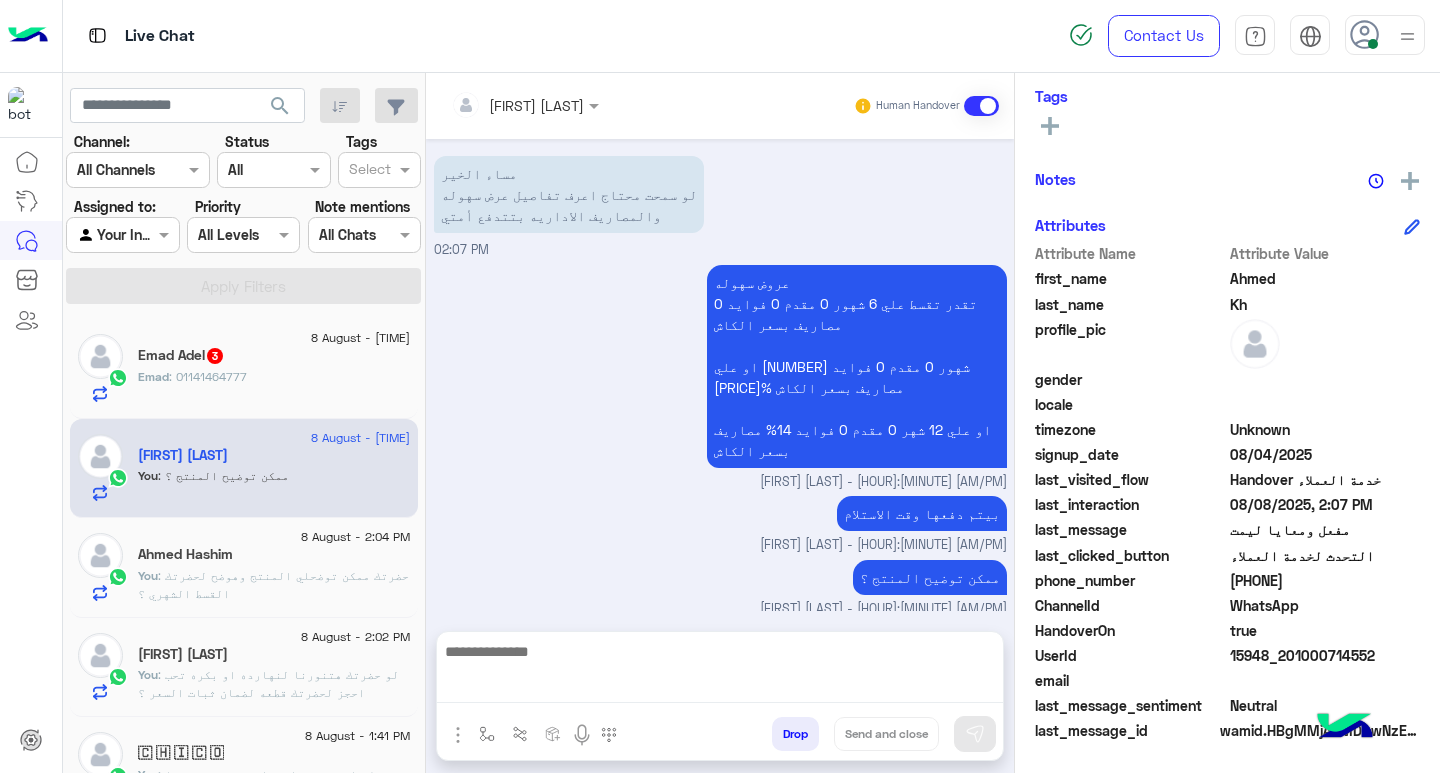 scroll, scrollTop: 2137, scrollLeft: 0, axis: vertical 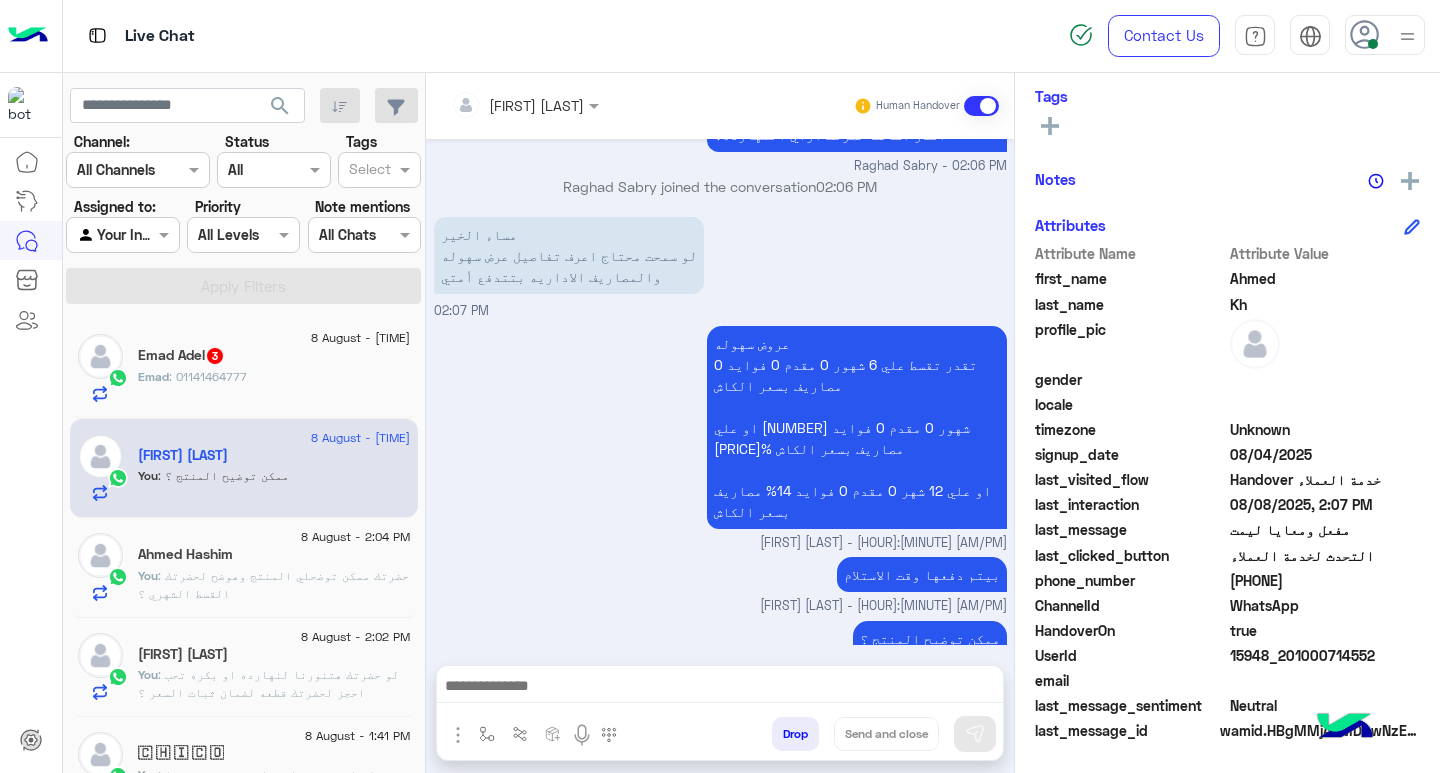 click on "Emad [LAST] 3" 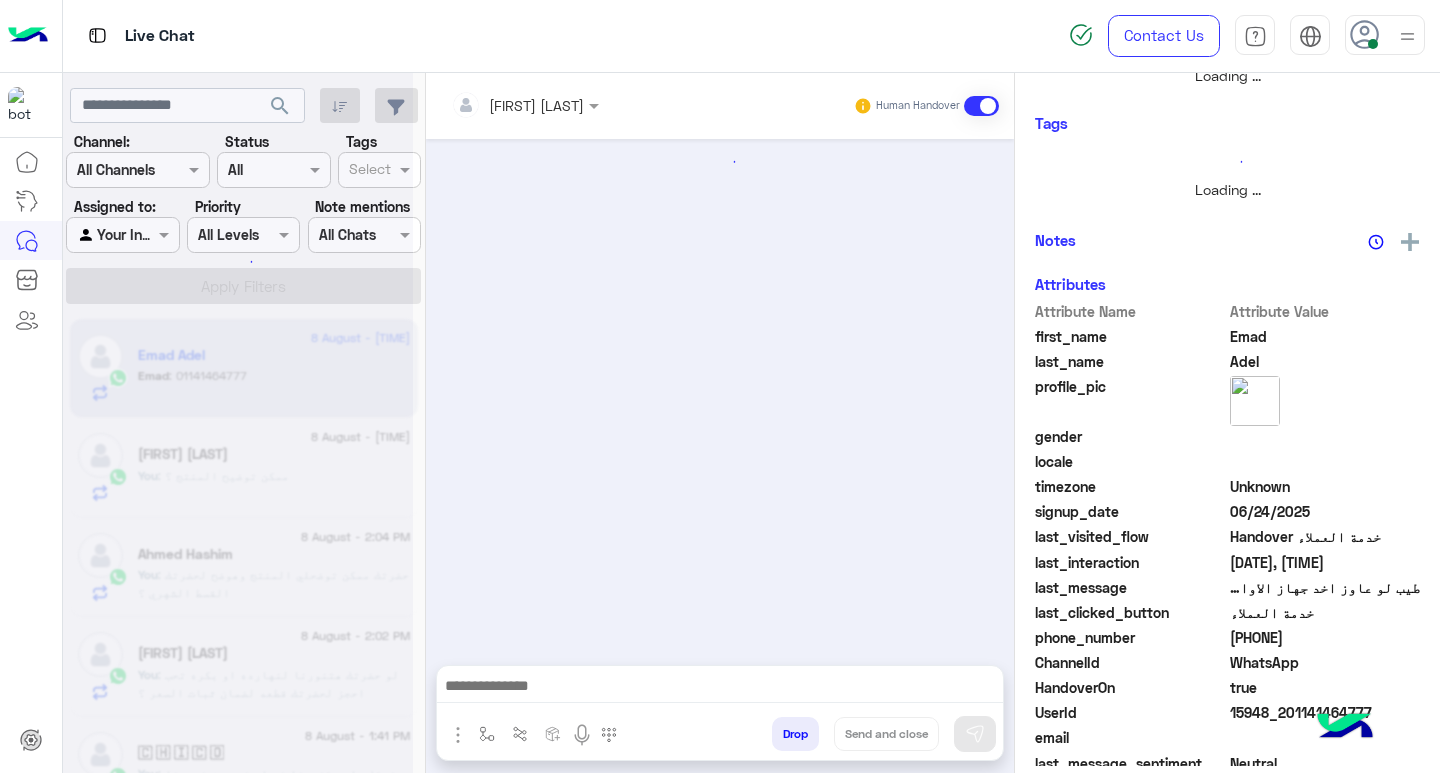 scroll, scrollTop: 355, scrollLeft: 0, axis: vertical 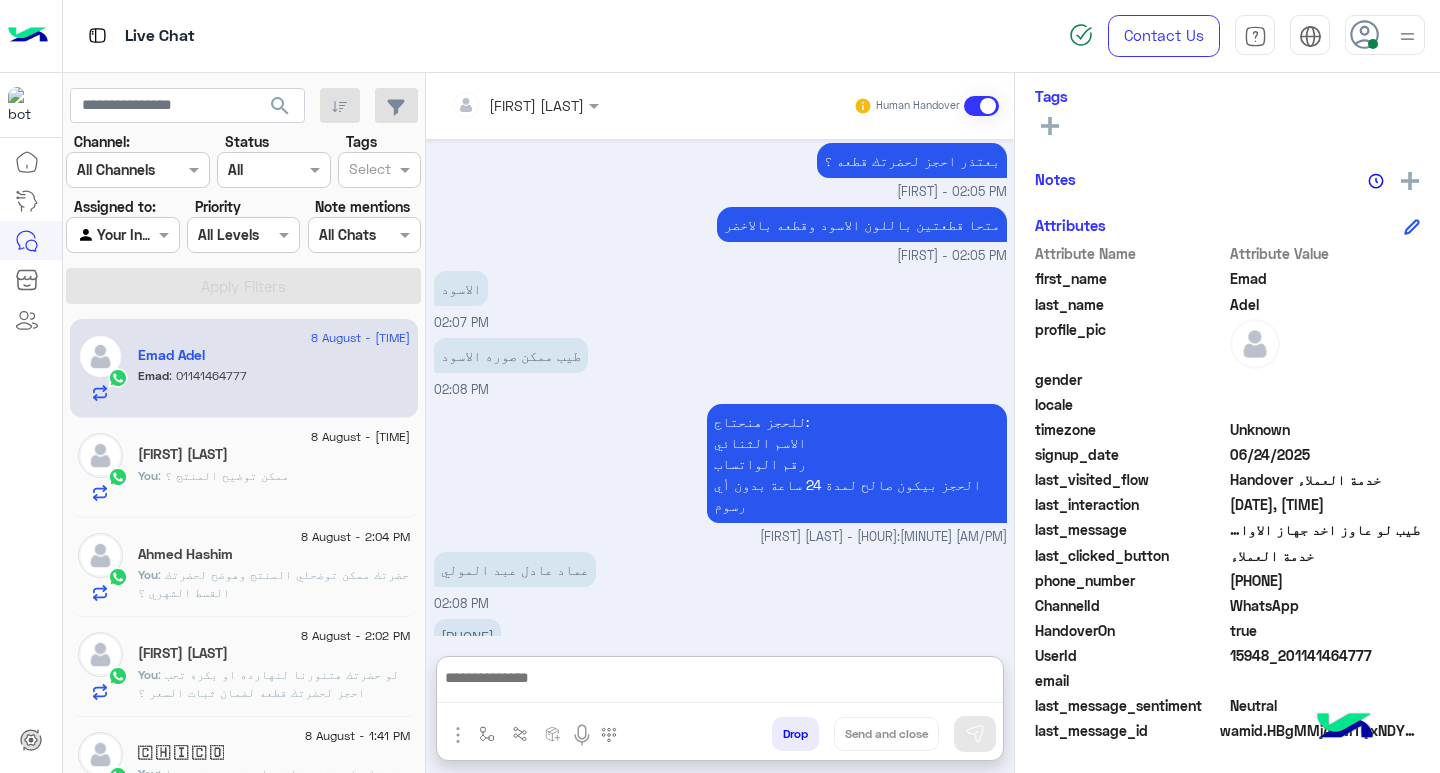 click at bounding box center (720, 684) 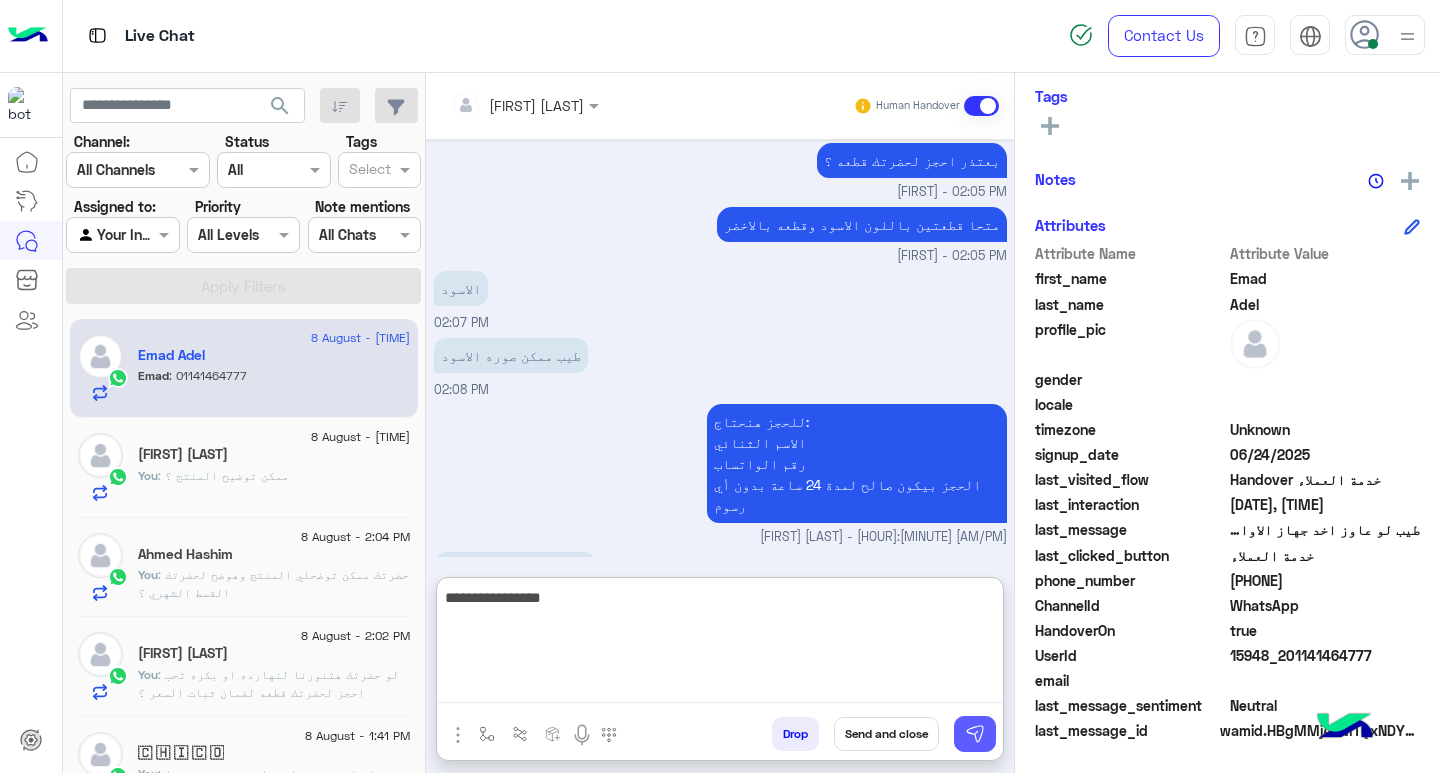 type on "**********" 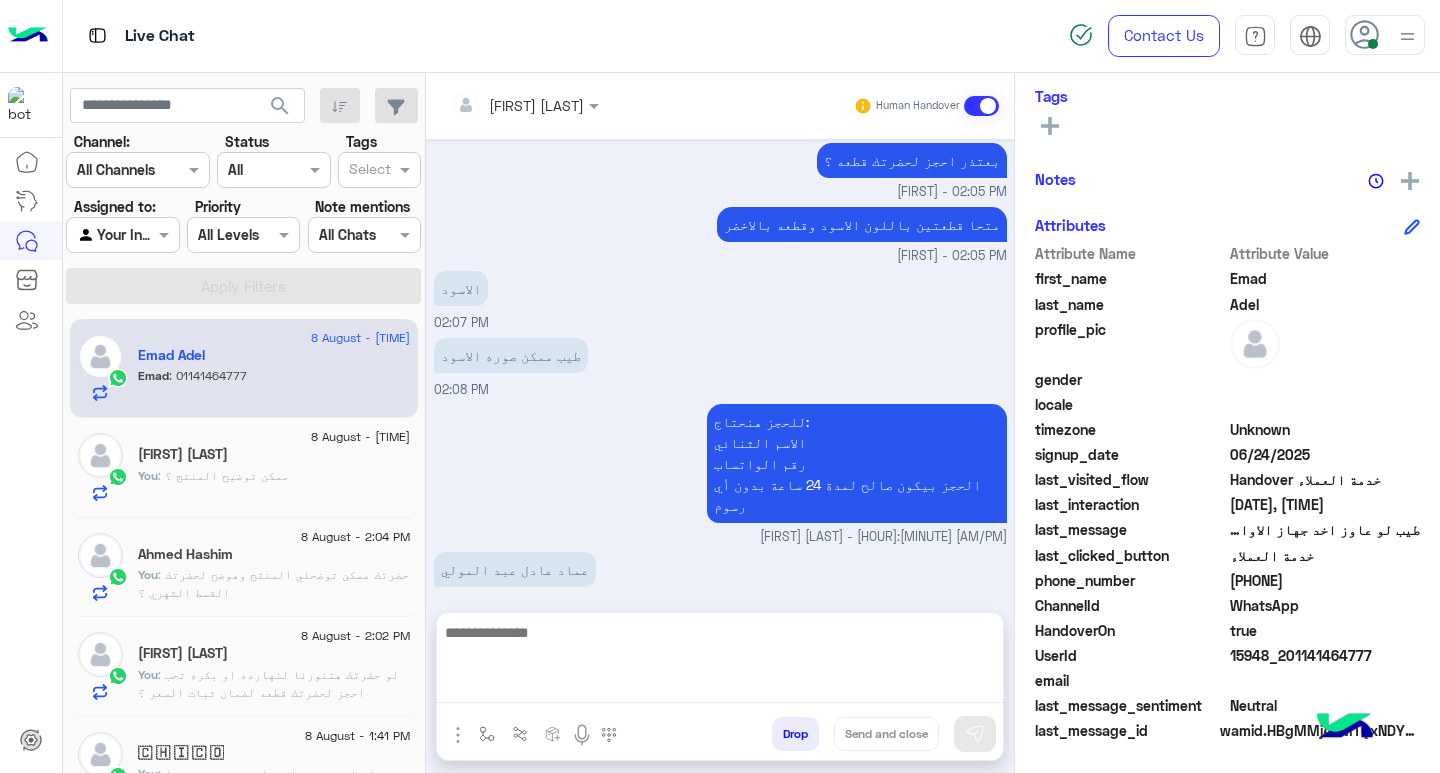 scroll, scrollTop: 1068, scrollLeft: 0, axis: vertical 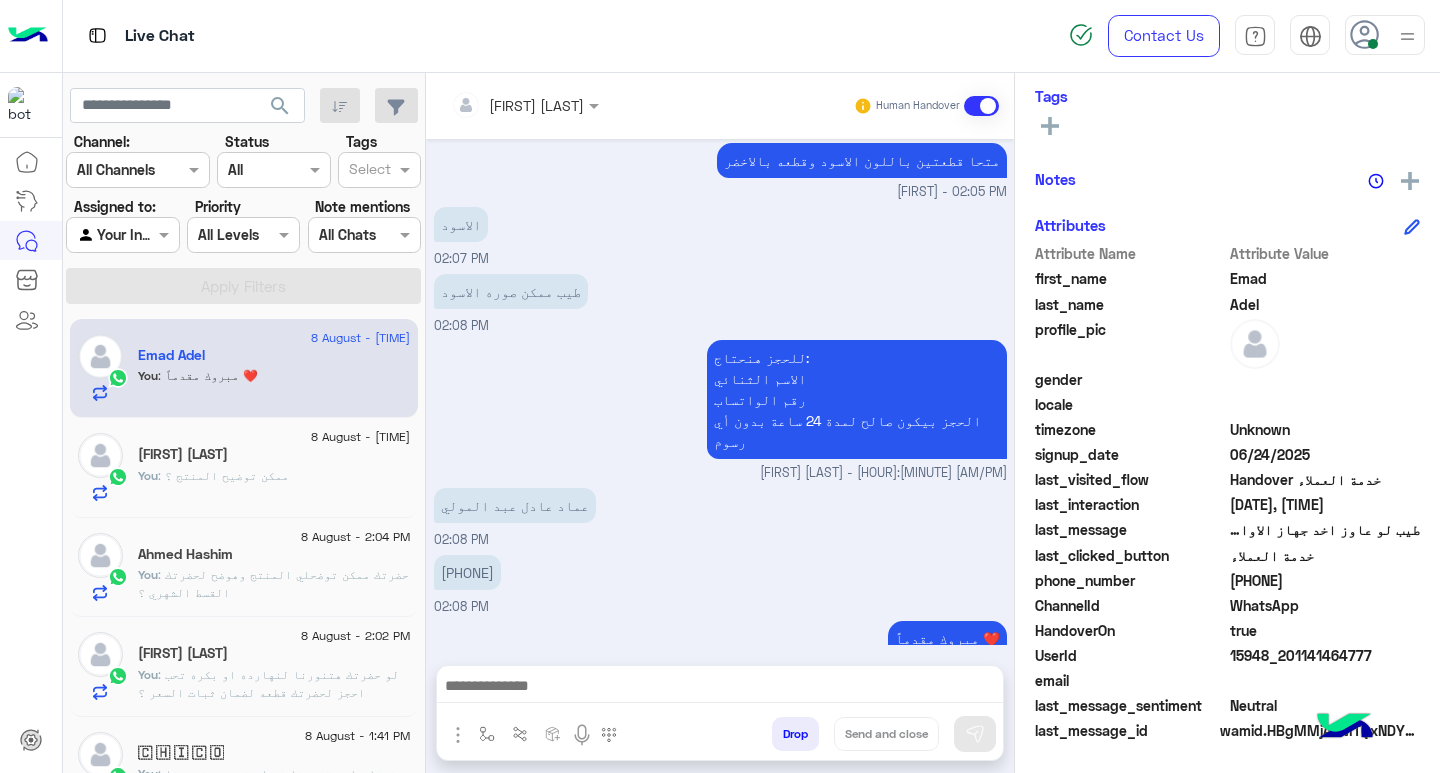 click at bounding box center [720, 688] 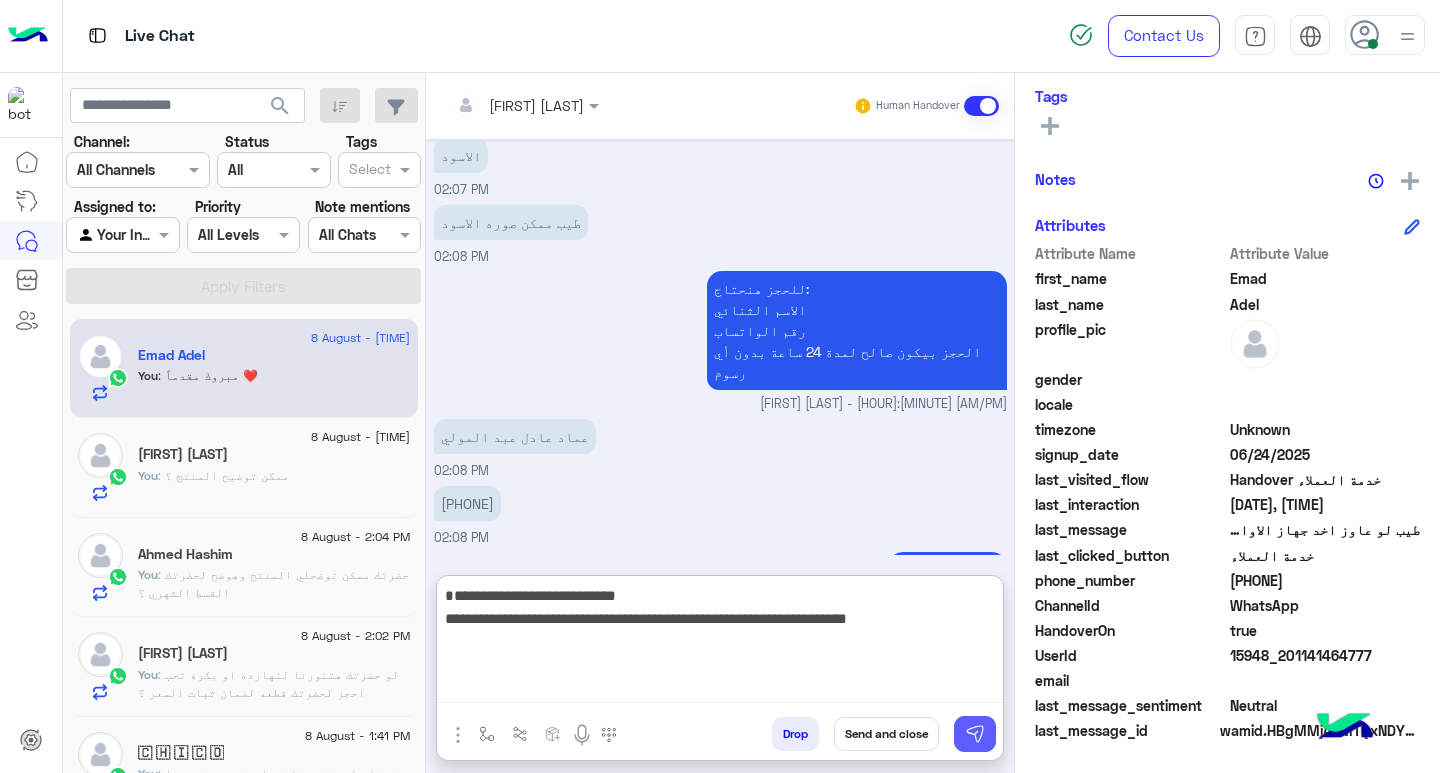 type on "**********" 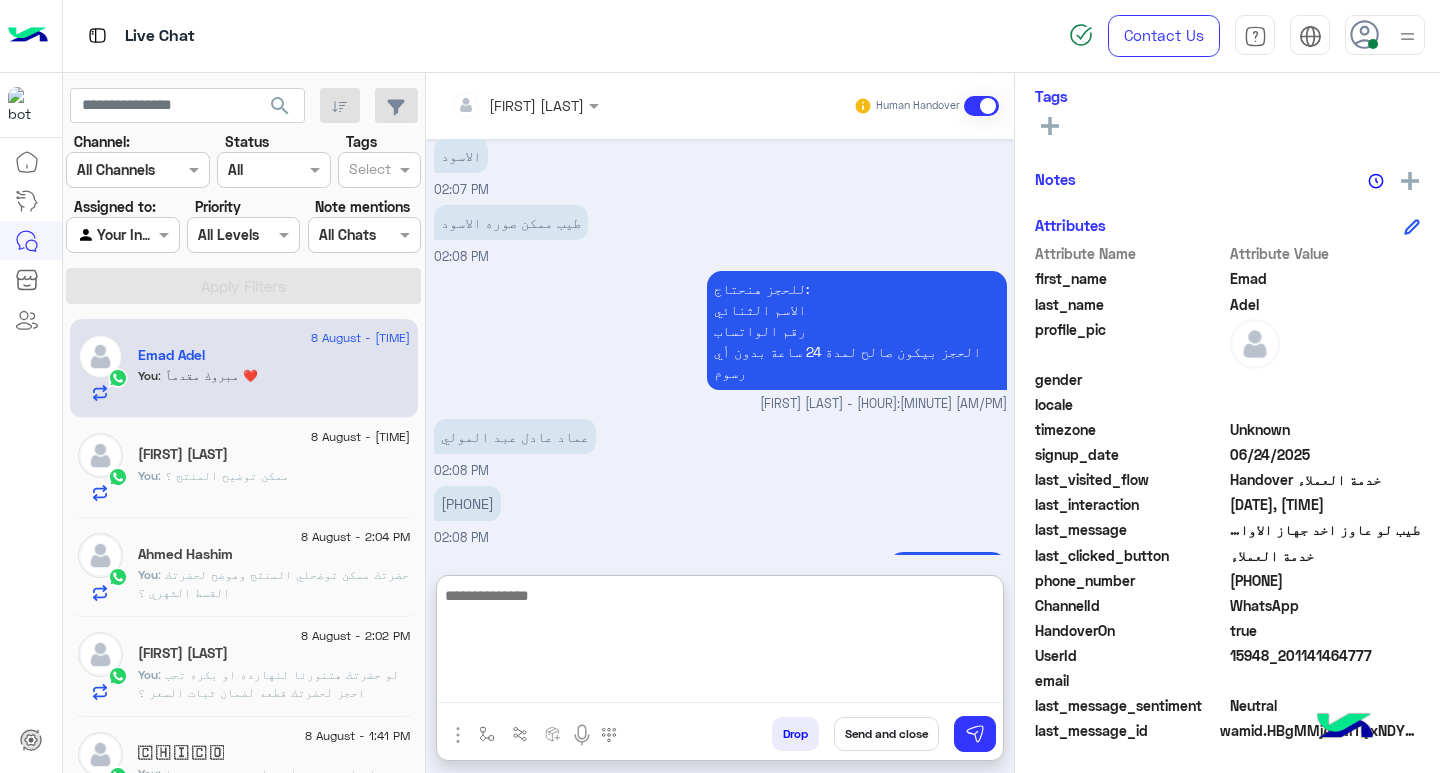 scroll, scrollTop: 1174, scrollLeft: 0, axis: vertical 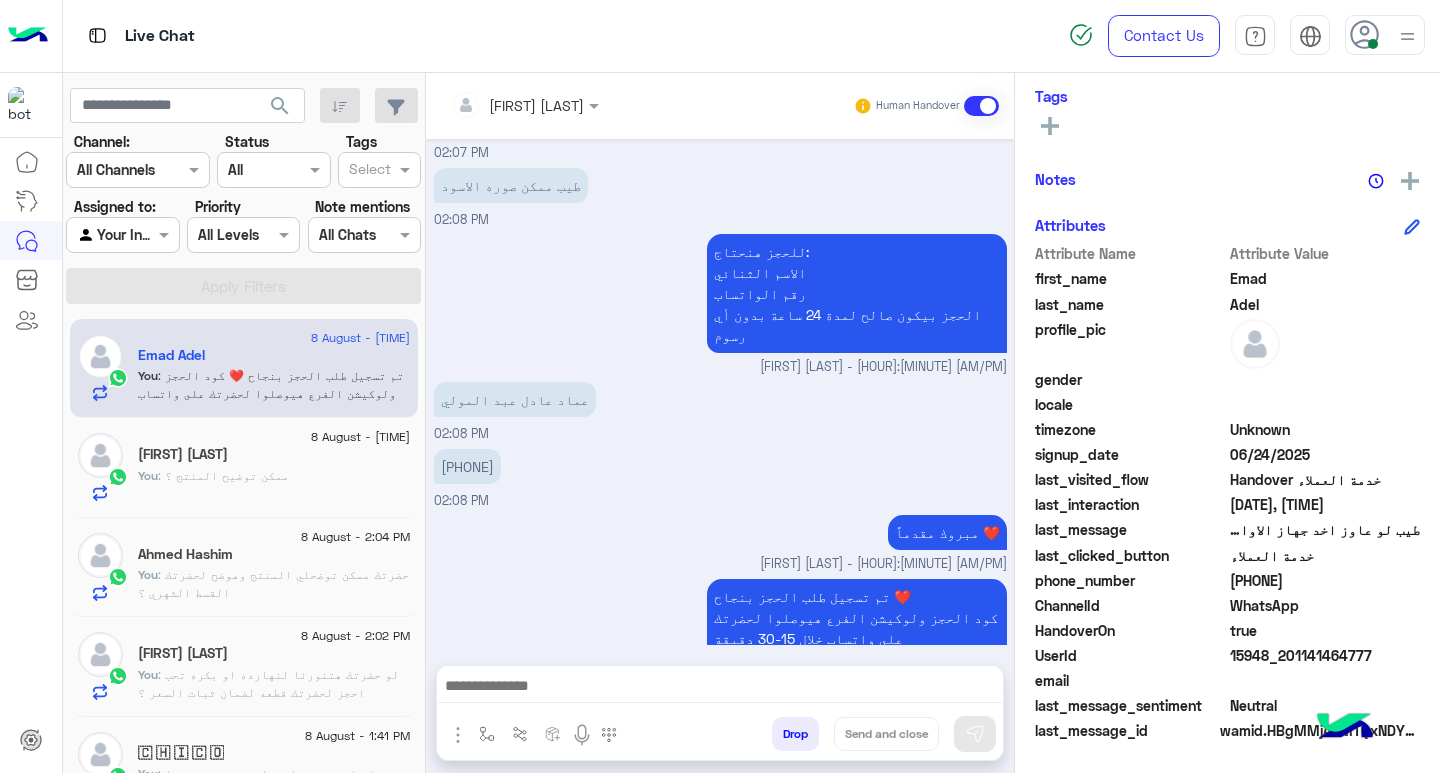 click on "مبروك مقدماً ❤️  [FIRST] [LAST] -  02:08 PM" at bounding box center (720, 542) 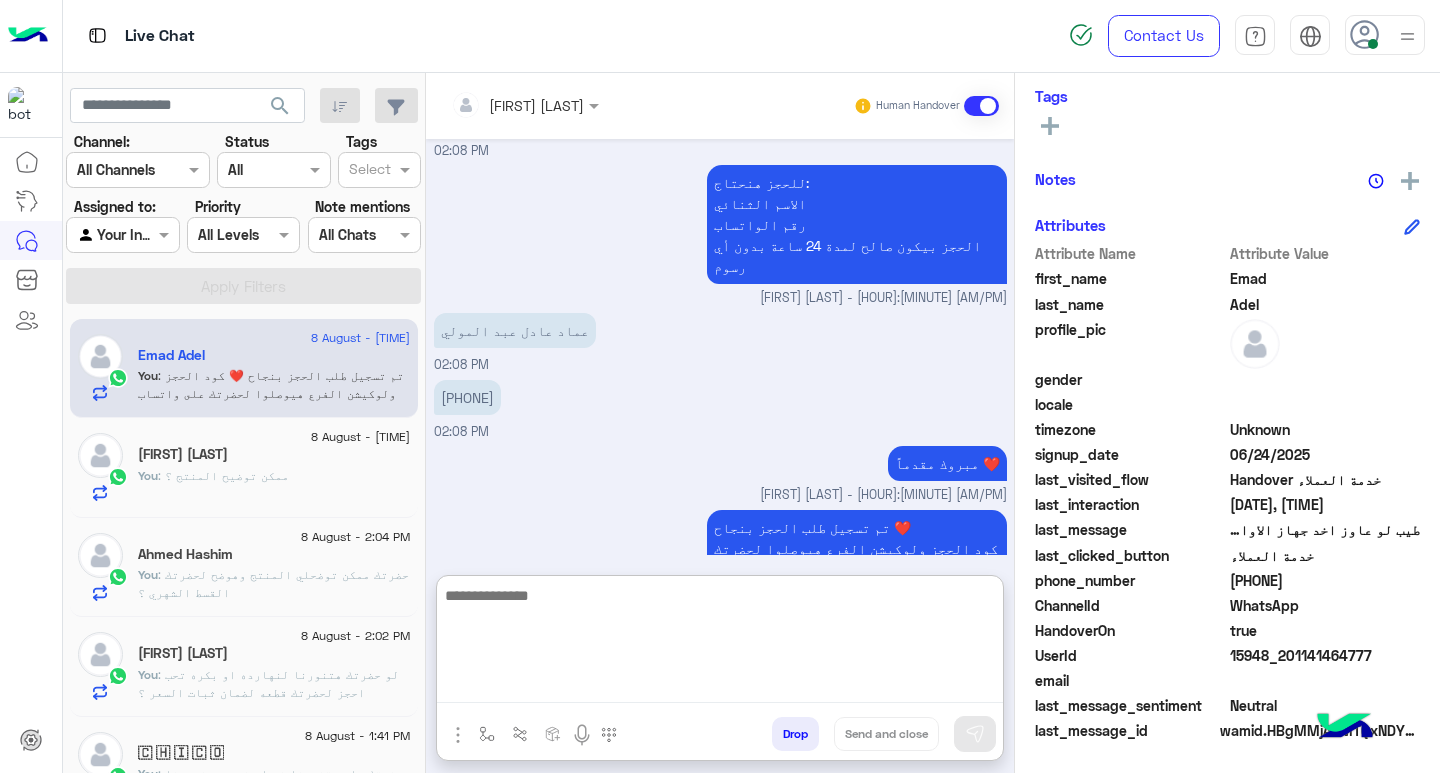 paste on "**********" 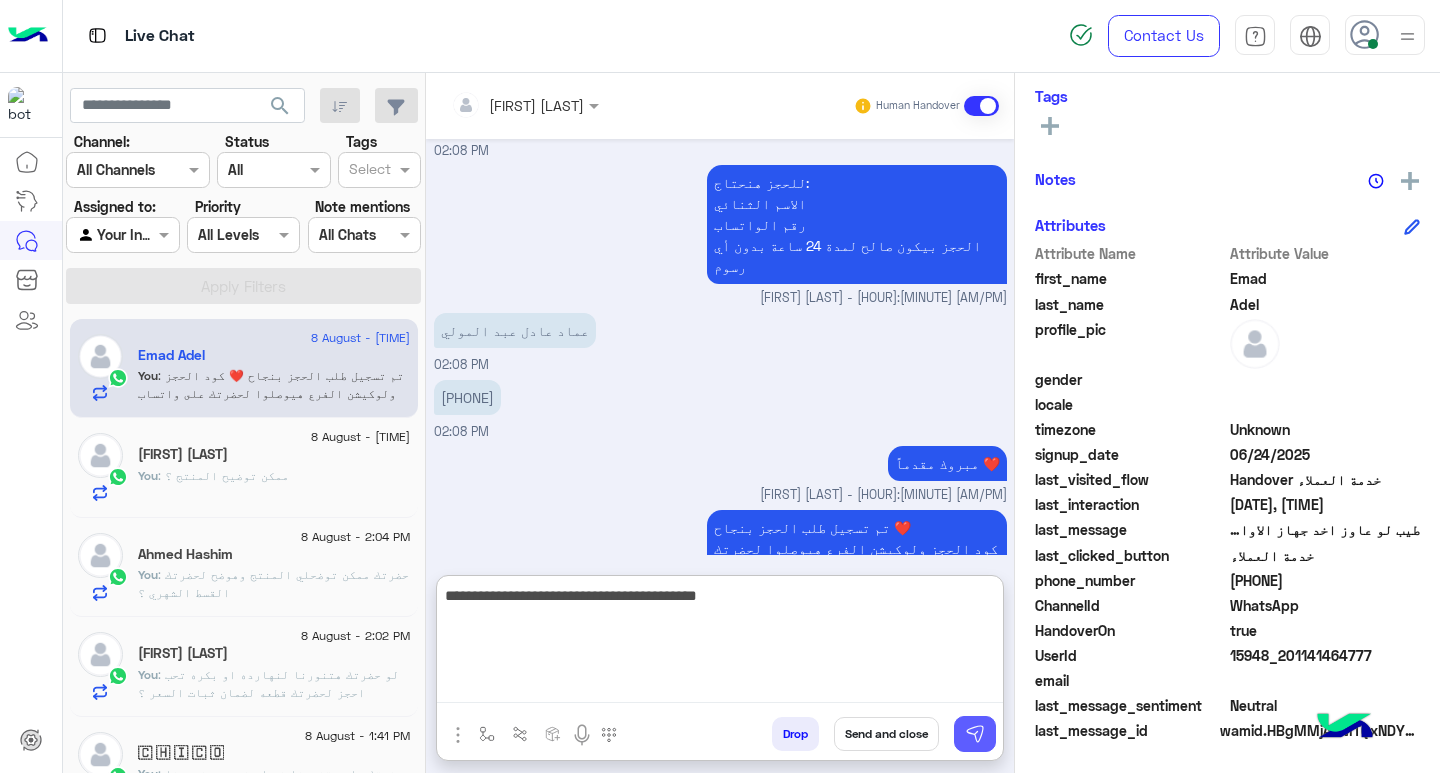 type on "**********" 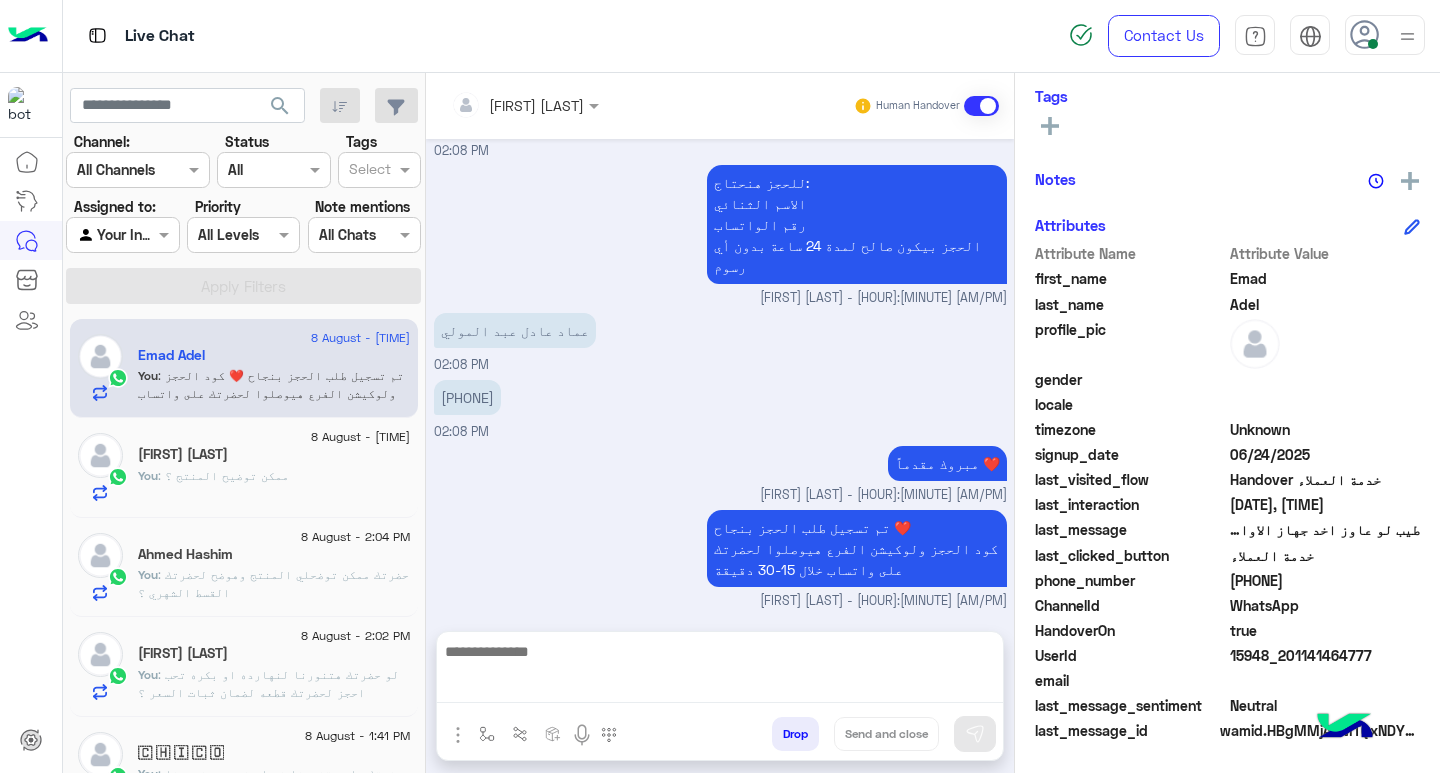 scroll, scrollTop: 1238, scrollLeft: 0, axis: vertical 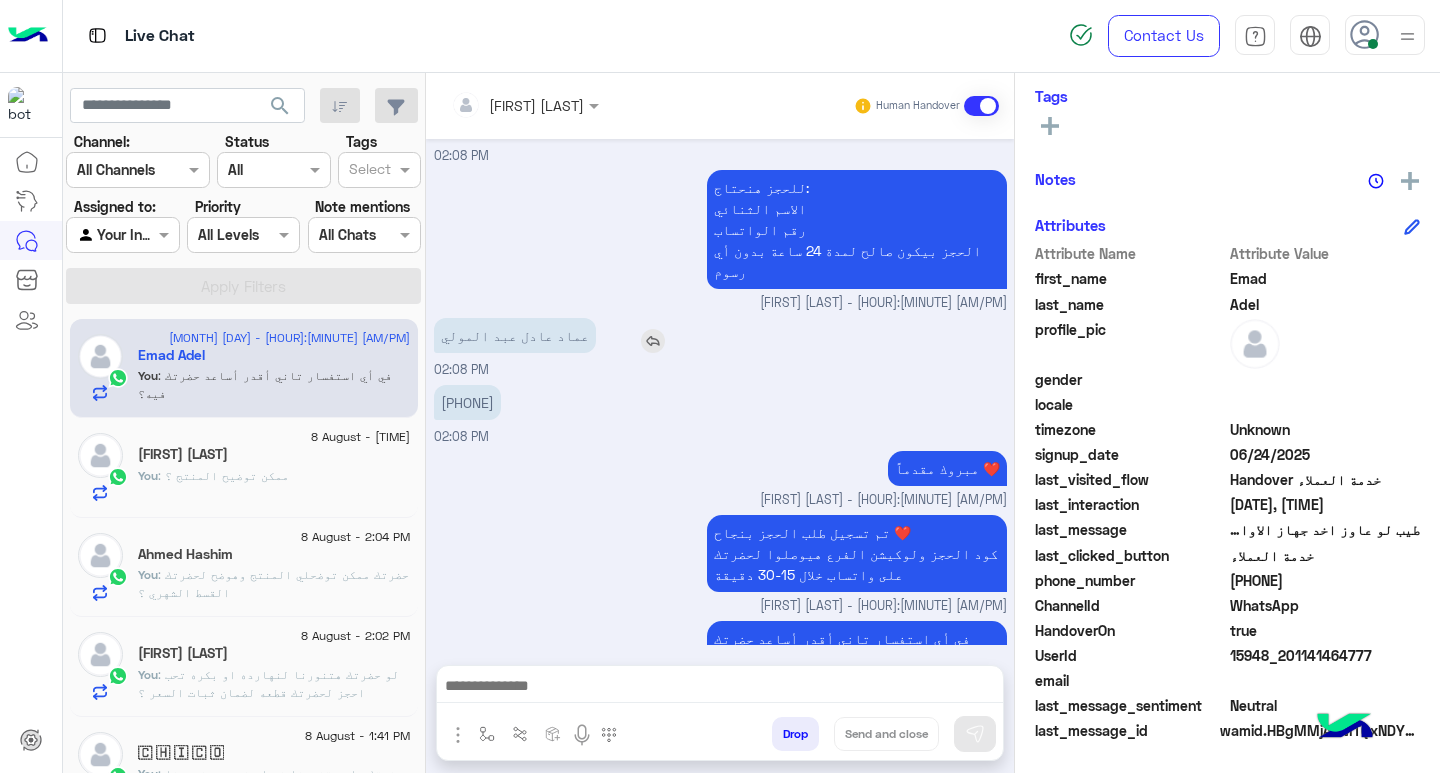 click on "عماد عادل عبد المولي" at bounding box center [515, 335] 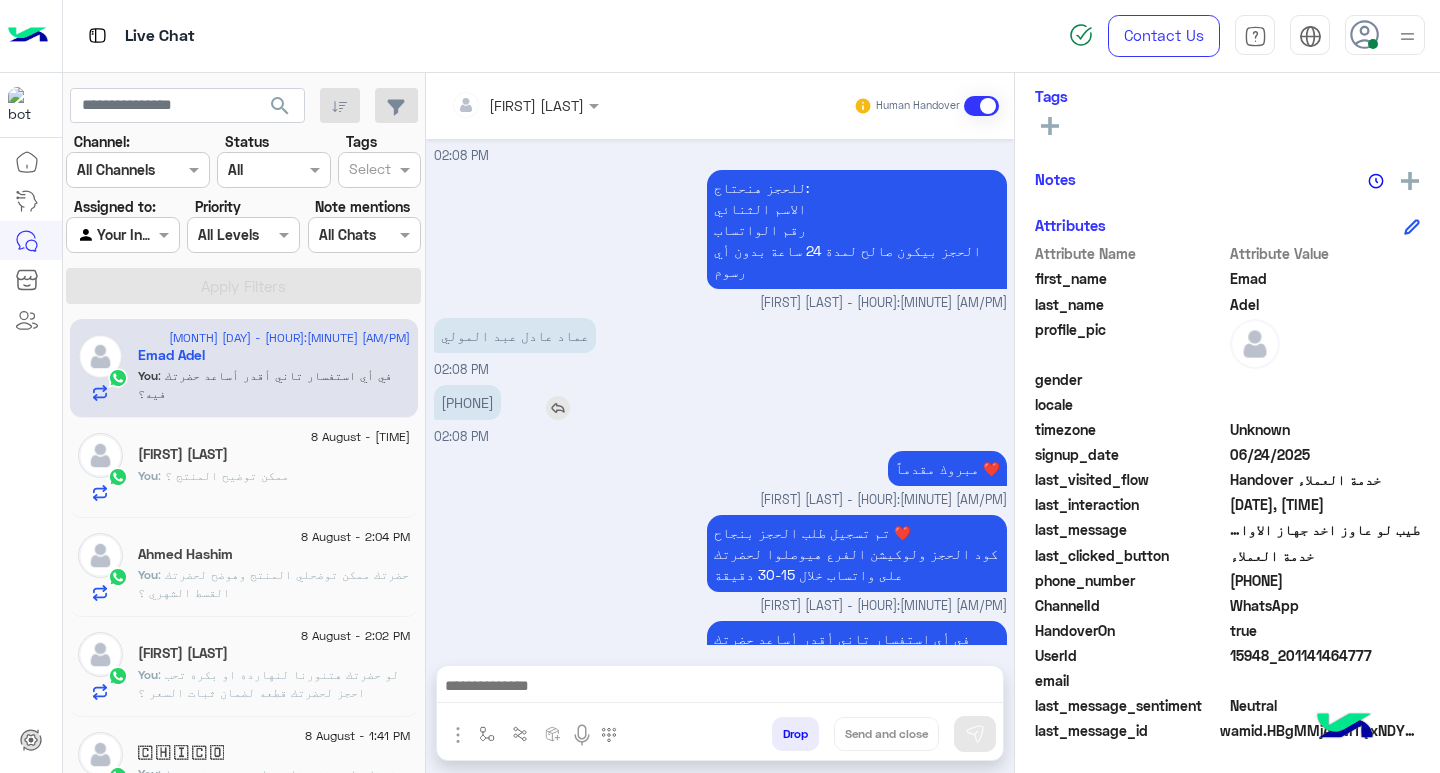 click on "[PHONE]" at bounding box center (467, 402) 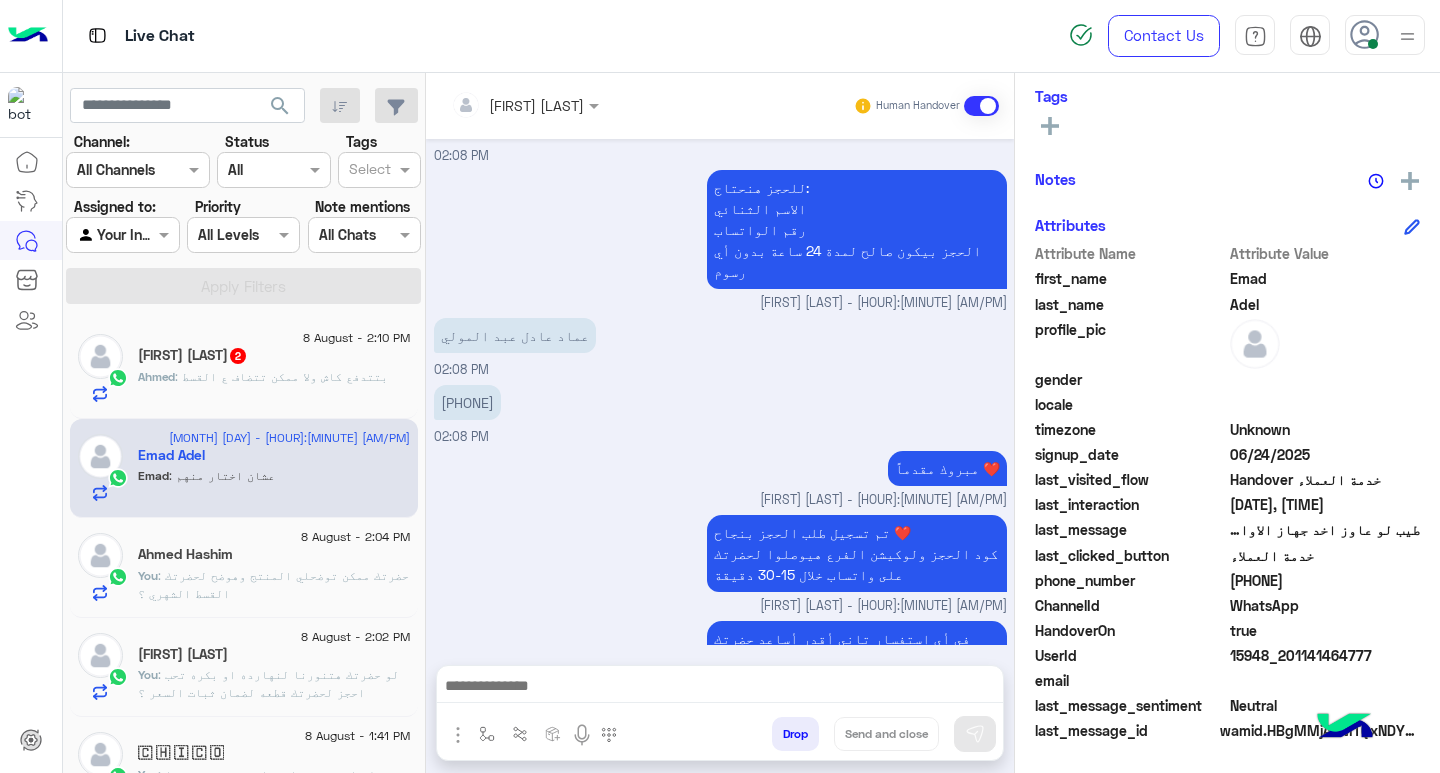 scroll, scrollTop: 1371, scrollLeft: 0, axis: vertical 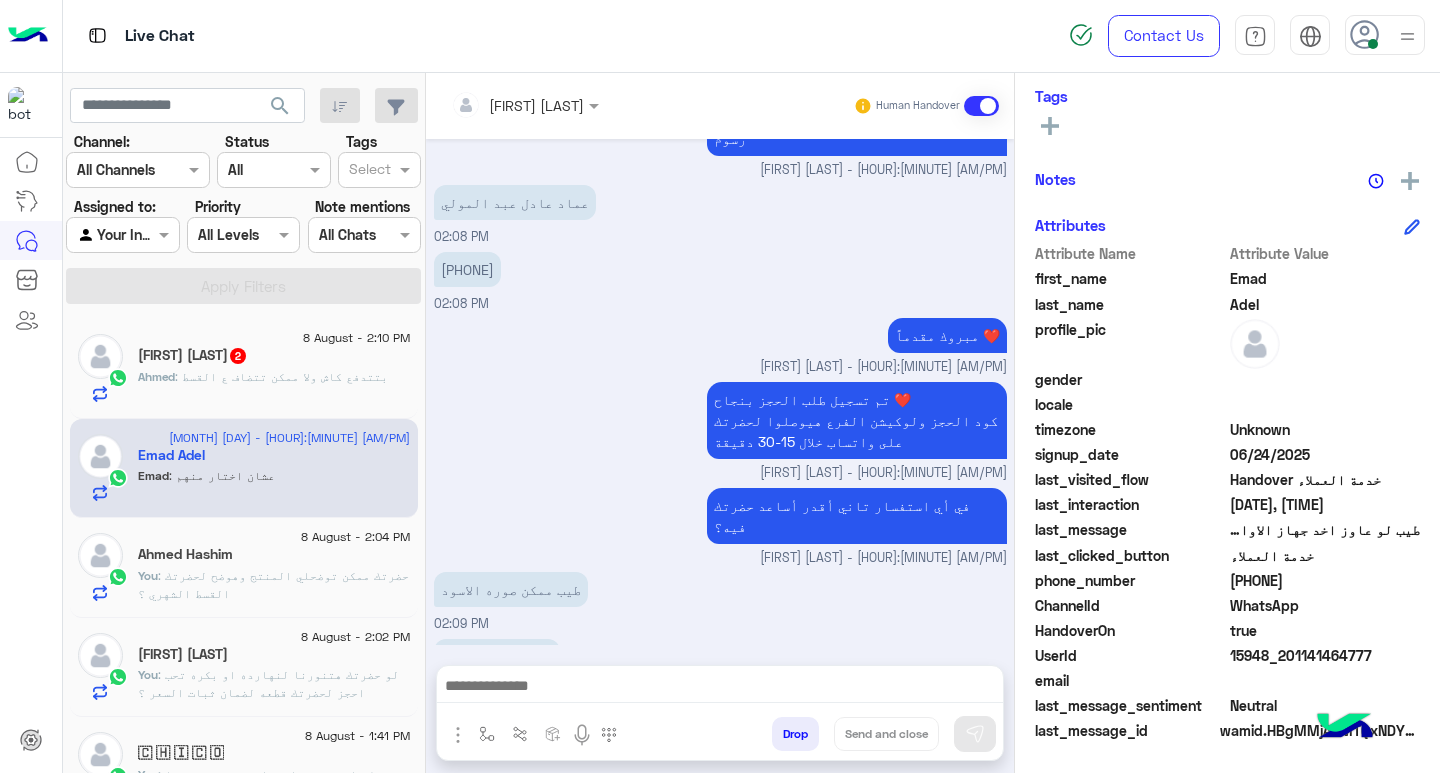click on "تم تسجيل طلب الحجز بنجاح ❤️ كود الحجز ولوكيشن الفرع هيوصلوا لحضرتك على واتساب خلال 15-30 دقيقة Raghad Sabry - 02:08 PM" at bounding box center [720, 430] 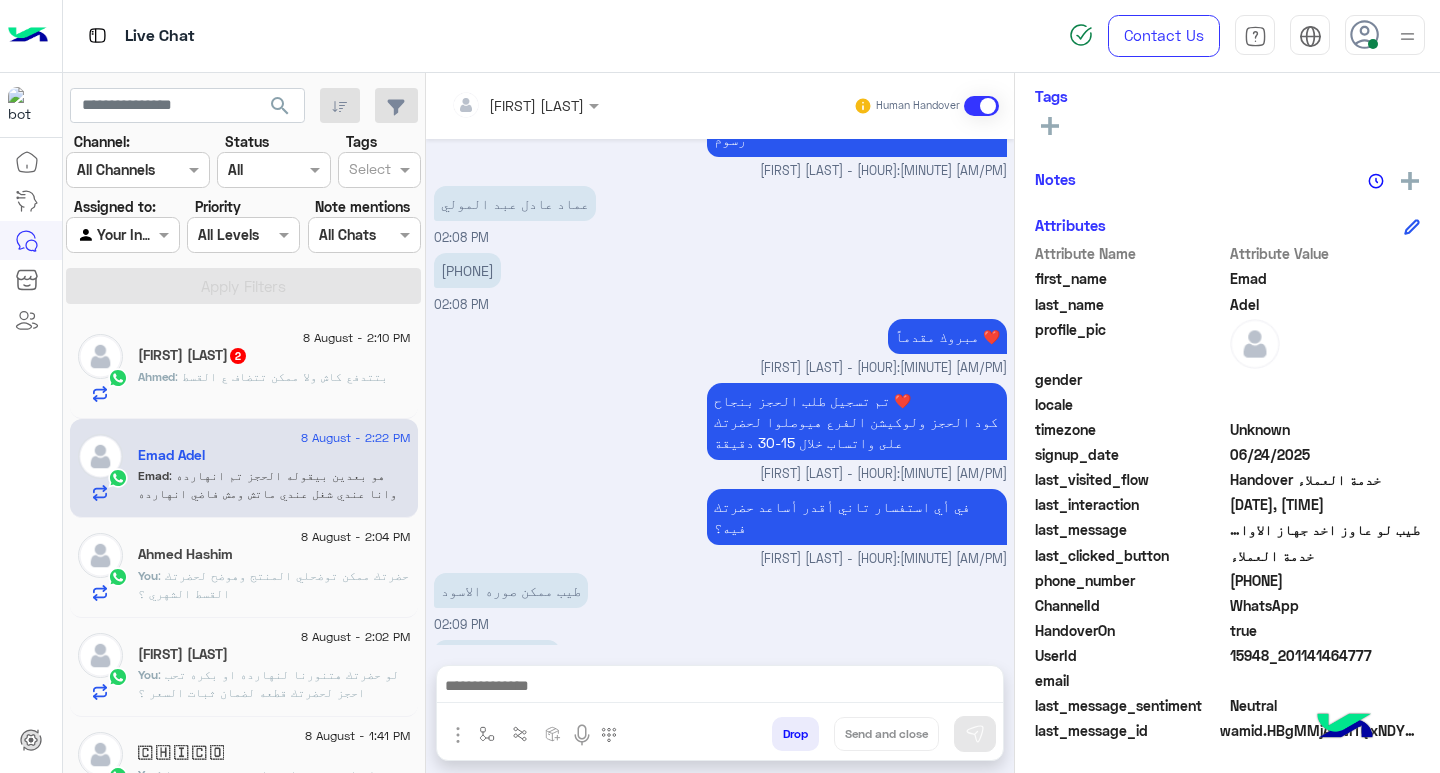 scroll, scrollTop: 1480, scrollLeft: 0, axis: vertical 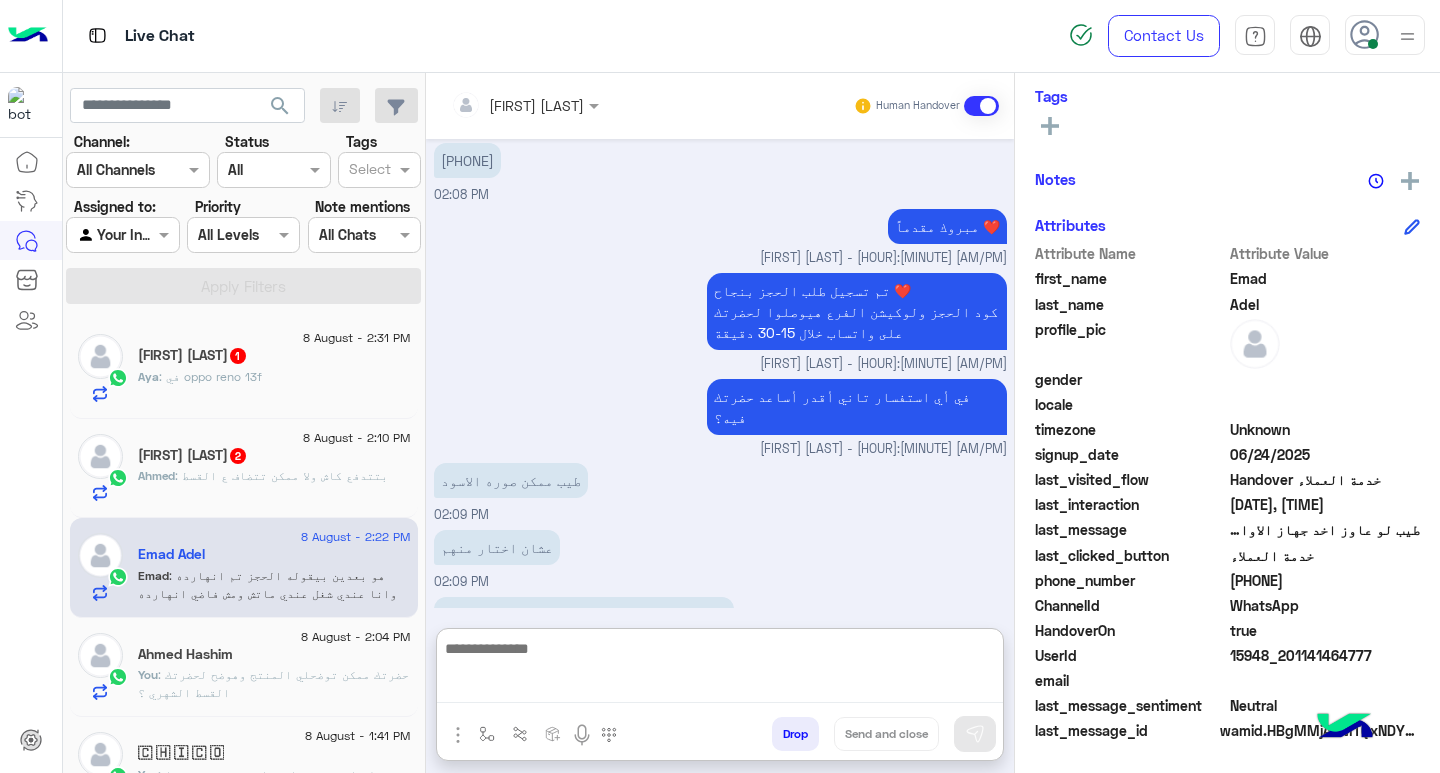 click at bounding box center (720, 669) 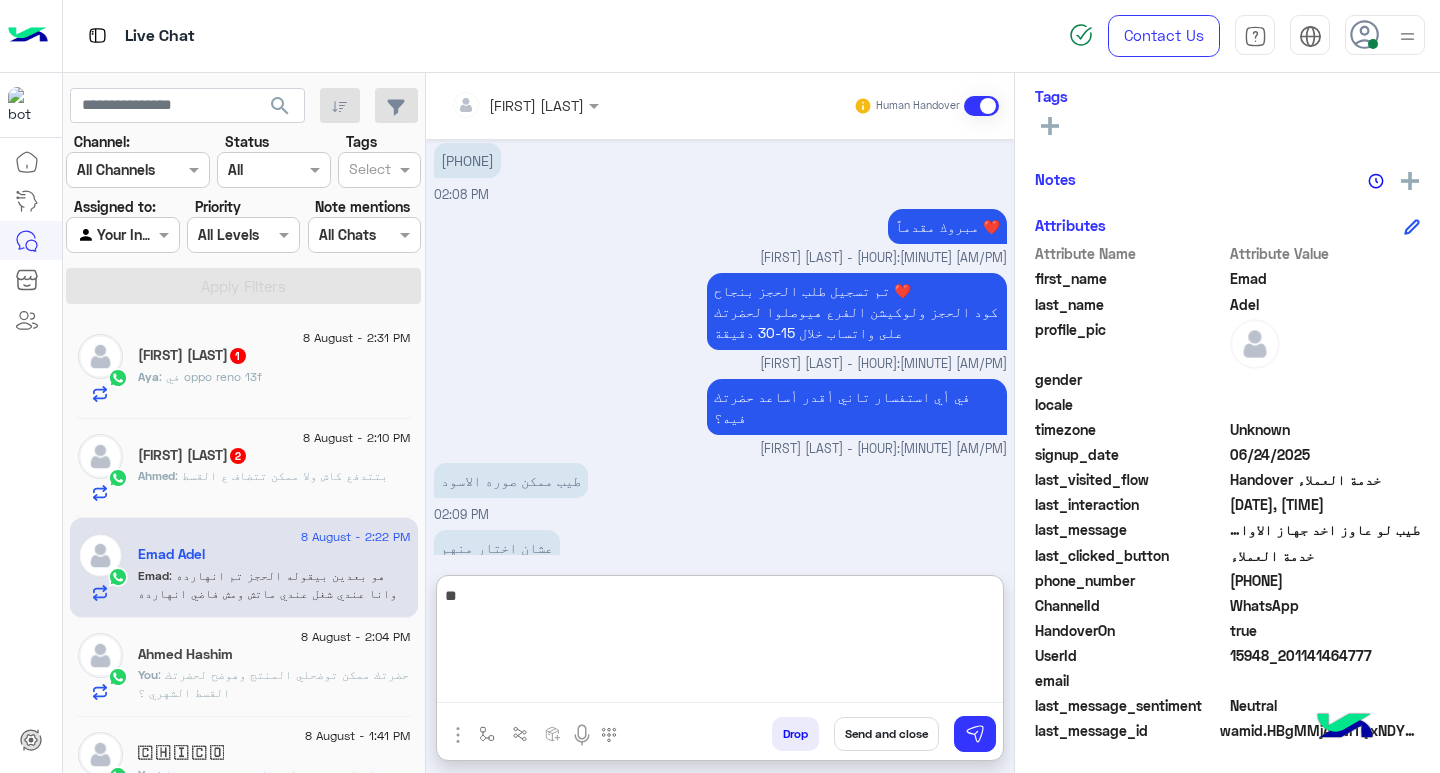 type on "*" 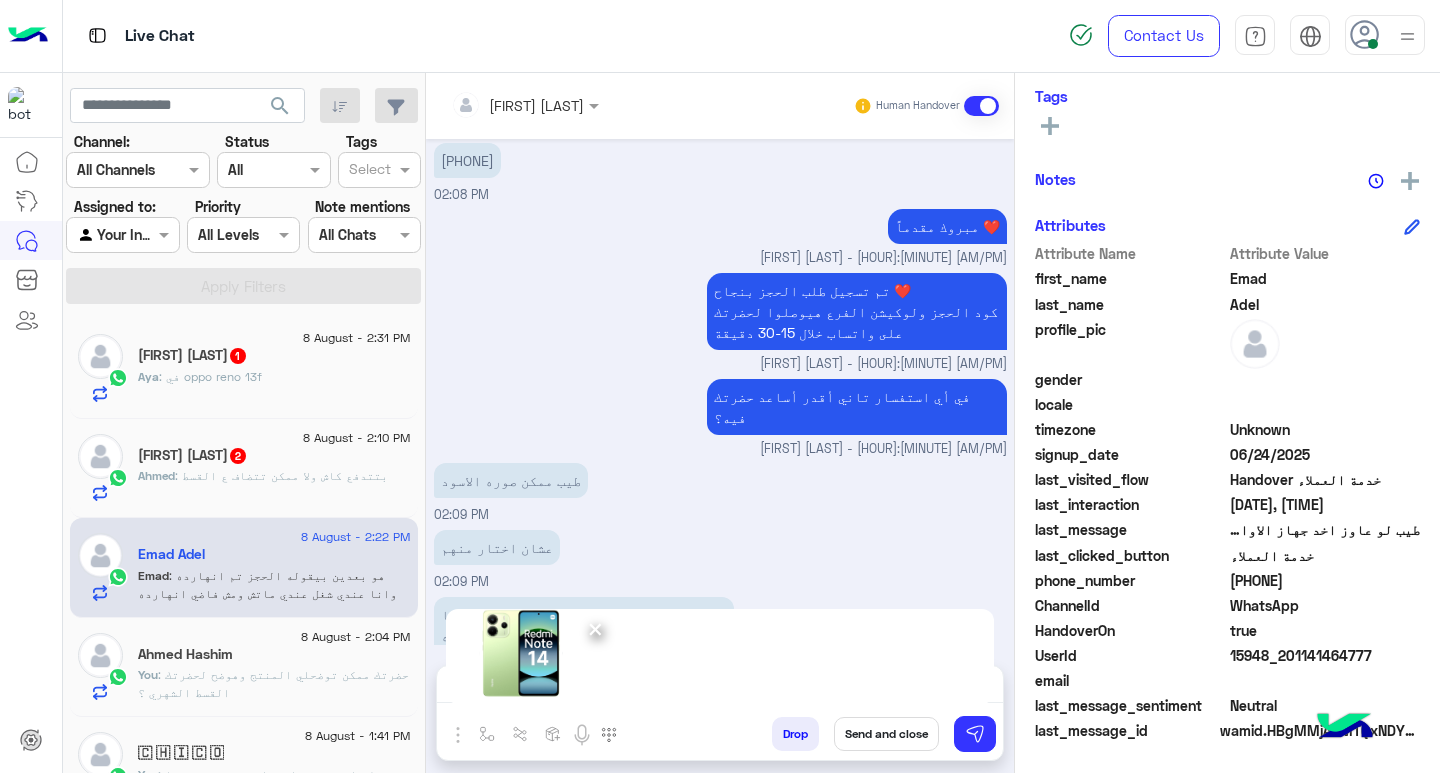 click on "Live Chat" at bounding box center (522, 36) 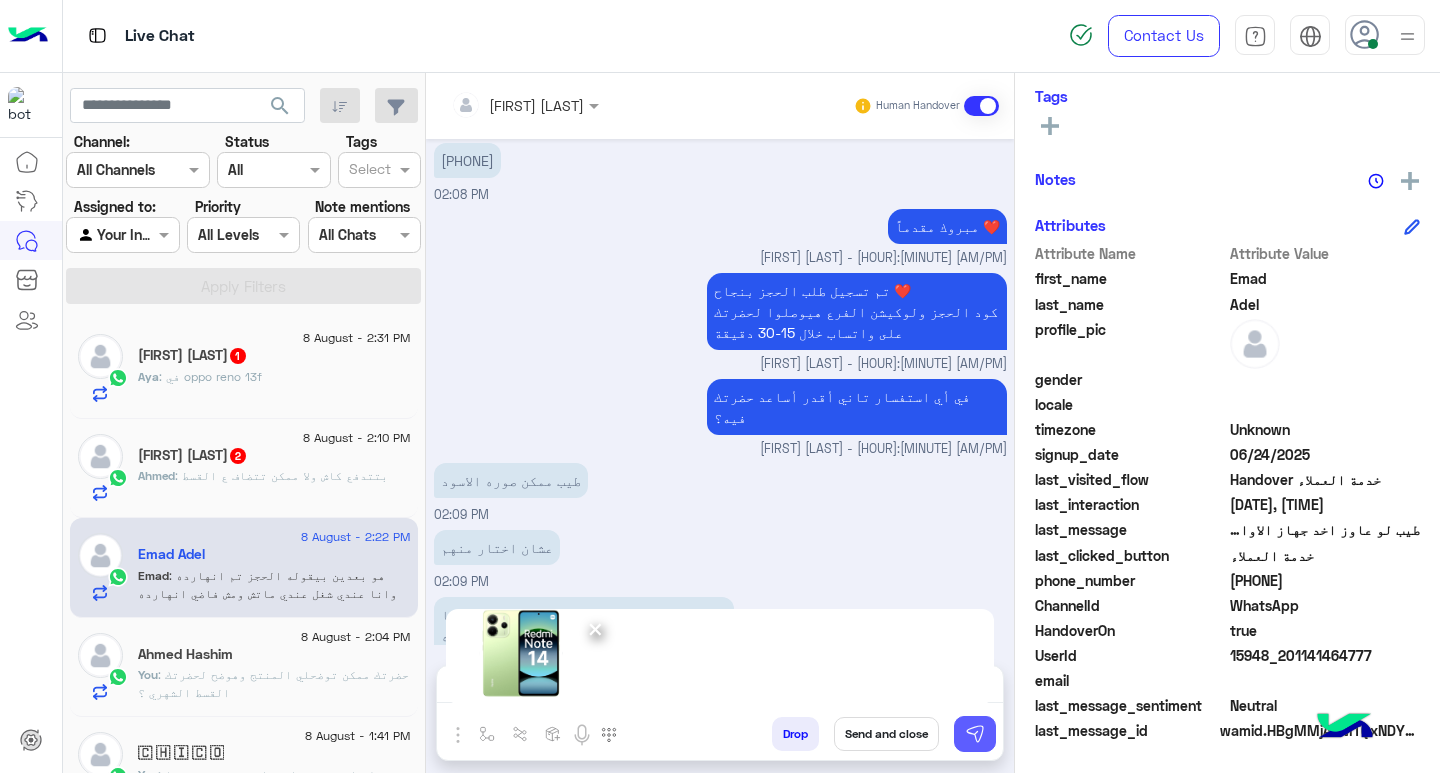 click at bounding box center [975, 734] 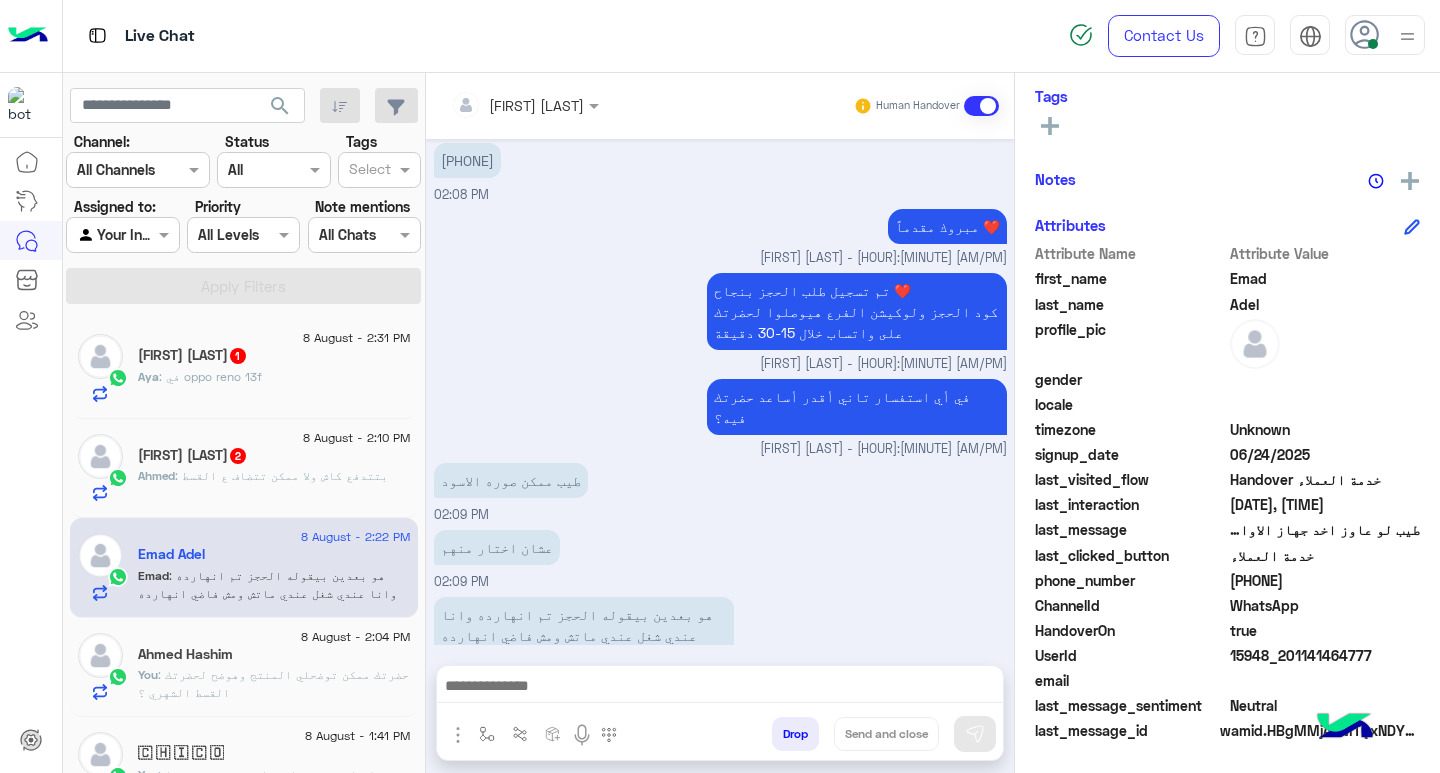 click at bounding box center [720, 688] 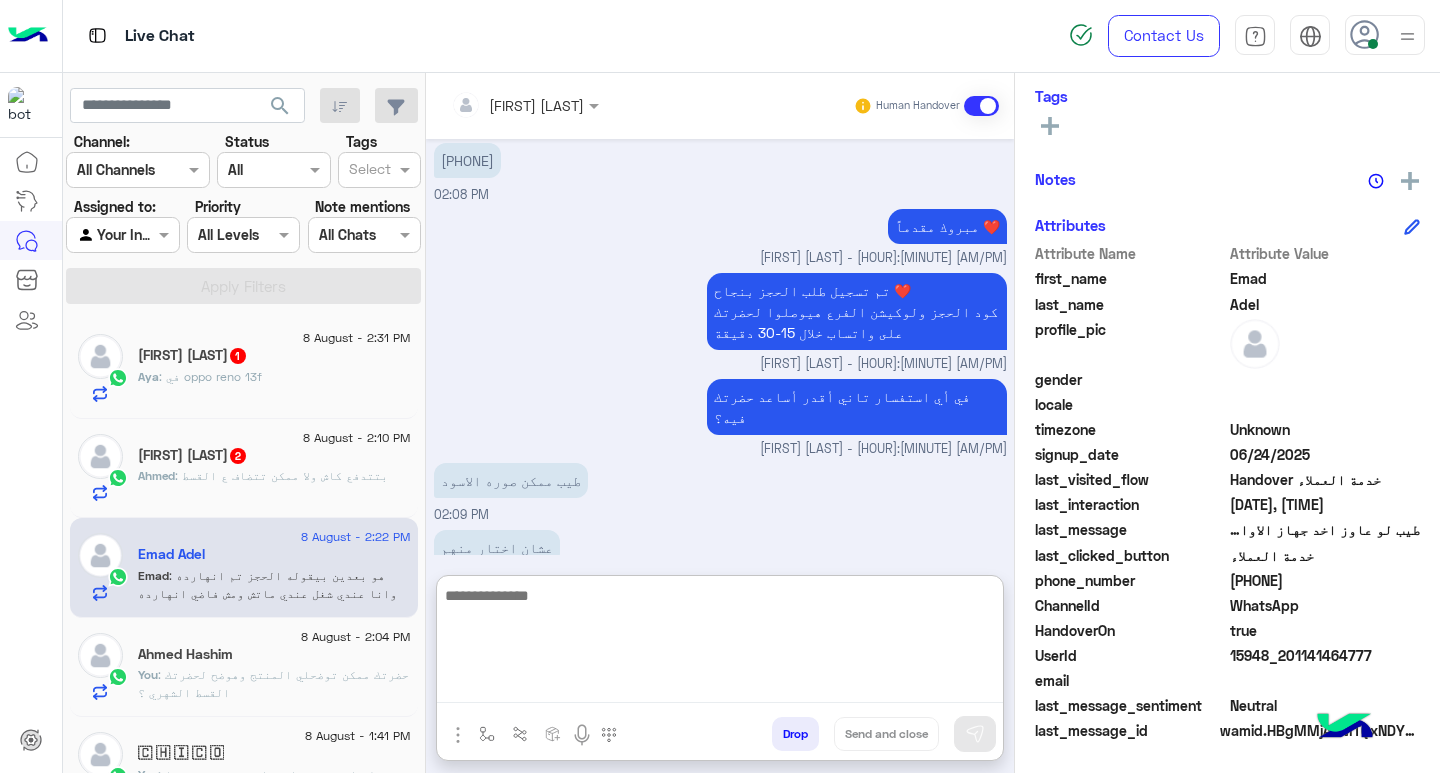 scroll, scrollTop: 1569, scrollLeft: 0, axis: vertical 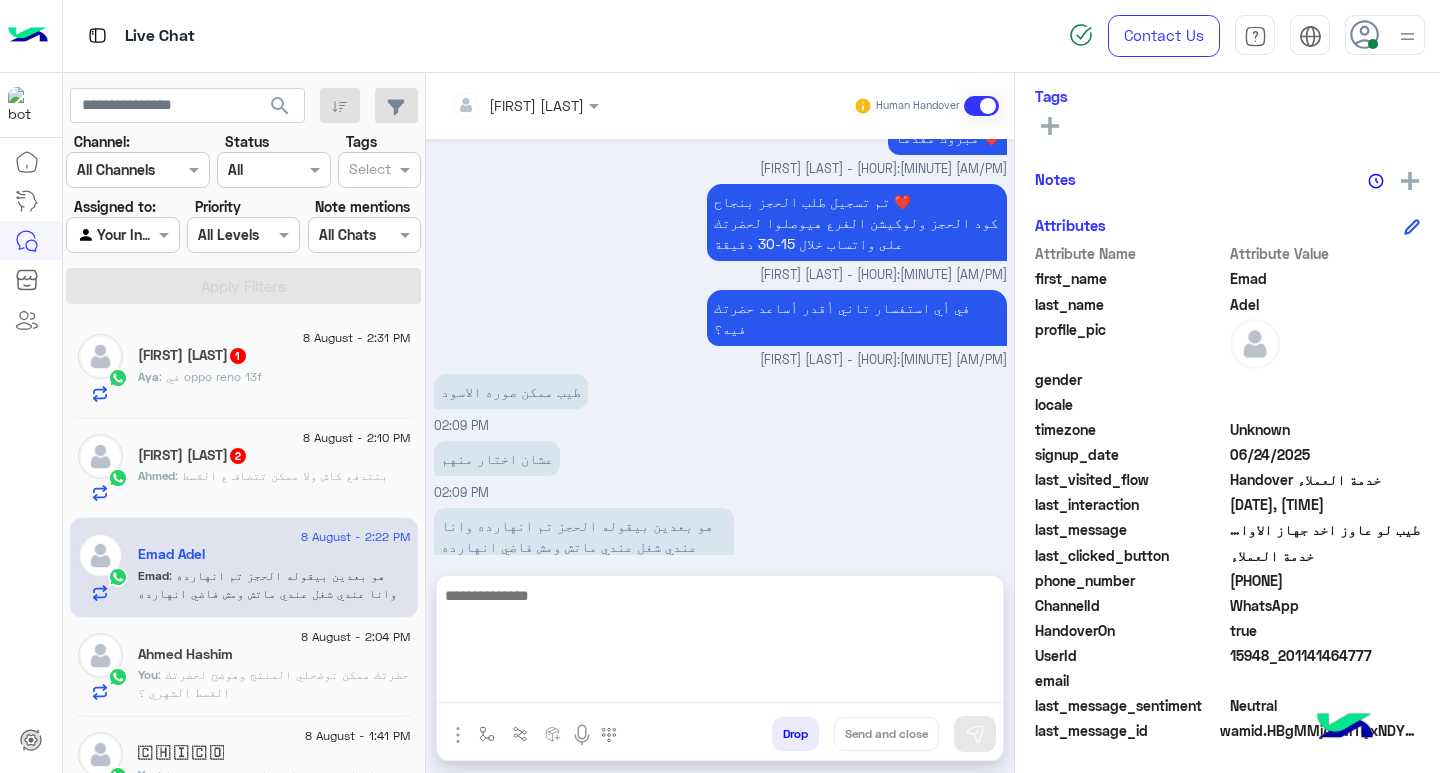 click at bounding box center [791, 573] 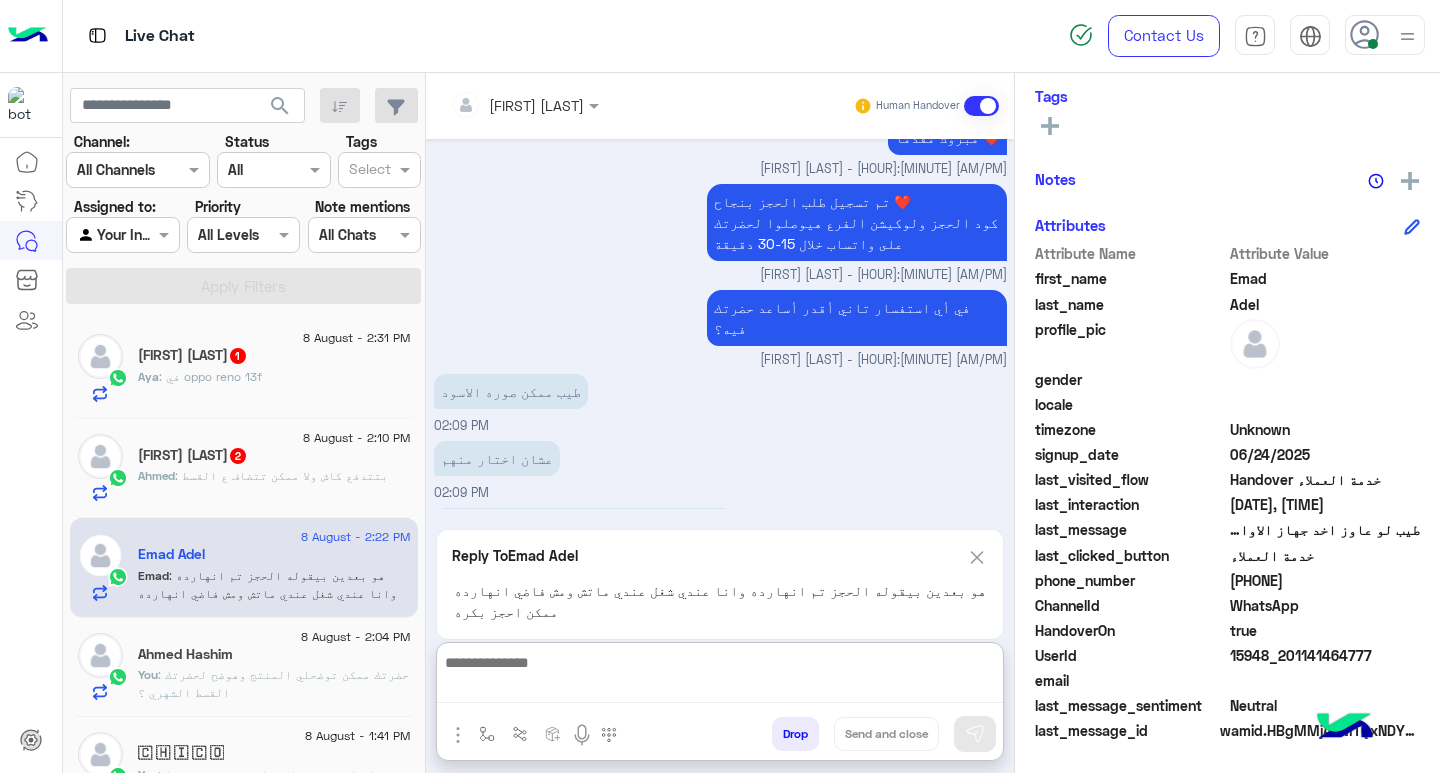 click at bounding box center (720, 676) 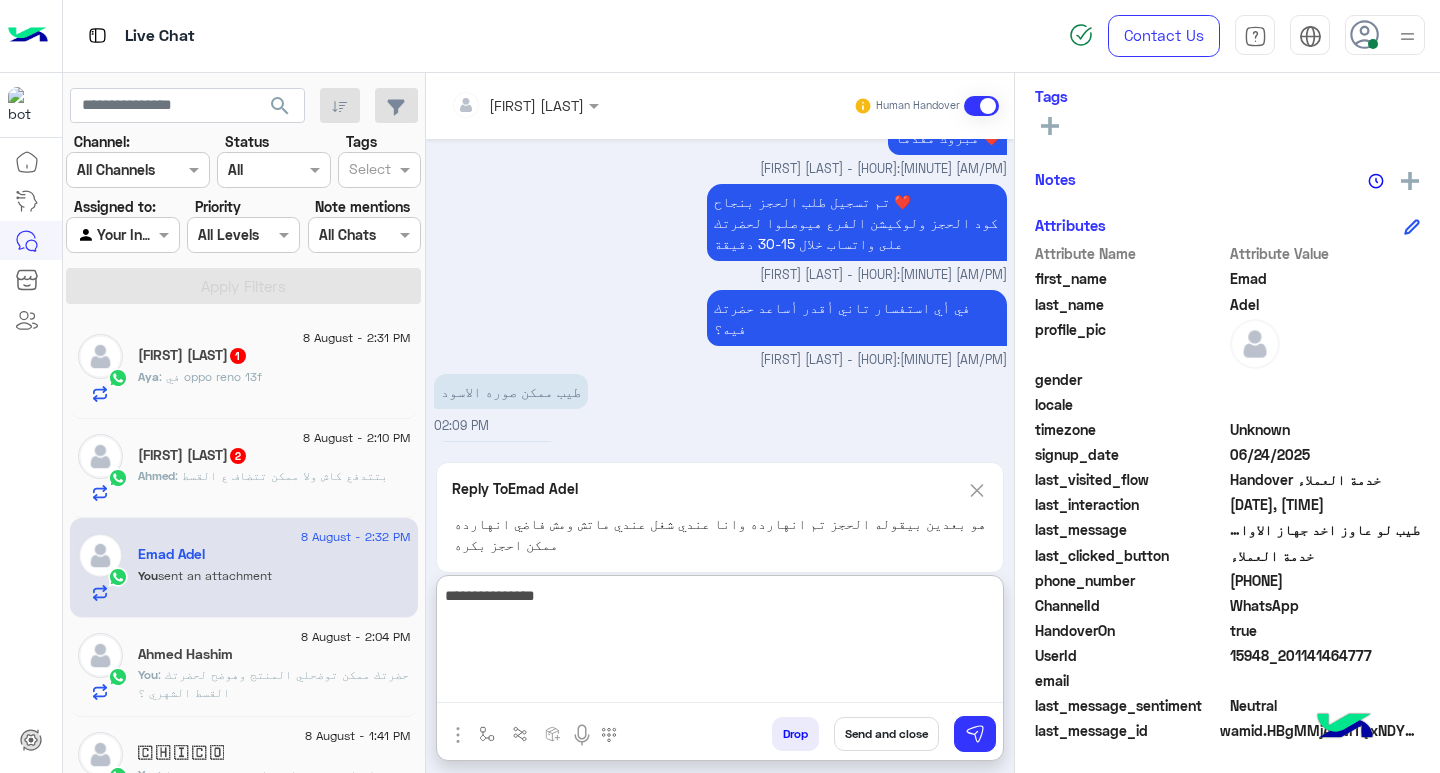 scroll, scrollTop: 1954, scrollLeft: 0, axis: vertical 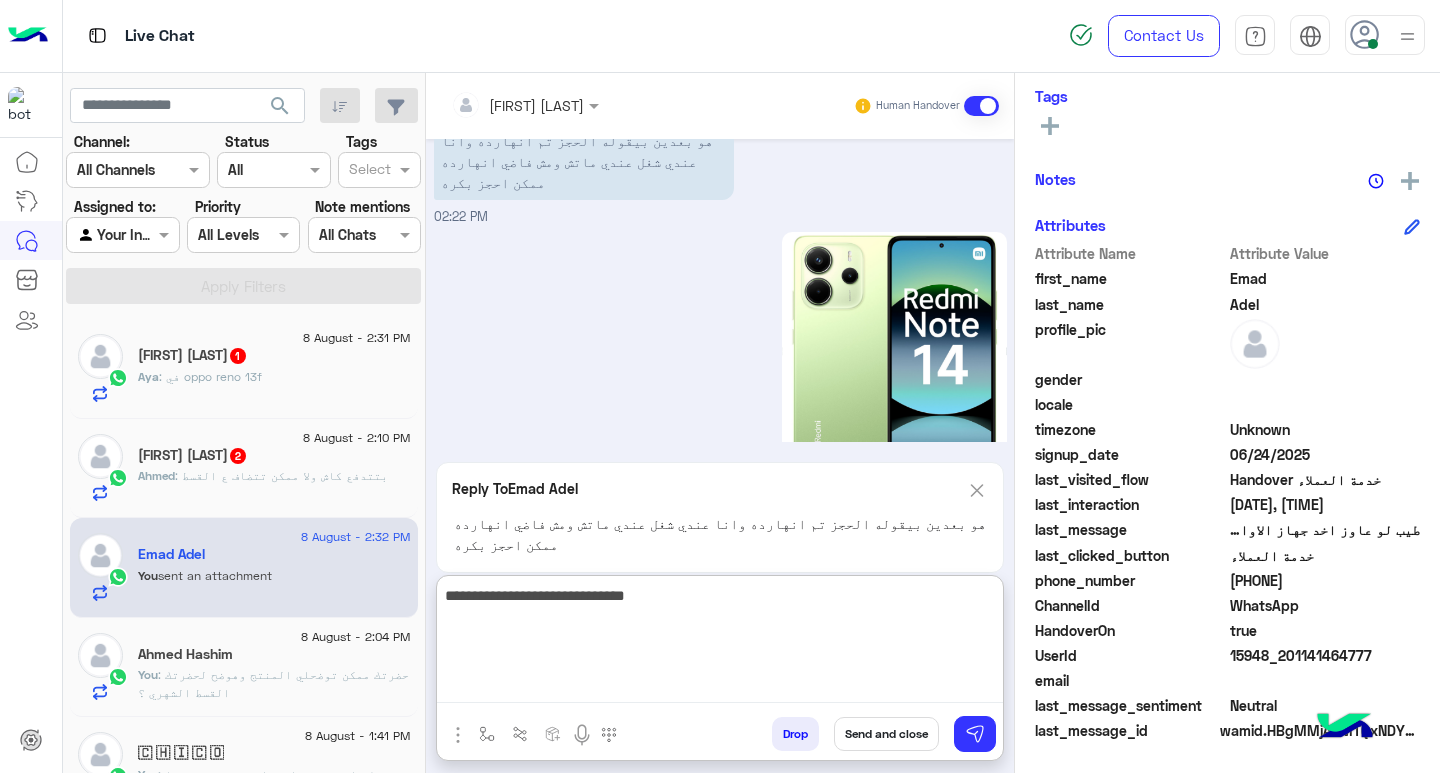 type on "**********" 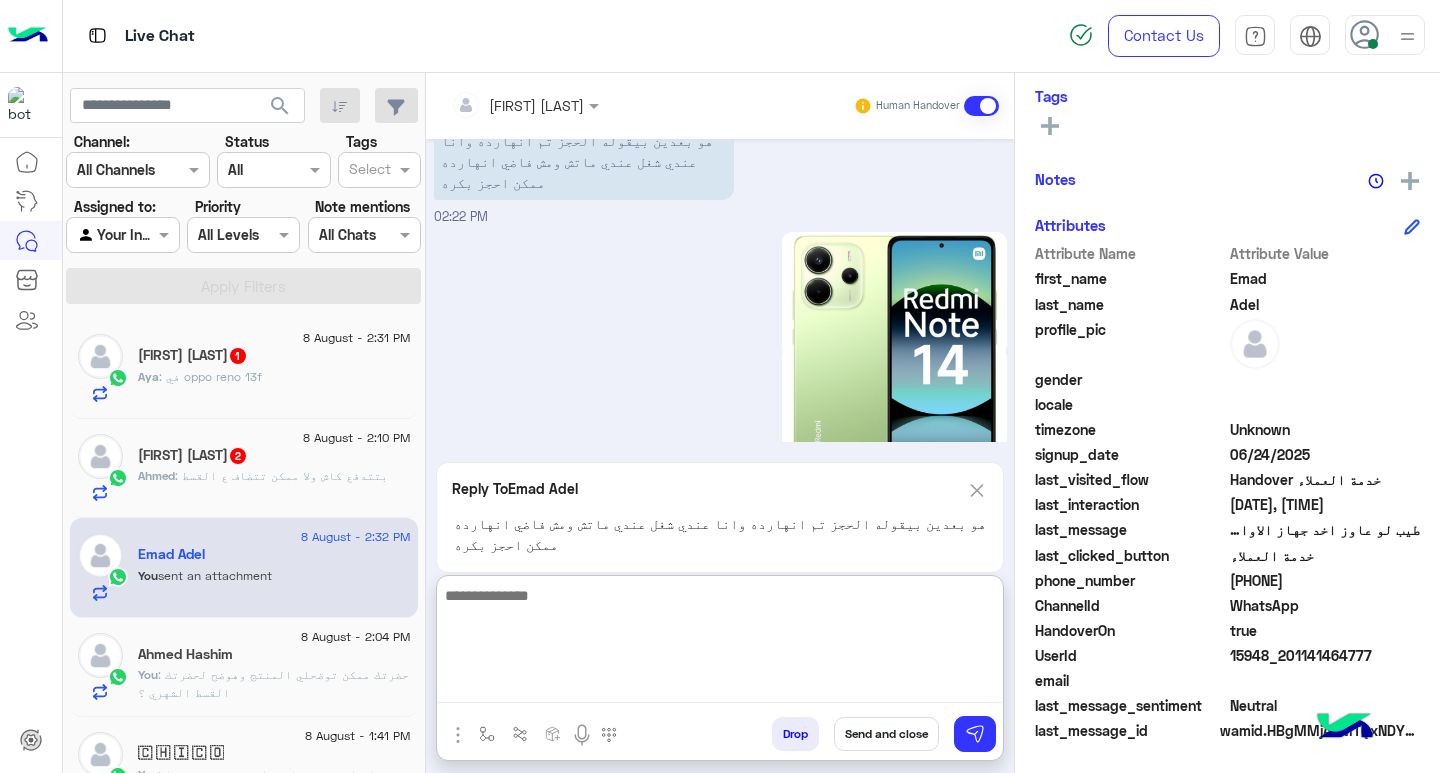 scroll, scrollTop: 1961, scrollLeft: 0, axis: vertical 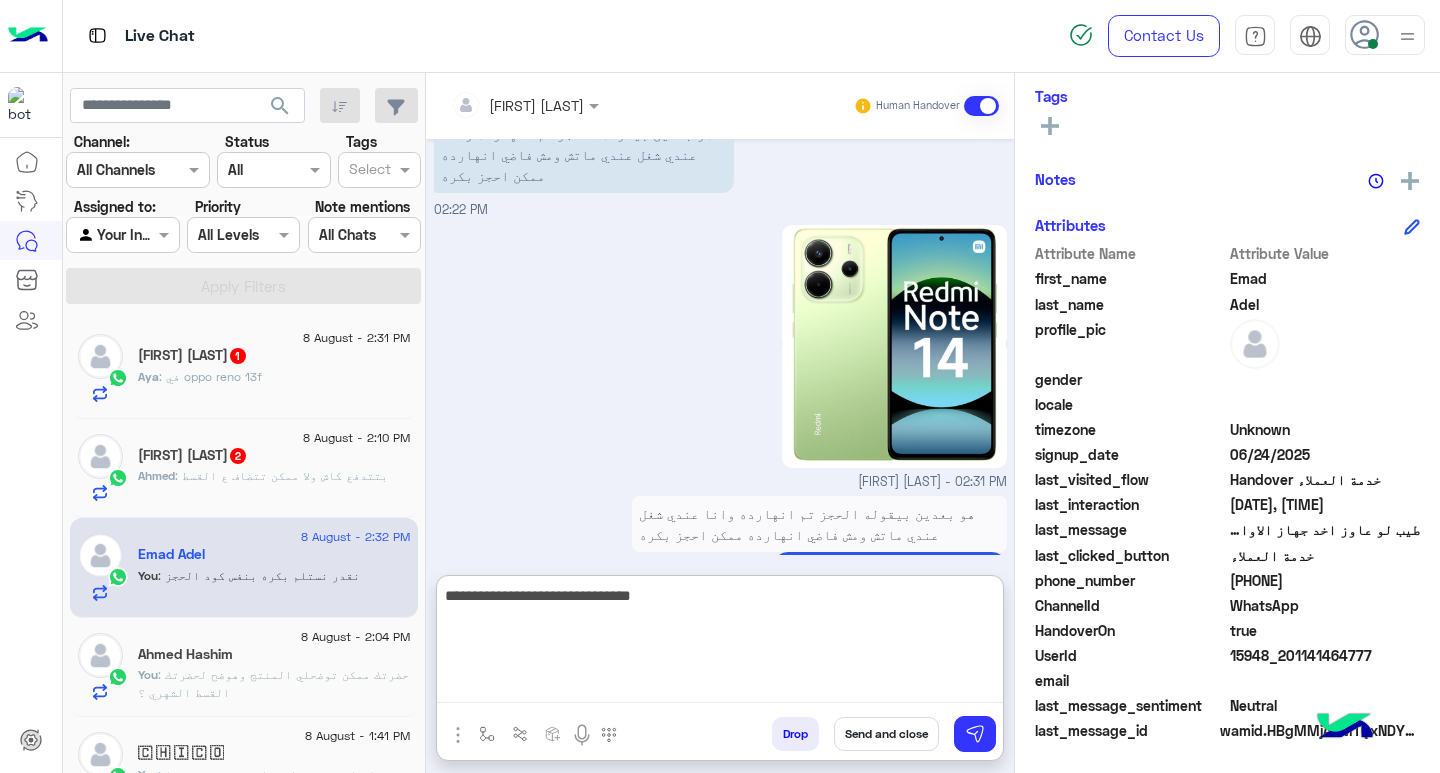 type on "**********" 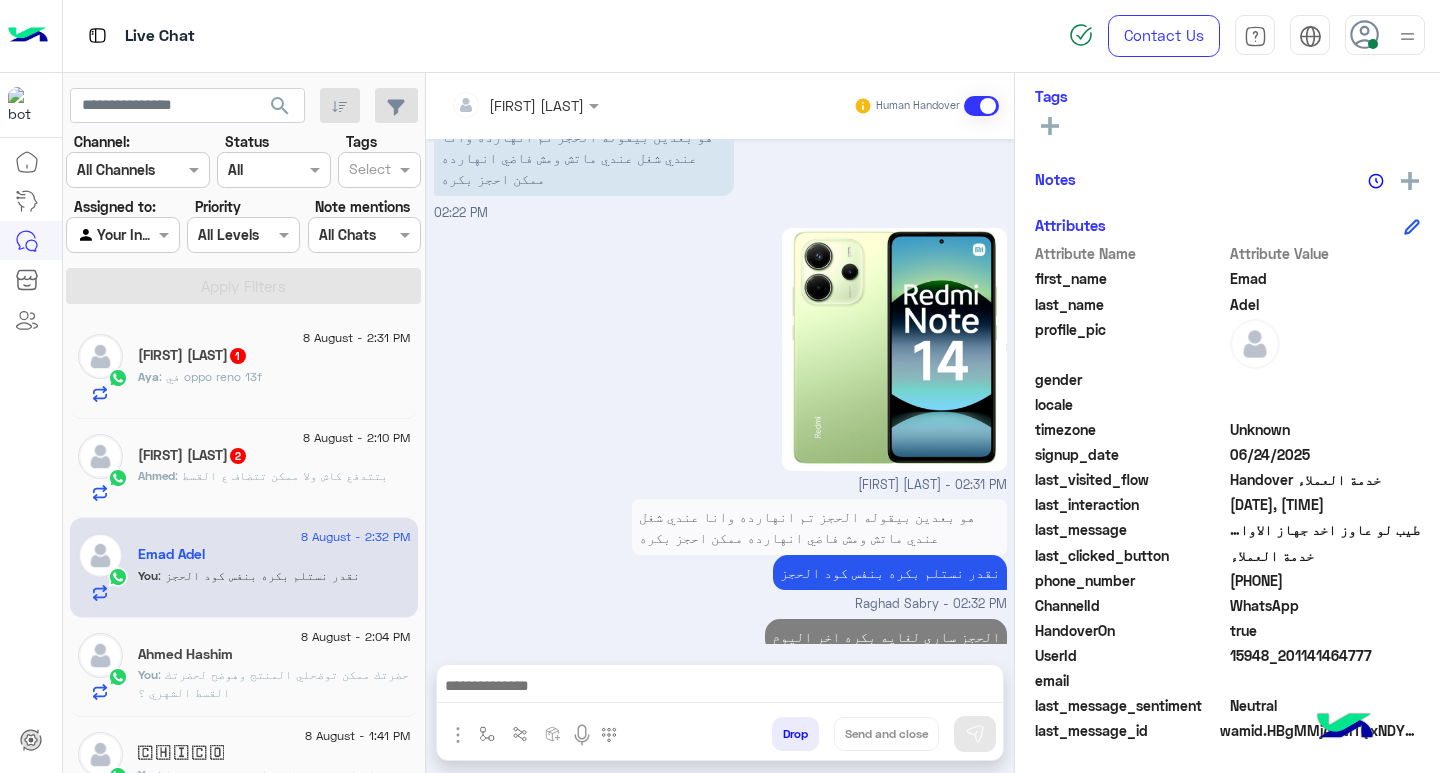 scroll, scrollTop: 1935, scrollLeft: 0, axis: vertical 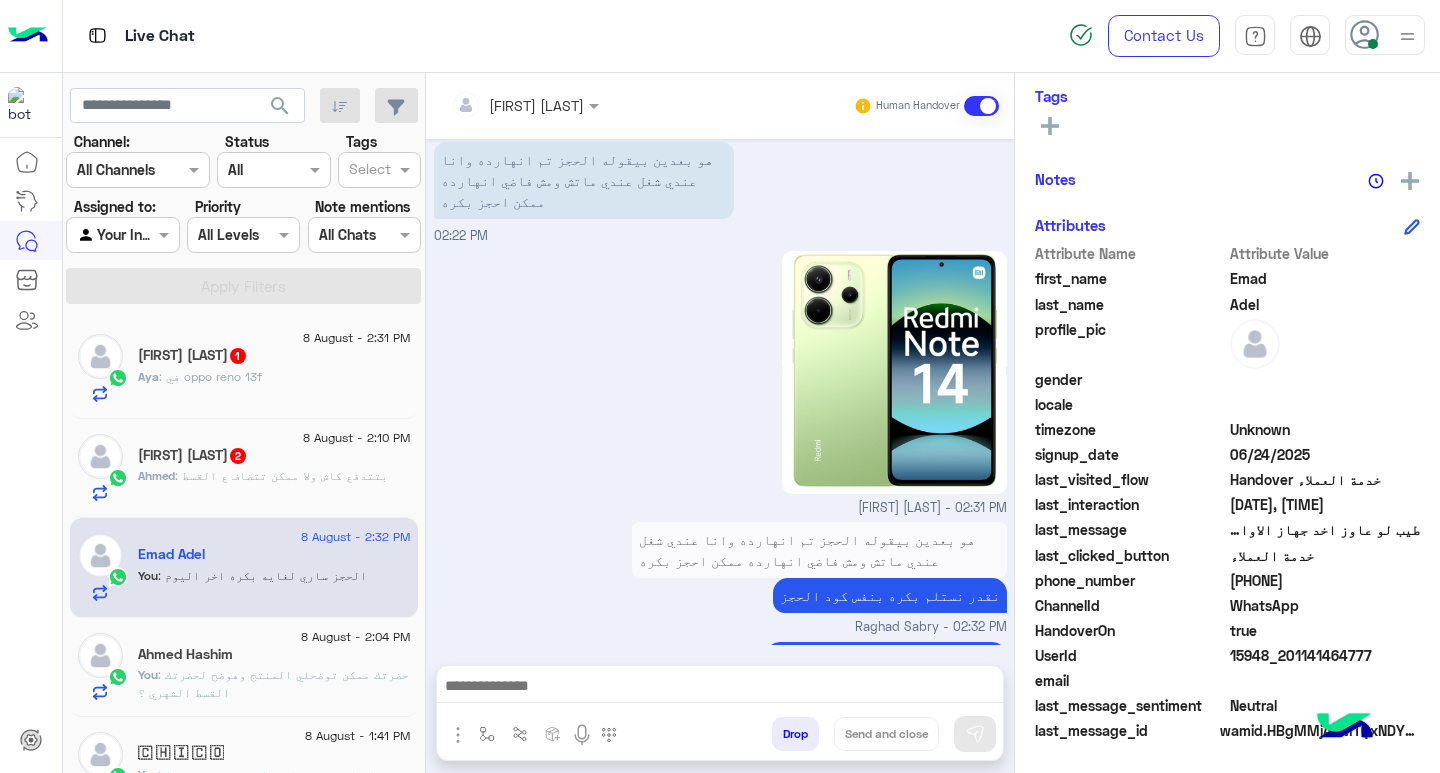 click at bounding box center [720, 688] 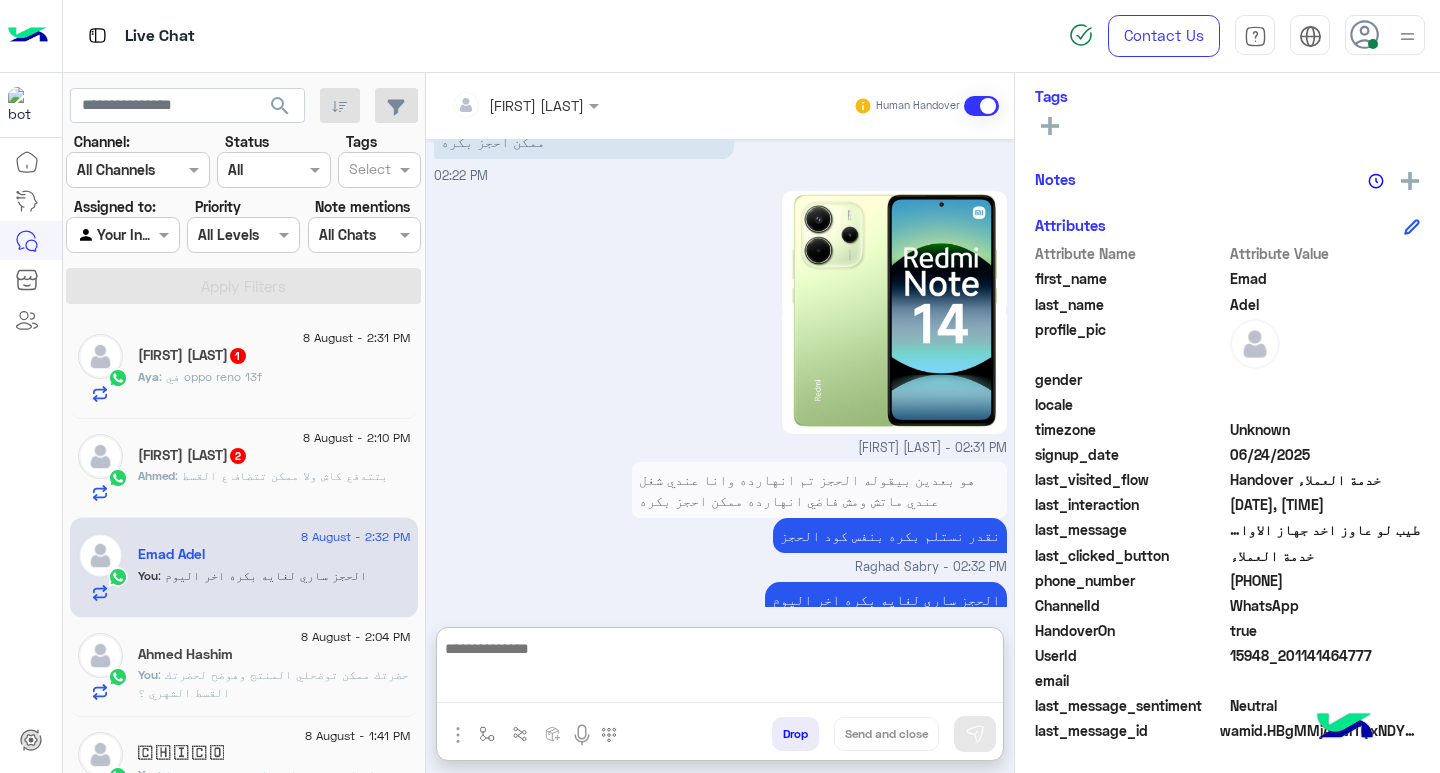 paste on "**********" 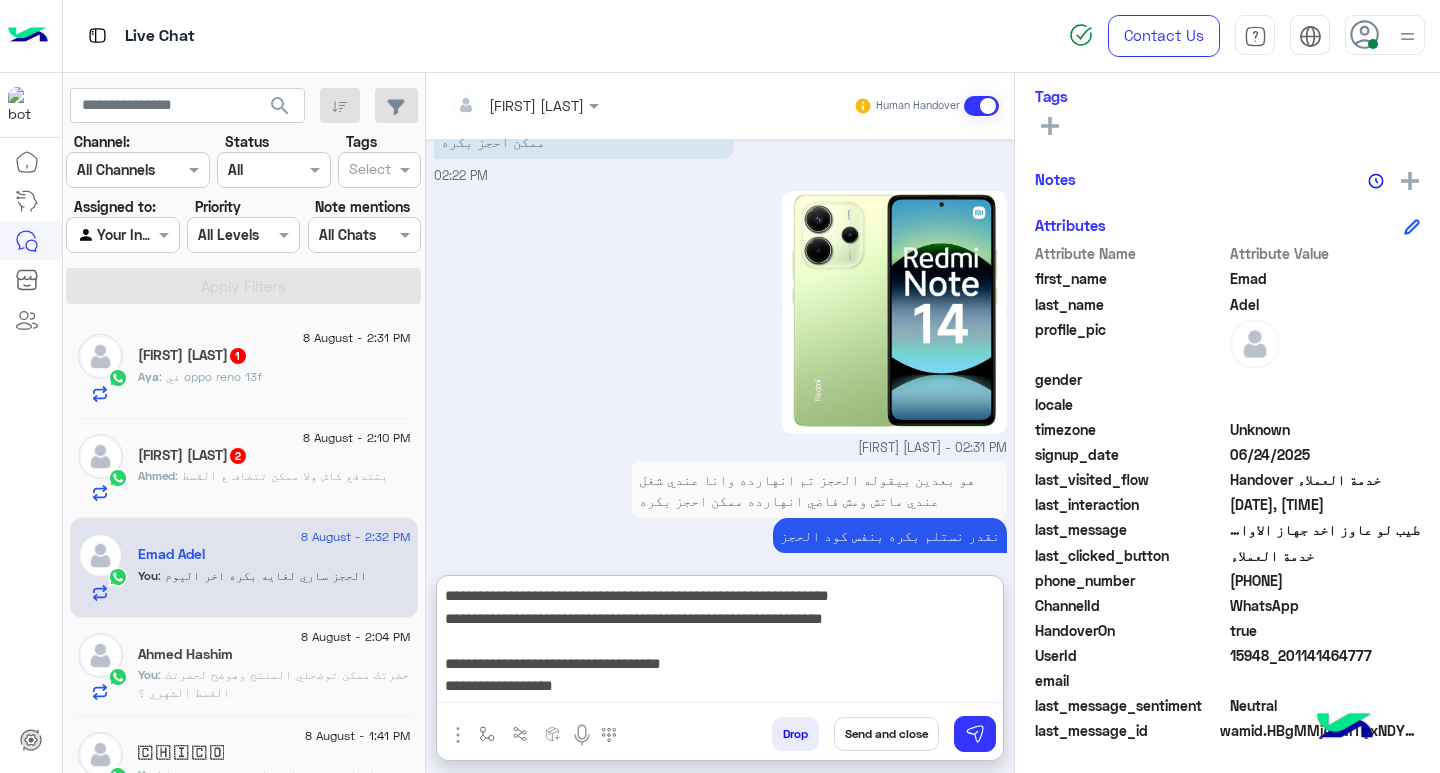 scroll, scrollTop: 2025, scrollLeft: 0, axis: vertical 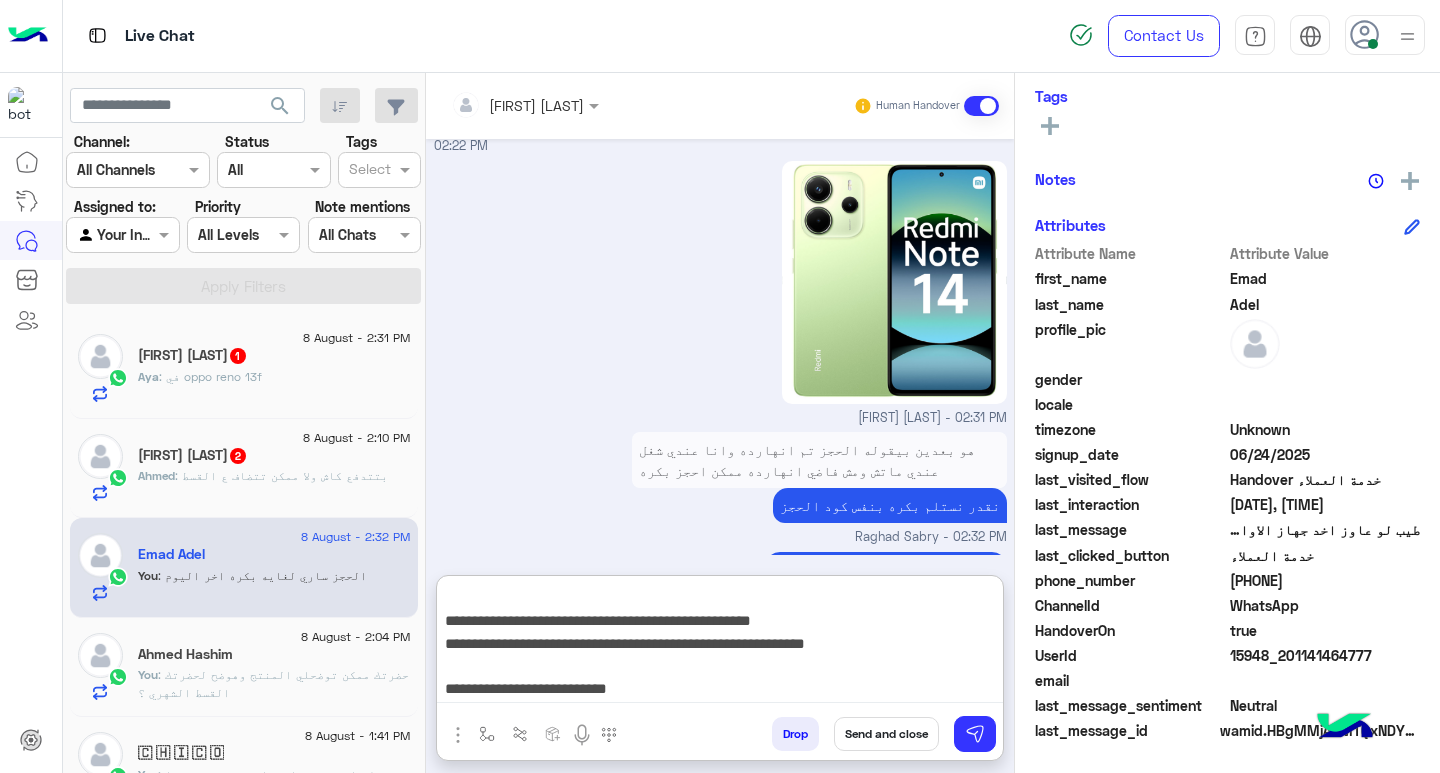 type on "**********" 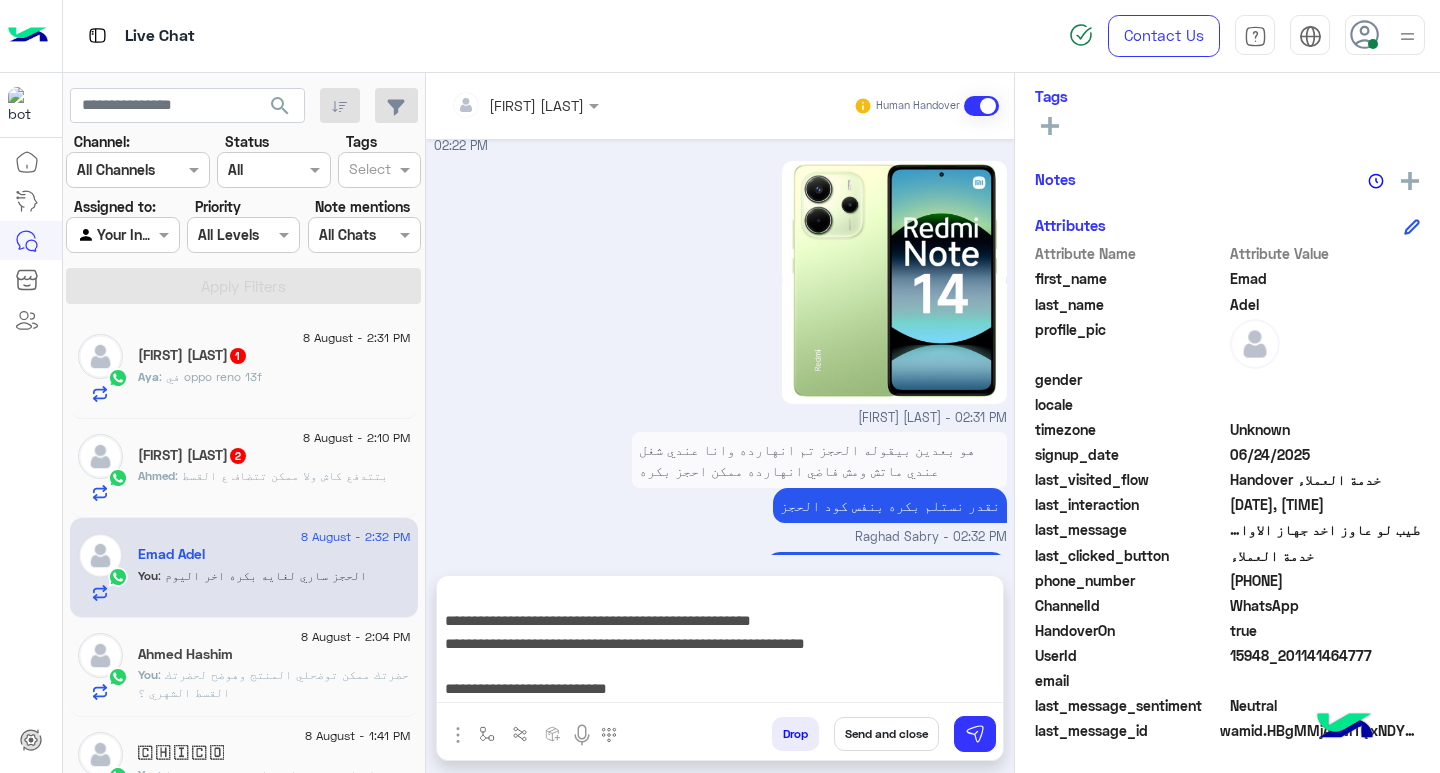 click on "Send and close" at bounding box center [886, 734] 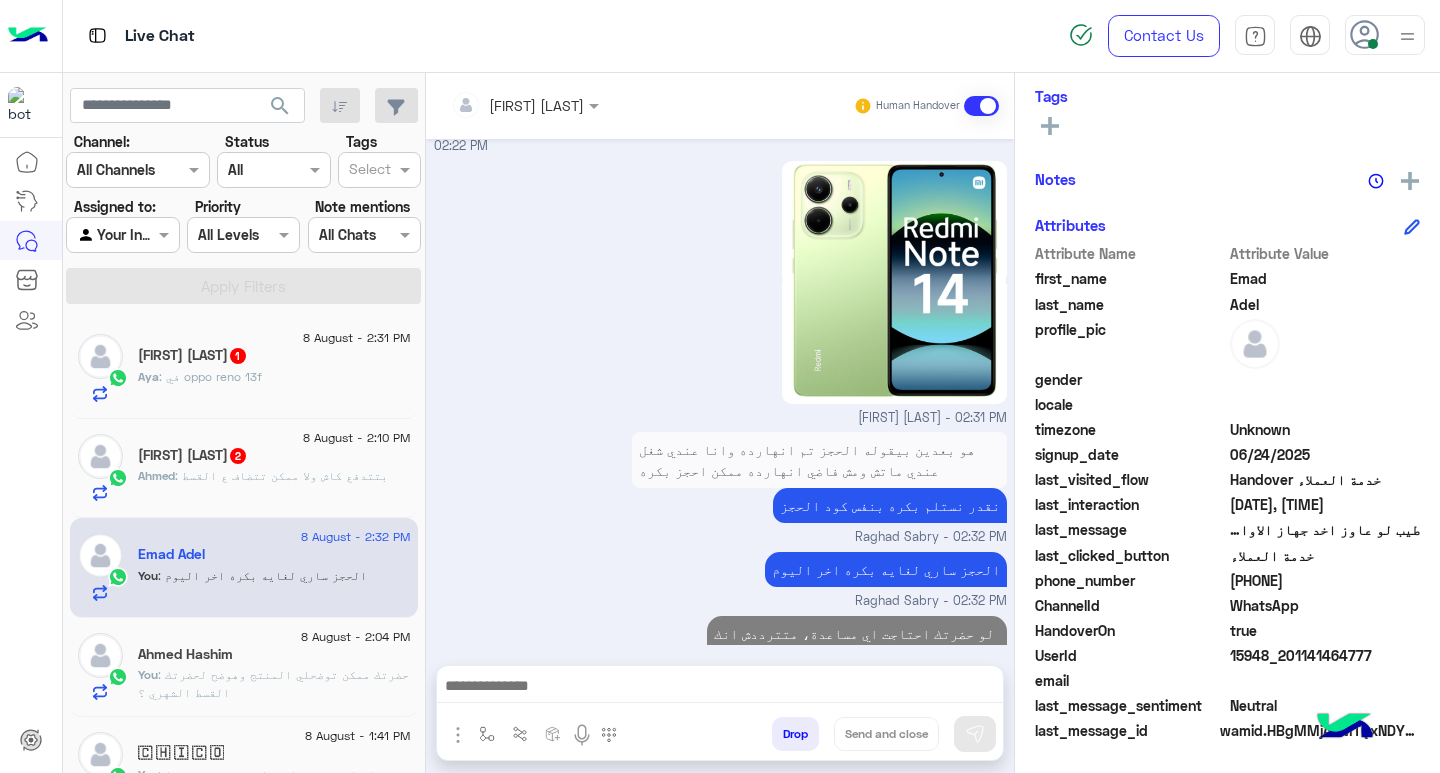 scroll, scrollTop: 2271, scrollLeft: 0, axis: vertical 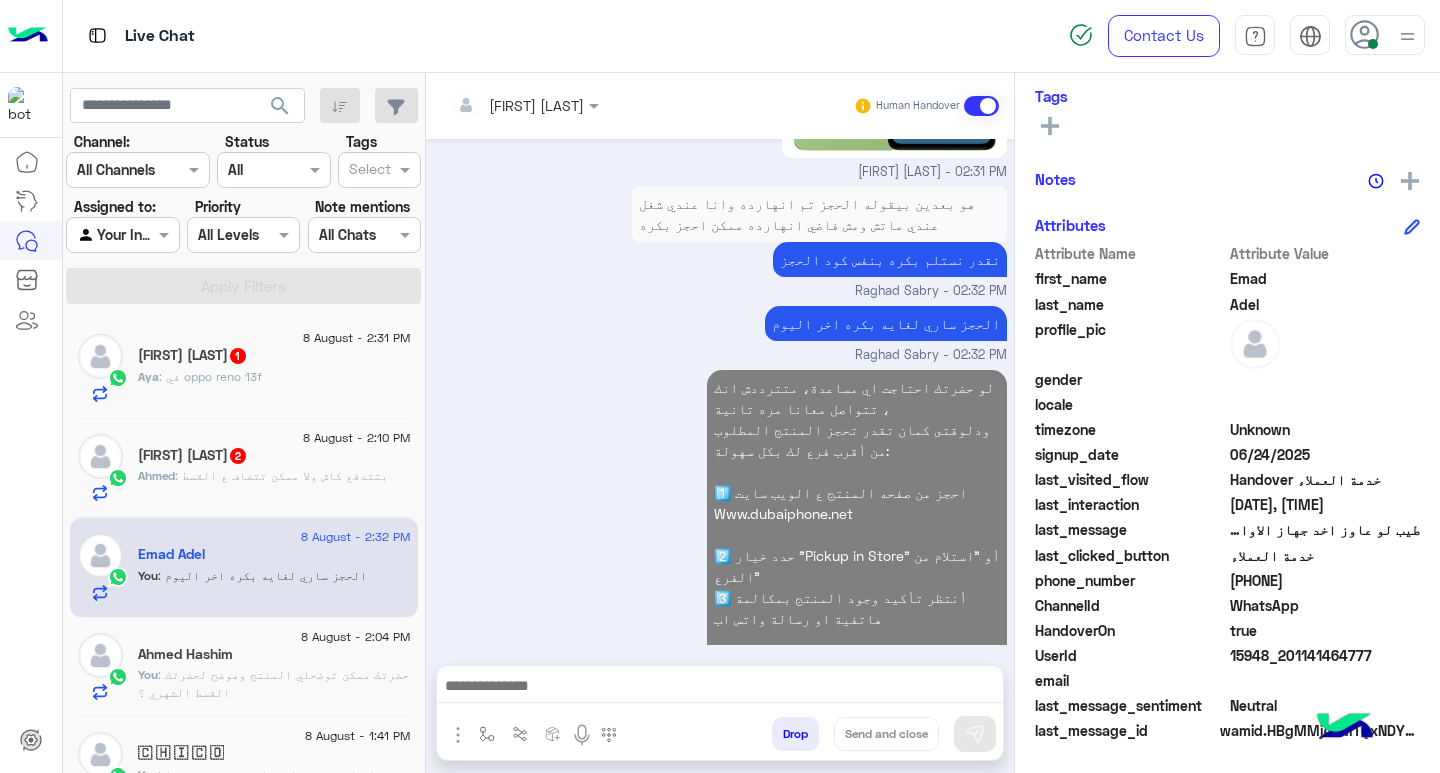 drag, startPoint x: 328, startPoint y: 475, endPoint x: 553, endPoint y: 582, distance: 249.14655 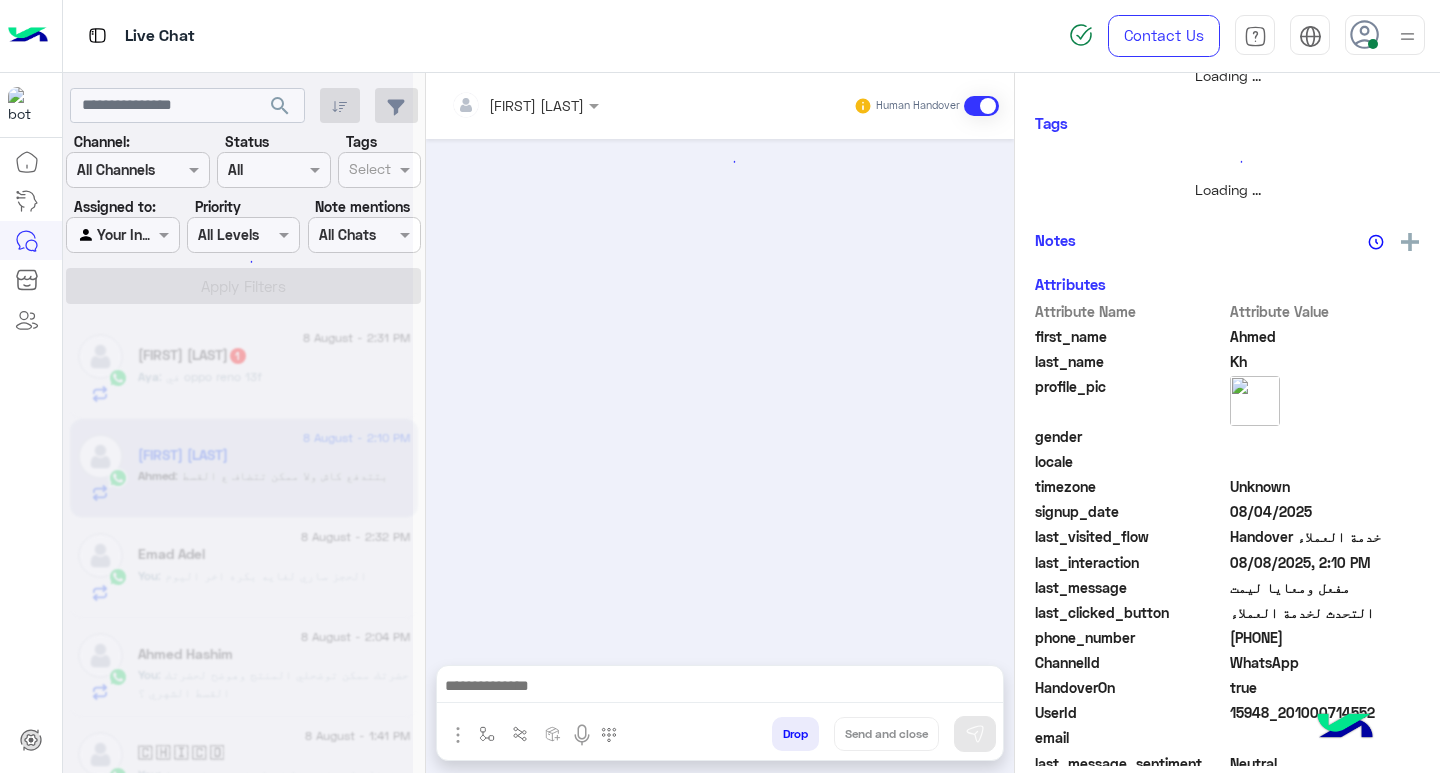 scroll, scrollTop: 355, scrollLeft: 0, axis: vertical 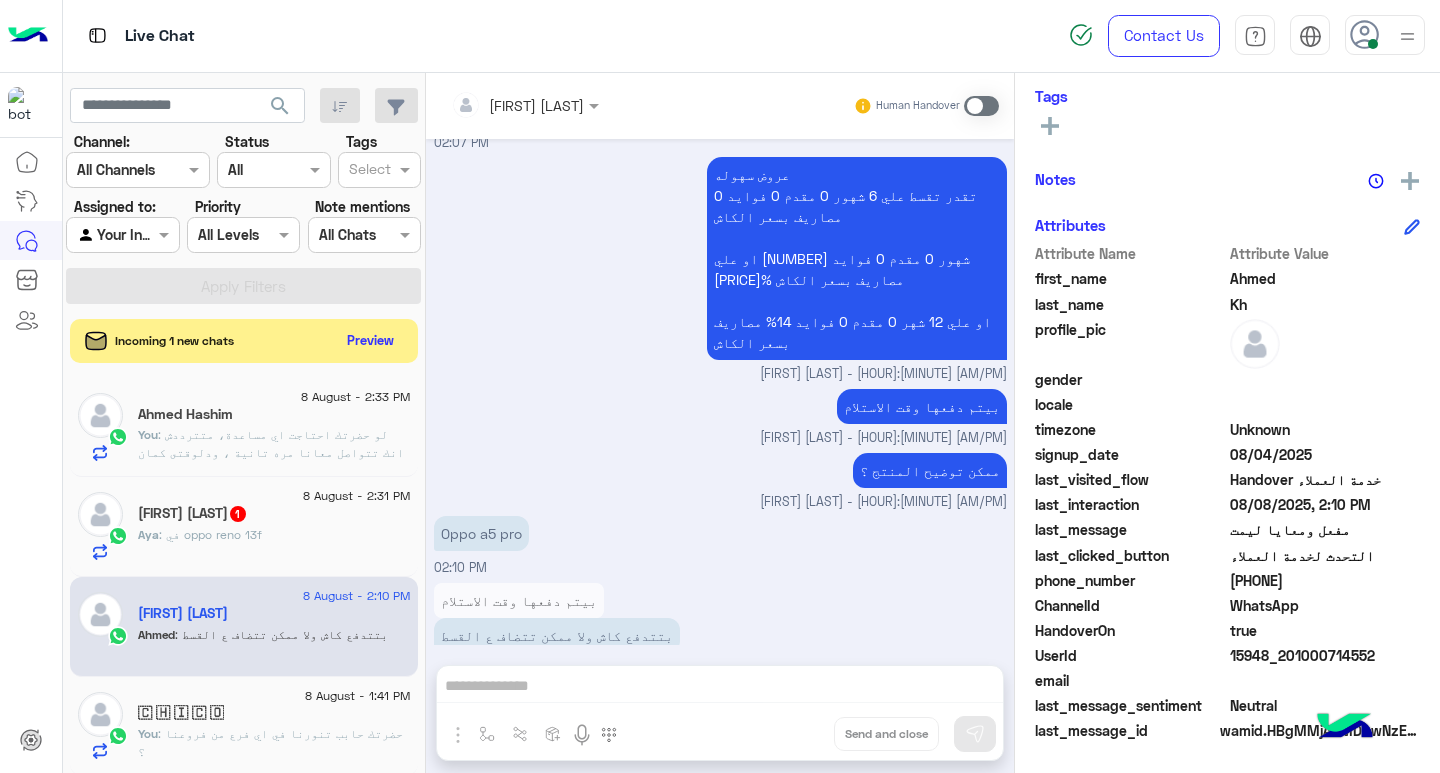 click at bounding box center [981, 106] 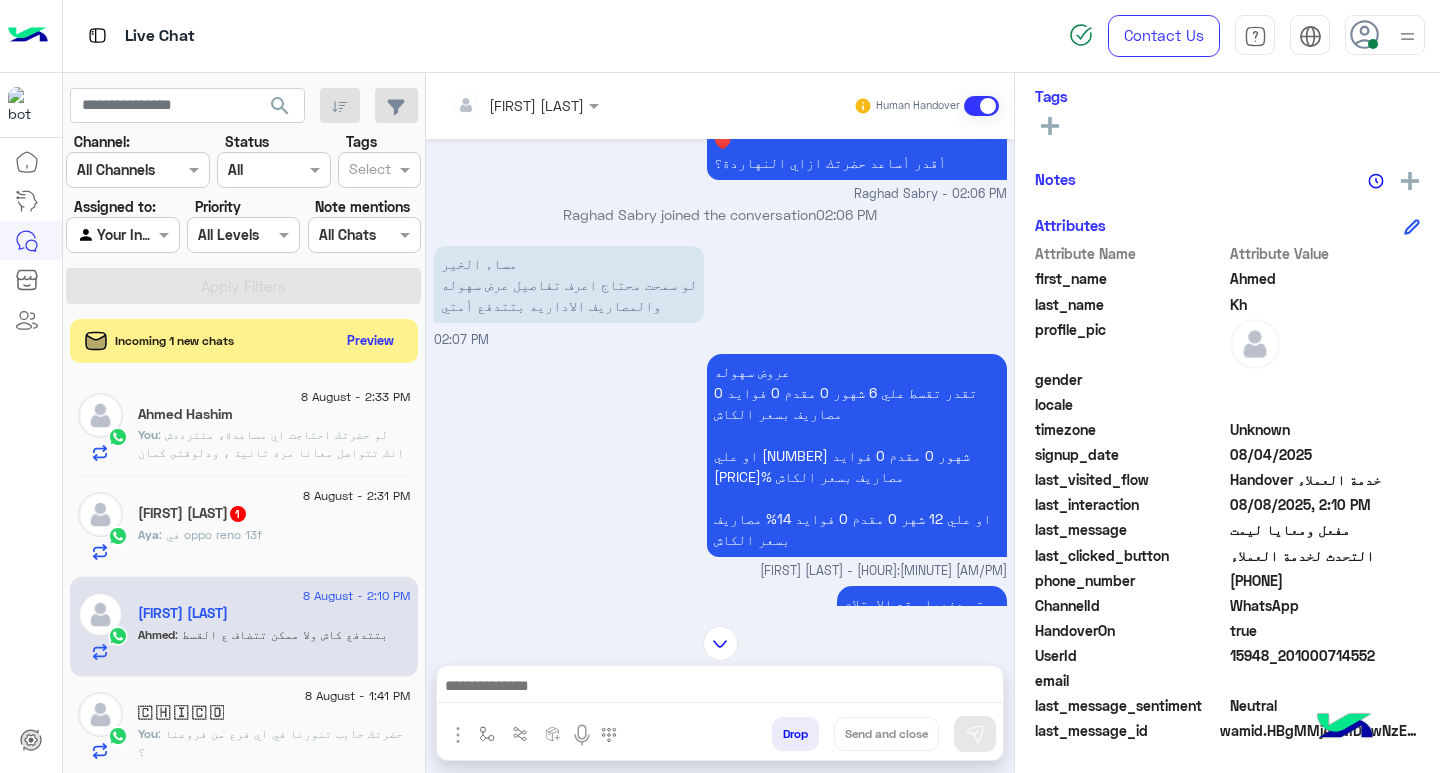 scroll, scrollTop: 1603, scrollLeft: 0, axis: vertical 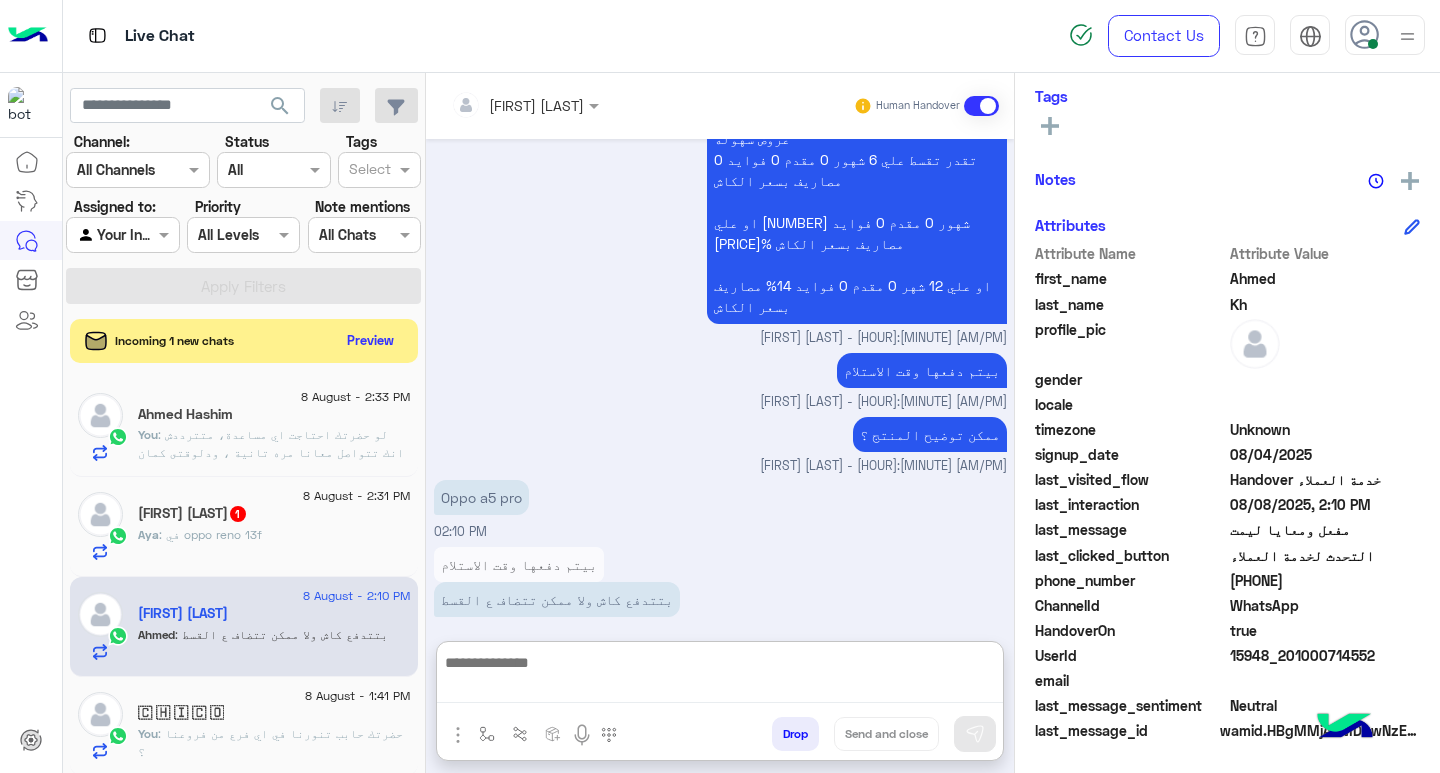 click at bounding box center (720, 676) 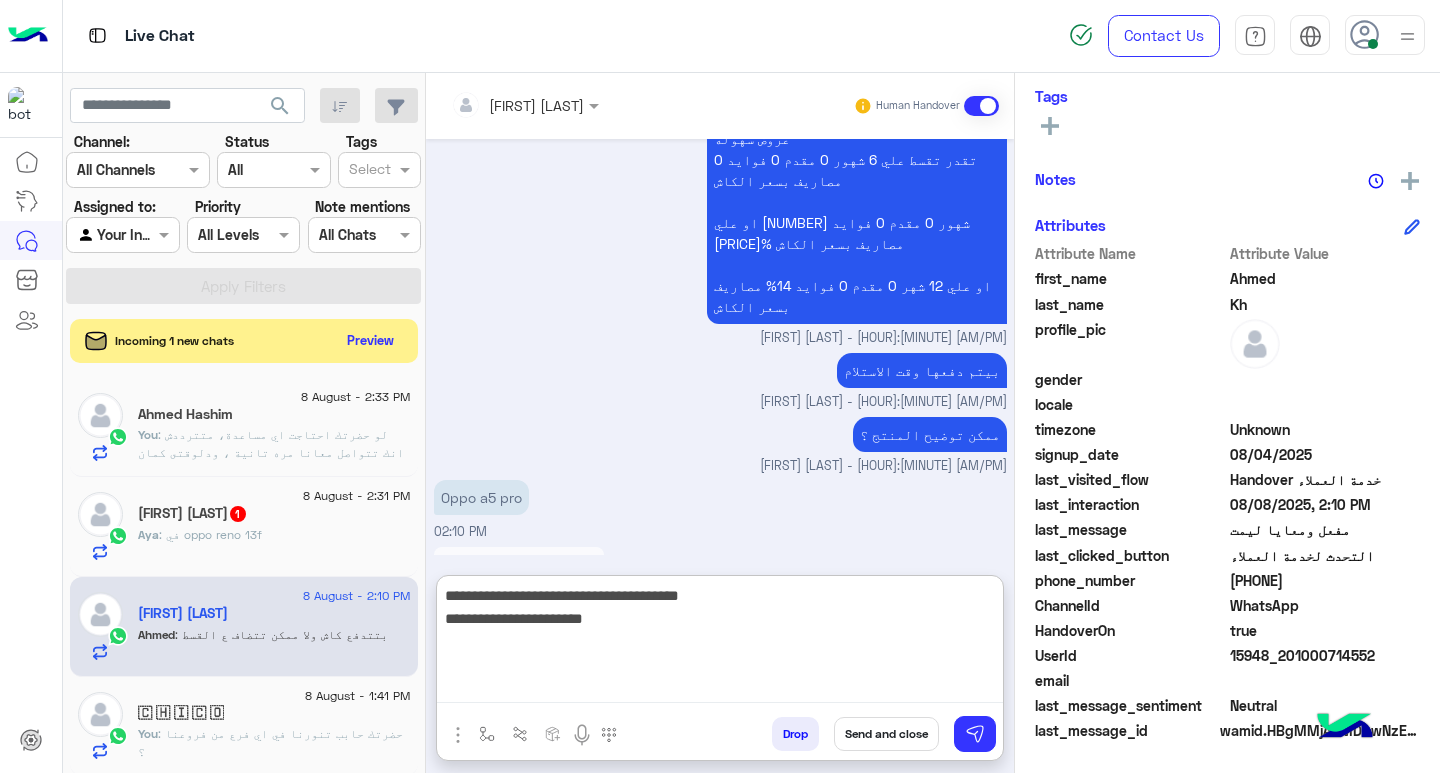 click on "**********" at bounding box center (720, 643) 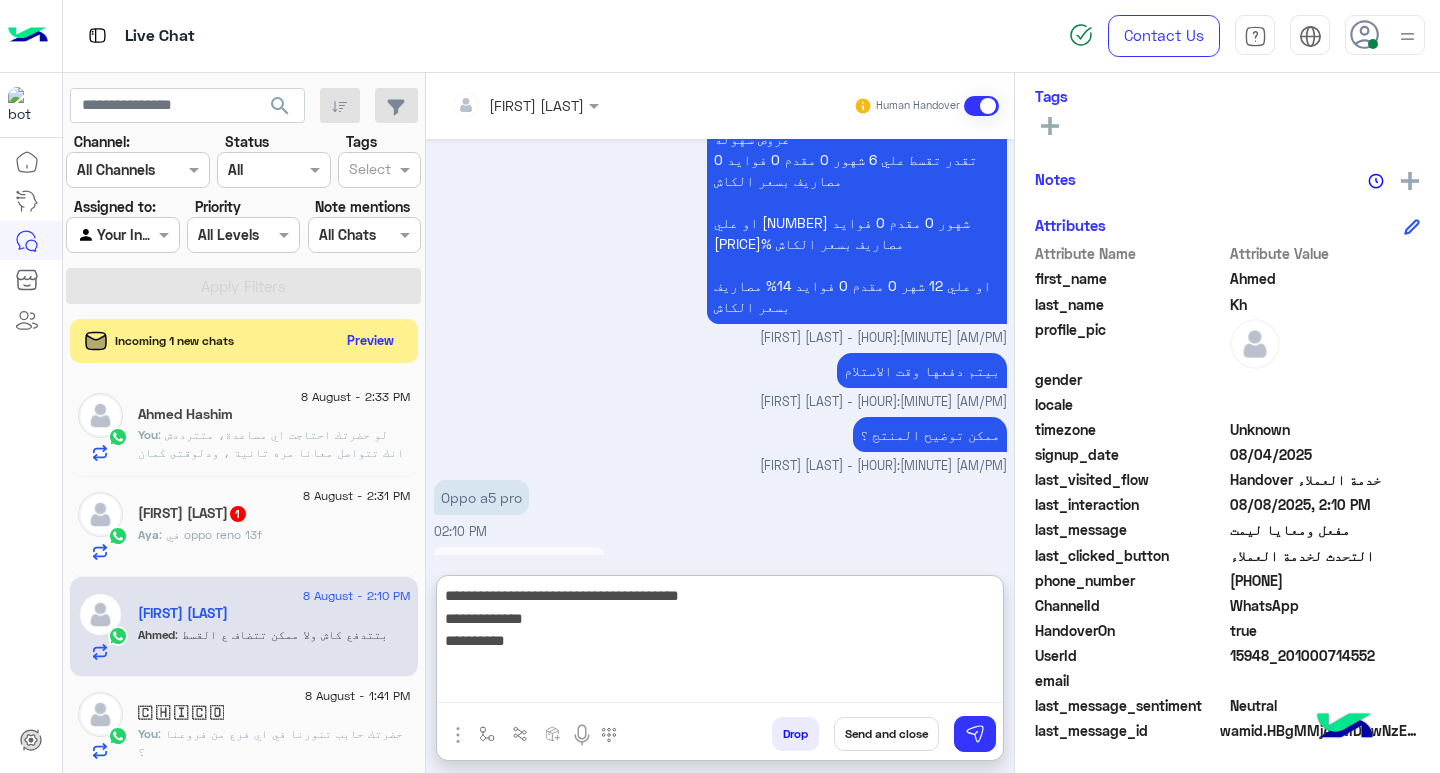 click on "**********" at bounding box center [720, 643] 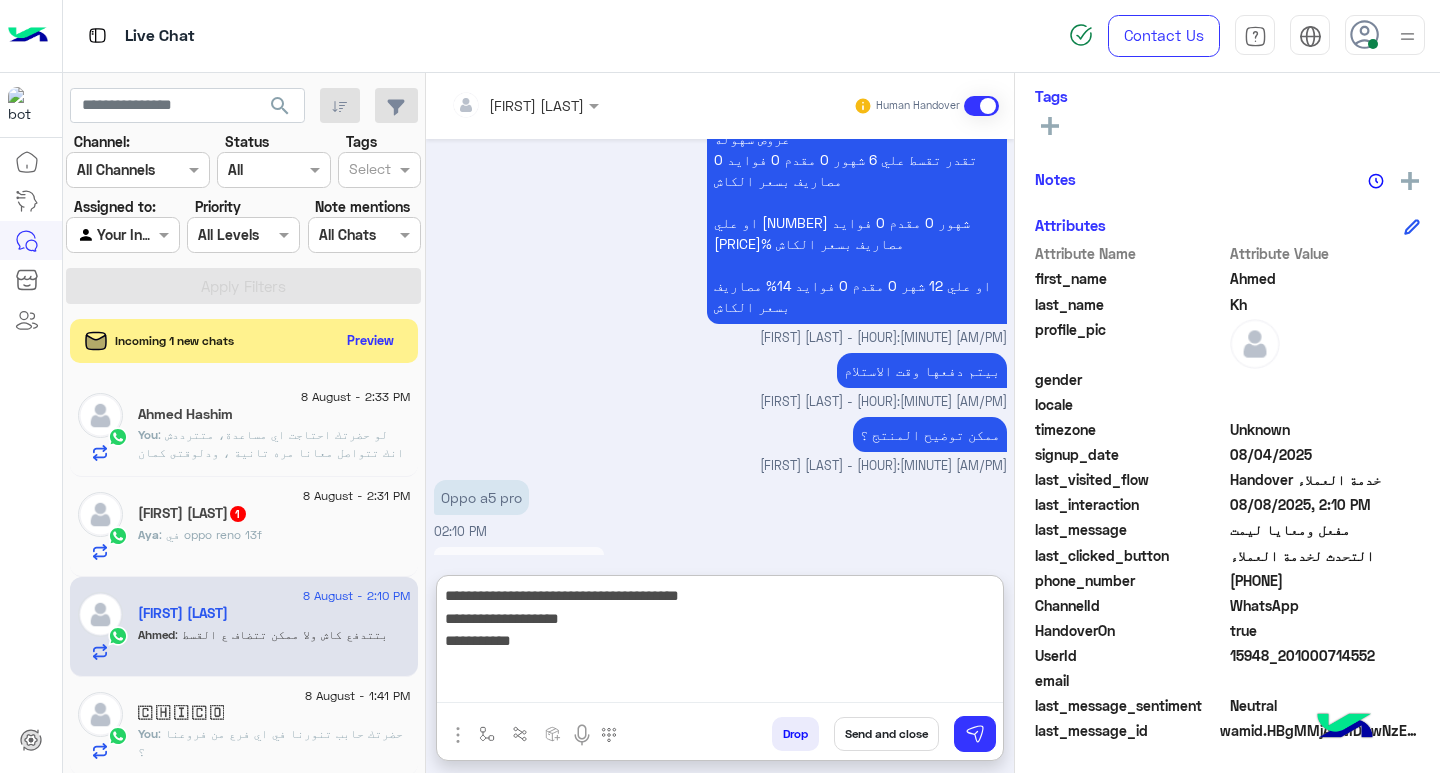 click on "**********" at bounding box center [720, 643] 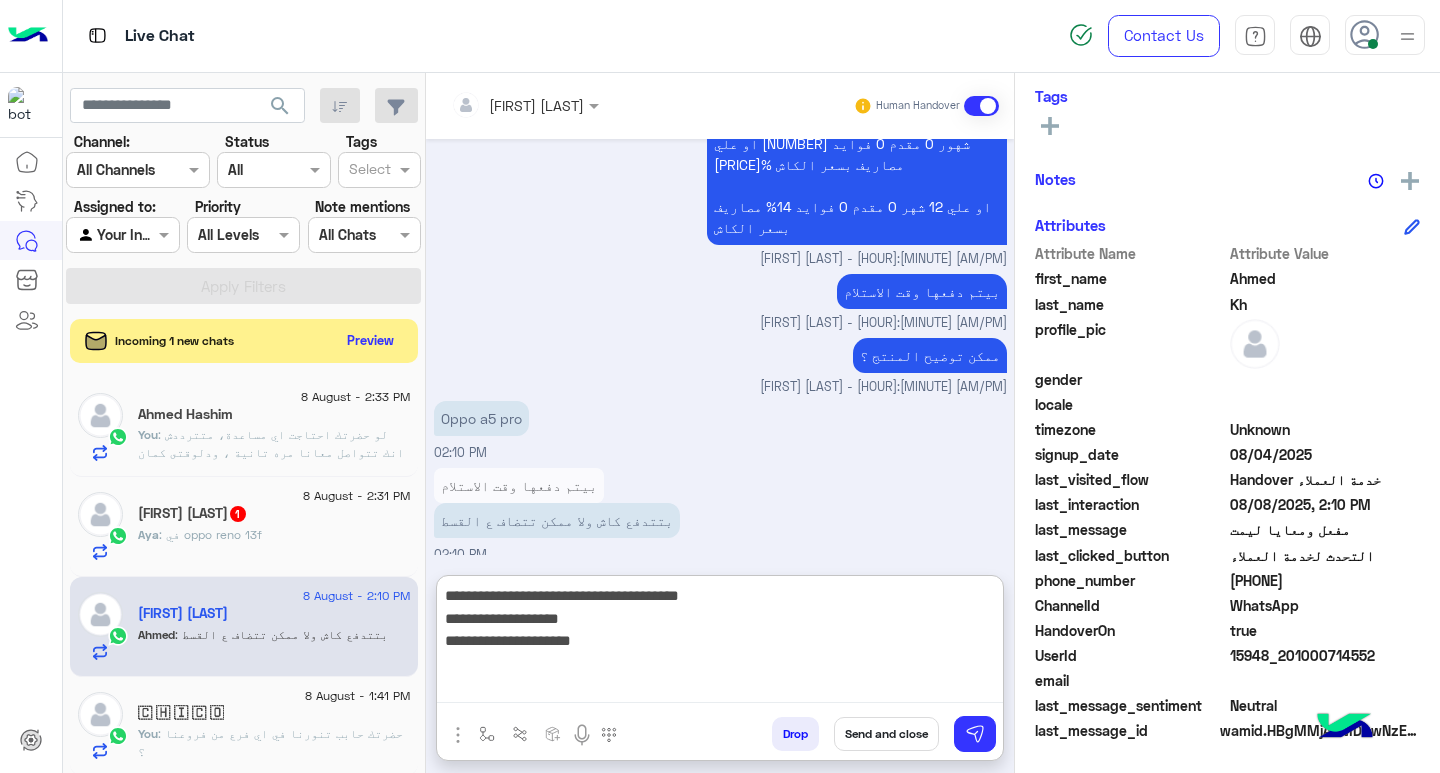 scroll, scrollTop: 1693, scrollLeft: 0, axis: vertical 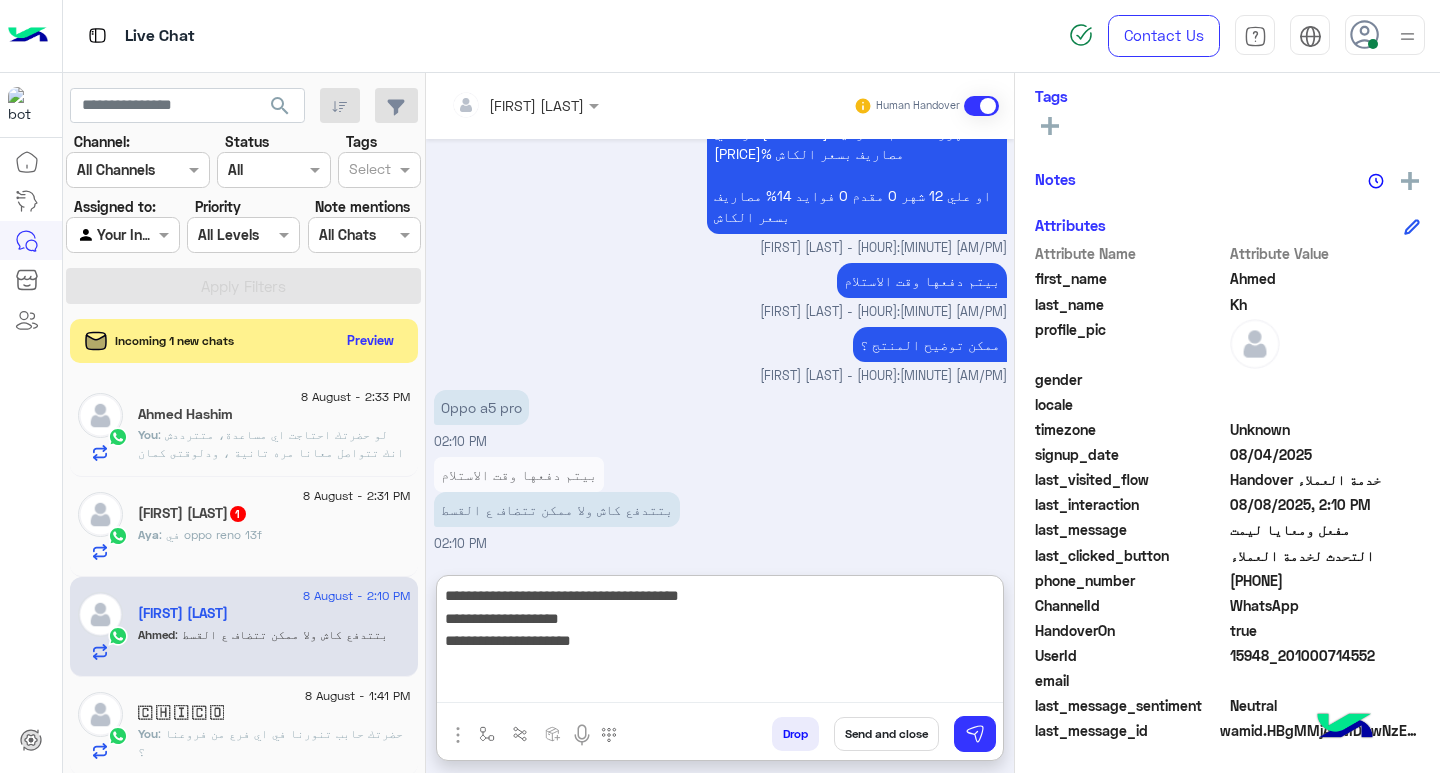 type on "**********" 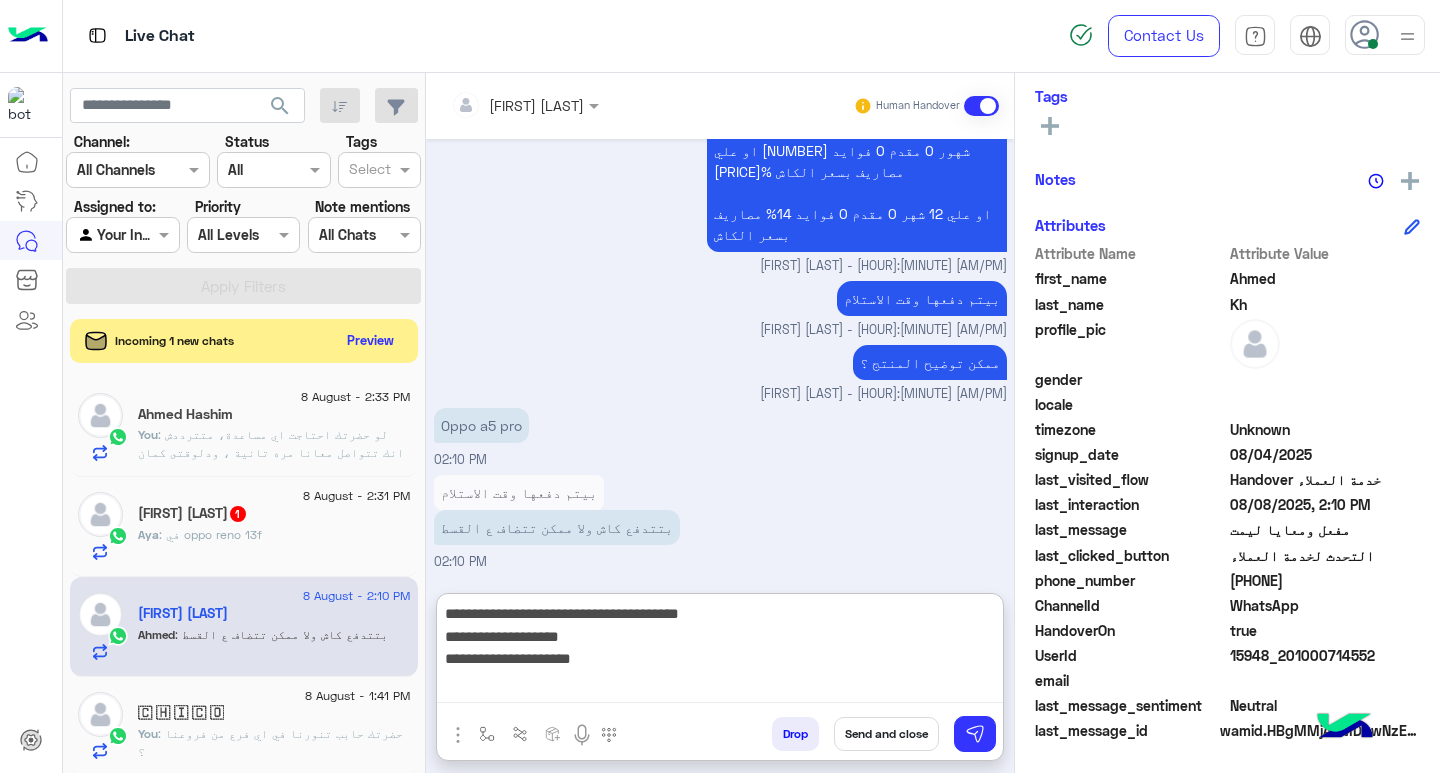 scroll, scrollTop: 1693, scrollLeft: 0, axis: vertical 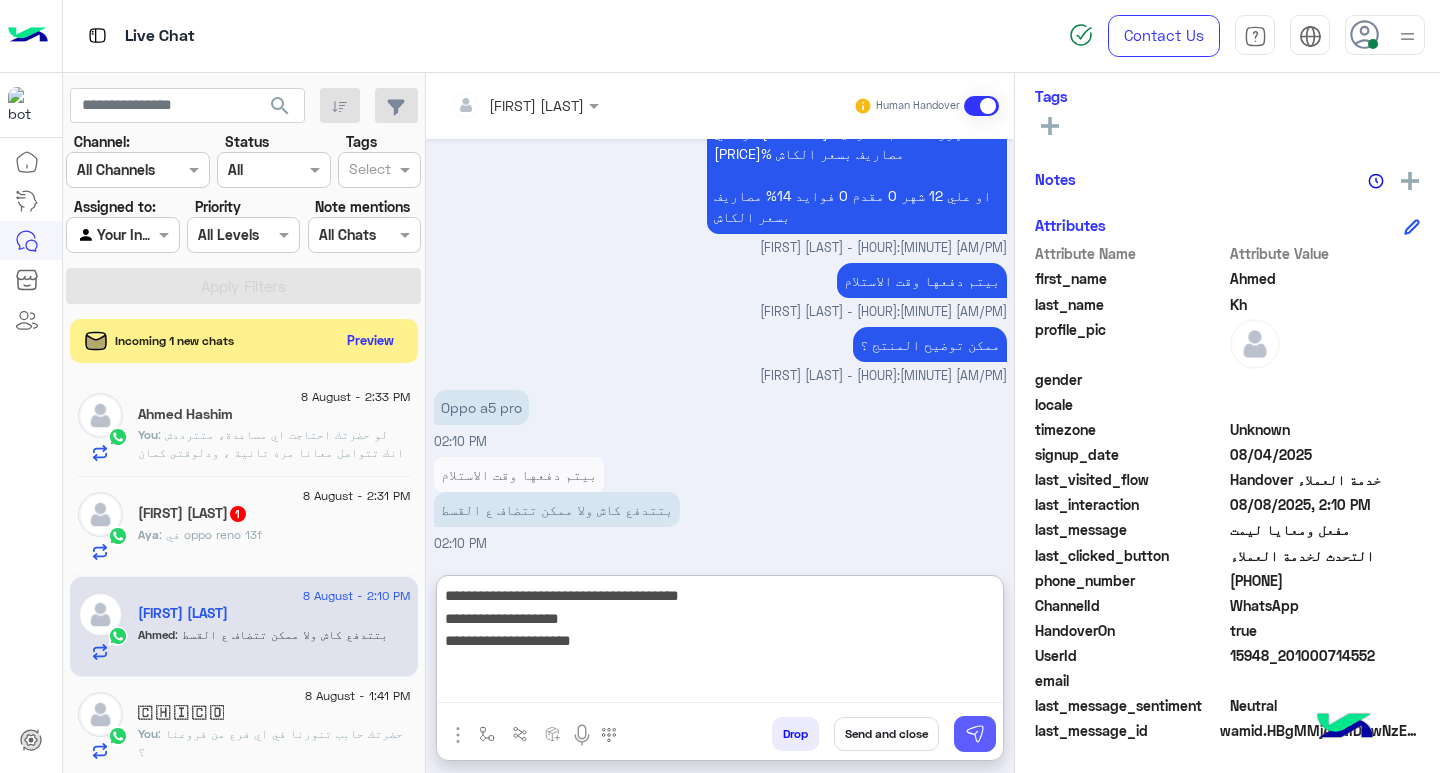 click at bounding box center [975, 734] 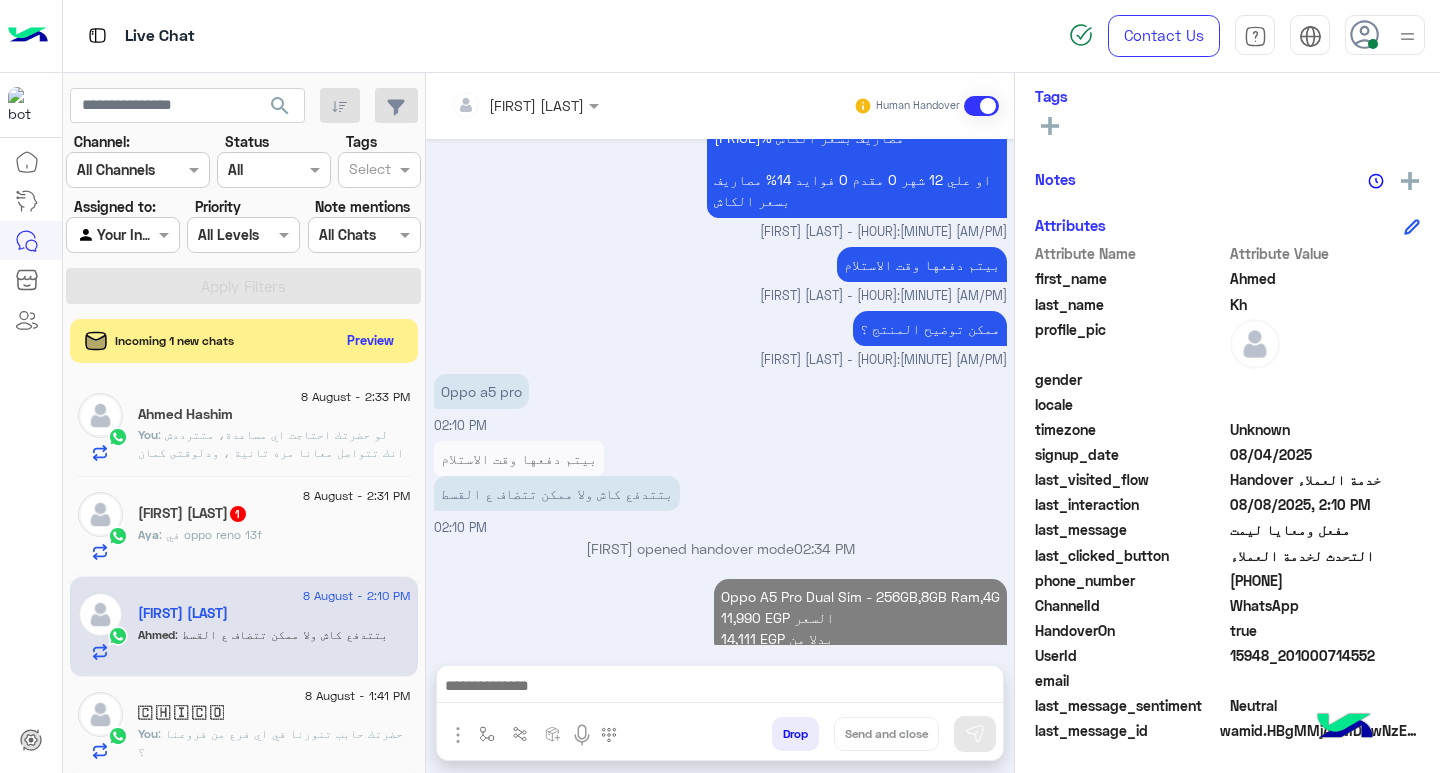 scroll, scrollTop: 1745, scrollLeft: 0, axis: vertical 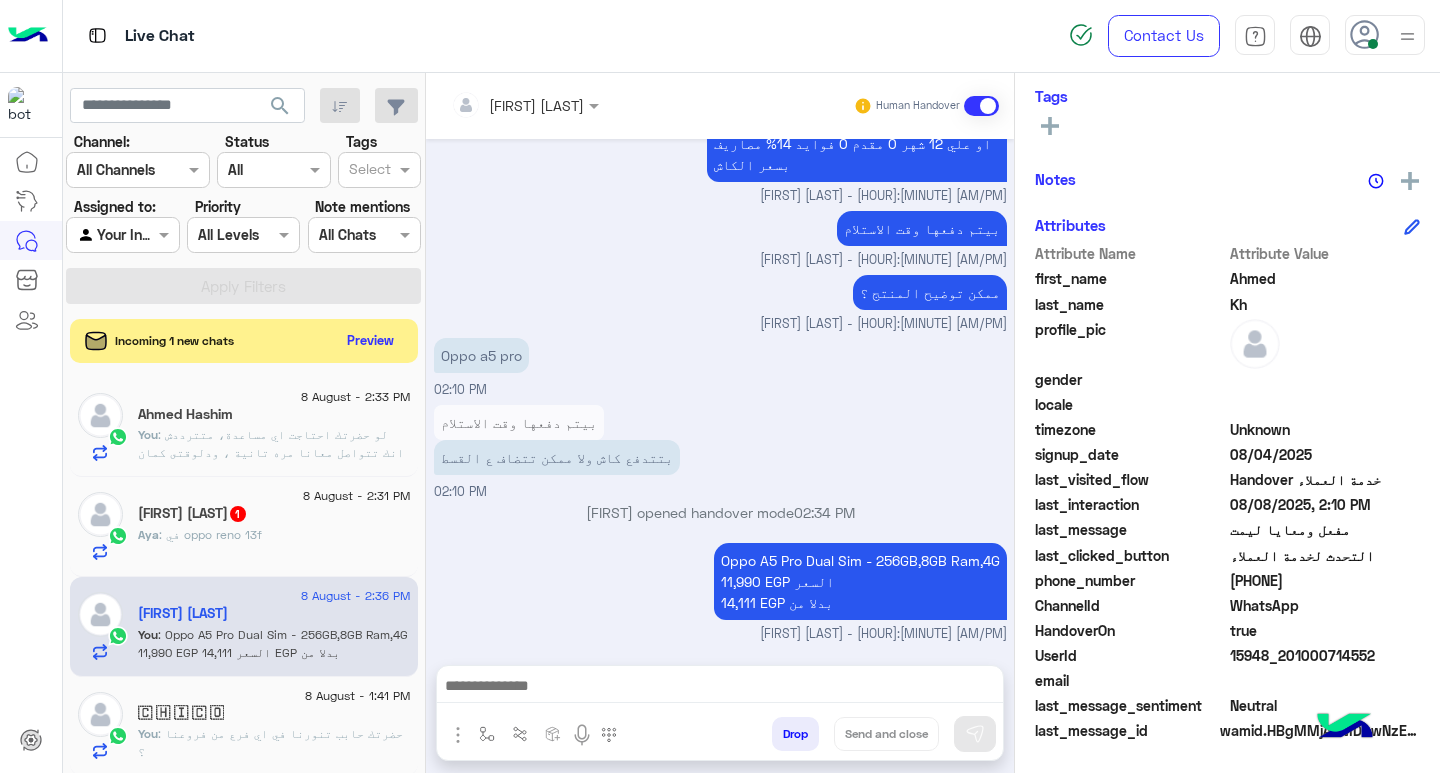 click at bounding box center [720, 691] 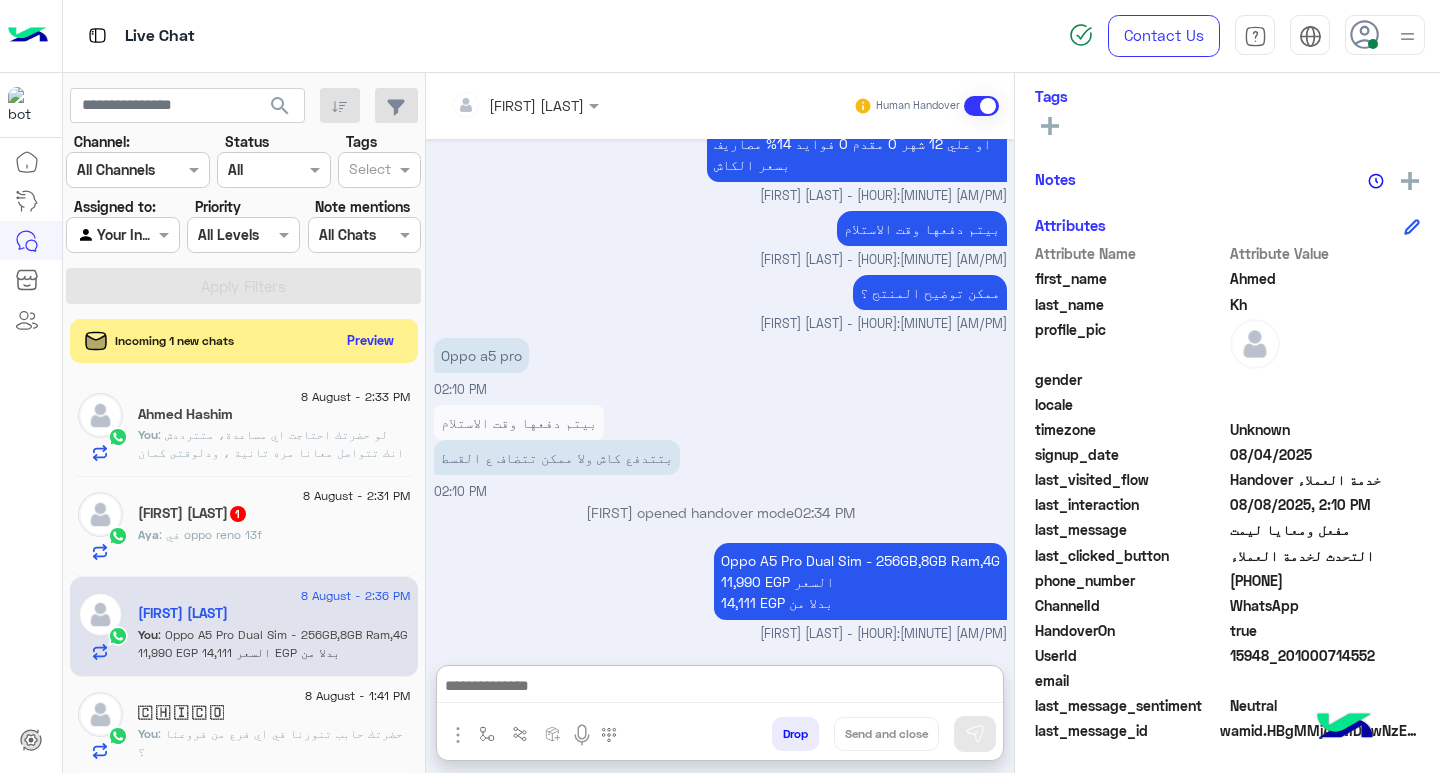 click at bounding box center [720, 688] 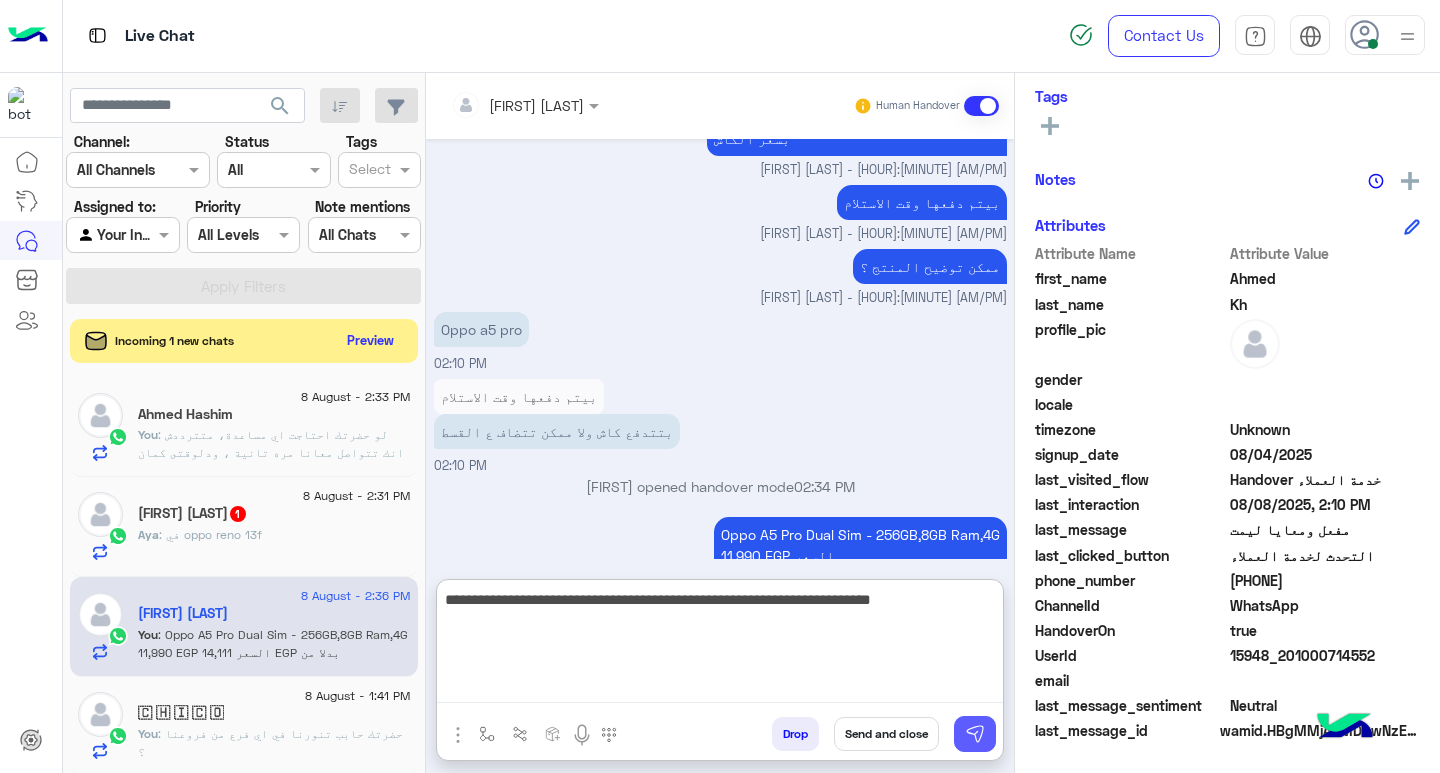 type on "**********" 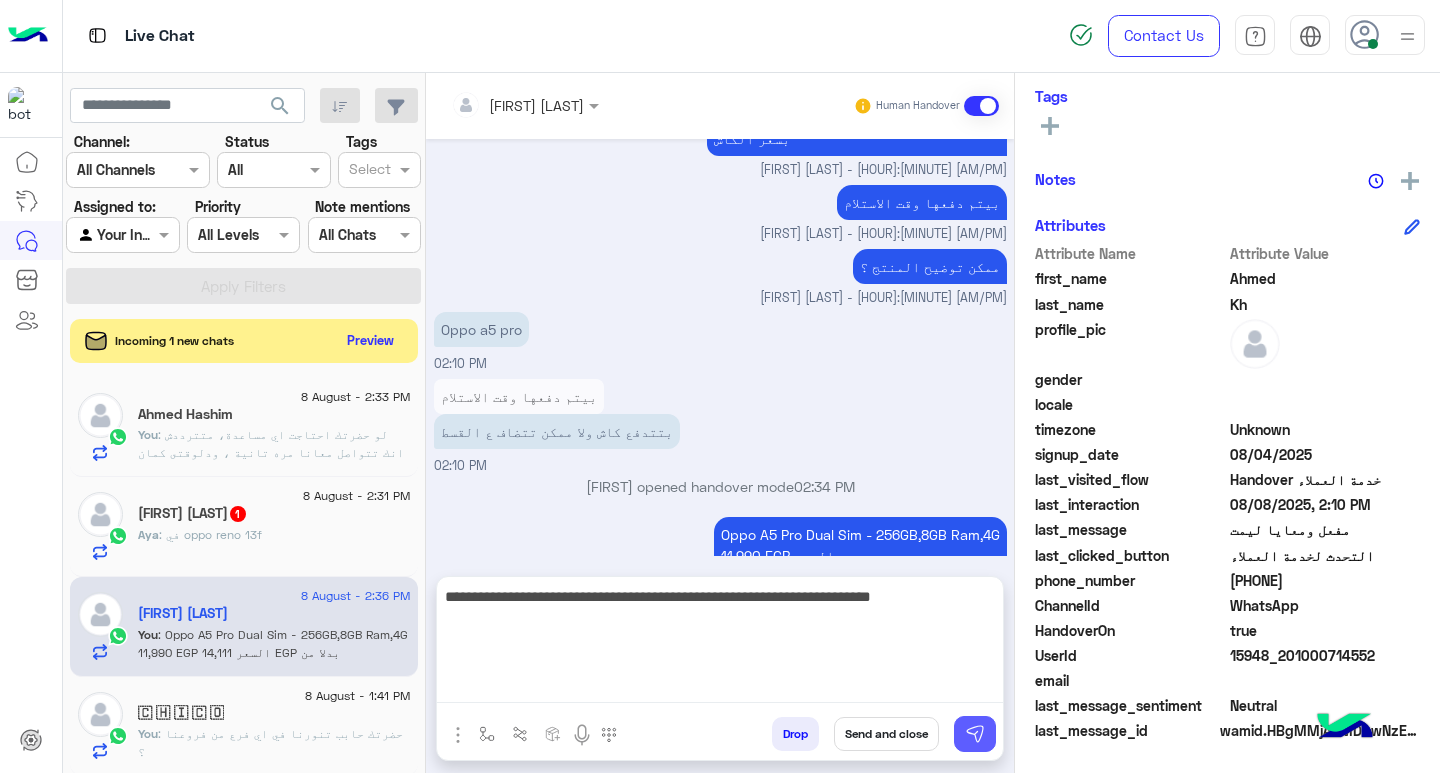 click at bounding box center [975, 734] 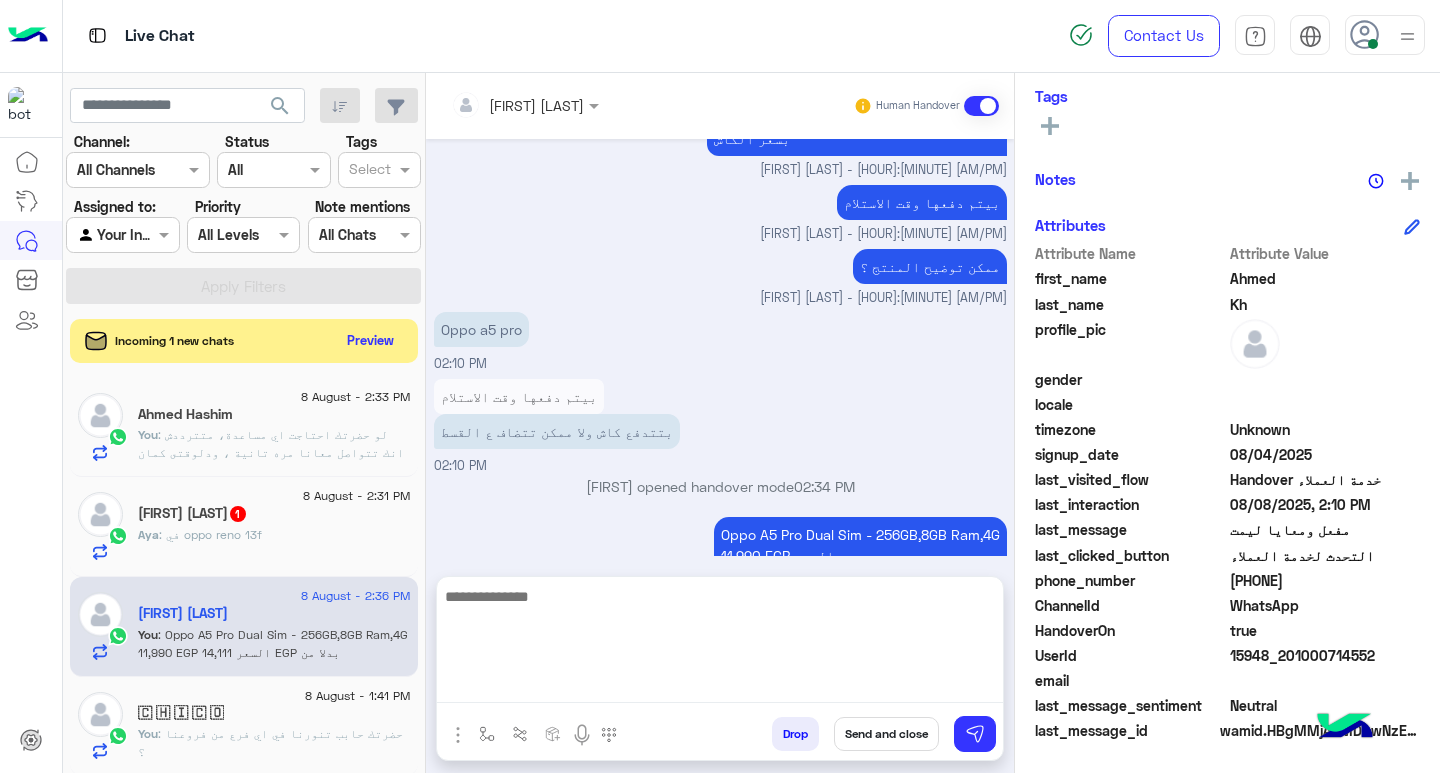 scroll, scrollTop: 1830, scrollLeft: 0, axis: vertical 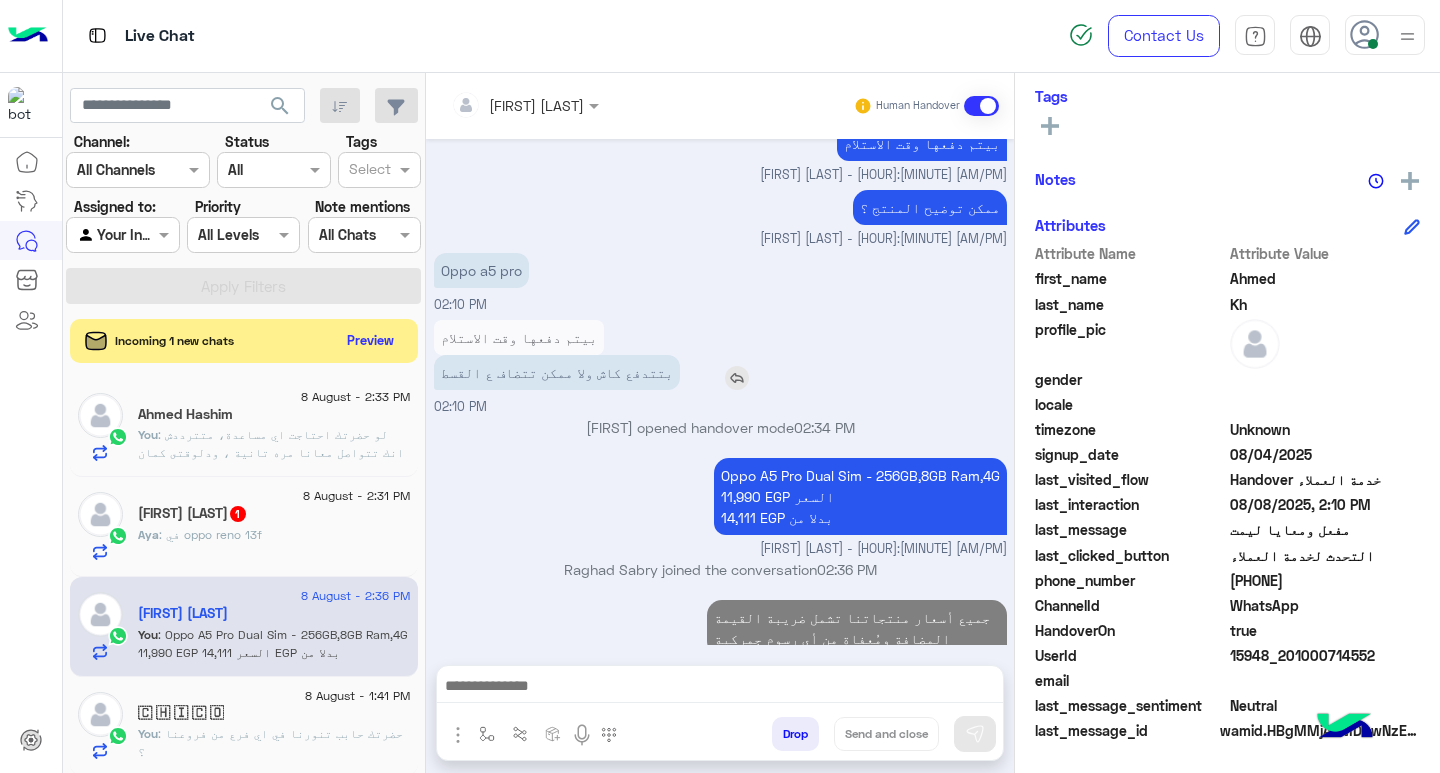 click at bounding box center [737, 378] 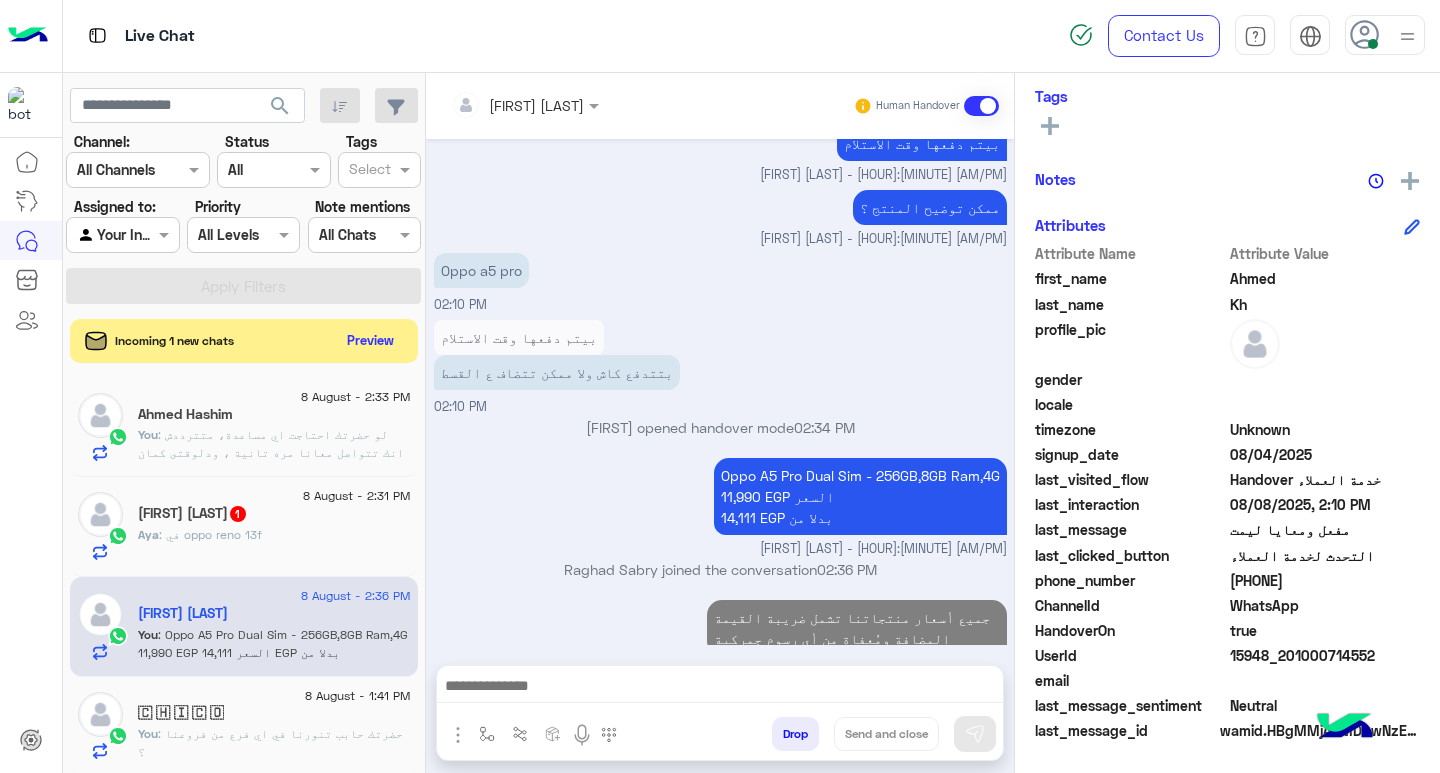scroll, scrollTop: 1911, scrollLeft: 0, axis: vertical 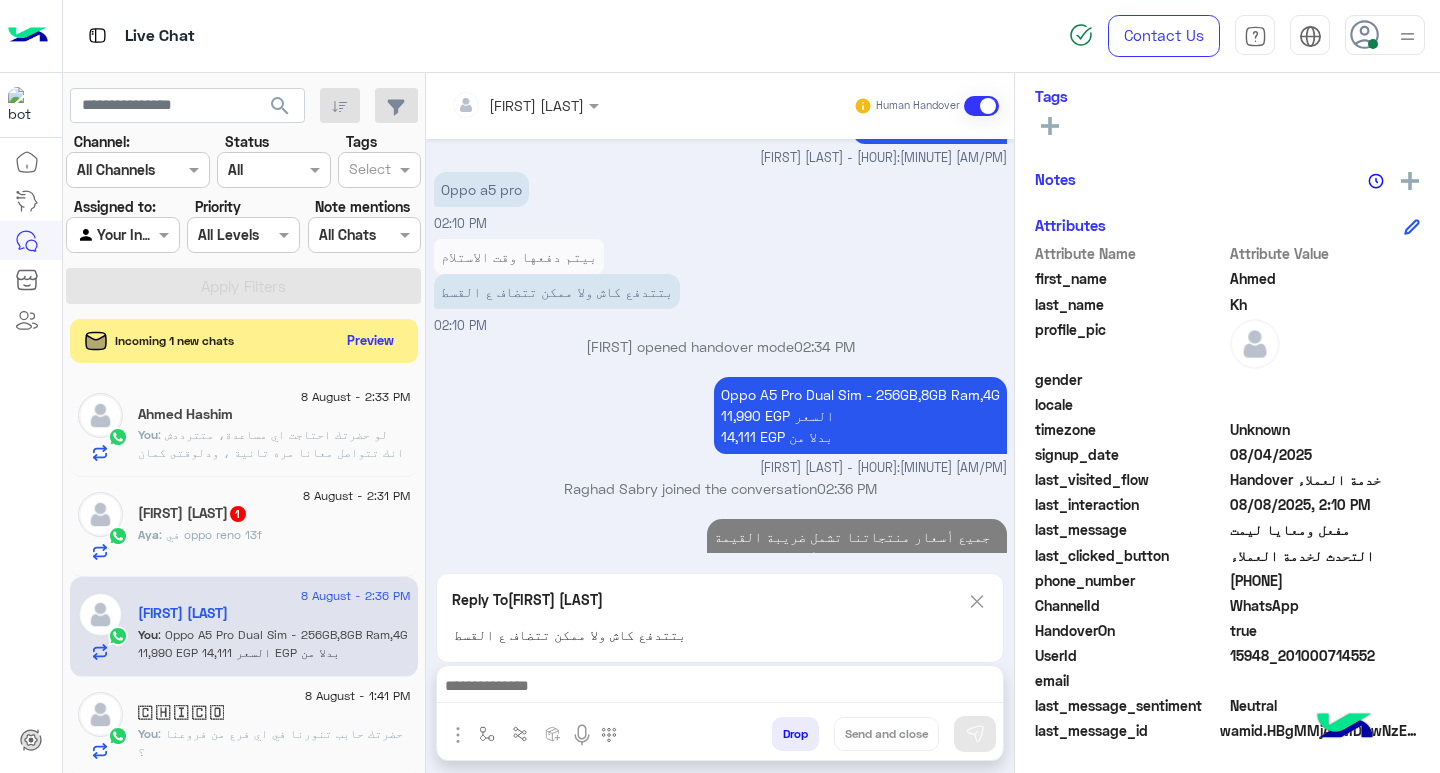 click at bounding box center [720, 688] 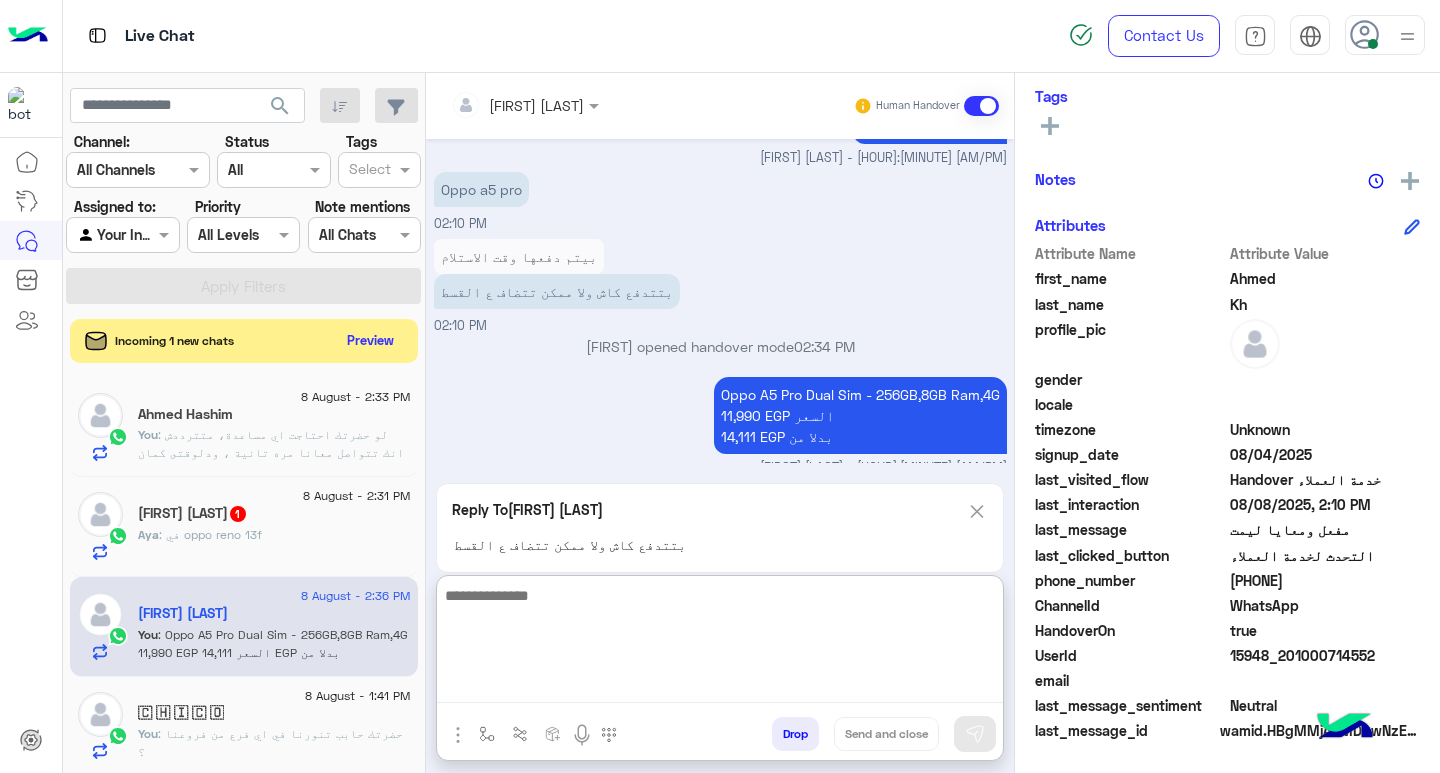 scroll, scrollTop: 2012, scrollLeft: 0, axis: vertical 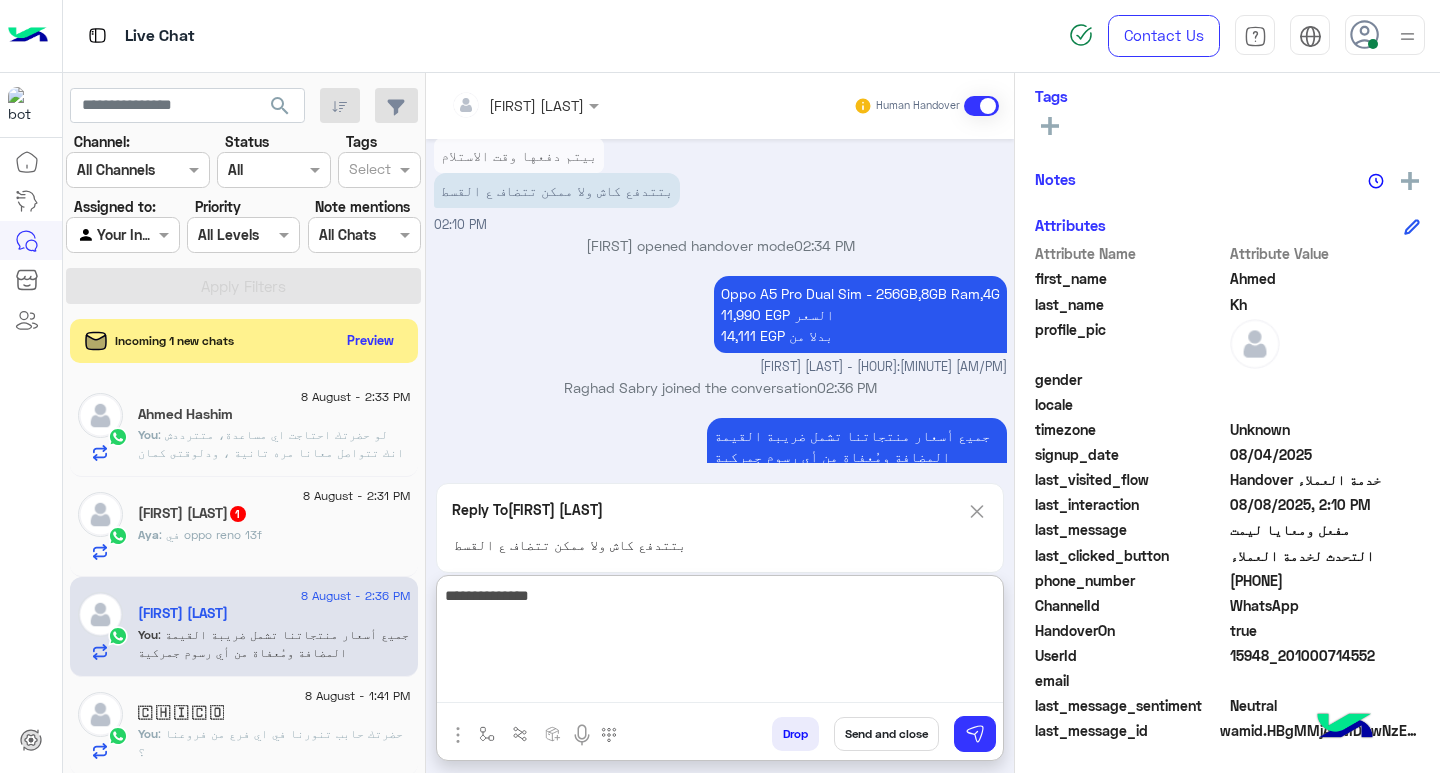 type on "**********" 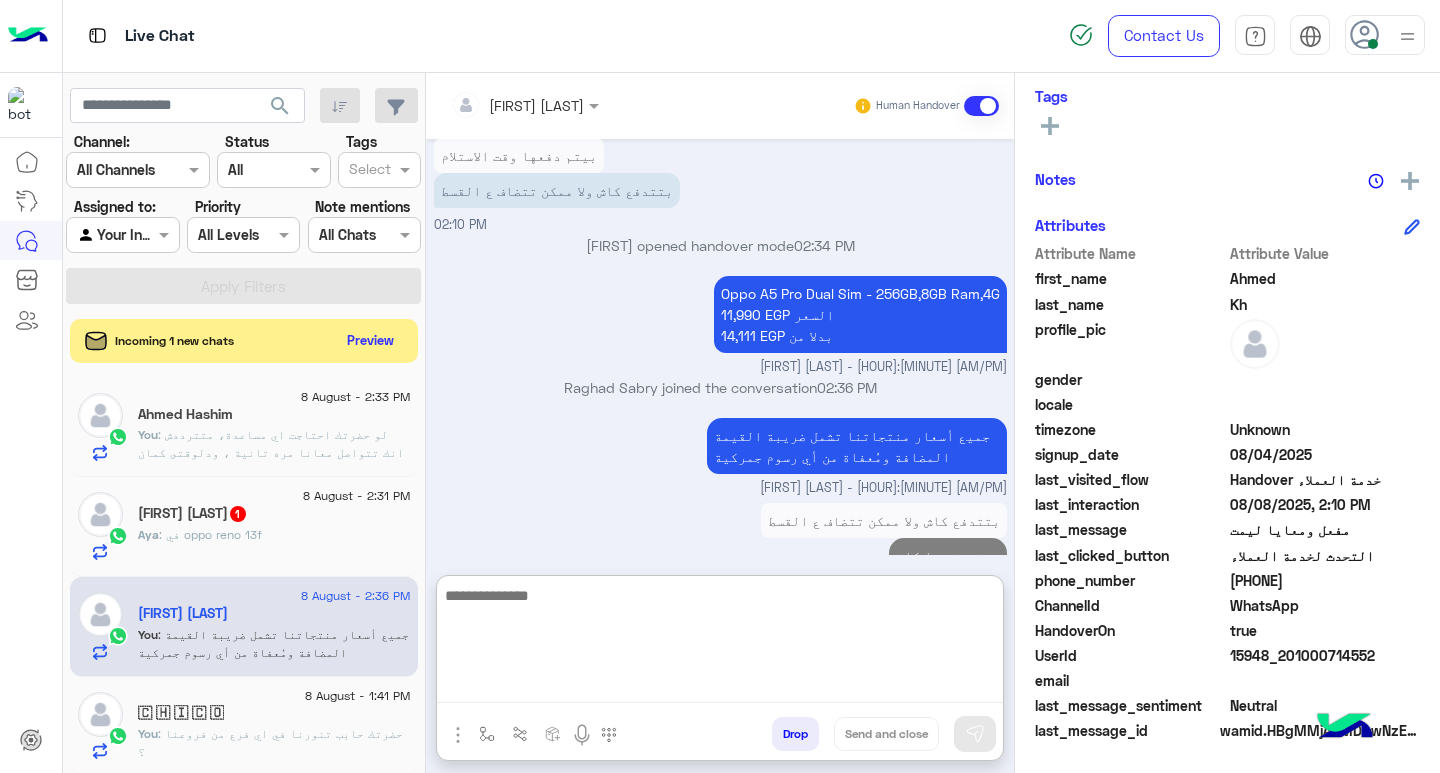 scroll, scrollTop: 2019, scrollLeft: 0, axis: vertical 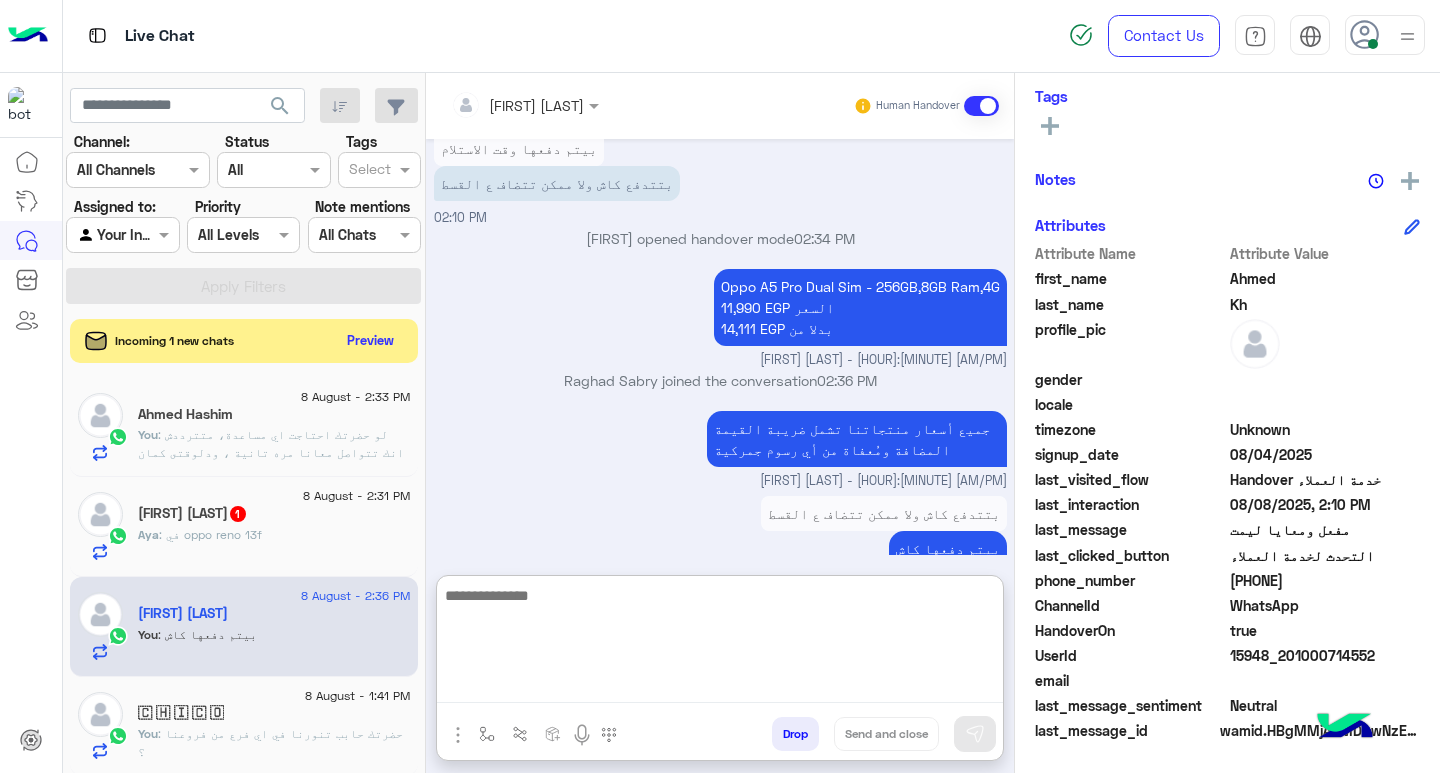 click on "[FIRST] [LAST] 1" 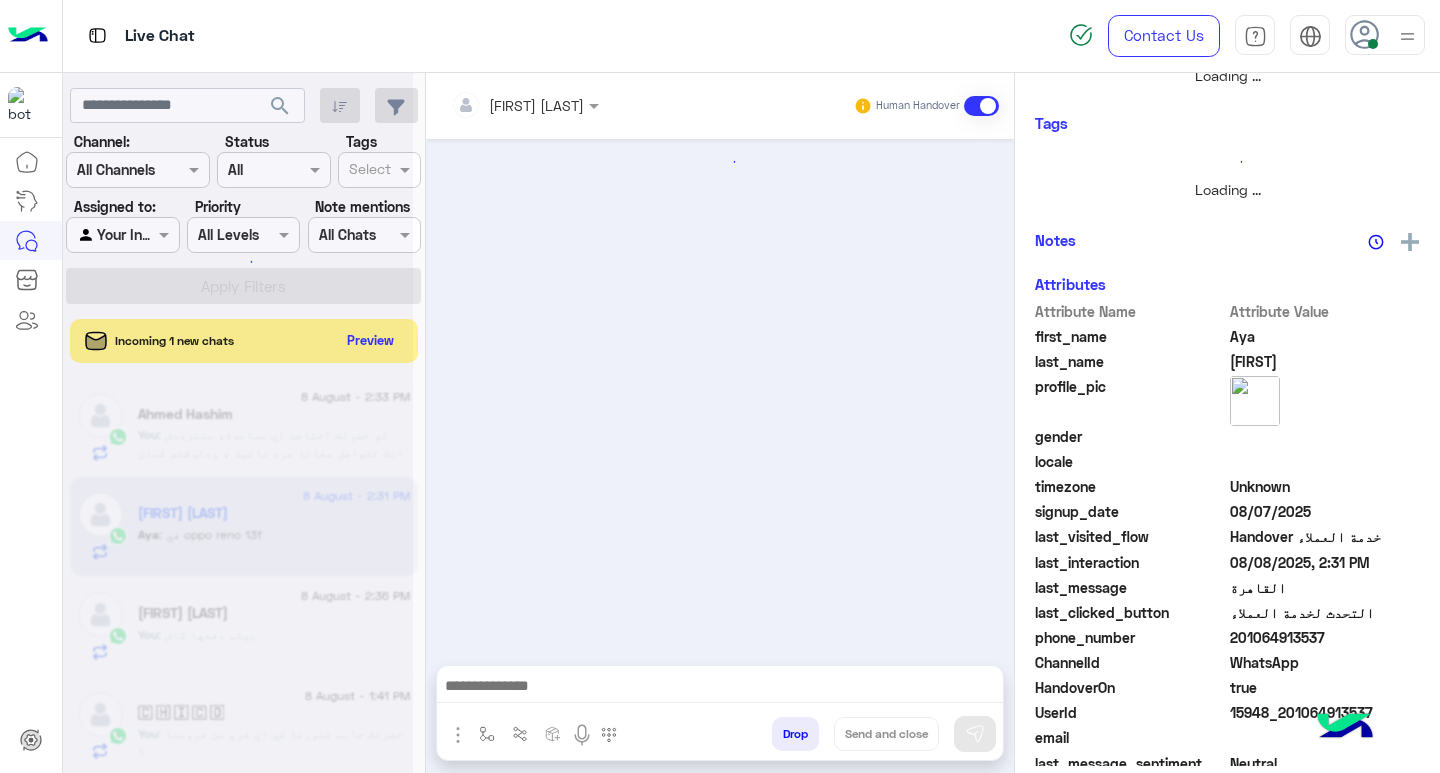scroll, scrollTop: 0, scrollLeft: 0, axis: both 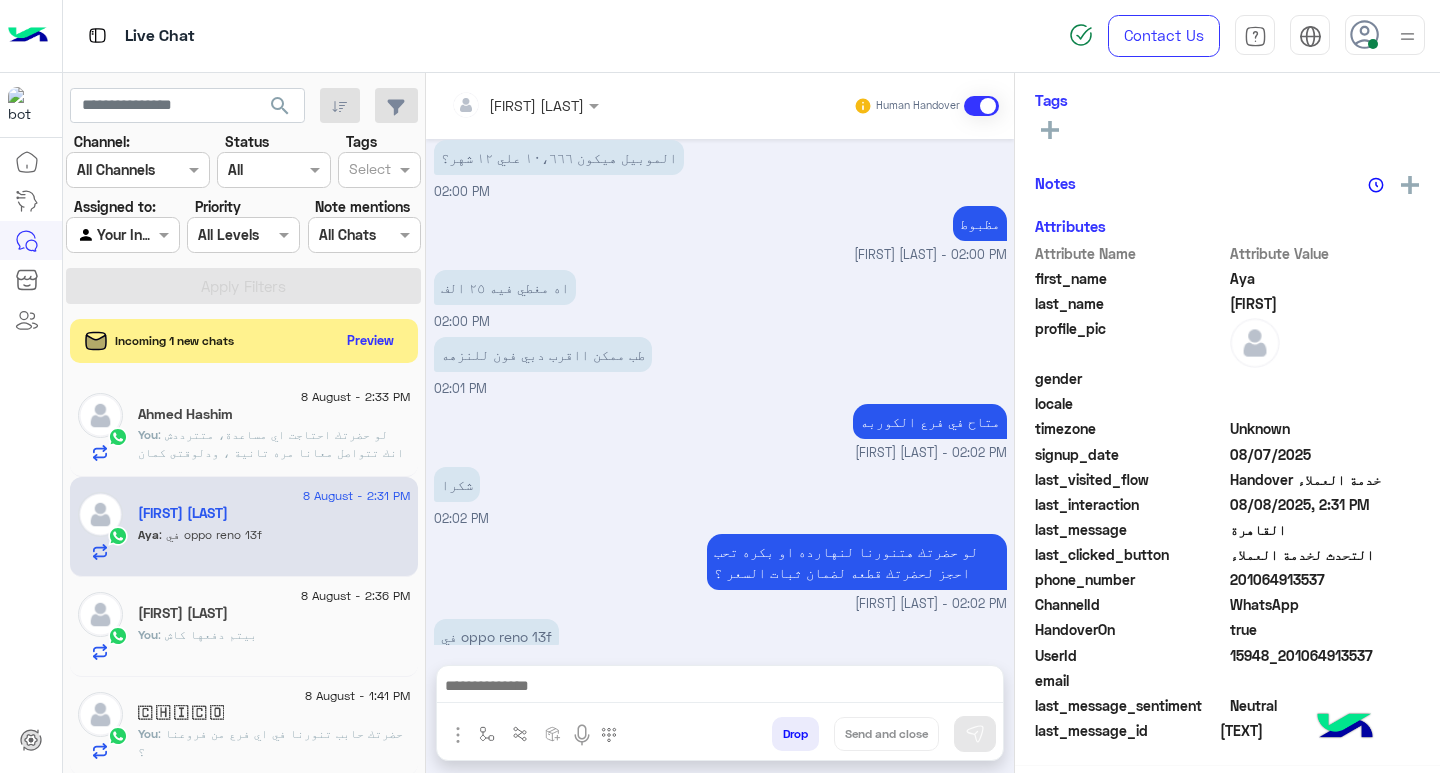 click at bounding box center [720, 688] 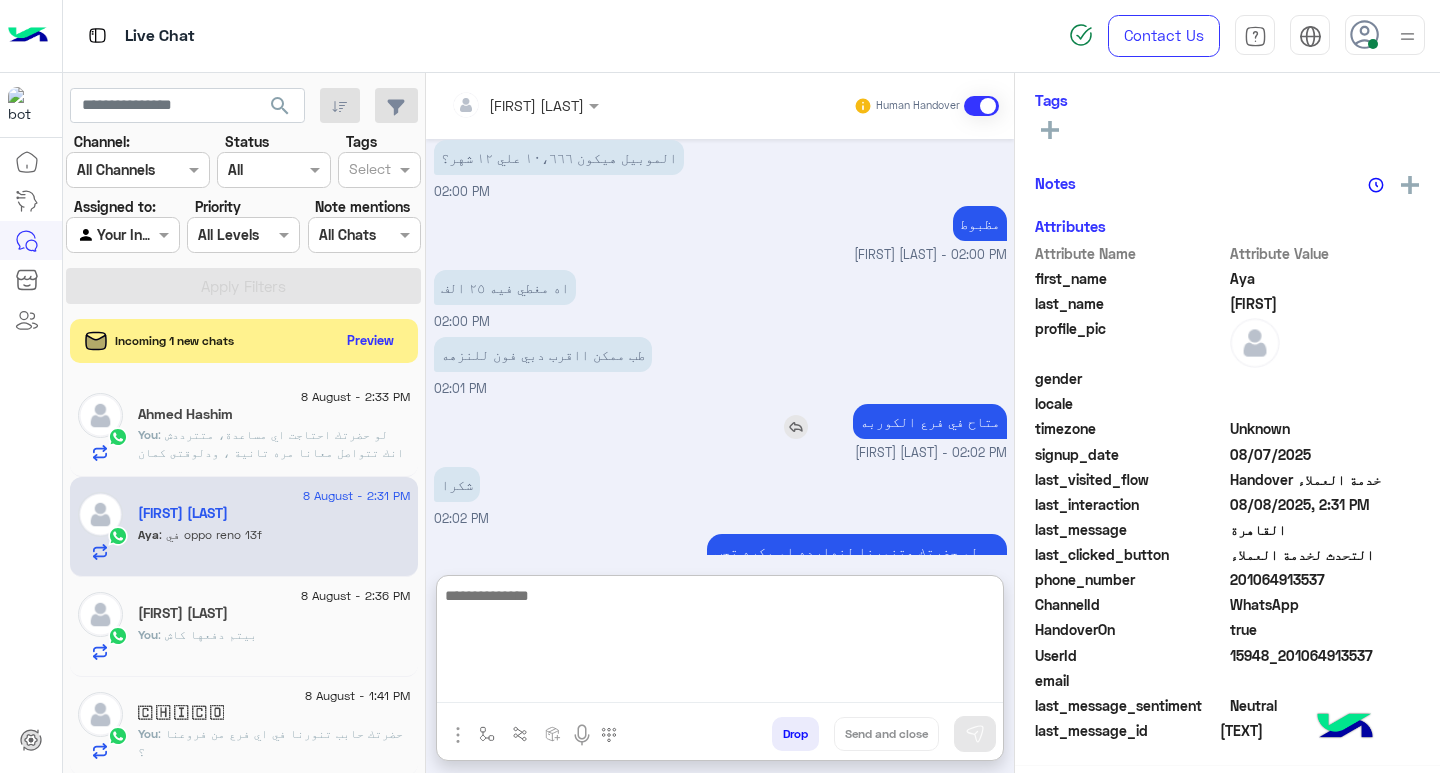 scroll, scrollTop: 329, scrollLeft: 0, axis: vertical 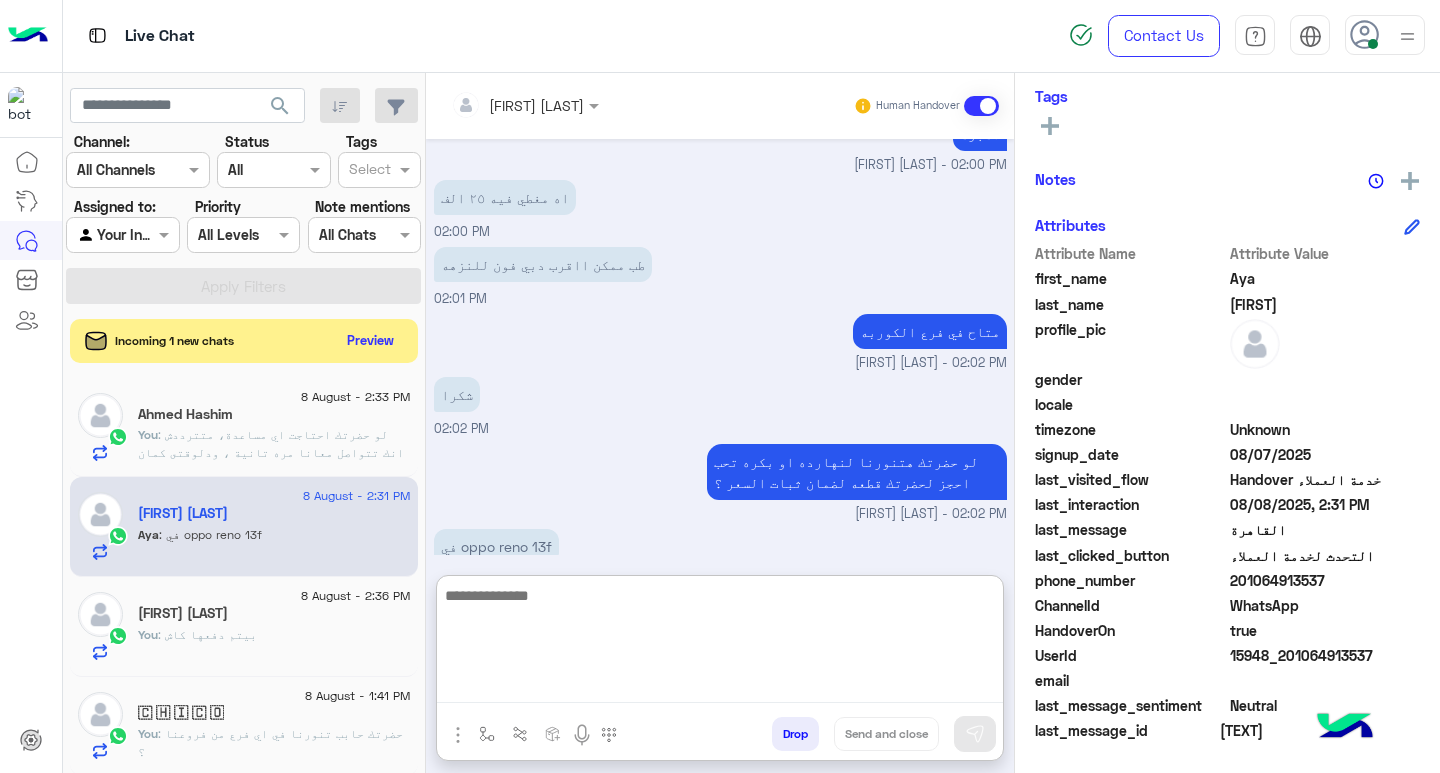 click at bounding box center [720, 643] 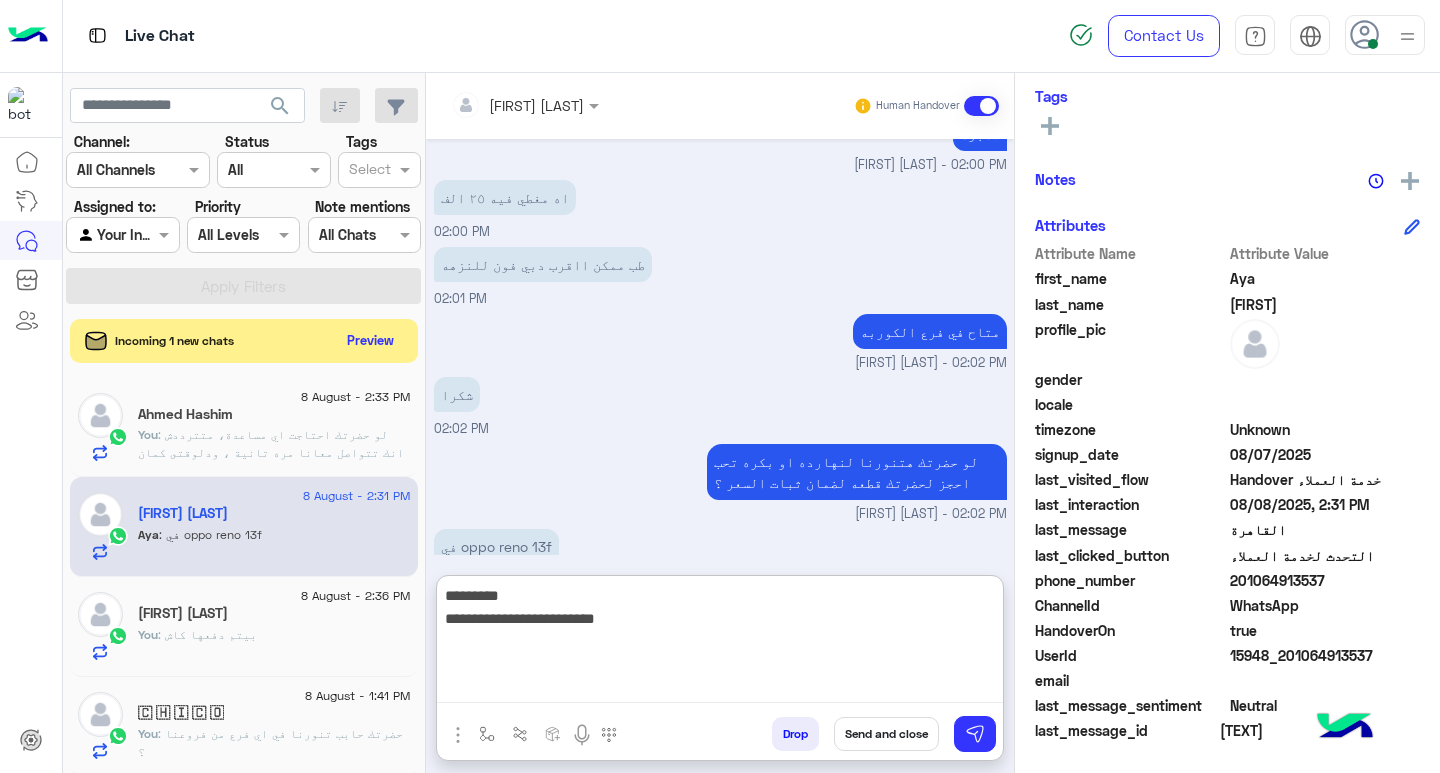 type on "*********" 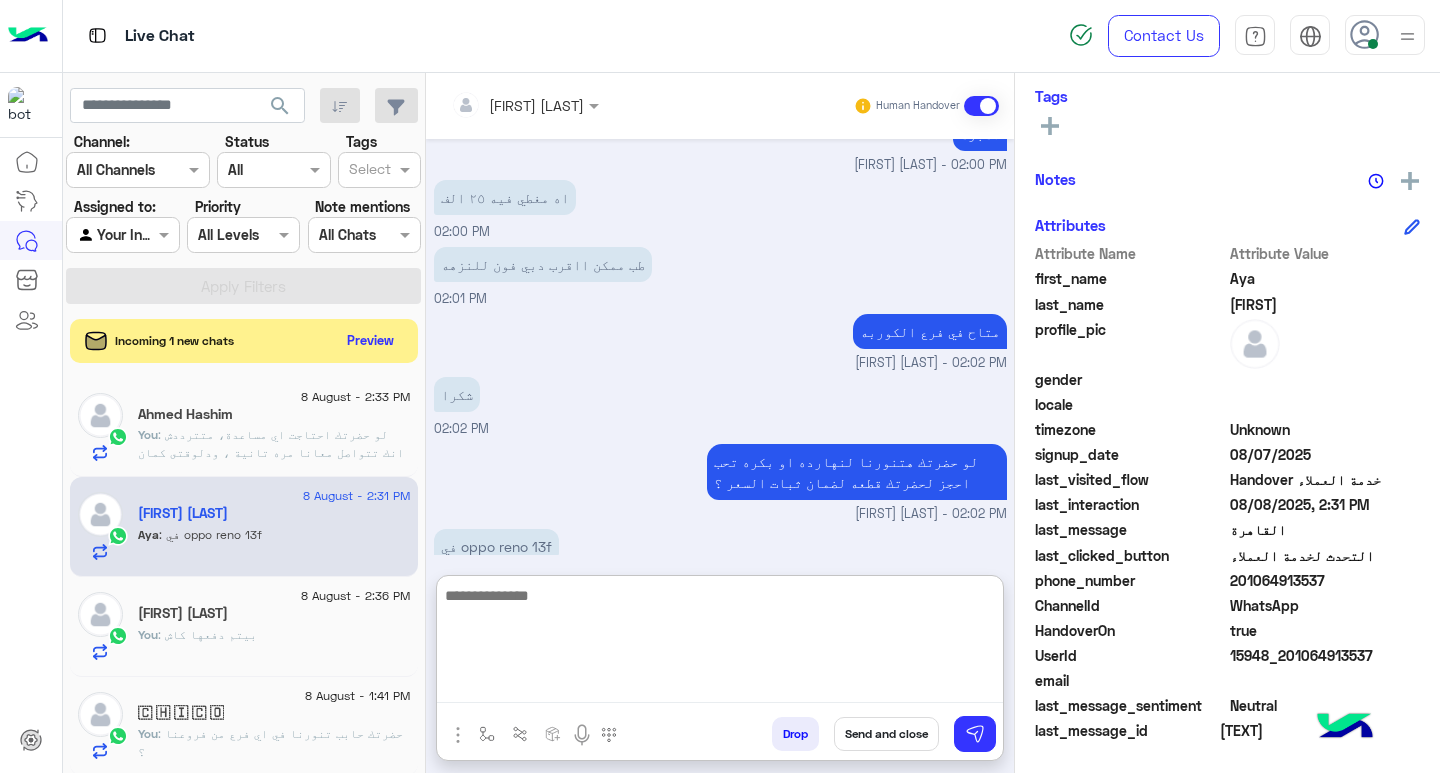 scroll, scrollTop: 1260, scrollLeft: 0, axis: vertical 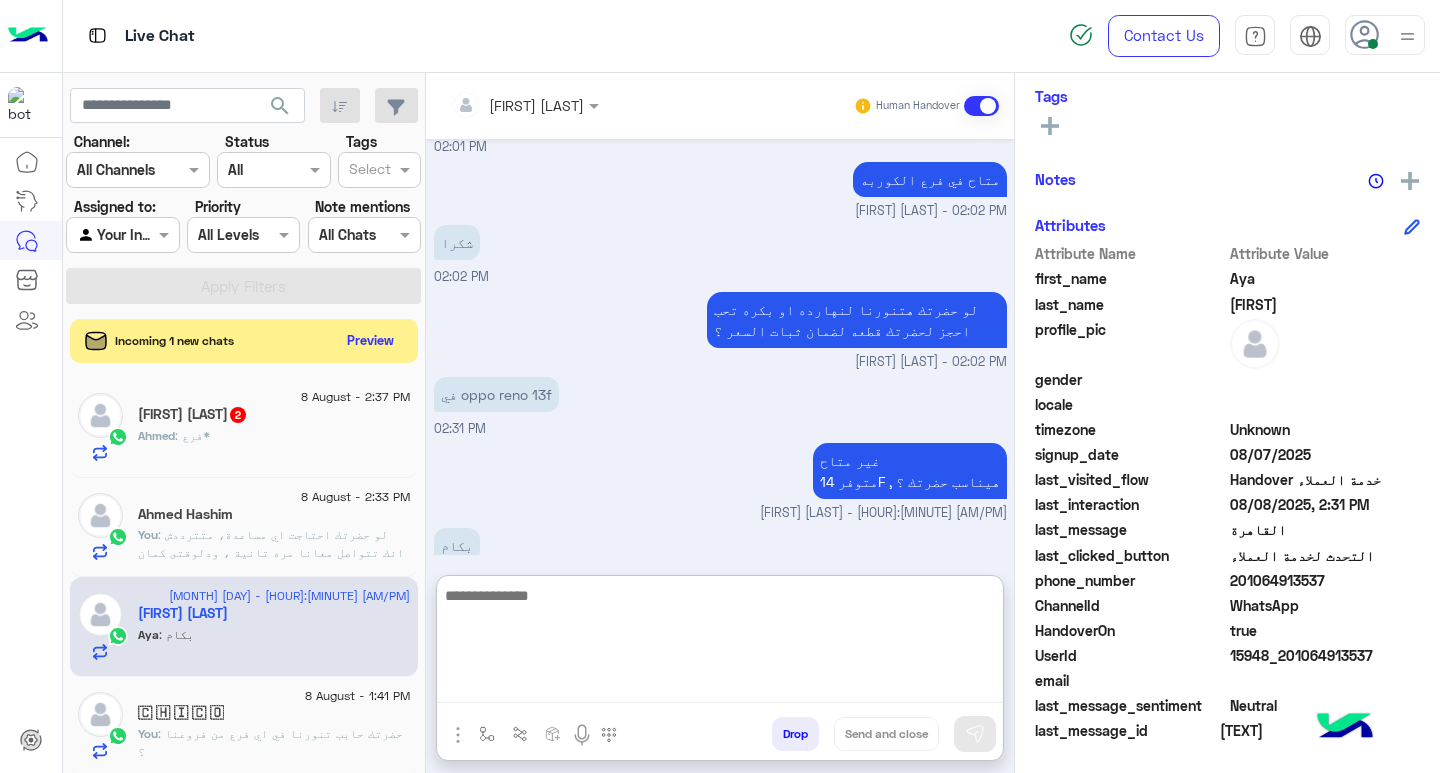 click at bounding box center (720, 643) 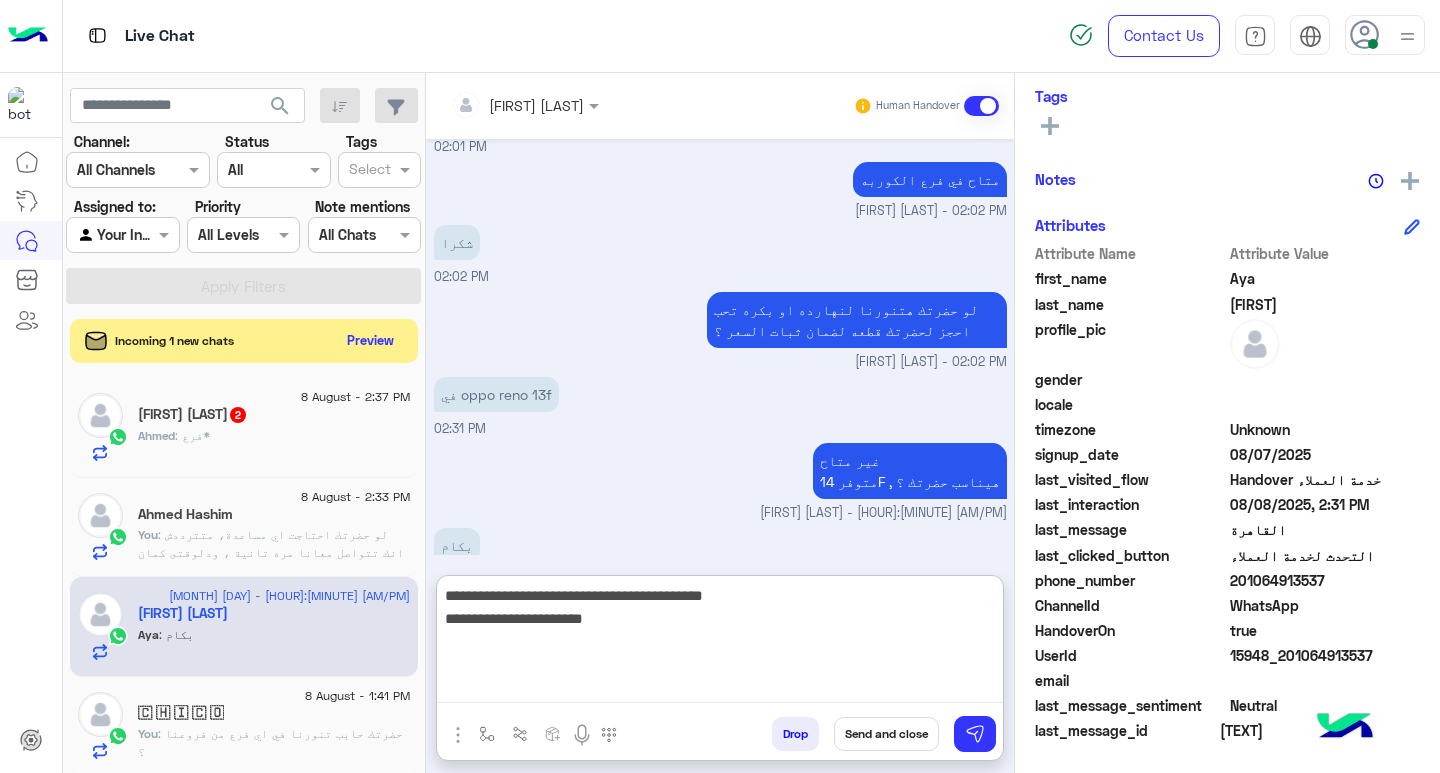 click on "**********" at bounding box center (720, 643) 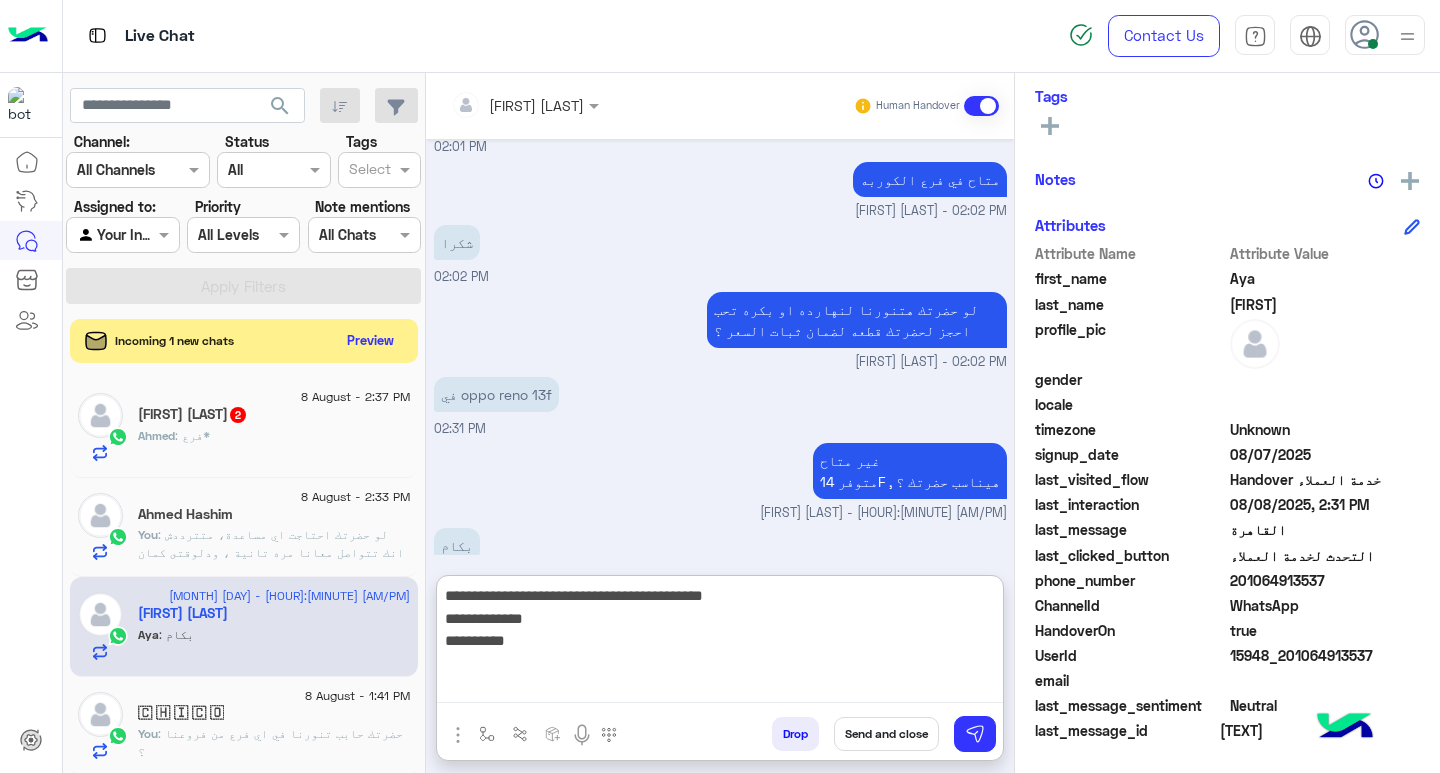 click on "**********" at bounding box center [720, 643] 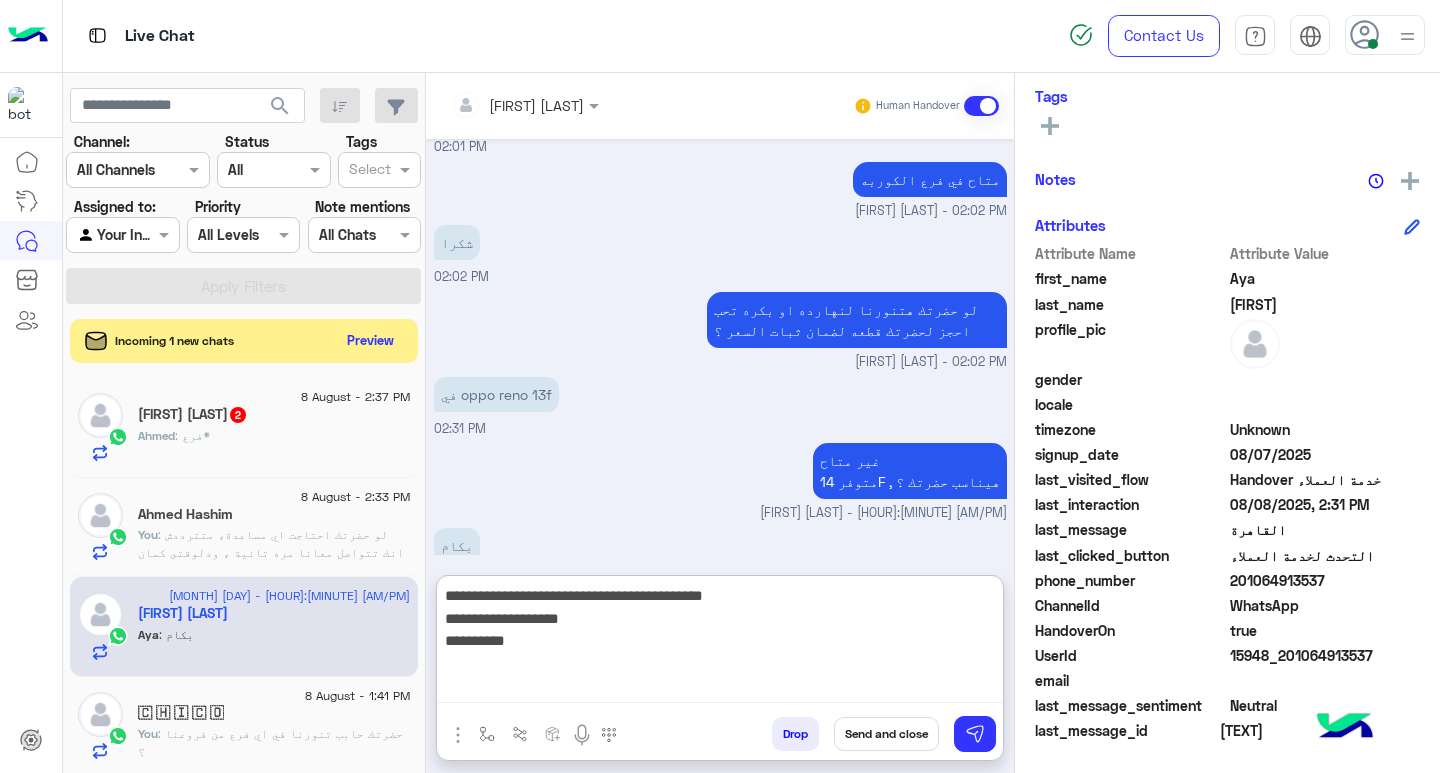 click on "**********" at bounding box center (720, 643) 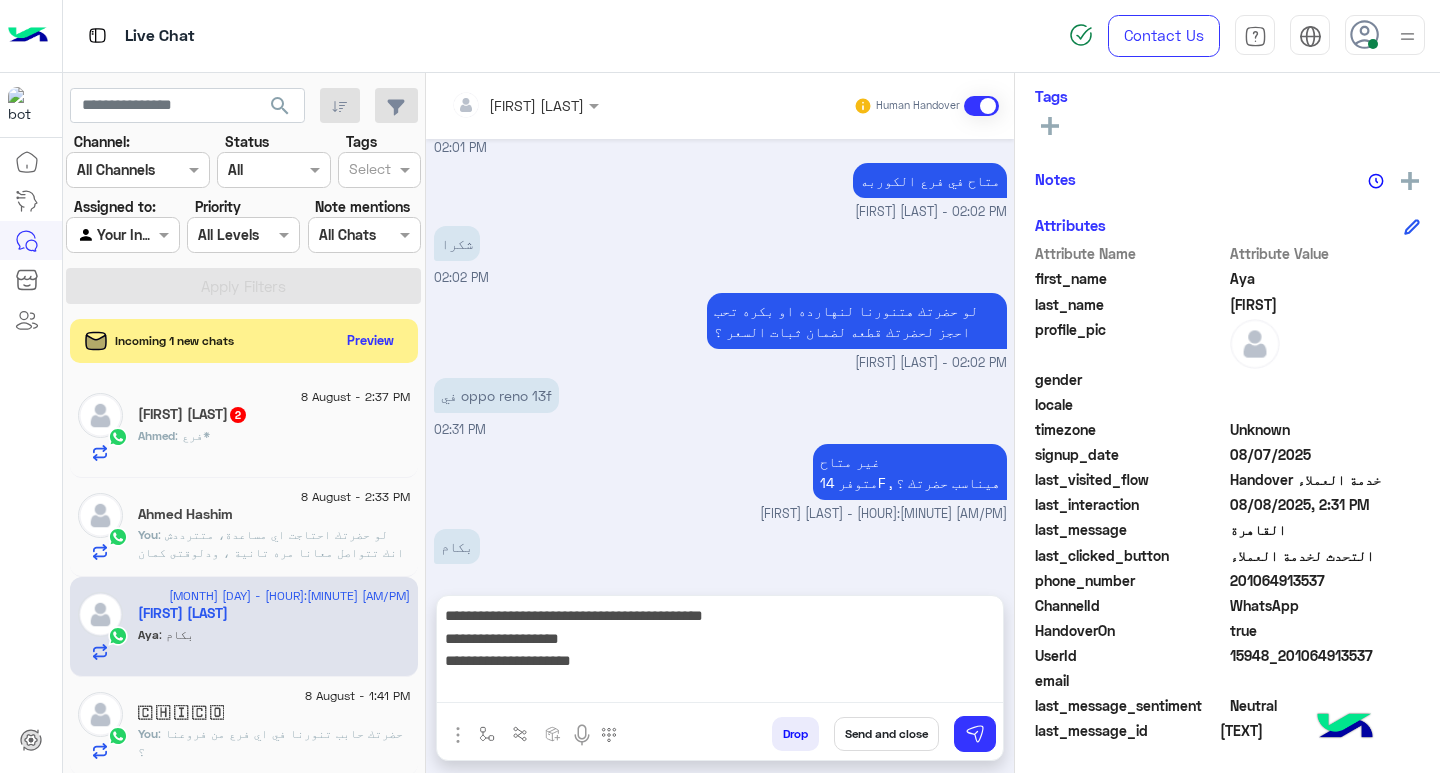 scroll, scrollTop: 1237, scrollLeft: 0, axis: vertical 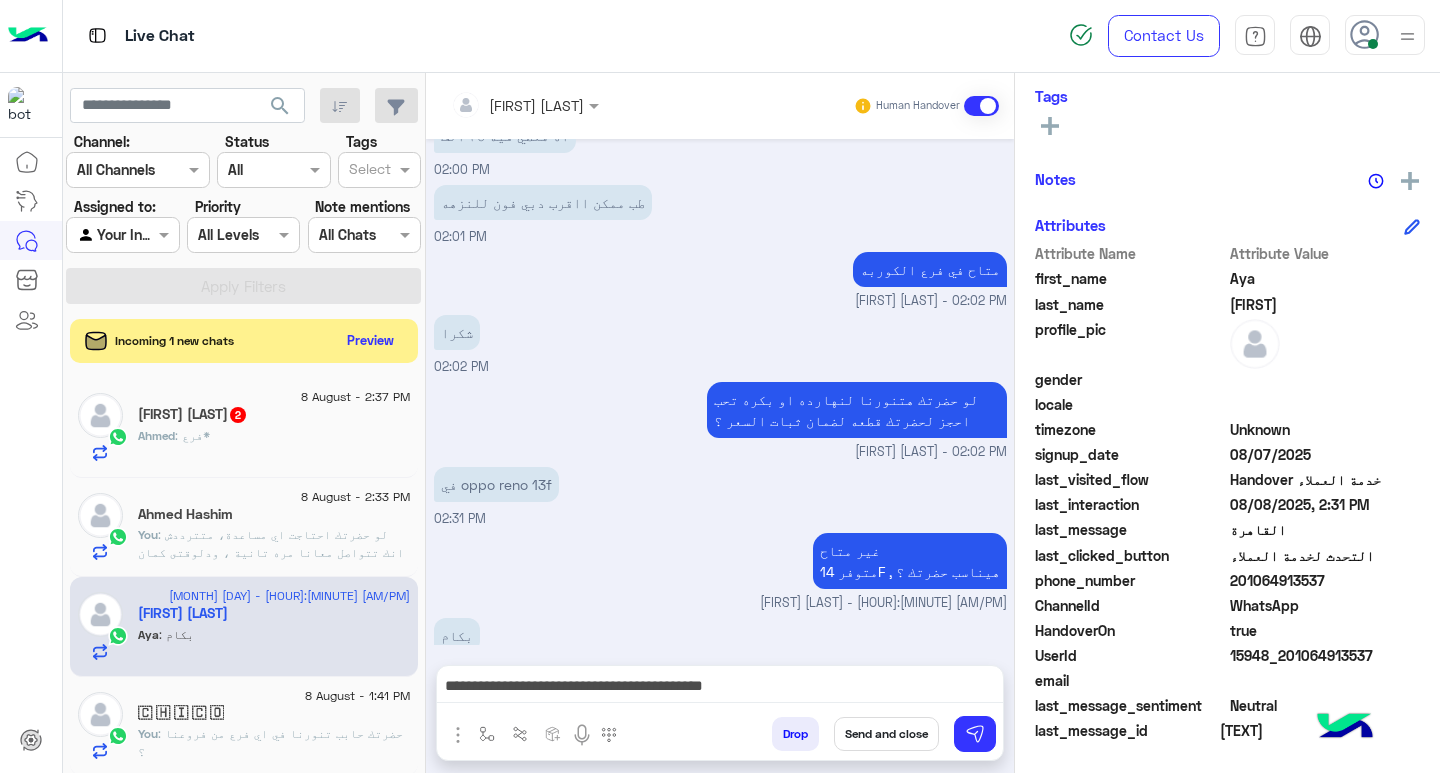 click on "**********" at bounding box center (720, 688) 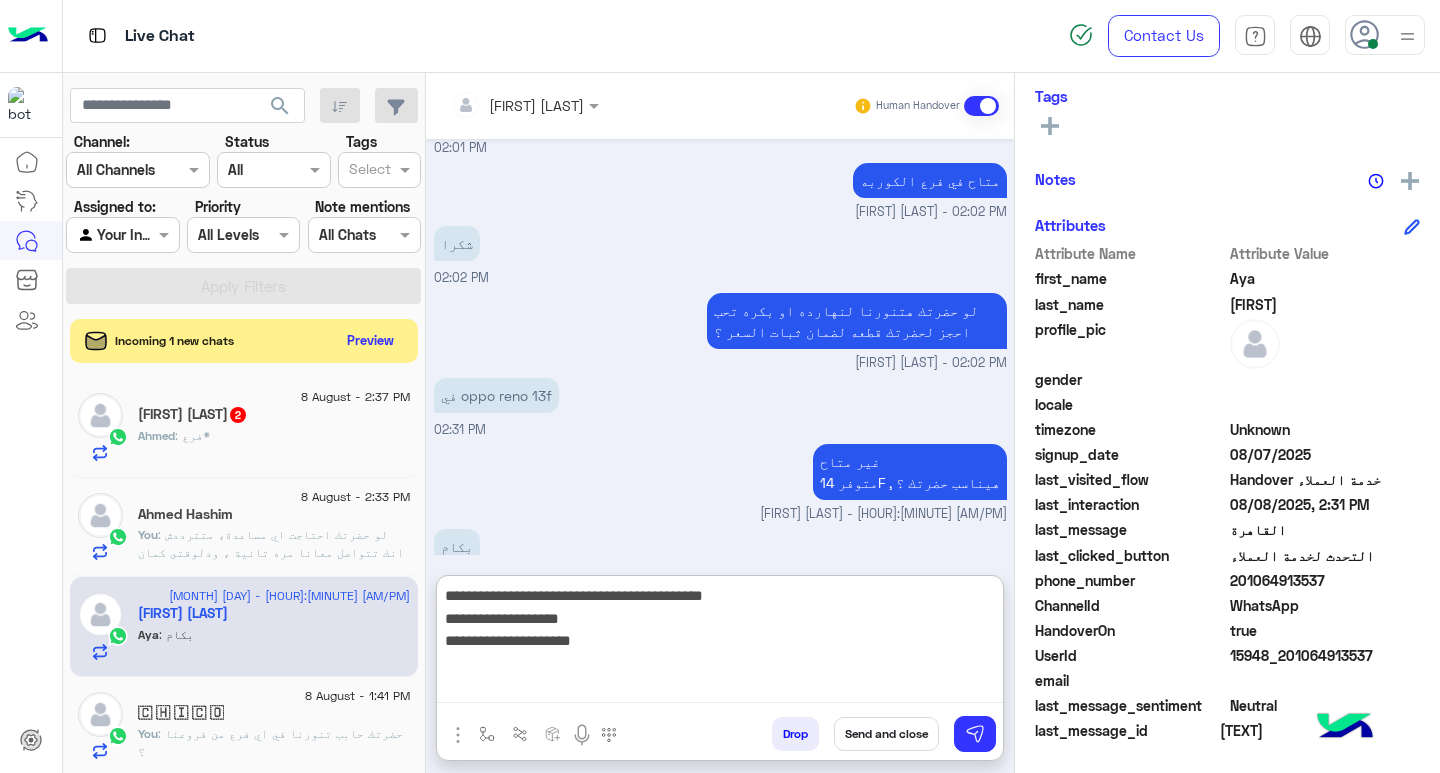 click on "**********" at bounding box center (720, 643) 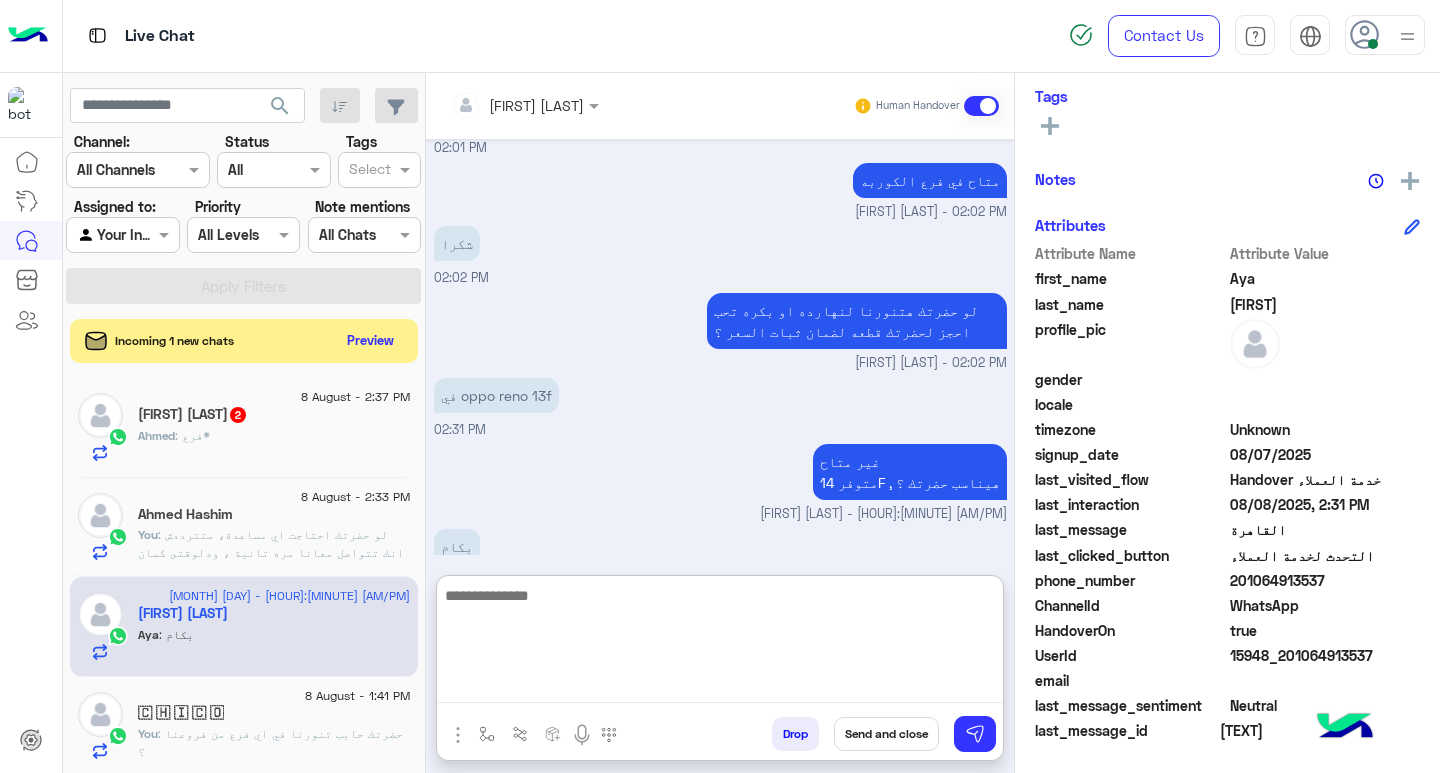 scroll, scrollTop: 1517, scrollLeft: 0, axis: vertical 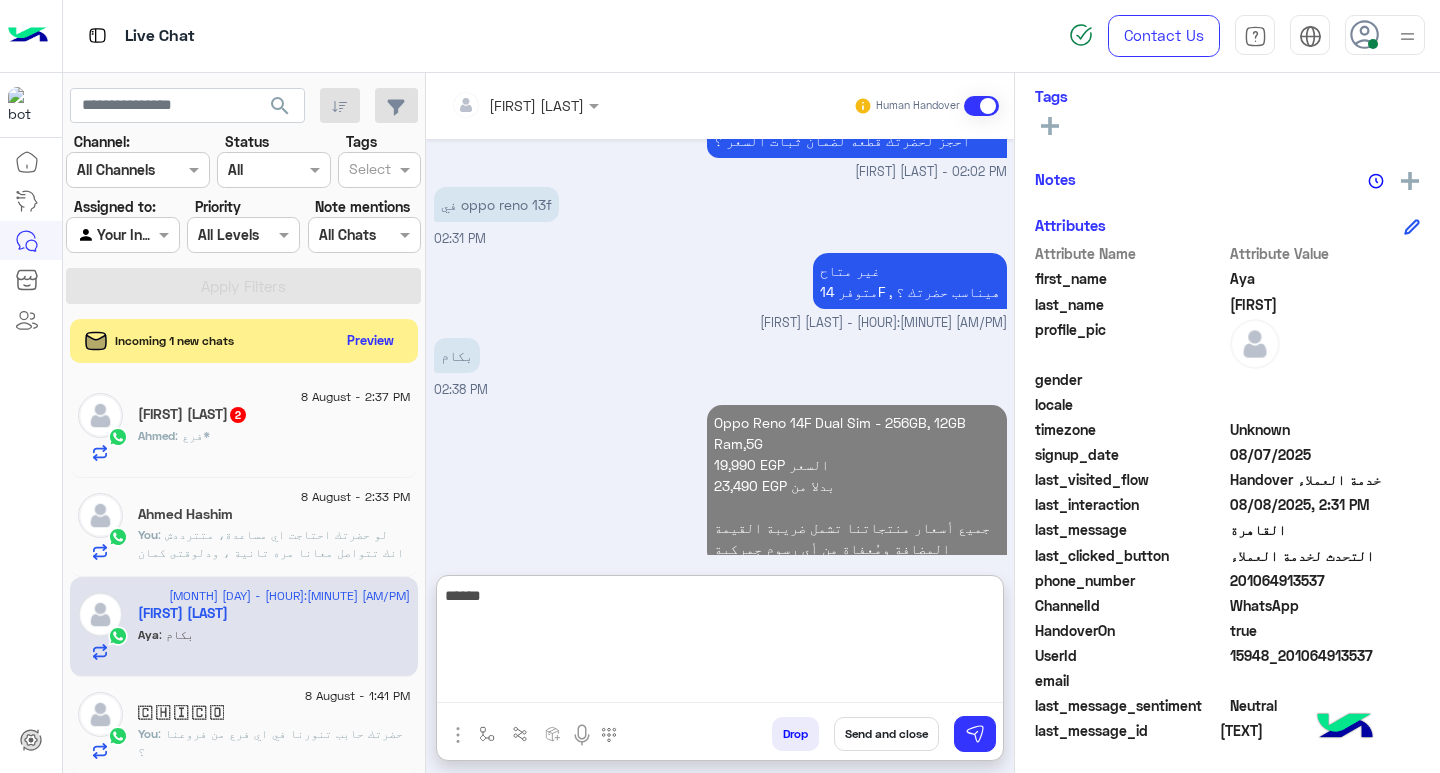 type on "*******" 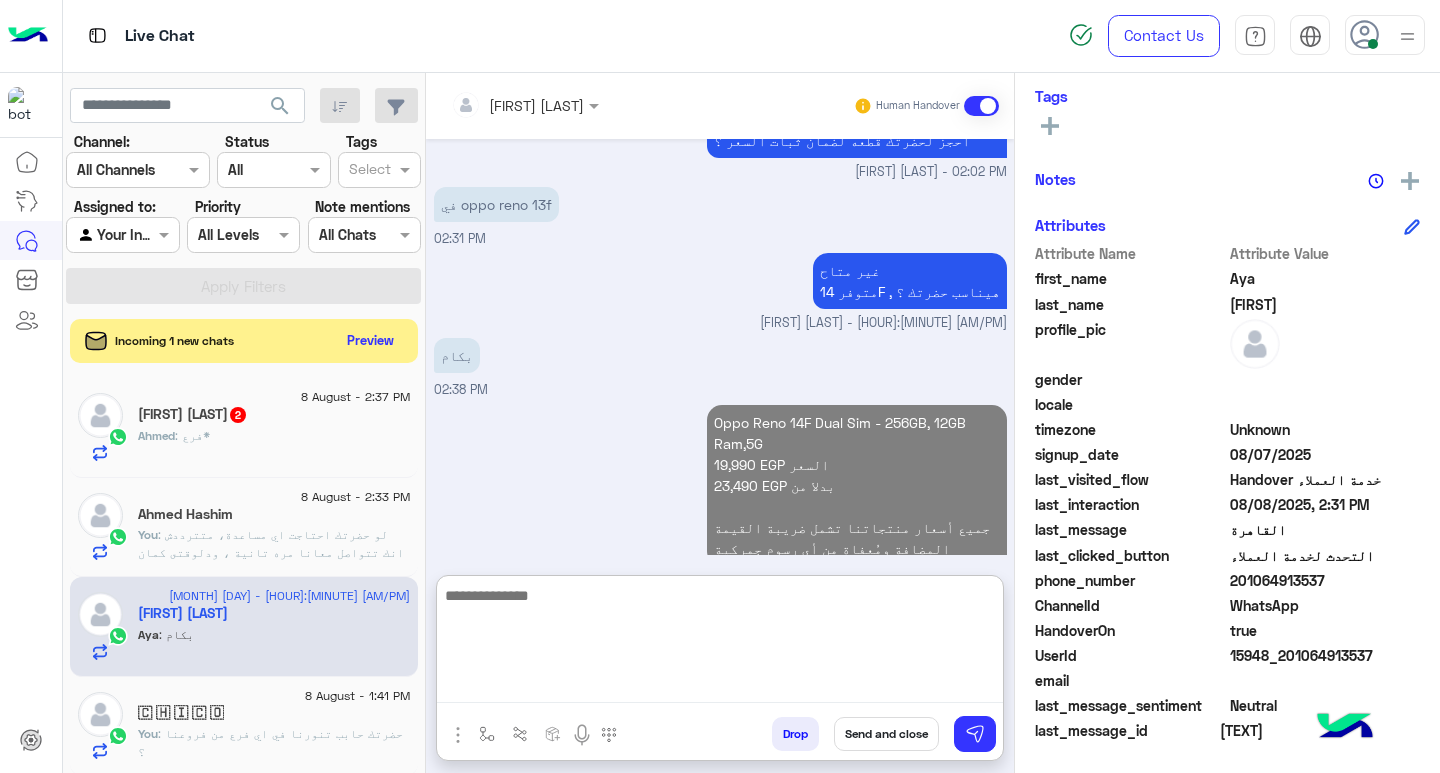 scroll, scrollTop: 1580, scrollLeft: 0, axis: vertical 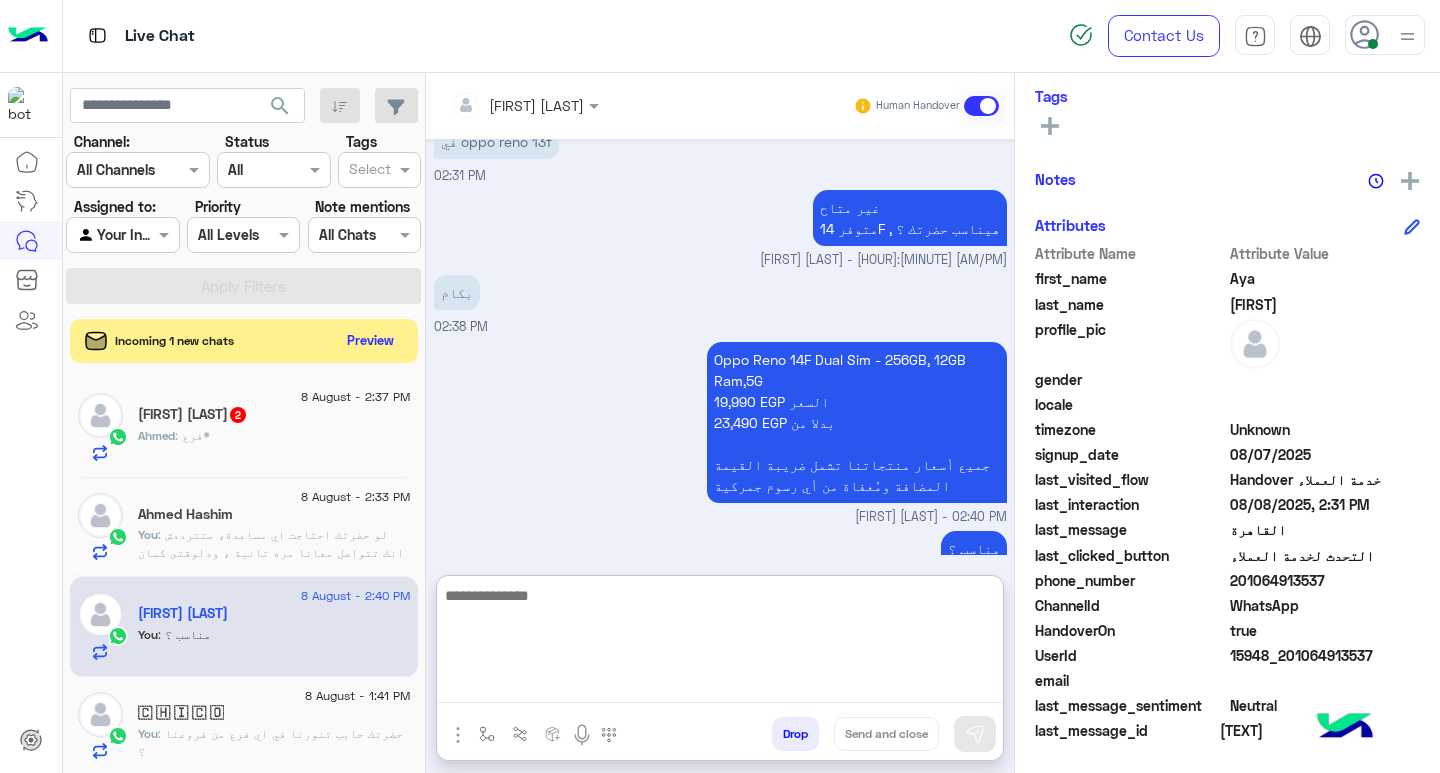 click on "Ahmed : فرع*" 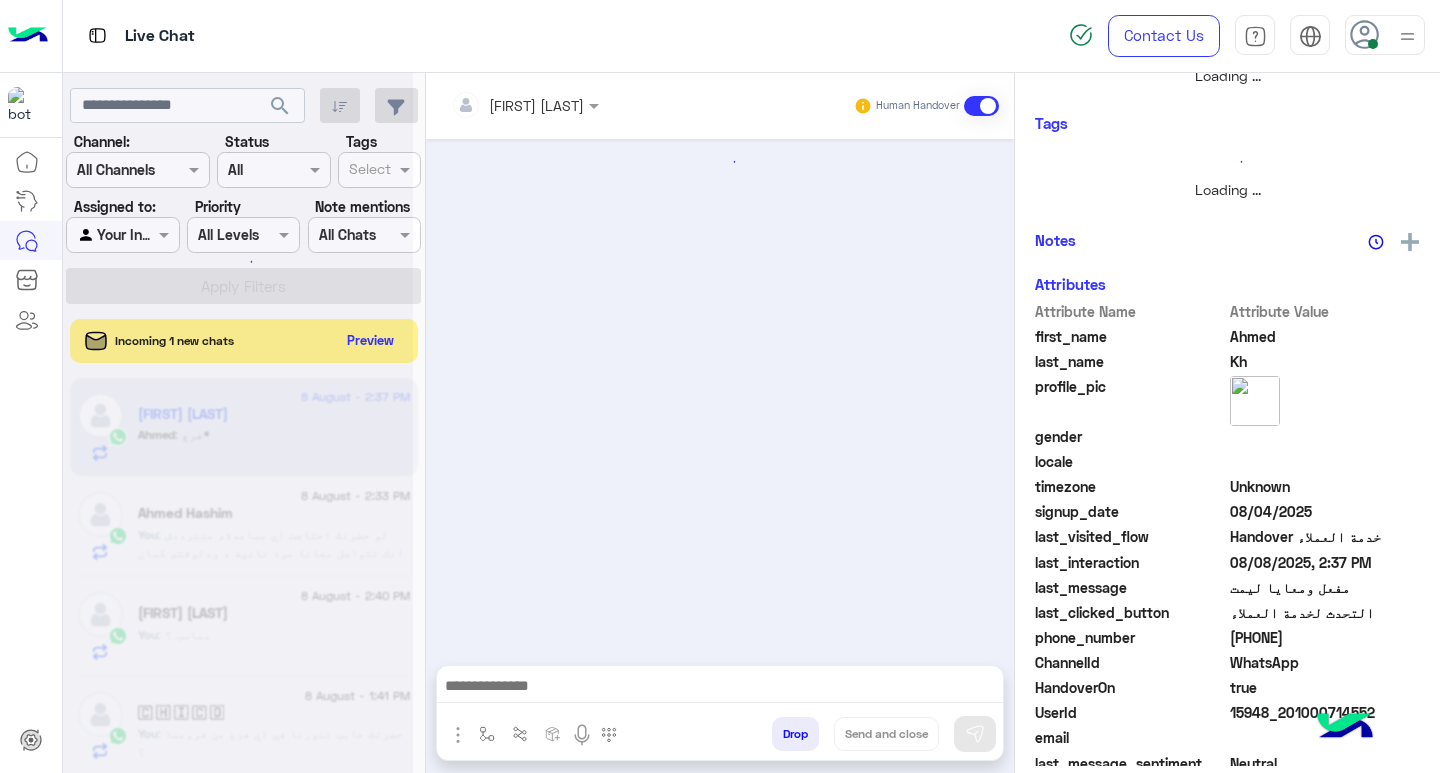 scroll, scrollTop: 0, scrollLeft: 0, axis: both 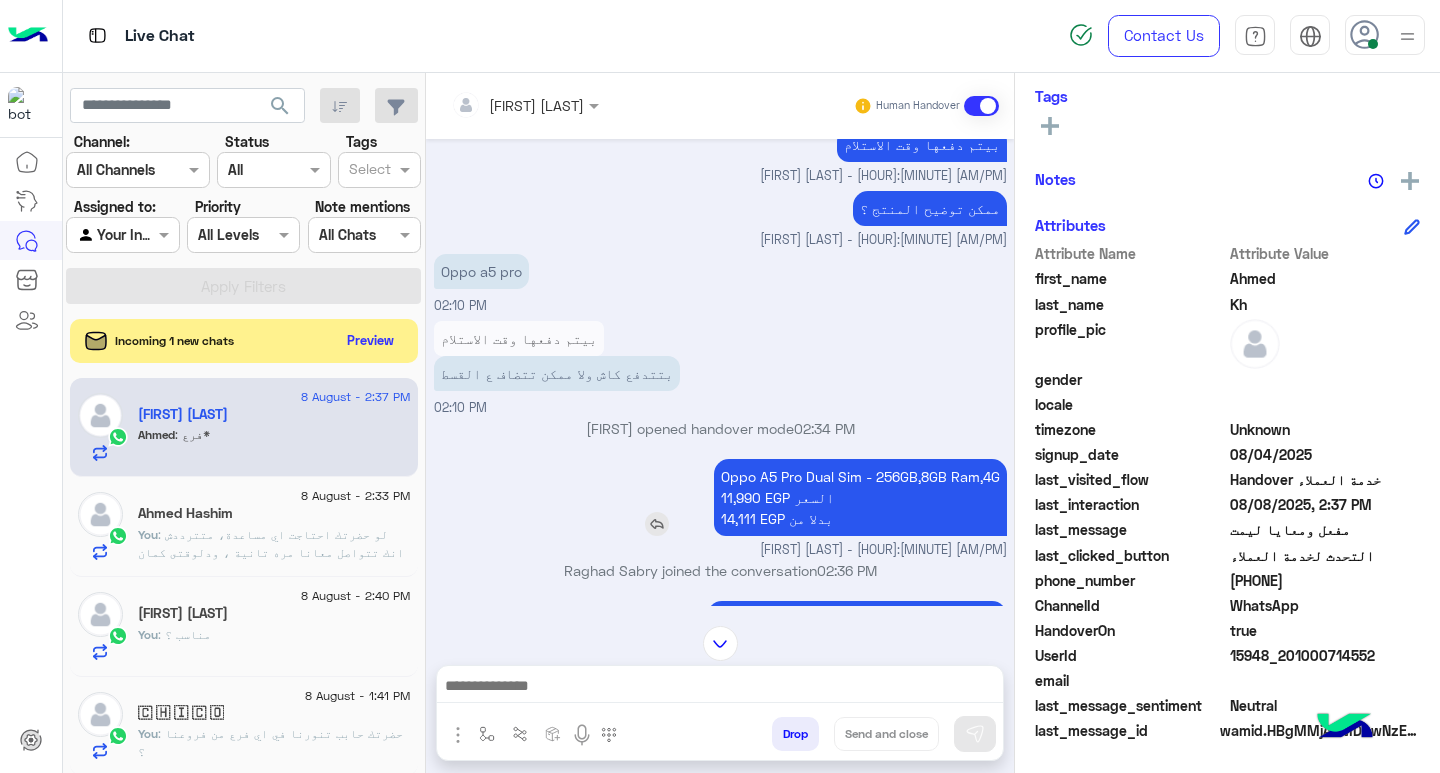 click on "Oppo A5 Pro Dual Sim - 256GB,8GB Ram,4G 11,990 EGP   السعر  14,111 EGP بدلا من" at bounding box center (860, 497) 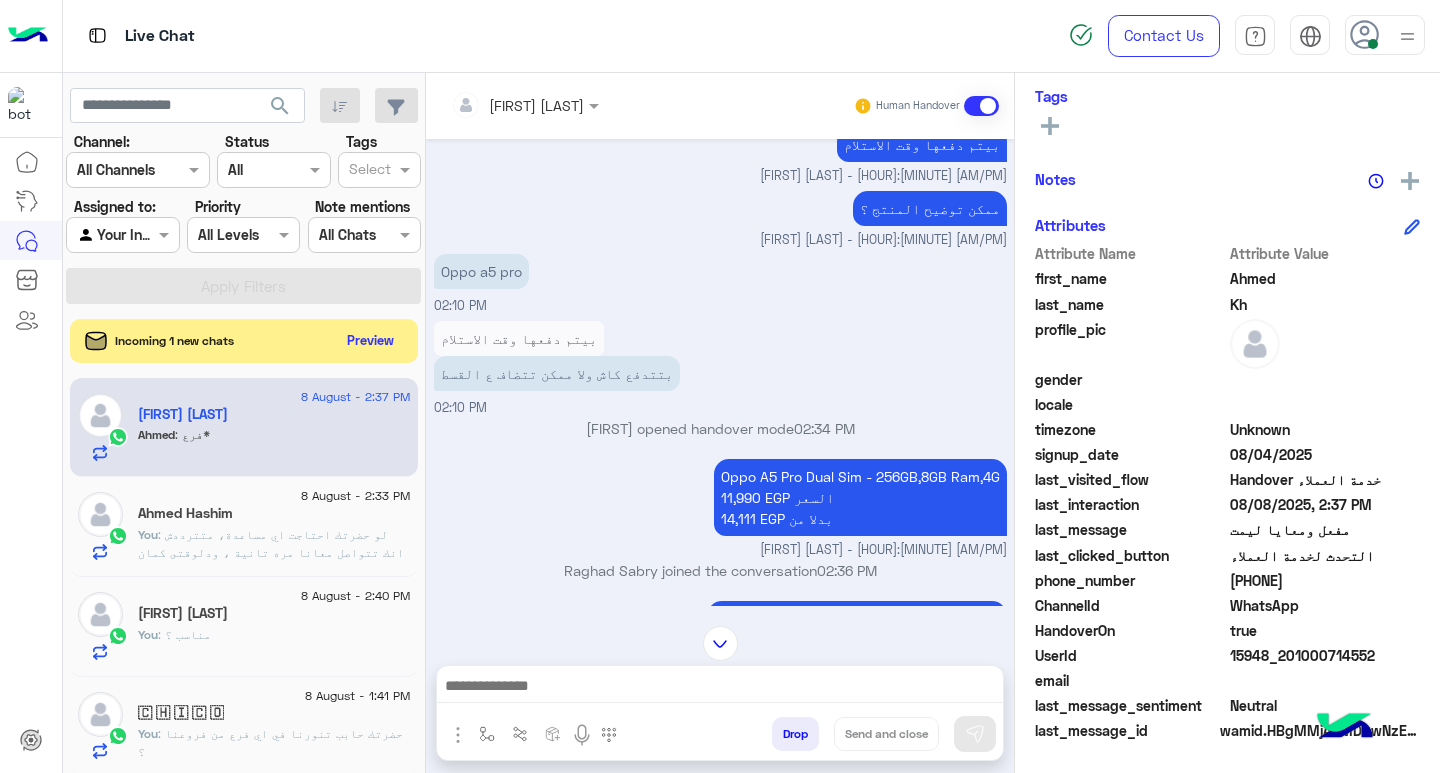 copy on "Oppo A5 Pro Dual Sim - 256GB,8GB Ram,4G" 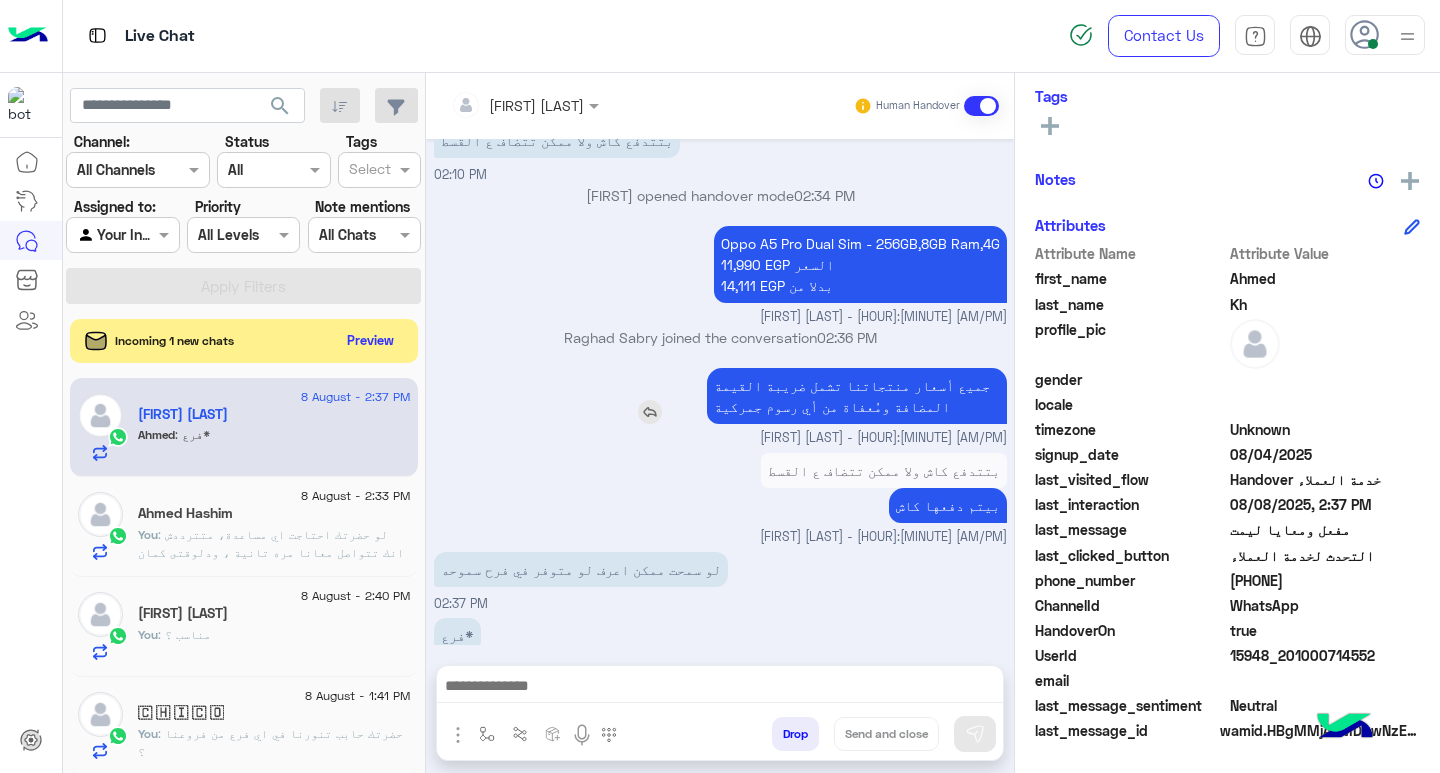 scroll, scrollTop: 956, scrollLeft: 0, axis: vertical 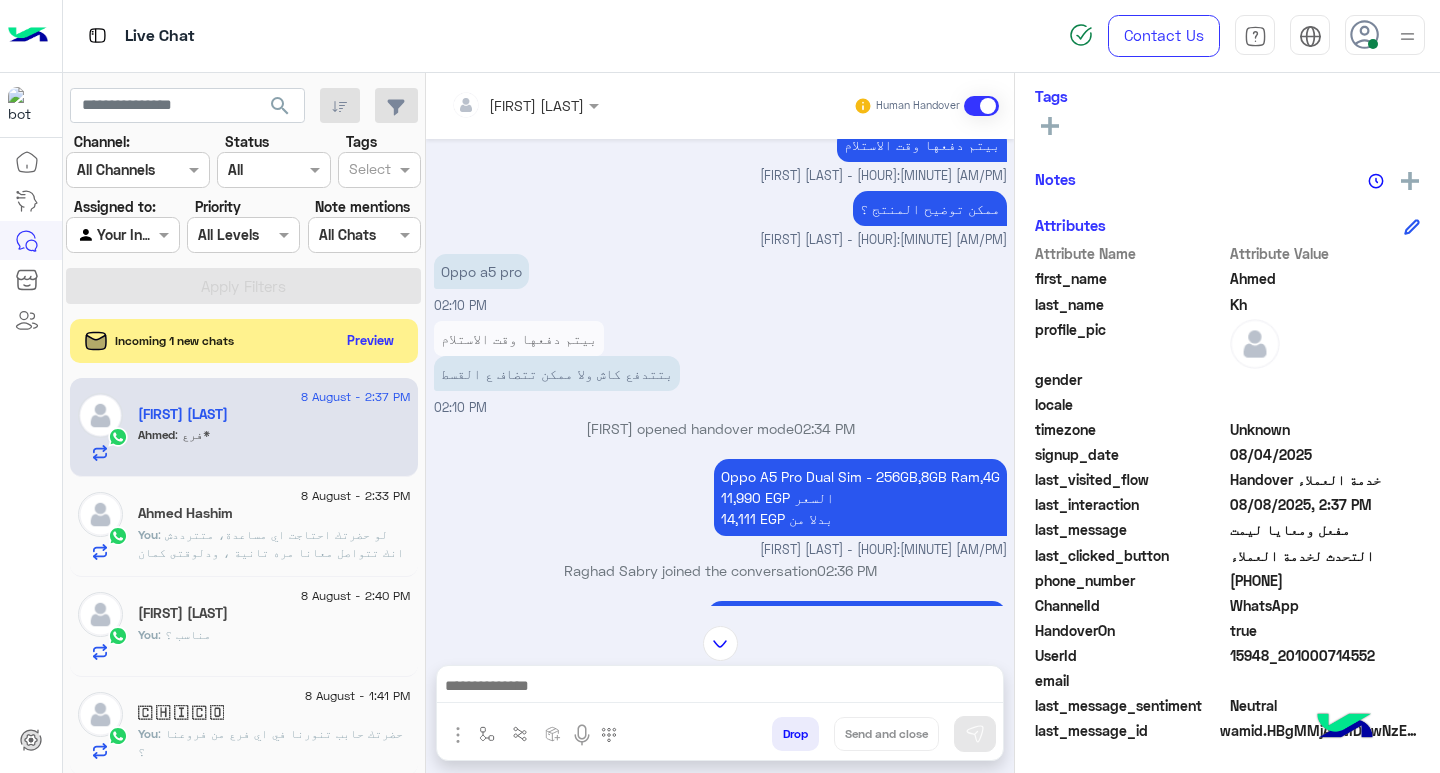 copy on "Oppo A5 Pro Dual Sim - 256GB,8GB Ram,4G" 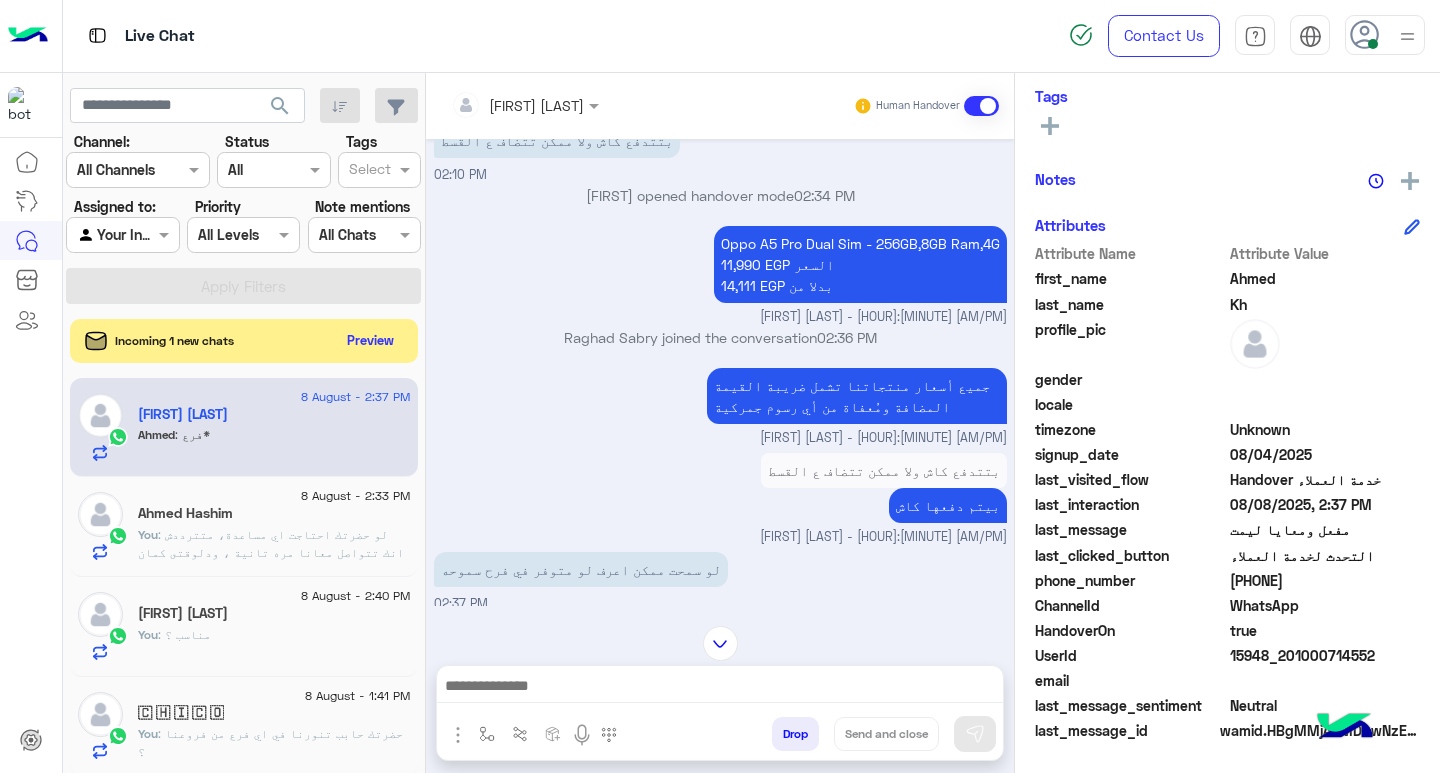 scroll, scrollTop: 1189, scrollLeft: 0, axis: vertical 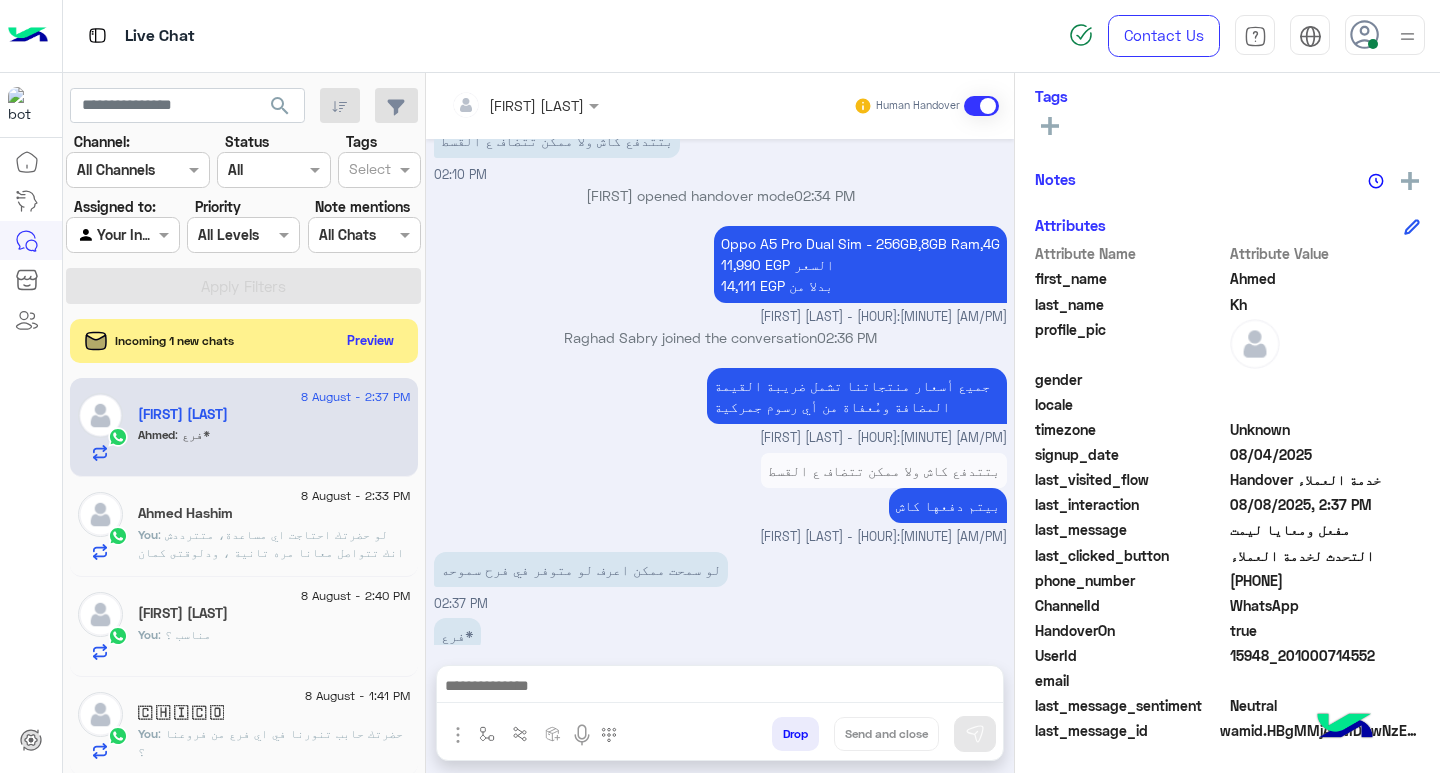 click at bounding box center [720, 688] 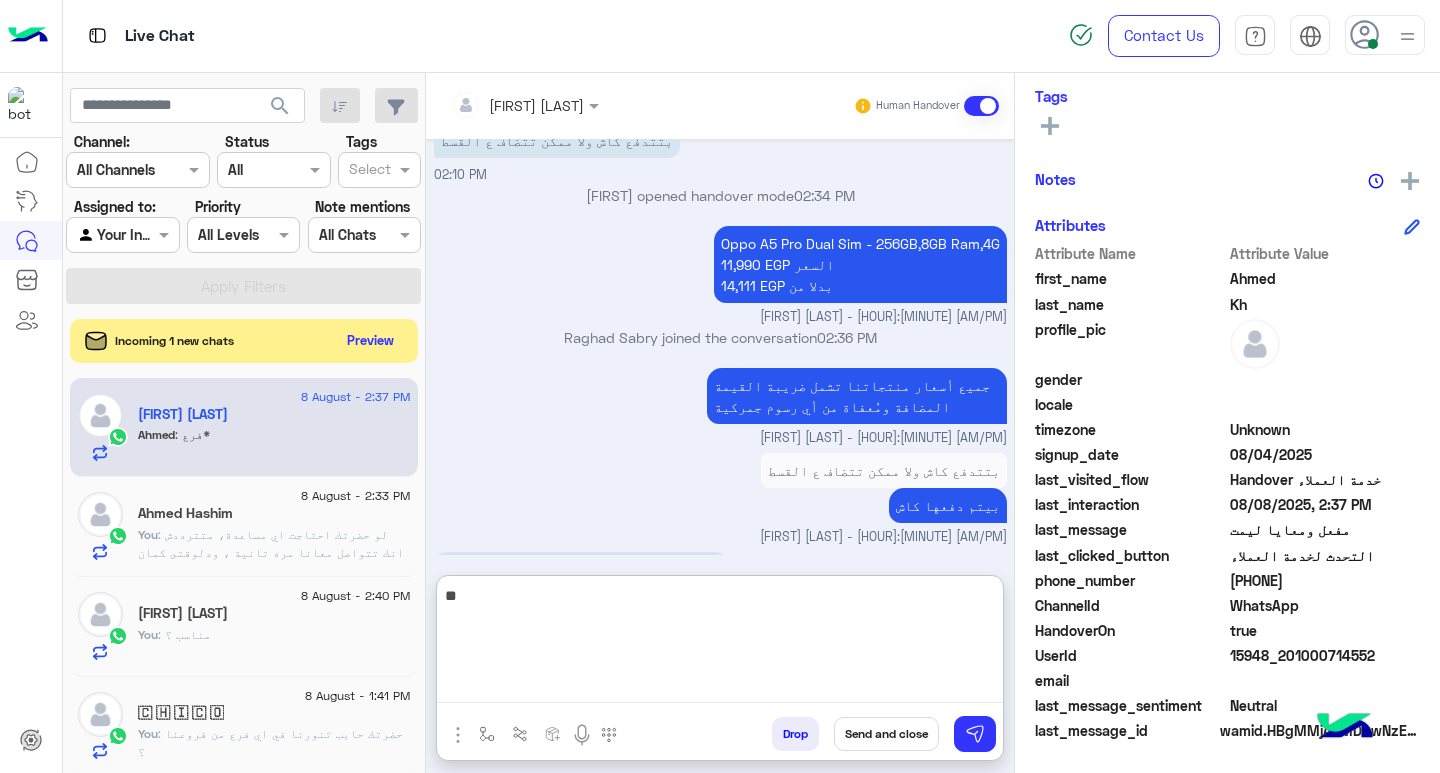 type on "*" 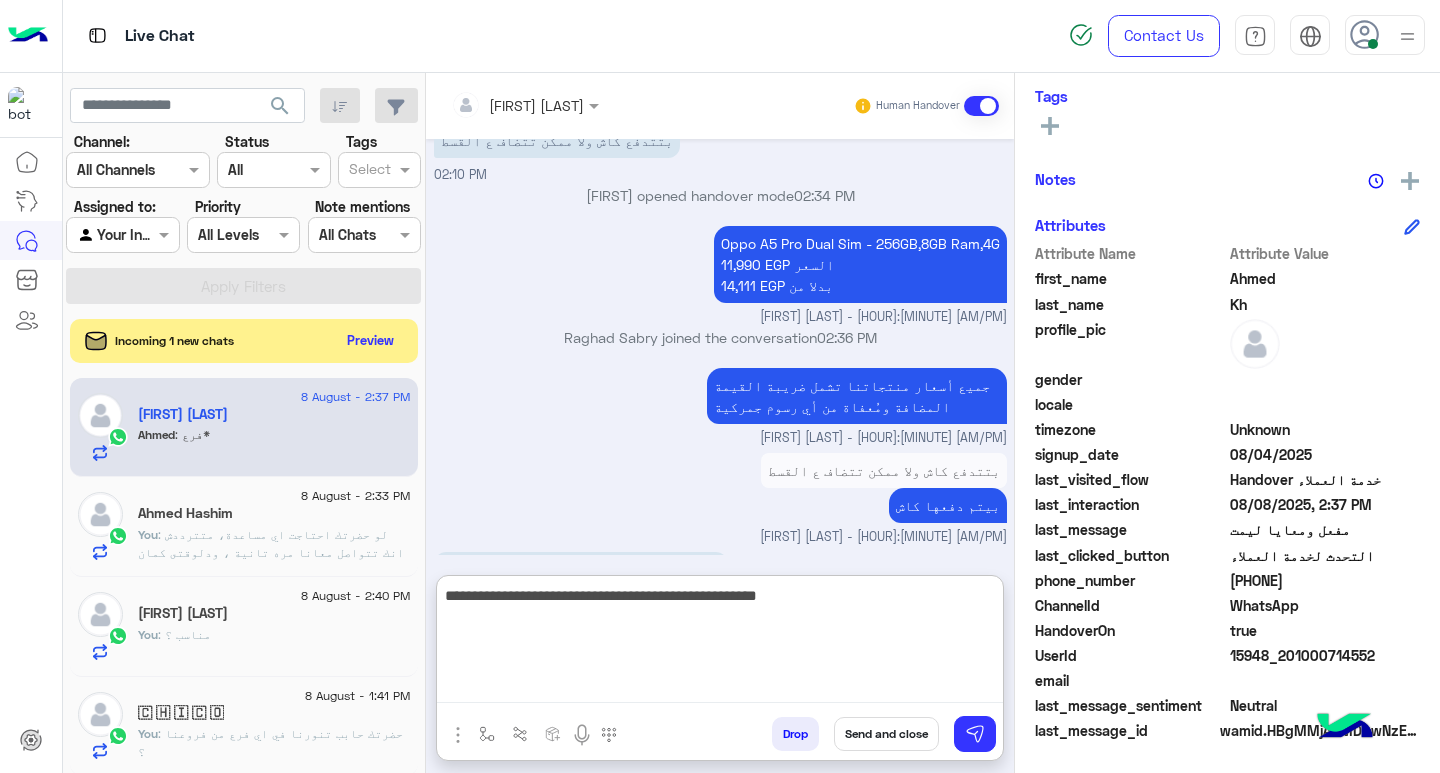 scroll, scrollTop: 1279, scrollLeft: 0, axis: vertical 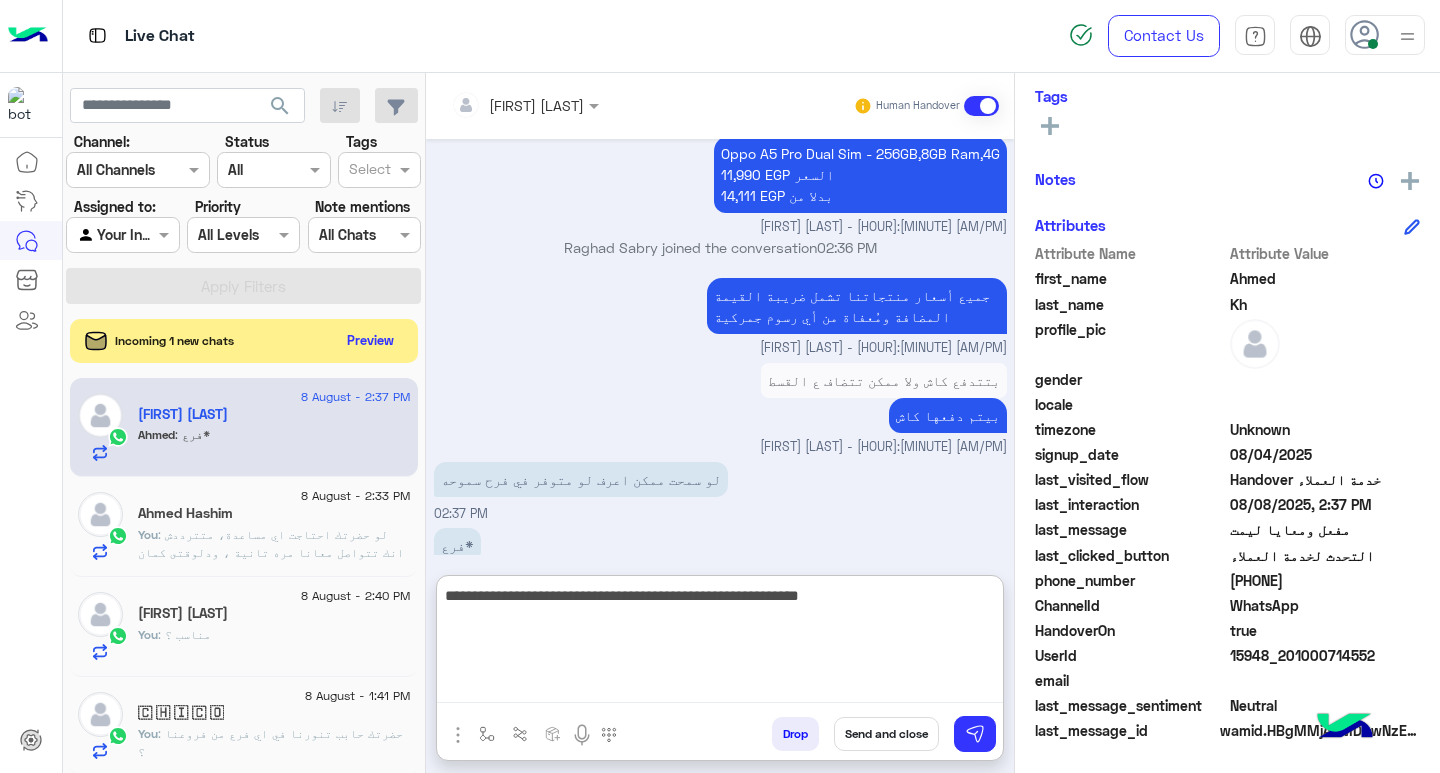 type on "**********" 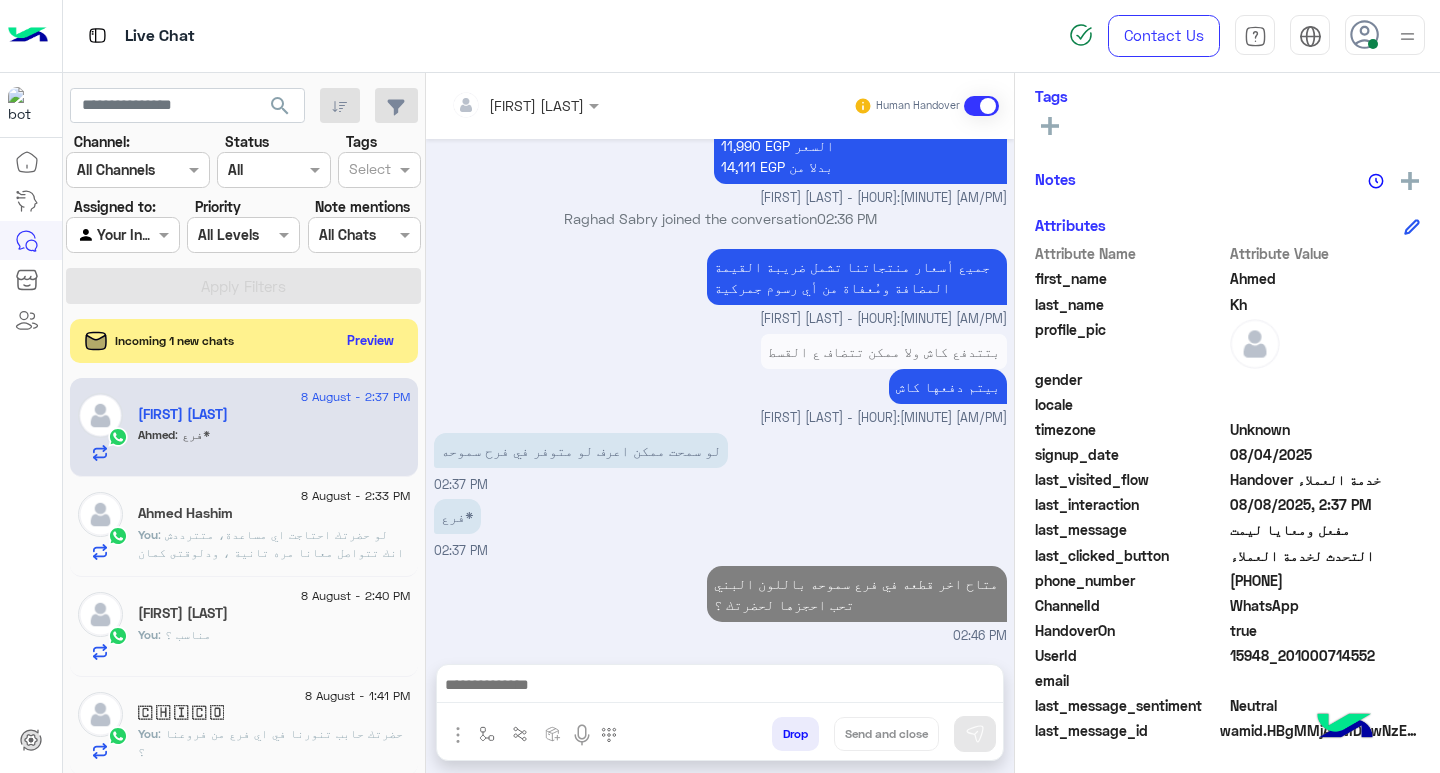 scroll, scrollTop: 1274, scrollLeft: 0, axis: vertical 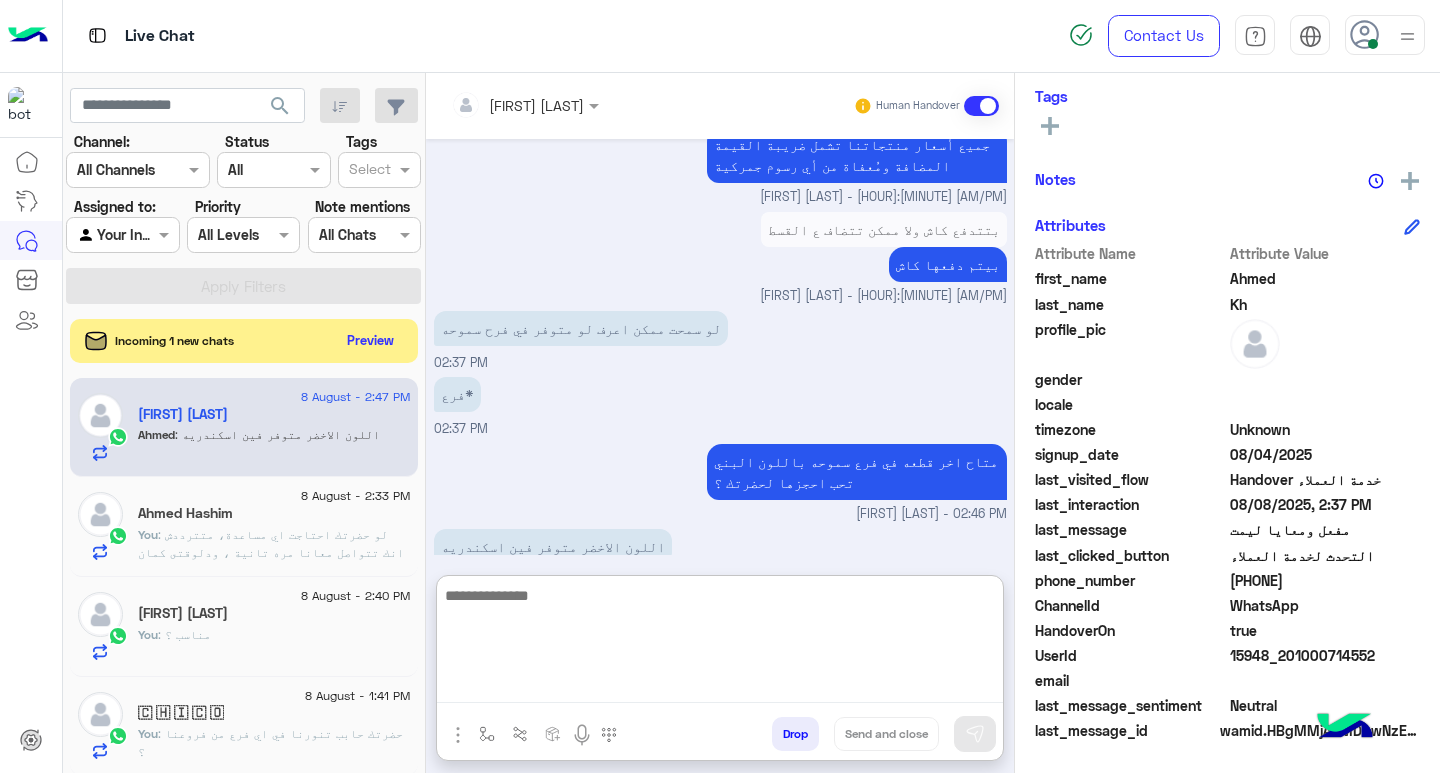 click at bounding box center (720, 643) 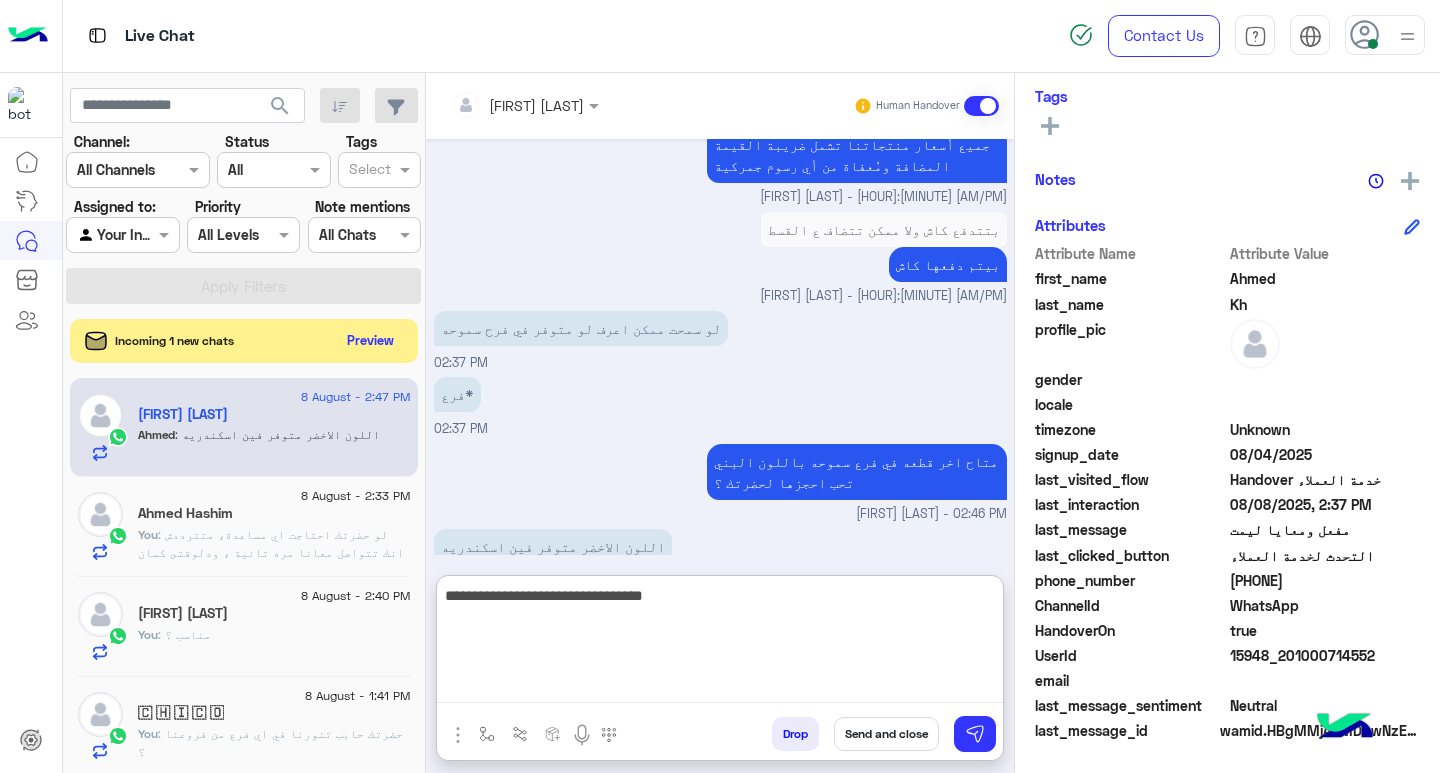 type on "**********" 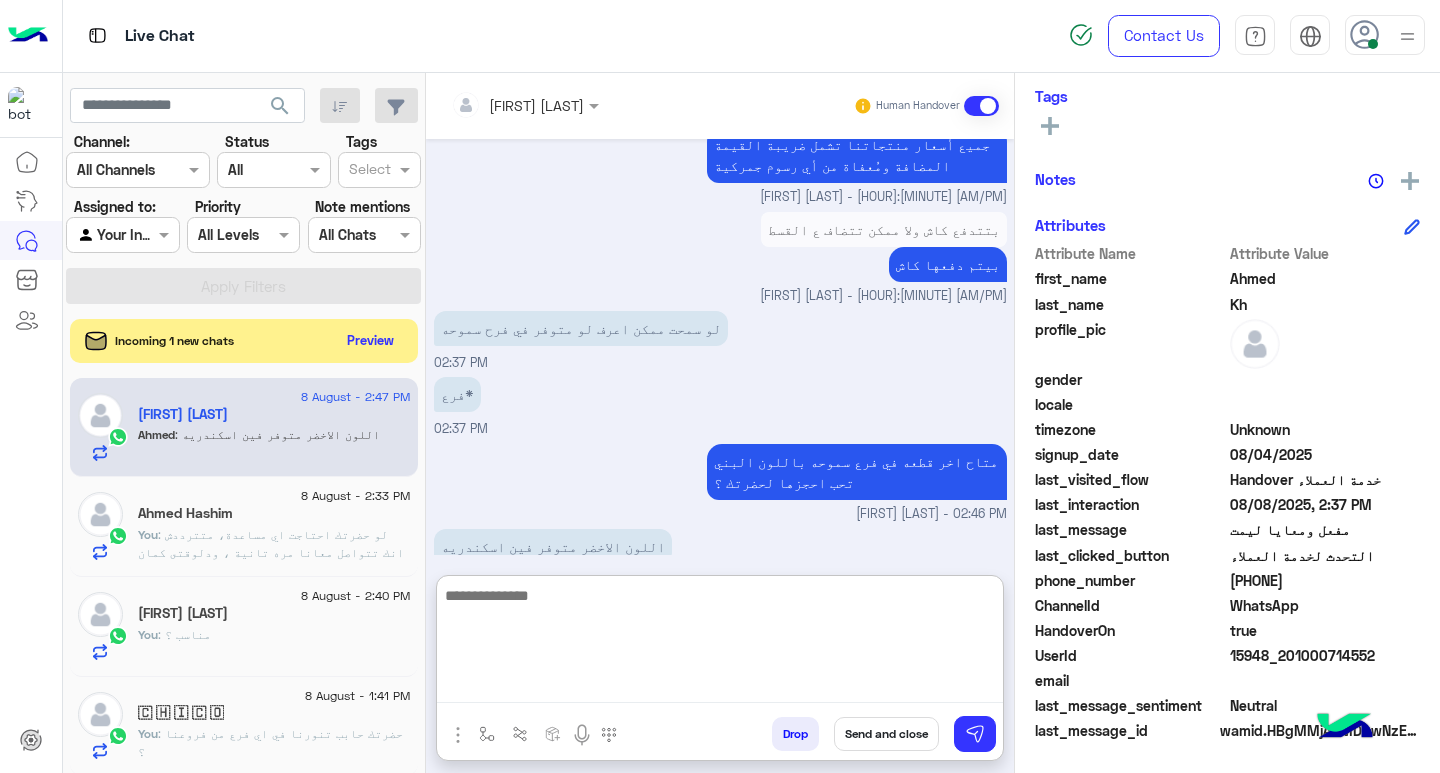 scroll, scrollTop: 1494, scrollLeft: 0, axis: vertical 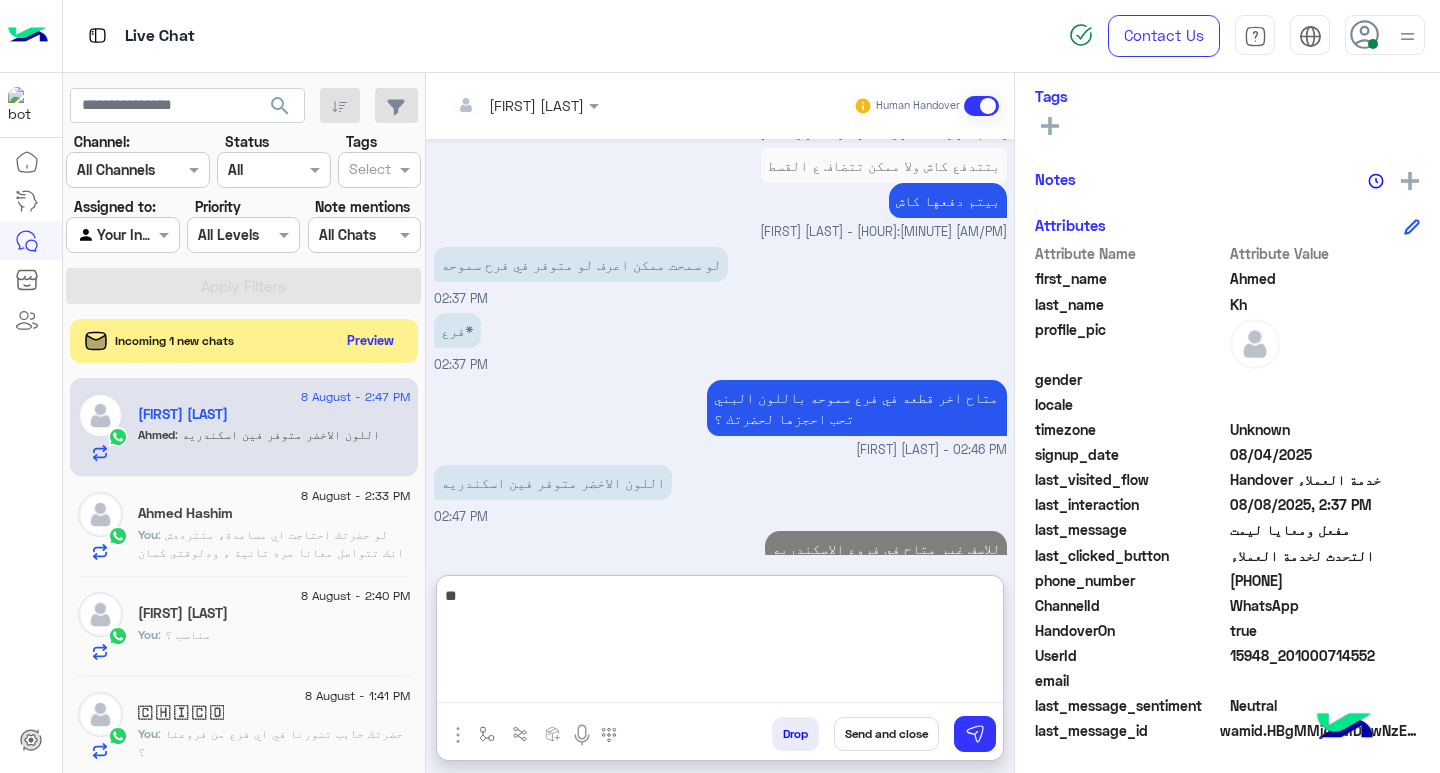 type on "*" 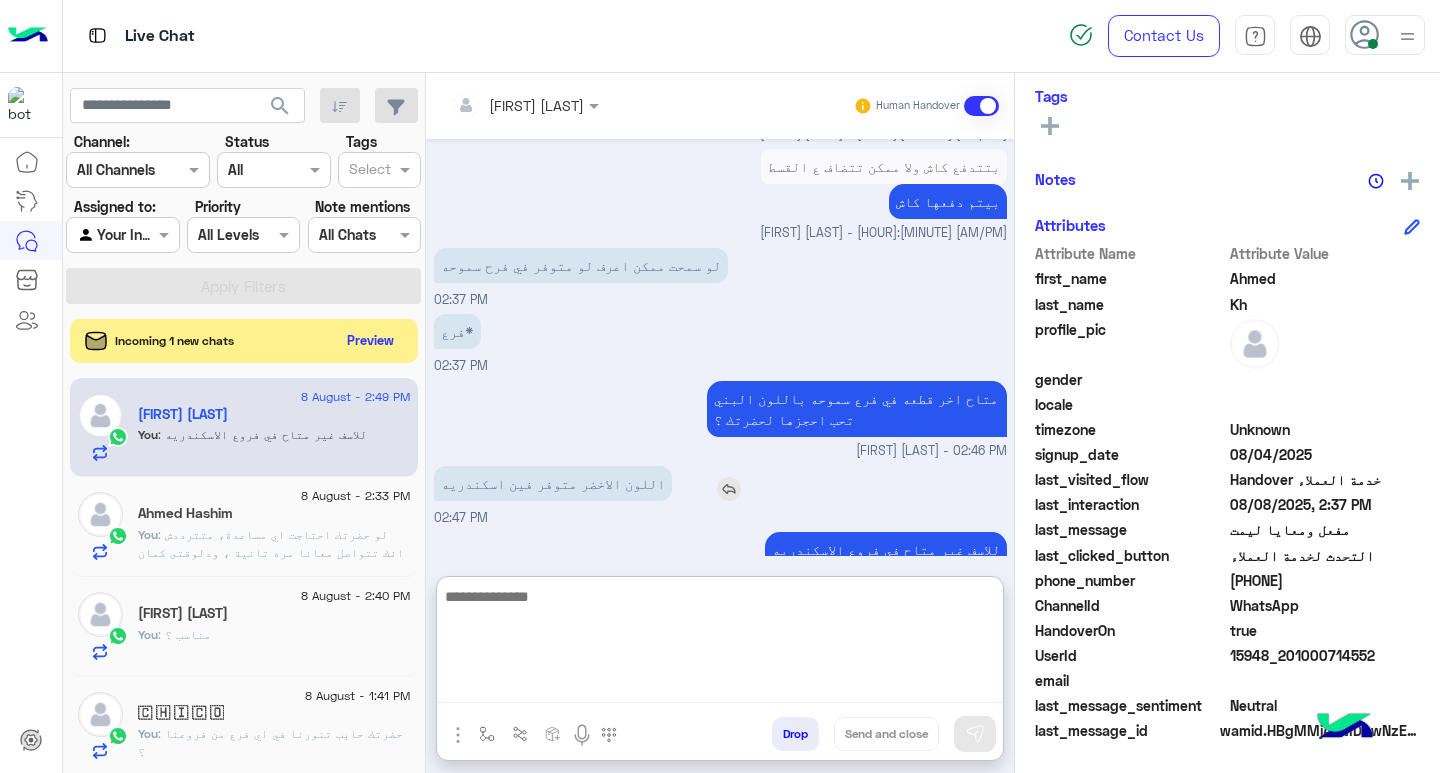 scroll, scrollTop: 1494, scrollLeft: 0, axis: vertical 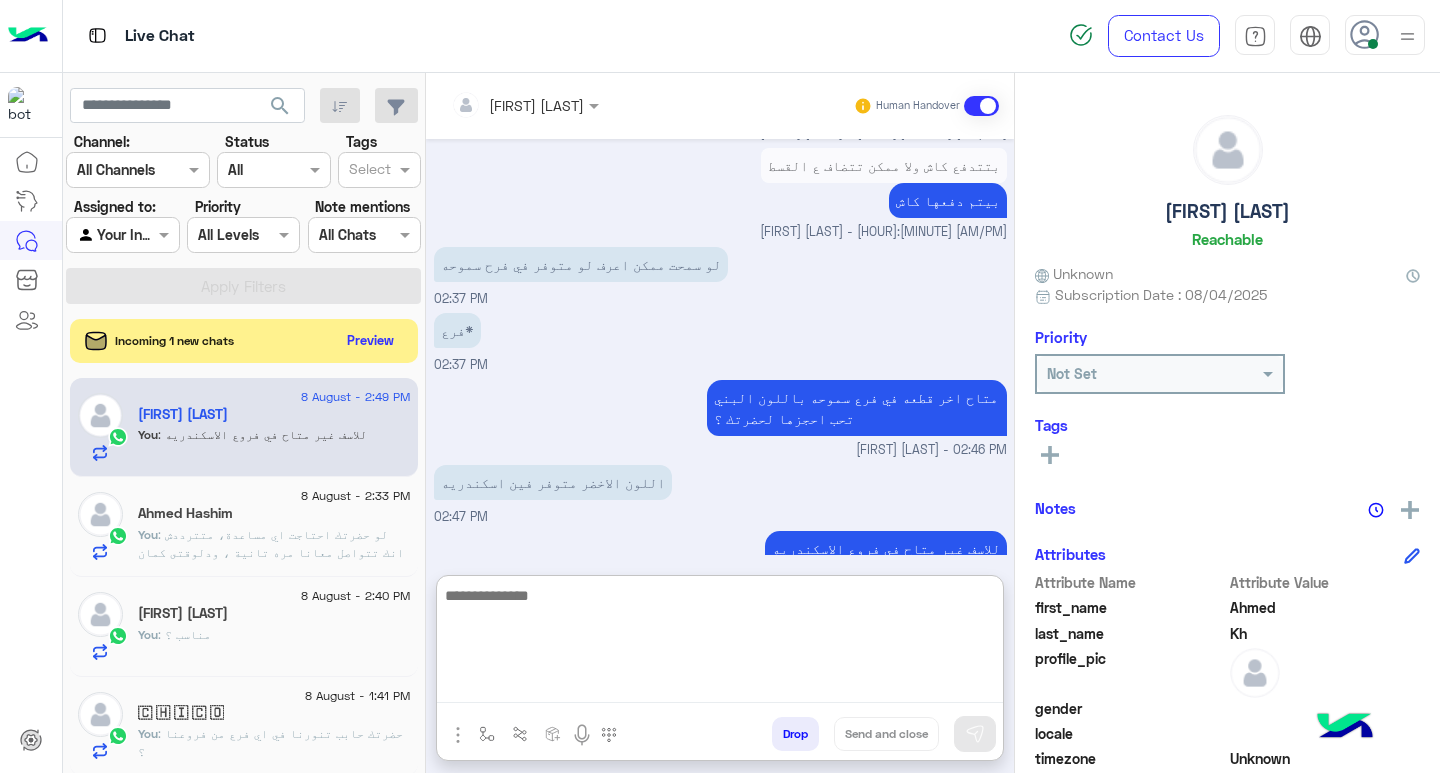 click on ": لو حضرتك احتاجت اي مساعدة، متترددش انك تتواصل معانا مره تانية ،
ودلوقتى كمان تقدر تحجز المنتج المطلوب من أقرب فرع لك بكل سهولة:
1️⃣ احجز من صفحه المنتج ع الويب سايت
Www.dubaiphone.net
2️⃣ حدد خيار "Pickup in Store" أو "استلام من الفرع"
3️⃣ أنتظر تأكيد وجود المنتج  بمكالمة هاتفية او رسالة واتس اب
شكرا لتواصلك مع دبي فون ❤️" 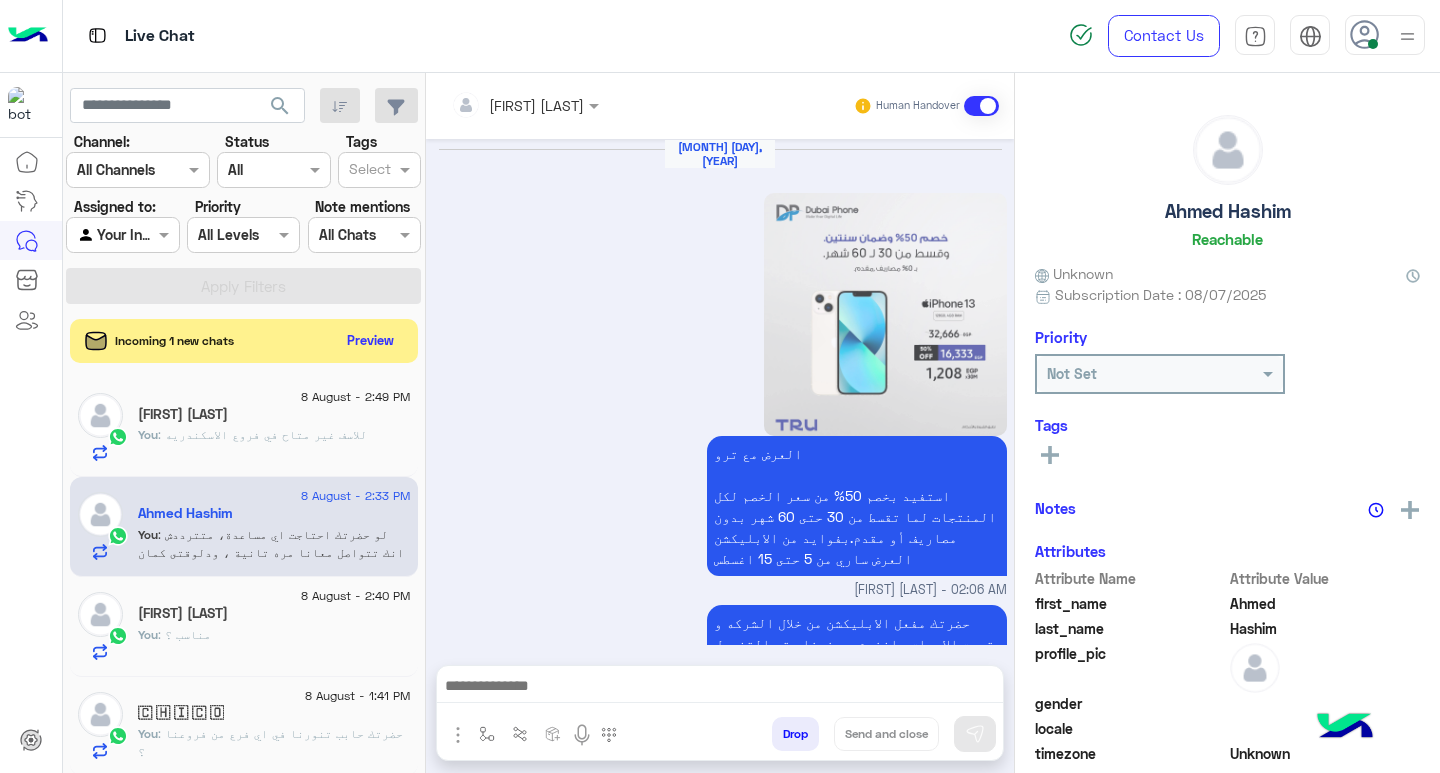 scroll, scrollTop: 1956, scrollLeft: 0, axis: vertical 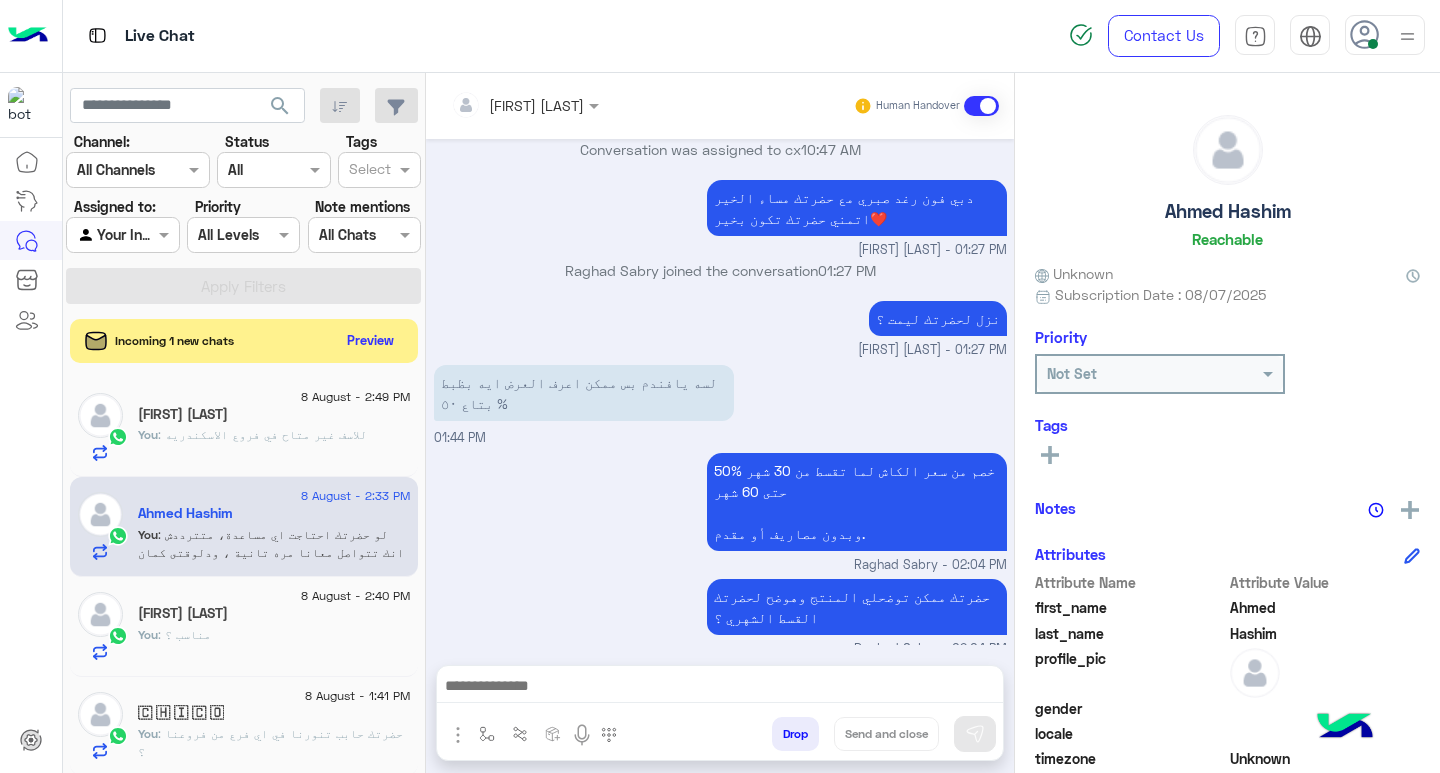 click at bounding box center (720, 688) 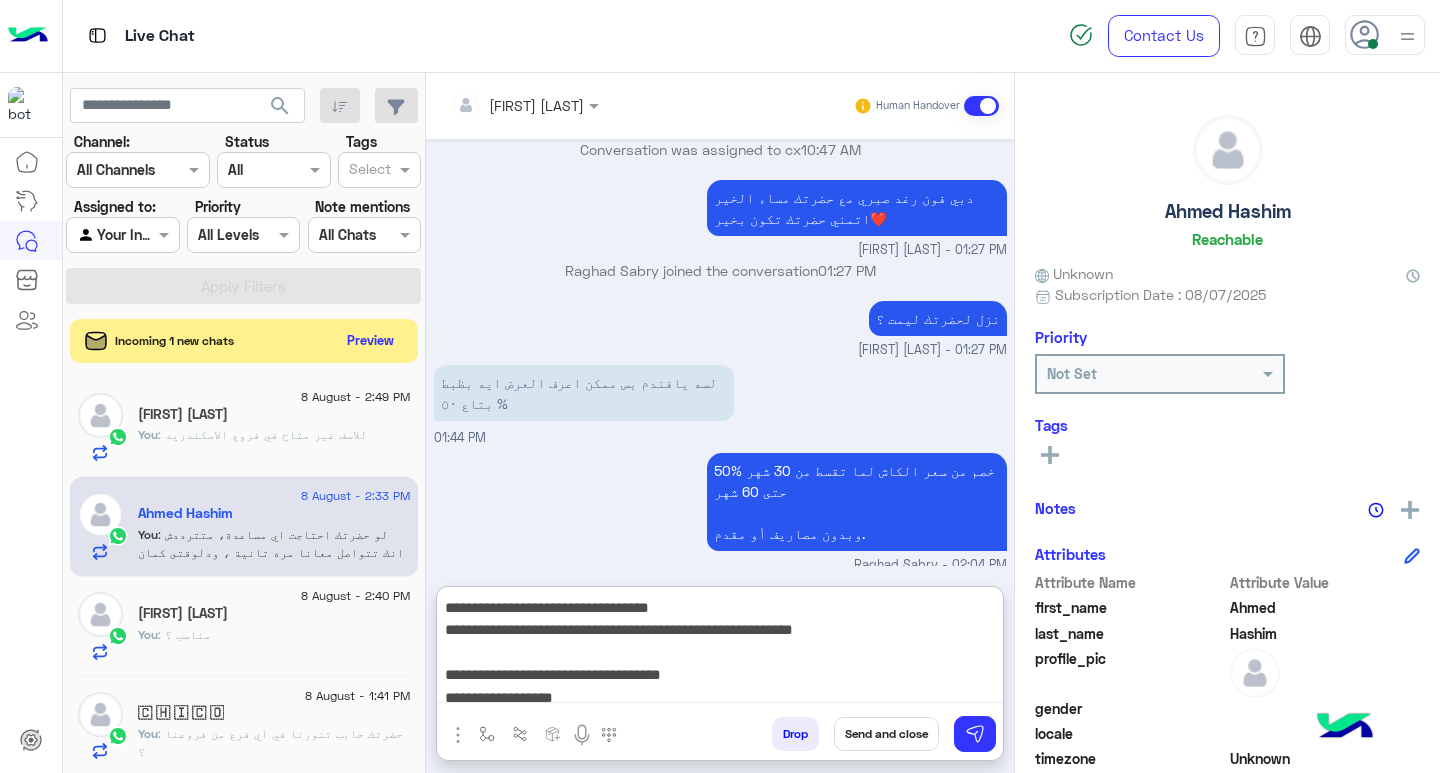 scroll, scrollTop: 155, scrollLeft: 0, axis: vertical 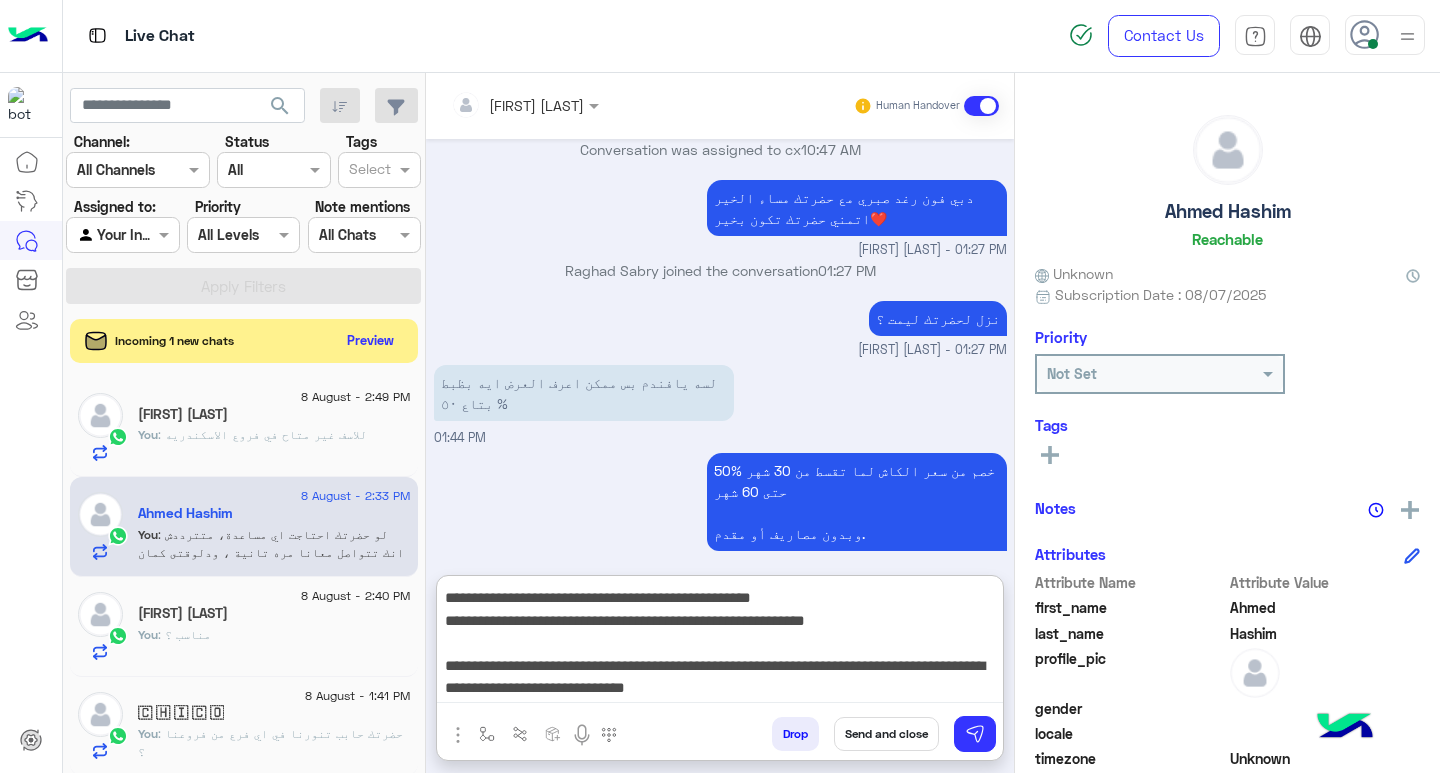 type on "**********" 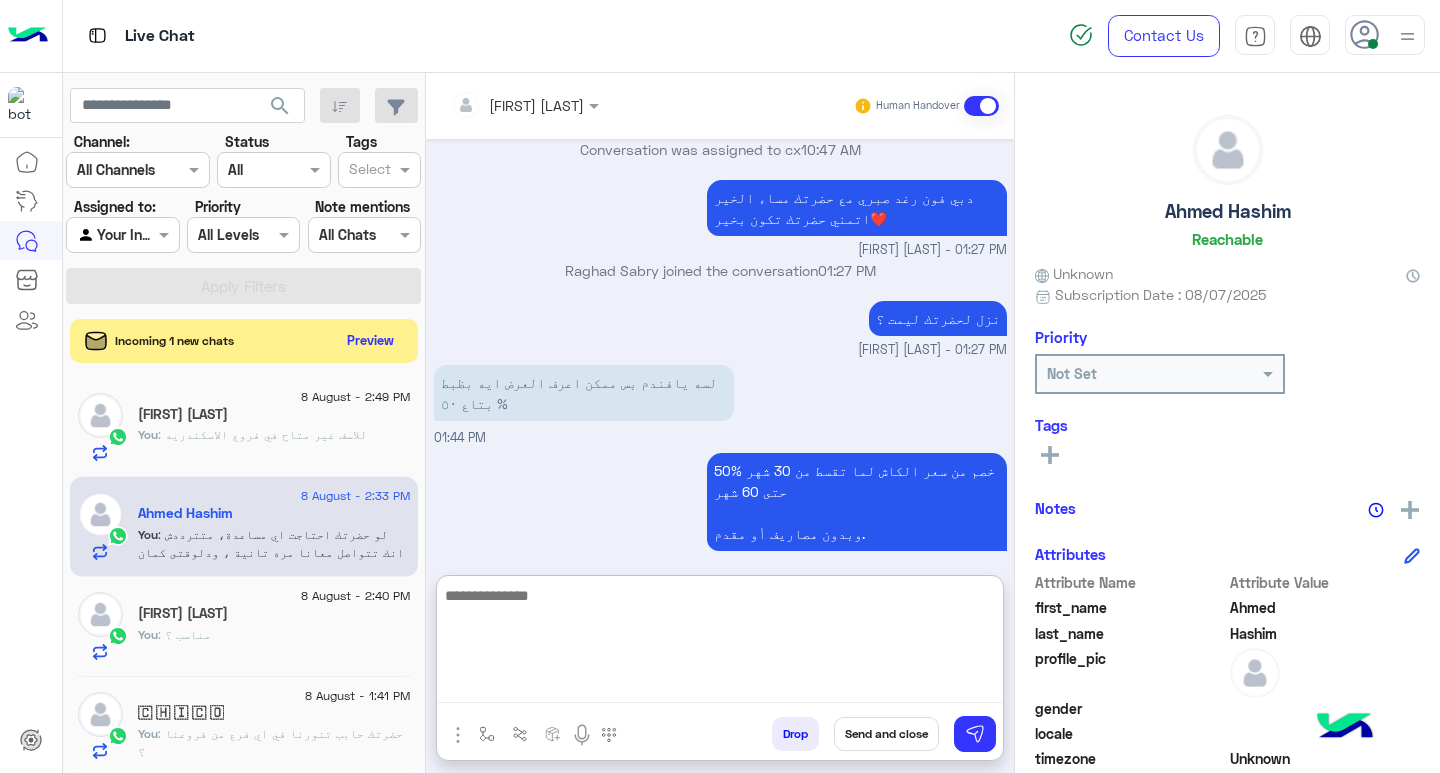 scroll, scrollTop: 0, scrollLeft: 0, axis: both 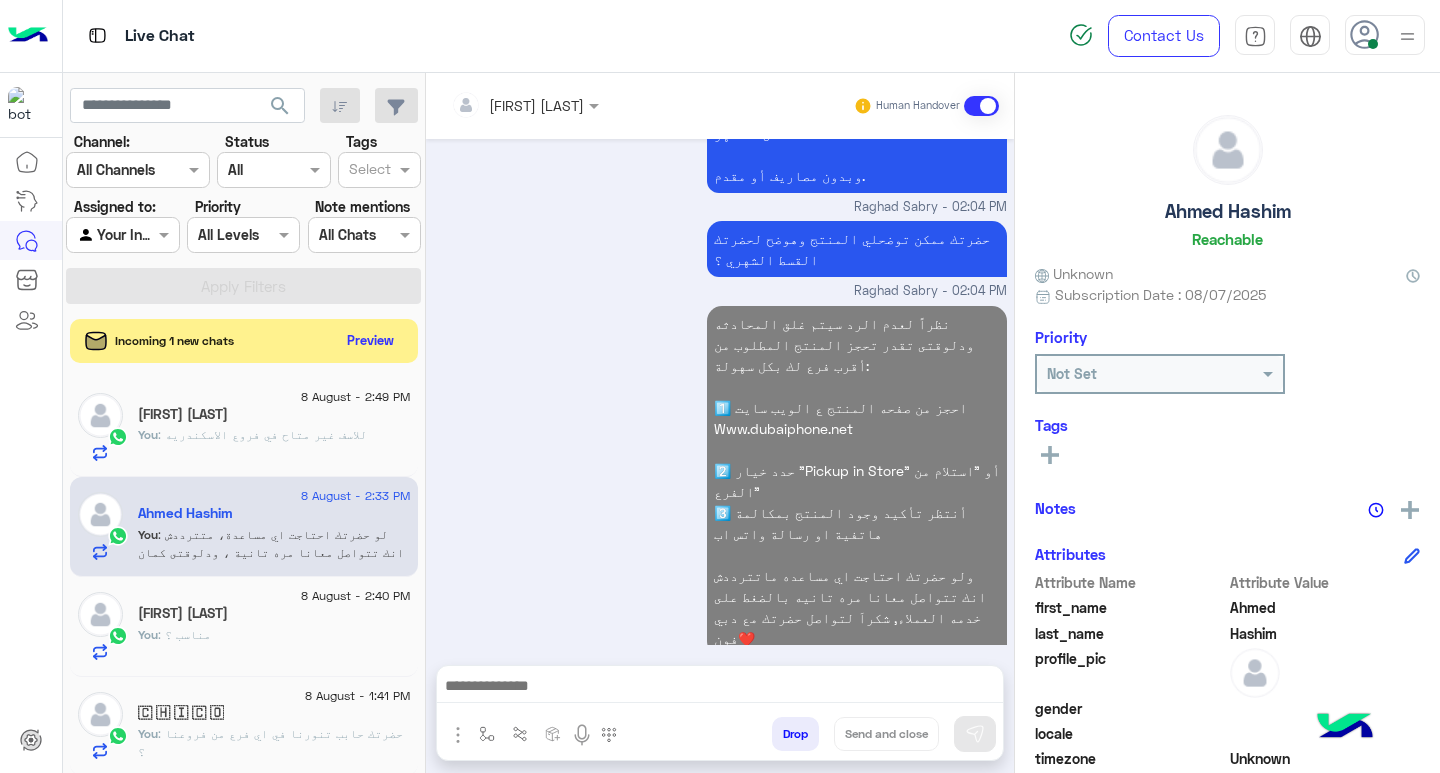 click on "You  : مناسب ؟" 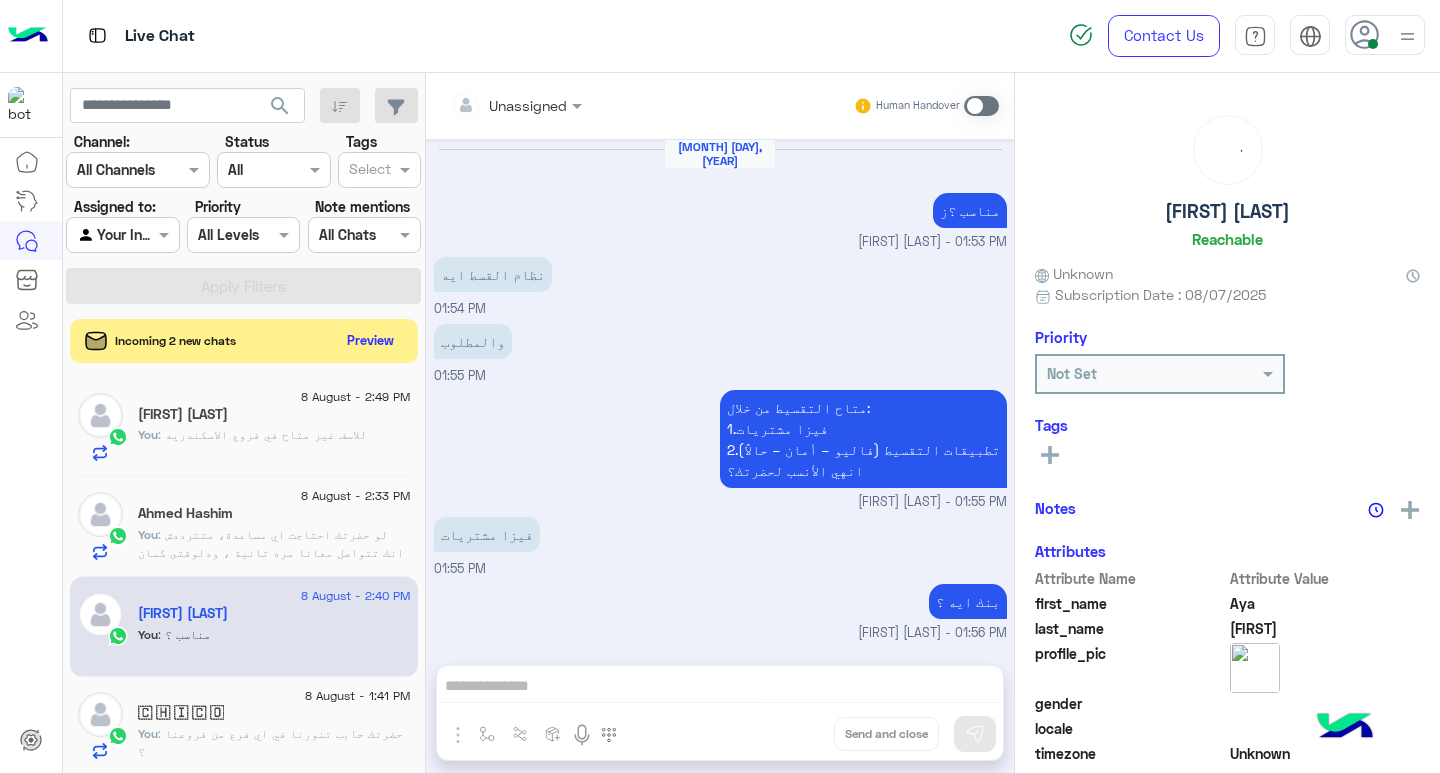 scroll, scrollTop: 1106, scrollLeft: 0, axis: vertical 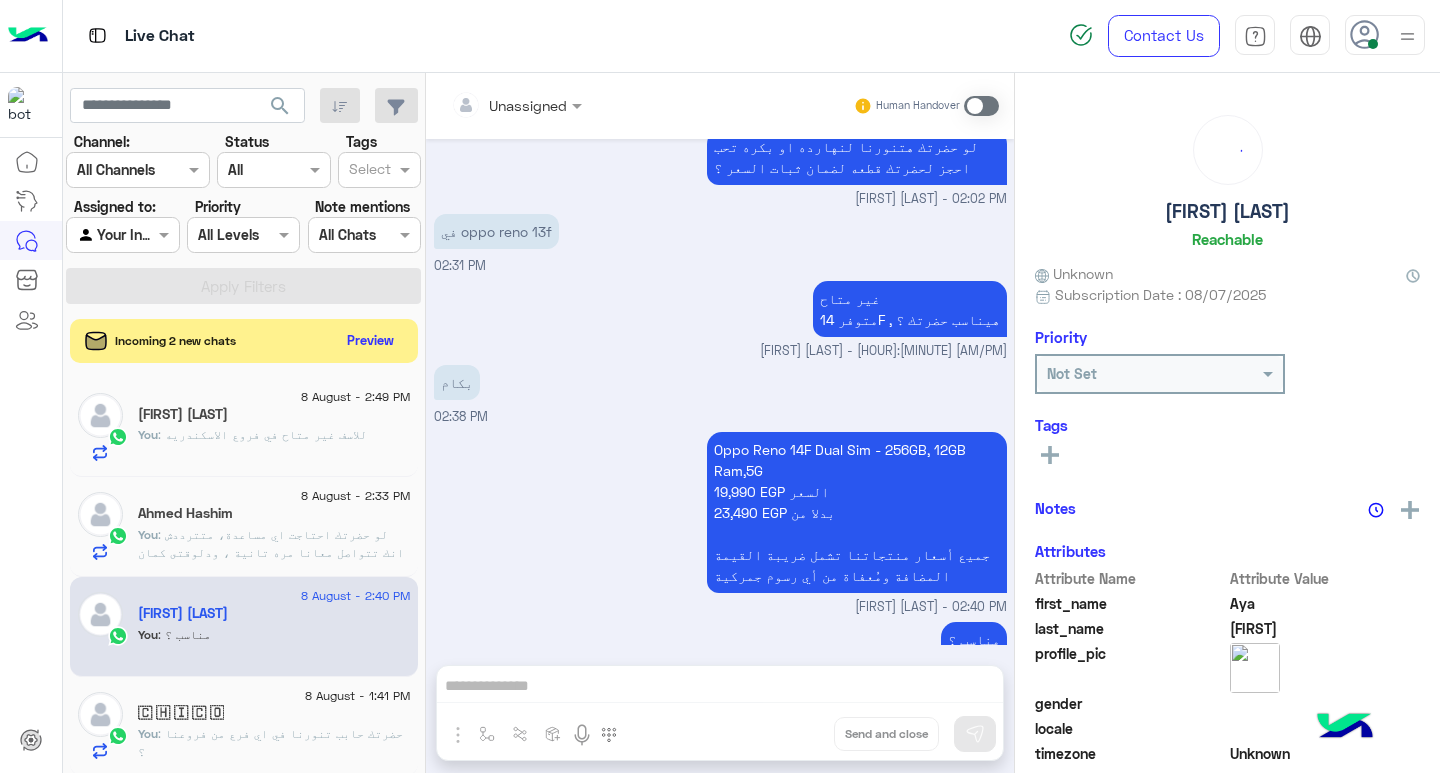 click on "Unassigned Human Handover Aug 8, 2025 مناسب ؟ز Raghad Sabry - 01:53 PM نظام القسط ايه 01:54 PM والمطلوب 01:55 PM متاح التقسيط من خلال: 1.فيزا مشتريات 2.تطبيقات التقسيط (فاليو – أمان – حالاً) انهي الأنسب لحضرتك؟ Raghad Sabry - 01:55 PM فيزا مشتريات 01:55 PM بنك ايه ؟ Raghad Sabry - 01:56 PM القاهرة 01:56 PM تمام يافندم تم توضيح لحضرتك عرض بنك القاهره بنكون محتاجين الكريديت فقط يكون الليمت مغطي سعر المنتج Raghad Sabry - 01:58 PM الموبيل هيكون ١٠،٦٦٦ علي ١٢ شهر؟ 02:00 PM مظبوط Raghad Sabry - 02:00 PM اه مغطي فيه ٢٥ الف 02:00 PM طب ممكن ااقرب دبي فون للنزهه 02:01 PM متاح في فرع الكوربه Raghad Sabry - 02:02 PM شكرا 02:02 PM Raghad Sabry - 02:02 PM في oppo reno 13f" at bounding box center [720, 427] 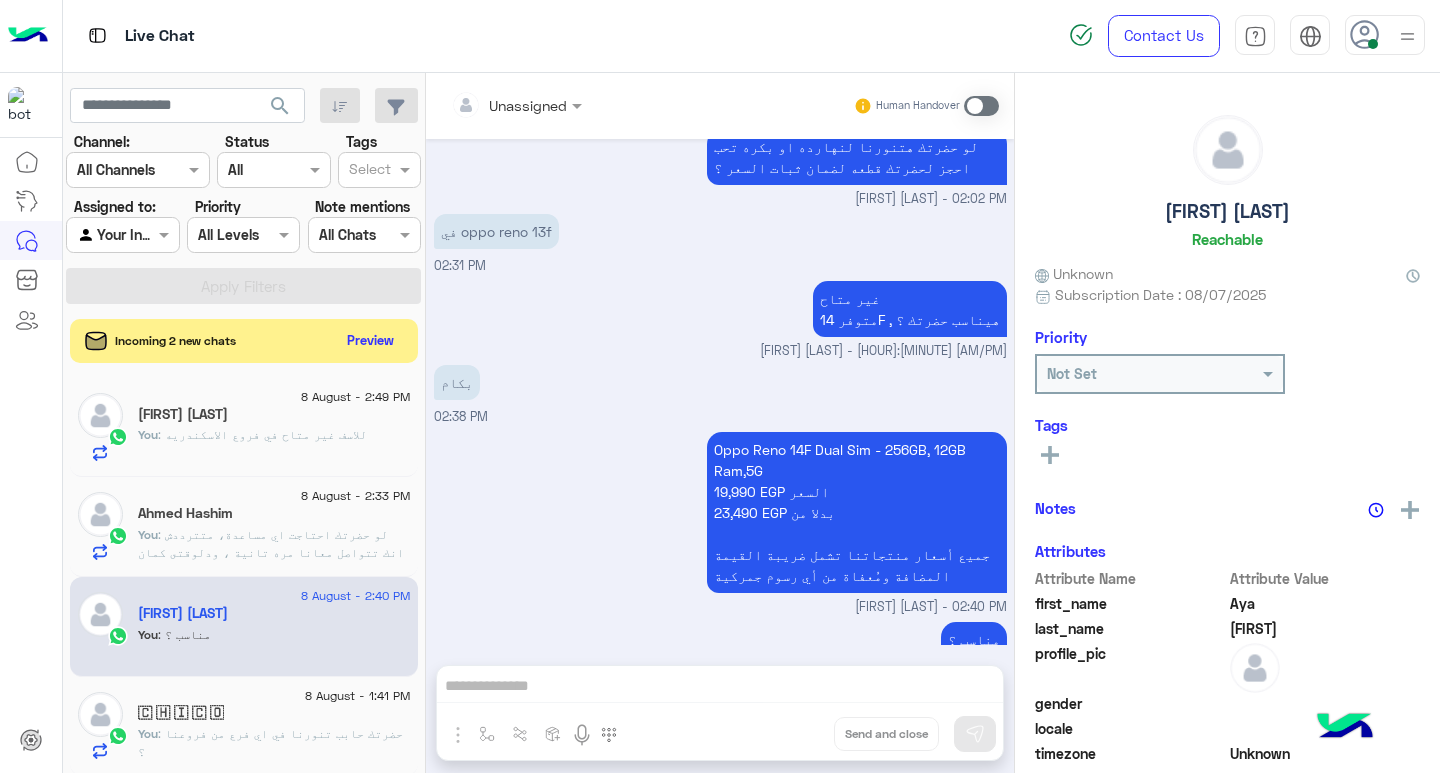 click at bounding box center [981, 106] 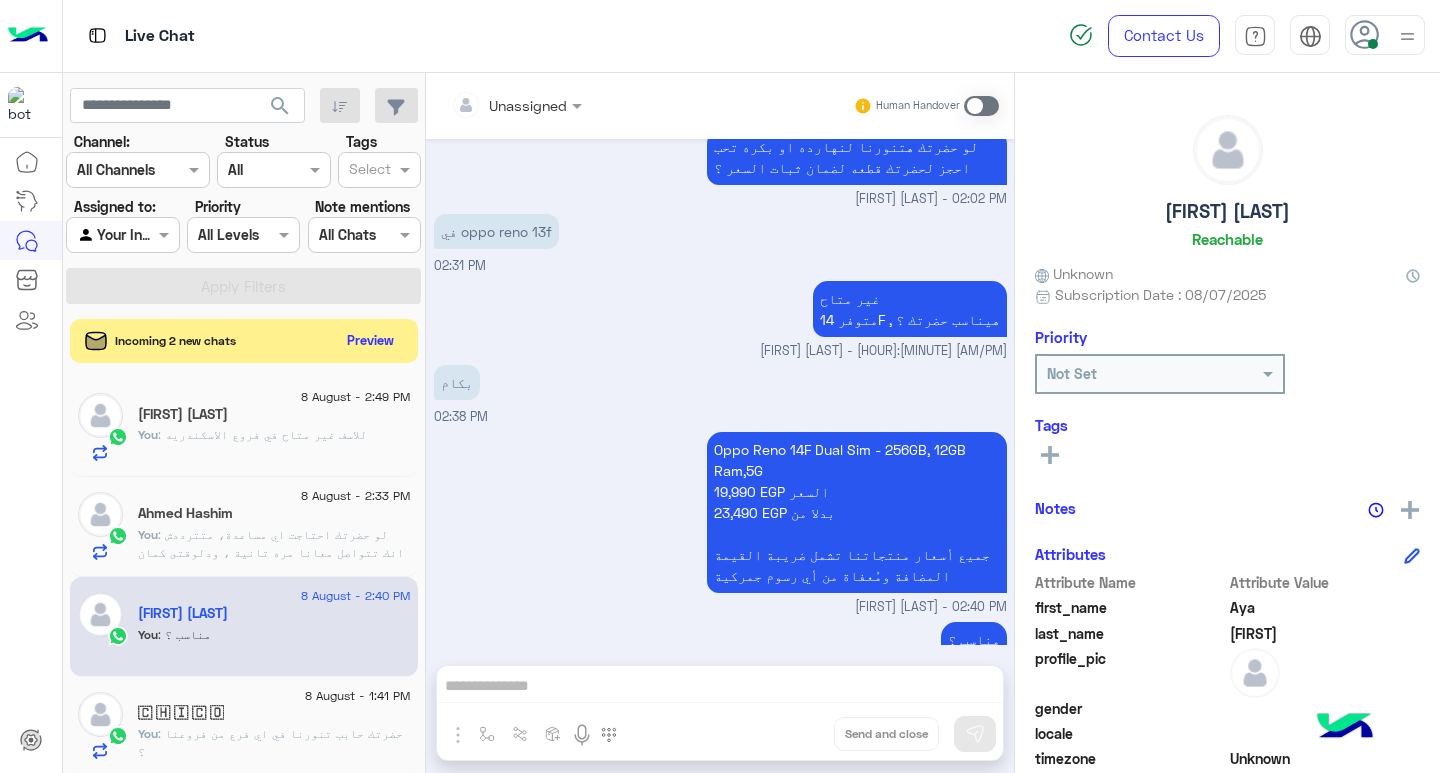 scroll, scrollTop: 1143, scrollLeft: 0, axis: vertical 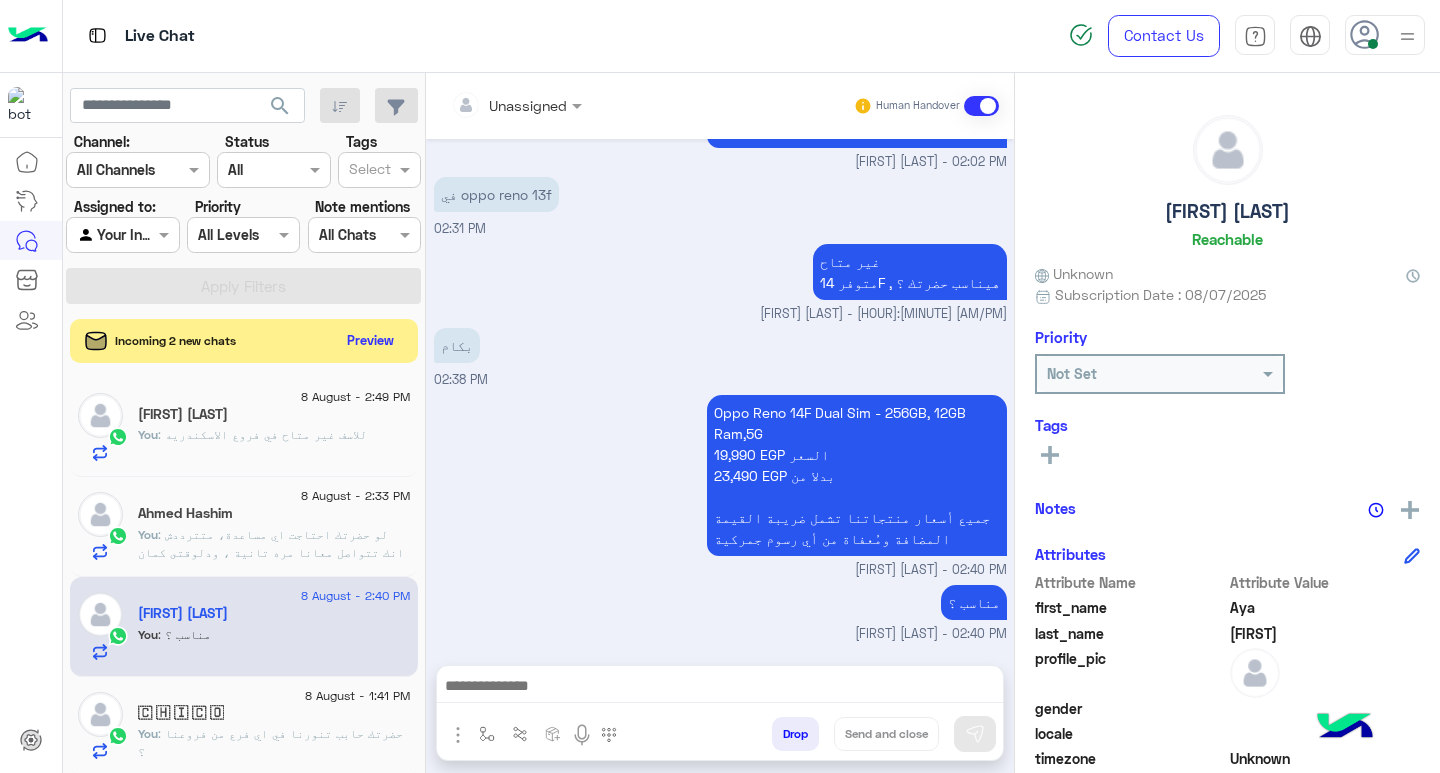 click at bounding box center [720, 688] 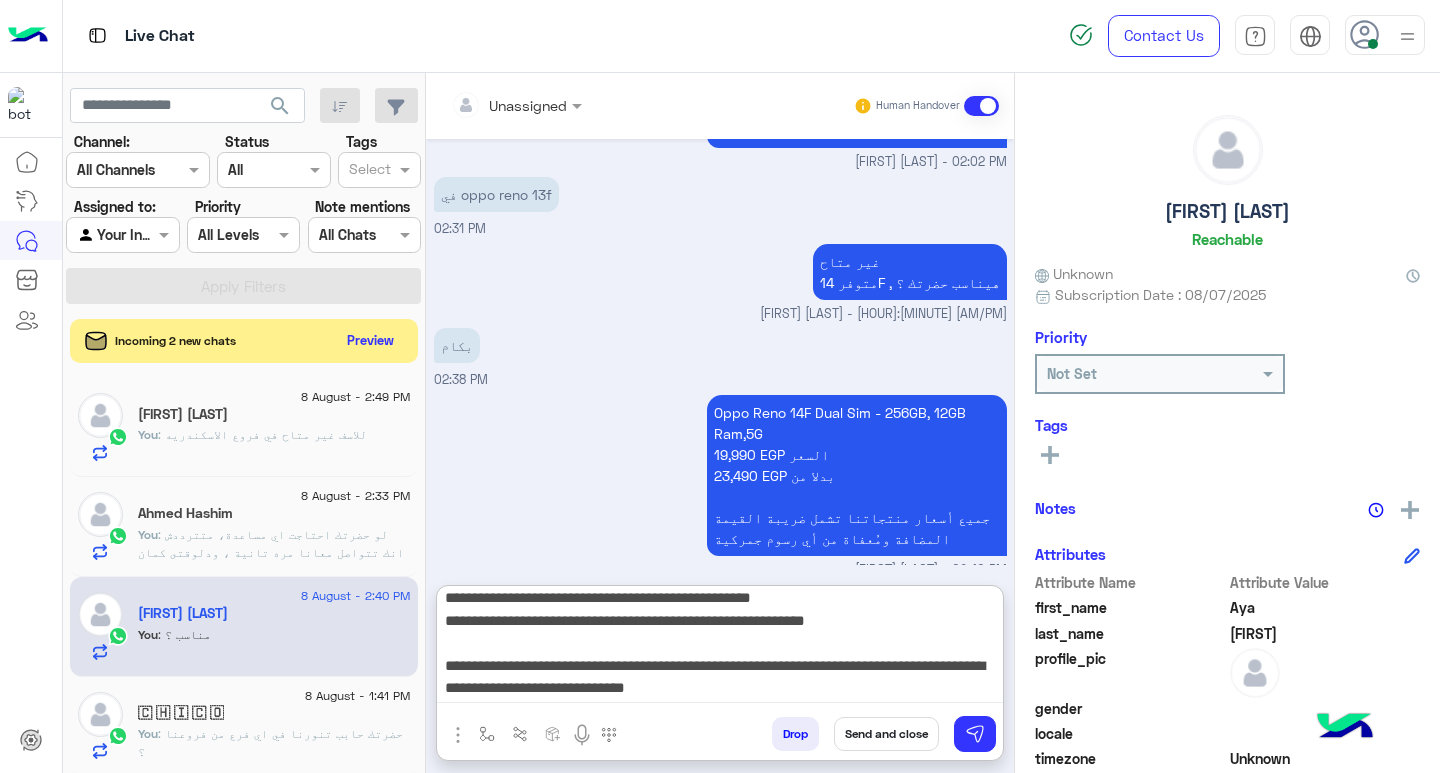 scroll, scrollTop: 155, scrollLeft: 0, axis: vertical 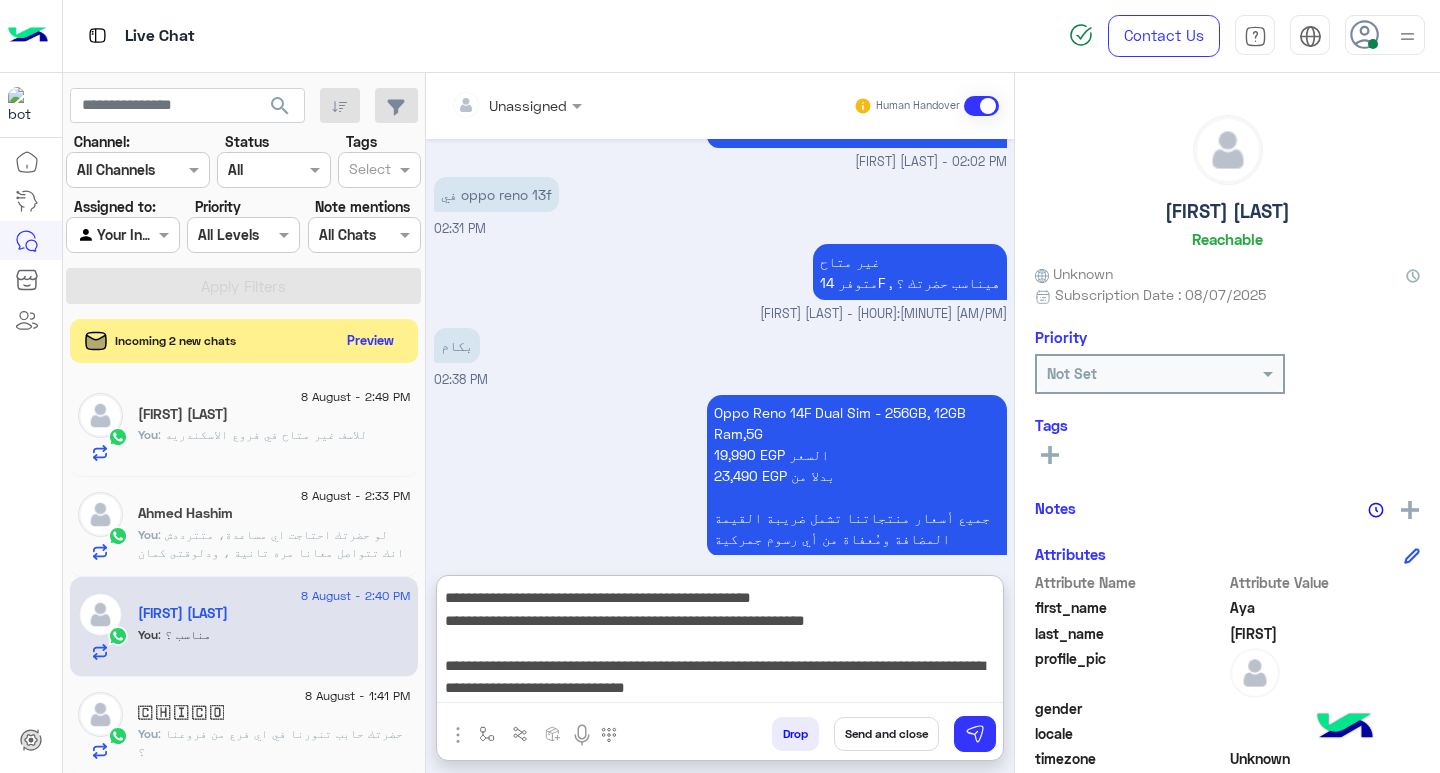 type on "**********" 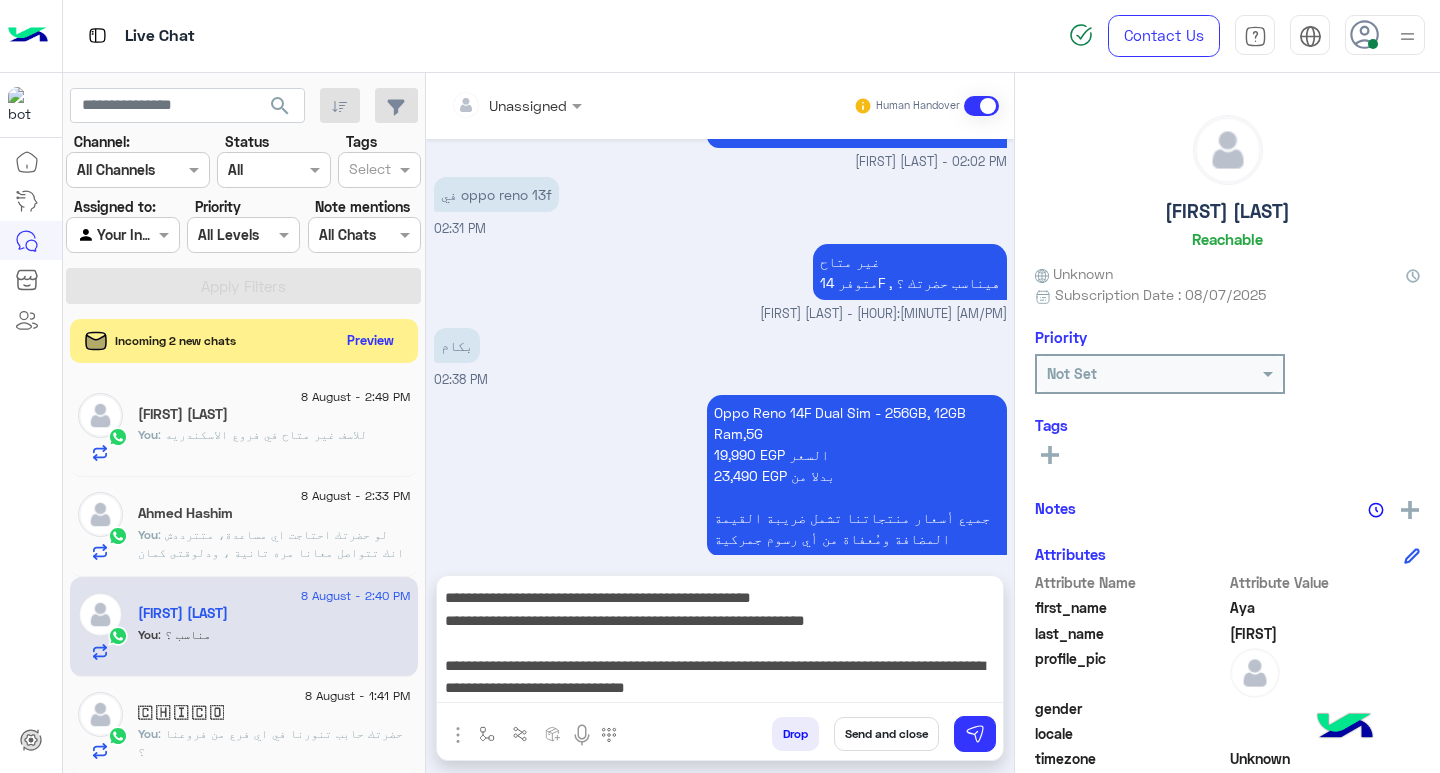click on "Send and close" at bounding box center (886, 734) 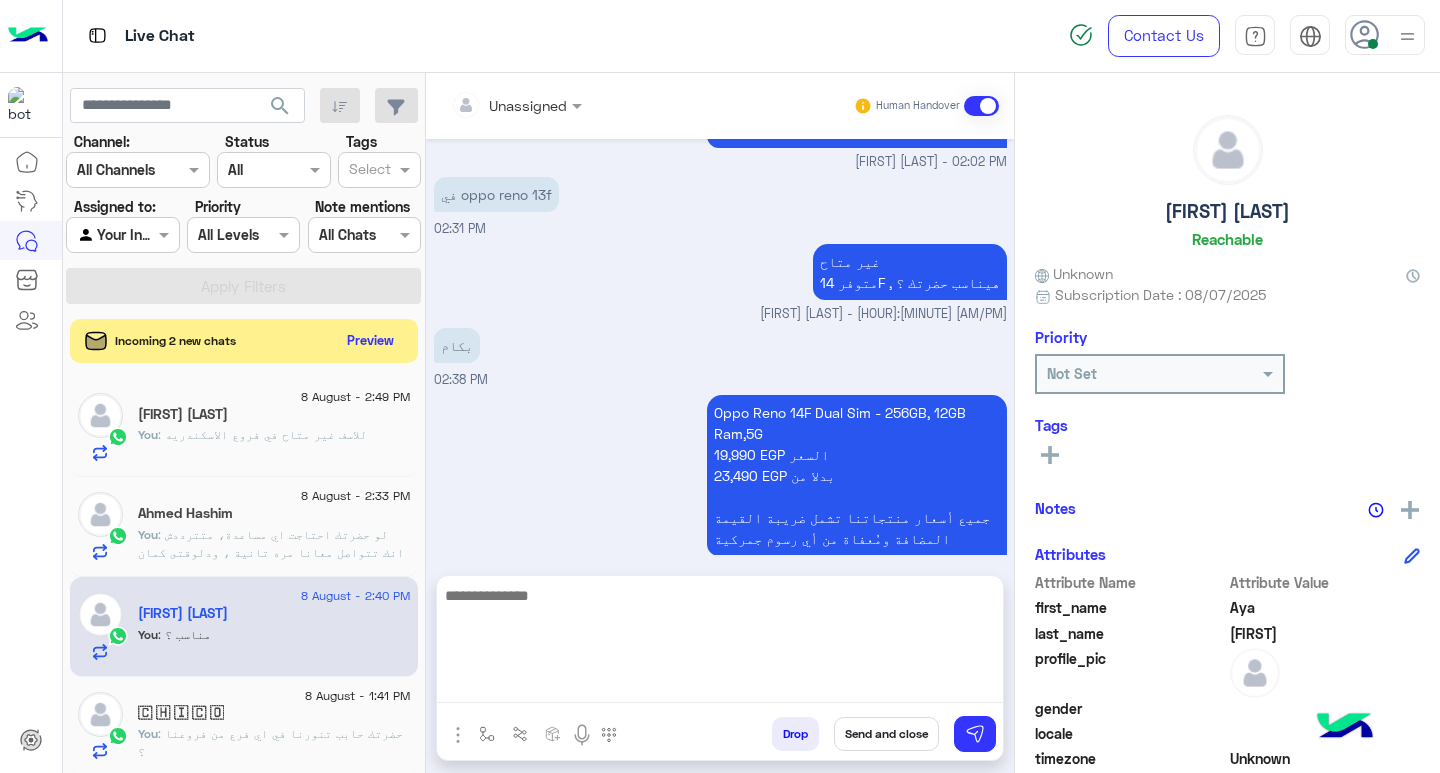 scroll, scrollTop: 0, scrollLeft: 0, axis: both 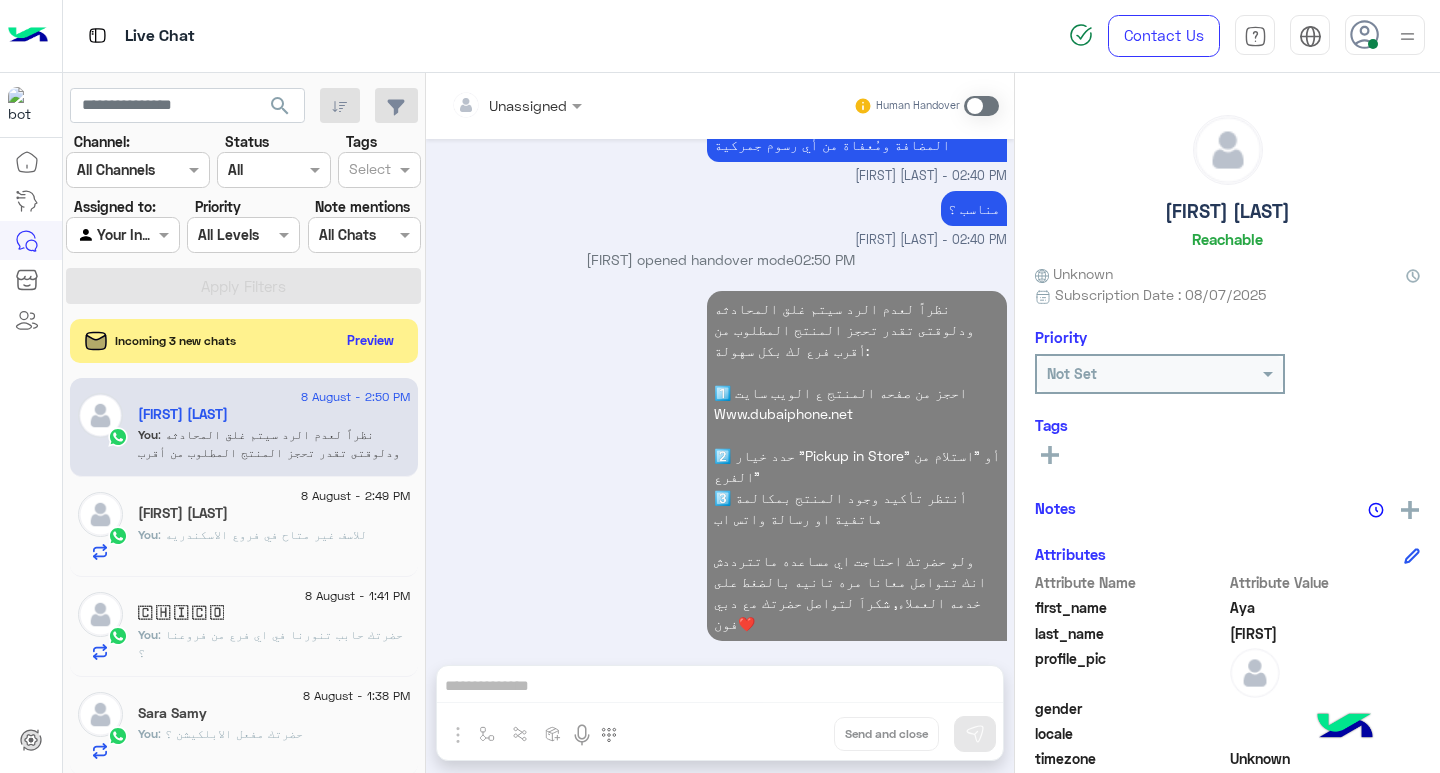 click on "You  : للاسف غير متاح في فروع الاسكندريه" 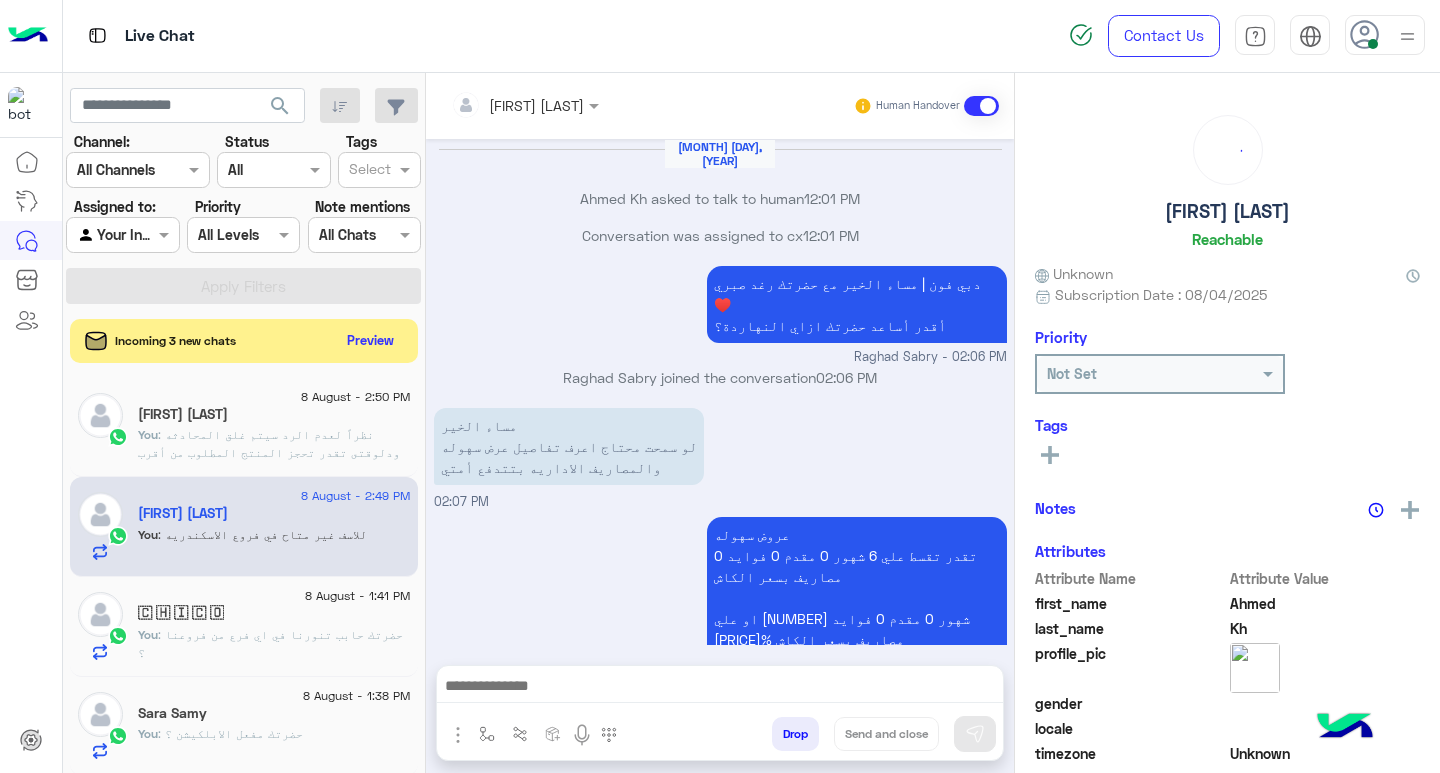 scroll, scrollTop: 1070, scrollLeft: 0, axis: vertical 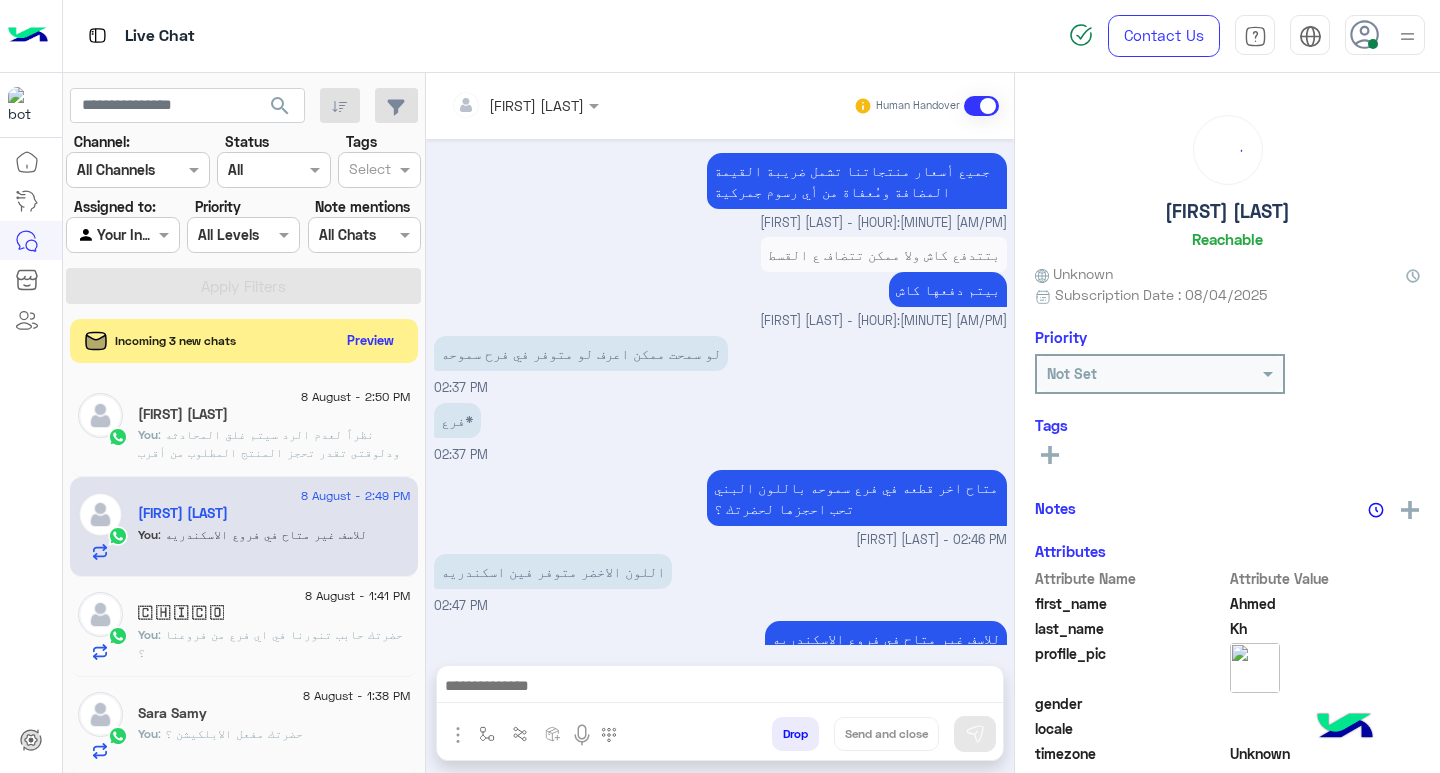 click on ": حضرتك حابب تنورنا في اي فرع من فروعنا ؟" 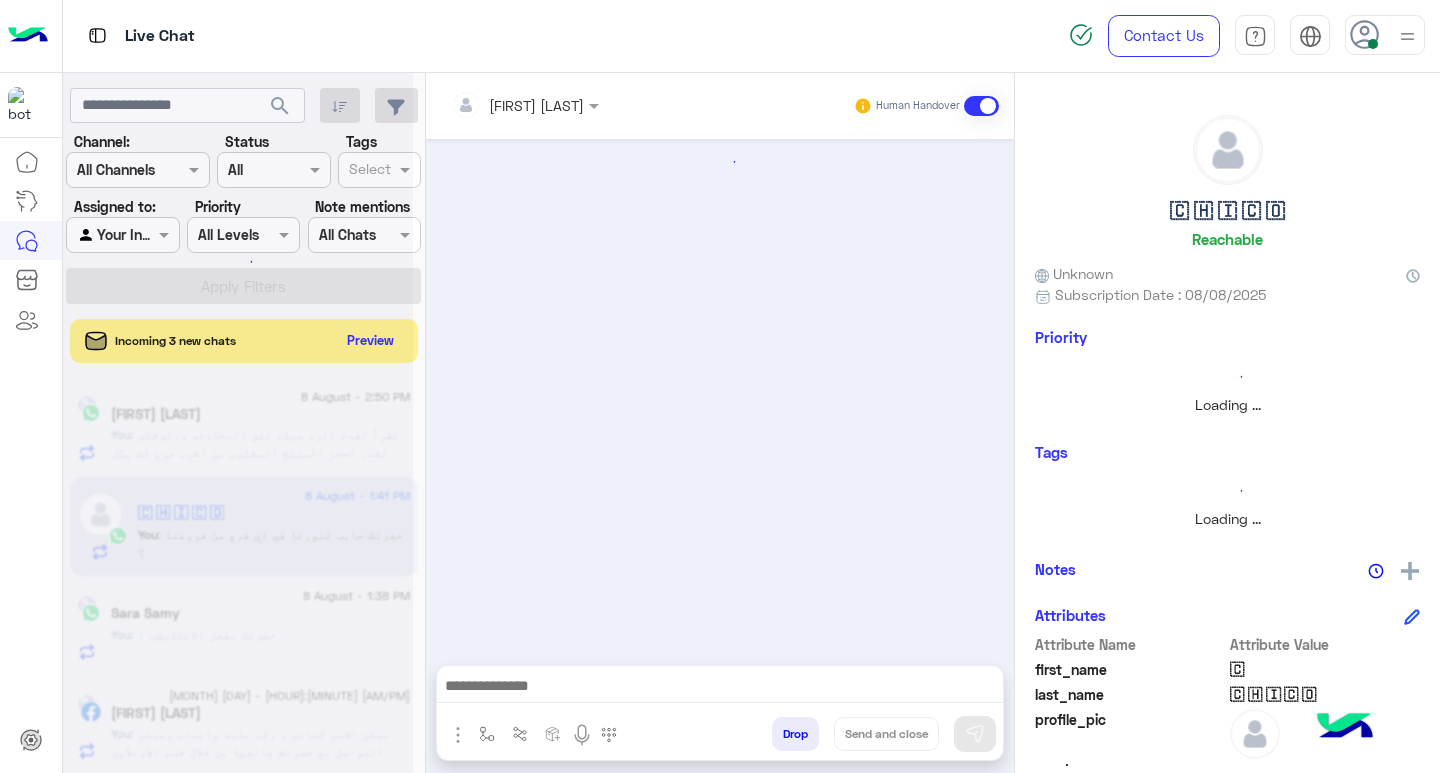 click at bounding box center [720, 688] 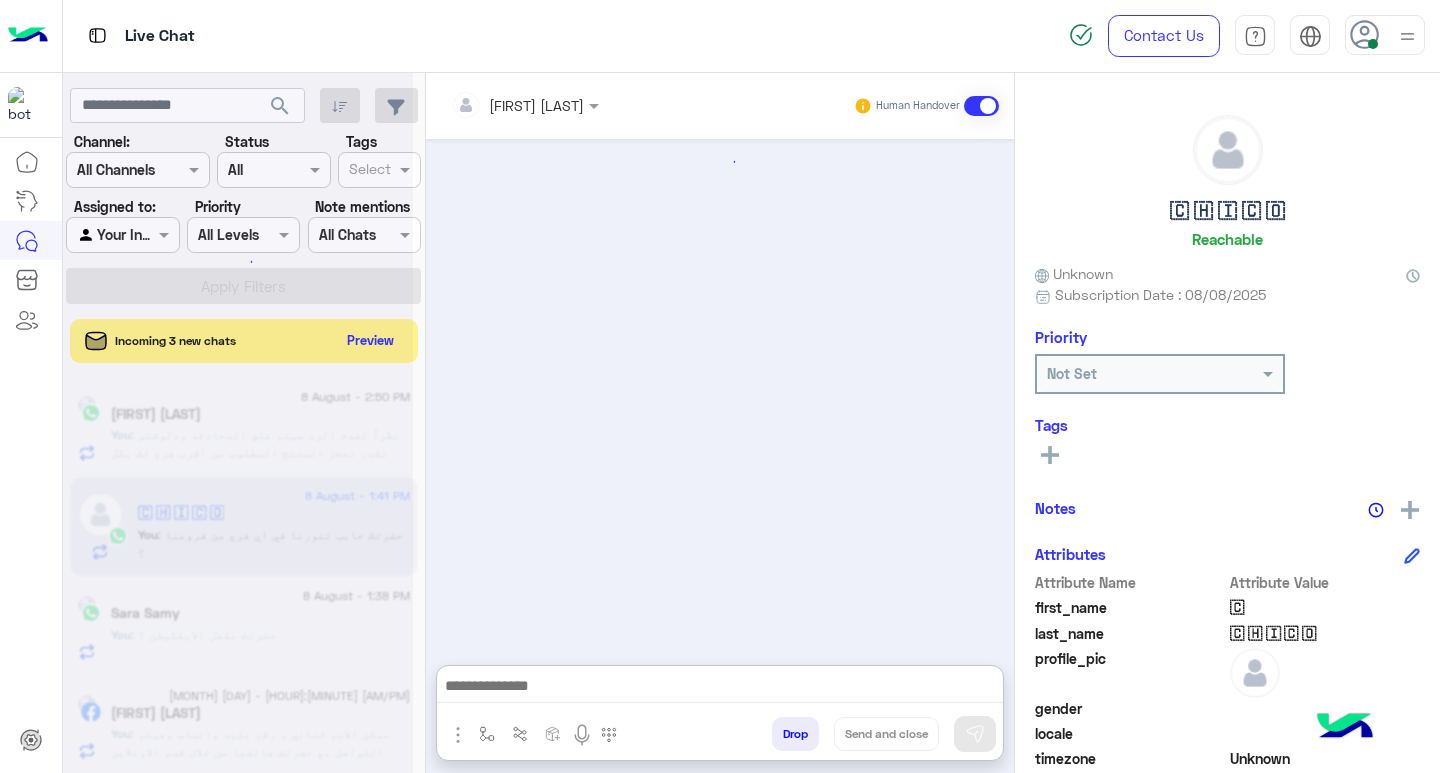 paste on "**********" 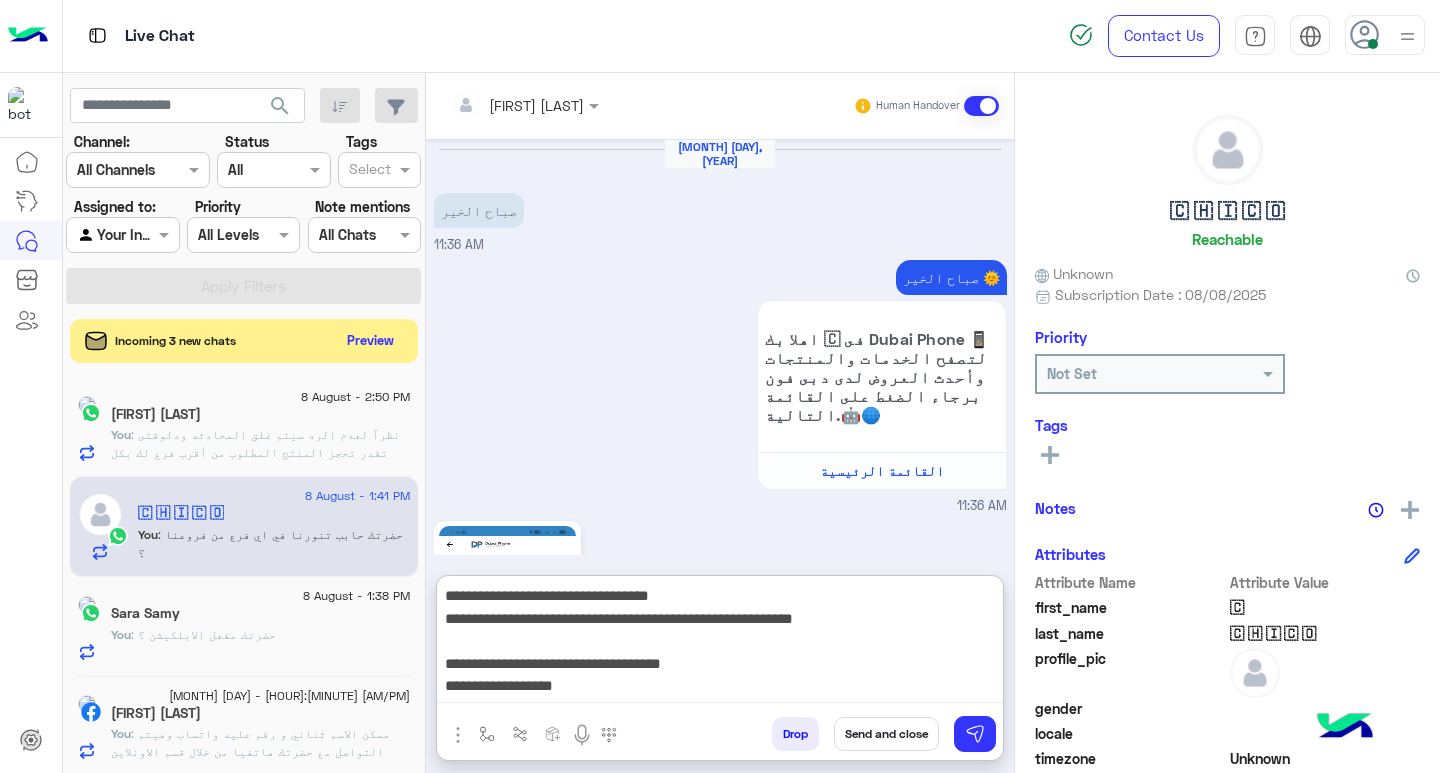 scroll, scrollTop: 155, scrollLeft: 0, axis: vertical 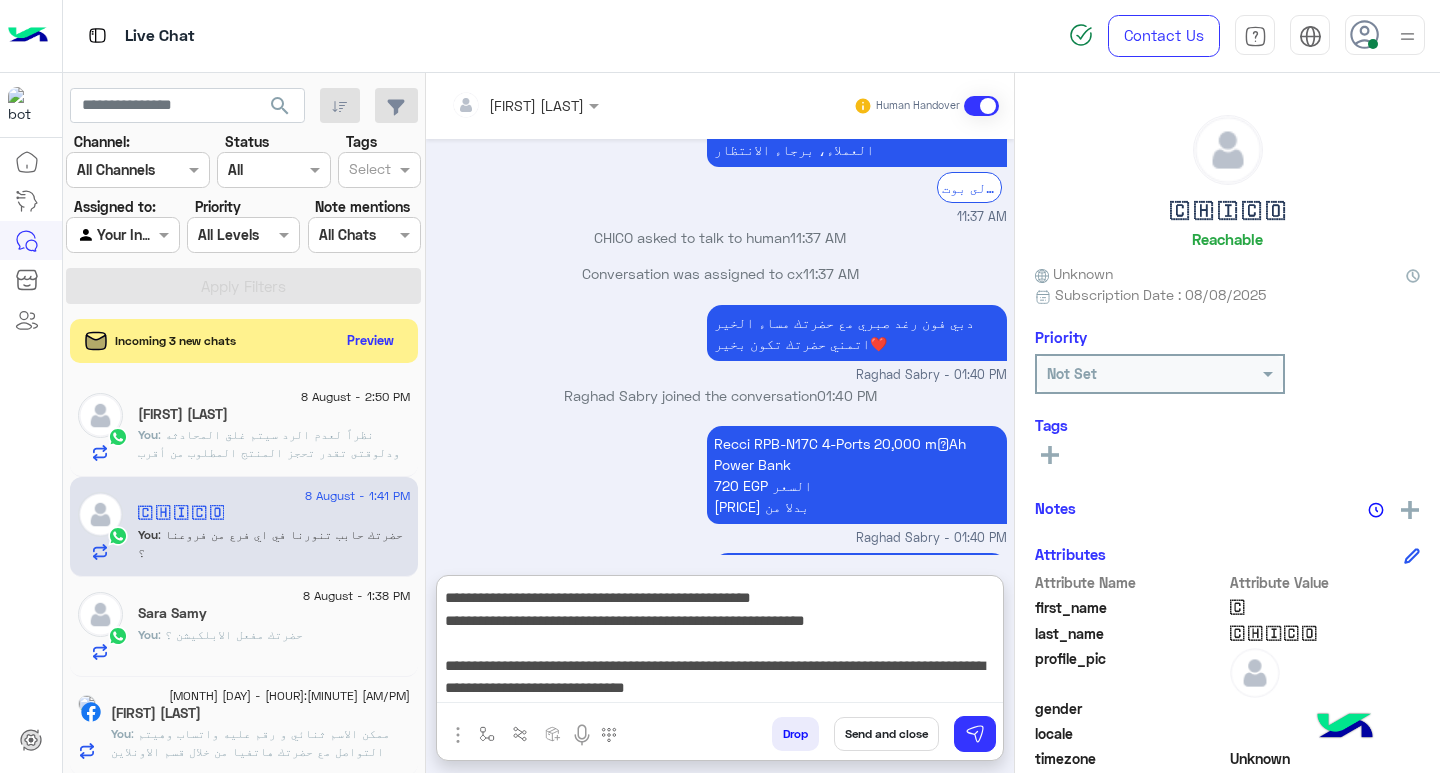 type on "**********" 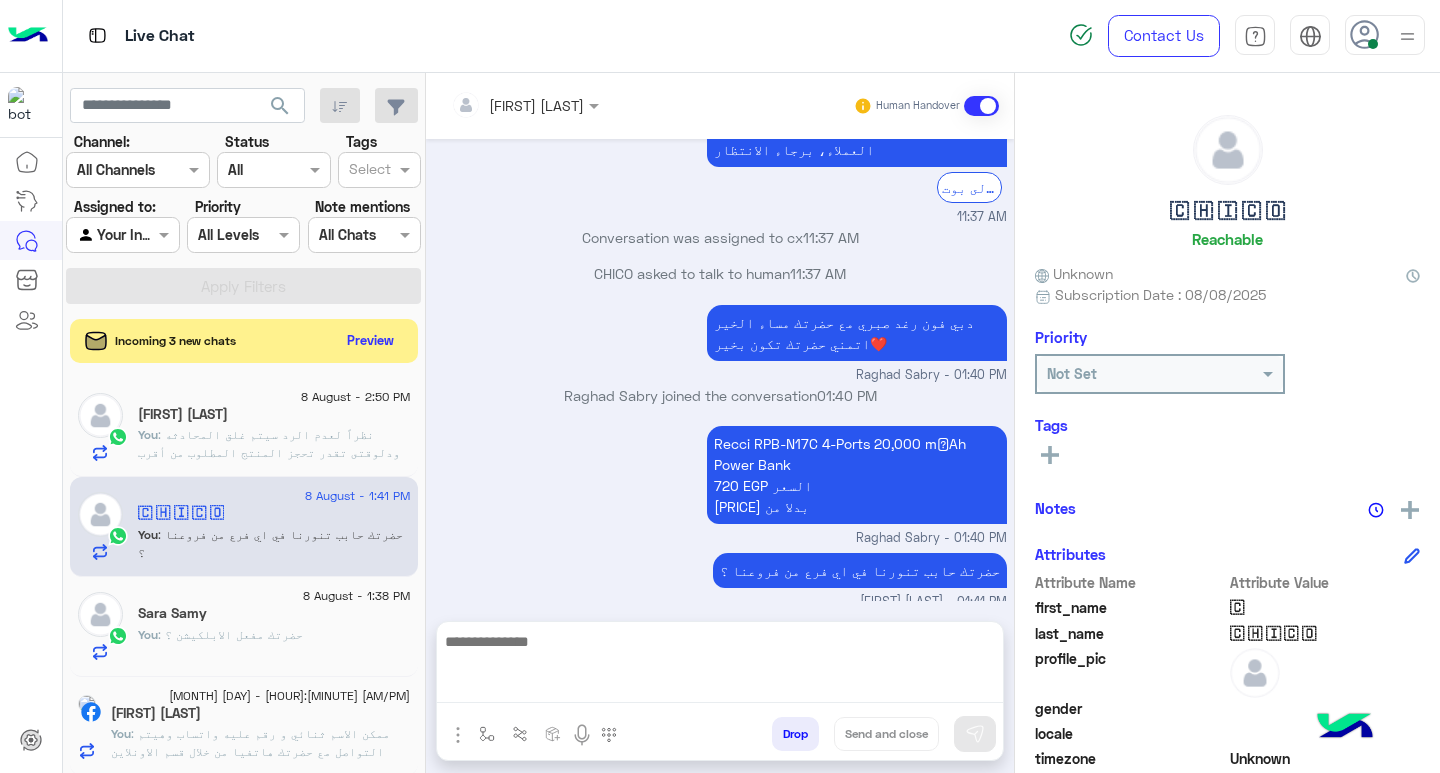 scroll, scrollTop: 1887, scrollLeft: 0, axis: vertical 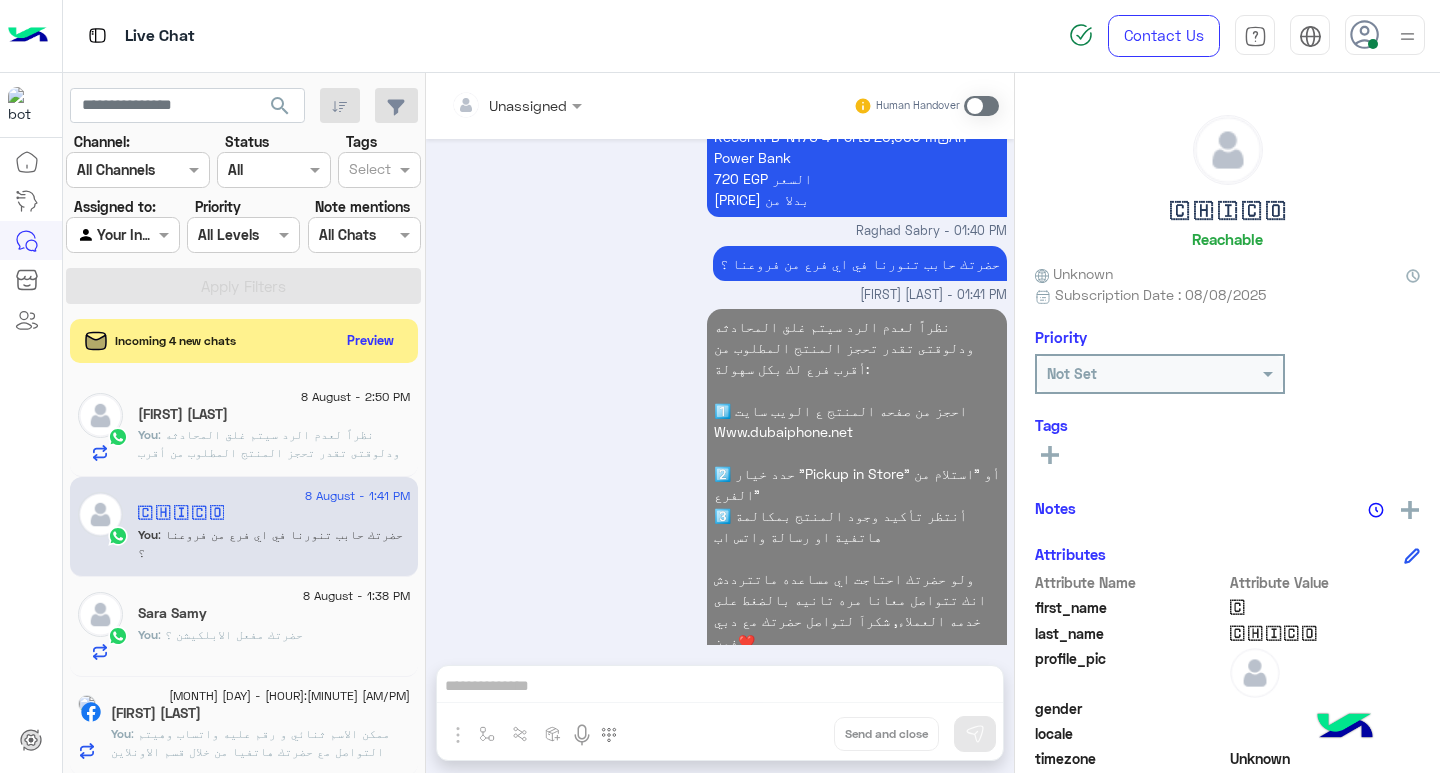 click on "You  : حضرتك مفعل الابلكيشن ؟" 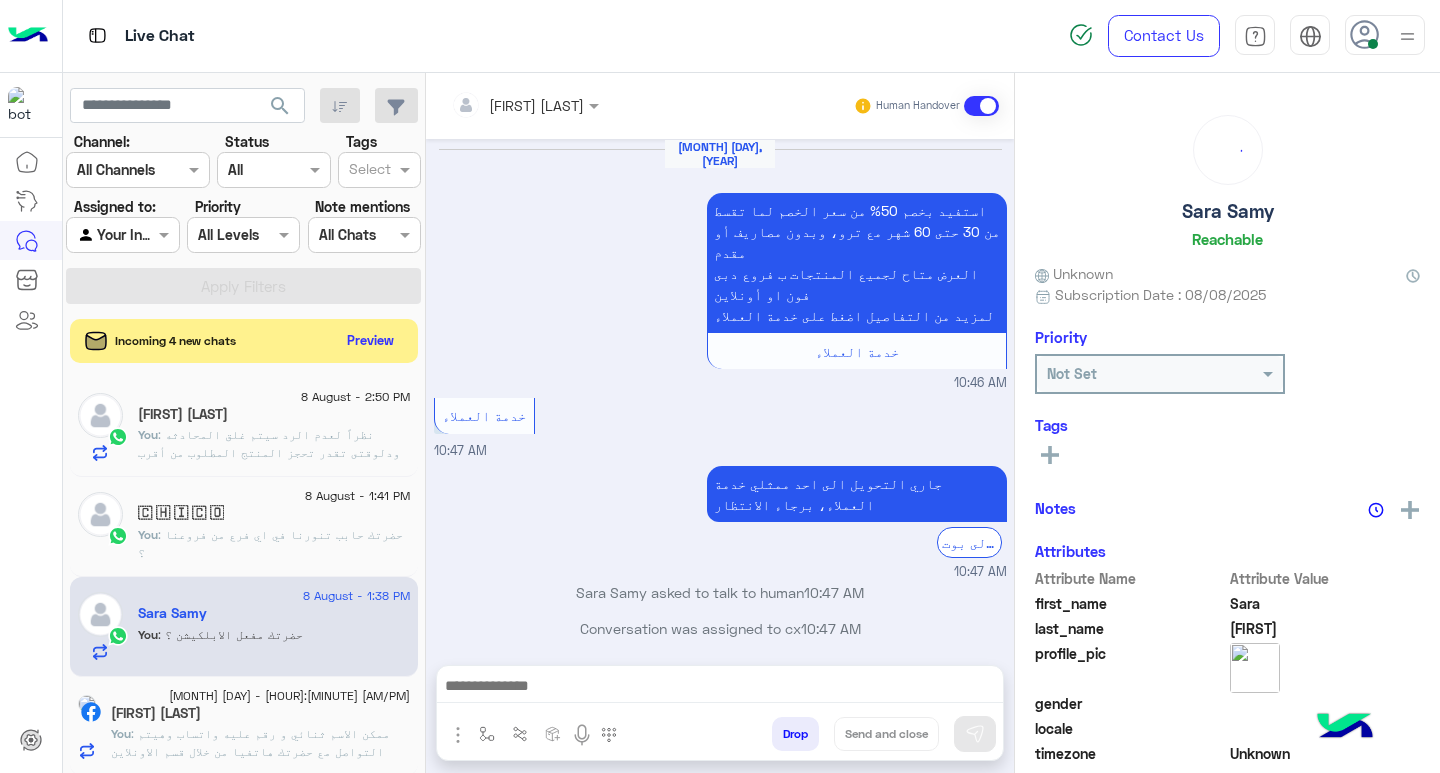 scroll, scrollTop: 1746, scrollLeft: 0, axis: vertical 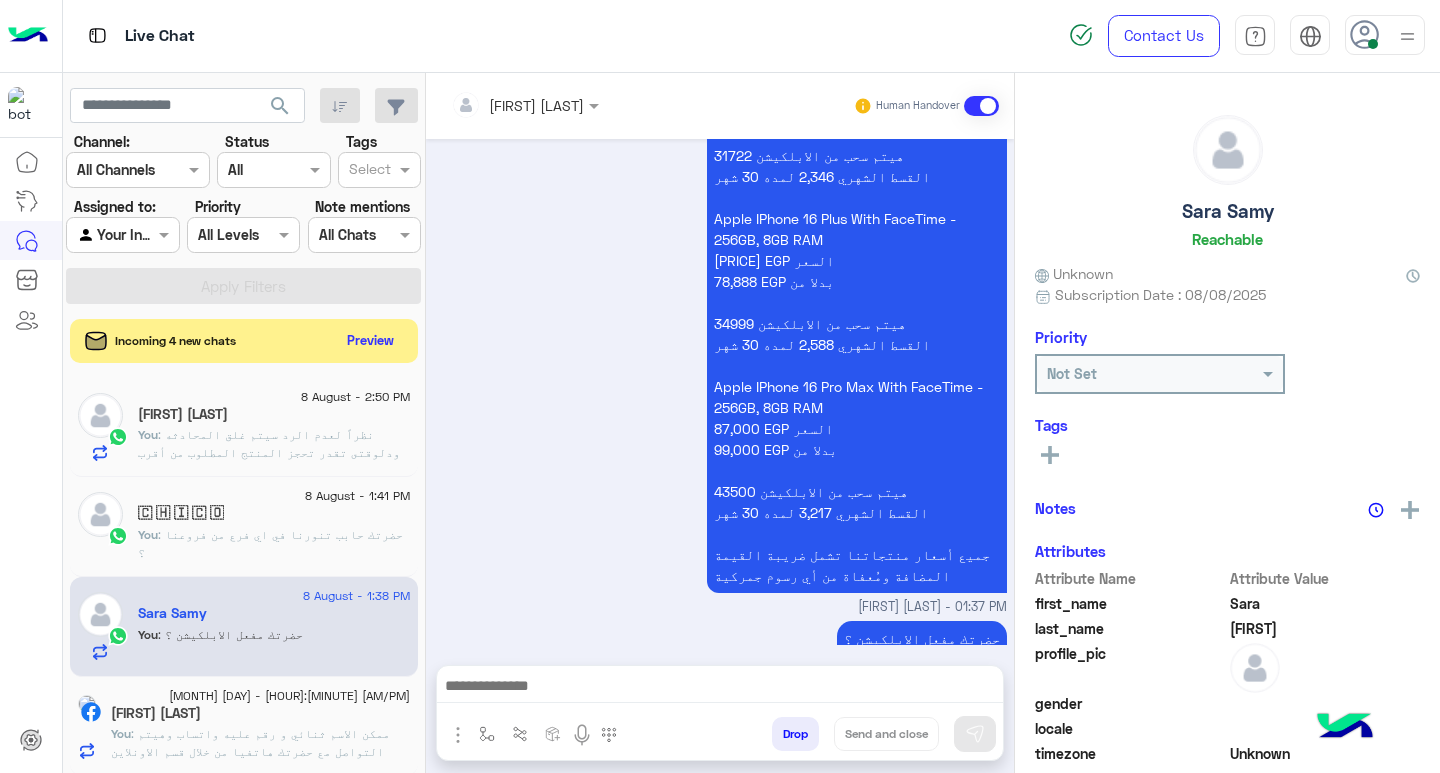 click at bounding box center [720, 688] 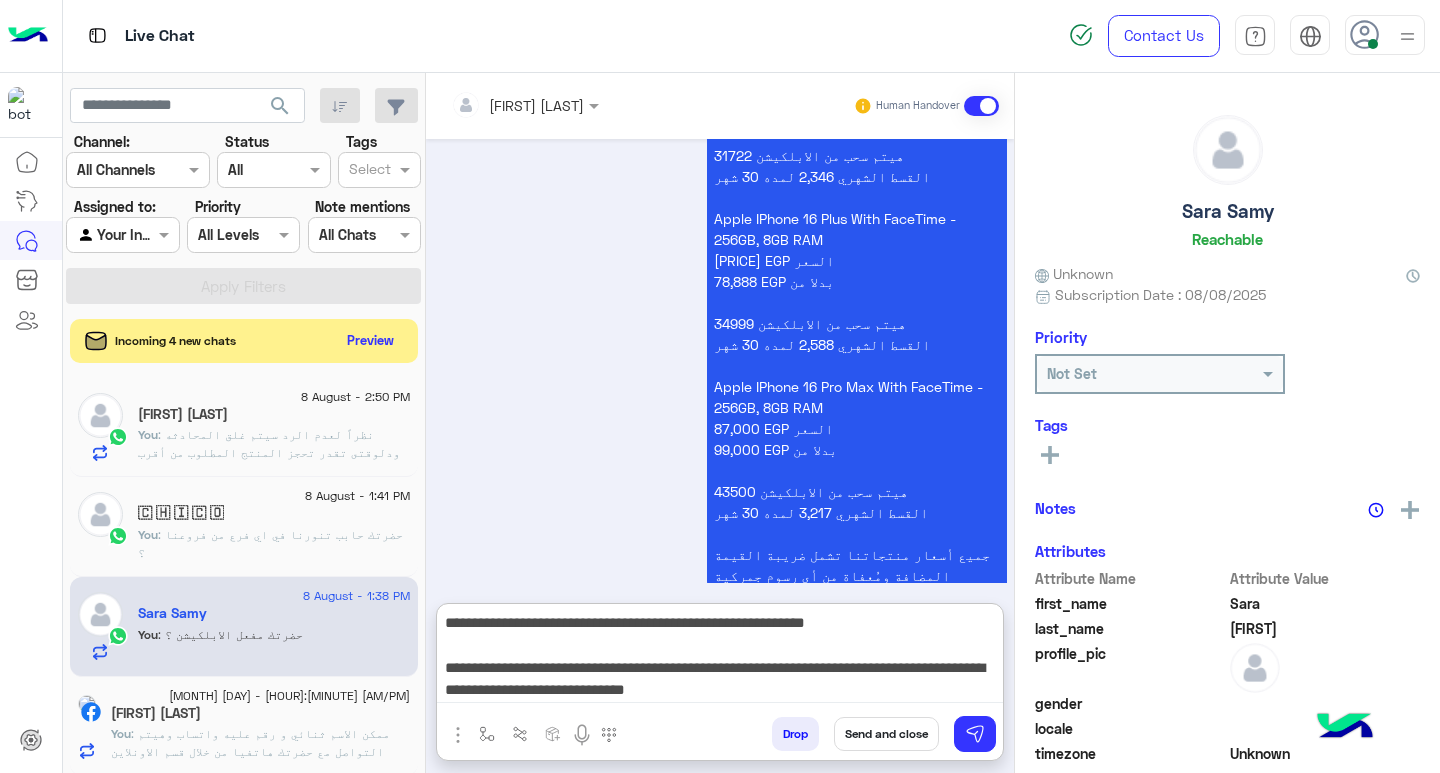 scroll, scrollTop: 155, scrollLeft: 0, axis: vertical 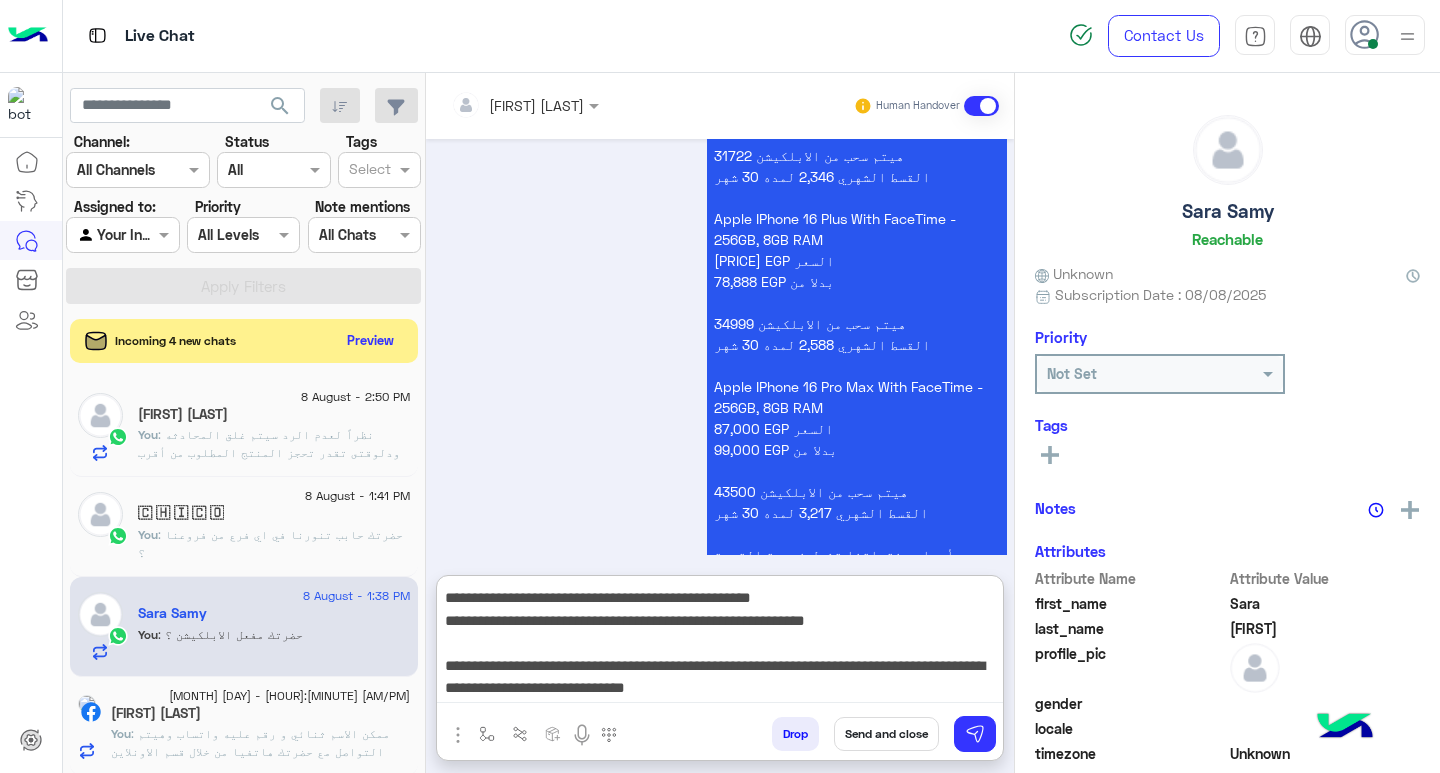 type on "**********" 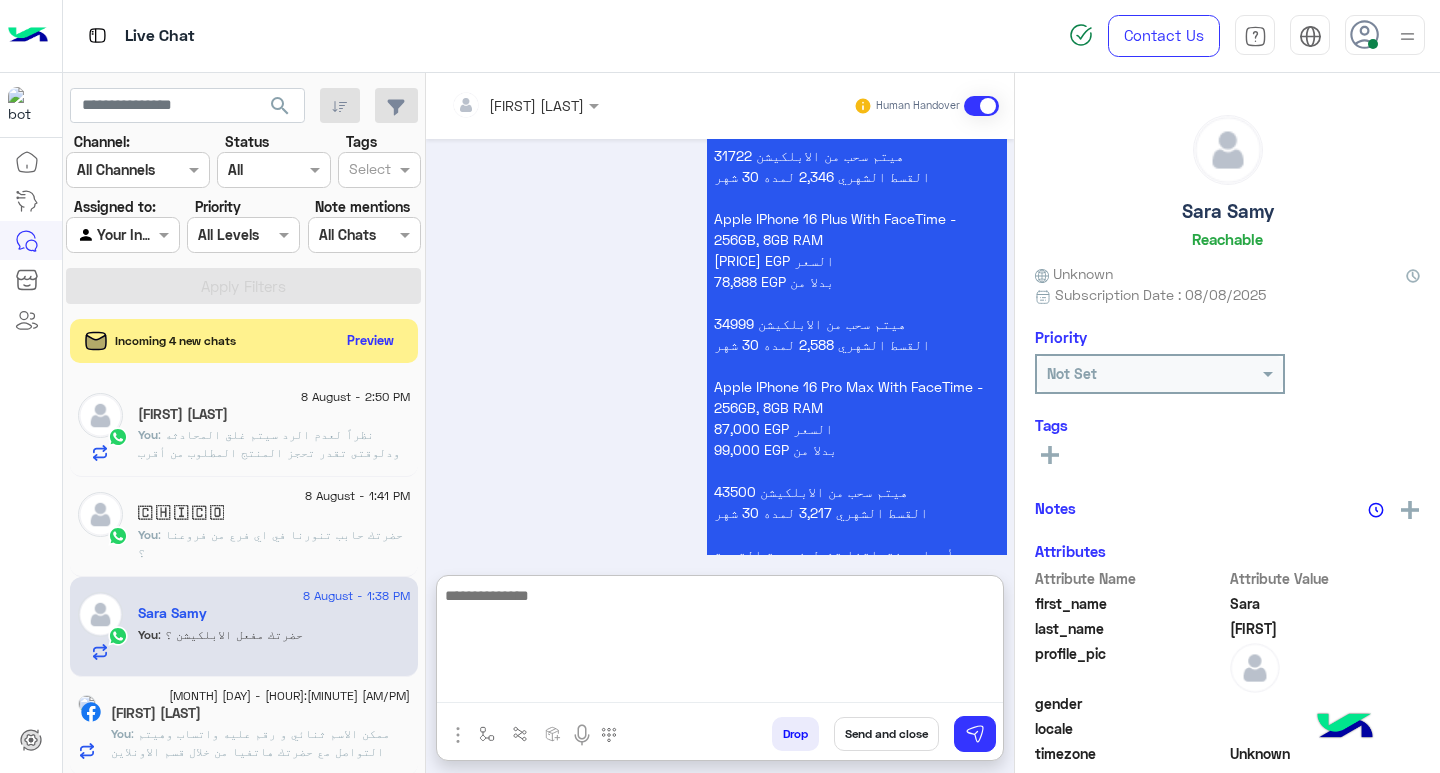 scroll, scrollTop: 0, scrollLeft: 0, axis: both 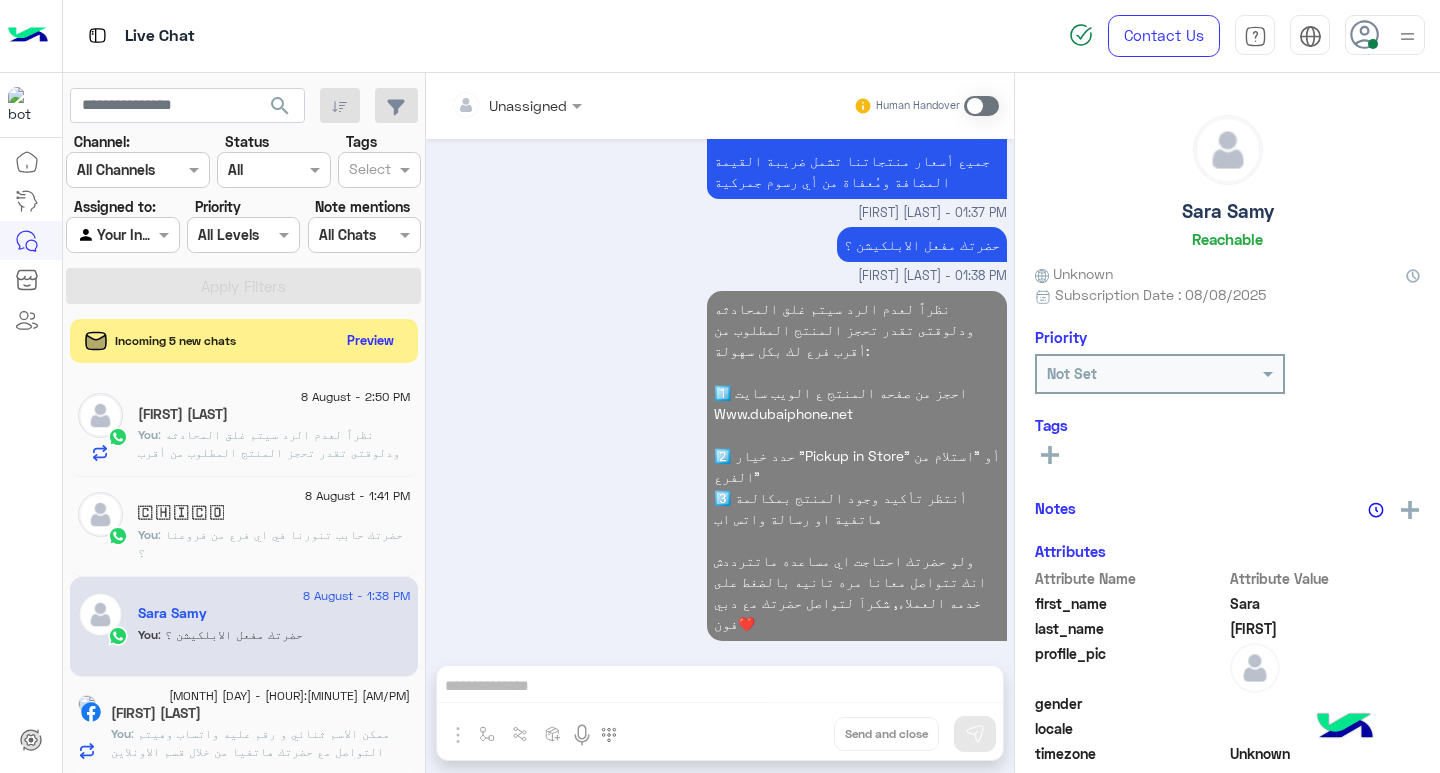 click on ": ممكن الاسم ثنائي و رقم عليه واتساب وهيتم التواصل مع حضرتك هاتفيا من خلال قسم الاونلاين للدفع ومتابعه وتاكيد الاوردر ؟" 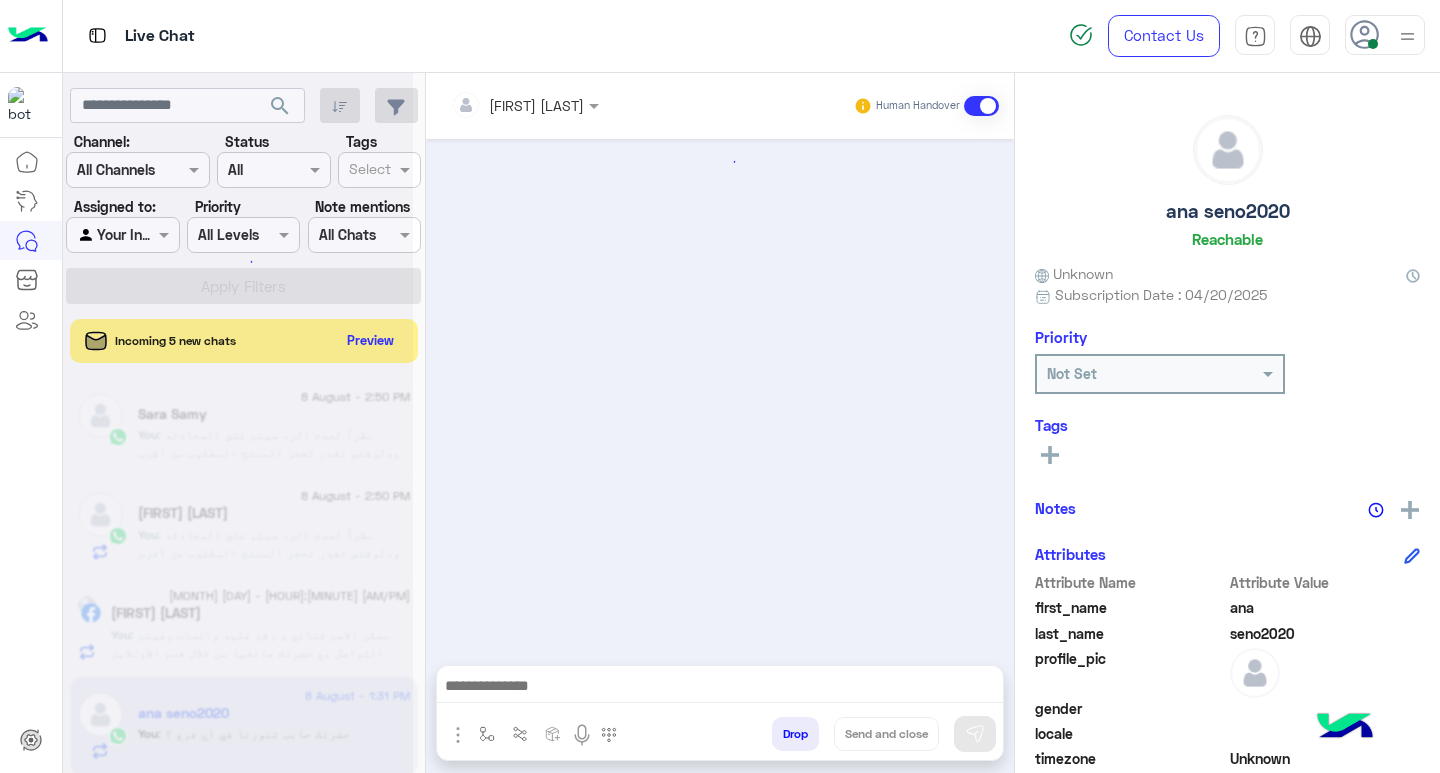 scroll, scrollTop: 2005, scrollLeft: 0, axis: vertical 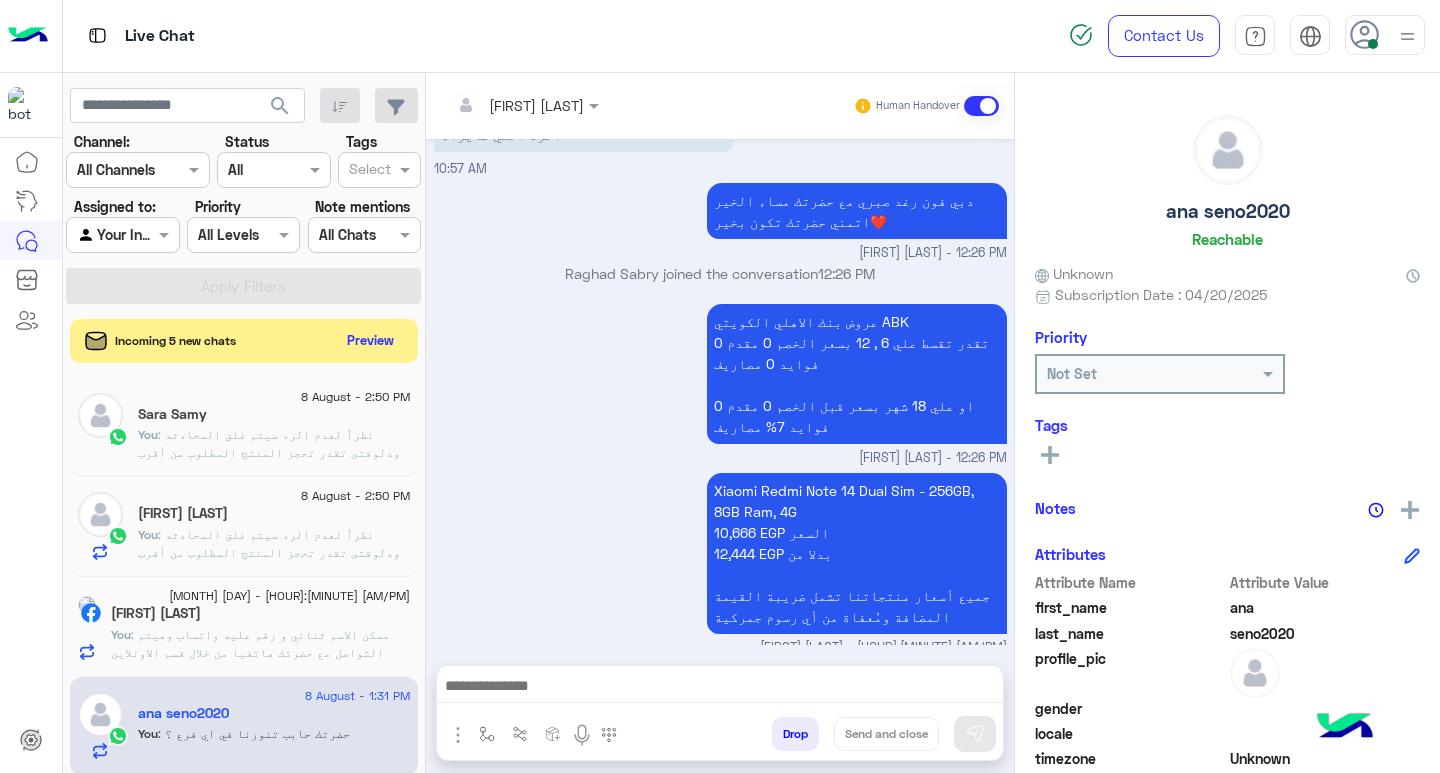 click at bounding box center [720, 688] 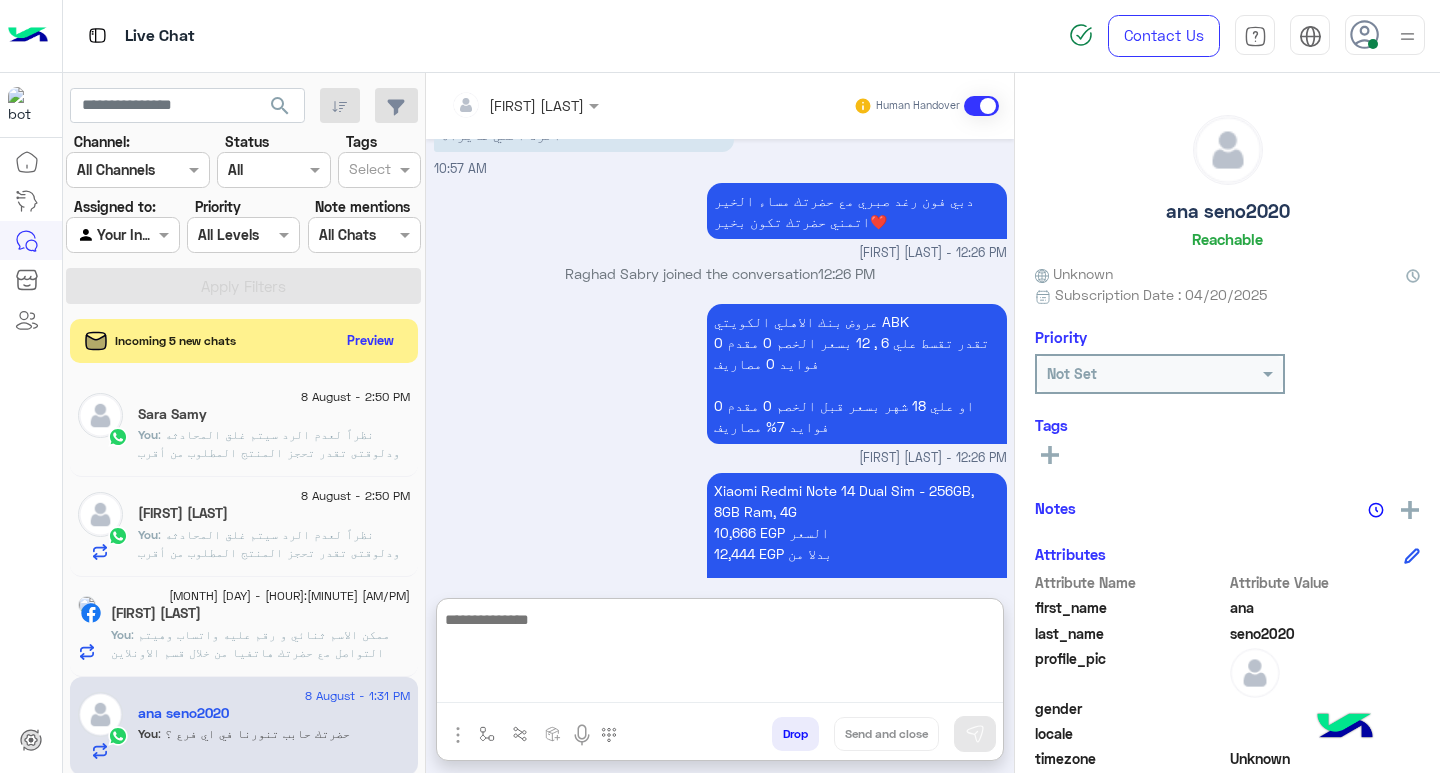 paste on "**********" 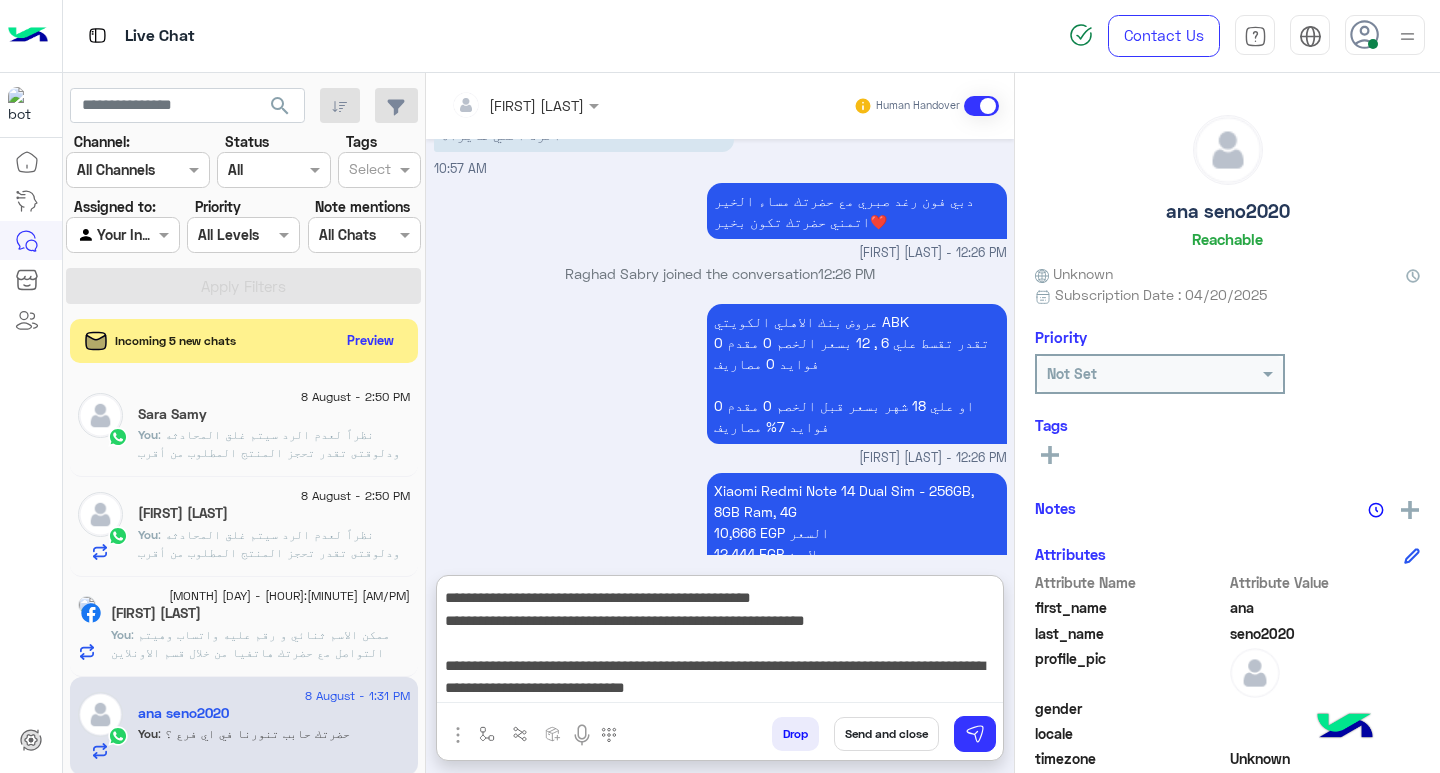 type on "**********" 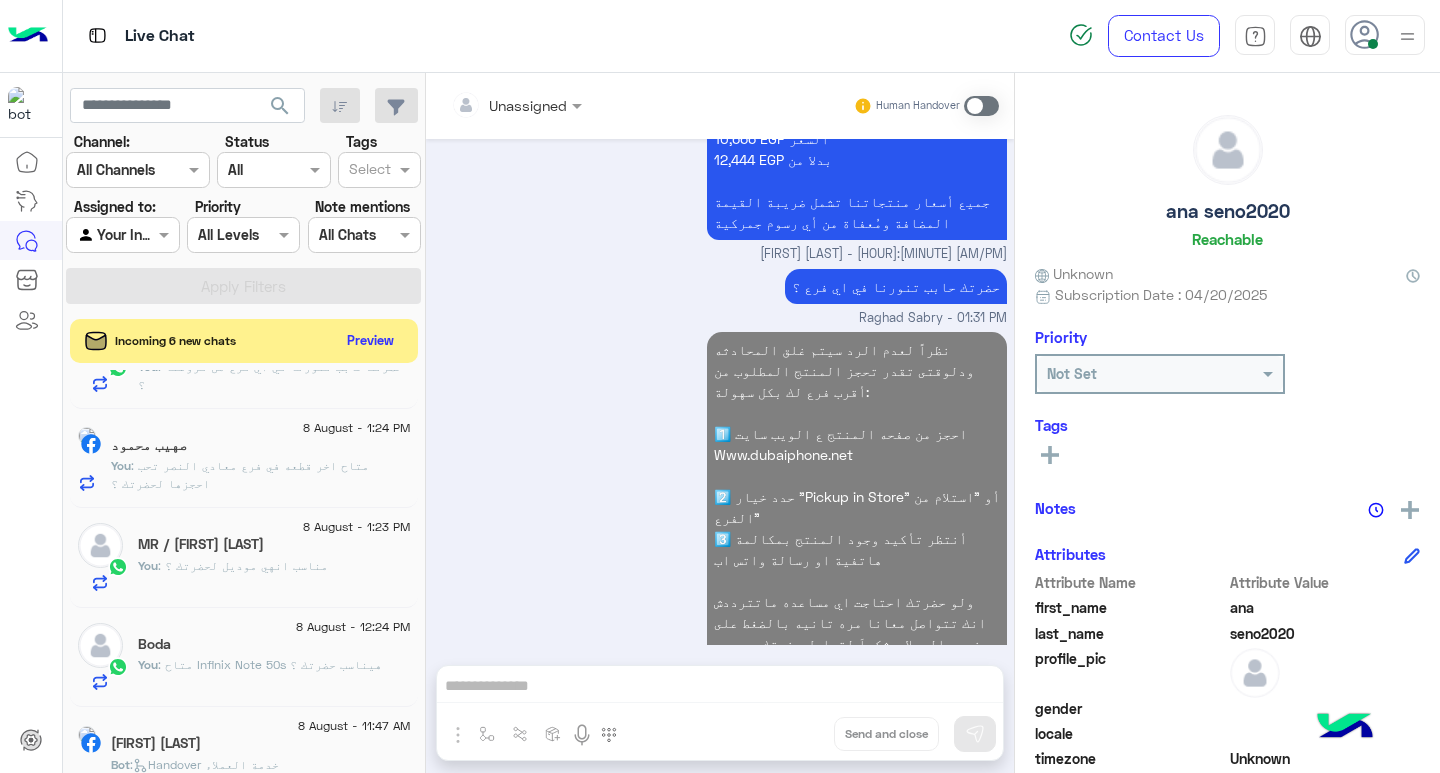 click on ": مناسب انهي موديل لحضرتك ؟" 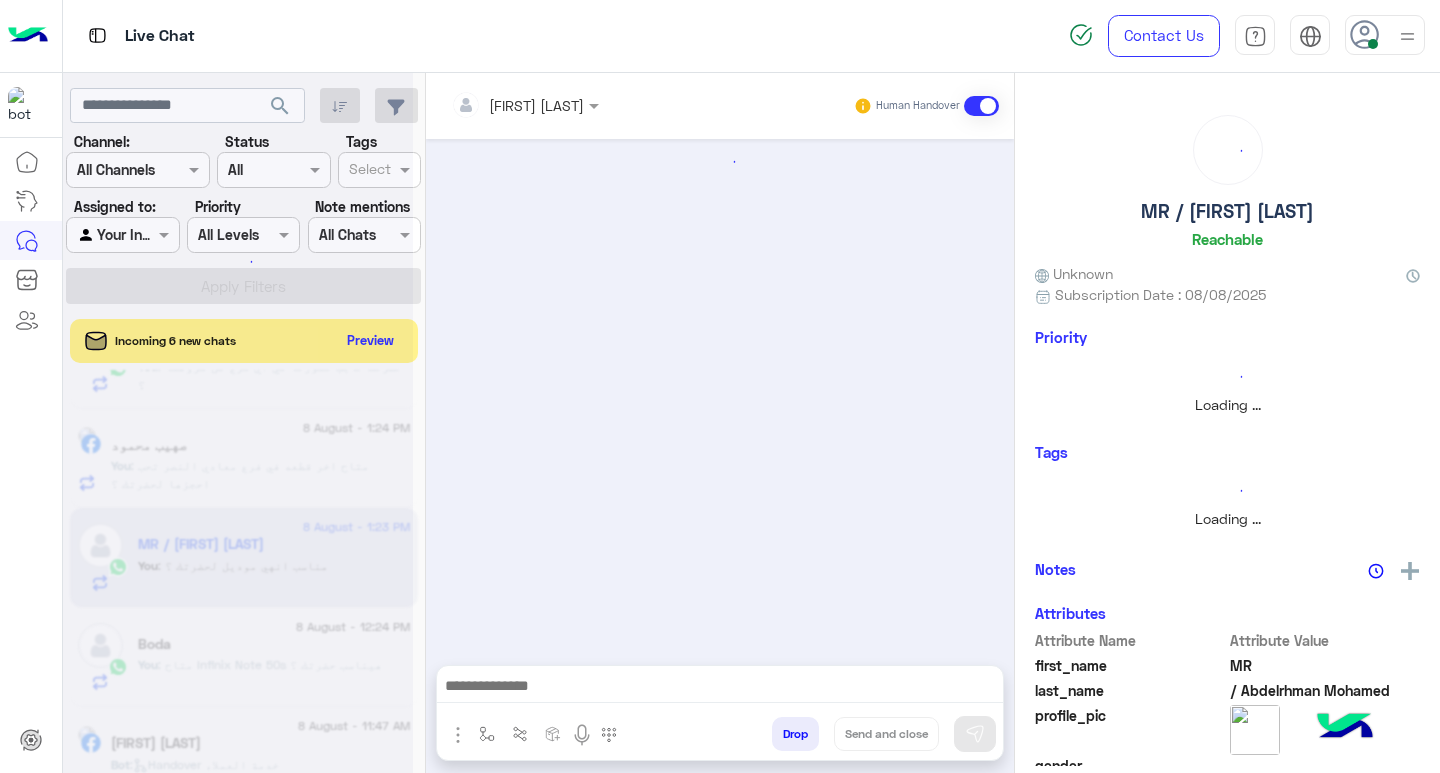click at bounding box center [720, 688] 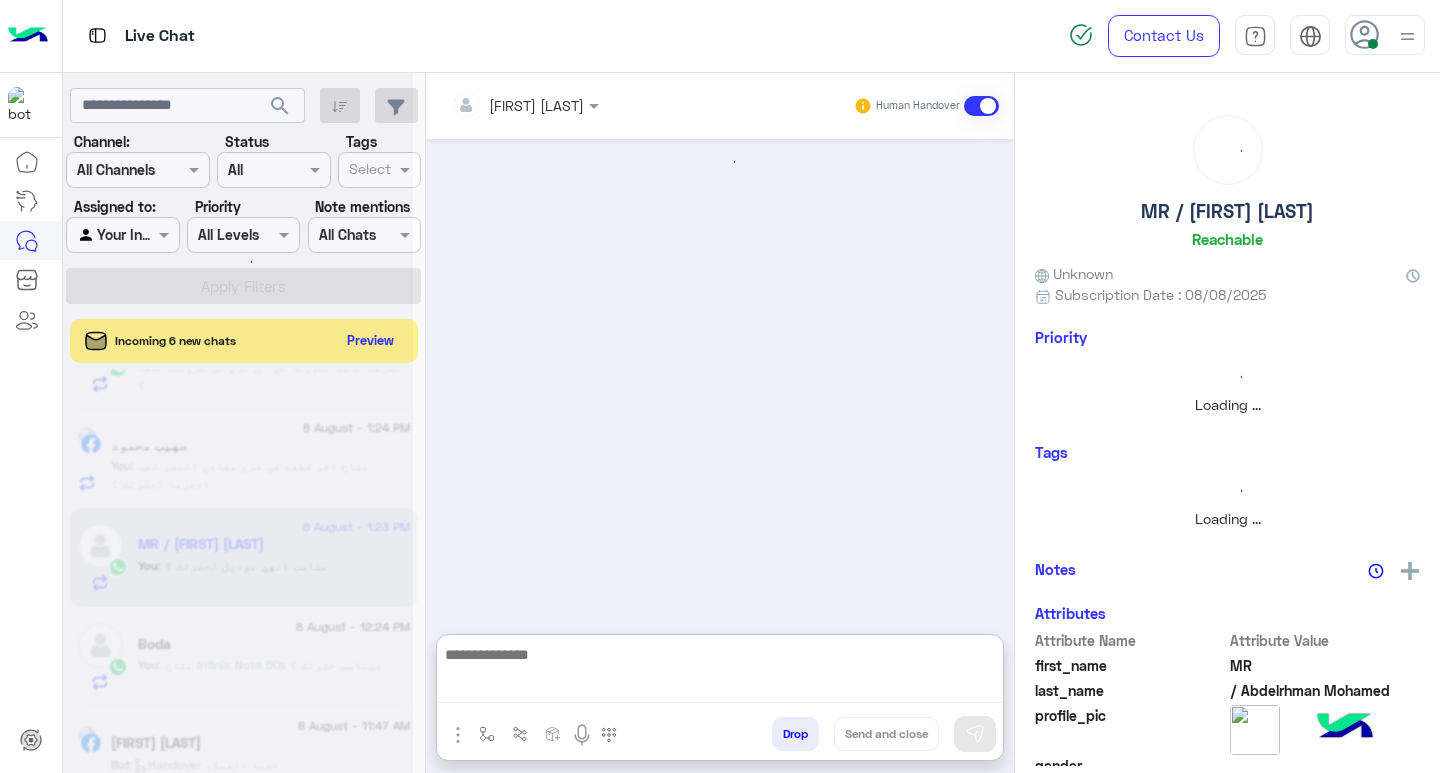 paste on "**********" 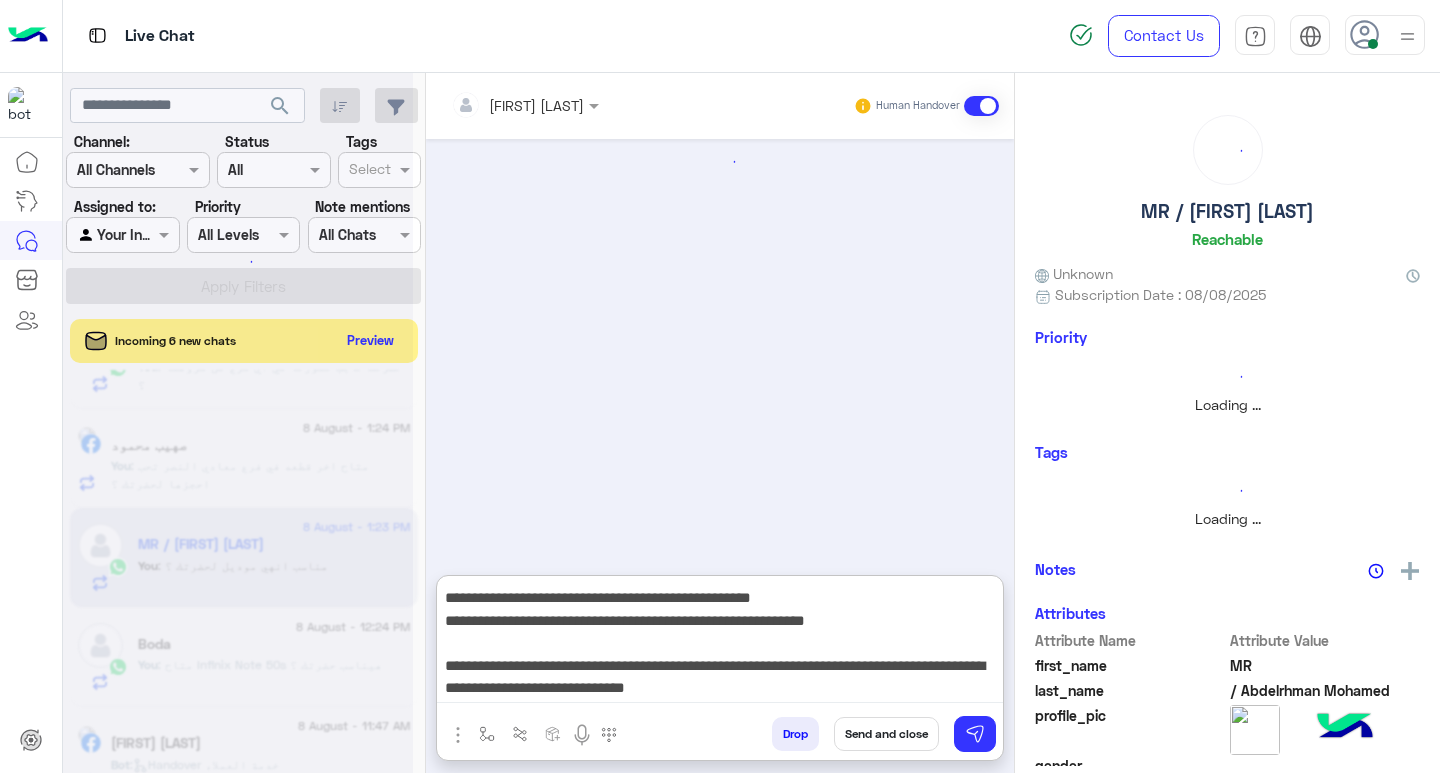 type on "**********" 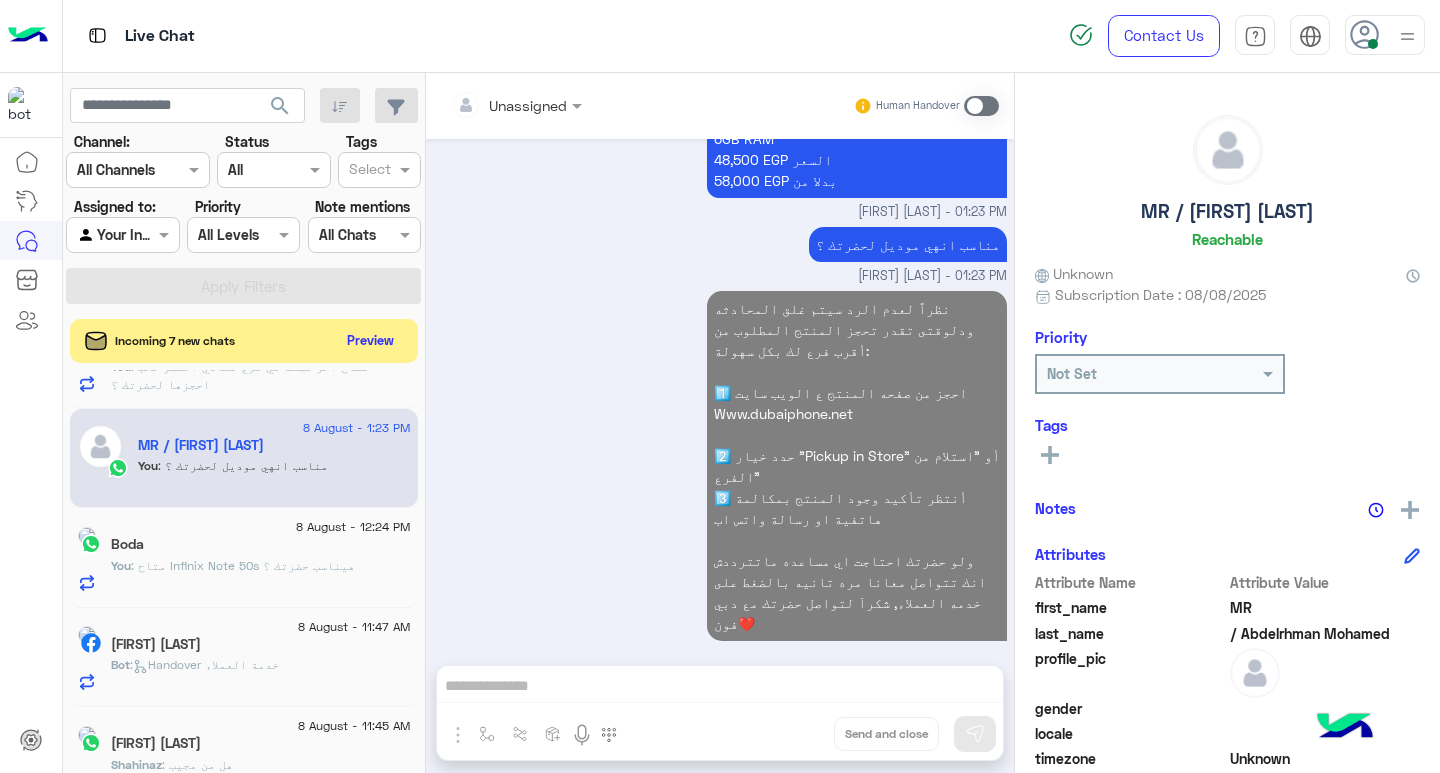 click on ": متاح Infinix Note 50s
هيناسب حضرتك ؟" 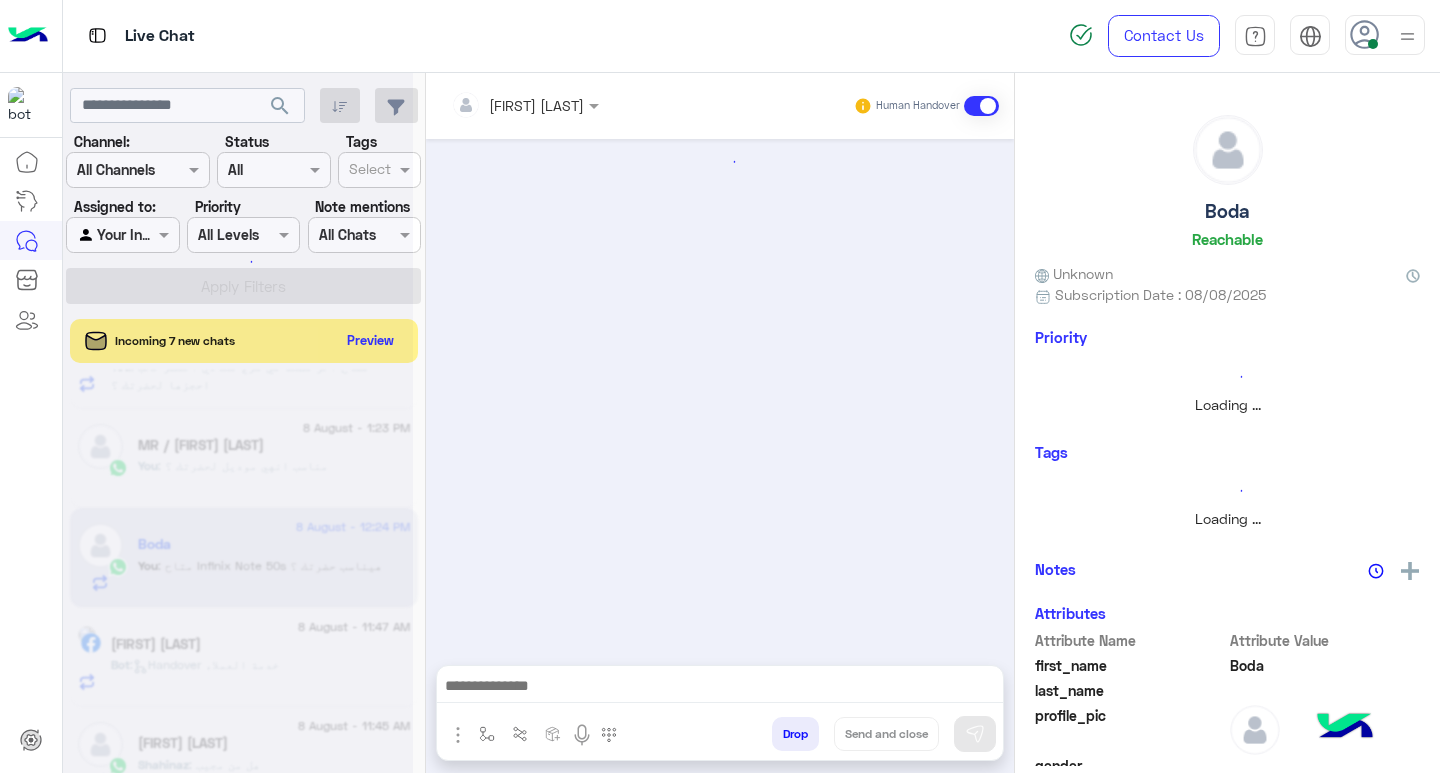 click at bounding box center [720, 688] 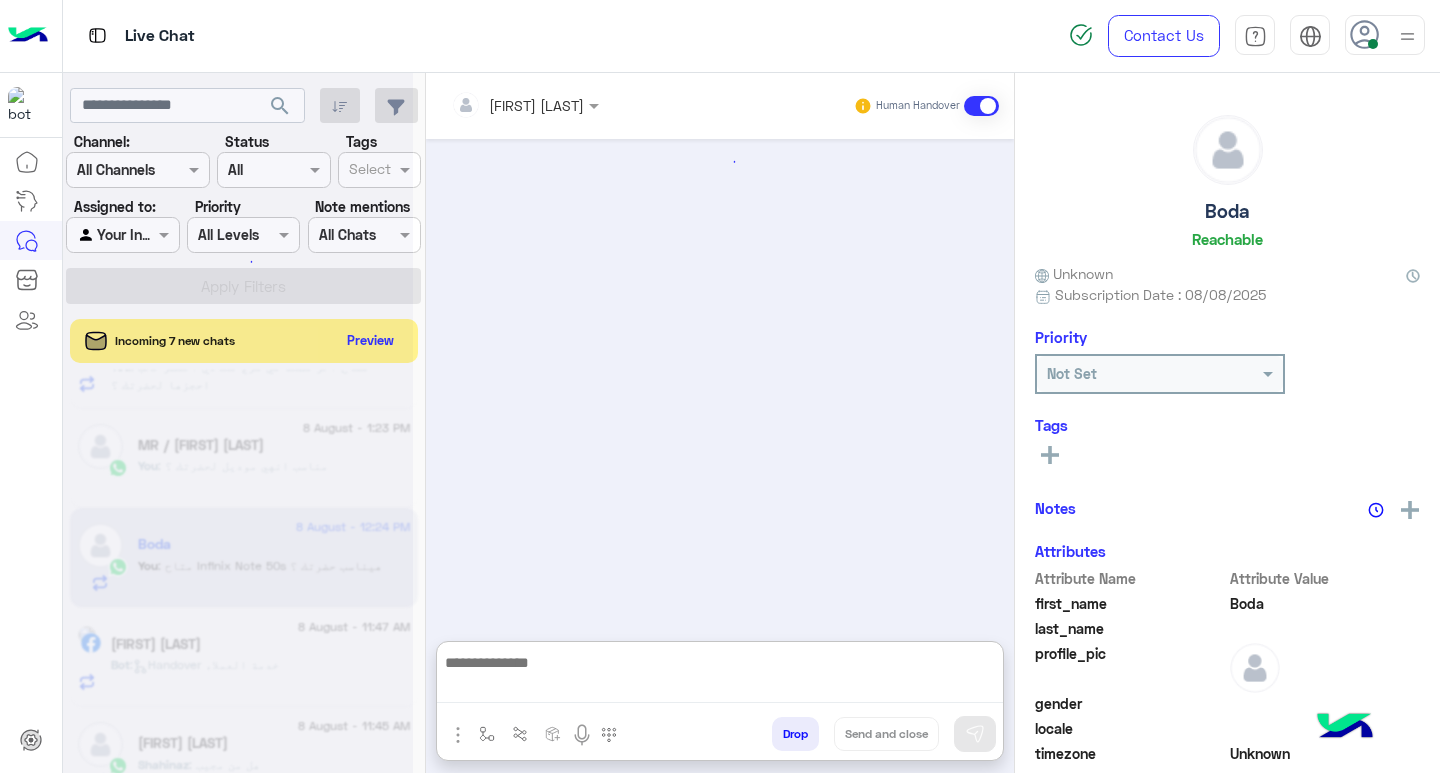 paste on "**********" 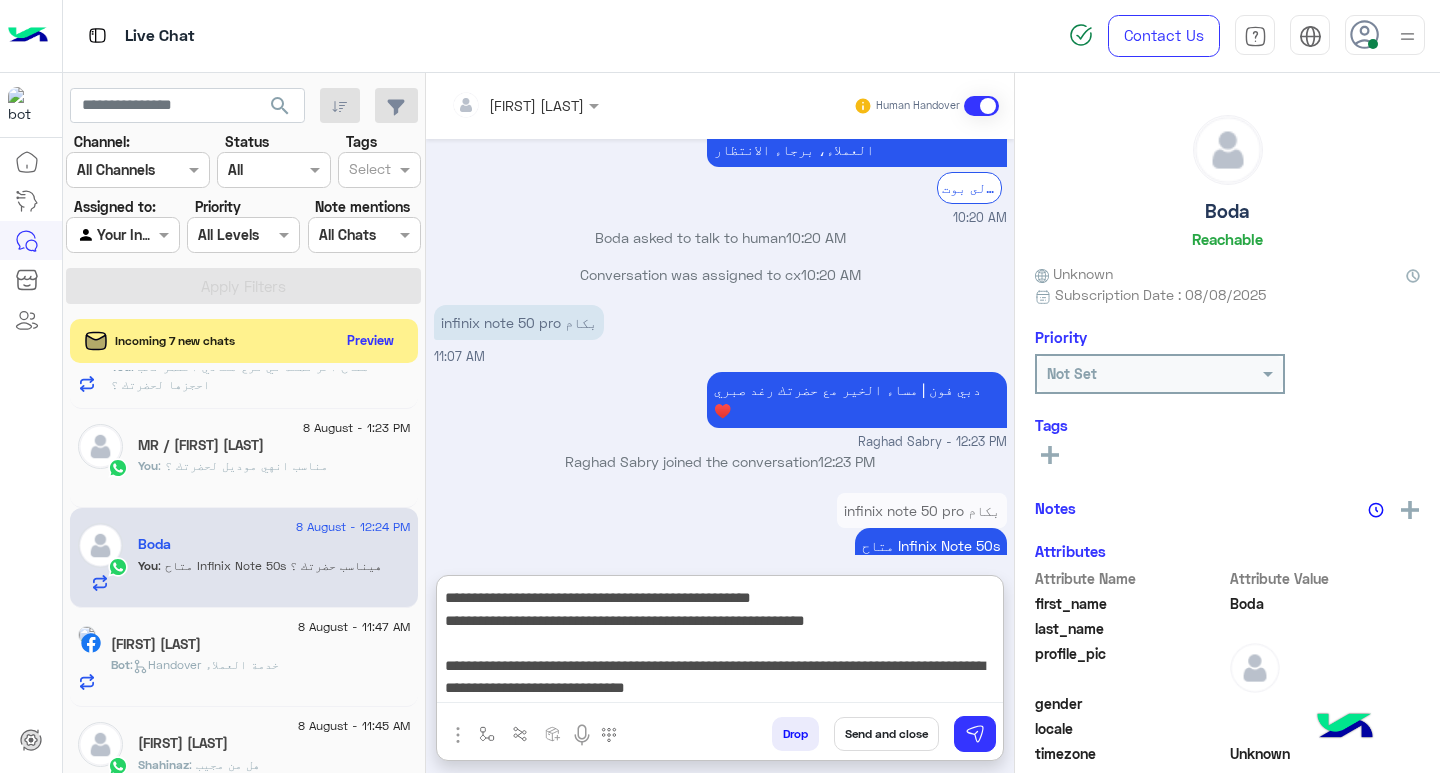 type on "**********" 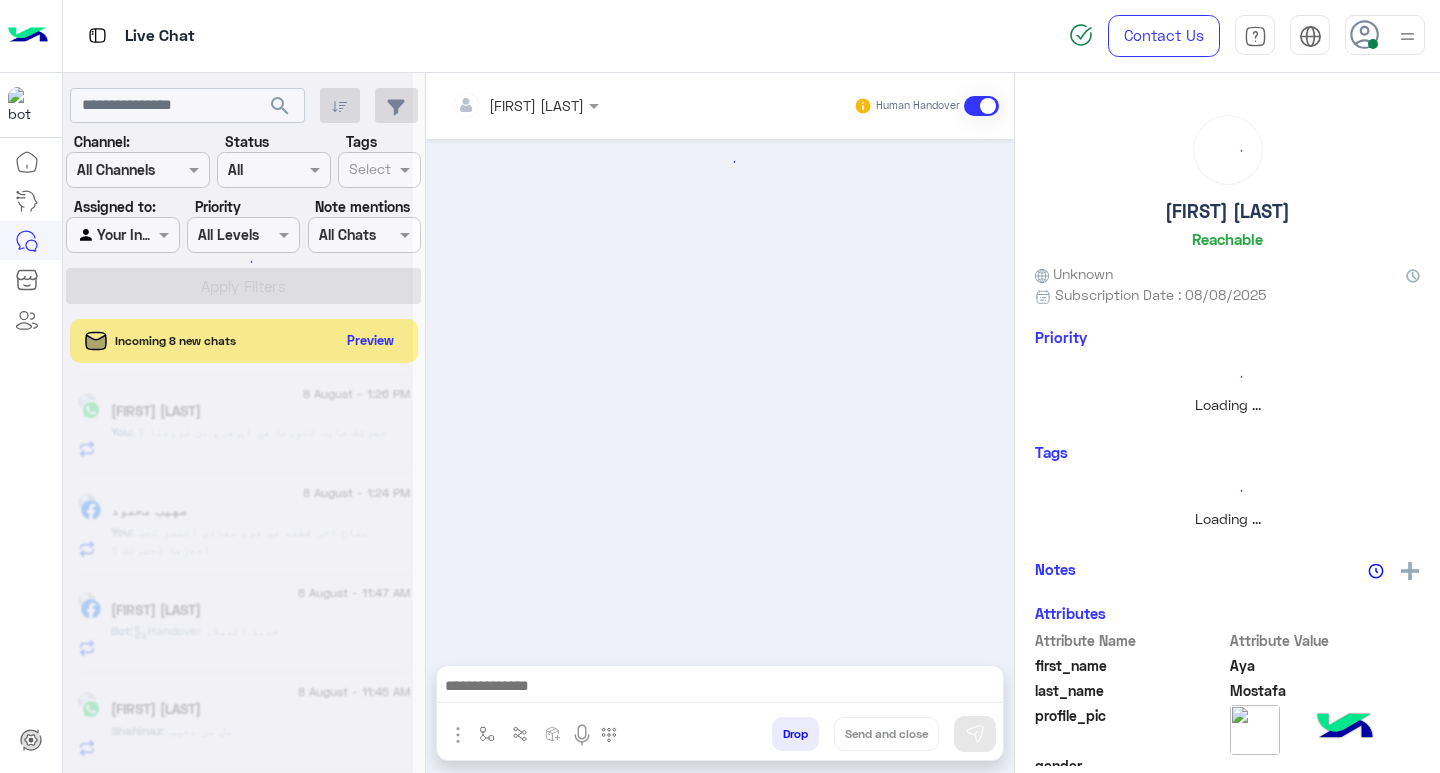 click on "Live Chat" at bounding box center [522, 36] 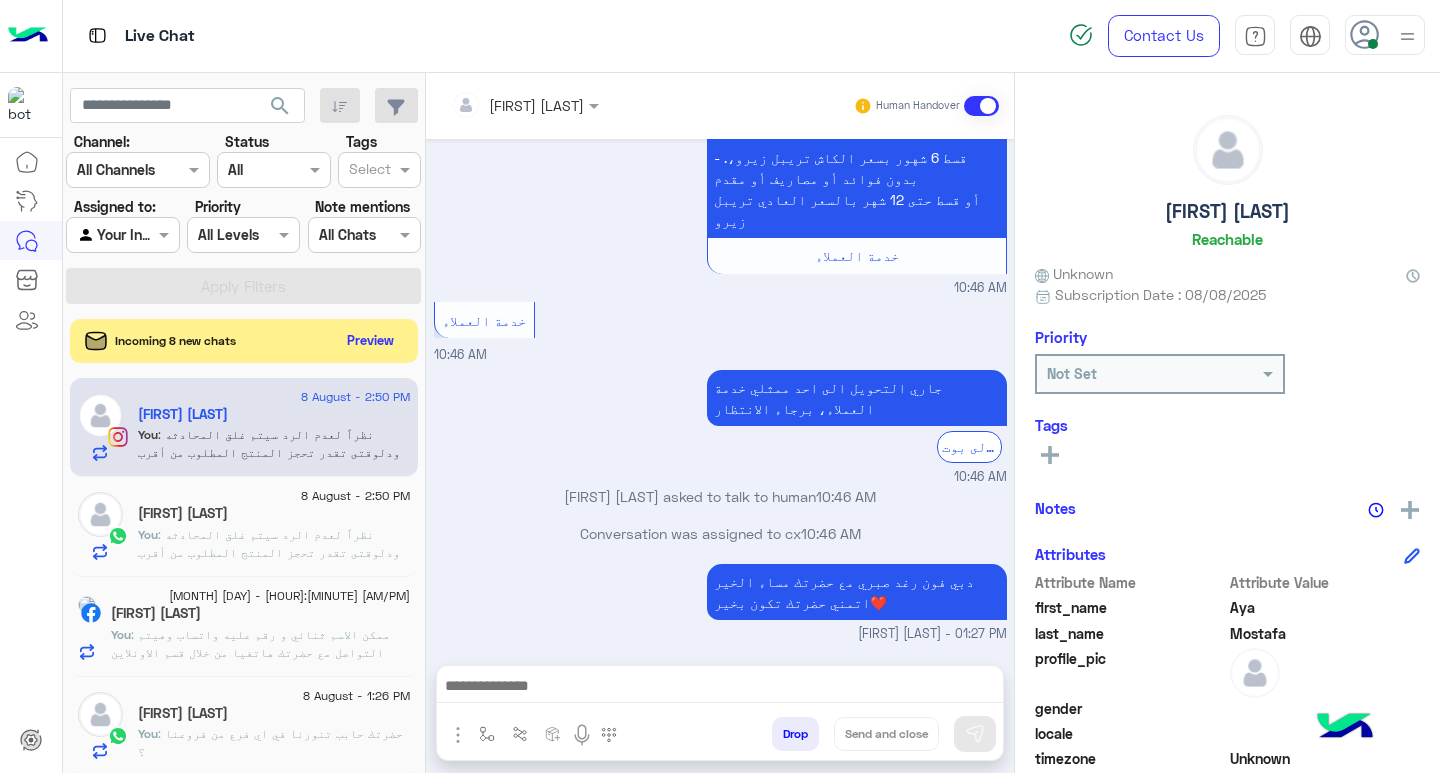 click on "8 August - 2:50 PM  Ahmed Kh   You  : نظراً لعدم الرد سيتم غلق المحادثه
ودلوقتى تقدر تحجز المنتج المطلوب من أقرب فرع لك بكل سهولة:
1️⃣ احجز من صفحه المنتج ع الويب سايت
Www.dubaiphone.net
2️⃣ حدد خيار "Pickup in Store" أو "استلام من الفرع"
3️⃣ أنتظر تأكيد وجود المنتج  بمكالمة هاتفية او رسالة واتس اب
ولو حضرتك احتاجت اي مساعده ماتترددش انك تتواصل معانا مره تانيه بالضغط على خدمه العملاء, شكراَ لتواصل حضرتك مع دبي فون❤️" 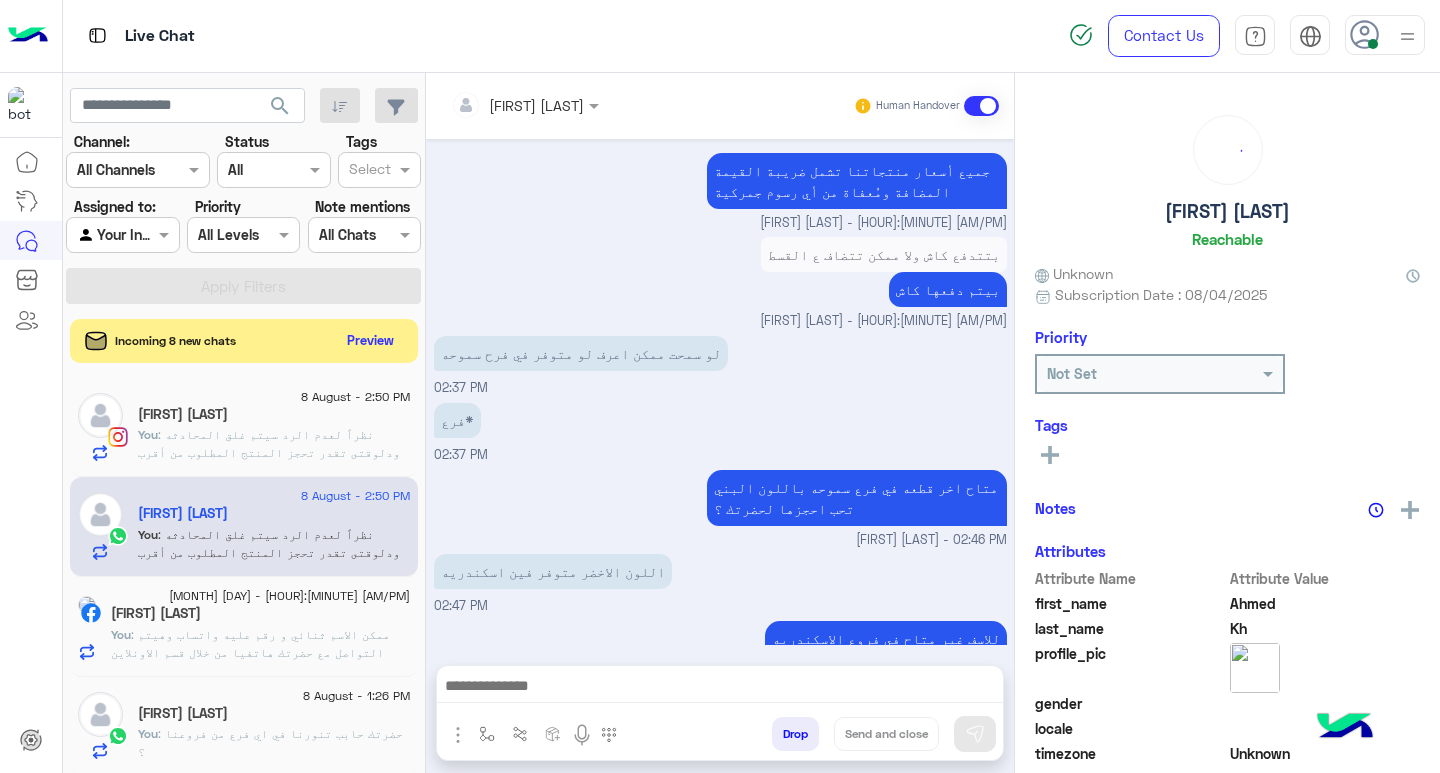 click at bounding box center [720, 688] 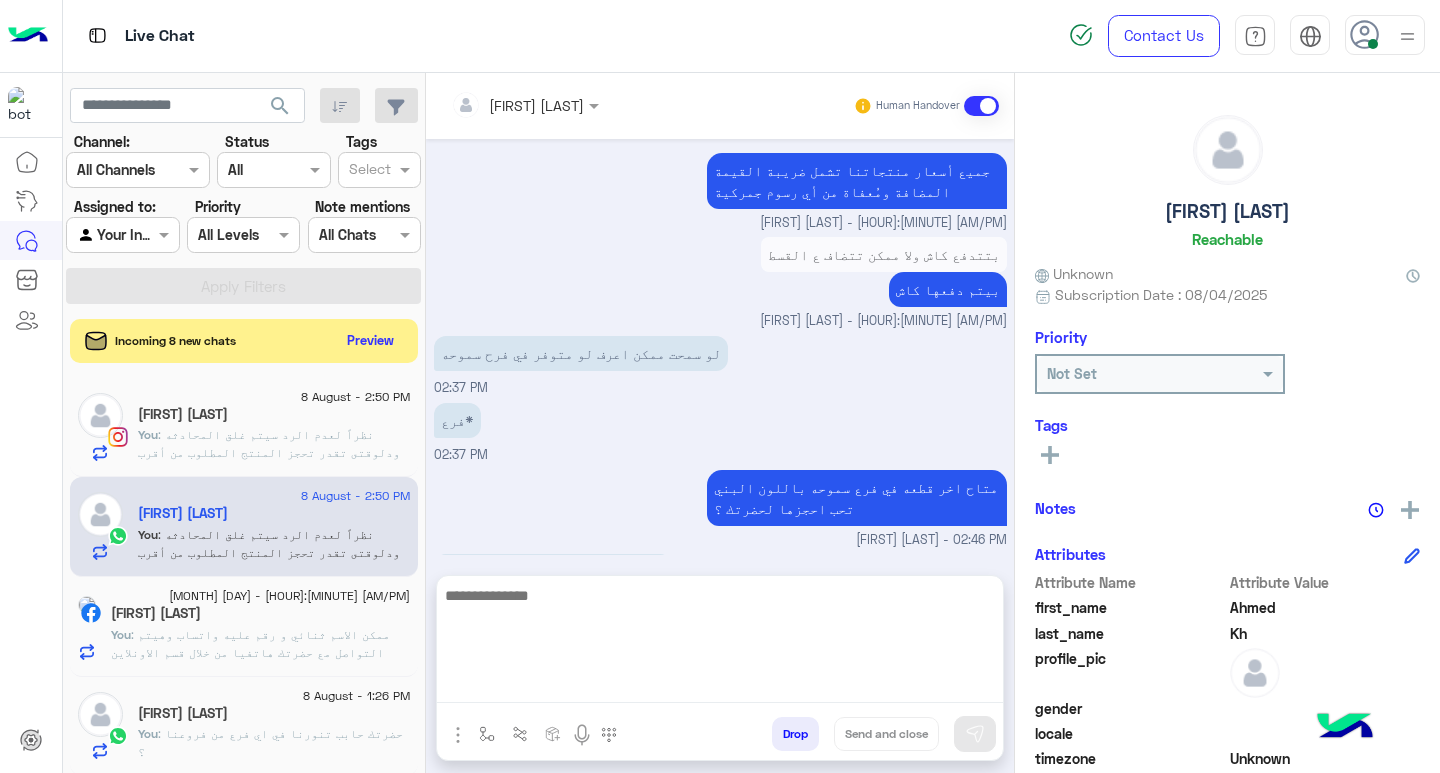 click on "[FIRST] [LAST]" 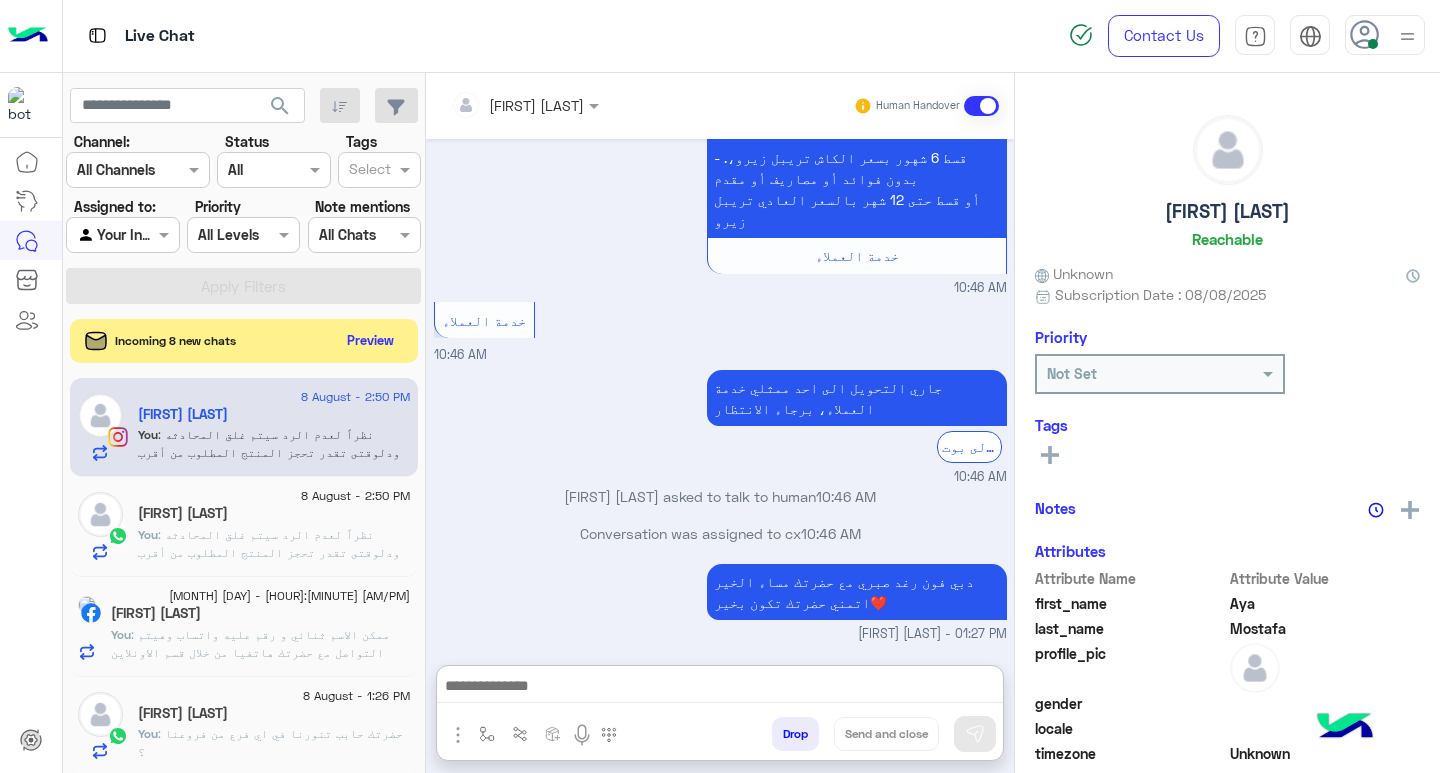 click at bounding box center [720, 688] 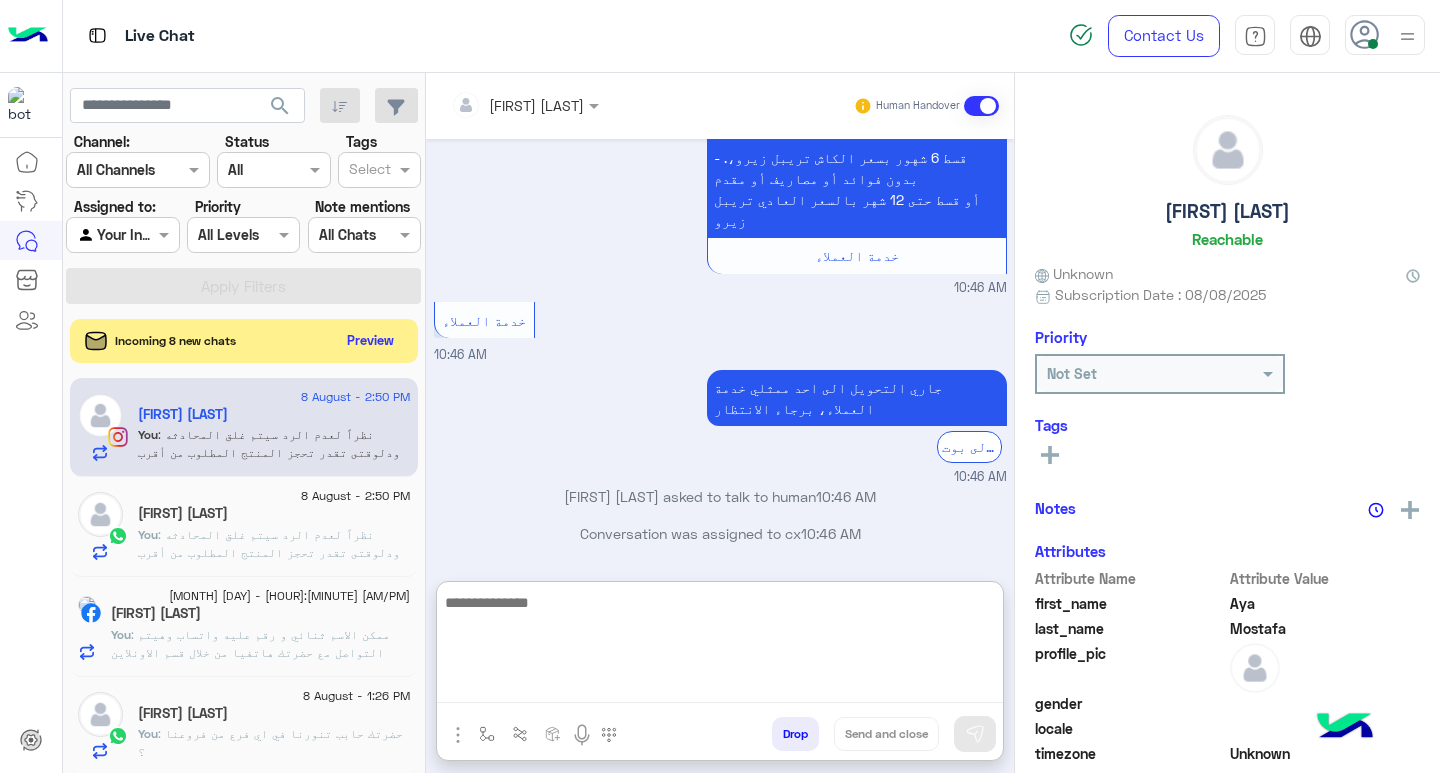 paste on "**********" 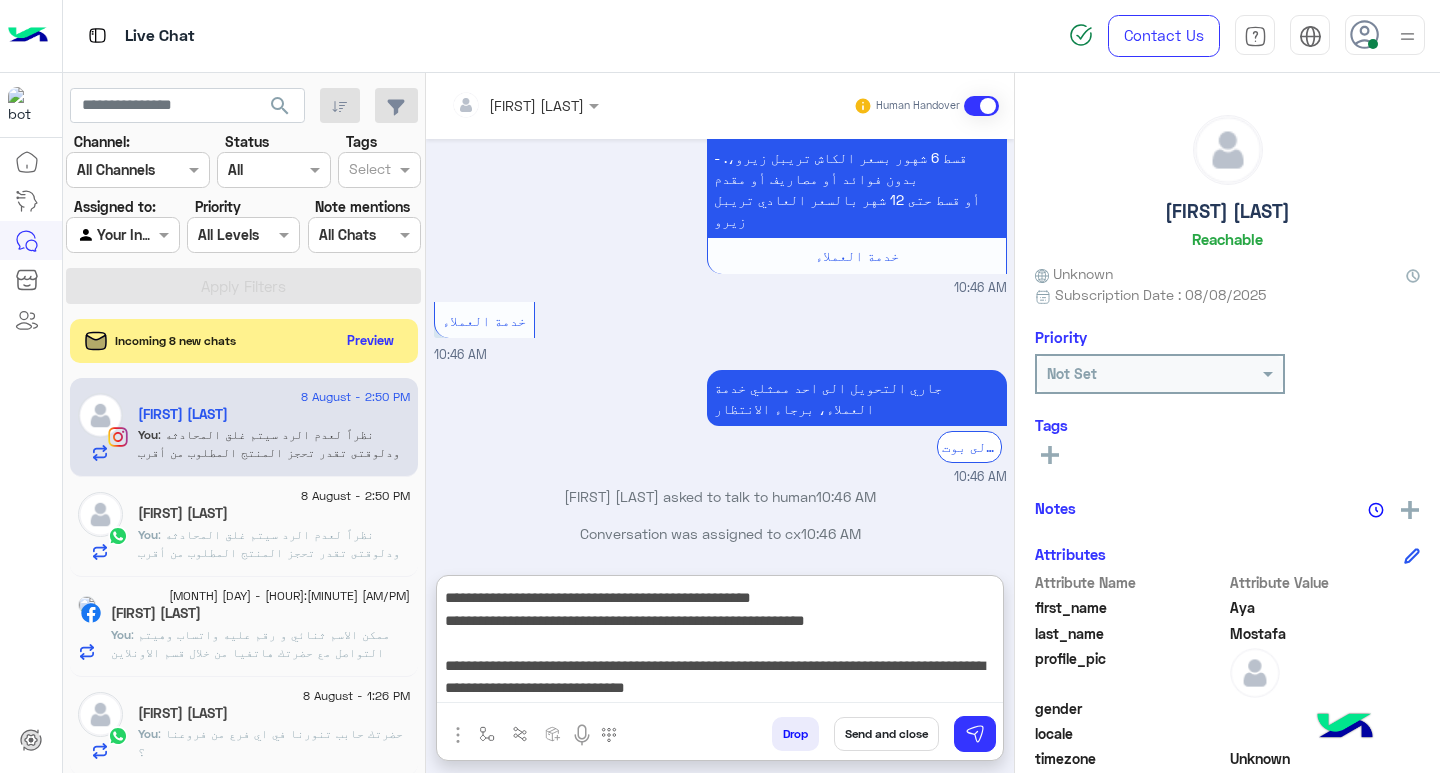 type on "**********" 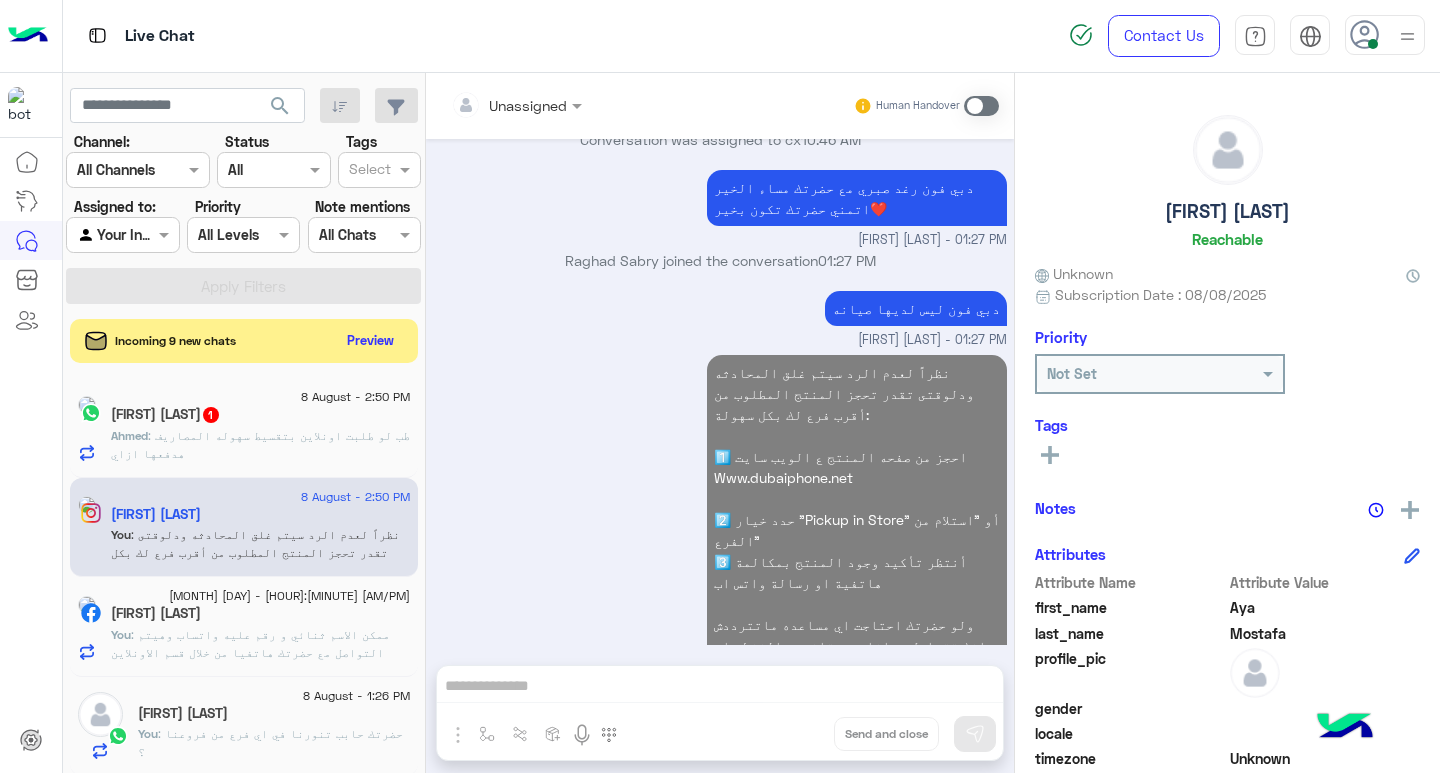 click on ": نظراً لعدم الرد سيتم غلق المحادثه
ودلوقتى تقدر تحجز المنتج المطلوب من أقرب فرع لك بكل سهولة:
1️⃣ احجز من صفحه المنتج ع الويب سايت
Www.dubaiphone.net
2️⃣ حدد خيار "Pickup in Store" أو "استلام من الفرع"
3️⃣ أنتظر تأكيد وجود المنتج  بمكالمة هاتفية او رسالة واتس اب
ولو حضرتك احتاجت اي مساعده ماتترددش انك تتواصل معانا مره تانيه بالضغط على خدمه العملاء, شكراَ لتواصل حضرتك مع دبي فون❤️" 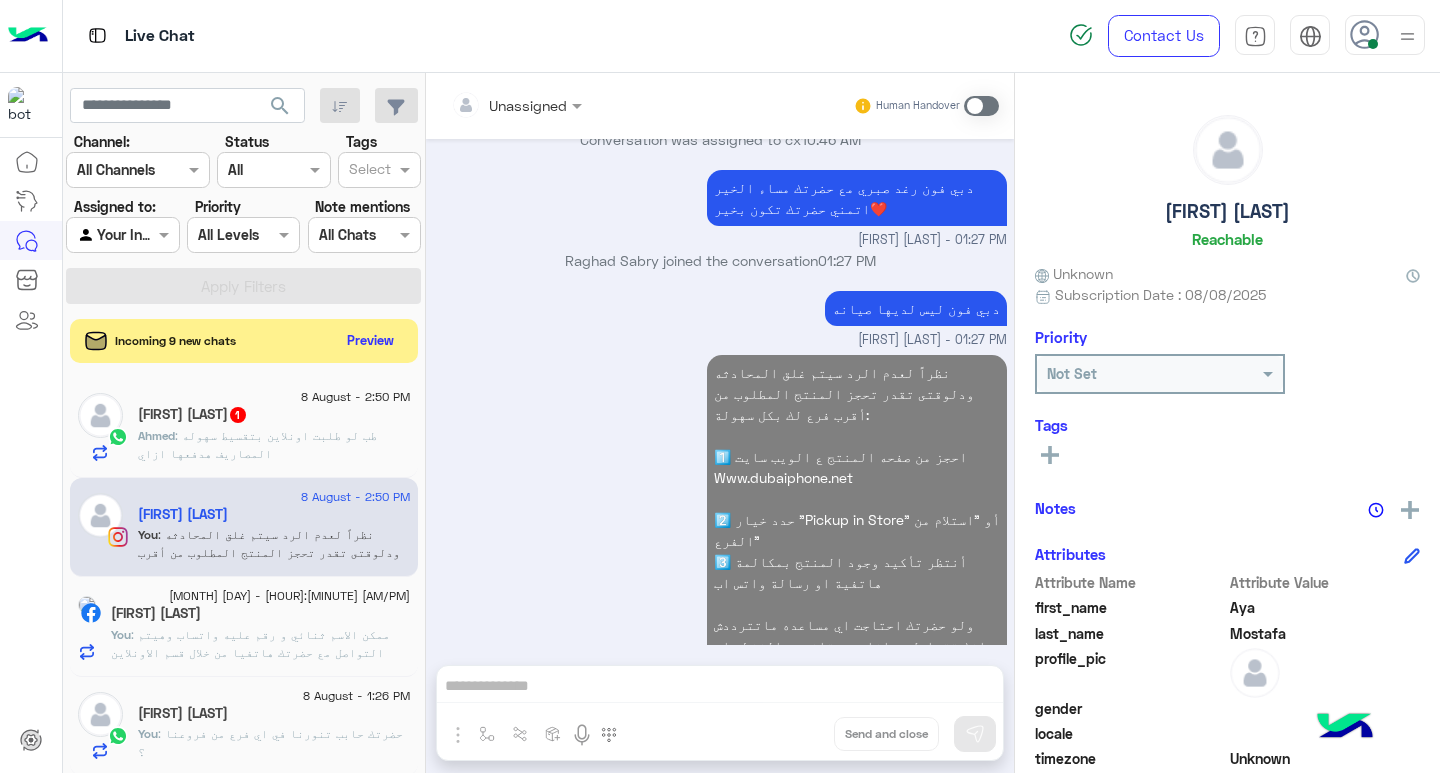 click on "[FIRST] : طب لو طلبت اونلاين بتقسيط سهوله
المصاريف هدفعها ازاي" 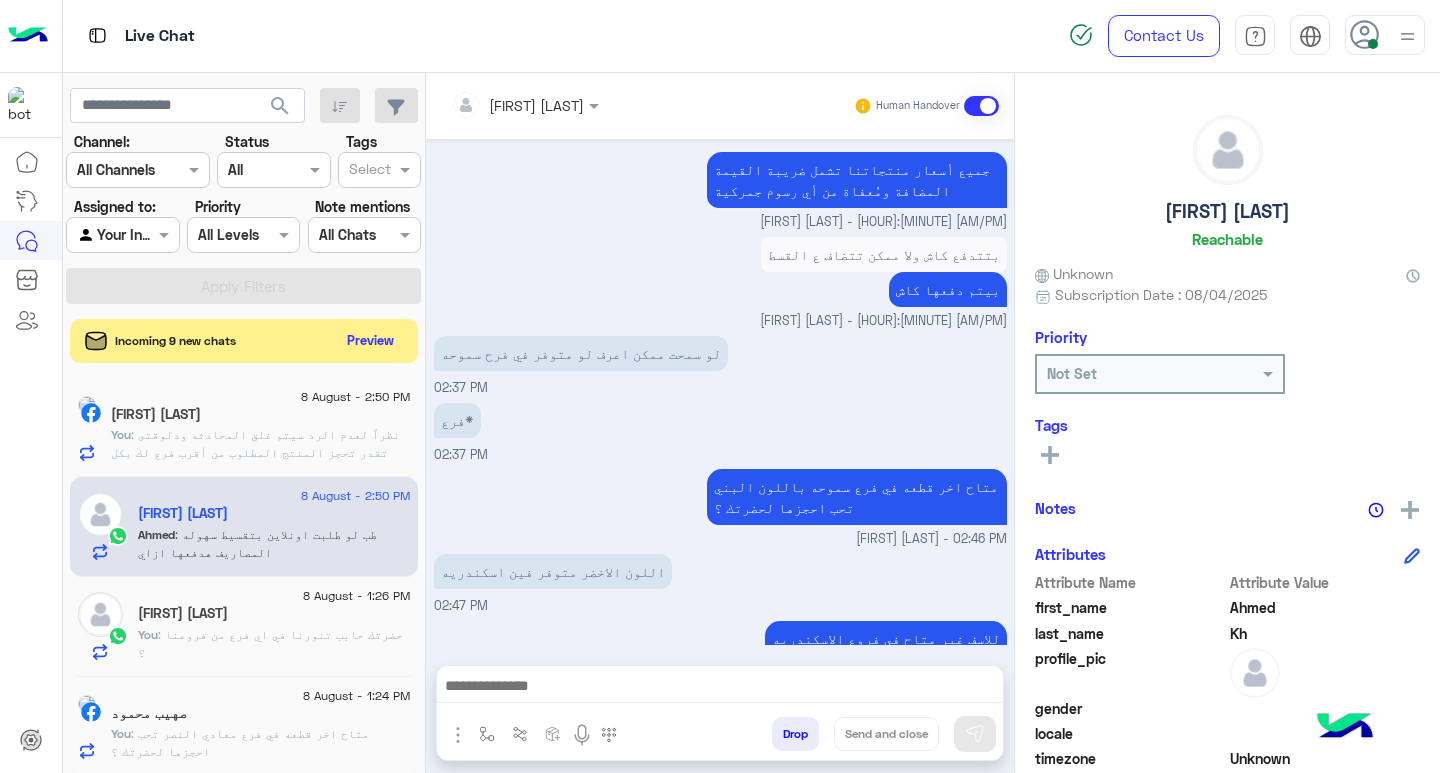 scroll, scrollTop: 1121, scrollLeft: 0, axis: vertical 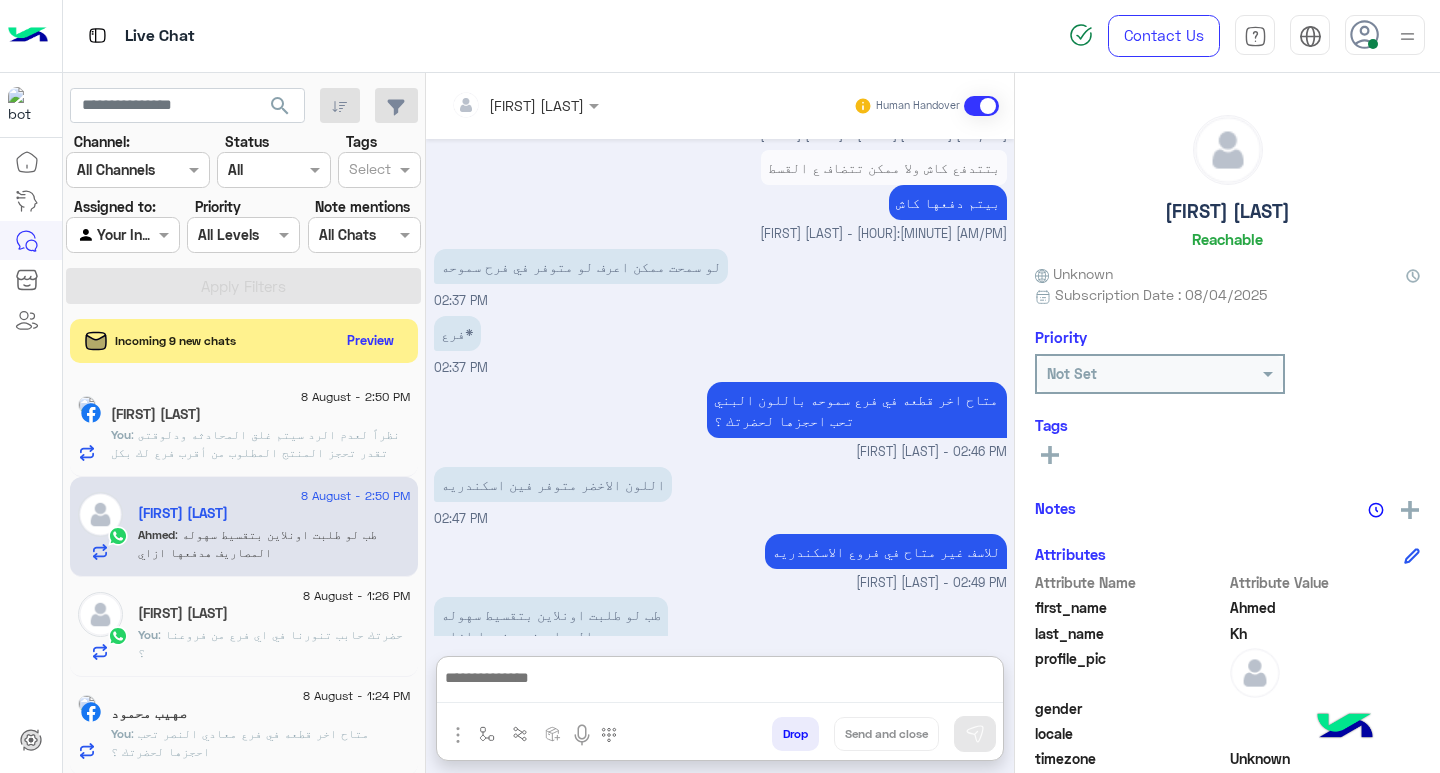 click at bounding box center (720, 684) 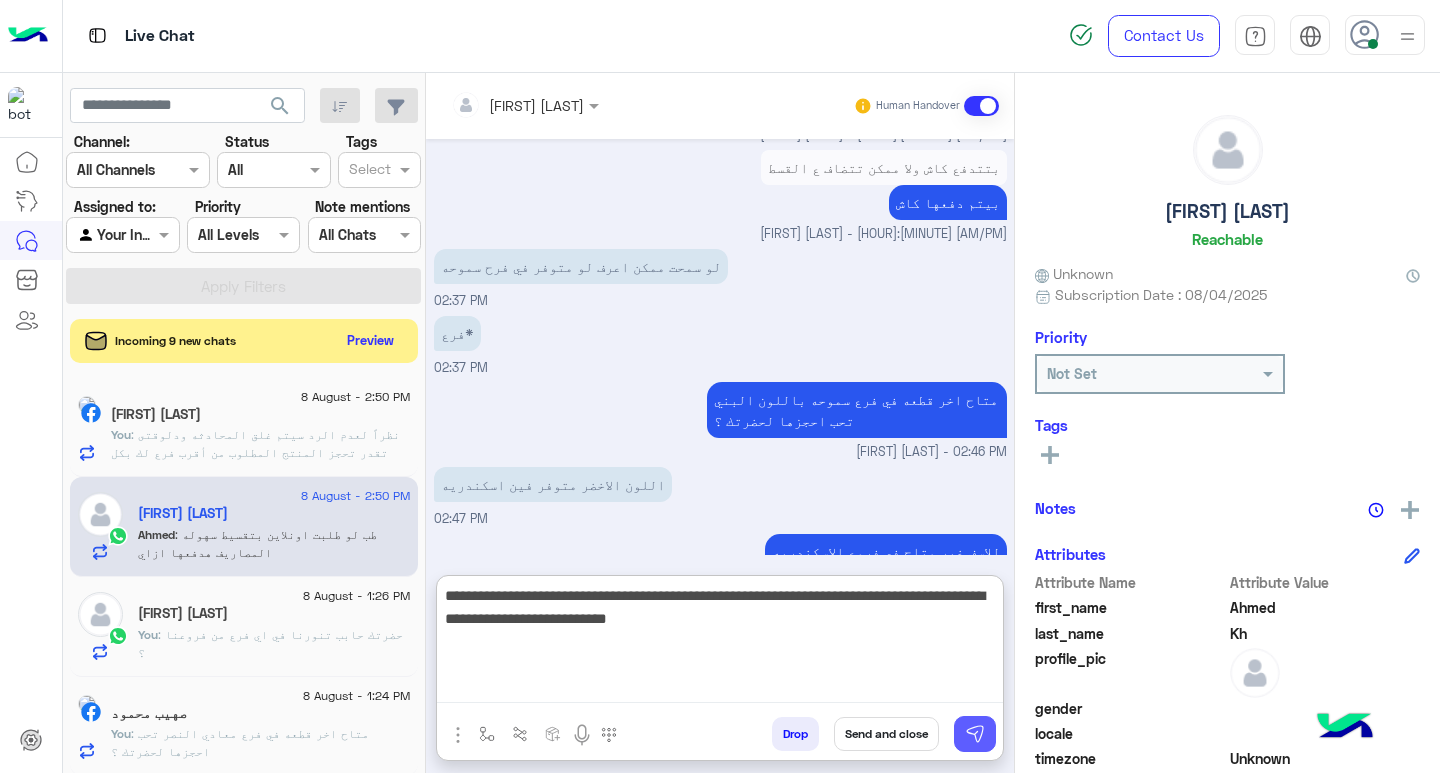 type on "**********" 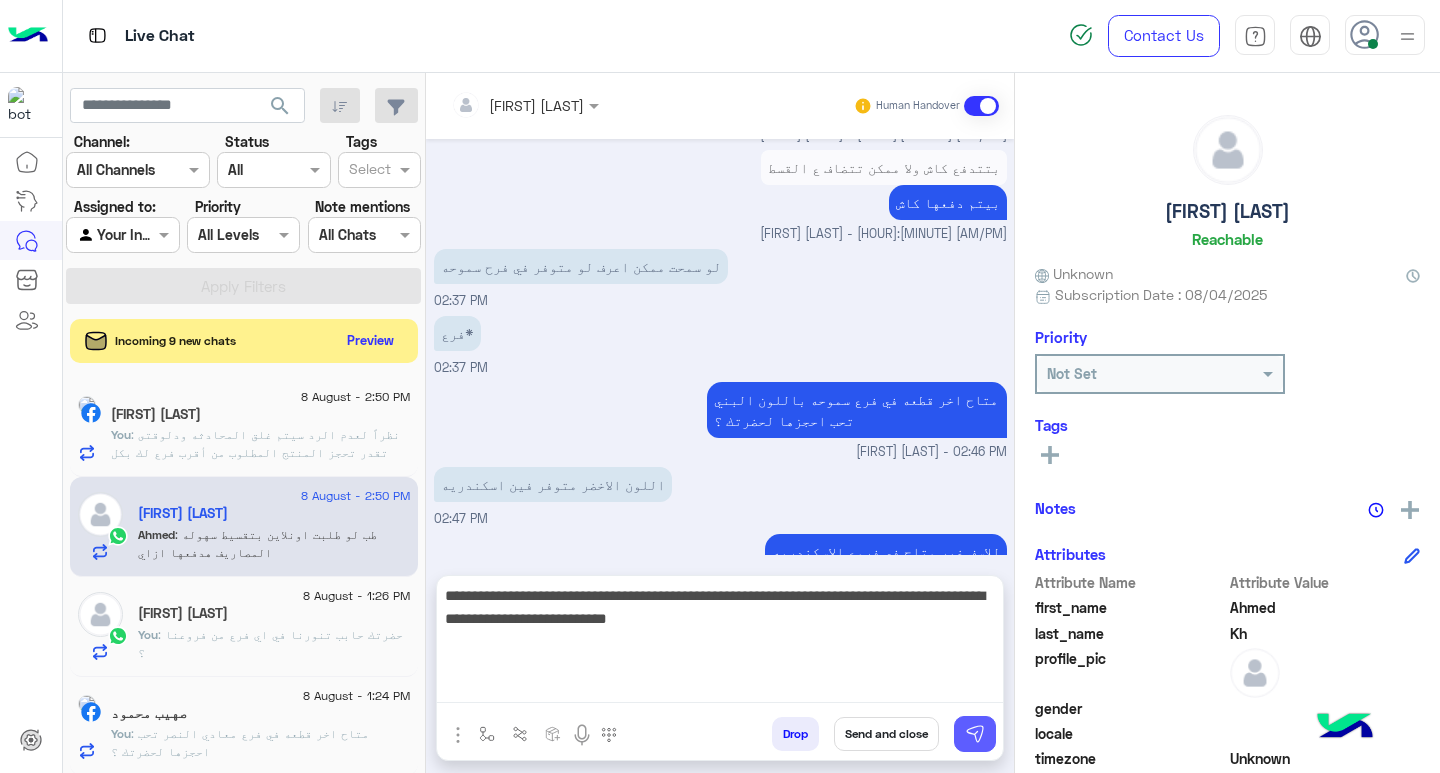 click at bounding box center (975, 734) 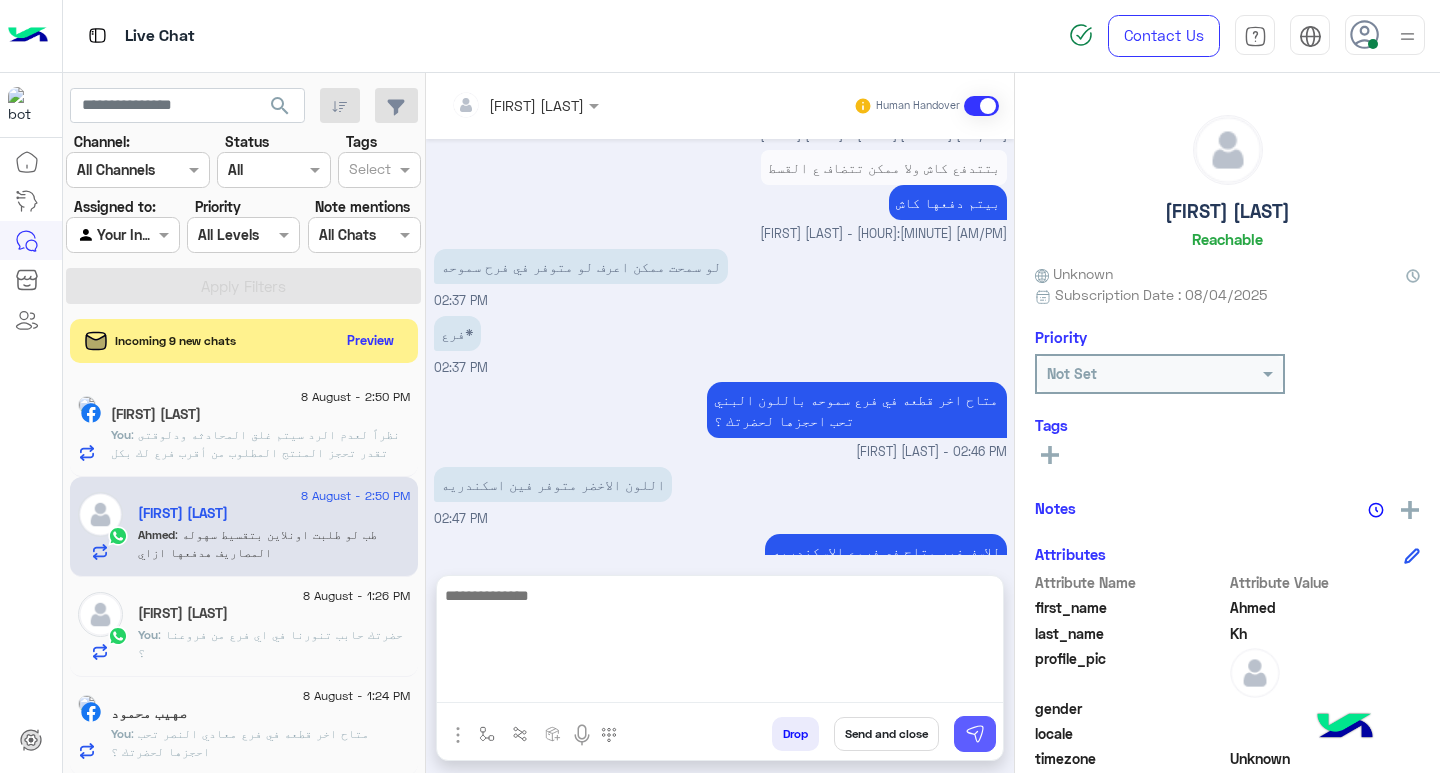scroll, scrollTop: 1227, scrollLeft: 0, axis: vertical 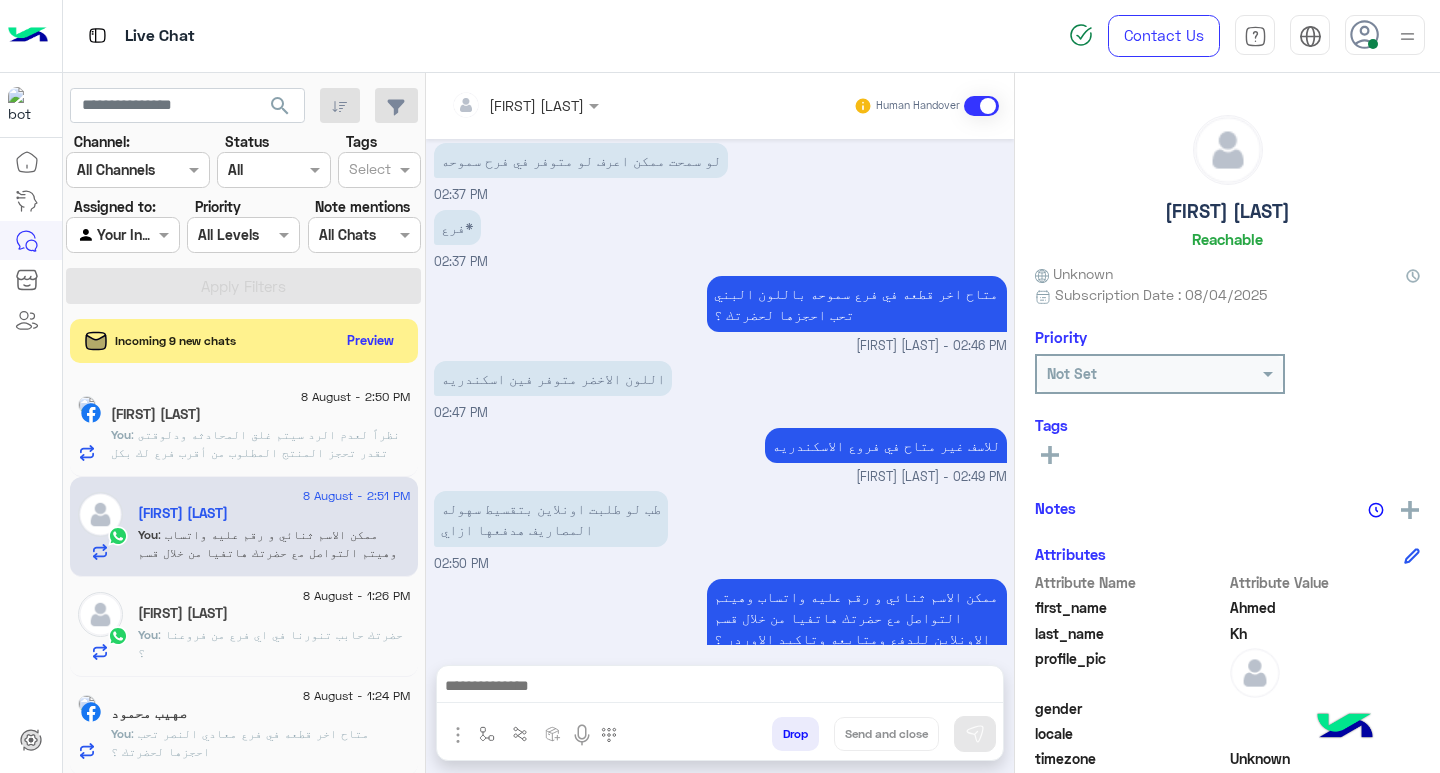 click on "[FIRST] [LAST]" 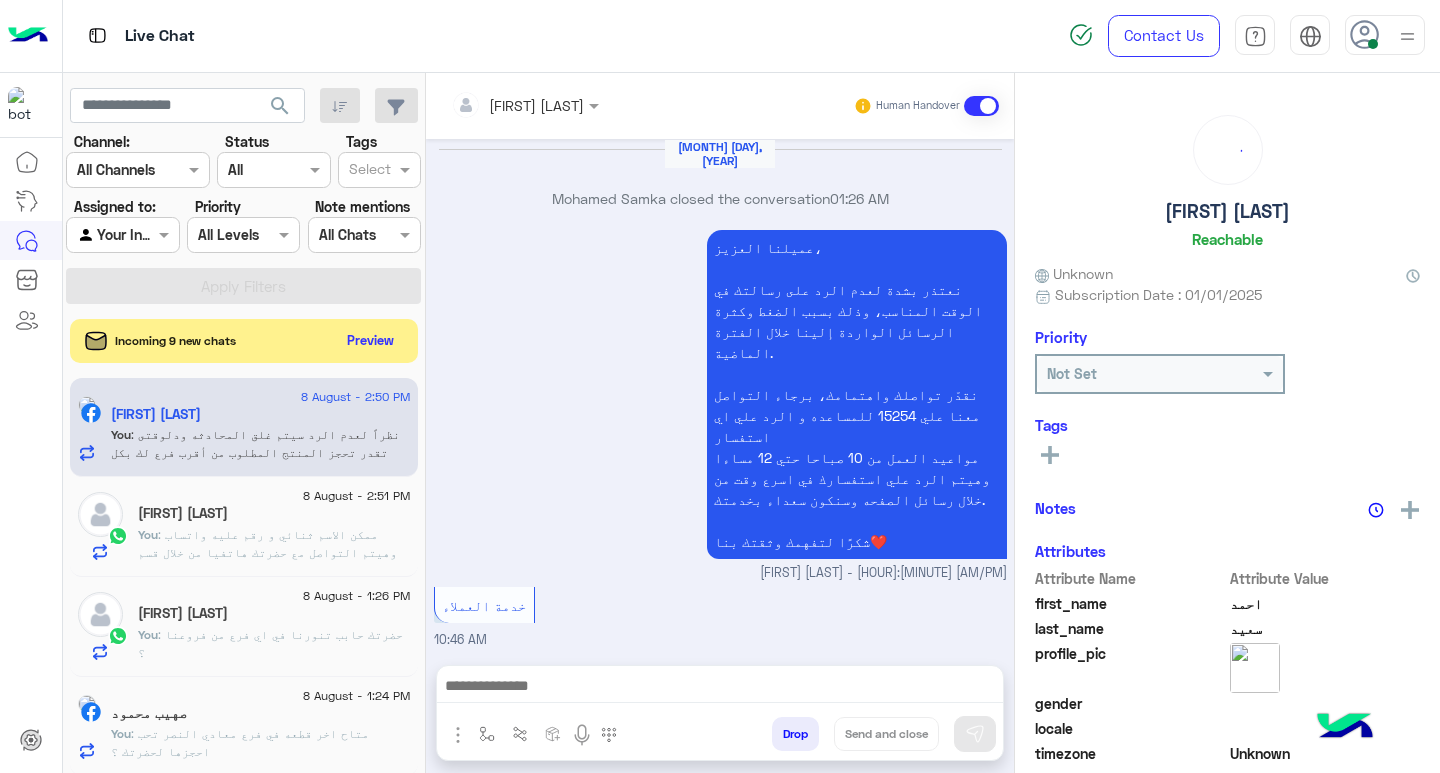 scroll, scrollTop: 1625, scrollLeft: 0, axis: vertical 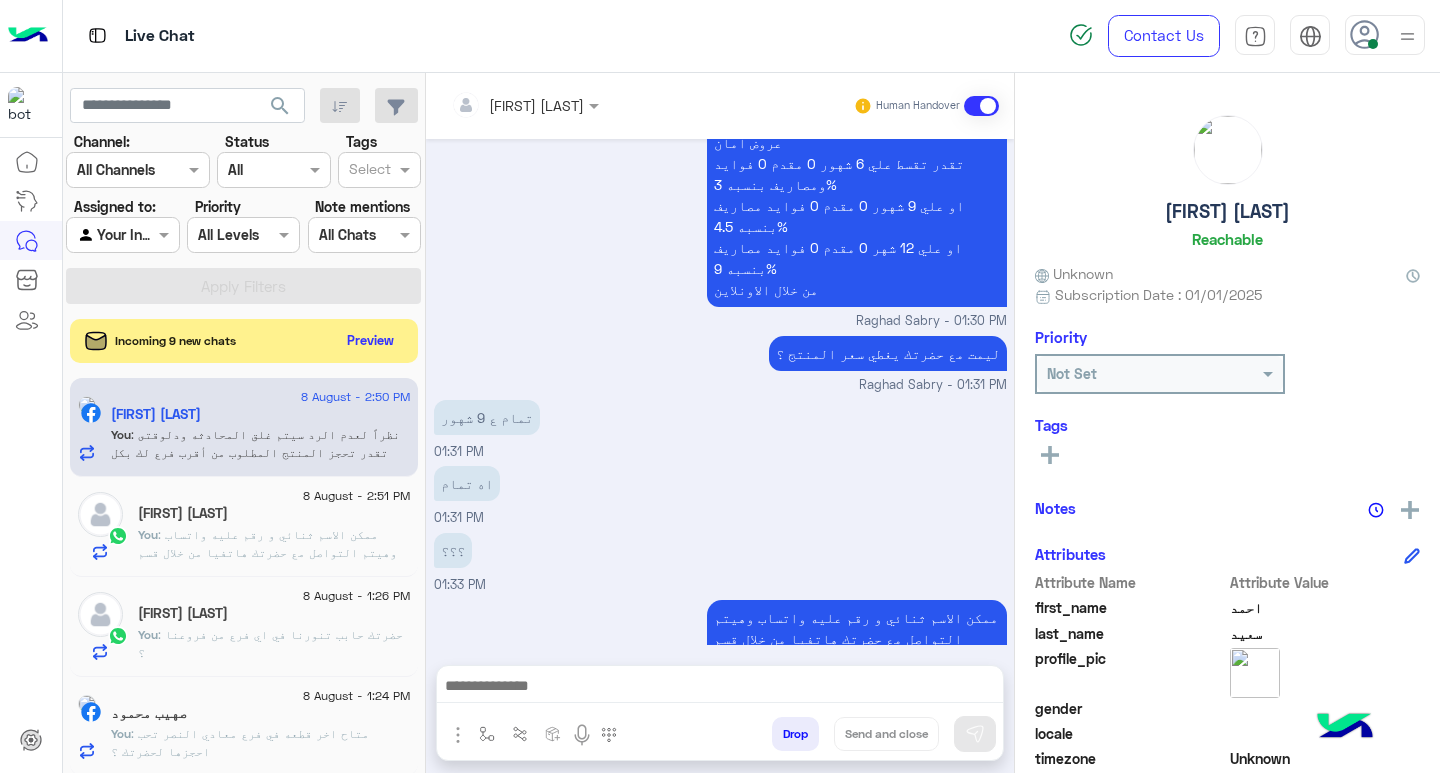 click on ": ممكن الاسم ثنائي و رقم عليه واتساب وهيتم التواصل مع حضرتك هاتفيا من خلال قسم الاونلاين للدفع ومتابعه وتاكيد الاوردر ؟" 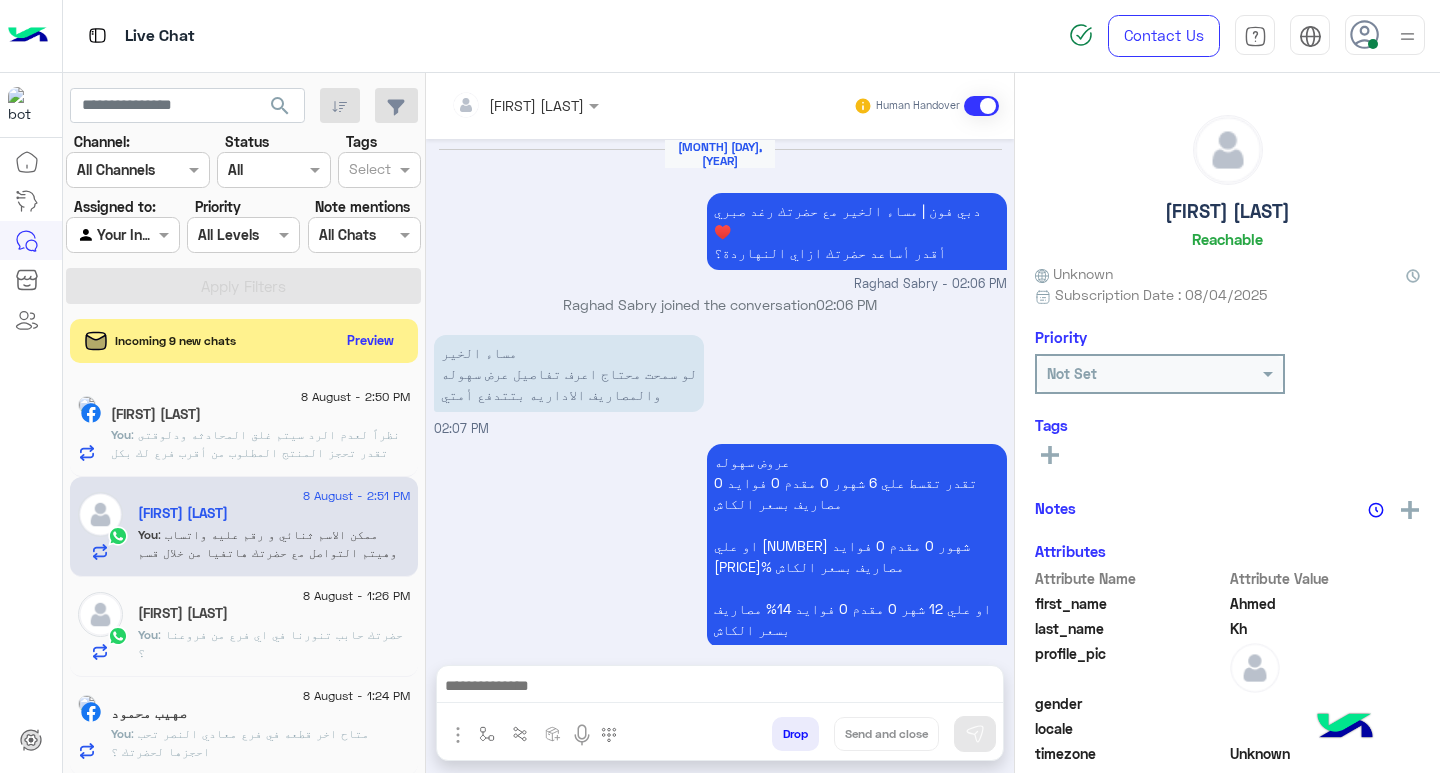 scroll, scrollTop: 1190, scrollLeft: 0, axis: vertical 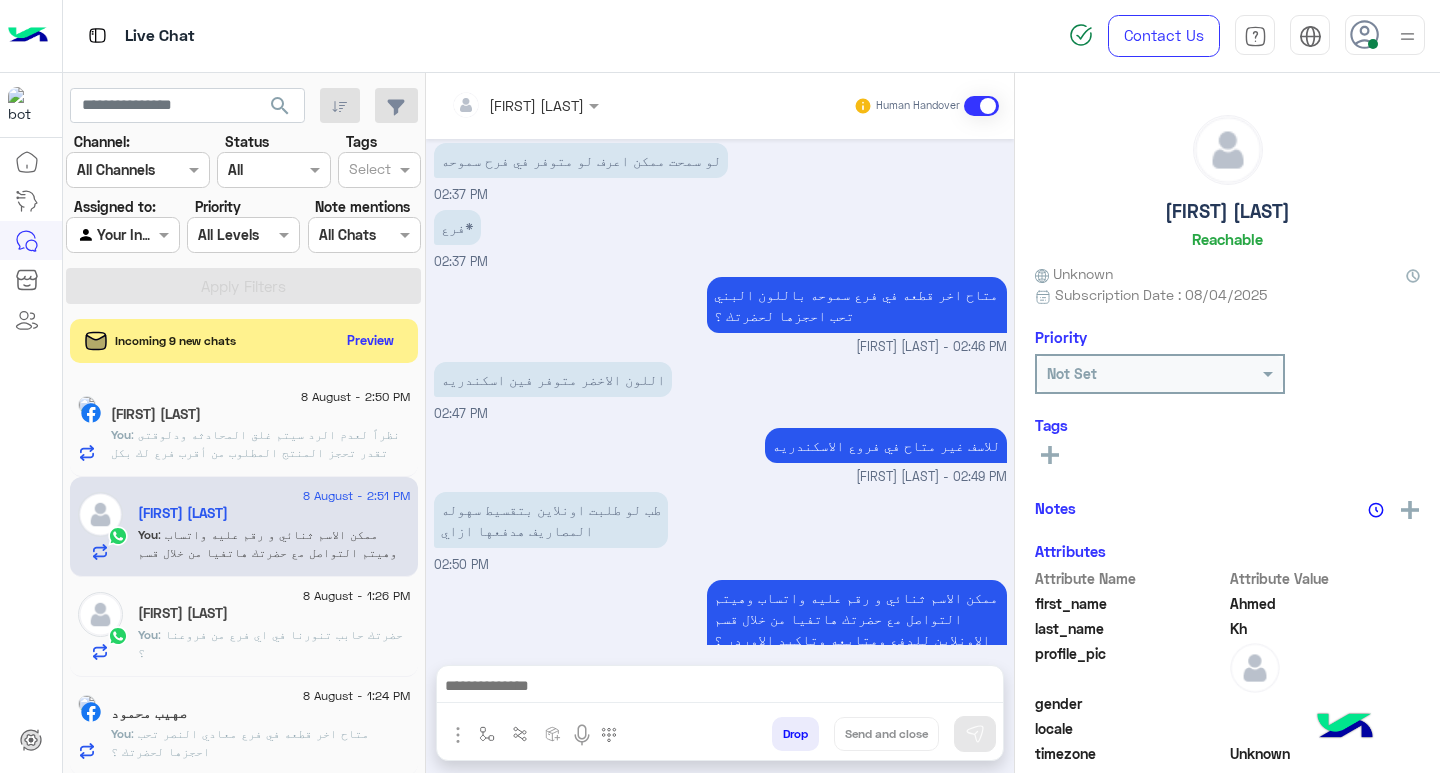 click on ": حضرتك حابب تنورنا في اي فرع من فروعنا ؟" 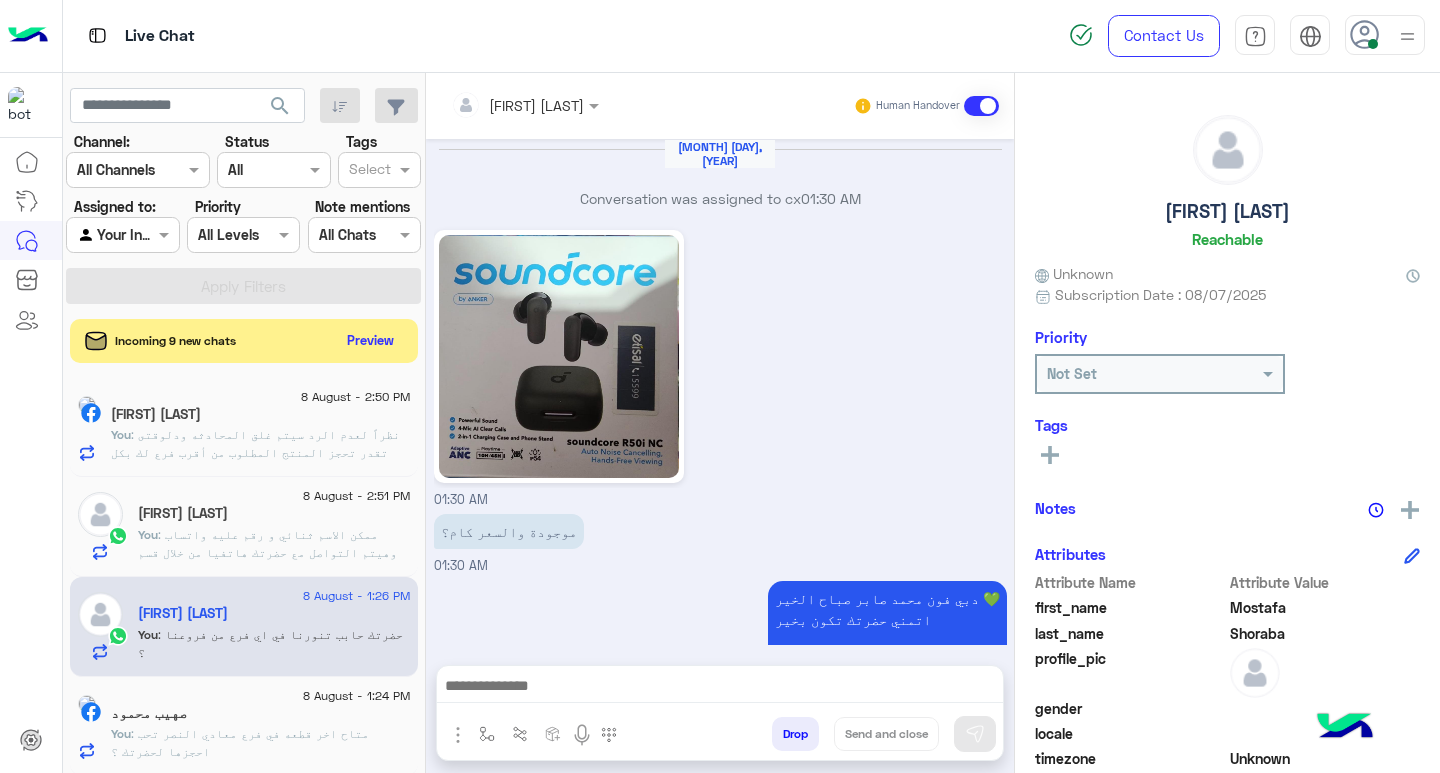 scroll, scrollTop: 1729, scrollLeft: 0, axis: vertical 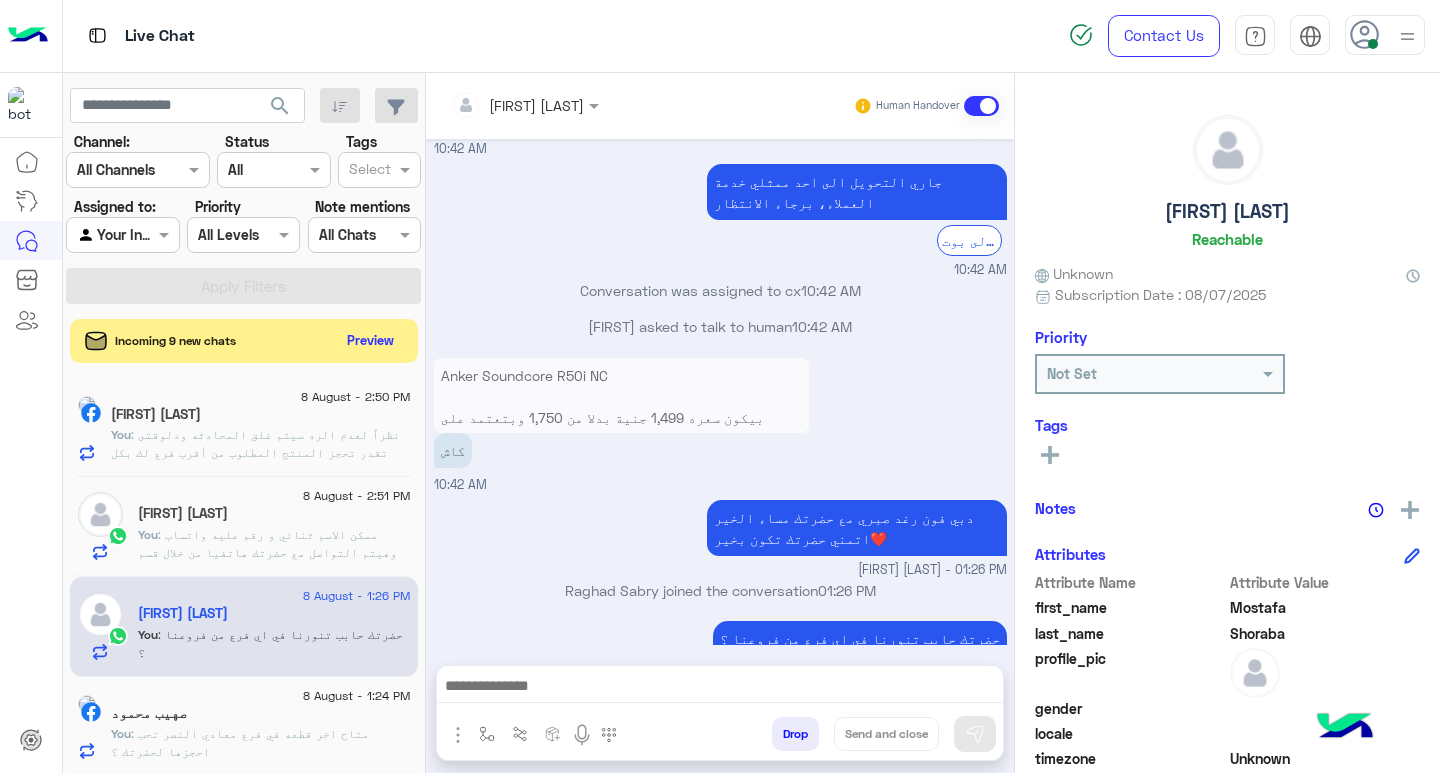 click at bounding box center [720, 688] 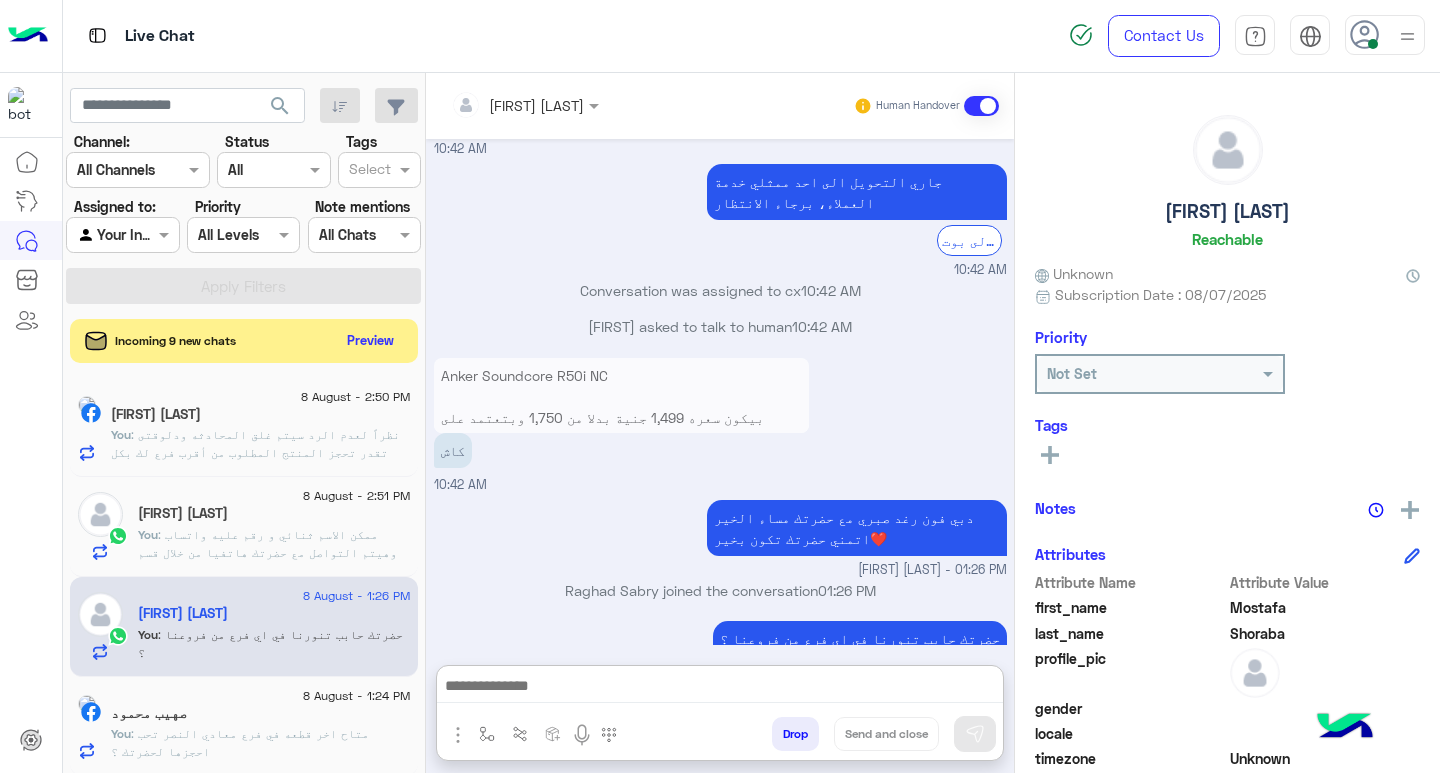 paste on "**********" 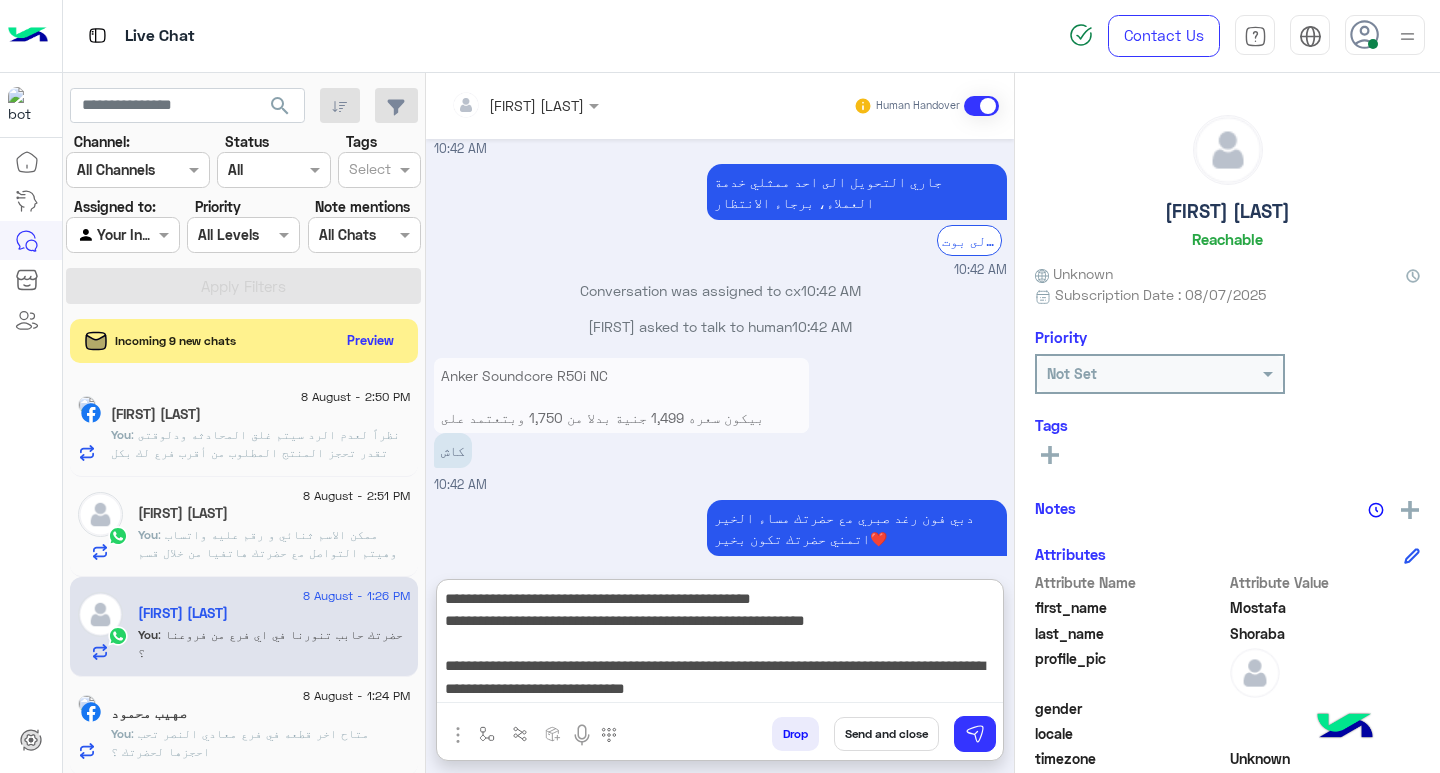 scroll, scrollTop: 155, scrollLeft: 0, axis: vertical 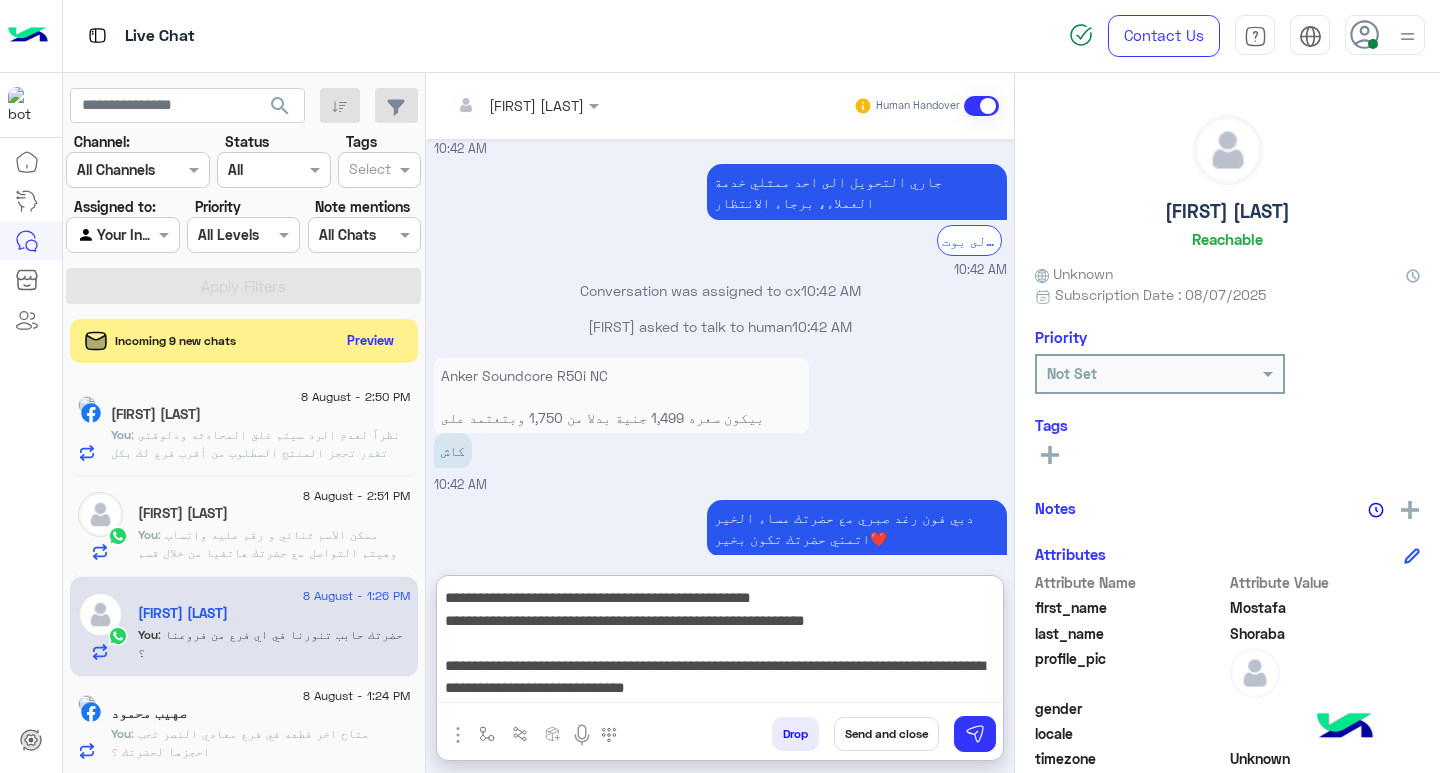 type on "**********" 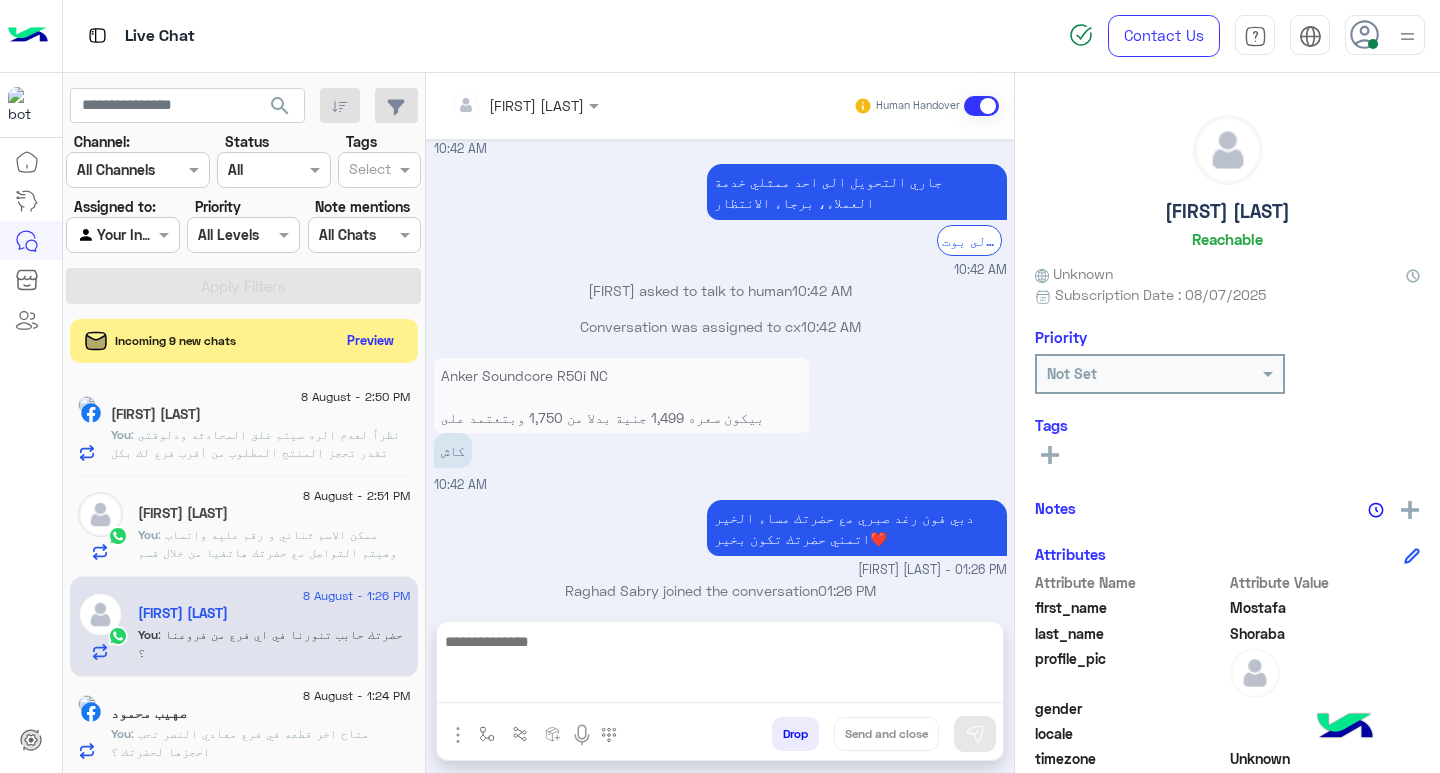 scroll, scrollTop: 0, scrollLeft: 0, axis: both 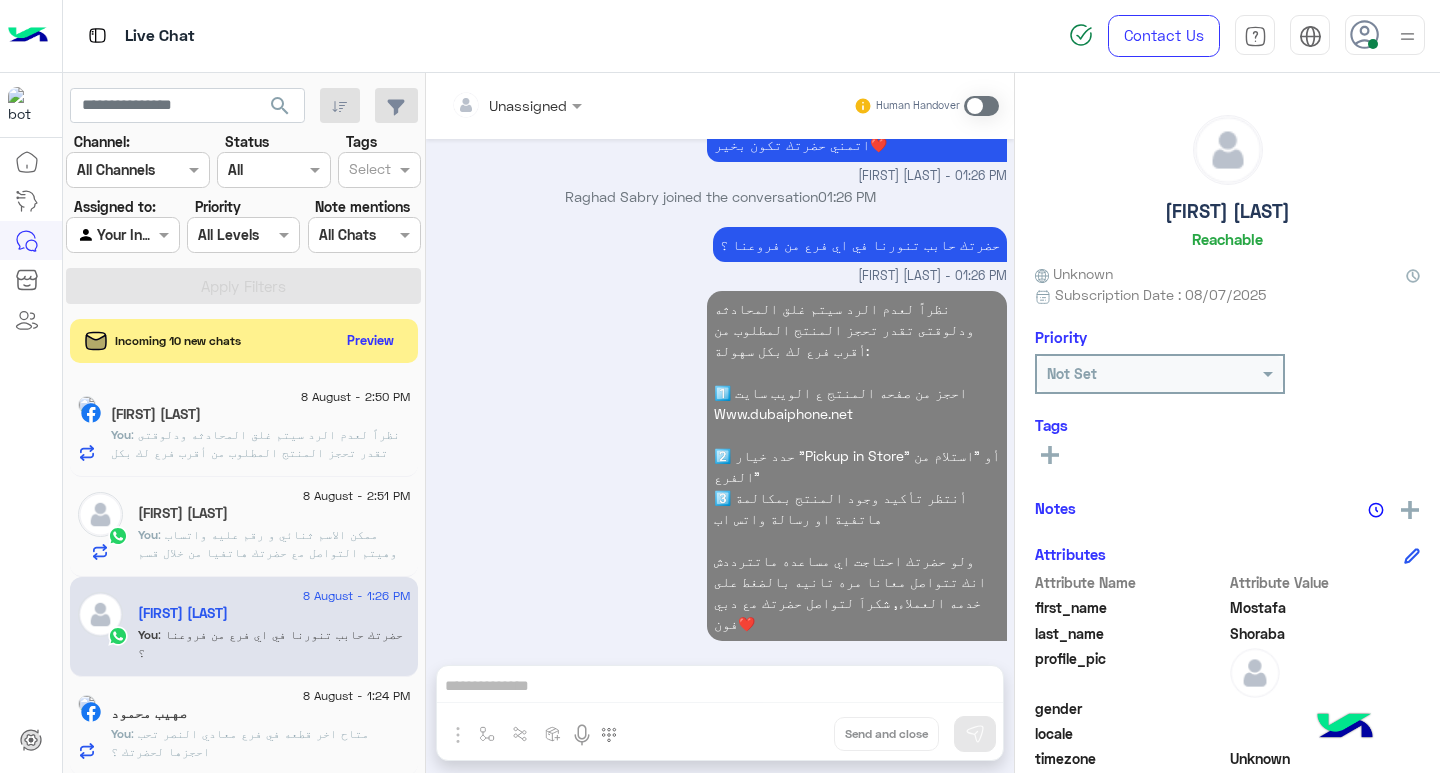 click on "صهيب محمود" 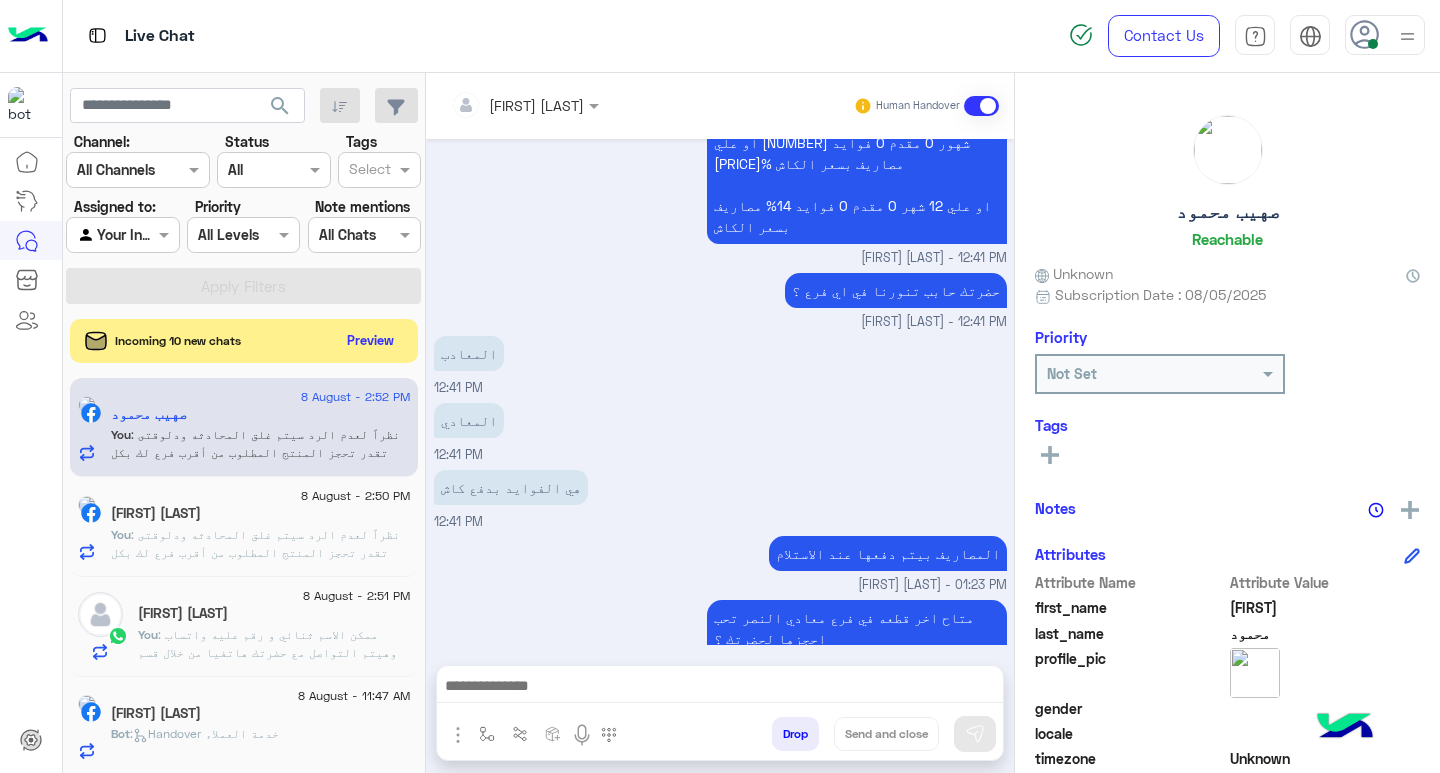 scroll, scrollTop: 1142, scrollLeft: 0, axis: vertical 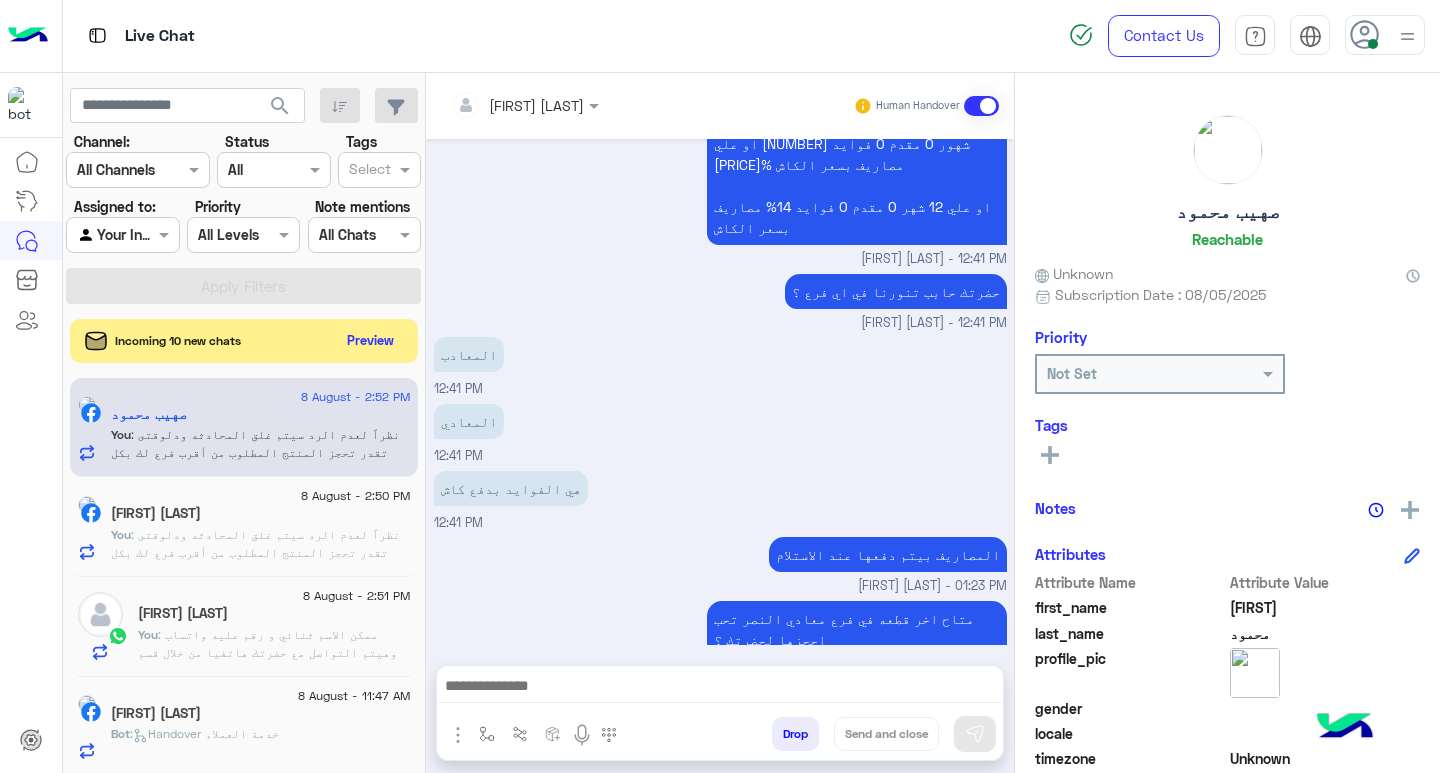 click at bounding box center (720, 688) 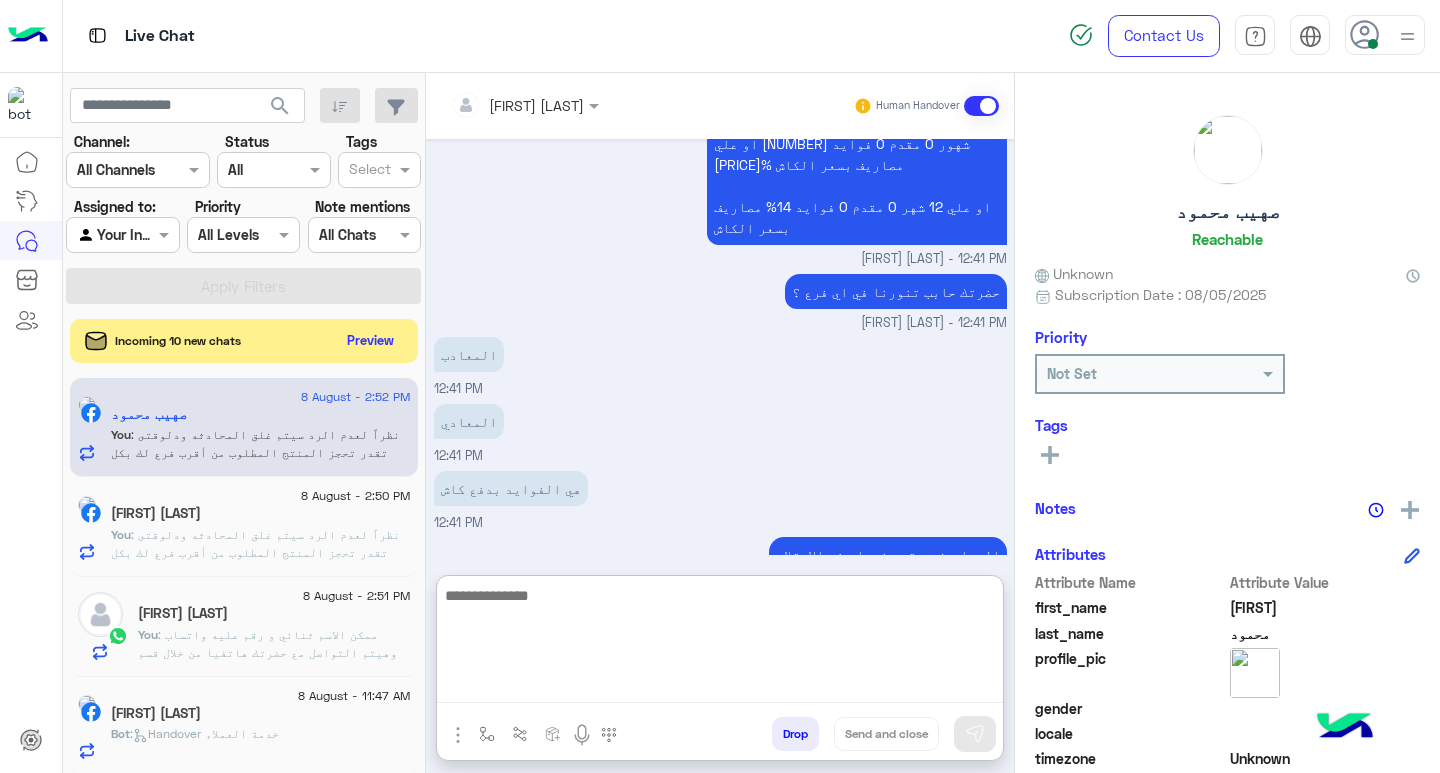 paste on "**********" 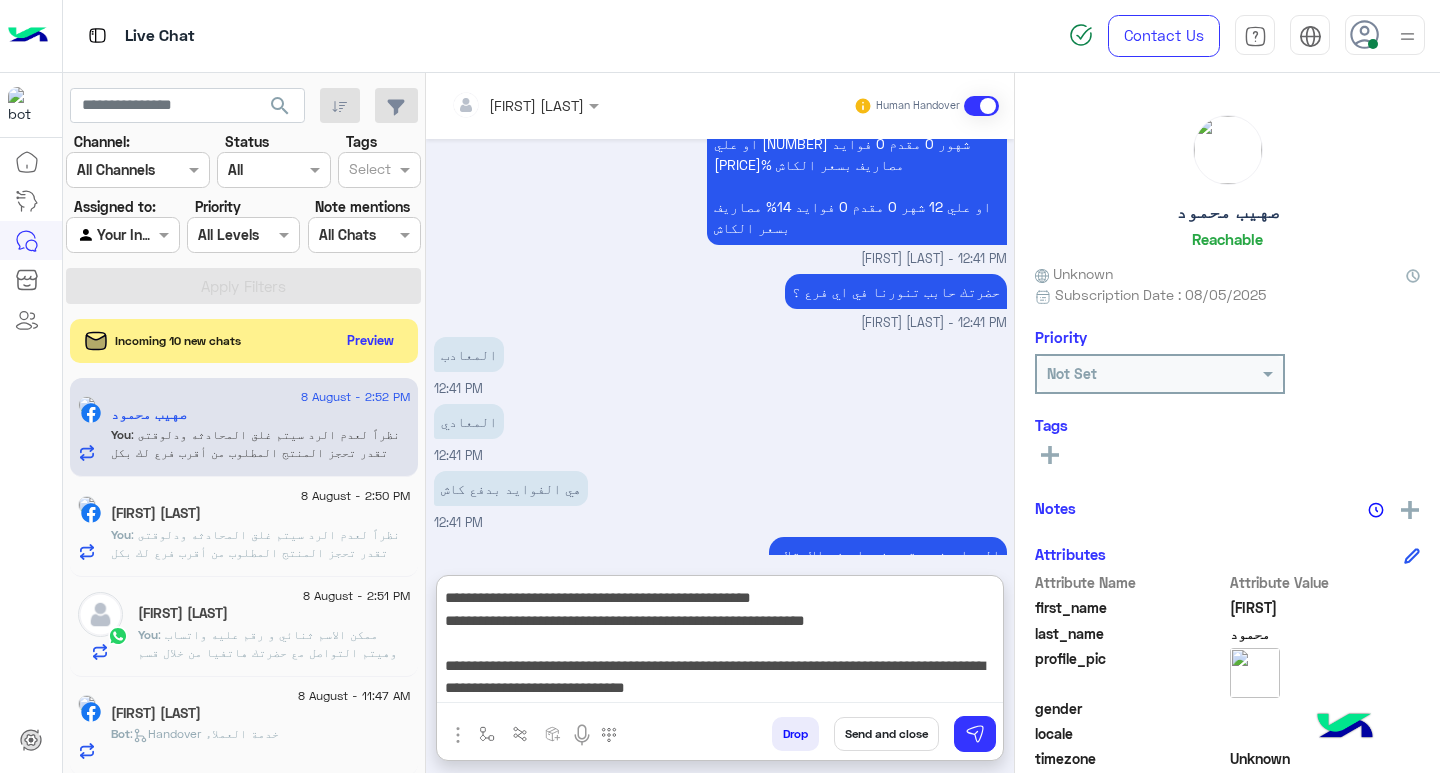scroll, scrollTop: 0, scrollLeft: 0, axis: both 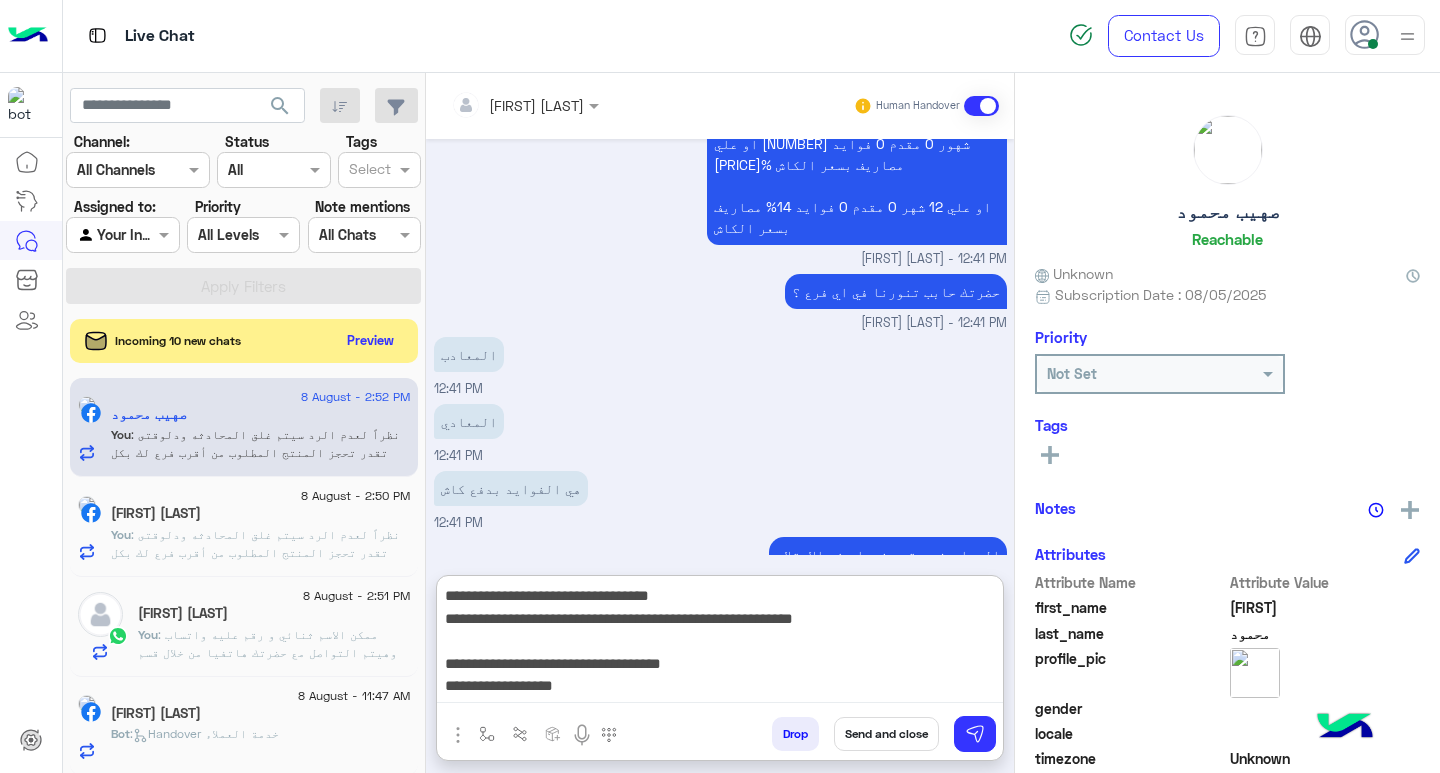 type on "**********" 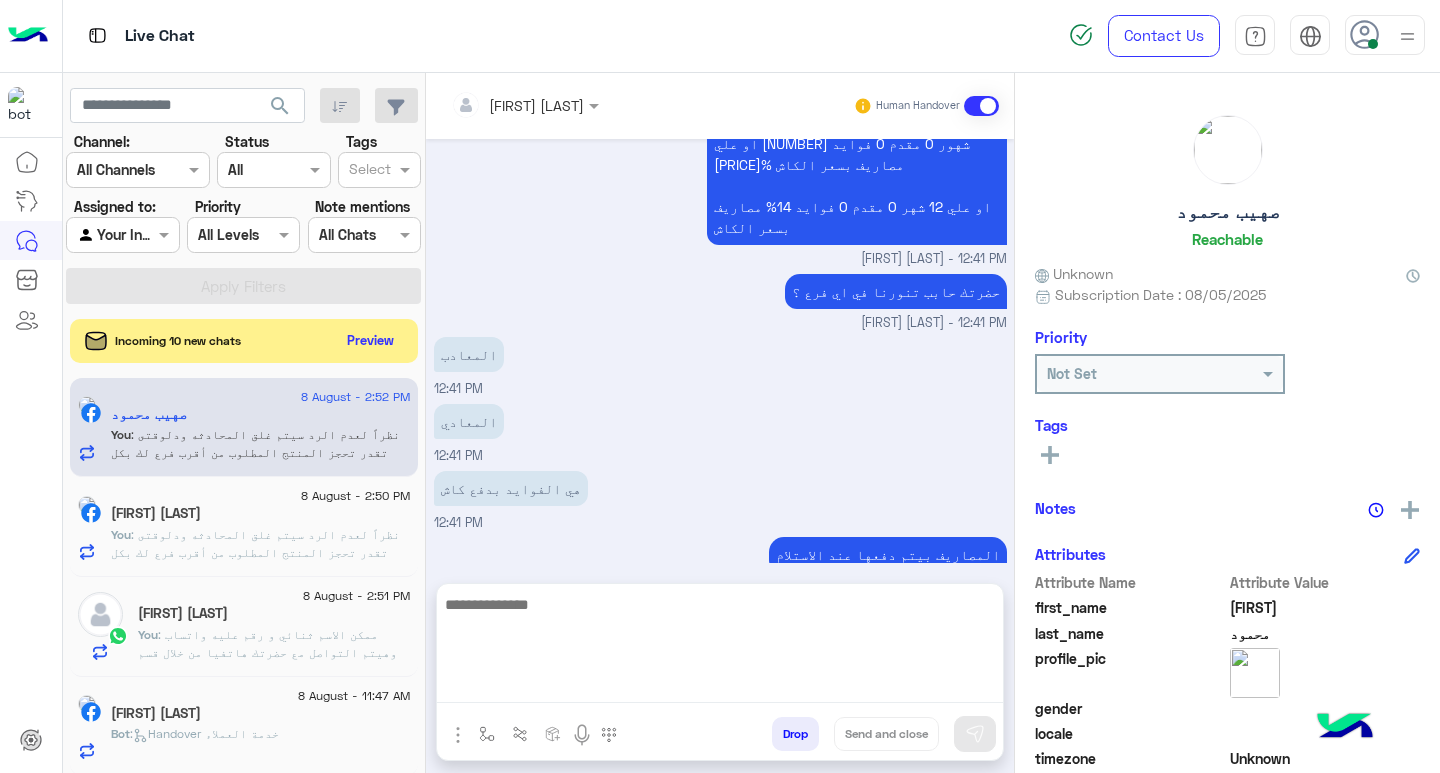 scroll, scrollTop: 1501, scrollLeft: 0, axis: vertical 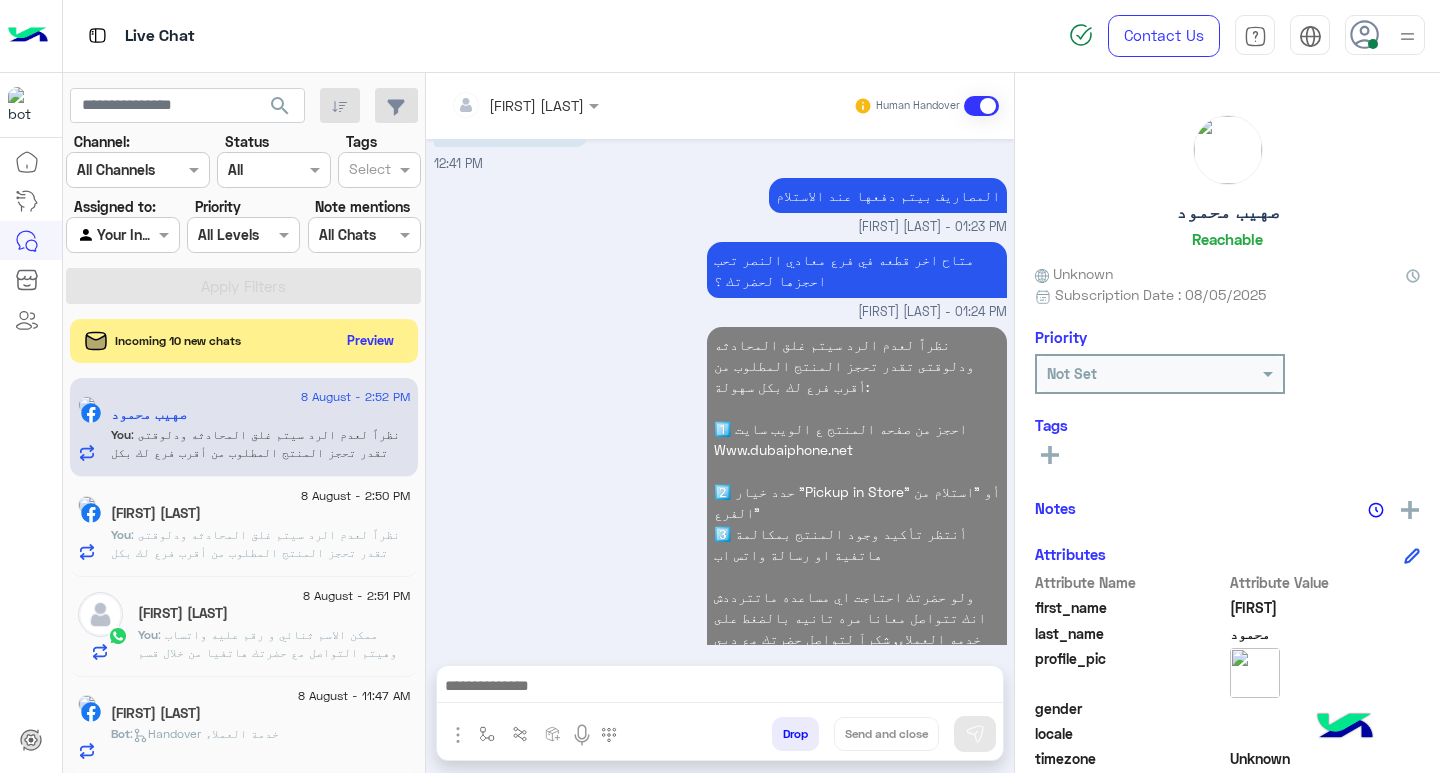 click on "نظراً لعدم الرد سيتم غلق المحادثه ودلوقتى تقدر تحجز المنتج المطلوب من أقرب فرع لك بكل سهولة: 1️⃣ احجز من صفحه المنتج ع الويب سايت Www.dubaiphone.net 2️⃣ حدد خيار "Pickup in Store" أو "استلام من الفرع" 3️⃣ أنتظر تأكيد وجود المنتج بمكالمة هاتفية او رسالة واتس اب ولو حضرتك احتاجت اي مساعده ماتترددش انك تتواصل معانا مره تانيه بالضغط على خدمه العملاء, شكراَ لتواصل حضرتك مع دبي فون❤️ 02:52 PM" at bounding box center (720, 511) 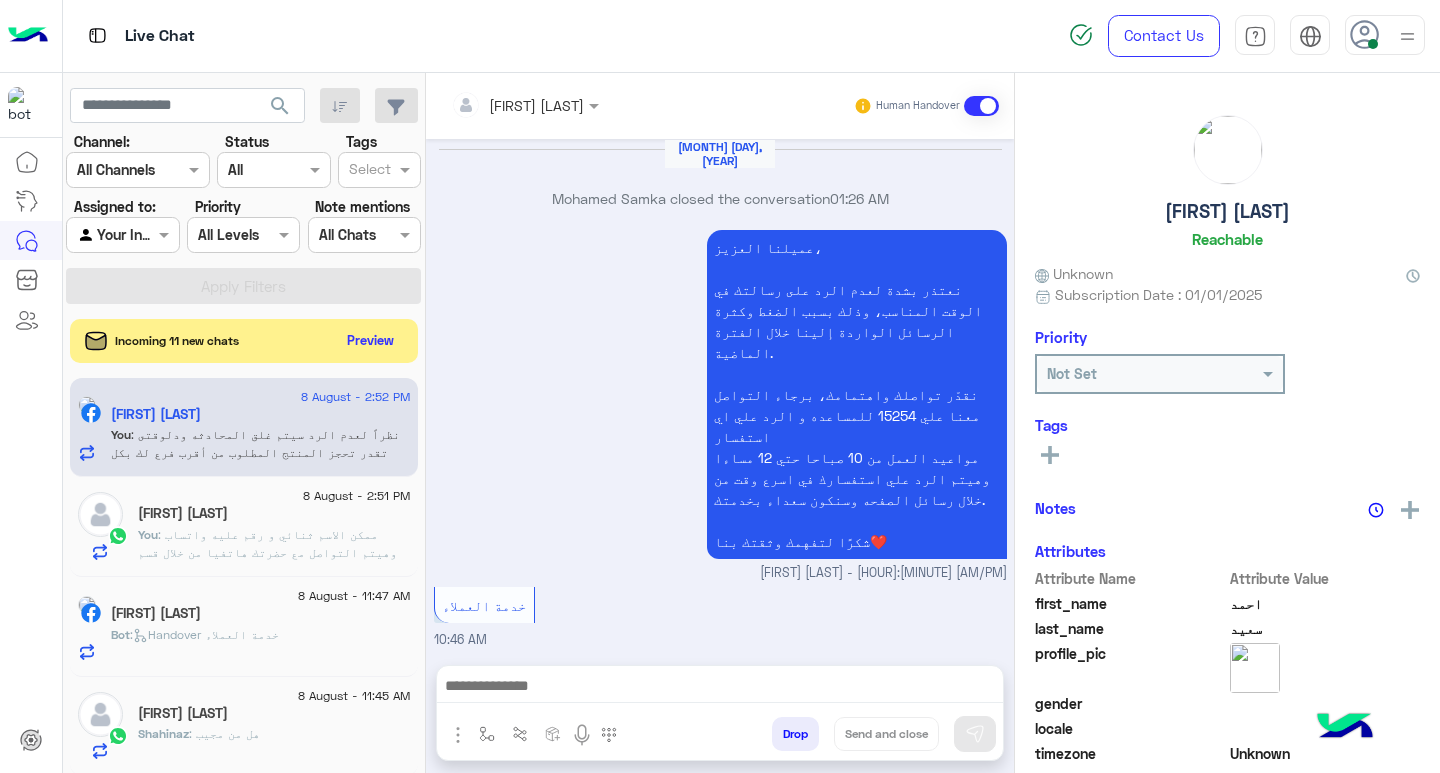 scroll, scrollTop: 1625, scrollLeft: 0, axis: vertical 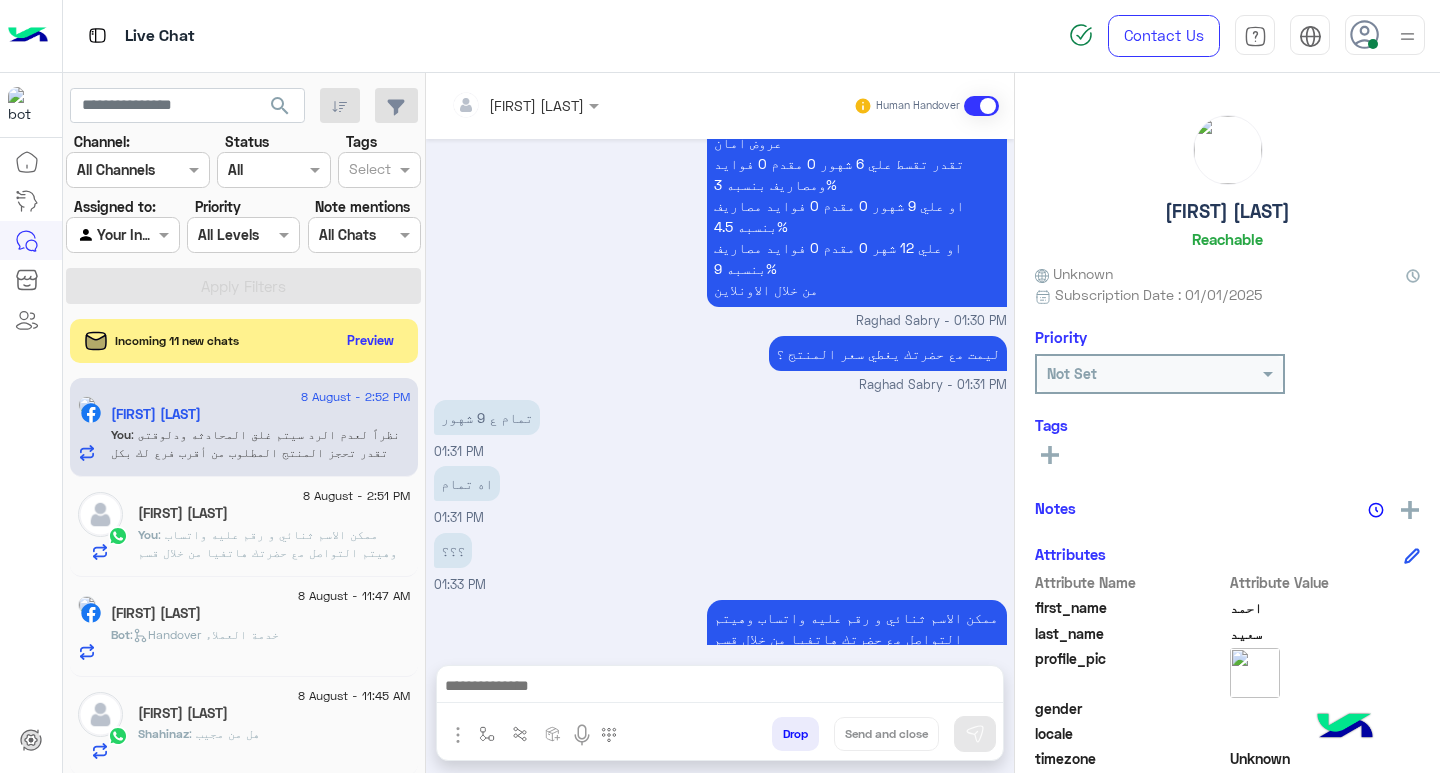 click on ": ممكن الاسم ثنائي و رقم عليه واتساب وهيتم التواصل مع حضرتك هاتفيا من خلال قسم الاونلاين للدفع ومتابعه وتاكيد الاوردر ؟" 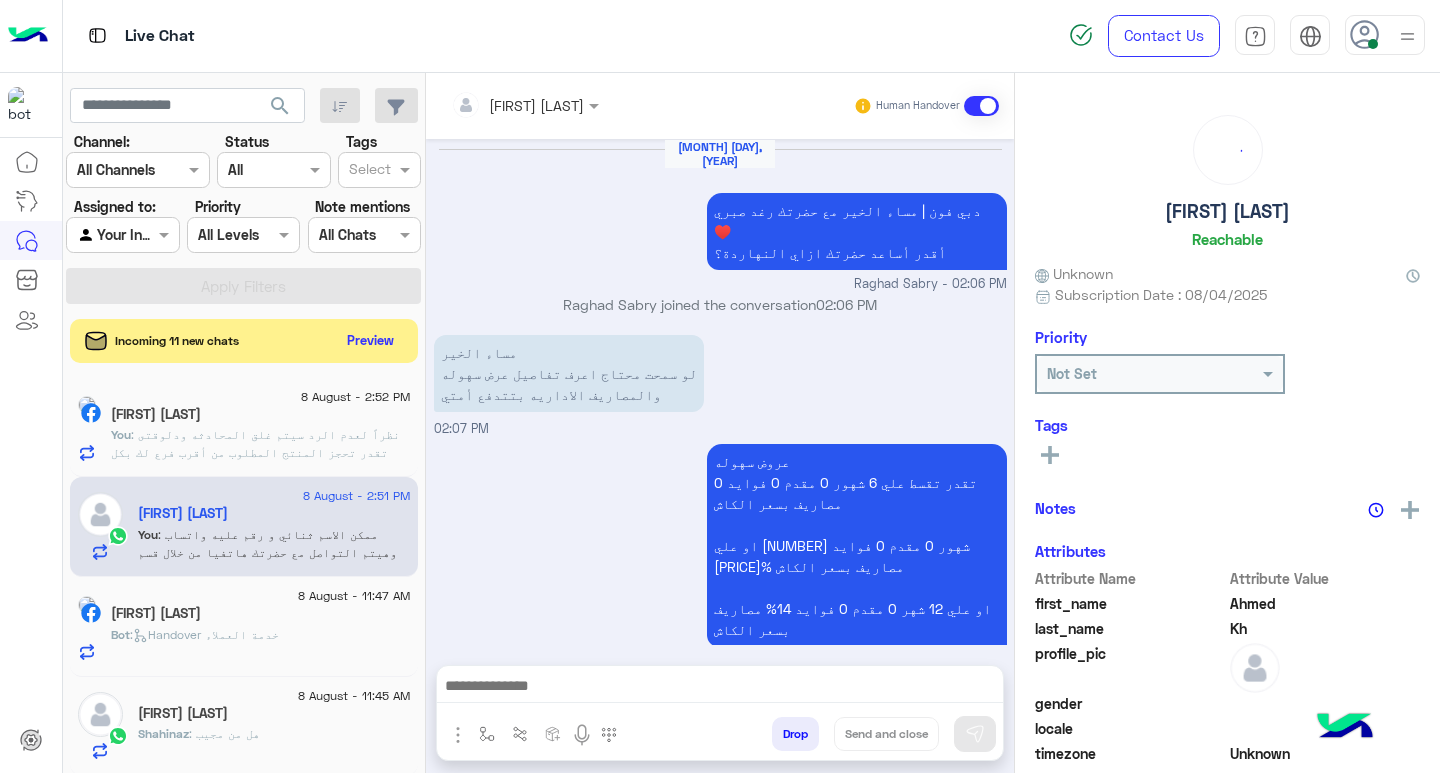 scroll, scrollTop: 1190, scrollLeft: 0, axis: vertical 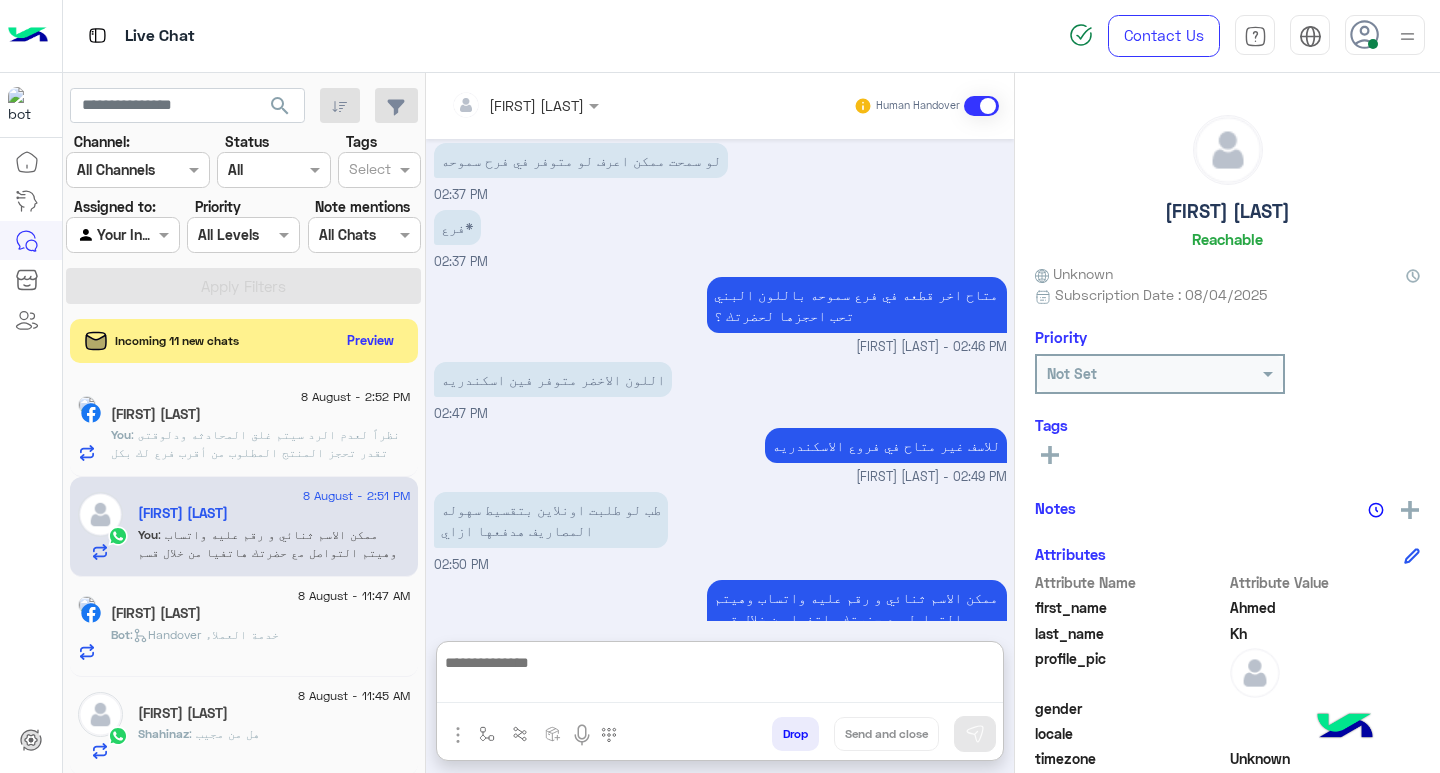 click at bounding box center (720, 677) 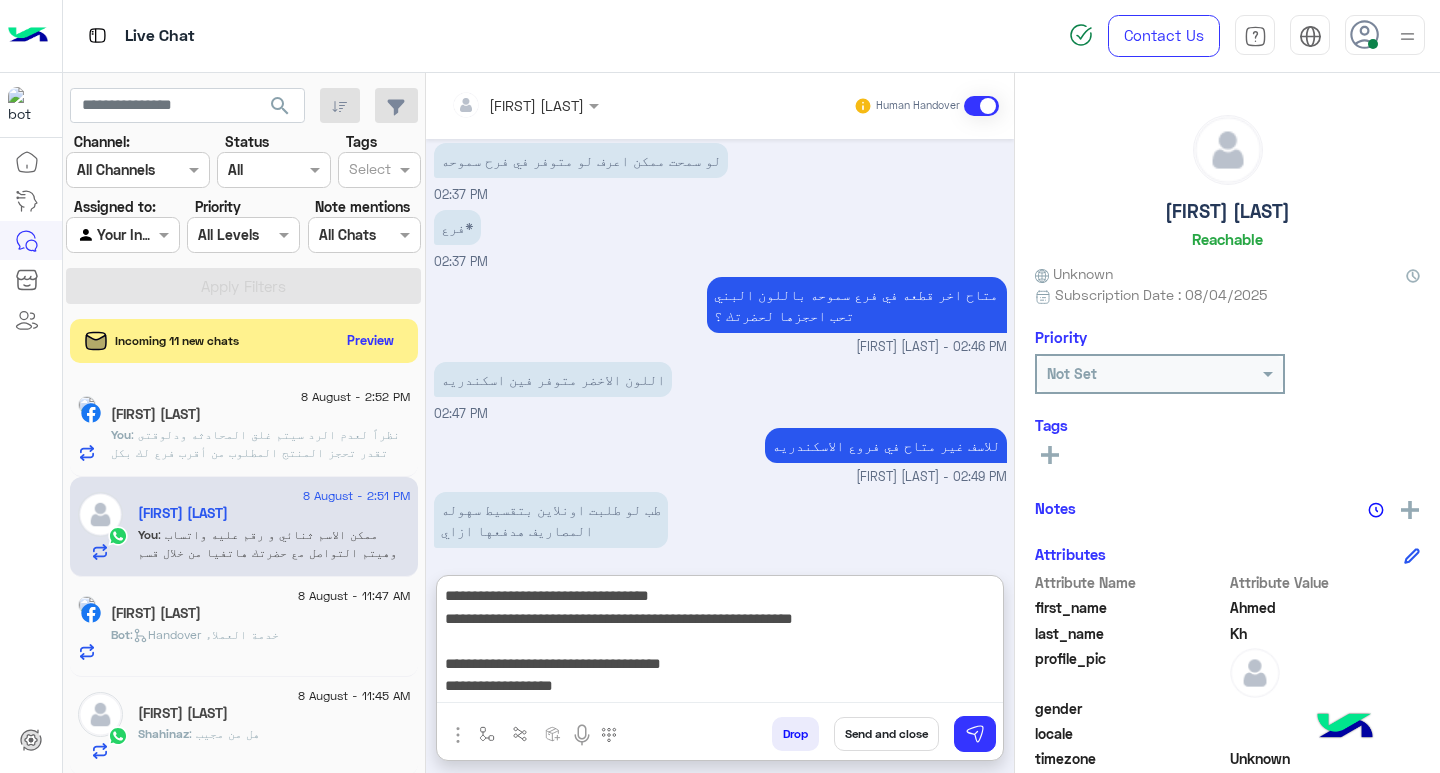 scroll, scrollTop: 155, scrollLeft: 0, axis: vertical 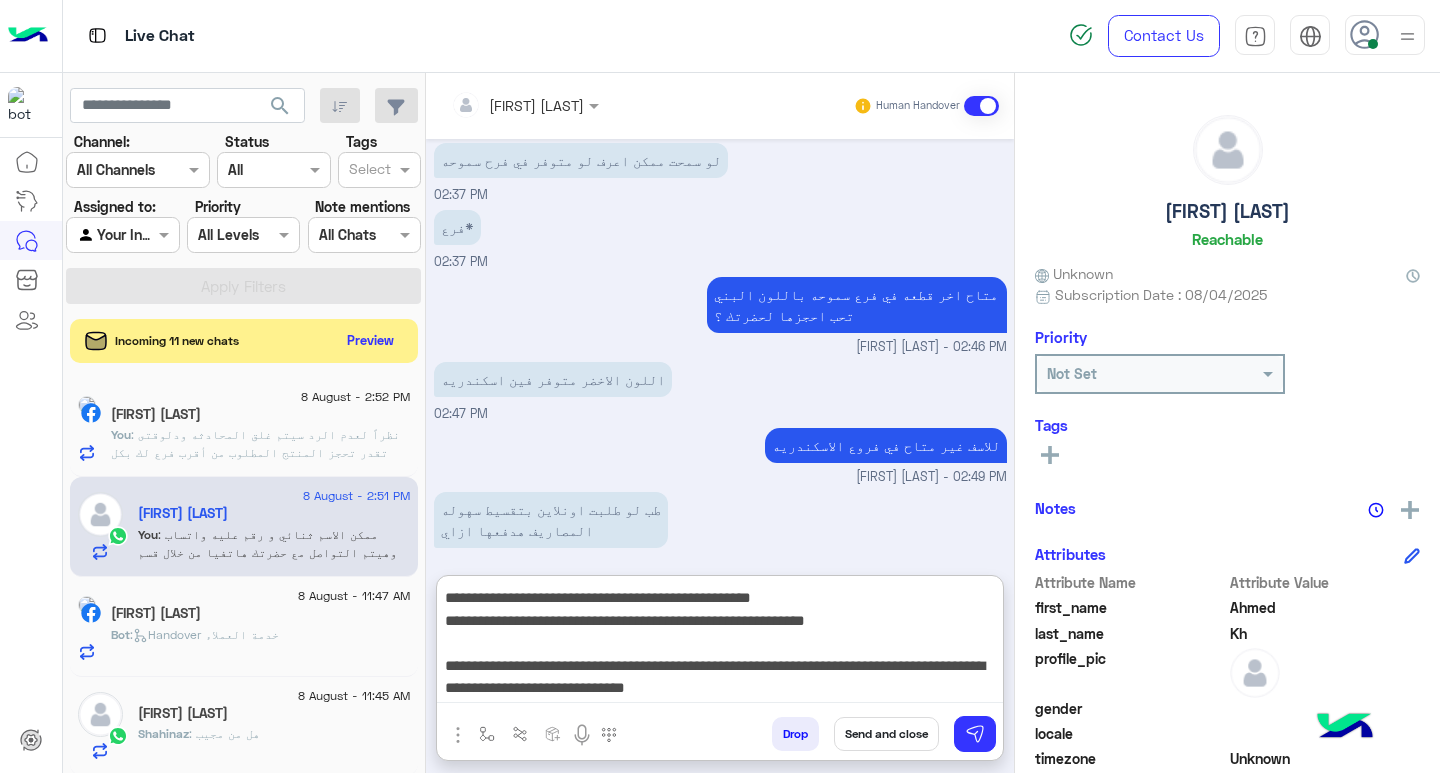 type on "**********" 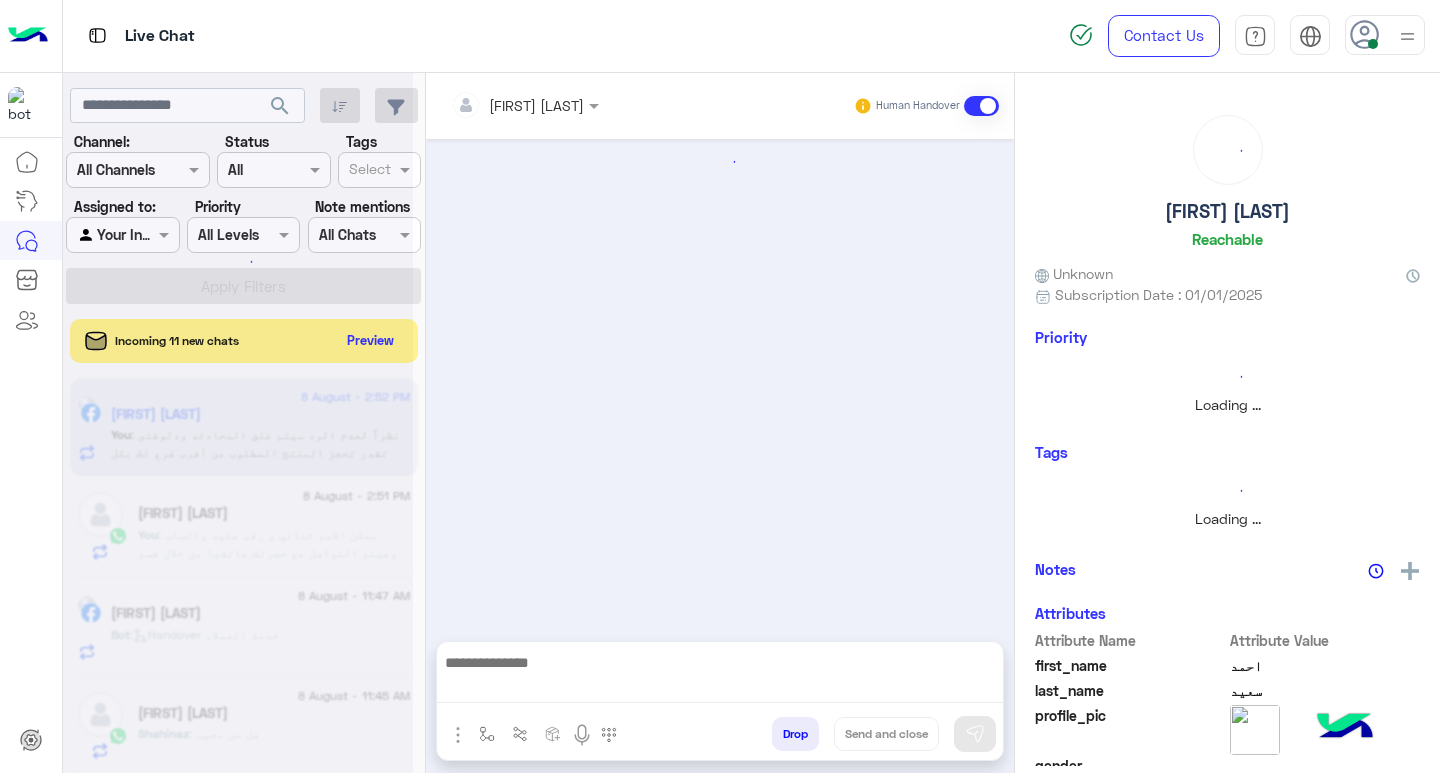 scroll, scrollTop: 0, scrollLeft: 0, axis: both 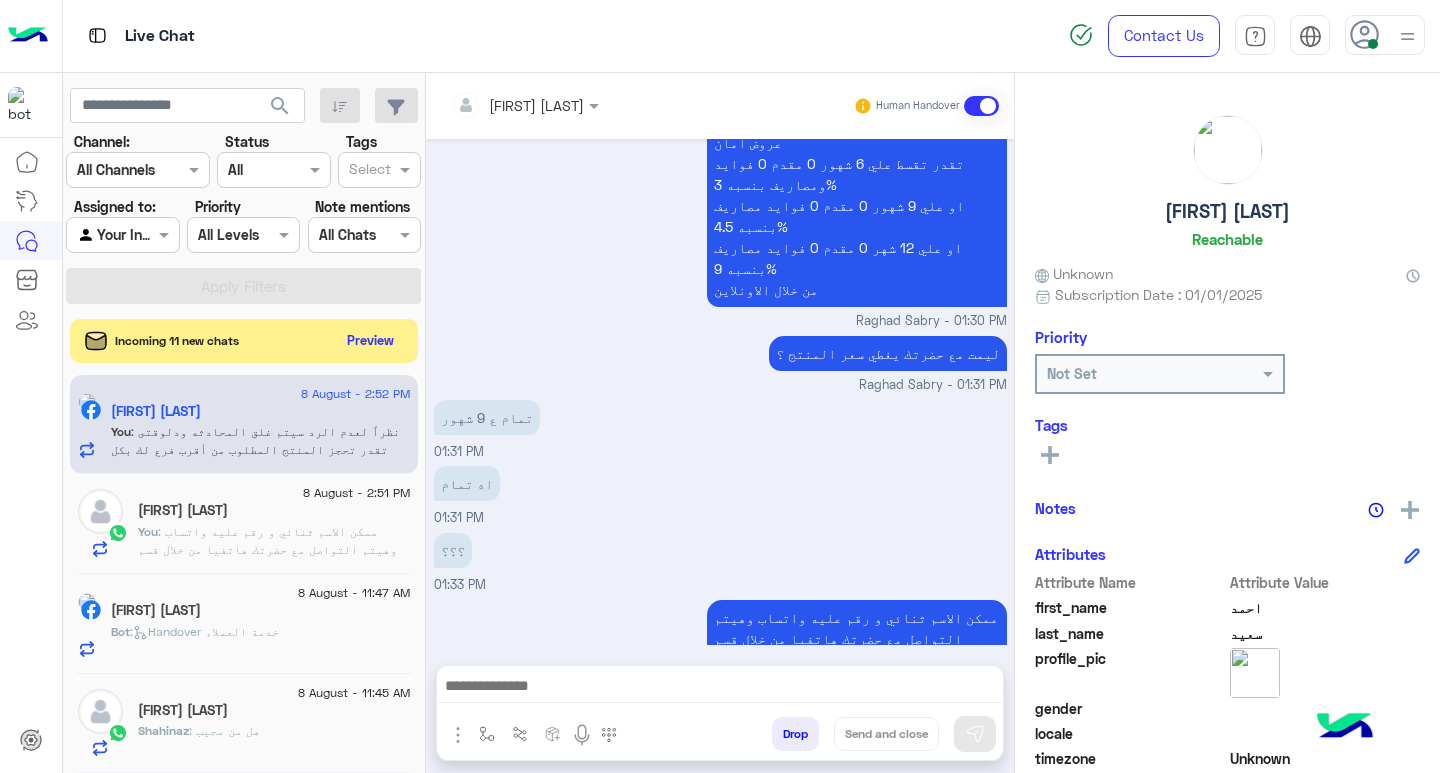 click on ":   Handover خدمة العملاء" 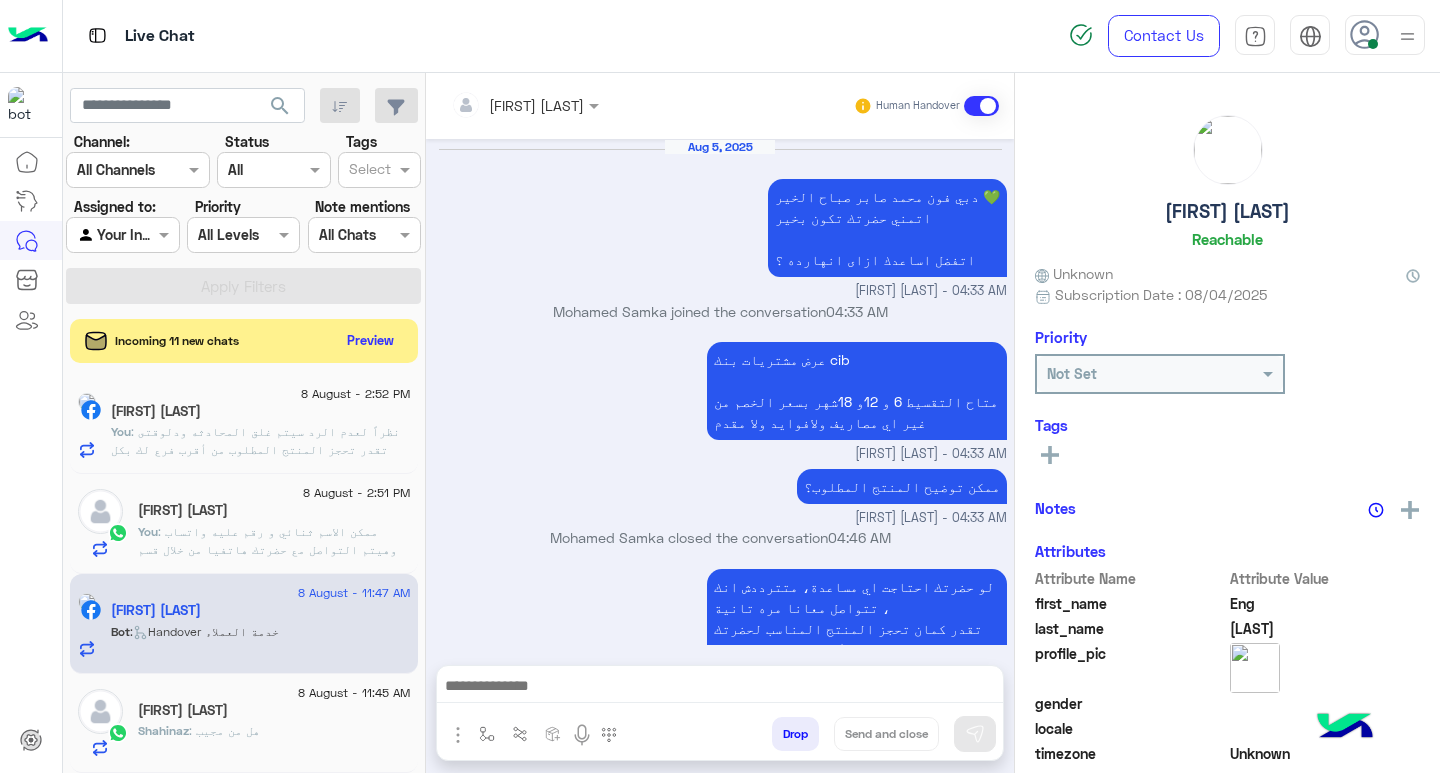 scroll, scrollTop: 2136, scrollLeft: 0, axis: vertical 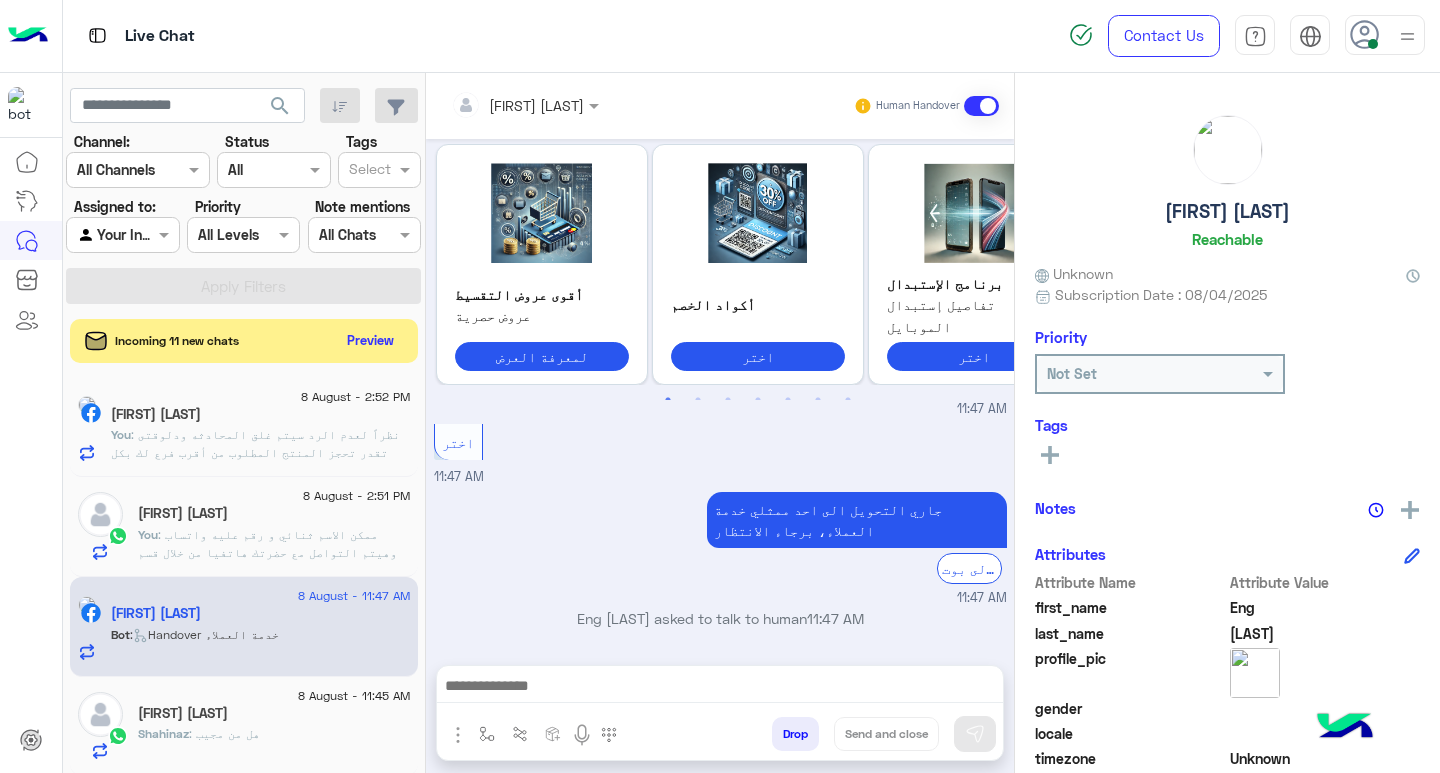 click on ": نظراً لعدم الرد سيتم غلق المحادثه
ودلوقتى تقدر تحجز المنتج المطلوب من أقرب فرع لك بكل سهولة:
1️⃣ احجز من صفحه المنتج ع الويب سايت
Www.dubaiphone.net
2️⃣ حدد خيار "Pickup in Store" أو "استلام من الفرع"
3️⃣ أنتظر تأكيد وجود المنتج  بمكالمة هاتفية او رسالة واتس اب
ولو حضرتك احتاجت اي مساعده ماتترددش انك تتواصل معانا مره تانيه بالضغط على خدمه العملاء, شكراَ لتواصل حضرتك مع دبي فون❤️" 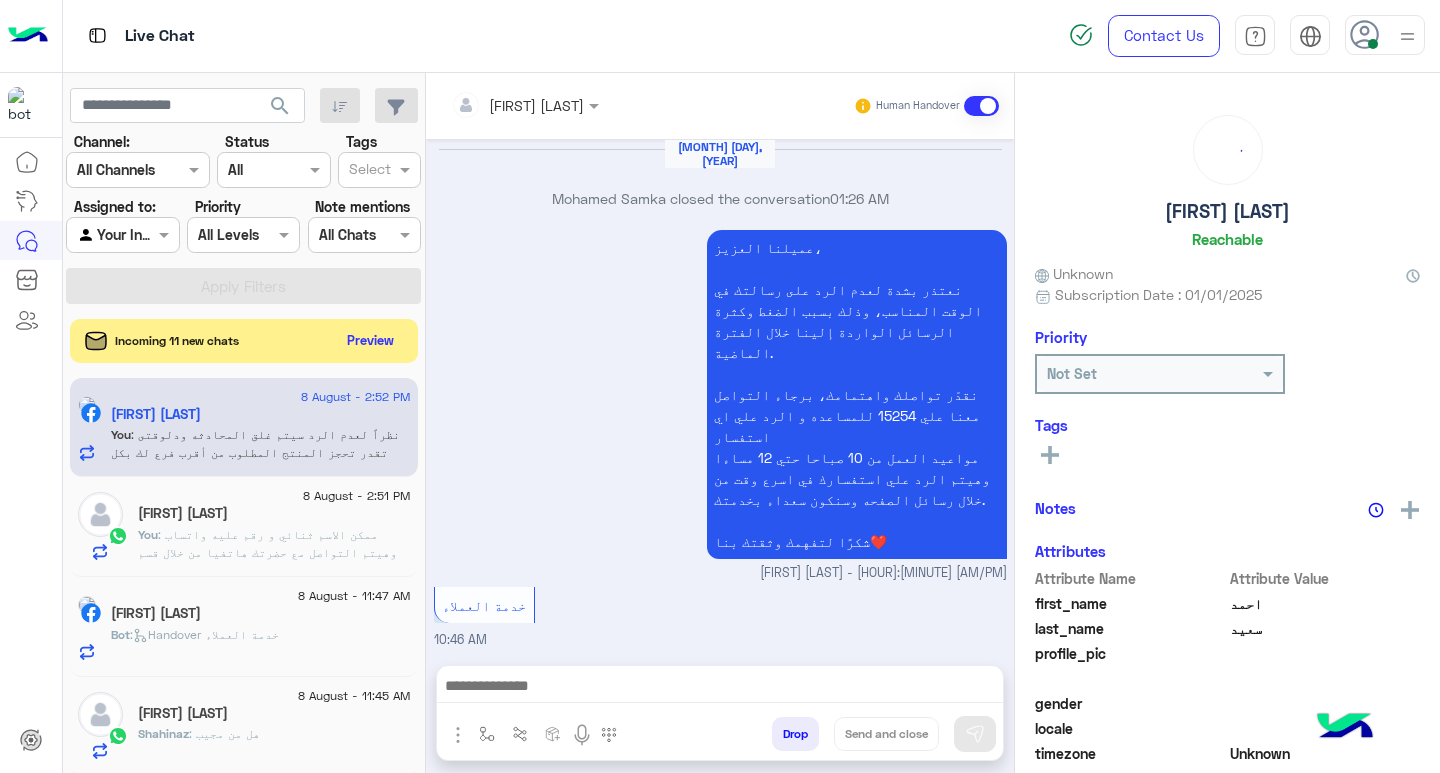 scroll, scrollTop: 1625, scrollLeft: 0, axis: vertical 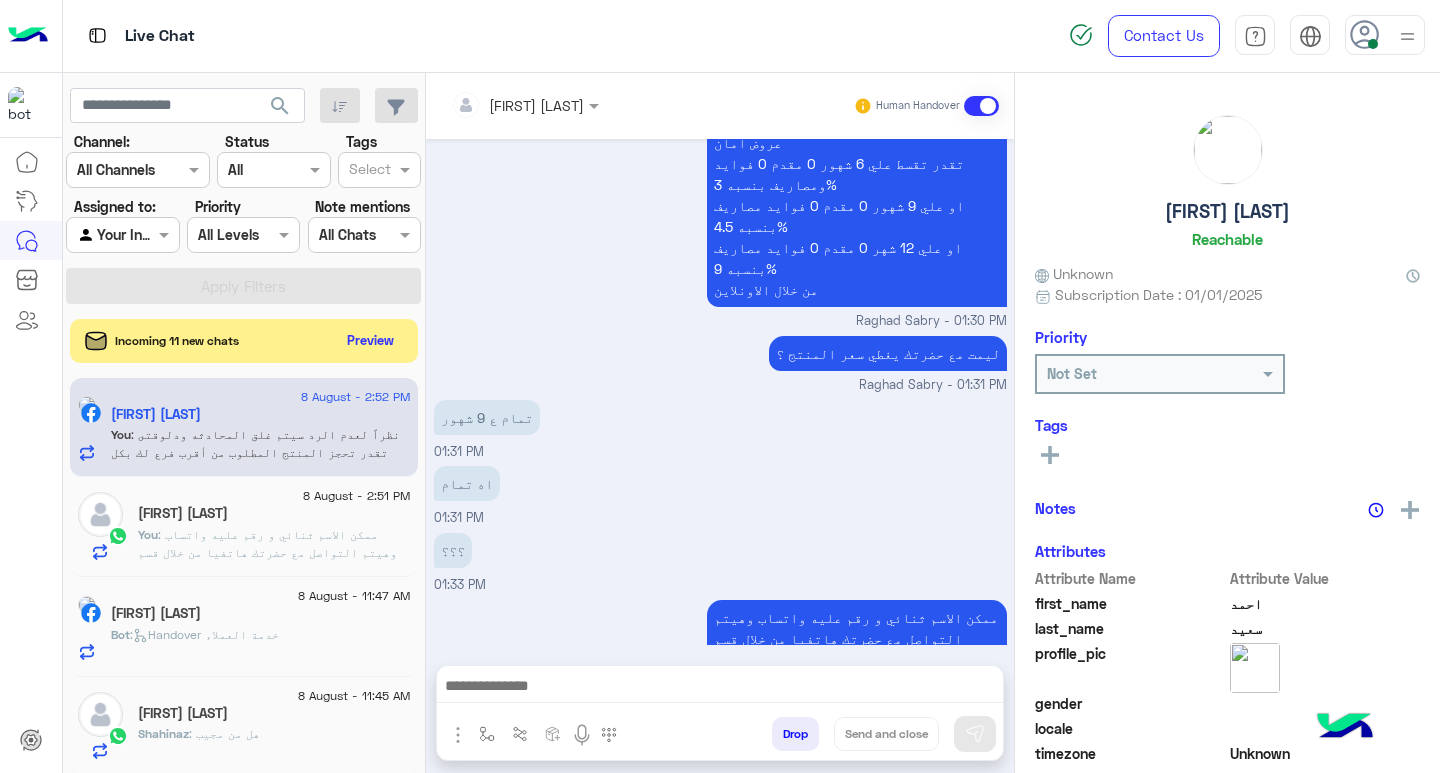 click on ": ممكن الاسم ثنائي و رقم عليه واتساب وهيتم التواصل مع حضرتك هاتفيا من خلال قسم الاونلاين للدفع ومتابعه وتاكيد الاوردر ؟" 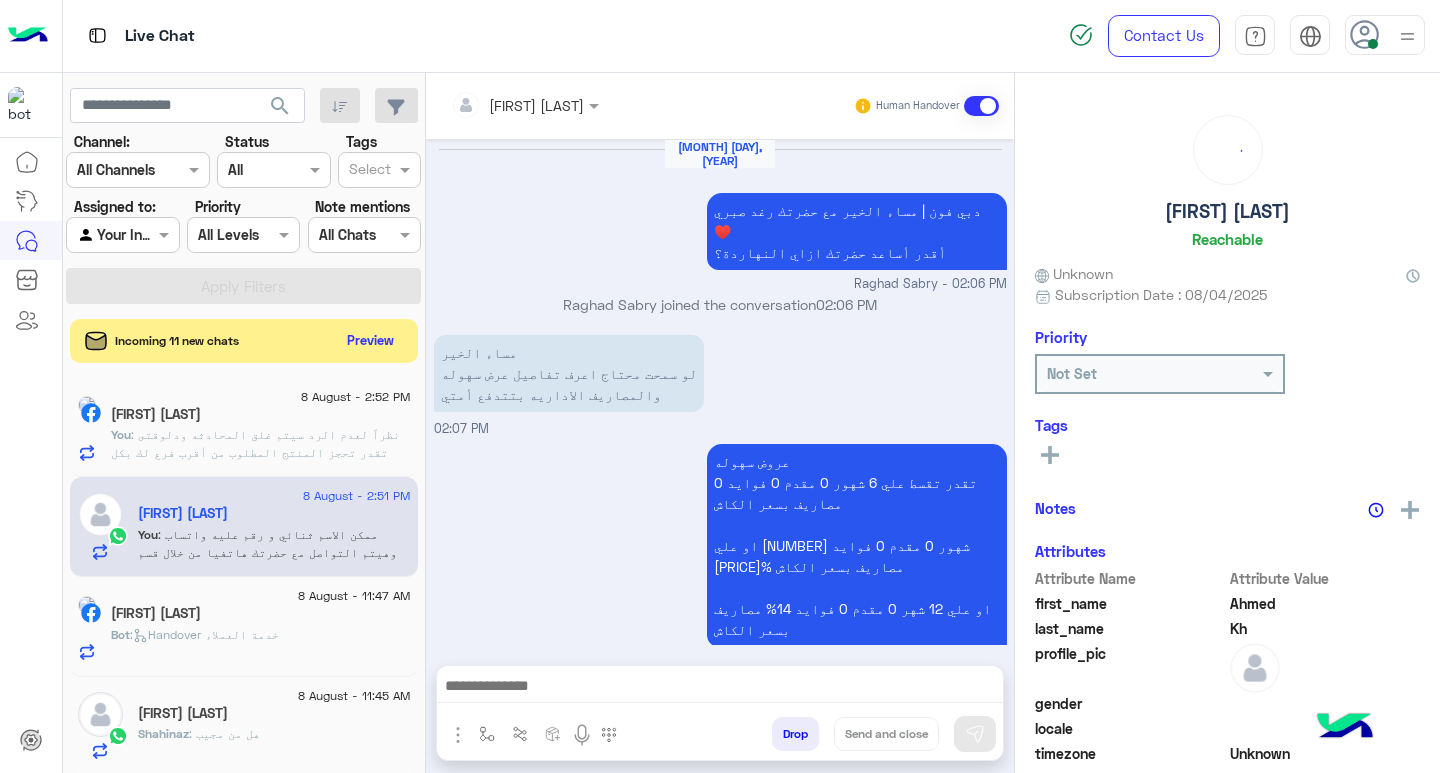 scroll, scrollTop: 1190, scrollLeft: 0, axis: vertical 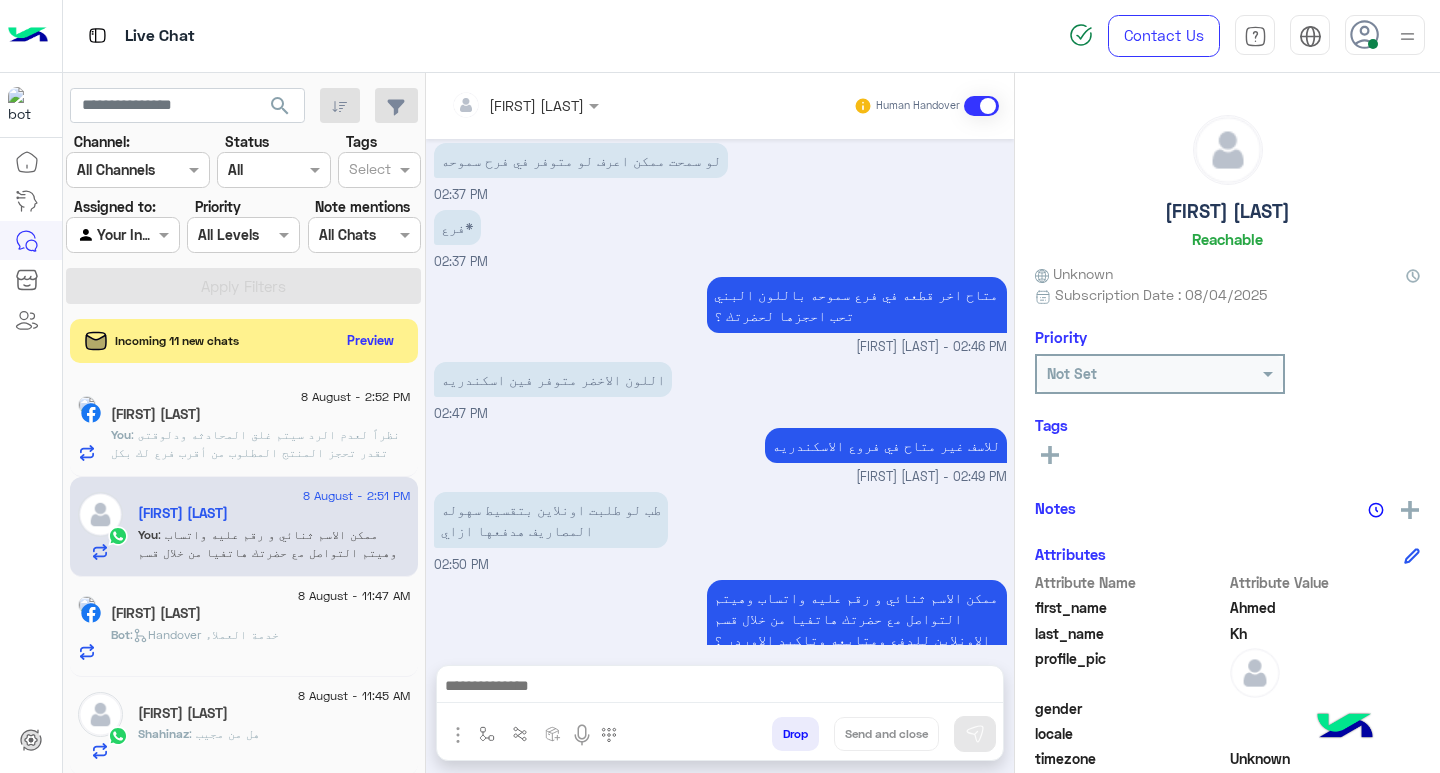 click on ": نظراً لعدم الرد سيتم غلق المحادثه
ودلوقتى تقدر تحجز المنتج المطلوب من أقرب فرع لك بكل سهولة:
1️⃣ احجز من صفحه المنتج ع الويب سايت
Www.dubaiphone.net
2️⃣ حدد خيار "Pickup in Store" أو "استلام من الفرع"
3️⃣ أنتظر تأكيد وجود المنتج  بمكالمة هاتفية او رسالة واتس اب
ولو حضرتك احتاجت اي مساعده ماتترددش انك تتواصل معانا مره تانيه بالضغط على خدمه العملاء, شكراَ لتواصل حضرتك مع دبي فون❤️" 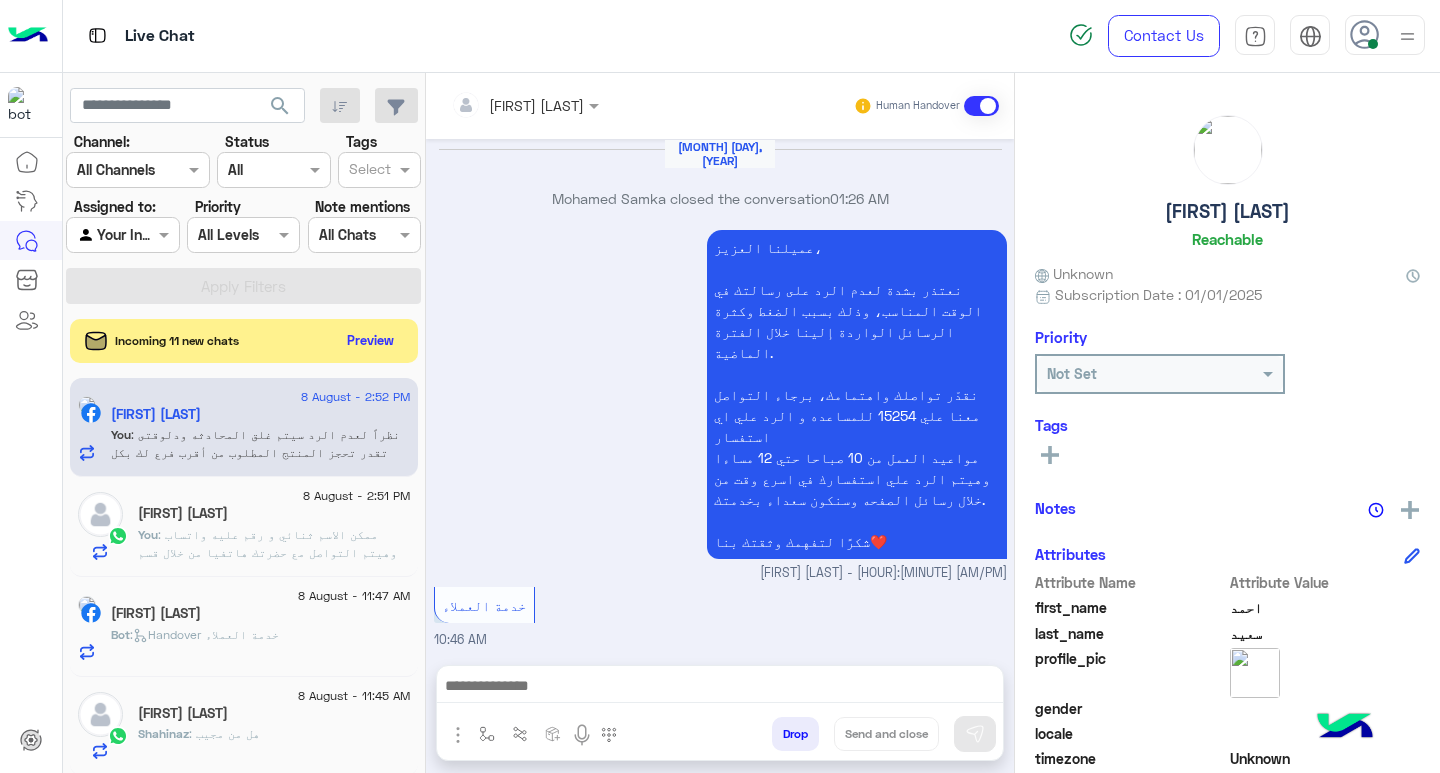 scroll, scrollTop: 1625, scrollLeft: 0, axis: vertical 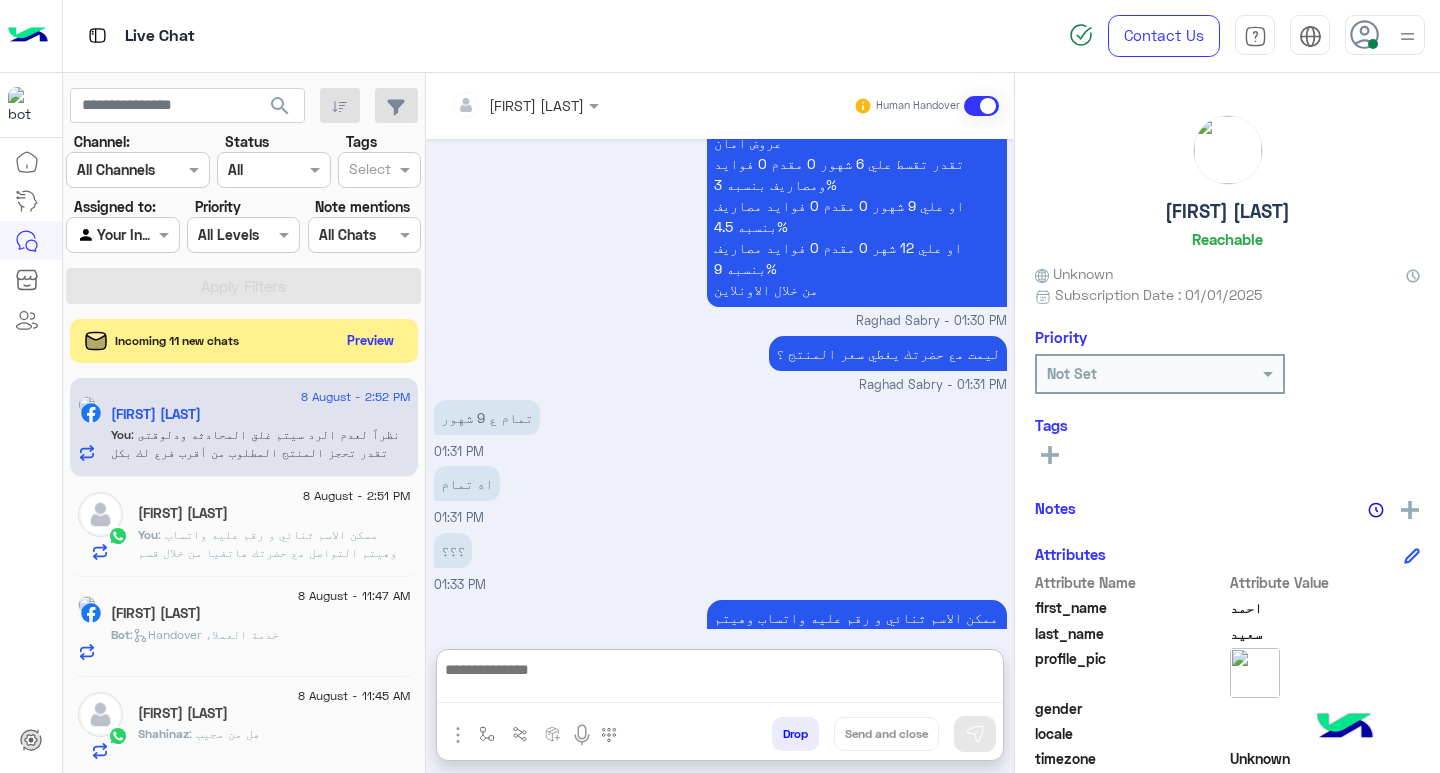 click at bounding box center (720, 680) 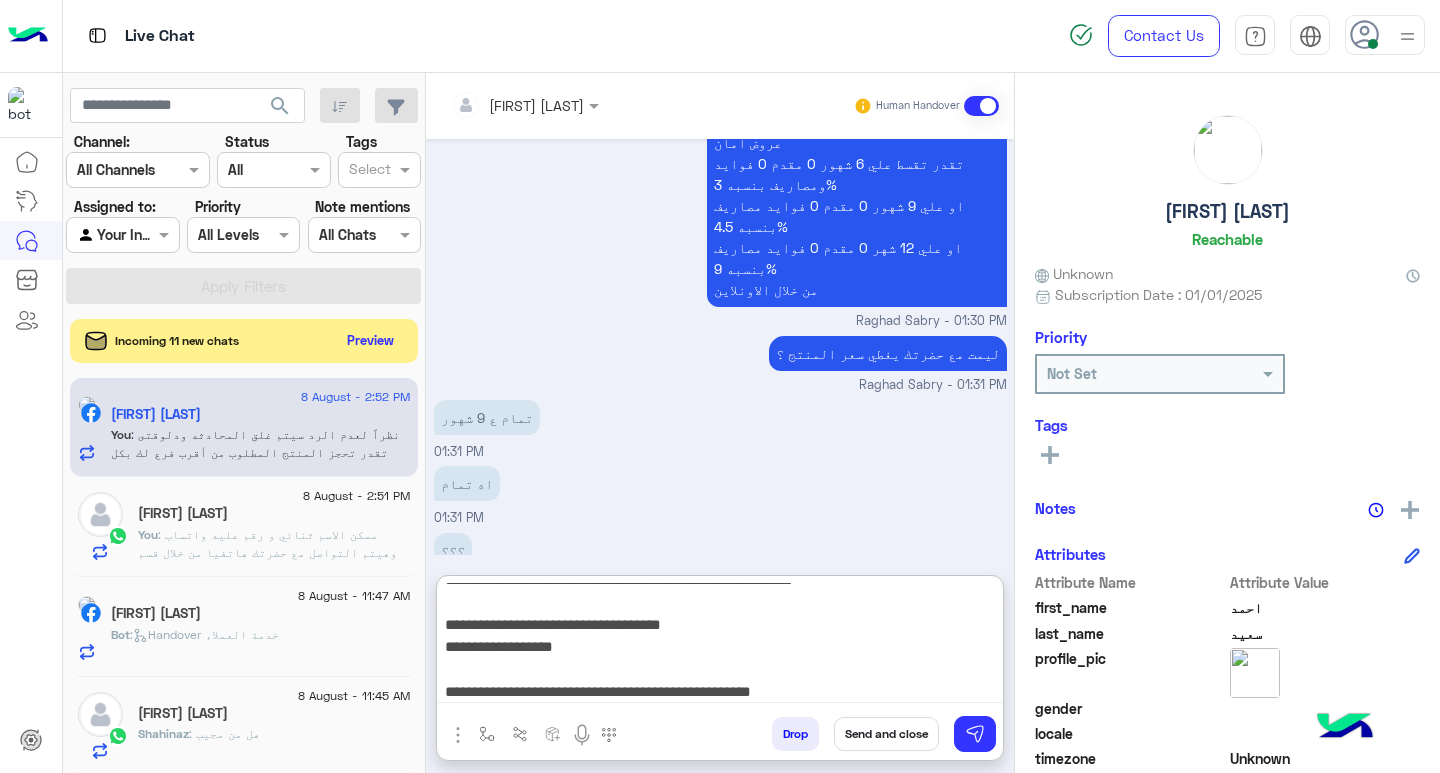 scroll, scrollTop: 0, scrollLeft: 0, axis: both 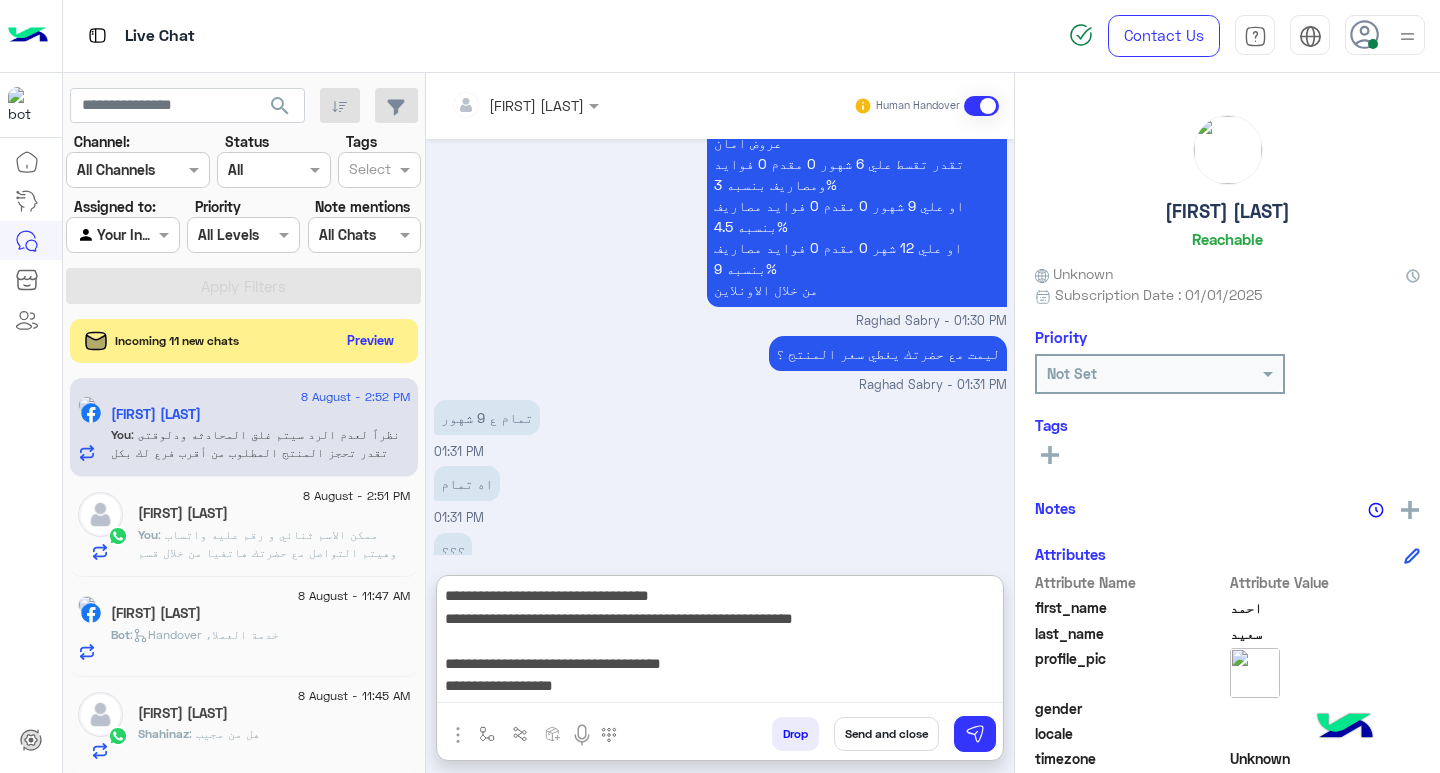 type on "**********" 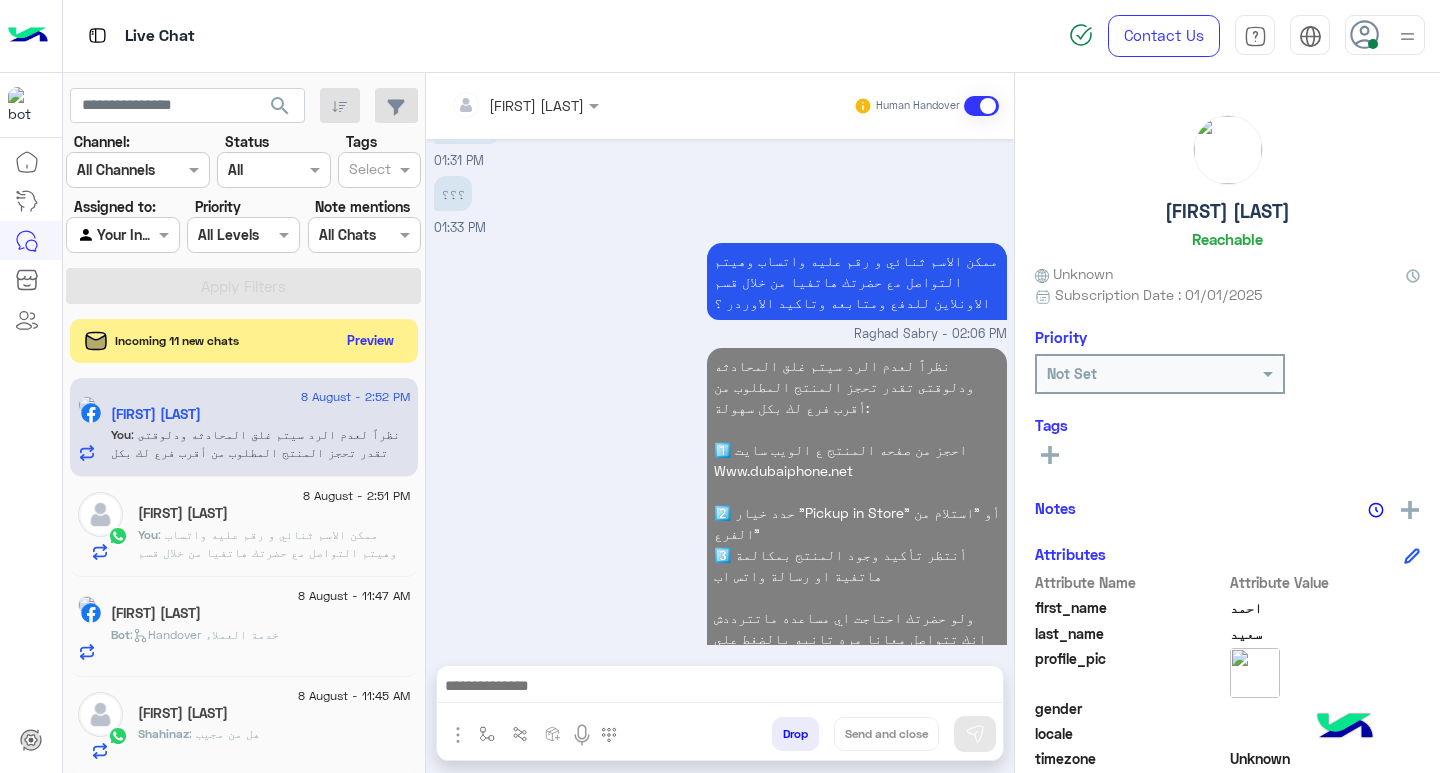 scroll, scrollTop: 2019, scrollLeft: 0, axis: vertical 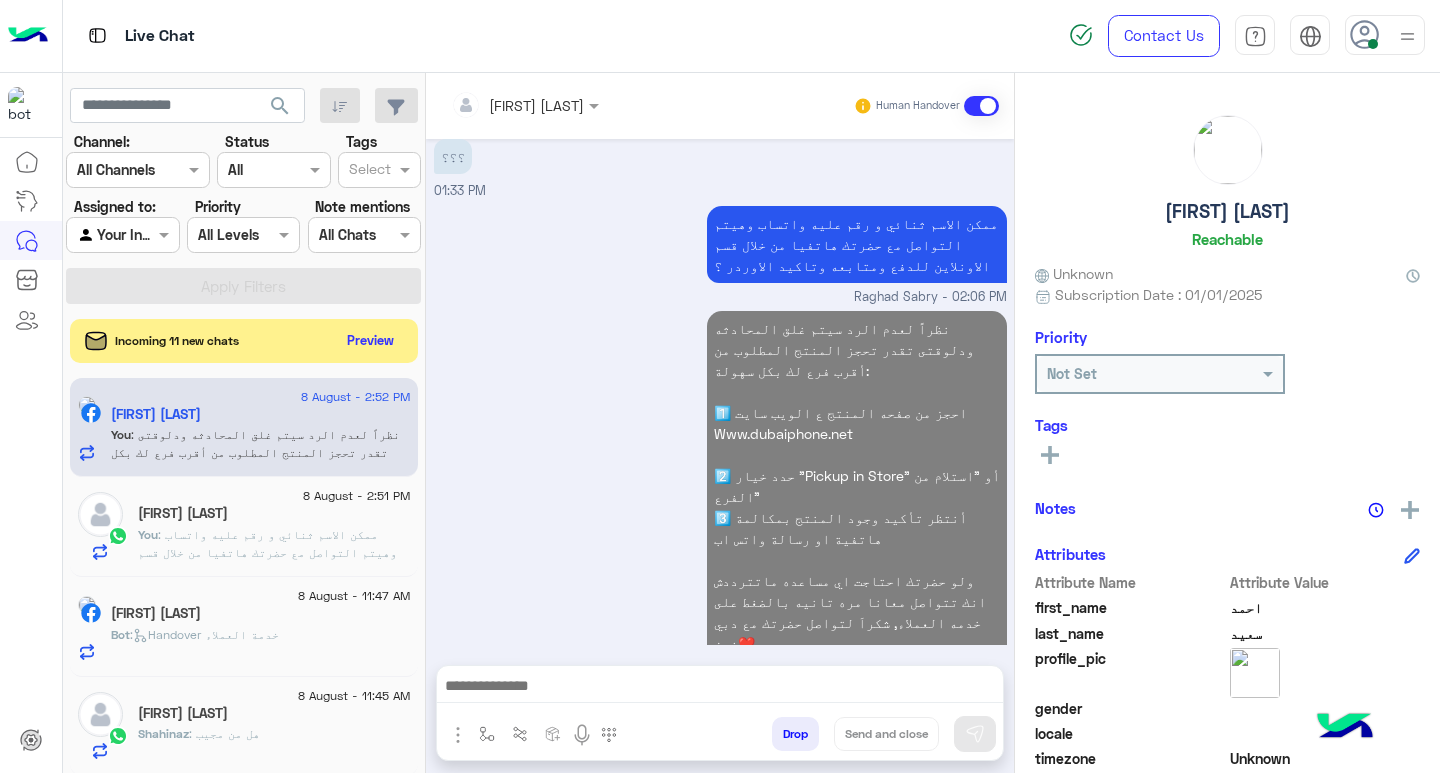 click on "[FIRST] [LAST]" 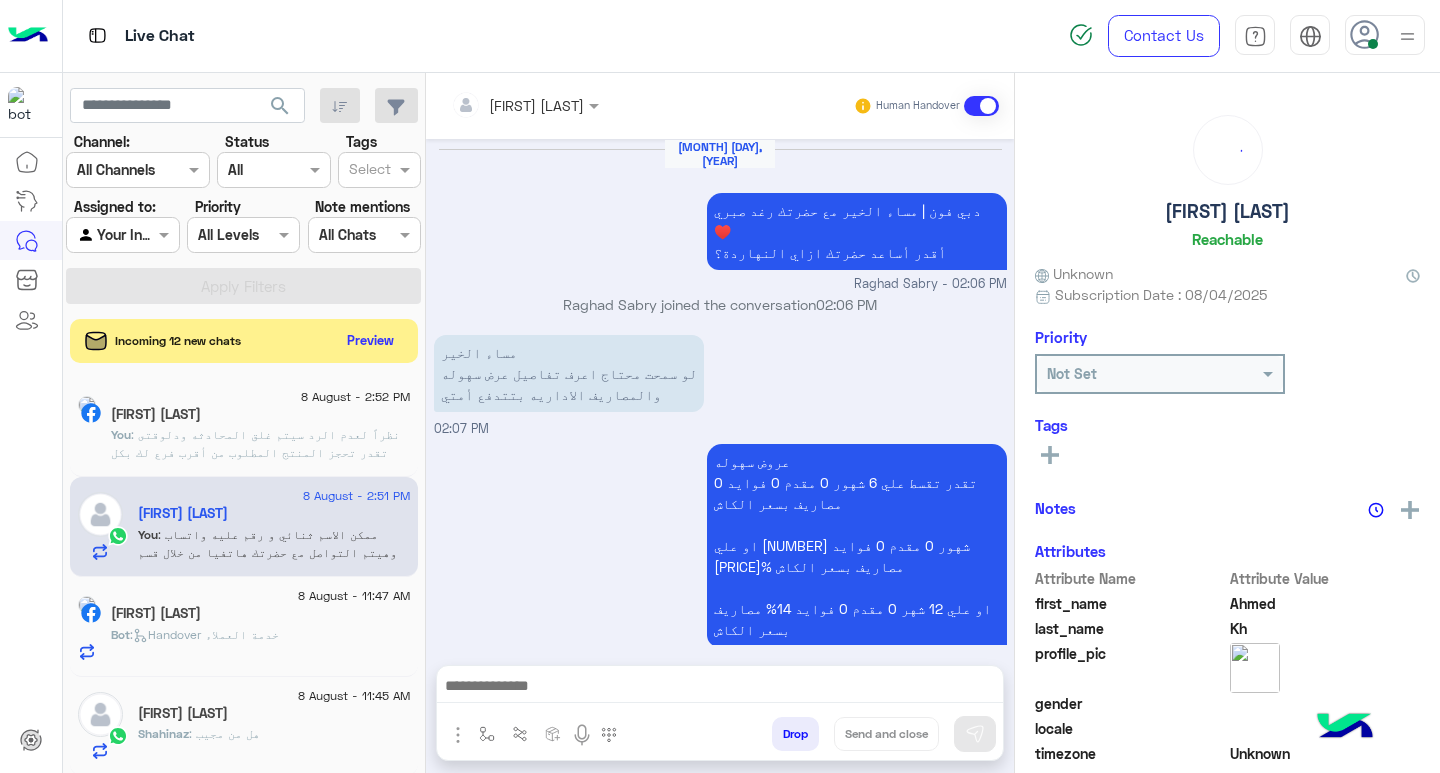 scroll, scrollTop: 1190, scrollLeft: 0, axis: vertical 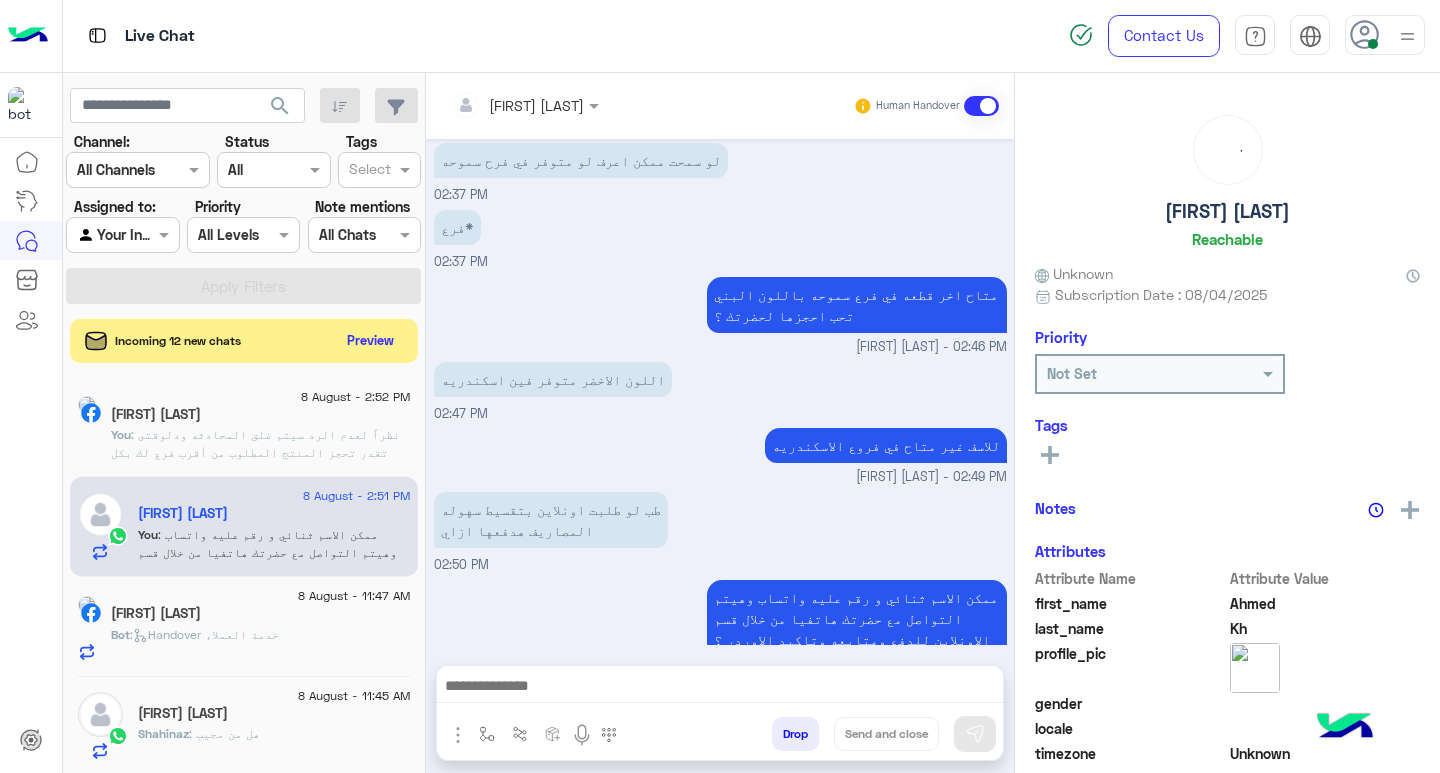 click at bounding box center [720, 688] 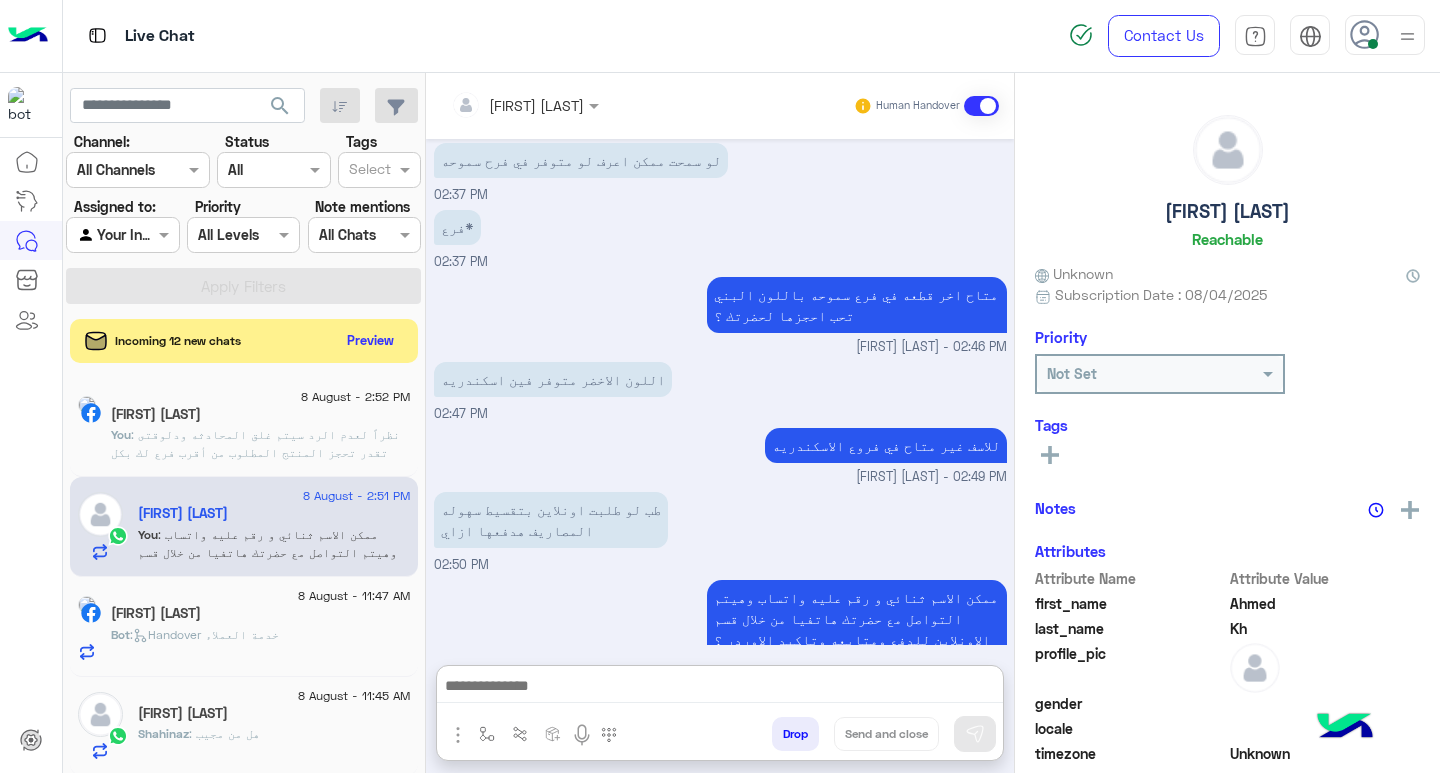 paste on "**********" 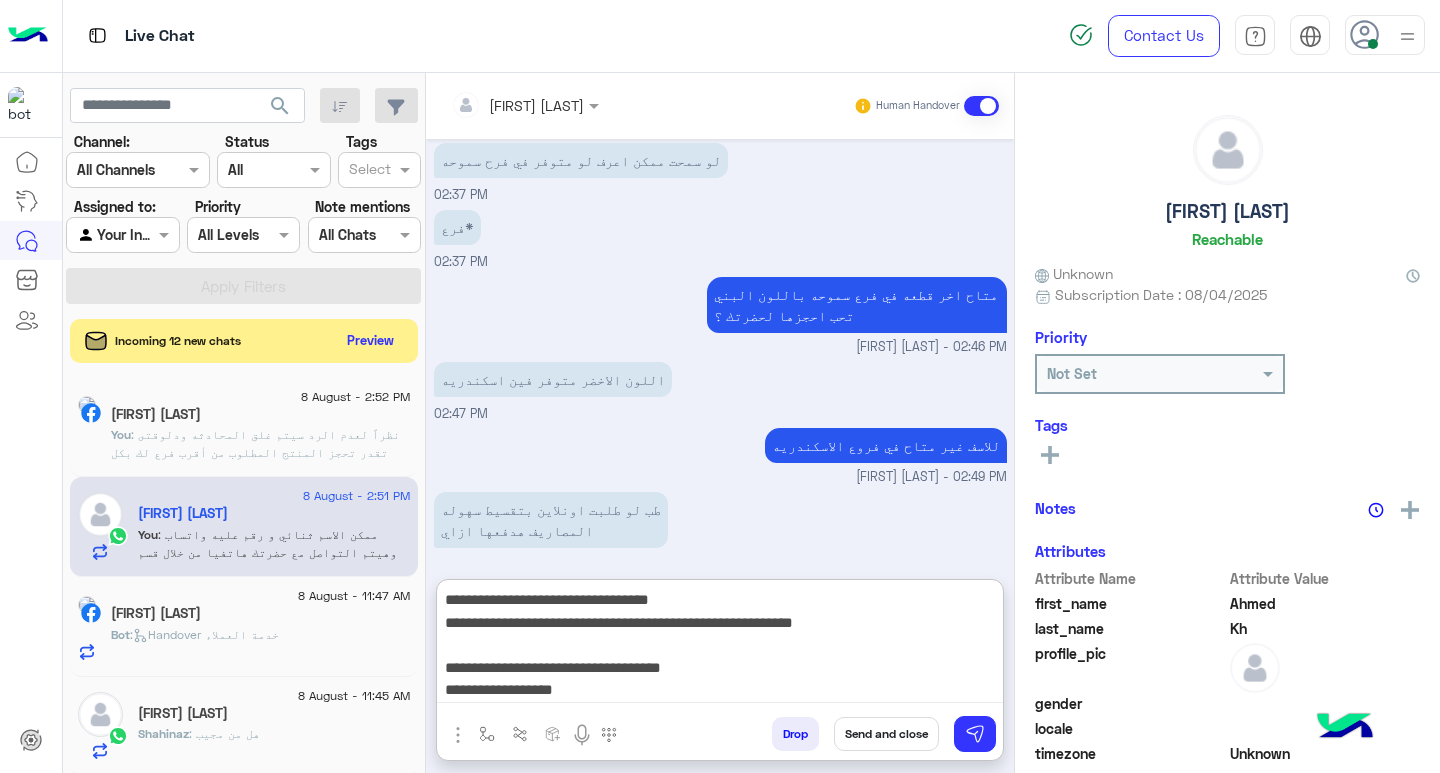 scroll, scrollTop: 155, scrollLeft: 0, axis: vertical 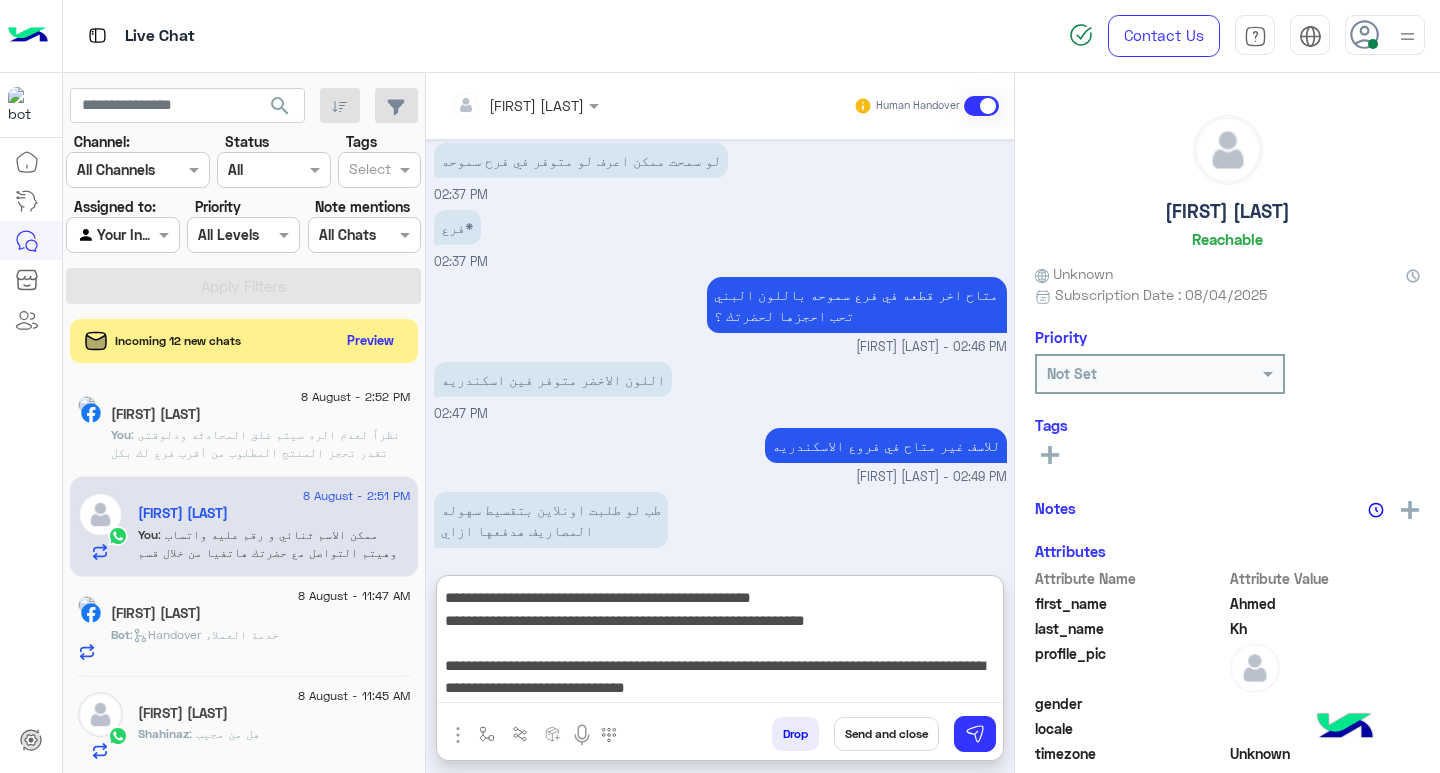 type on "**********" 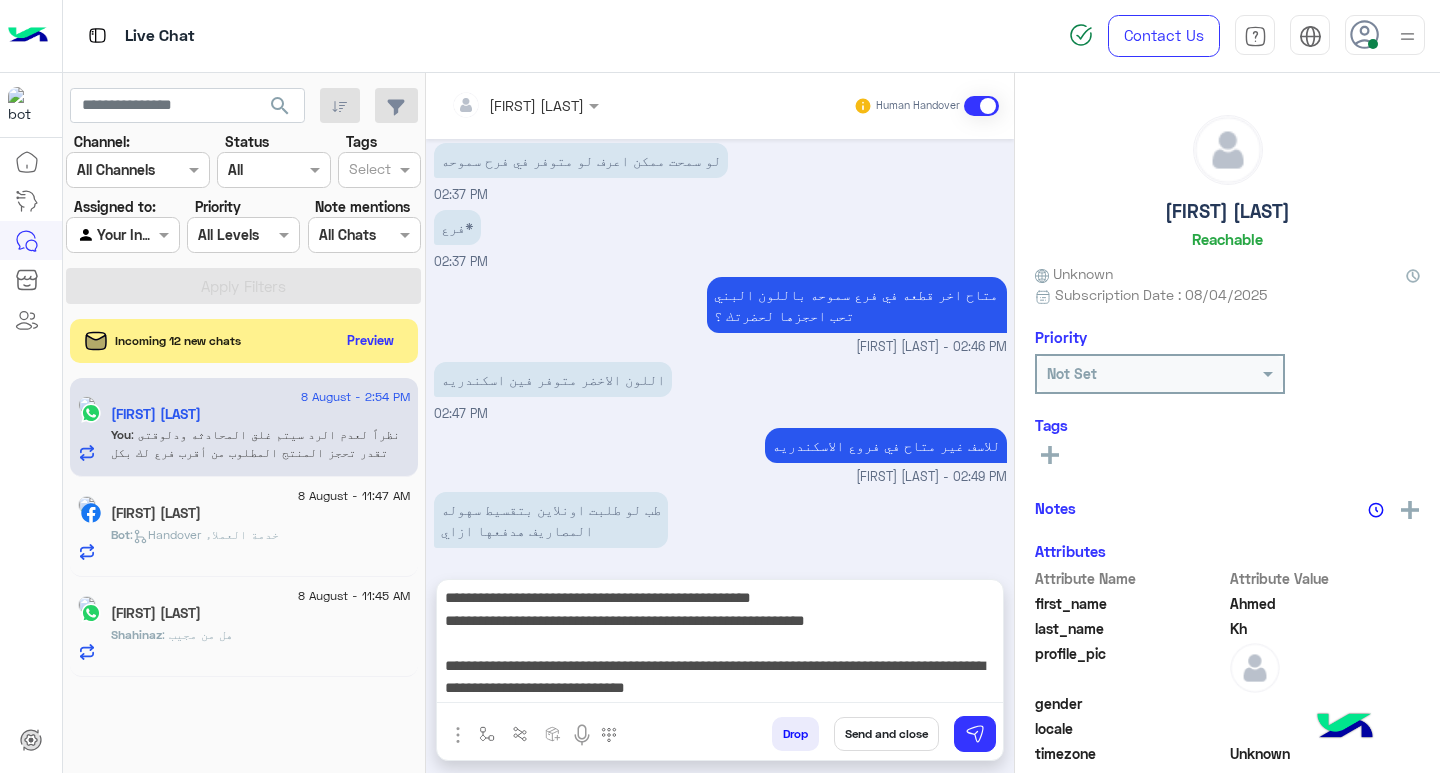 click on "Send and close" at bounding box center [886, 734] 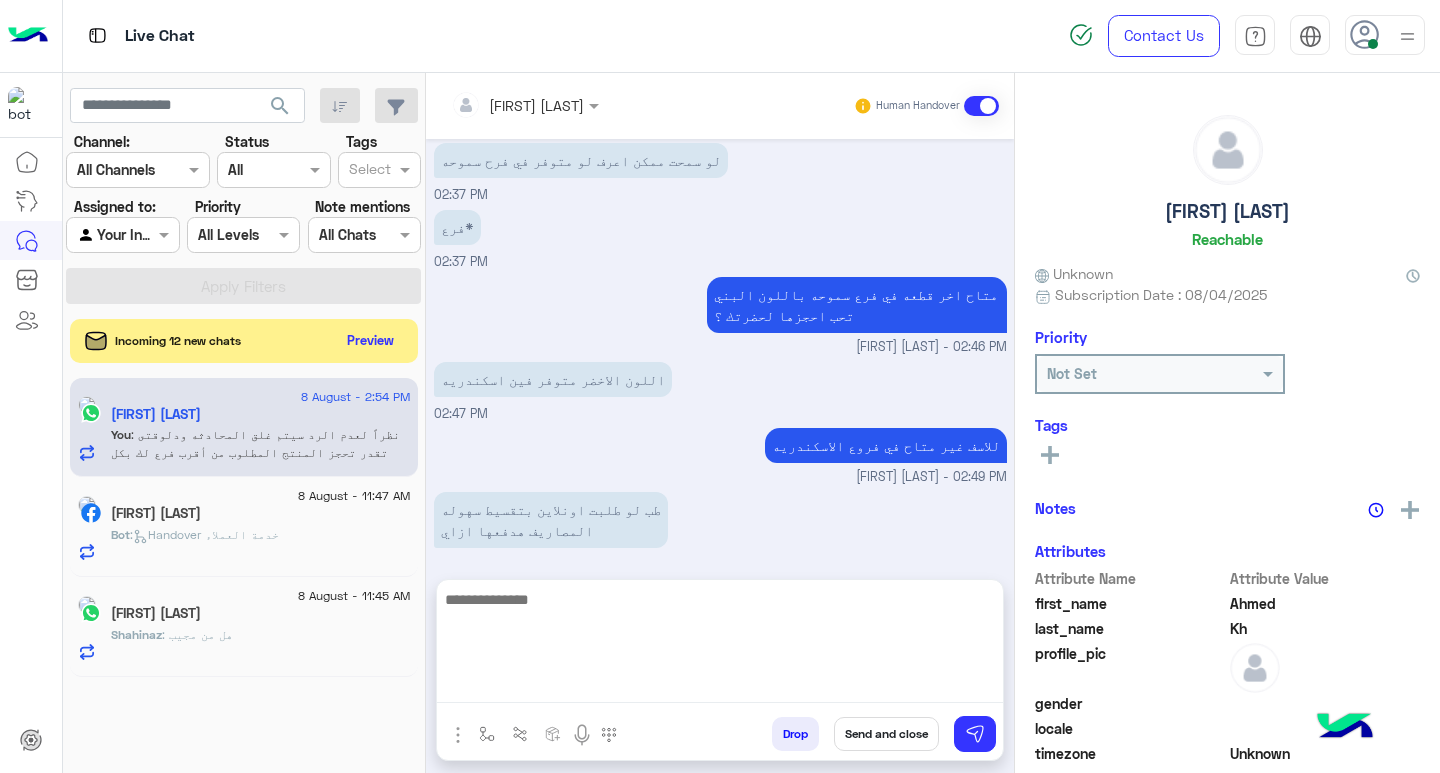 scroll, scrollTop: 0, scrollLeft: 0, axis: both 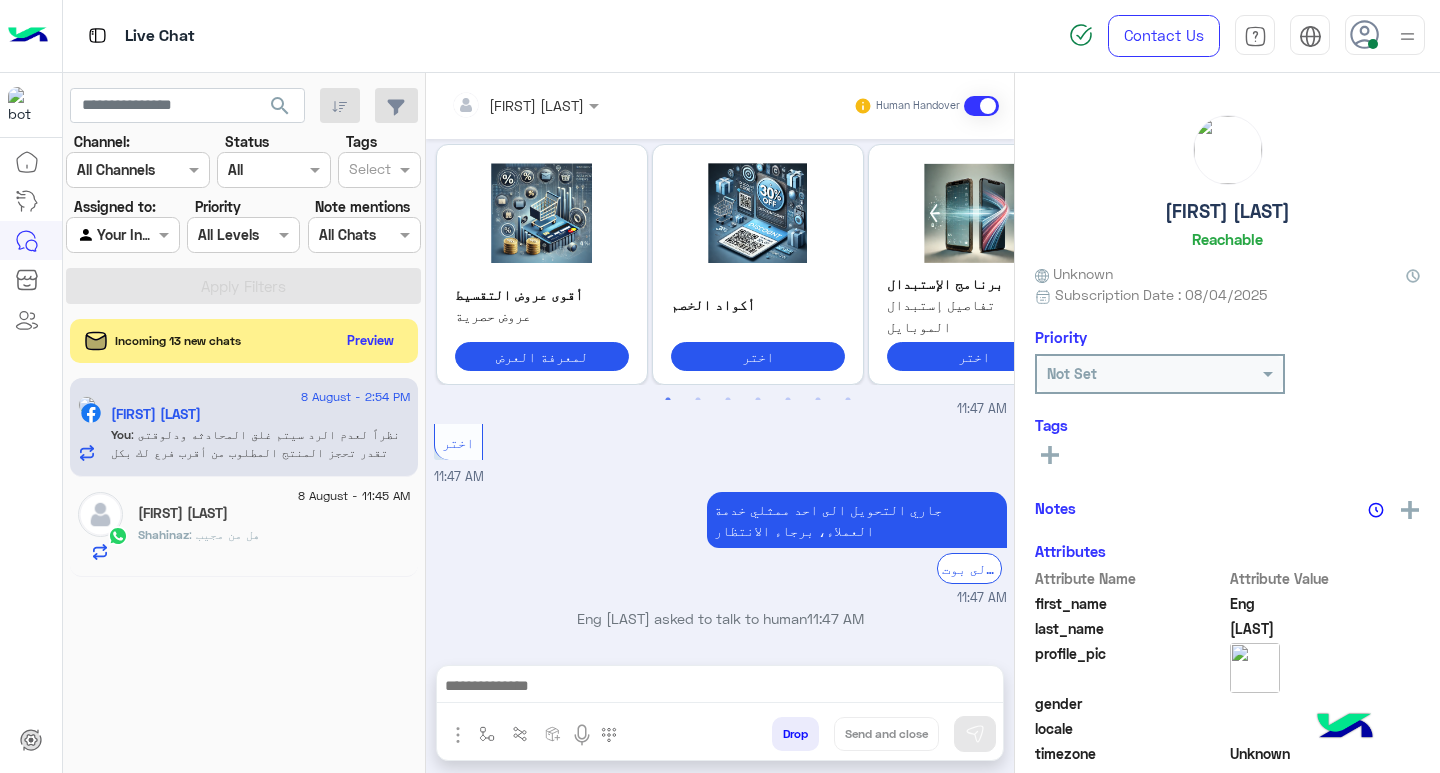 click on "[FIRST] [LAST]" 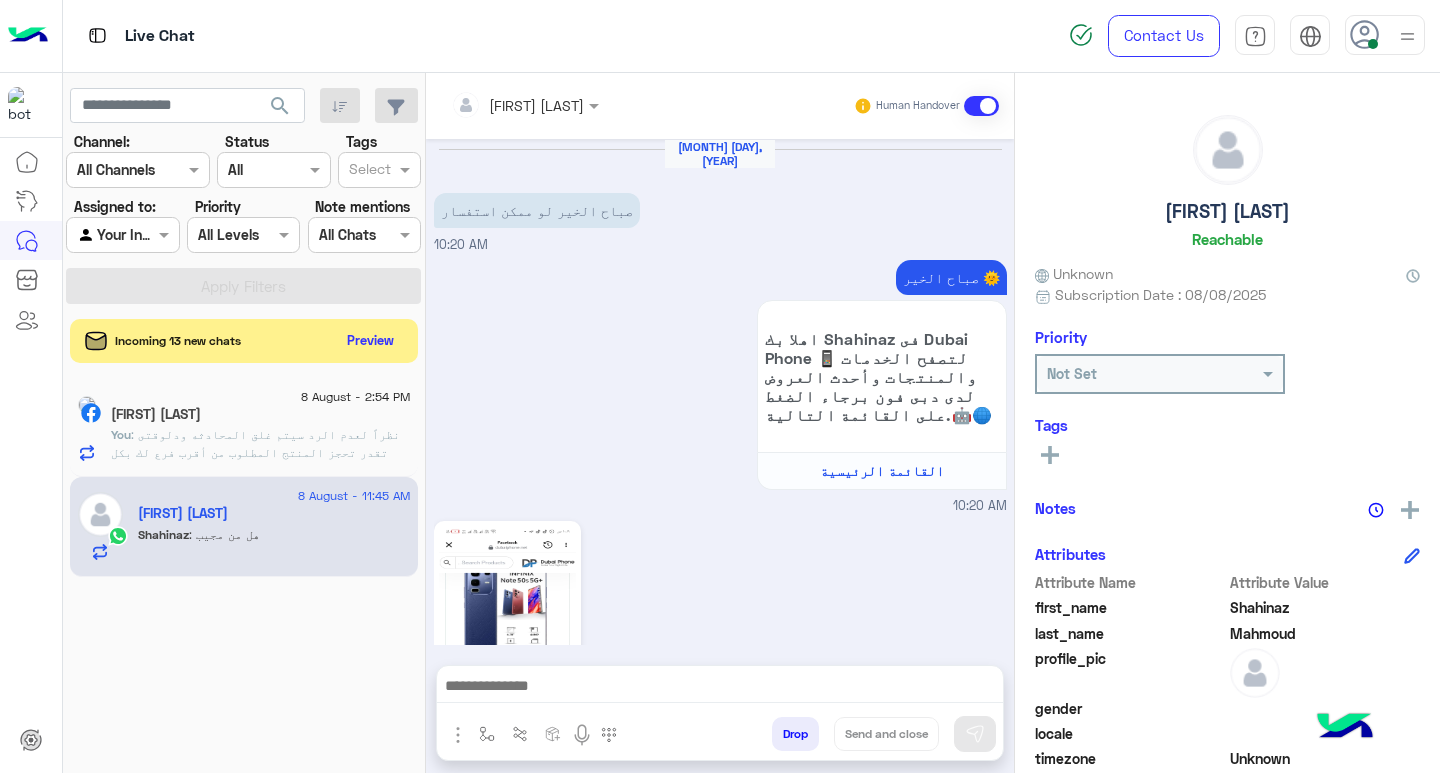 scroll, scrollTop: 1854, scrollLeft: 0, axis: vertical 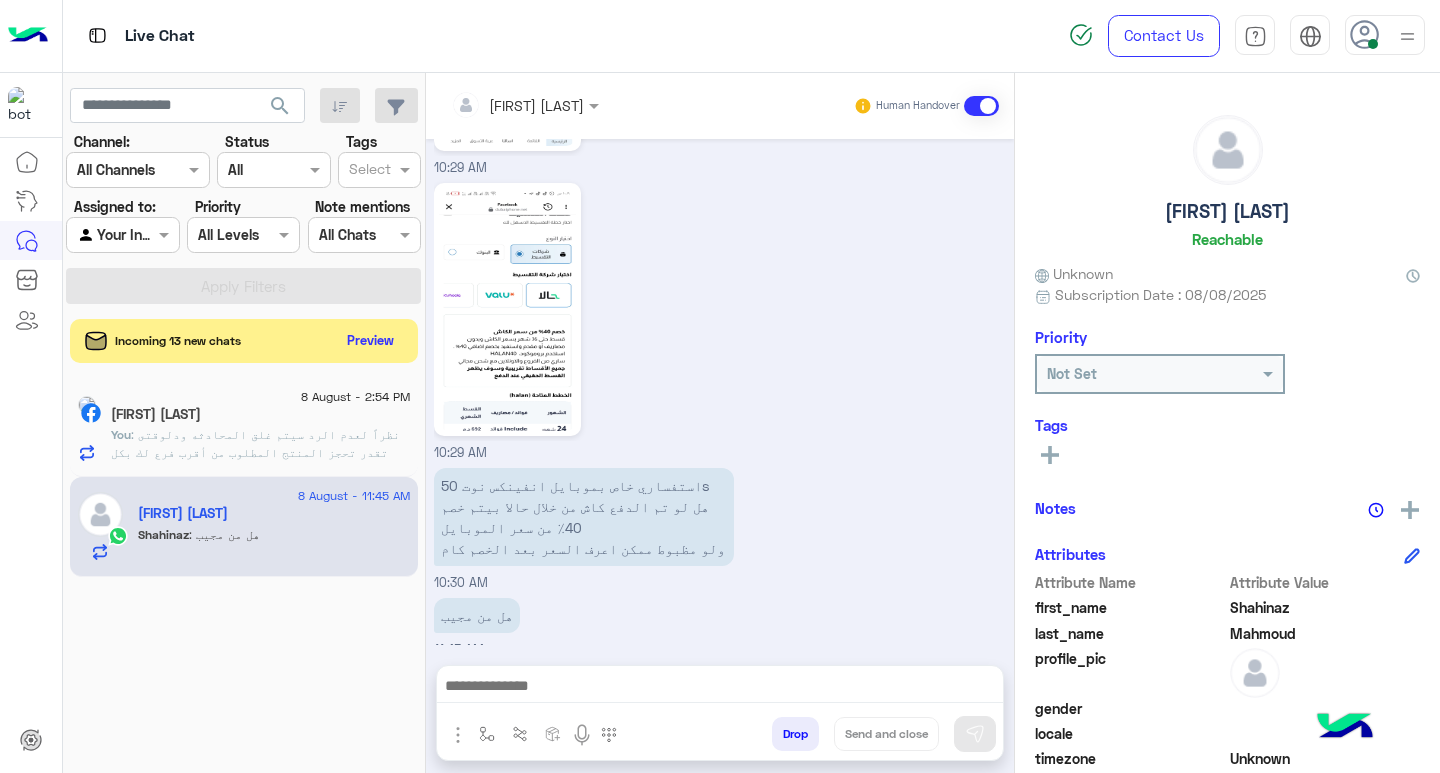 click at bounding box center (1385, 35) 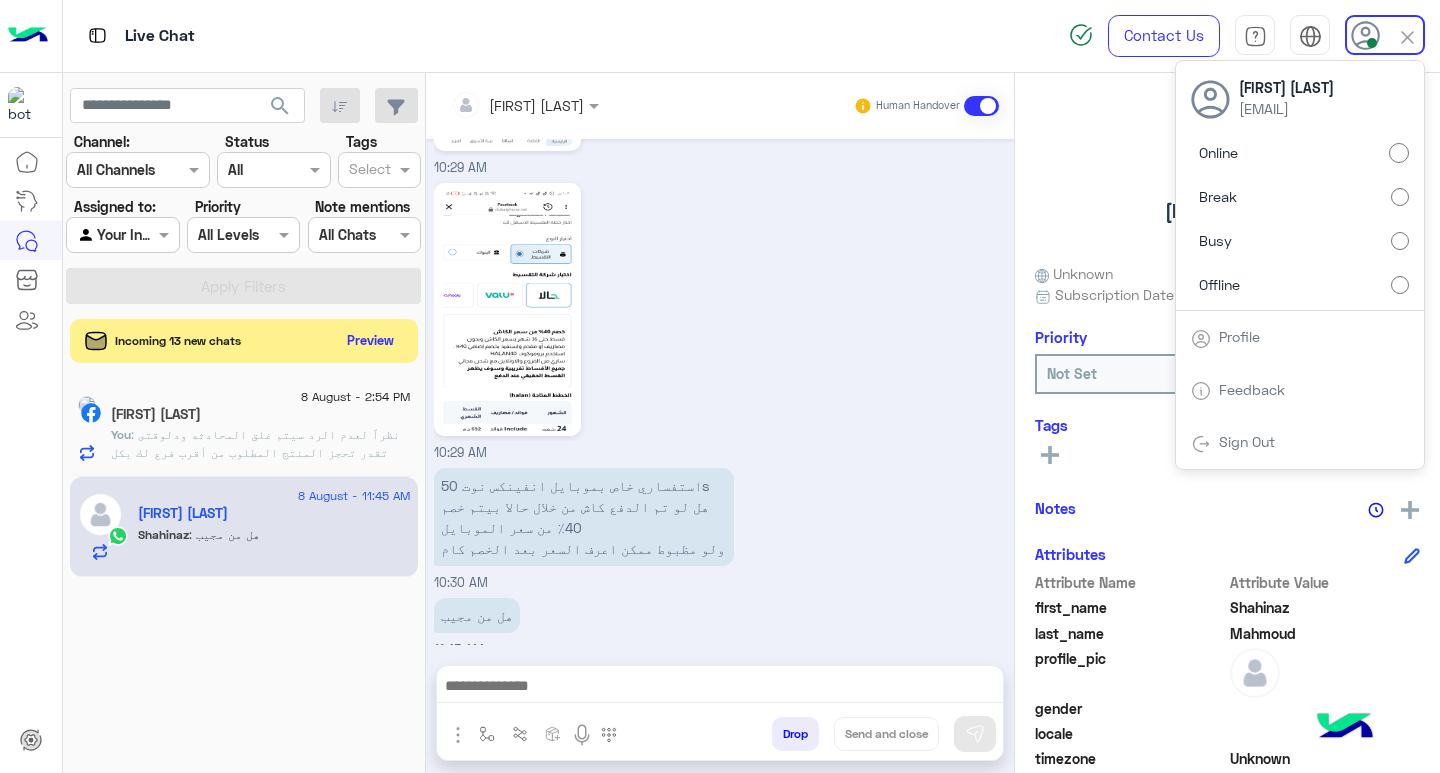 click on "8 August - 2:54 PM Eng Abdelrazik You : نظراً لعدم الرد سيتم غلق المحادثه
ودلوقتى تقدر تحجز المنتج المطلوب من أقرب فرع لك بكل سهولة:
1️⃣ احجز من صفحه المنتج ع الويب سايت
Www.dubaiphone.net
2️⃣ حدد خيار "Pickup in Store" أو "استلام من الفرع"
3️⃣ أنتظر تأكيد وجود المنتج بمكالمة هاتفية او رسالة واتس اب
ولو حضرتك احتاجت اي مساعده ماتترددش انك تتواصل معانا مره تانيه بالضغط على خدمه العملاء, شكراَ لتواصل حضرتك مع دبي فون❤️
8 August - 11:45 AM Shahinaz Mahmoud Shahinaz : هل من مجيب" 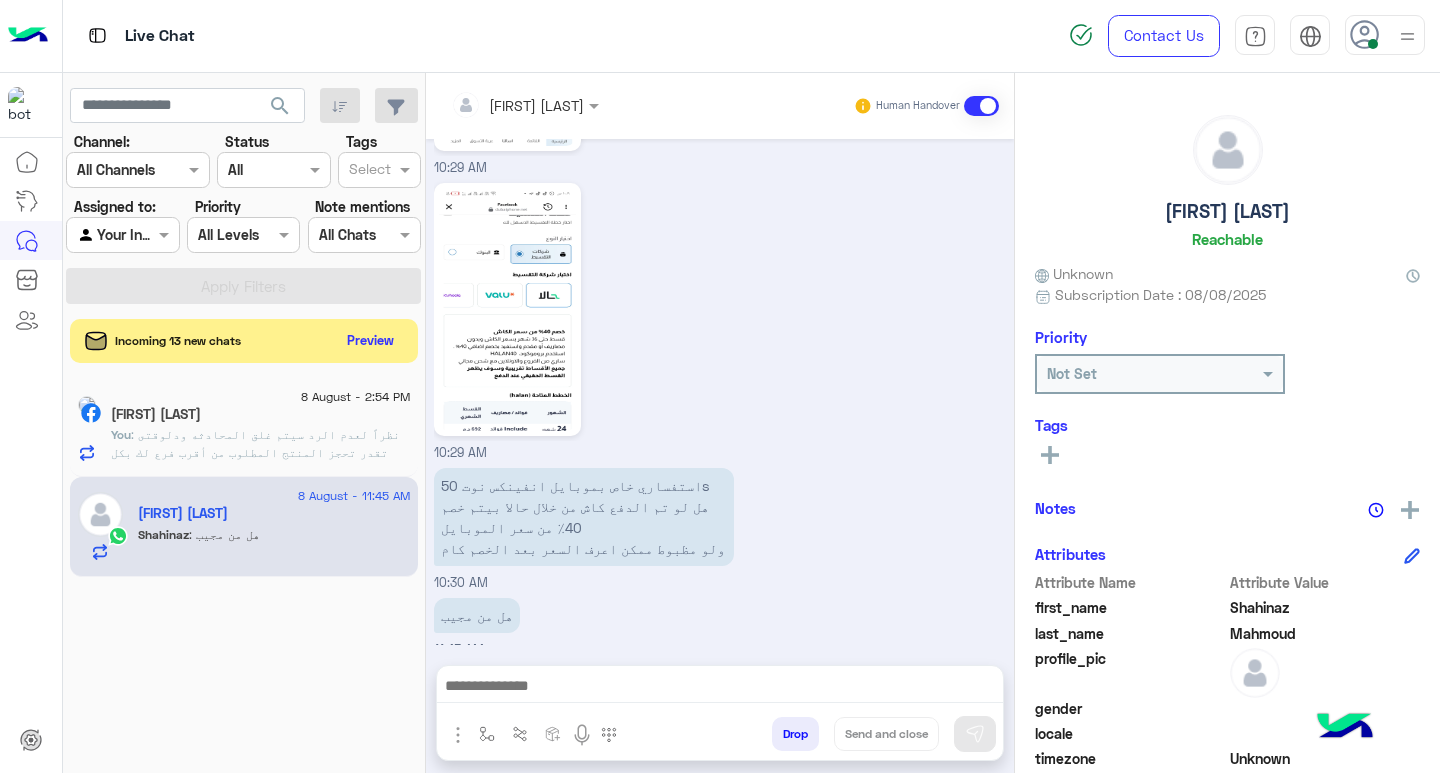 click at bounding box center [1373, 44] 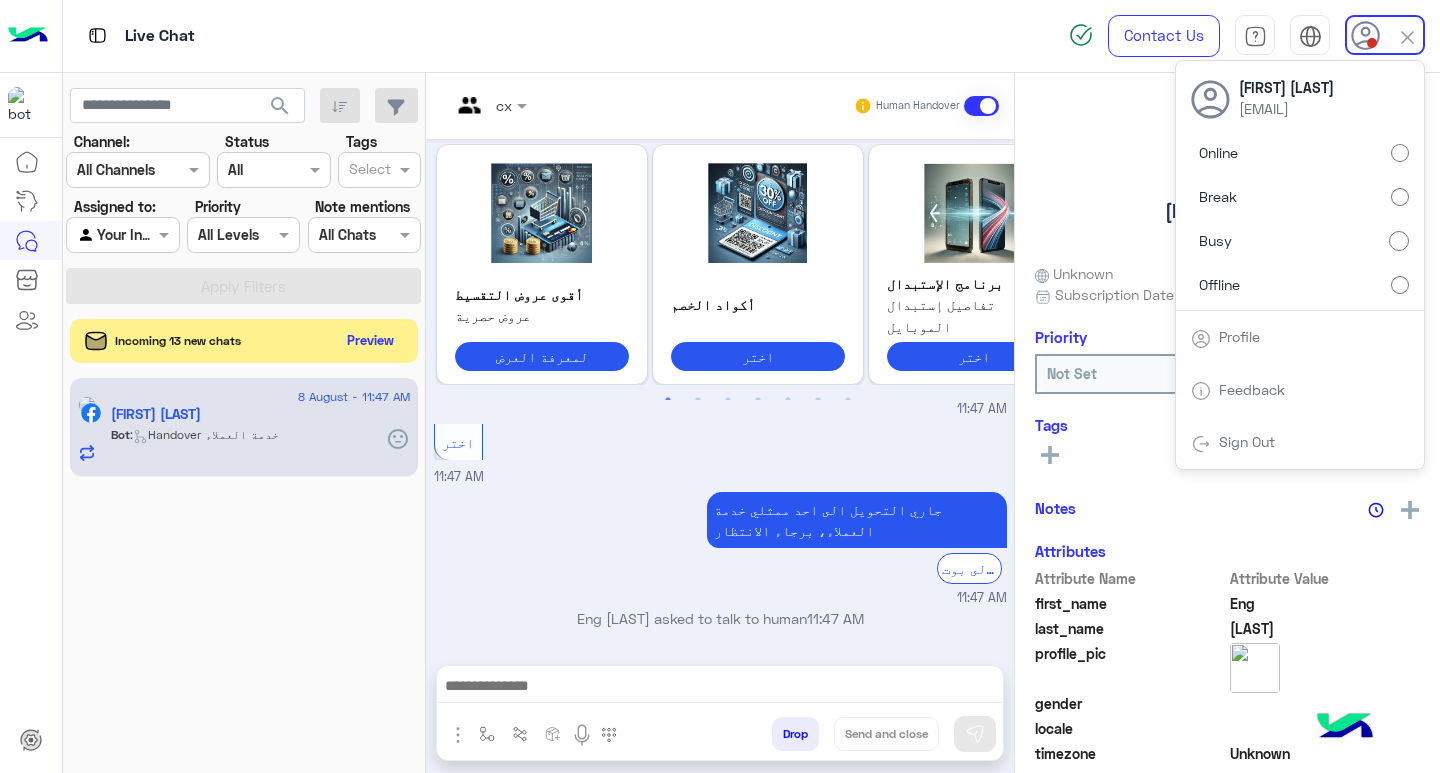 click on "search" 